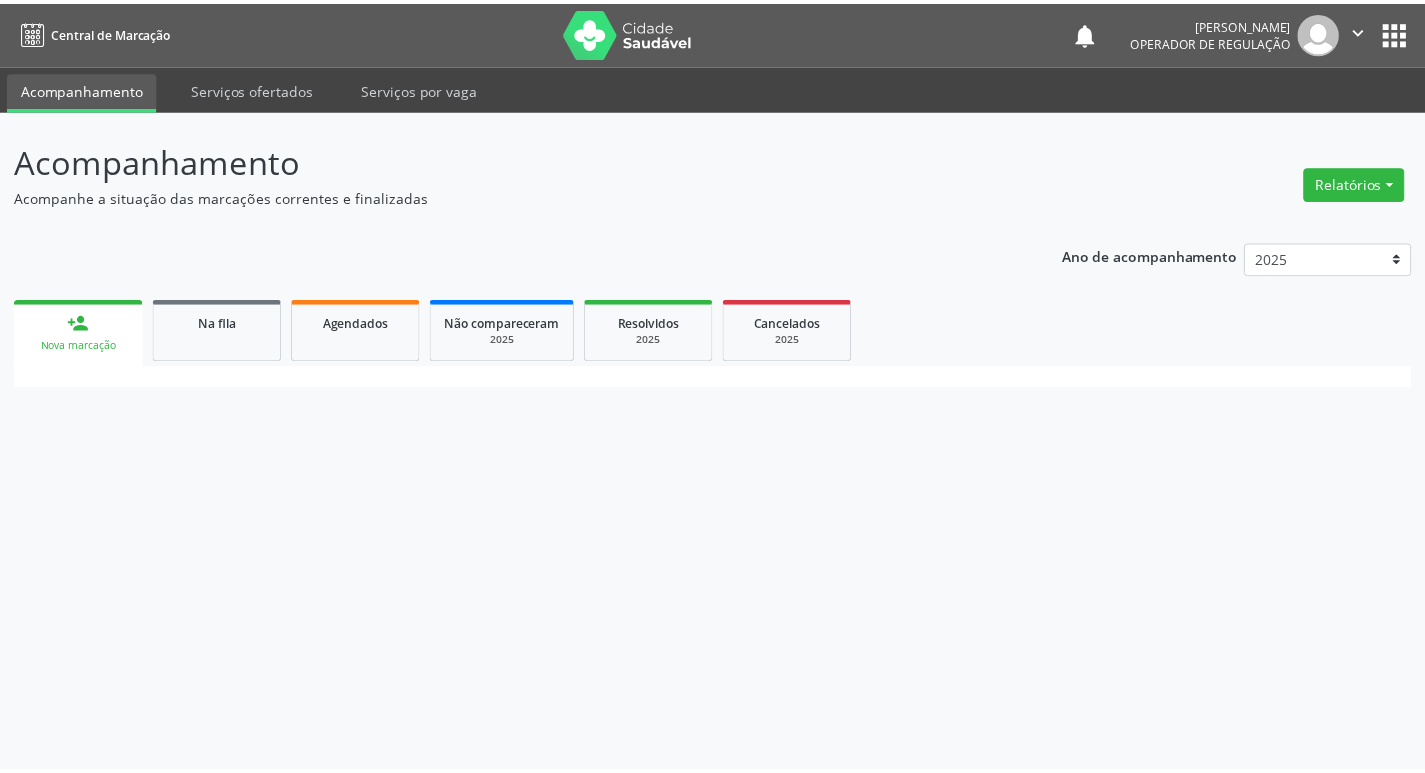 scroll, scrollTop: 0, scrollLeft: 0, axis: both 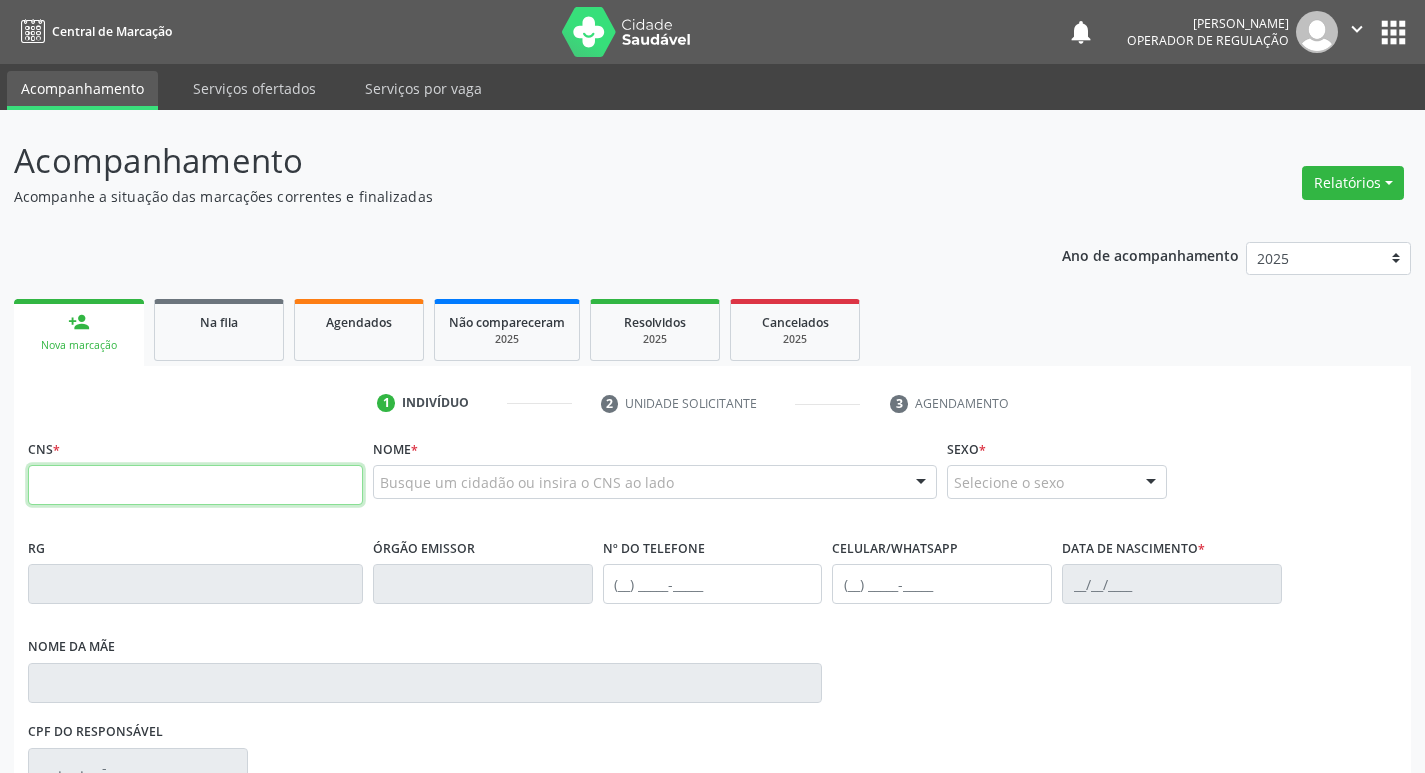 click at bounding box center (195, 485) 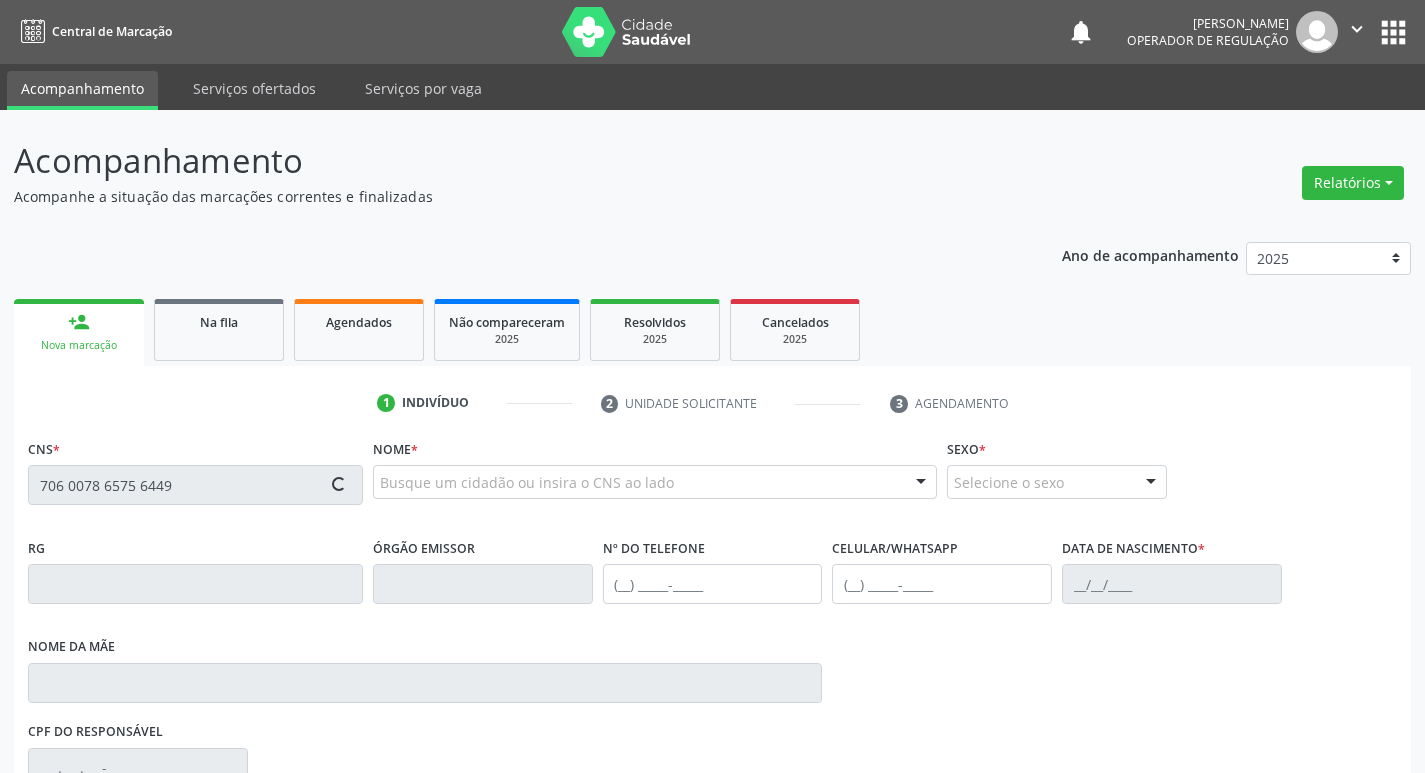 type on "706 0078 6575 6449" 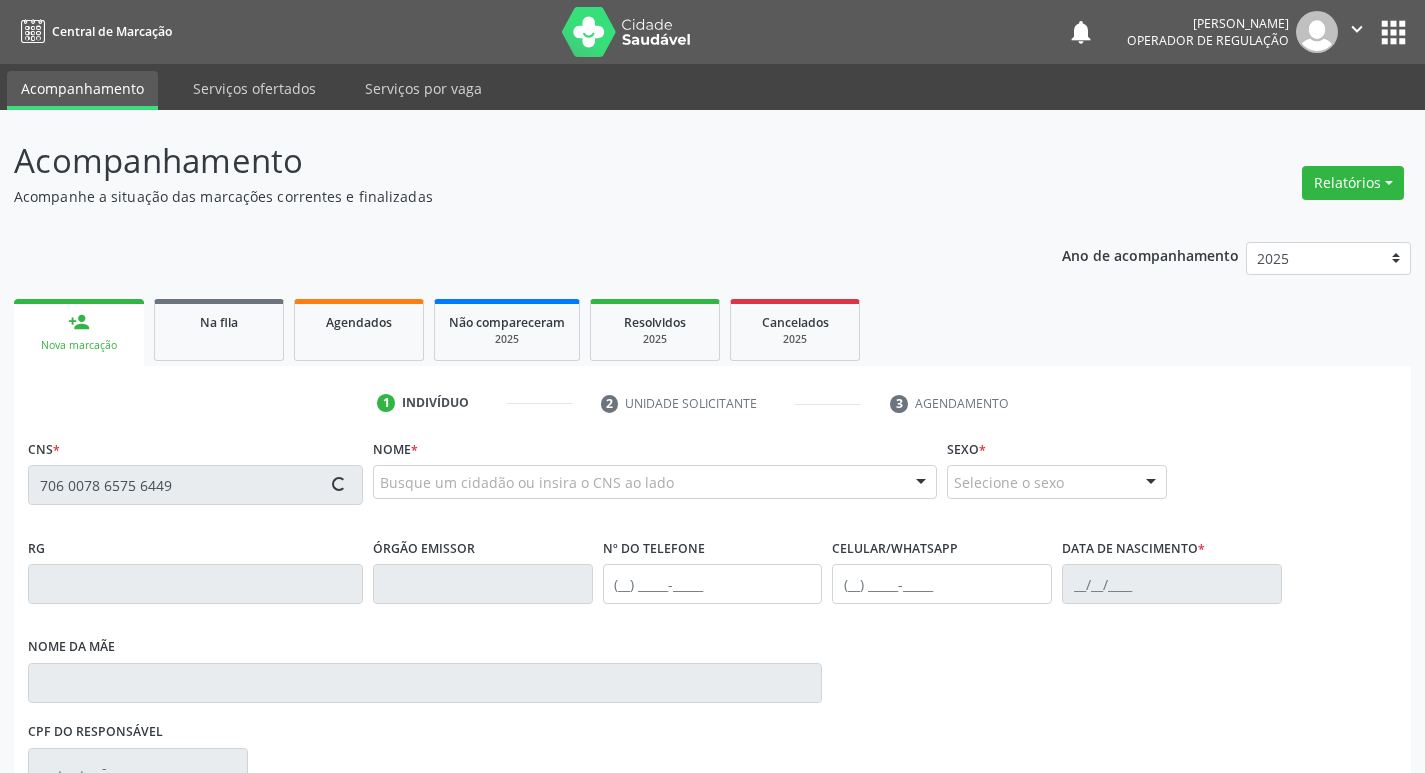 type 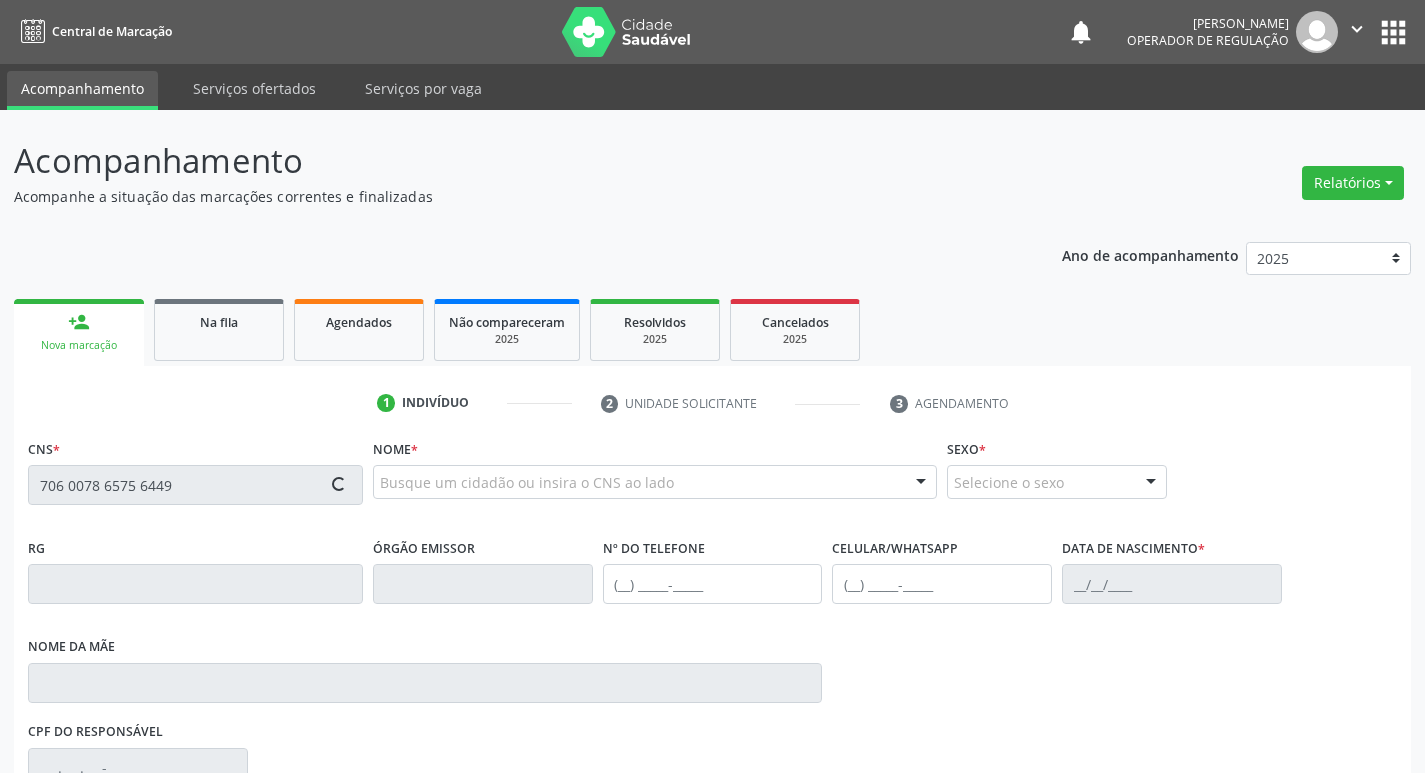 type 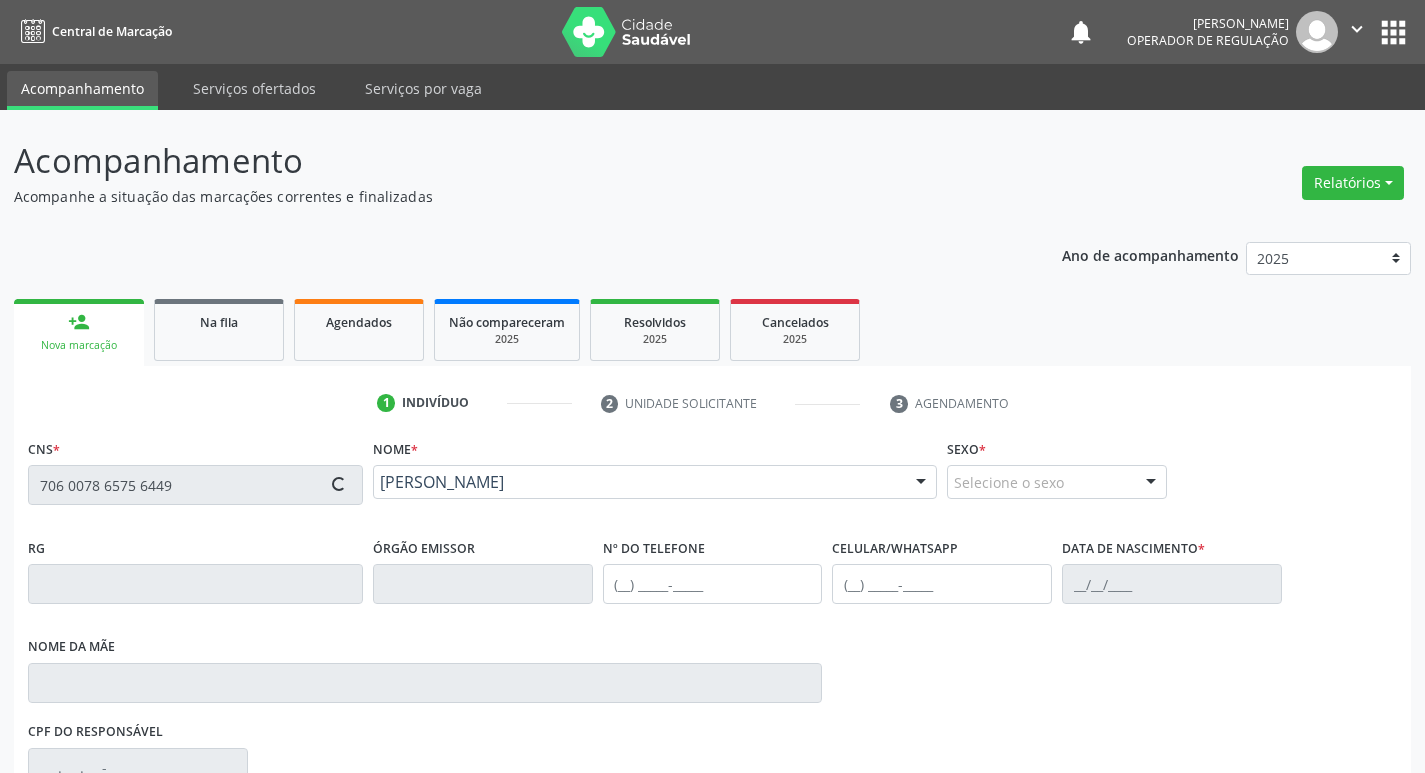 type on "(83) 99169-1645" 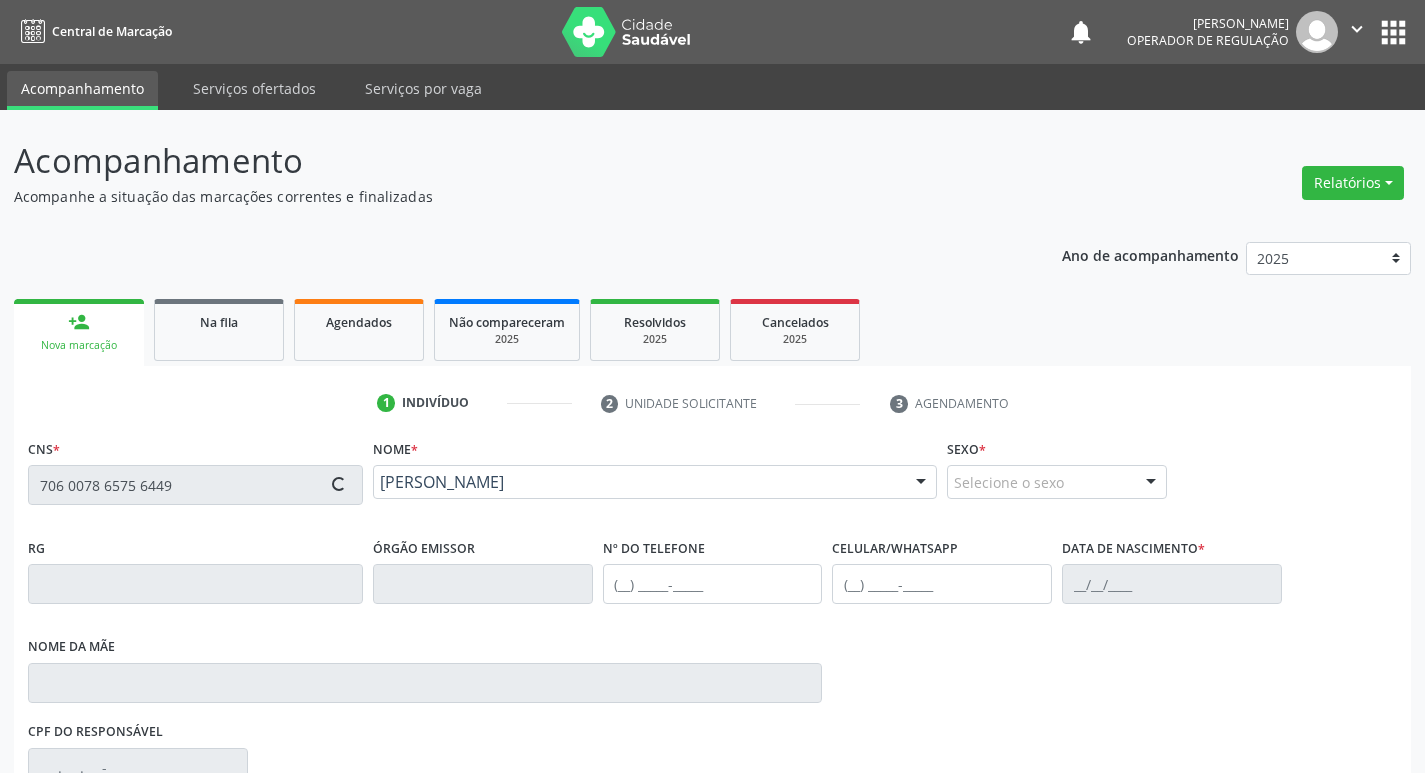 type on "(83) 99169-1645" 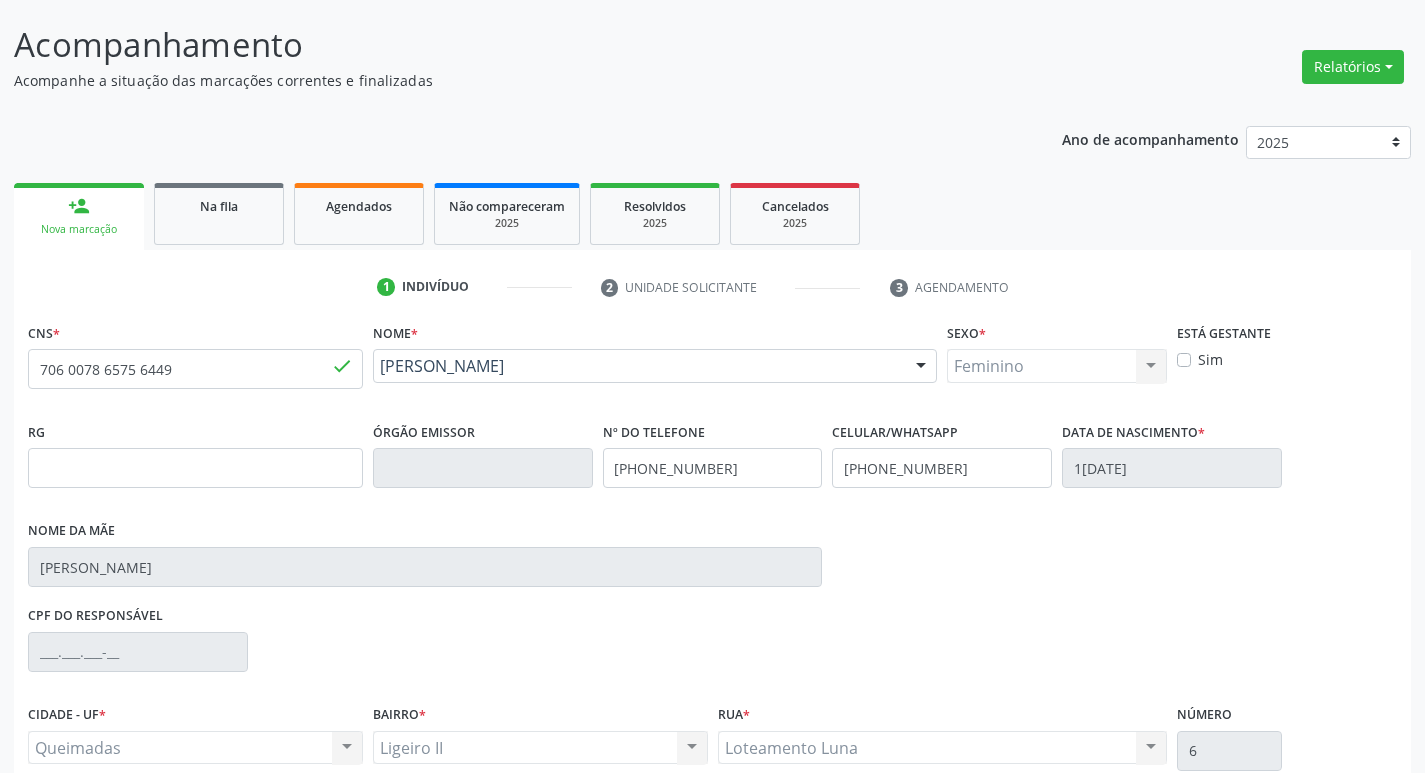 scroll, scrollTop: 297, scrollLeft: 0, axis: vertical 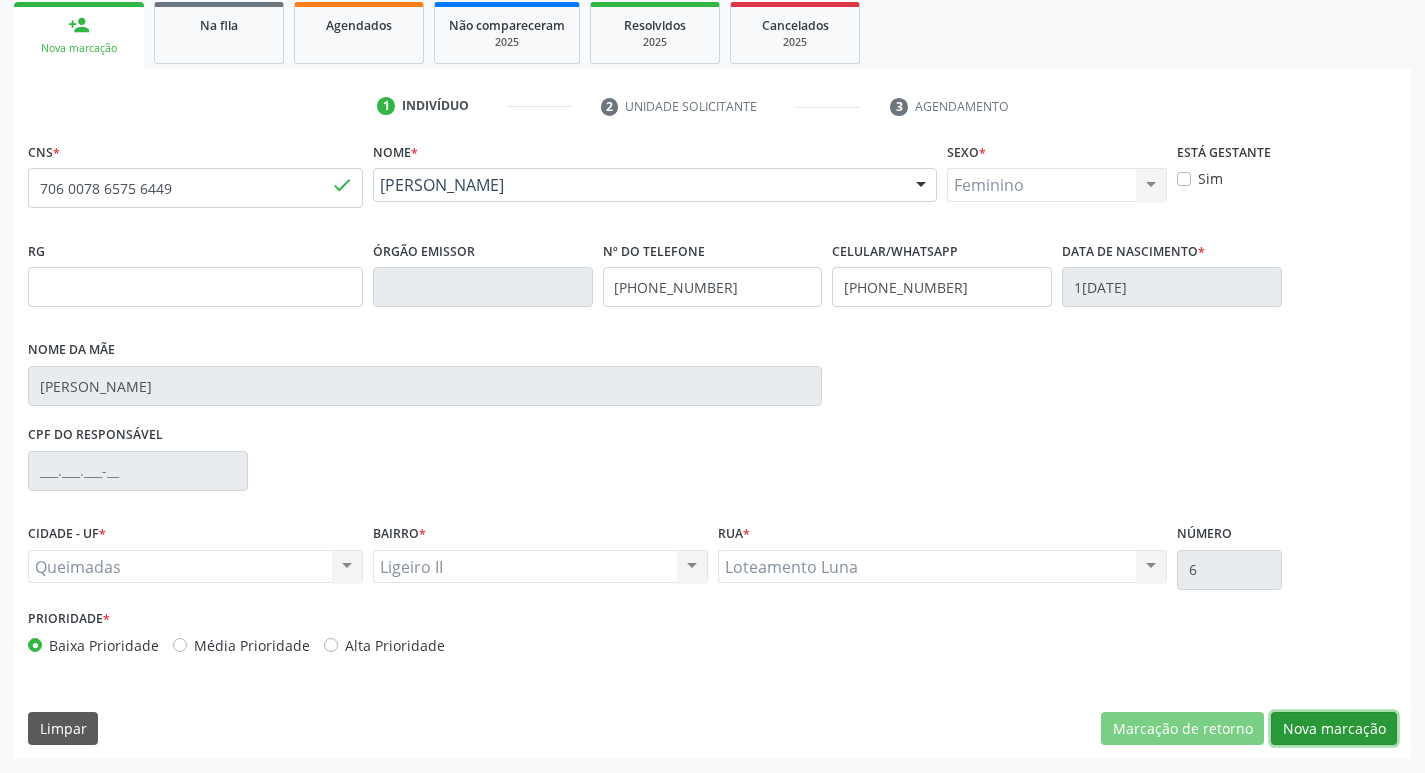 click on "Nova marcação" at bounding box center [1334, 729] 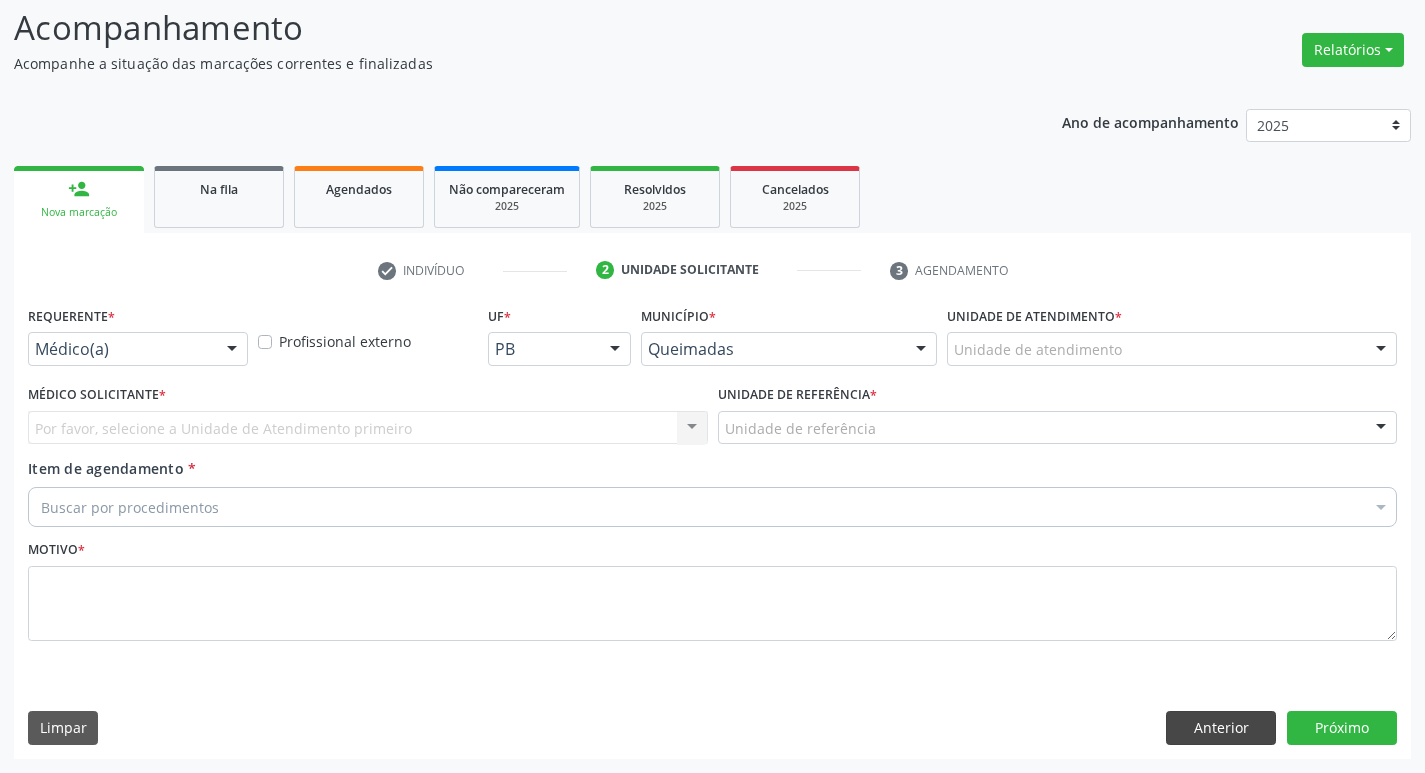 scroll, scrollTop: 133, scrollLeft: 0, axis: vertical 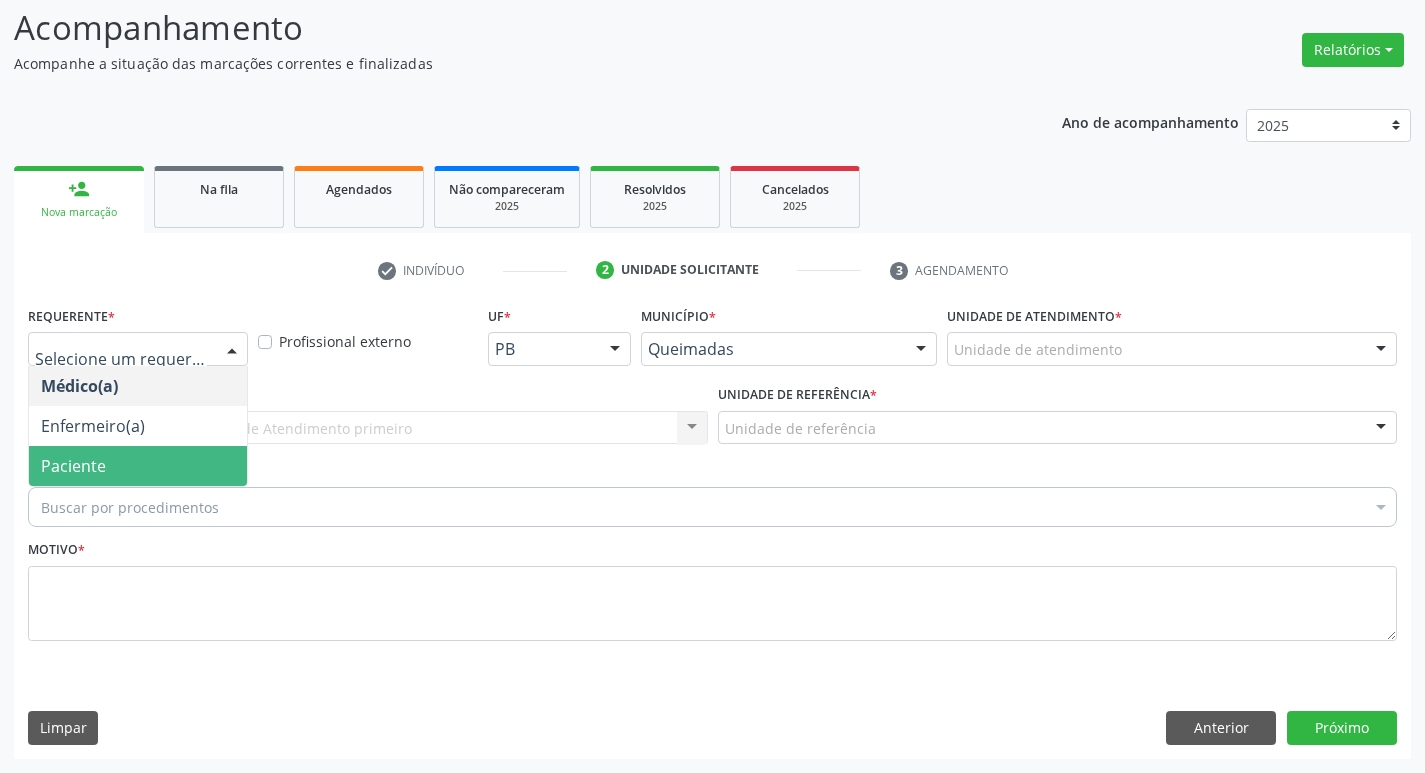 click on "Paciente" at bounding box center (138, 466) 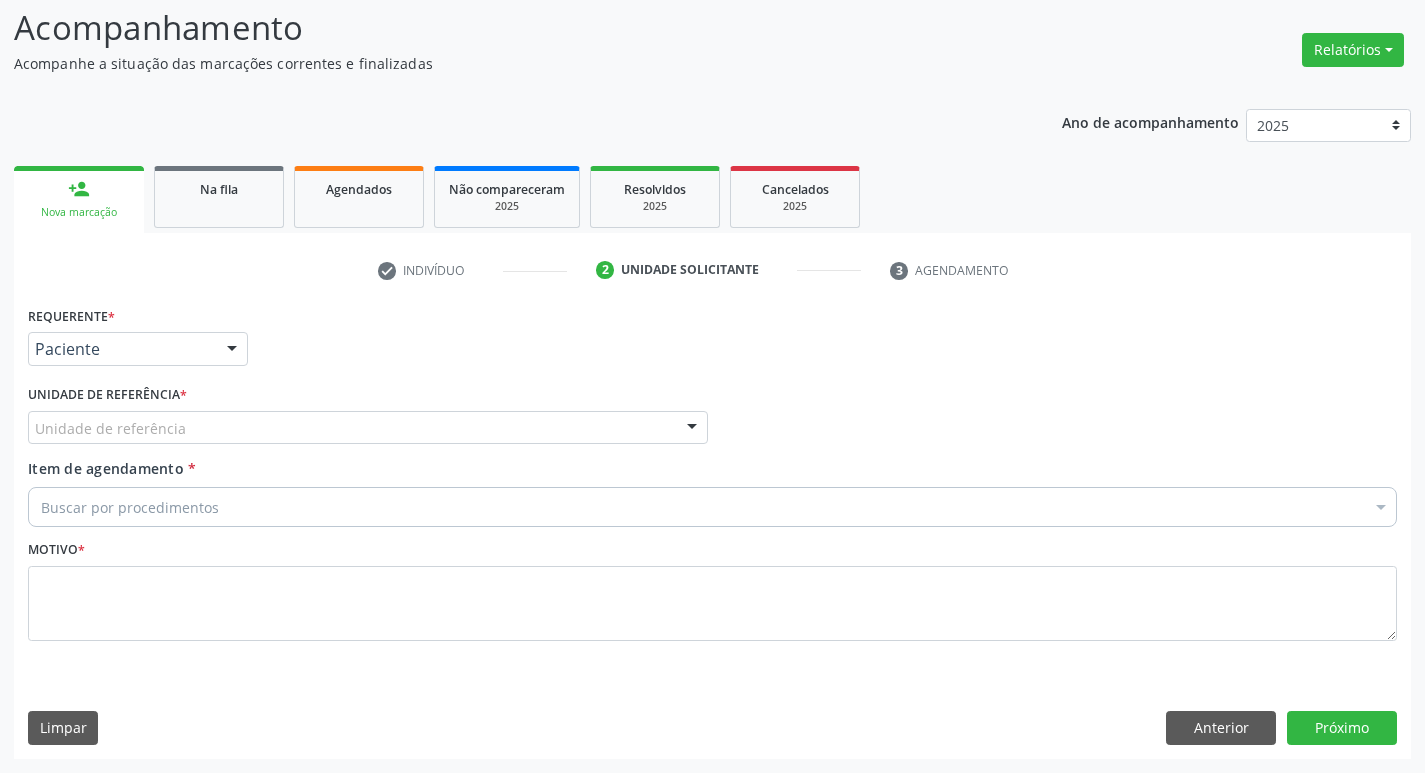 click on "Unidade de referência" at bounding box center (368, 428) 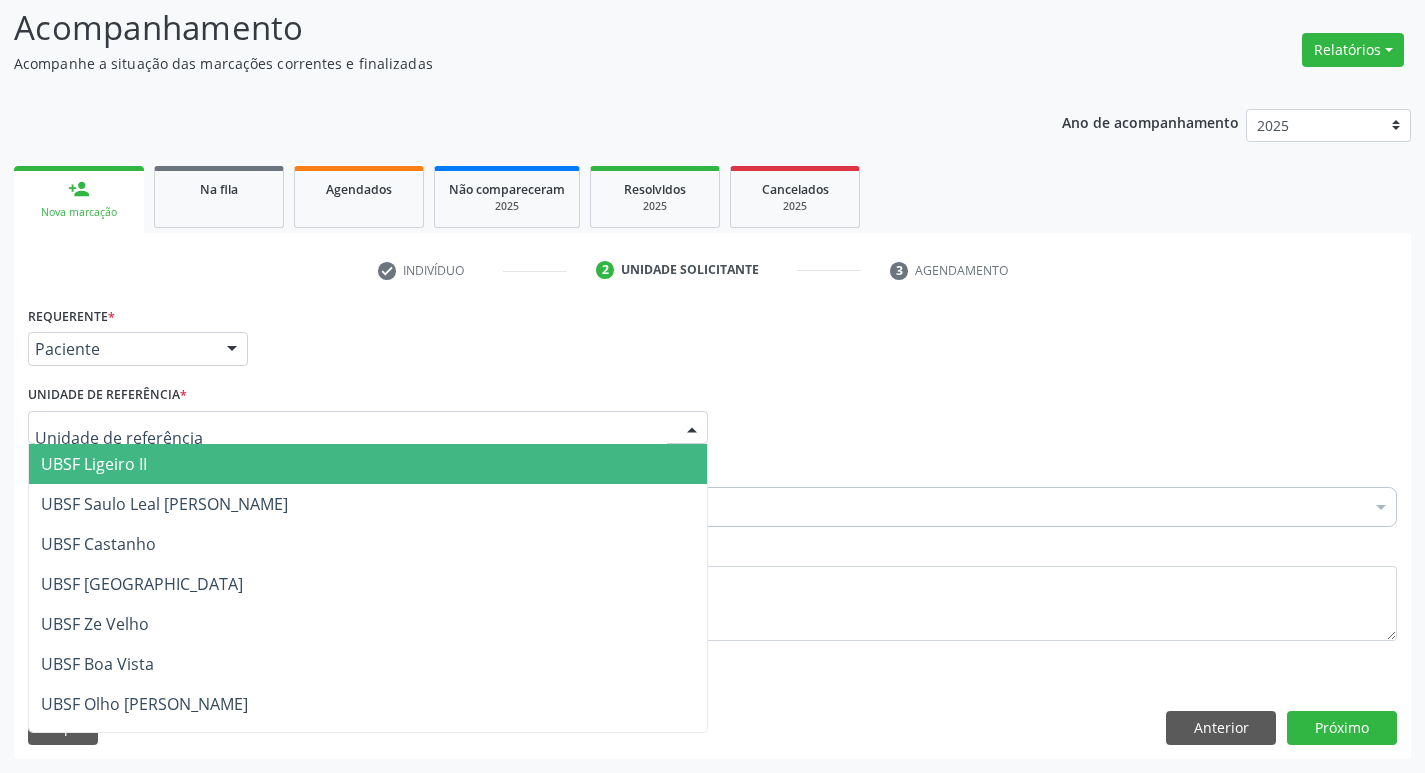 click on "UBSF Ligeiro II" at bounding box center [368, 464] 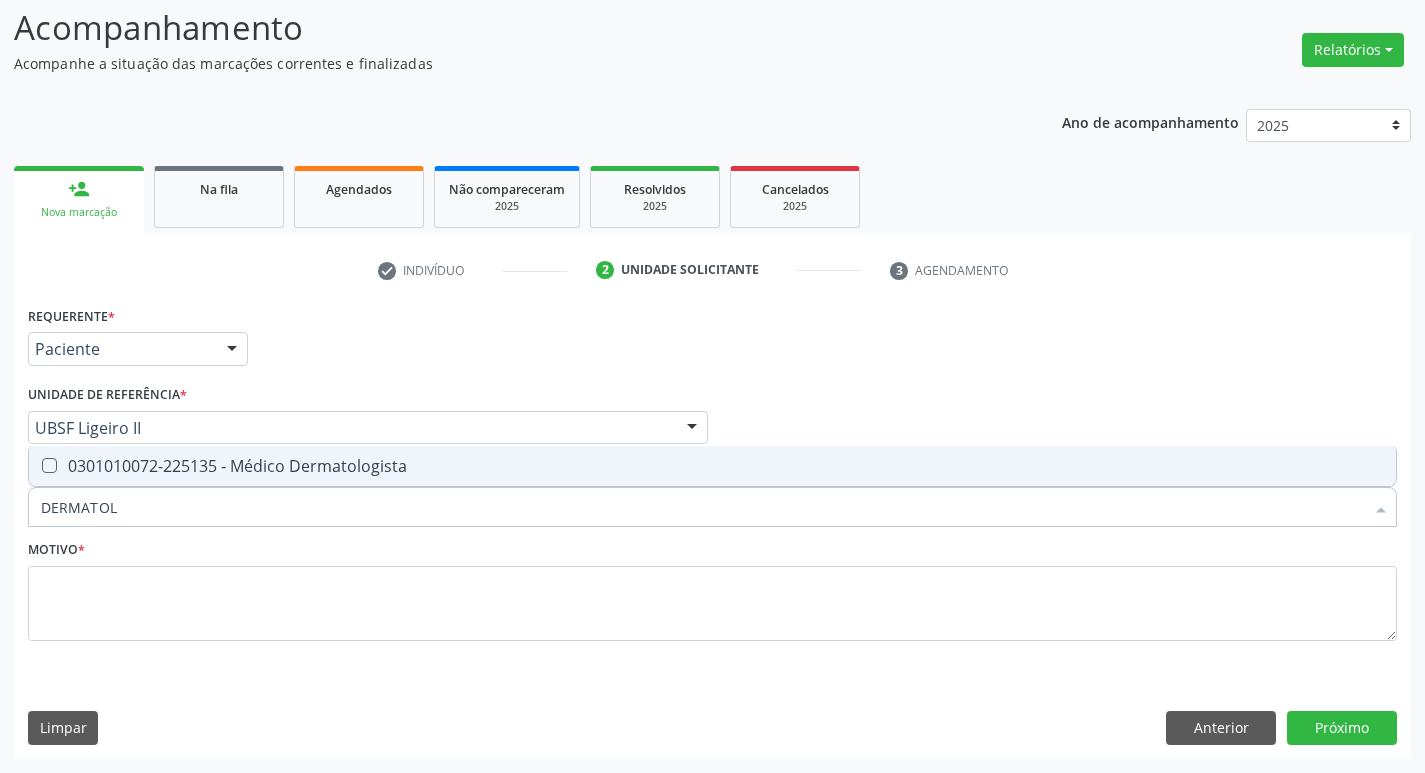 type on "DERMATOLO" 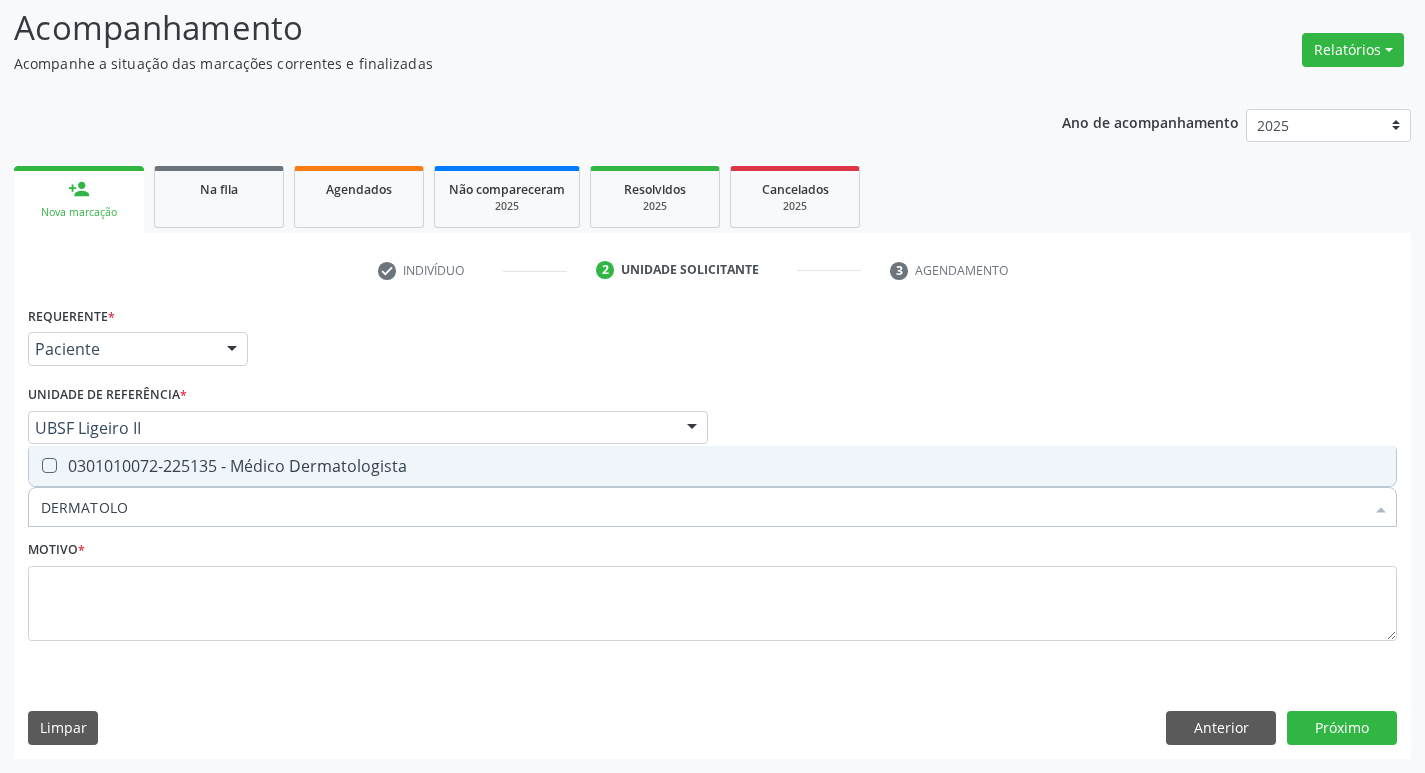 click on "0301010072-225135 - Médico Dermatologista" at bounding box center (712, 466) 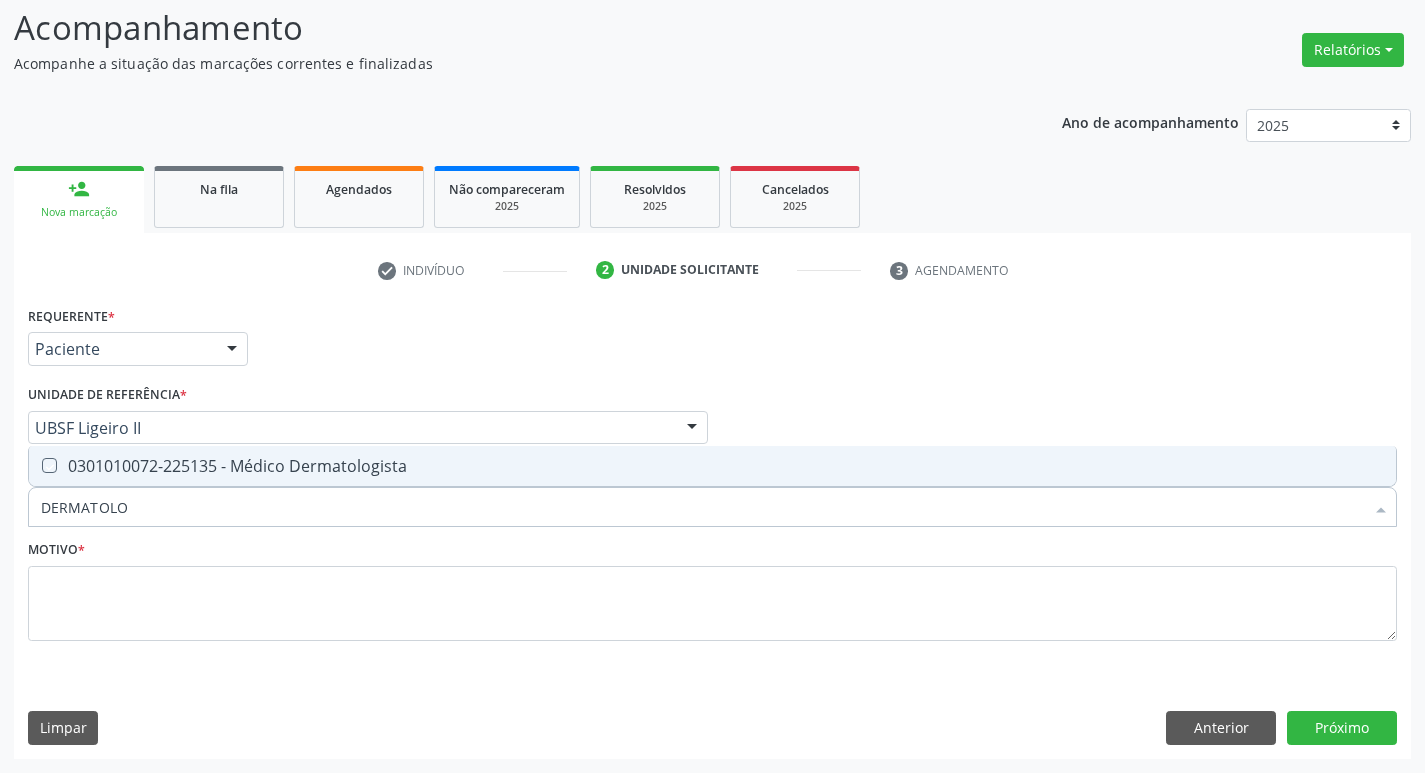 checkbox on "true" 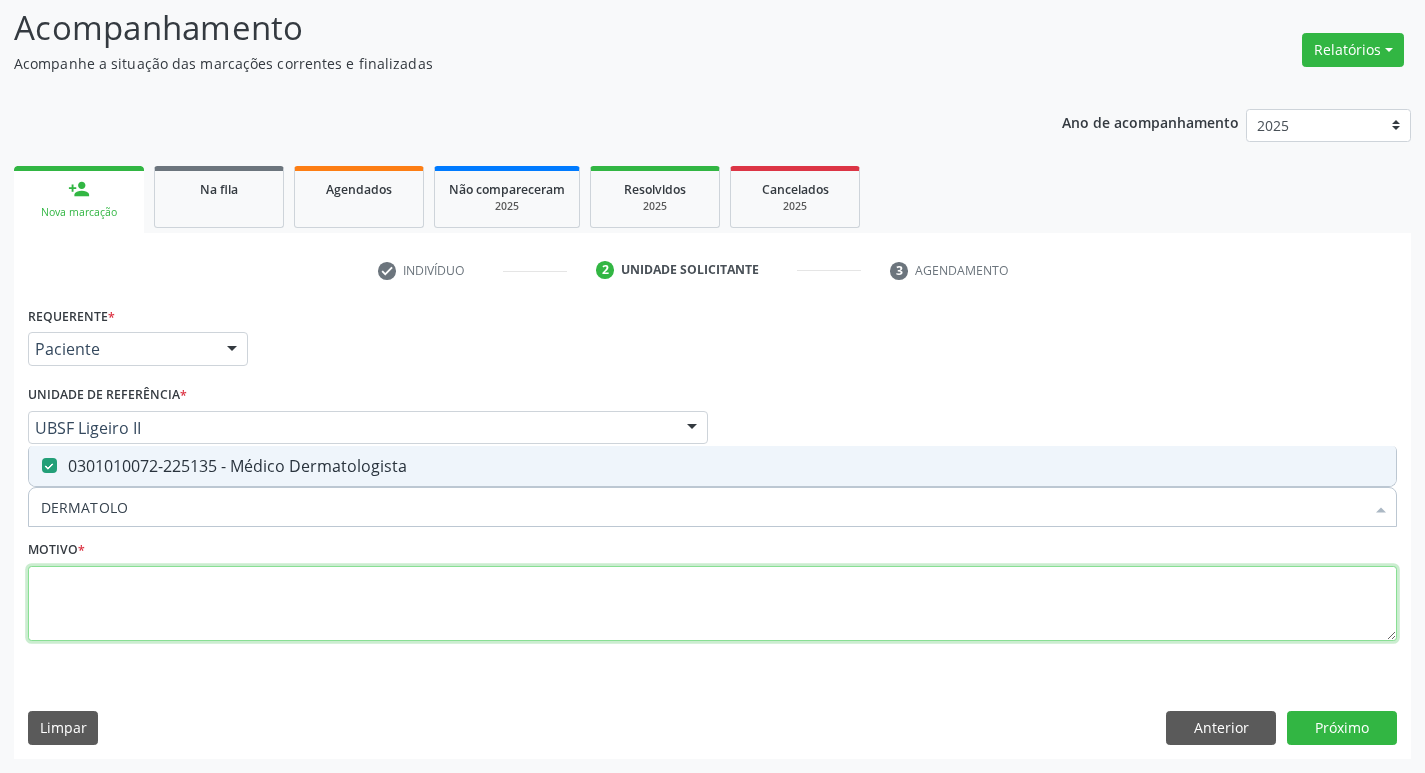 click at bounding box center (712, 604) 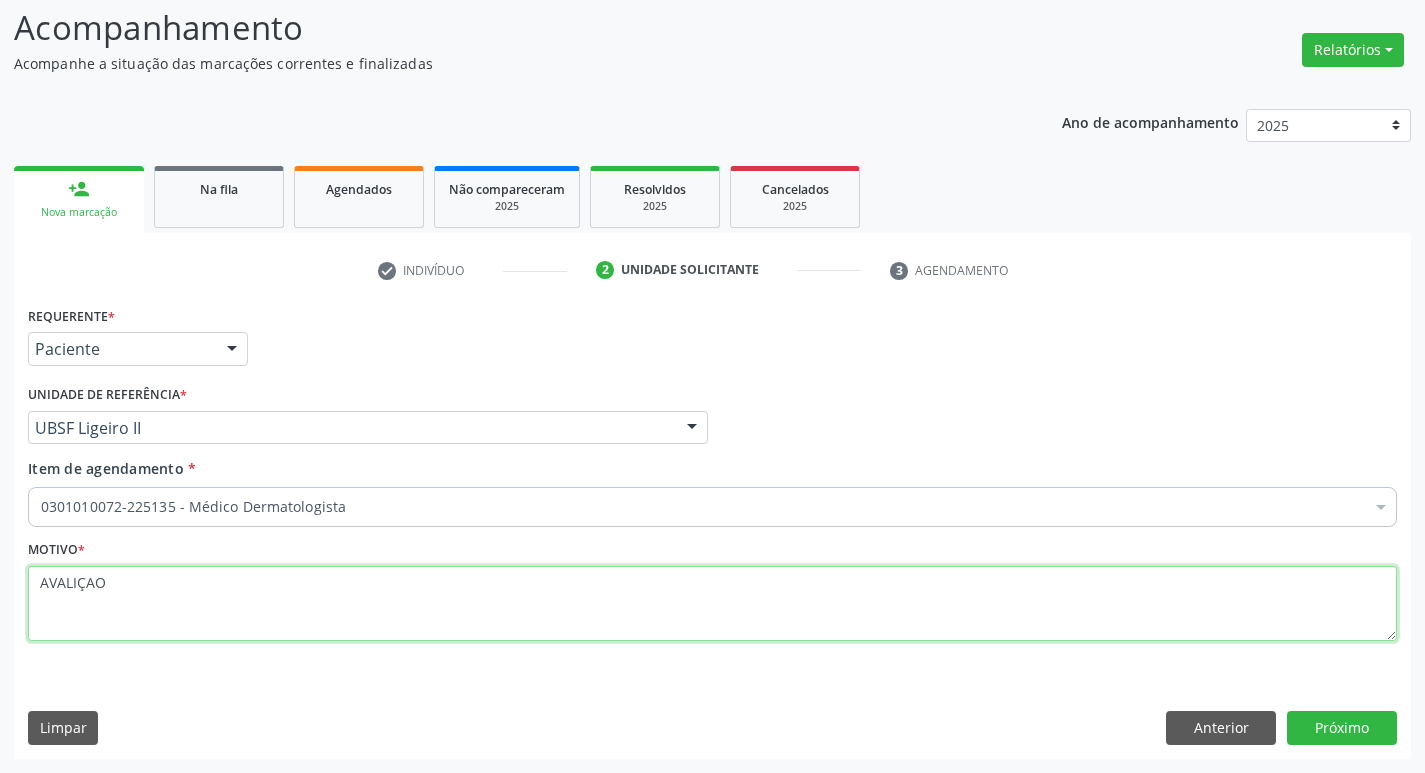 click on "AVALIÇAO" at bounding box center [712, 604] 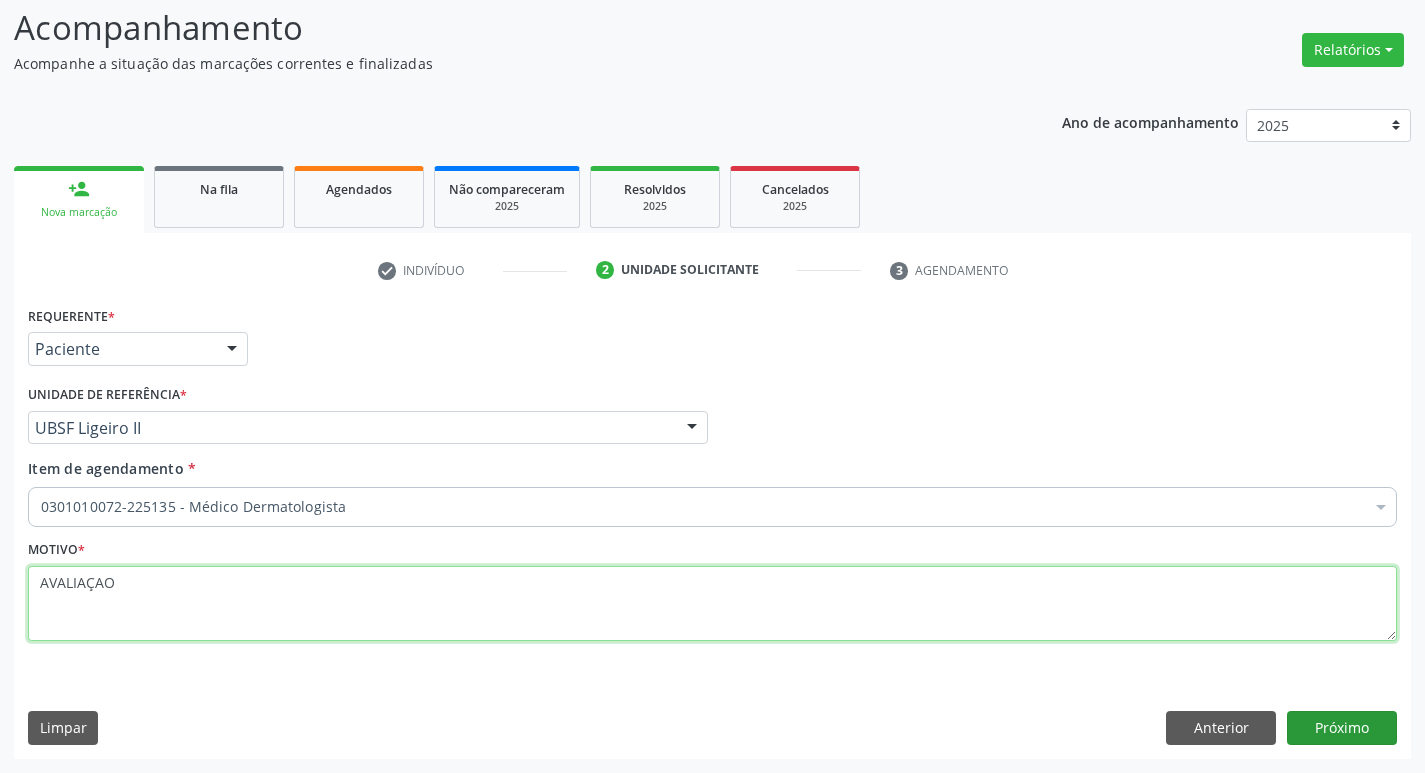 type on "AVALIAÇAO" 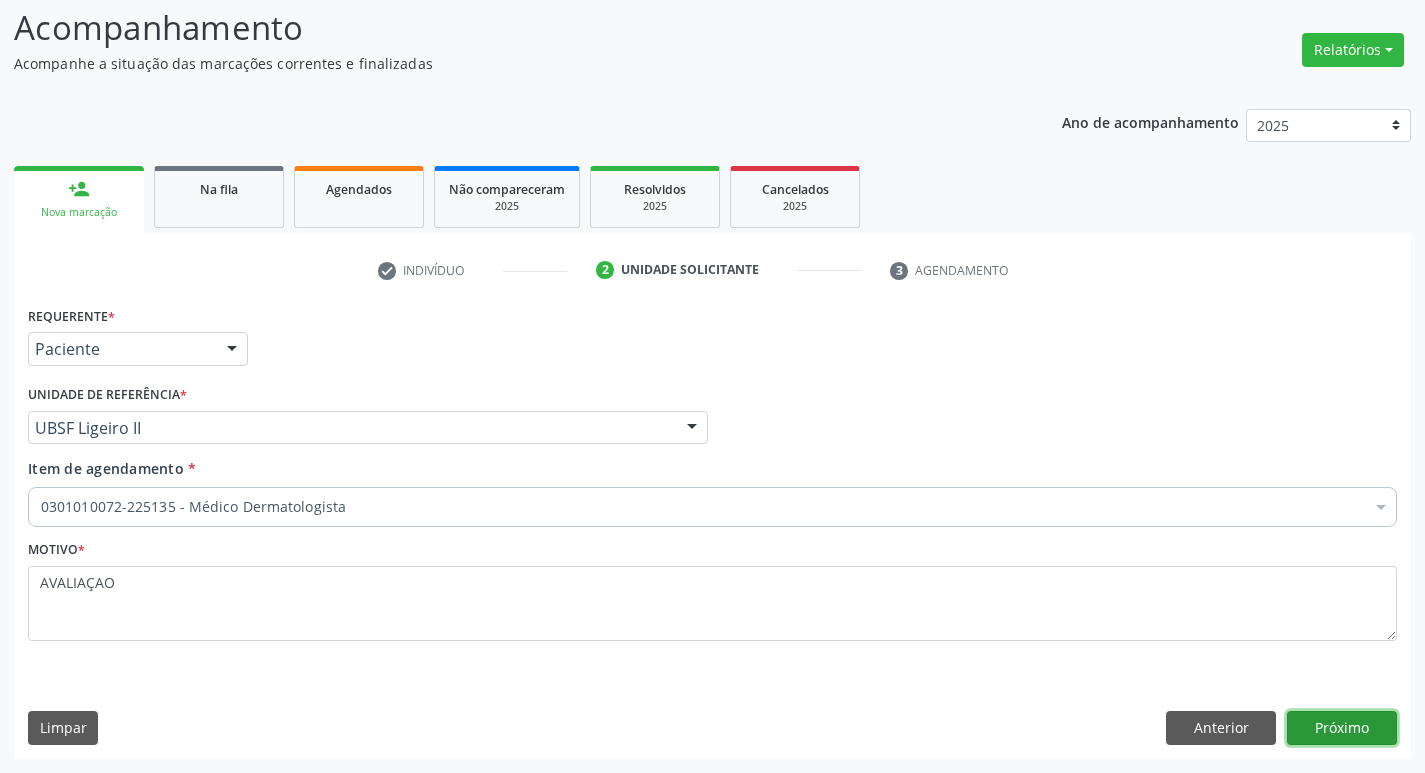 click on "Próximo" at bounding box center [1342, 728] 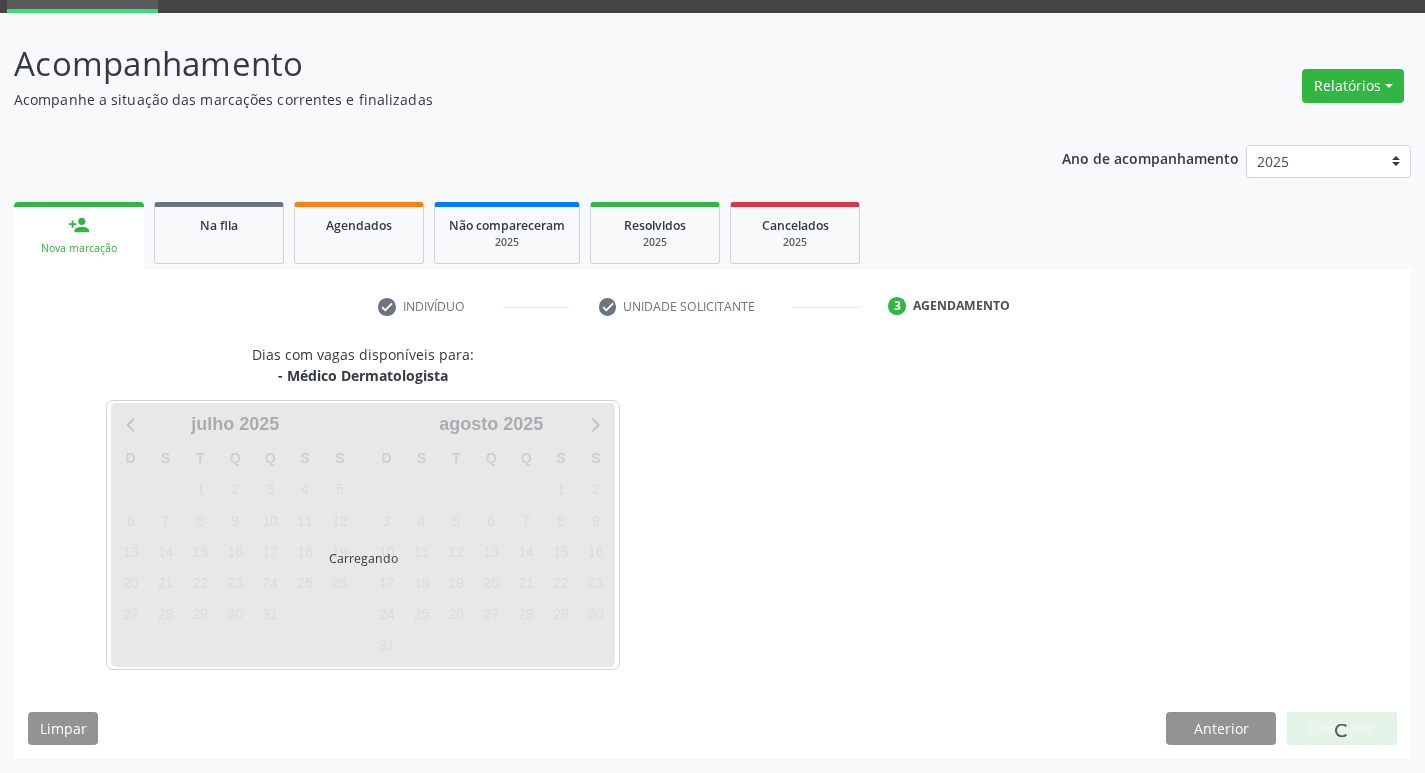 scroll, scrollTop: 97, scrollLeft: 0, axis: vertical 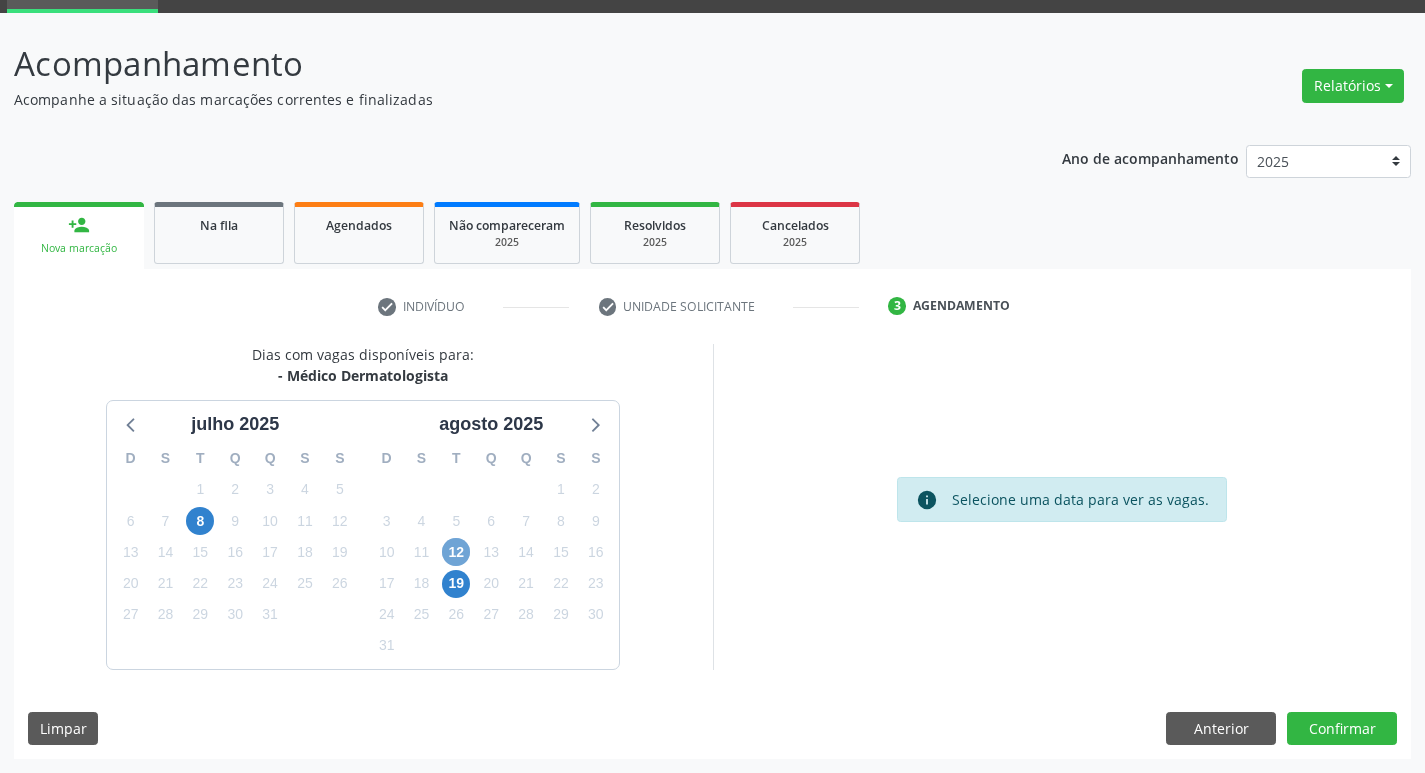 click on "12" at bounding box center [456, 552] 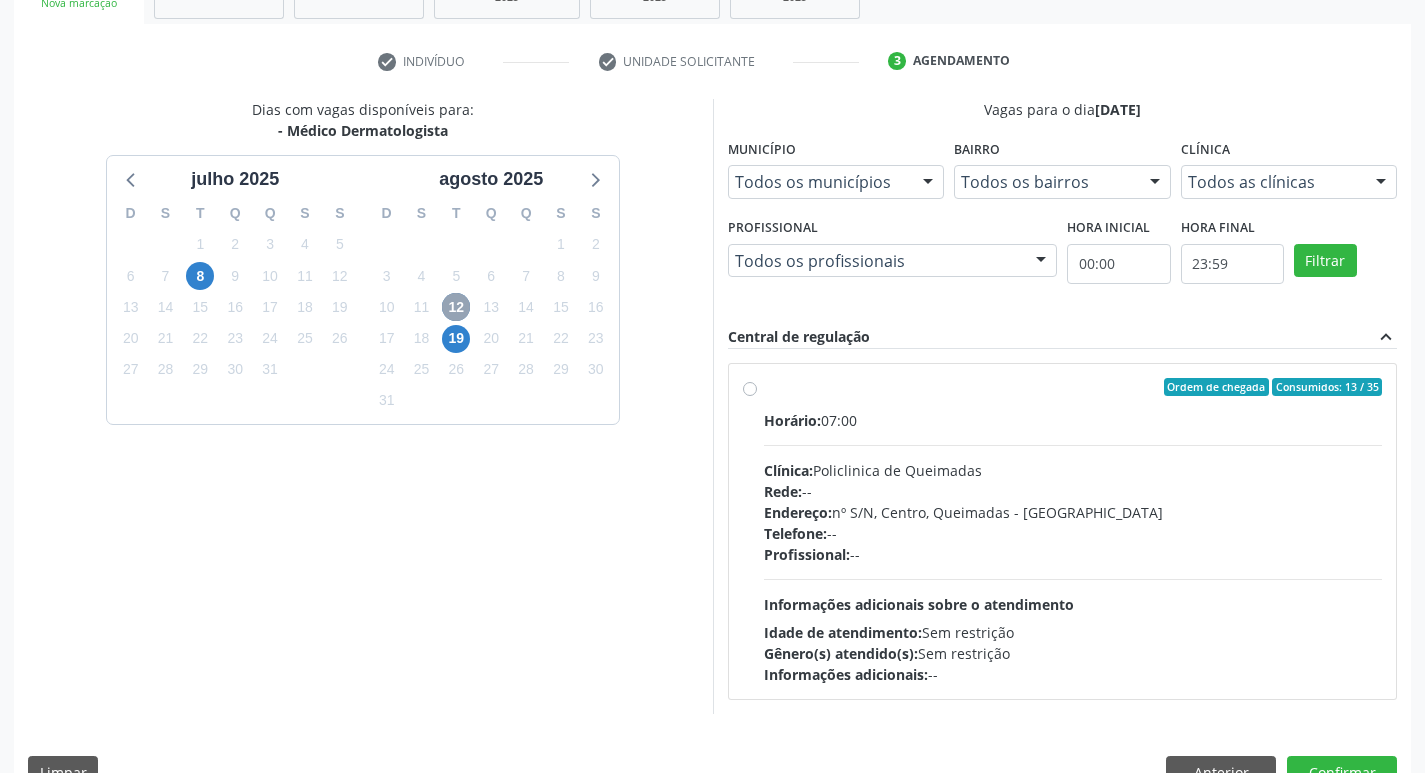 scroll, scrollTop: 386, scrollLeft: 0, axis: vertical 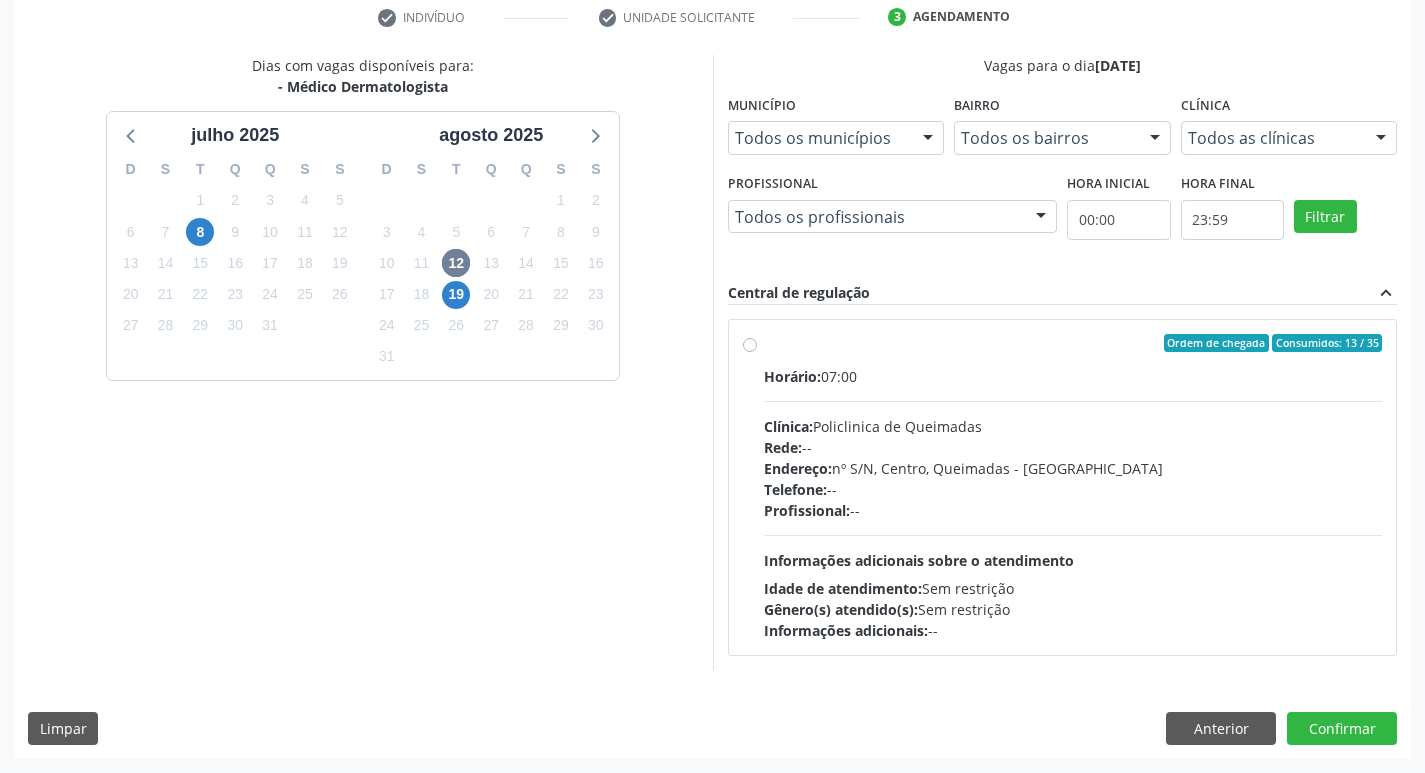 click on "Horário:   07:00
Clínica:  Policlinica de Queimadas
Rede:
--
Endereço:   nº S/N, Centro, Queimadas - PB
Telefone:   --
Profissional:
--
Informações adicionais sobre o atendimento
Idade de atendimento:
Sem restrição
Gênero(s) atendido(s):
Sem restrição
Informações adicionais:
--" at bounding box center (1073, 503) 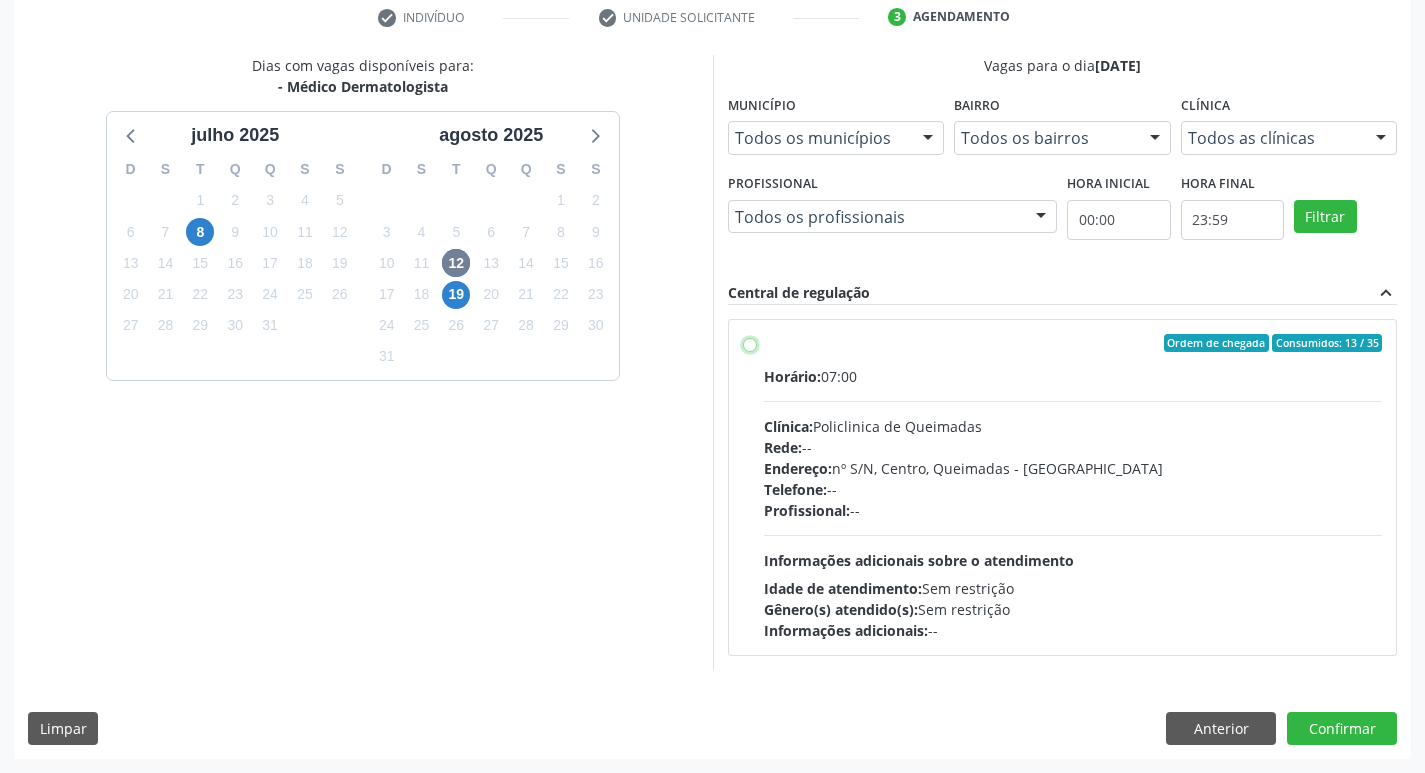 click on "Ordem de chegada
Consumidos: 13 / 35
Horário:   07:00
Clínica:  Policlinica de Queimadas
Rede:
--
Endereço:   nº S/N, Centro, Queimadas - PB
Telefone:   --
Profissional:
--
Informações adicionais sobre o atendimento
Idade de atendimento:
Sem restrição
Gênero(s) atendido(s):
Sem restrição
Informações adicionais:
--" at bounding box center (750, 343) 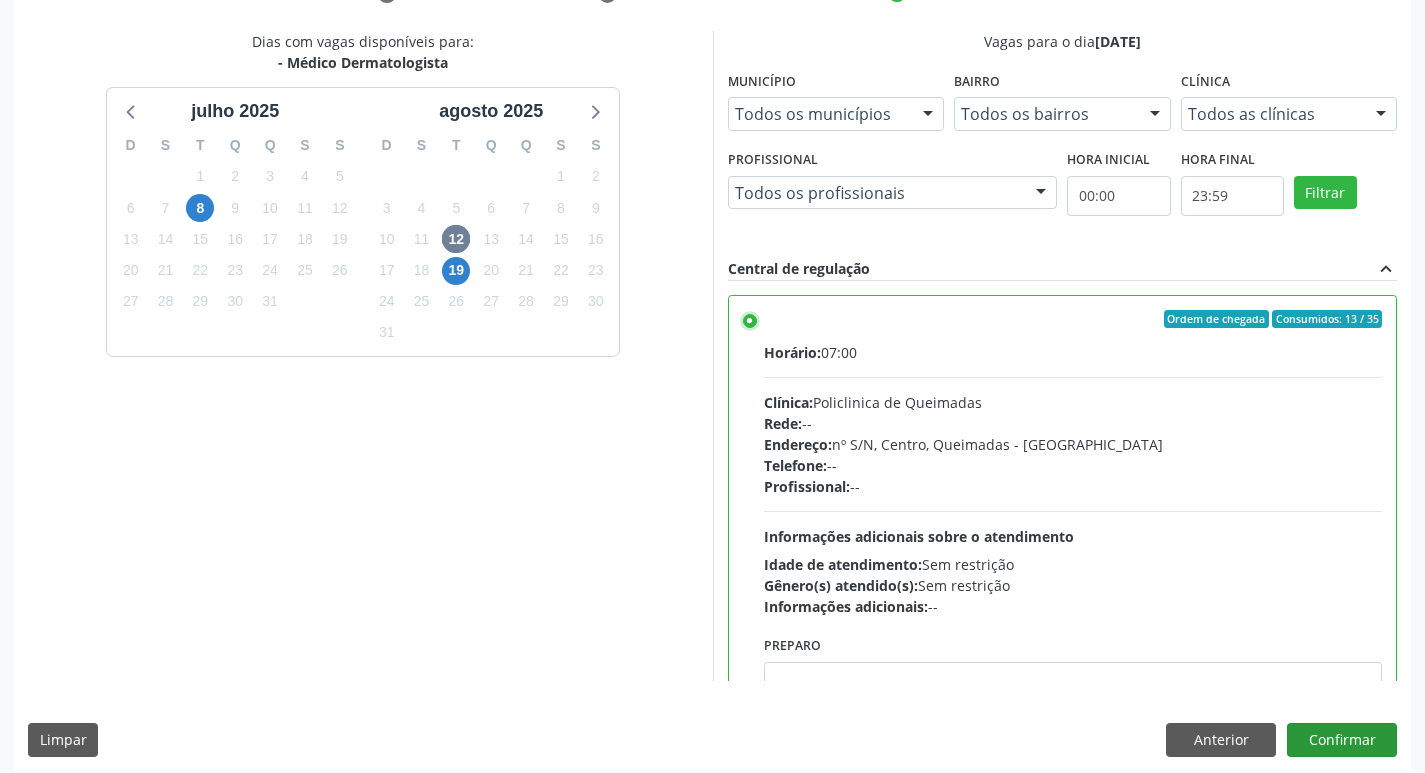 scroll, scrollTop: 422, scrollLeft: 0, axis: vertical 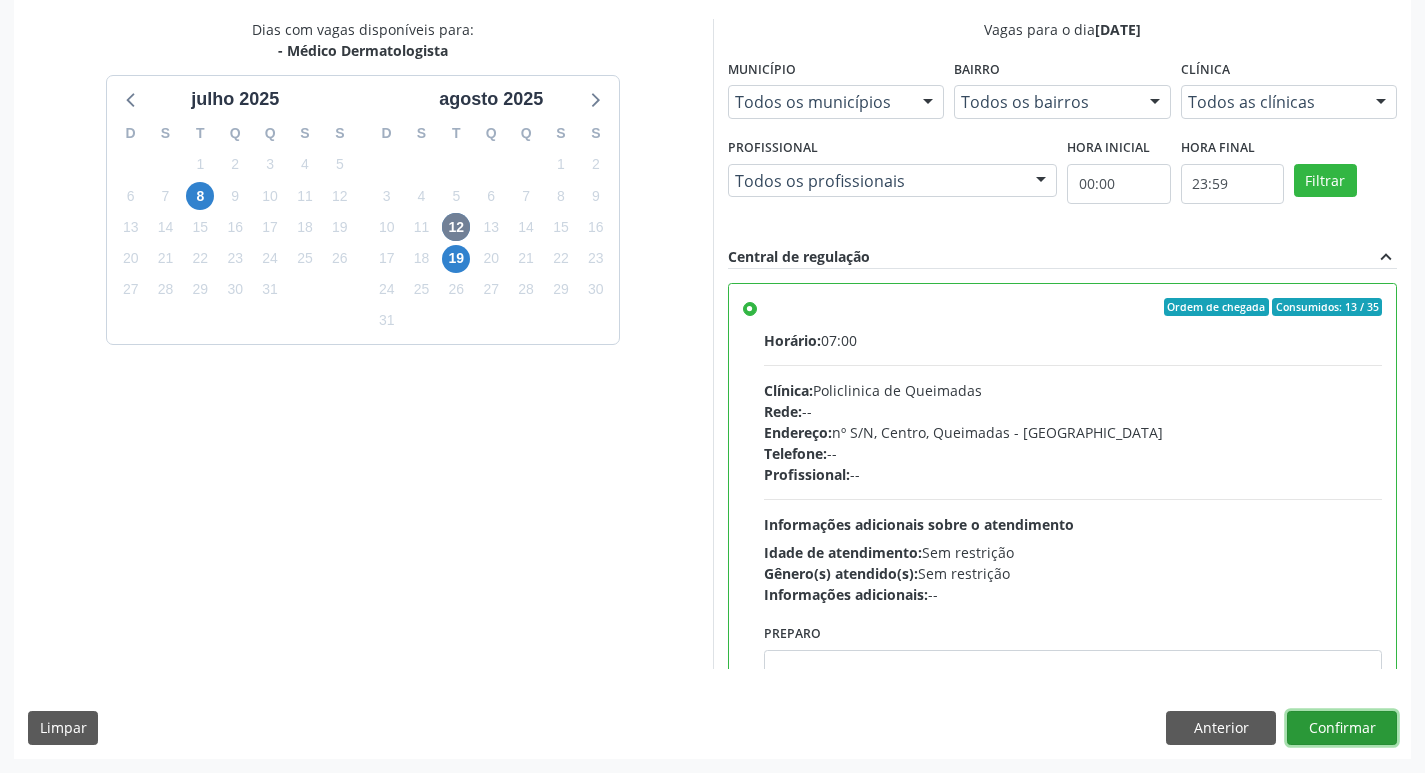 click on "Confirmar" at bounding box center (1342, 728) 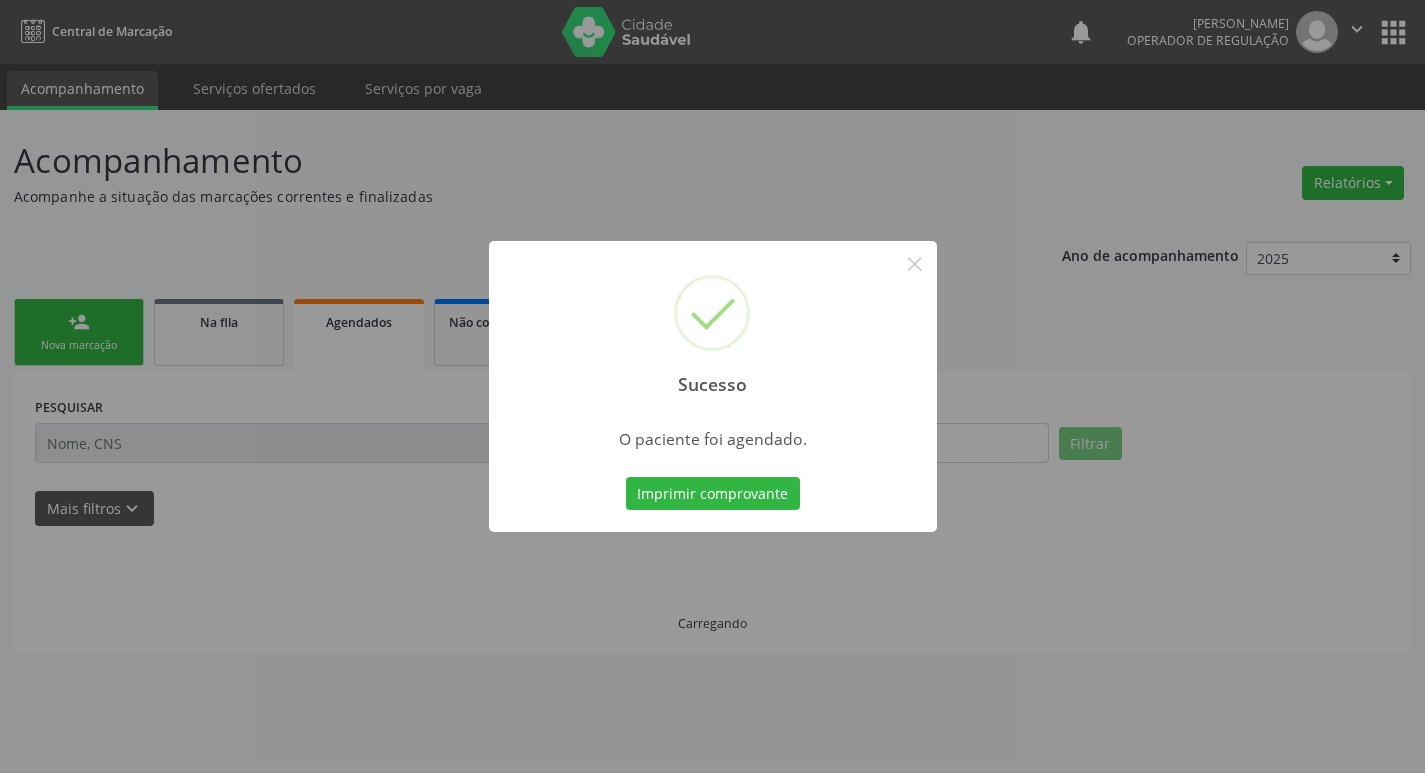 scroll, scrollTop: 0, scrollLeft: 0, axis: both 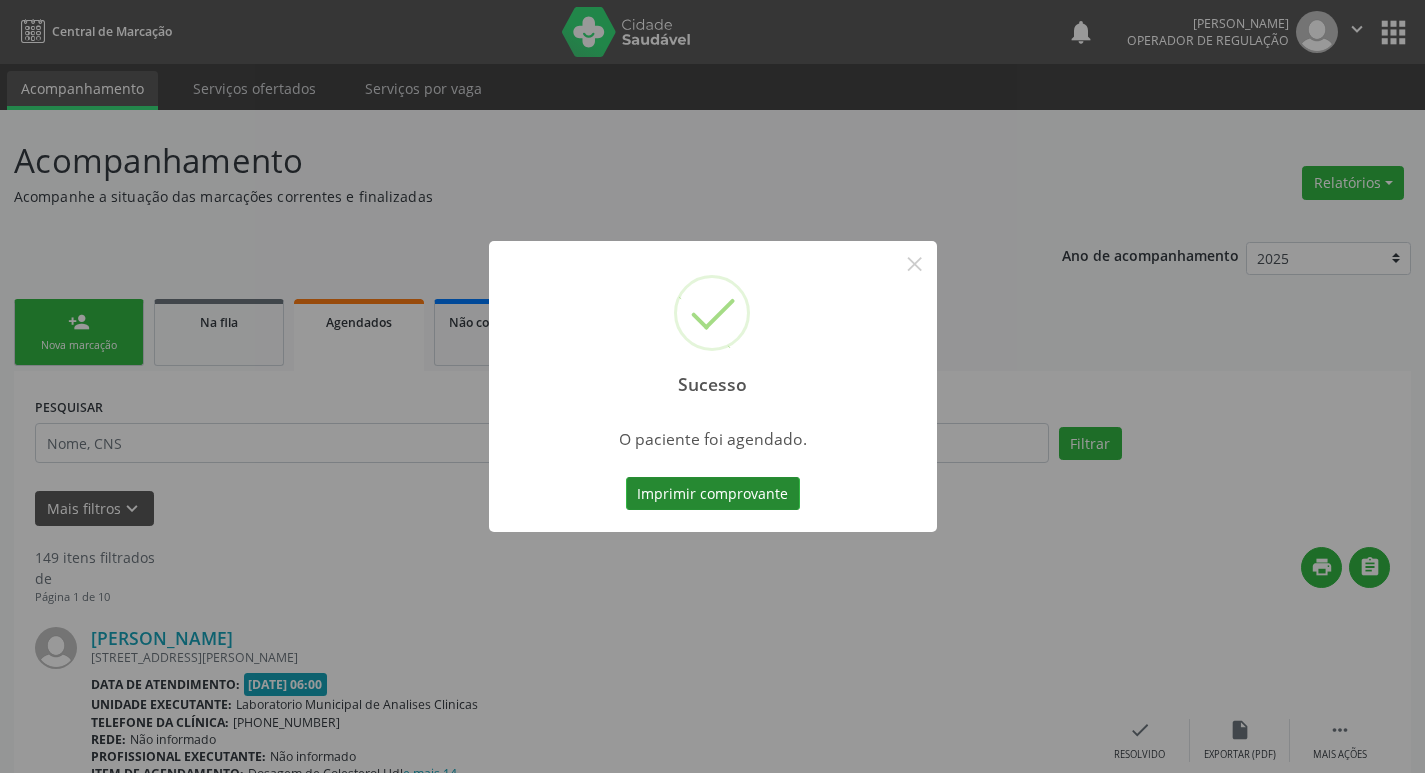 click on "Imprimir comprovante" at bounding box center (713, 494) 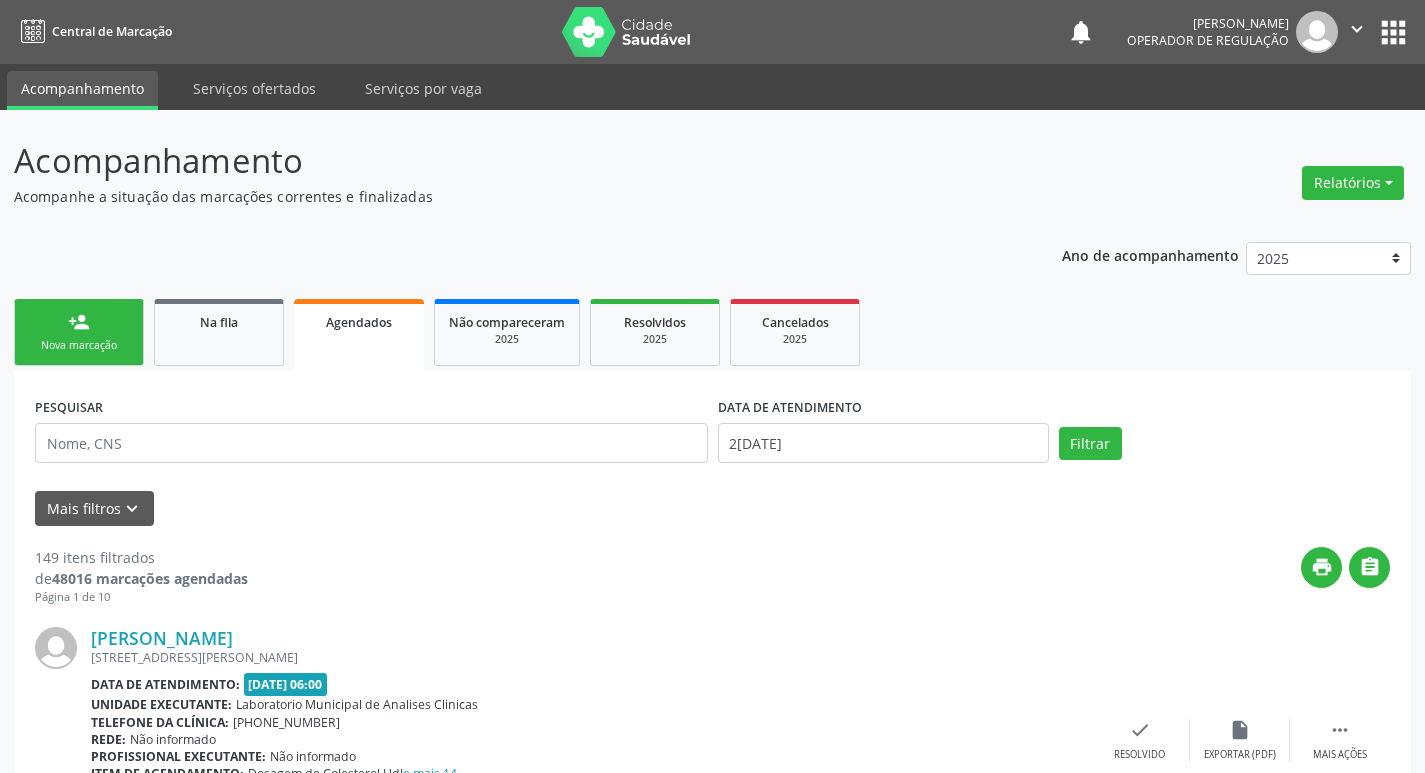 click on "person_add
Nova marcação" at bounding box center (79, 332) 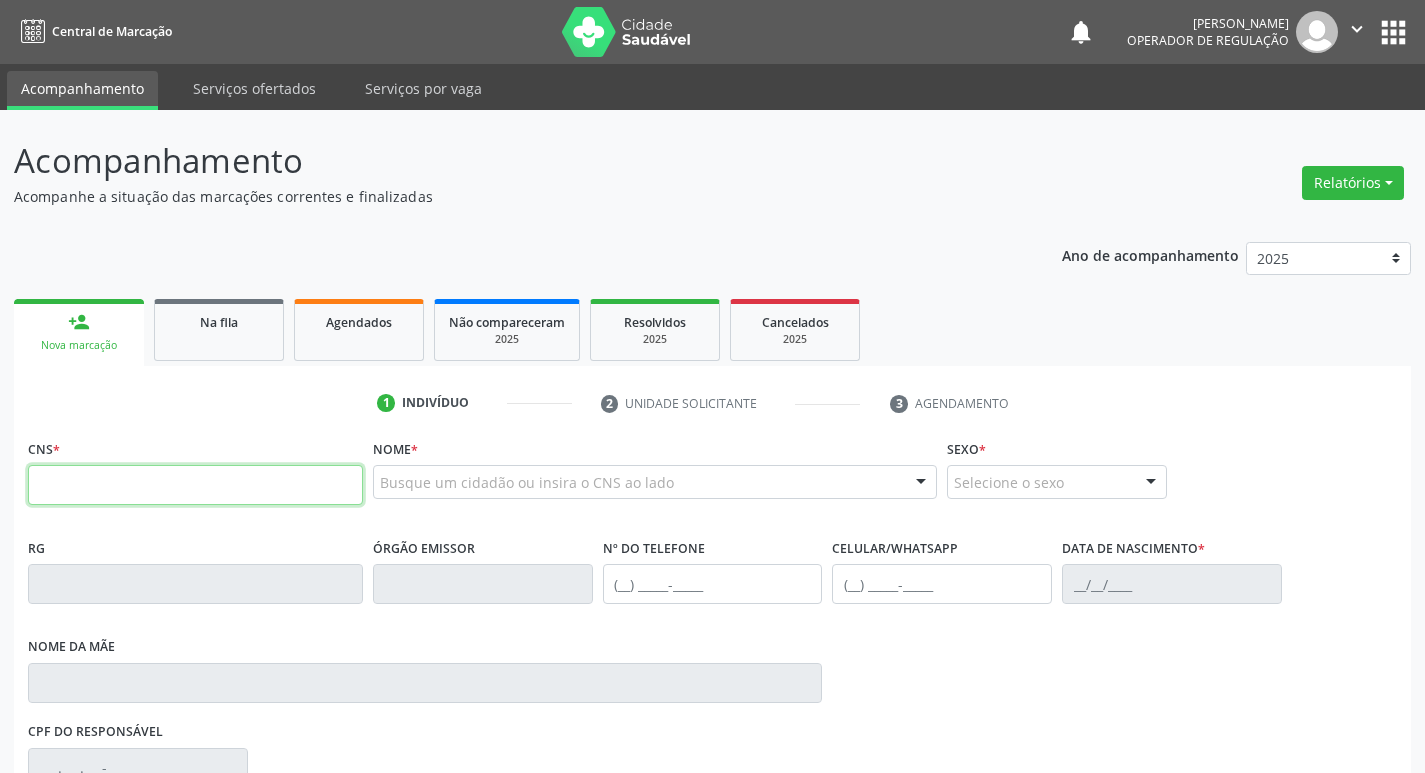 click at bounding box center [195, 485] 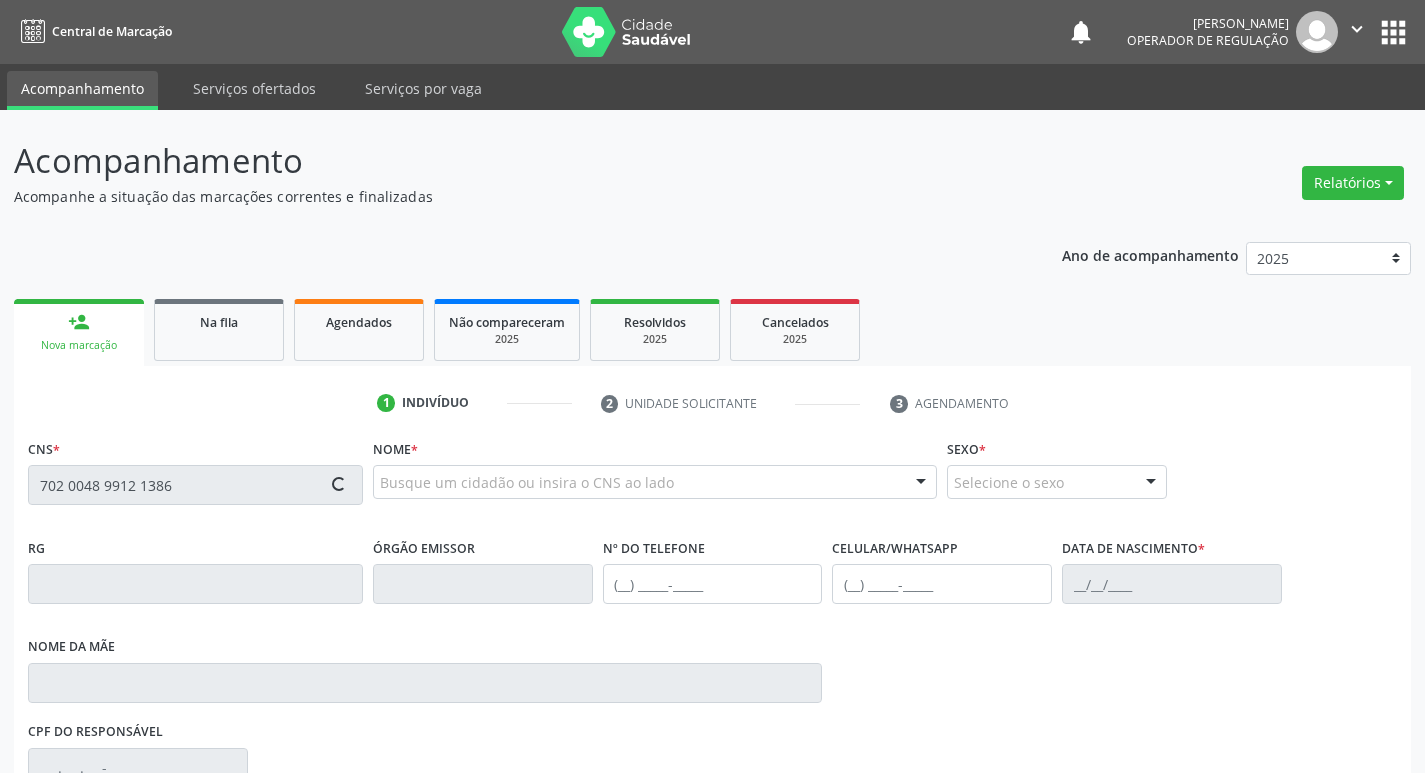 type on "702 0048 9912 1386" 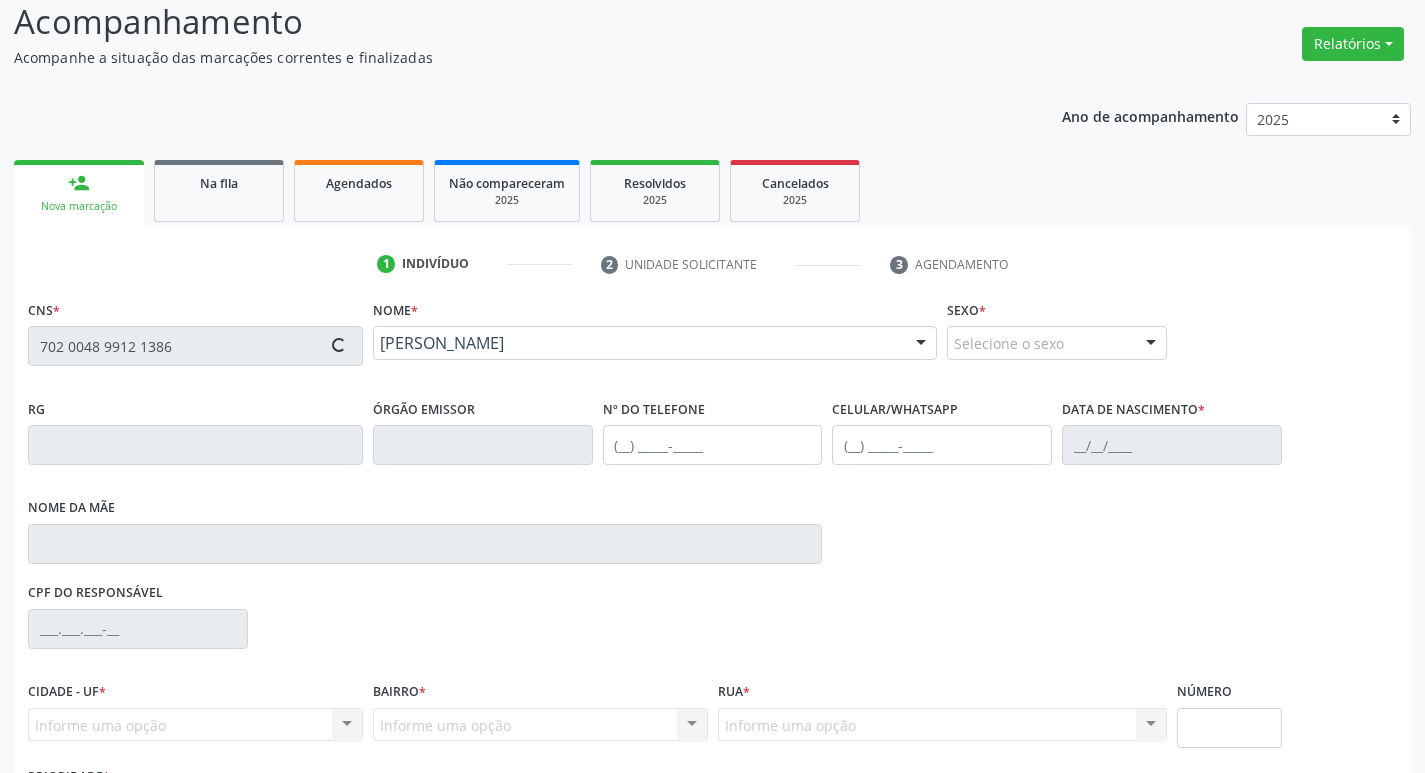 scroll, scrollTop: 297, scrollLeft: 0, axis: vertical 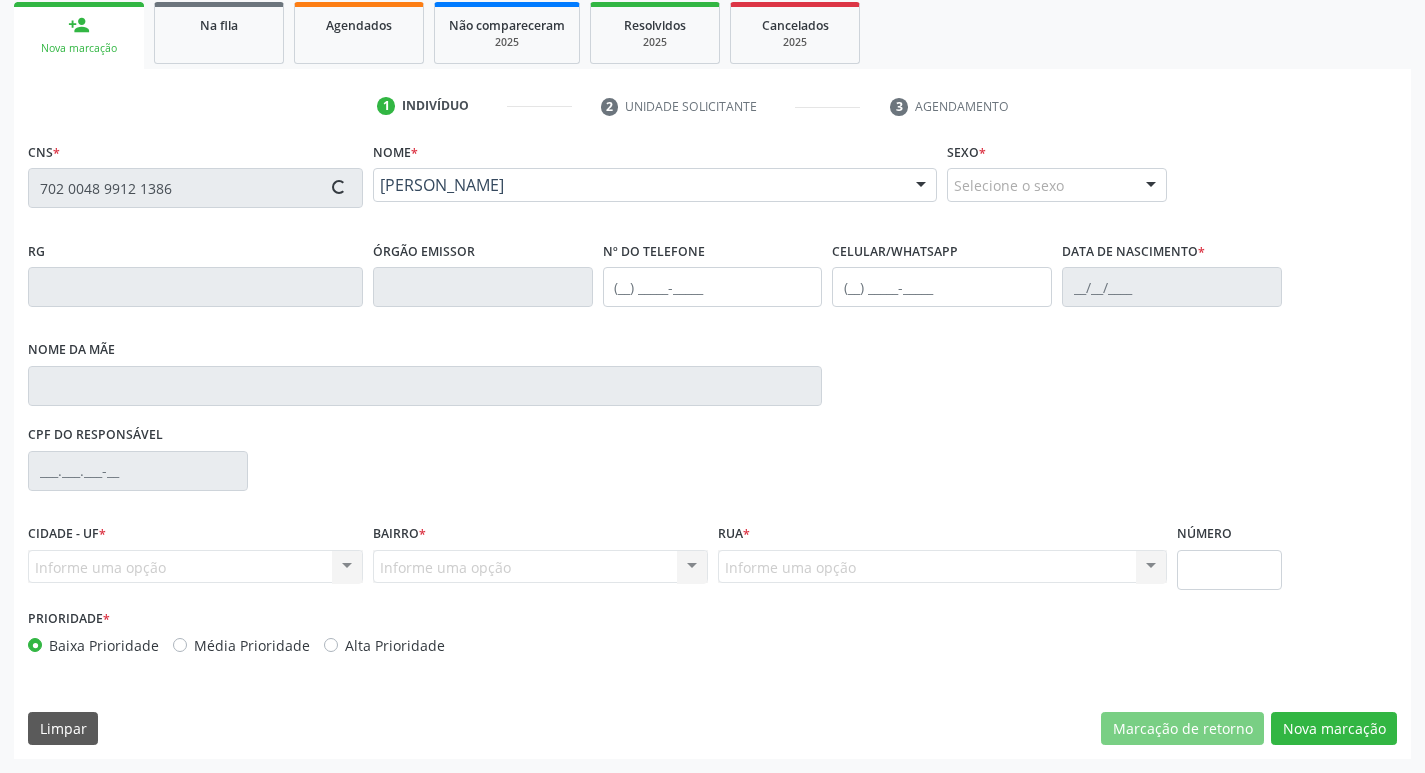 type on "(83) 99126-6831" 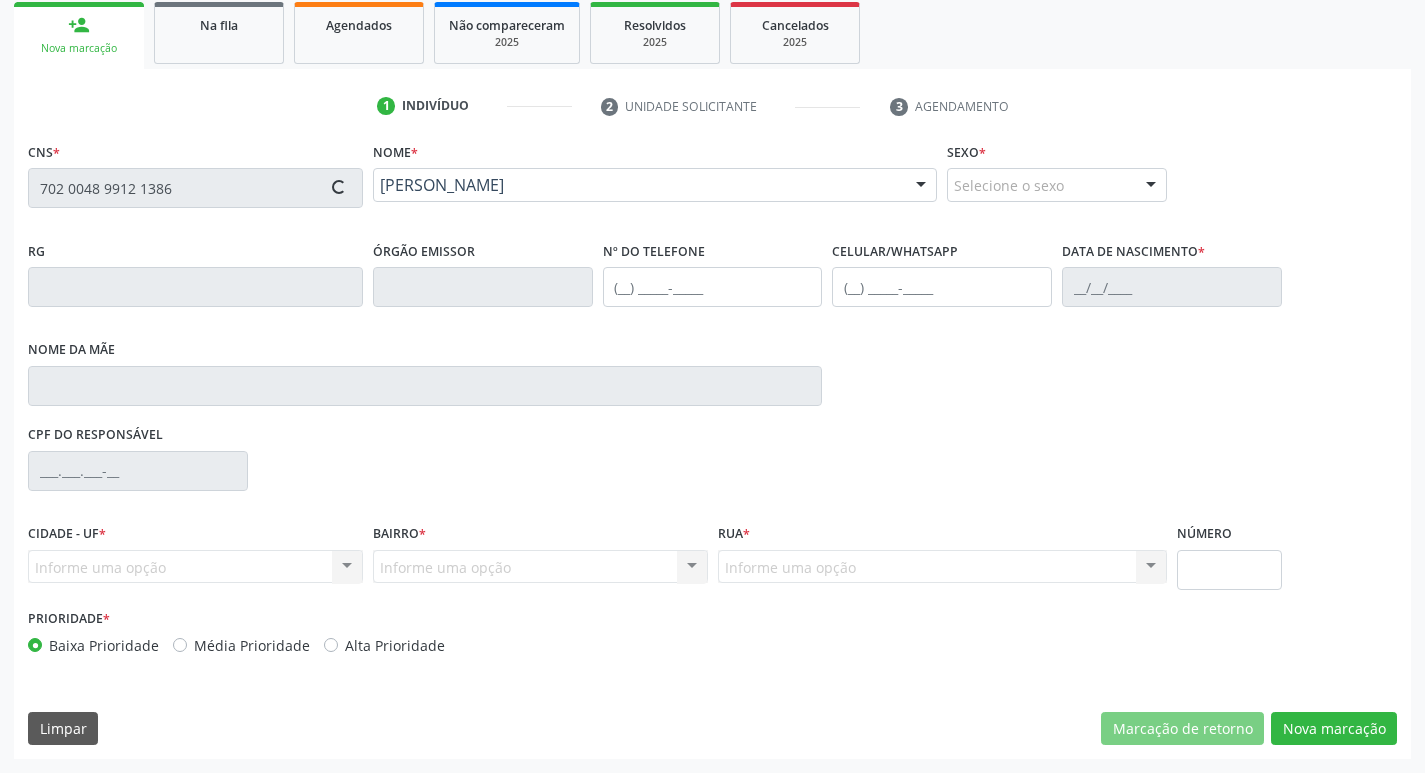 type on "(83) 99126-6831" 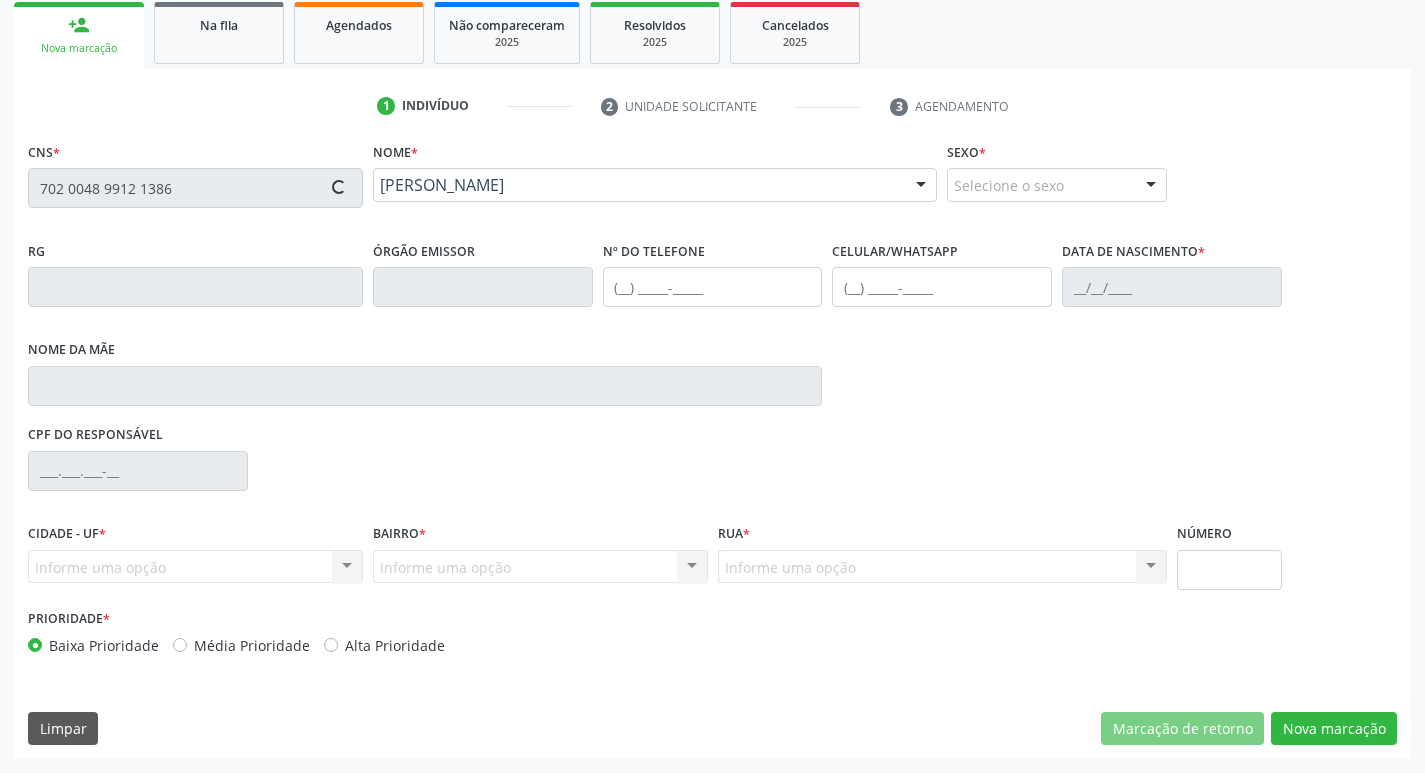type on "1636" 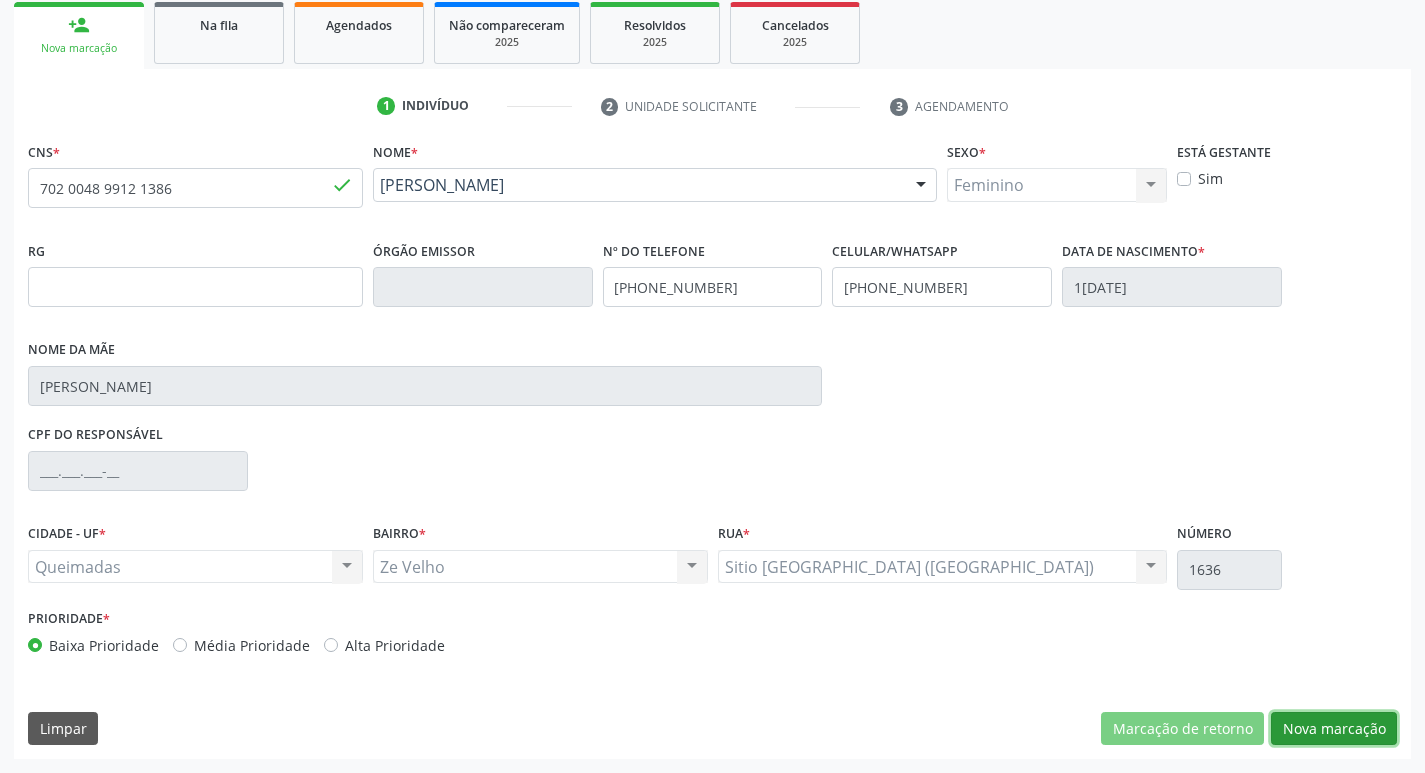click on "Nova marcação" at bounding box center (1334, 729) 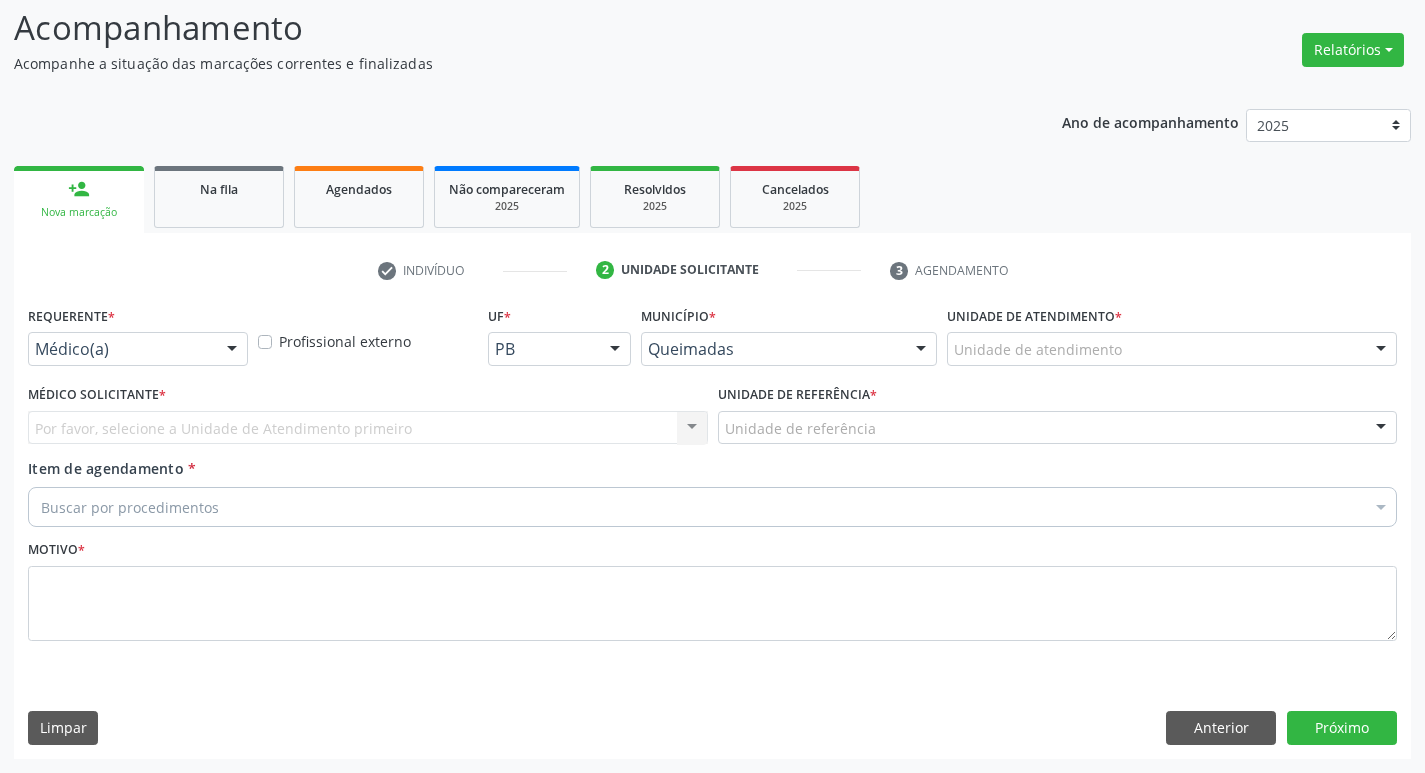 scroll, scrollTop: 133, scrollLeft: 0, axis: vertical 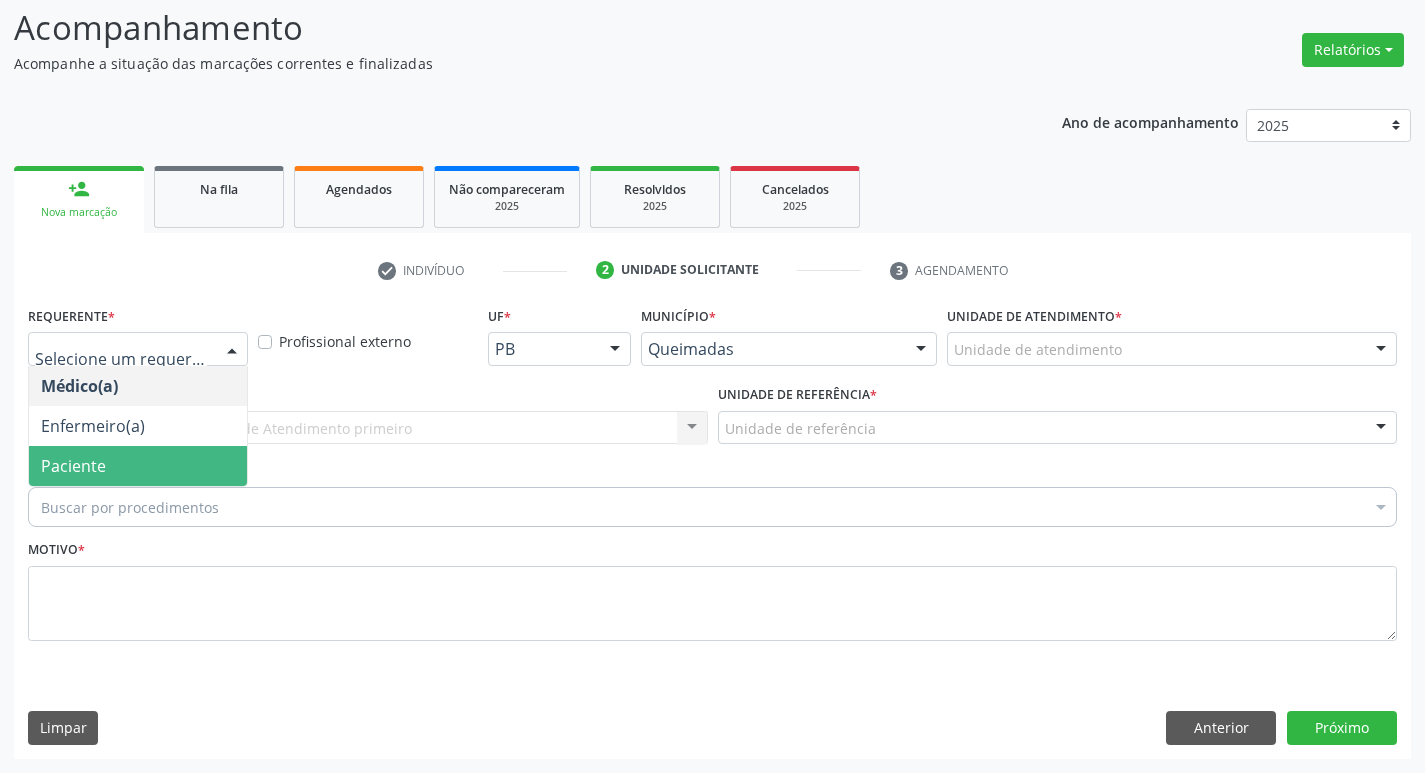click on "Paciente" at bounding box center [138, 466] 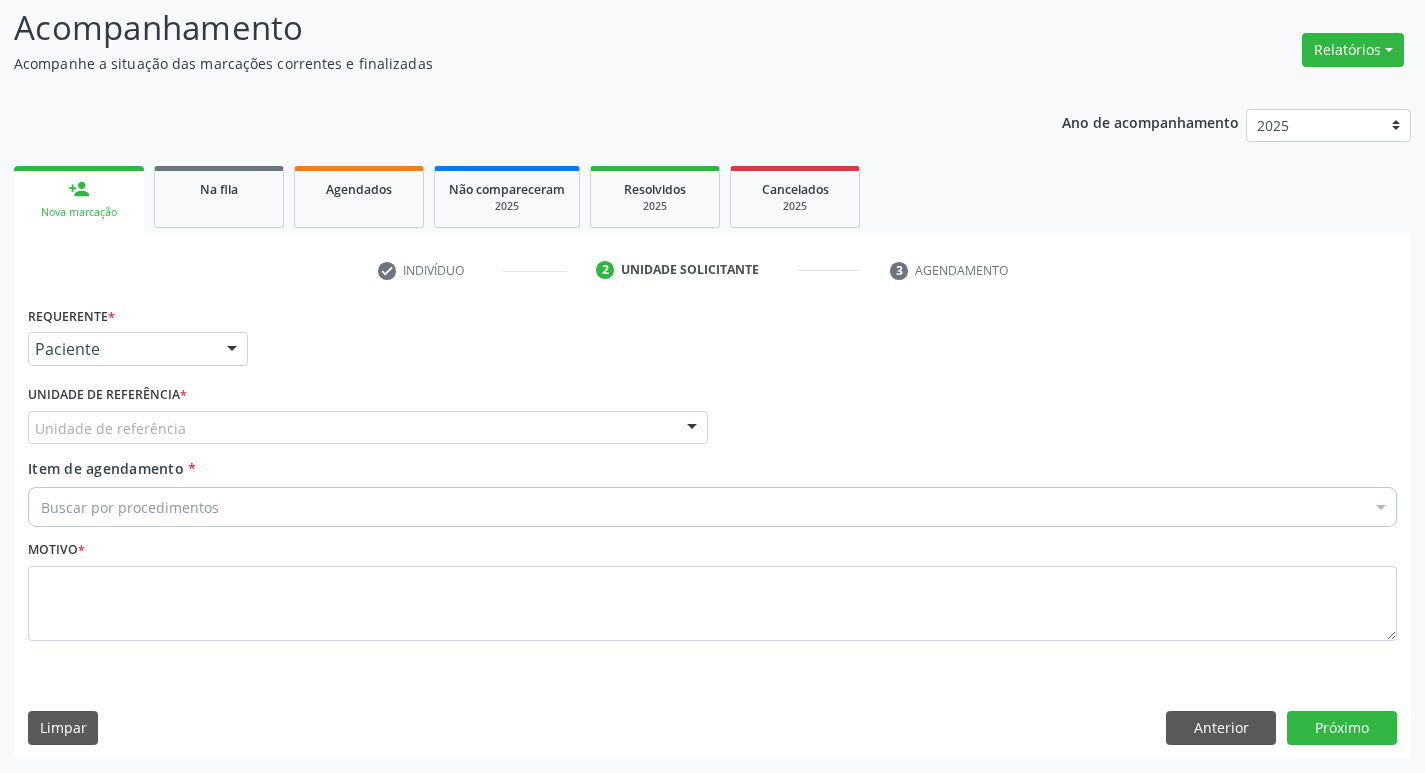 click on "Unidade de referência" at bounding box center [368, 428] 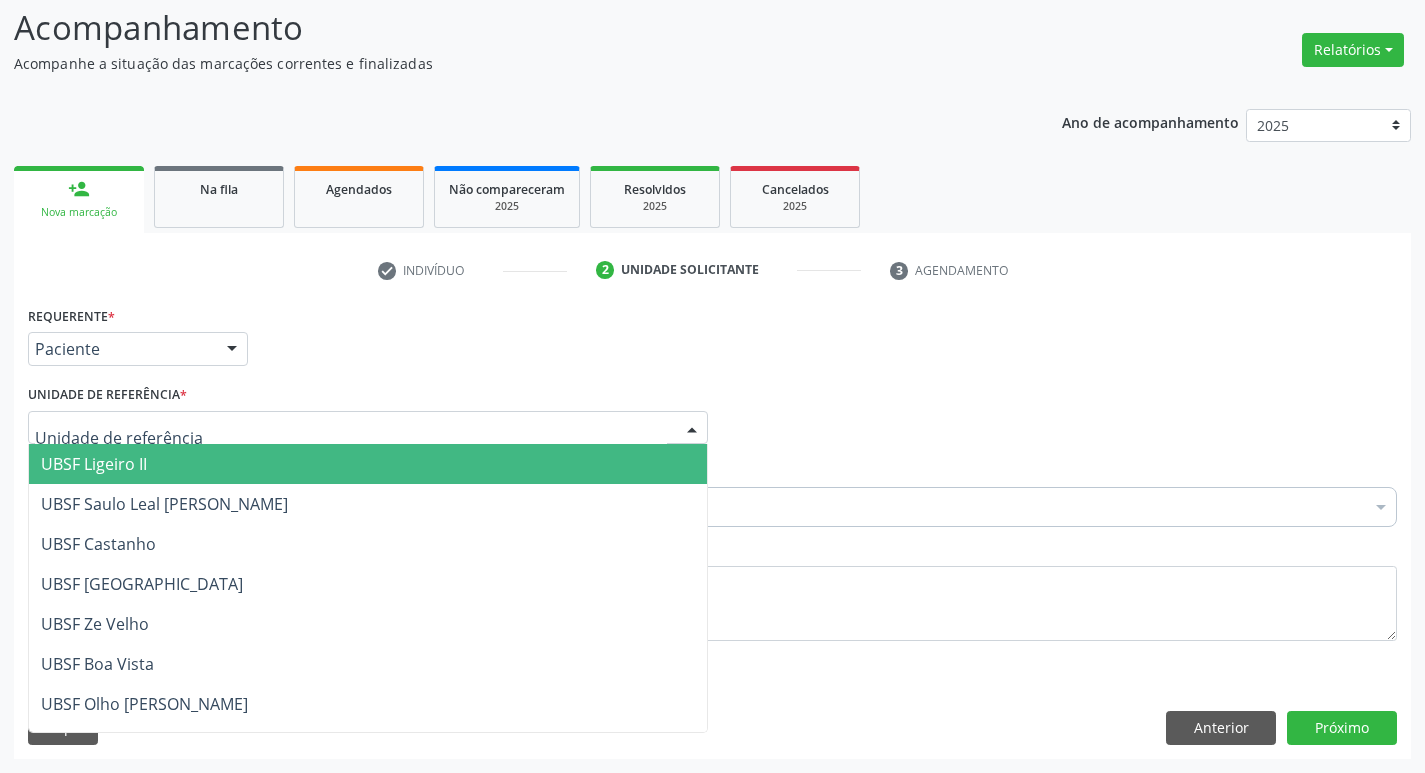 type on "Z" 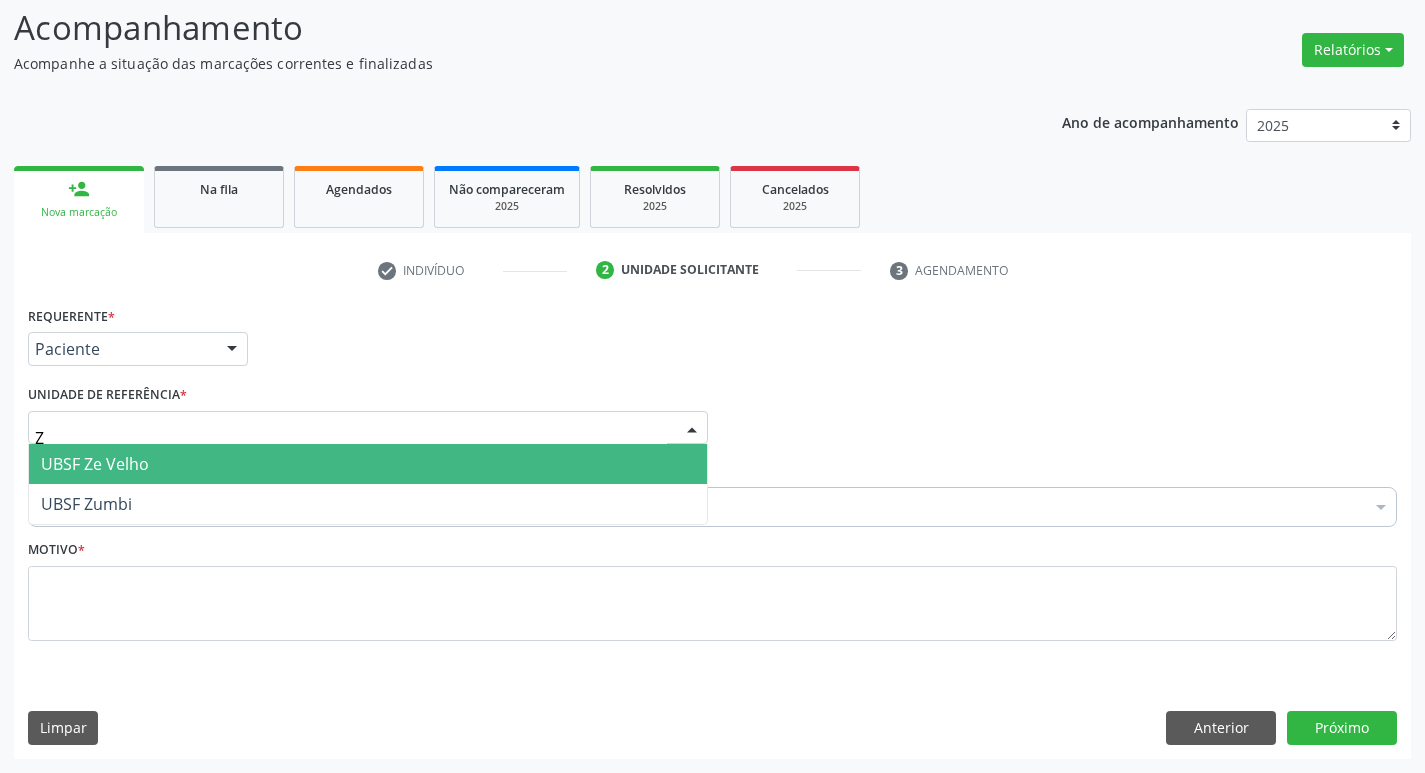 click on "UBSF Ze Velho" at bounding box center [368, 464] 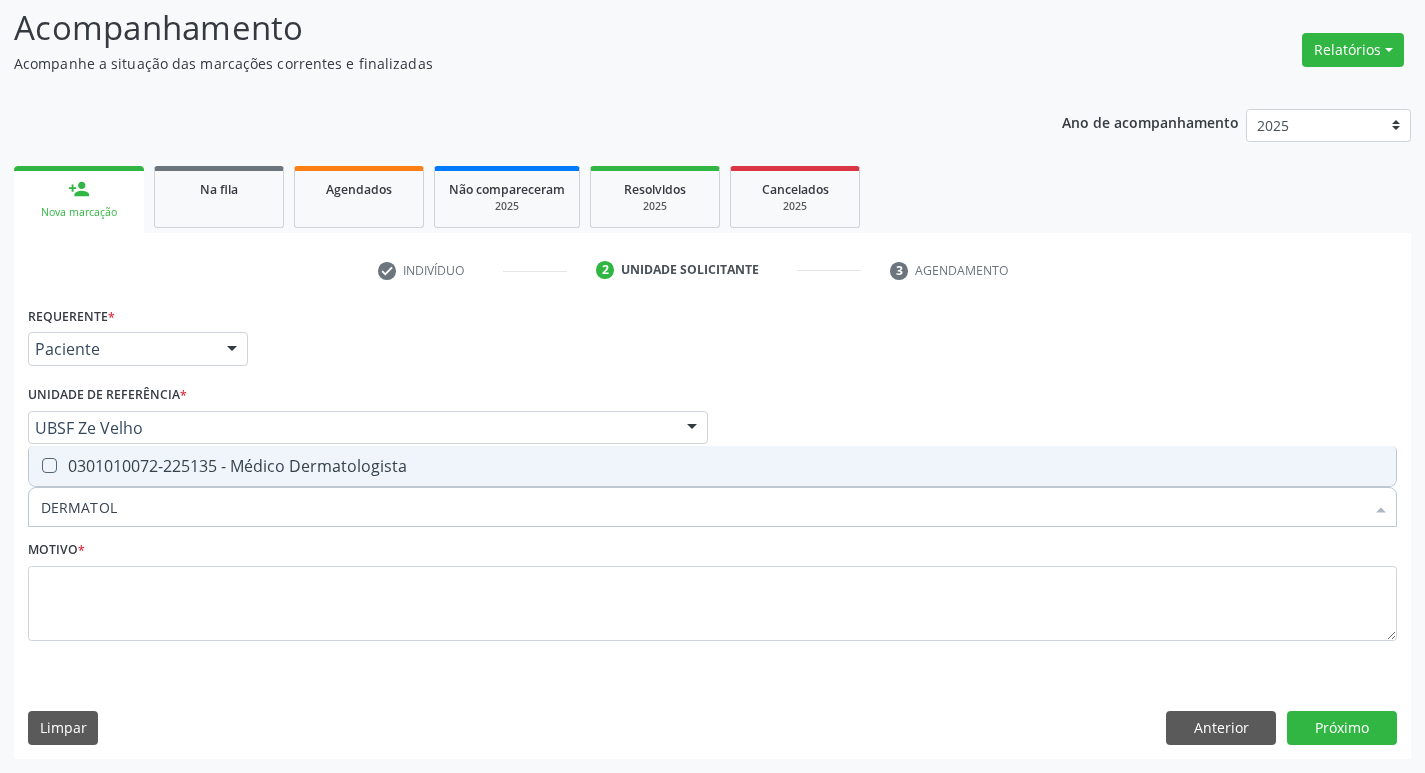 type on "DERMATOLO" 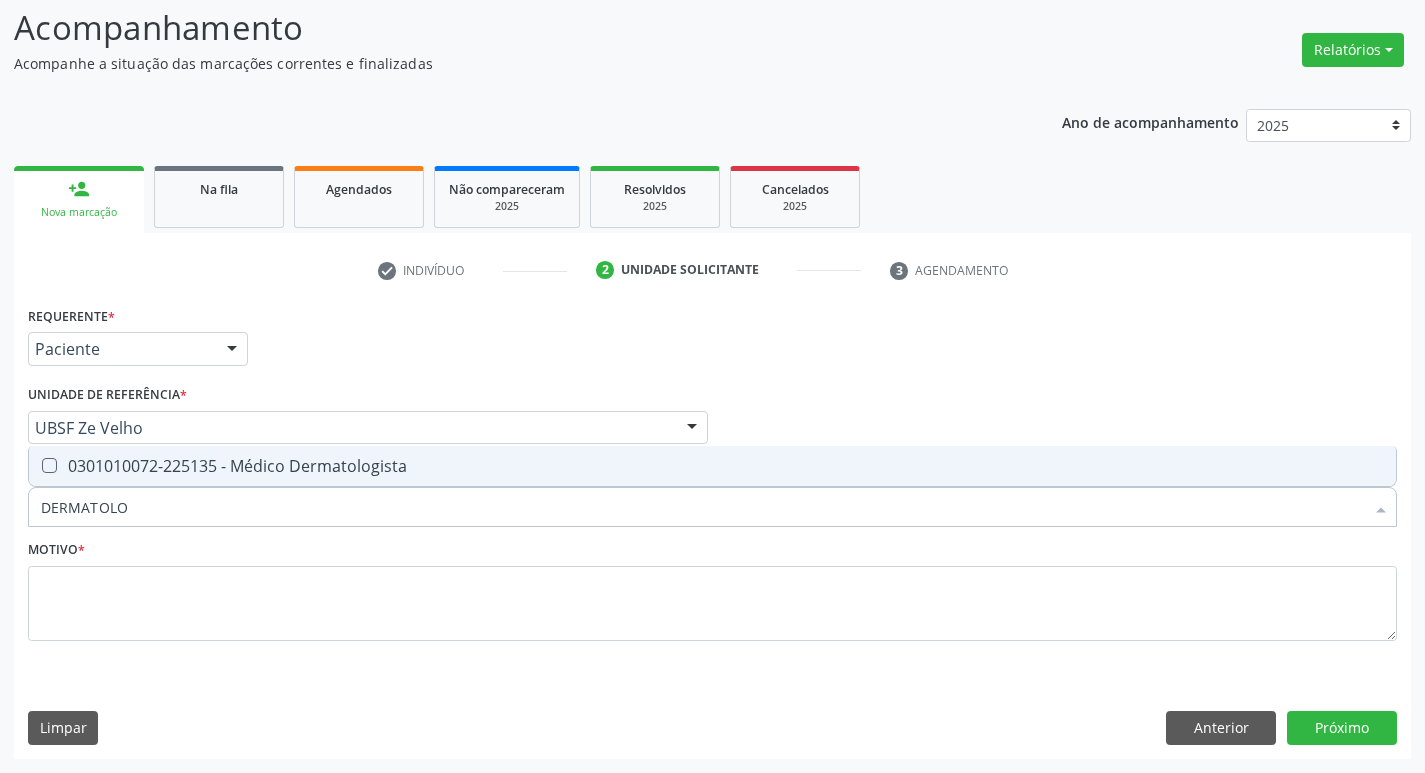 click on "0301010072-225135 - Médico Dermatologista" at bounding box center (712, 466) 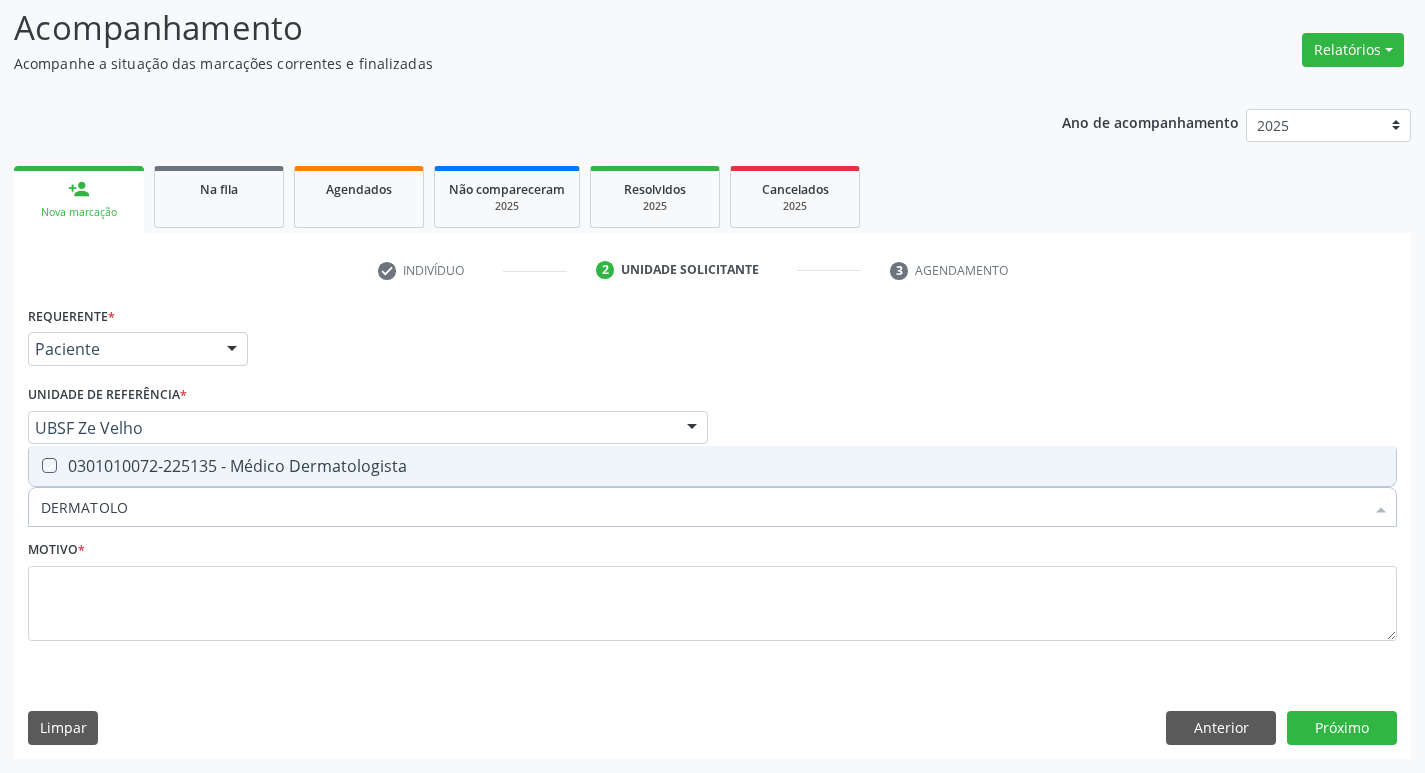 checkbox on "true" 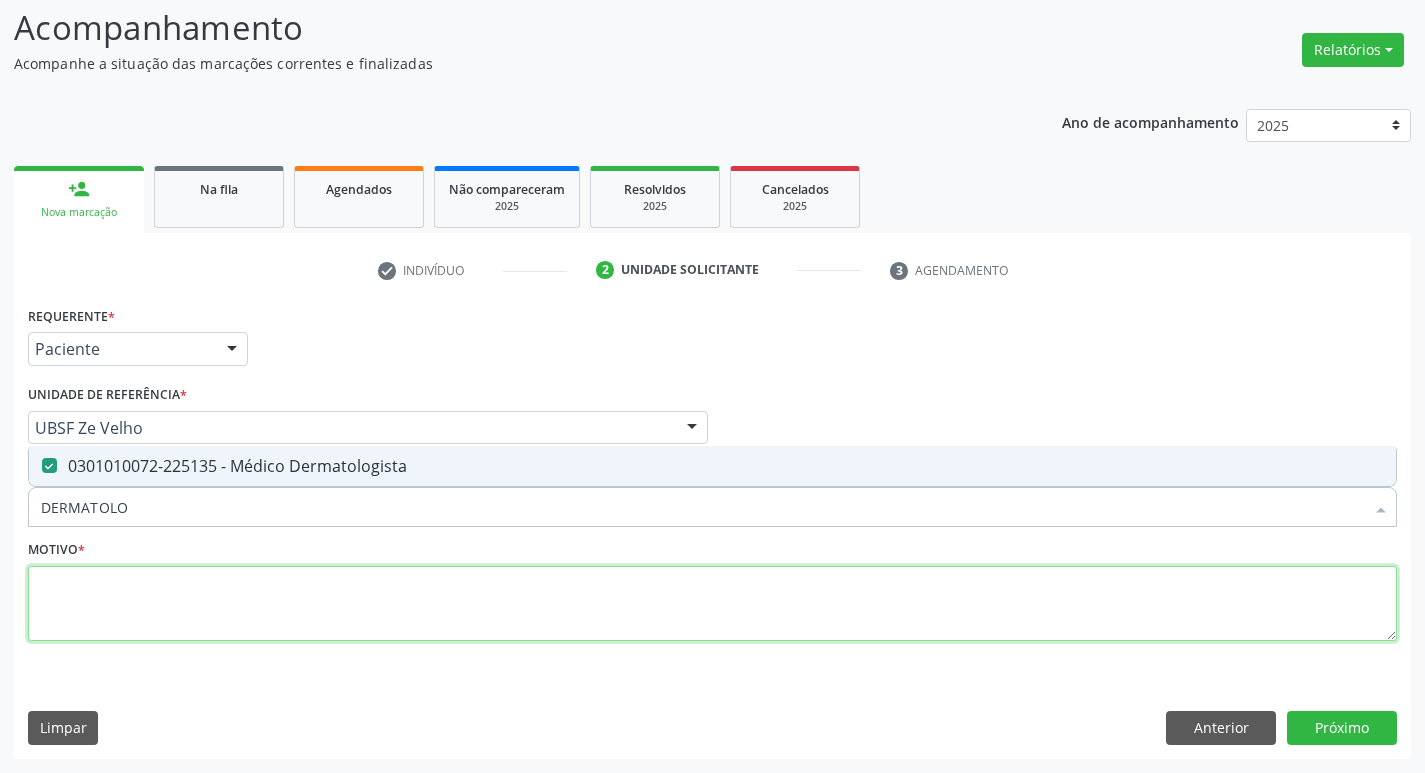 click at bounding box center [712, 604] 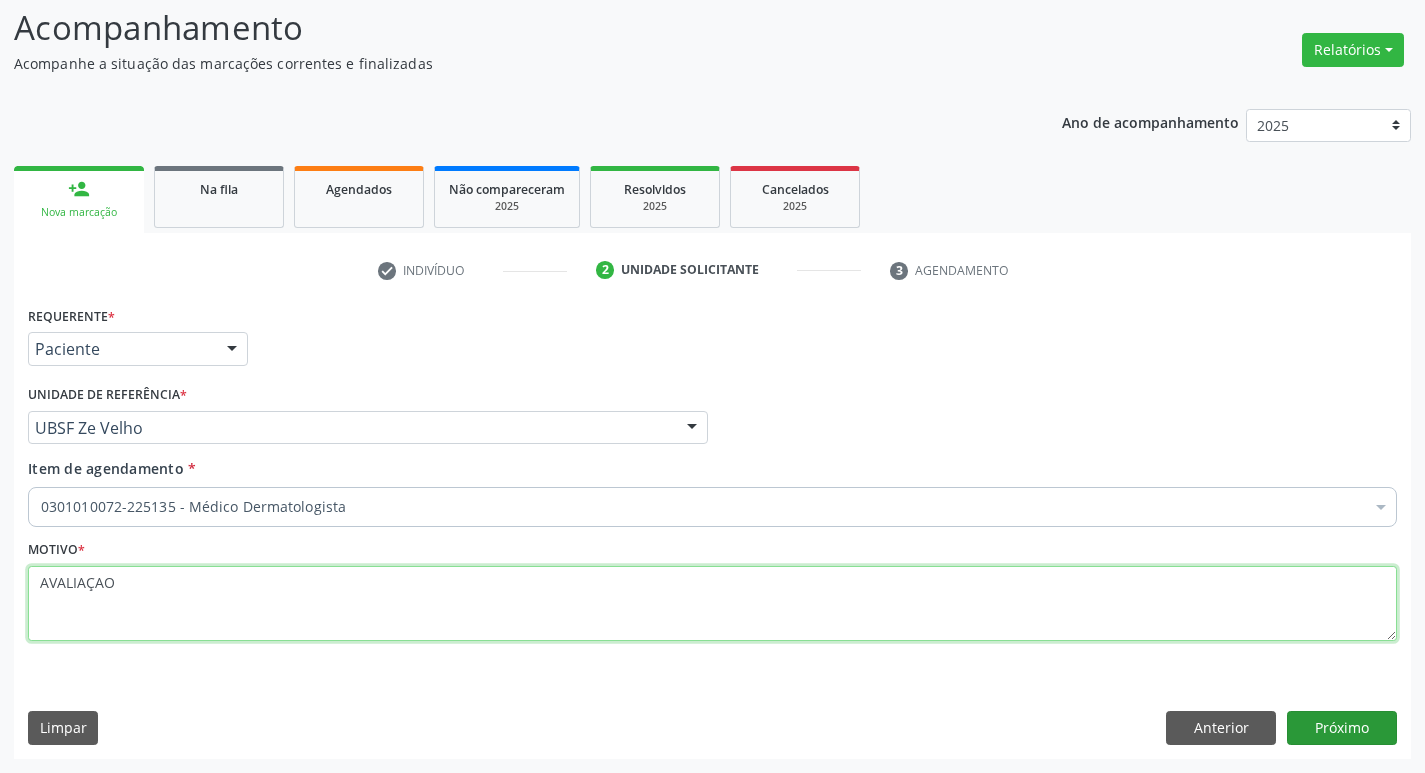type on "AVALIAÇAO" 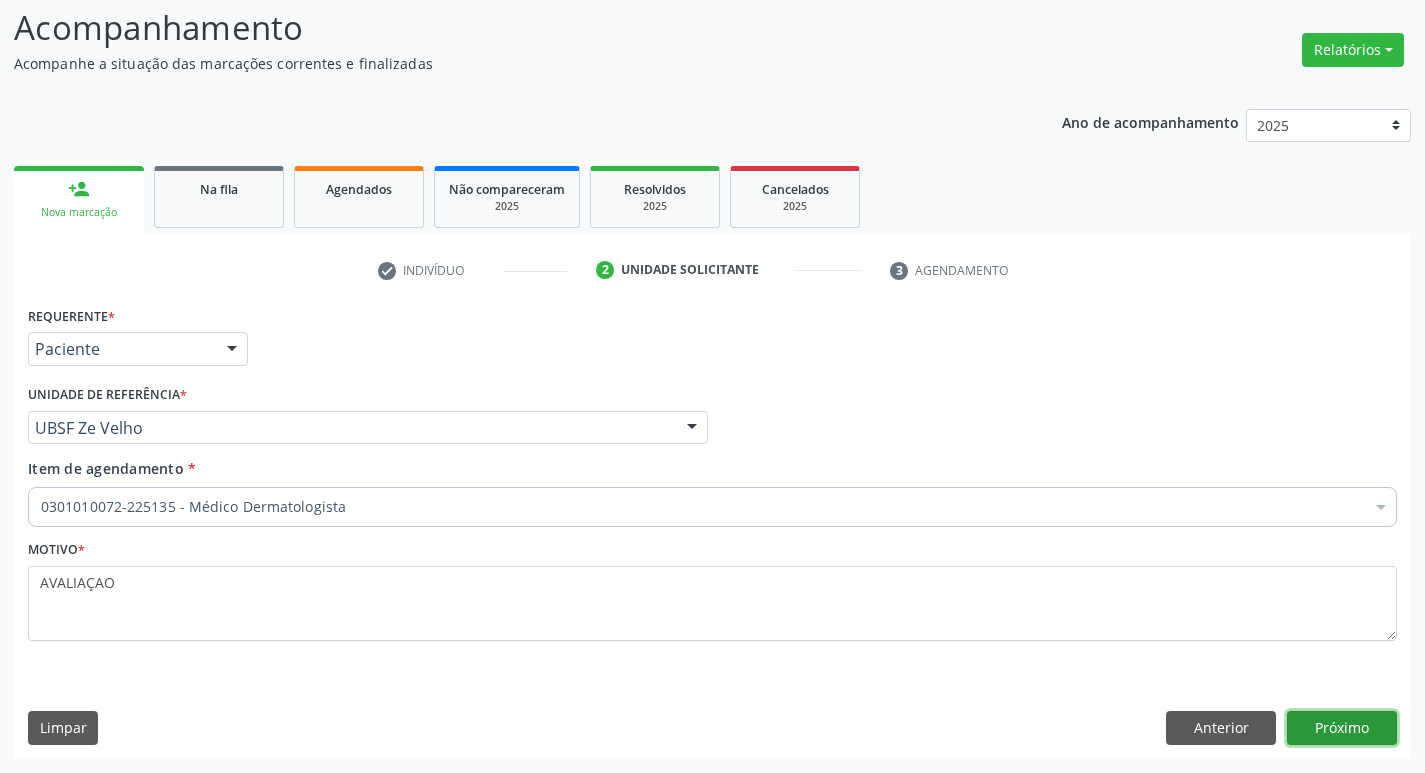 click on "Próximo" at bounding box center [1342, 728] 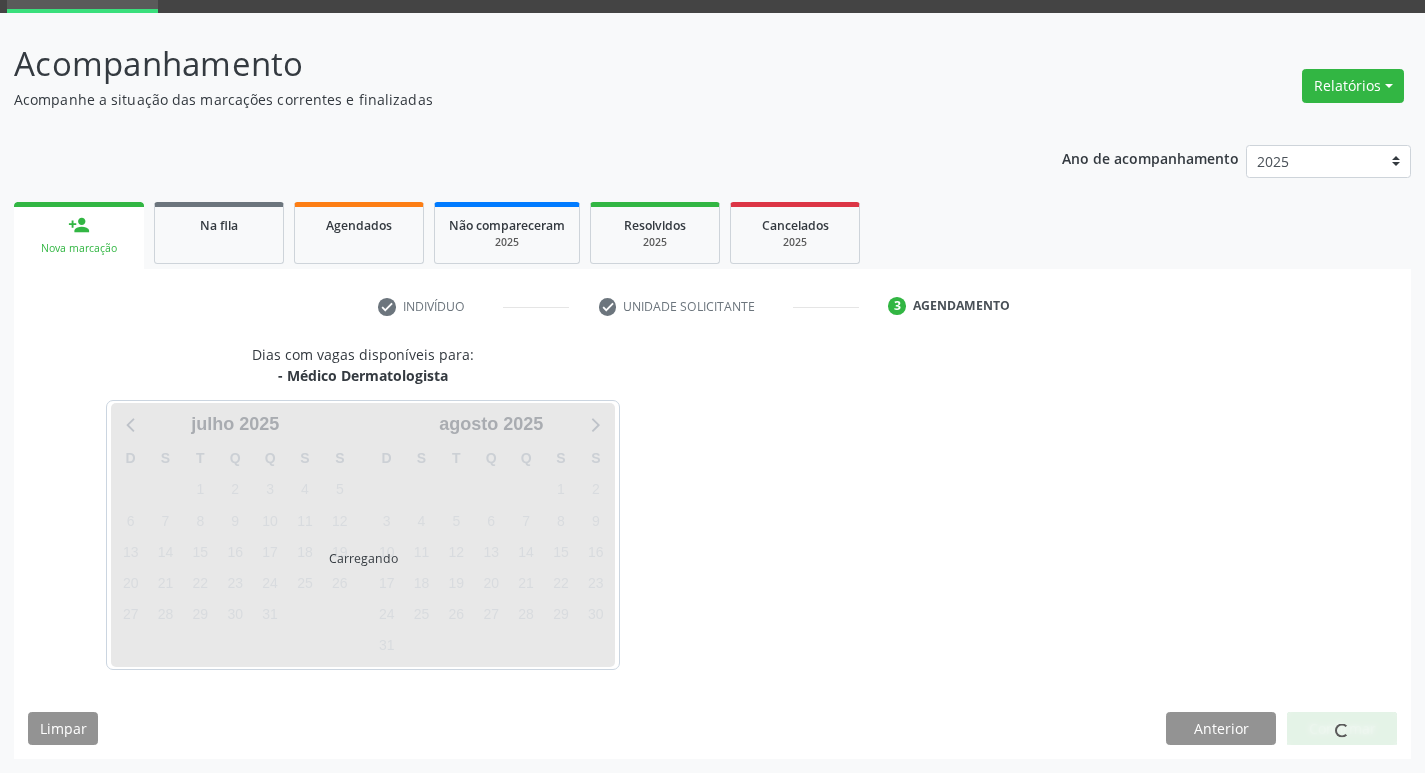 scroll, scrollTop: 97, scrollLeft: 0, axis: vertical 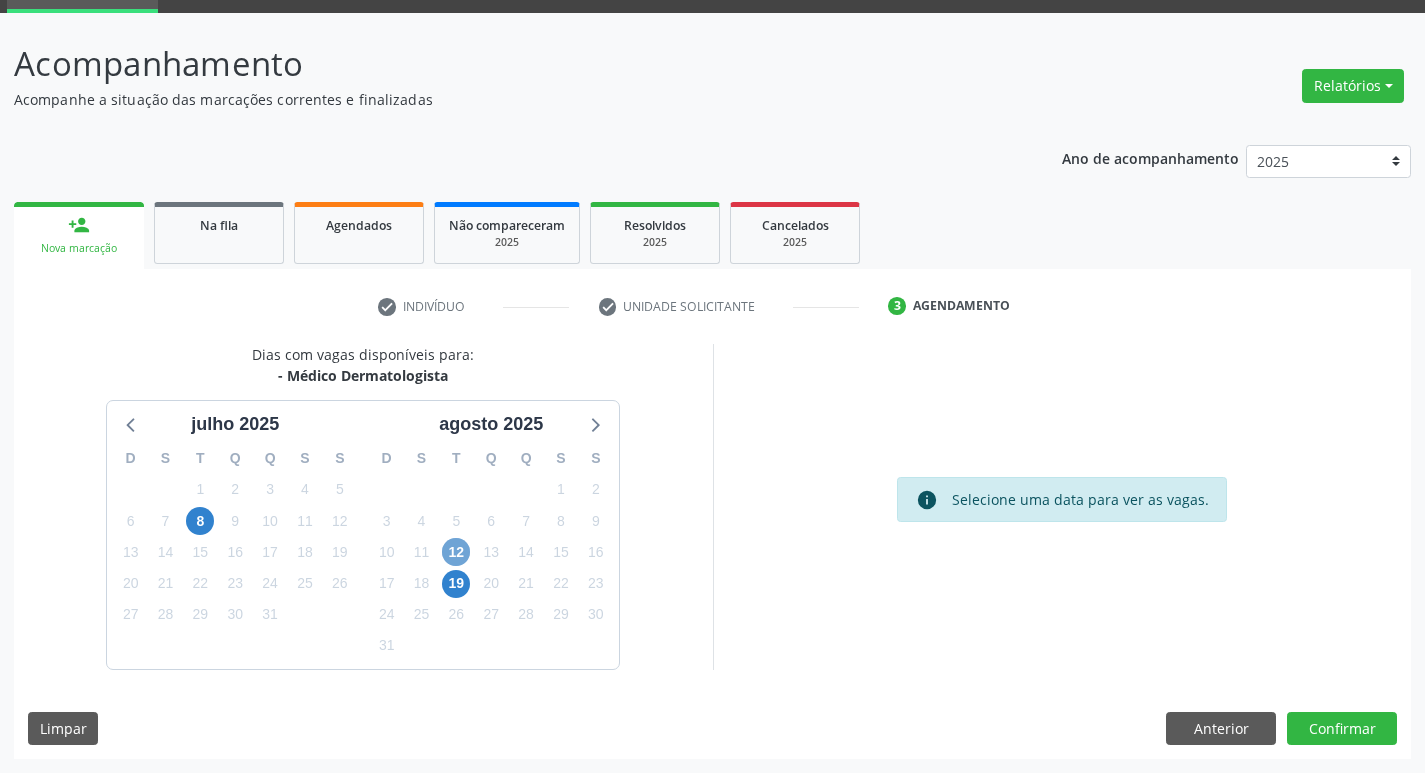 click on "12" at bounding box center [456, 552] 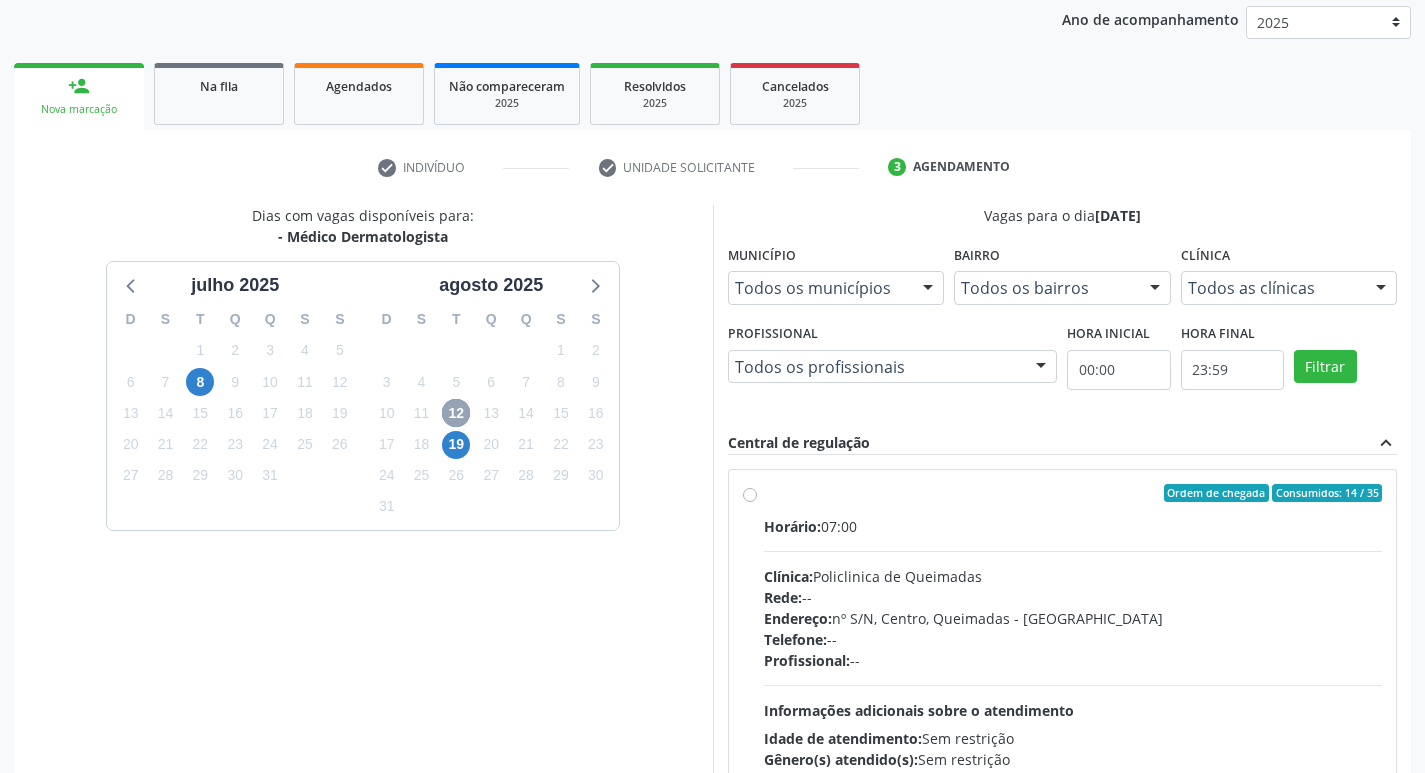 scroll, scrollTop: 386, scrollLeft: 0, axis: vertical 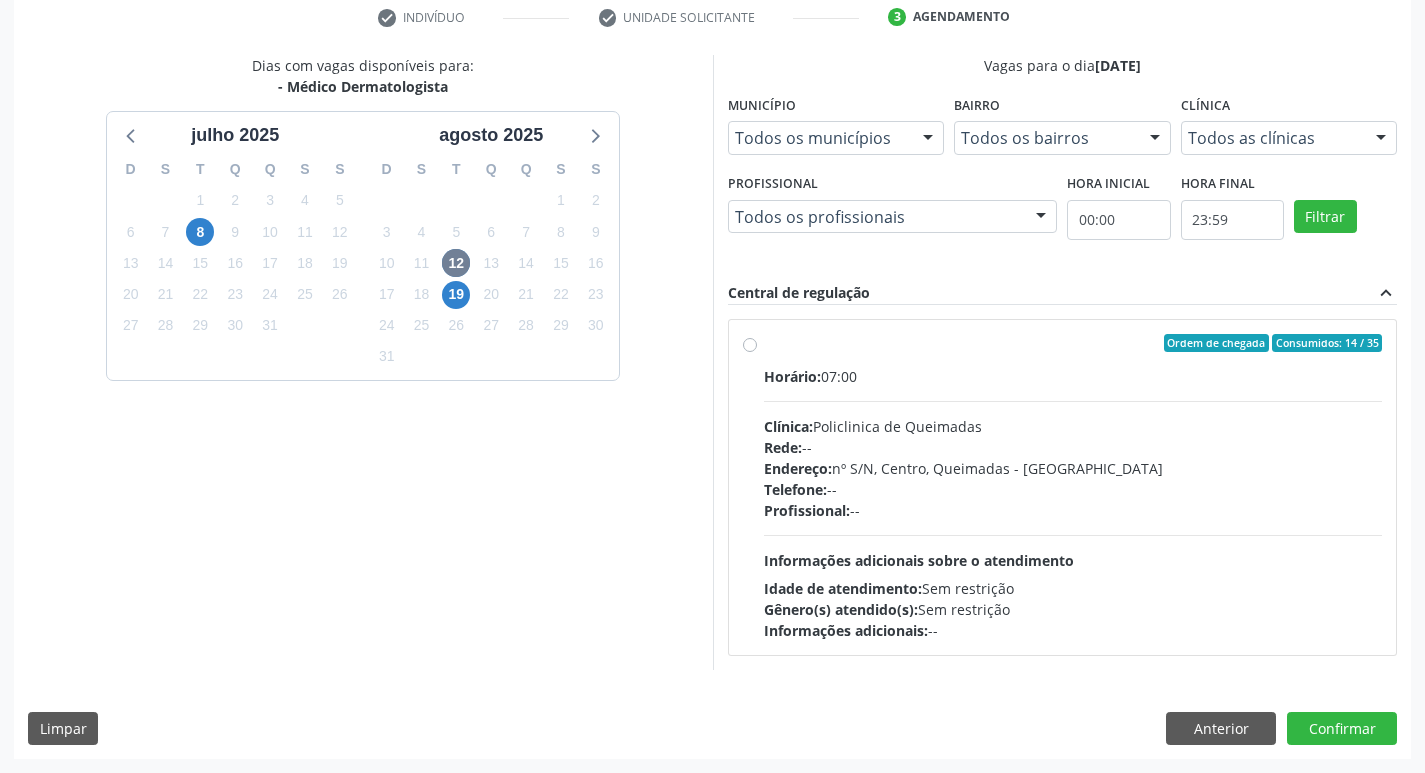 click on "Informações adicionais:
--" at bounding box center (1073, 630) 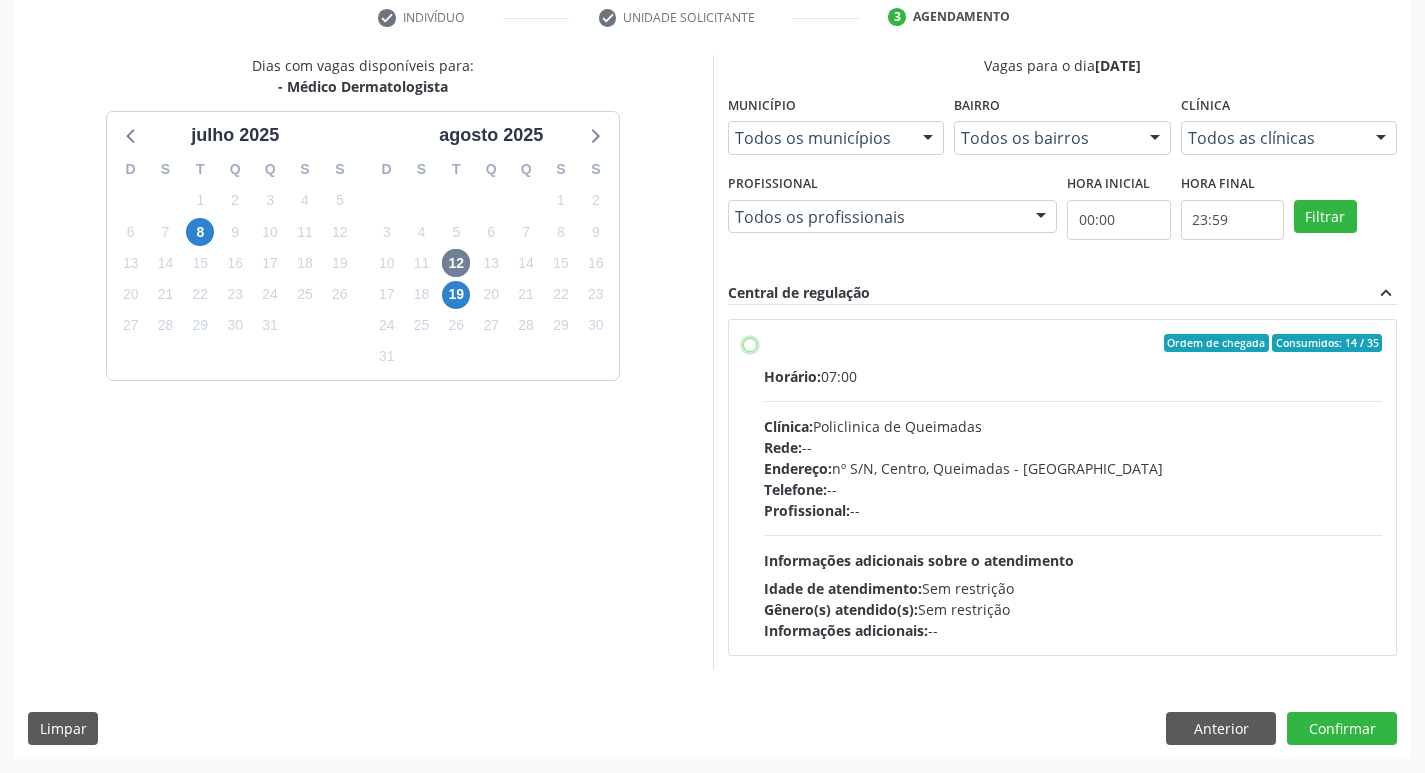 click on "Ordem de chegada
Consumidos: 14 / 35
Horário:   07:00
Clínica:  Policlinica de Queimadas
Rede:
--
Endereço:   nº S/N, Centro, Queimadas - PB
Telefone:   --
Profissional:
--
Informações adicionais sobre o atendimento
Idade de atendimento:
Sem restrição
Gênero(s) atendido(s):
Sem restrição
Informações adicionais:
--" at bounding box center [750, 343] 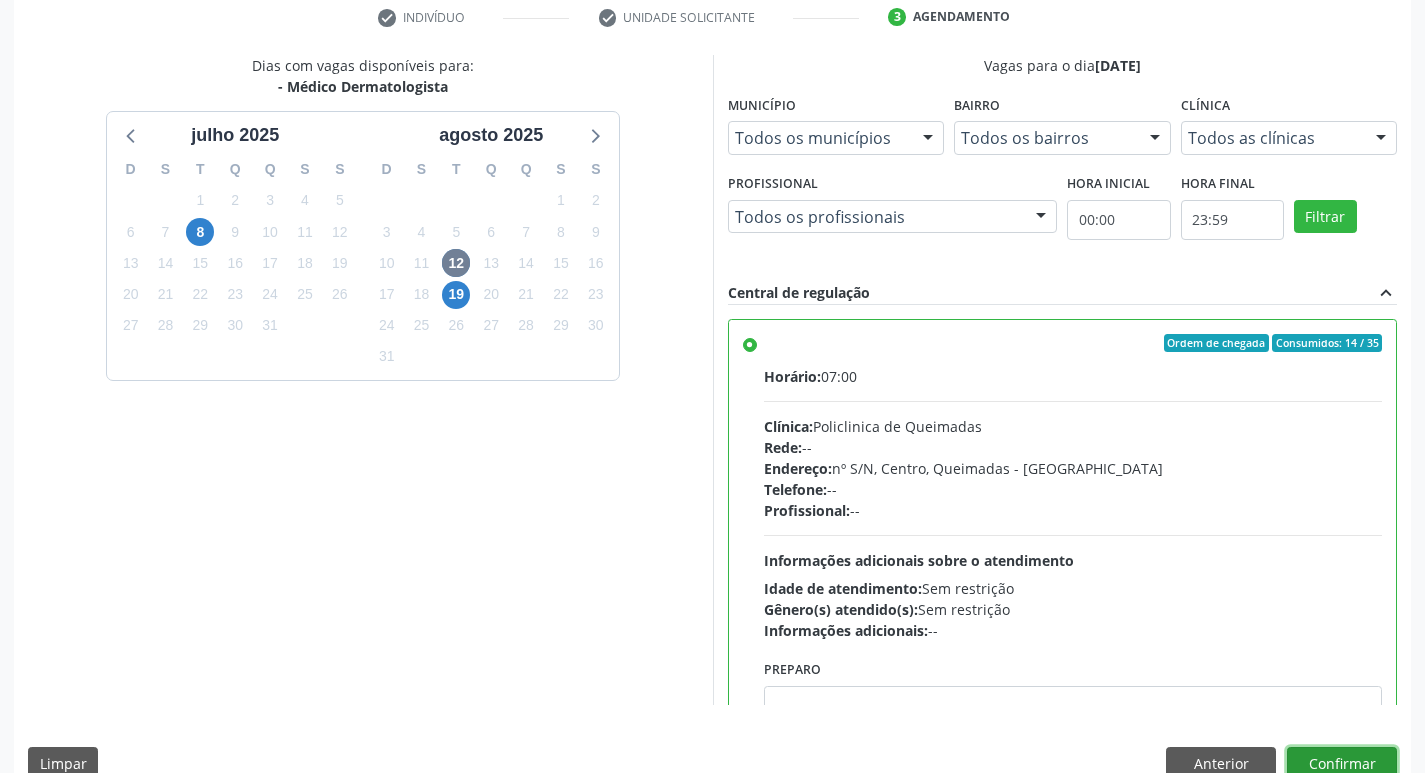 click on "Confirmar" at bounding box center [1342, 764] 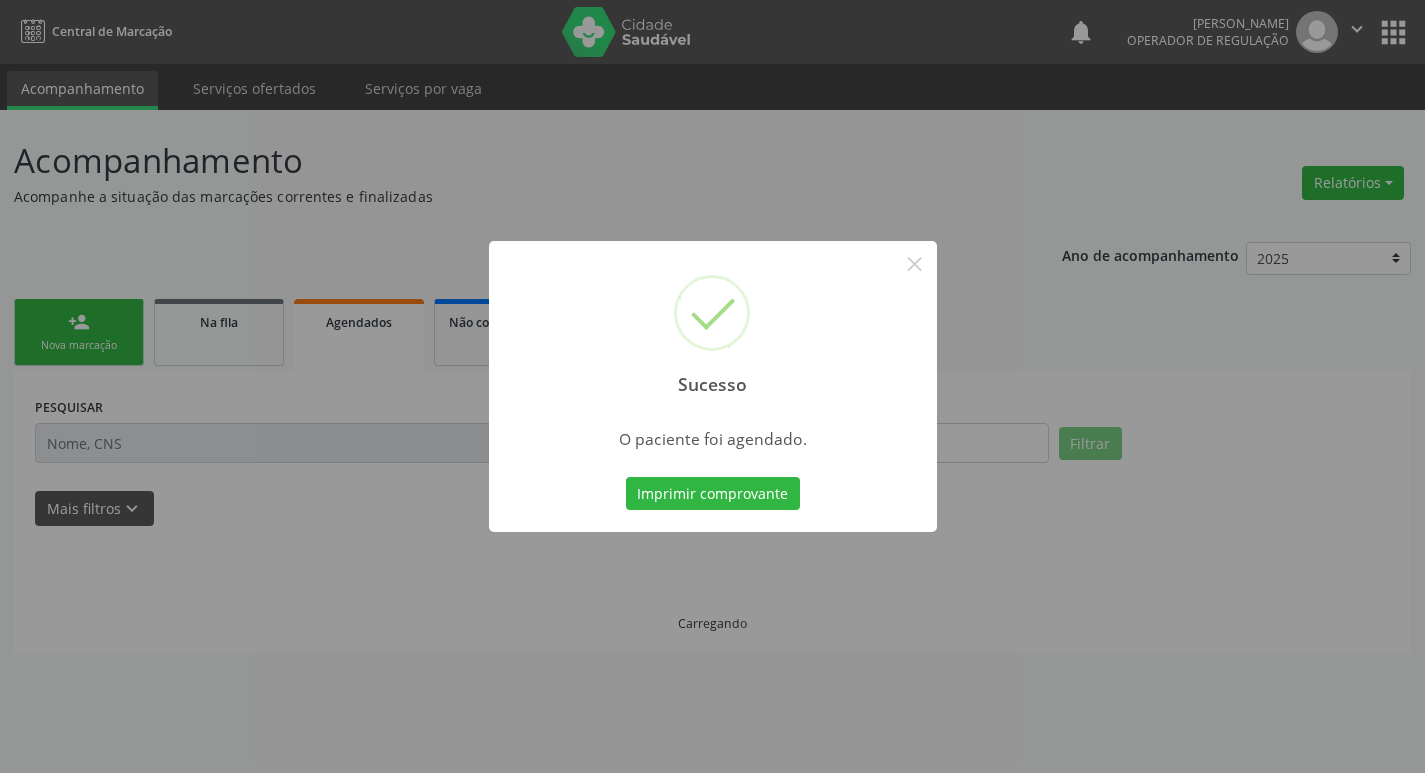 scroll, scrollTop: 0, scrollLeft: 0, axis: both 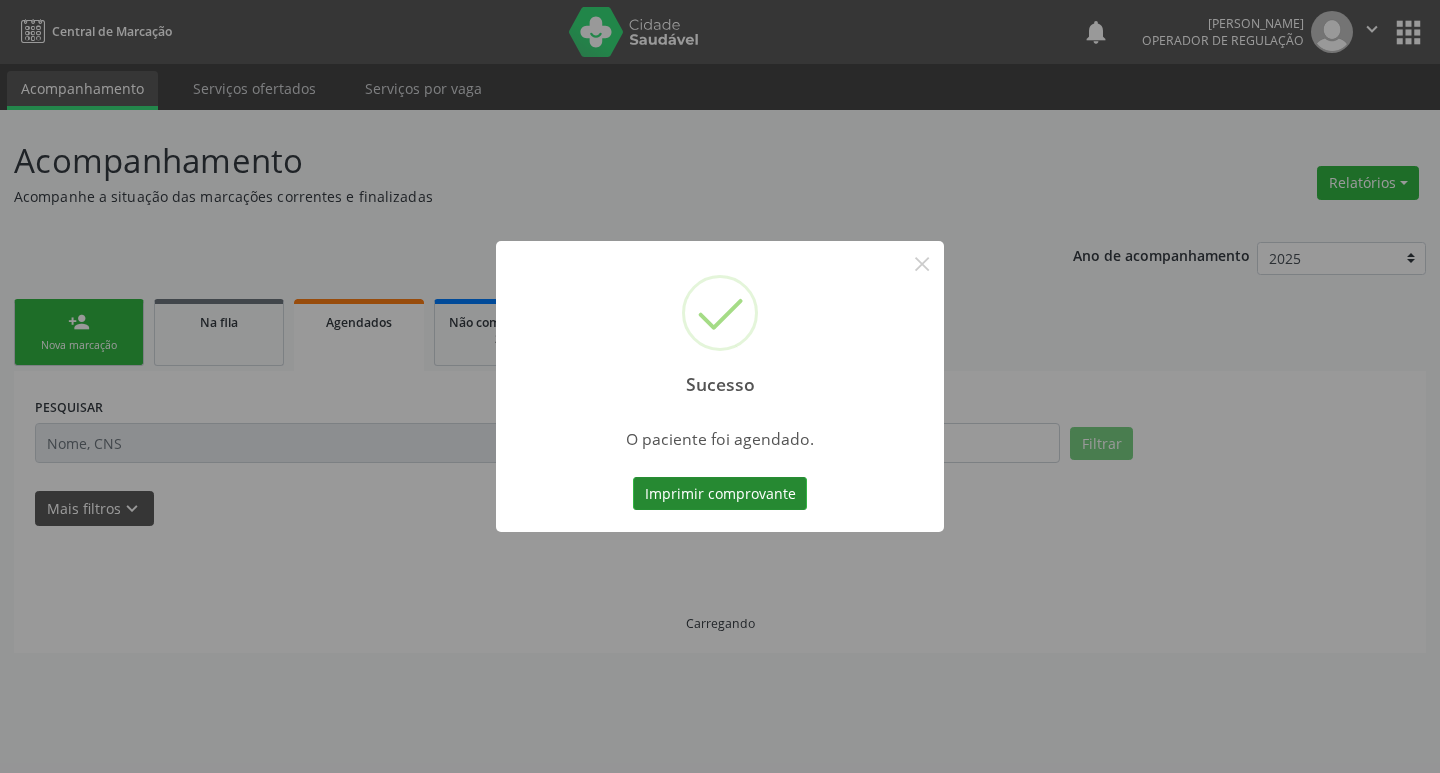 click on "Imprimir comprovante" at bounding box center (720, 494) 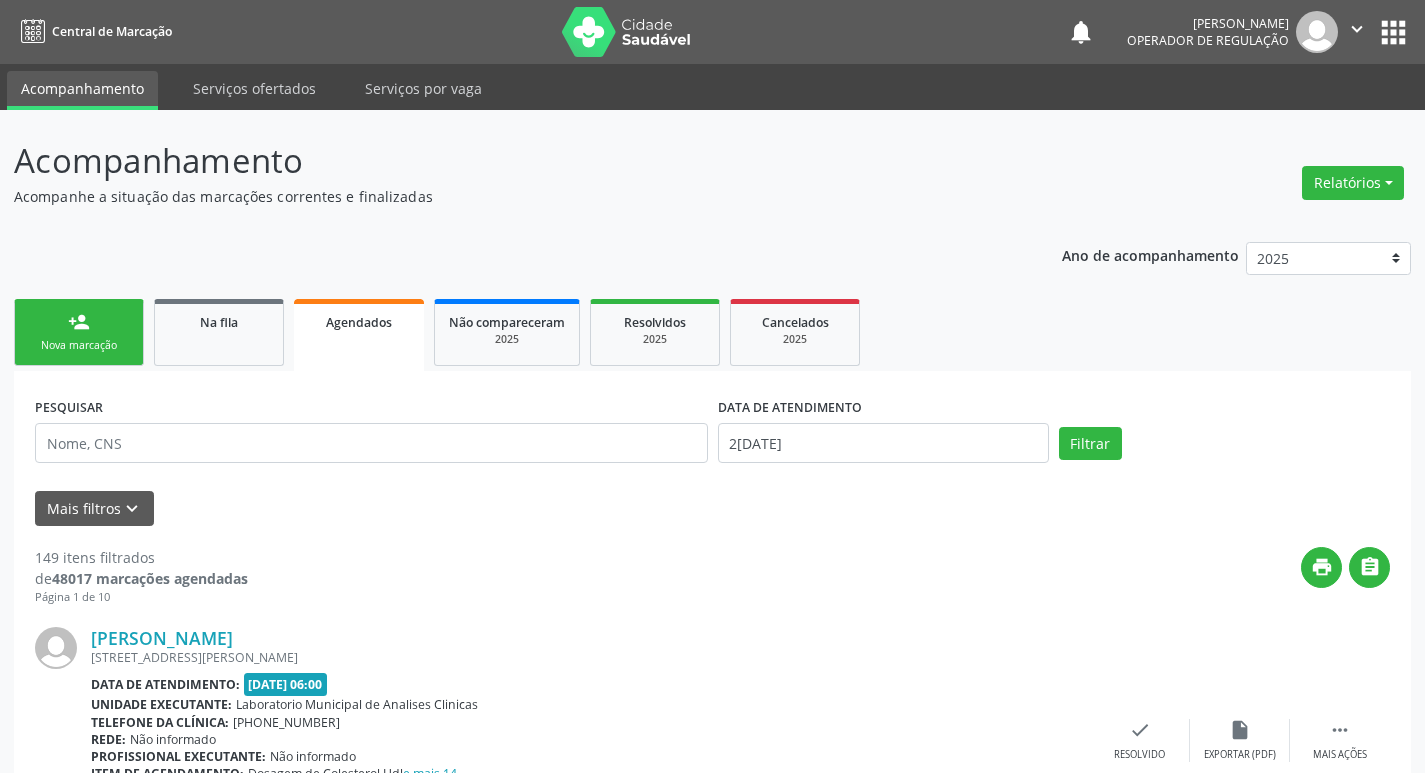 click on "person_add
Nova marcação" at bounding box center [79, 332] 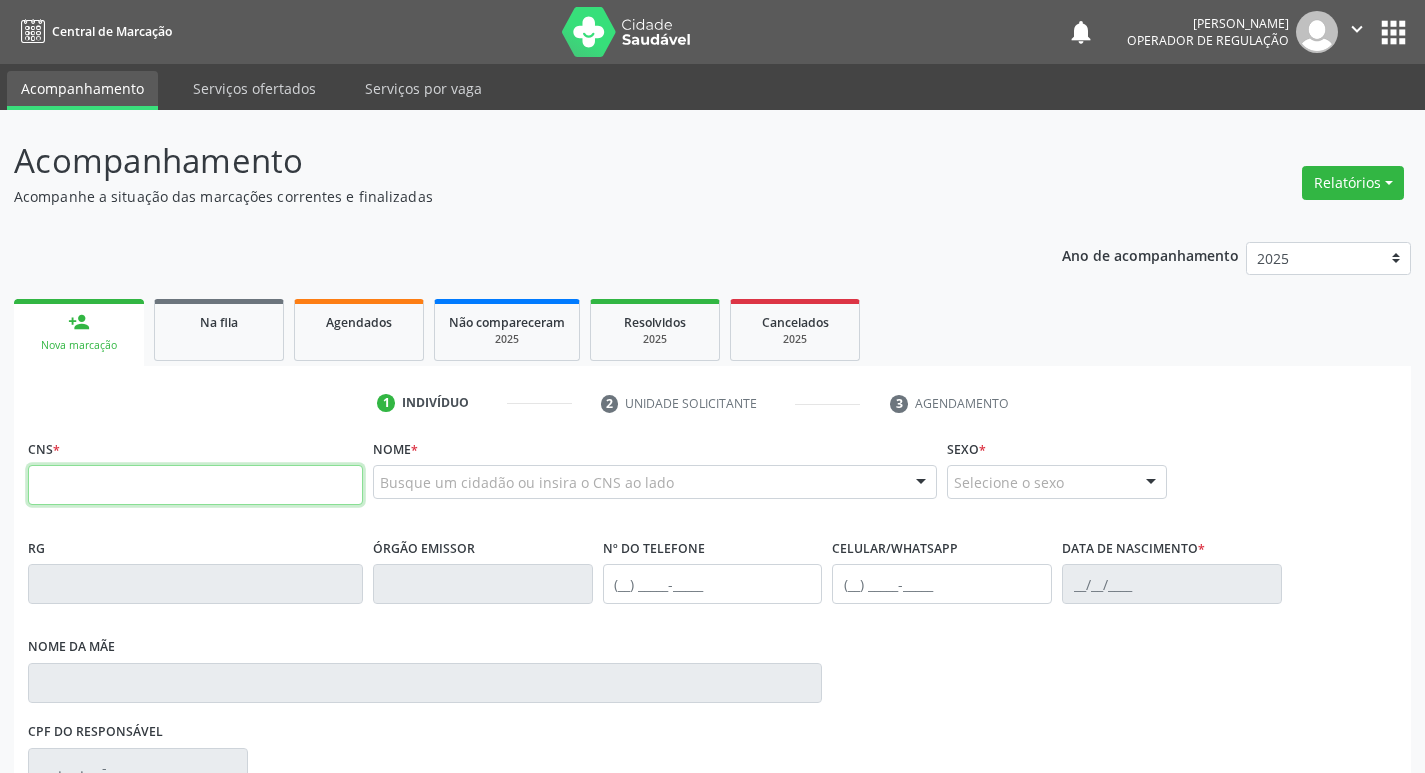click at bounding box center [195, 485] 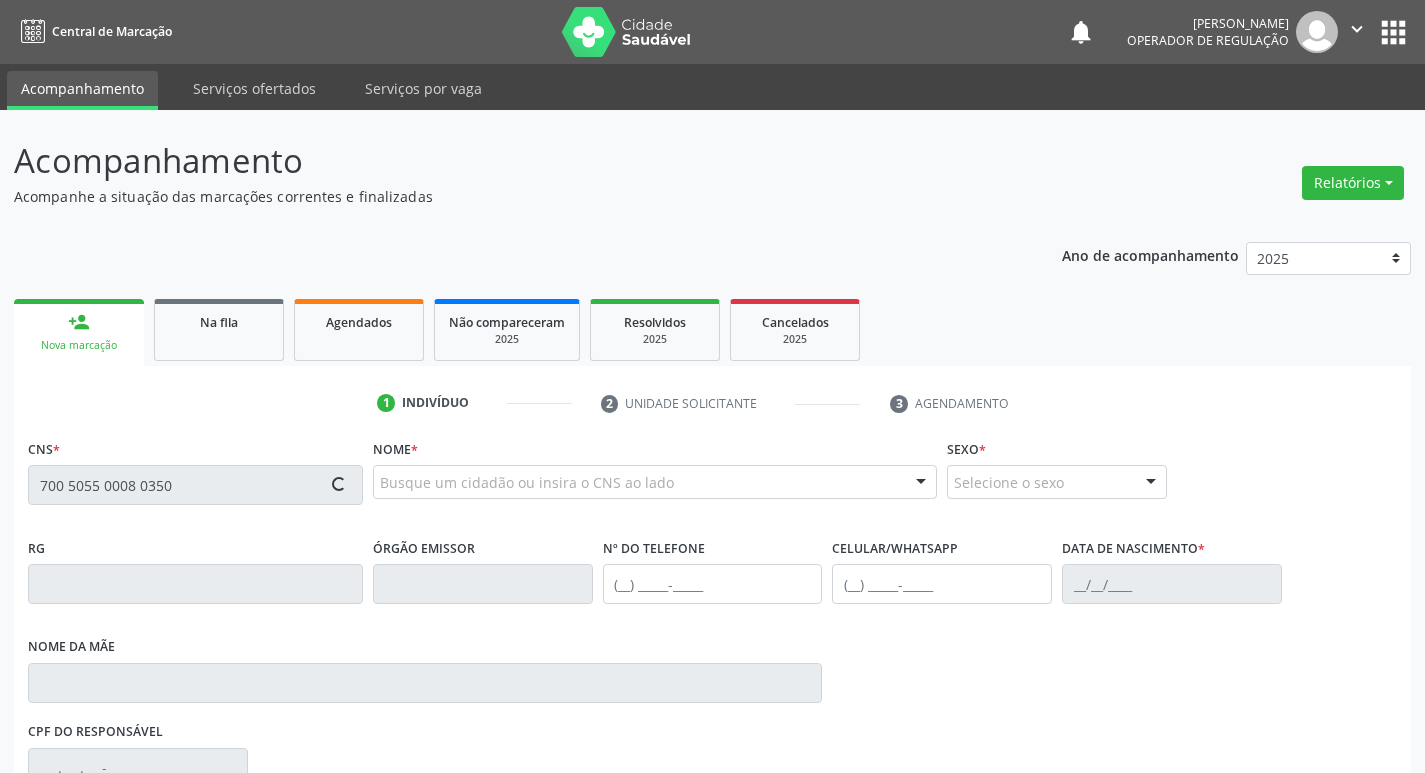 type on "700 5055 0008 0350" 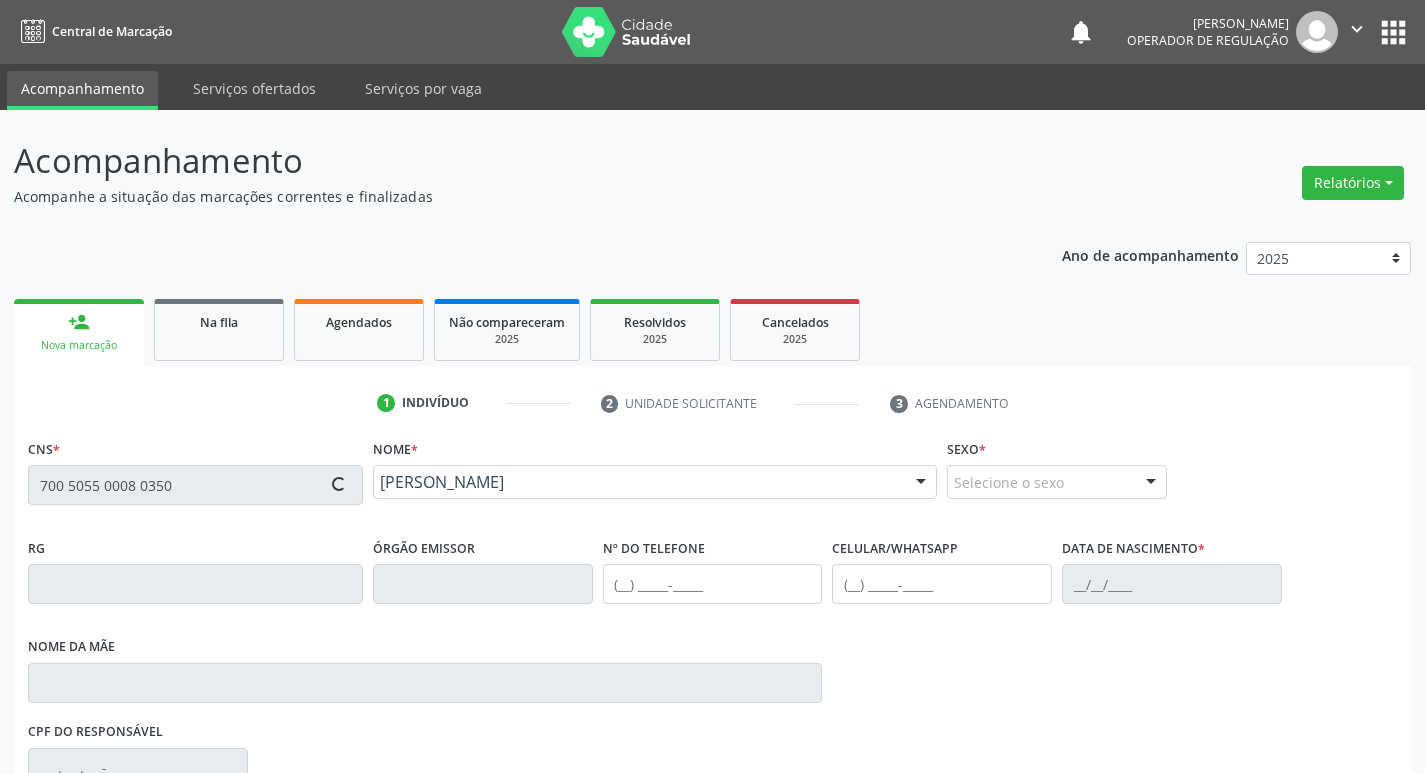 type on "(83) 99410-1911" 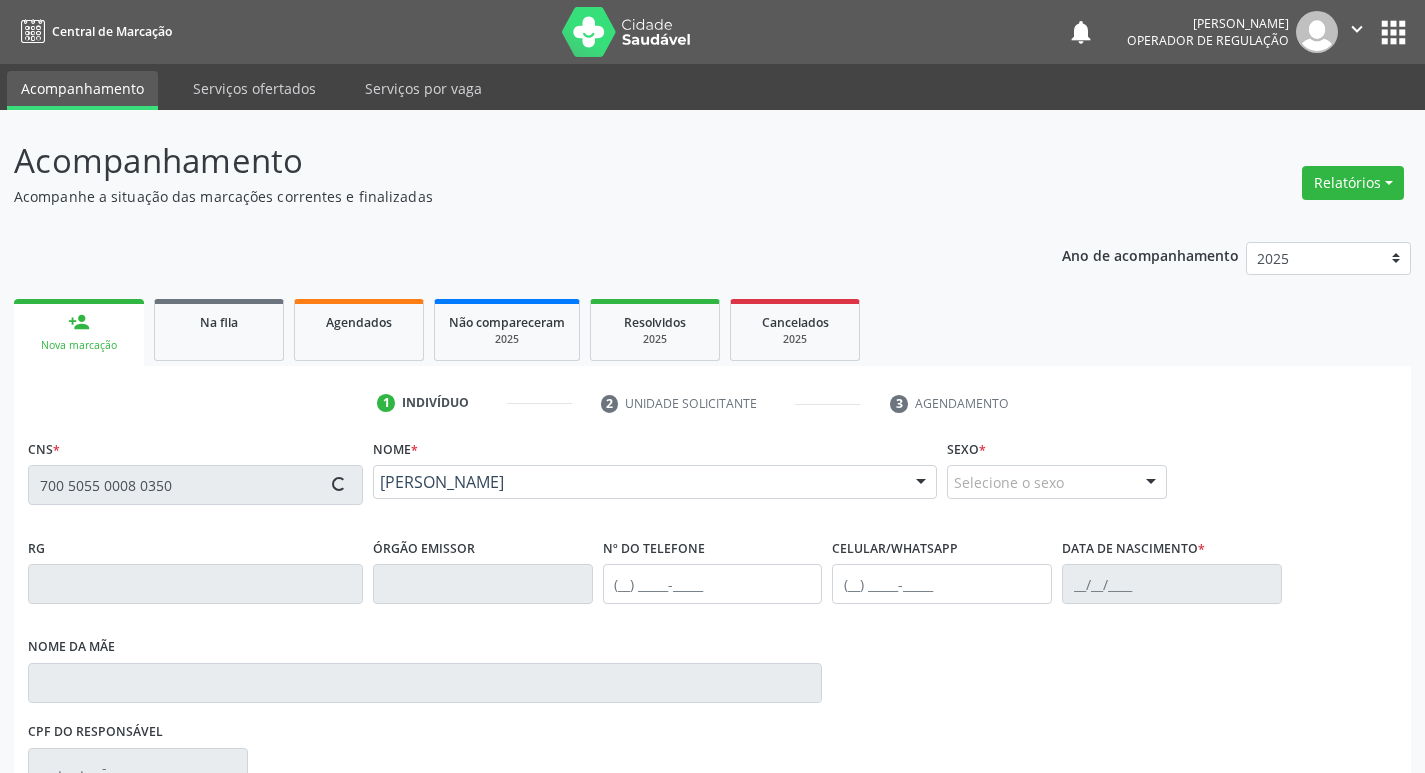 type on "(83) 99410-1911" 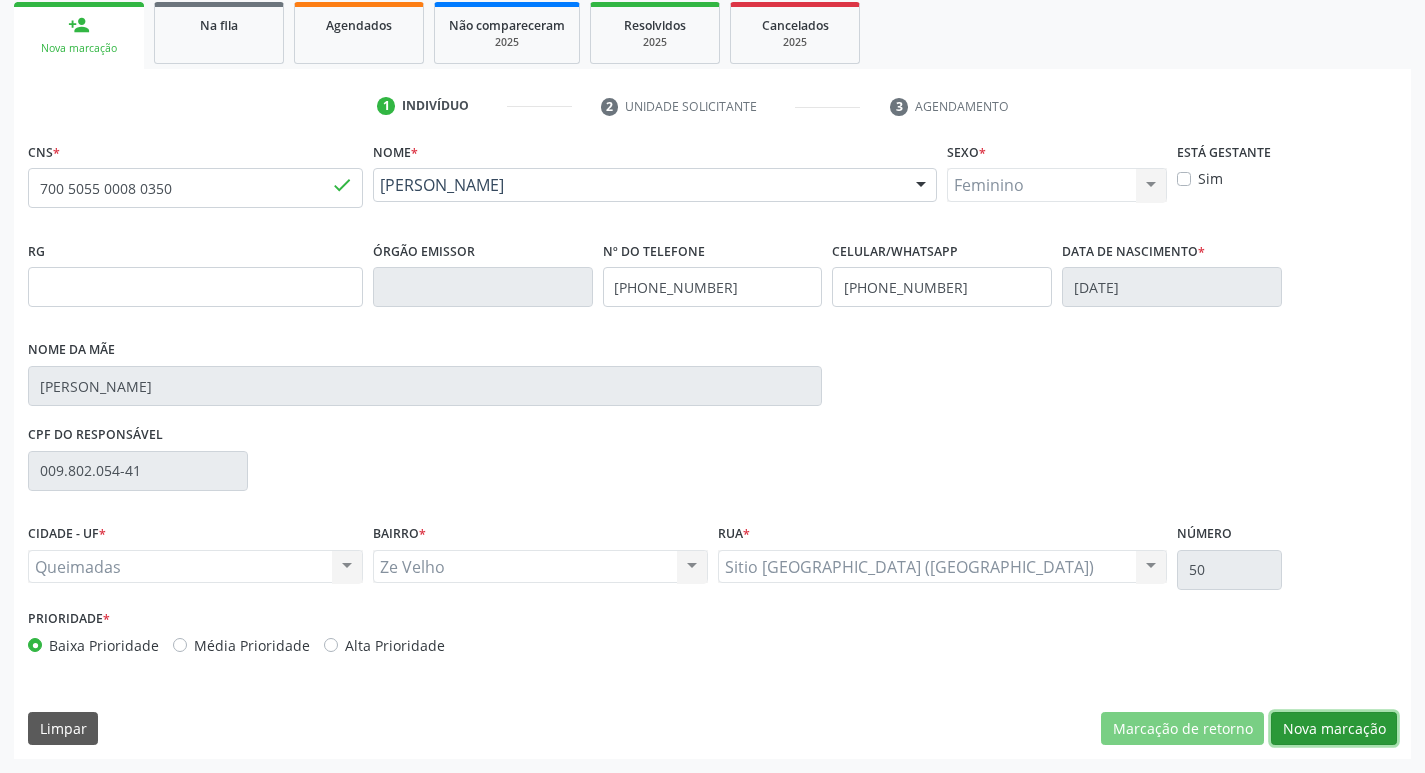 click on "Nova marcação" at bounding box center [1334, 729] 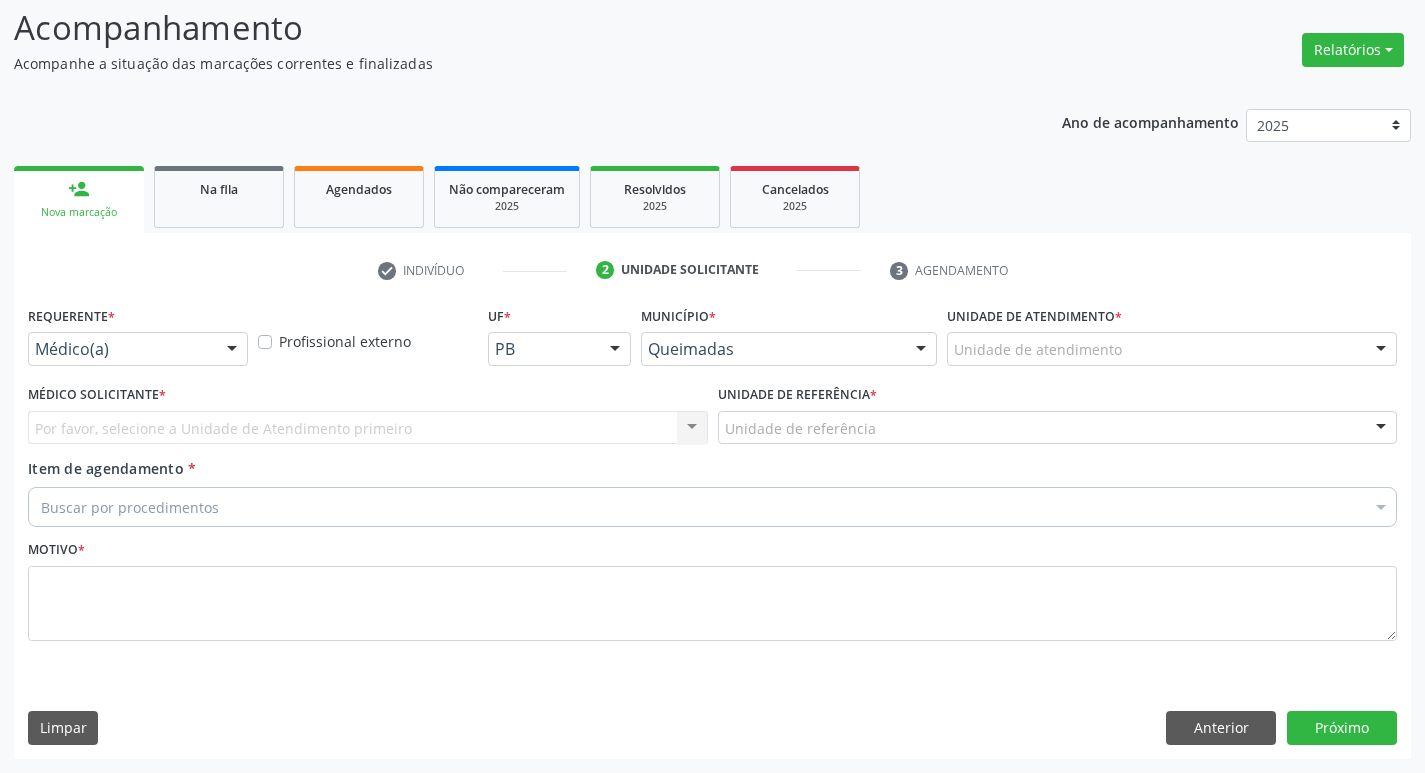 scroll, scrollTop: 133, scrollLeft: 0, axis: vertical 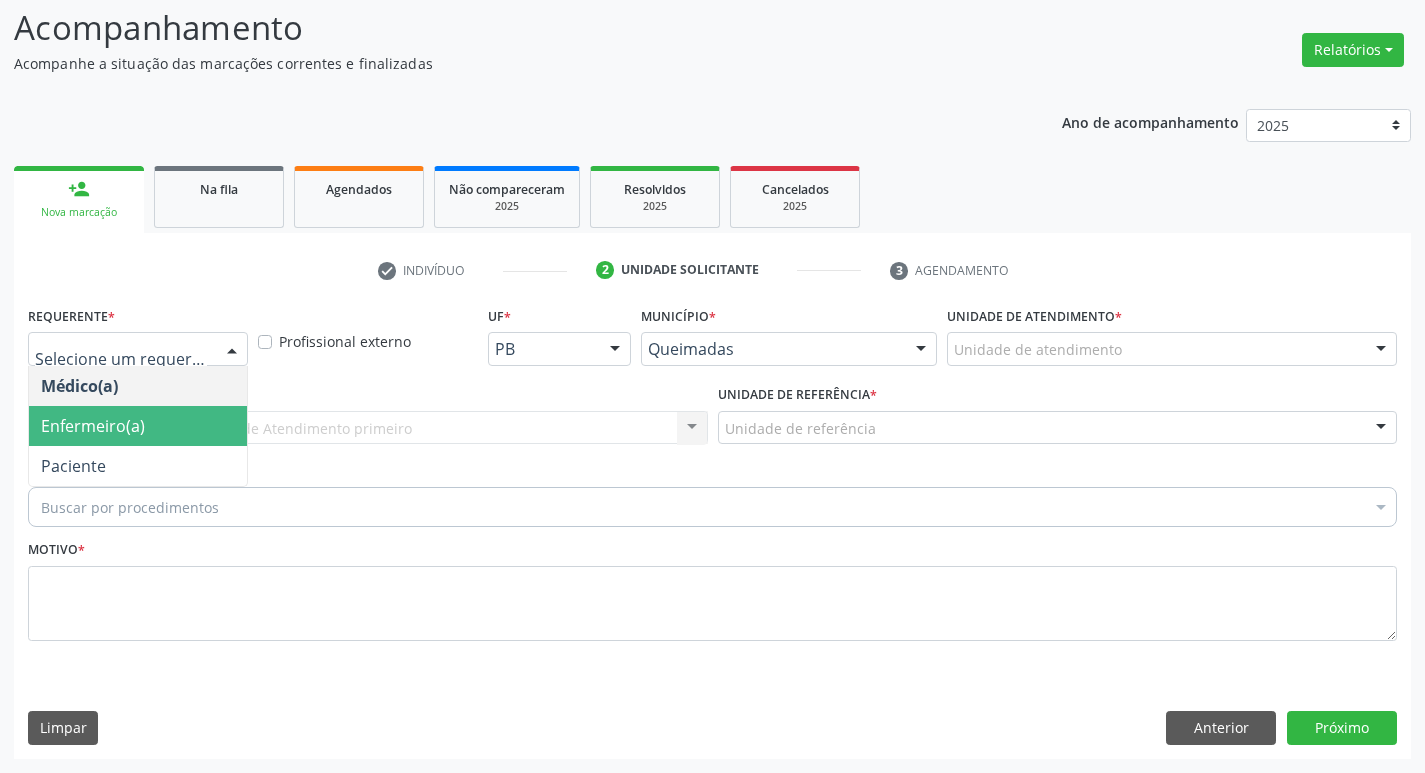 click on "Paciente" at bounding box center (138, 466) 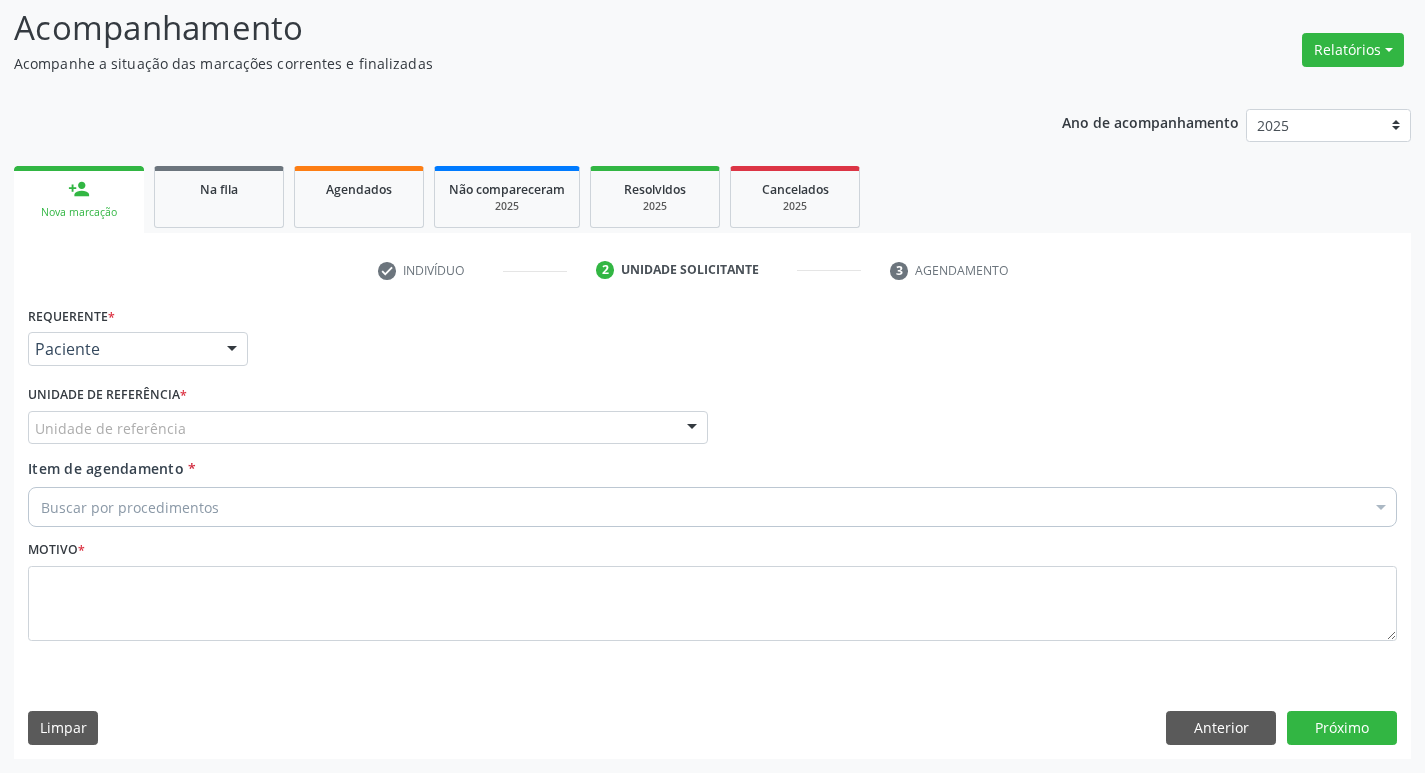 type on "Z" 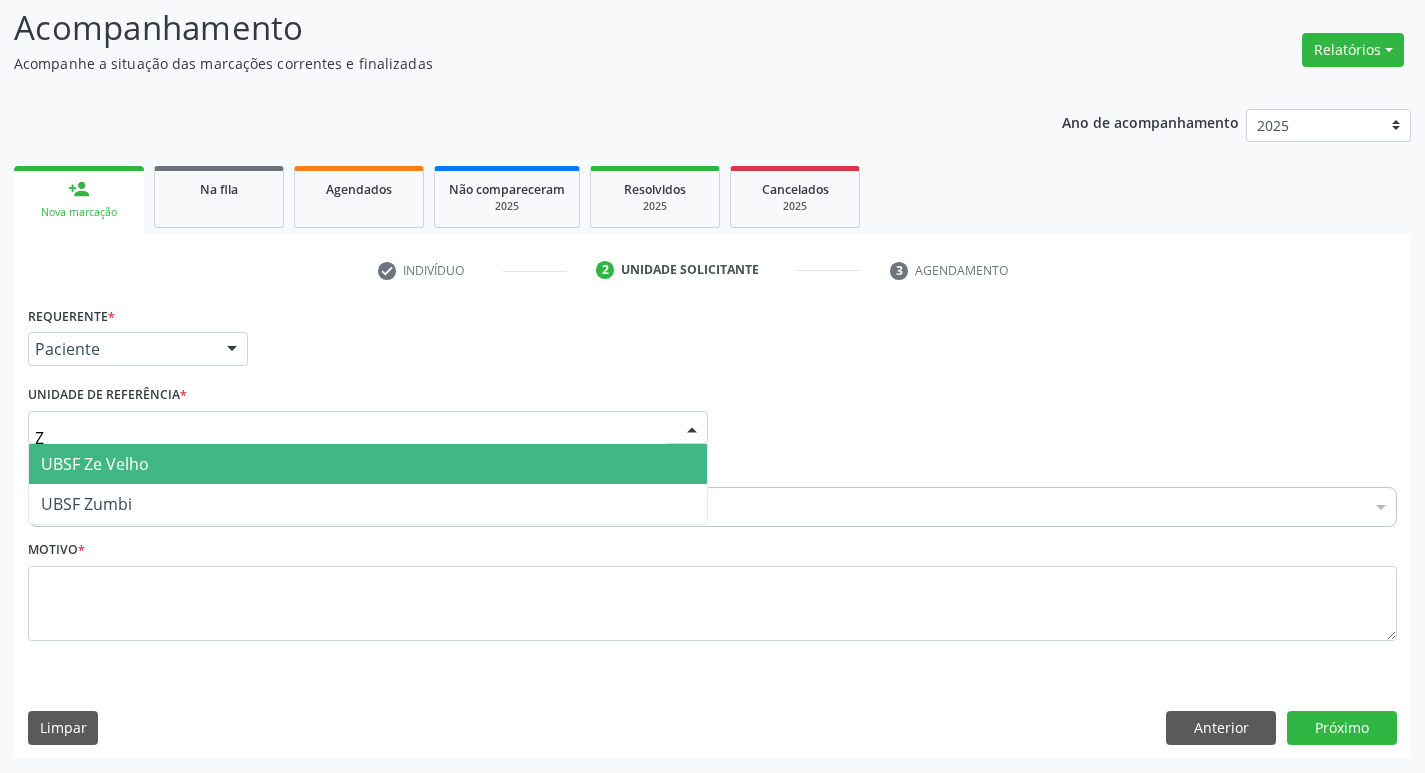 click on "UBSF Ze Velho" at bounding box center (368, 464) 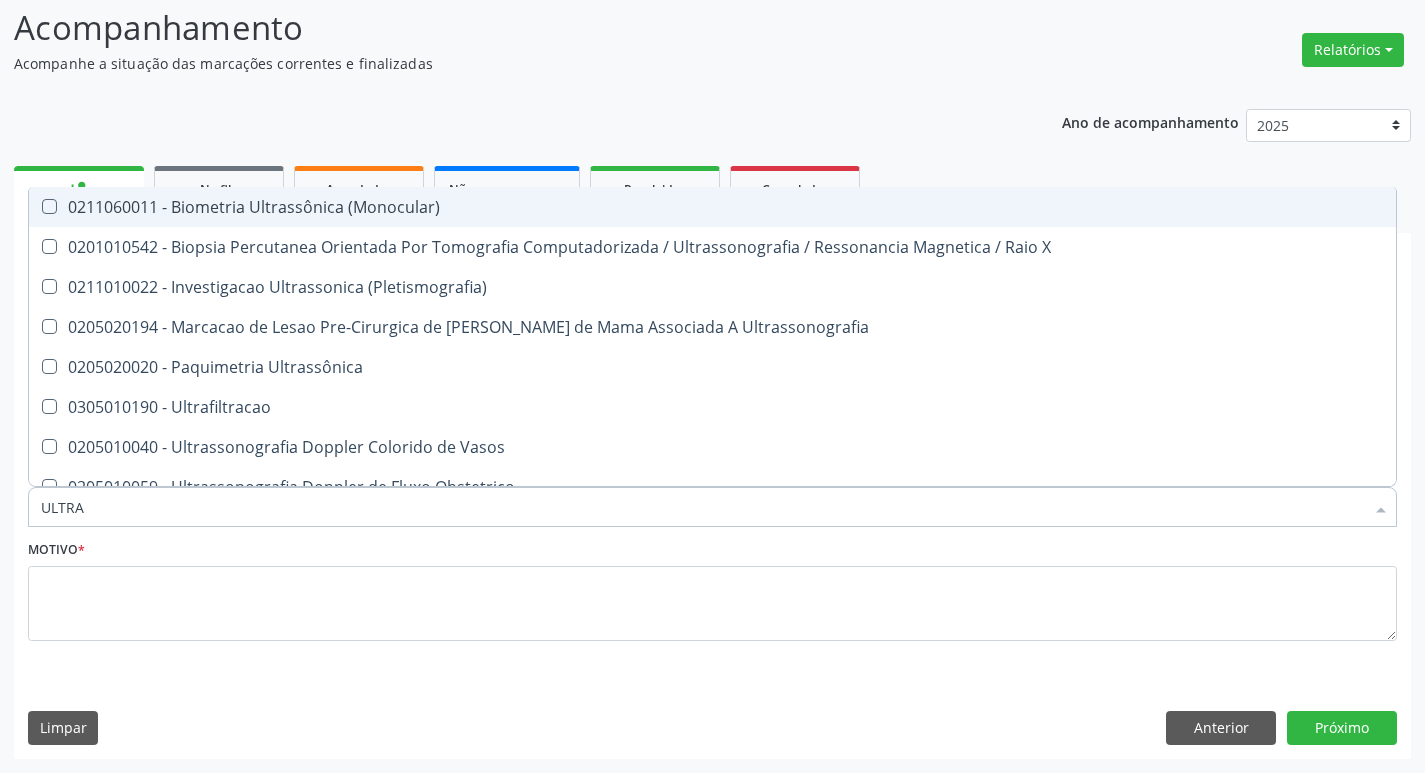 type on "ULTRAS" 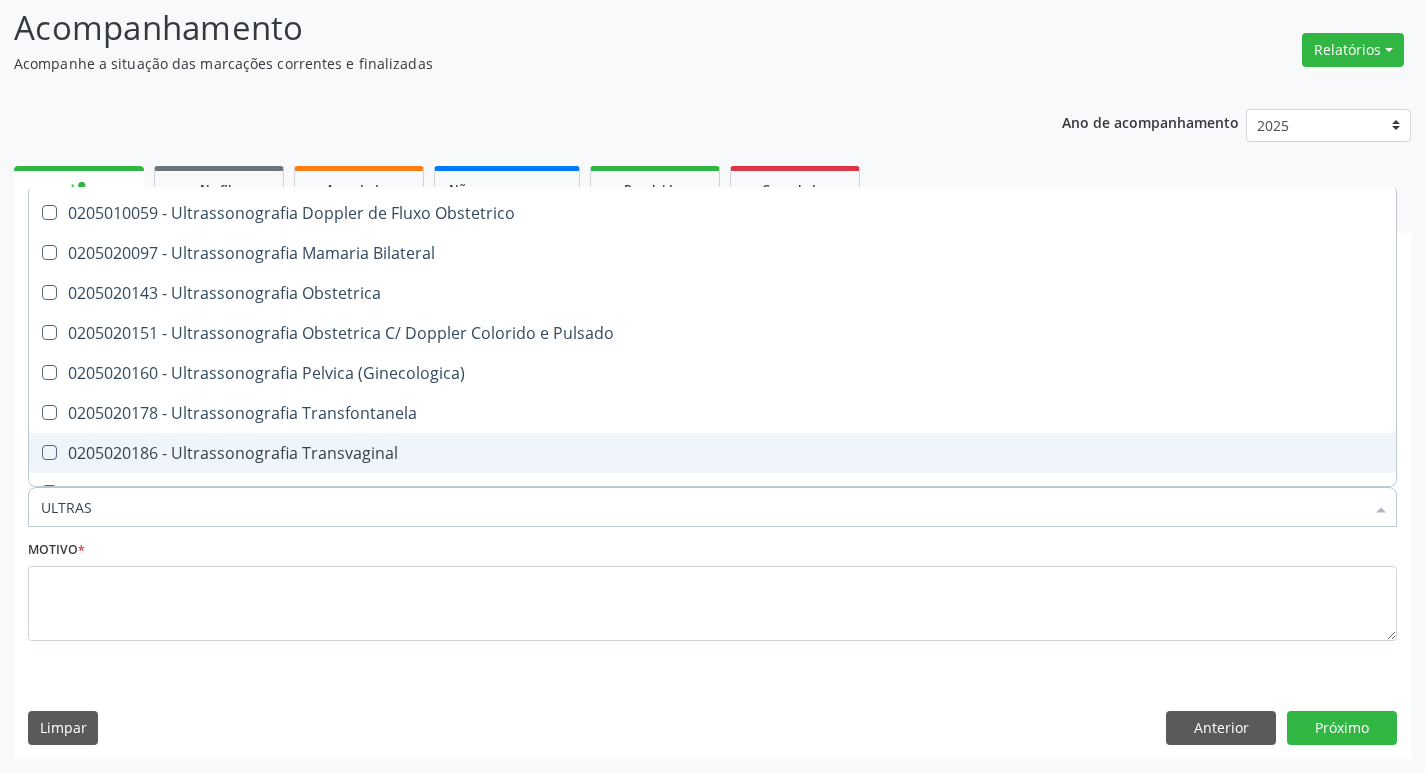 scroll, scrollTop: 200, scrollLeft: 0, axis: vertical 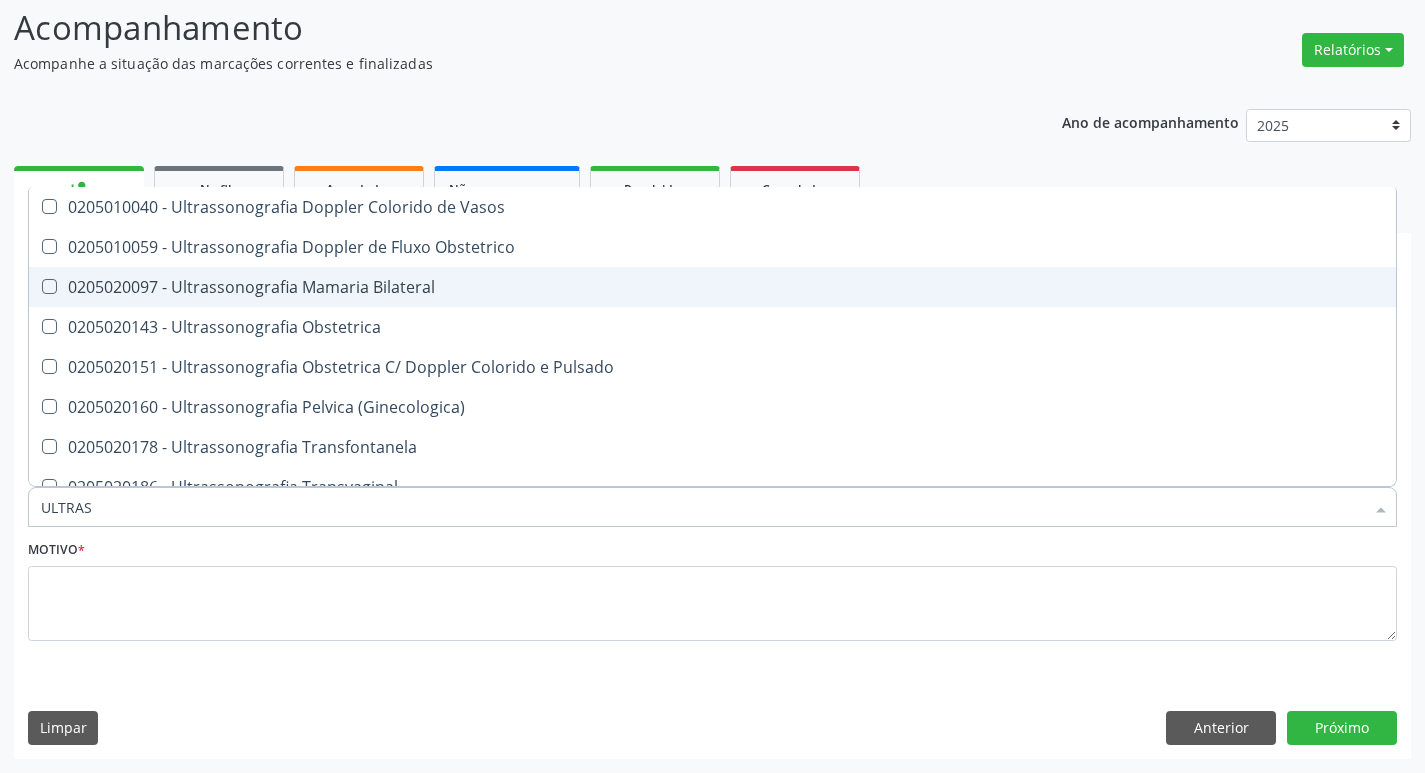 click on "0205020097 - Ultrassonografia Mamaria Bilateral" at bounding box center [712, 287] 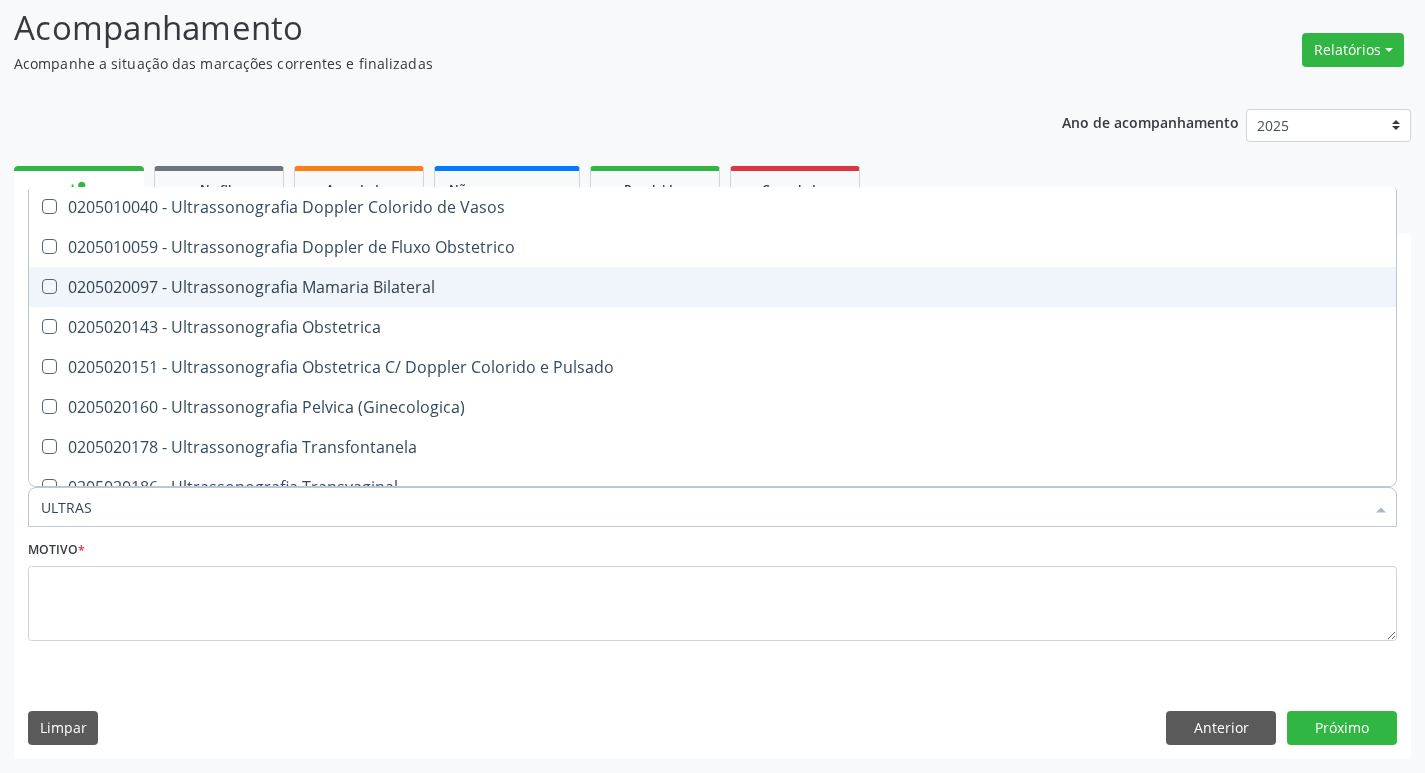 checkbox on "true" 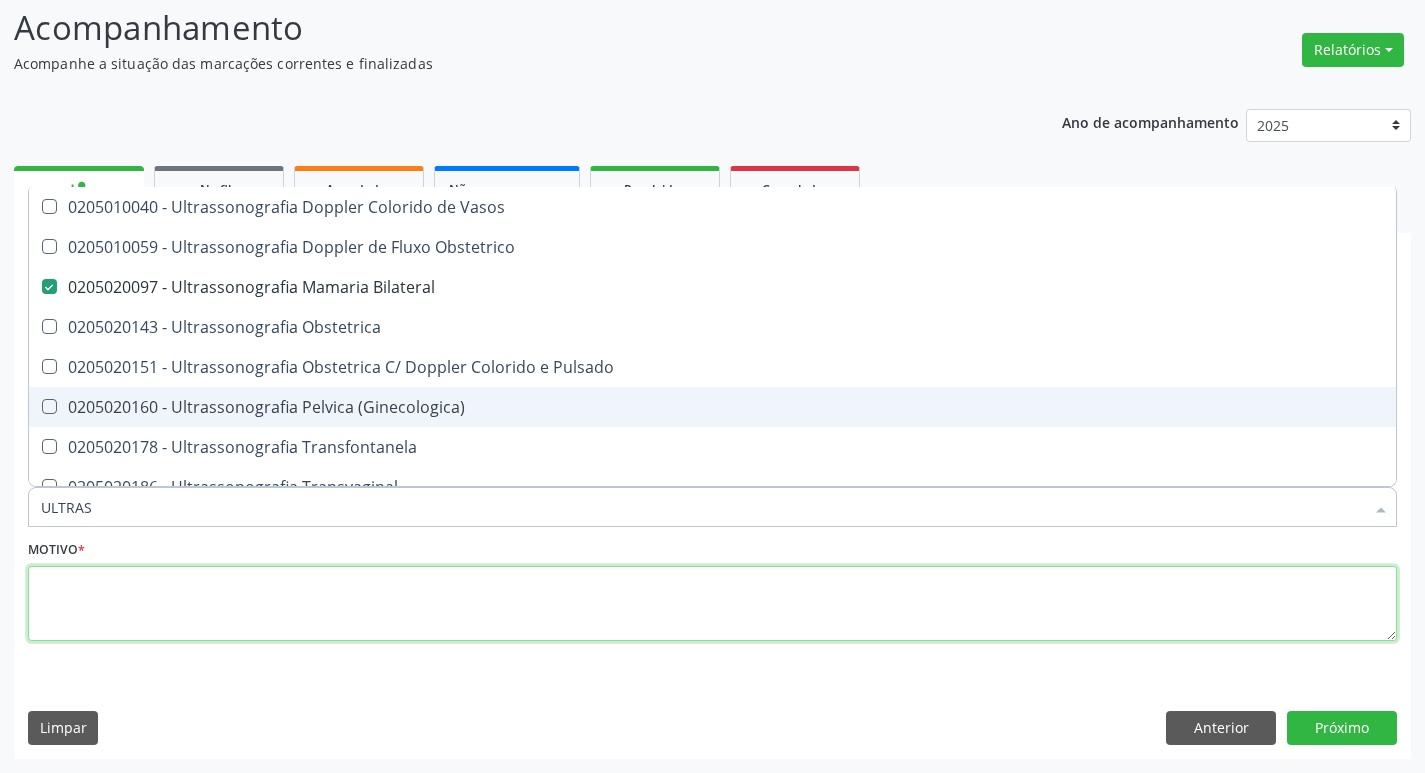 click at bounding box center [712, 604] 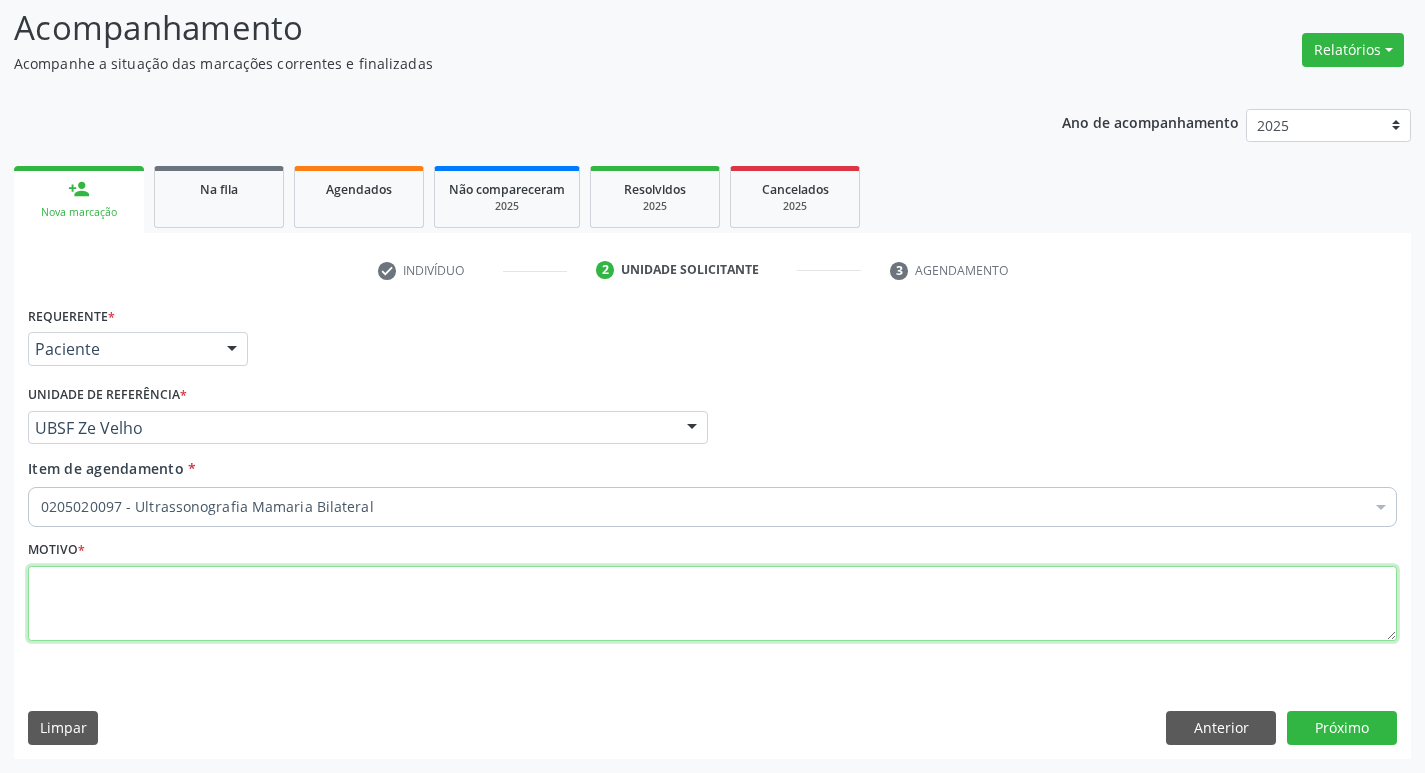 scroll, scrollTop: 0, scrollLeft: 0, axis: both 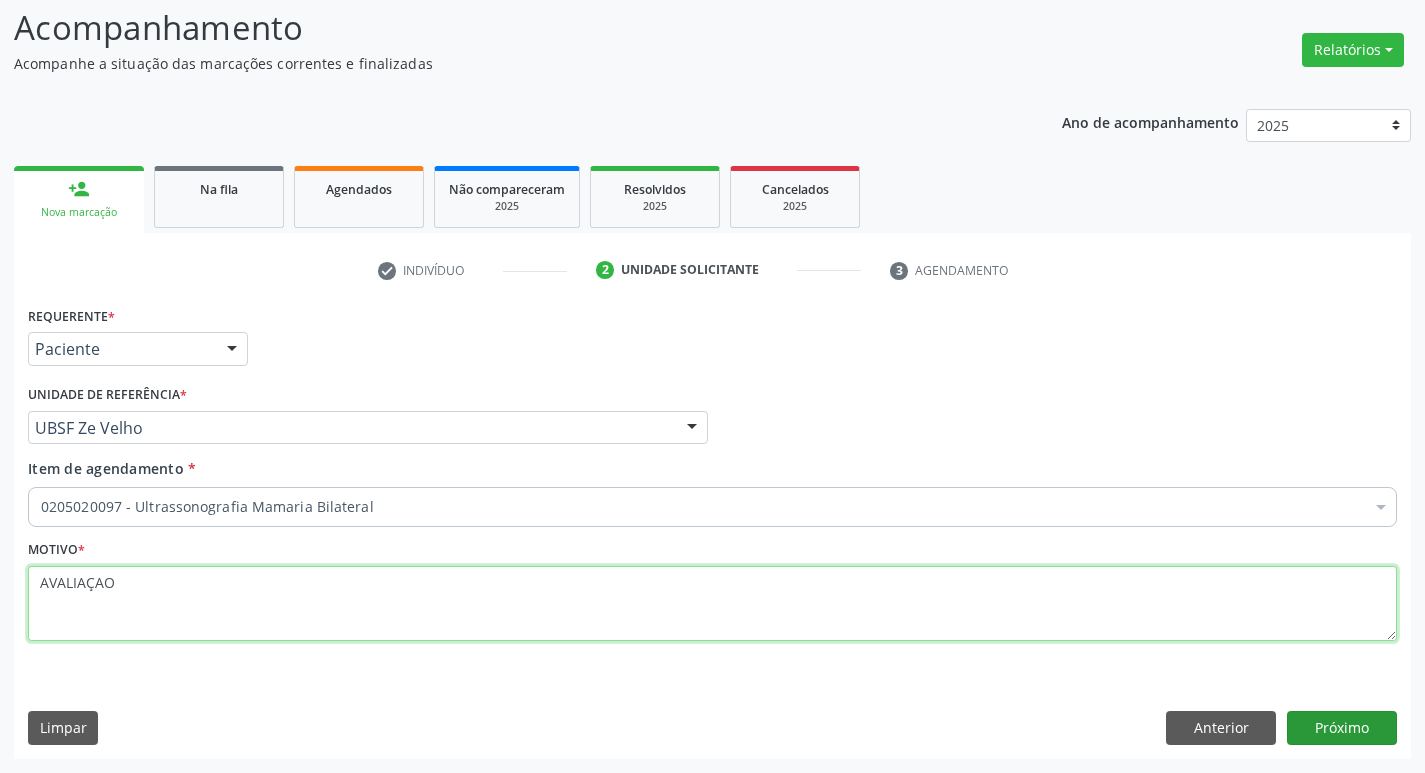 type on "AVALIAÇAO" 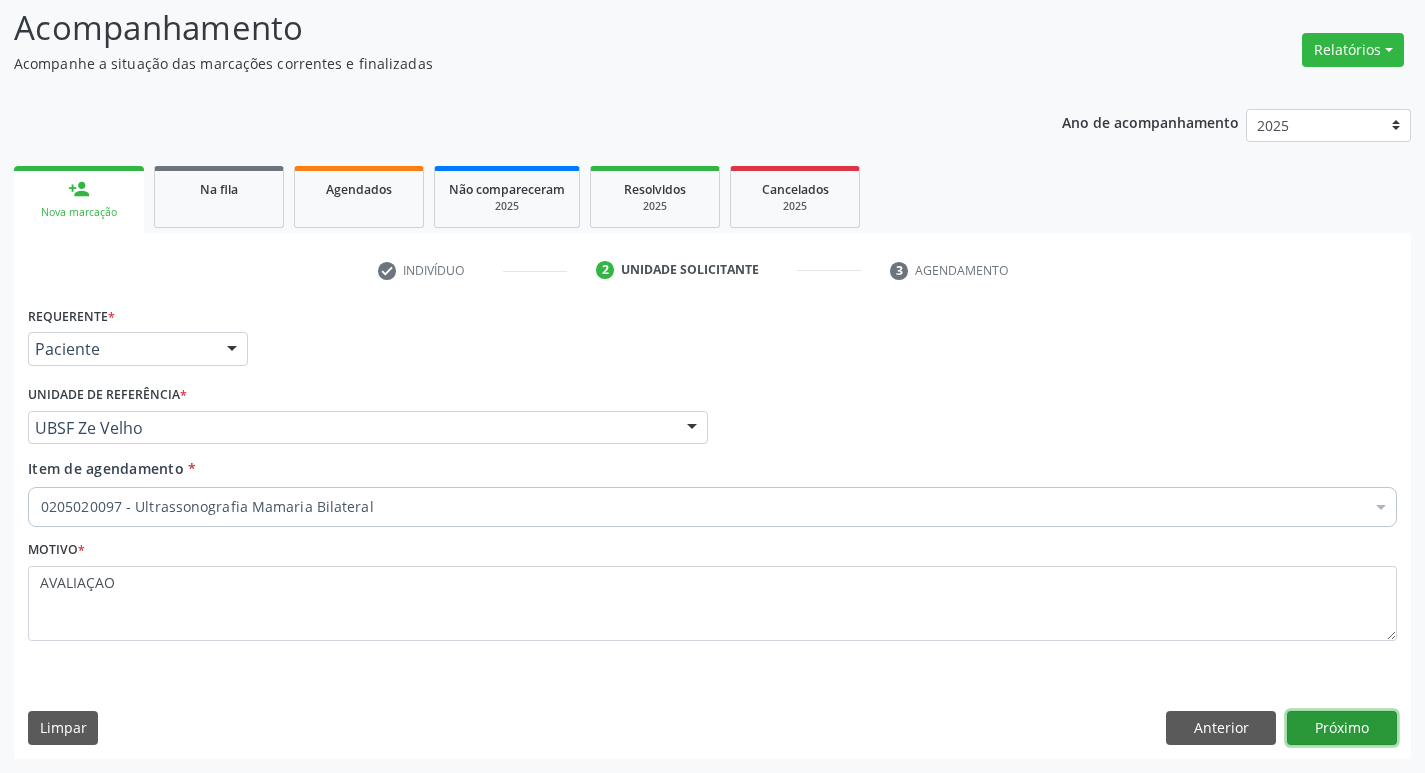 click on "Próximo" at bounding box center [1342, 728] 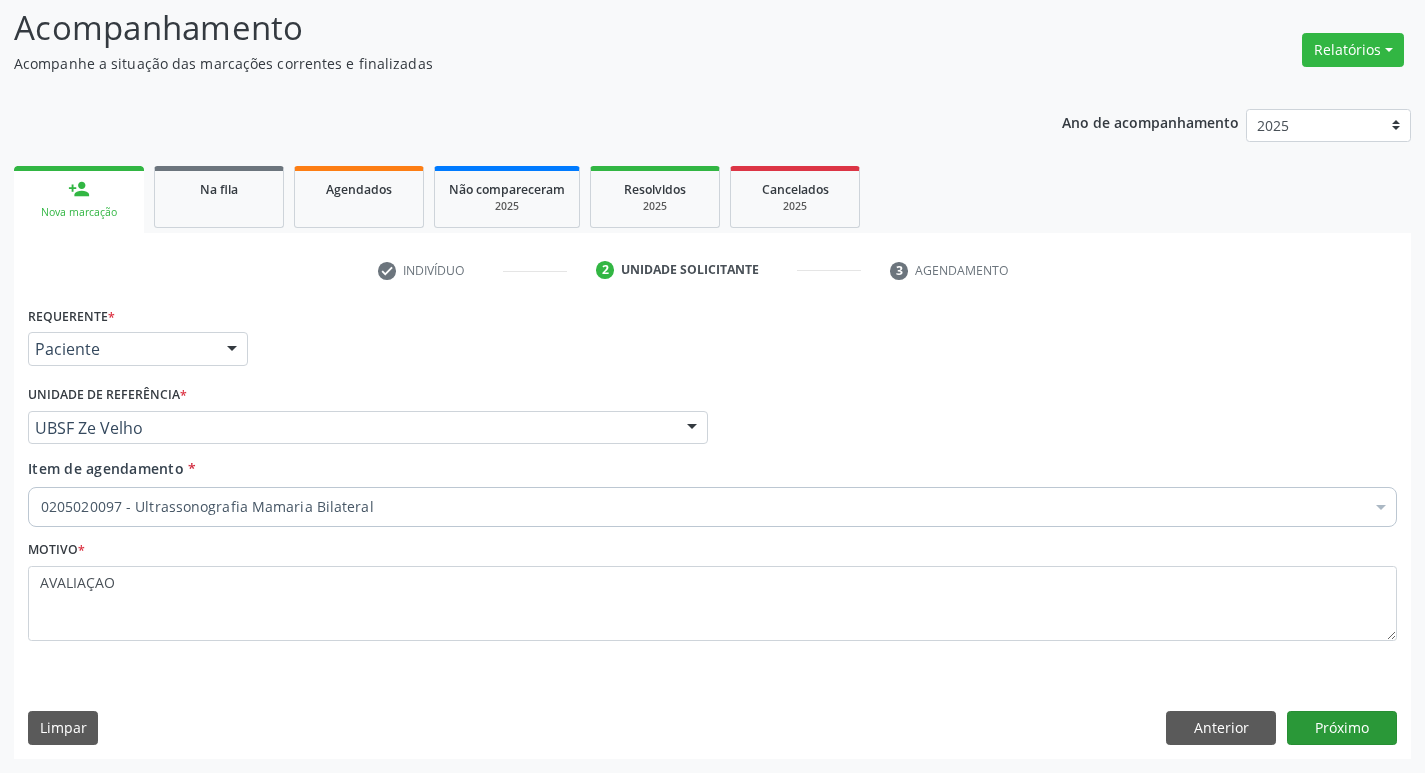 scroll, scrollTop: 97, scrollLeft: 0, axis: vertical 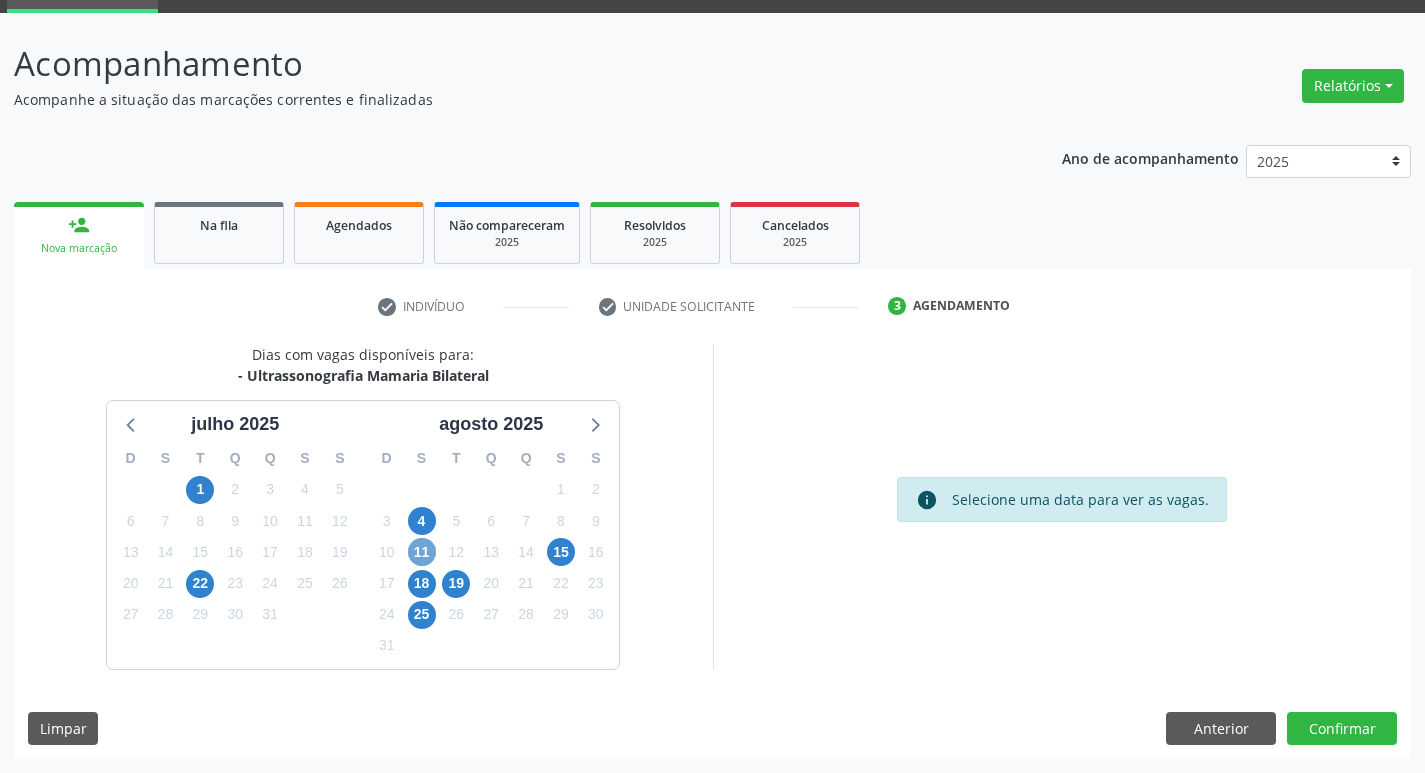 click on "11" at bounding box center (422, 552) 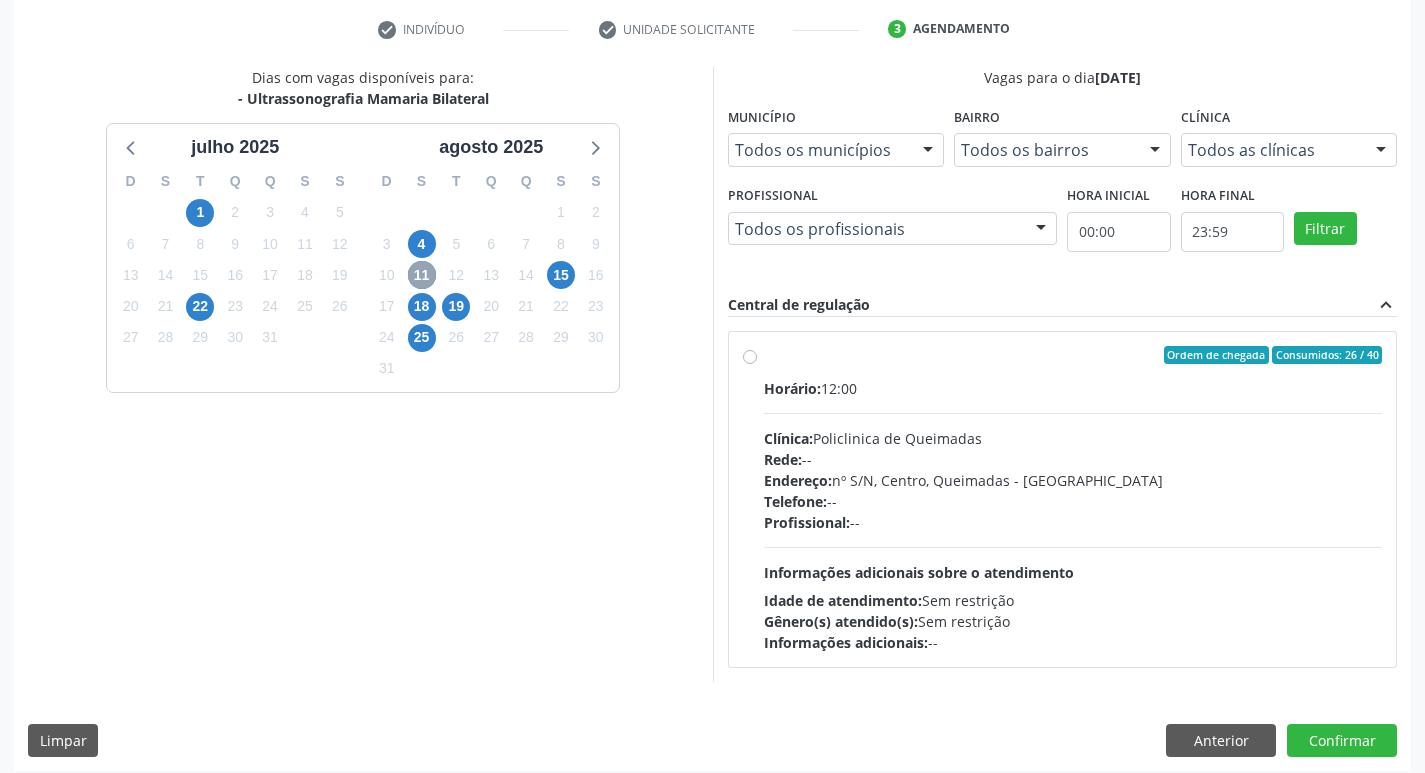 scroll, scrollTop: 386, scrollLeft: 0, axis: vertical 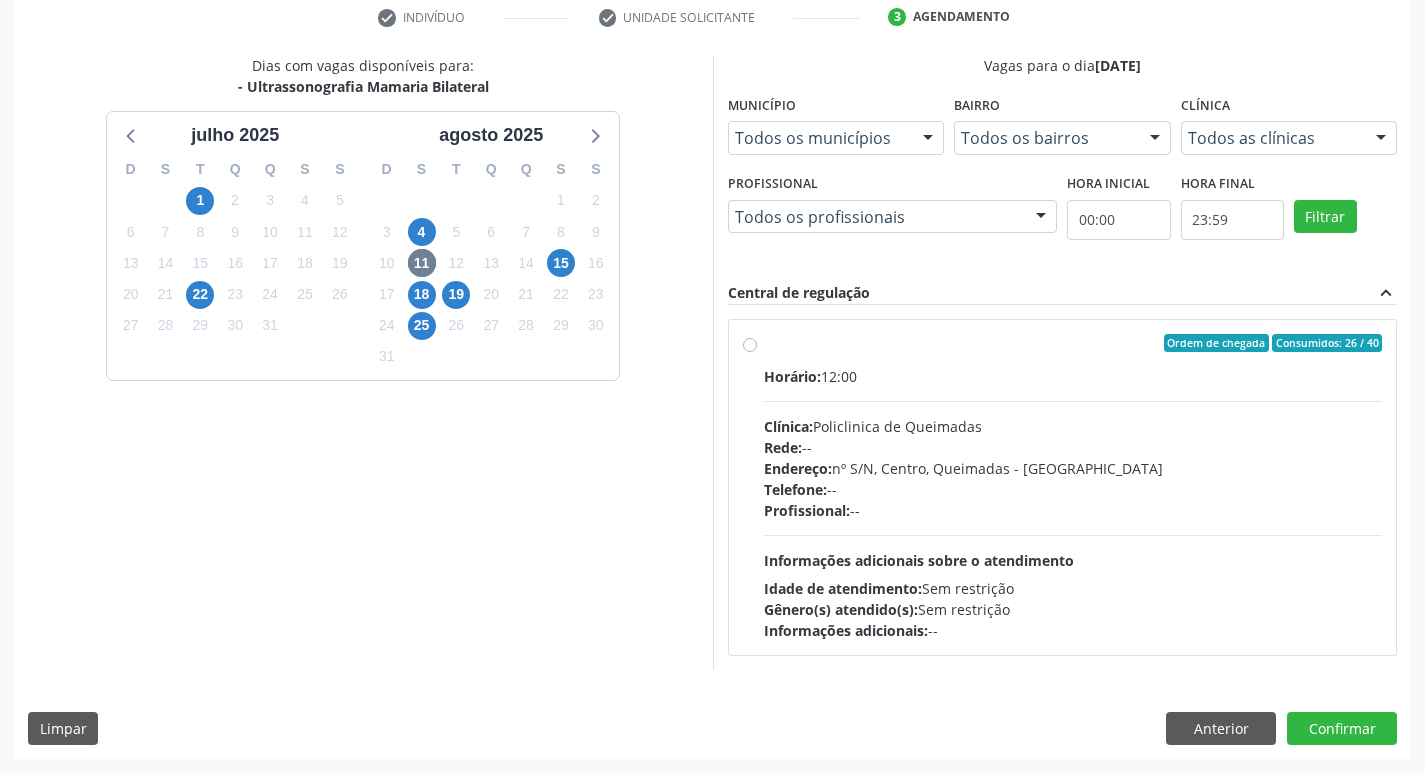 click on "Telefone:   --" at bounding box center (1073, 489) 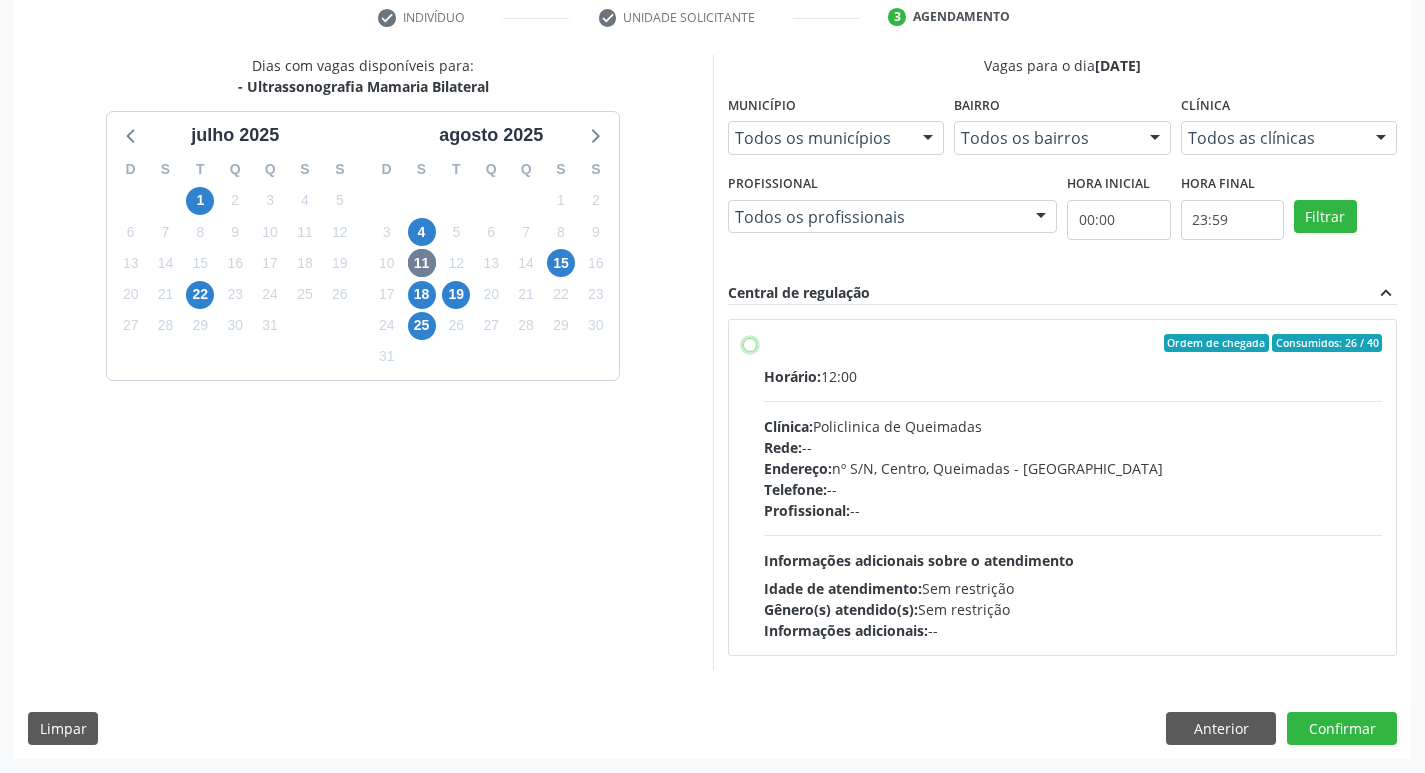 click on "Ordem de chegada
Consumidos: 26 / 40
Horário:   12:00
Clínica:  Policlinica de Queimadas
Rede:
--
Endereço:   nº S/N, Centro, Queimadas - PB
Telefone:   --
Profissional:
--
Informações adicionais sobre o atendimento
Idade de atendimento:
Sem restrição
Gênero(s) atendido(s):
Sem restrição
Informações adicionais:
--" at bounding box center [750, 343] 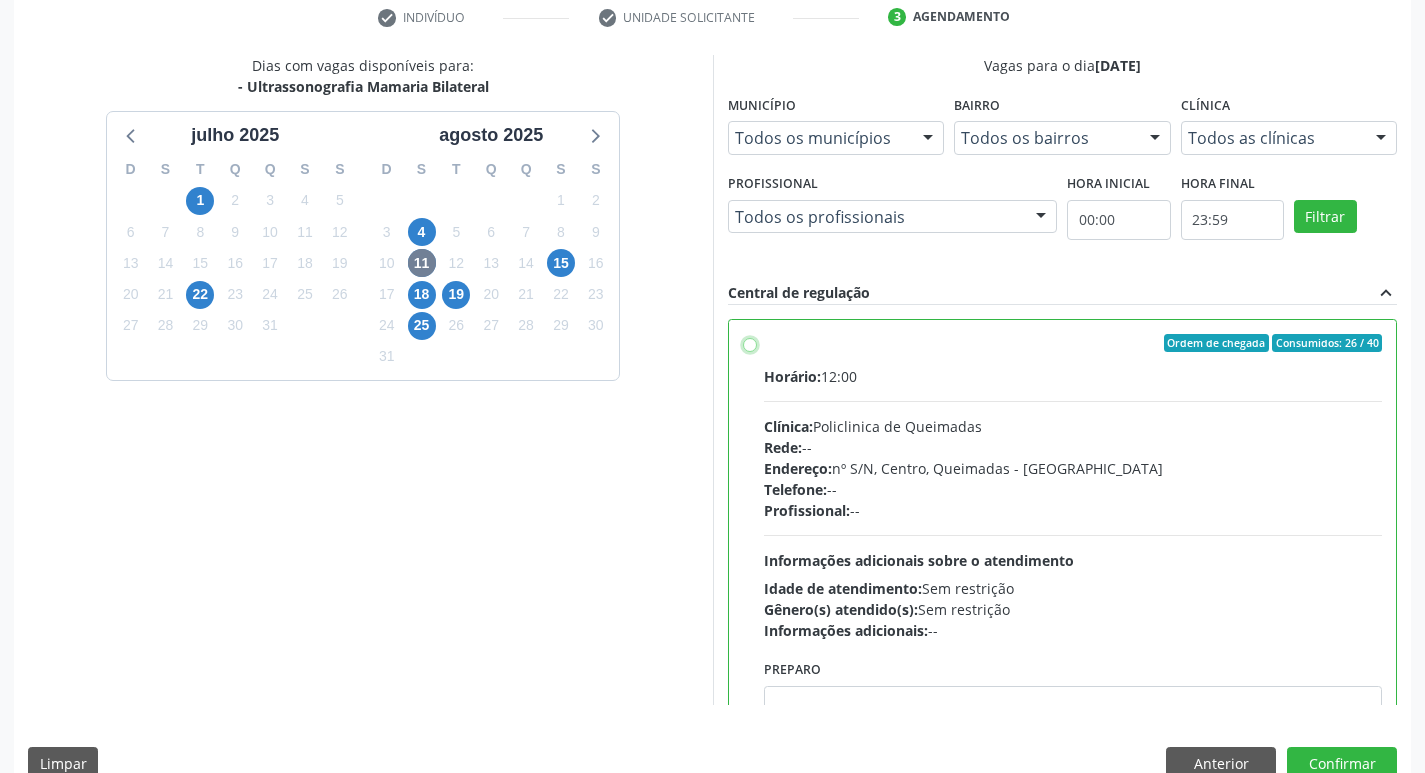 radio on "true" 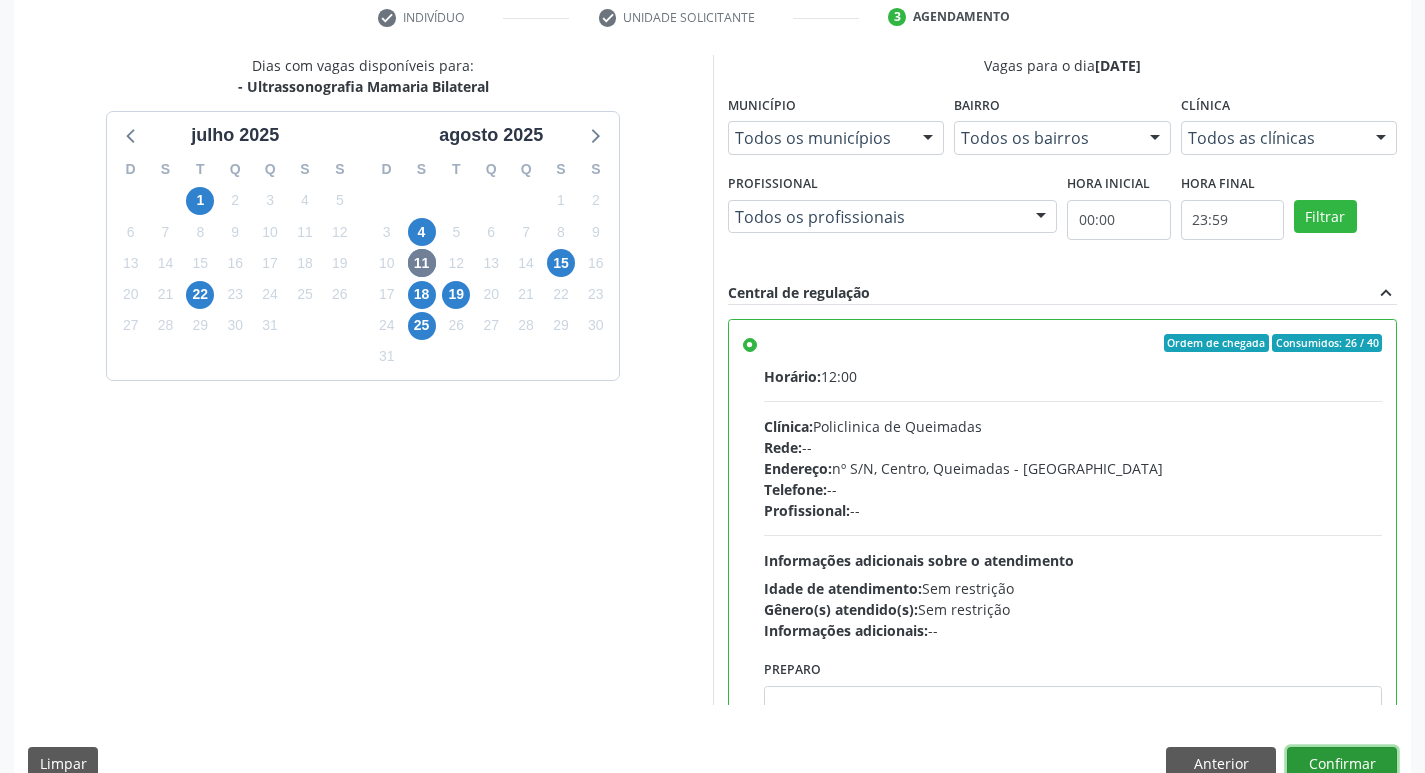 click on "Confirmar" at bounding box center (1342, 764) 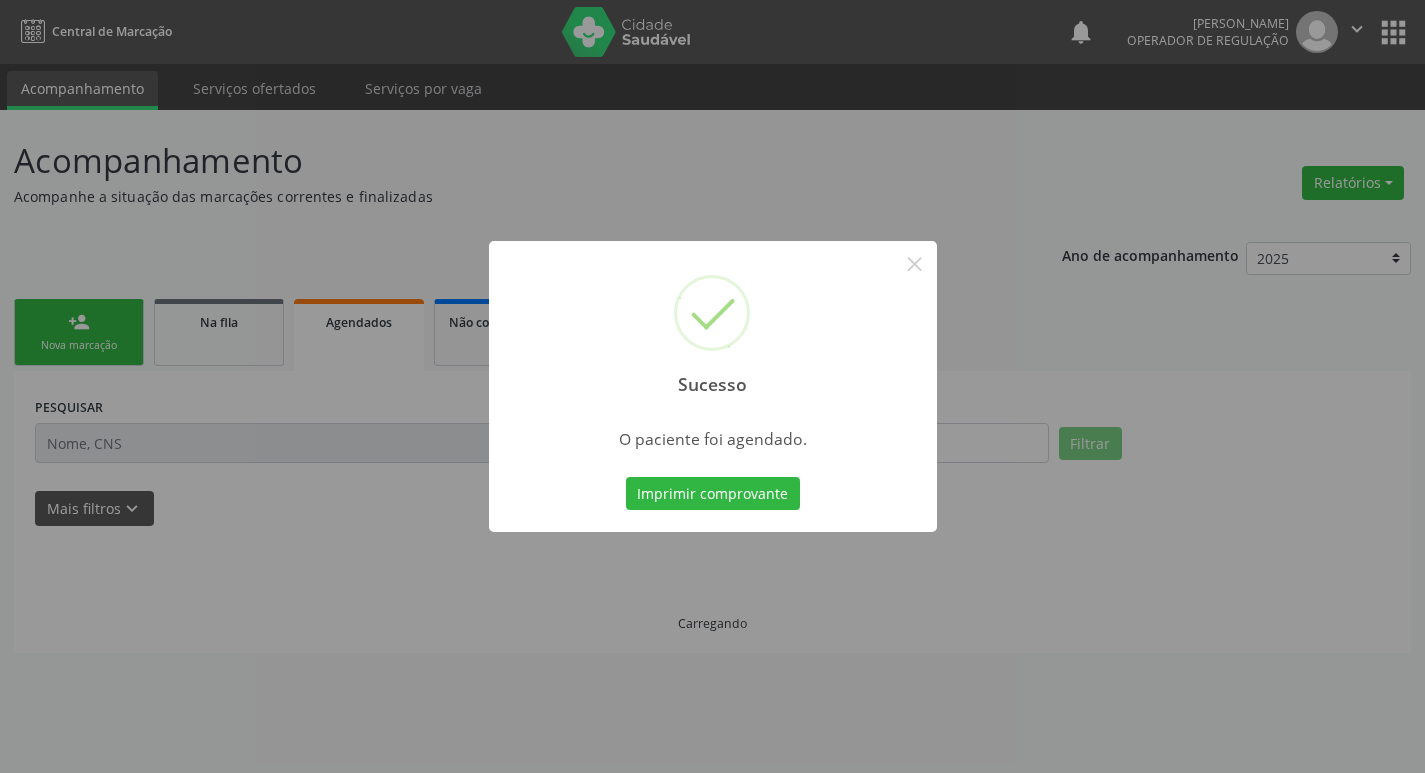 scroll, scrollTop: 0, scrollLeft: 0, axis: both 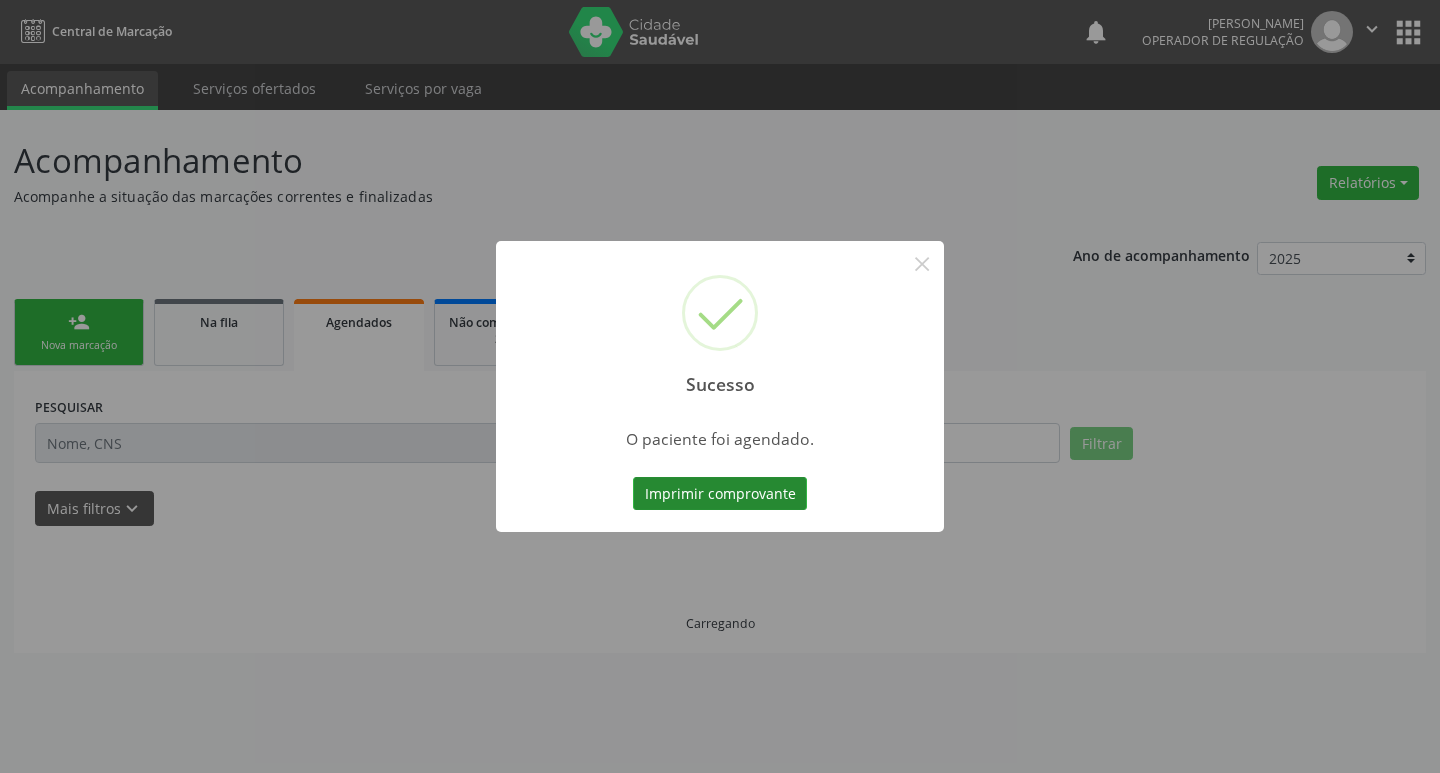 click on "Imprimir comprovante" at bounding box center [720, 494] 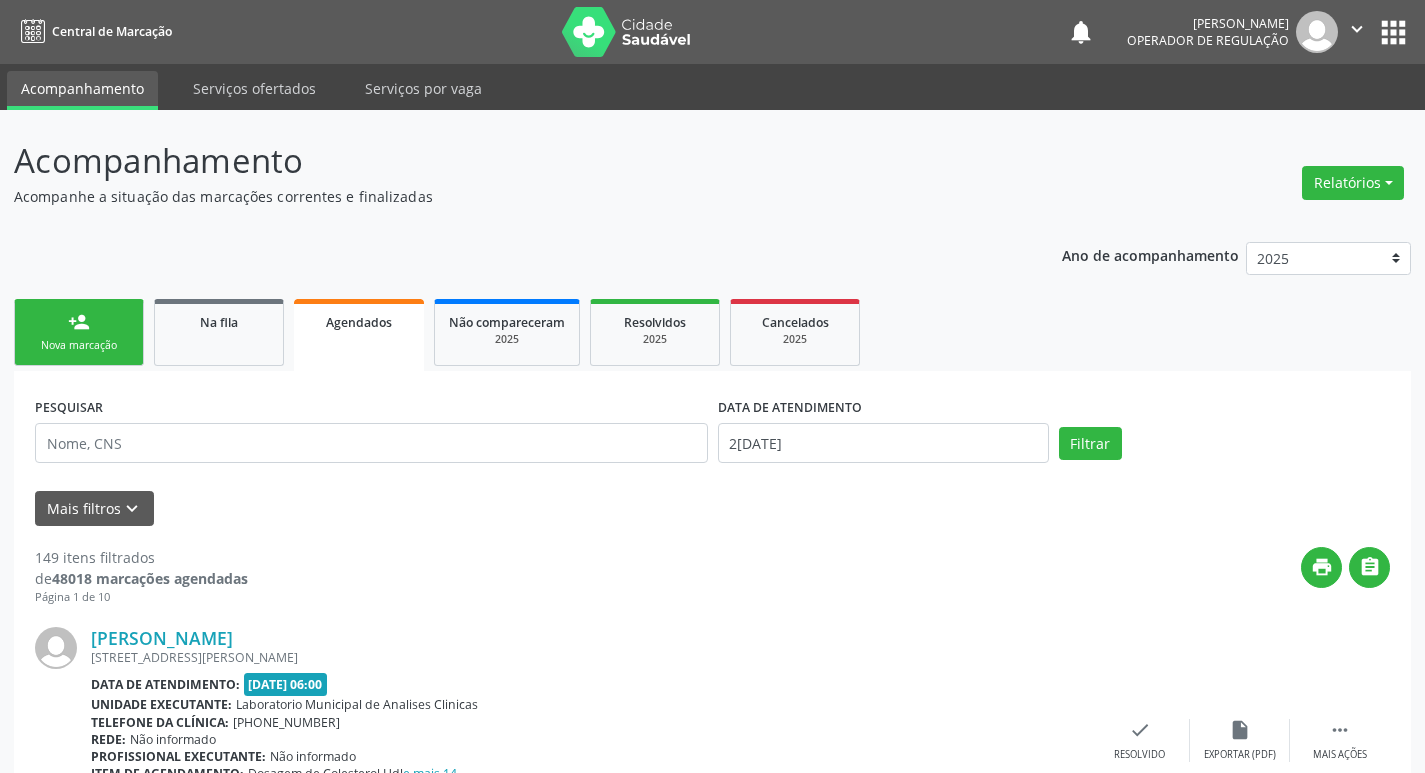 click on "Nova marcação" at bounding box center [79, 345] 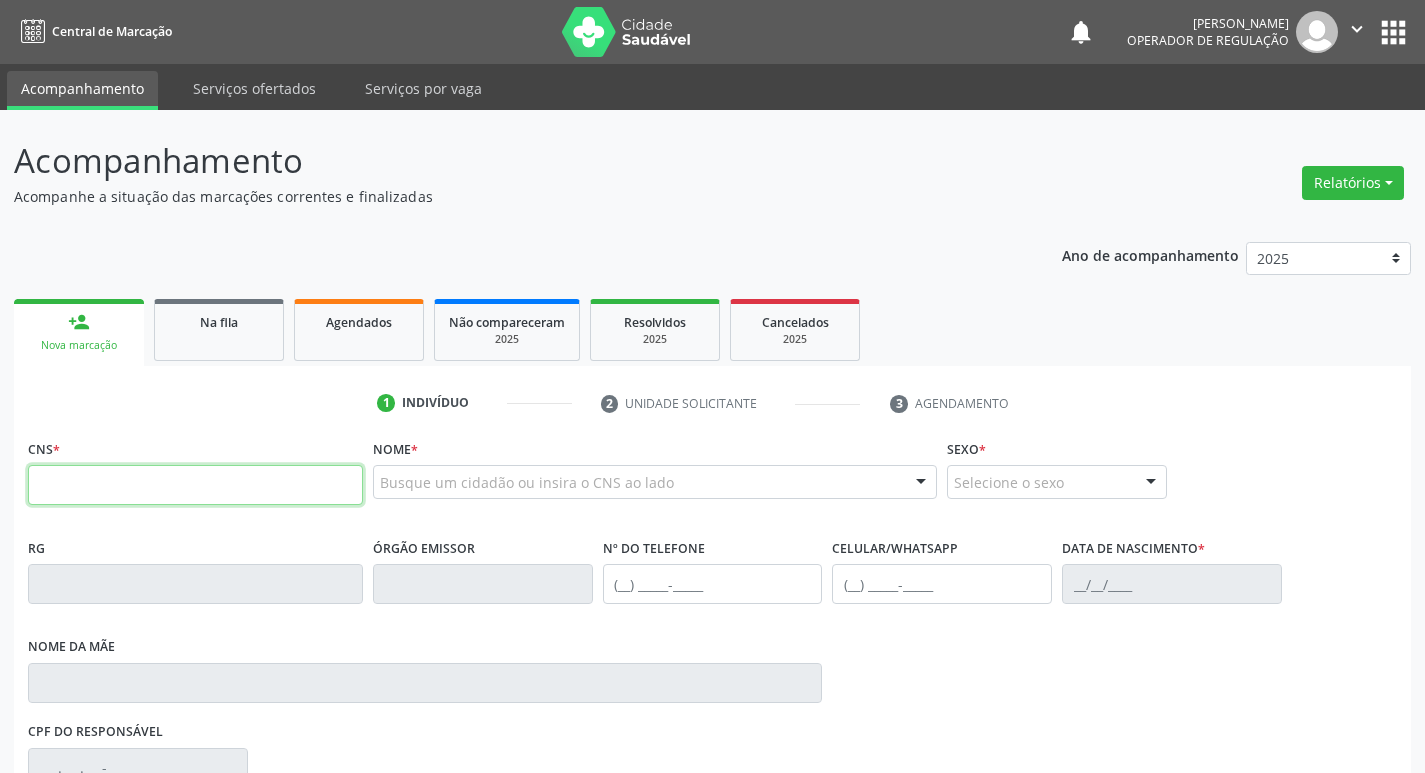 click at bounding box center (195, 485) 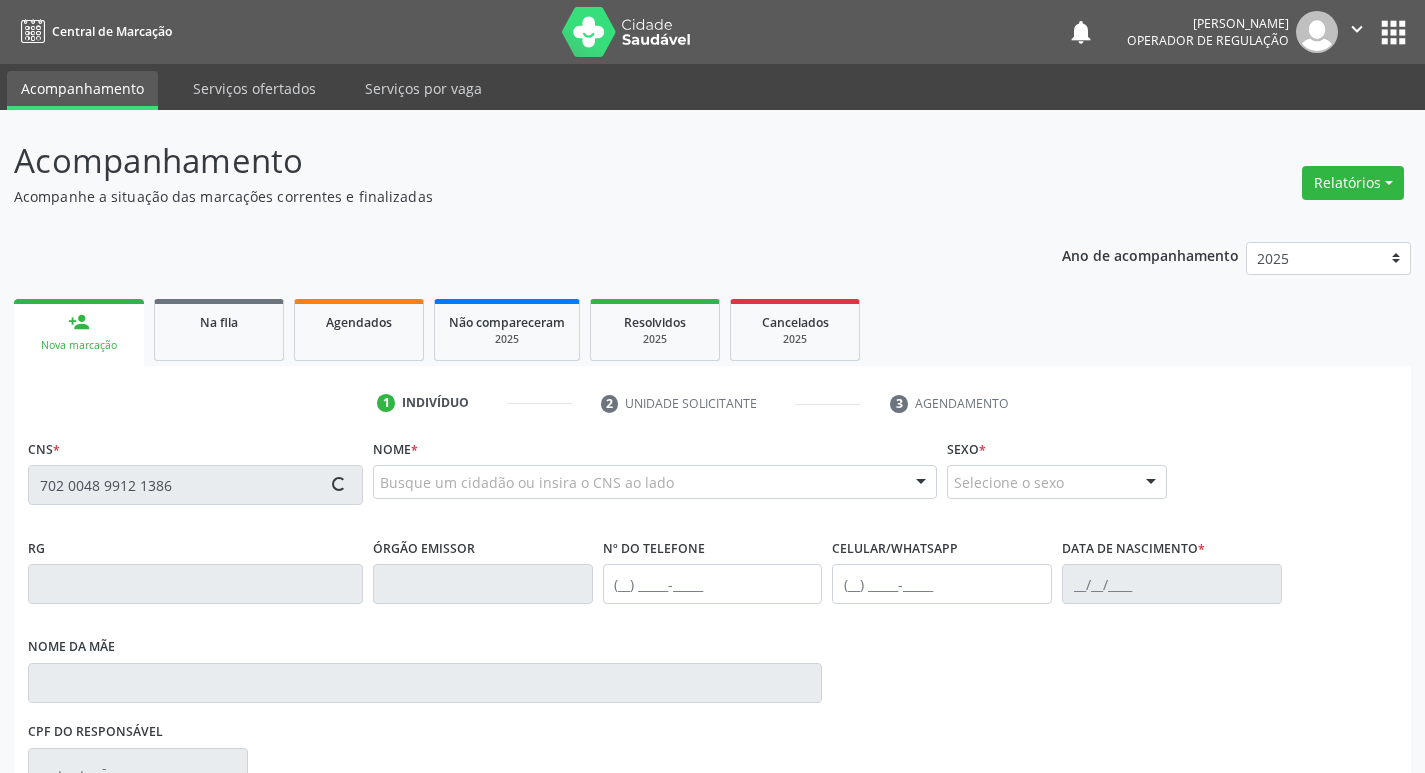type on "702 0048 9912 1386" 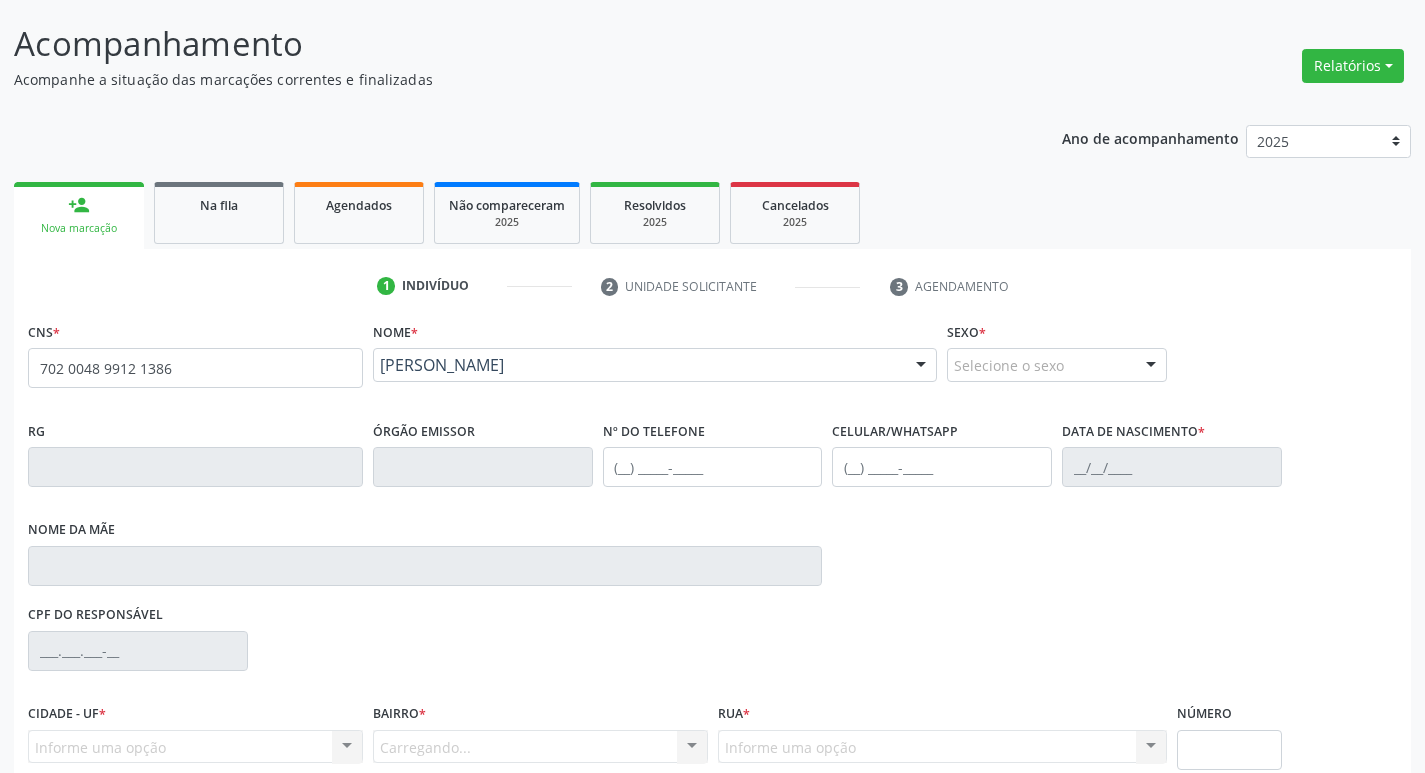 scroll, scrollTop: 297, scrollLeft: 0, axis: vertical 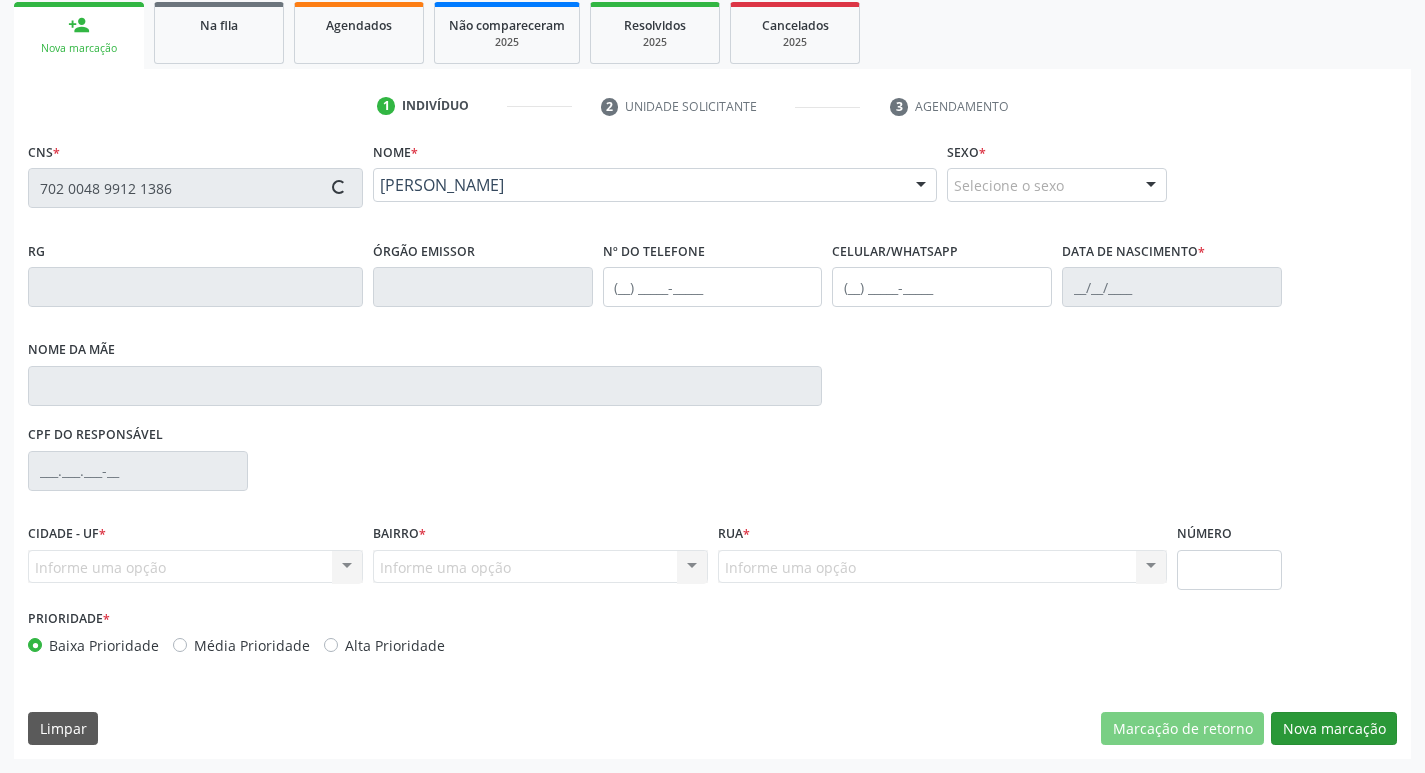 type on "(83) 99126-6831" 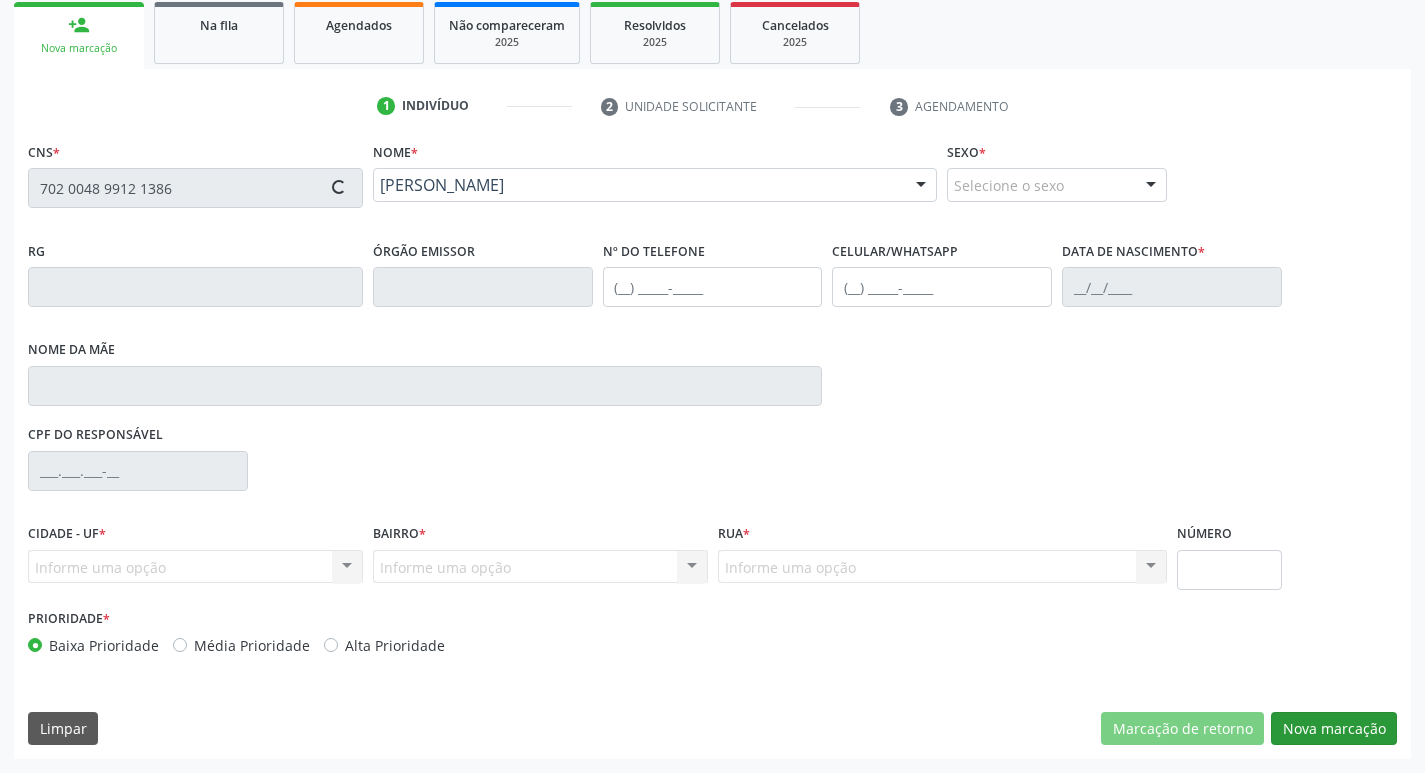 type on "(83) 99126-6831" 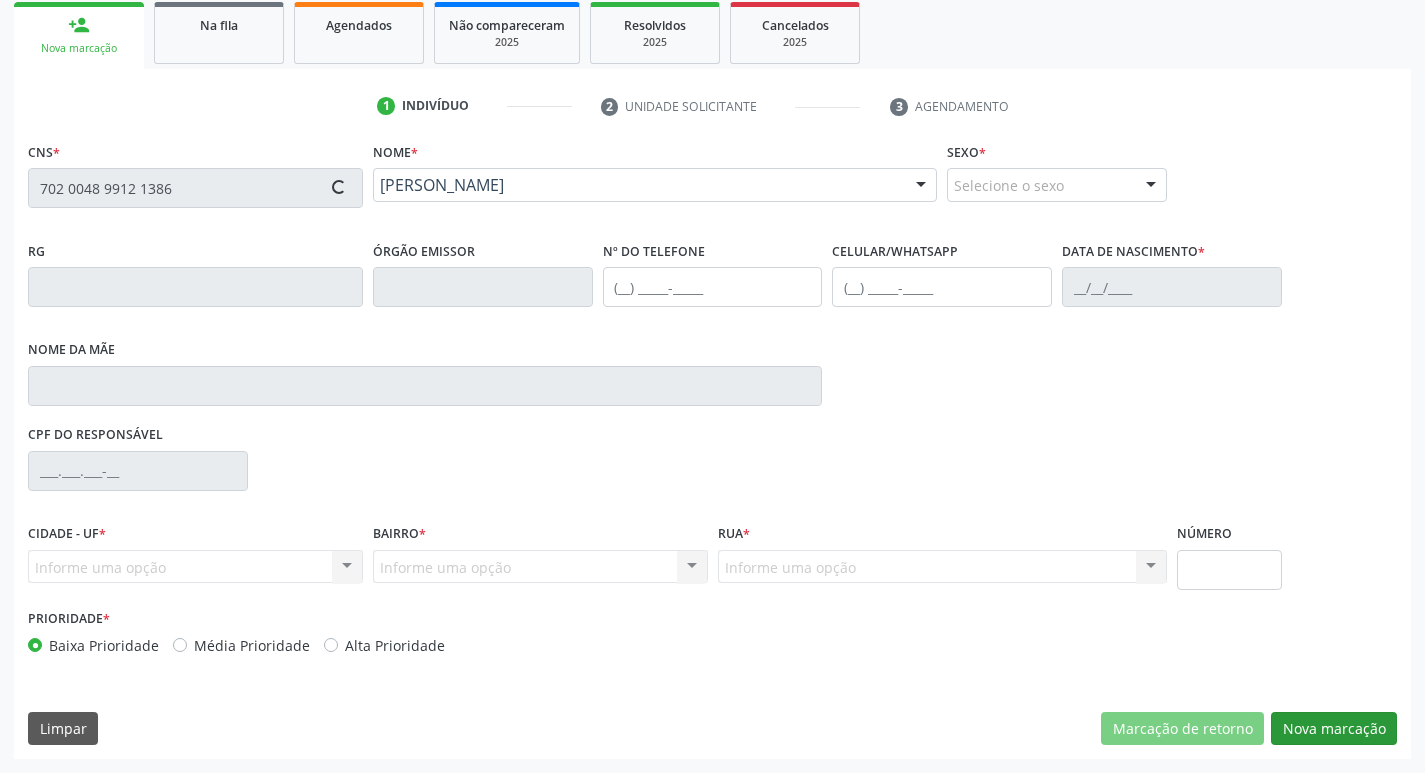 type on "Natilde Pereira da Silva" 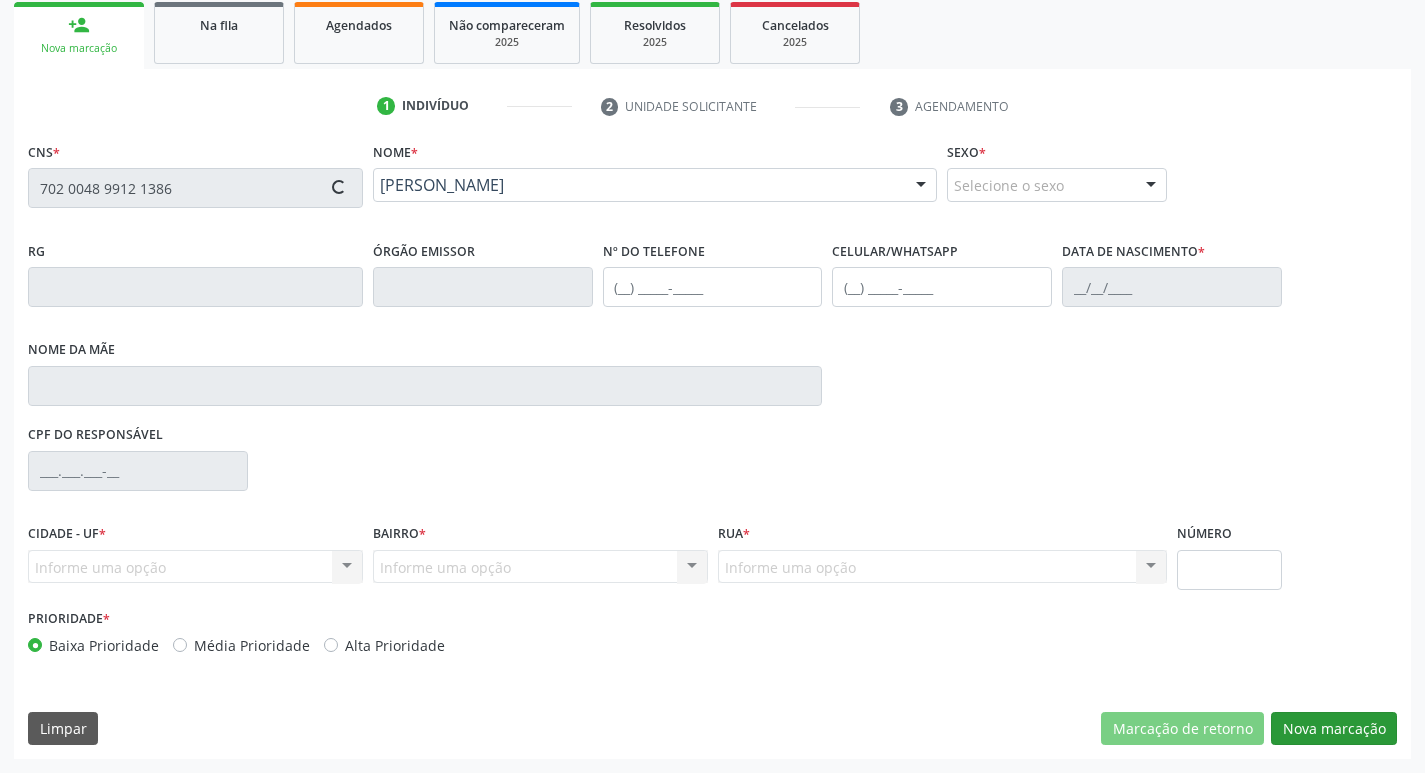 type on "1636" 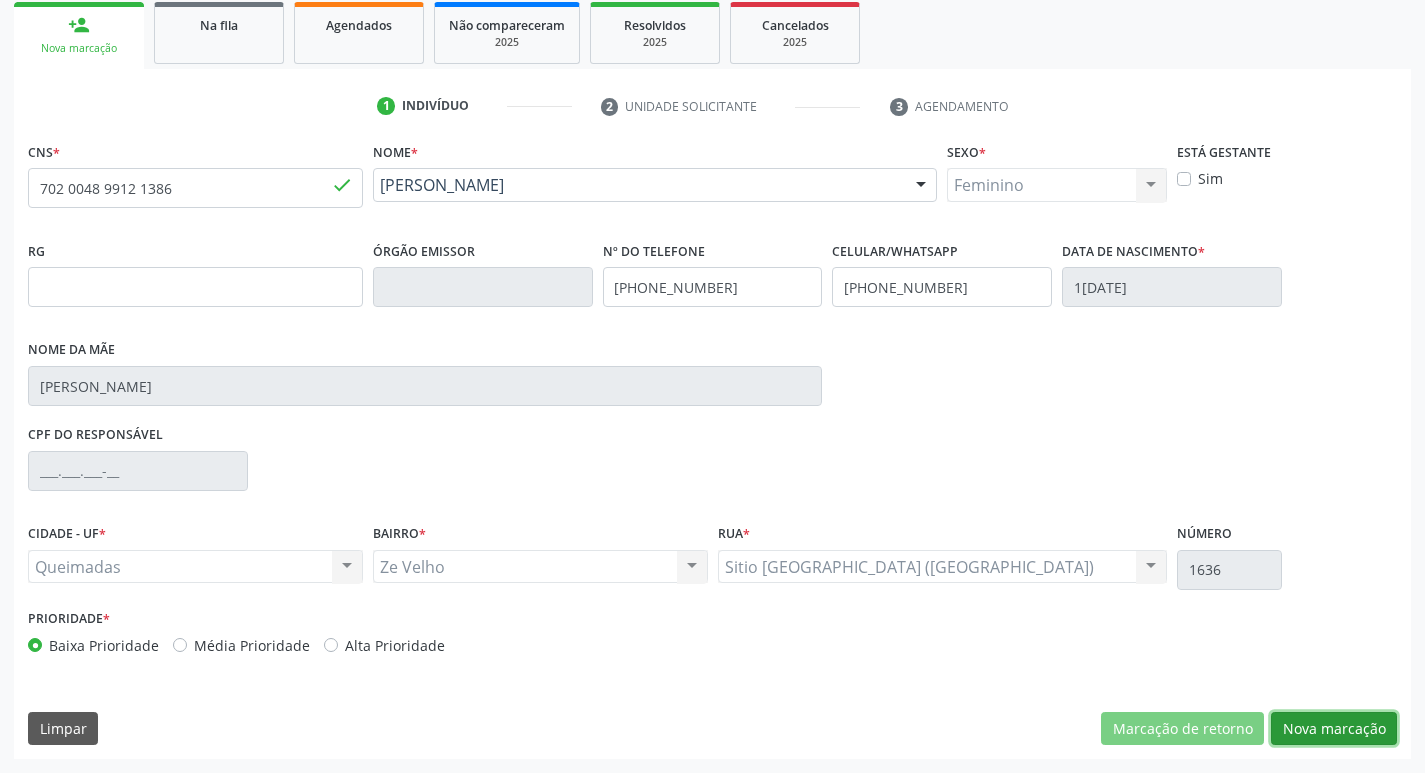 click on "Nova marcação" at bounding box center (1334, 729) 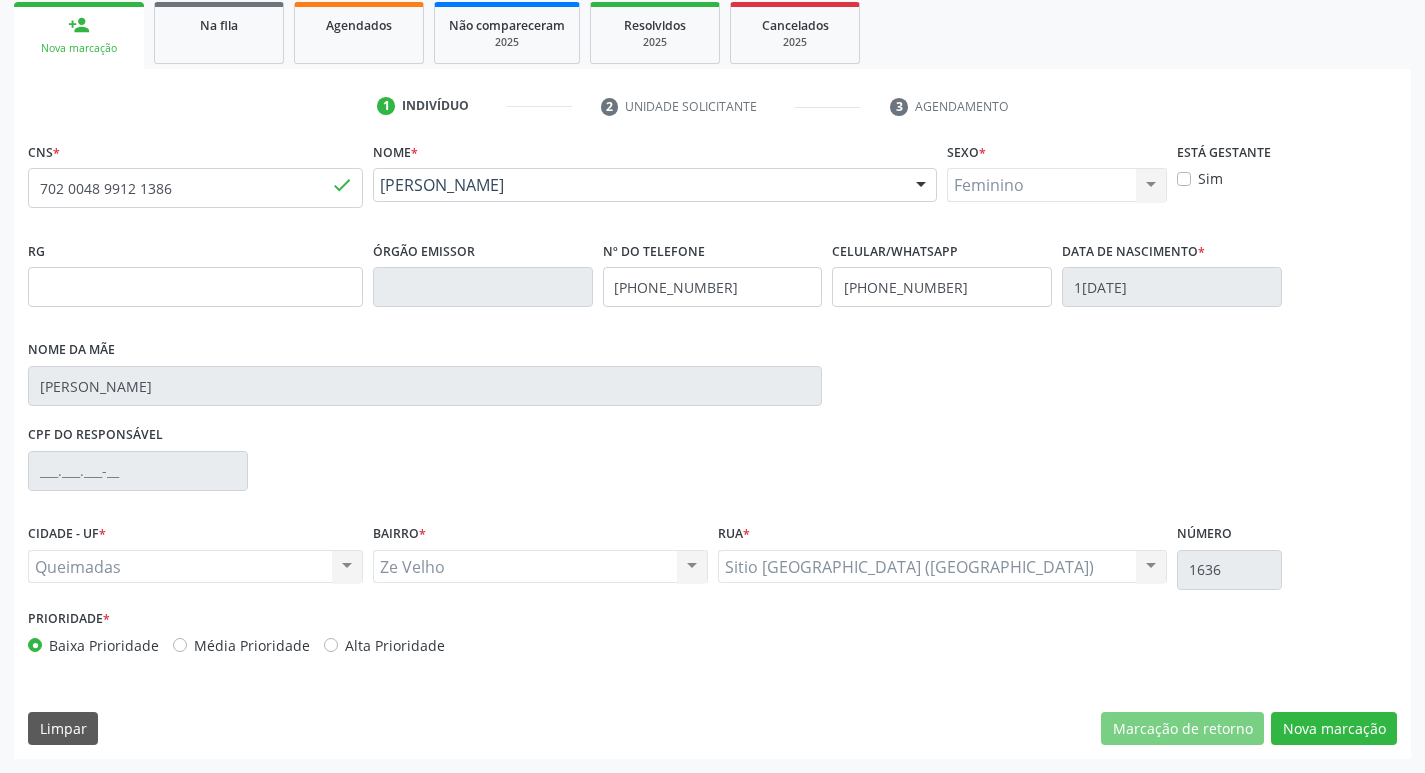 scroll, scrollTop: 133, scrollLeft: 0, axis: vertical 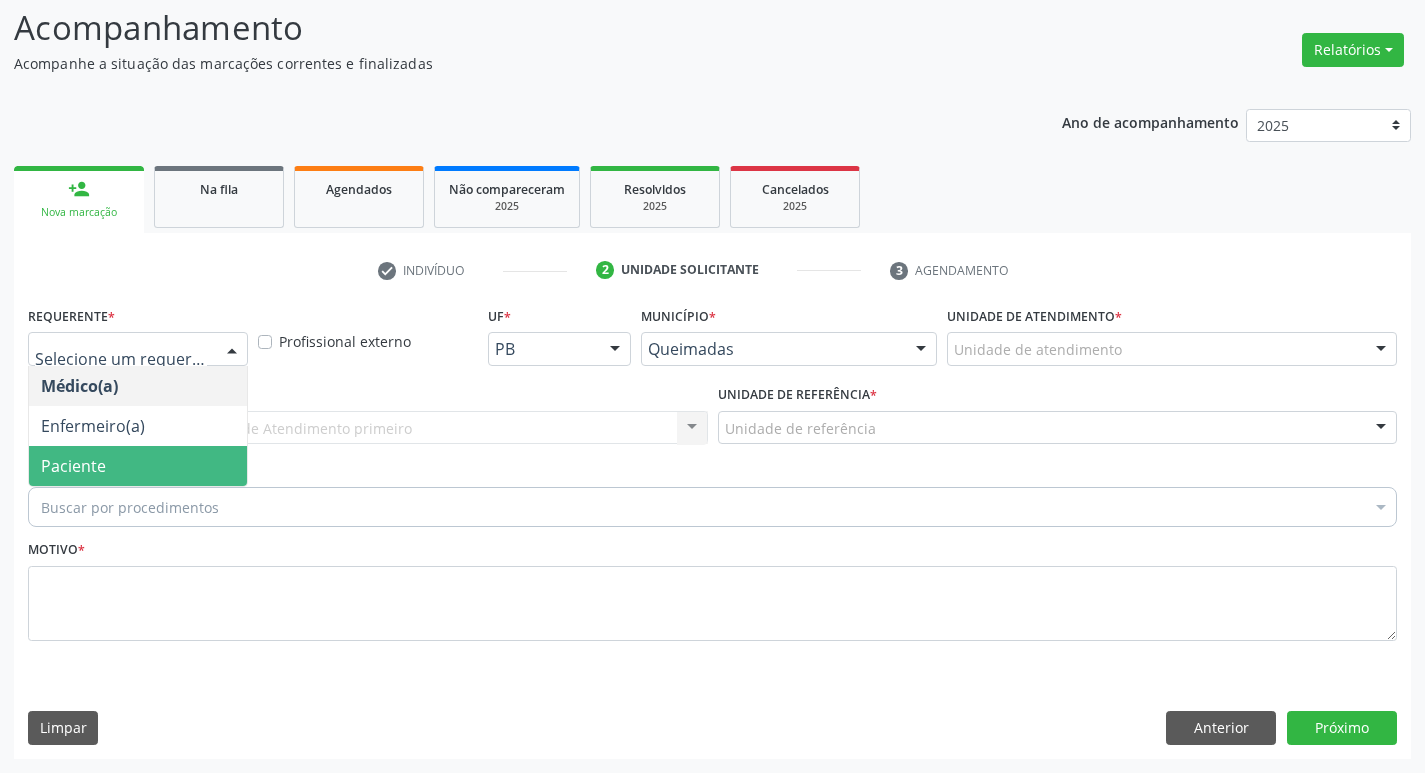 click on "Paciente" at bounding box center (138, 466) 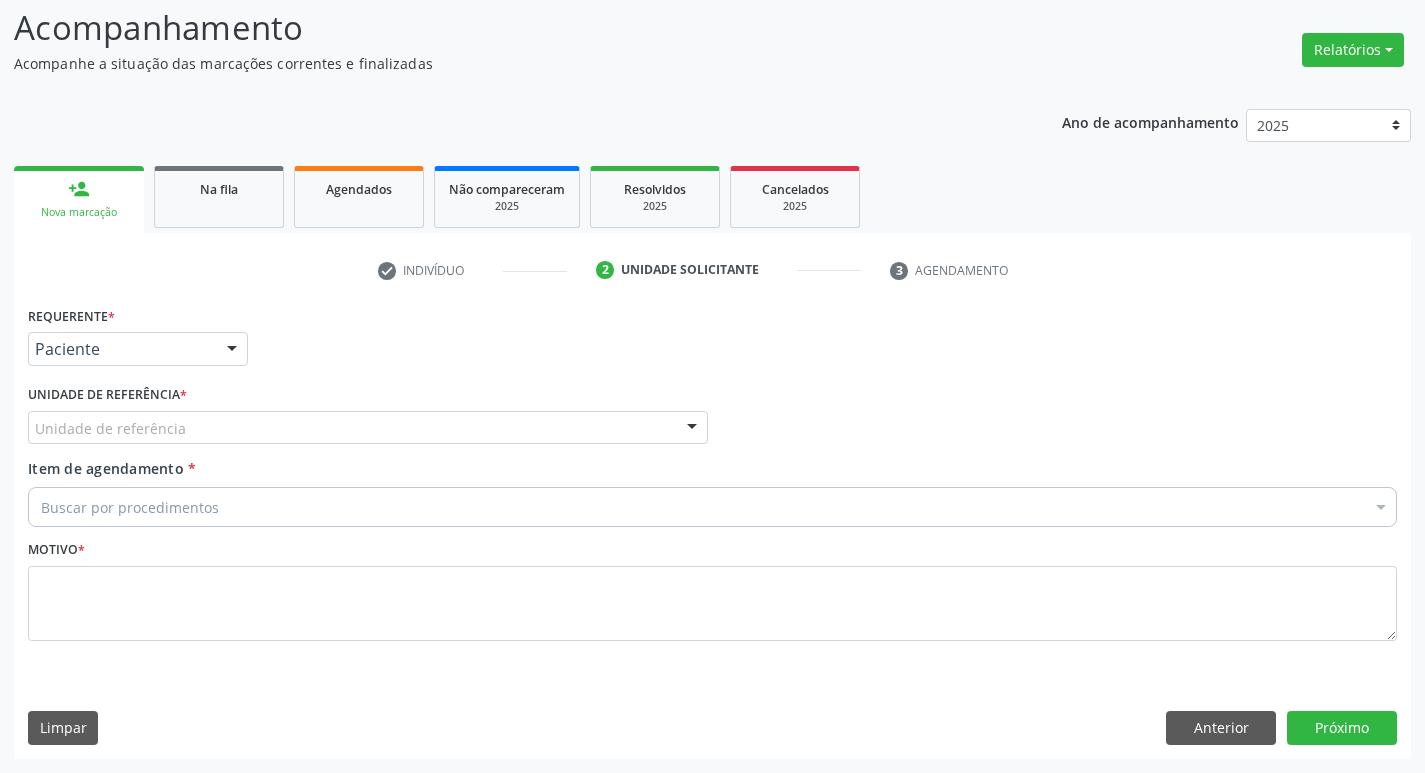click on "Unidade de referência" at bounding box center [368, 428] 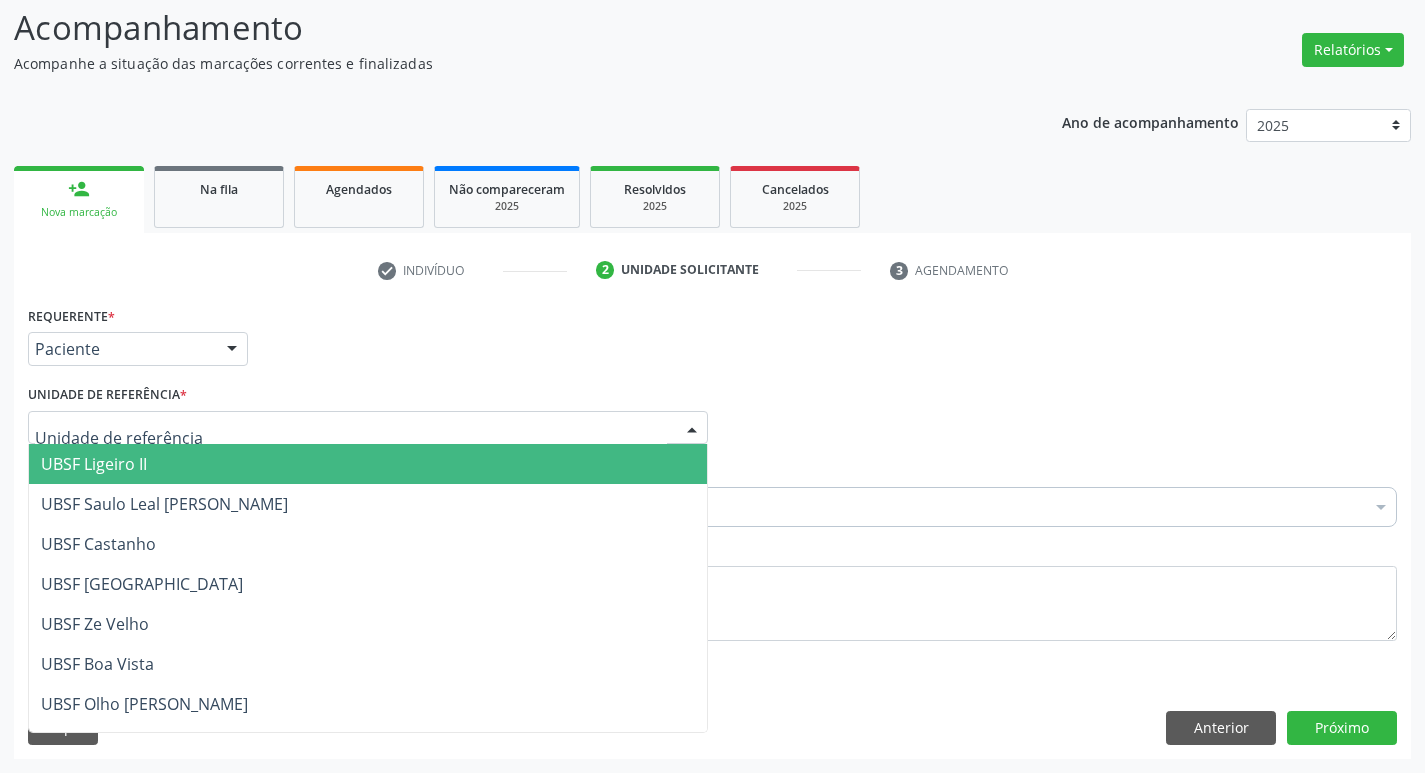 type on "Z" 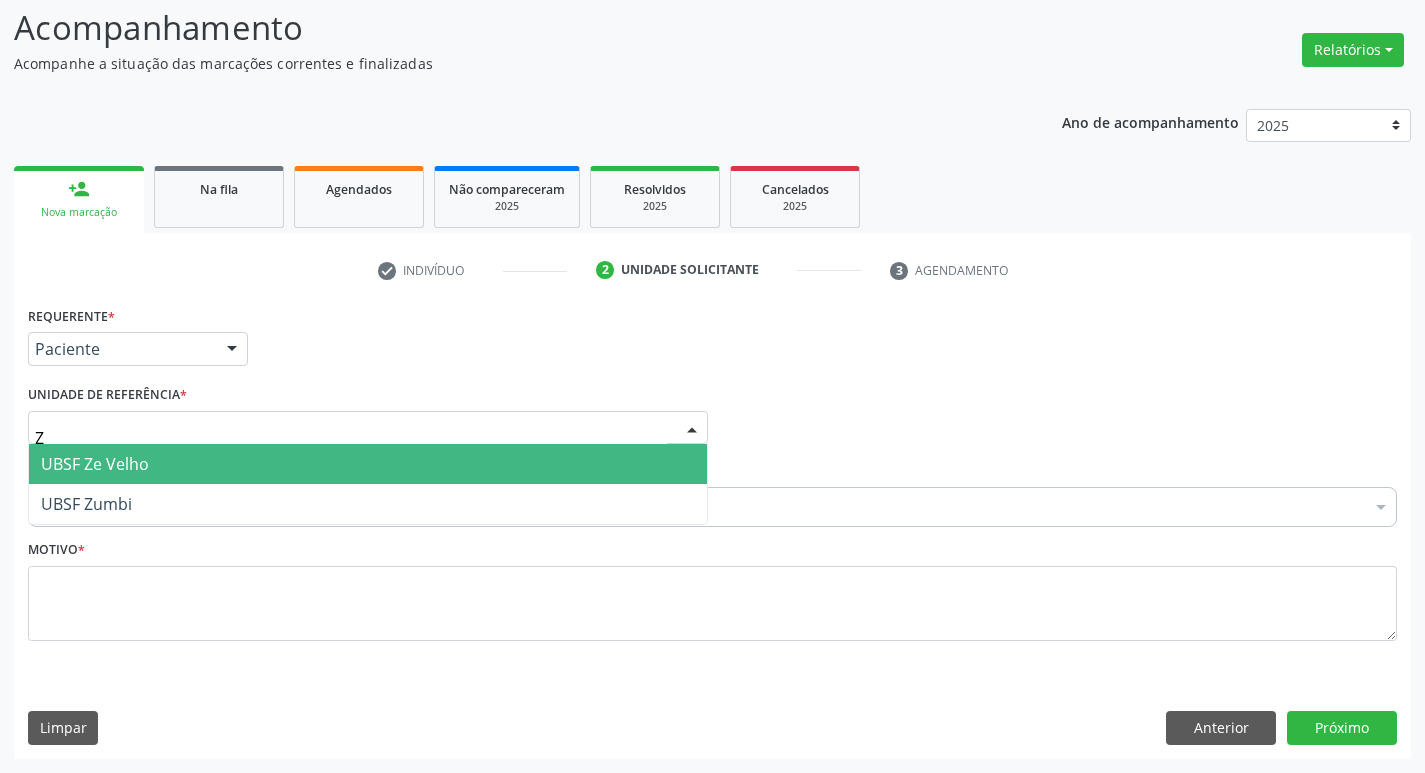 click on "UBSF Ze Velho" at bounding box center (368, 464) 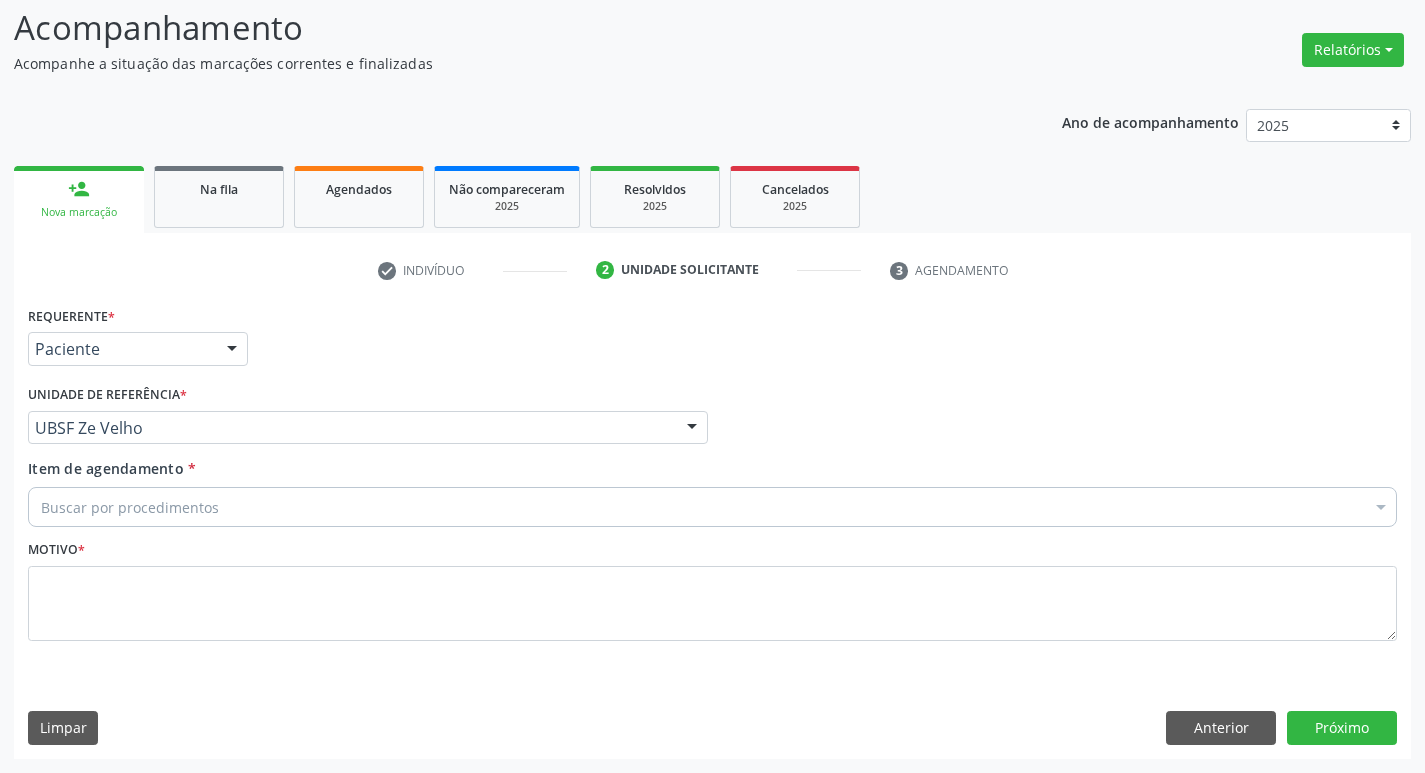 click on "Buscar por procedimentos
Selecionar todos
0604320140 - Abatacepte 125 Mg Injetável (Por Seringa Preenchida)
0604320124 - Abatacepte 250 Mg Injetável (Por Frasco Ampola).
0603050018 - Abciximabe
0406010013 - Abertura de Comunicacao Inter-Atrial
0406010021 - Abertura de Estenose Aortica Valvar
0406011265 - Abertura de Estenose Aortica Valvar (Criança e Adolescente)
0406010030 - Abertura de Estenose Pulmonar Valvar
0406011273 - Abertura de Estenose Pulmonar Valvar (Criança e Adolescente)
0301080011 - Abordagem Cognitiva Comportamental do Fumante (Por Atendimento / Paciente)
0307020010 - Acesso A Polpa Dentaria e Medicacao (Por Dente)
0604660030 - Acetazolamida 250 Mg (Por Comprimido)
0202010783 - Acidez Titulável no Leite Humano (Dornic)
0202090019 - Acido Urico Liquido no Sinovial e Derrames" at bounding box center [712, 504] 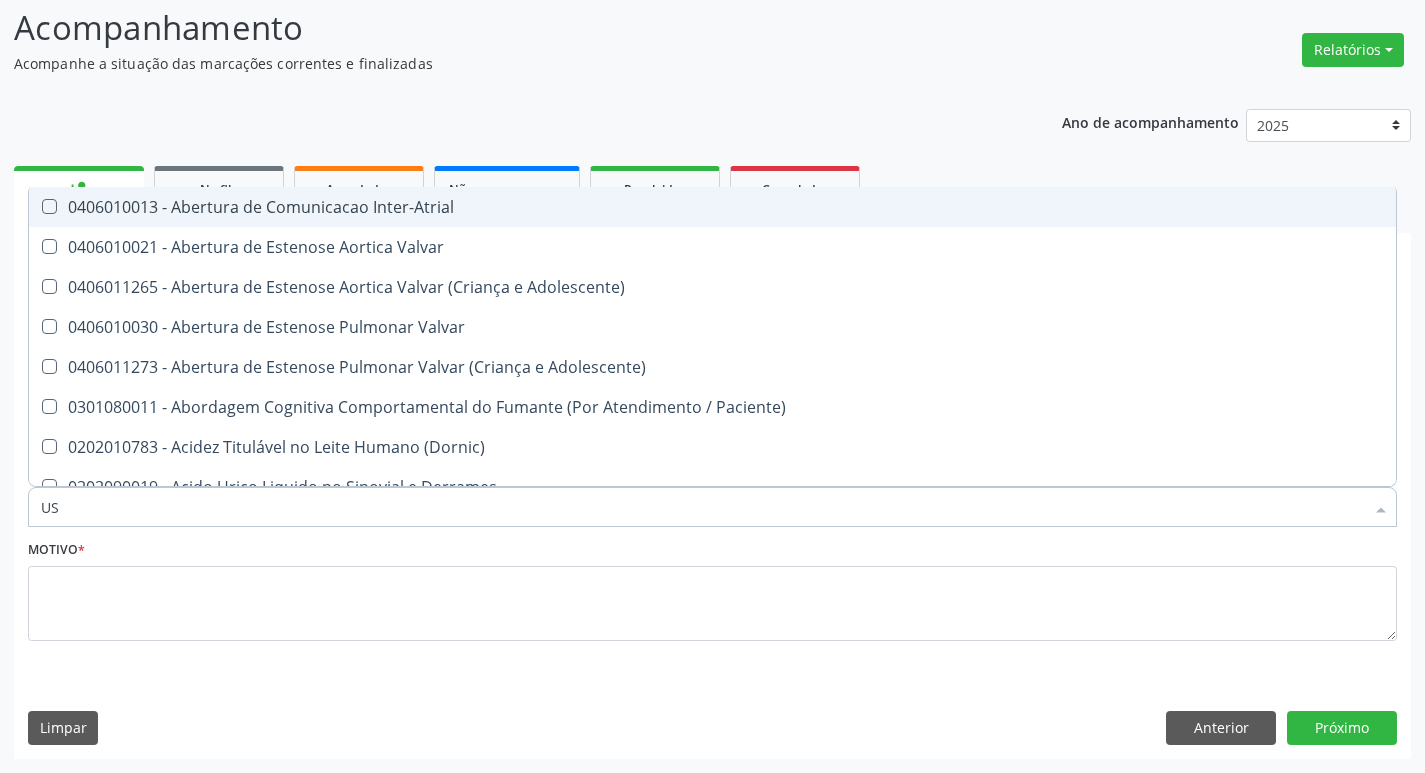 type on "USG" 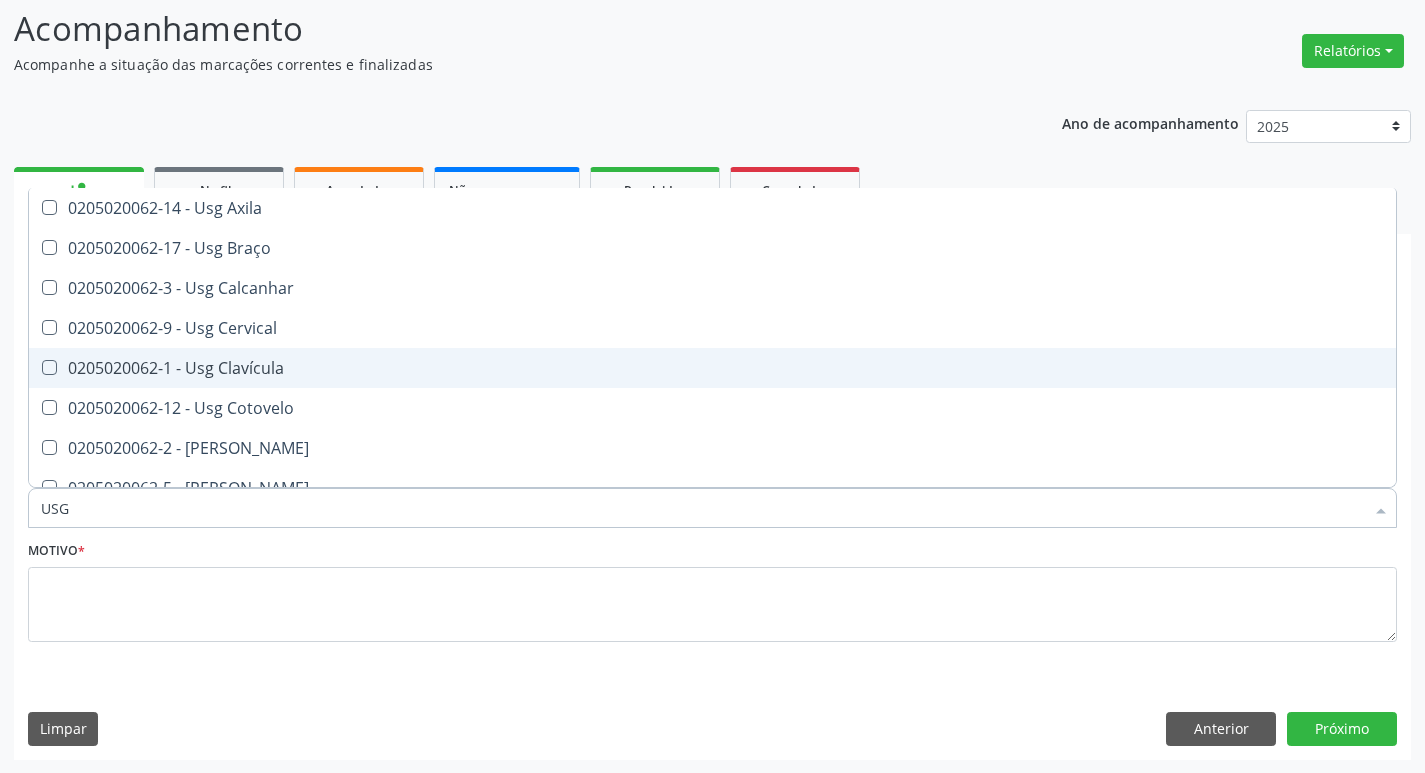 scroll, scrollTop: 133, scrollLeft: 0, axis: vertical 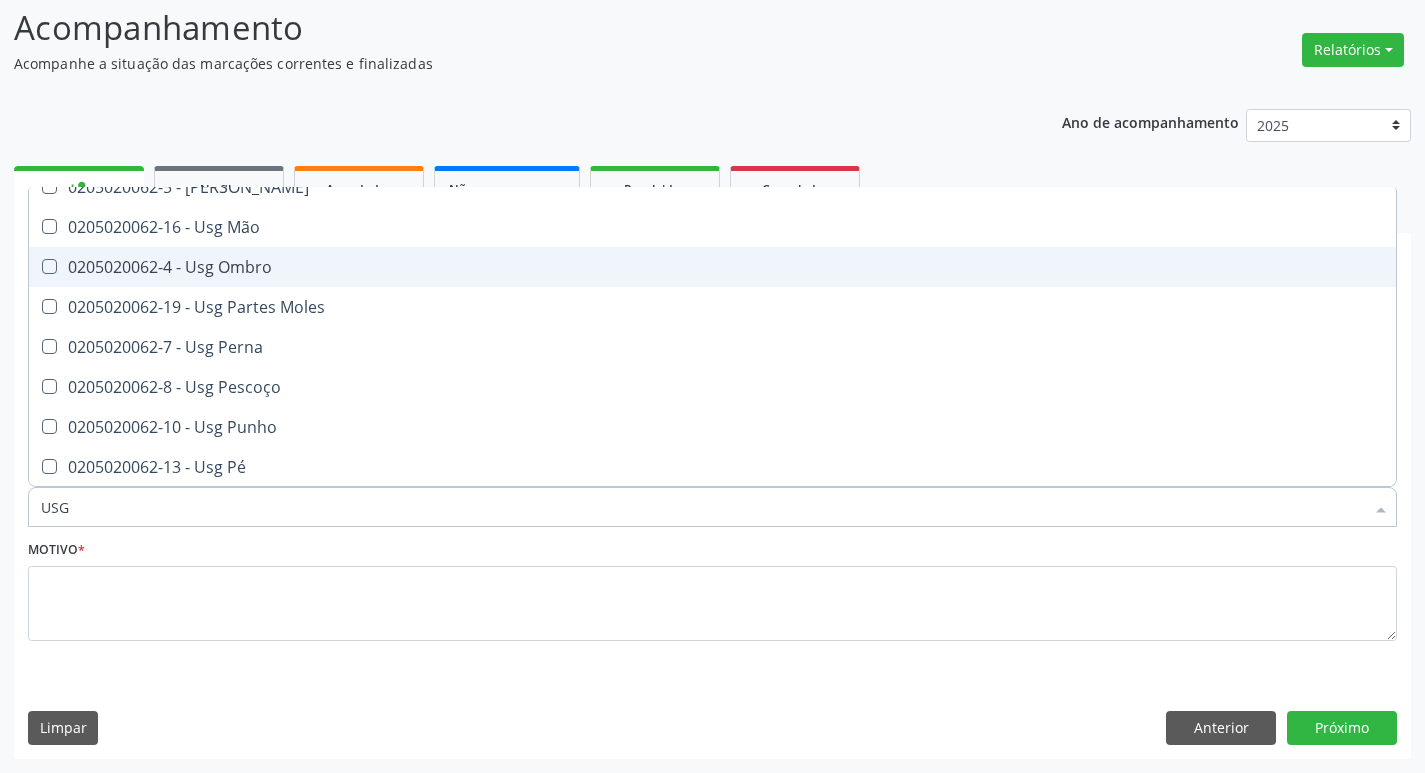 click on "0205020062-4 - Usg Ombro" at bounding box center (712, 267) 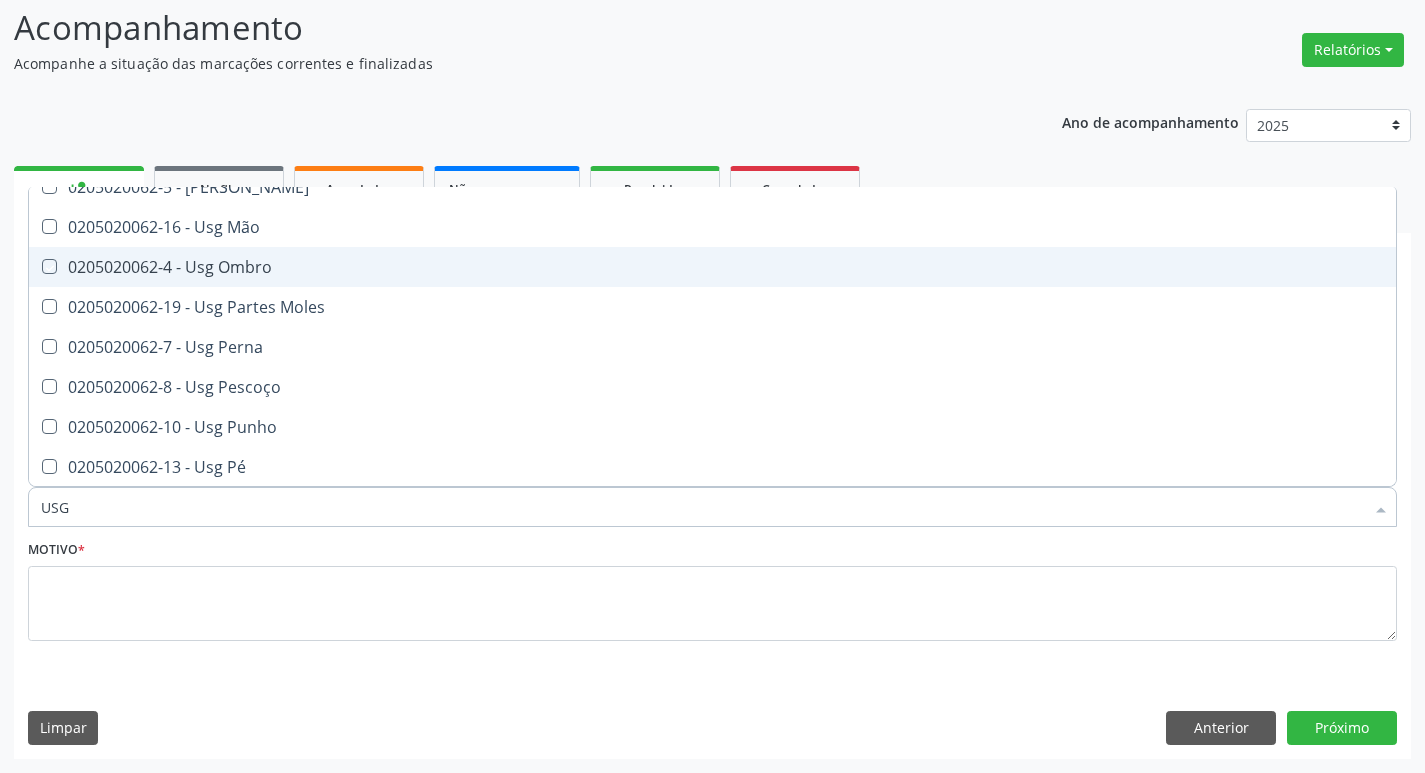 checkbox on "true" 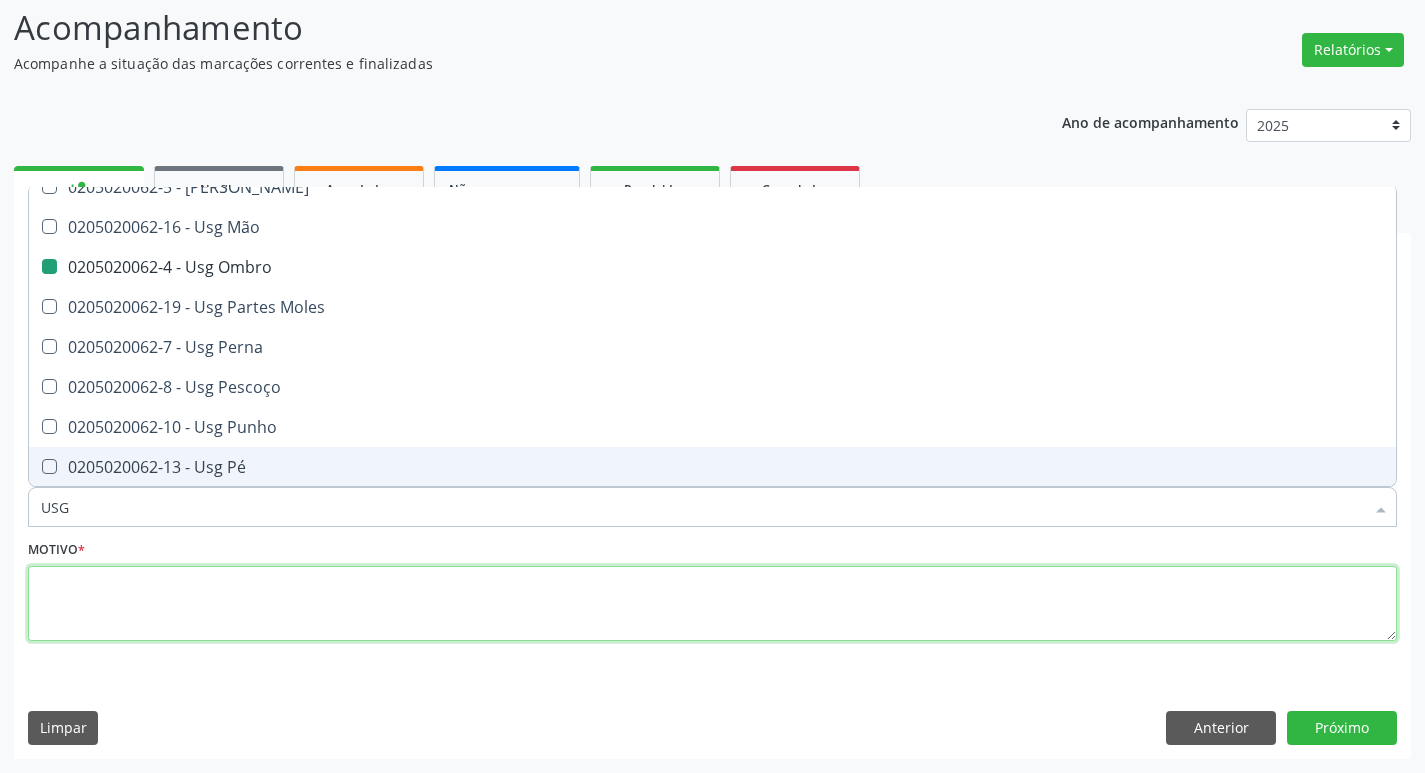 click at bounding box center (712, 604) 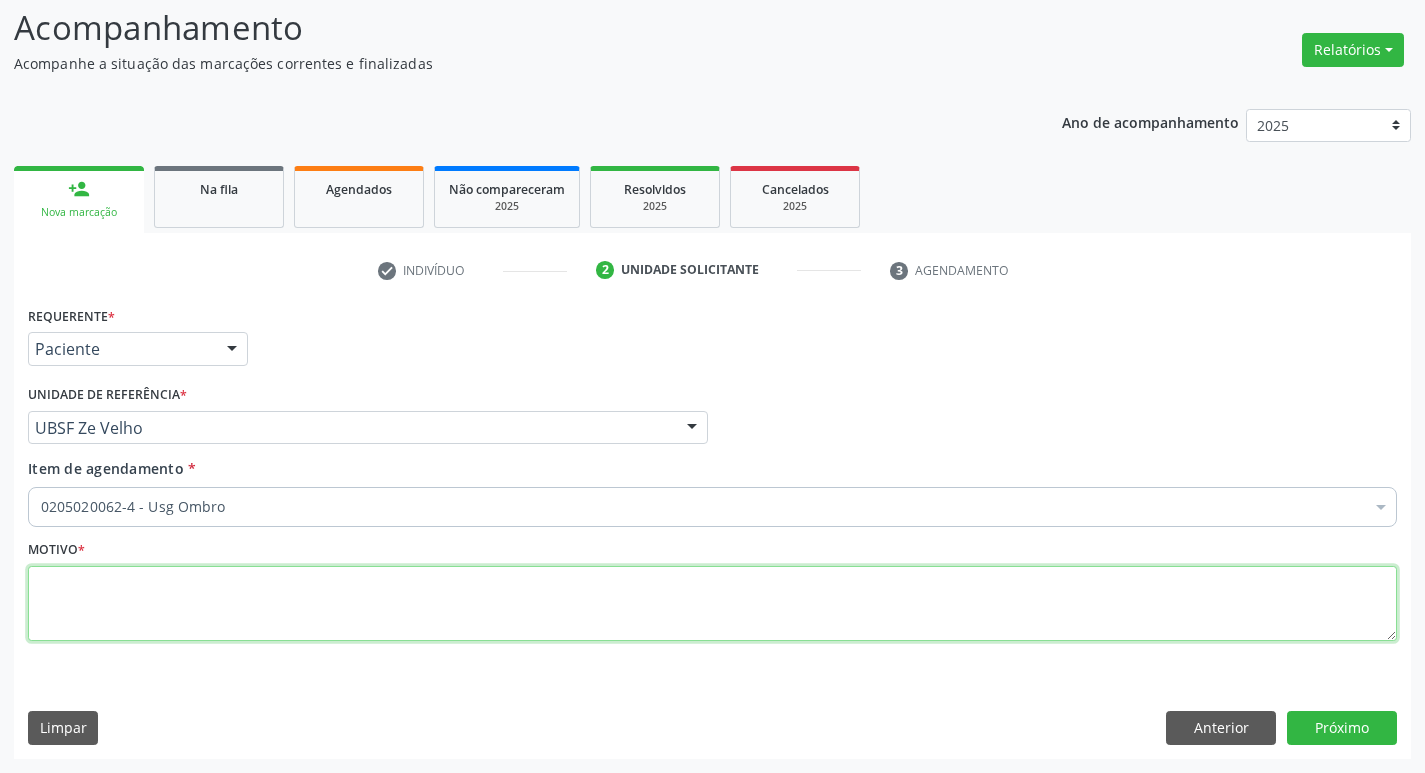 scroll, scrollTop: 0, scrollLeft: 0, axis: both 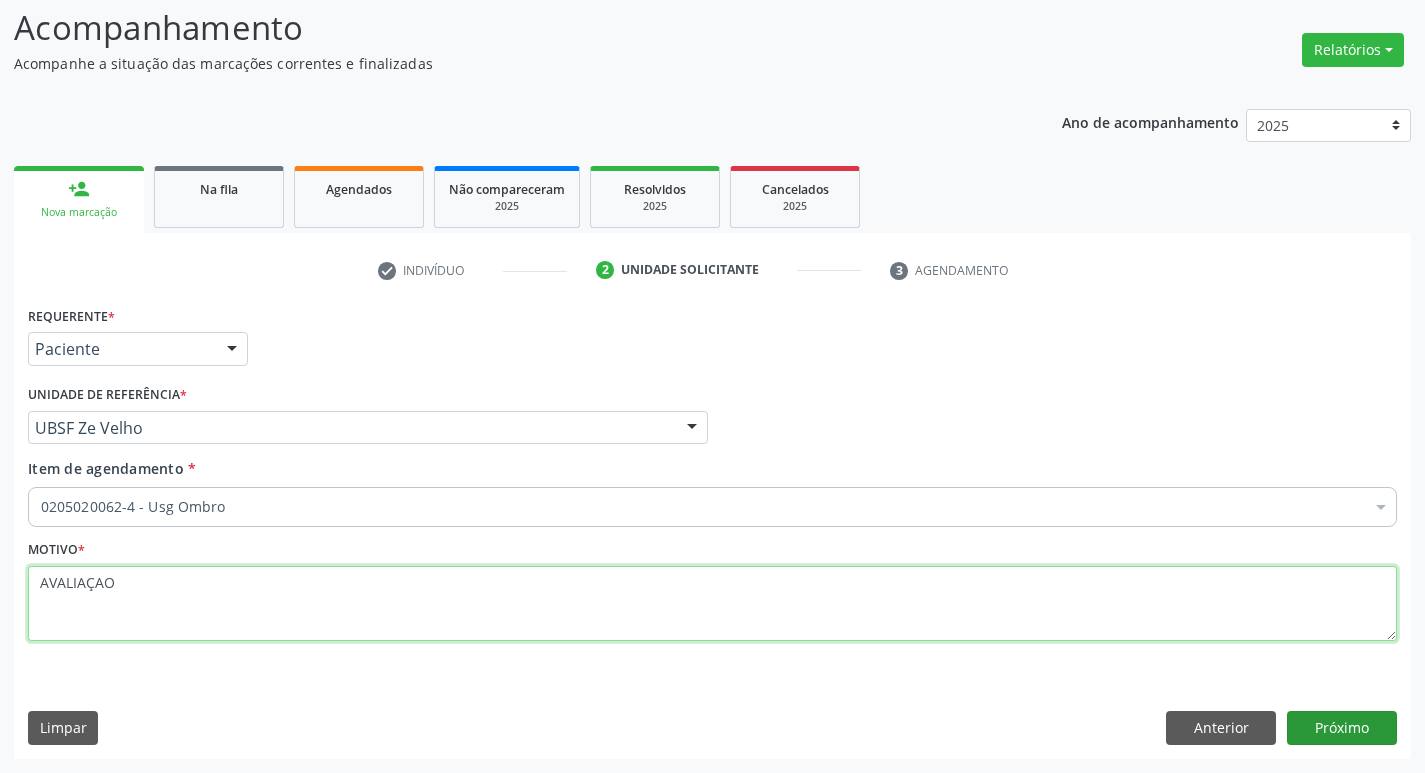 type on "AVALIAÇAO" 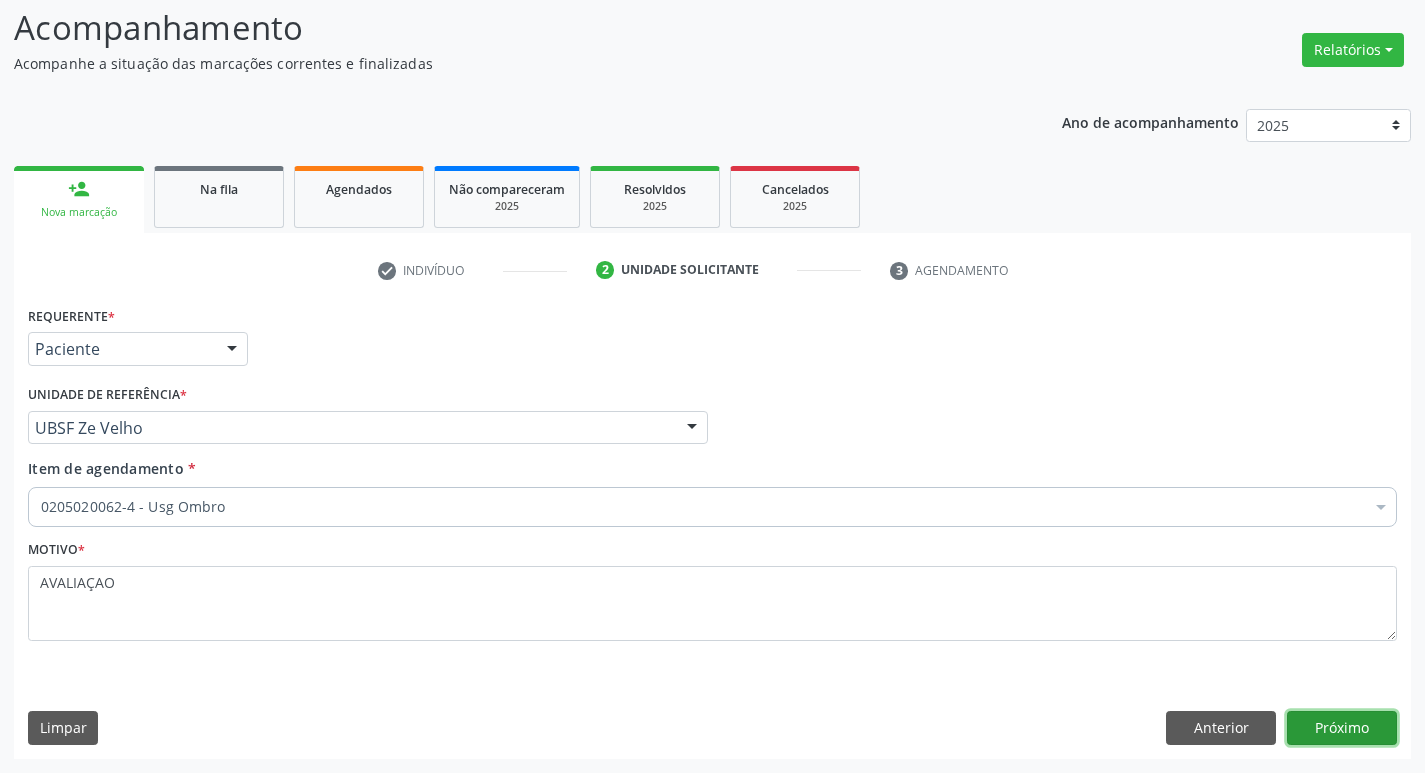 click on "Próximo" at bounding box center (1342, 728) 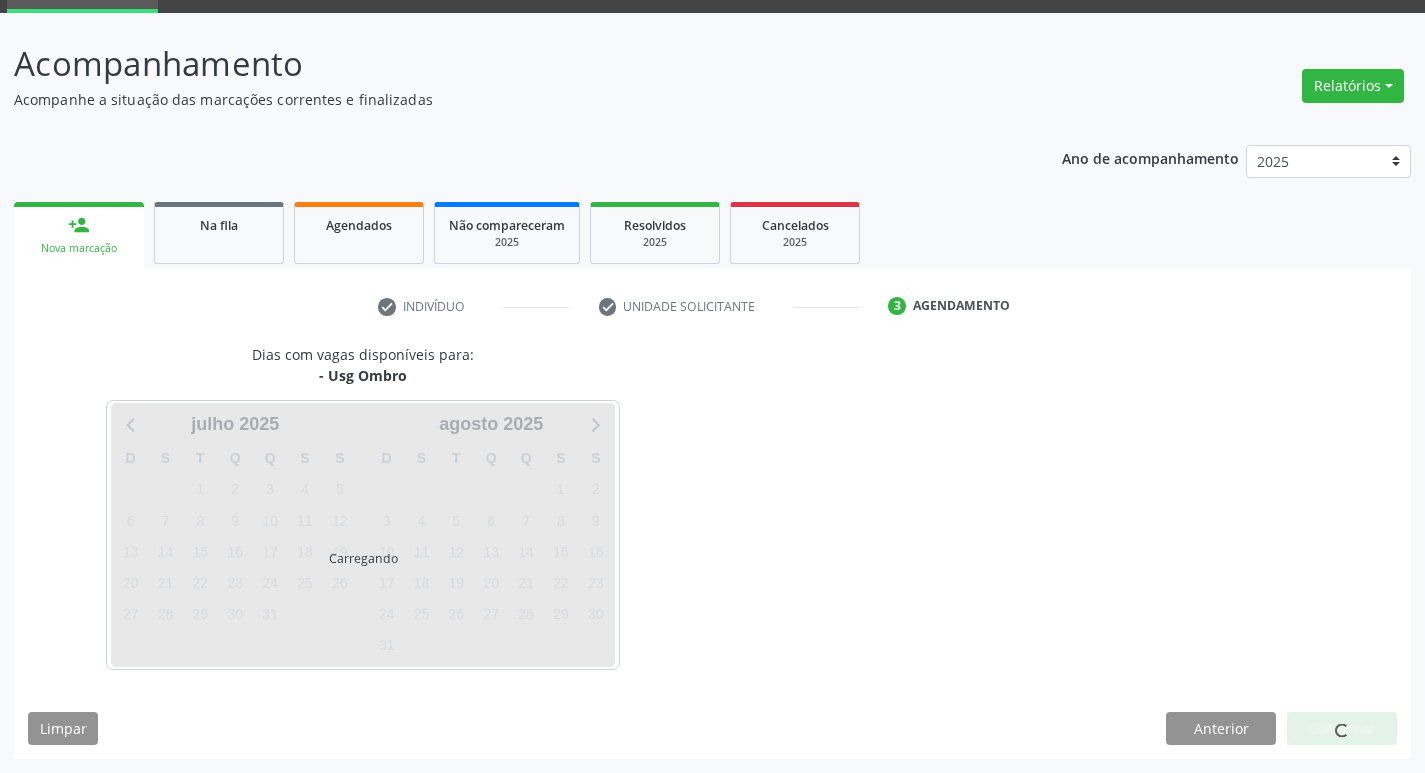 scroll, scrollTop: 97, scrollLeft: 0, axis: vertical 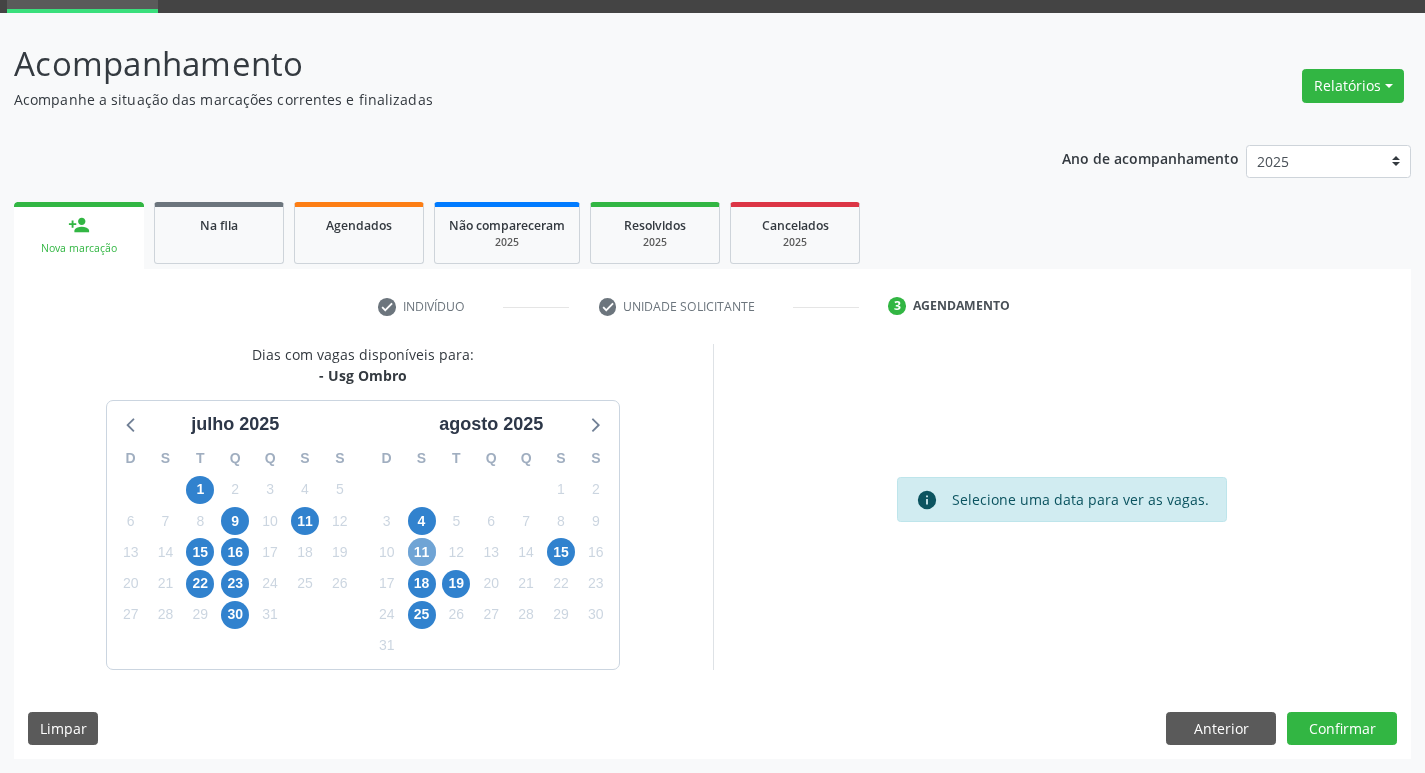 click on "11" at bounding box center [422, 552] 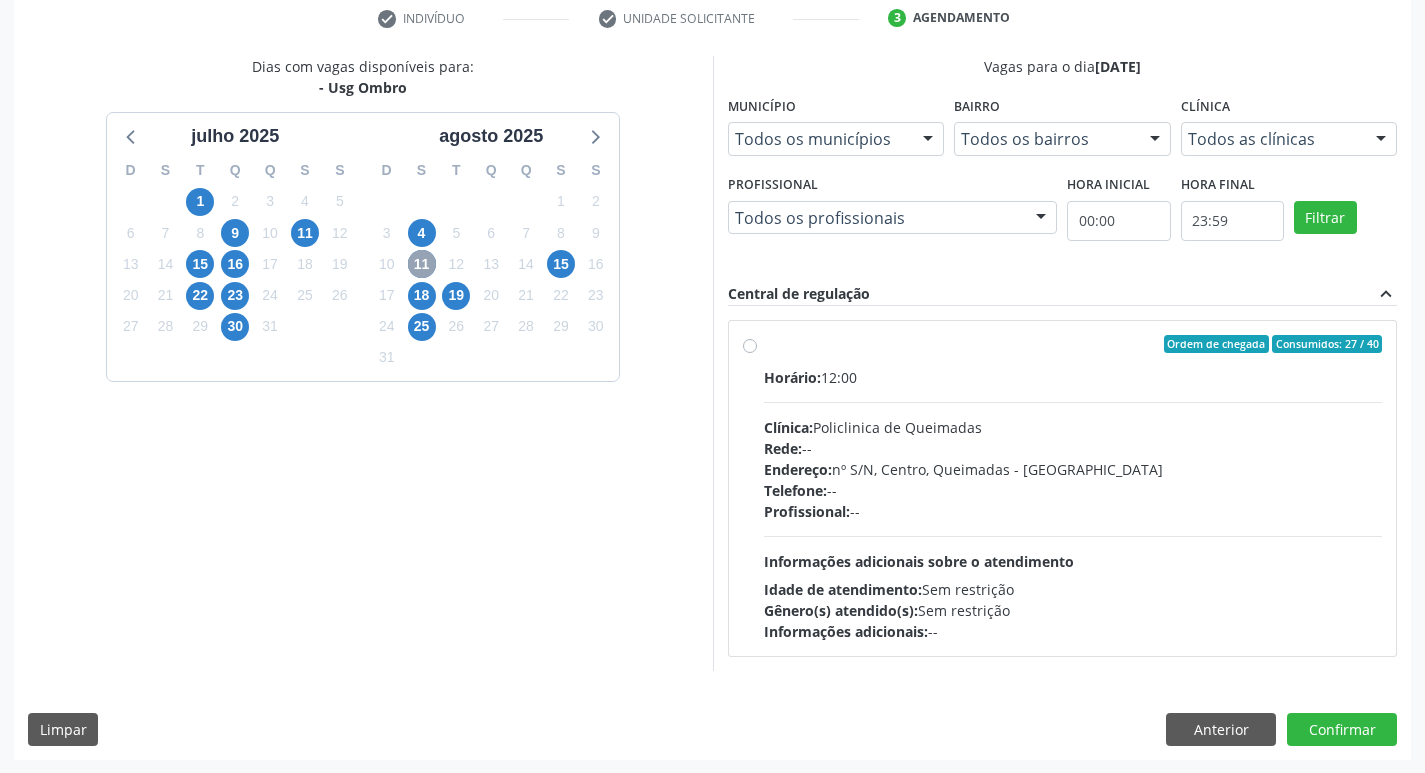 scroll, scrollTop: 386, scrollLeft: 0, axis: vertical 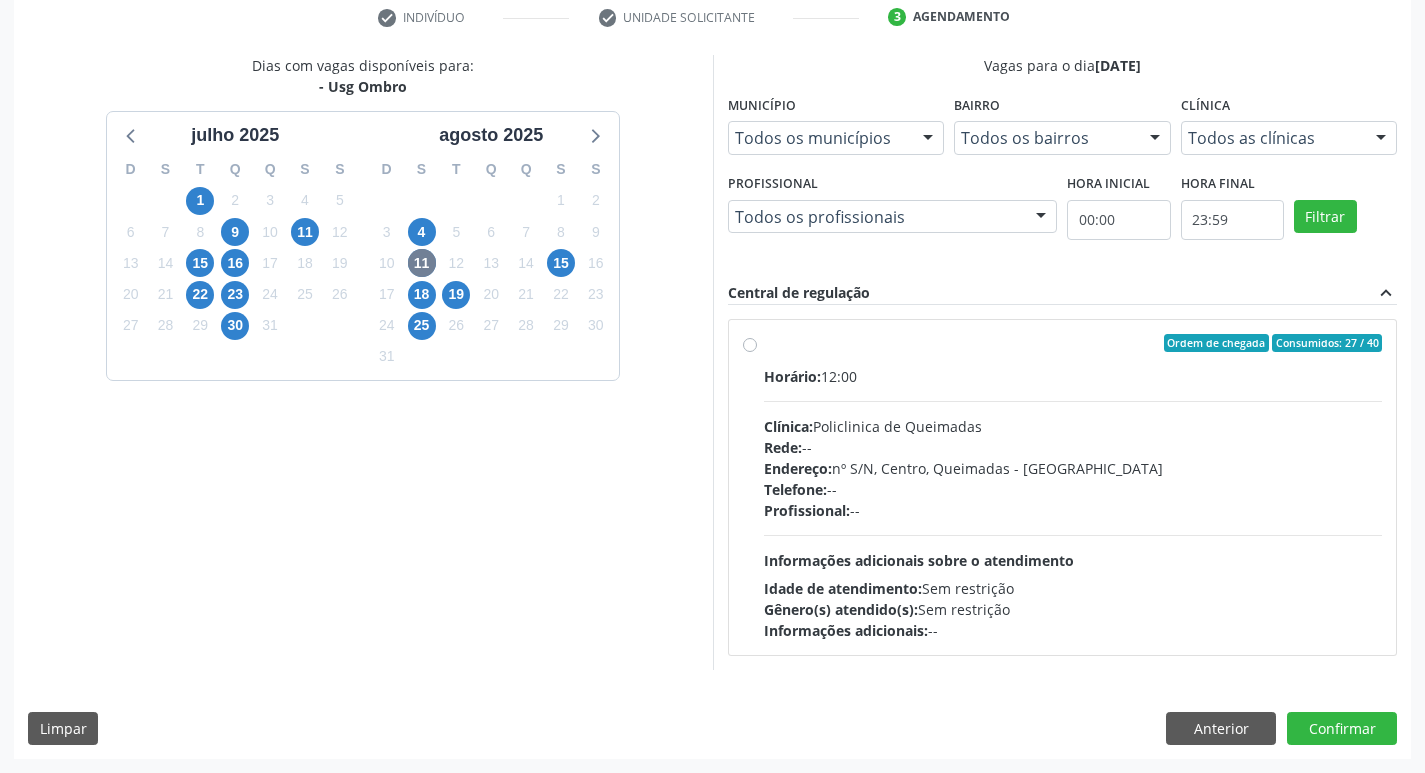 click on "Gênero(s) atendido(s):
Sem restrição" at bounding box center [1073, 609] 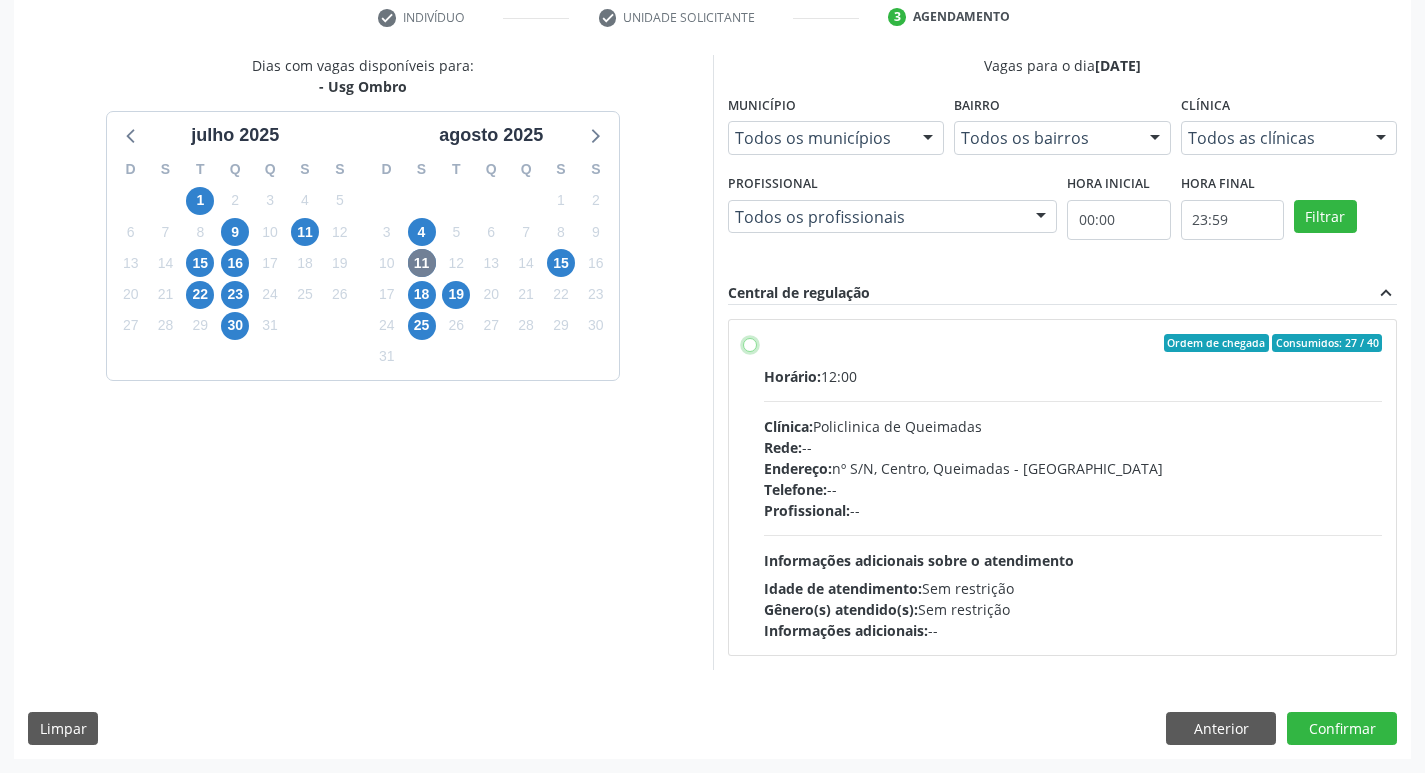 radio on "true" 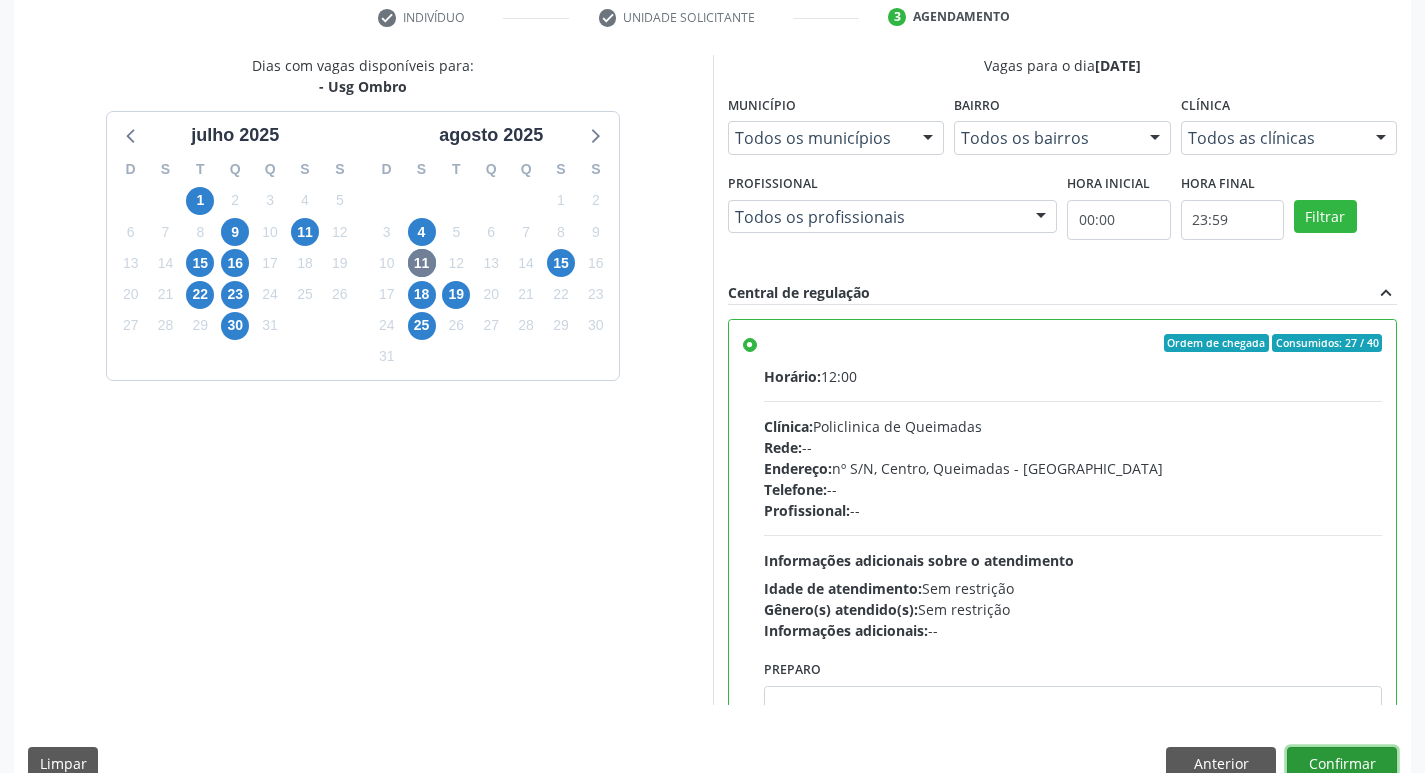 click on "Confirmar" at bounding box center [1342, 764] 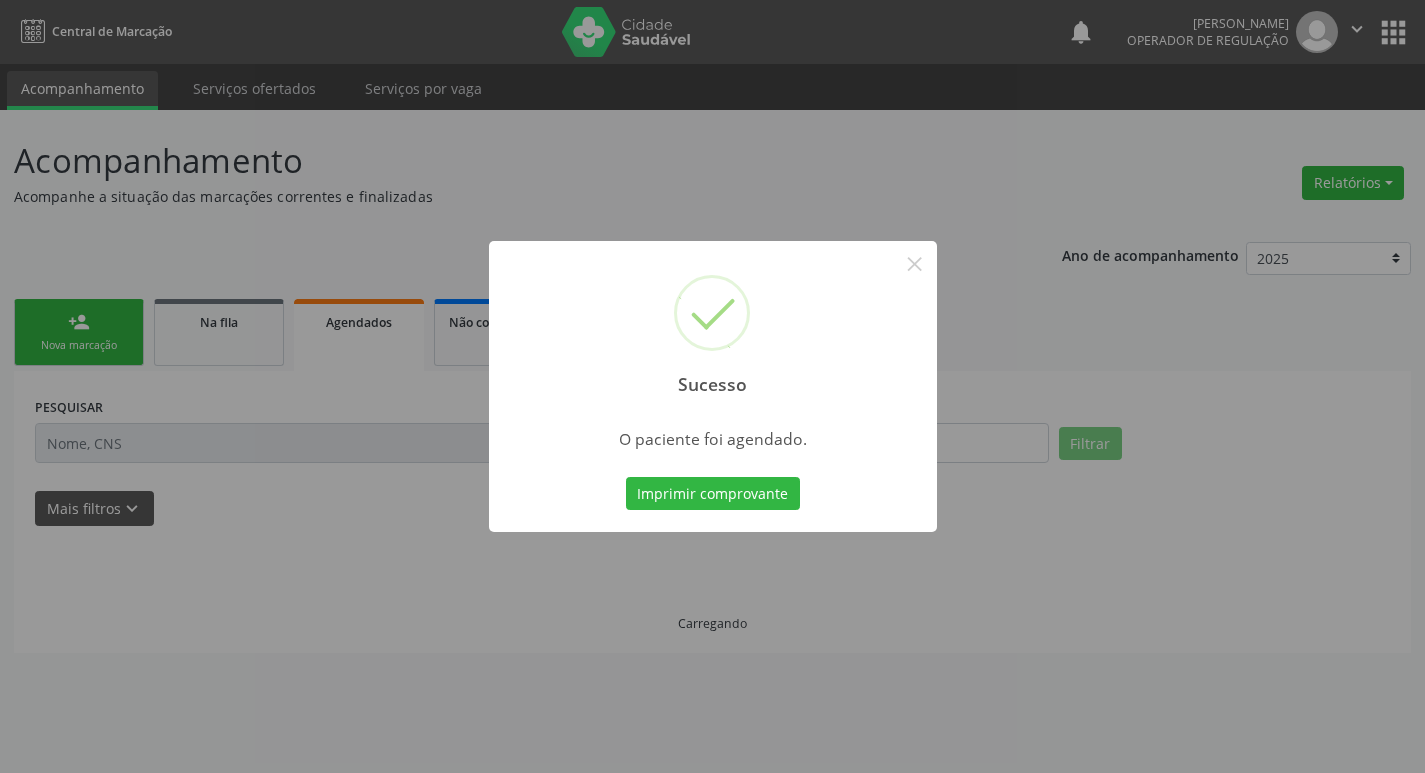 scroll, scrollTop: 0, scrollLeft: 0, axis: both 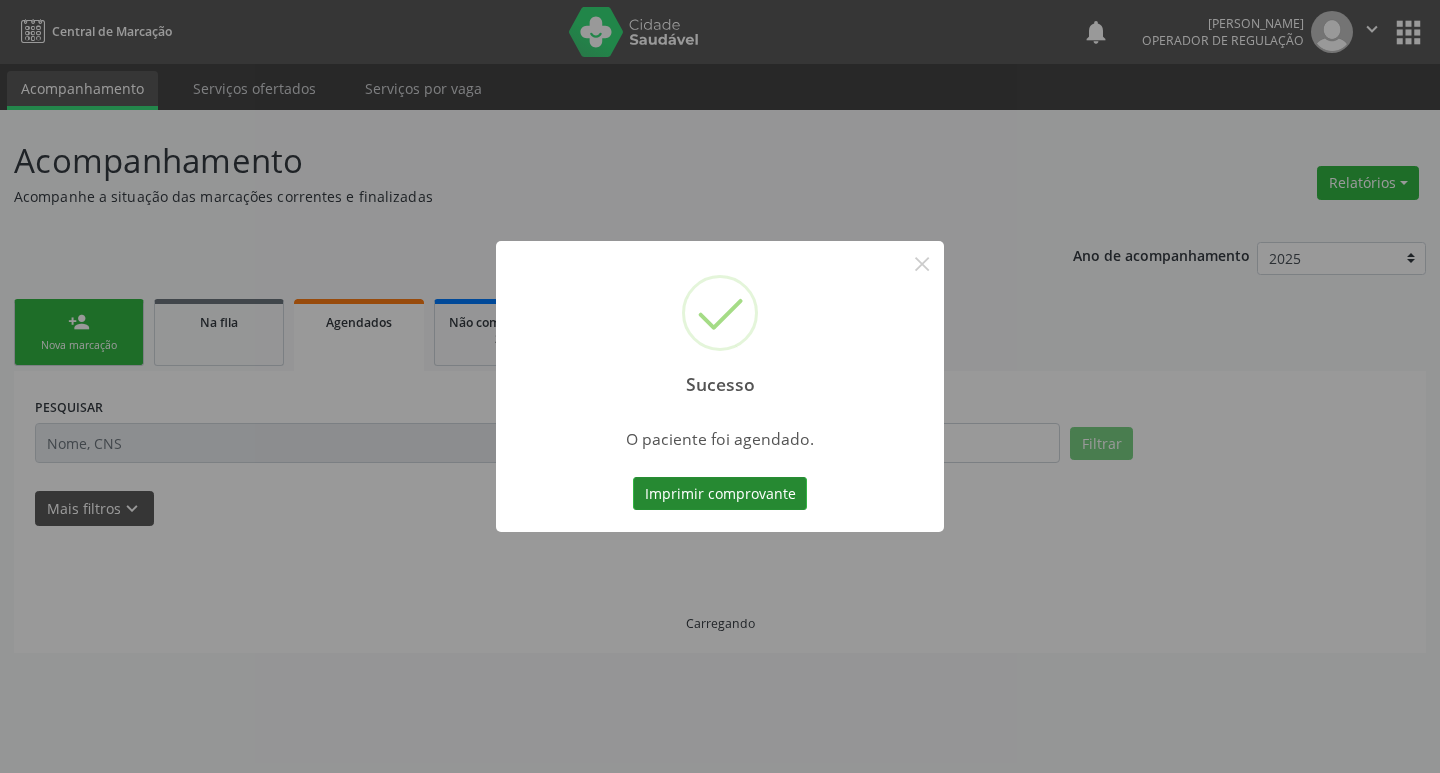 click on "Imprimir comprovante" at bounding box center [720, 494] 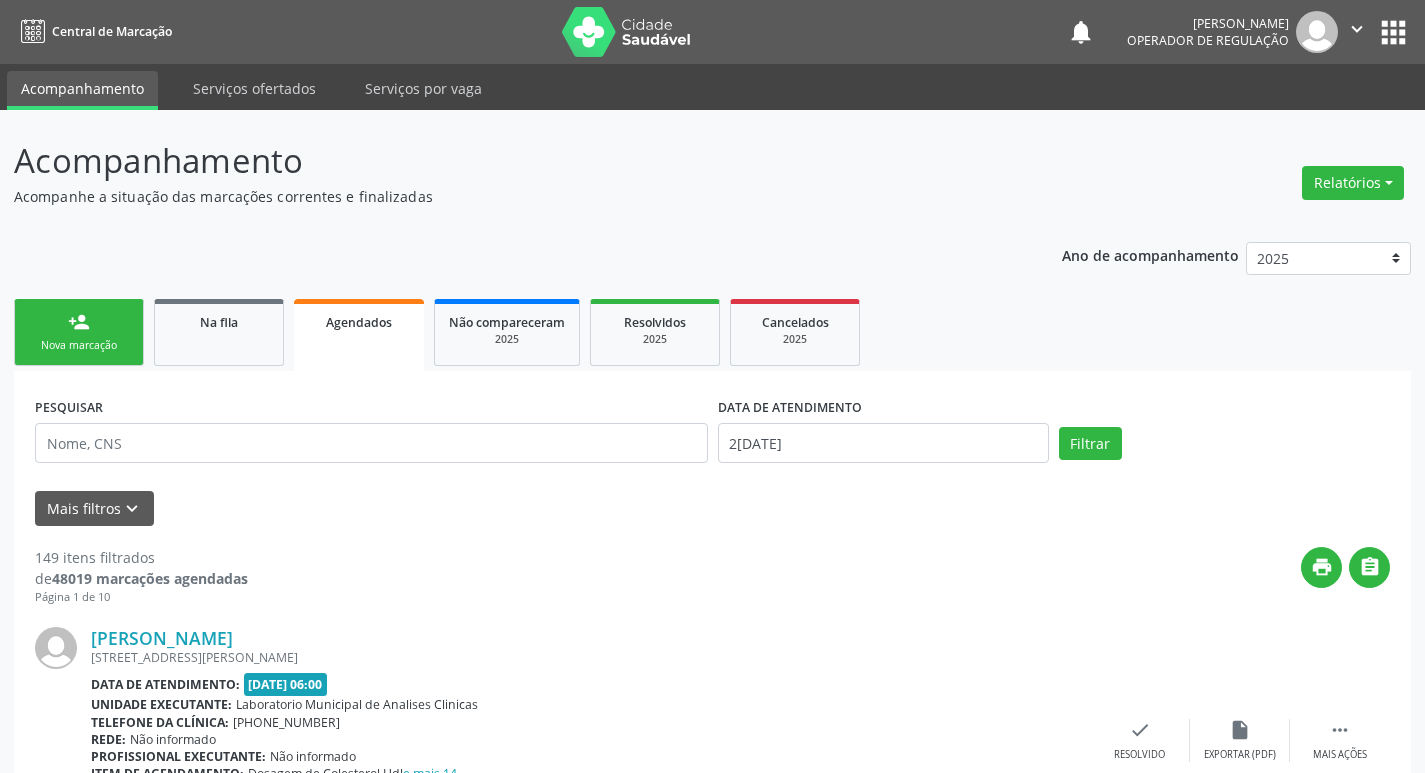 click on "person_add" at bounding box center [79, 322] 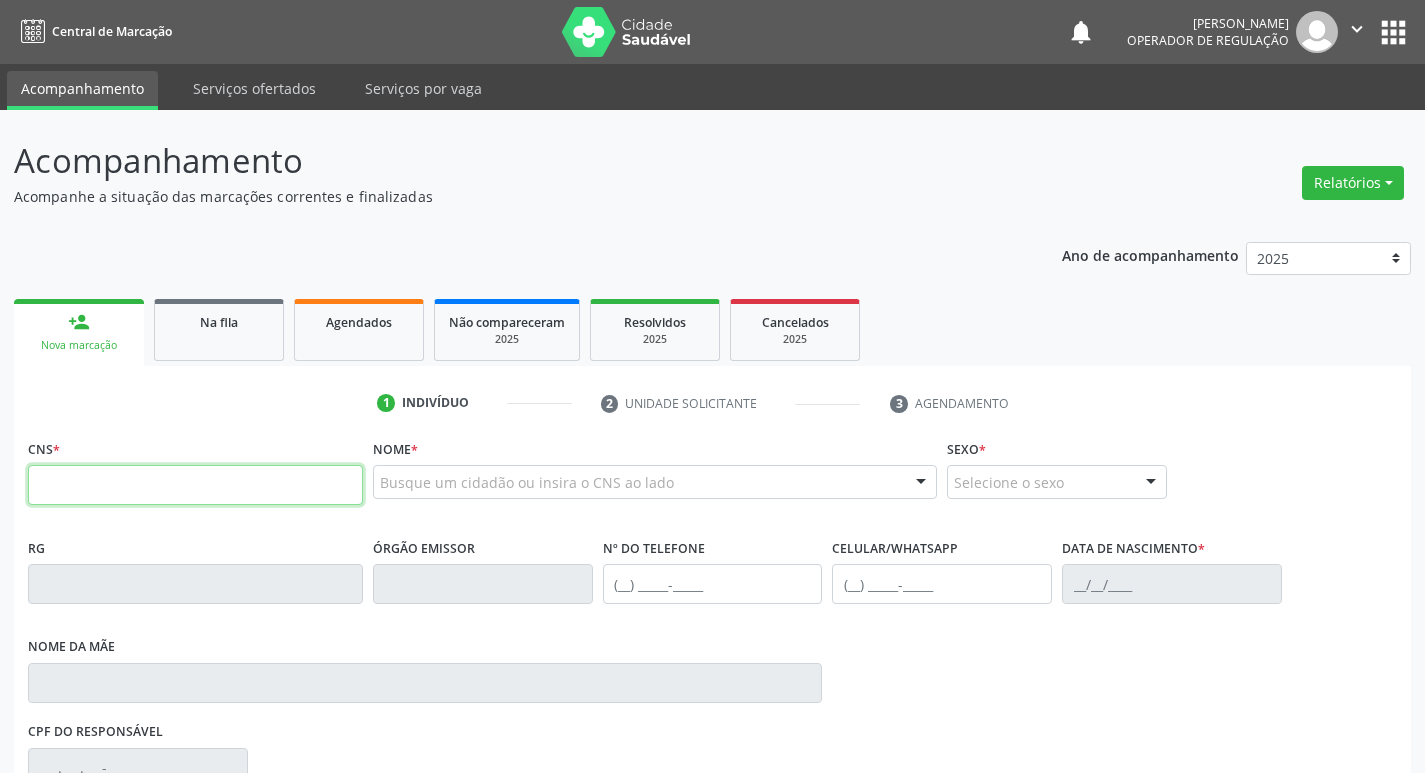 click at bounding box center (195, 485) 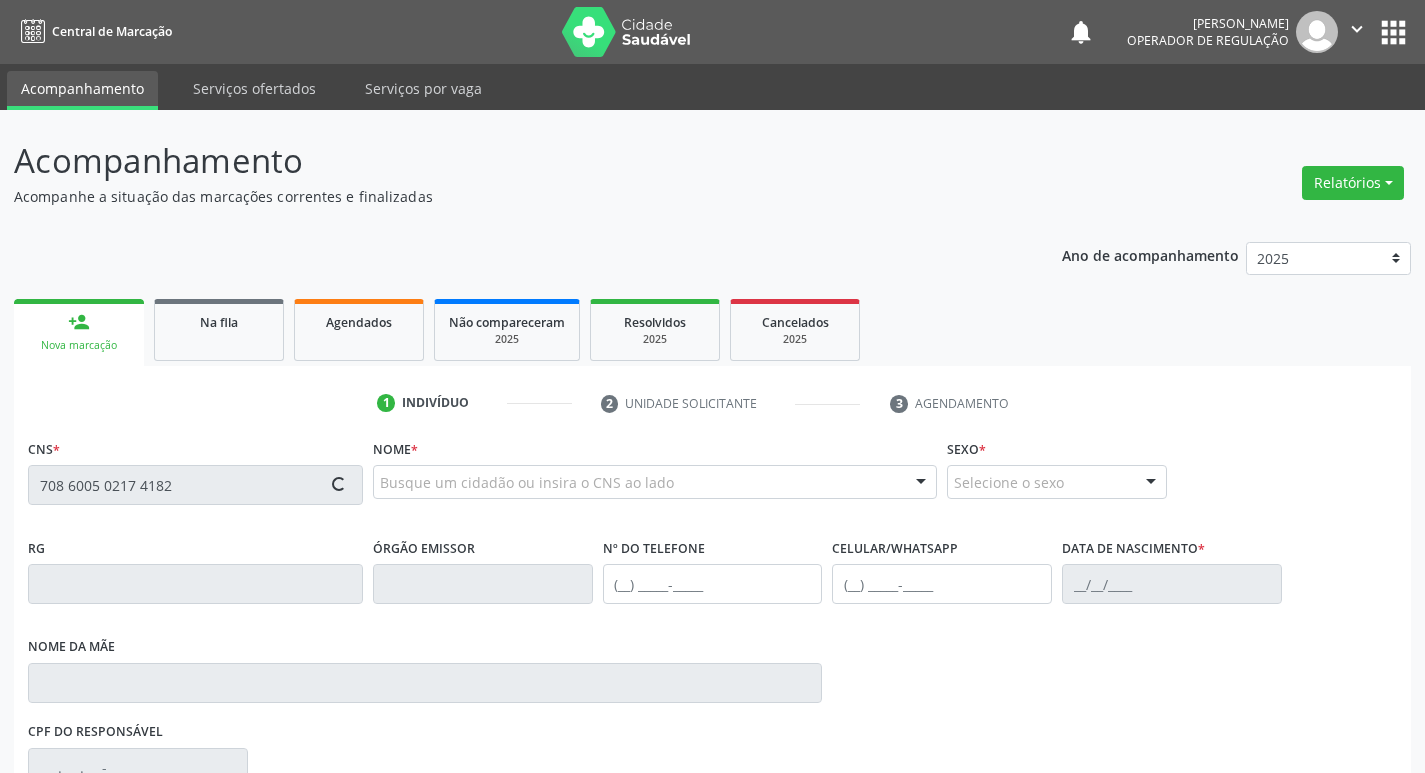 type on "708 6005 0217 4182" 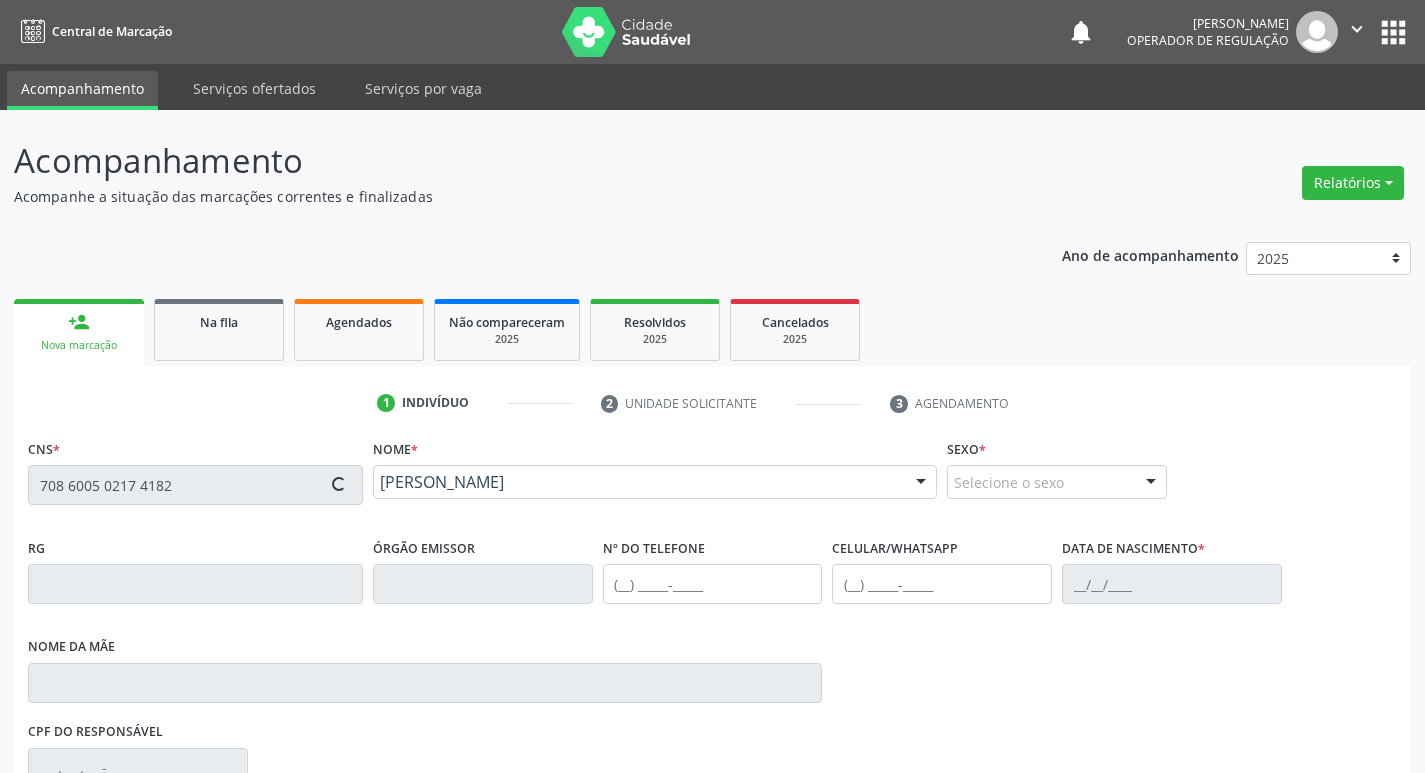 type on "(83) 99347-8180" 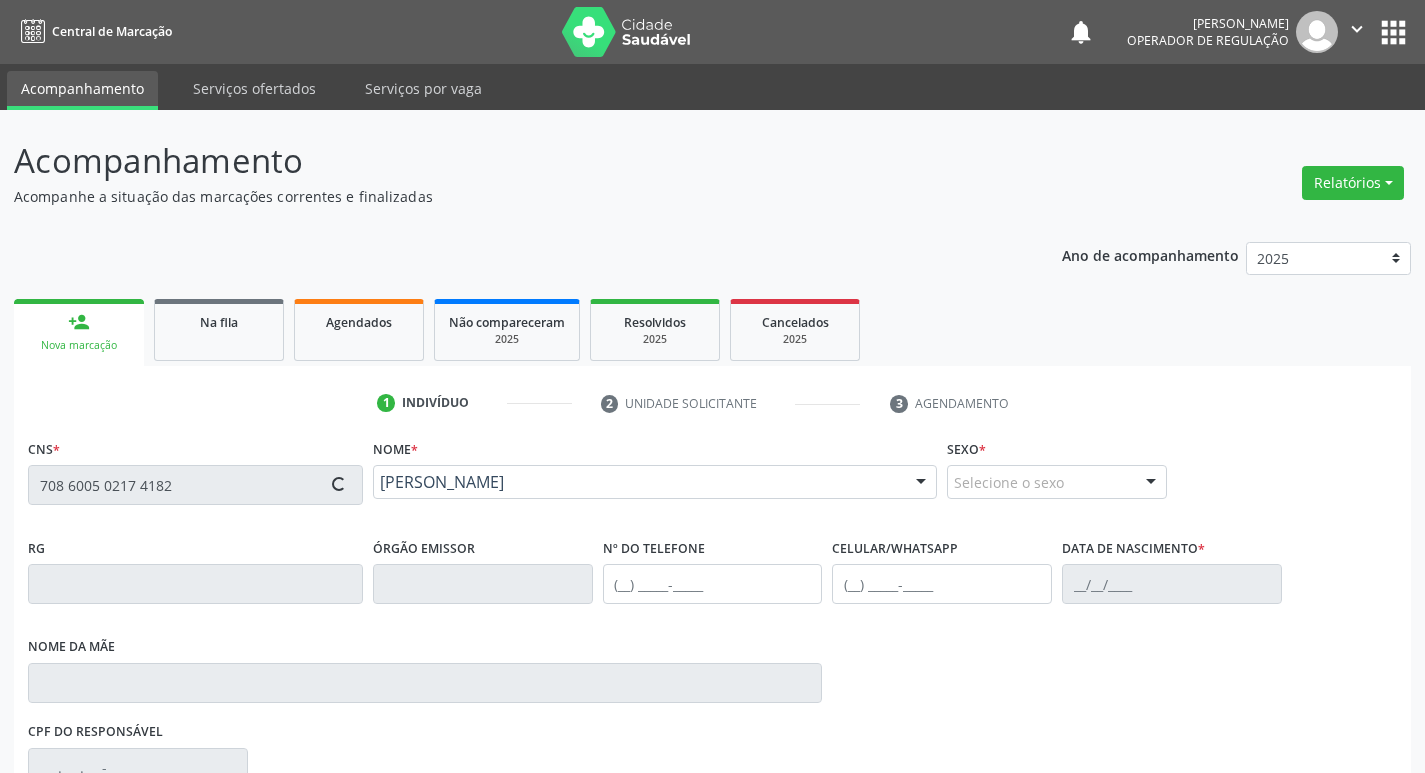type on "04/02/1969" 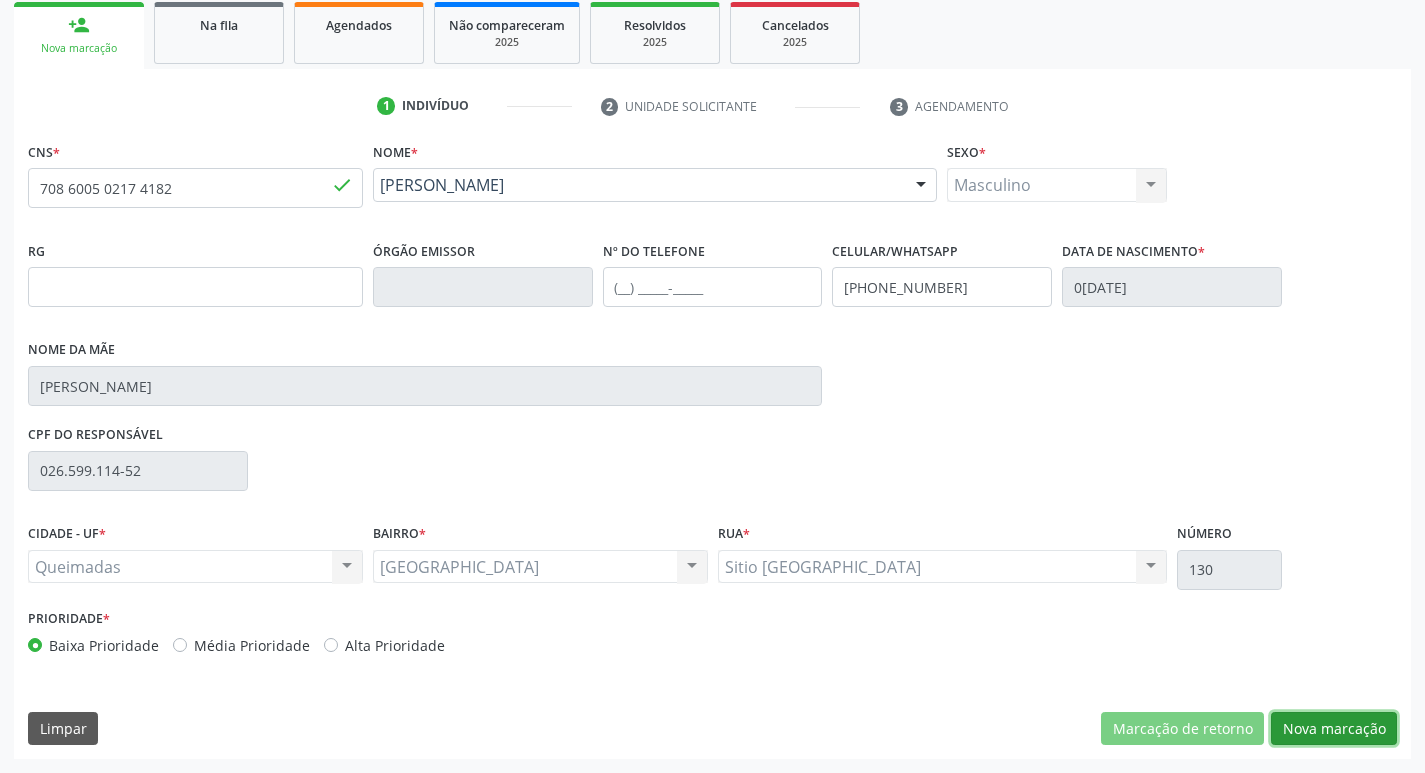 click on "Nova marcação" at bounding box center (1334, 729) 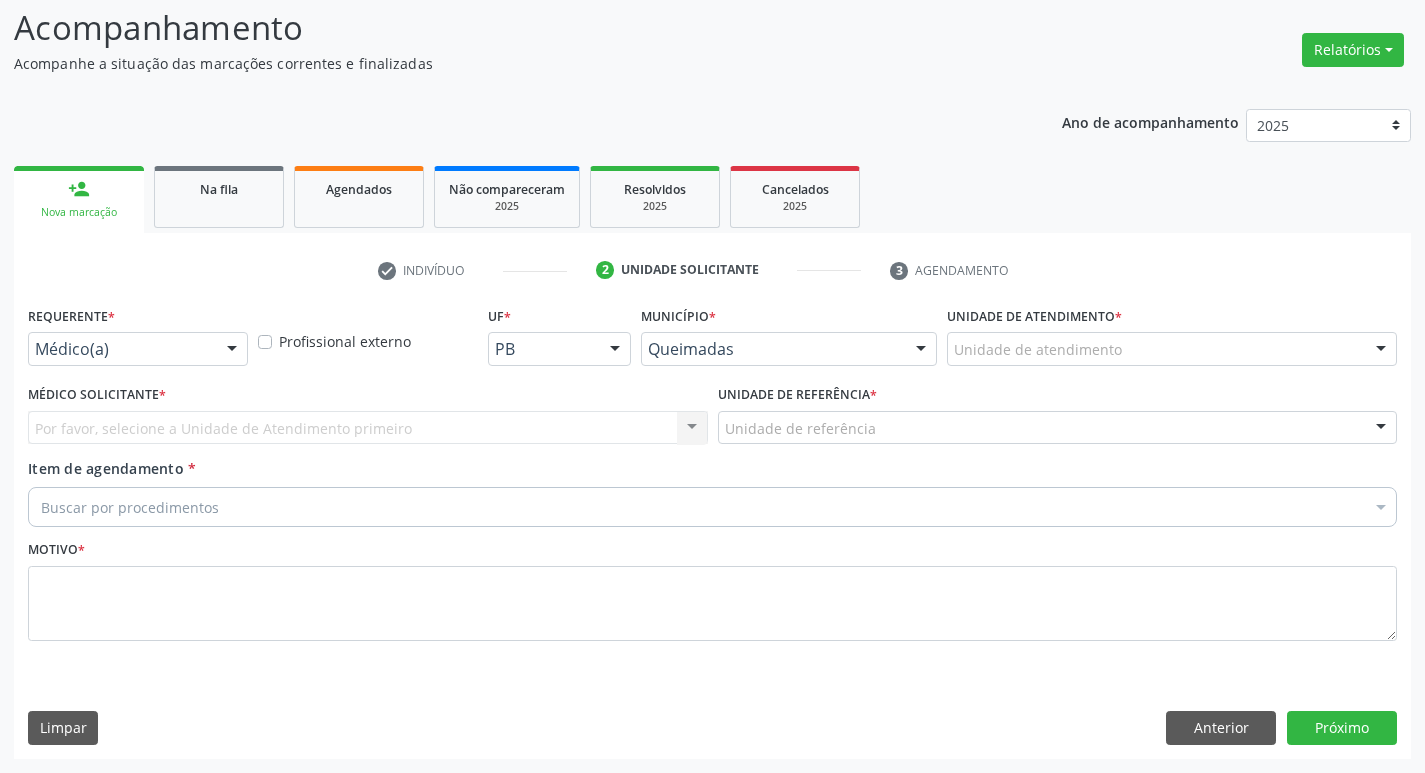 scroll, scrollTop: 133, scrollLeft: 0, axis: vertical 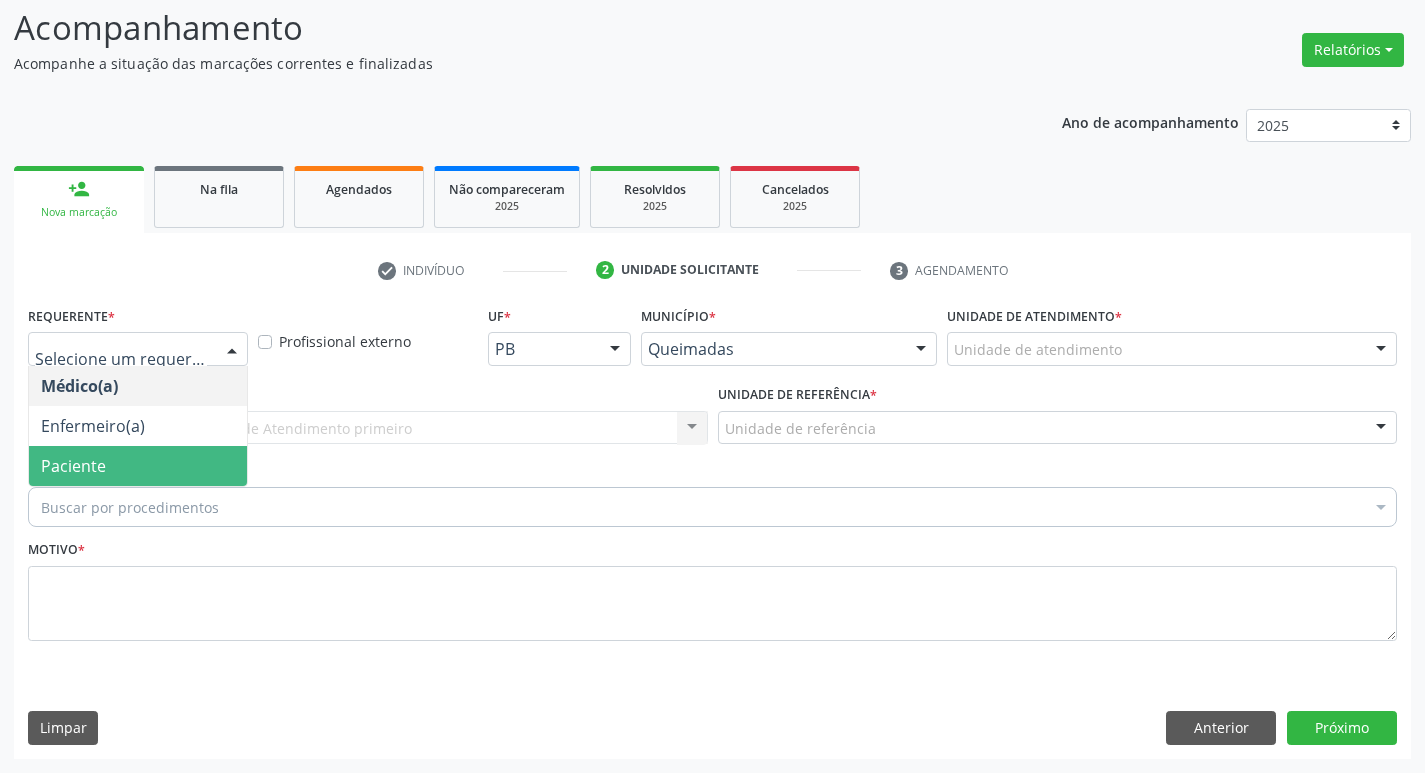 click on "Paciente" at bounding box center [138, 466] 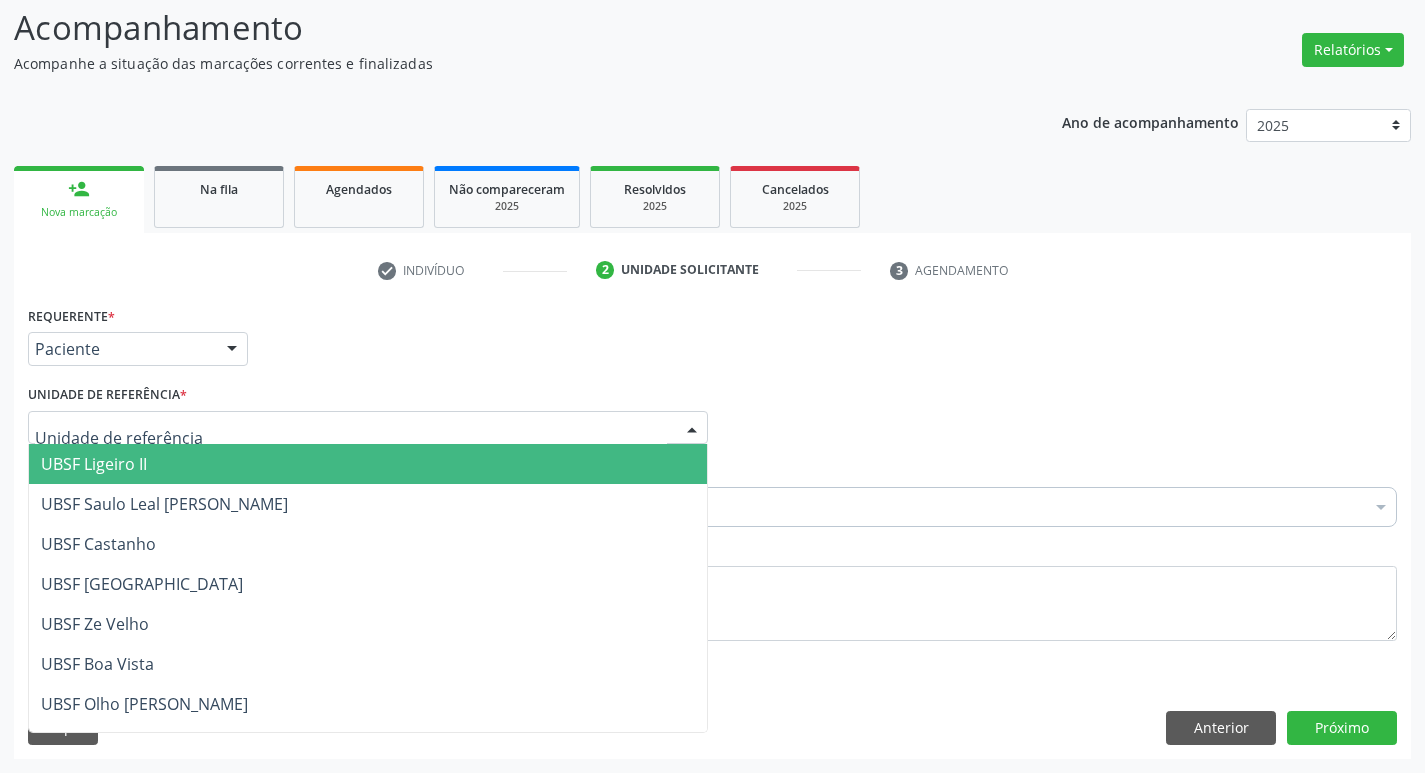 click at bounding box center [368, 428] 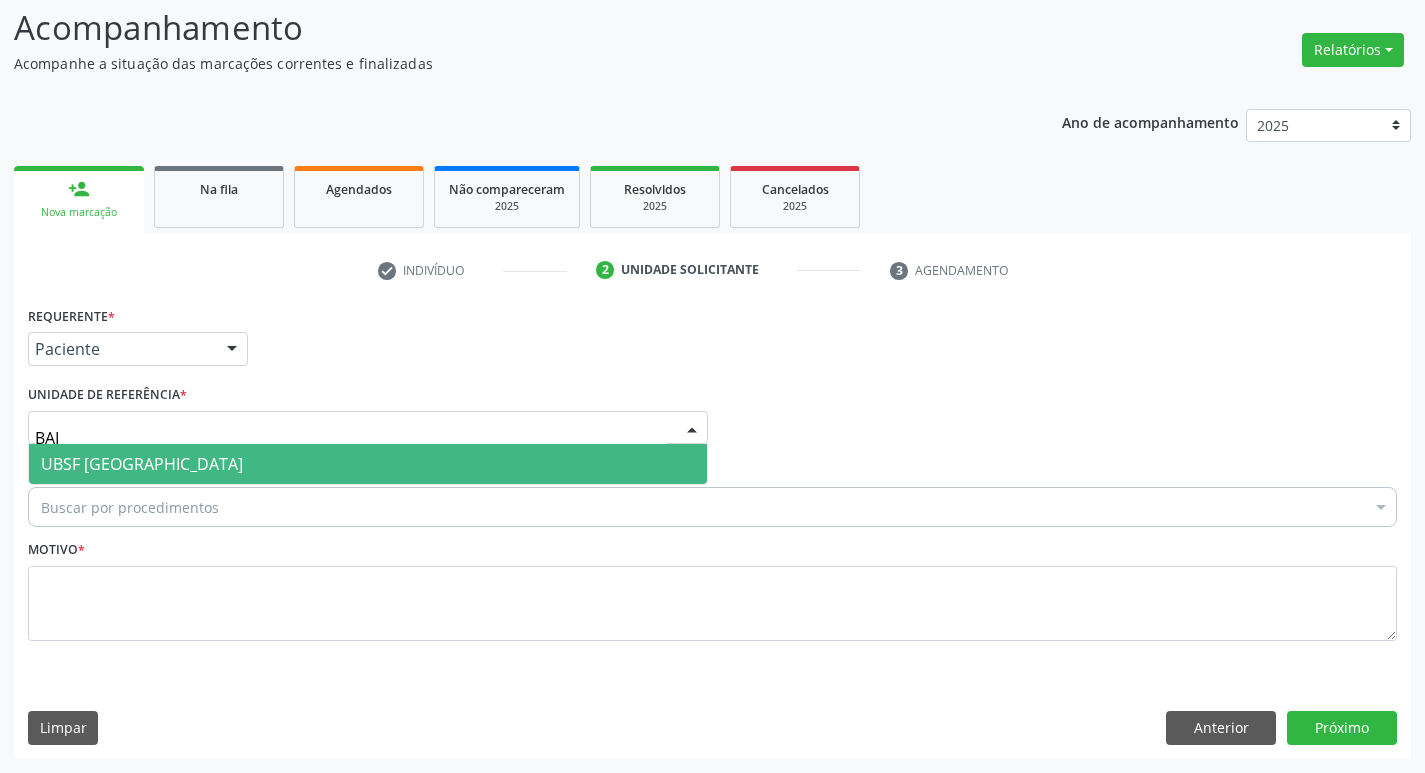 type on "BAIX" 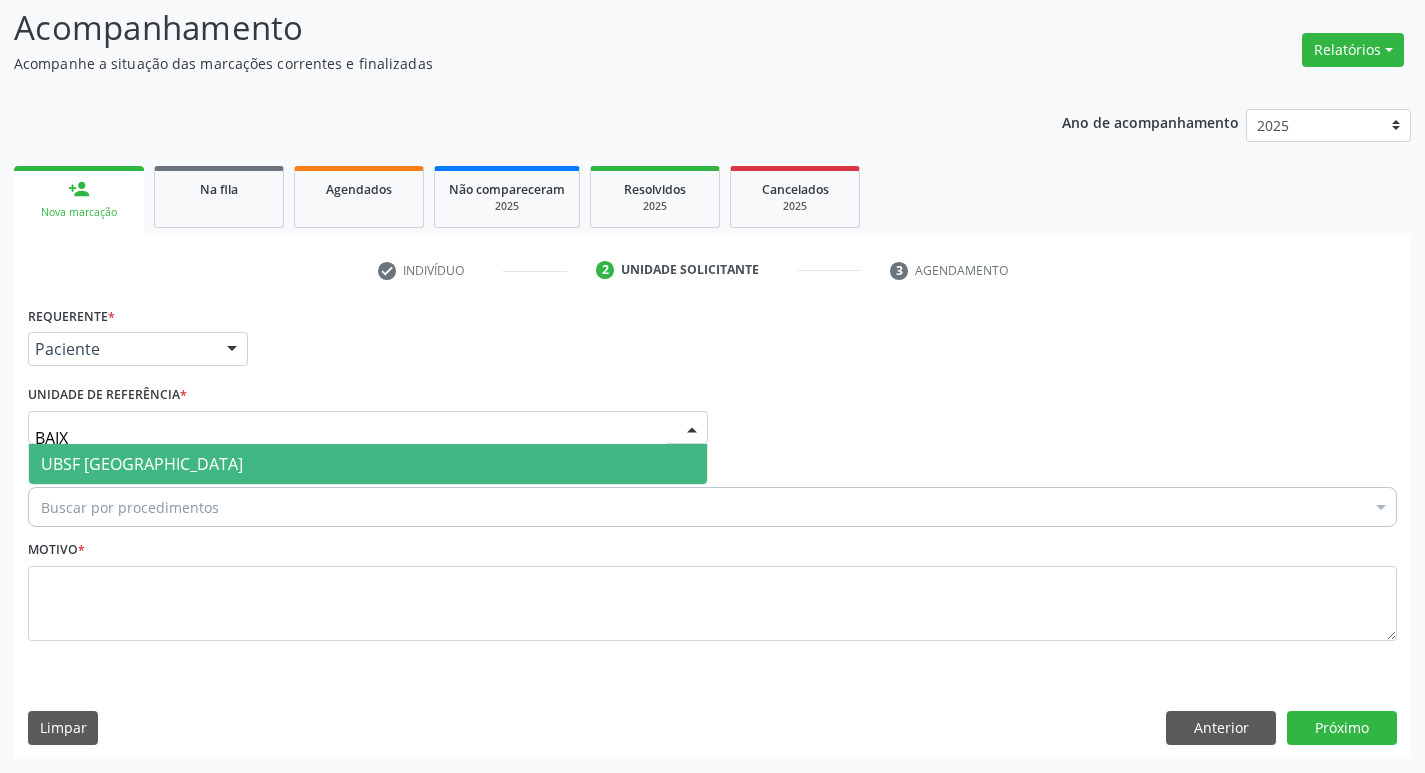 click on "UBSF [GEOGRAPHIC_DATA]" at bounding box center [368, 464] 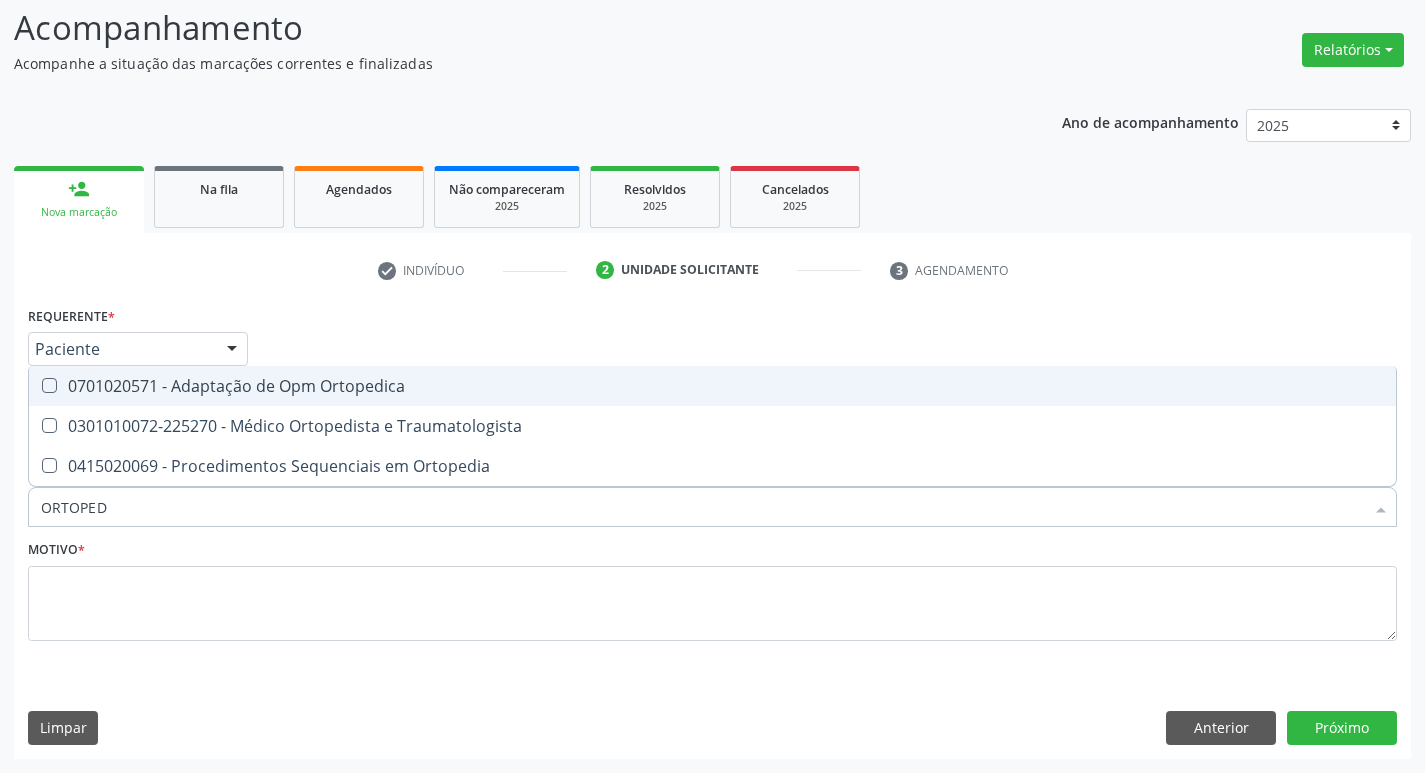 type on "ORTOPEDI" 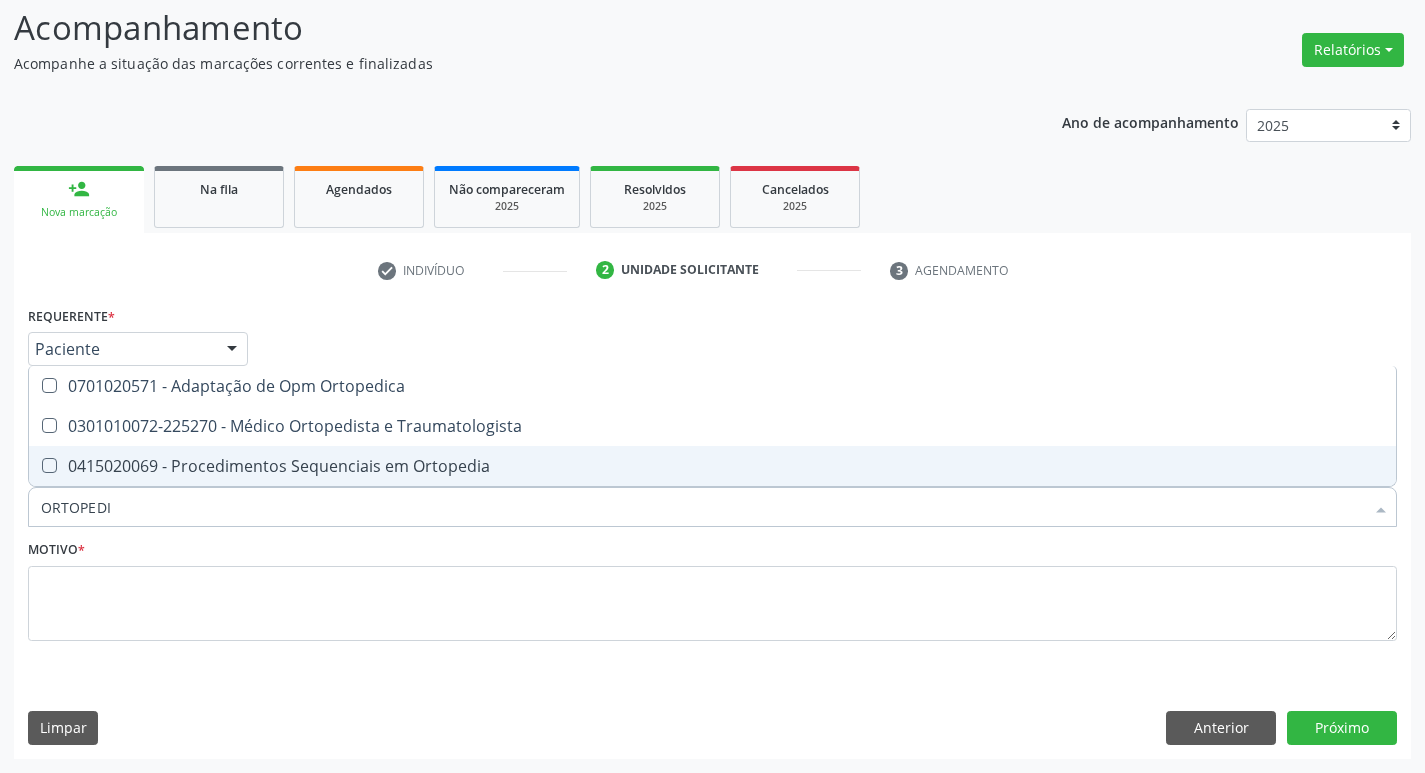 click on "0301010072-225270 - Médico Ortopedista e Traumatologista" at bounding box center (712, 426) 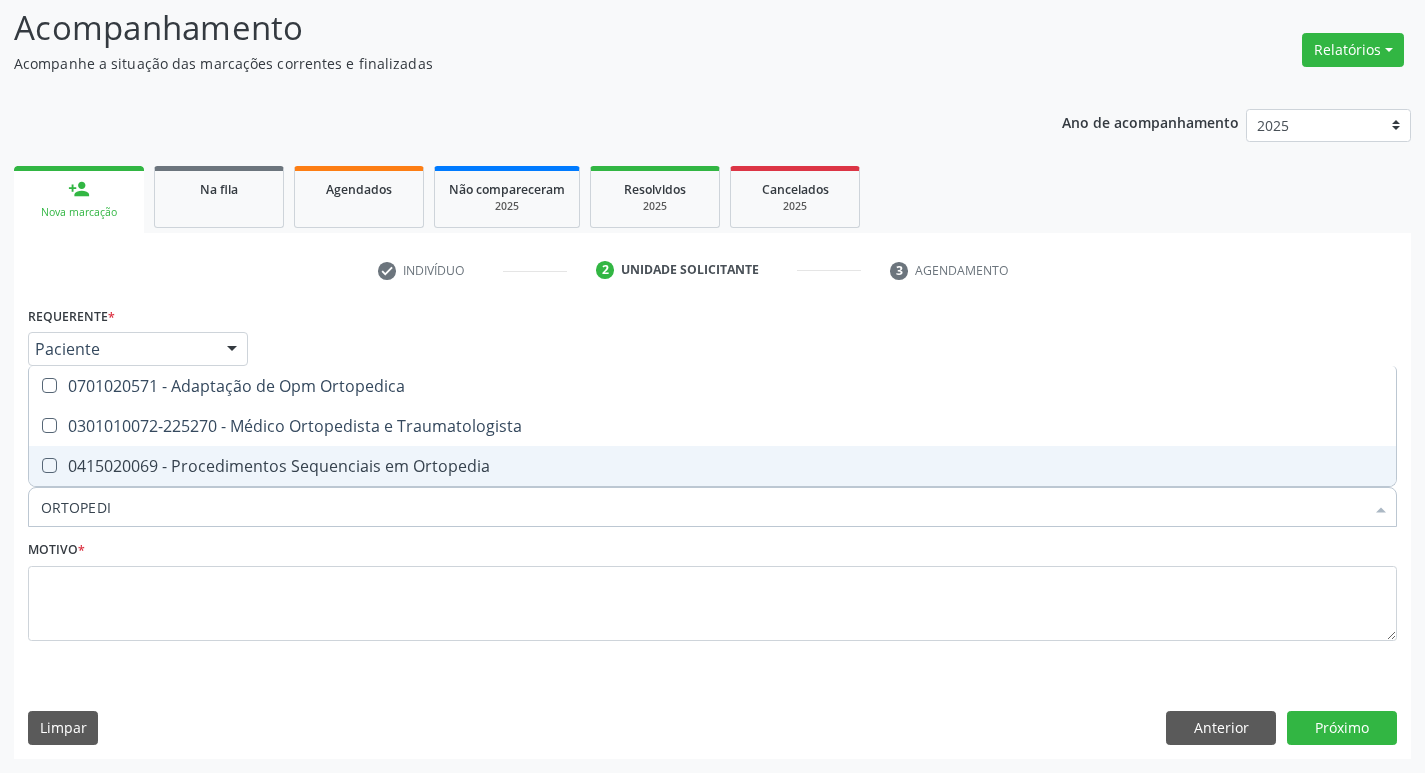 checkbox on "true" 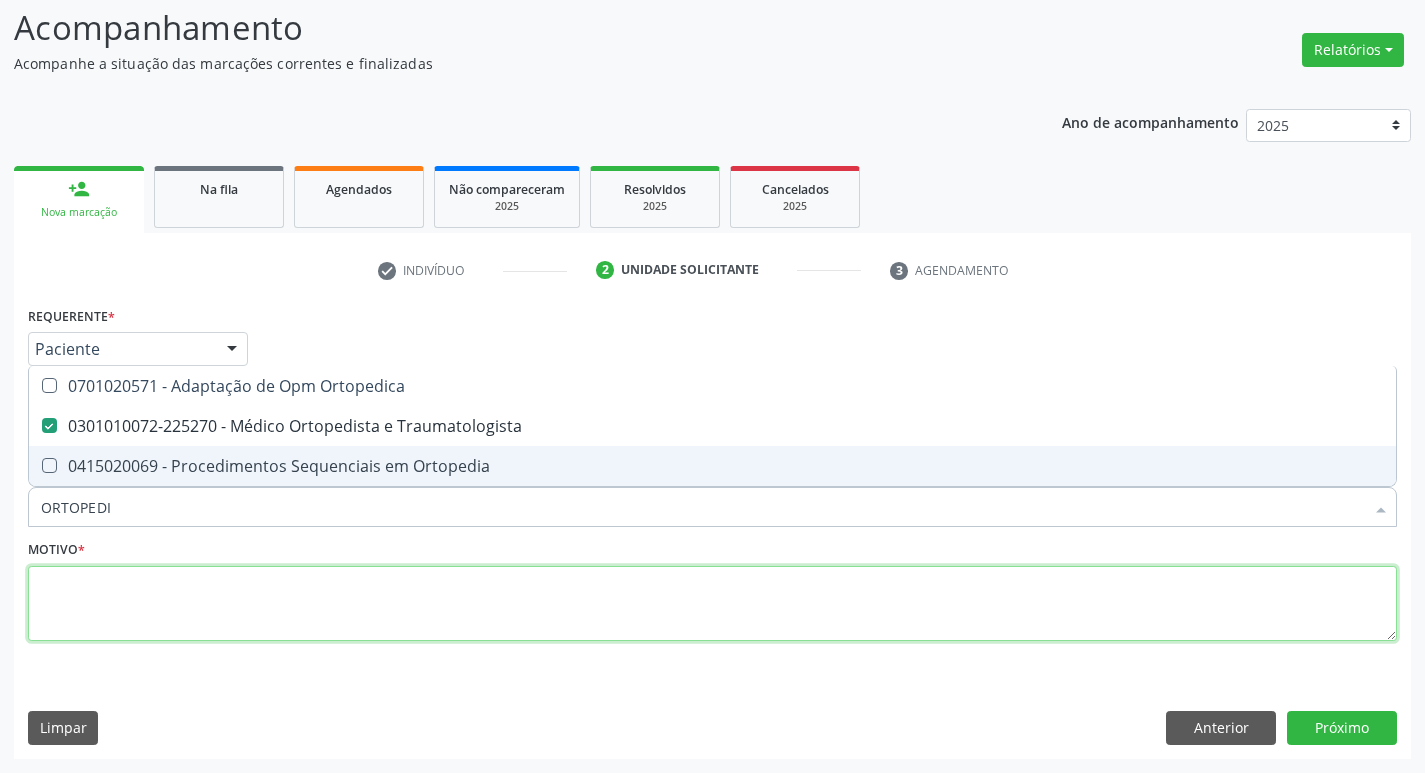 drag, startPoint x: 250, startPoint y: 568, endPoint x: 248, endPoint y: 592, distance: 24.083189 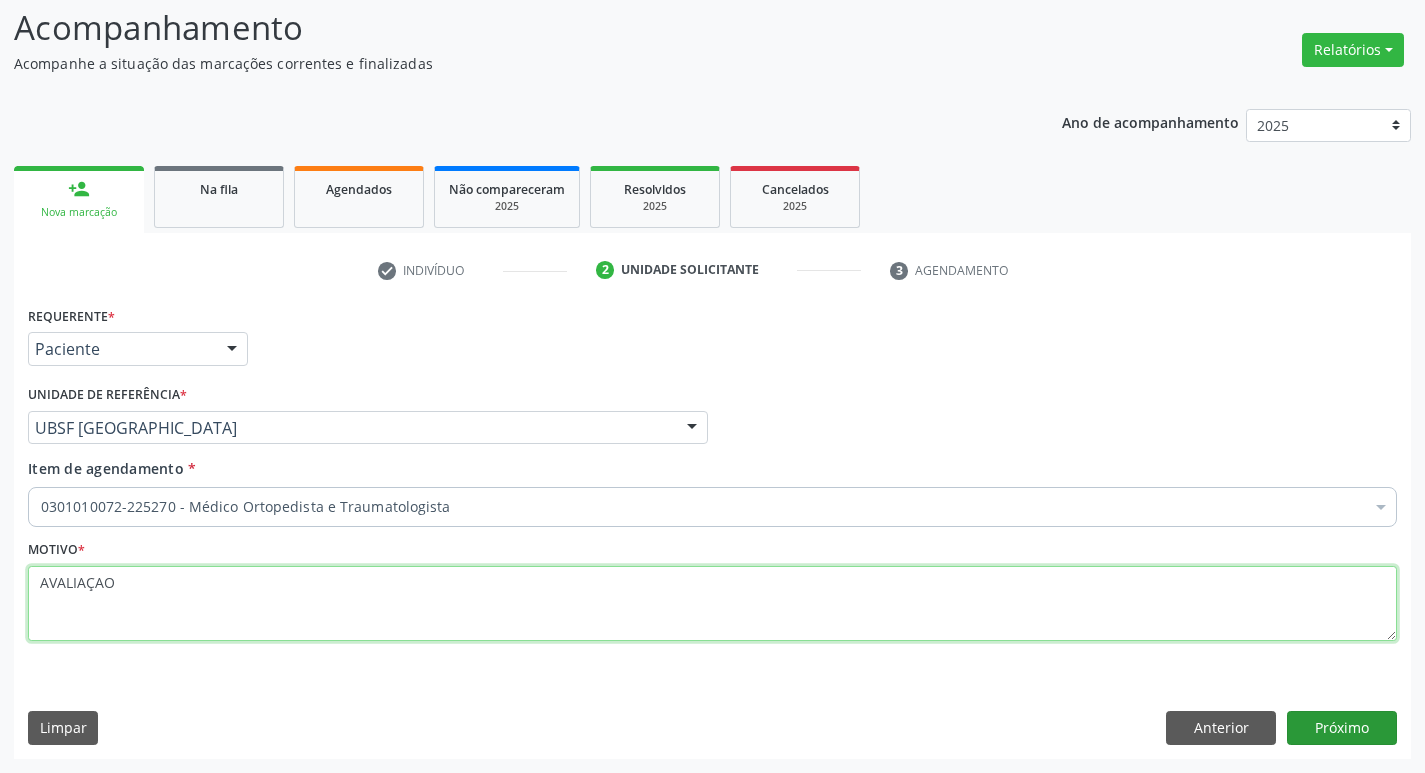 type on "AVALIAÇAO" 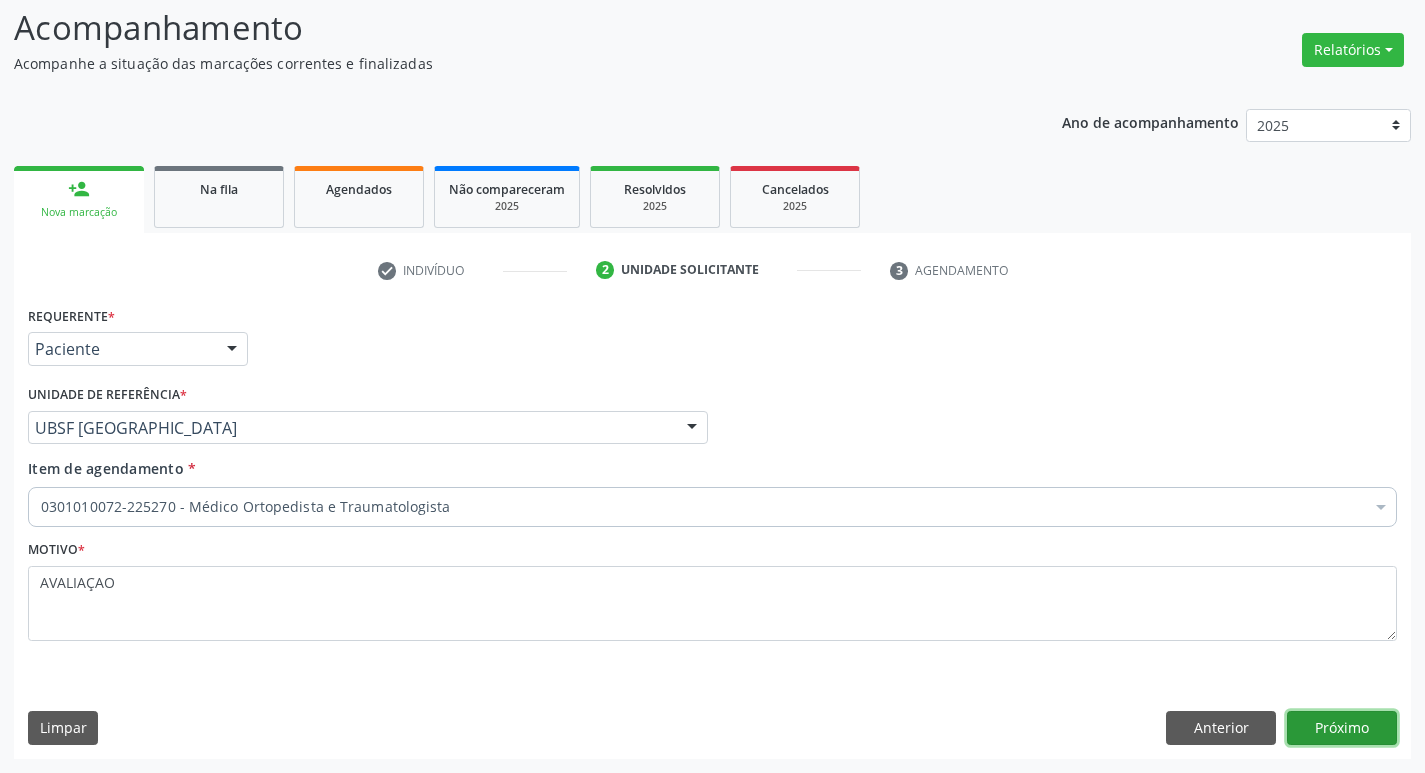 click on "Próximo" at bounding box center (1342, 728) 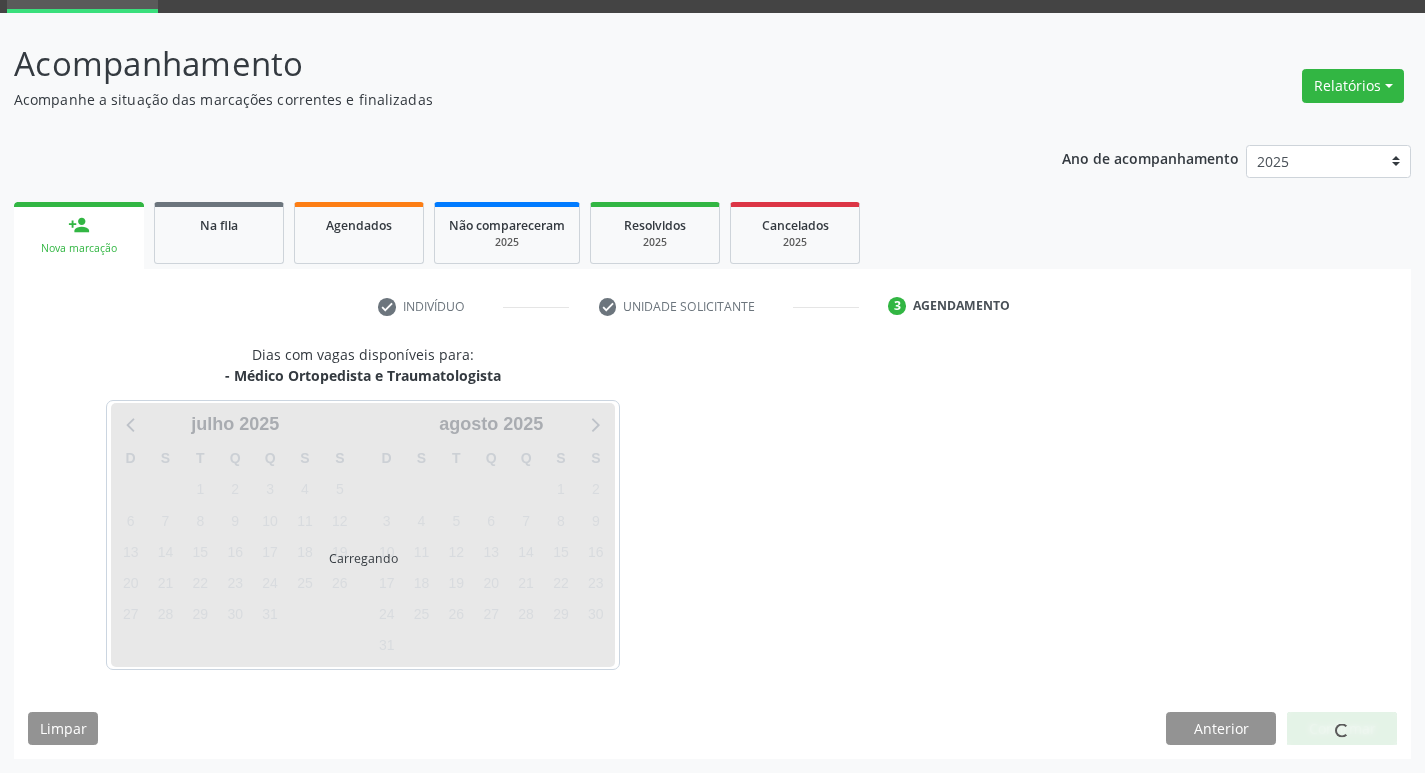 scroll, scrollTop: 97, scrollLeft: 0, axis: vertical 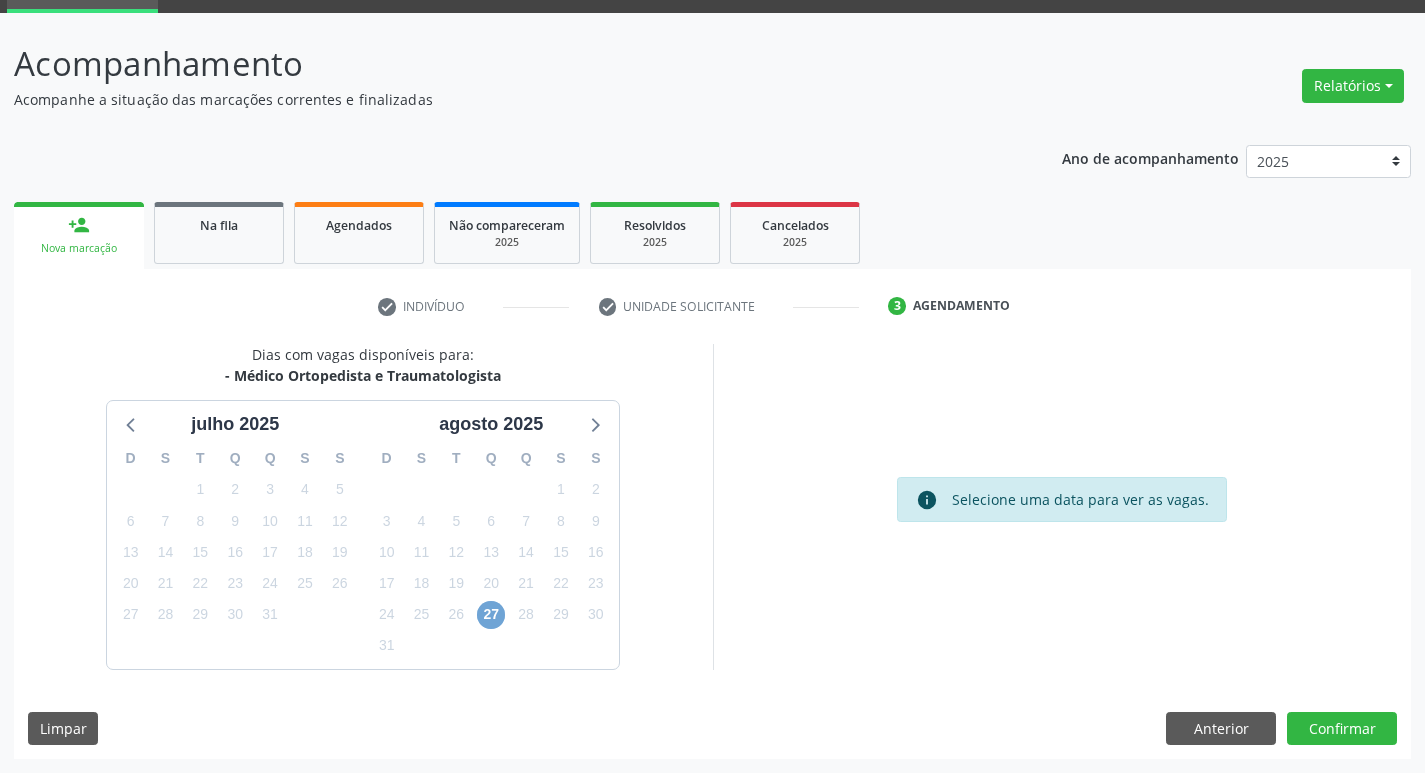 click on "27" at bounding box center (491, 615) 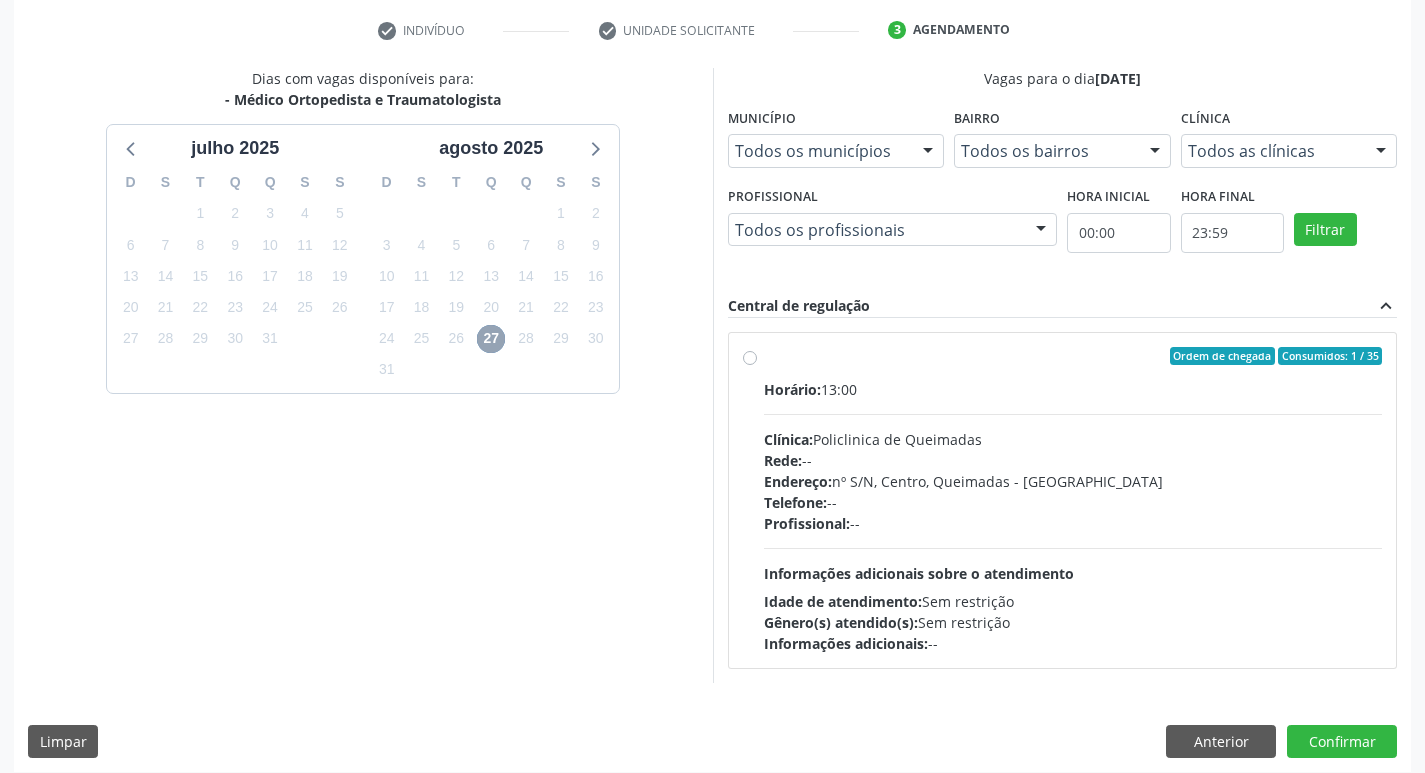 scroll, scrollTop: 386, scrollLeft: 0, axis: vertical 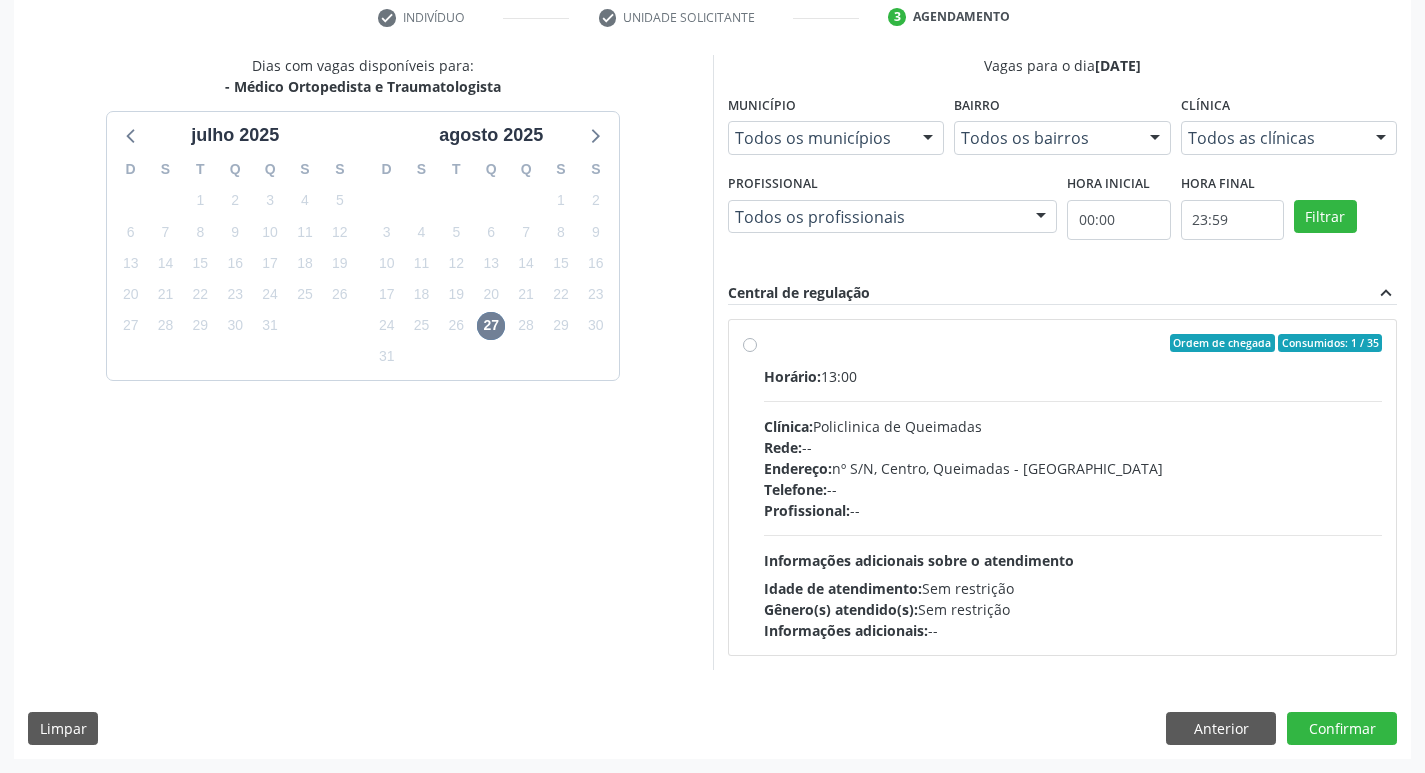 click on "Horário:   13:00
Clínica:  Policlinica de Queimadas
Rede:
--
Endereço:   nº S/N, Centro, Queimadas - PB
Telefone:   --
Profissional:
--
Informações adicionais sobre o atendimento
Idade de atendimento:
Sem restrição
Gênero(s) atendido(s):
Sem restrição
Informações adicionais:
--" at bounding box center [1073, 503] 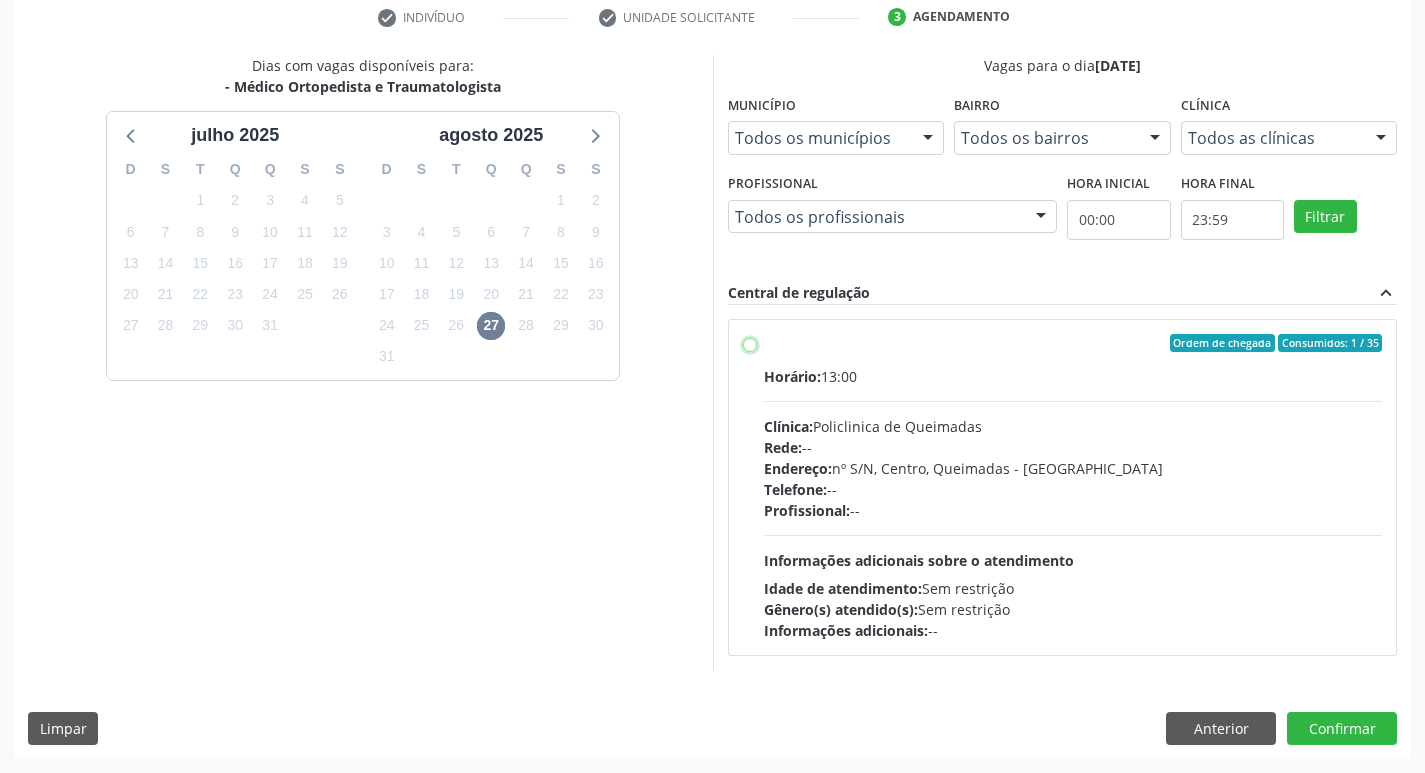 radio on "true" 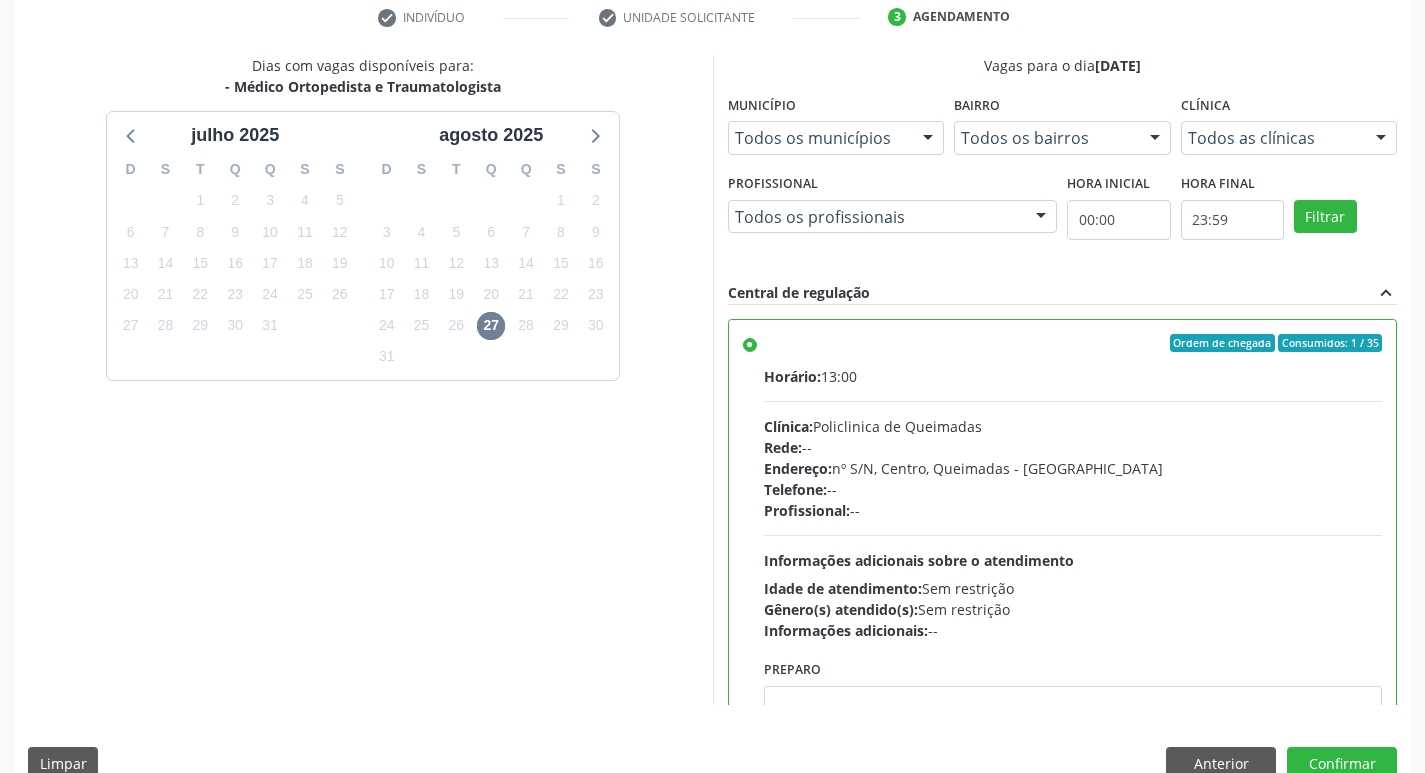 click on "Dias com vagas disponíveis para:
- Médico Ortopedista e Traumatologista
julho 2025 D S T Q Q S S 29 30 1 2 3 4 5 6 7 8 9 10 11 12 13 14 15 16 17 18 19 20 21 22 23 24 25 26 27 28 29 30 31 1 2 3 4 5 6 7 8 9 agosto 2025 D S T Q Q S S 27 28 29 30 31 1 2 3 4 5 6 7 8 9 10 11 12 13 14 15 16 17 18 19 20 21 22 23 24 25 26 27 28 29 30 31 1 2 3 4 5 6
Vagas para o dia
27/08/2025
Município
Todos os municípios         Todos os municípios   Queimadas - PB
Nenhum resultado encontrado para: "   "
Não há nenhuma opção para ser exibida.
Bairro
Todos os bairros         Todos os bairros   Centro
Nenhum resultado encontrado para: "   "
Não há nenhuma opção para ser exibida.
Clínica
Todos as clínicas         Todos as clínicas   Policlinica de Queimadas
Nenhum resultado encontrado para: "   "" at bounding box center (712, 424) 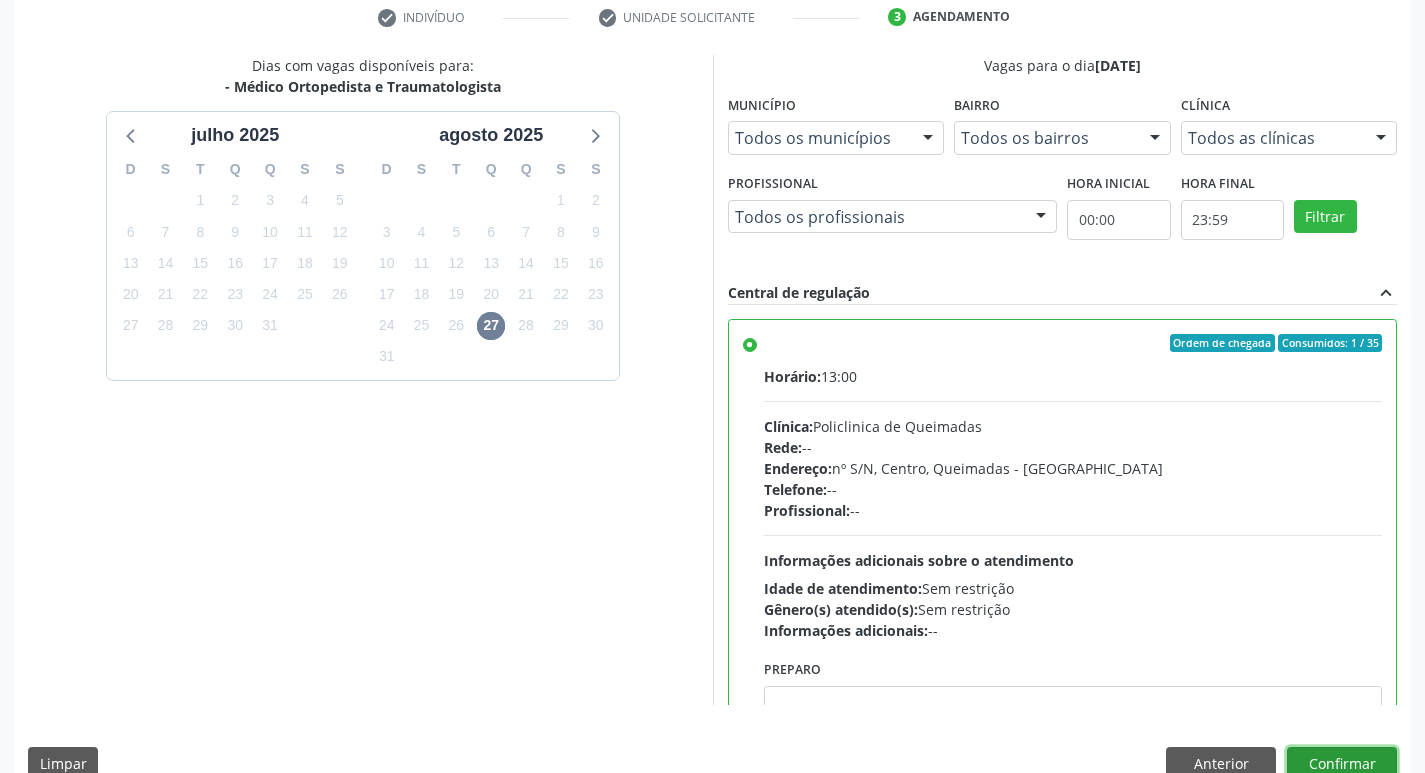 click on "Confirmar" at bounding box center (1342, 764) 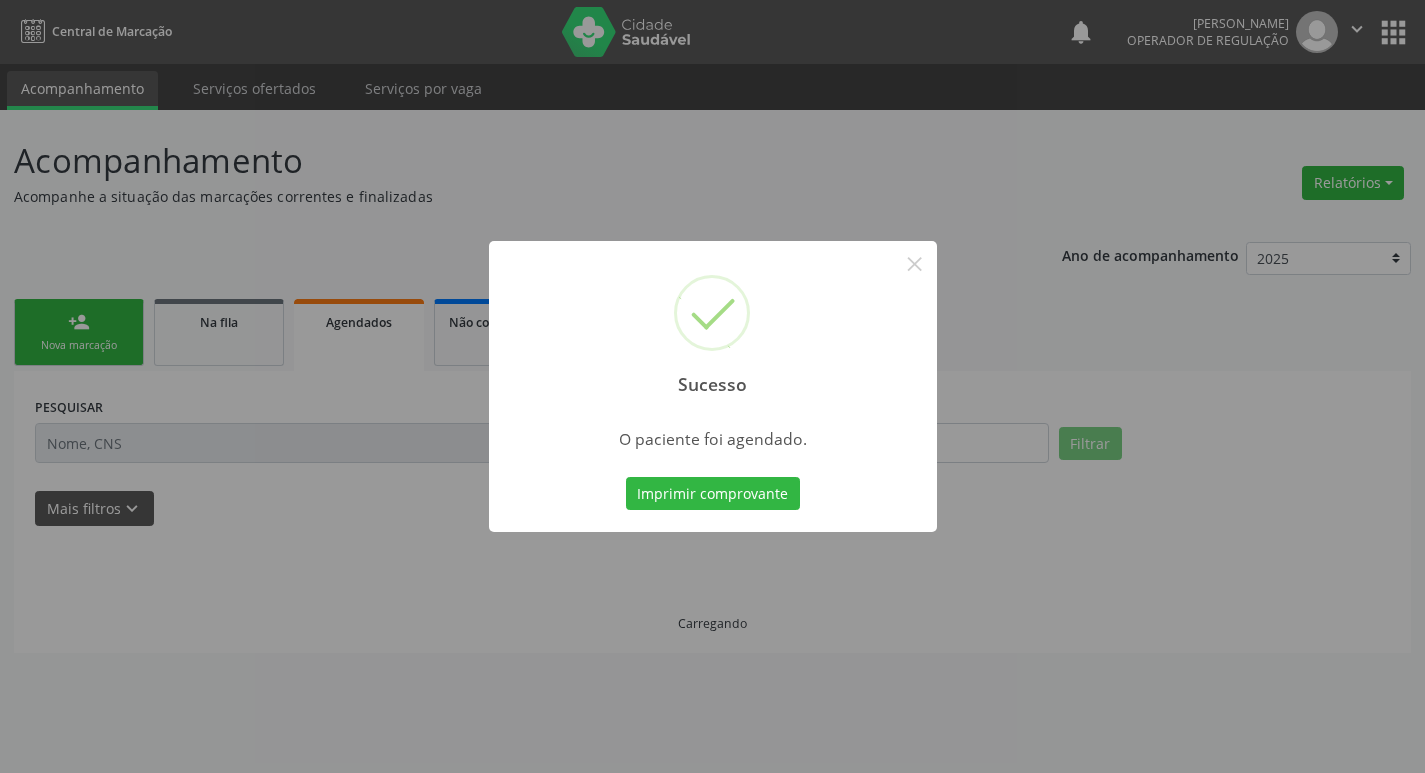 scroll, scrollTop: 0, scrollLeft: 0, axis: both 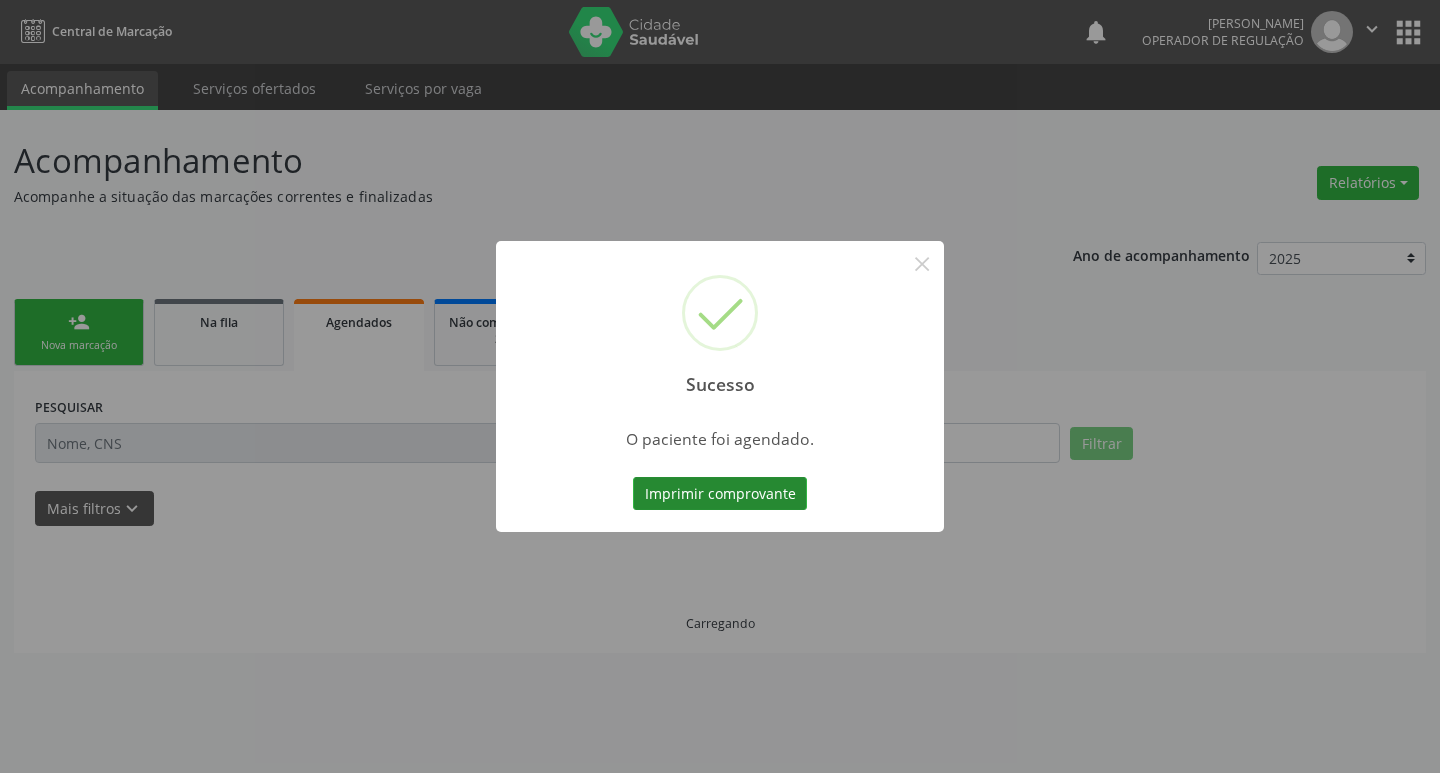click on "Imprimir comprovante" at bounding box center [720, 494] 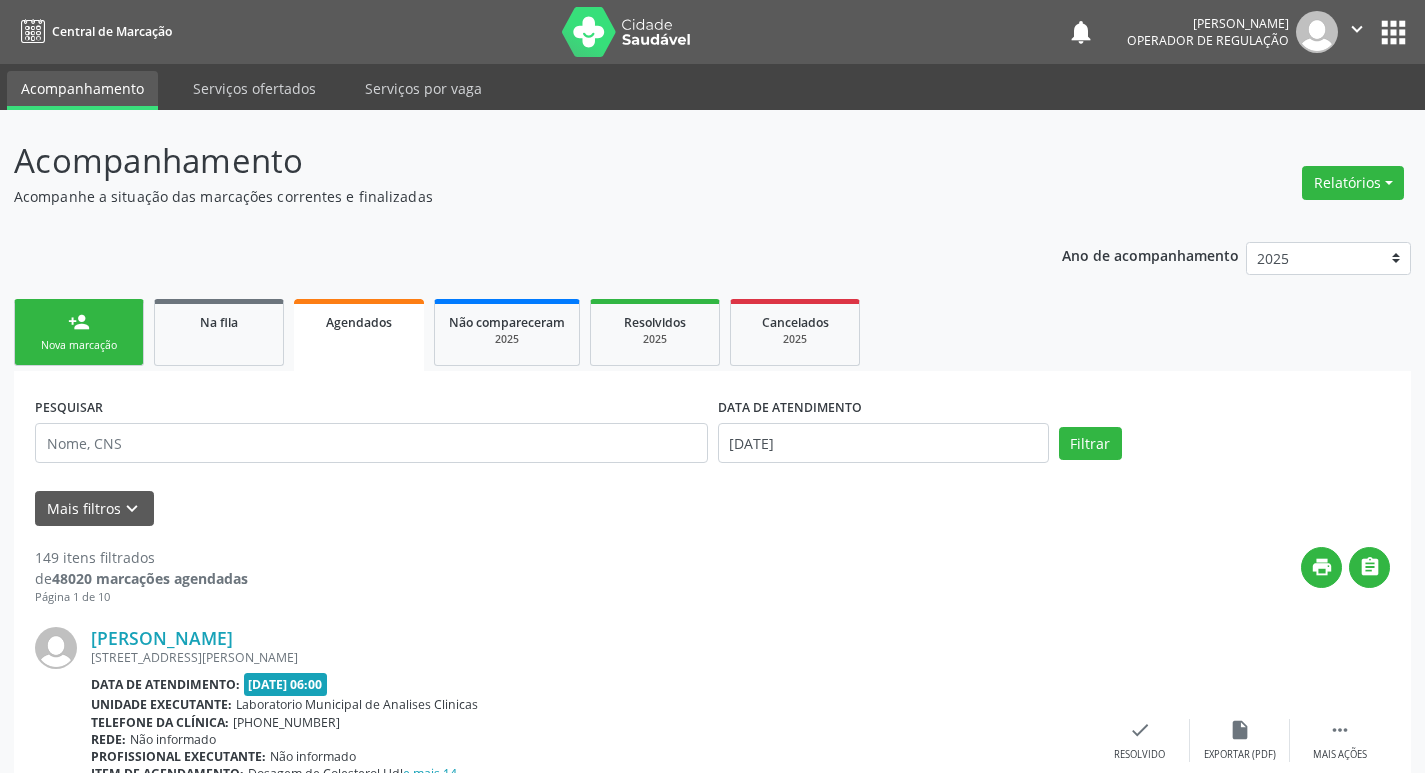 scroll, scrollTop: 0, scrollLeft: 0, axis: both 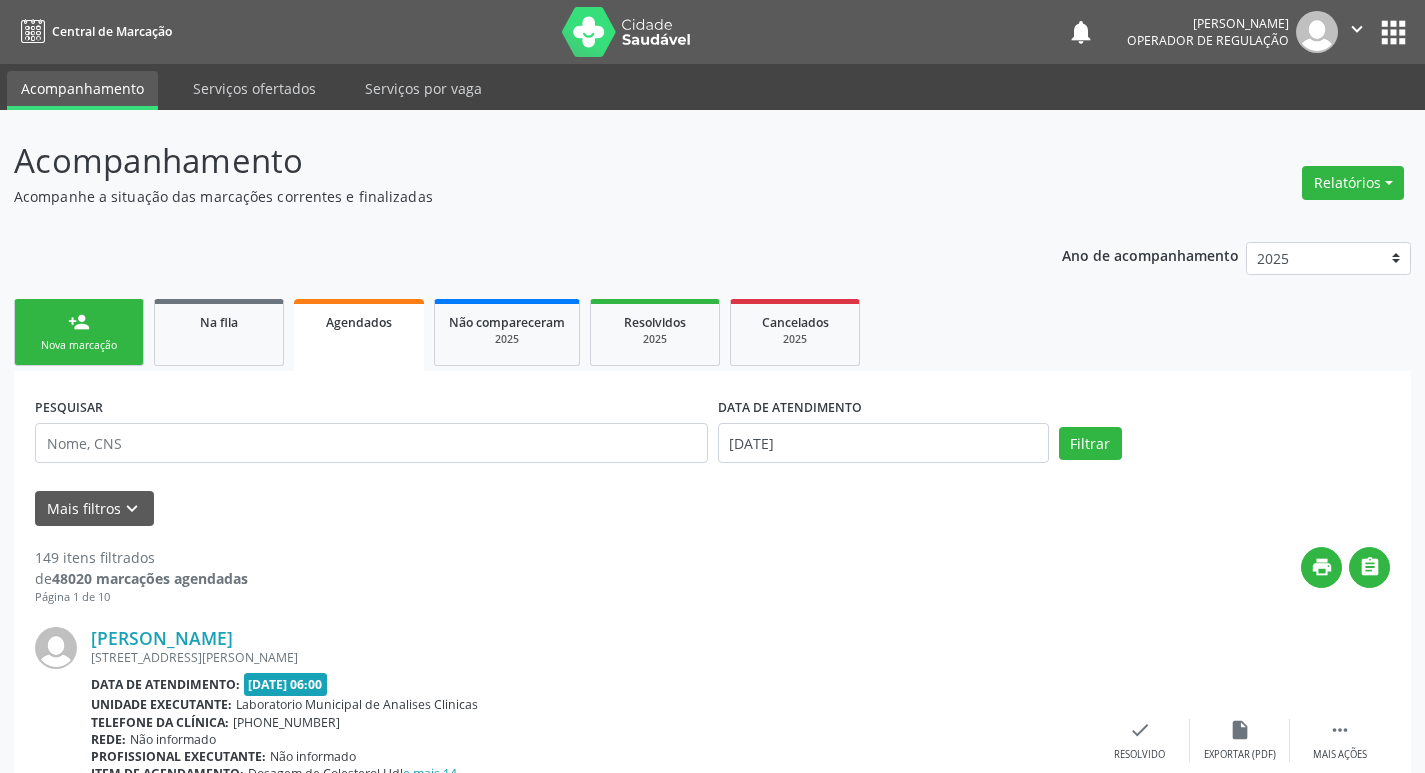 click on "person_add
Nova marcação" at bounding box center (79, 332) 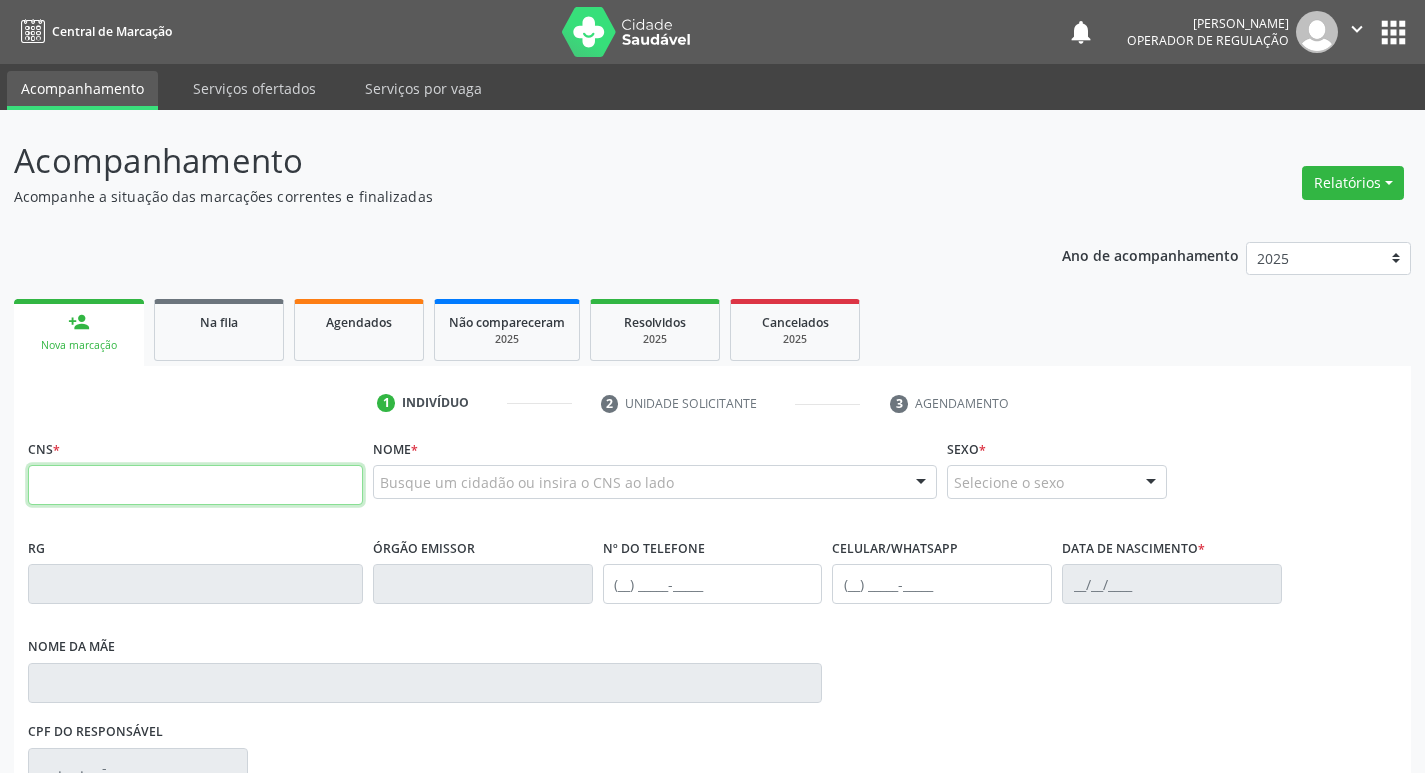 click at bounding box center (195, 485) 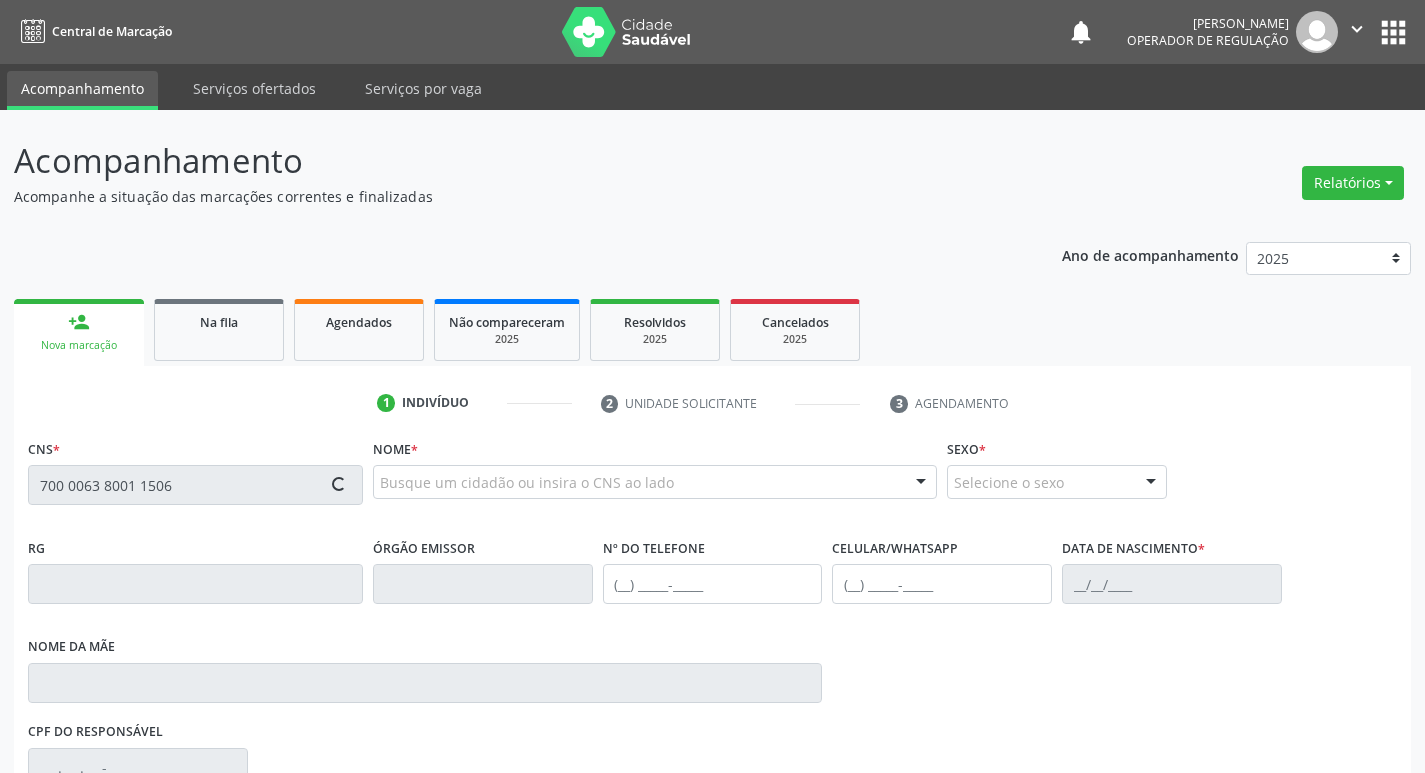 type on "700 0063 8001 1506" 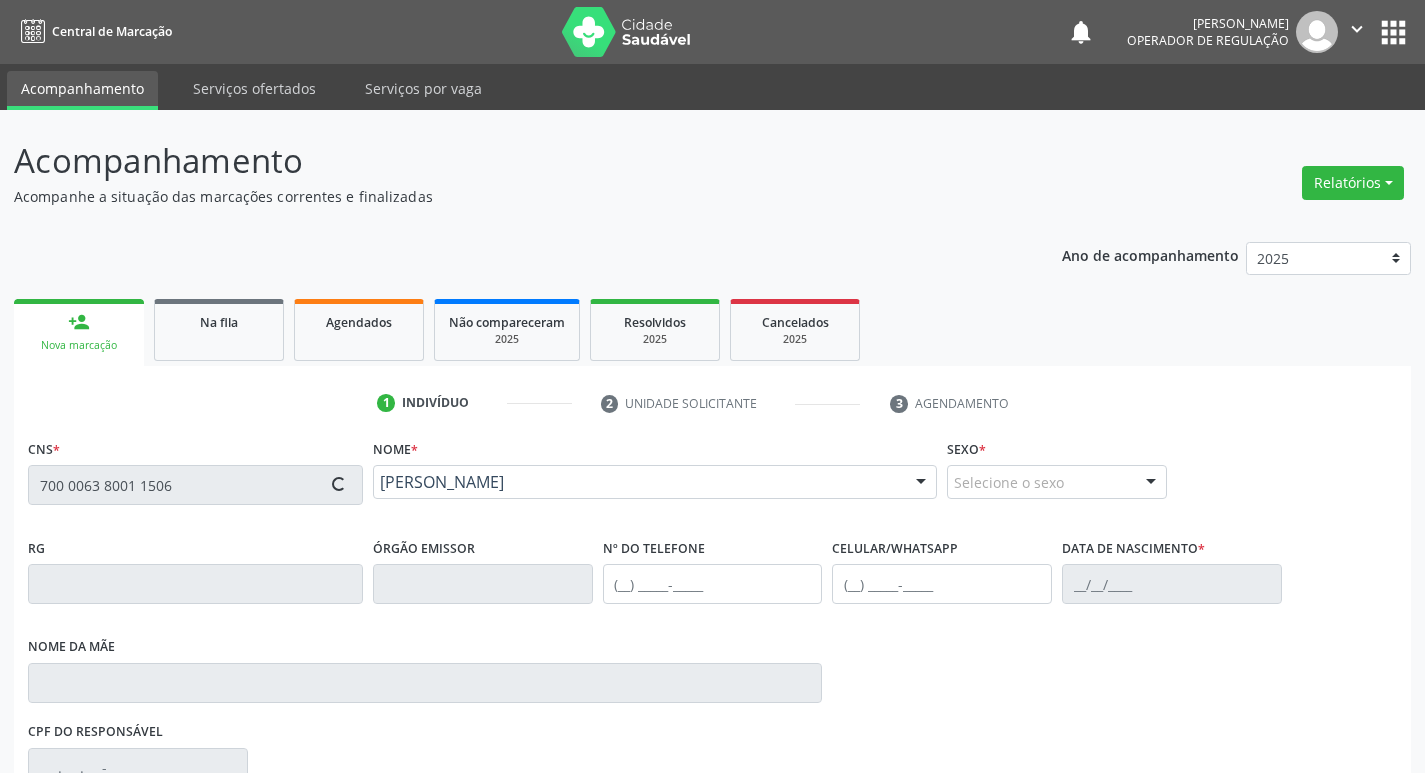 scroll, scrollTop: 297, scrollLeft: 0, axis: vertical 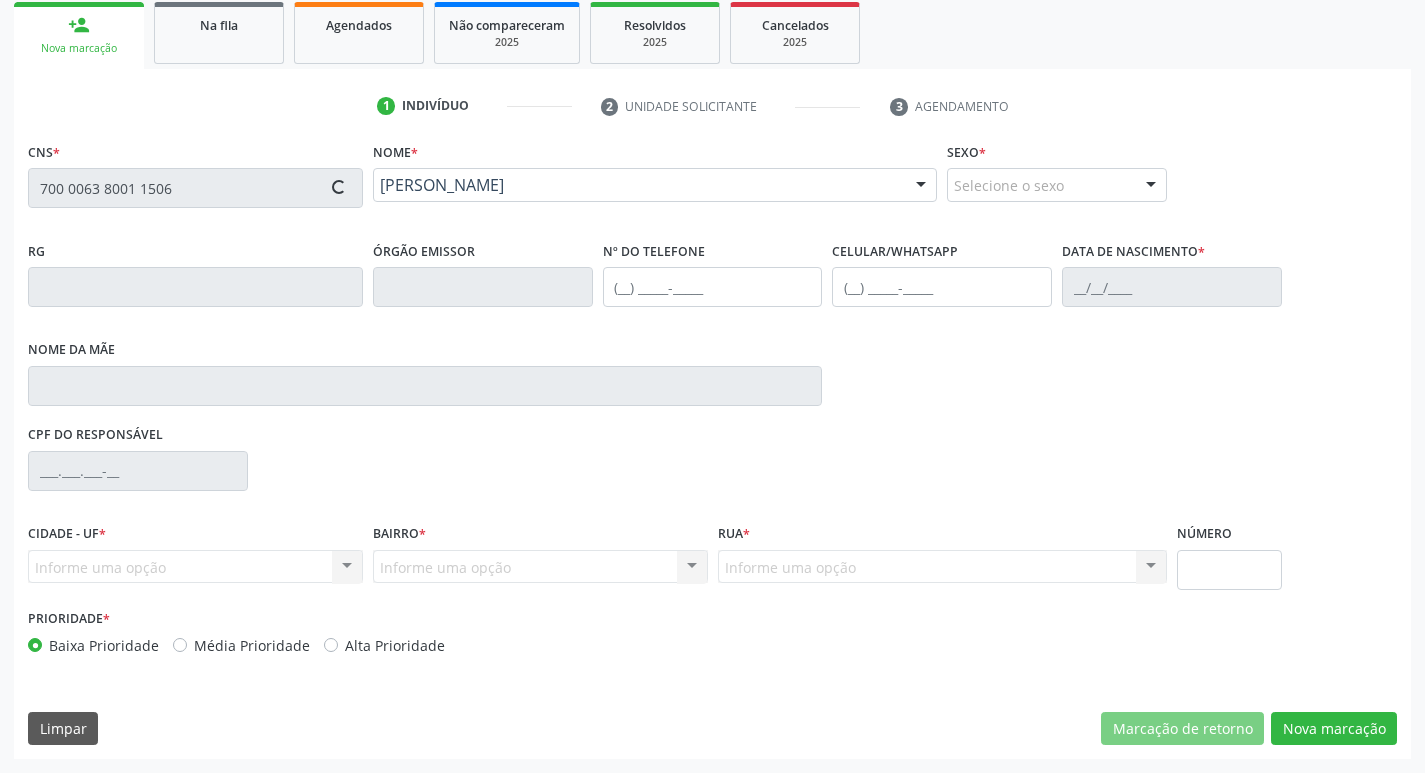 type on "[PHONE_NUMBER]" 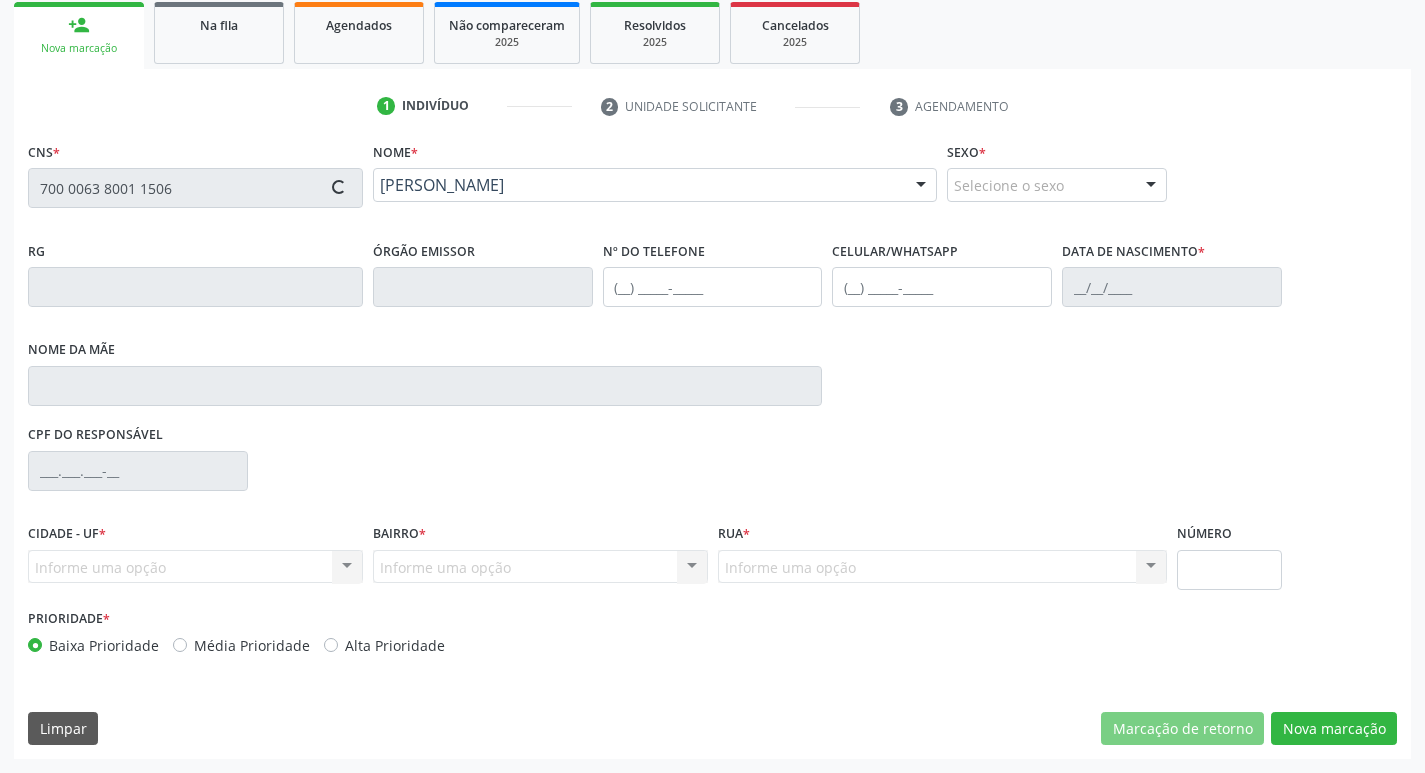 type on "[DATE]" 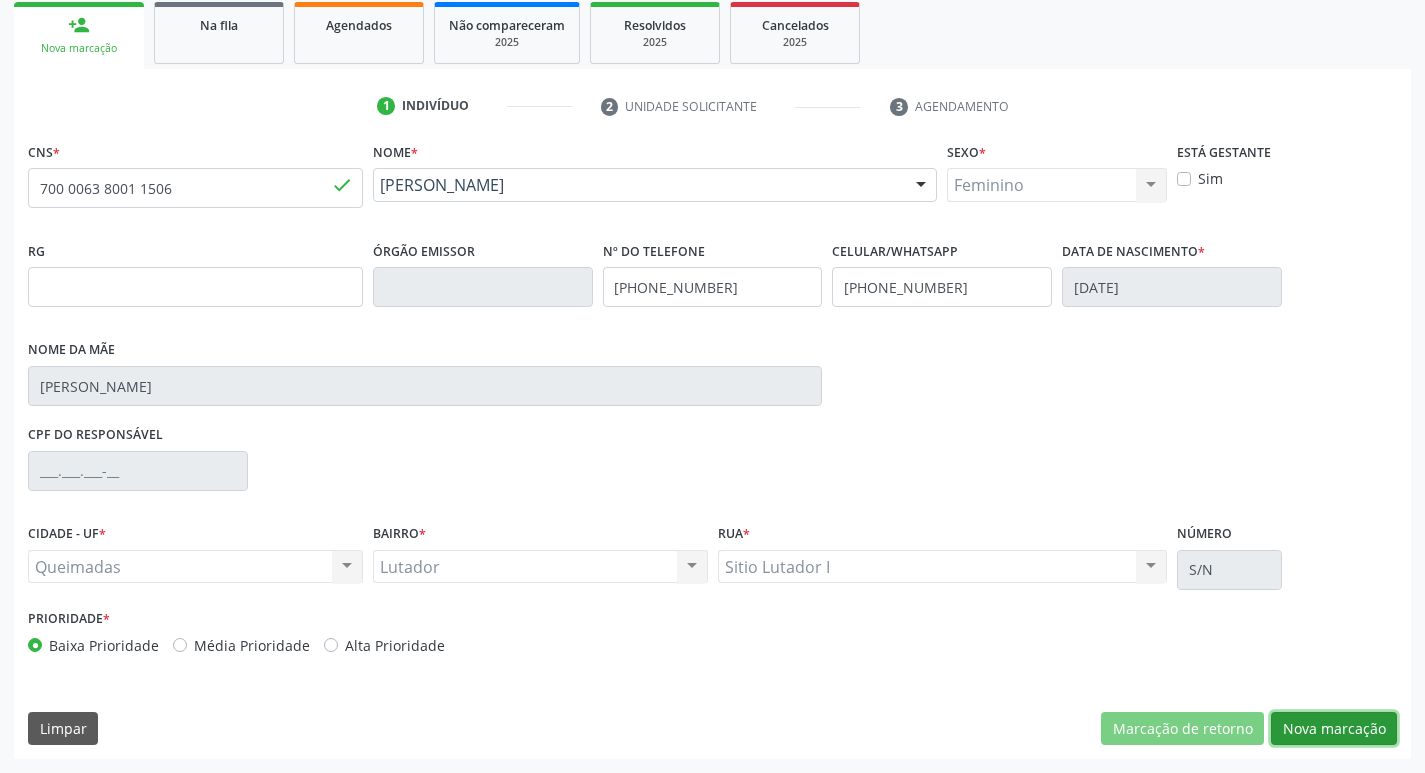 click on "Nova marcação" at bounding box center (1334, 729) 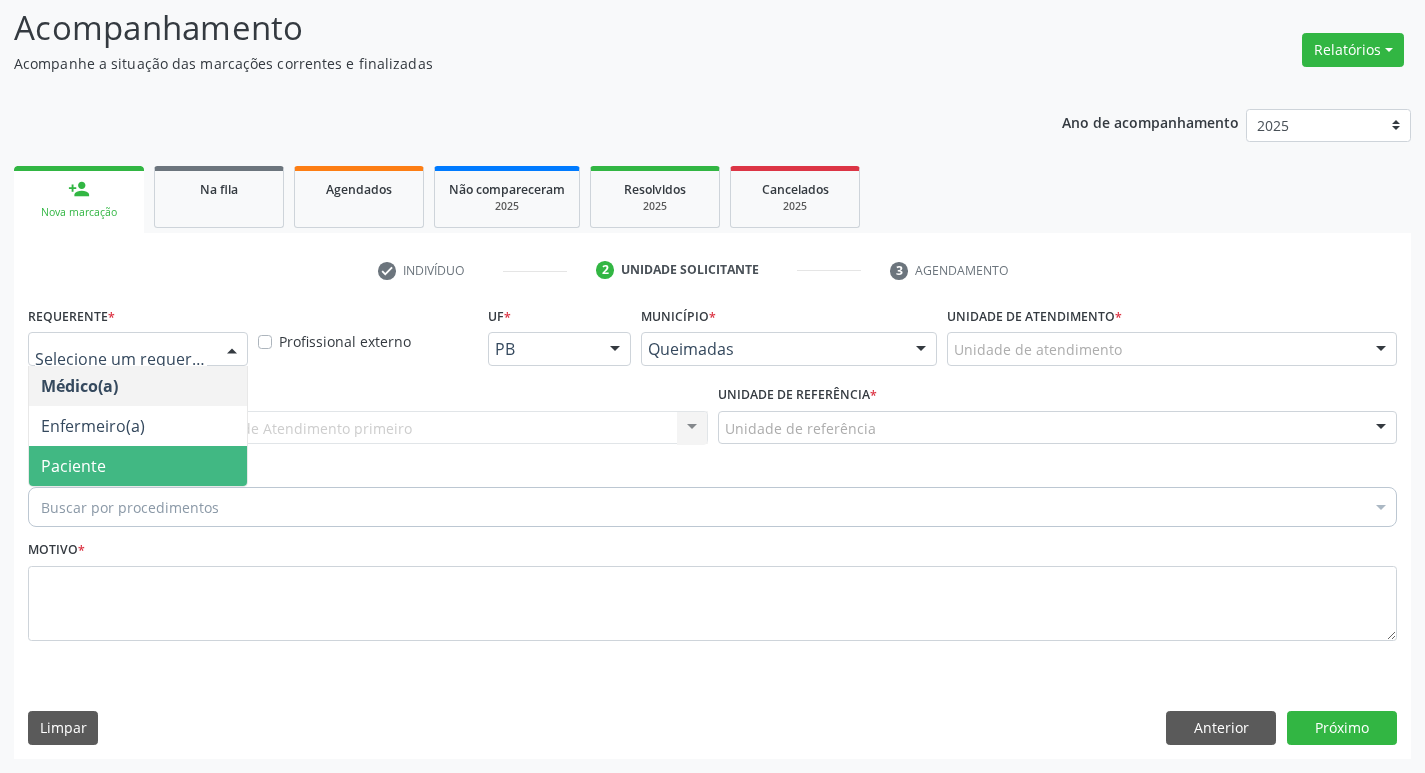 click on "Paciente" at bounding box center (138, 466) 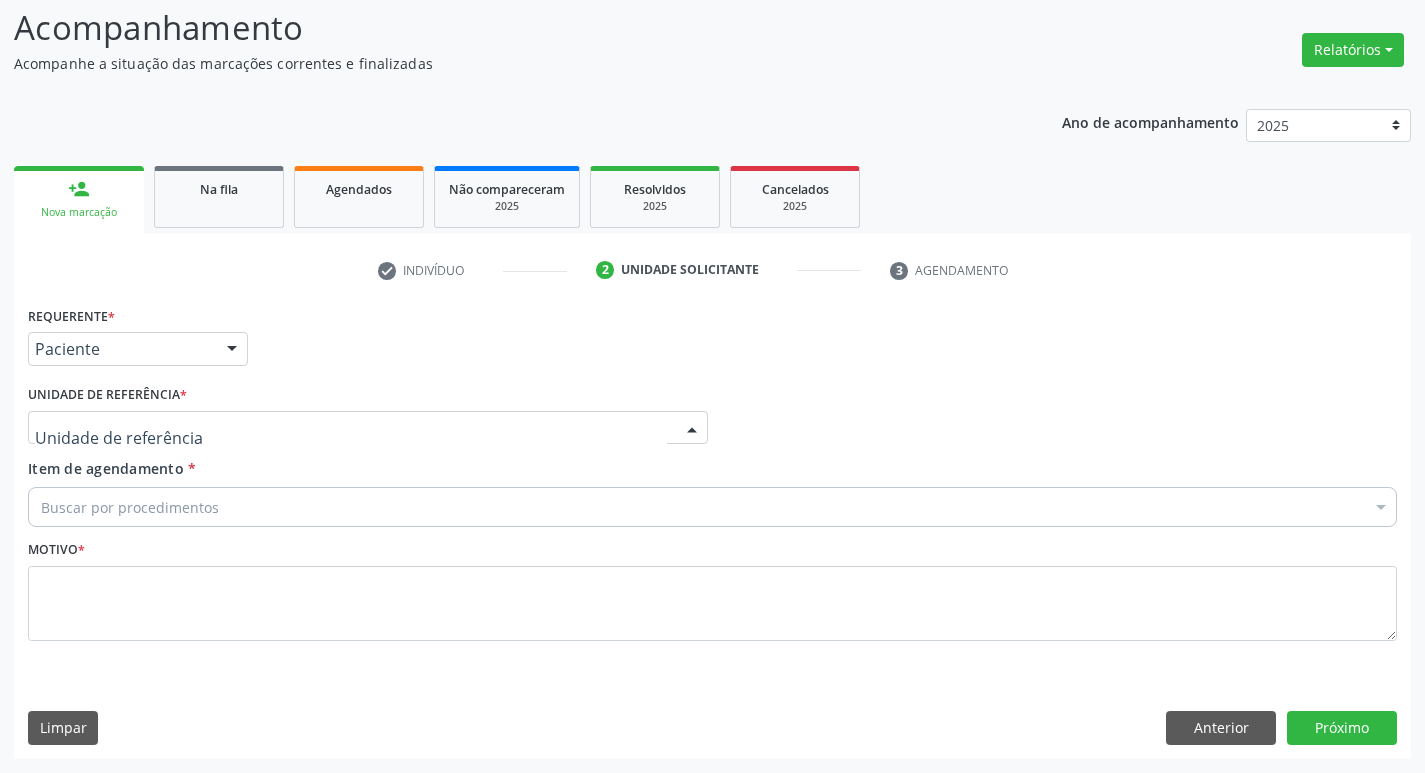 click at bounding box center [368, 428] 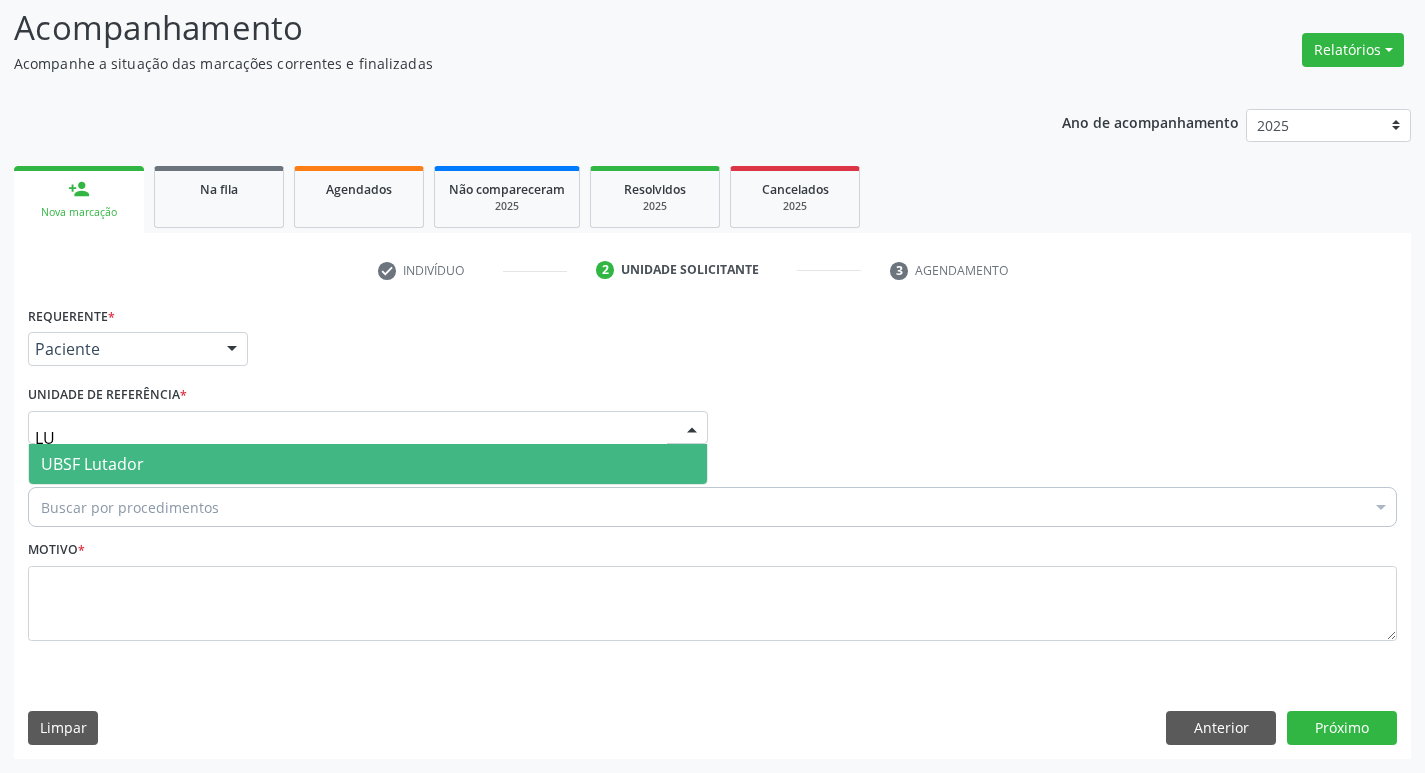 type on "LUT" 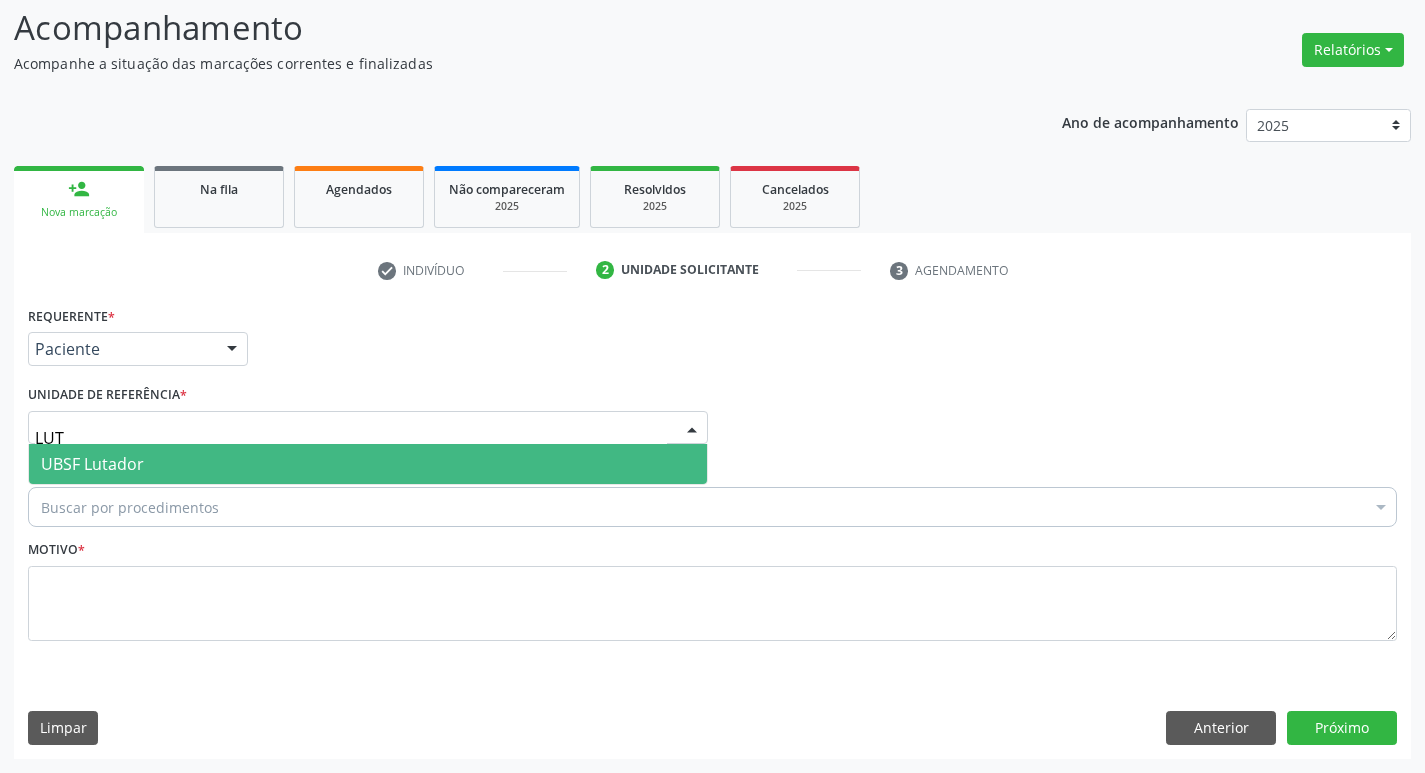 click on "UBSF Lutador" at bounding box center (368, 464) 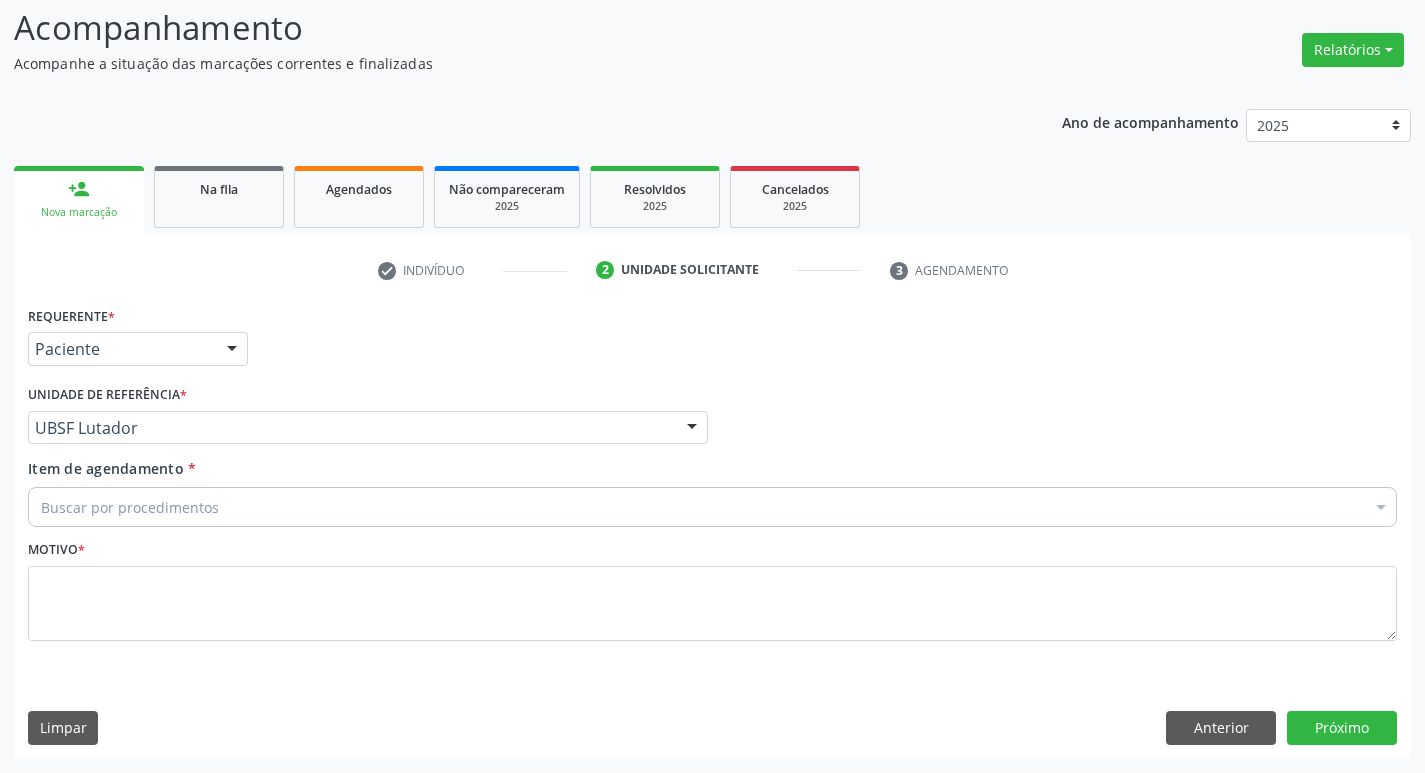 click on "Buscar por procedimentos" at bounding box center (712, 507) 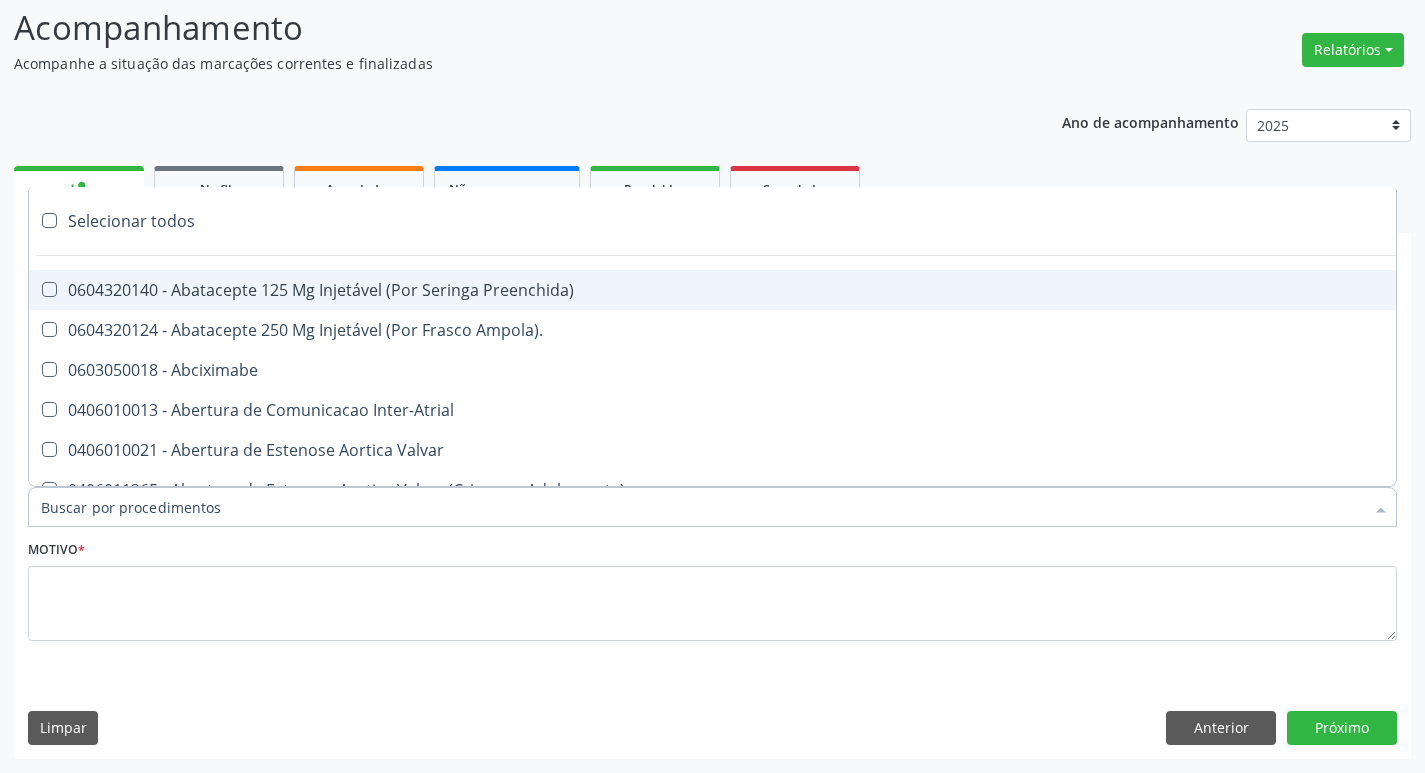 type on "I" 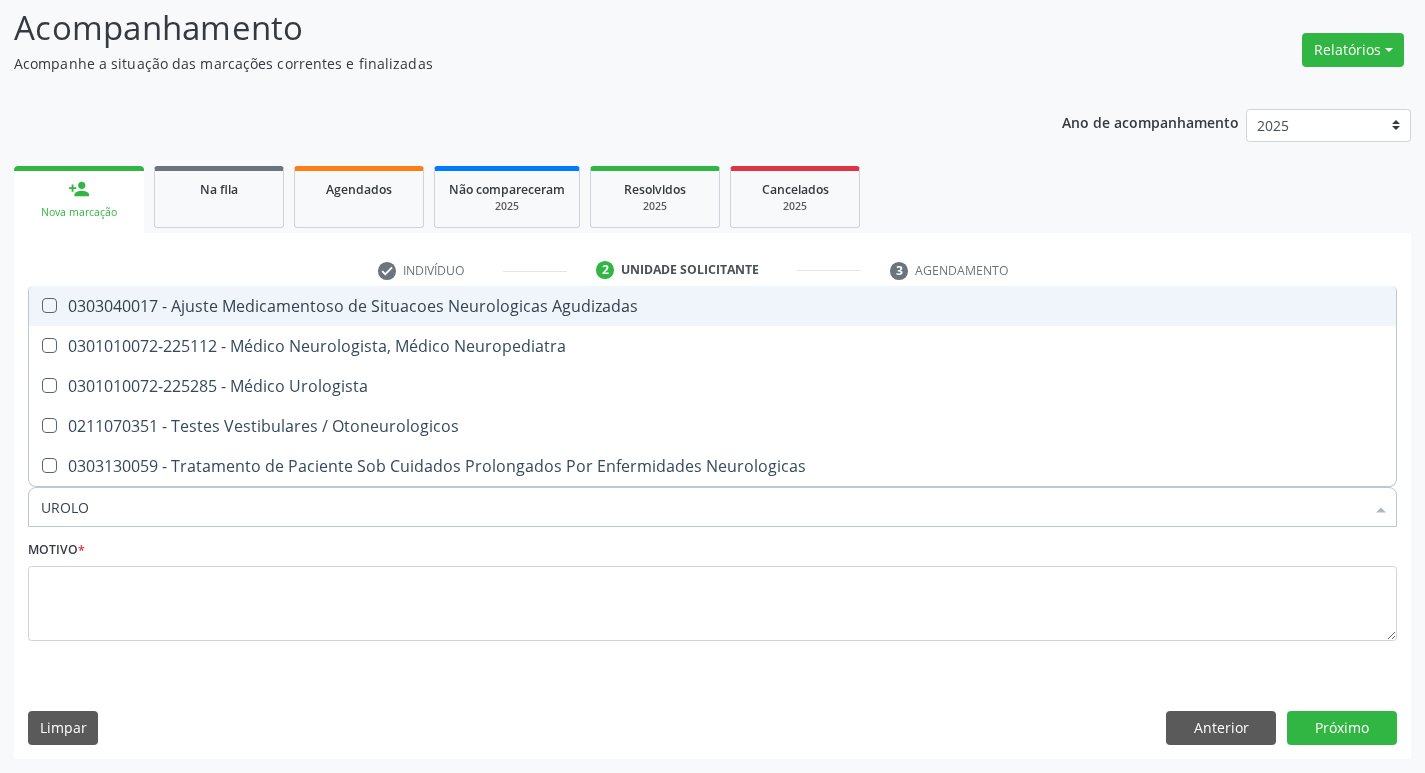 type on "UROLOG" 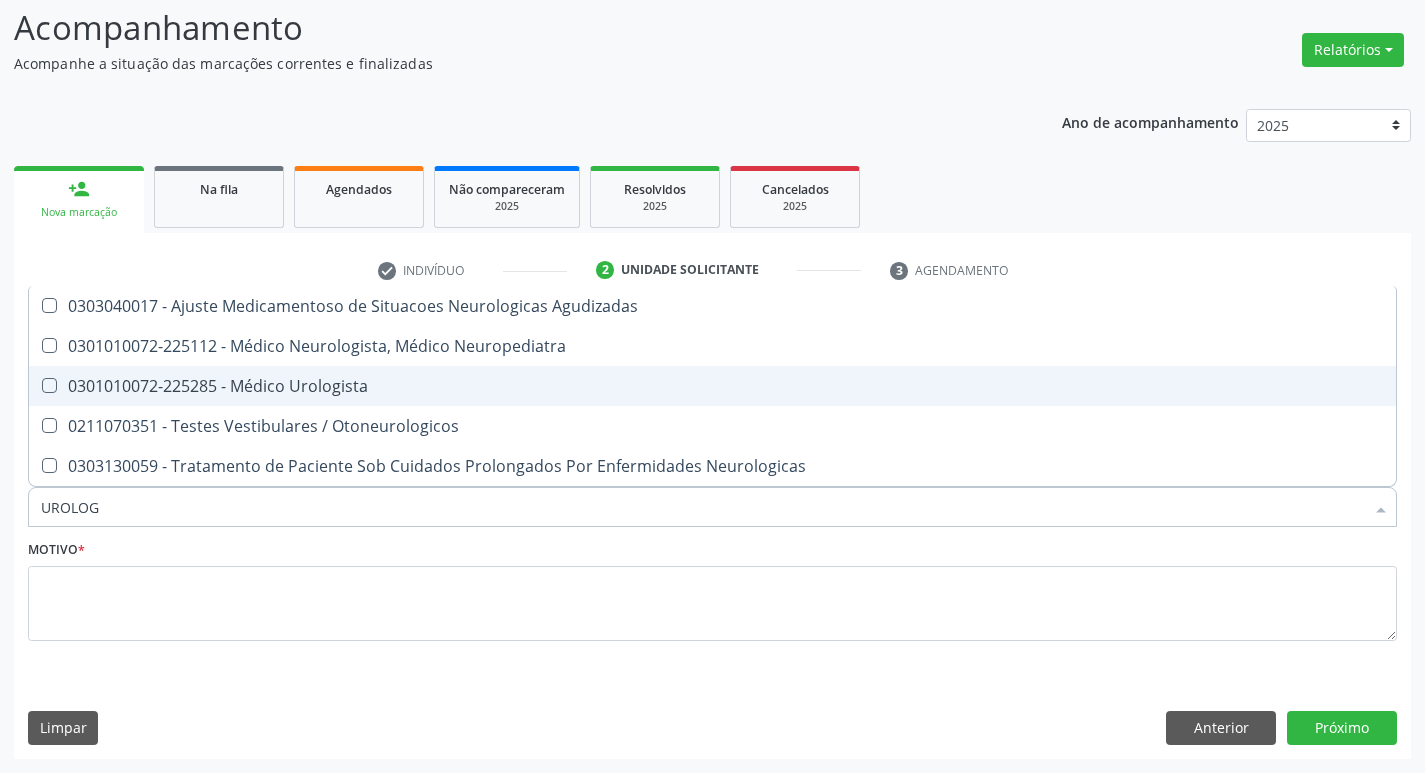 click on "0301010072-225285 - Médico Urologista" at bounding box center (712, 386) 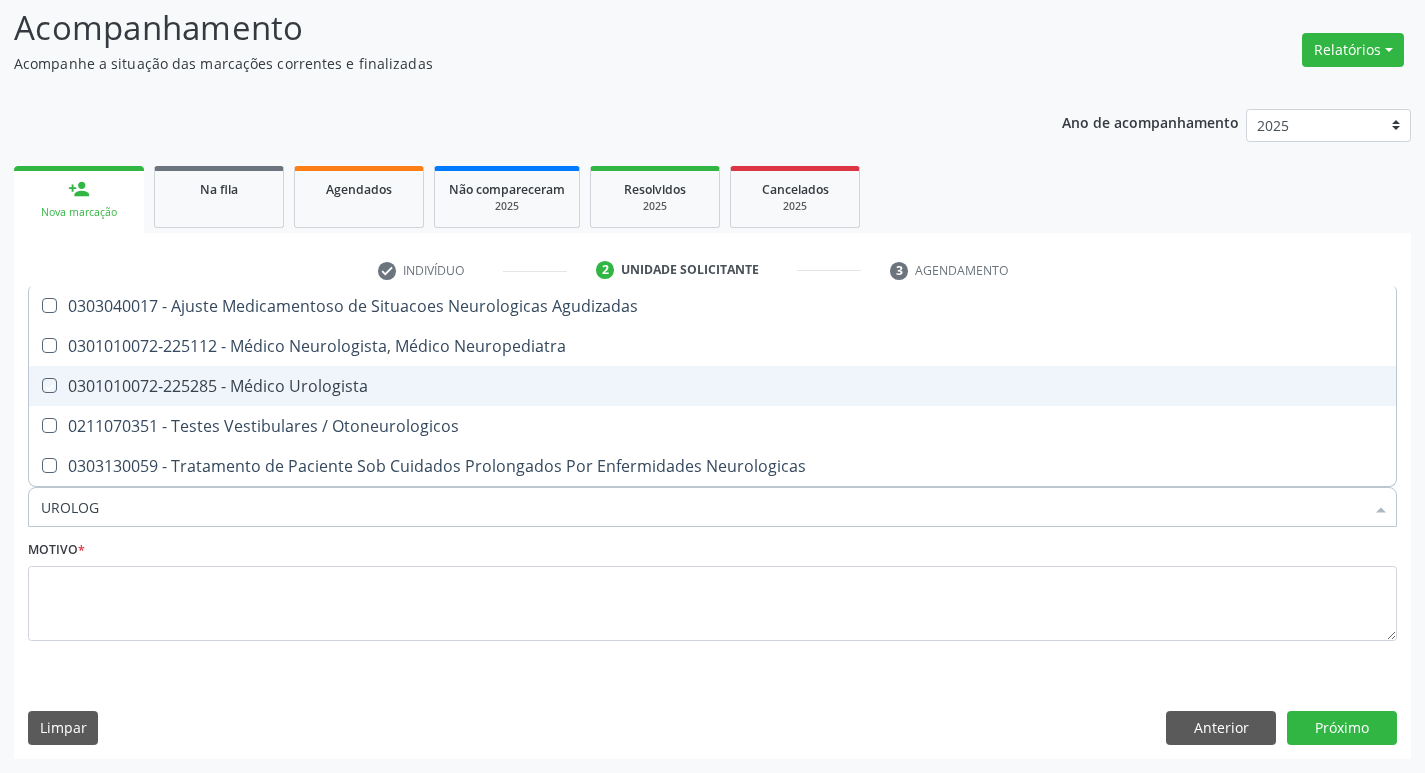 checkbox on "true" 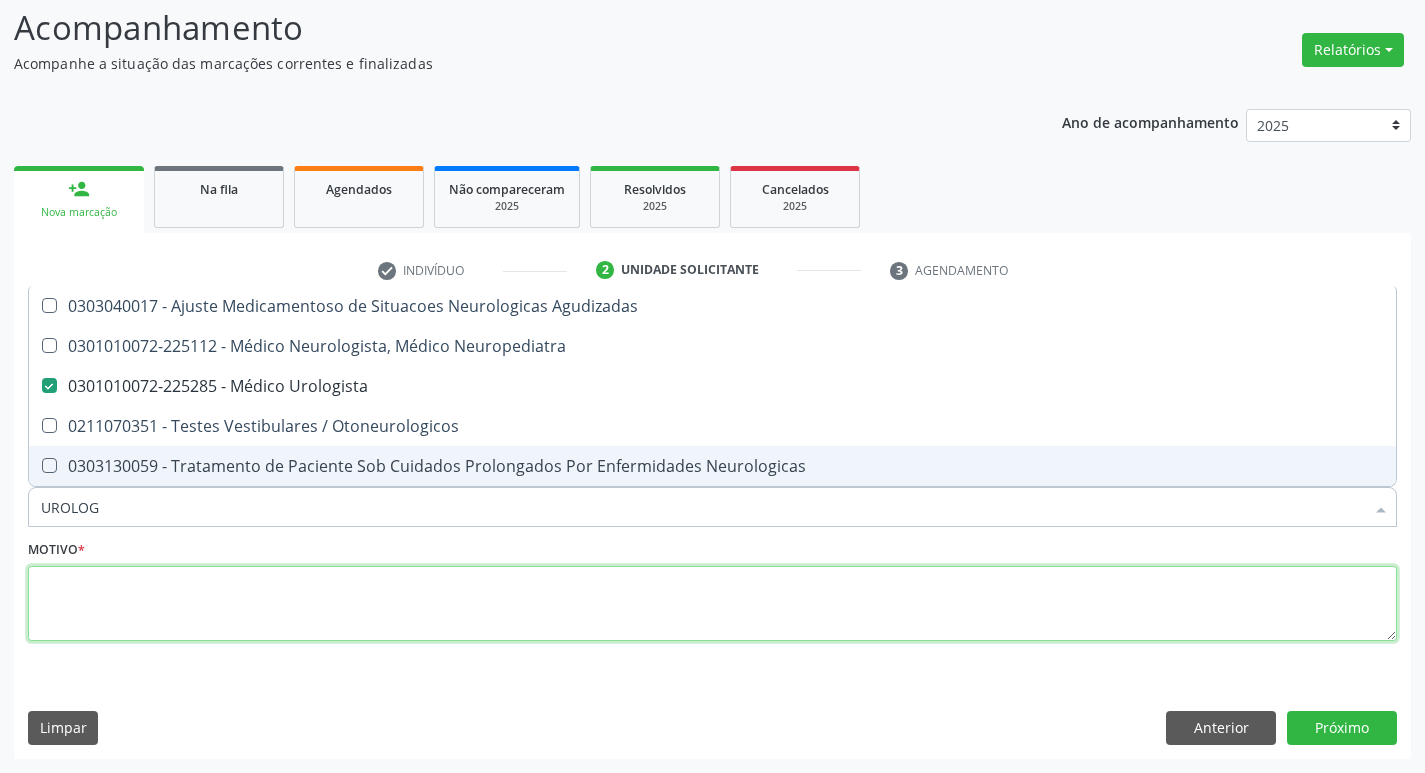 click at bounding box center (712, 604) 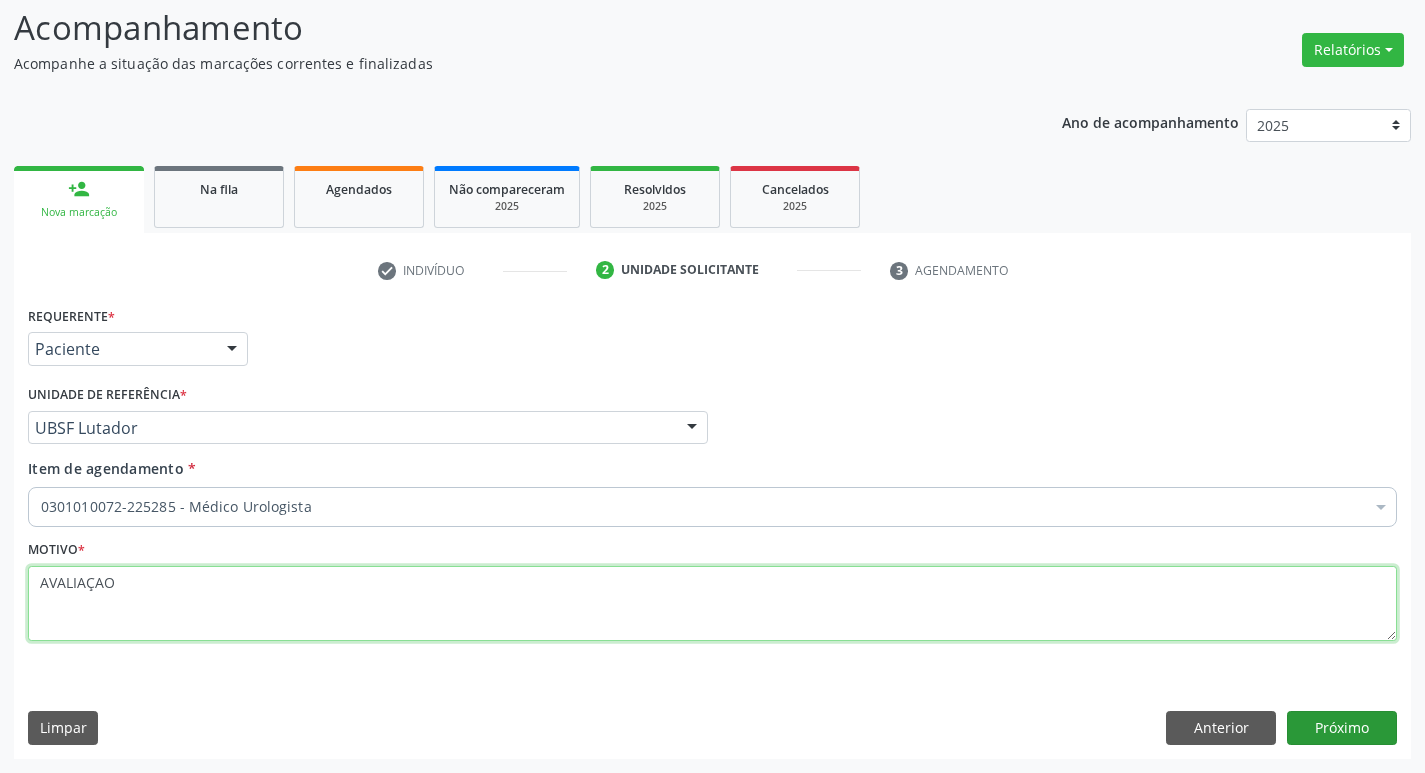 type on "AVALIAÇAO" 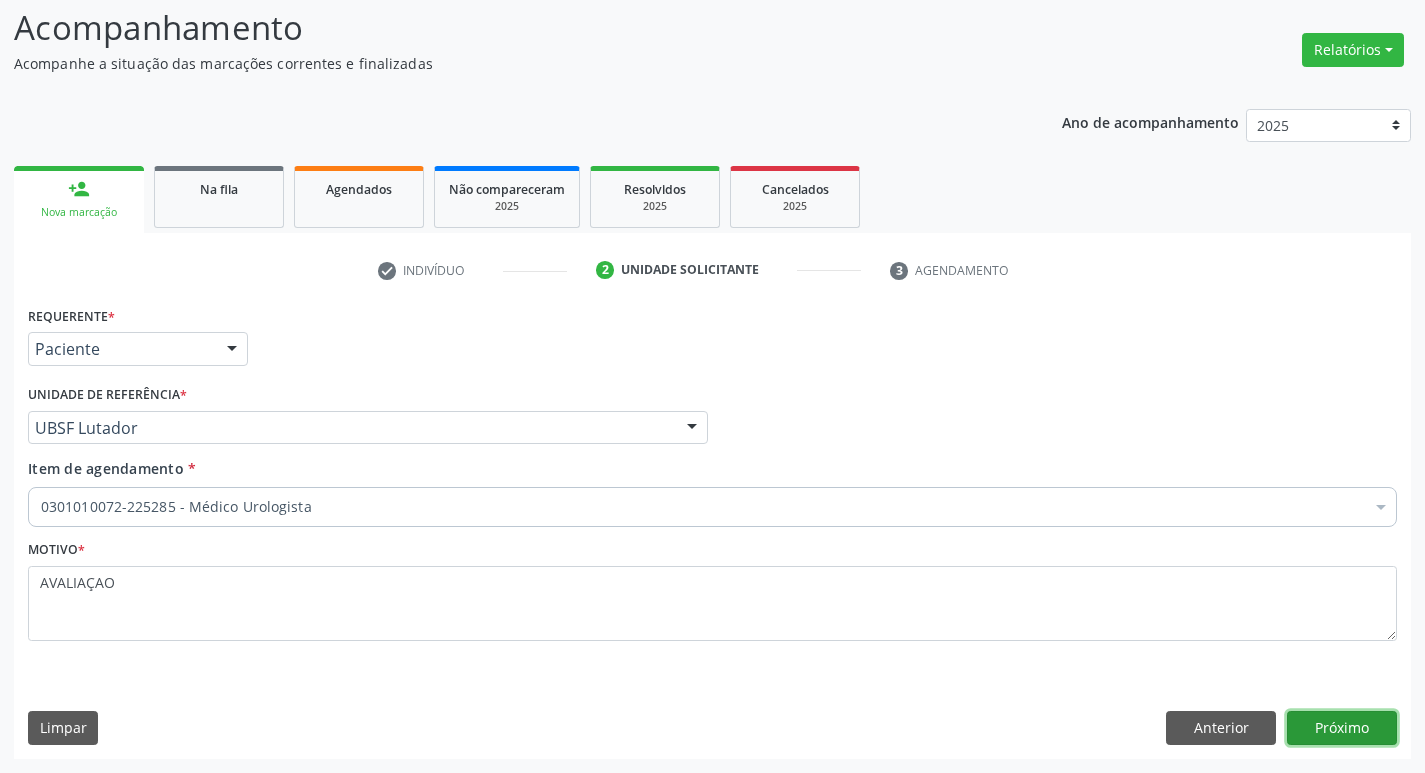 click on "Próximo" at bounding box center [1342, 728] 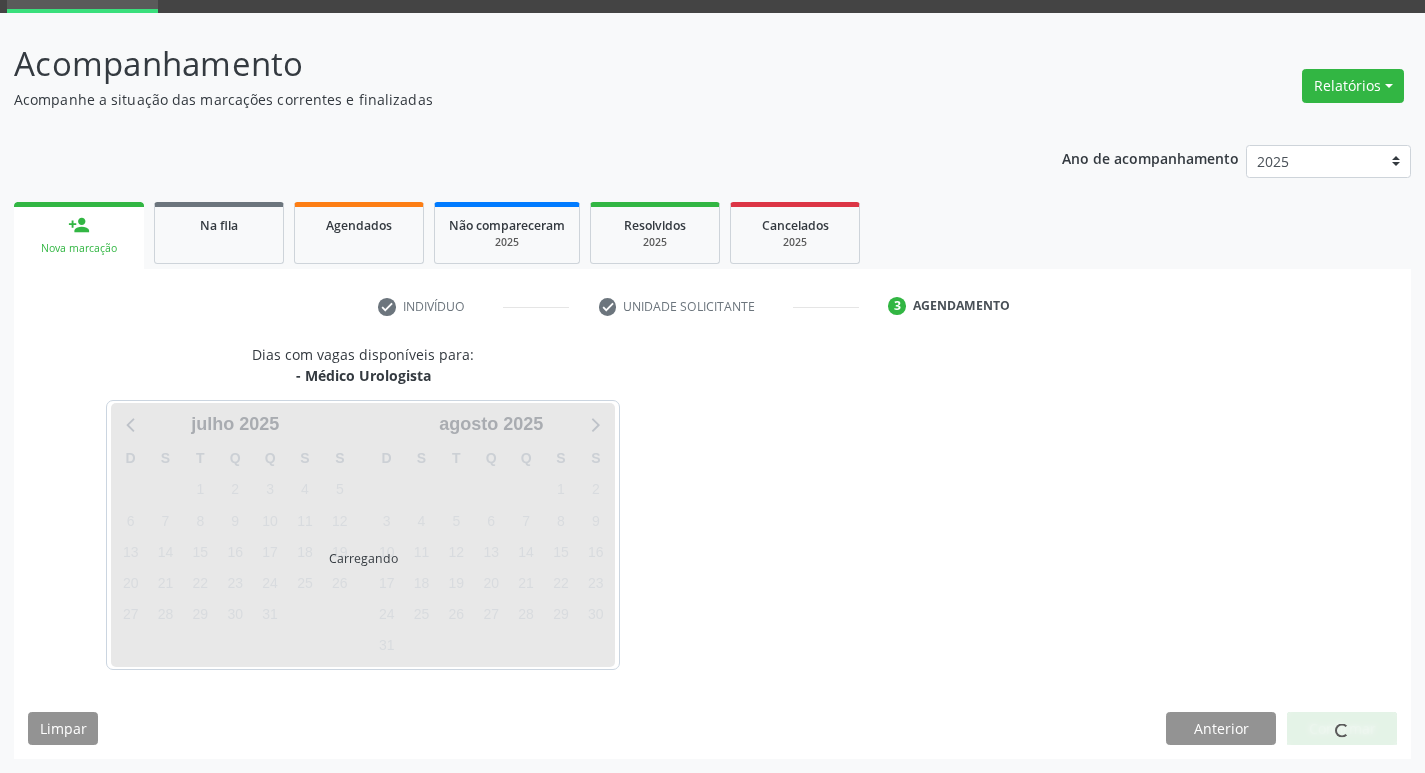 scroll, scrollTop: 97, scrollLeft: 0, axis: vertical 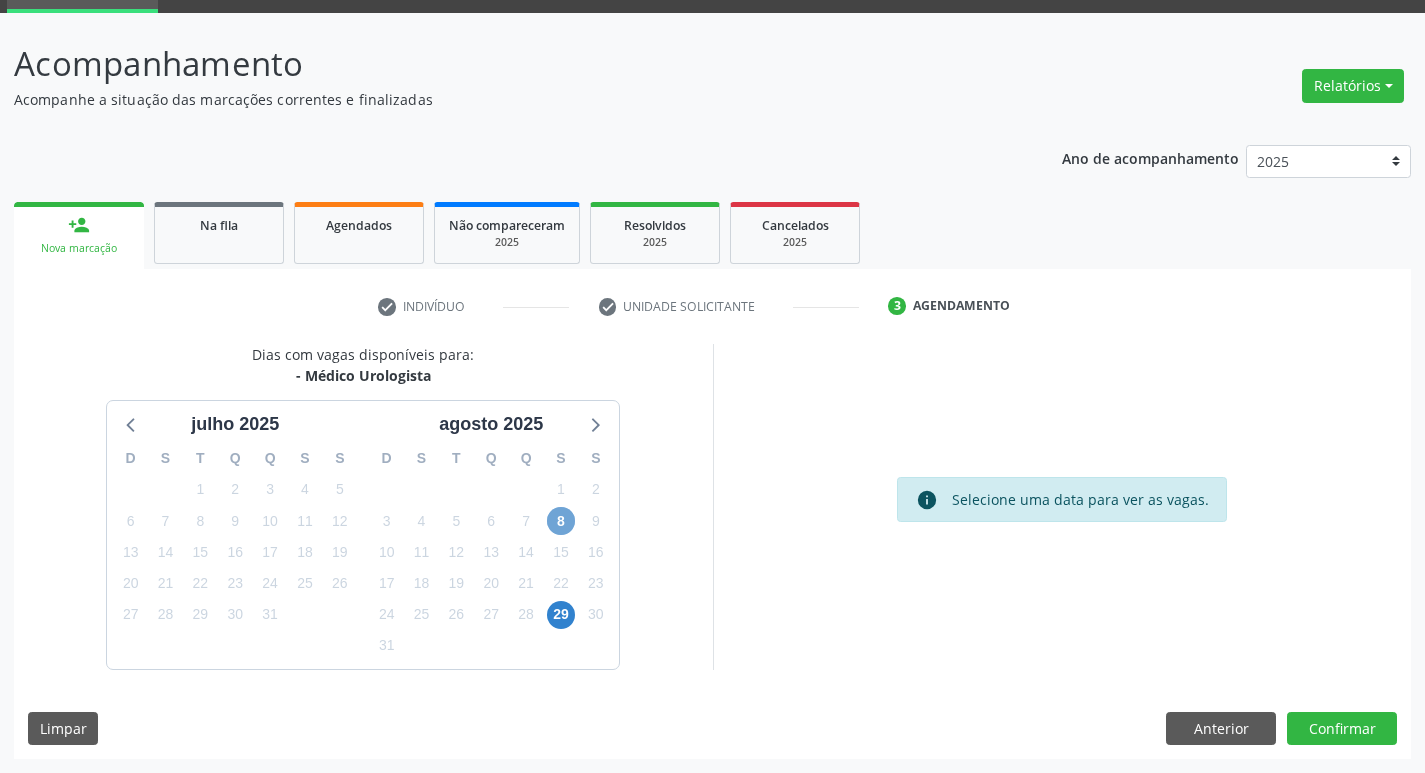 click on "8" at bounding box center [561, 521] 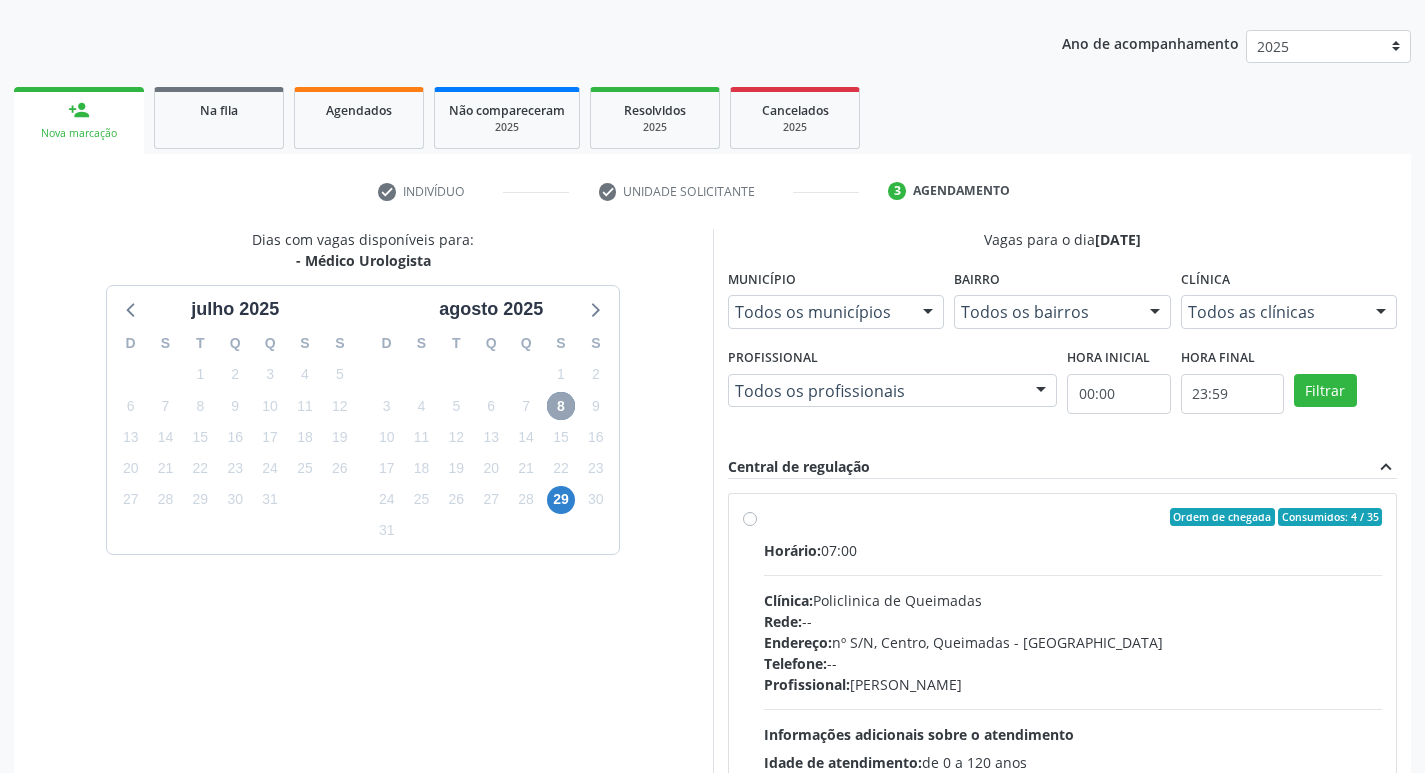 scroll, scrollTop: 386, scrollLeft: 0, axis: vertical 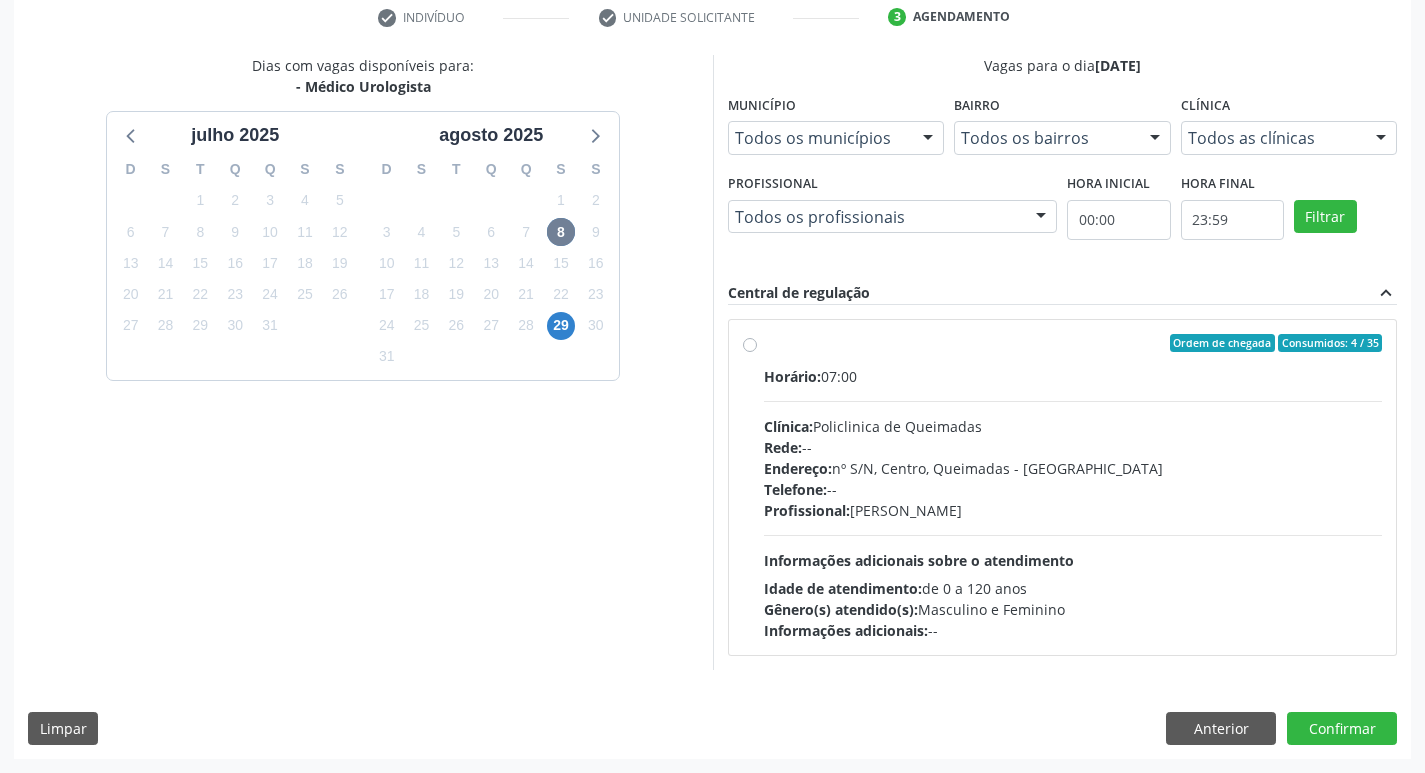 click on "Idade de atendimento:
de 0 a 120 anos" at bounding box center [1073, 588] 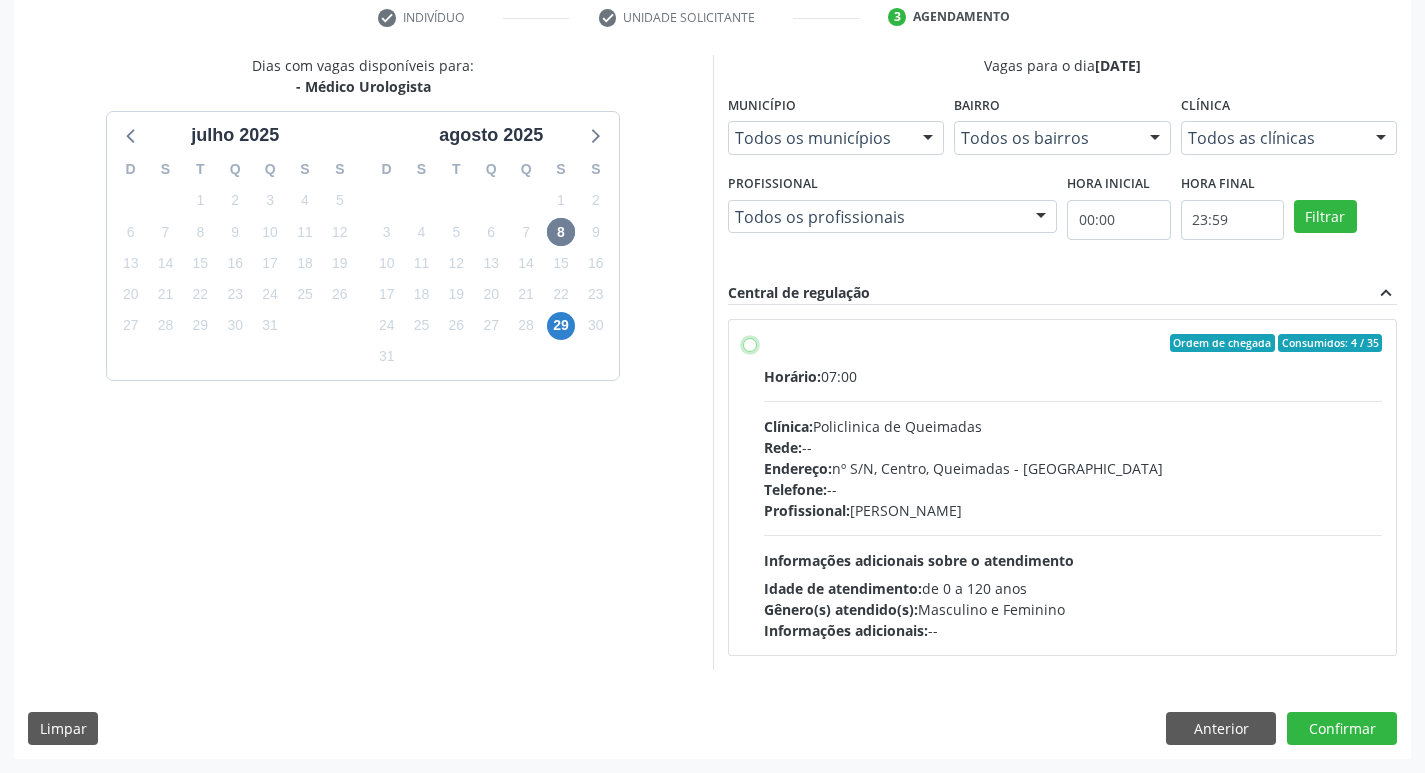 radio on "true" 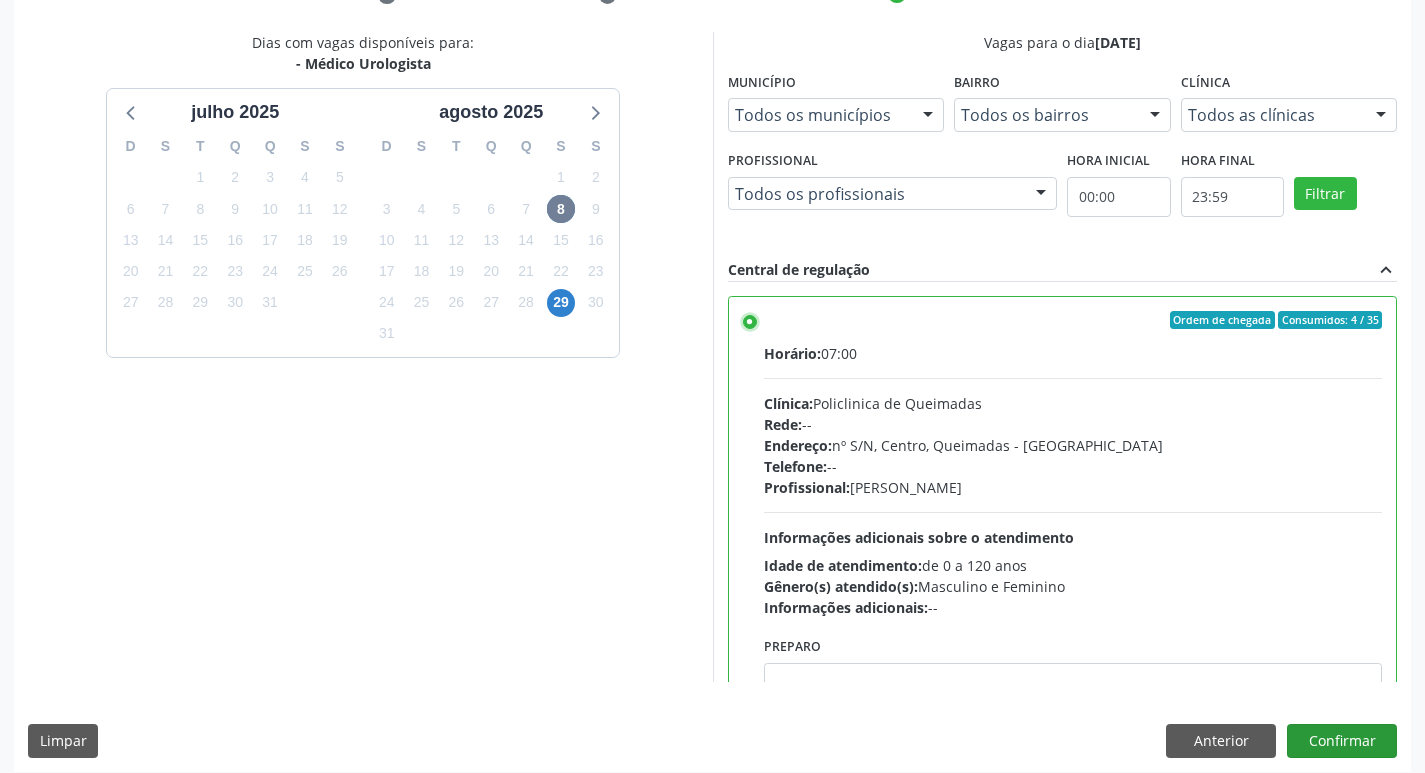 scroll, scrollTop: 422, scrollLeft: 0, axis: vertical 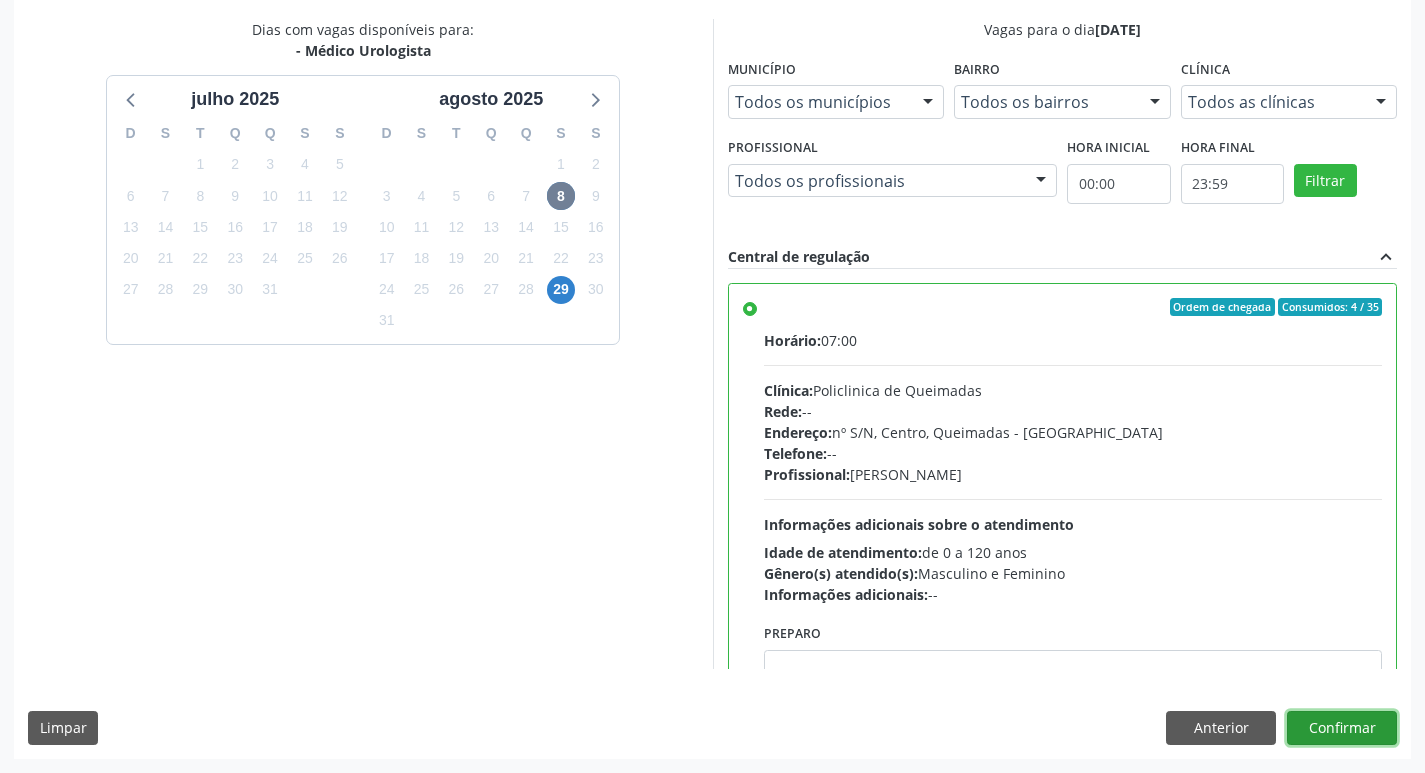 click on "Confirmar" at bounding box center (1342, 728) 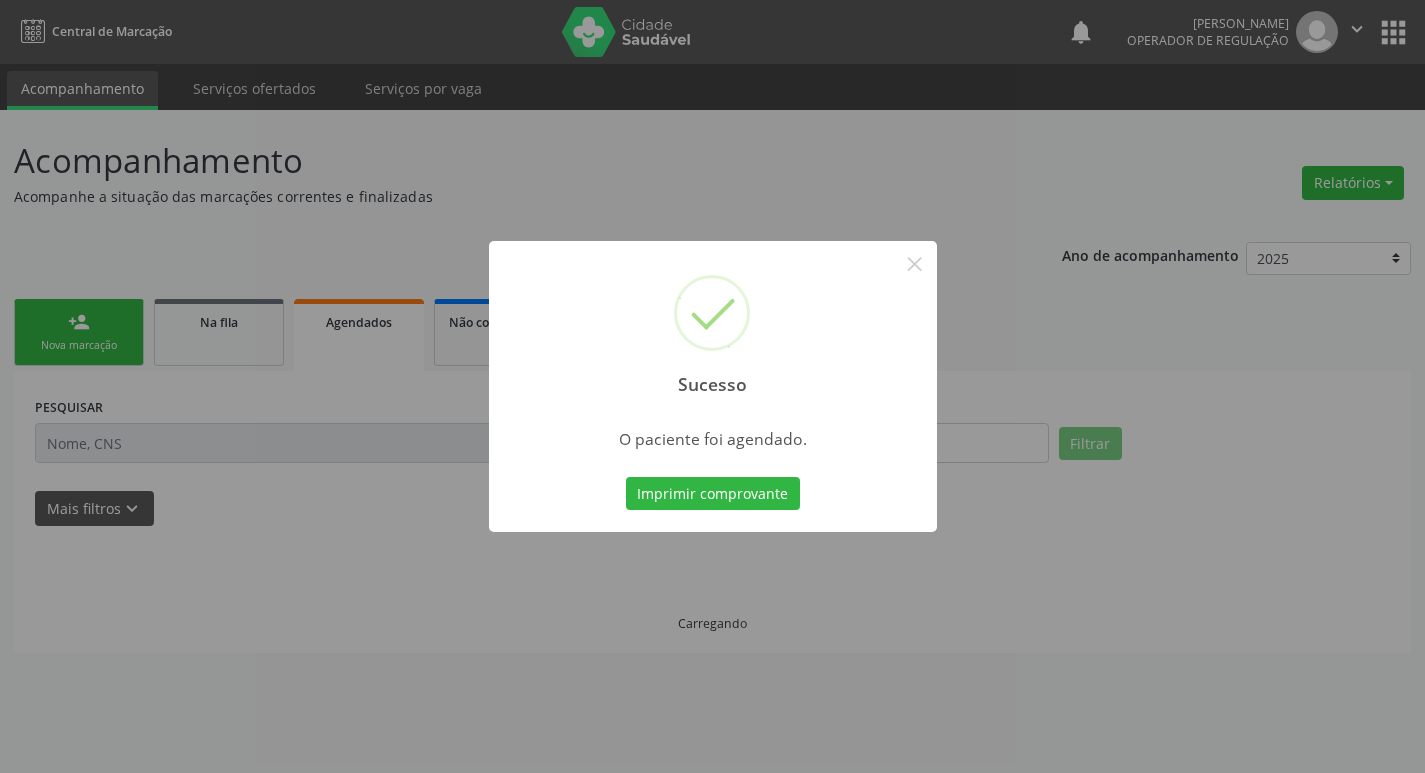 scroll, scrollTop: 0, scrollLeft: 0, axis: both 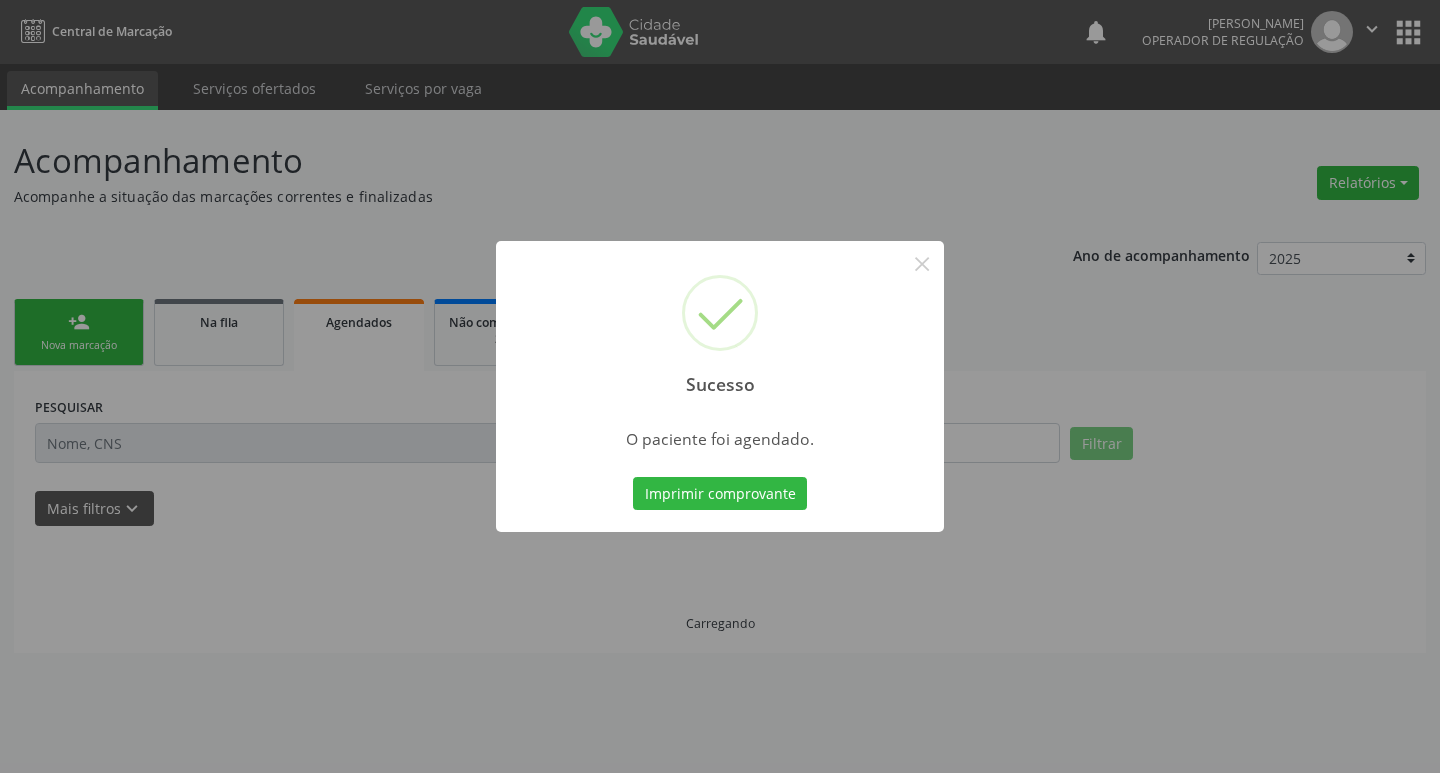 click on "Imprimir comprovante" at bounding box center (720, 494) 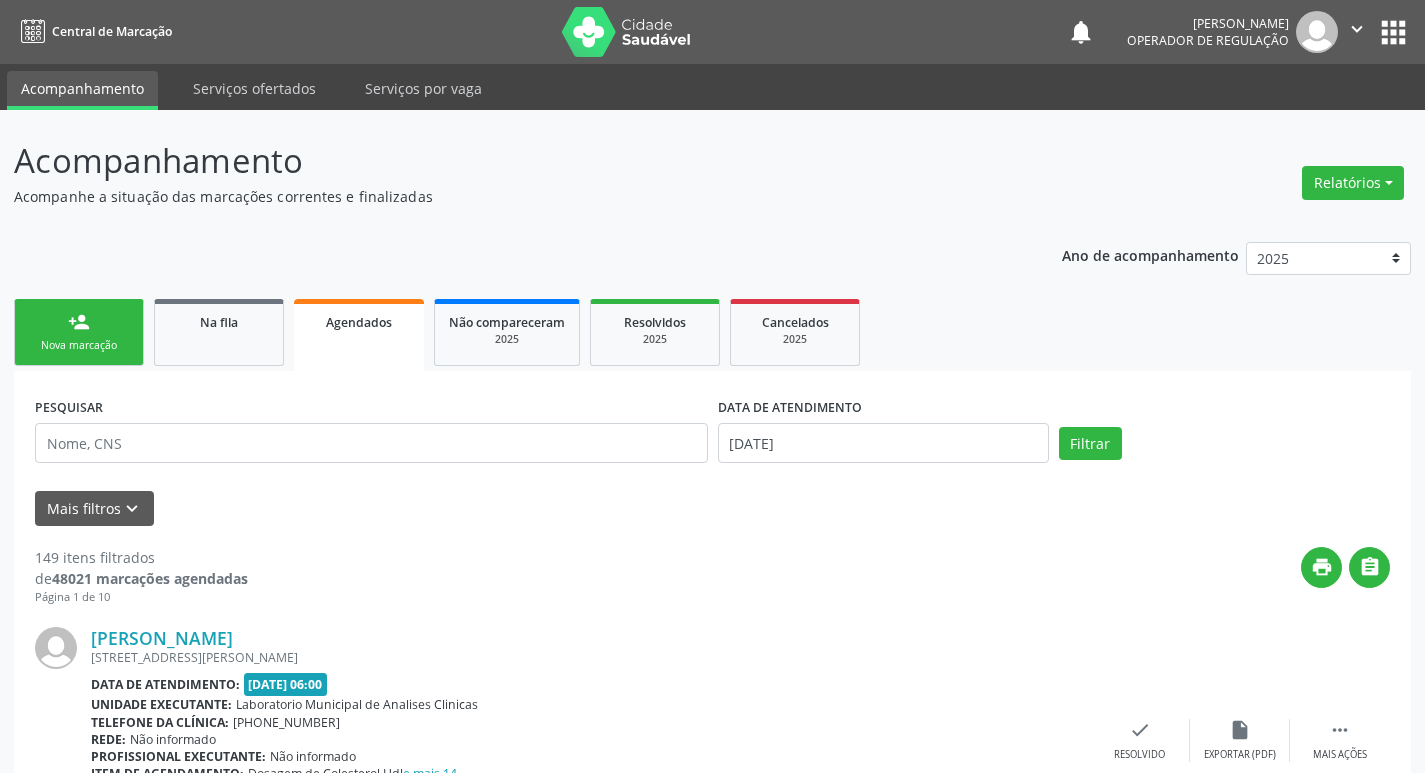 click on "Nova marcação" at bounding box center [79, 345] 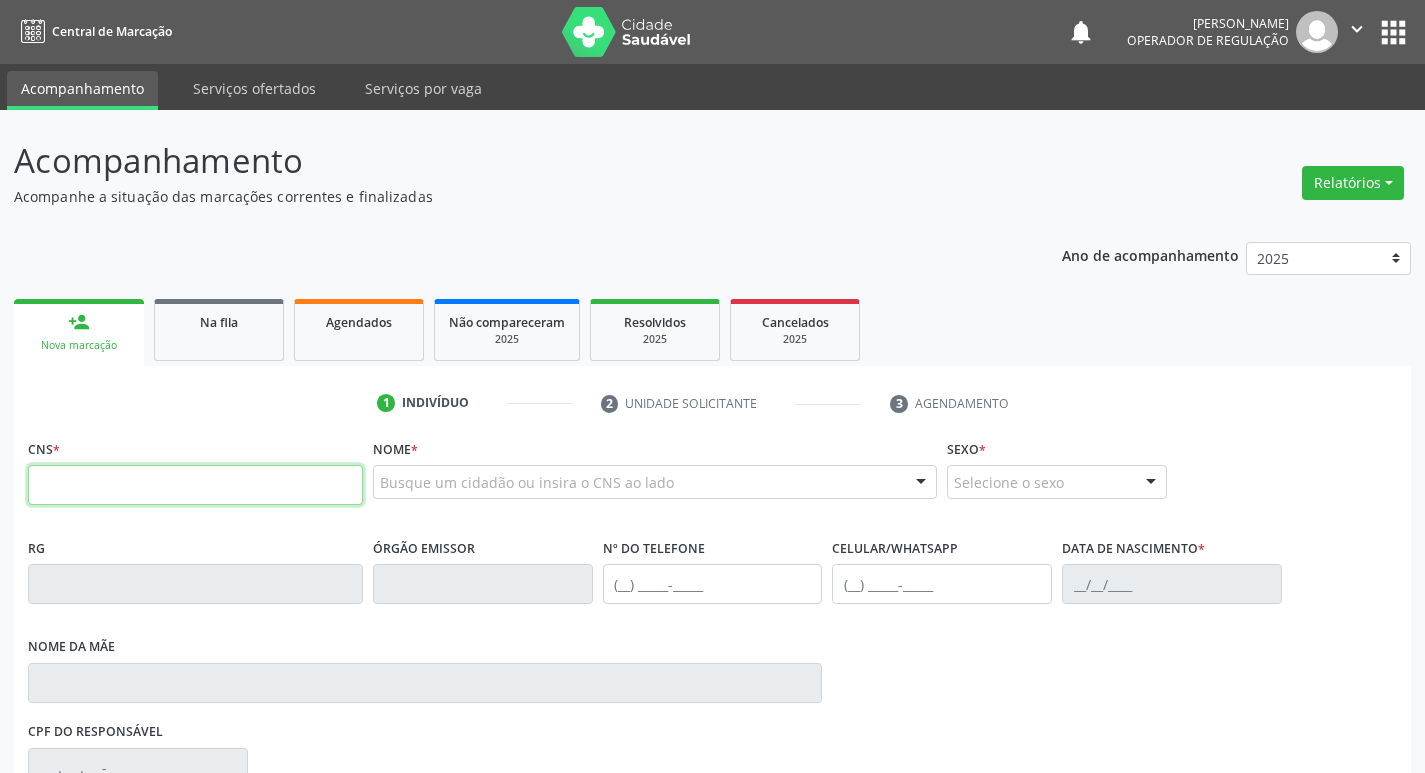 click at bounding box center [195, 485] 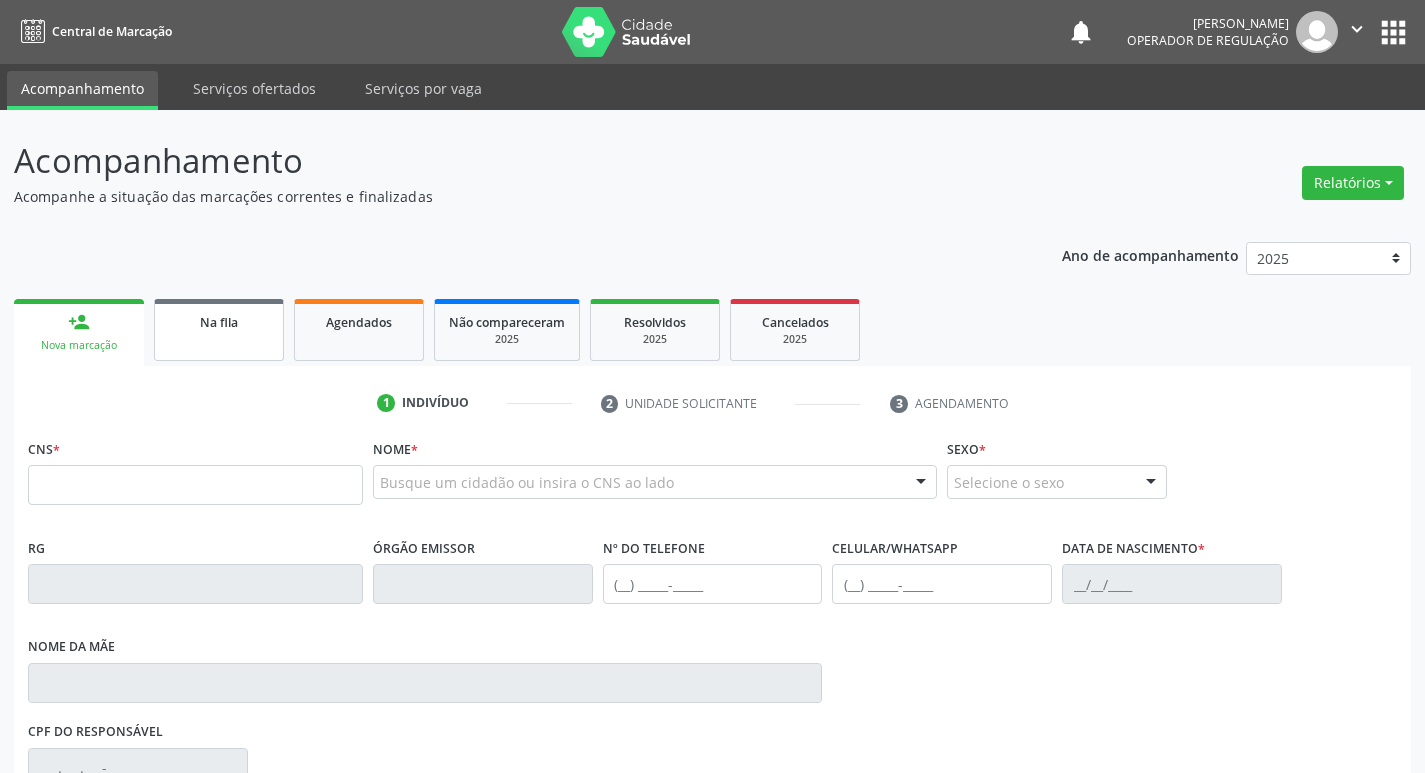 drag, startPoint x: 233, startPoint y: 374, endPoint x: 249, endPoint y: 339, distance: 38.483765 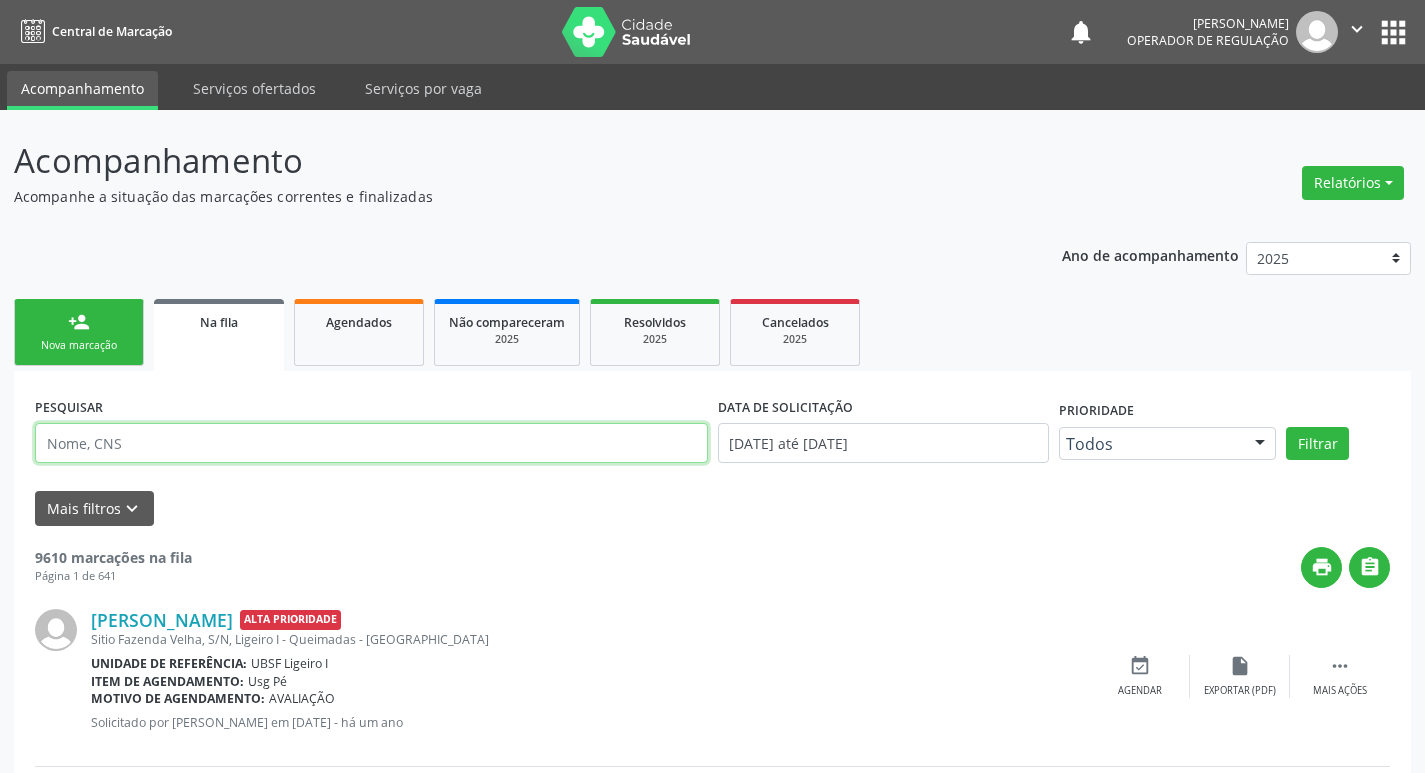click at bounding box center [371, 443] 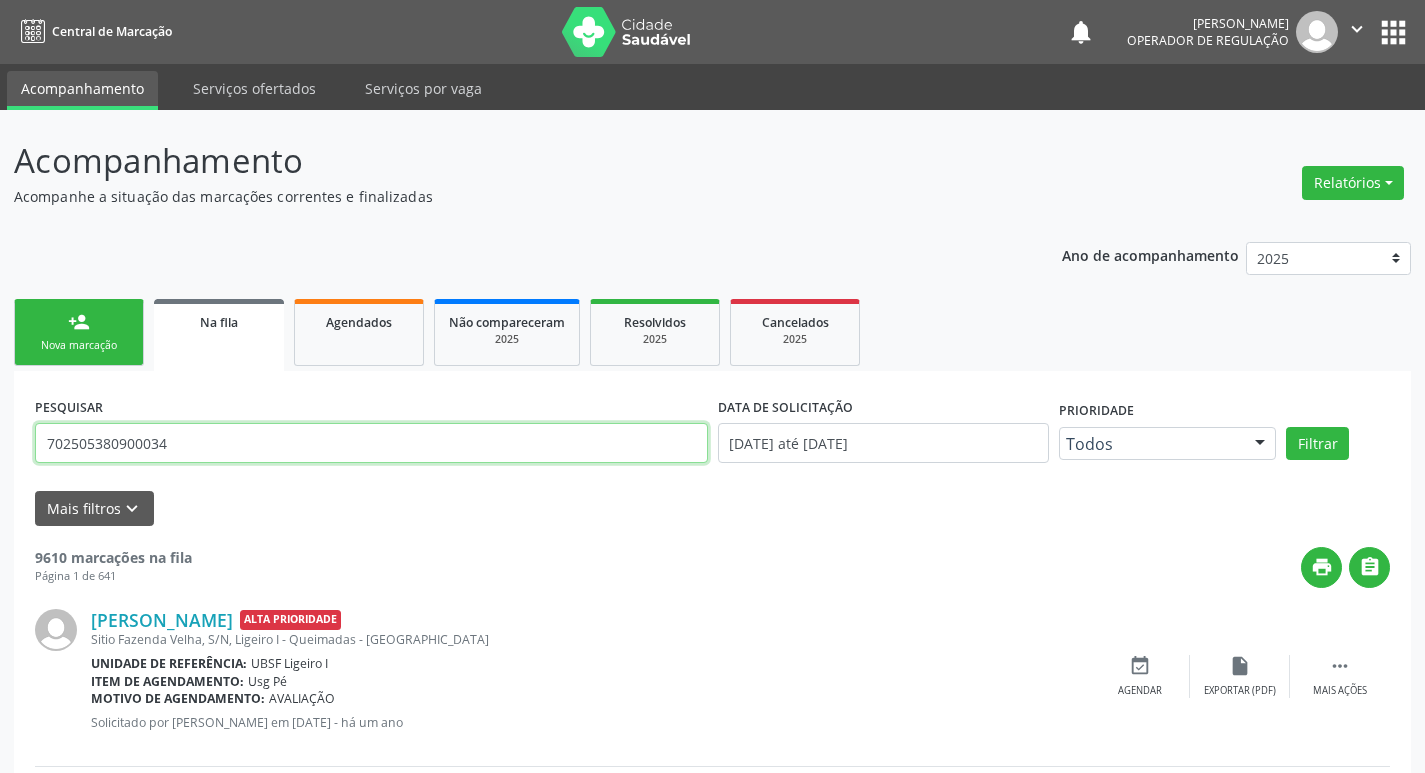 type on "702505380900034" 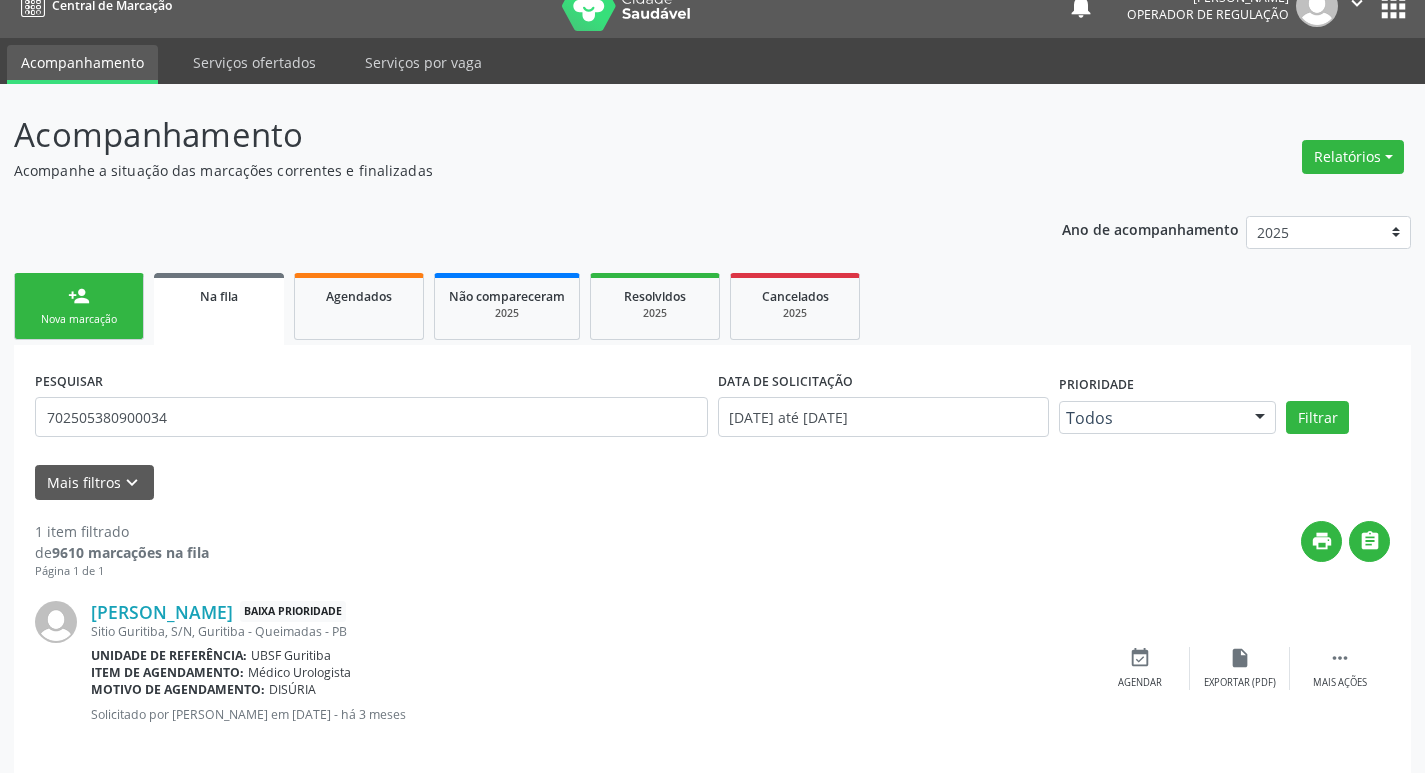 scroll, scrollTop: 46, scrollLeft: 0, axis: vertical 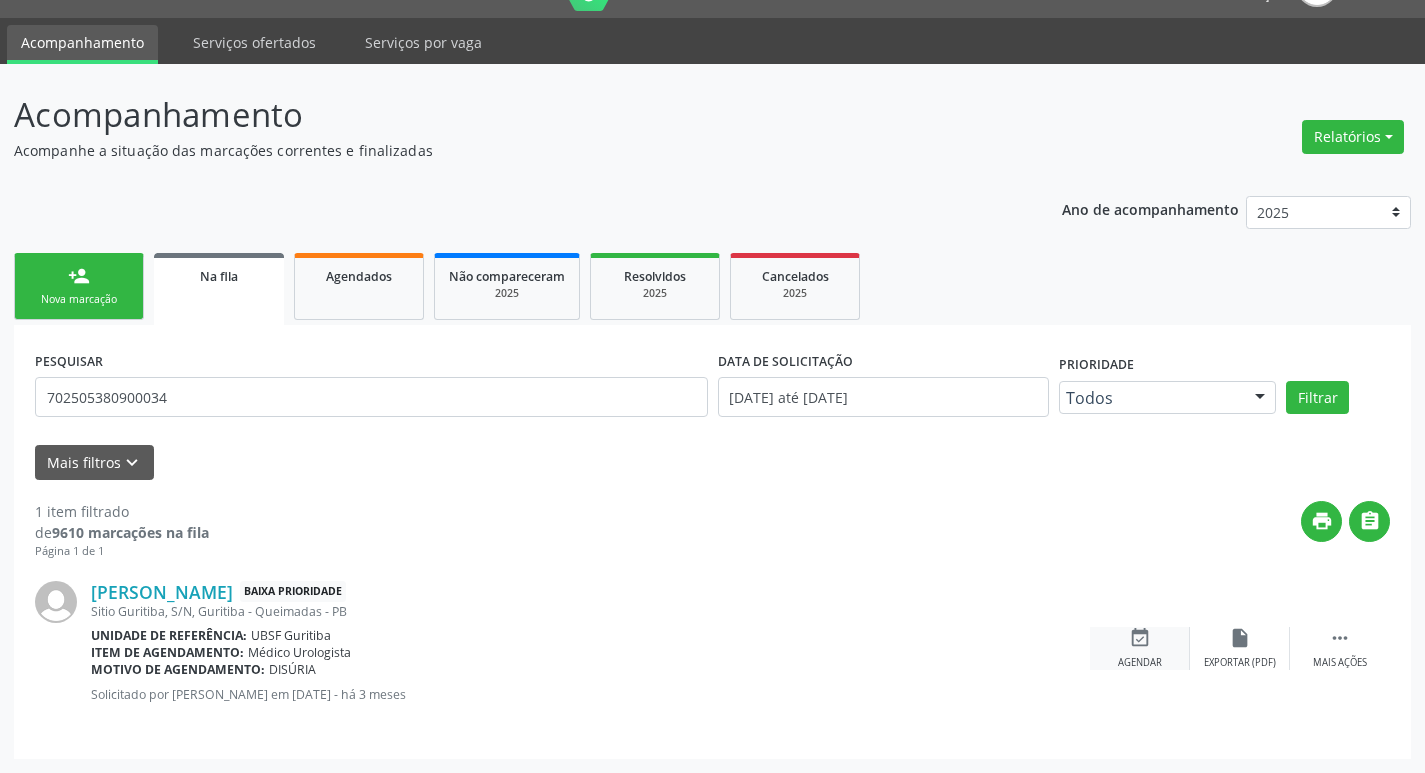 click on "event_available" at bounding box center [1140, 638] 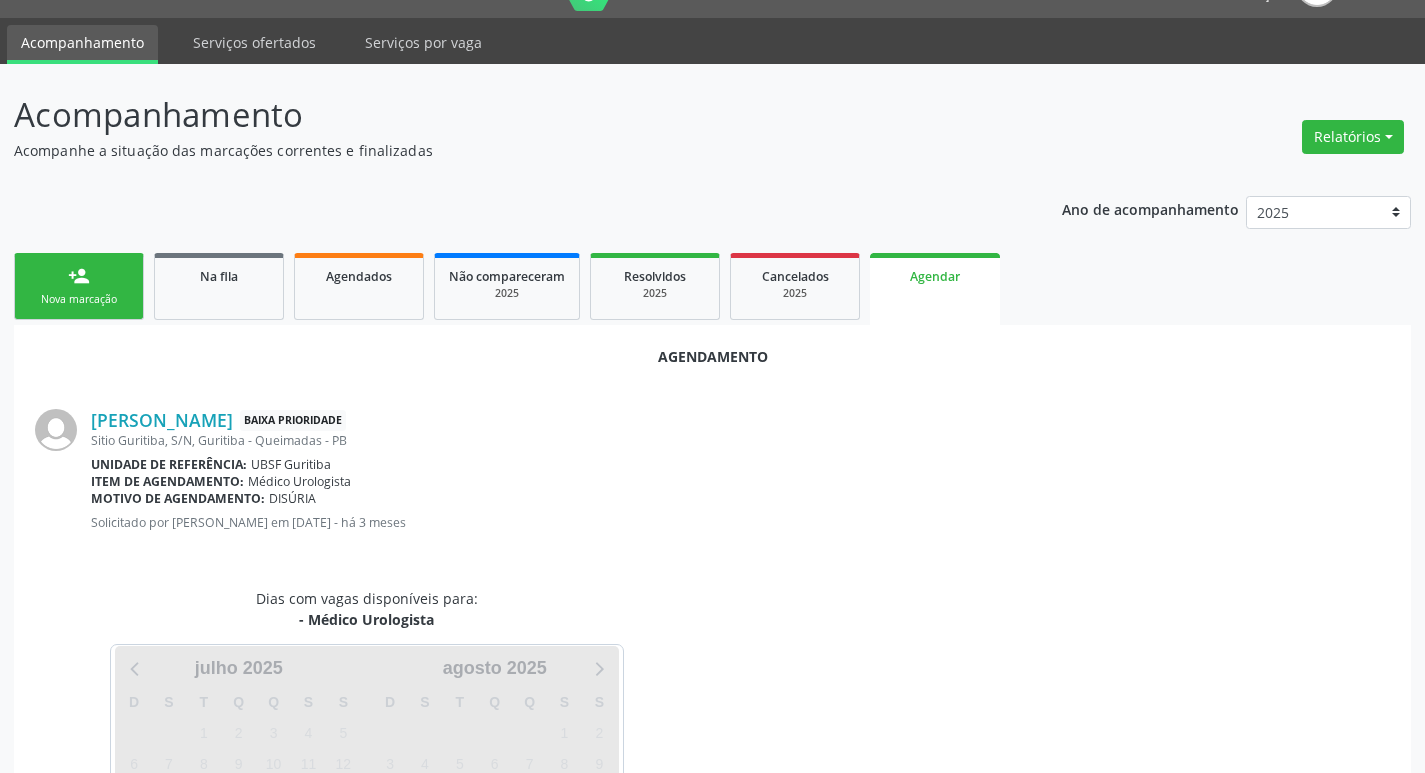 scroll, scrollTop: 221, scrollLeft: 0, axis: vertical 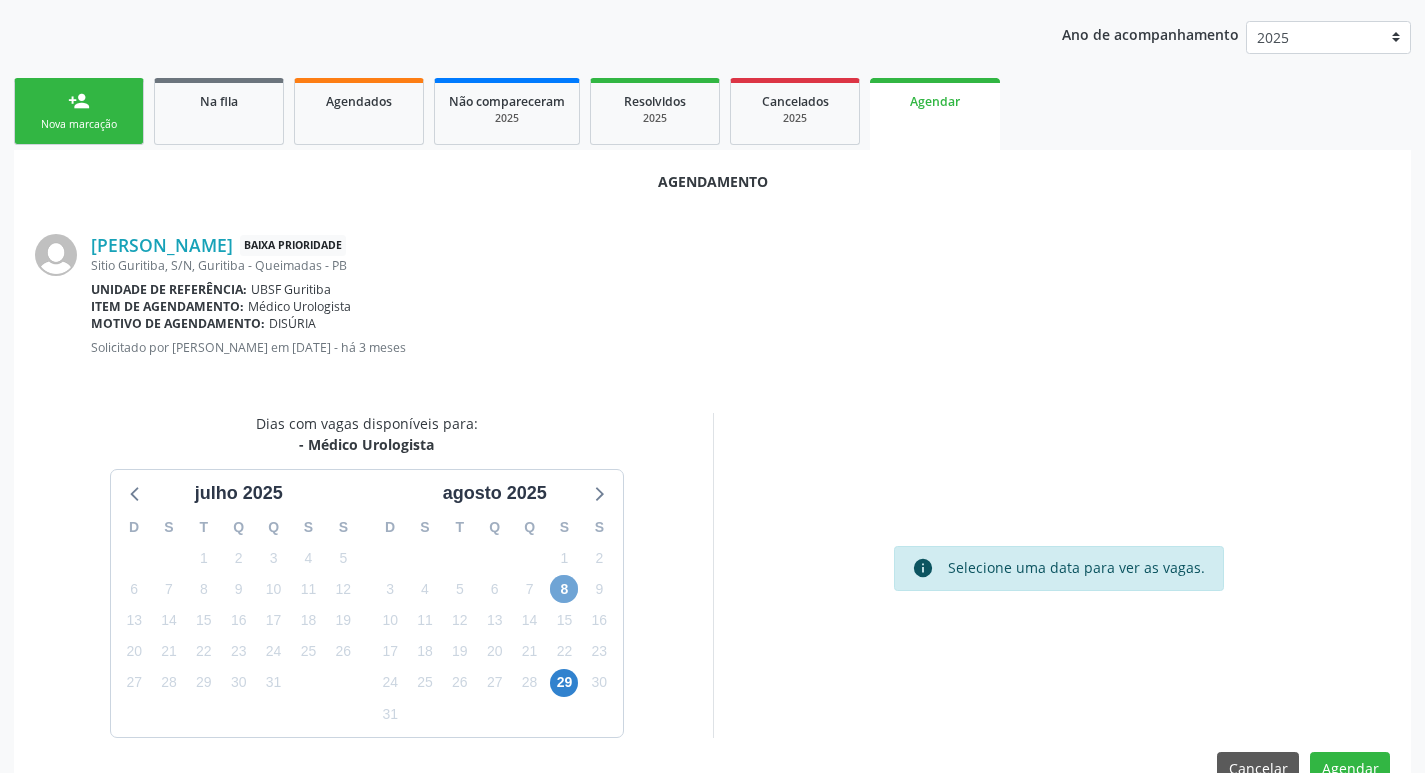 click on "8" at bounding box center [564, 589] 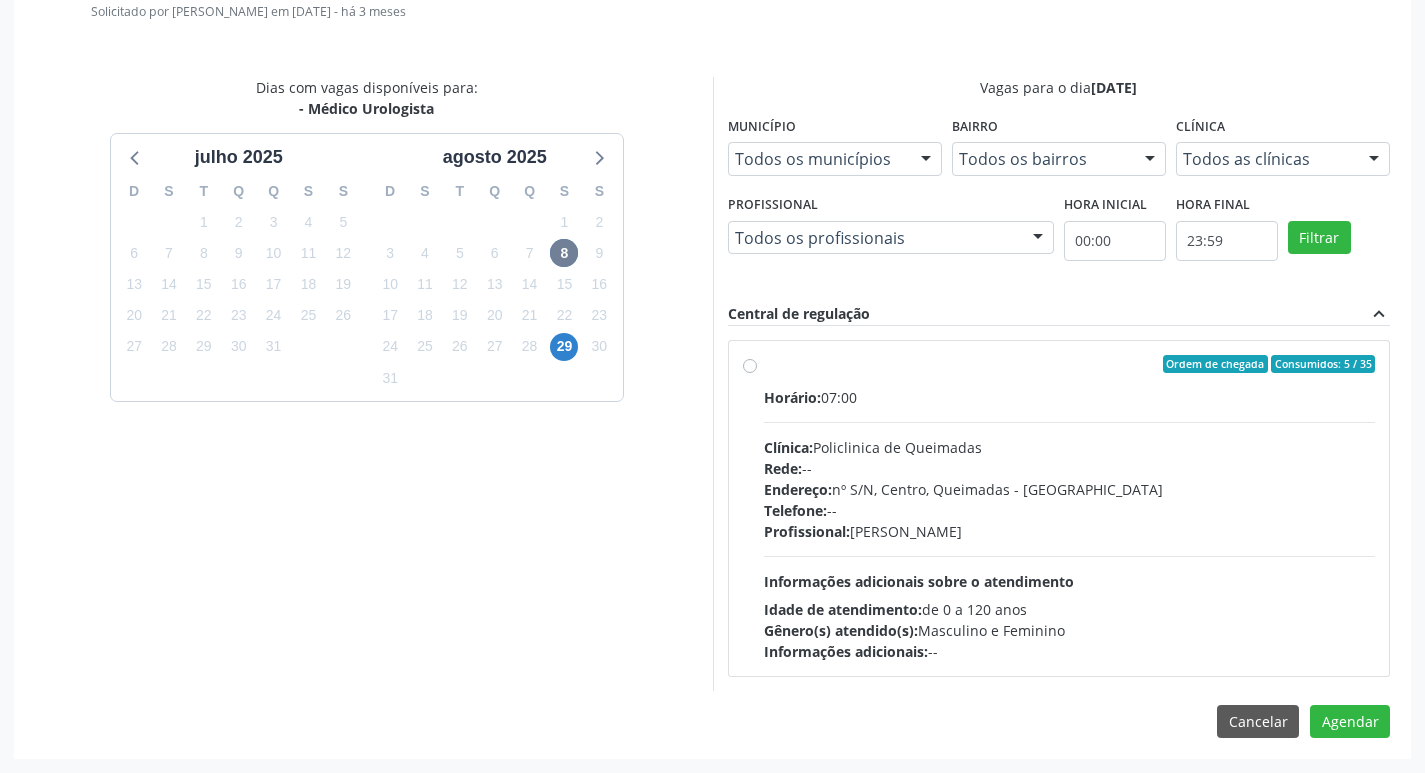 click on "Endereço:   nº S/N, Centro, Queimadas - PB" at bounding box center (1070, 489) 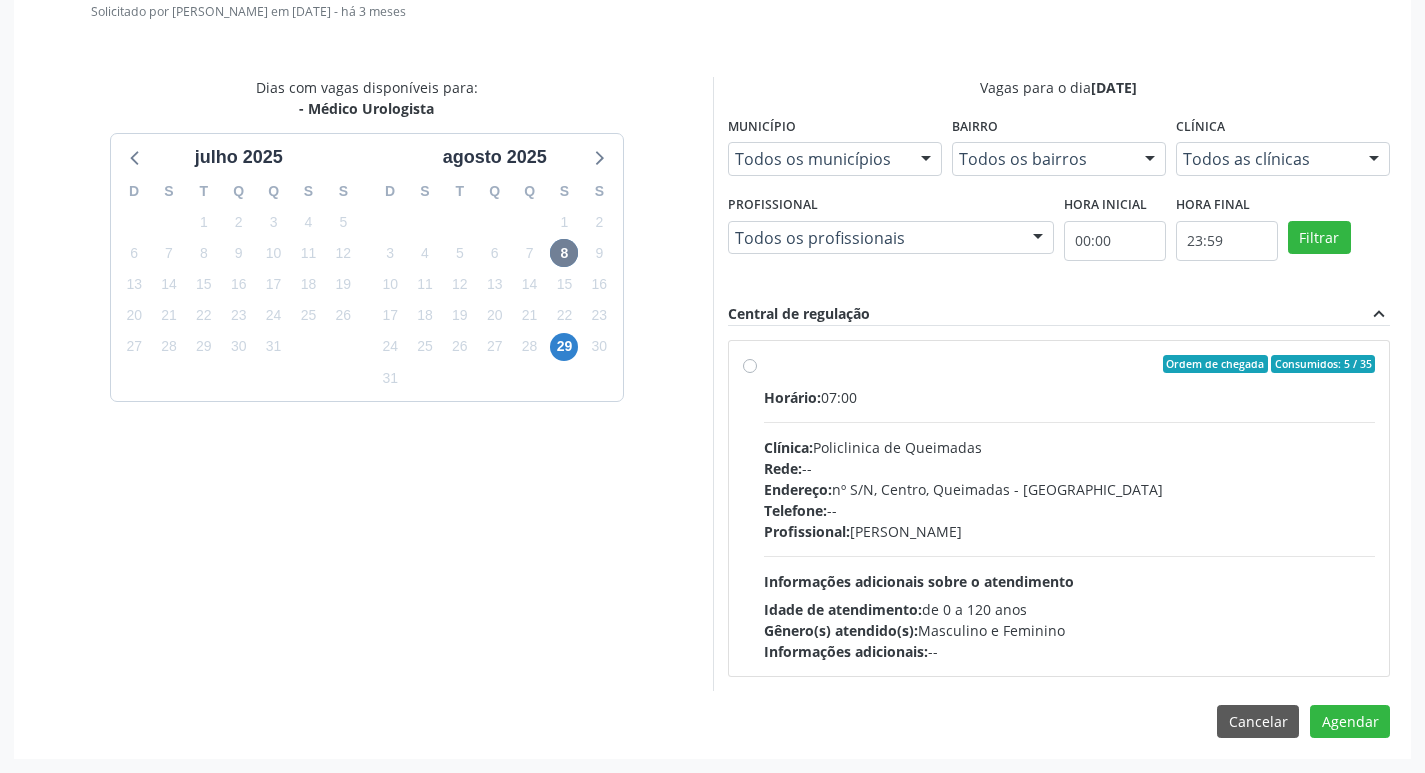 click on "Ordem de chegada
Consumidos: 5 / 35
Horário:   07:00
Clínica:  Policlinica de Queimadas
Rede:
--
Endereço:   nº S/N, Centro, Queimadas - PB
Telefone:   --
Profissional:
Ivanclecio de Souza Rodrigues
Informações adicionais sobre o atendimento
Idade de atendimento:
de 0 a 120 anos
Gênero(s) atendido(s):
Masculino e Feminino
Informações adicionais:
--" at bounding box center [750, 364] 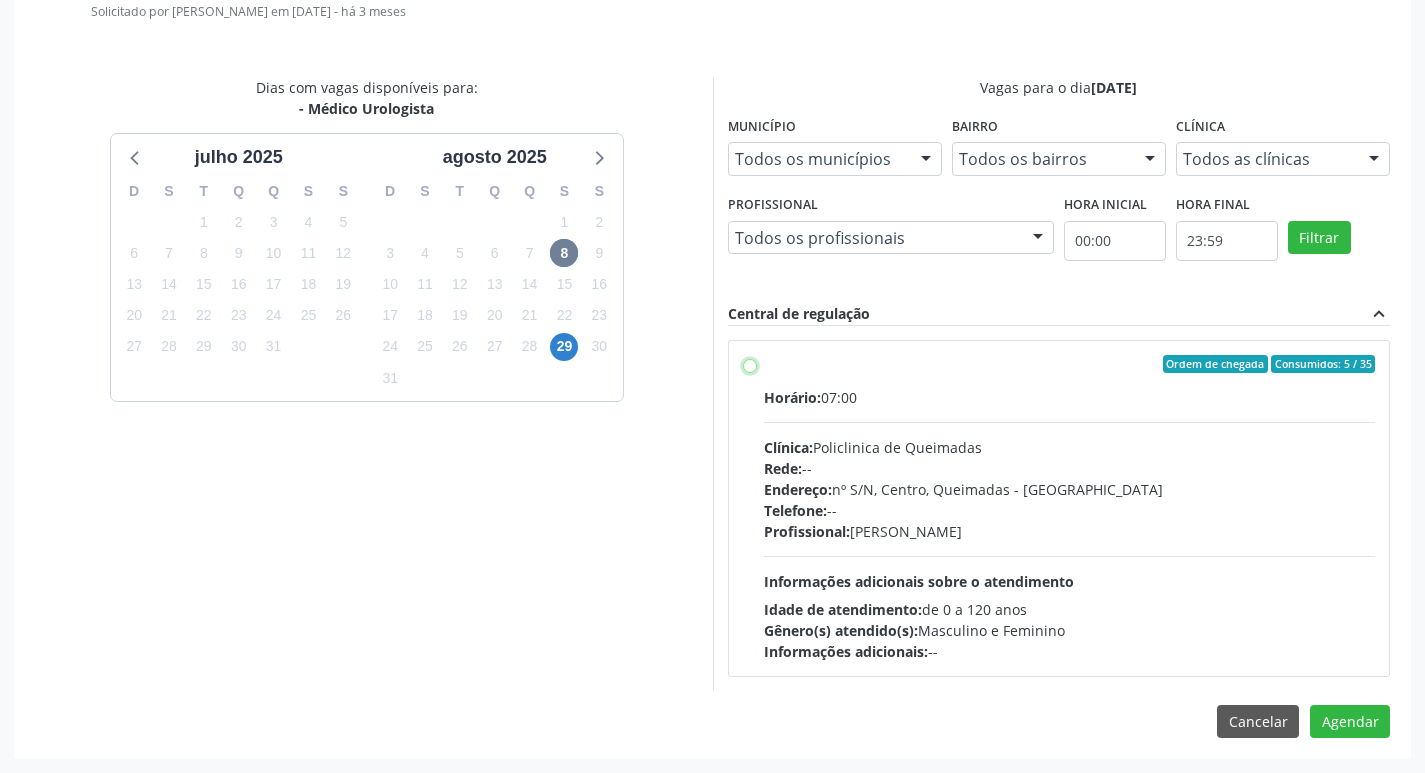 radio on "true" 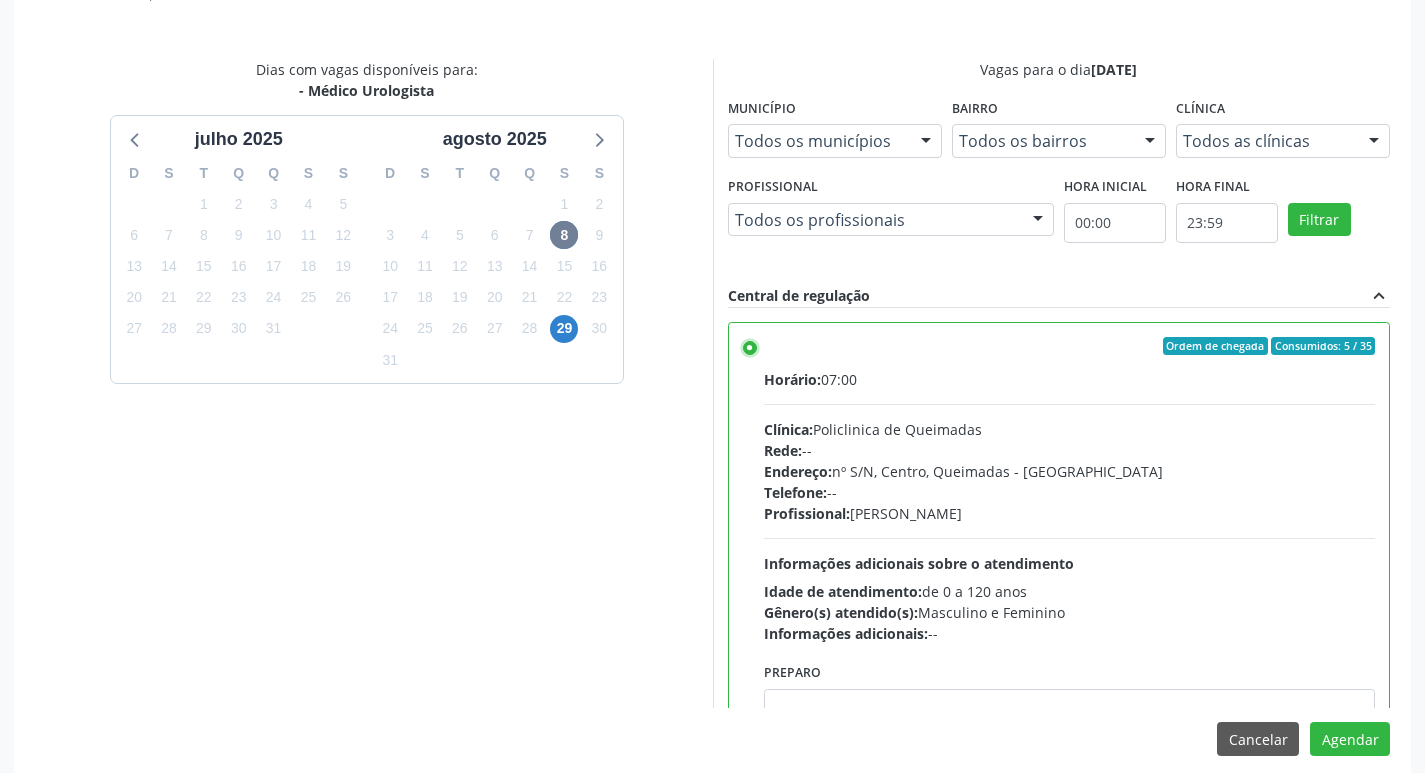 scroll, scrollTop: 593, scrollLeft: 0, axis: vertical 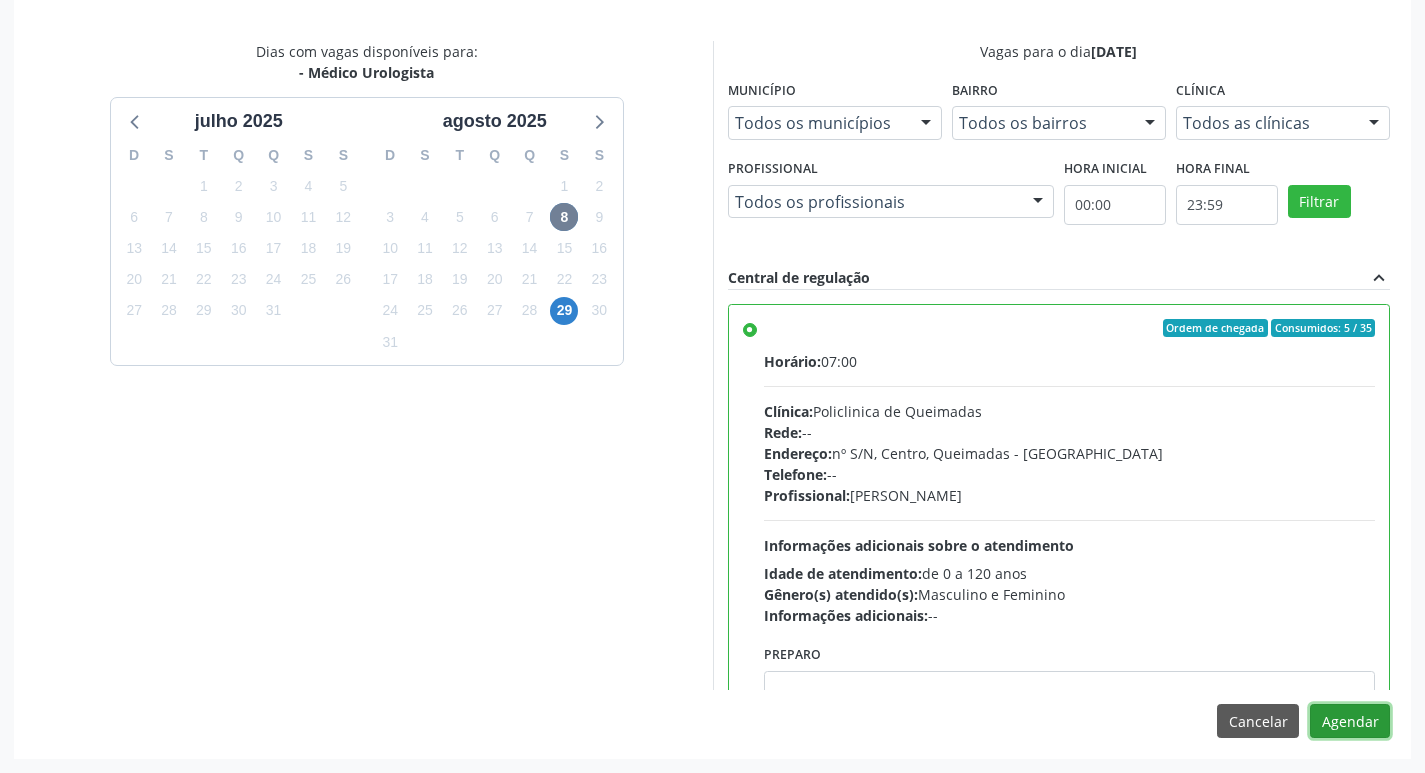 click on "Agendar" at bounding box center (1350, 721) 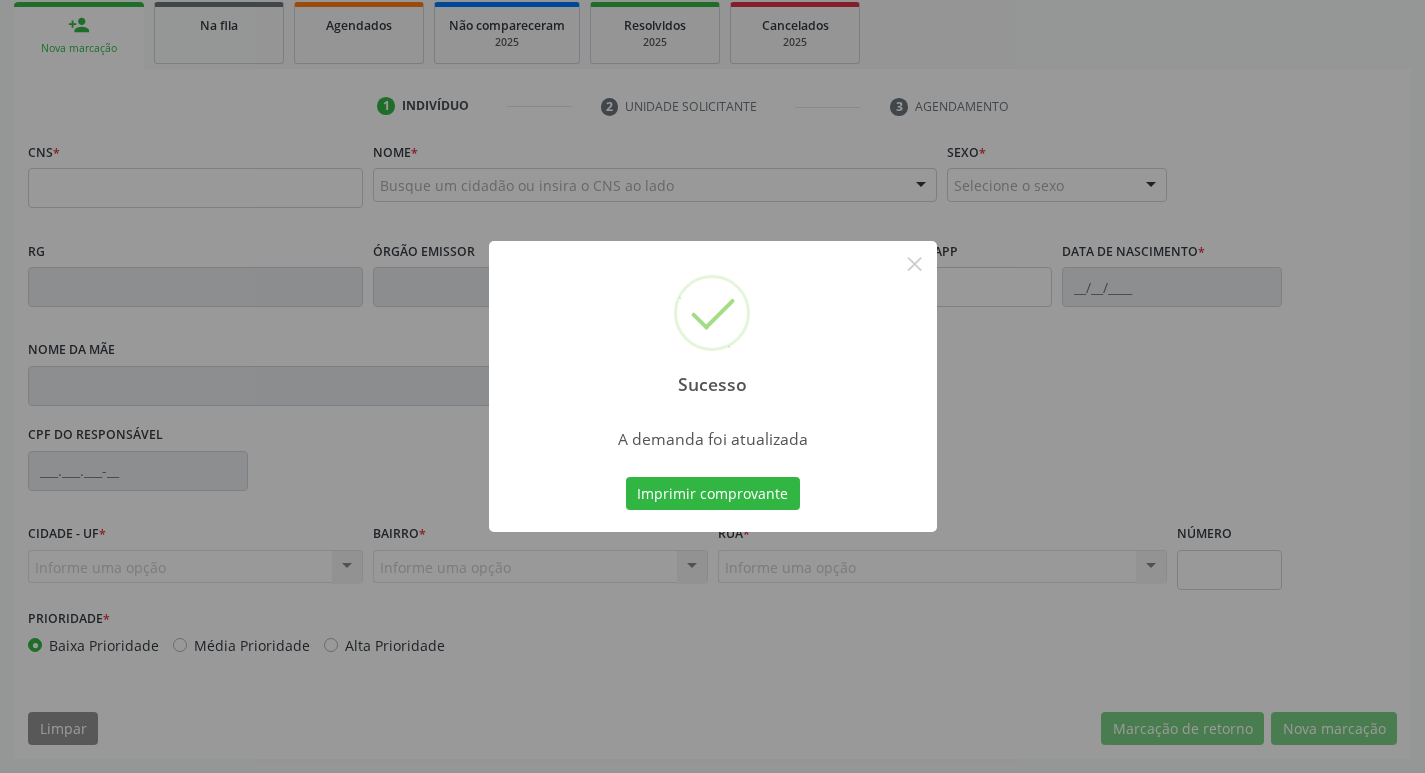 scroll, scrollTop: 297, scrollLeft: 0, axis: vertical 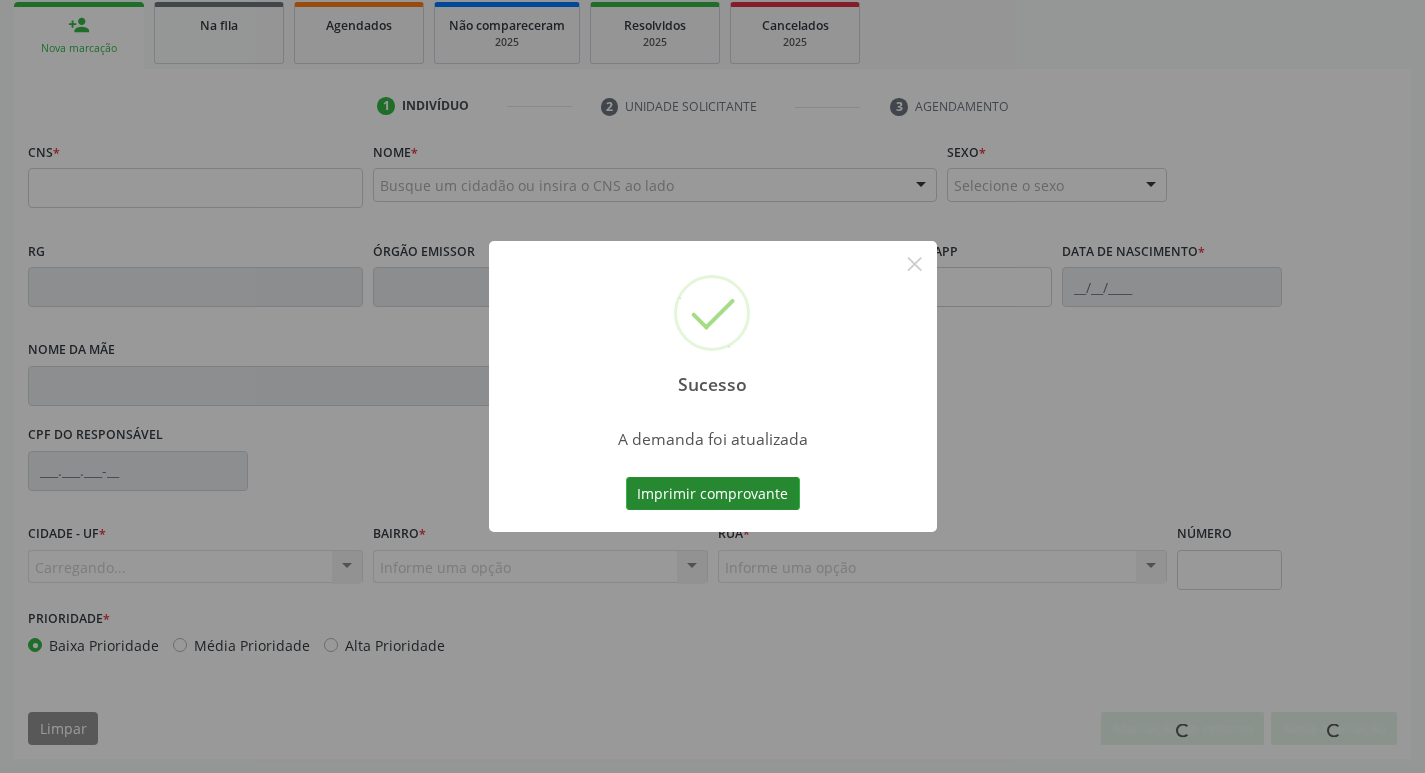 click on "Imprimir comprovante" at bounding box center (713, 494) 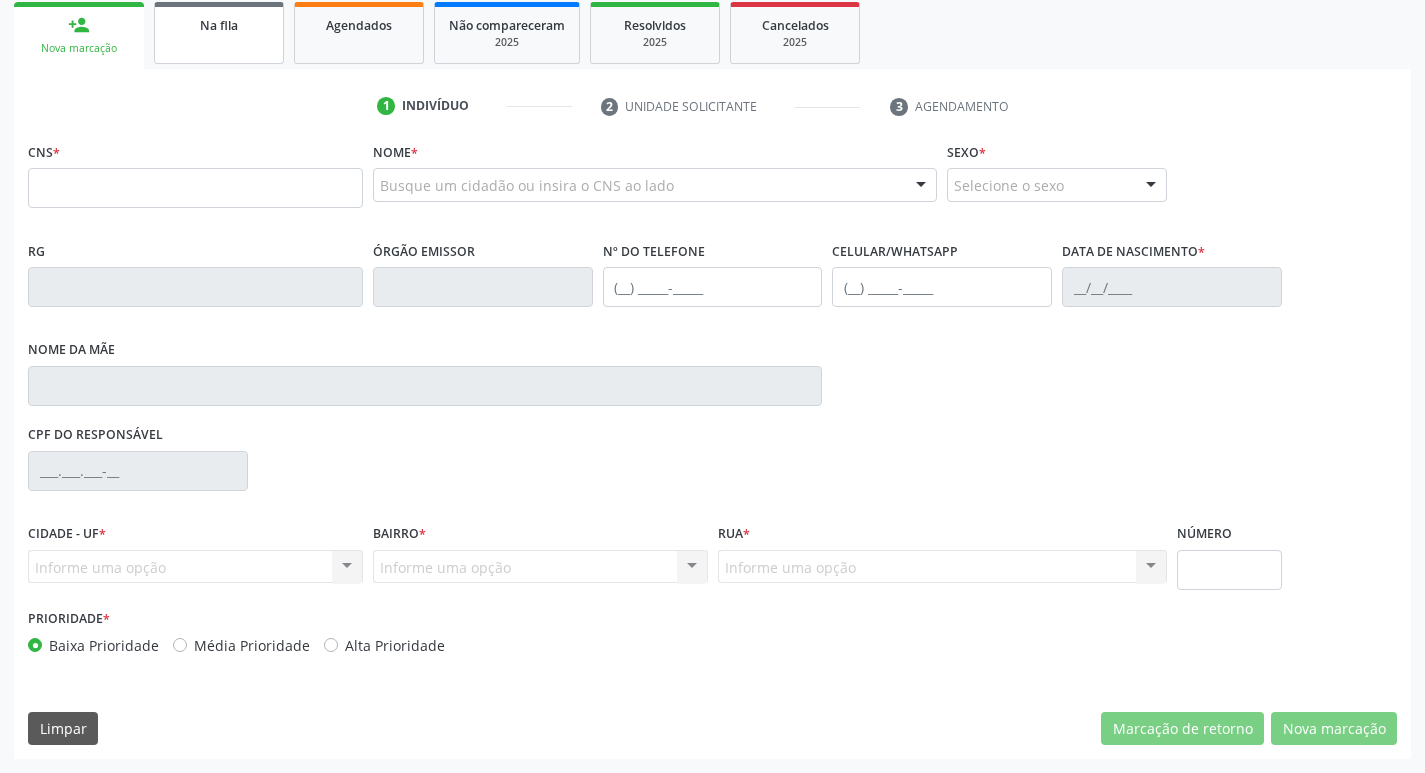 click on "Na fila" at bounding box center [219, 33] 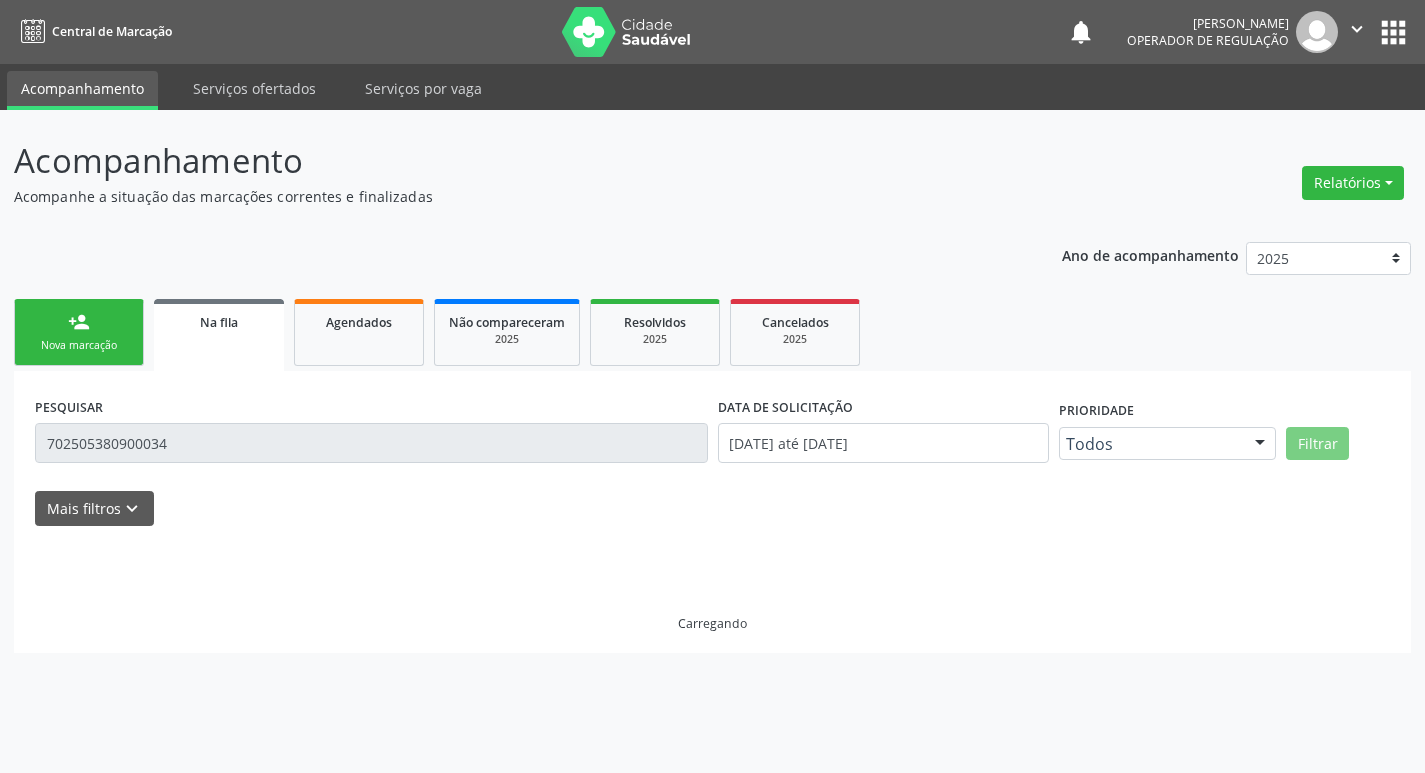 scroll, scrollTop: 0, scrollLeft: 0, axis: both 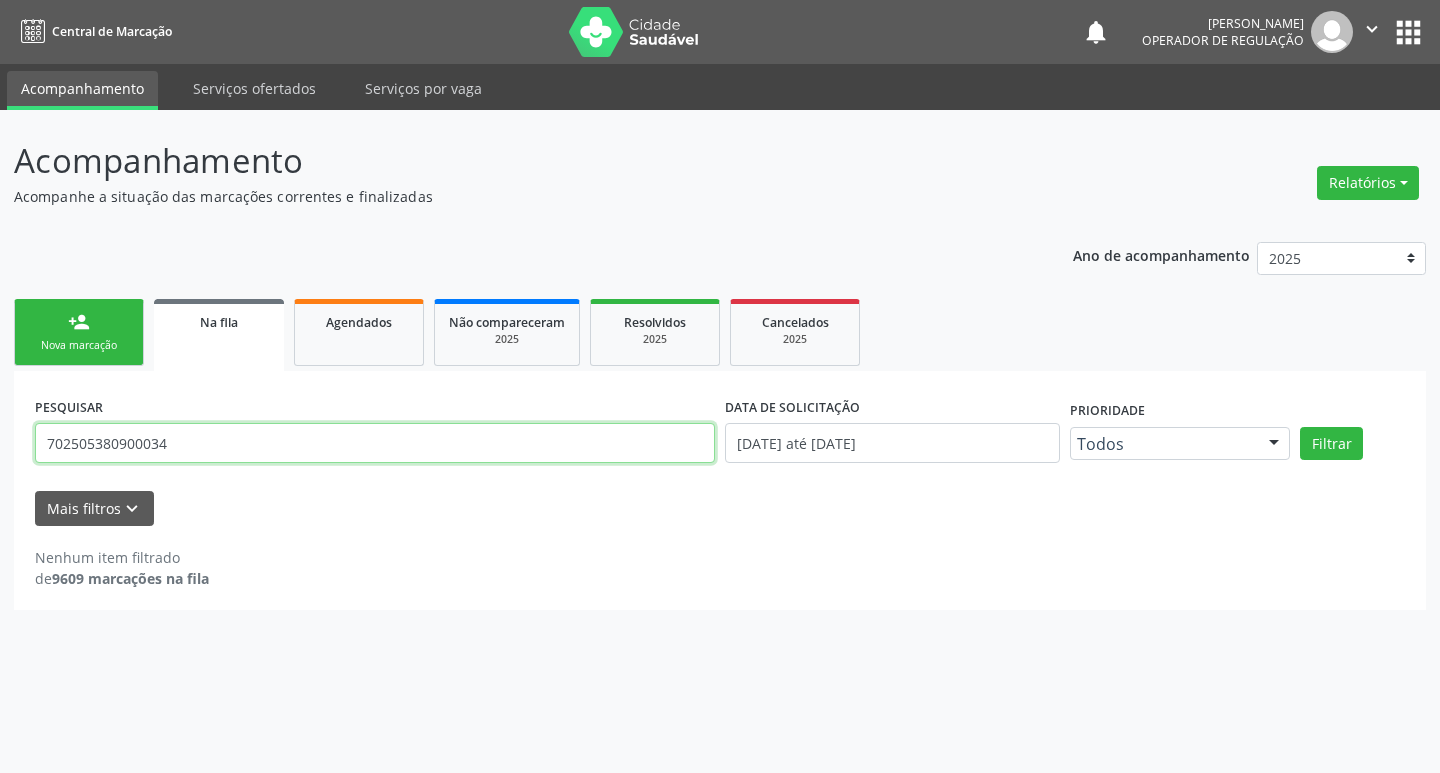 click on "702505380900034" at bounding box center (375, 443) 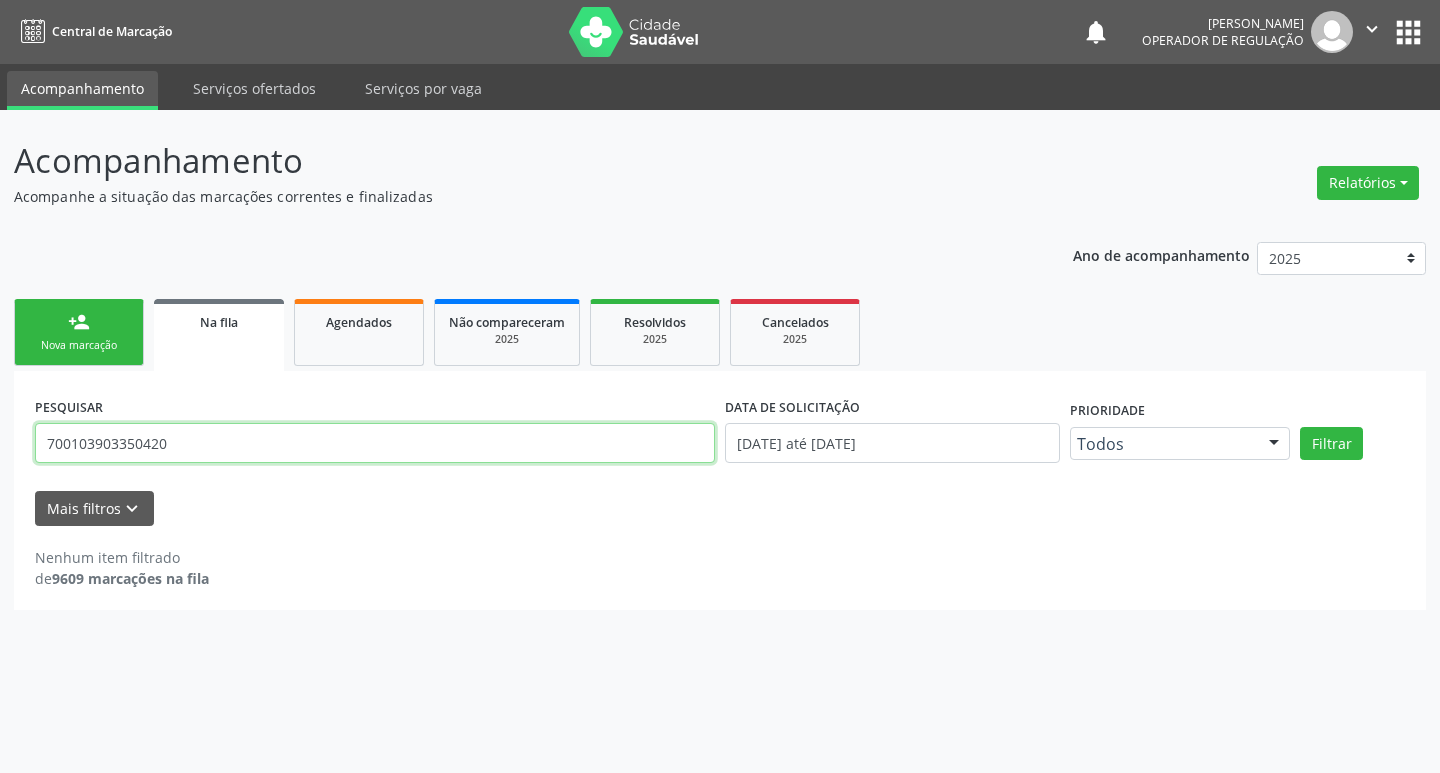 type on "700103903350420" 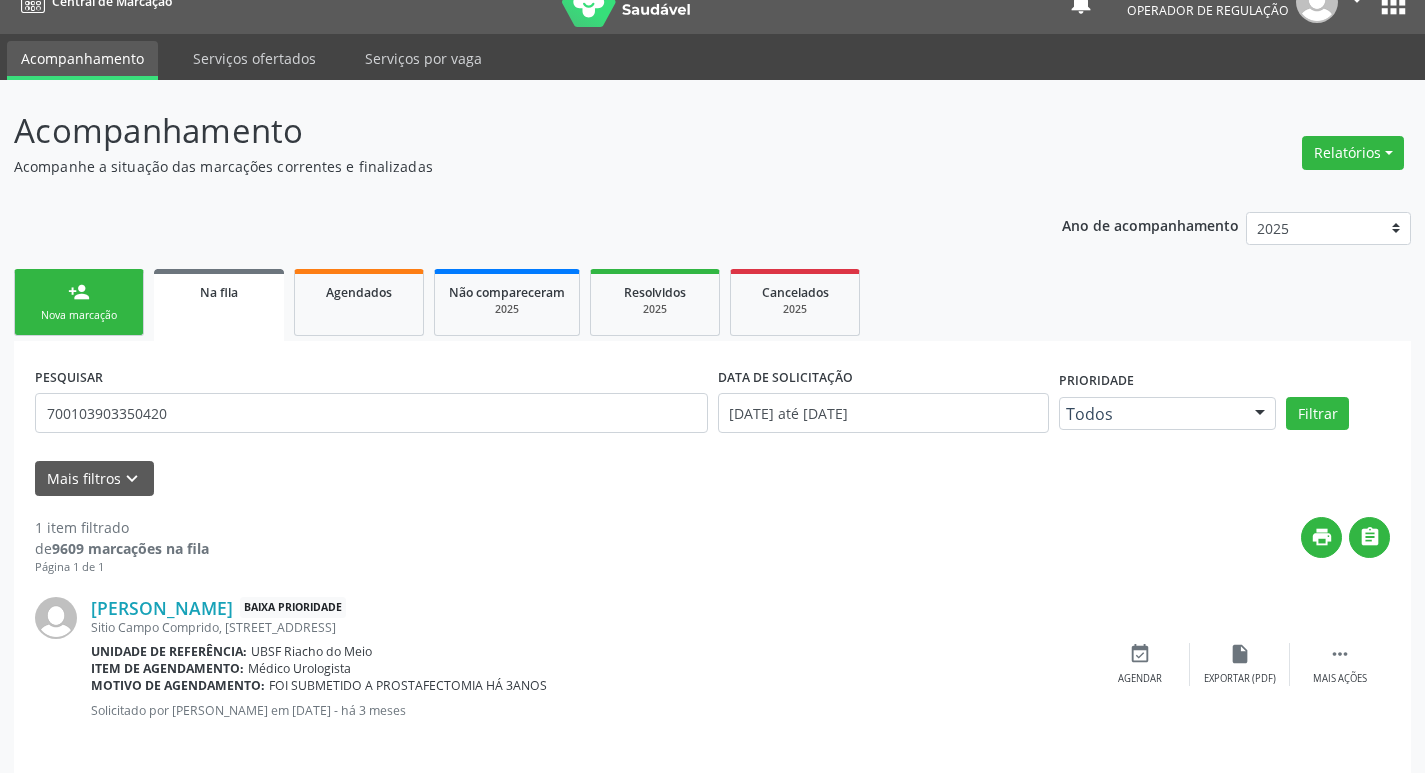 scroll, scrollTop: 46, scrollLeft: 0, axis: vertical 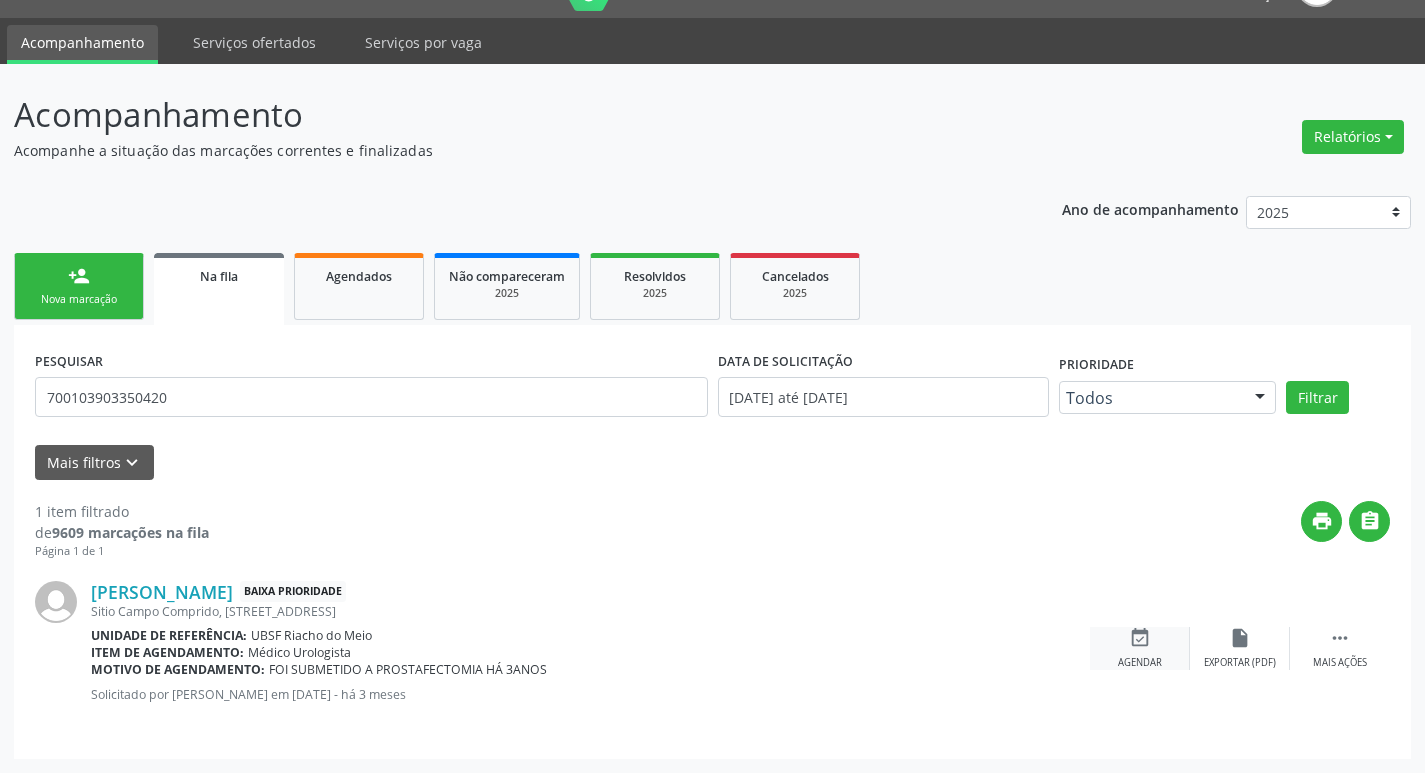 click on "event_available" at bounding box center [1140, 638] 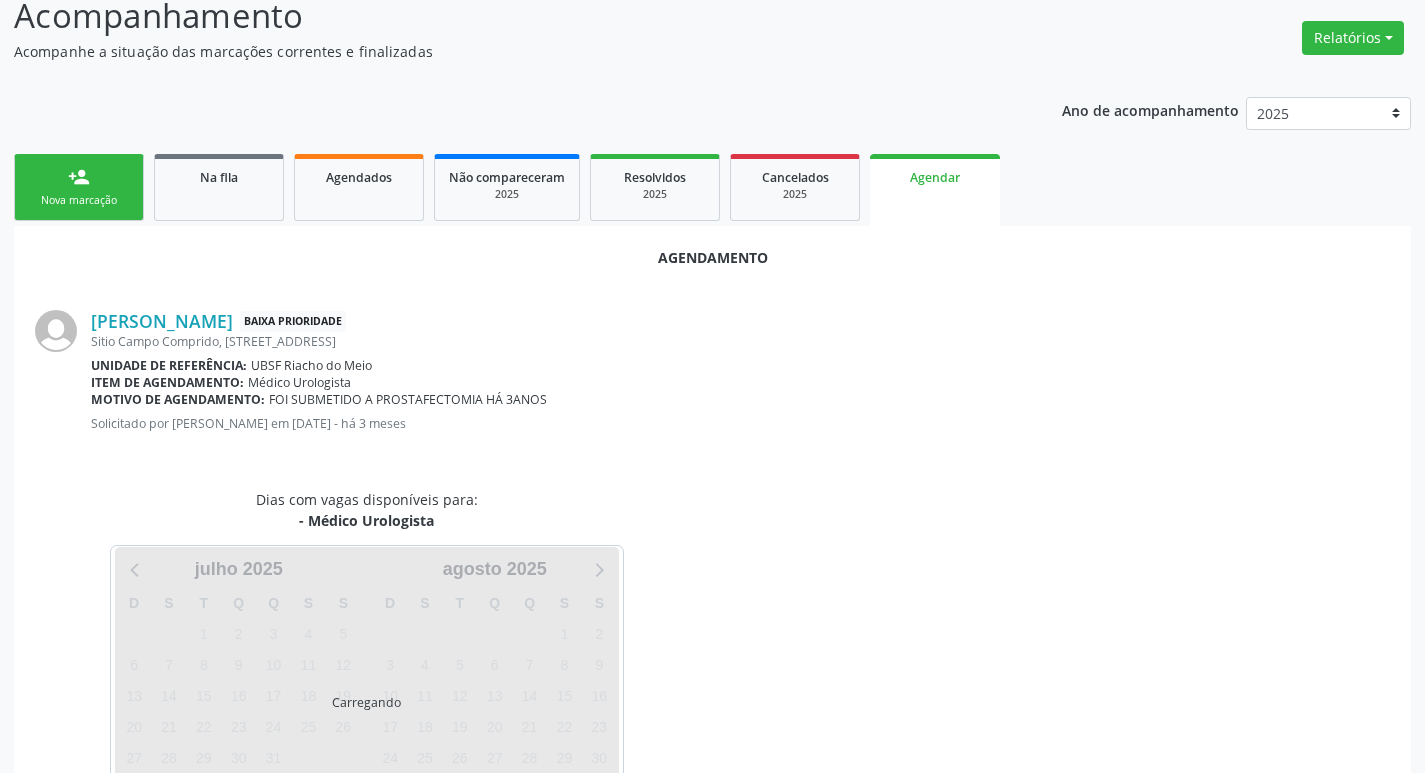 scroll, scrollTop: 221, scrollLeft: 0, axis: vertical 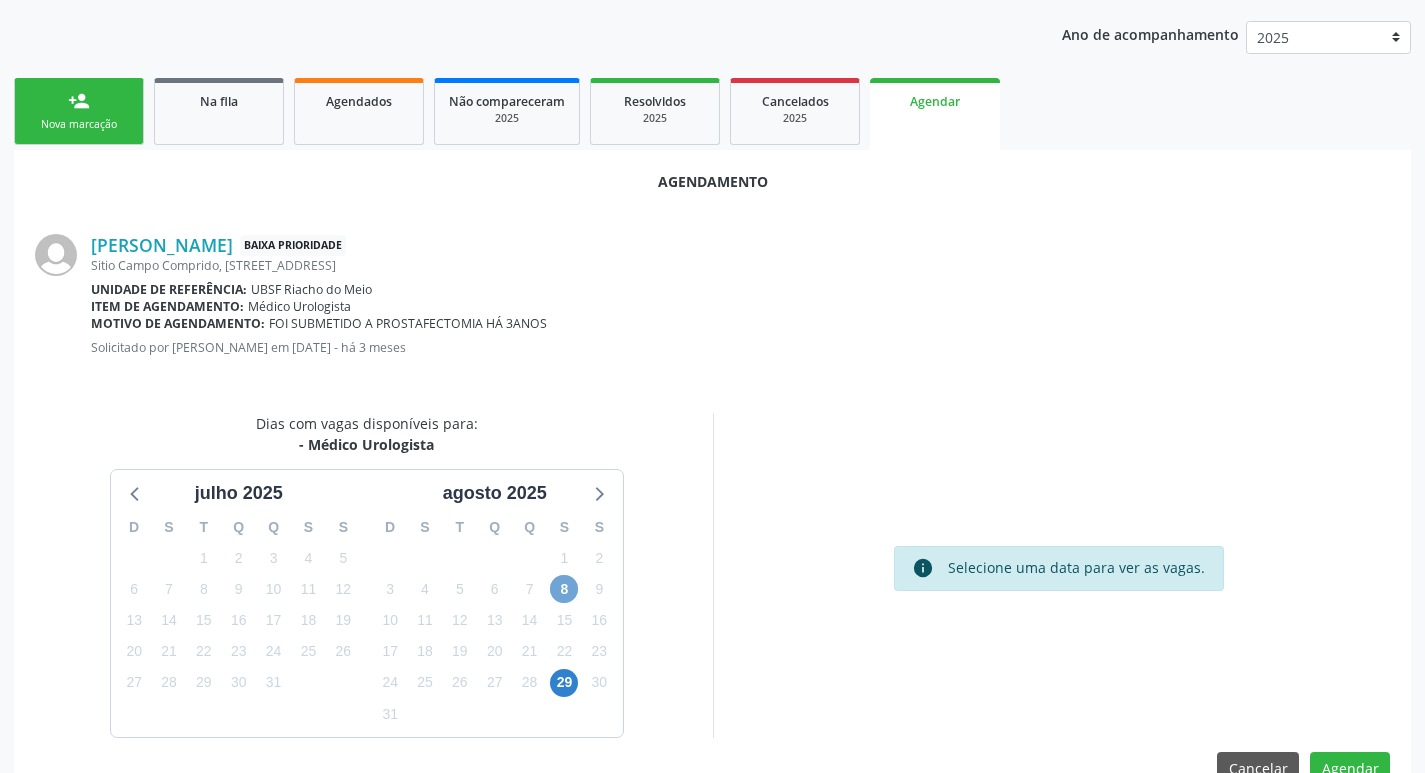 click on "8" at bounding box center [564, 589] 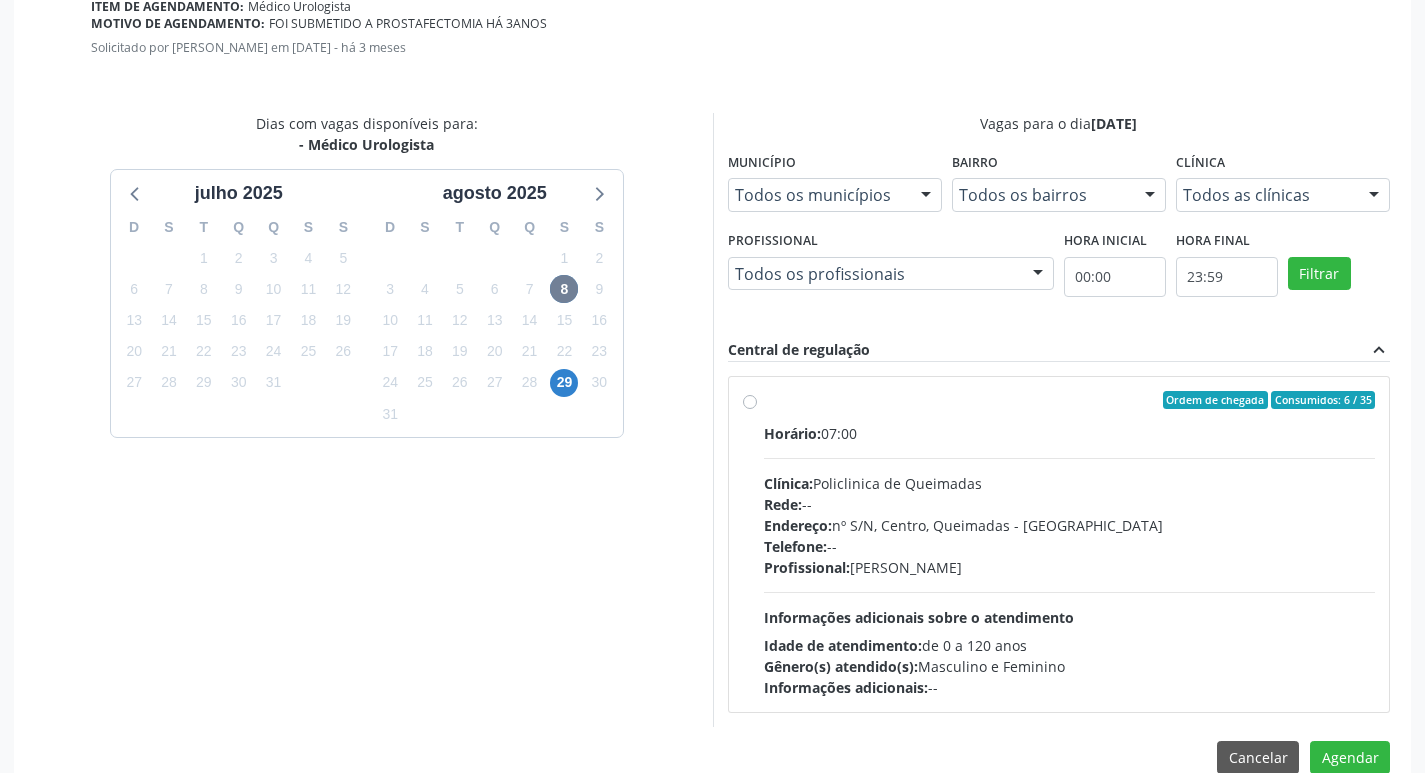 click on "Profissional:
Ivanclecio de Souza Rodrigues" at bounding box center (1070, 567) 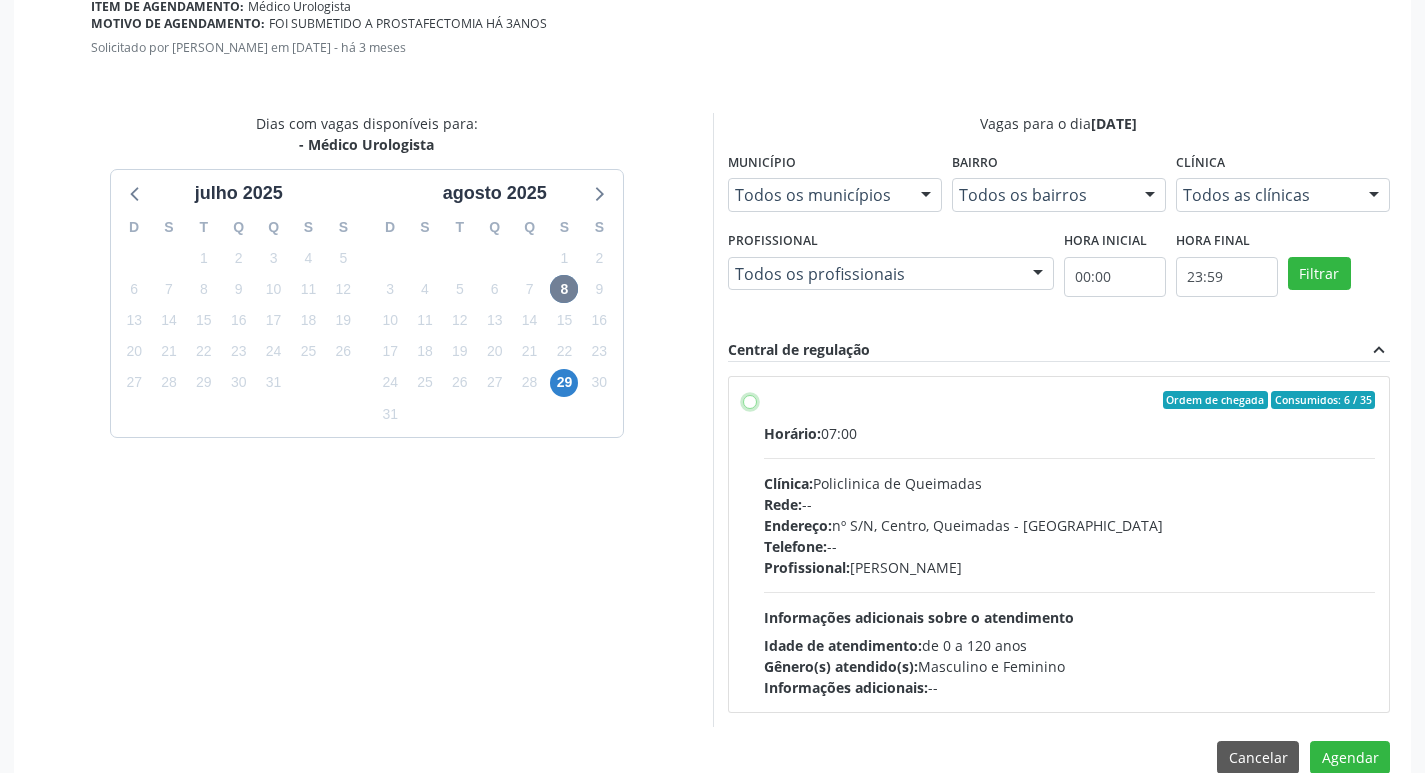 click on "Ordem de chegada
Consumidos: 6 / 35
Horário:   07:00
Clínica:  Policlinica de Queimadas
Rede:
--
Endereço:   nº S/N, Centro, Queimadas - PB
Telefone:   --
Profissional:
Ivanclecio de Souza Rodrigues
Informações adicionais sobre o atendimento
Idade de atendimento:
de 0 a 120 anos
Gênero(s) atendido(s):
Masculino e Feminino
Informações adicionais:
--" at bounding box center [750, 400] 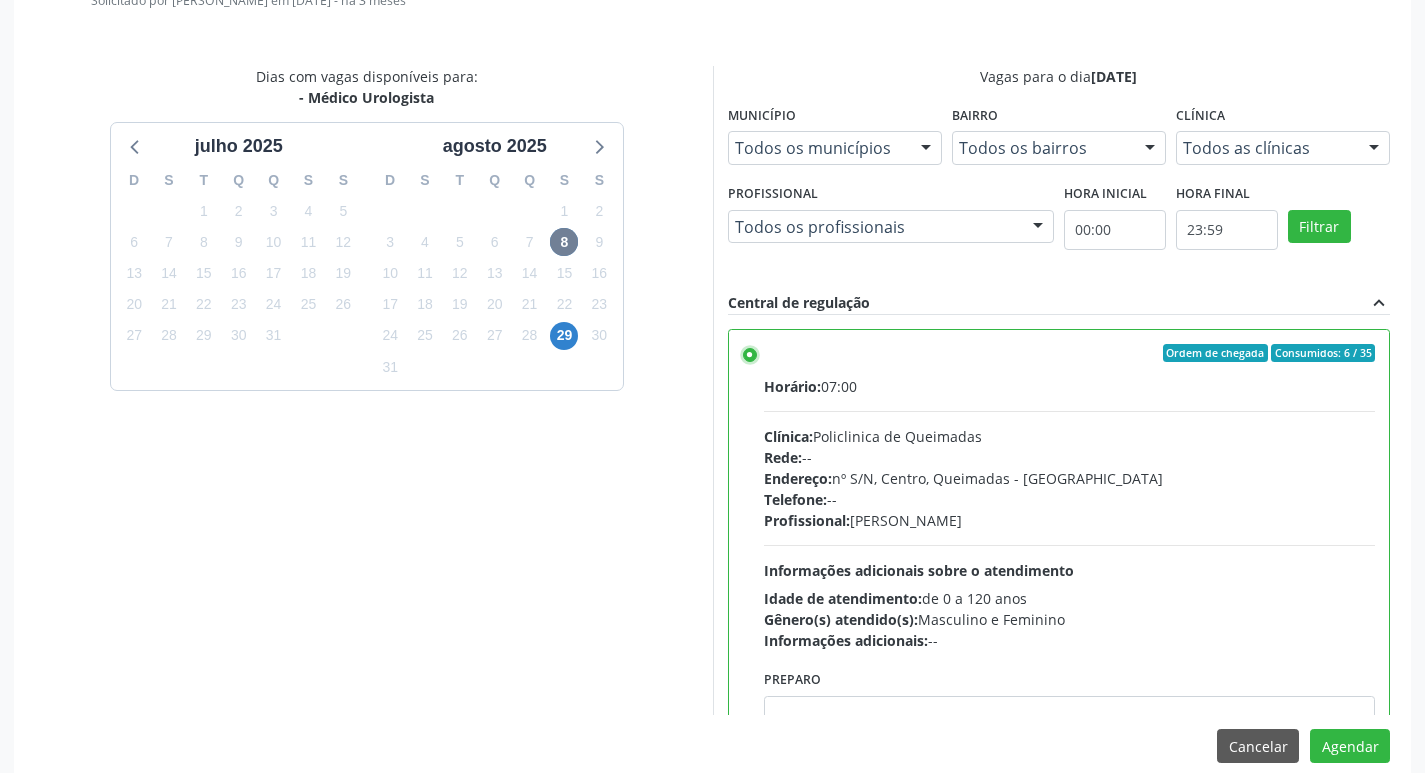 scroll, scrollTop: 593, scrollLeft: 0, axis: vertical 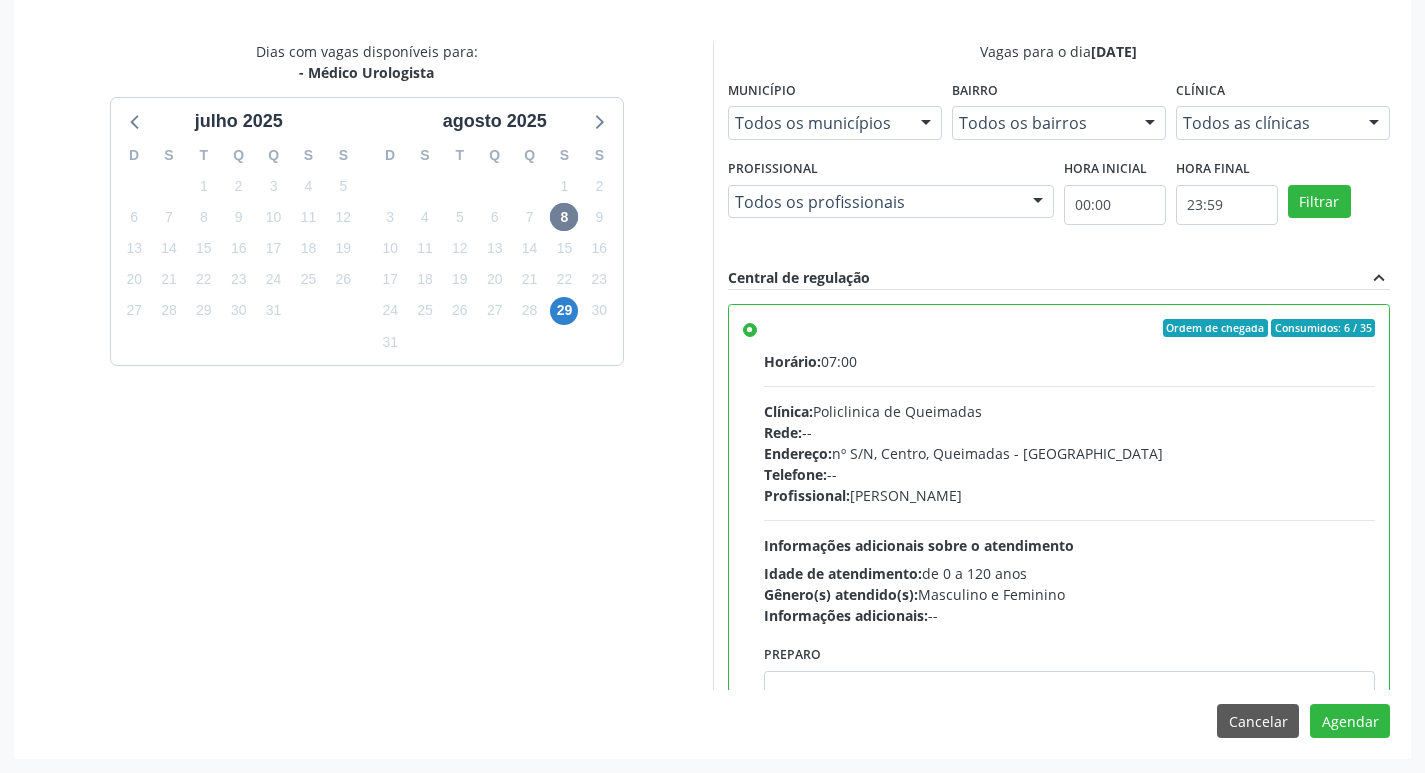 click on "Agendamento
Antônio José de Araujo
Baixa Prioridade
Sitio Campo Comprido, 87, Riacho do Meio - Queimadas - PB
Unidade de referência:
UBSF Riacho do Meio
Item de agendamento:
Médico Urologista
Motivo de agendamento:
FOI SUBMETIDO A PROSTAFECTOMIA  HÁ 3ANOS
Solicitado por Emilia Lanusa Oliveira da Silva em 09/05/2025 - há 3 meses
Dias com vagas disponíveis para:
- Médico Urologista
julho 2025 D S T Q Q S S 29 30 1 2 3 4 5 6 7 8 9 10 11 12 13 14 15 16 17 18 19 20 21 22 23 24 25 26 27 28 29 30 31 1 2 3 4 5 6 7 8 9 agosto 2025 D S T Q Q S S 27 28 29 30 31 1 2 3 4 5 6 7 8 9 10 11 12 13 14 15 16 17 18 19 20 21 22 23 24 25 26 27 28 29 30 31 1 2 3 4 5 6
Vagas para o dia
08/08/2025
Município
Todos os municípios         Todos os municípios   Queimadas - PB
Nenhum resultado encontrado para: "   "" at bounding box center [712, 268] 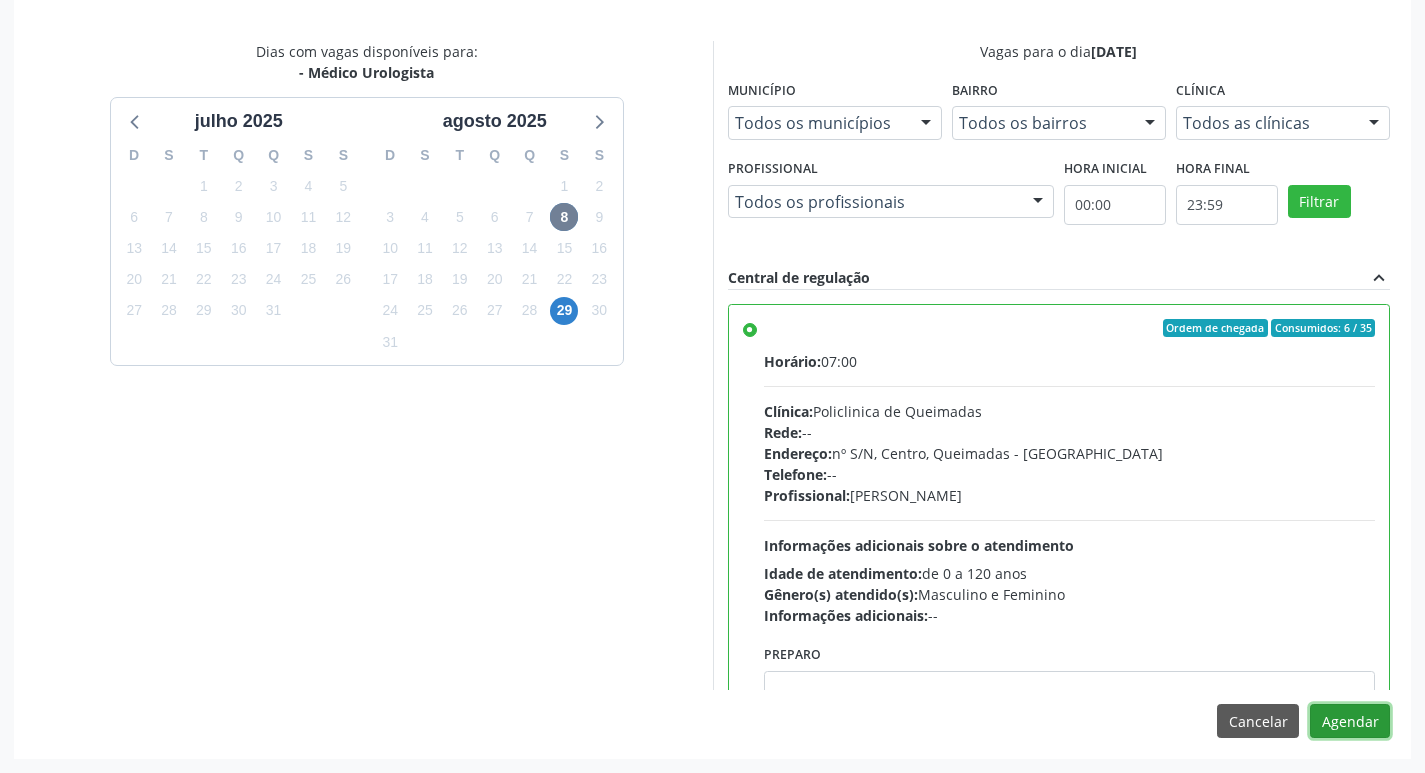 click on "Agendar" at bounding box center [1350, 721] 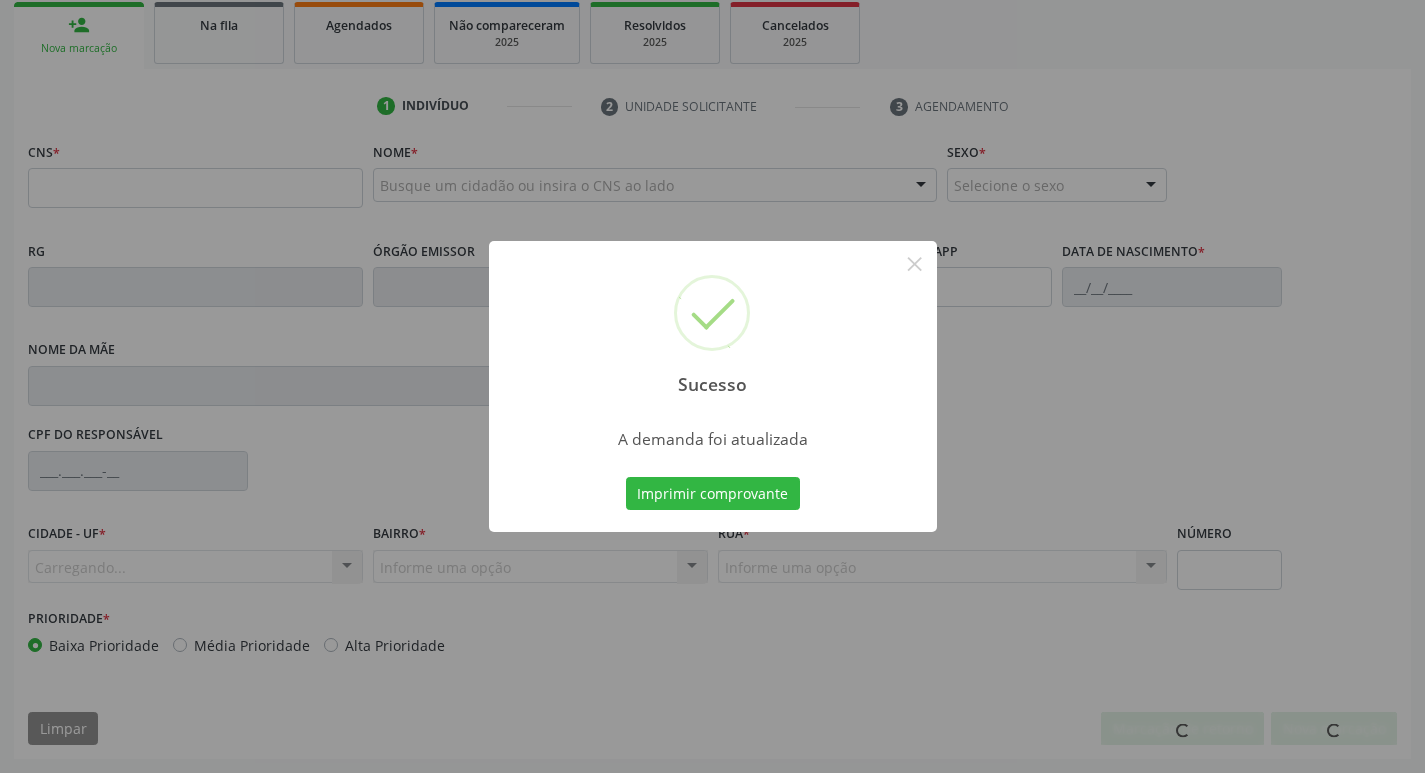 scroll, scrollTop: 297, scrollLeft: 0, axis: vertical 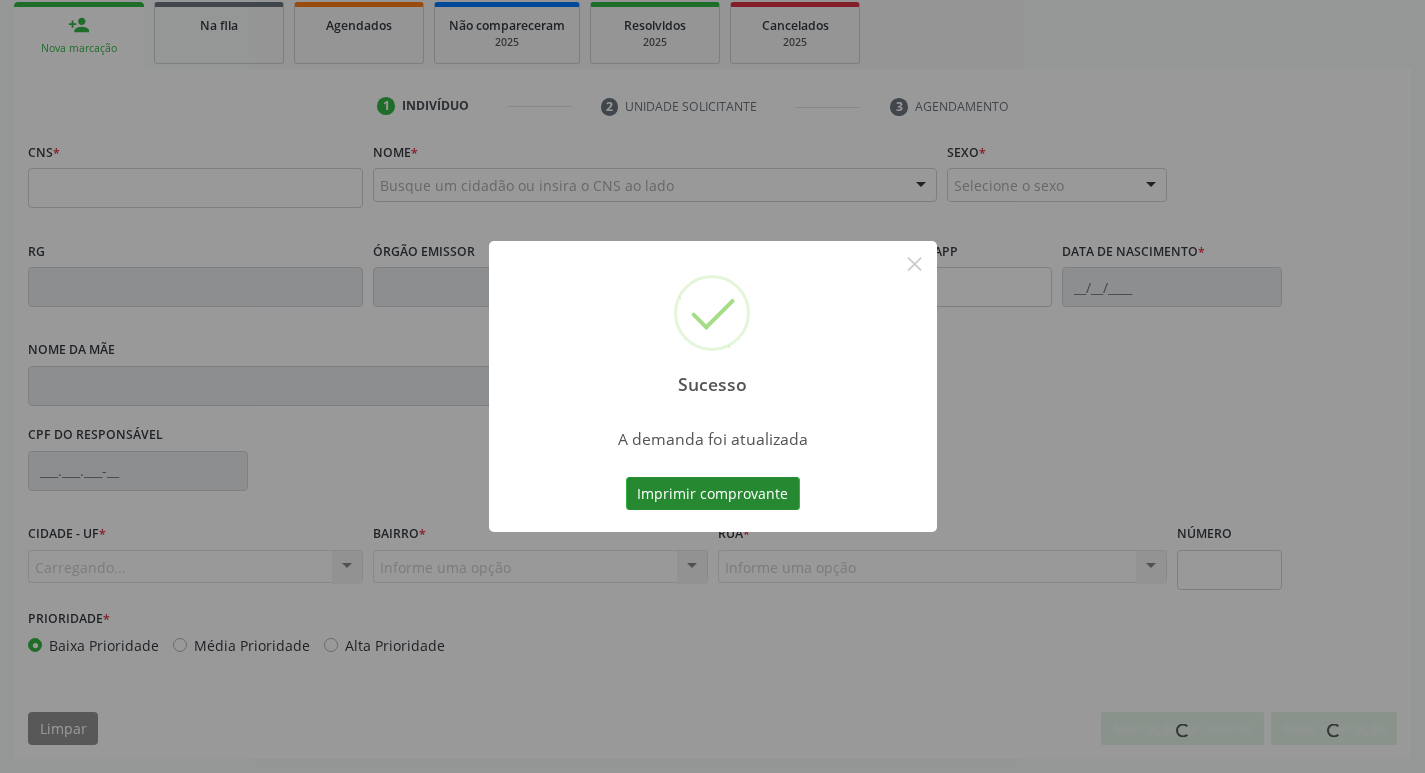 click on "Imprimir comprovante" at bounding box center [713, 494] 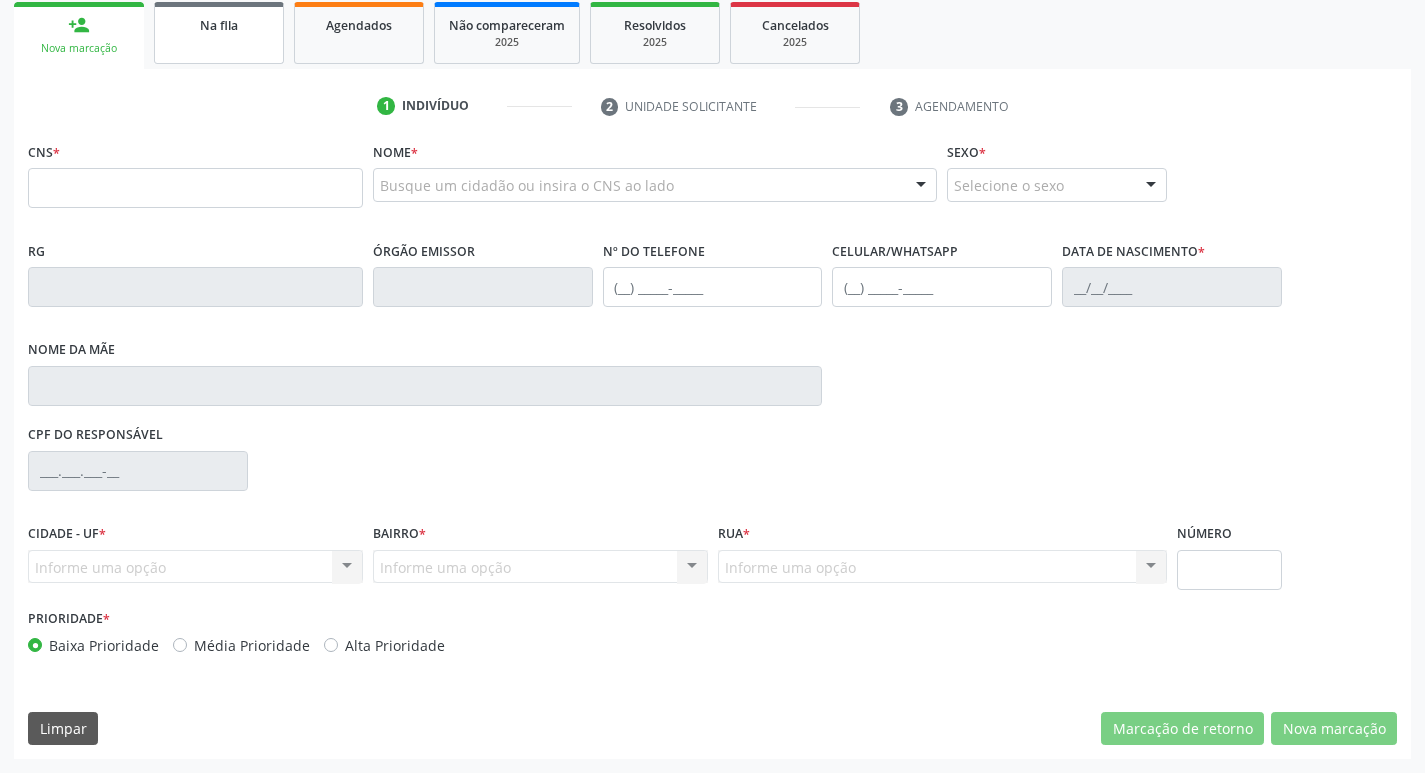 click on "Na fila" at bounding box center (219, 33) 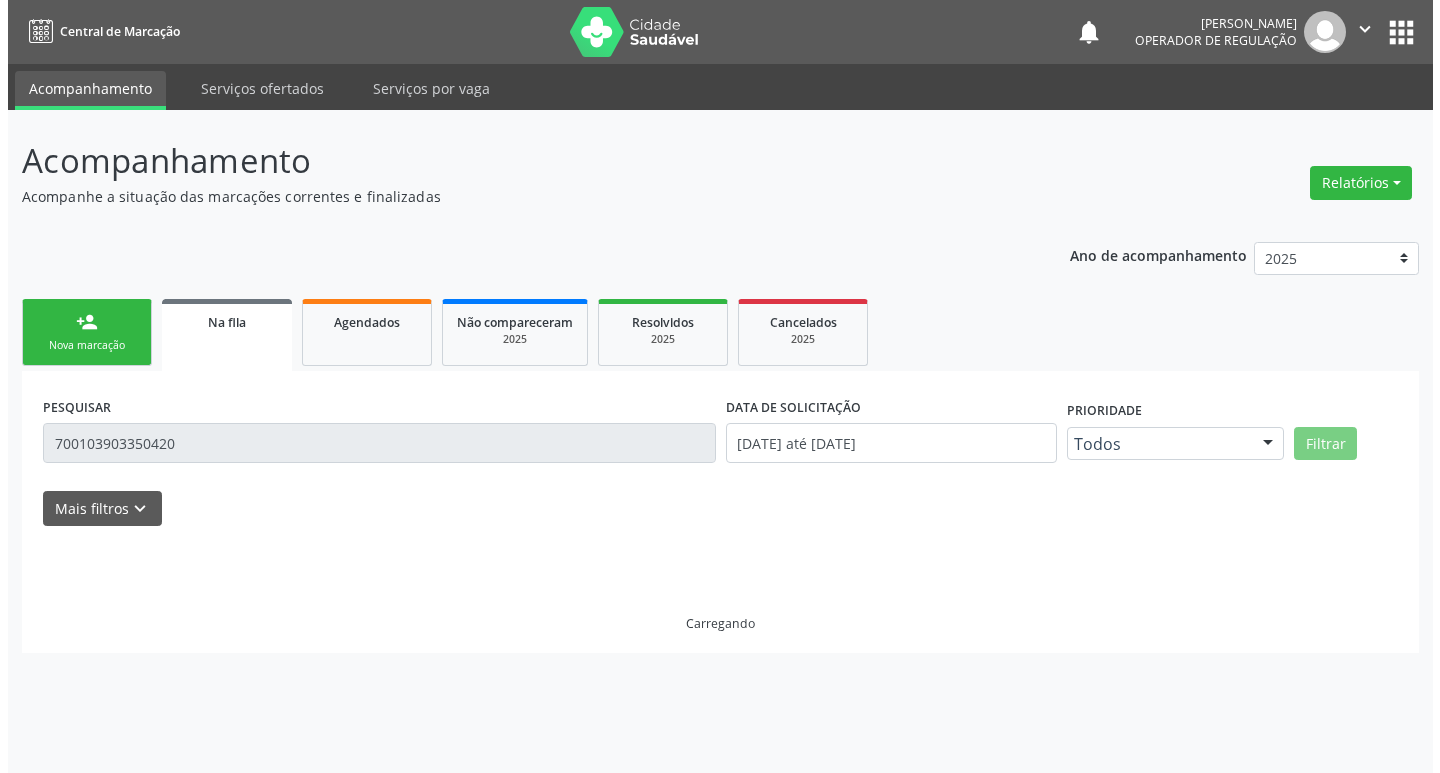 scroll, scrollTop: 0, scrollLeft: 0, axis: both 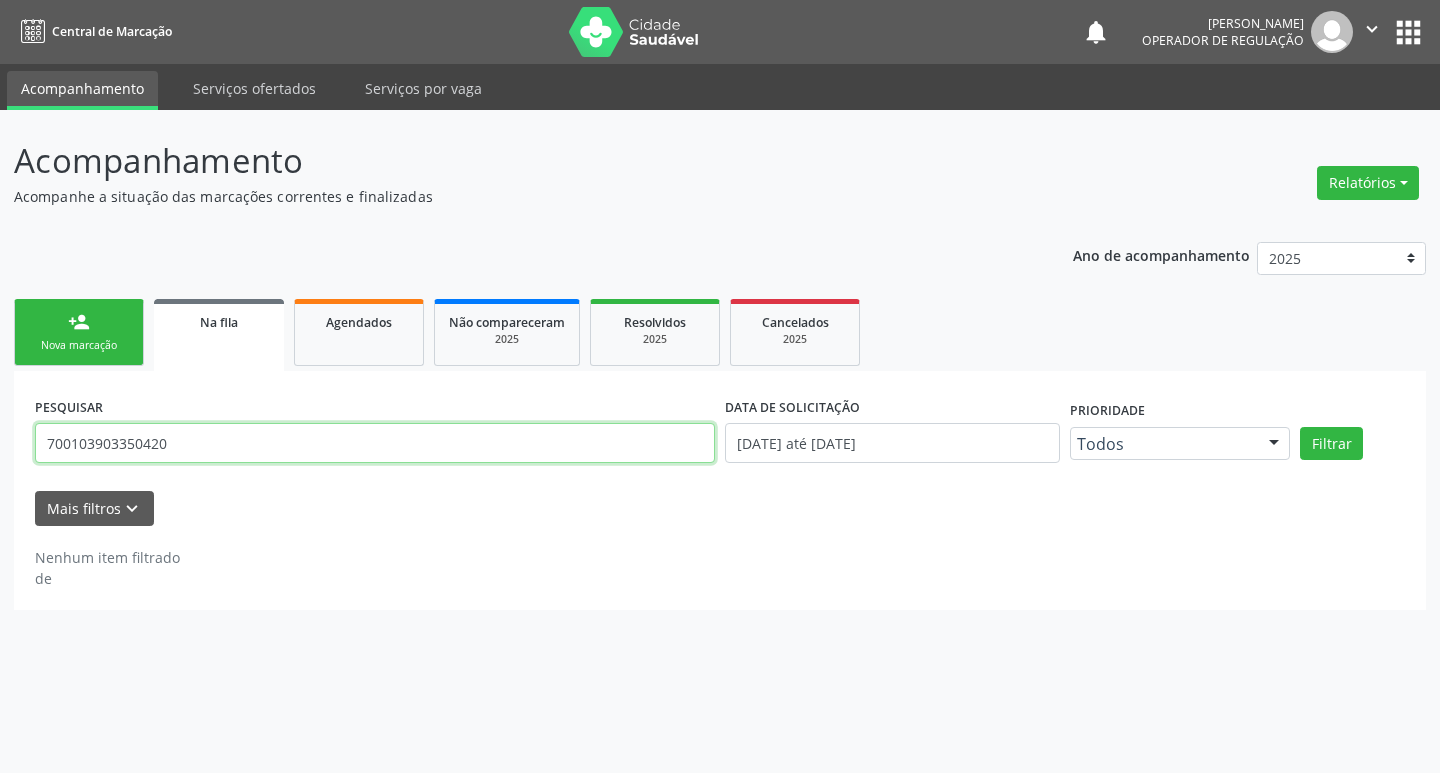 click on "700103903350420" at bounding box center (375, 443) 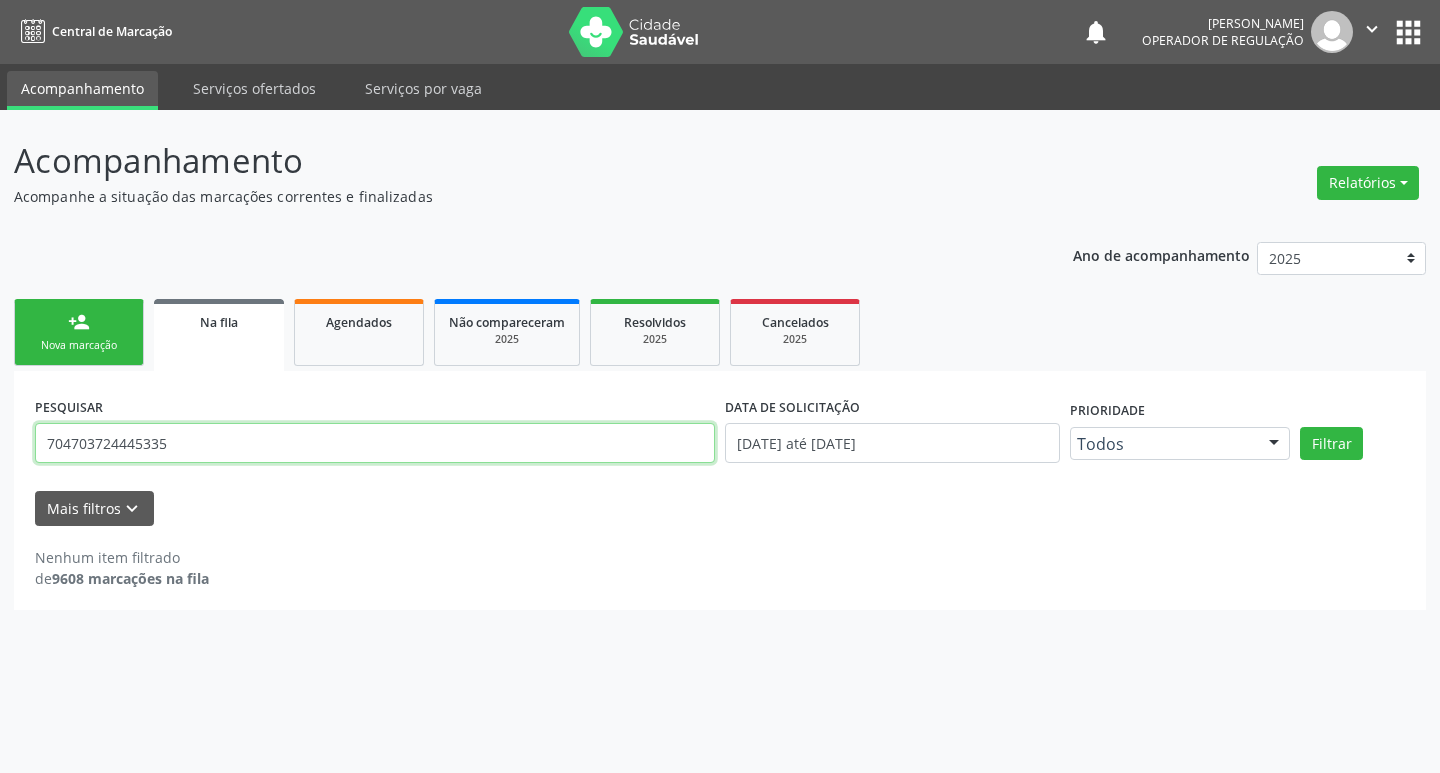 type on "704703724445335" 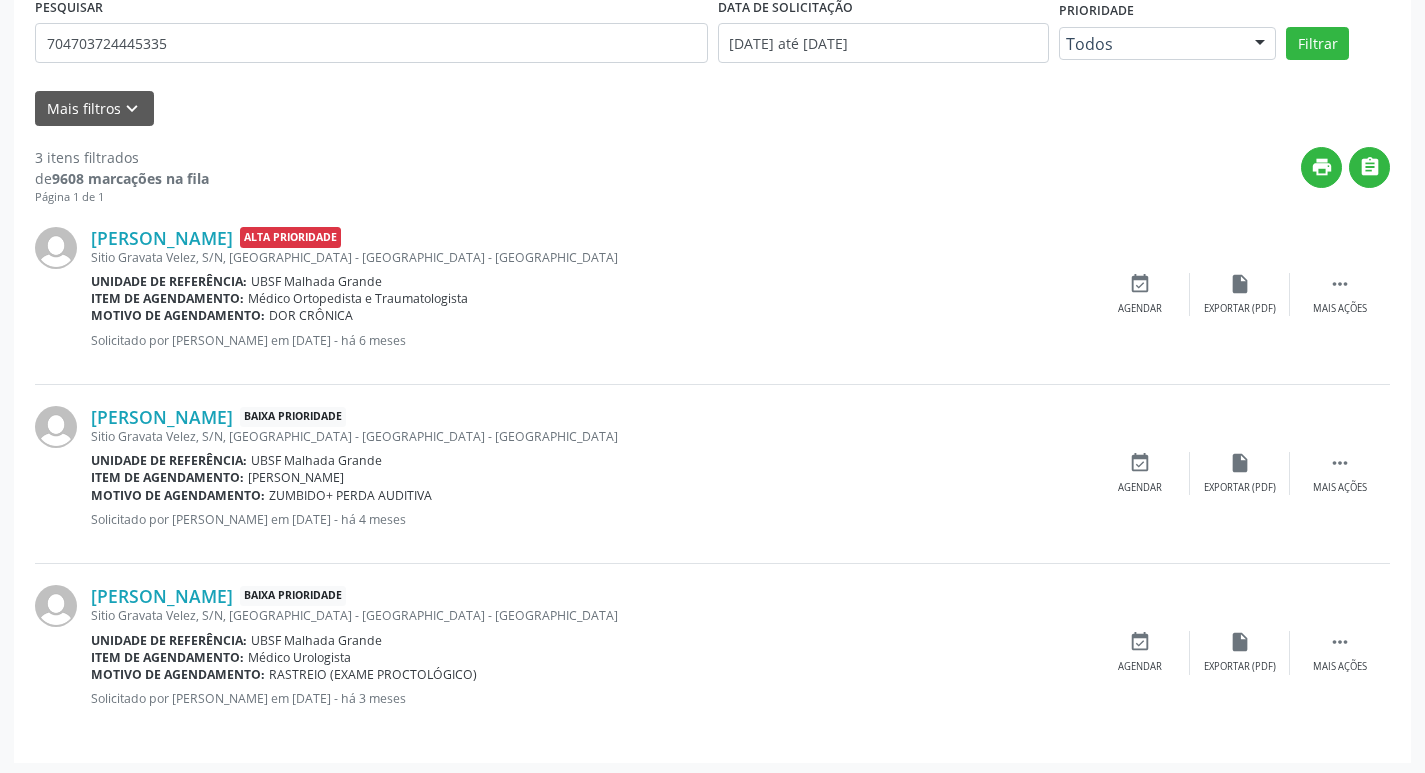 scroll, scrollTop: 404, scrollLeft: 0, axis: vertical 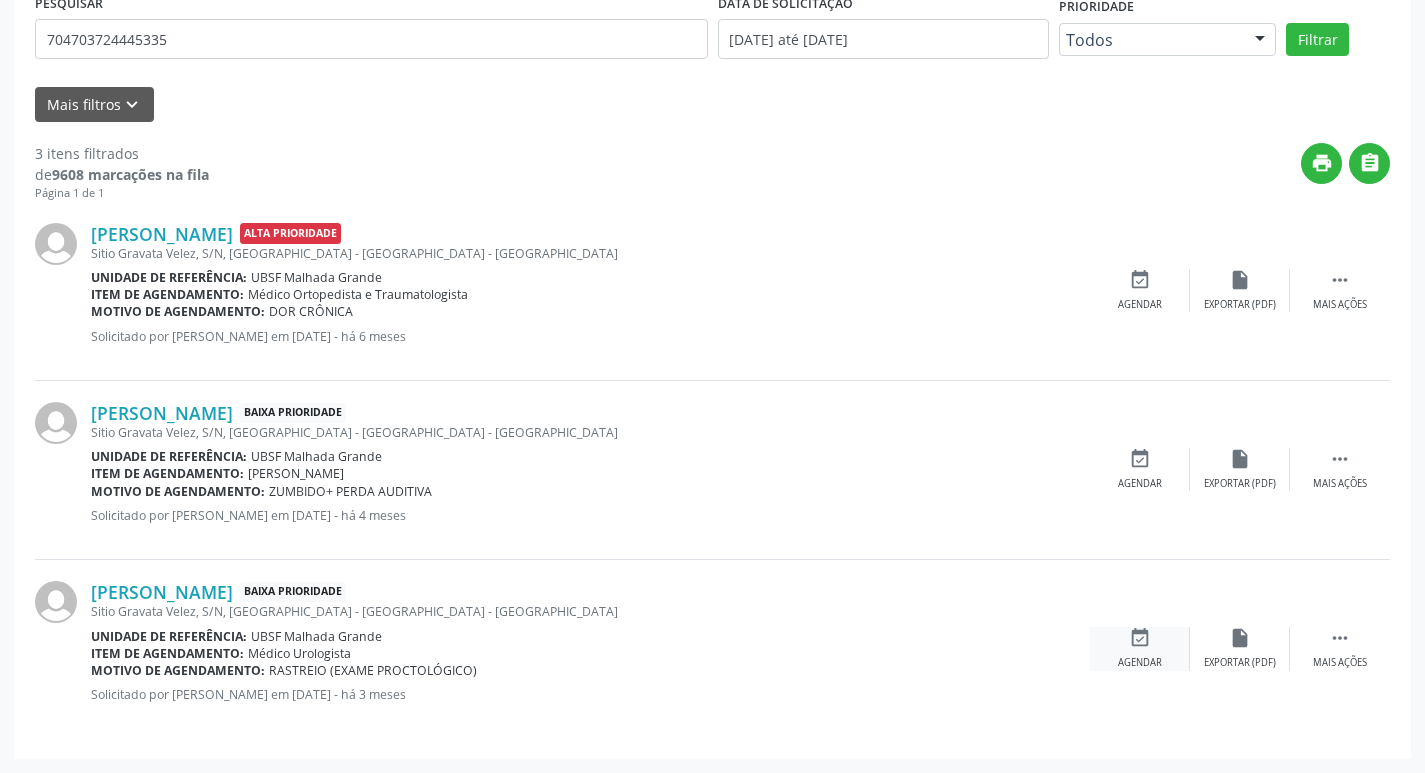 click on "event_available" at bounding box center (1140, 638) 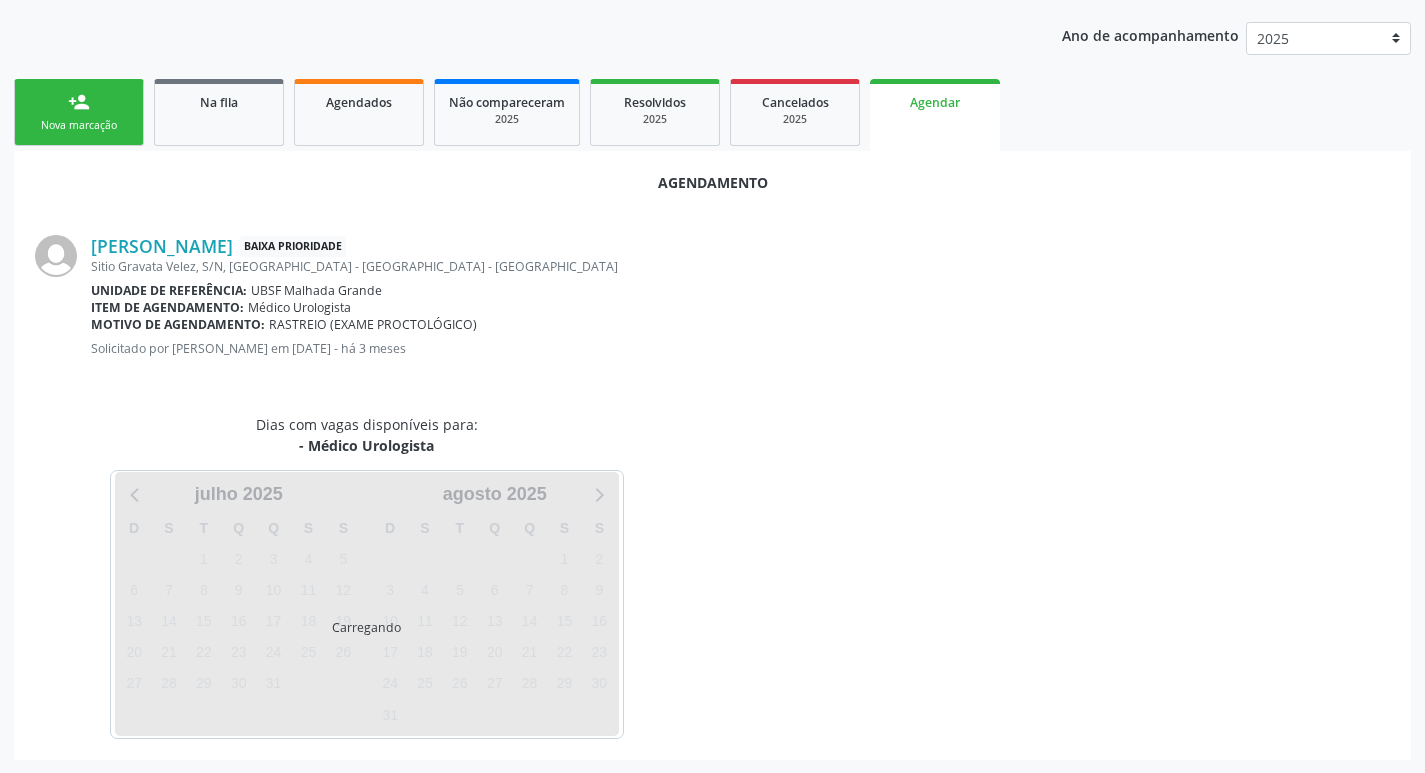 scroll, scrollTop: 221, scrollLeft: 0, axis: vertical 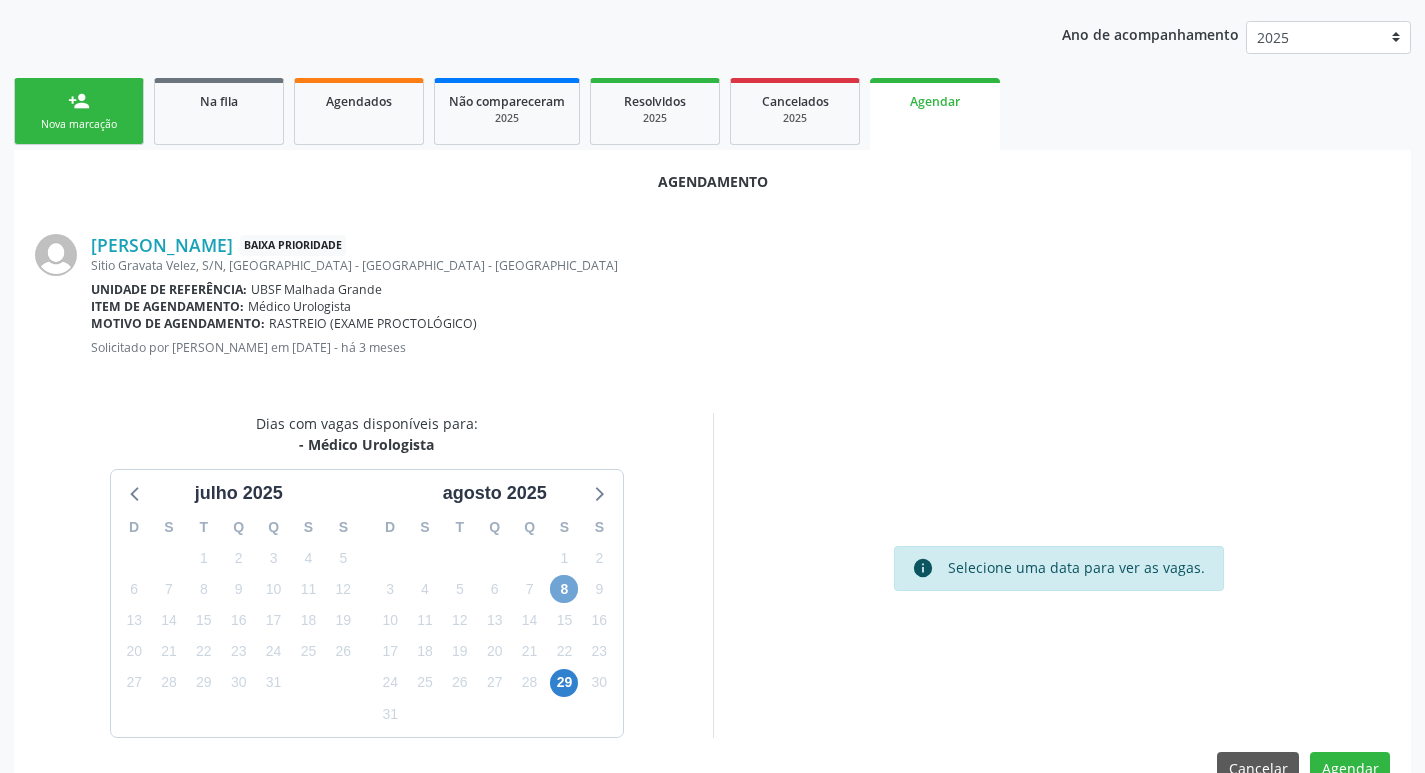 click on "8" at bounding box center [564, 589] 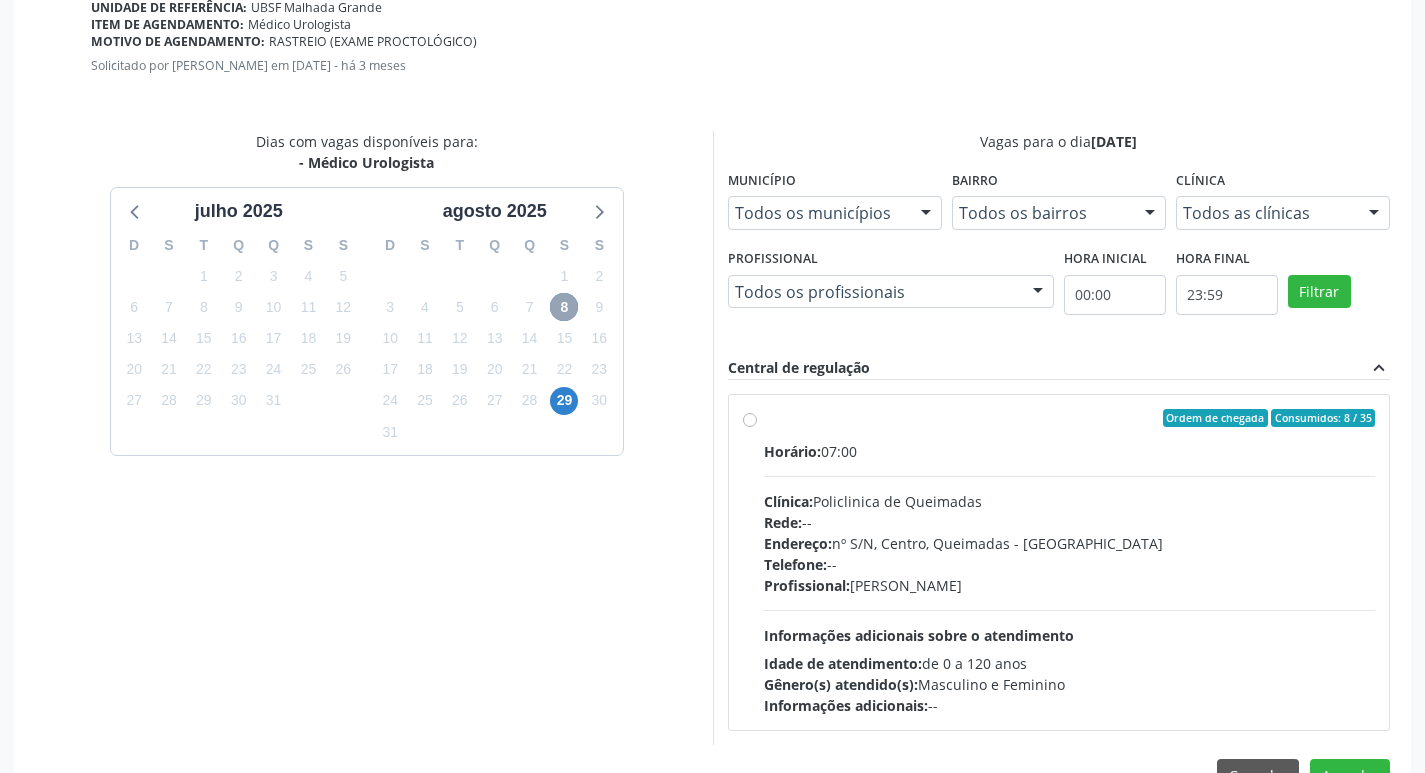 scroll, scrollTop: 521, scrollLeft: 0, axis: vertical 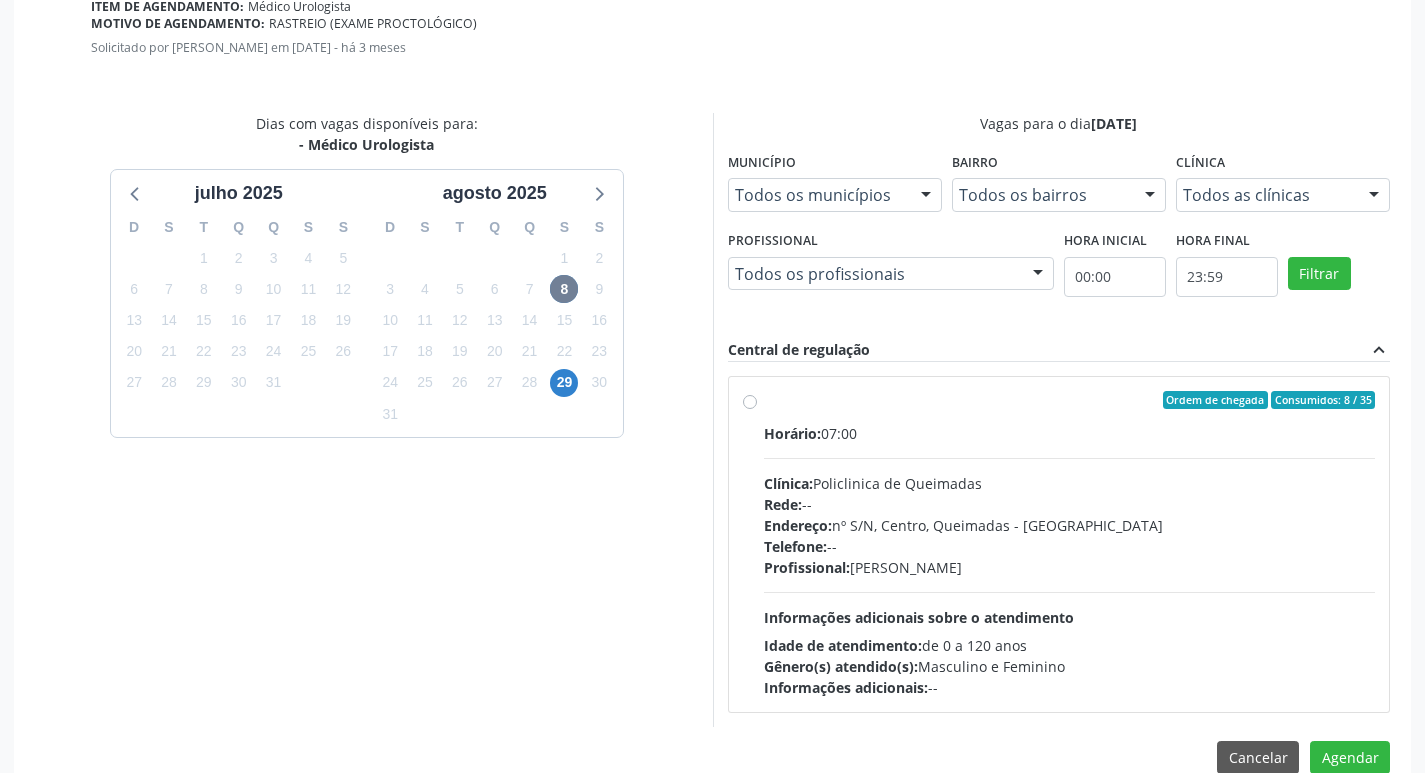 click on "Ordem de chegada
Consumidos: 8 / 35
Horário:   07:00
Clínica:  Policlinica de Queimadas
Rede:
--
Endereço:   nº S/N, Centro, Queimadas - PB
Telefone:   --
Profissional:
Ivanclecio de Souza Rodrigues
Informações adicionais sobre o atendimento
Idade de atendimento:
de 0 a 120 anos
Gênero(s) atendido(s):
Masculino e Feminino
Informações adicionais:
--" at bounding box center [1059, 544] 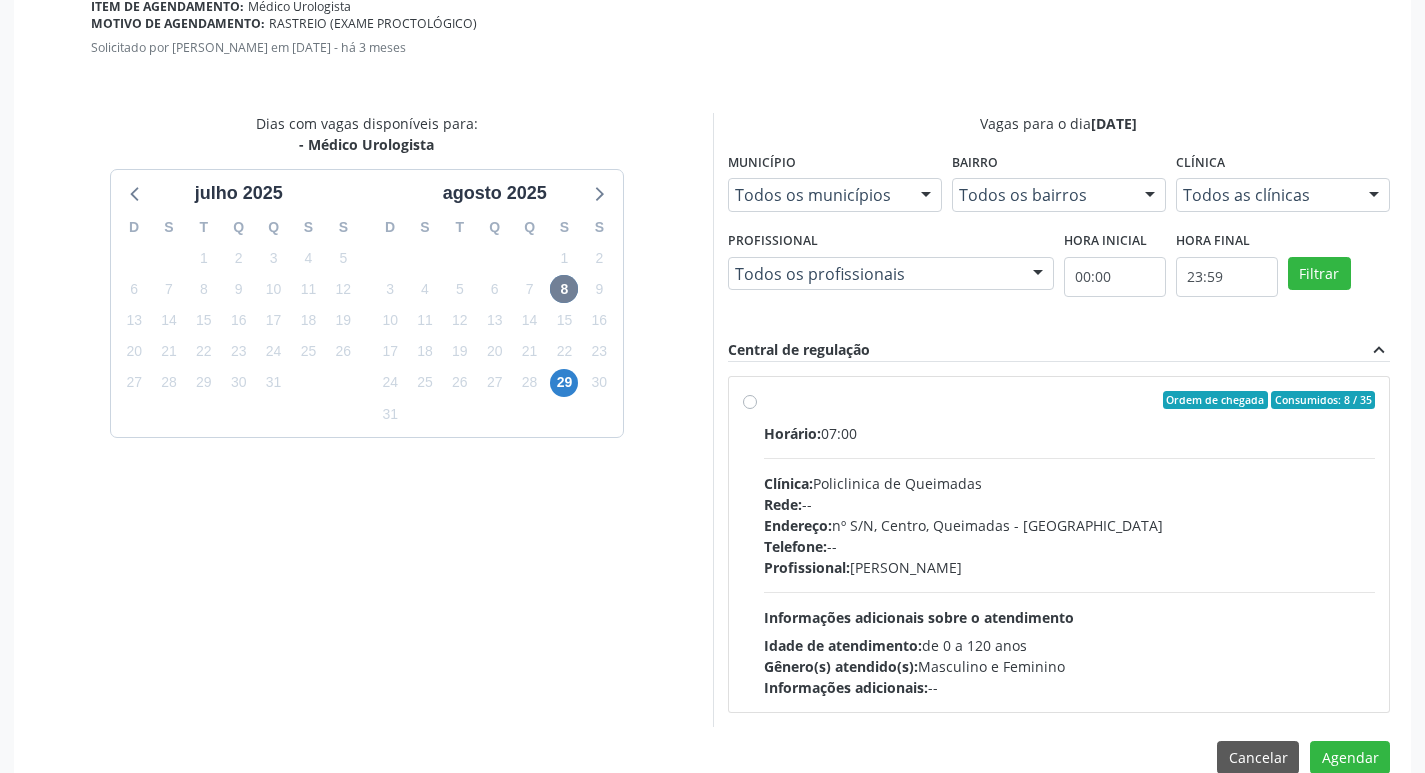 radio on "true" 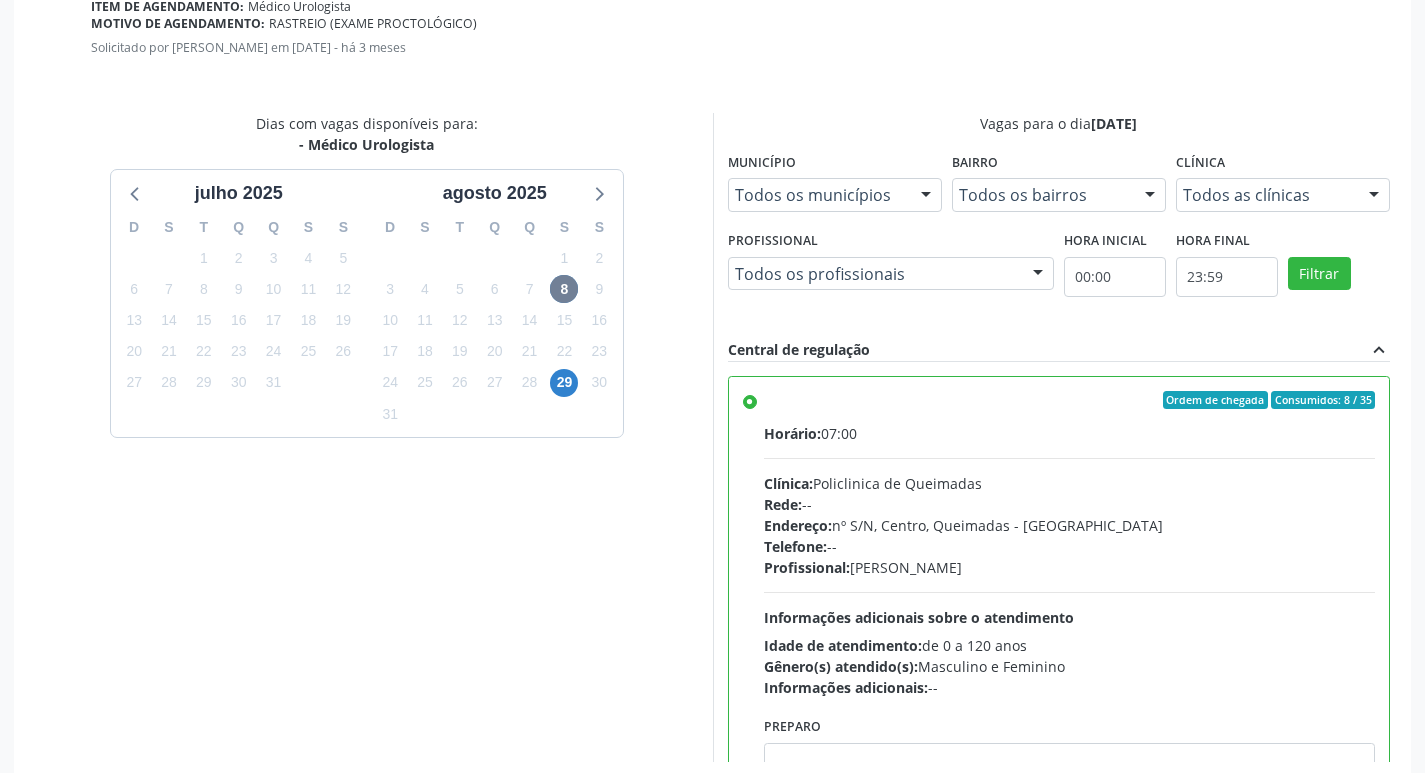 click on "Idade de atendimento:
de 0 a 120 anos" at bounding box center [1070, 645] 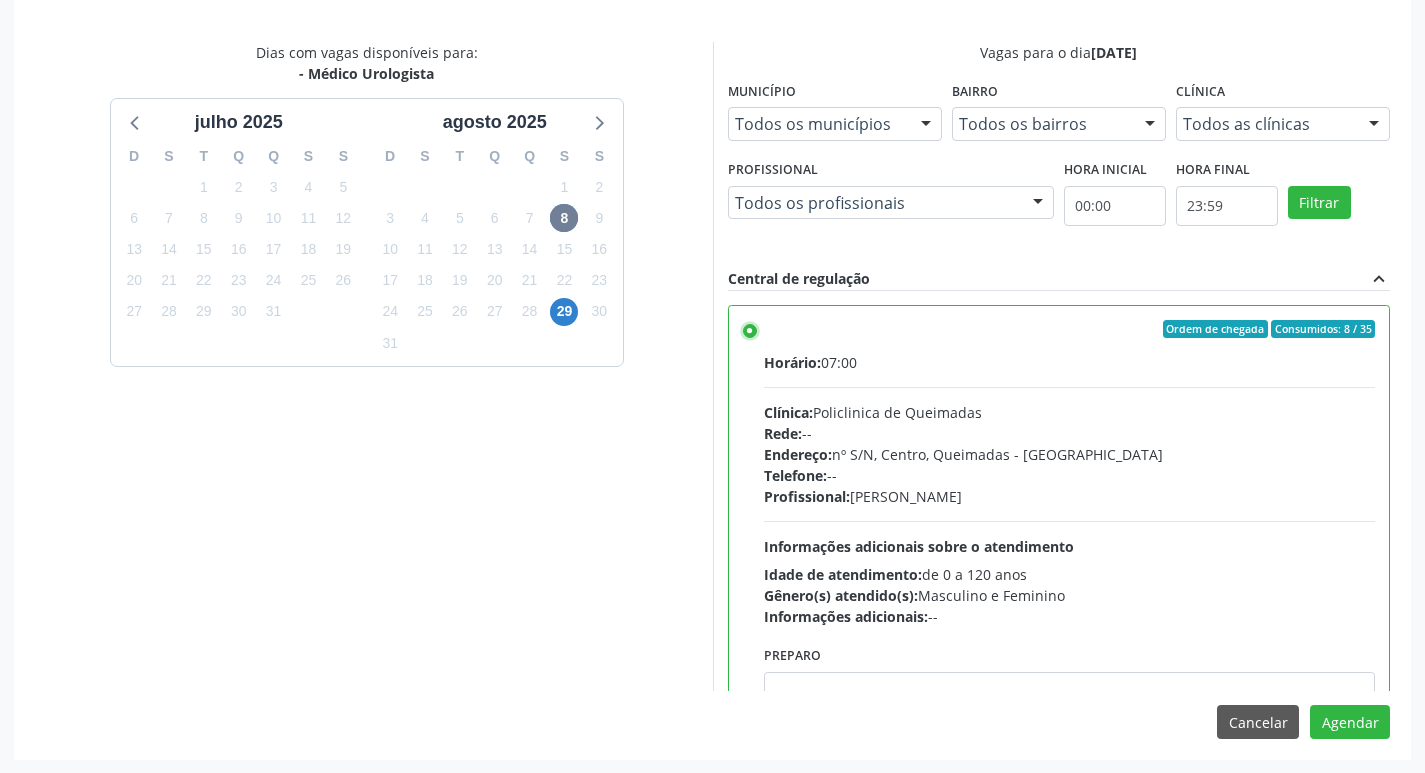 scroll, scrollTop: 593, scrollLeft: 0, axis: vertical 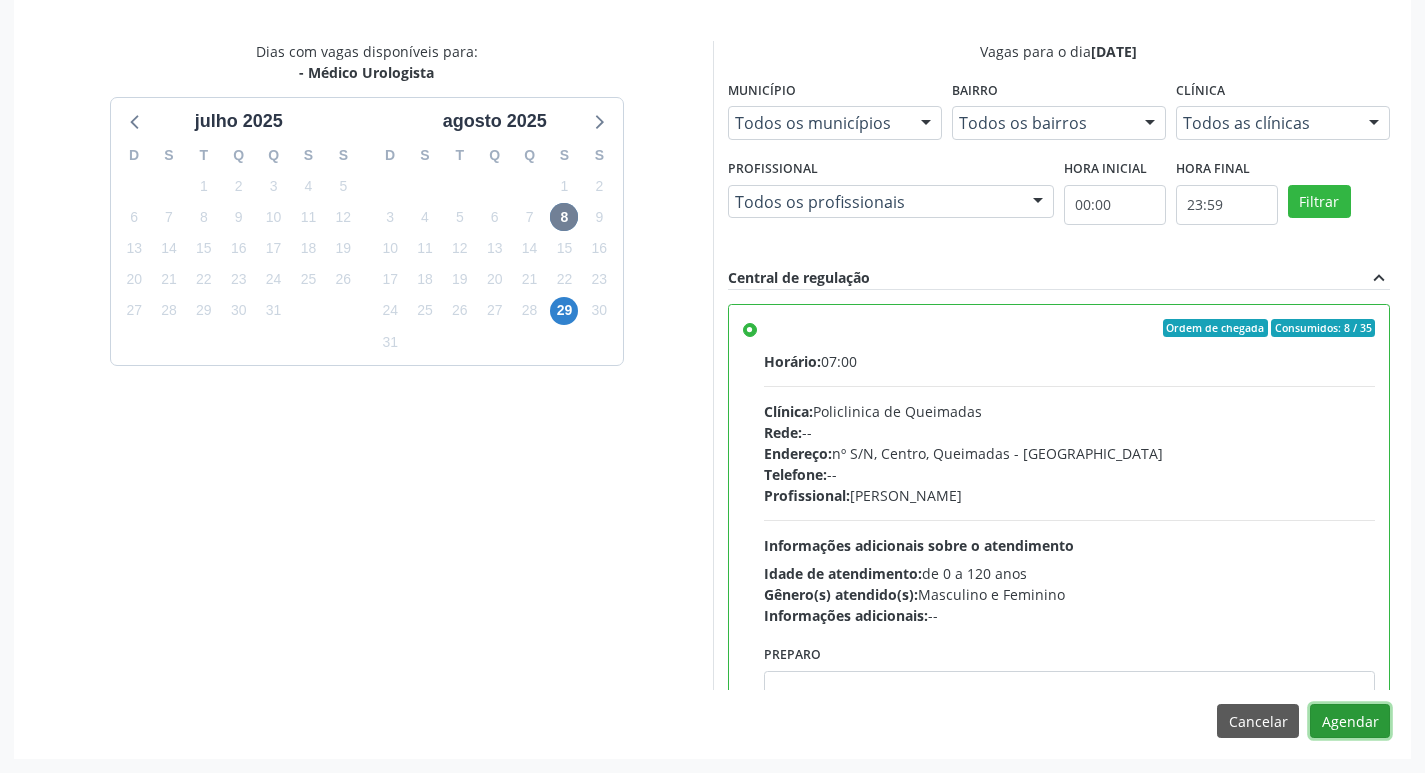 click on "Agendar" at bounding box center [1350, 721] 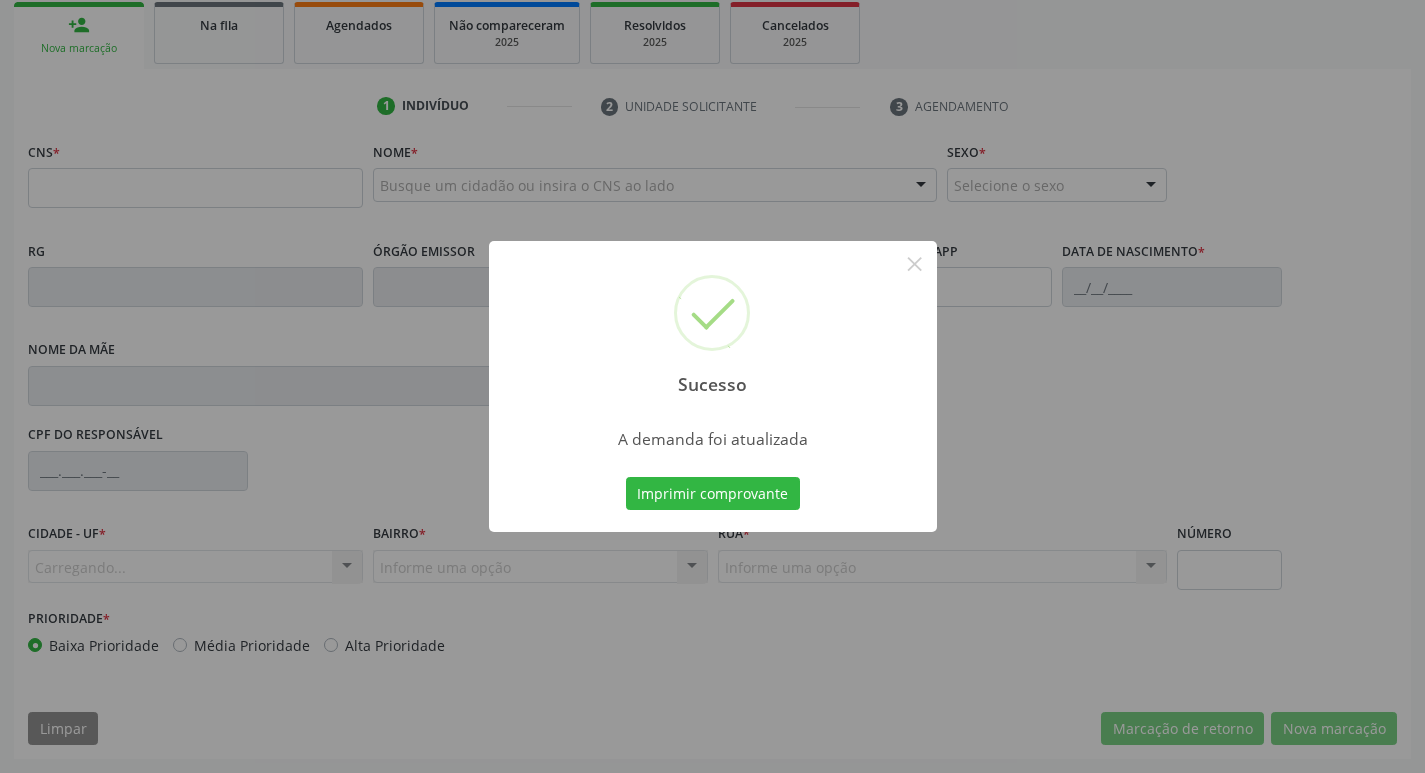 scroll, scrollTop: 297, scrollLeft: 0, axis: vertical 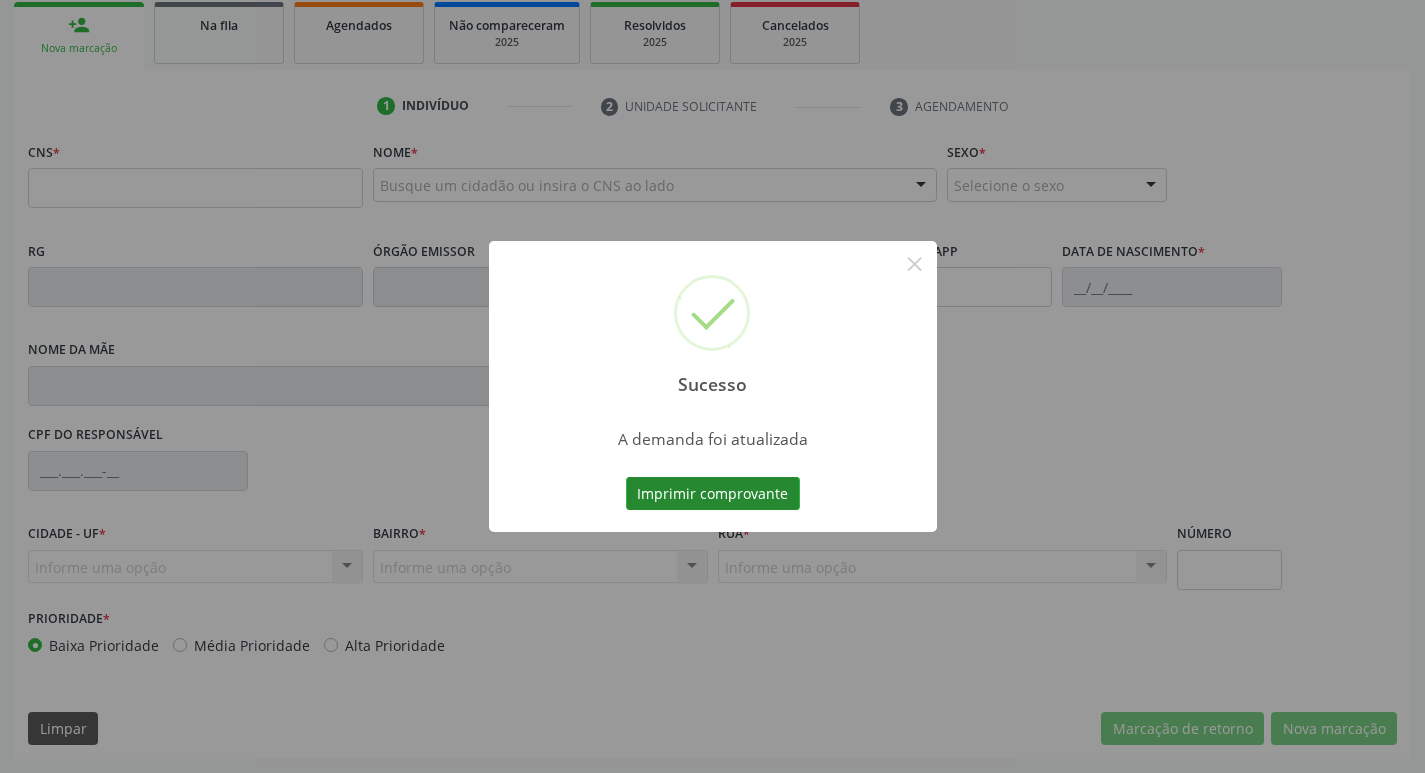 click on "Imprimir comprovante" at bounding box center (713, 494) 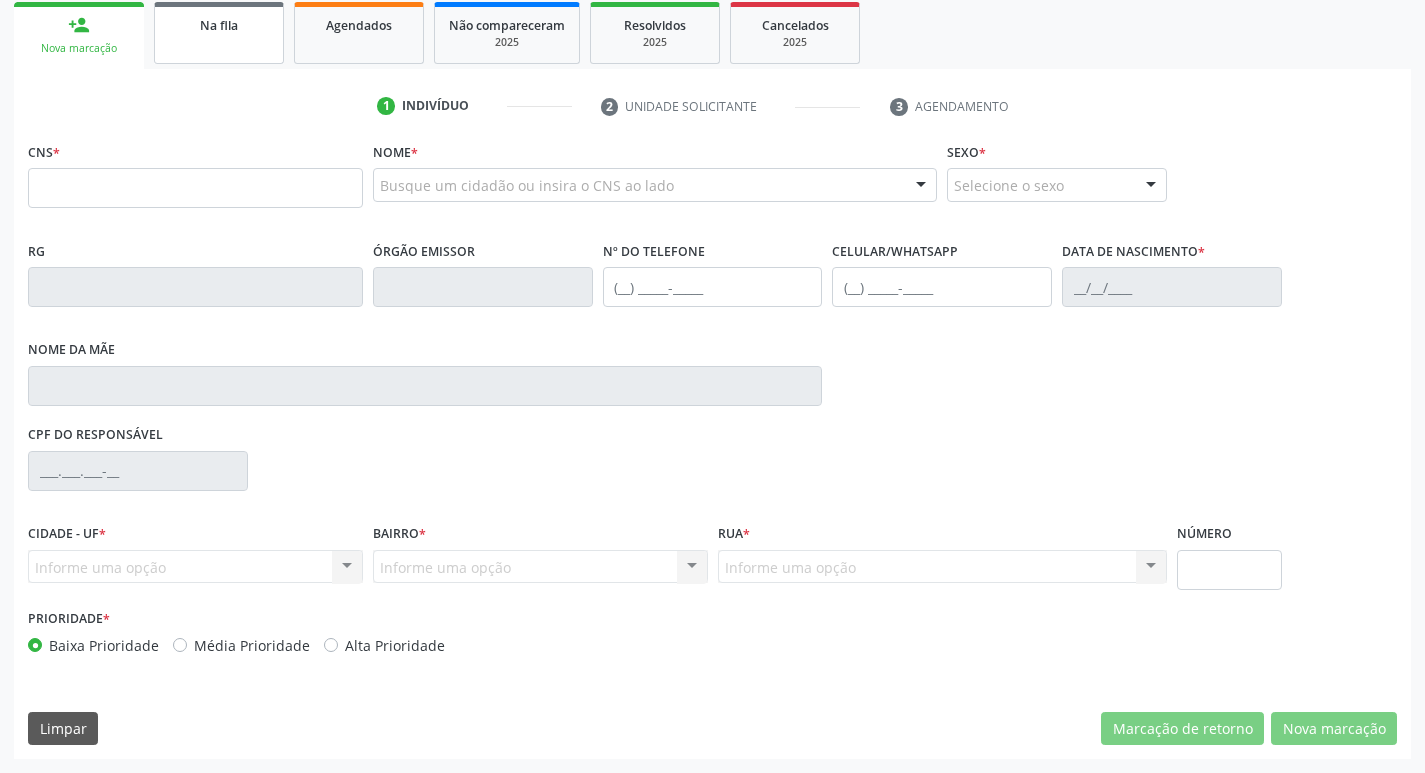 click on "Na fila" at bounding box center (219, 24) 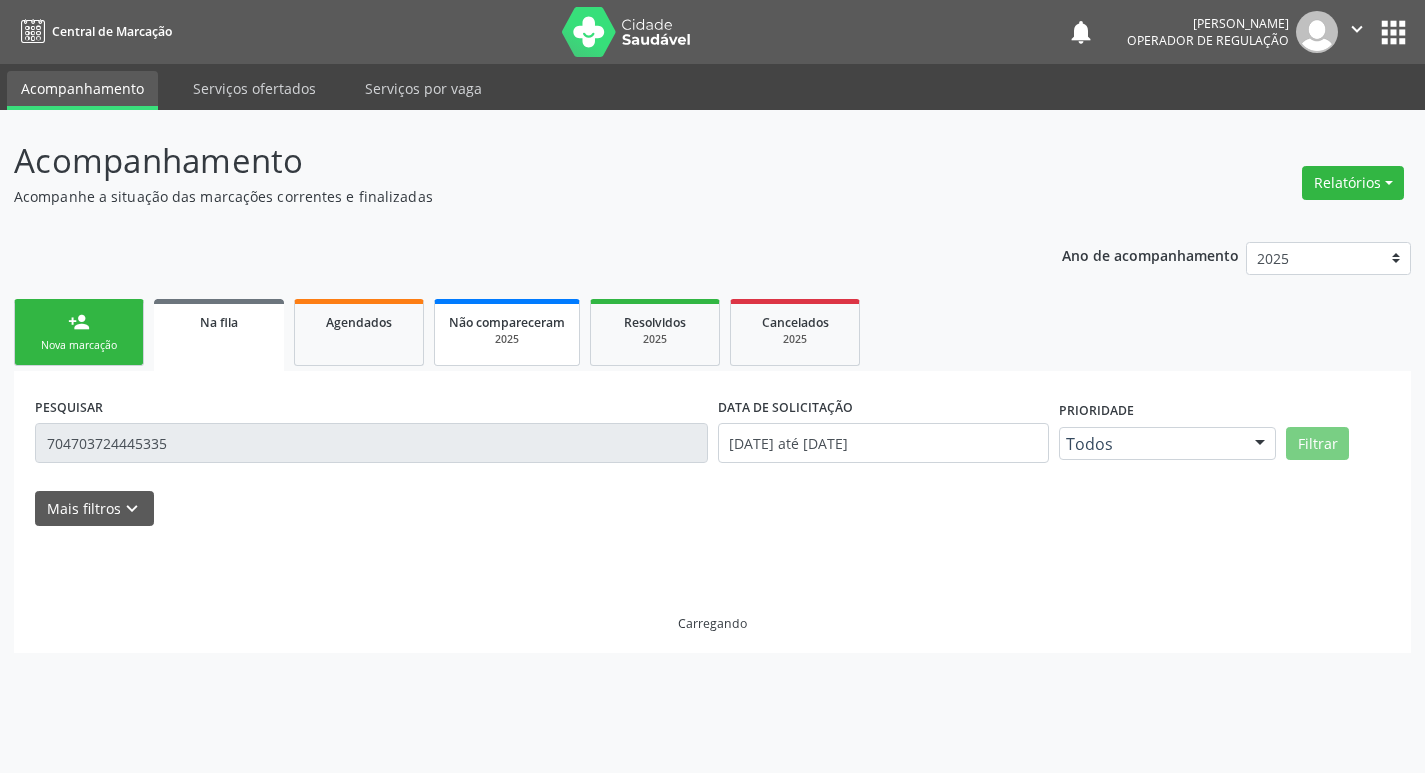 scroll, scrollTop: 0, scrollLeft: 0, axis: both 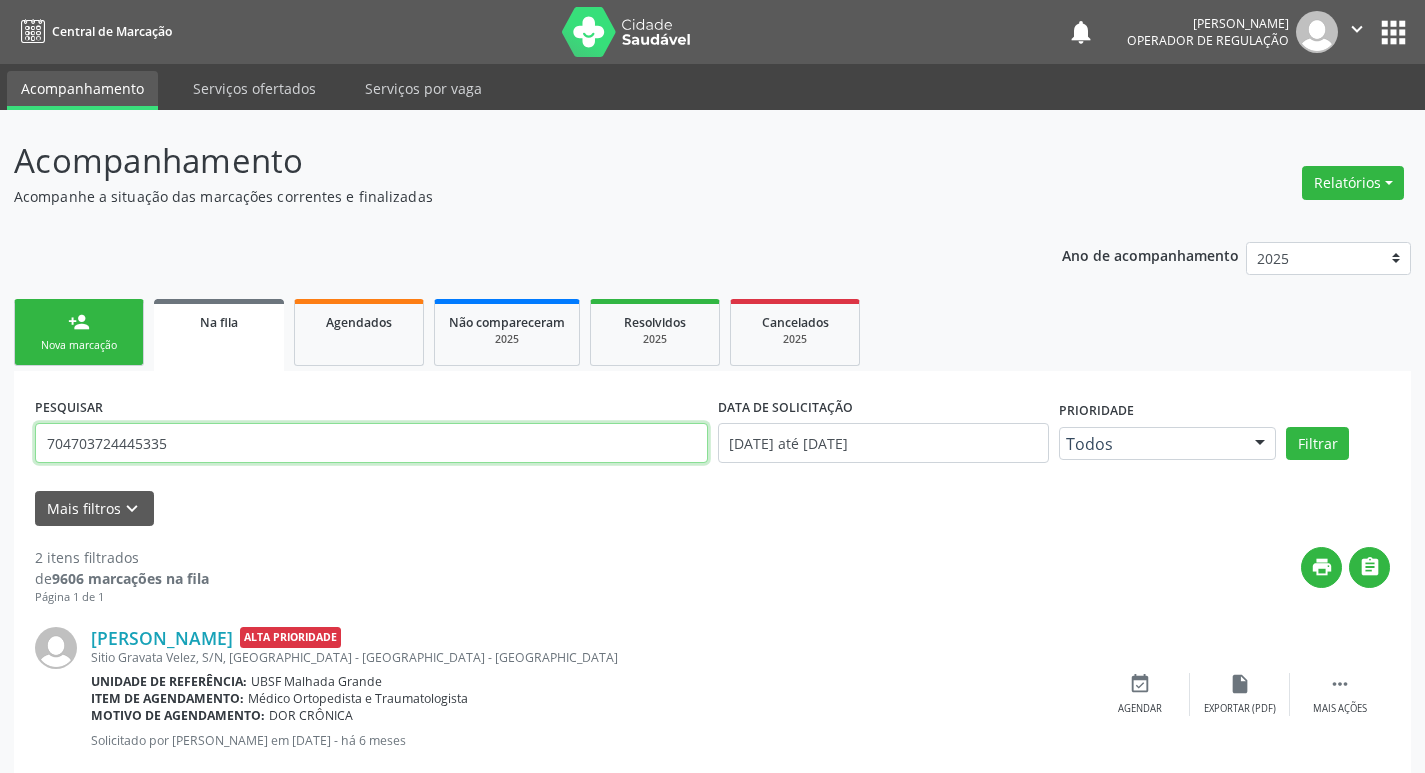 click on "704703724445335" at bounding box center (371, 443) 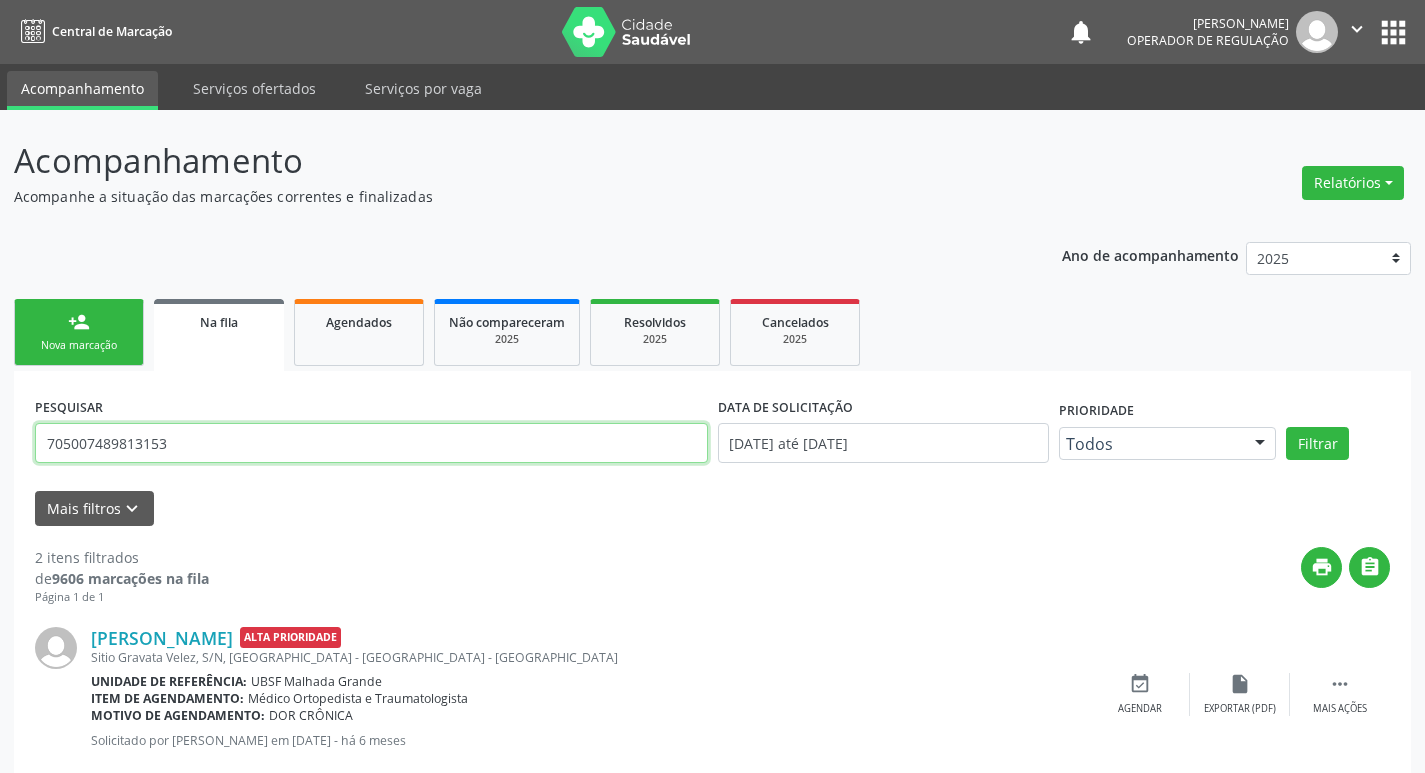 type on "705007489813153" 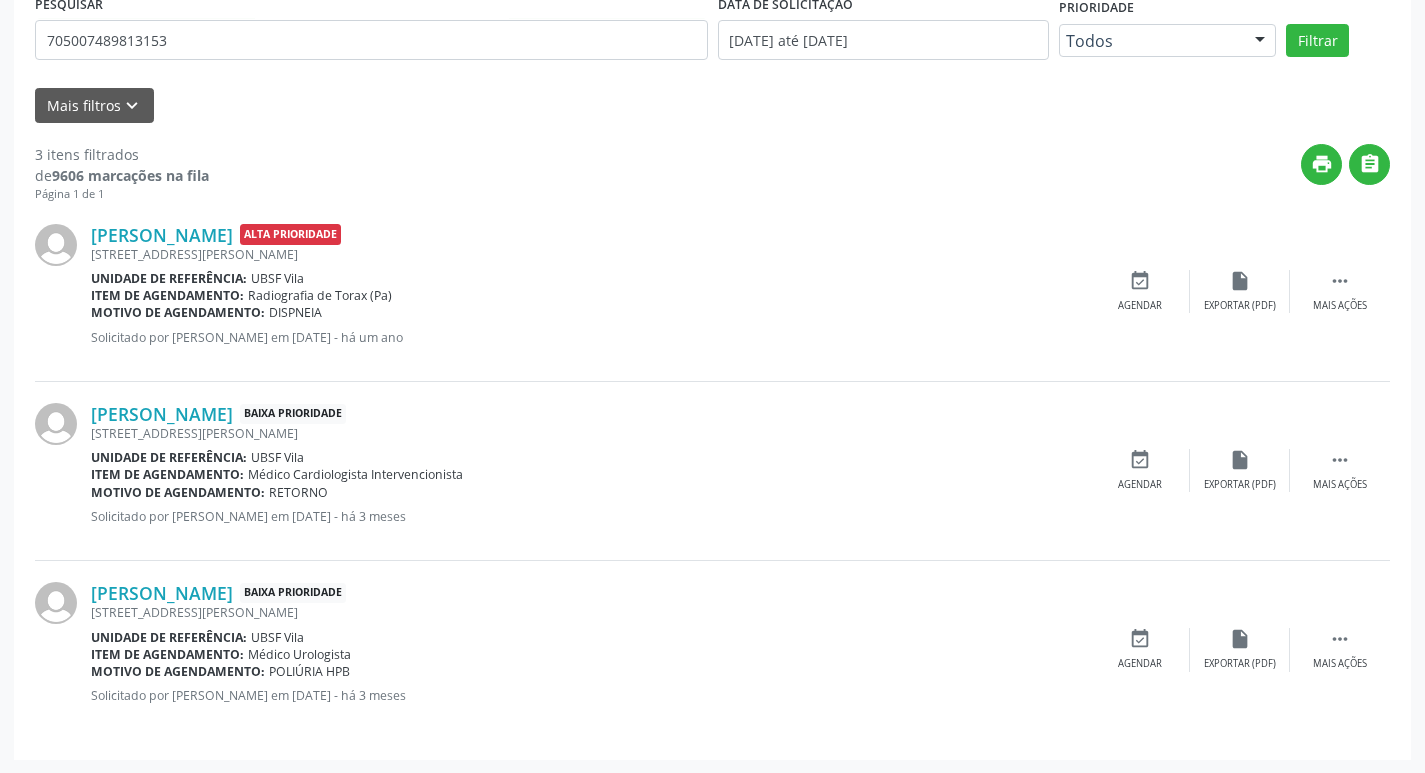 scroll, scrollTop: 404, scrollLeft: 0, axis: vertical 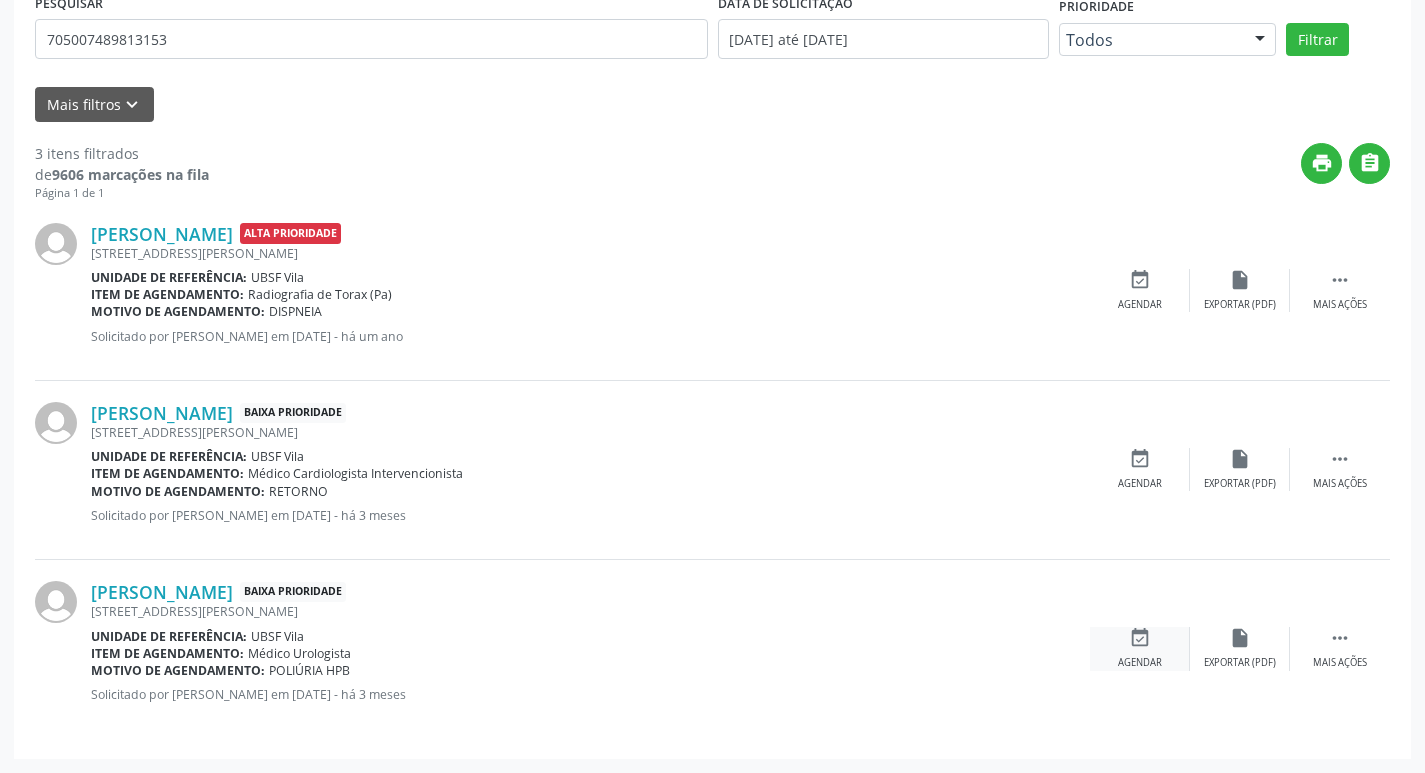 click on "event_available
Agendar" at bounding box center [1140, 648] 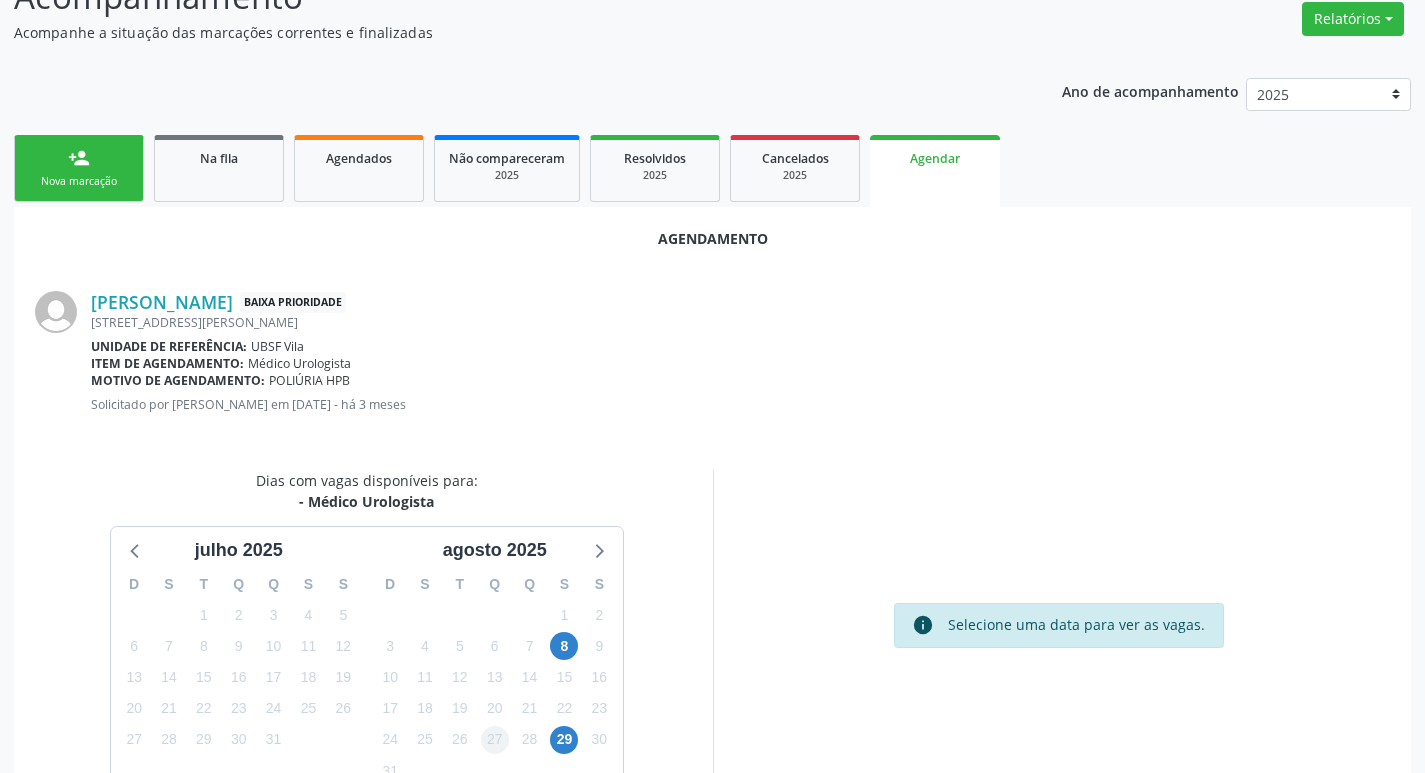 scroll, scrollTop: 268, scrollLeft: 0, axis: vertical 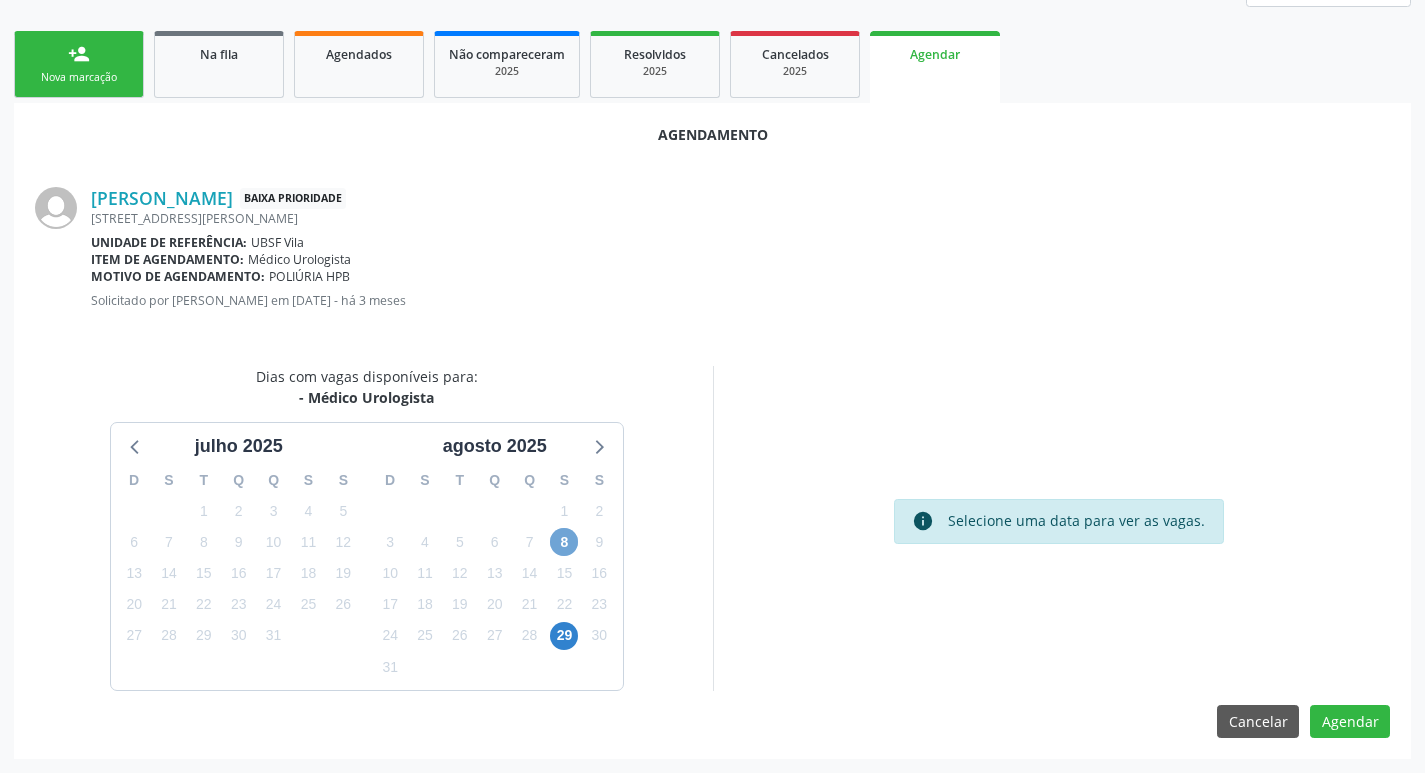 click on "8" at bounding box center (564, 542) 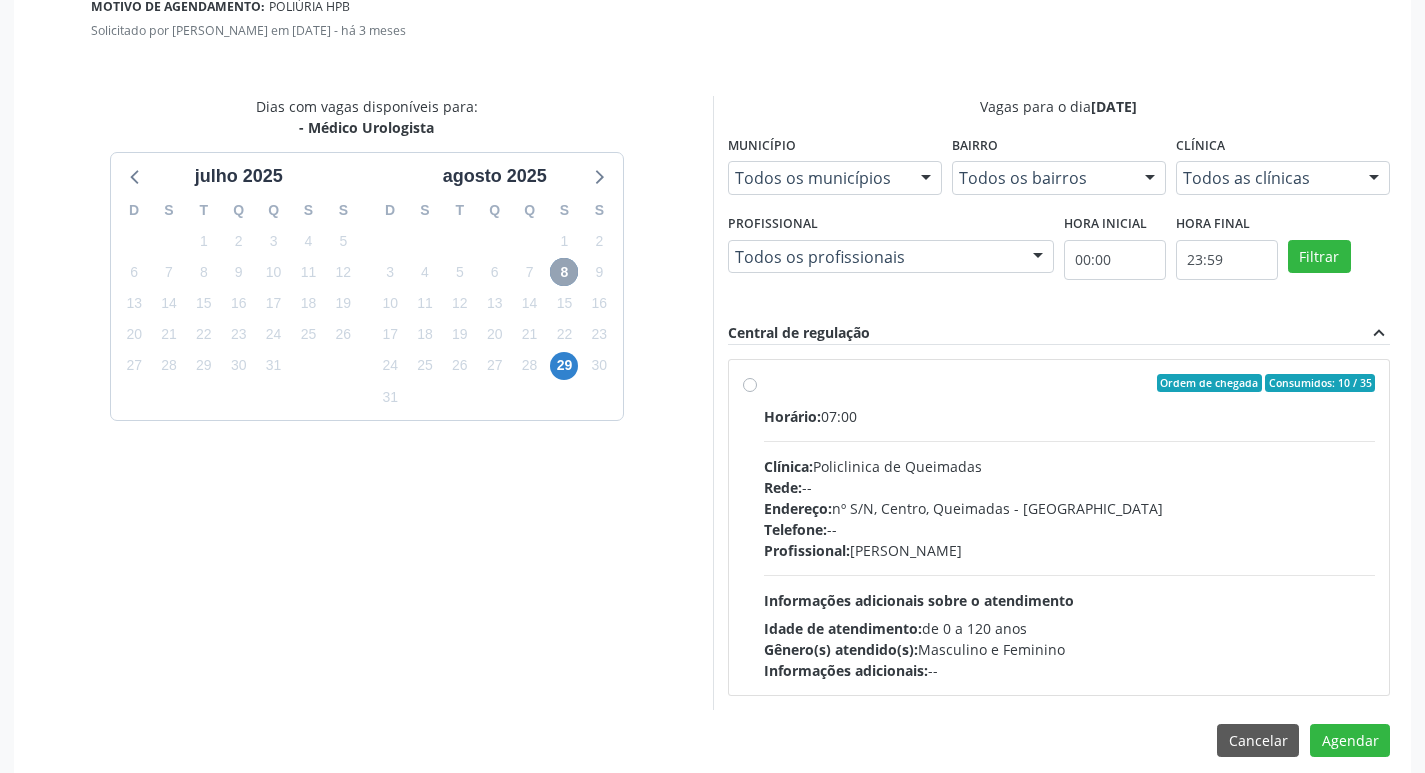 scroll, scrollTop: 557, scrollLeft: 0, axis: vertical 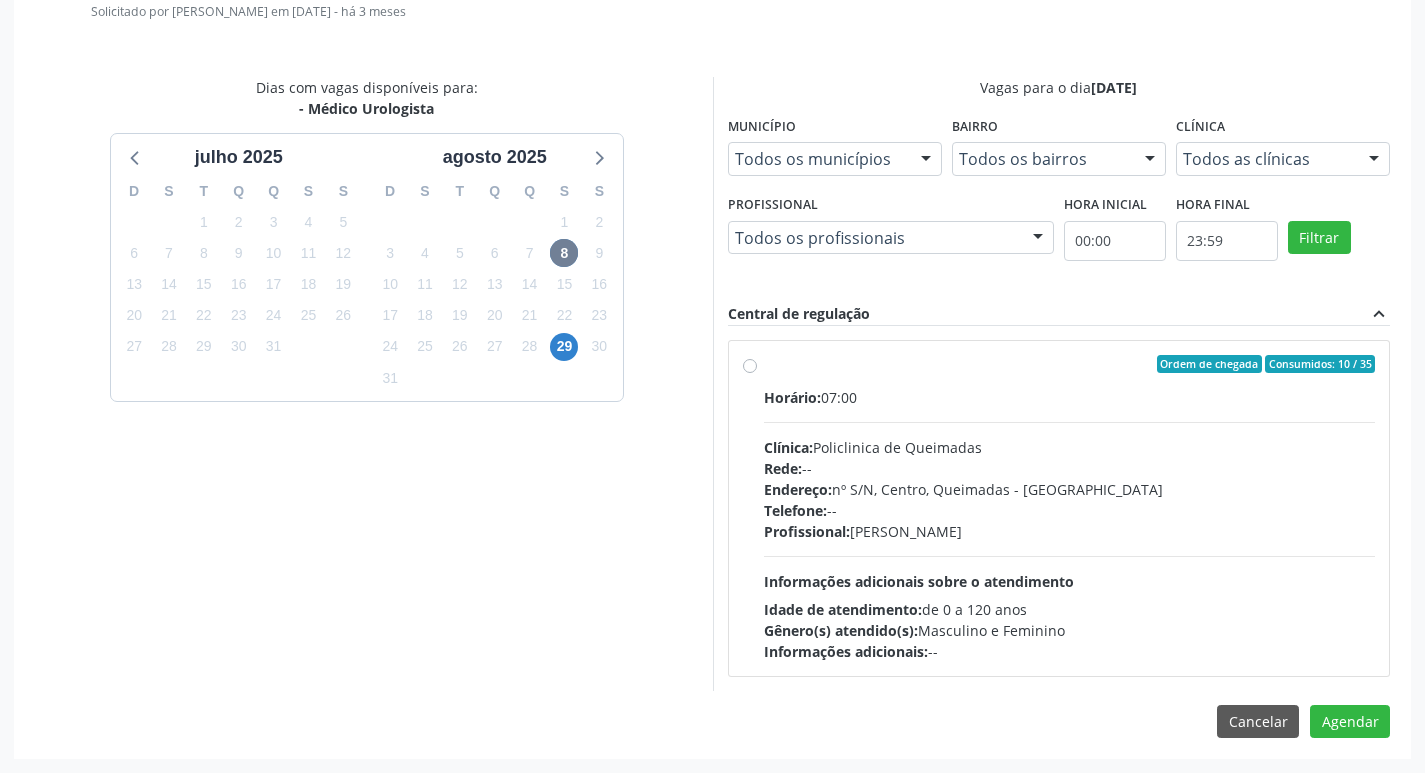 click on "Gênero(s) atendido(s):
Masculino e Feminino" at bounding box center (1070, 630) 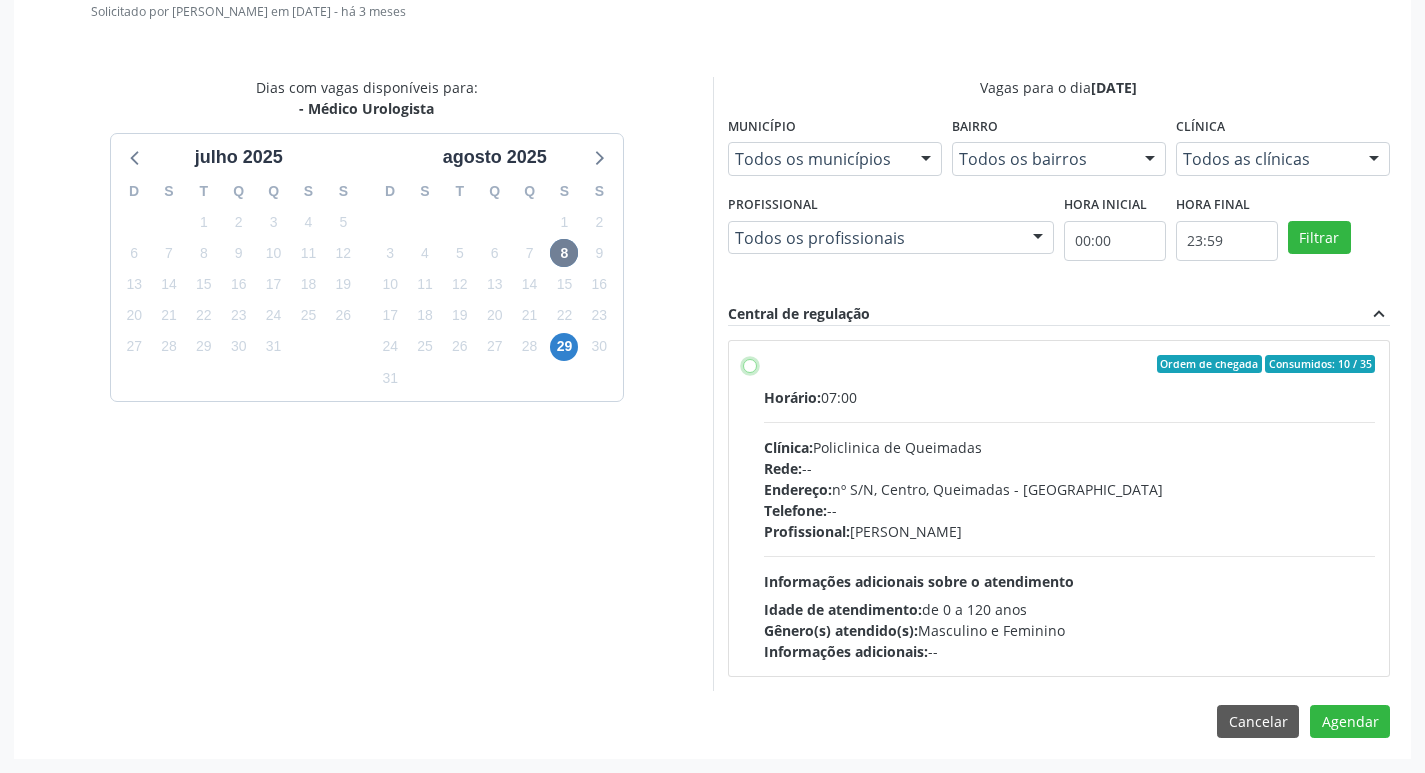 click on "Ordem de chegada
Consumidos: 10 / 35
Horário:   07:00
Clínica:  Policlinica de Queimadas
Rede:
--
Endereço:   nº S/N, Centro, Queimadas - PB
Telefone:   --
Profissional:
Ivanclecio de Souza Rodrigues
Informações adicionais sobre o atendimento
Idade de atendimento:
de 0 a 120 anos
Gênero(s) atendido(s):
Masculino e Feminino
Informações adicionais:
--" at bounding box center (750, 364) 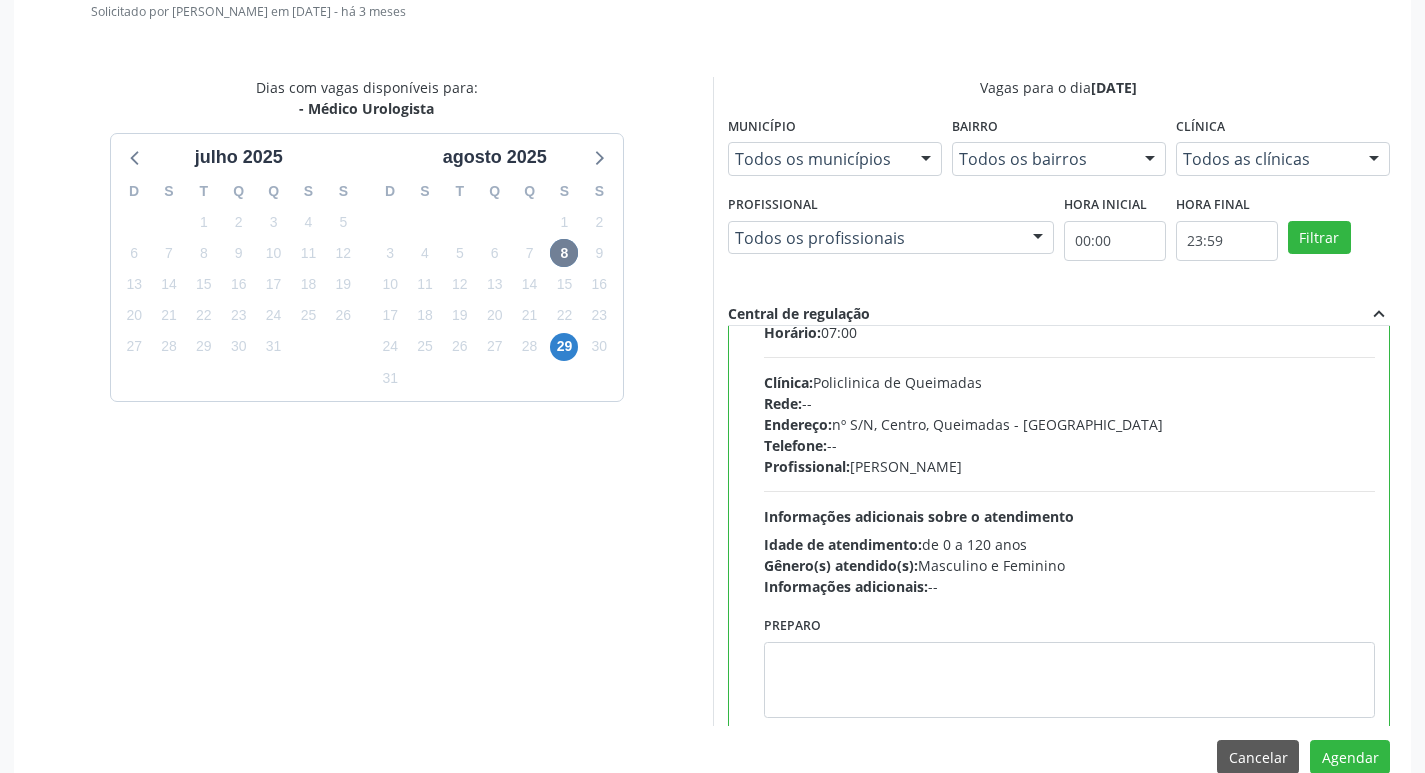 scroll, scrollTop: 99, scrollLeft: 0, axis: vertical 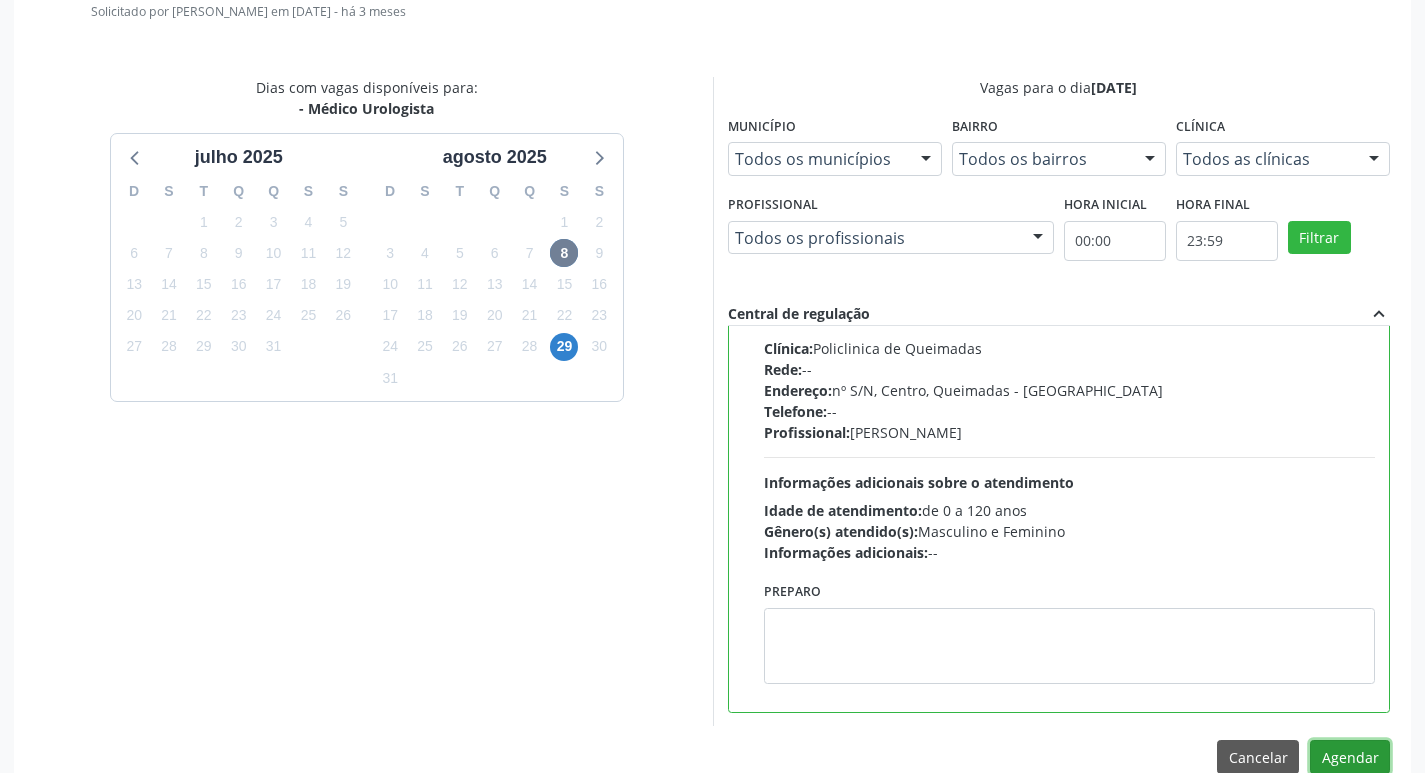 click on "Agendar" at bounding box center (1350, 757) 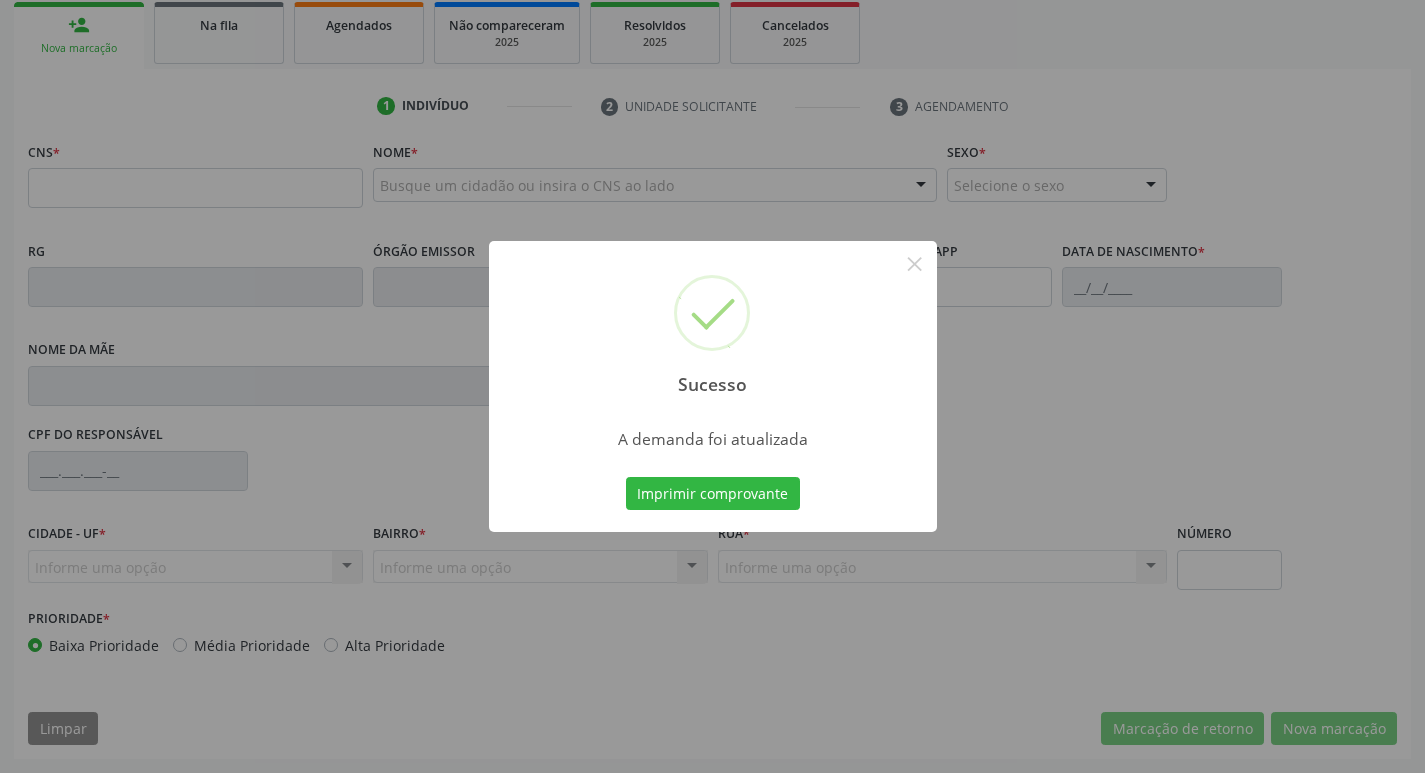 scroll, scrollTop: 297, scrollLeft: 0, axis: vertical 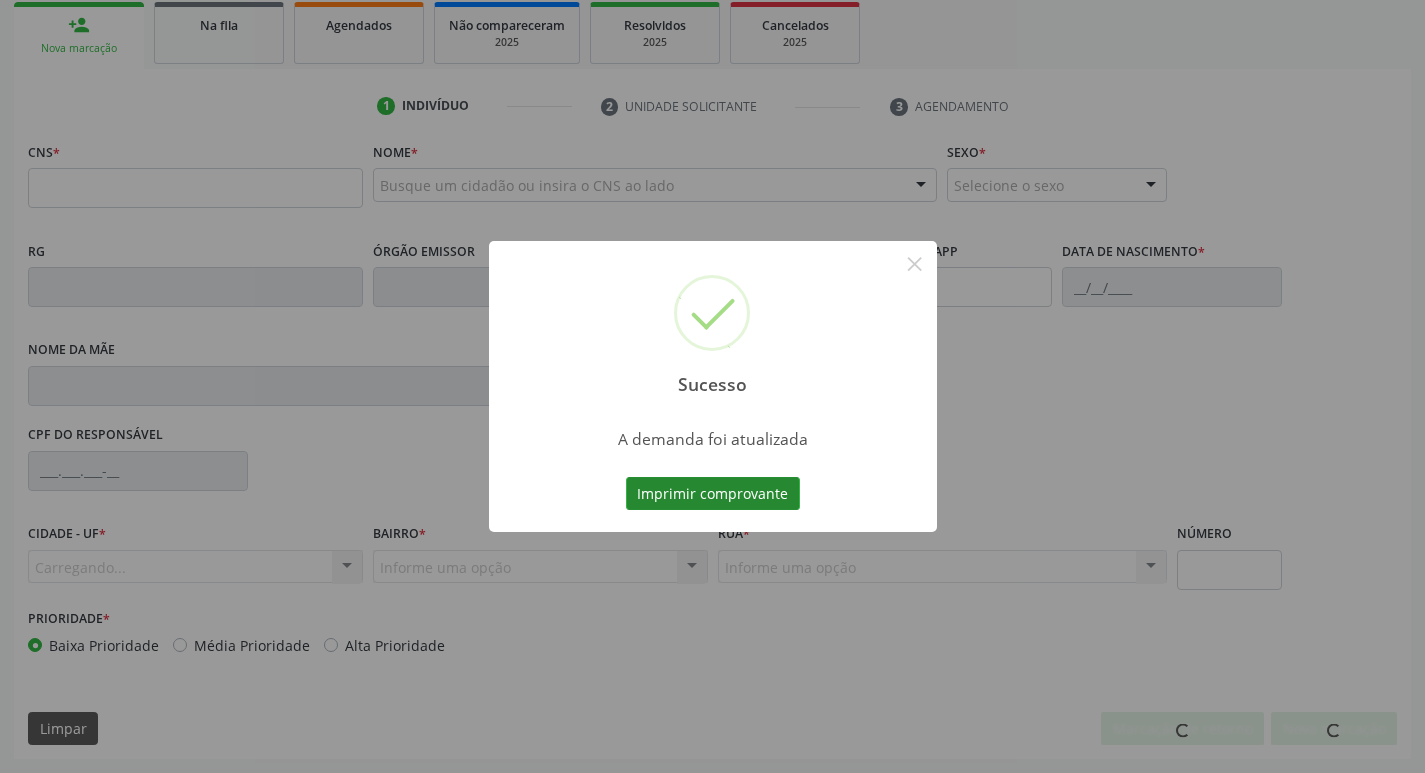 click on "Imprimir comprovante" at bounding box center (713, 494) 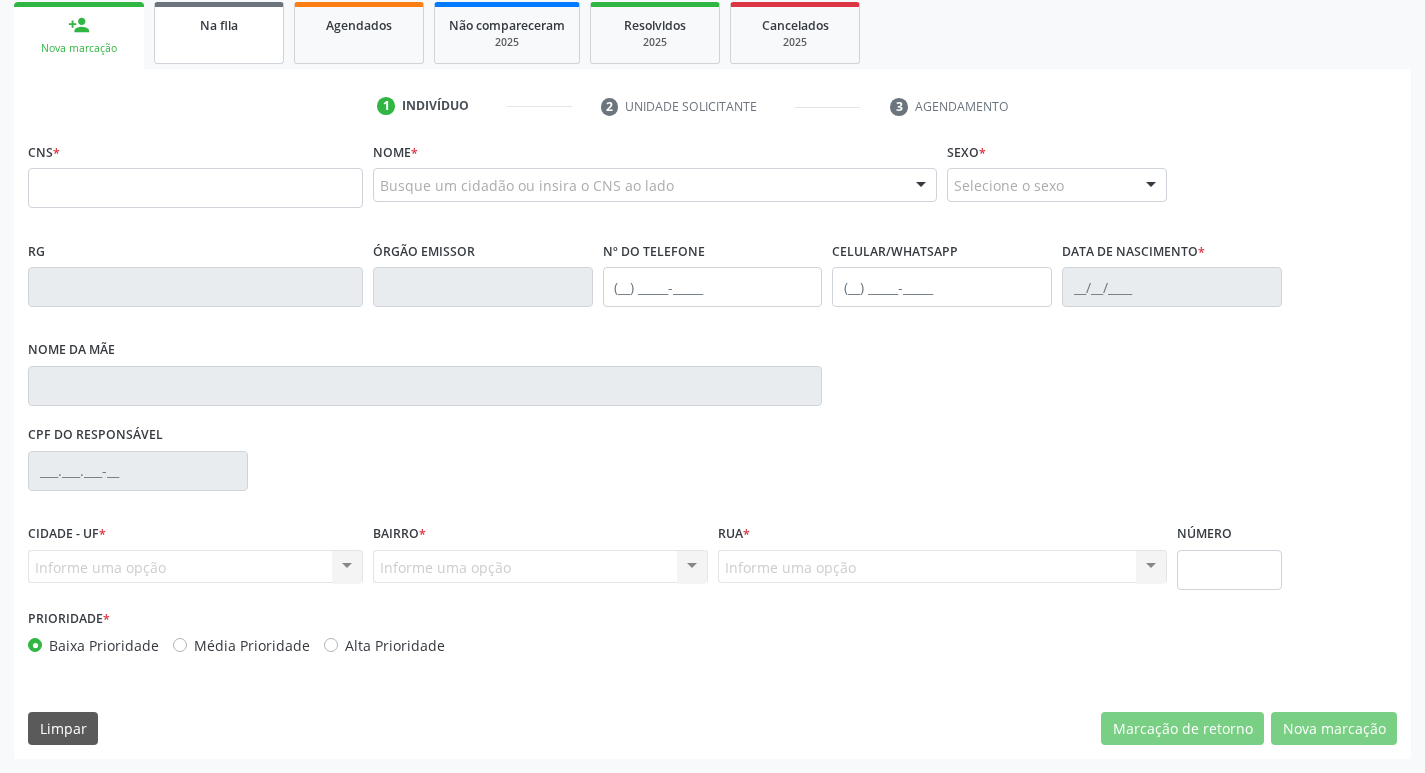 click on "Na fila" at bounding box center [219, 33] 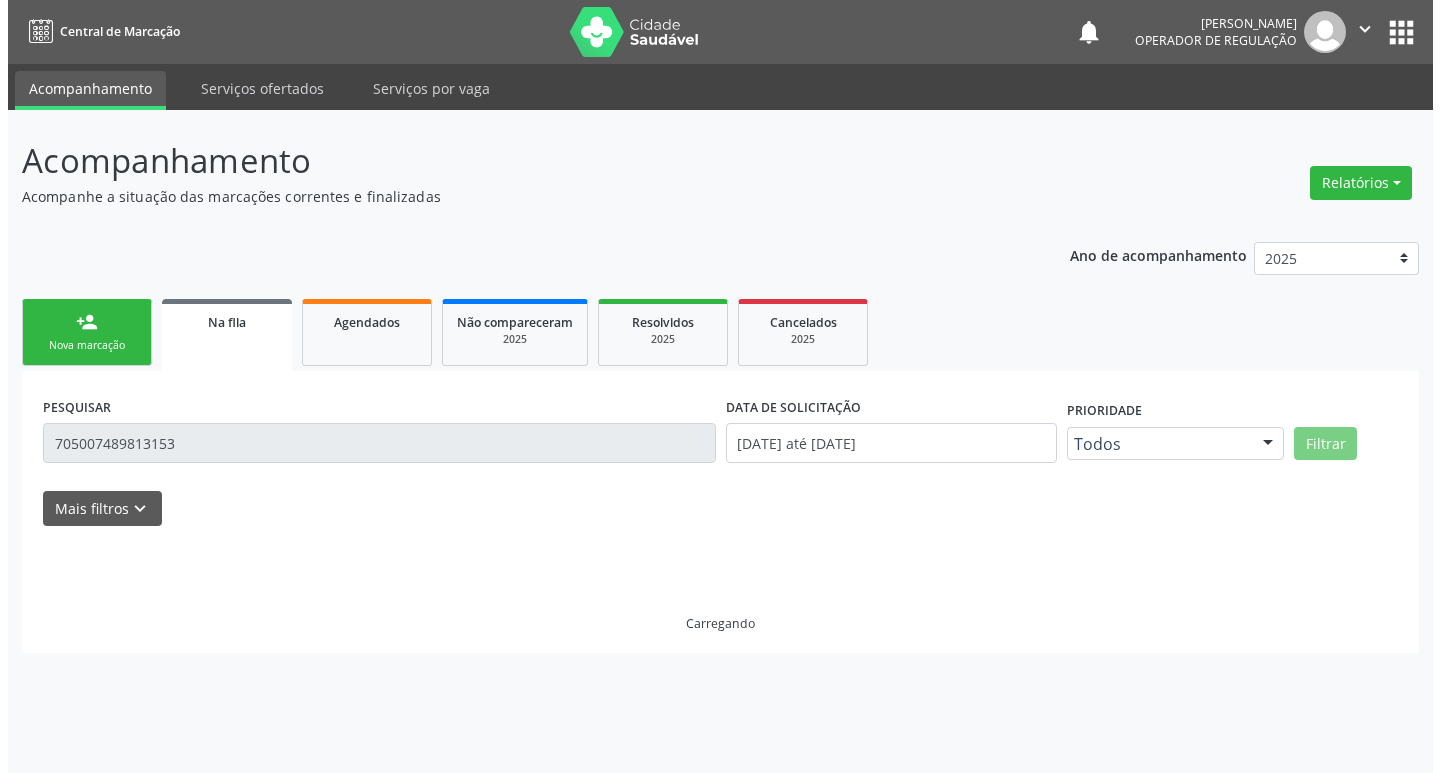 scroll, scrollTop: 0, scrollLeft: 0, axis: both 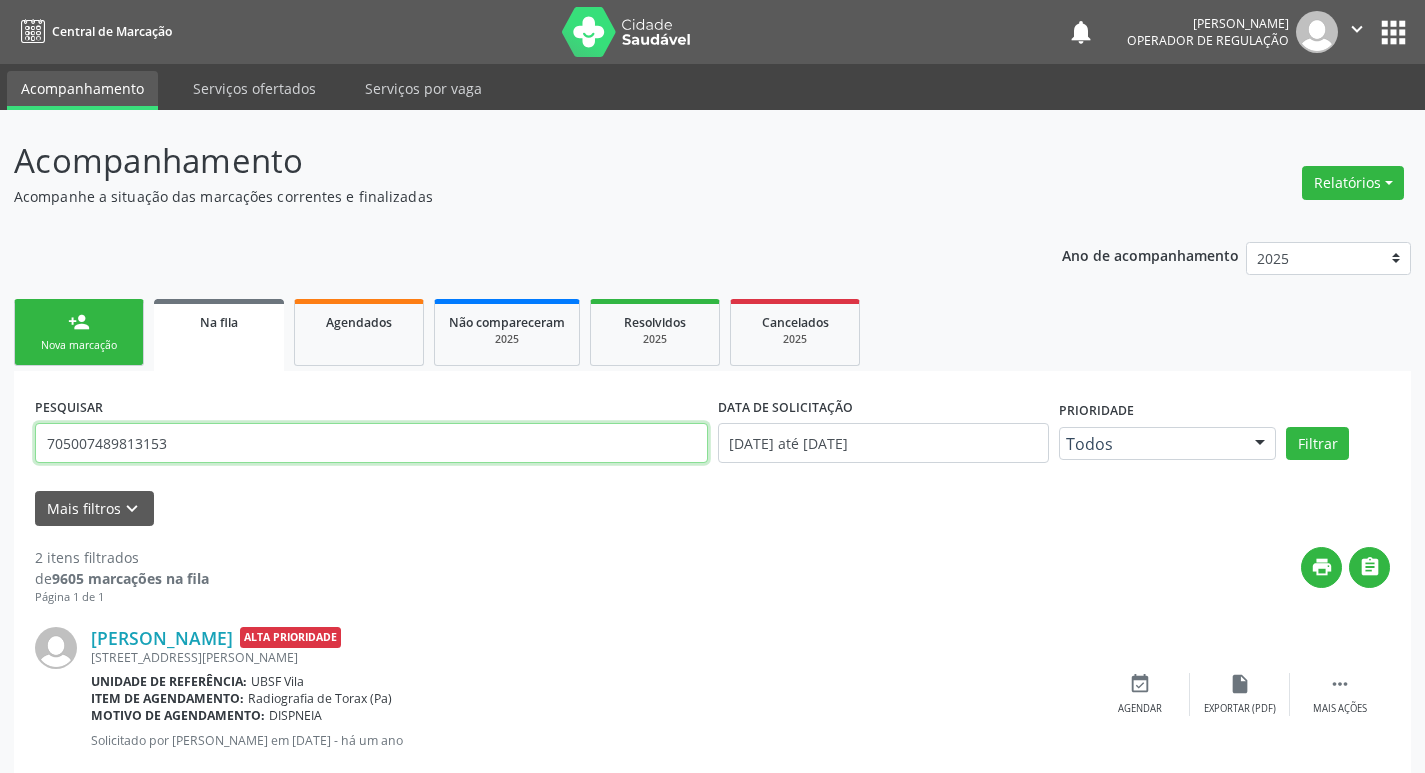 click on "705007489813153" at bounding box center (371, 443) 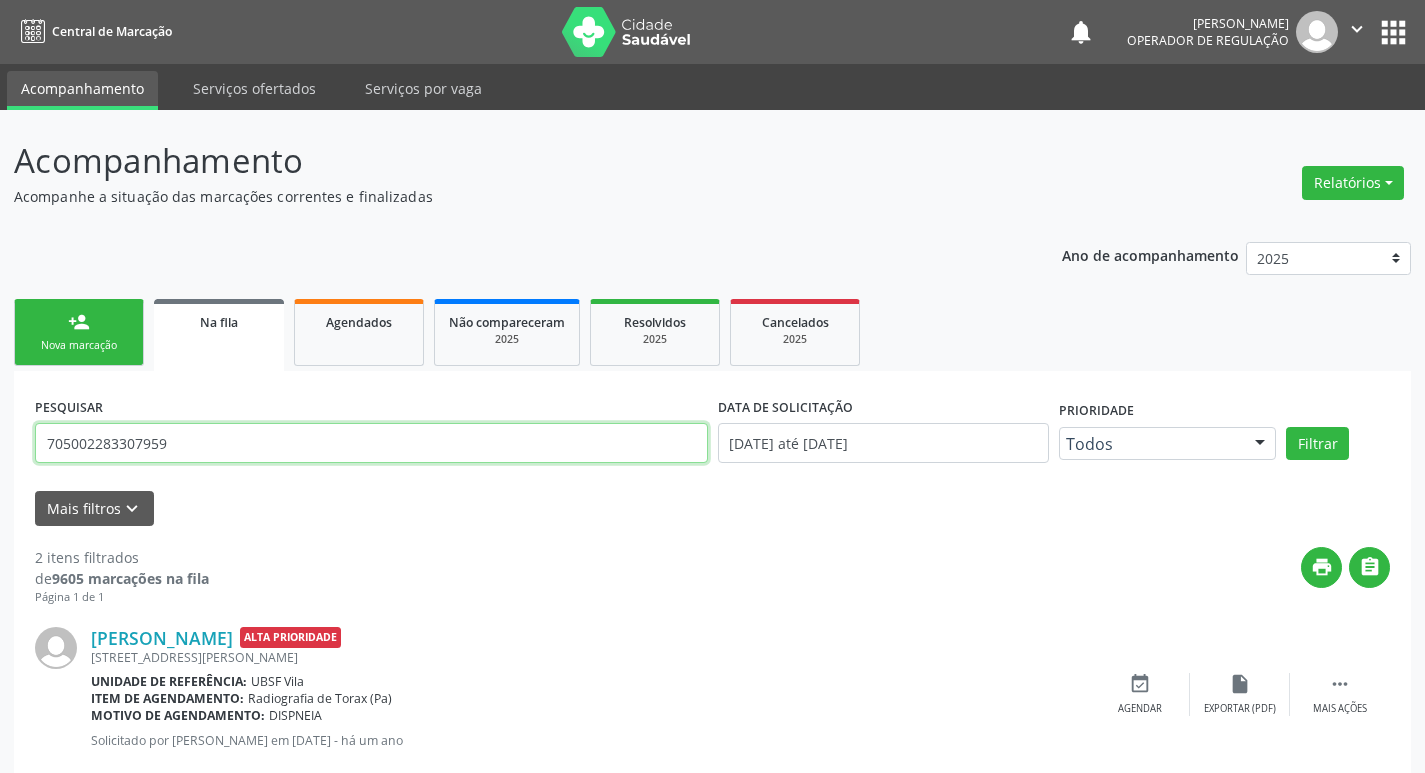 type on "705002283307959" 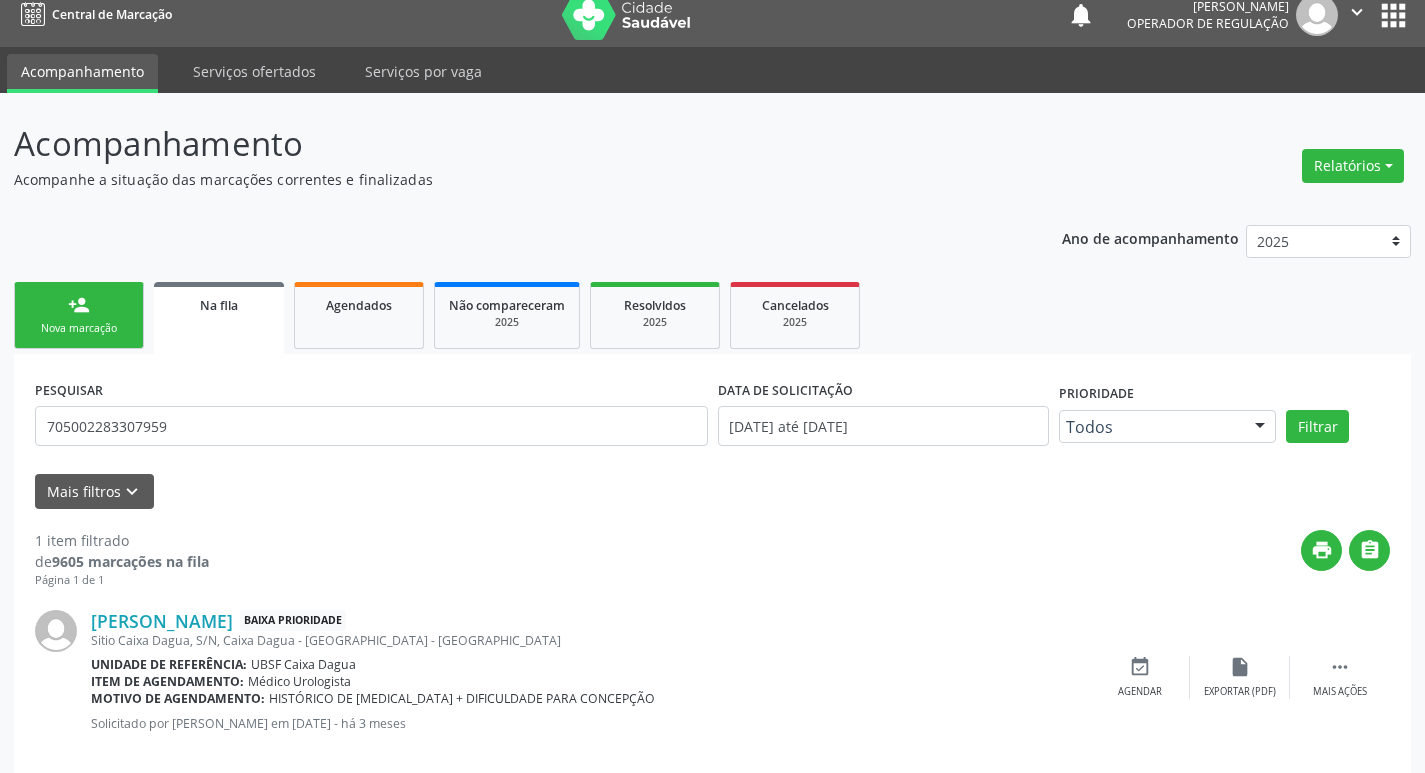 scroll, scrollTop: 46, scrollLeft: 0, axis: vertical 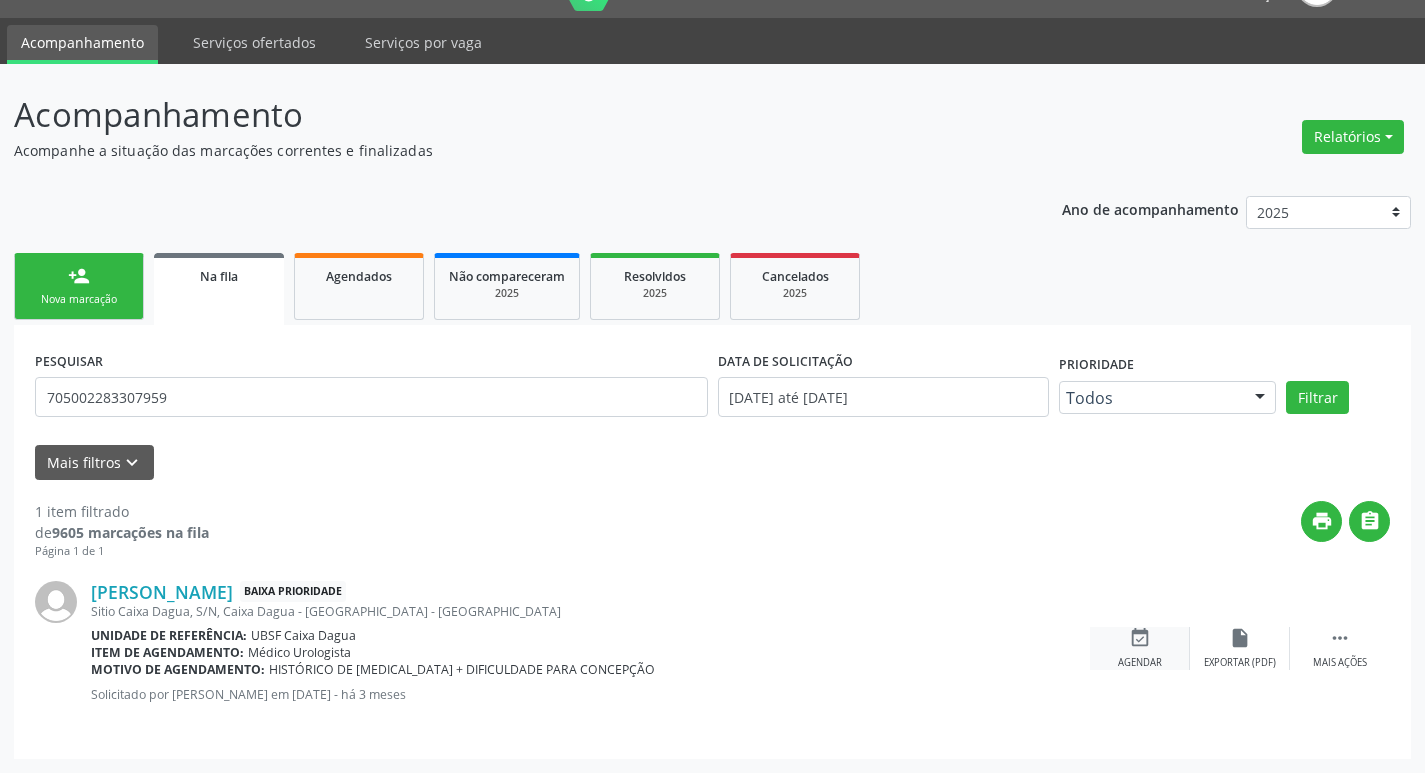 click on "event_available
Agendar" at bounding box center (1140, 648) 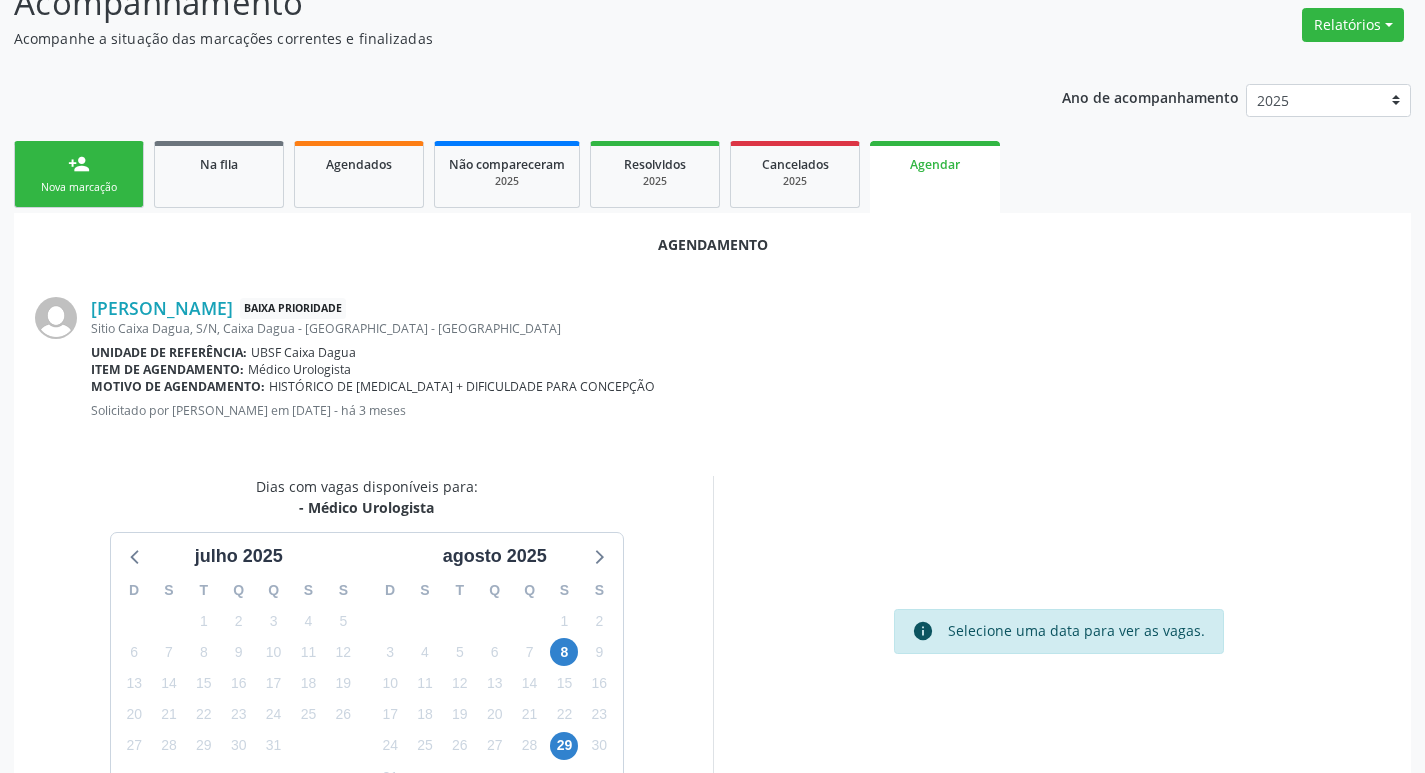 scroll, scrollTop: 221, scrollLeft: 0, axis: vertical 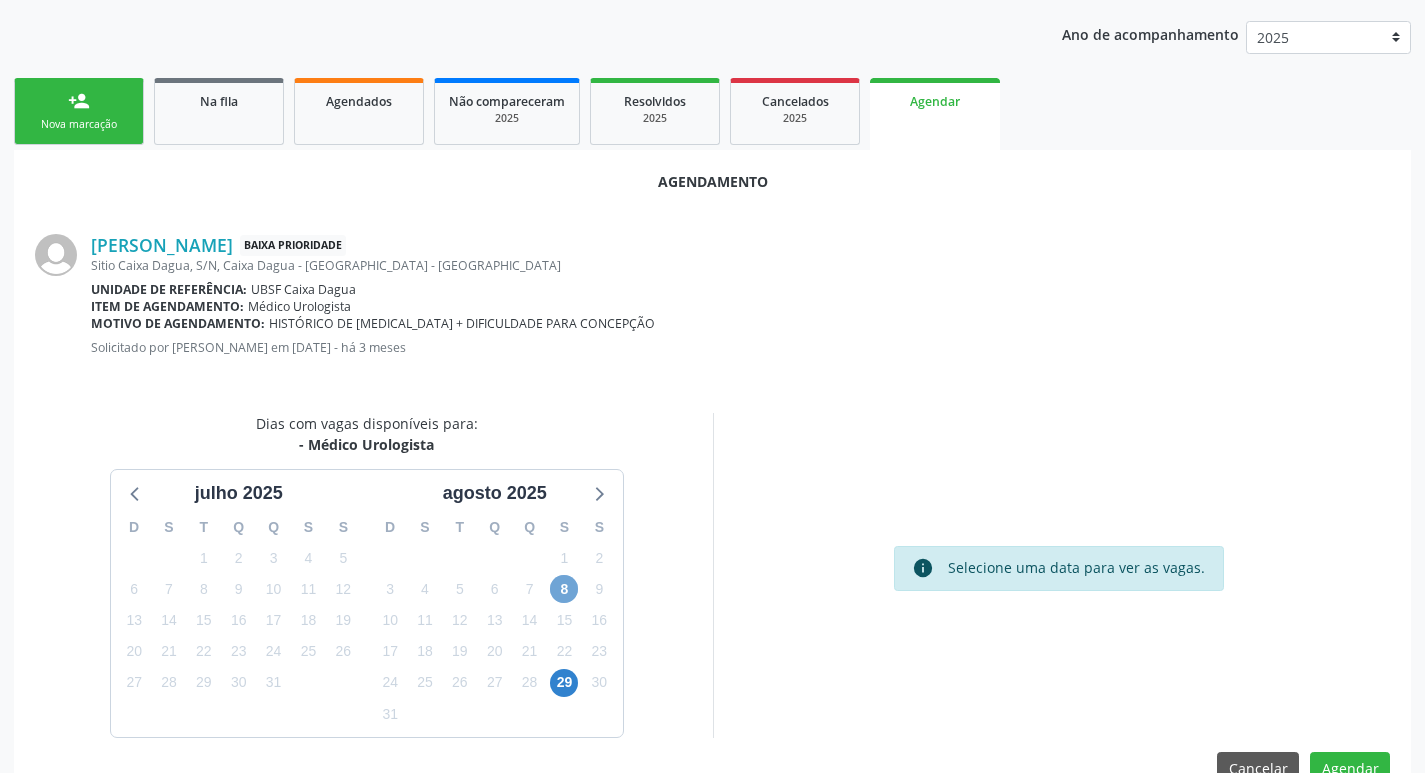 click on "8" at bounding box center [564, 589] 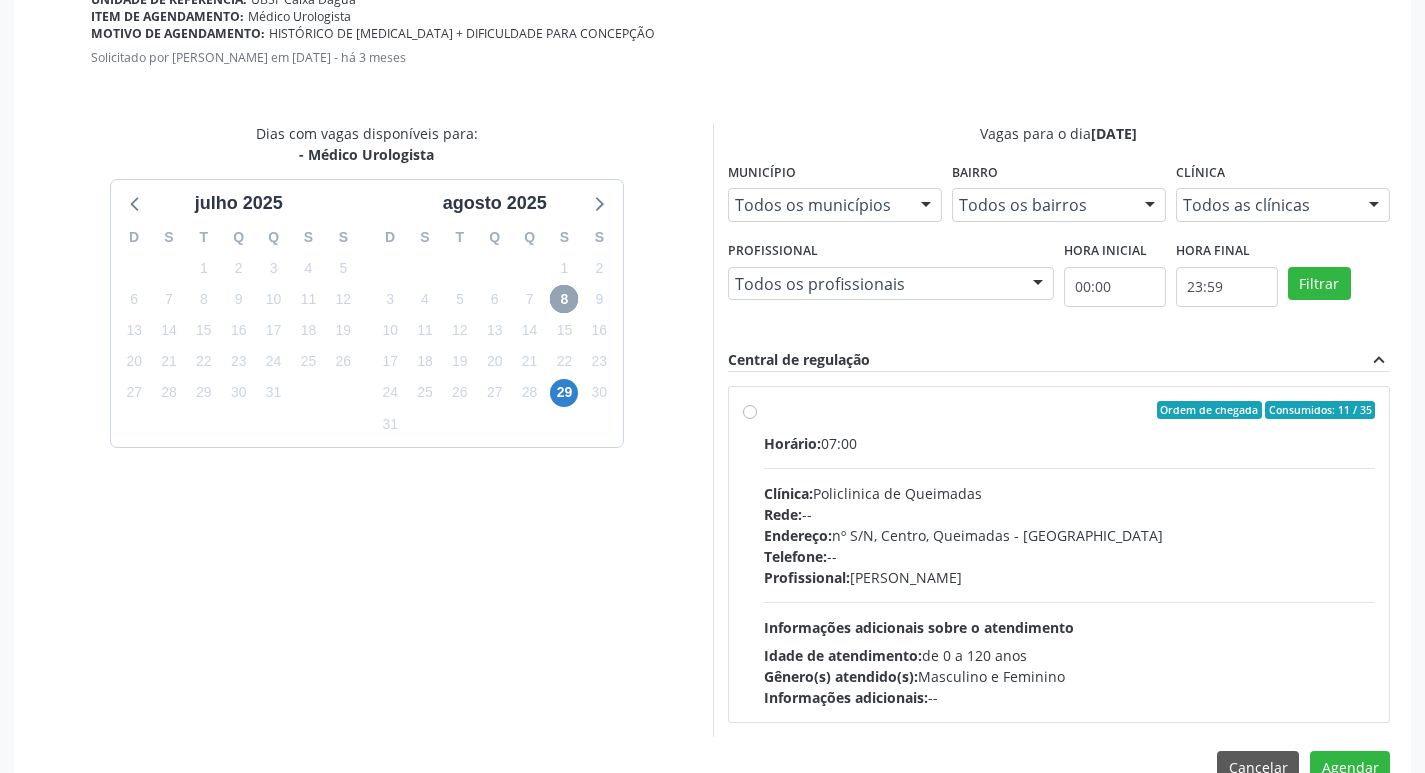 scroll, scrollTop: 521, scrollLeft: 0, axis: vertical 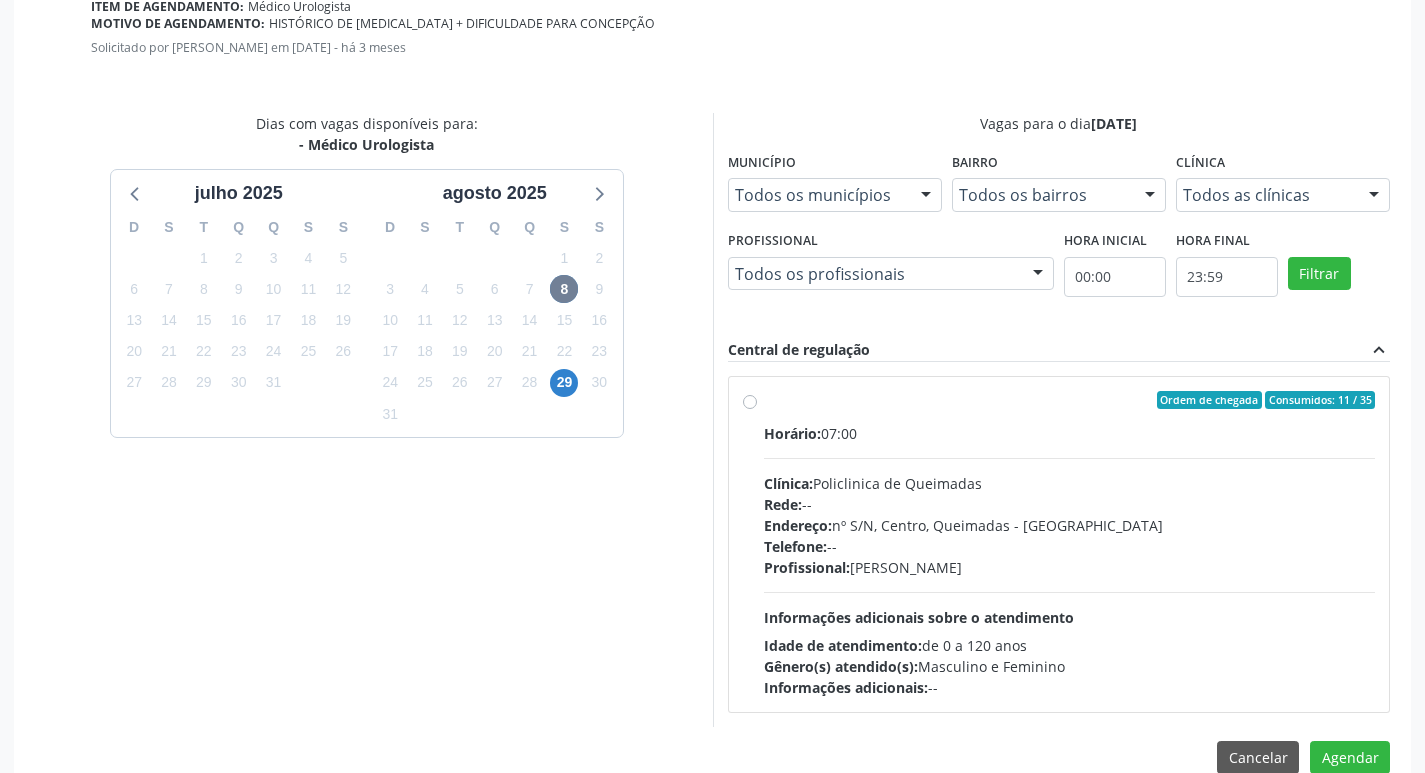 click on "Endereço:   nº S/N, Centro, Queimadas - PB" at bounding box center (1070, 525) 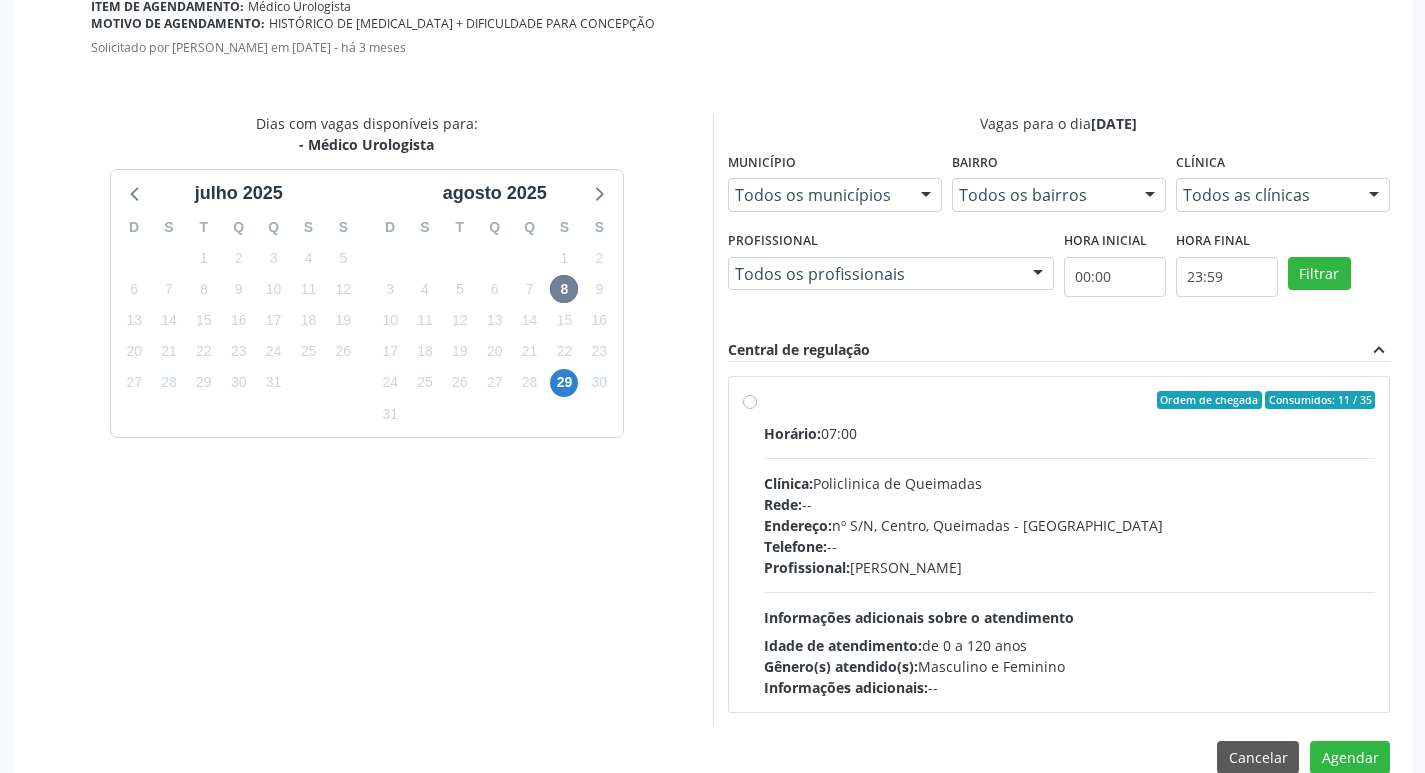 click on "Ordem de chegada
Consumidos: 11 / 35
Horário:   07:00
Clínica:  Policlinica de Queimadas
Rede:
--
Endereço:   nº S/N, Centro, Queimadas - PB
Telefone:   --
Profissional:
Ivanclecio de Souza Rodrigues
Informações adicionais sobre o atendimento
Idade de atendimento:
de 0 a 120 anos
Gênero(s) atendido(s):
Masculino e Feminino
Informações adicionais:
--" at bounding box center [750, 400] 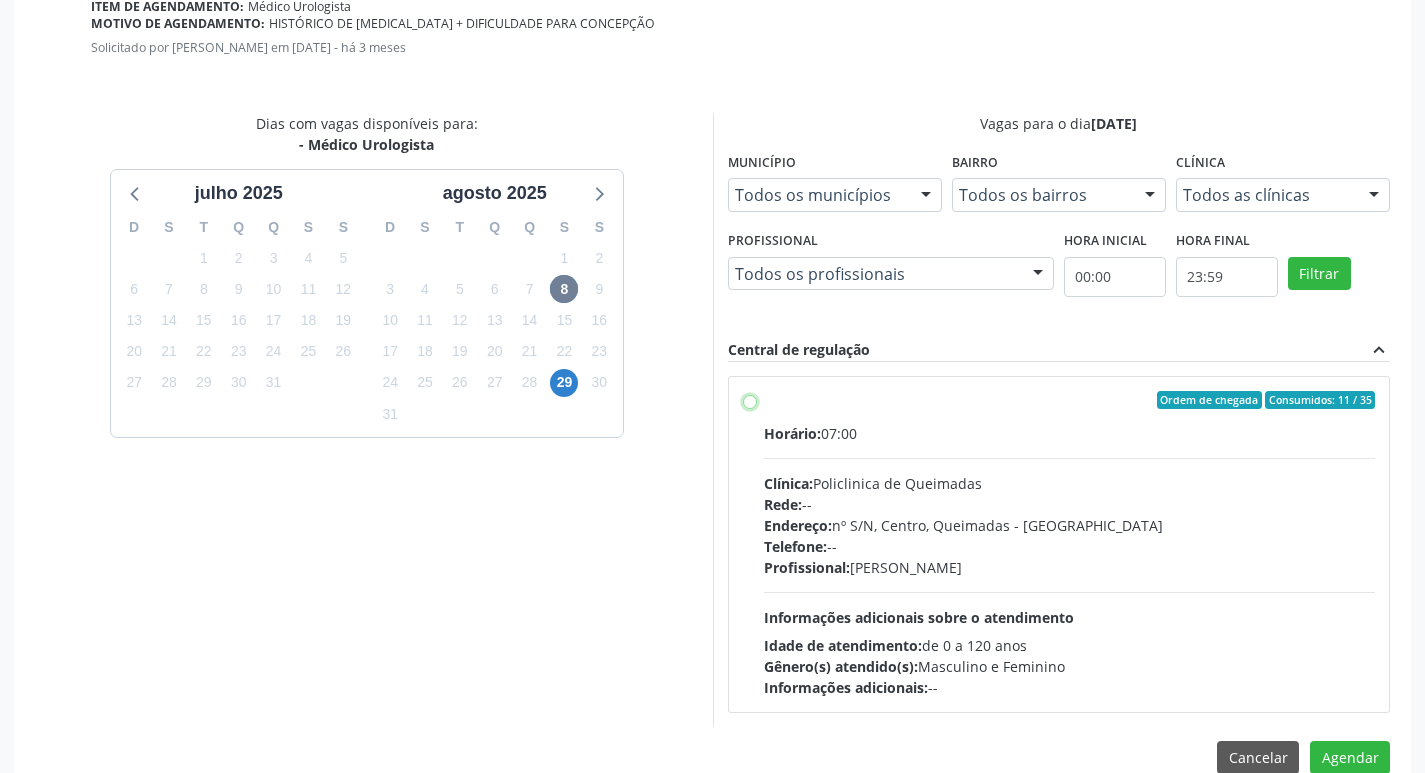 radio on "true" 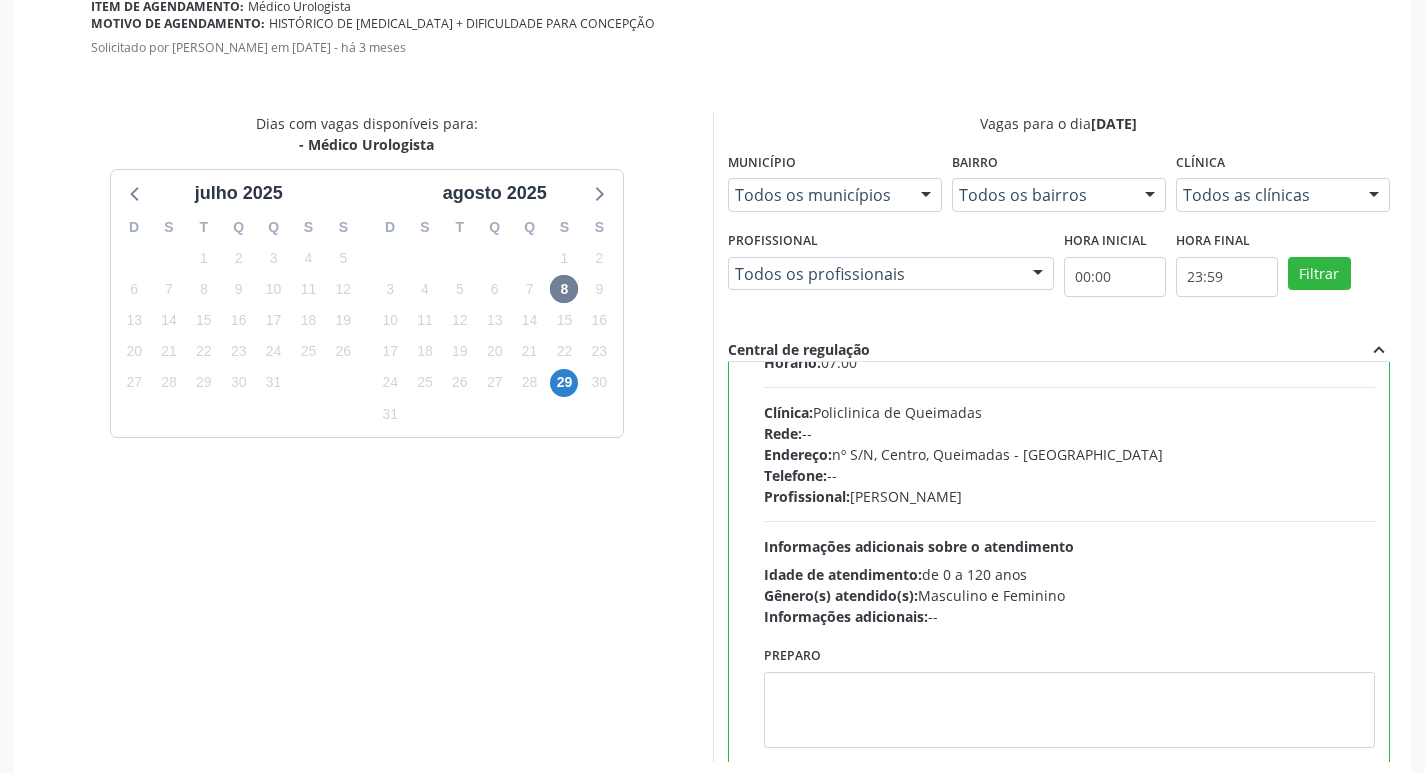 scroll, scrollTop: 99, scrollLeft: 0, axis: vertical 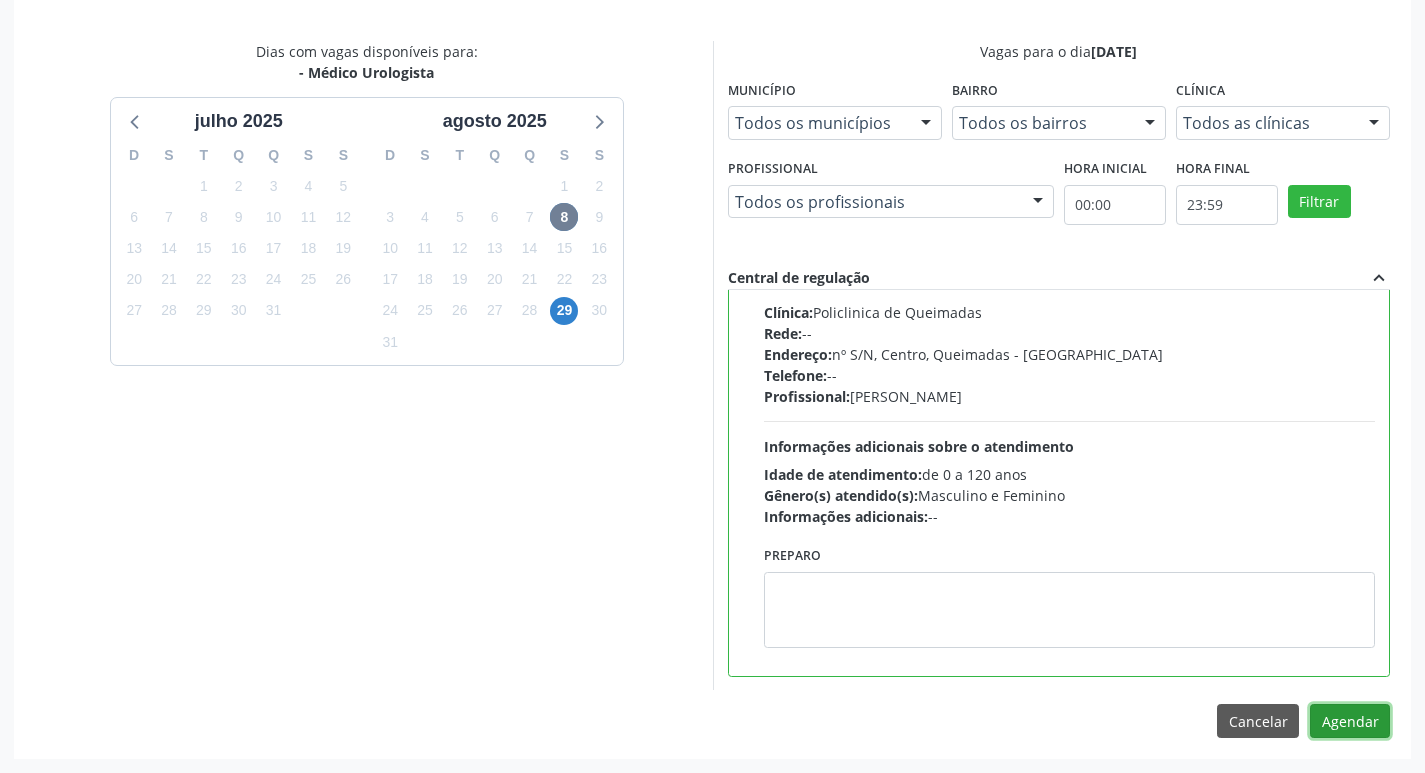 click on "Agendar" at bounding box center (1350, 721) 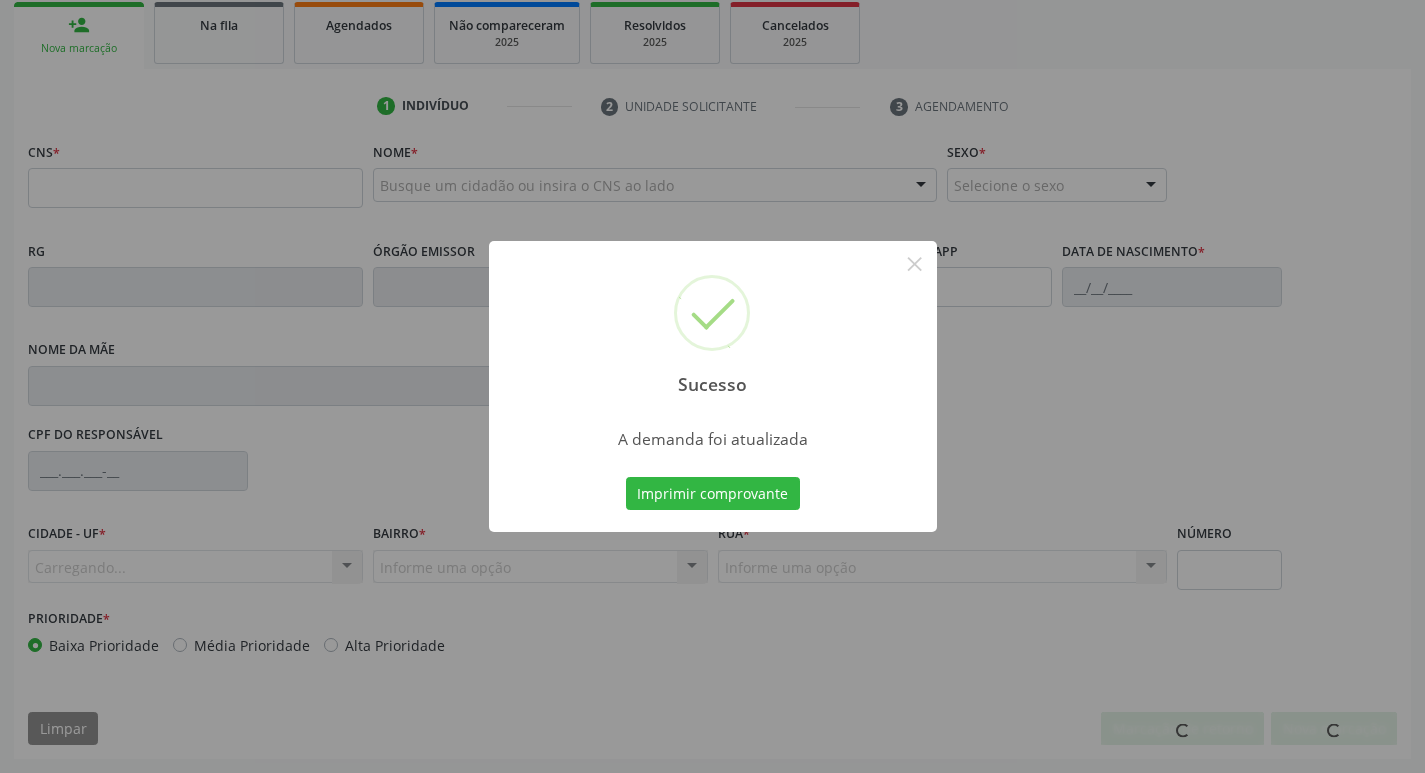scroll, scrollTop: 297, scrollLeft: 0, axis: vertical 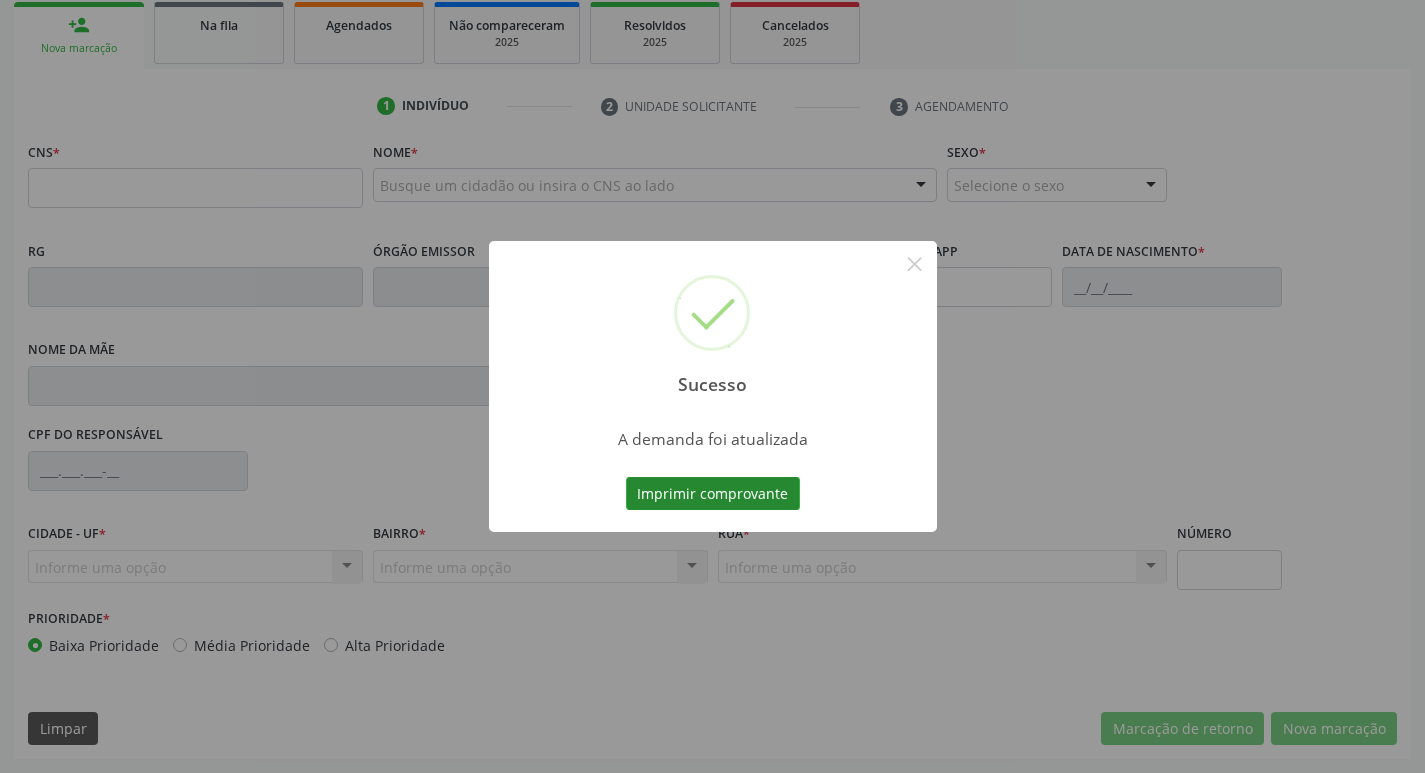 click on "Imprimir comprovante" at bounding box center (713, 494) 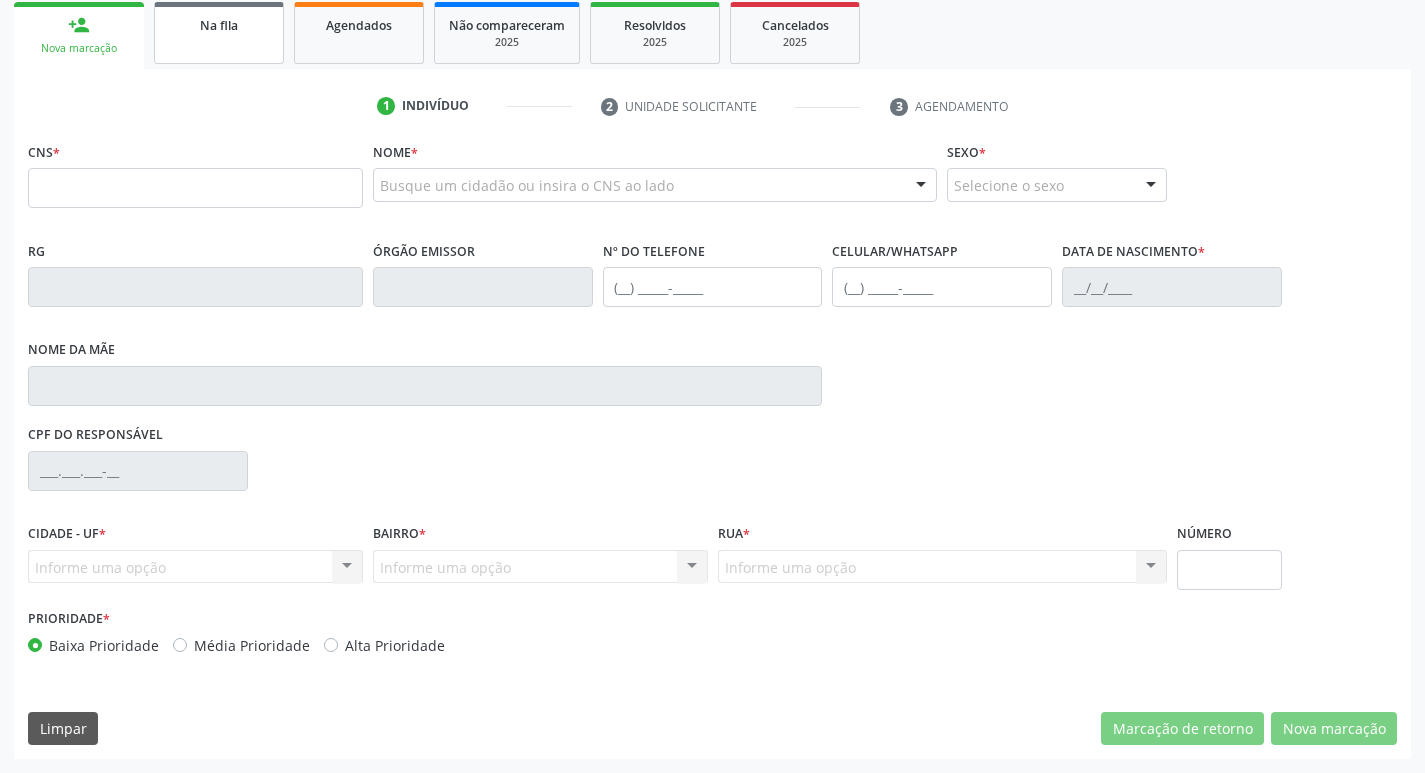 click on "Na fila" at bounding box center [219, 24] 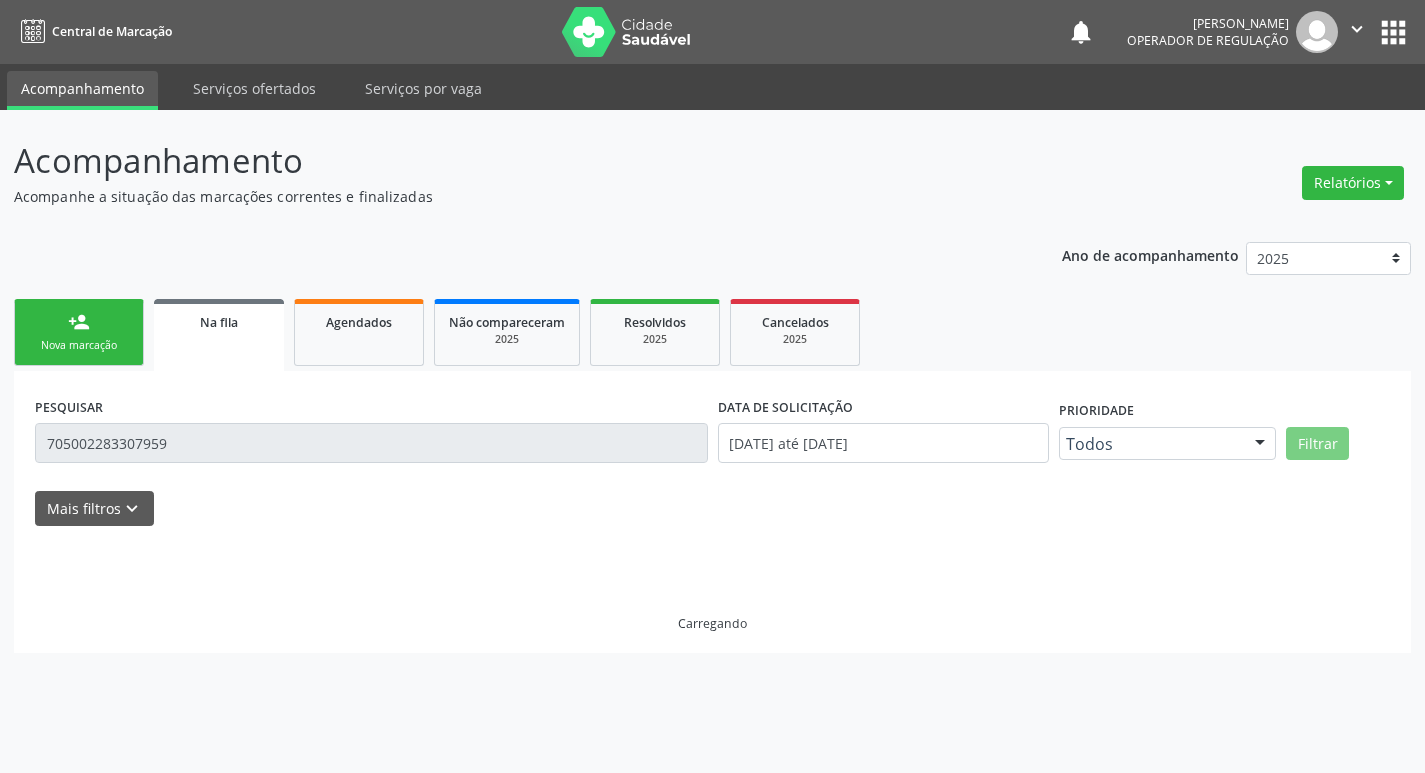 scroll, scrollTop: 0, scrollLeft: 0, axis: both 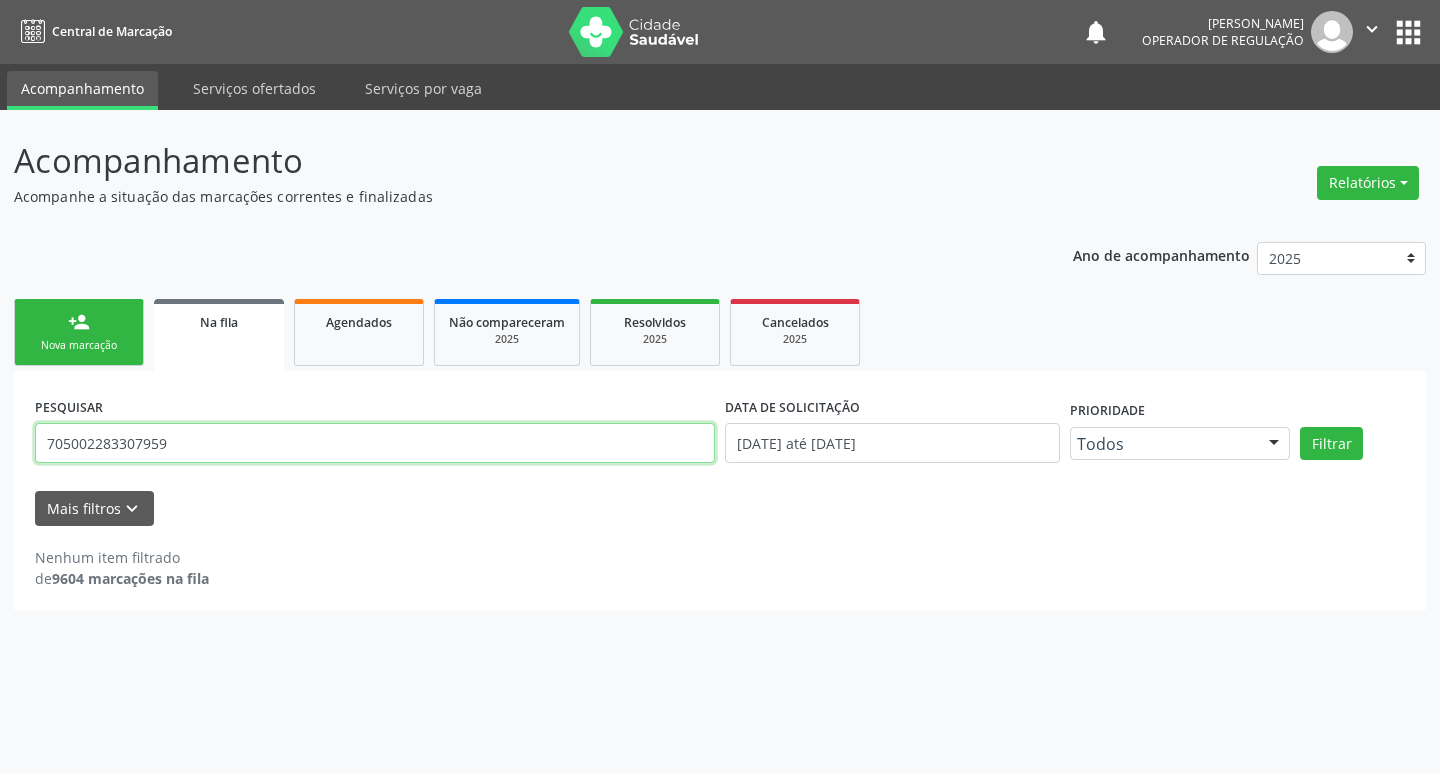 click on "705002283307959" at bounding box center [375, 443] 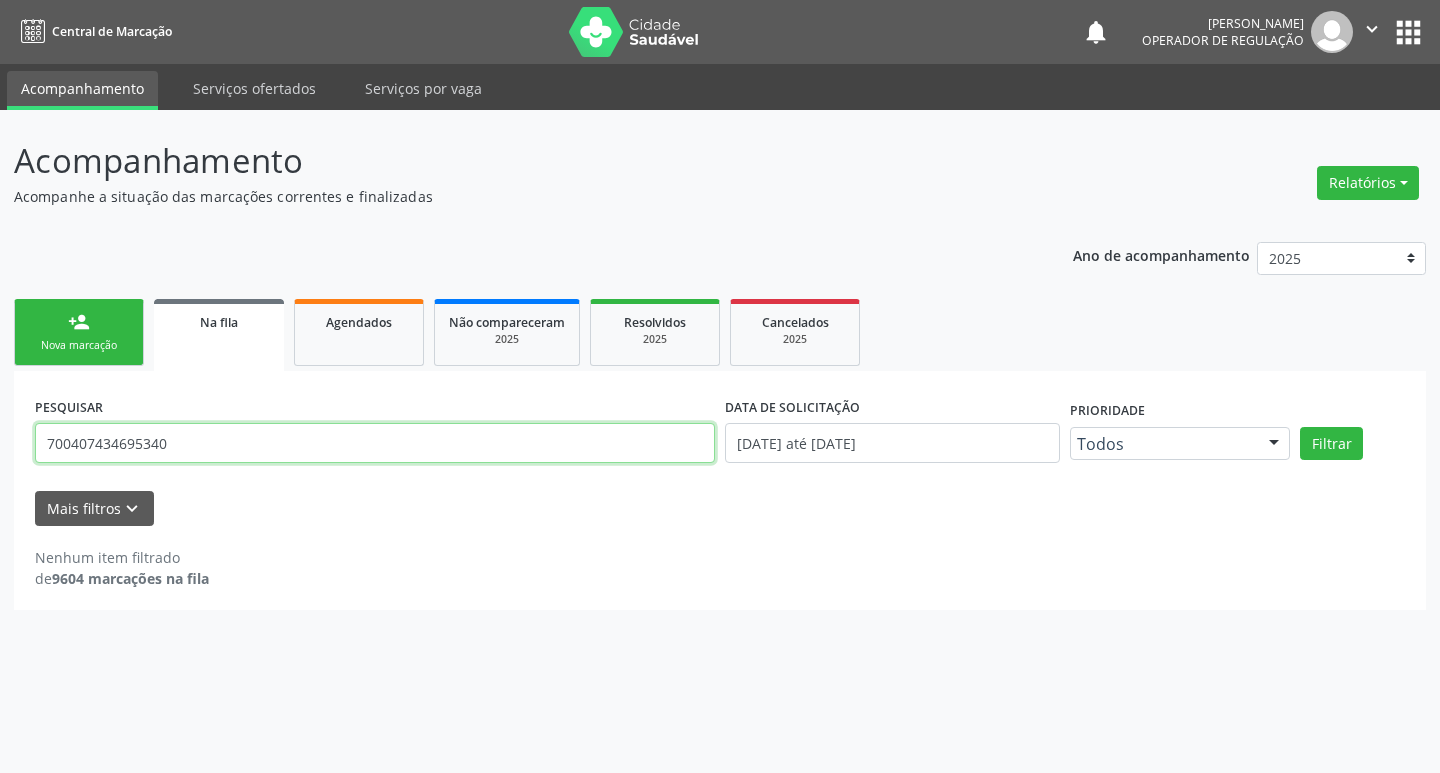 type on "700407434695340" 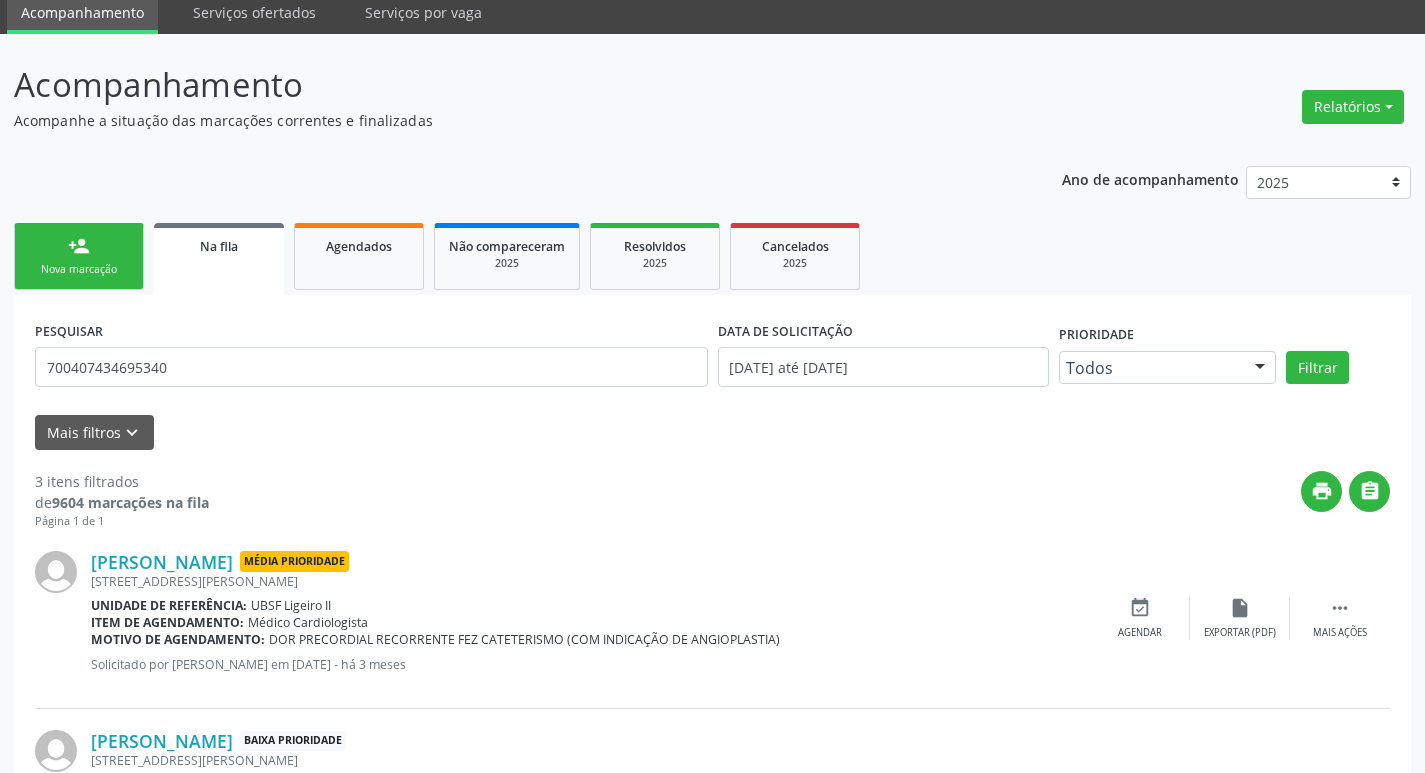 scroll, scrollTop: 400, scrollLeft: 0, axis: vertical 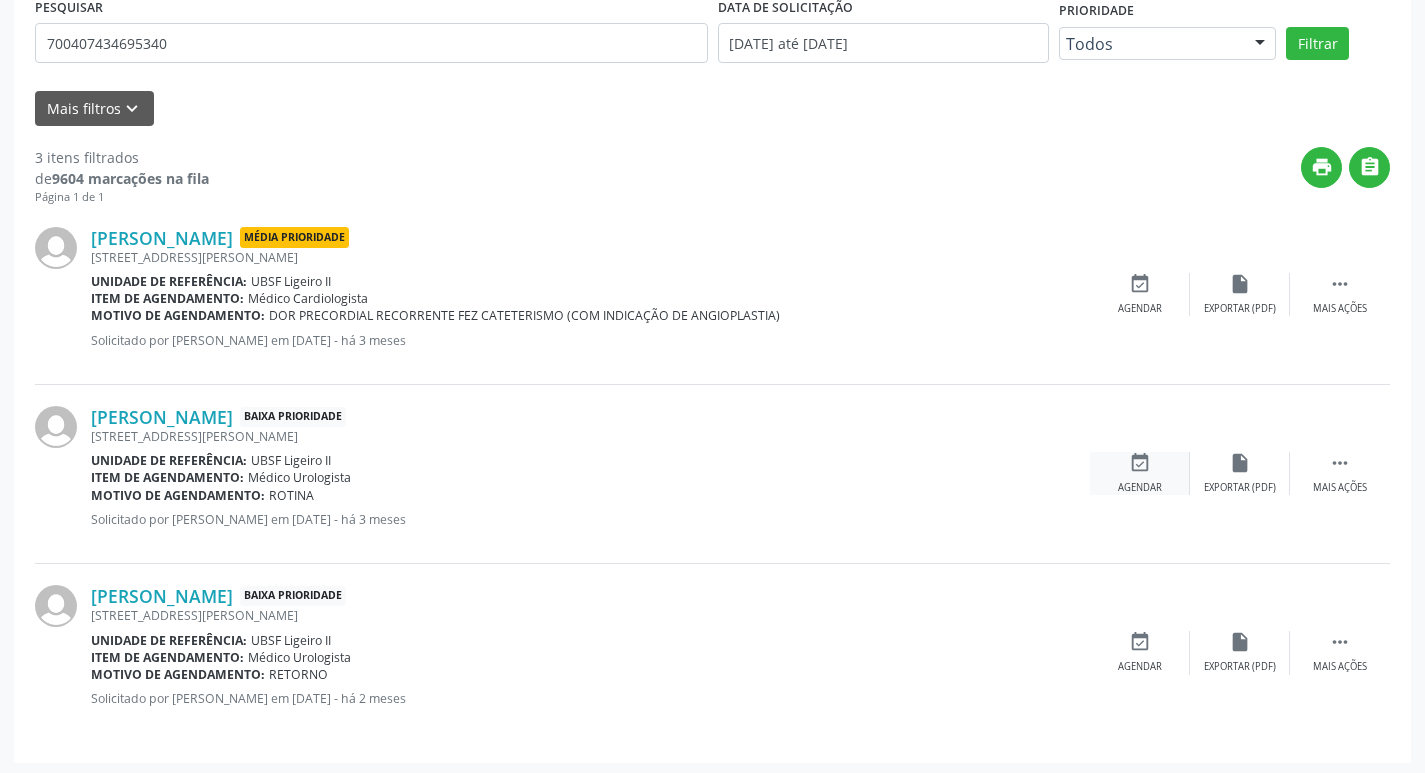 click on "event_available
Agendar" at bounding box center (1140, 473) 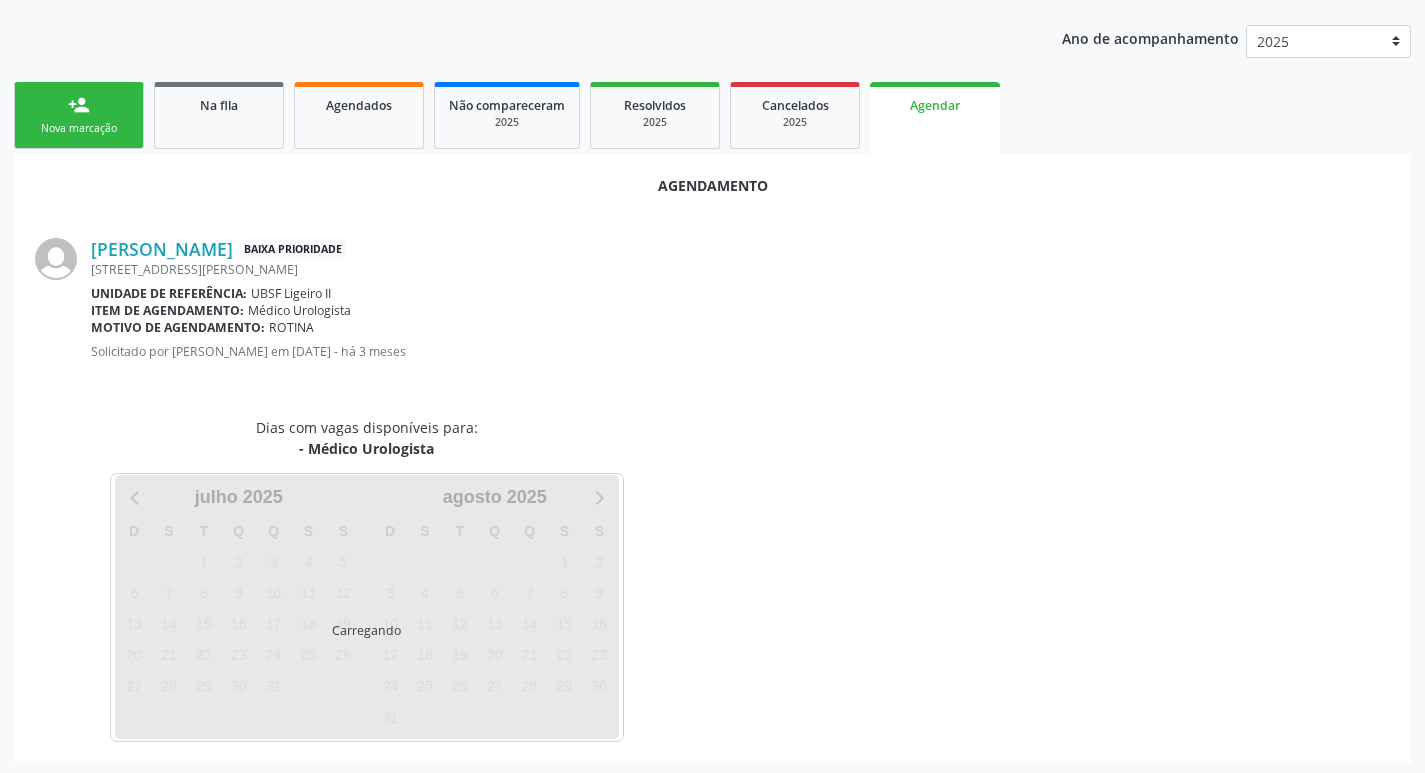 scroll, scrollTop: 221, scrollLeft: 0, axis: vertical 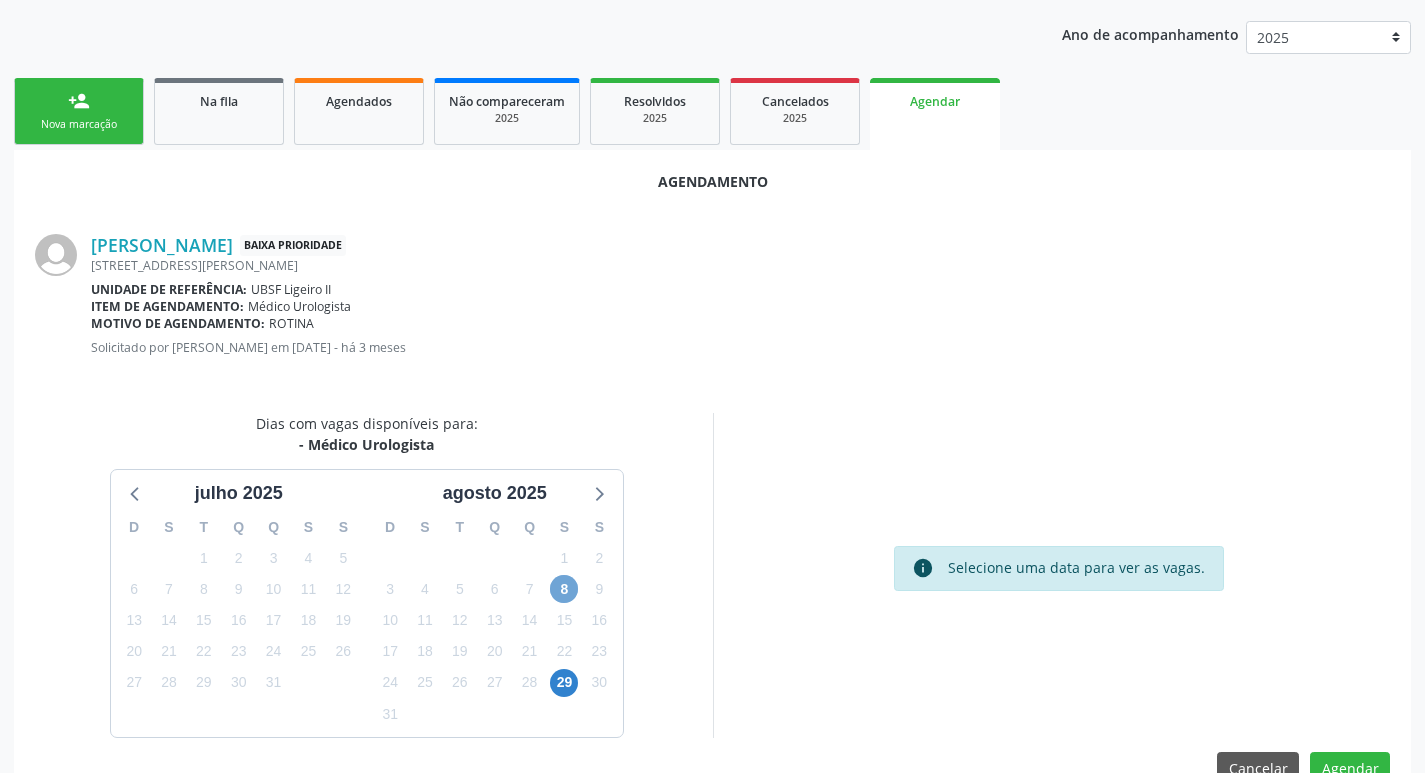 click on "8" at bounding box center (564, 589) 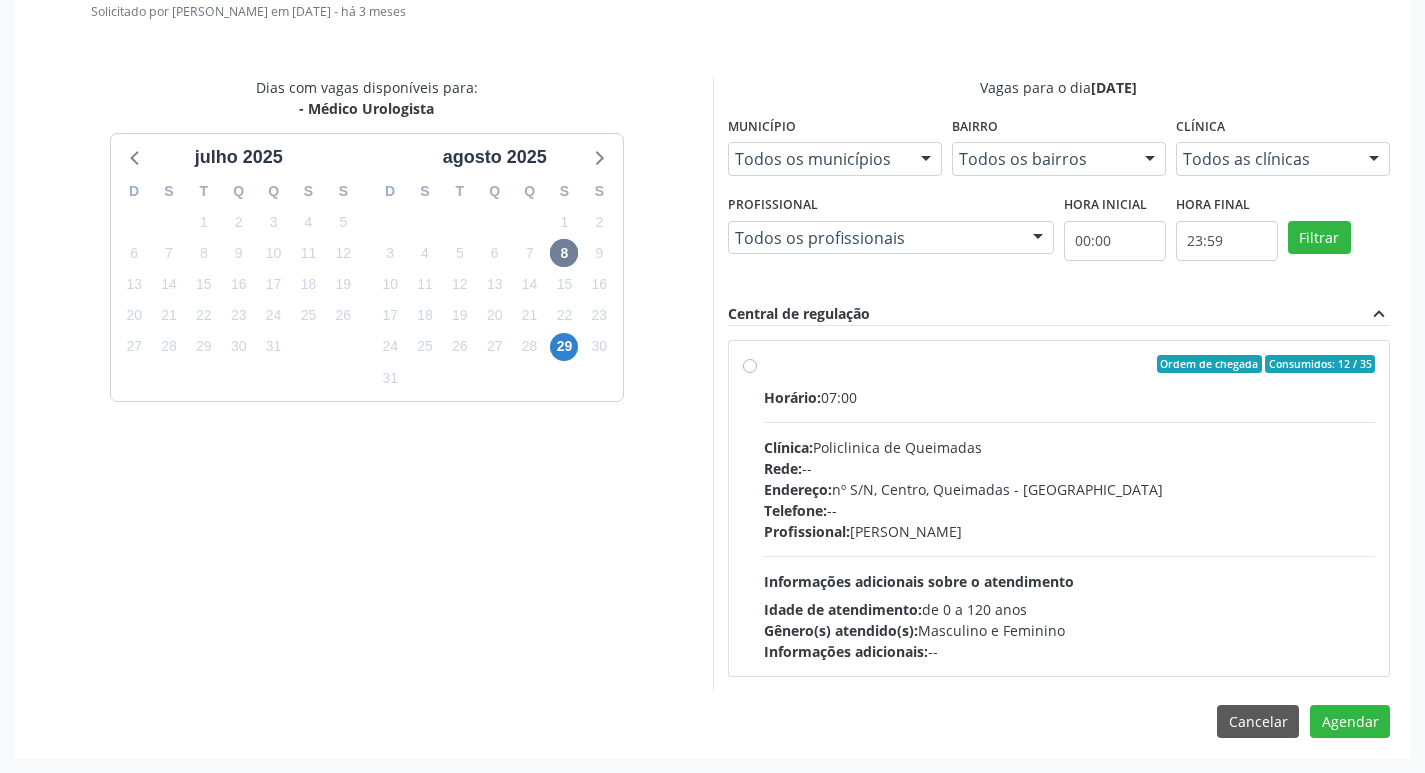 click on "Endereço:   nº S/N, Centro, Queimadas - PB" at bounding box center (1070, 489) 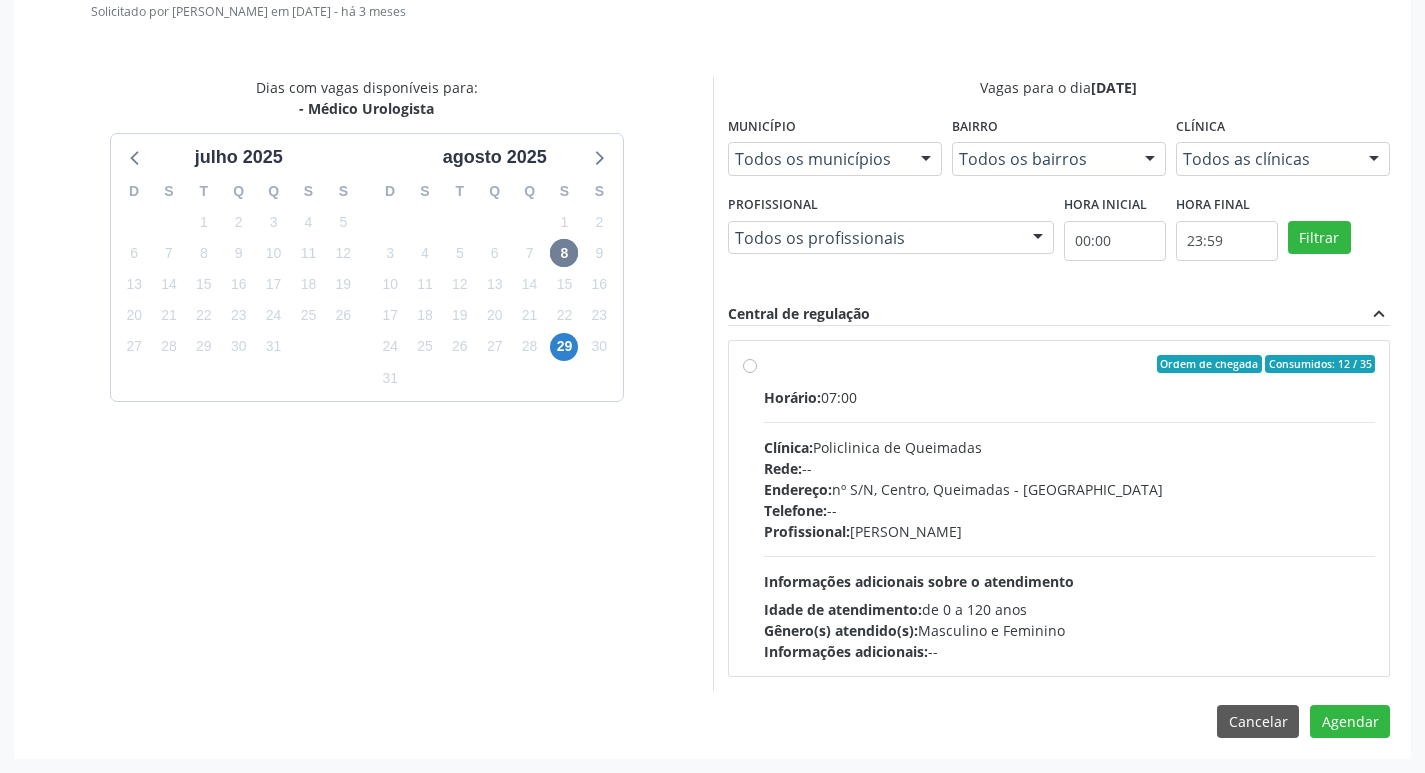 click on "Ordem de chegada
Consumidos: 12 / 35
Horário:   07:00
Clínica:  Policlinica de Queimadas
Rede:
--
Endereço:   nº S/N, Centro, Queimadas - PB
Telefone:   --
Profissional:
Ivanclecio de Souza Rodrigues
Informações adicionais sobre o atendimento
Idade de atendimento:
de 0 a 120 anos
Gênero(s) atendido(s):
Masculino e Feminino
Informações adicionais:
--" at bounding box center [750, 364] 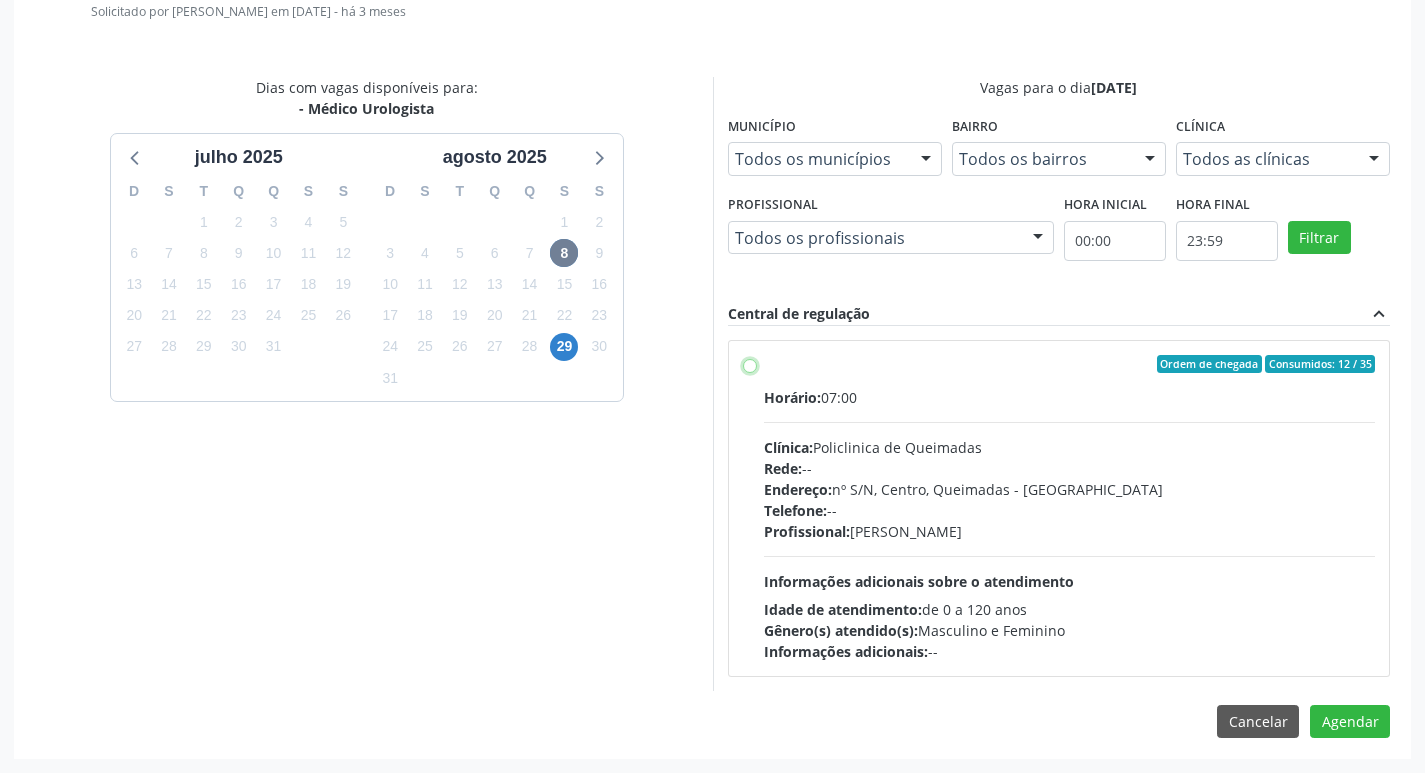 radio on "true" 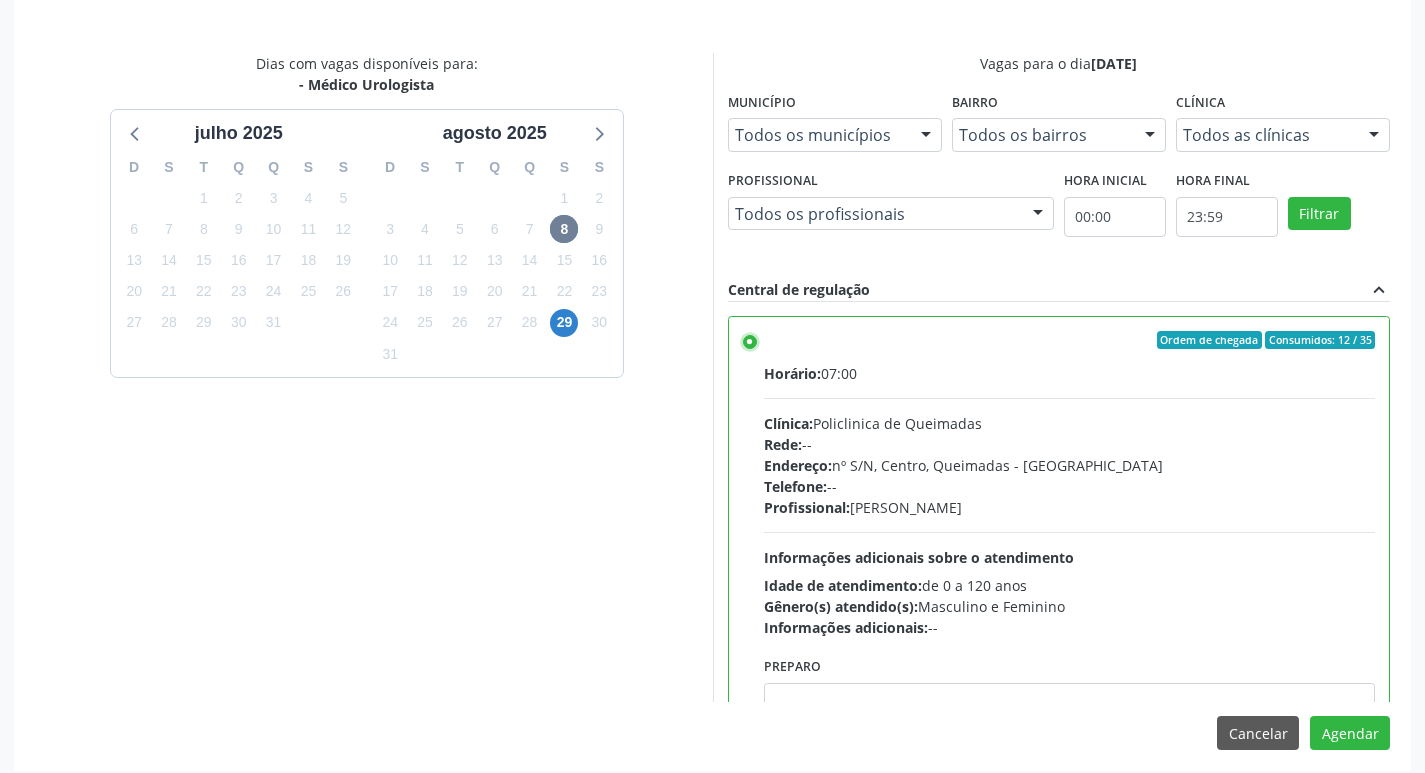 scroll, scrollTop: 593, scrollLeft: 0, axis: vertical 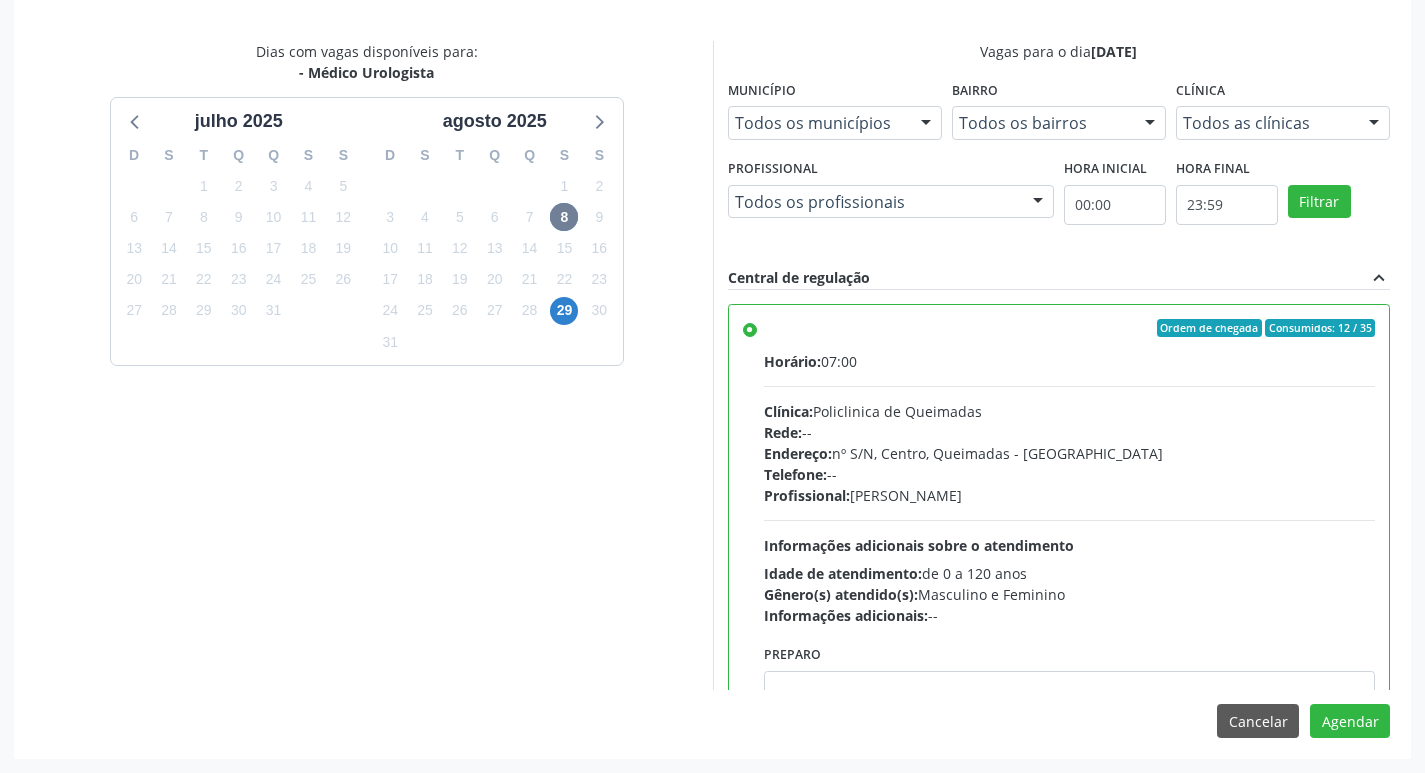 click on "Agendamento
Rosemiro Freire Bezerra
Baixa Prioridade
Rua Miqueias F. de Siqueira, 27, Ligeiro II - Queimadas - PB
Unidade de referência:
UBSF Ligeiro II
Item de agendamento:
Médico Urologista
Motivo de agendamento:
ROTINA
Solicitado por Anna Caroline Mendes de Andrade em 14/05/2025 - há 3 meses
Dias com vagas disponíveis para:
- Médico Urologista
julho 2025 D S T Q Q S S 29 30 1 2 3 4 5 6 7 8 9 10 11 12 13 14 15 16 17 18 19 20 21 22 23 24 25 26 27 28 29 30 31 1 2 3 4 5 6 7 8 9 agosto 2025 D S T Q Q S S 27 28 29 30 31 1 2 3 4 5 6 7 8 9 10 11 12 13 14 15 16 17 18 19 20 21 22 23 24 25 26 27 28 29 30 31 1 2 3 4 5 6
Vagas para o dia
08/08/2025
Município
Todos os municípios         Todos os municípios   Queimadas - PB
Nenhum resultado encontrado para: "   "
Não há nenhuma opção para ser exibida." at bounding box center [712, 268] 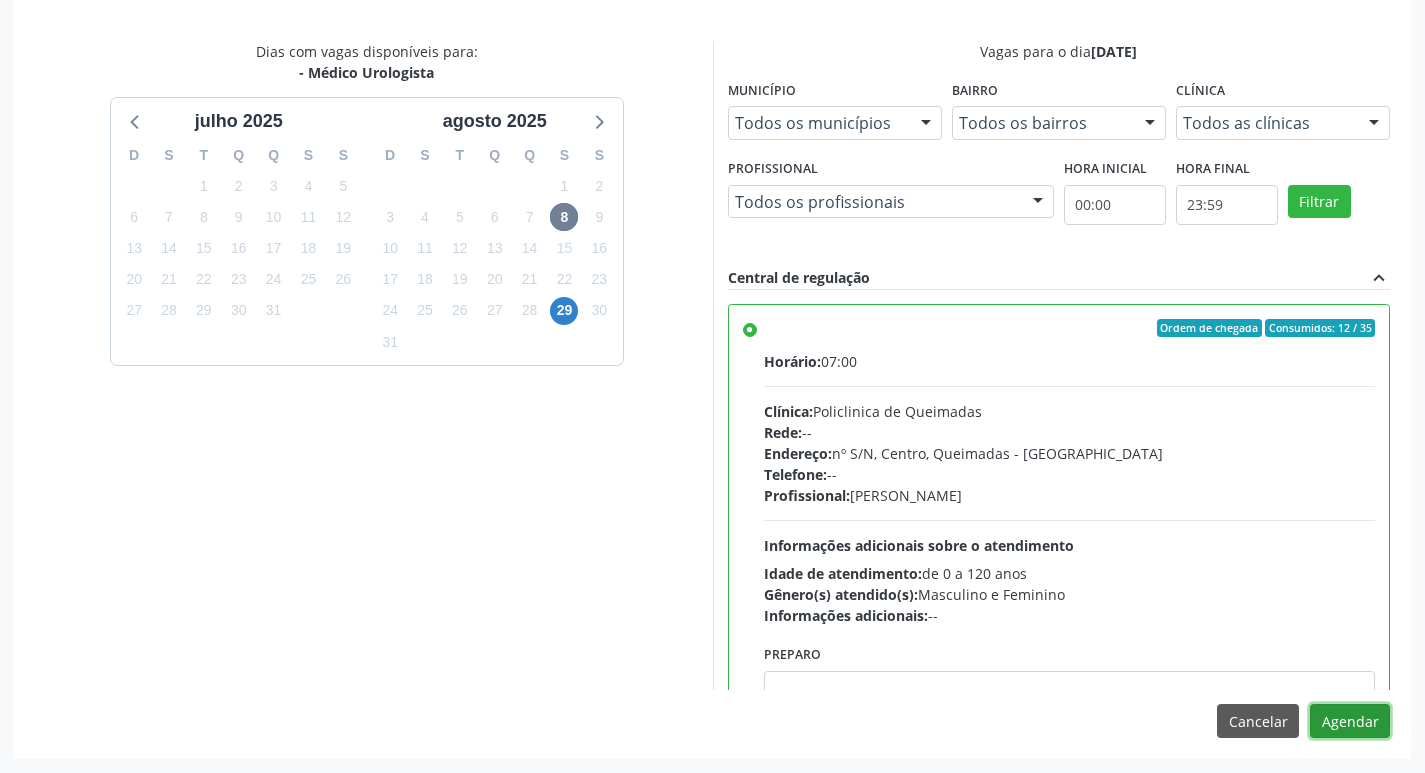 click on "Agendar" at bounding box center (1350, 721) 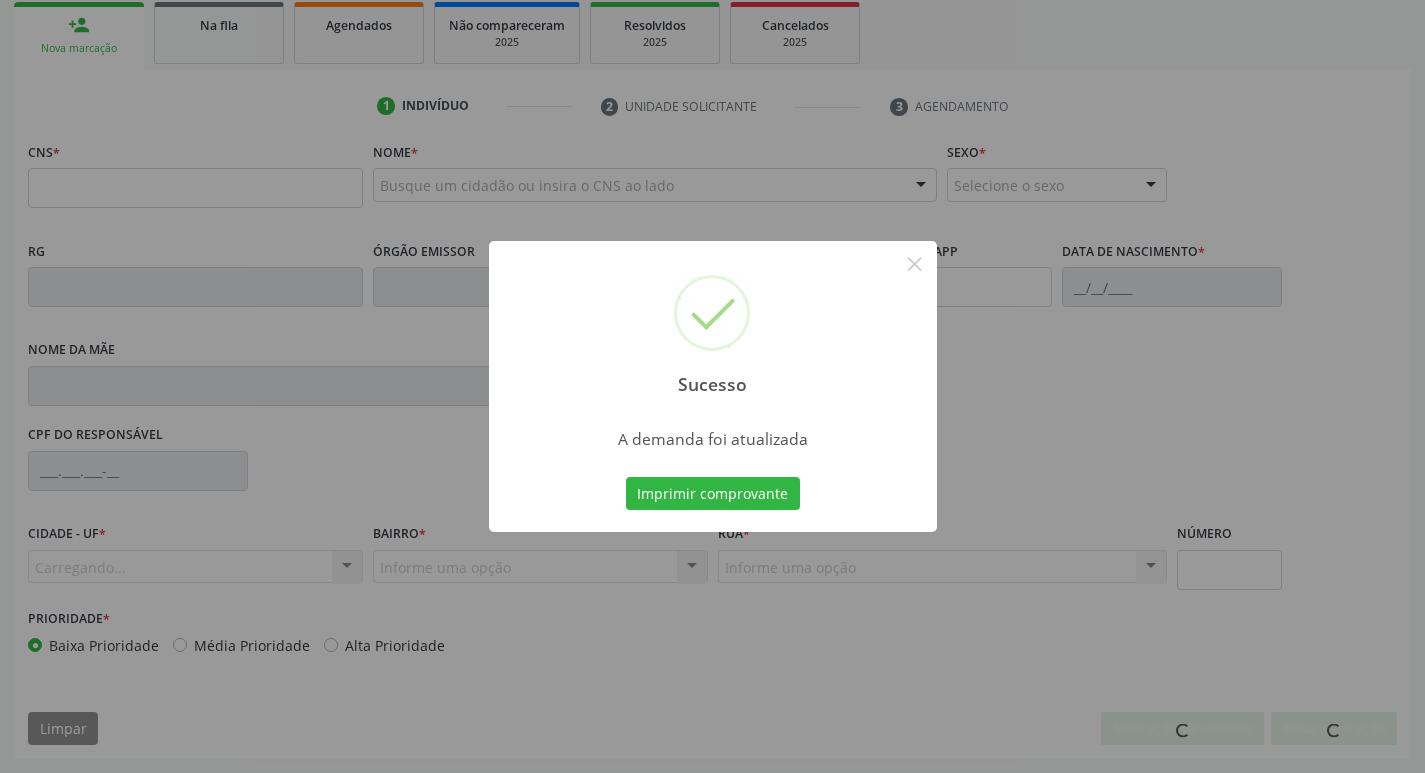 scroll, scrollTop: 297, scrollLeft: 0, axis: vertical 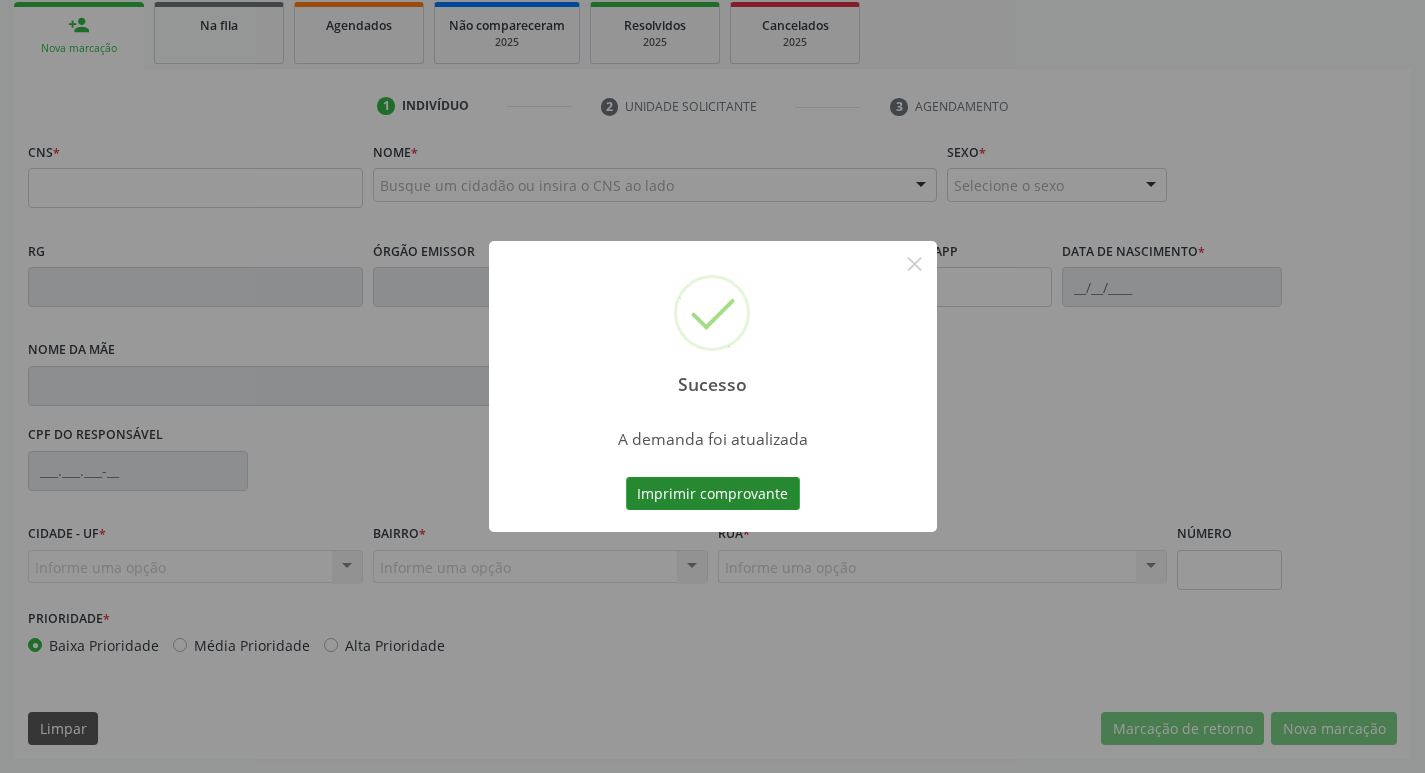 click on "Imprimir comprovante" at bounding box center (713, 494) 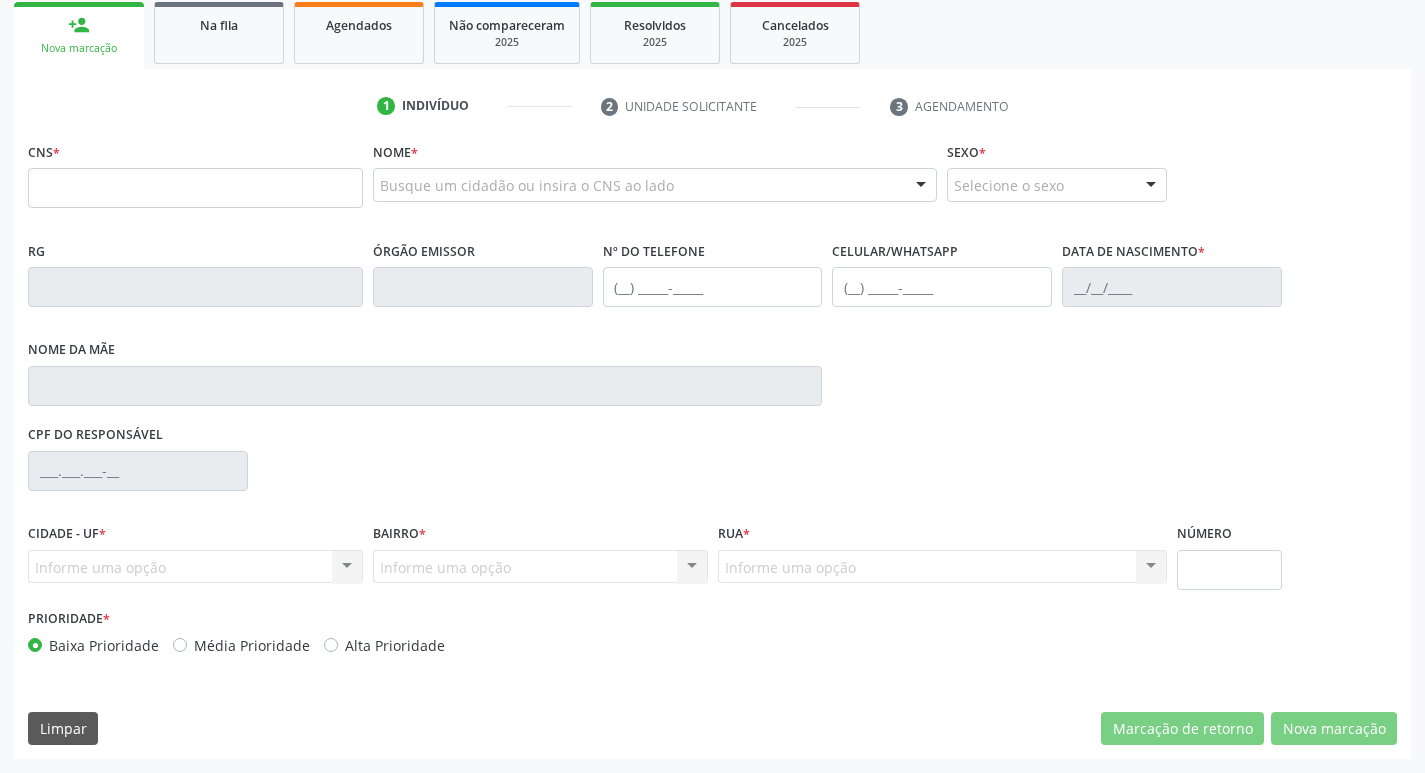 click on "Na fila" at bounding box center [219, 24] 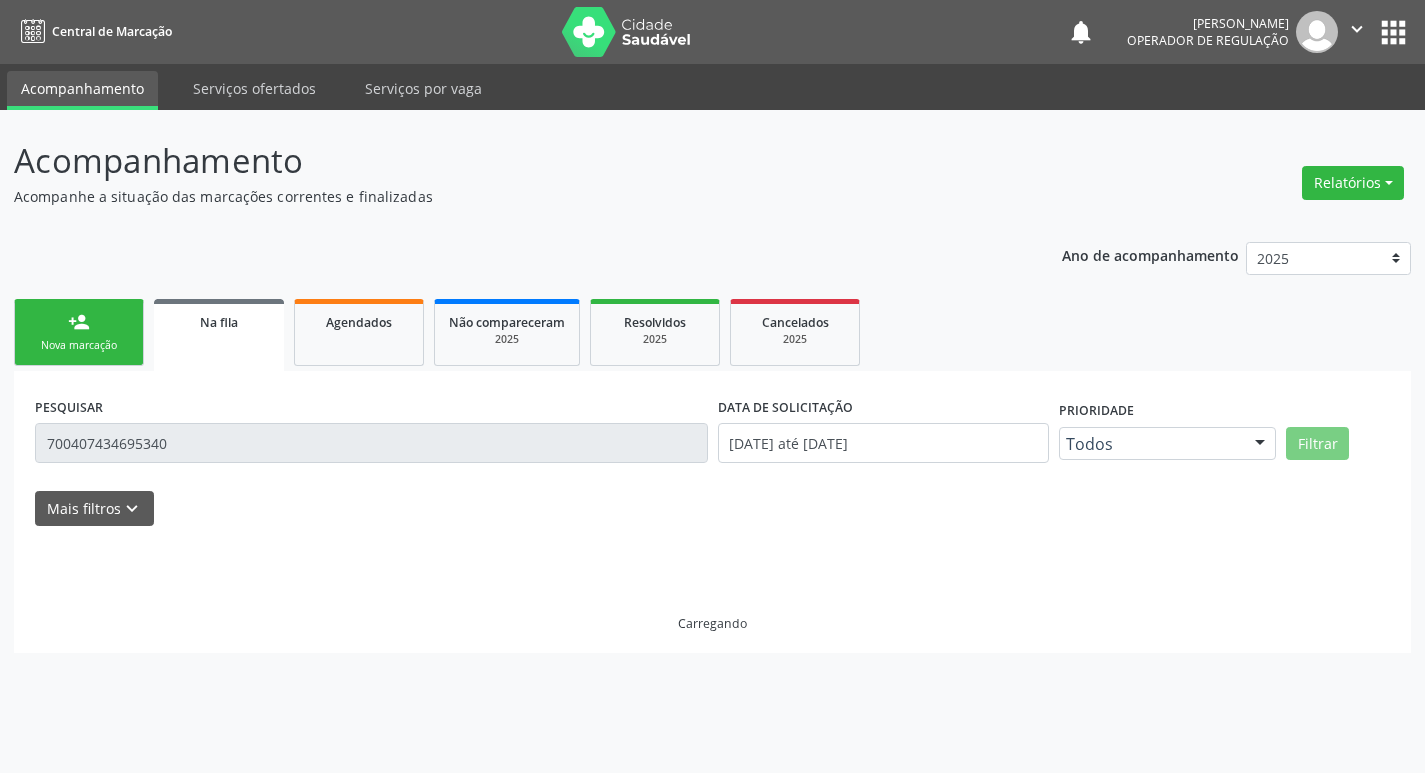 scroll, scrollTop: 0, scrollLeft: 0, axis: both 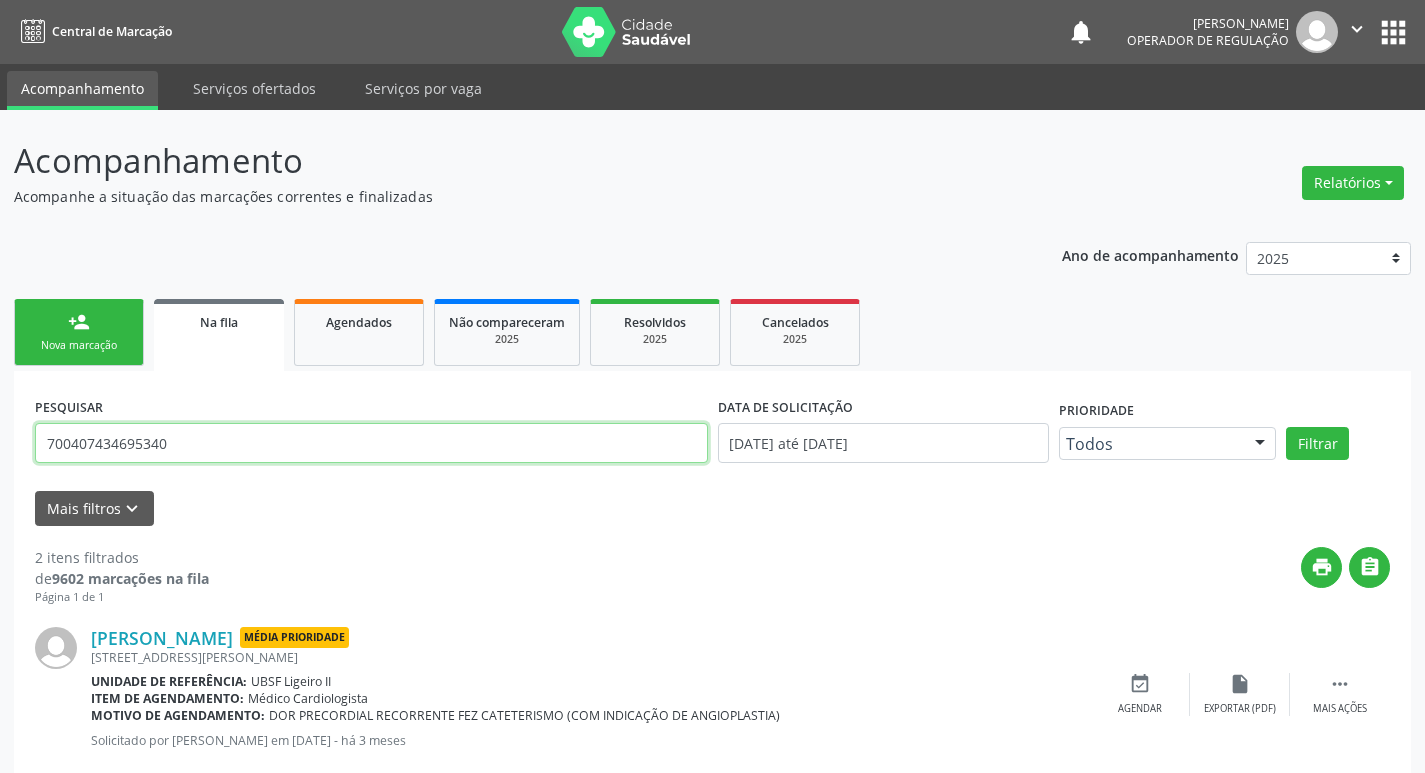 click on "700407434695340" at bounding box center [371, 443] 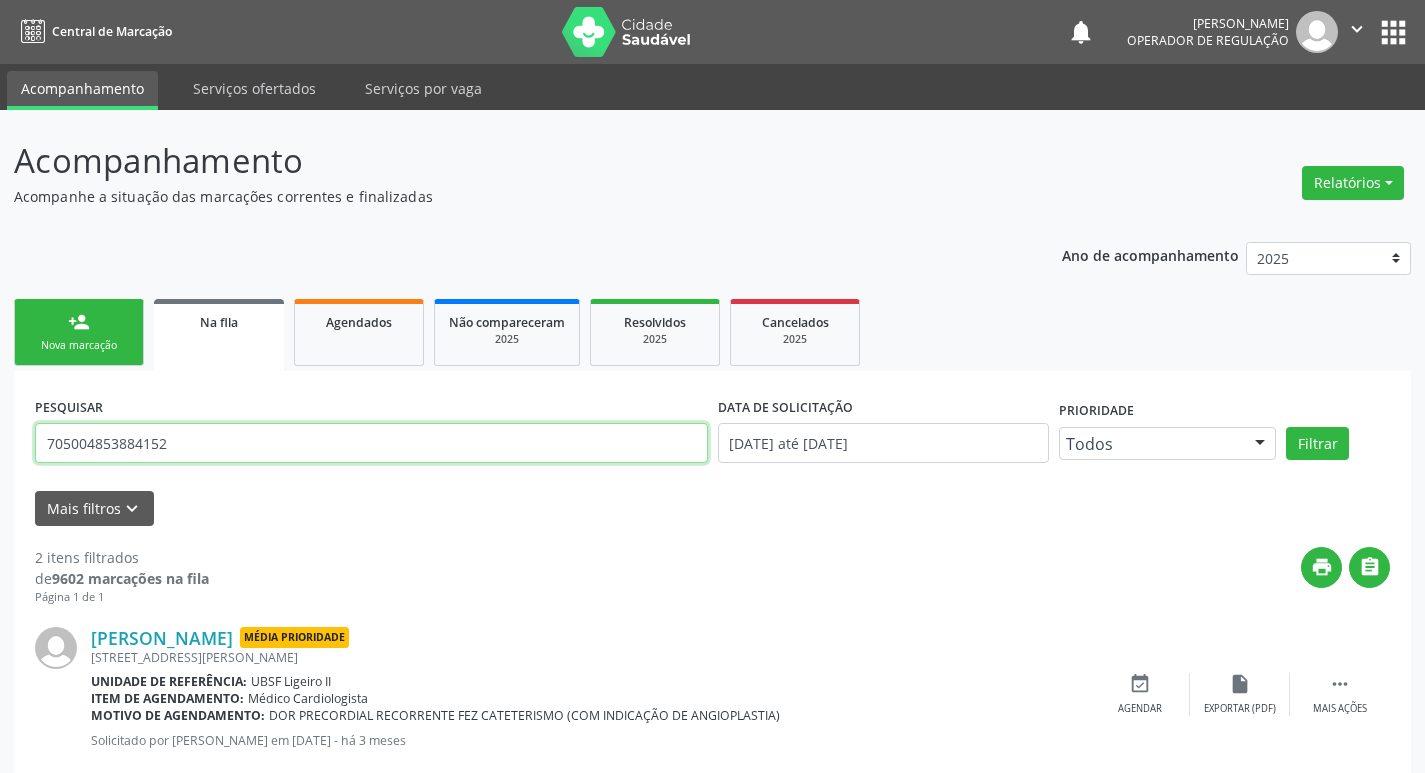 type on "705004853884152" 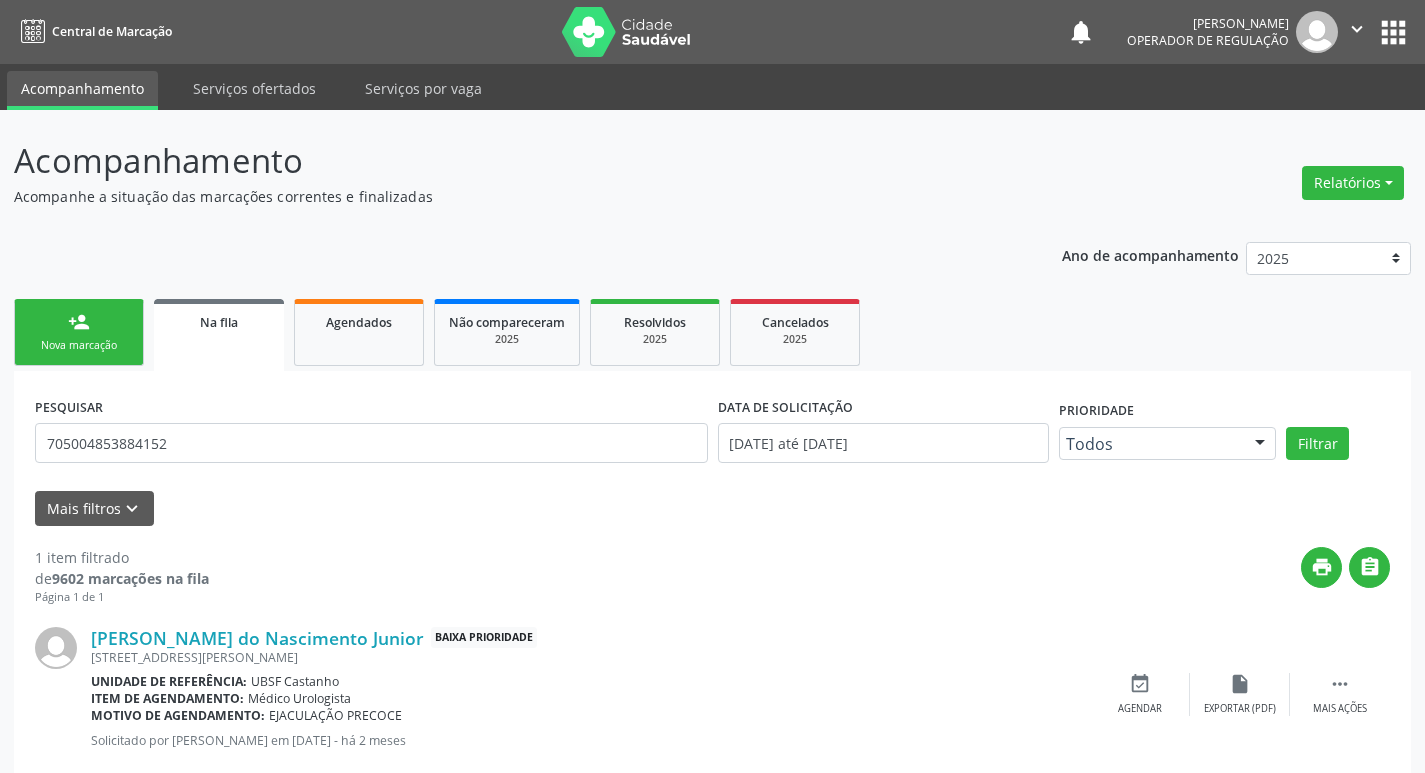 scroll, scrollTop: 46, scrollLeft: 0, axis: vertical 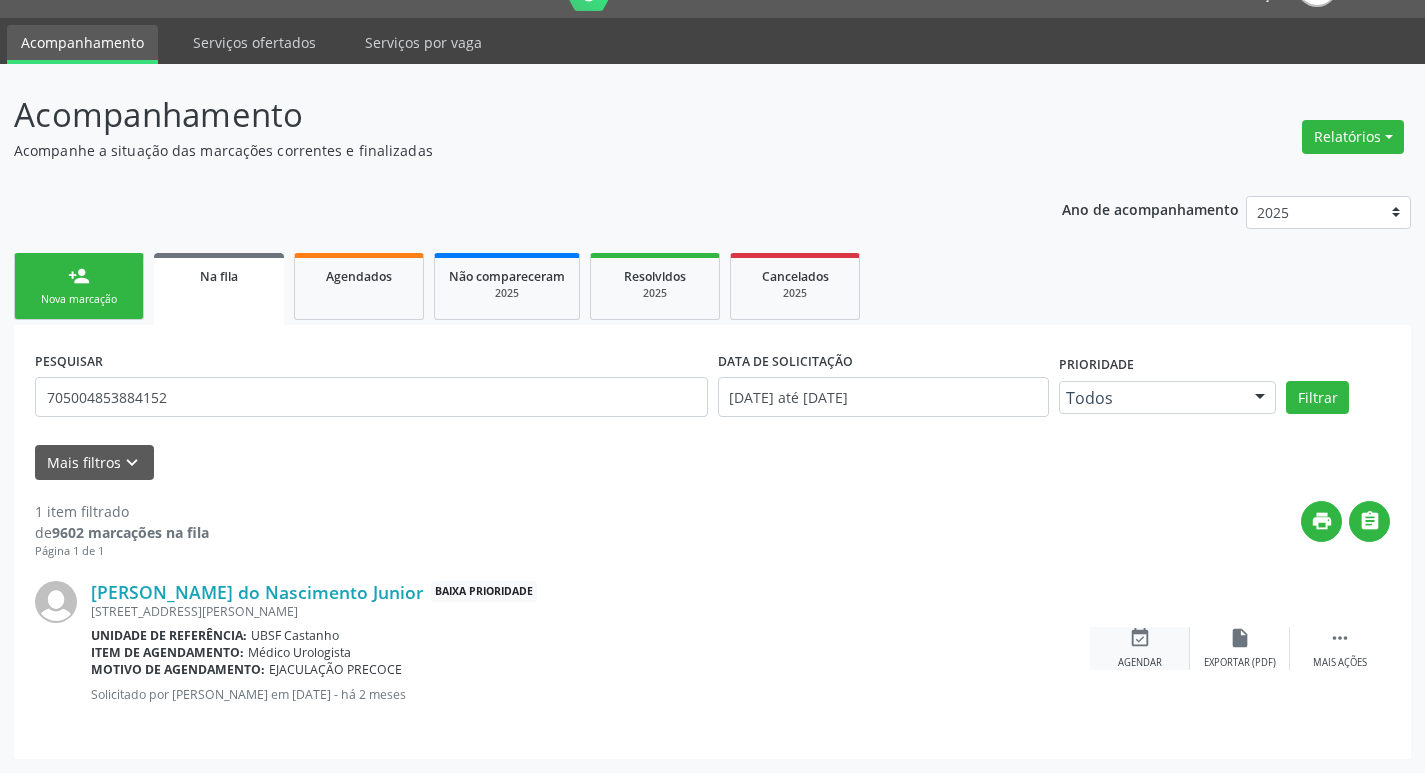 click on "event_available" at bounding box center [1140, 638] 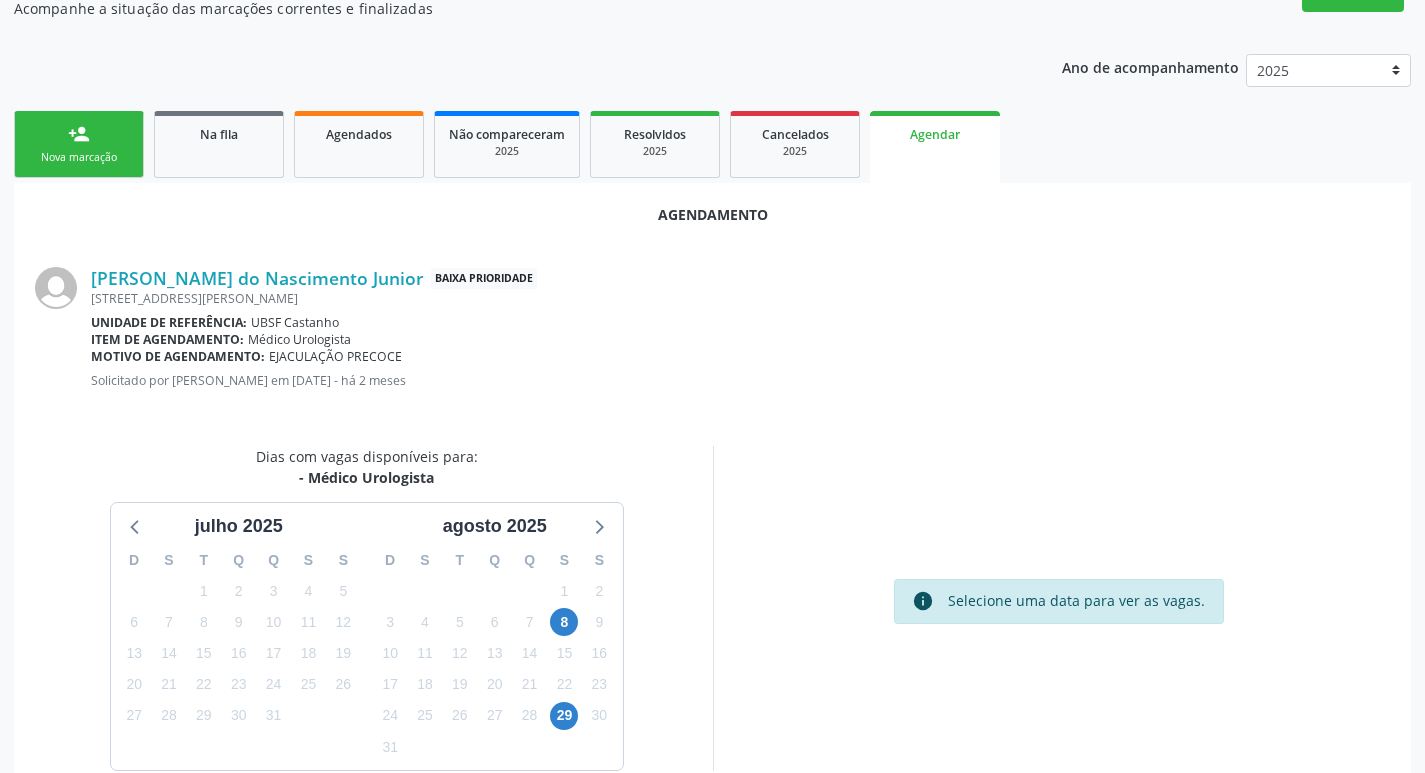 scroll, scrollTop: 246, scrollLeft: 0, axis: vertical 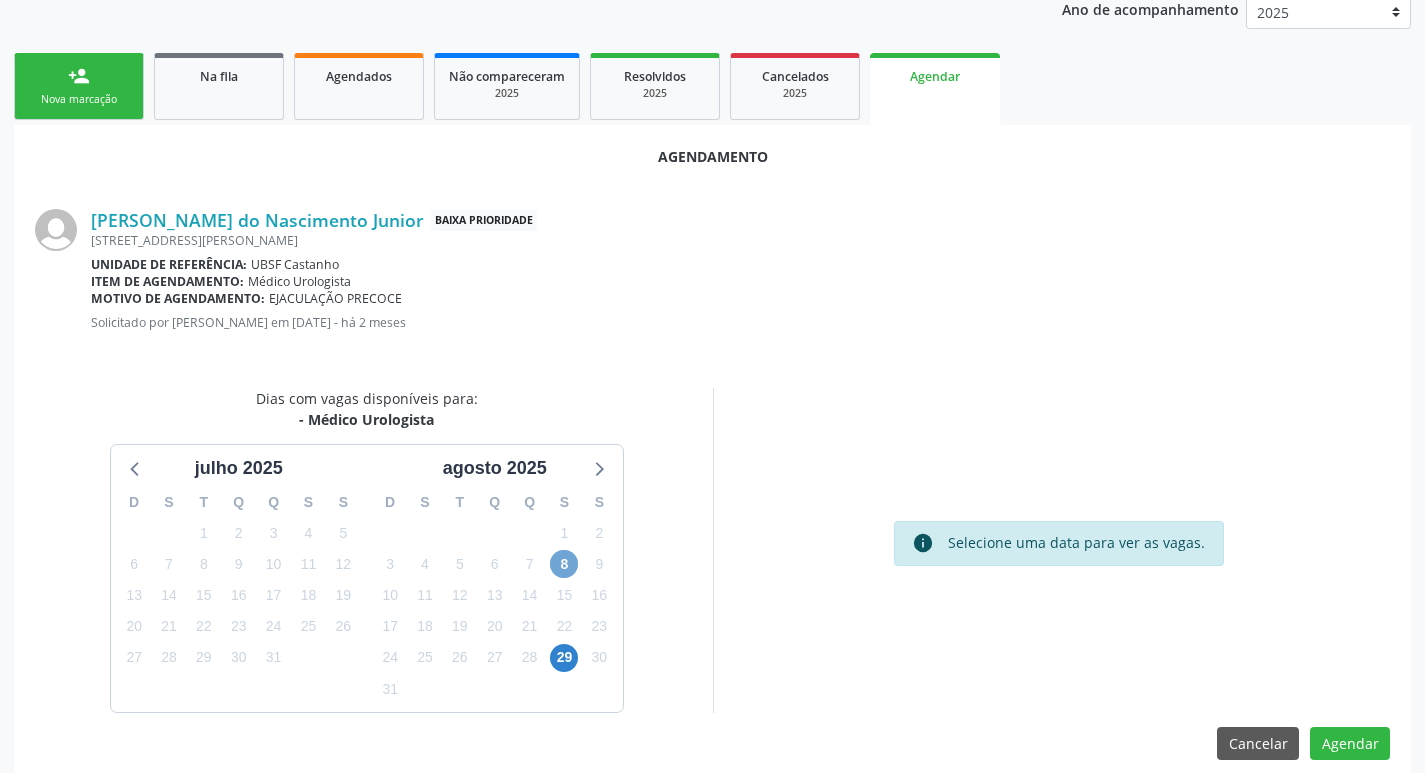 click on "8" at bounding box center (564, 564) 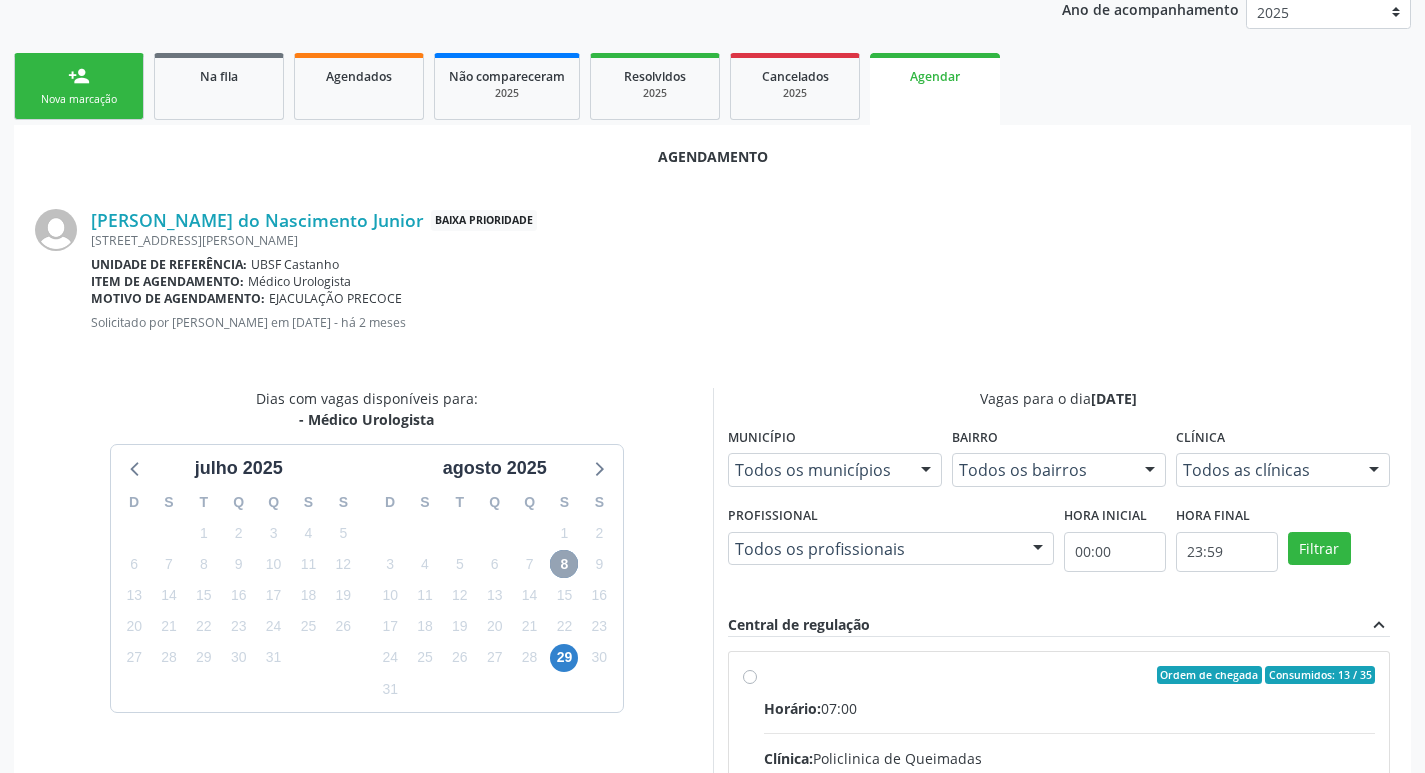 scroll, scrollTop: 557, scrollLeft: 0, axis: vertical 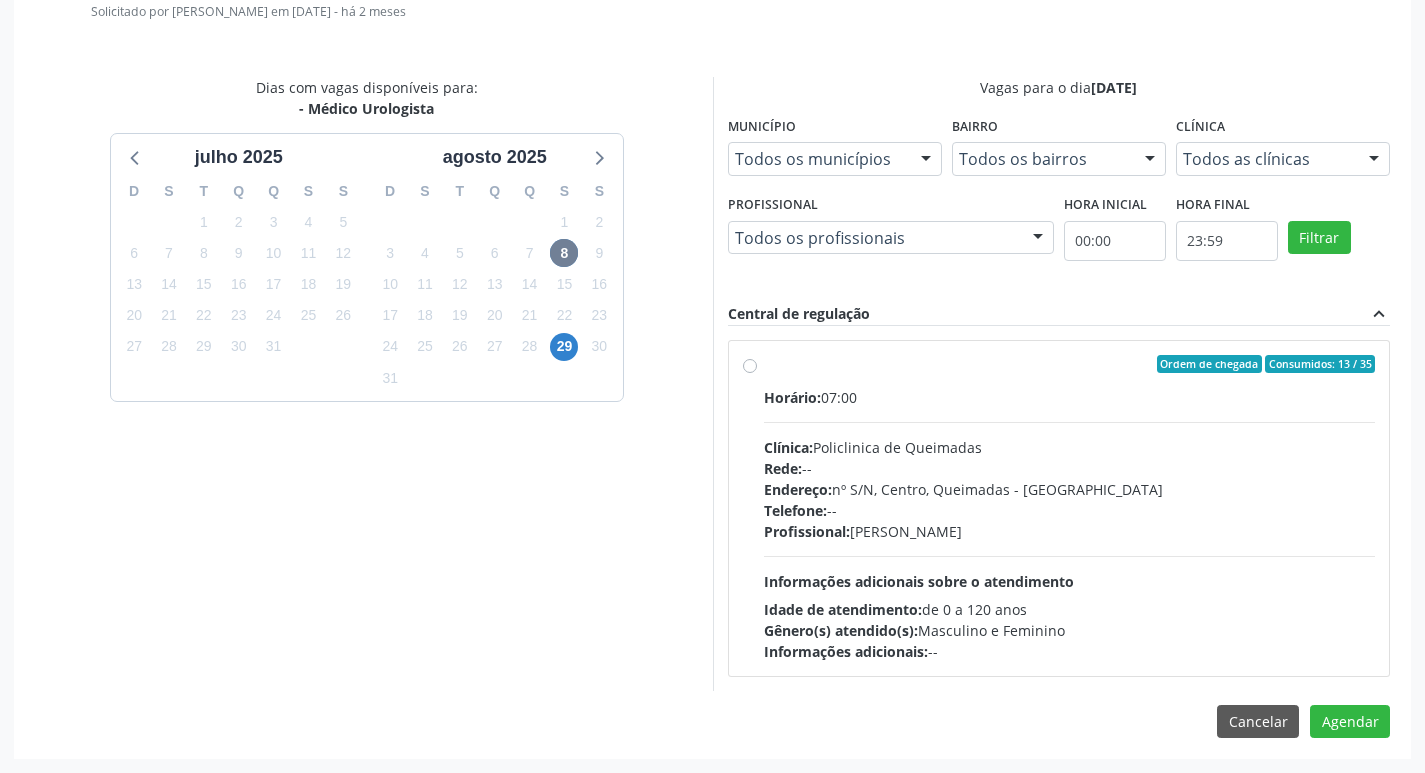 click on "Telefone:   --" at bounding box center [1070, 510] 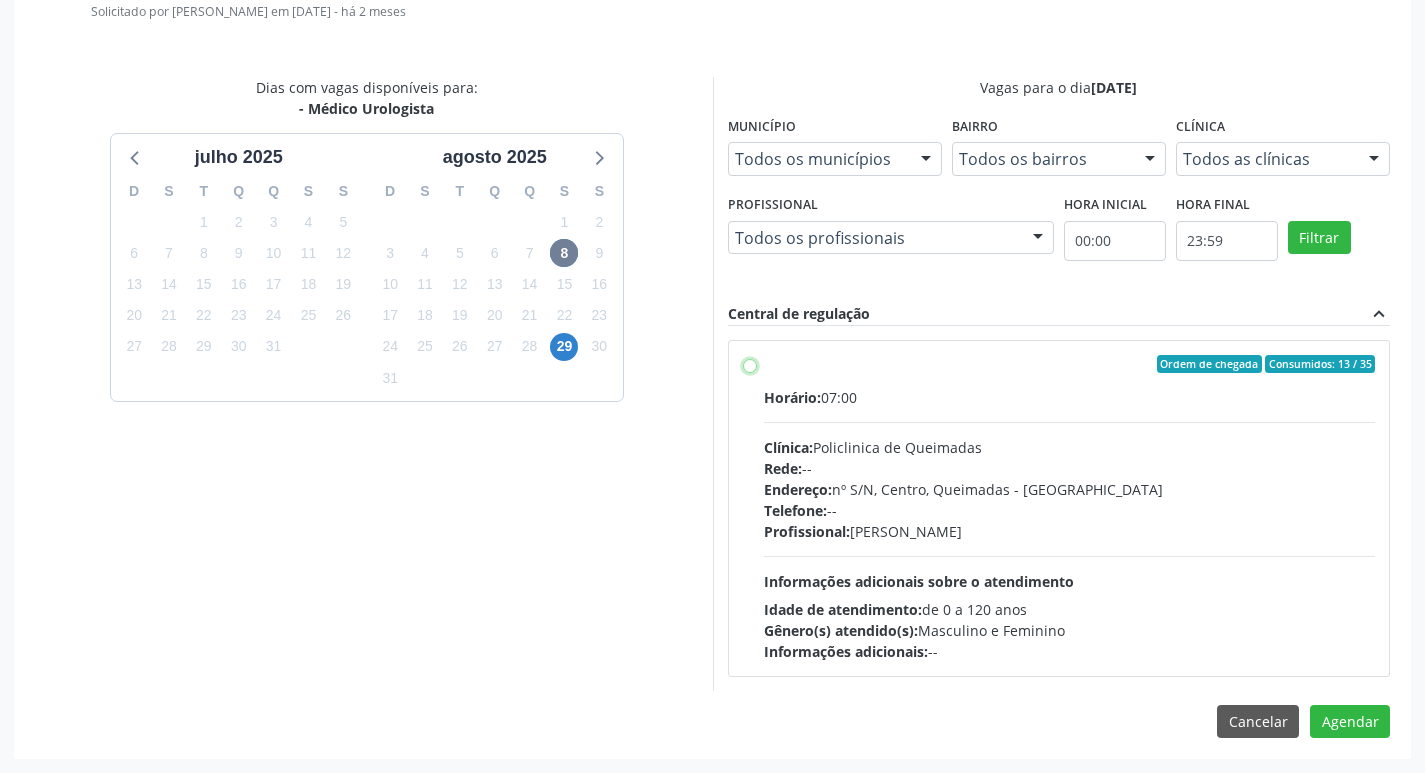 click on "Ordem de chegada
Consumidos: 13 / 35
Horário:   07:00
Clínica:  Policlinica de Queimadas
Rede:
--
Endereço:   nº S/N, Centro, Queimadas - PB
Telefone:   --
Profissional:
Ivanclecio de Souza Rodrigues
Informações adicionais sobre o atendimento
Idade de atendimento:
de 0 a 120 anos
Gênero(s) atendido(s):
Masculino e Feminino
Informações adicionais:
--" at bounding box center [750, 364] 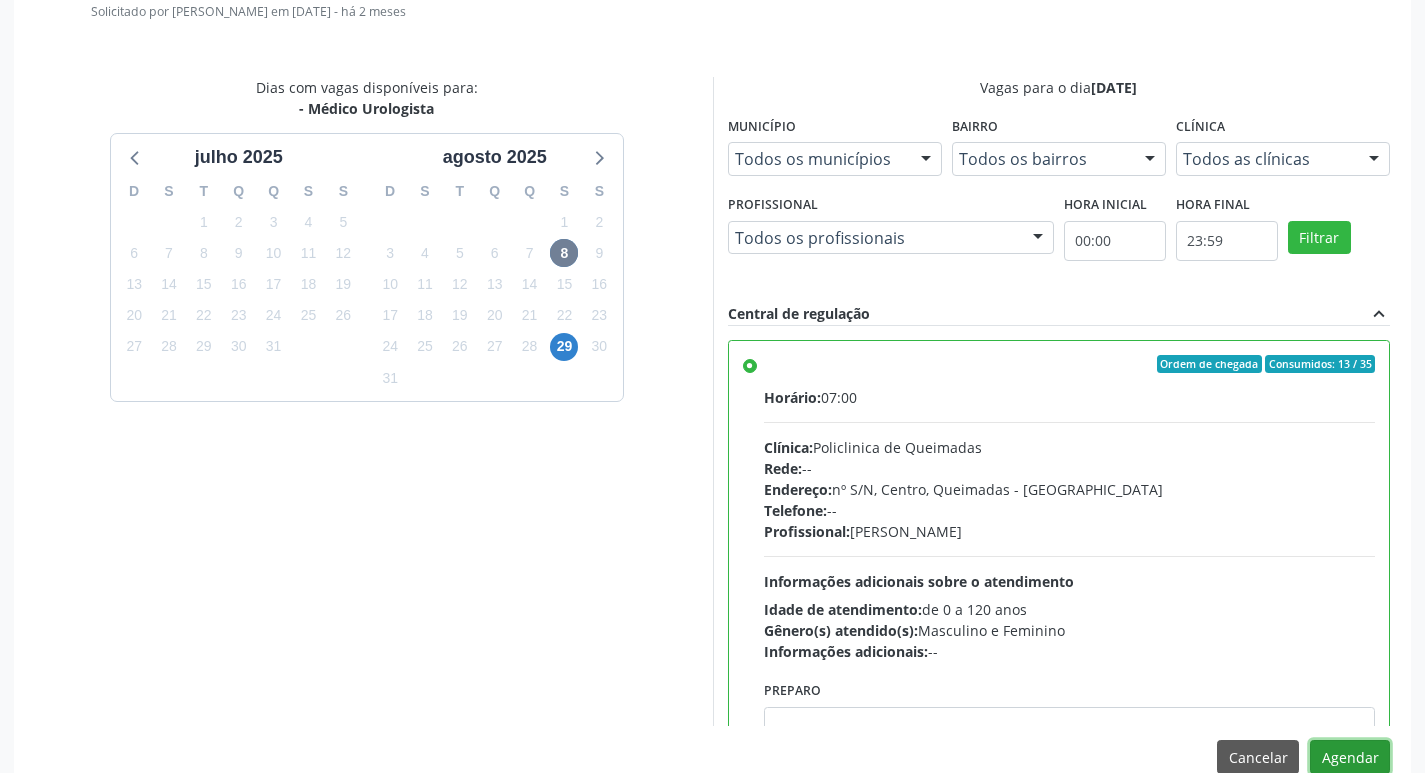 click on "Agendar" at bounding box center [1350, 757] 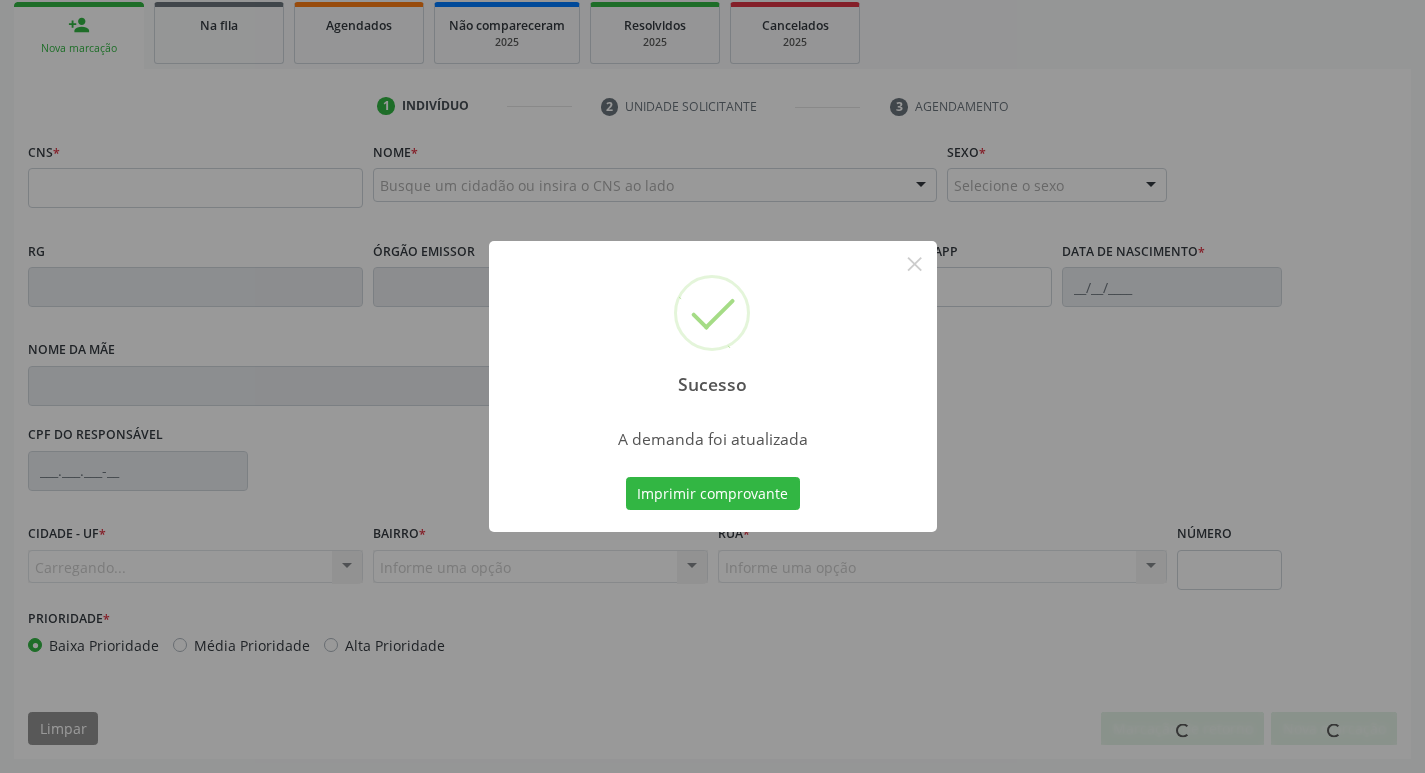 scroll, scrollTop: 297, scrollLeft: 0, axis: vertical 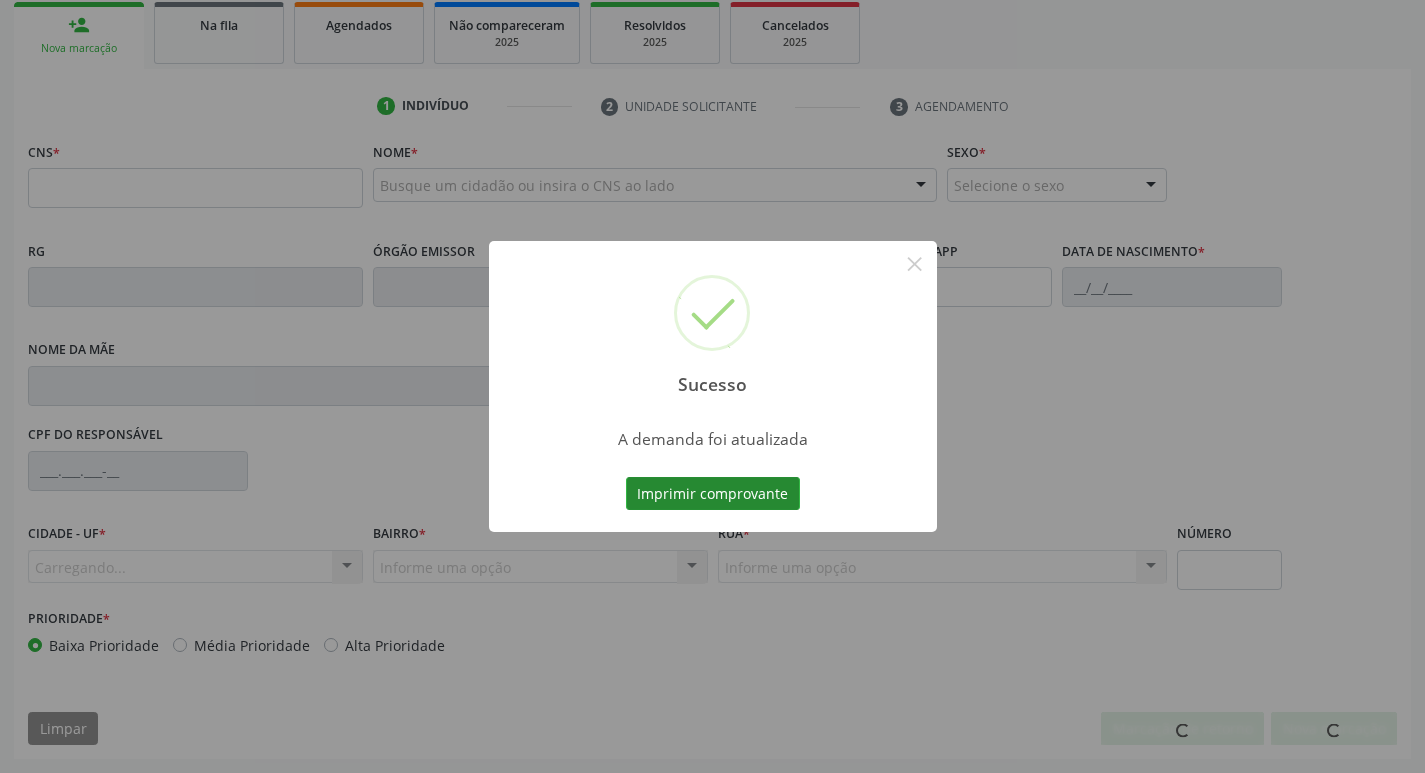 click on "Imprimir comprovante" at bounding box center [713, 494] 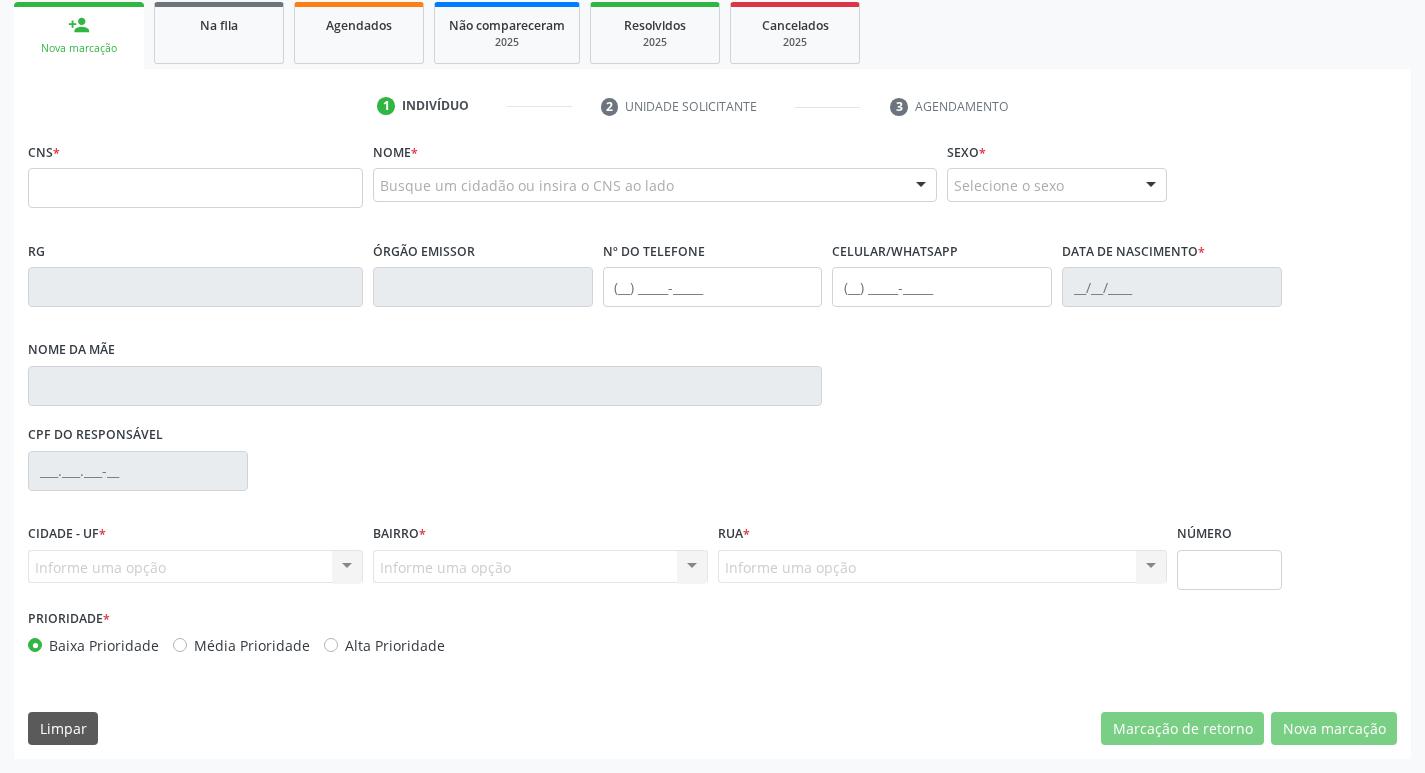 click on "Sucesso × A demanda foi atualizada Imprimir comprovante Cancel" at bounding box center [712, 386] 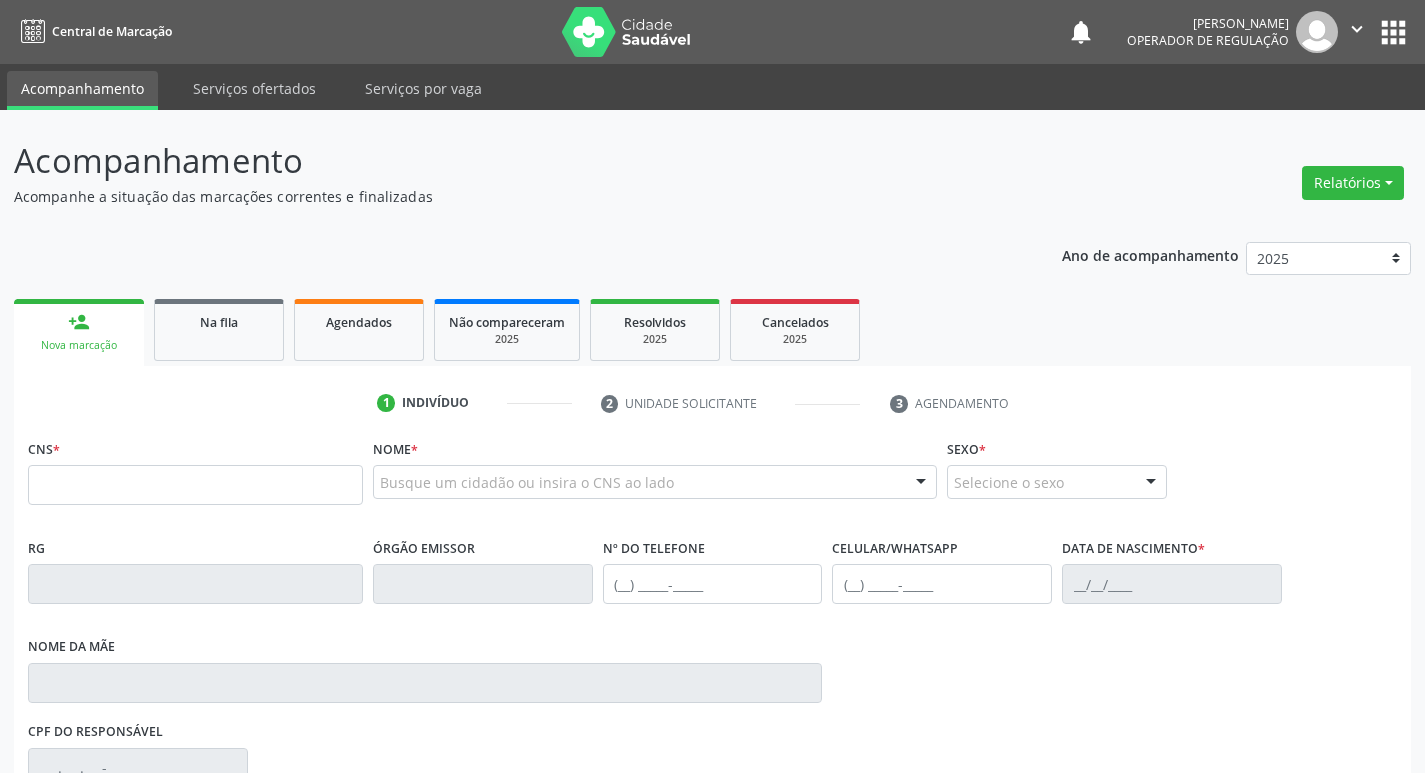 scroll, scrollTop: 0, scrollLeft: 0, axis: both 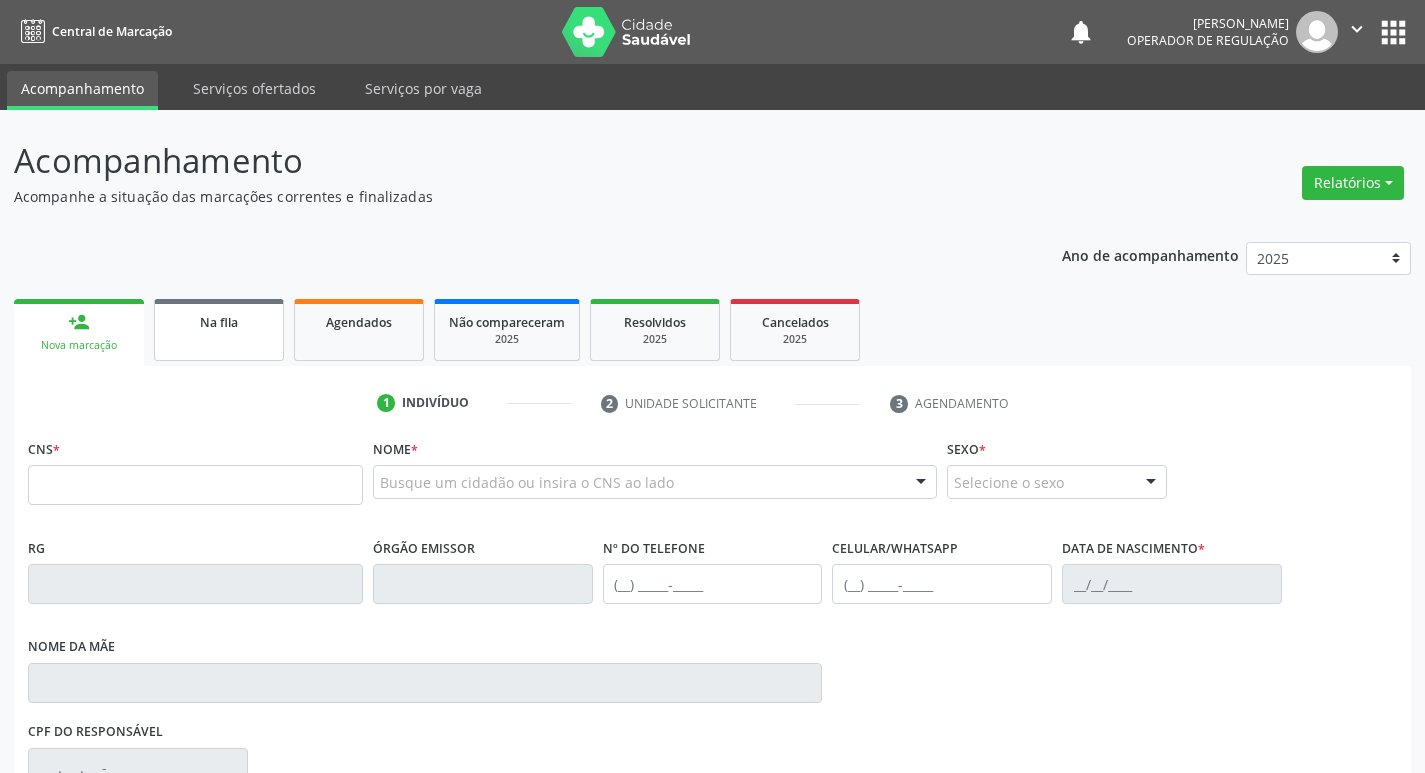 click on "Na fila" at bounding box center [219, 322] 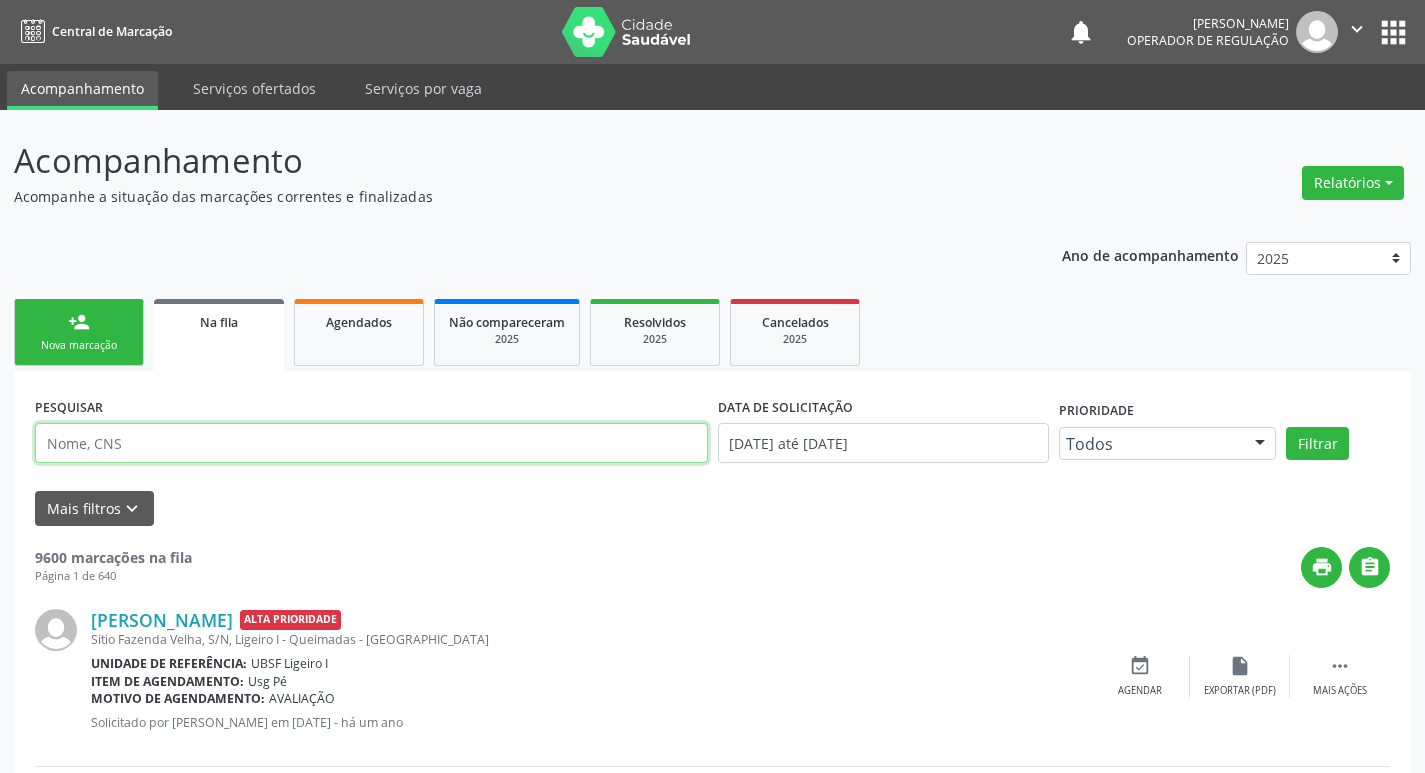 drag, startPoint x: 239, startPoint y: 424, endPoint x: 238, endPoint y: 410, distance: 14.035668 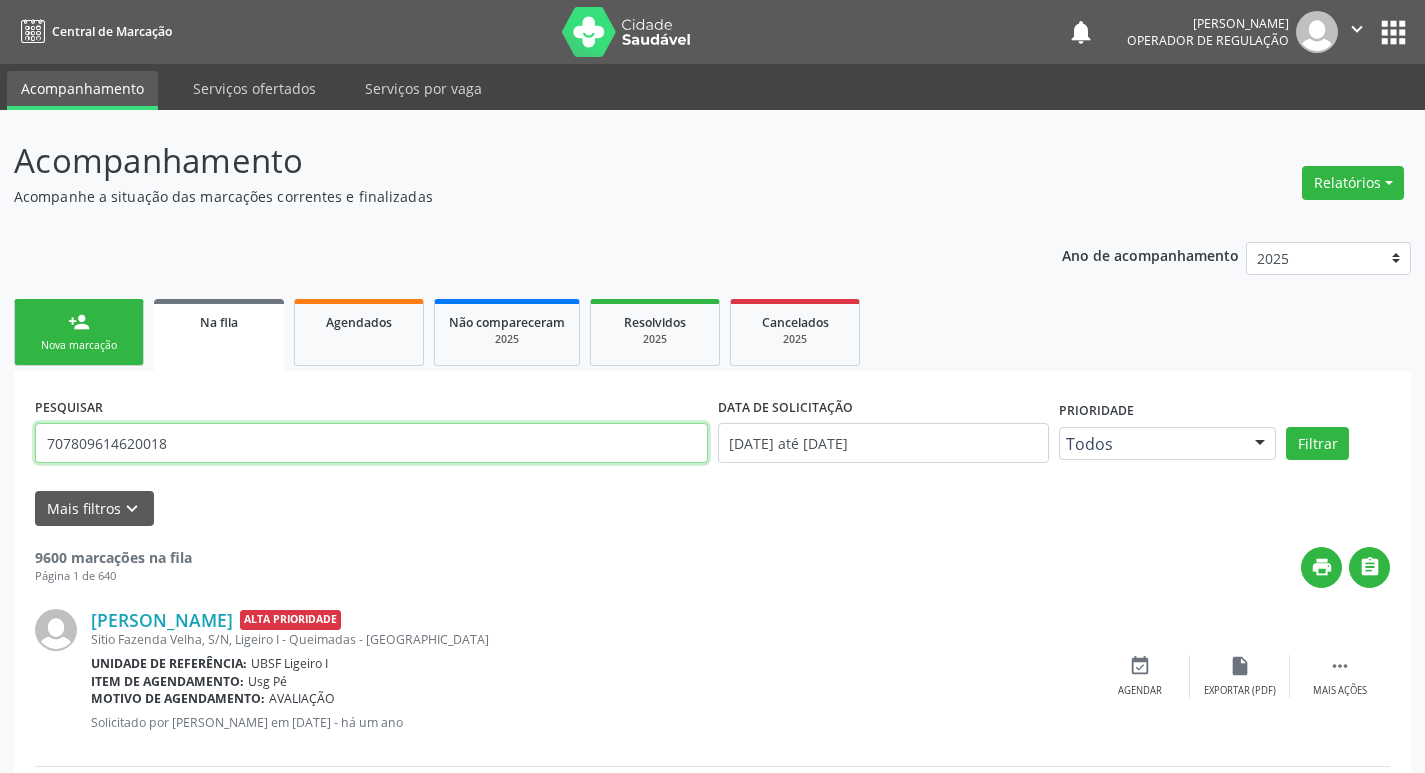 type on "707809614620018" 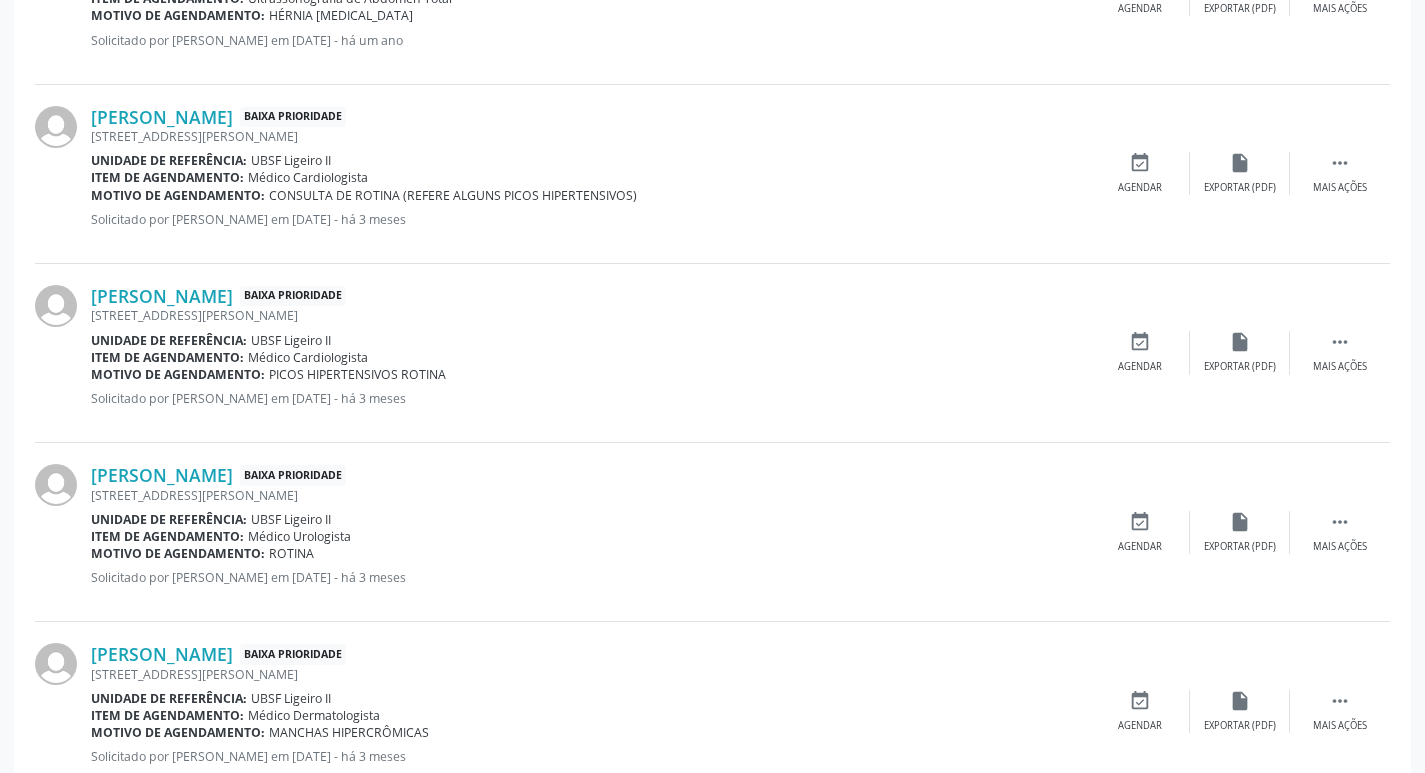 scroll, scrollTop: 763, scrollLeft: 0, axis: vertical 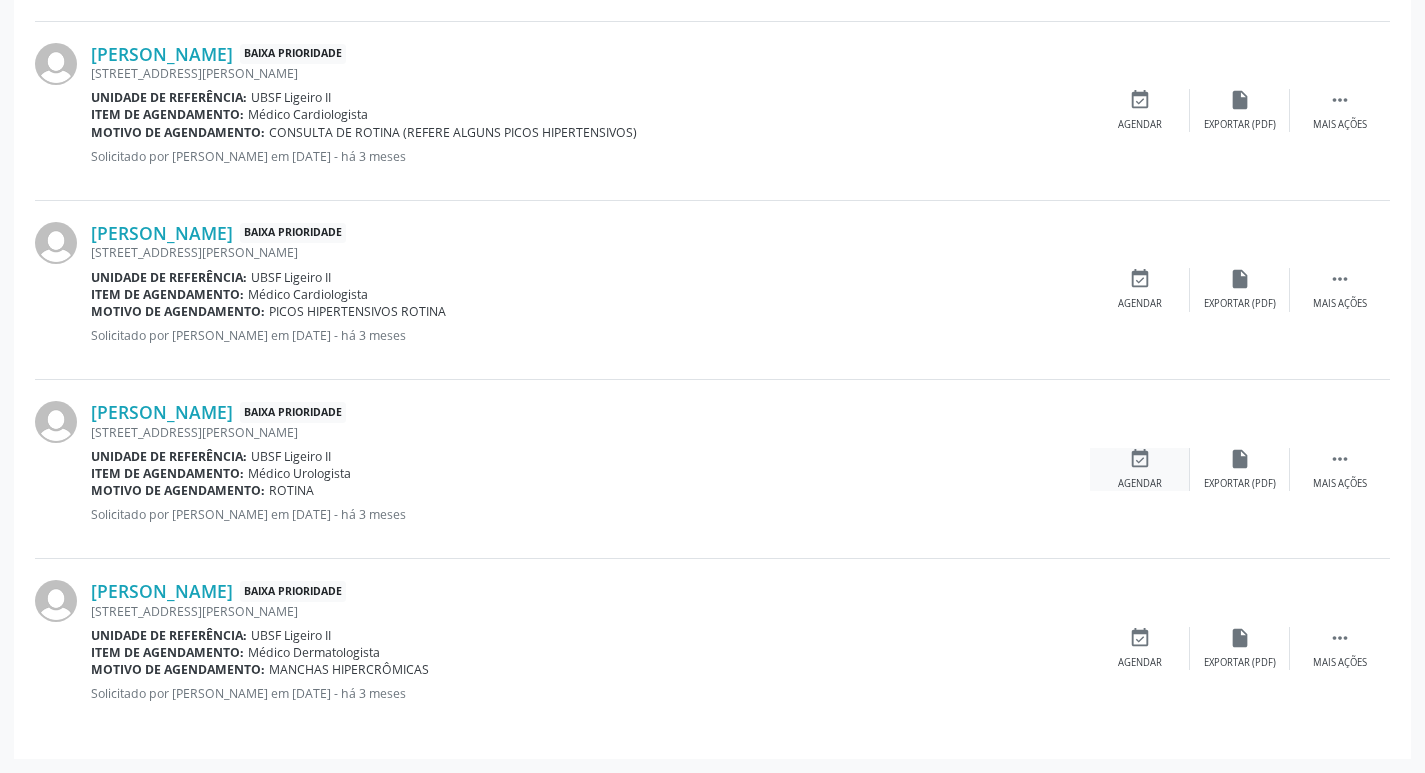 click on "event_available" at bounding box center (1140, 459) 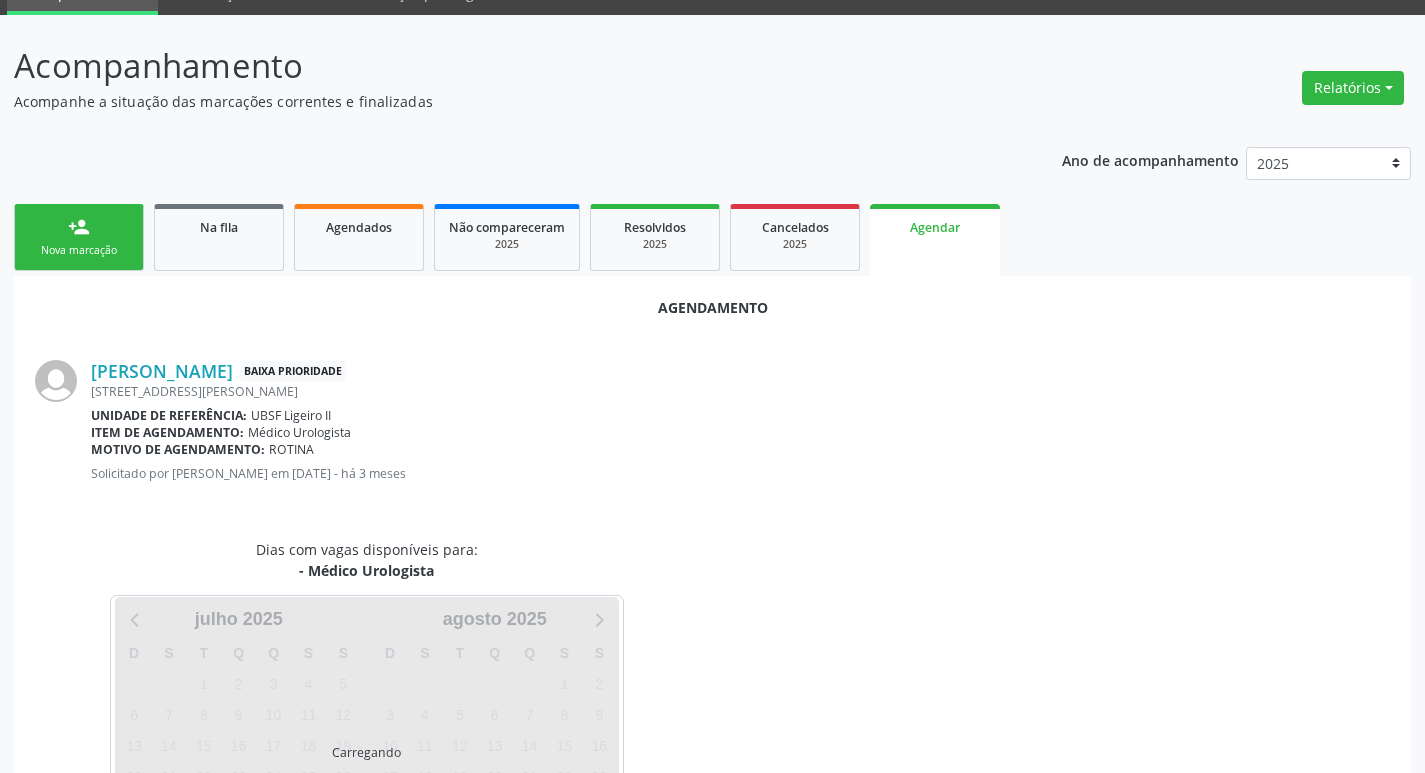 scroll, scrollTop: 221, scrollLeft: 0, axis: vertical 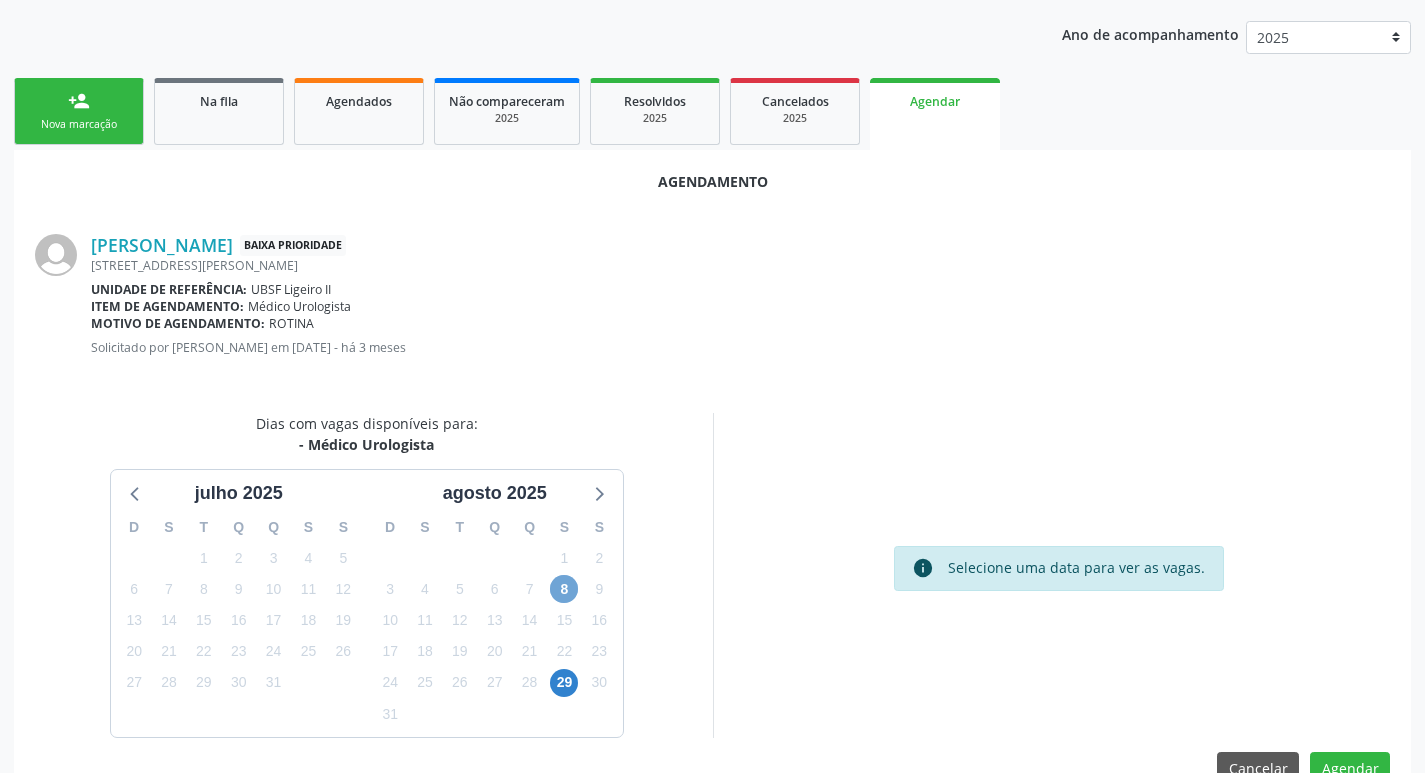 click on "8" at bounding box center (564, 589) 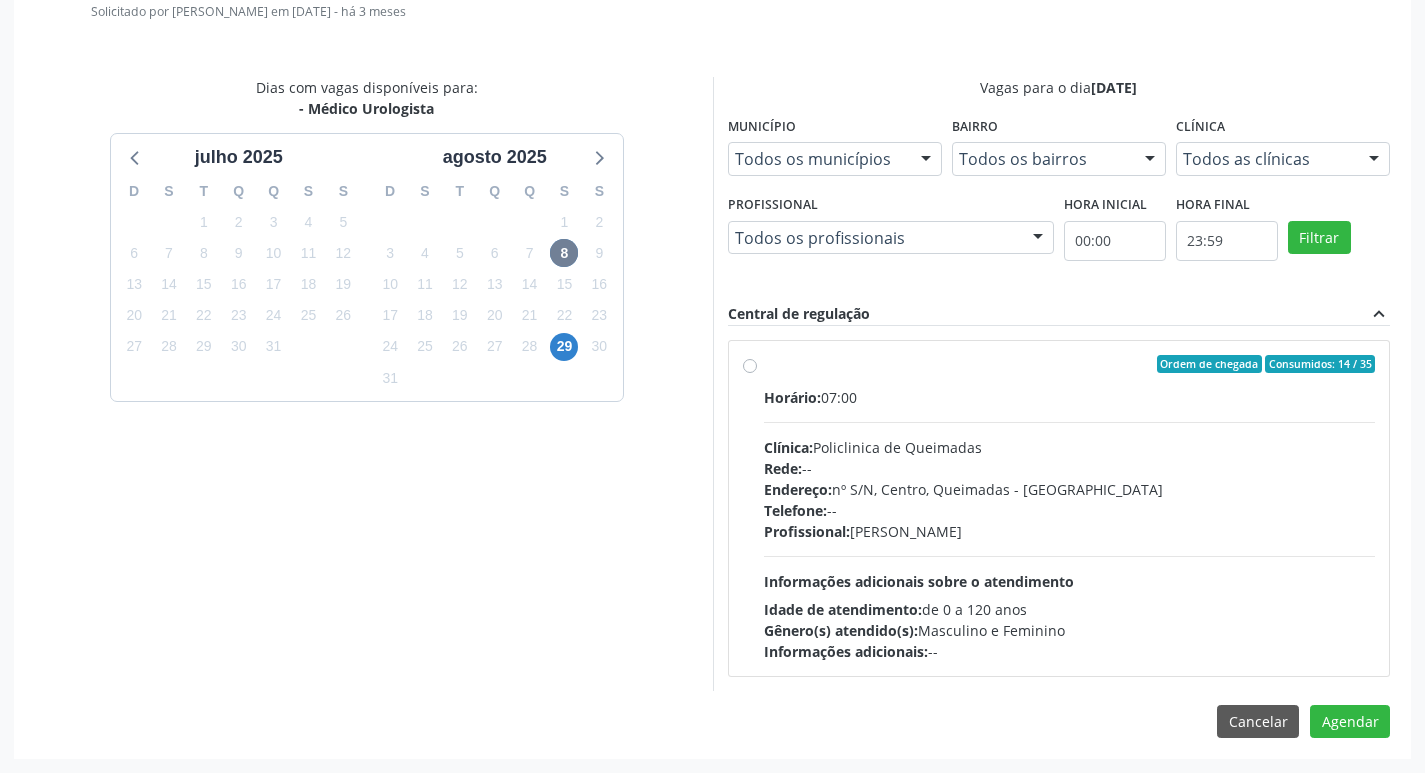 click on "Horário:   07:00
Clínica:  Policlinica de Queimadas
Rede:
--
Endereço:   nº S/N, Centro, Queimadas - PB
Telefone:   --
Profissional:
Ivanclecio de Souza Rodrigues
Informações adicionais sobre o atendimento
Idade de atendimento:
de 0 a 120 anos
Gênero(s) atendido(s):
Masculino e Feminino
Informações adicionais:
--" at bounding box center [1070, 524] 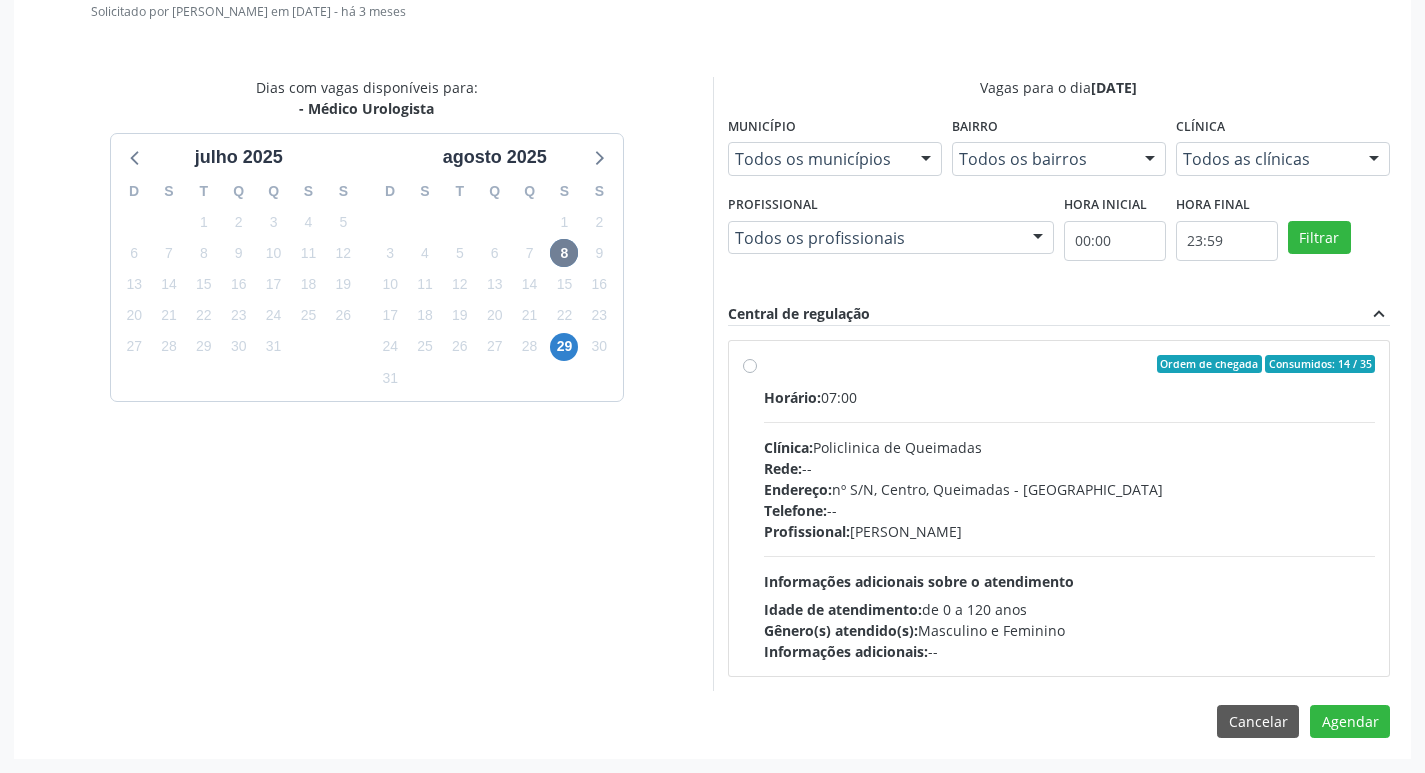 click on "Ordem de chegada
Consumidos: 14 / 35
Horário:   07:00
Clínica:  Policlinica de Queimadas
Rede:
--
Endereço:   nº S/N, Centro, Queimadas - PB
Telefone:   --
Profissional:
Ivanclecio de Souza Rodrigues
Informações adicionais sobre o atendimento
Idade de atendimento:
de 0 a 120 anos
Gênero(s) atendido(s):
Masculino e Feminino
Informações adicionais:
--" at bounding box center (750, 364) 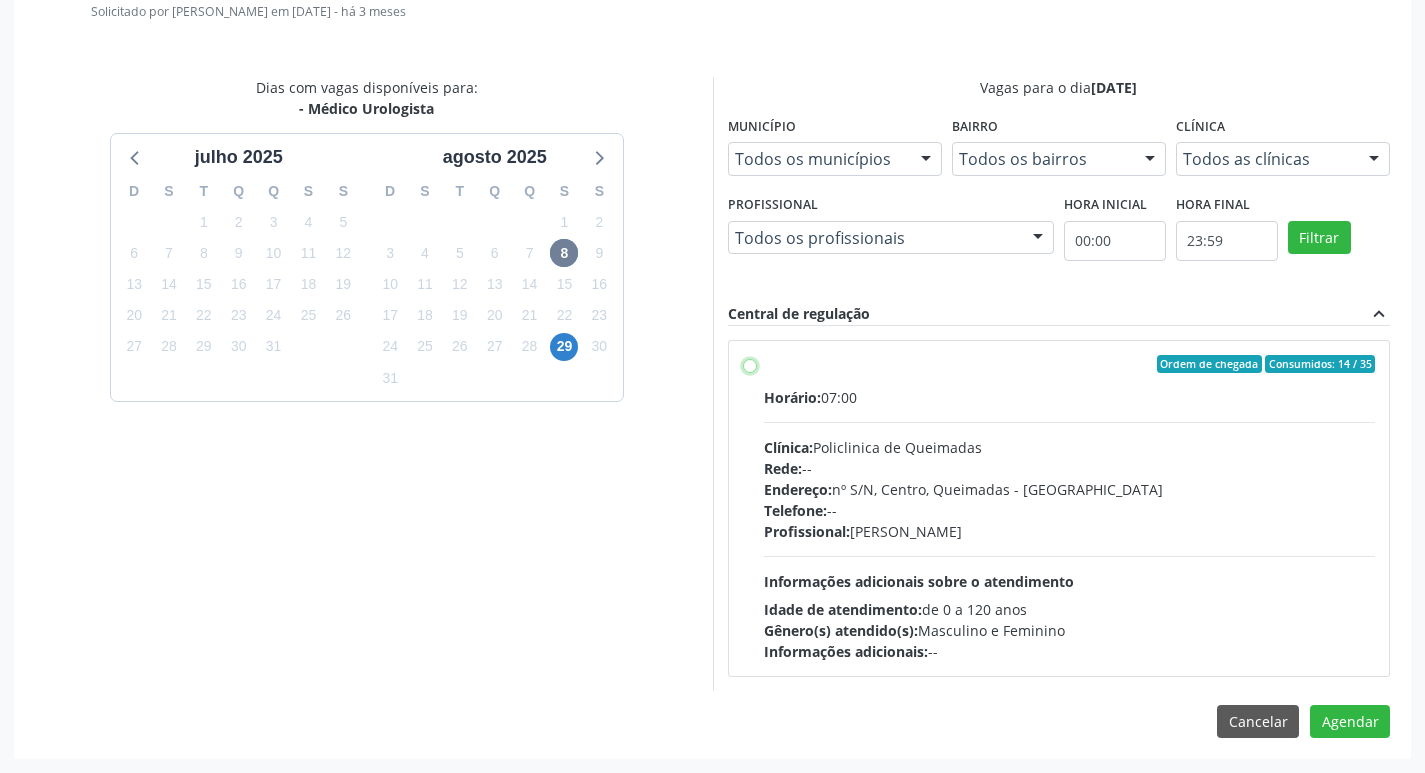radio on "true" 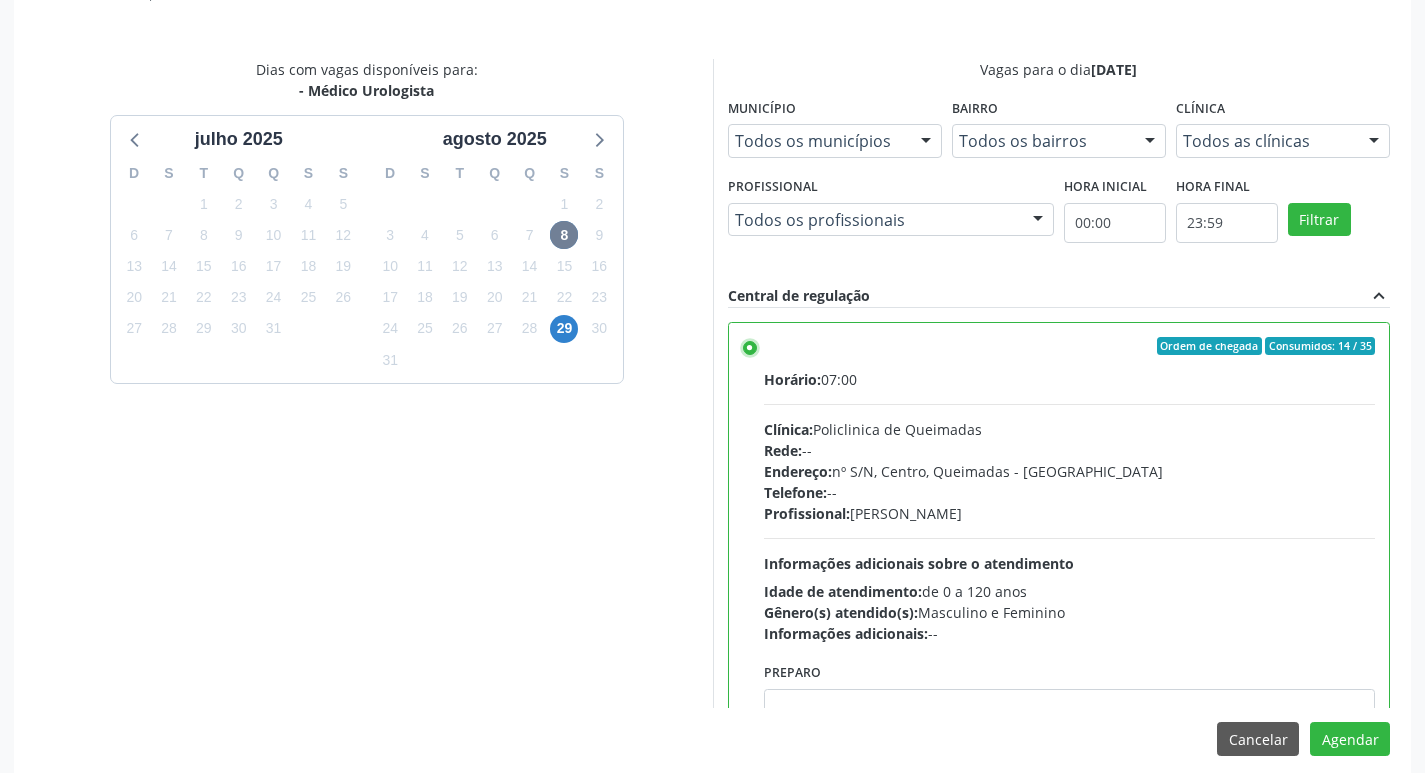 scroll, scrollTop: 593, scrollLeft: 0, axis: vertical 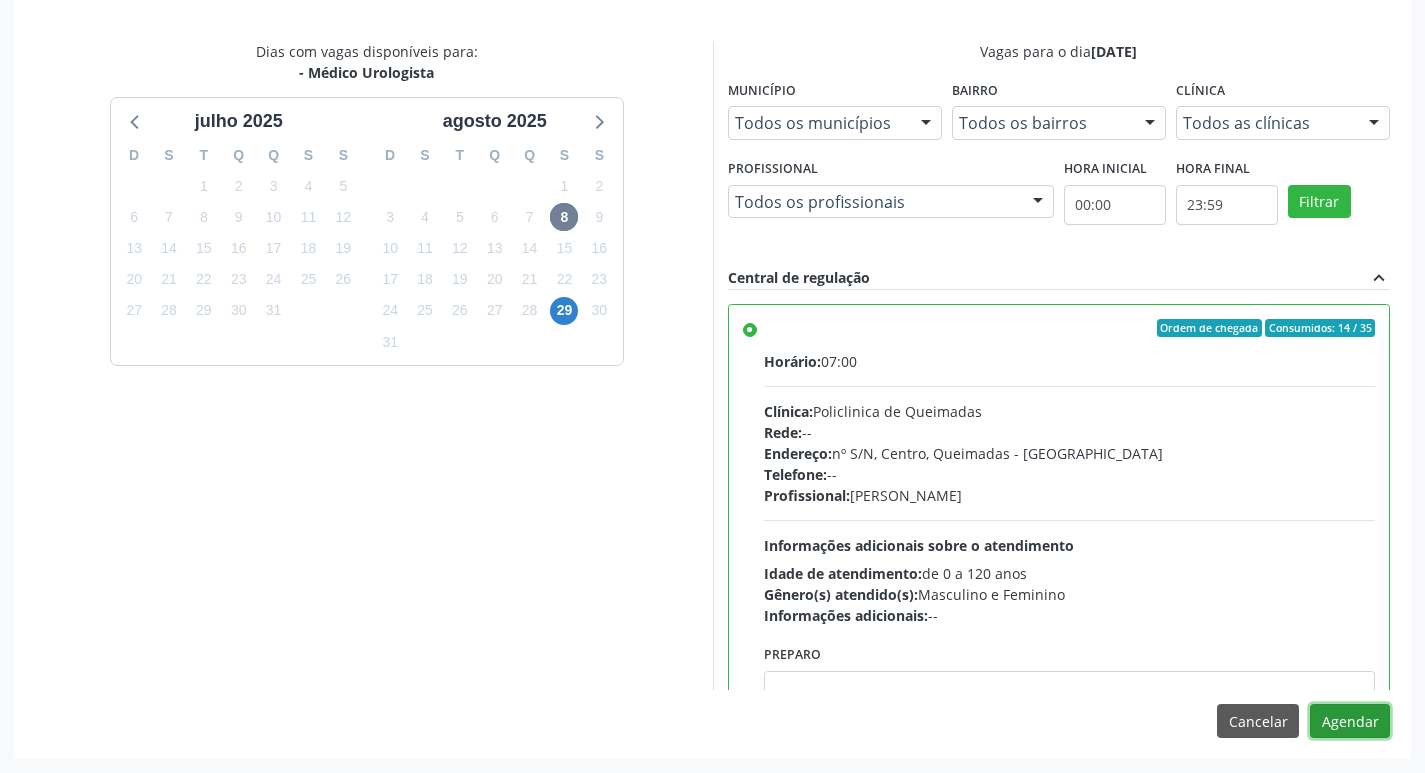 click on "Agendar" at bounding box center [1350, 721] 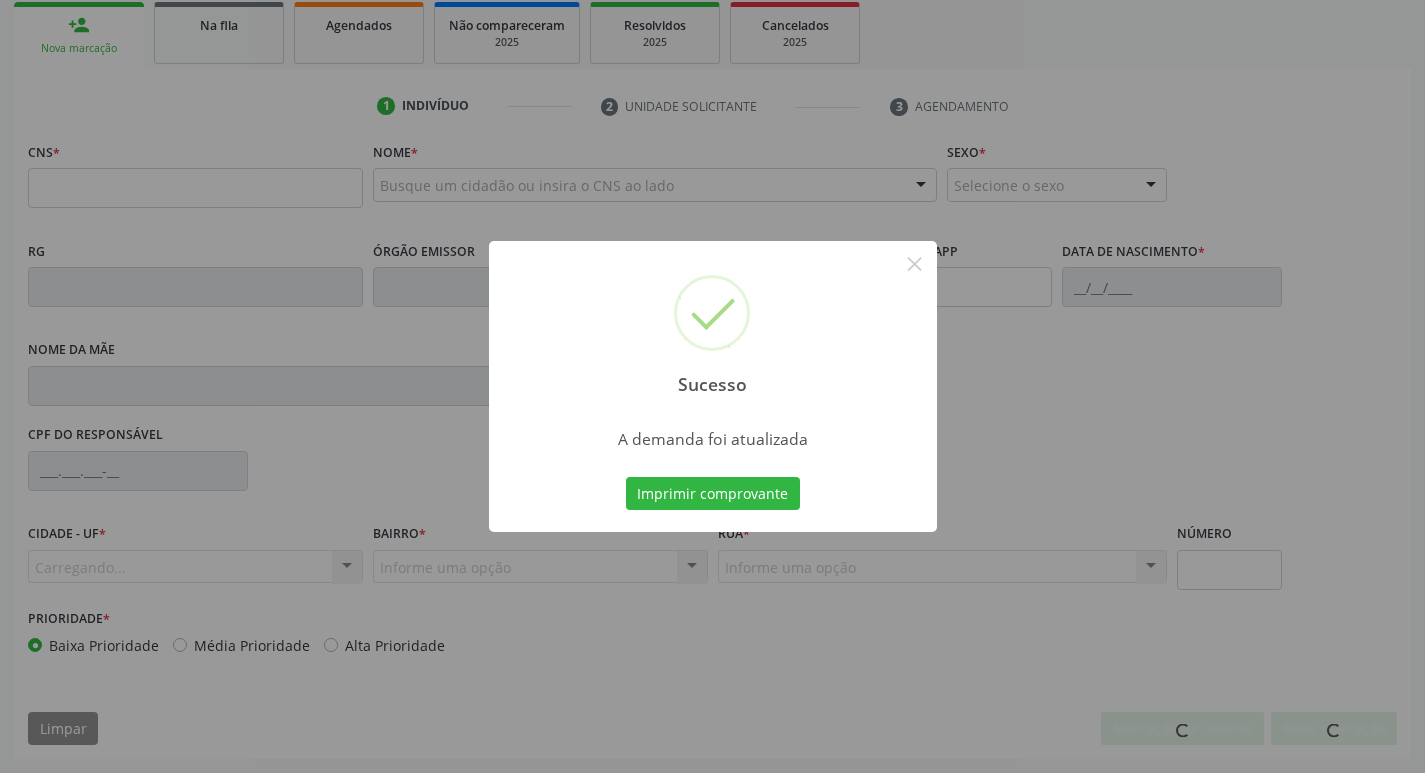 scroll, scrollTop: 297, scrollLeft: 0, axis: vertical 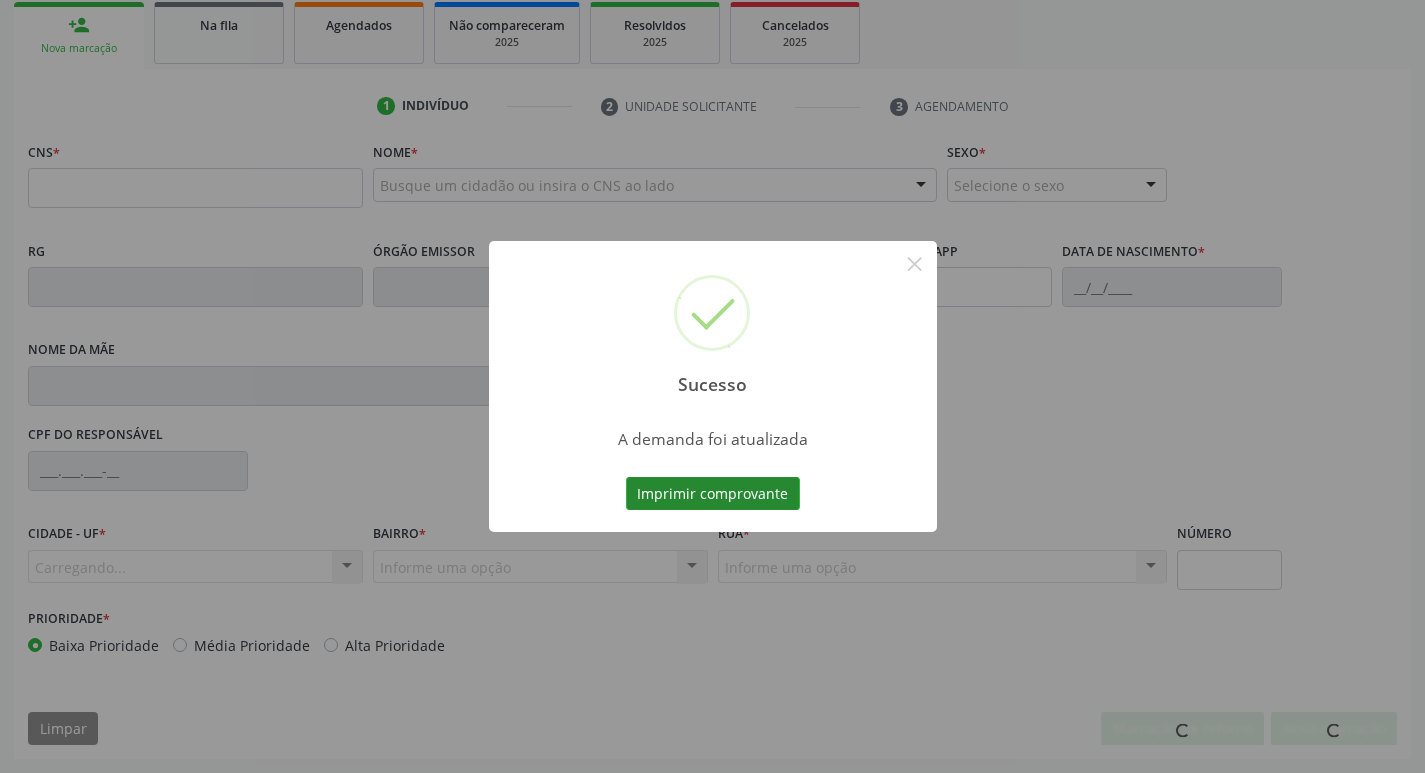 click on "Imprimir comprovante" at bounding box center (713, 494) 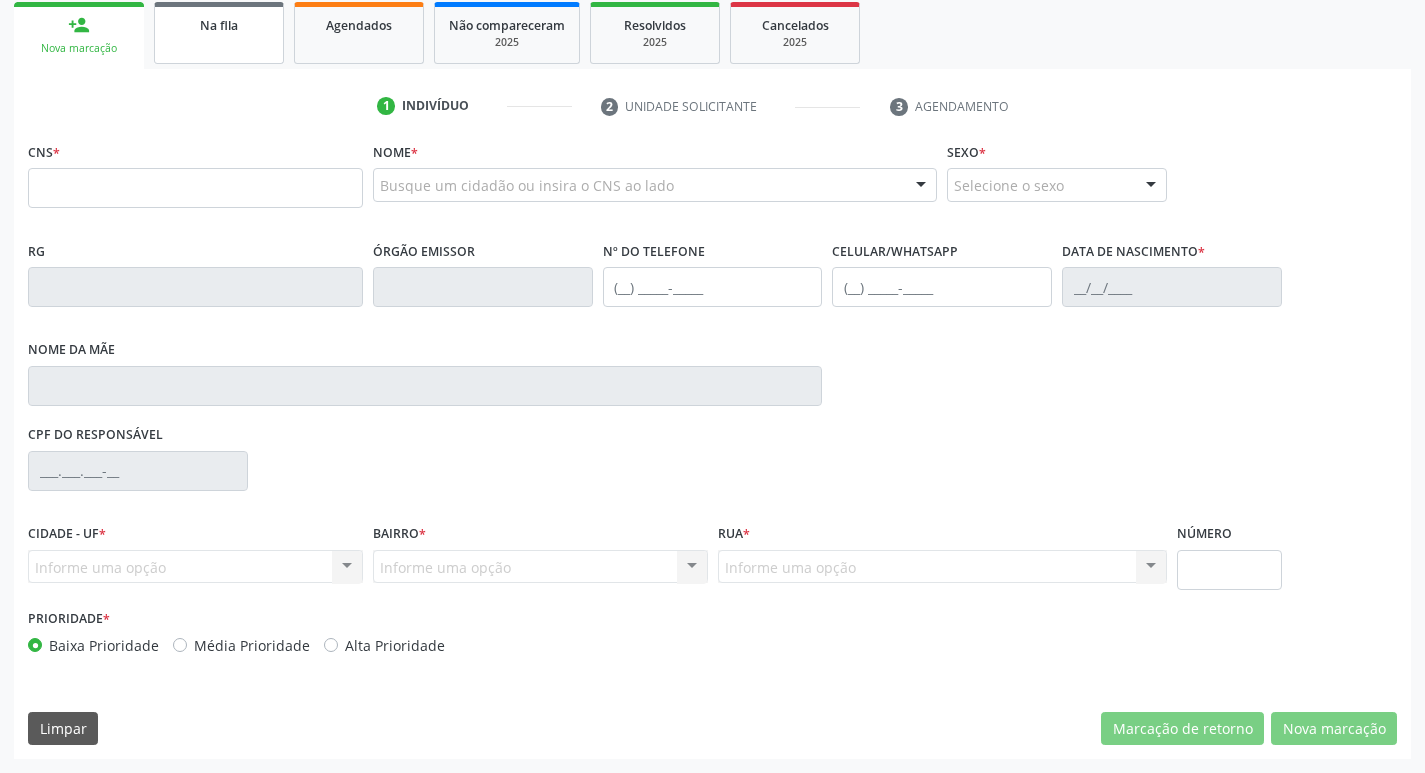 click on "Na fila" at bounding box center [219, 33] 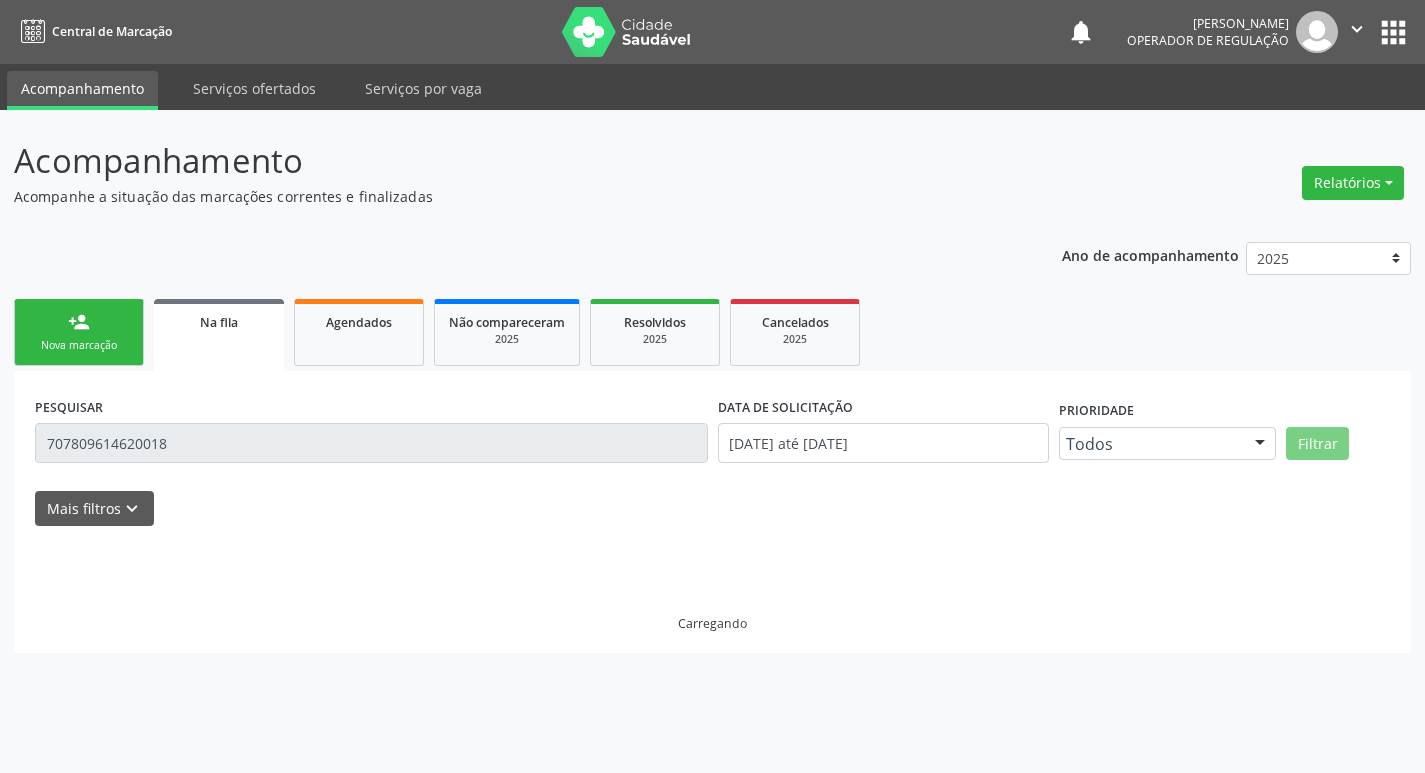 scroll, scrollTop: 0, scrollLeft: 0, axis: both 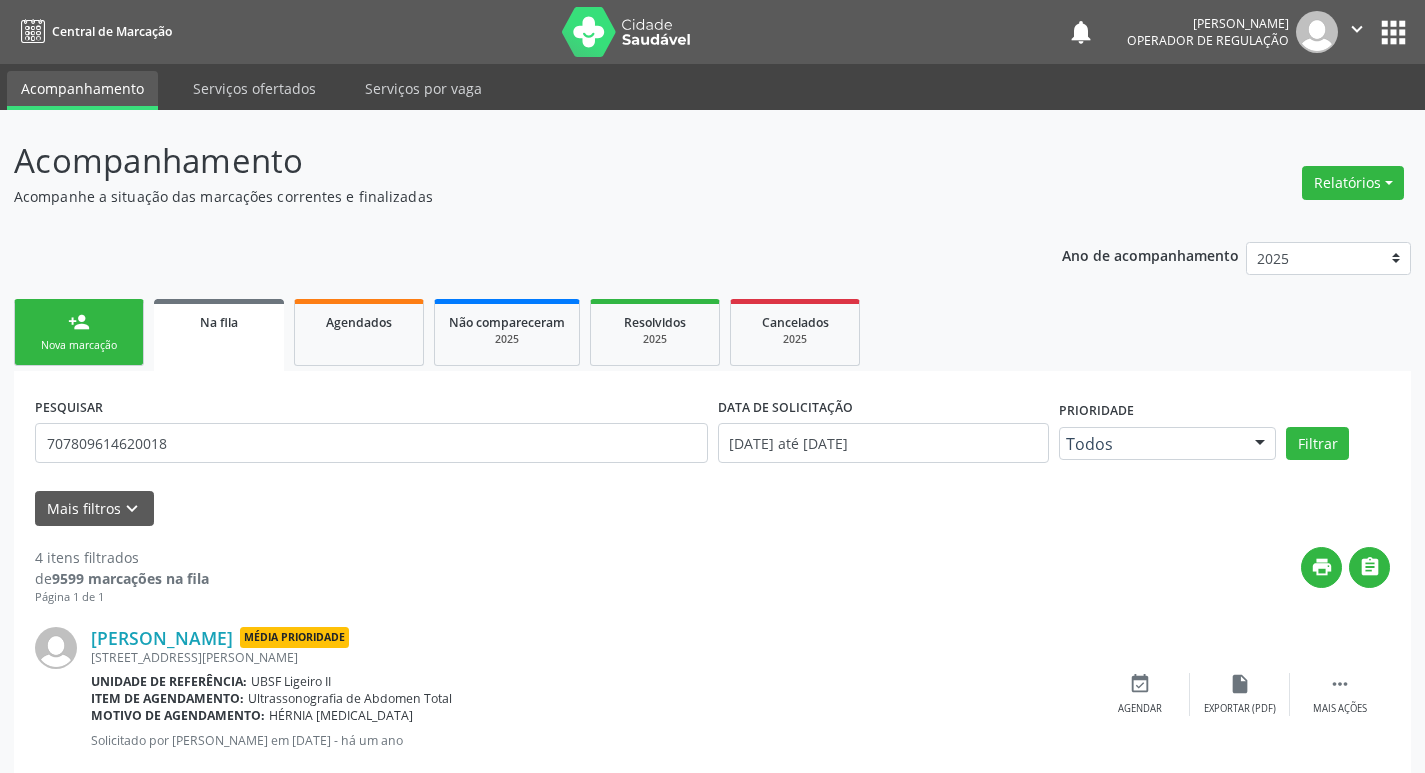 click on "PESQUISAR
707809614620018" at bounding box center (371, 434) 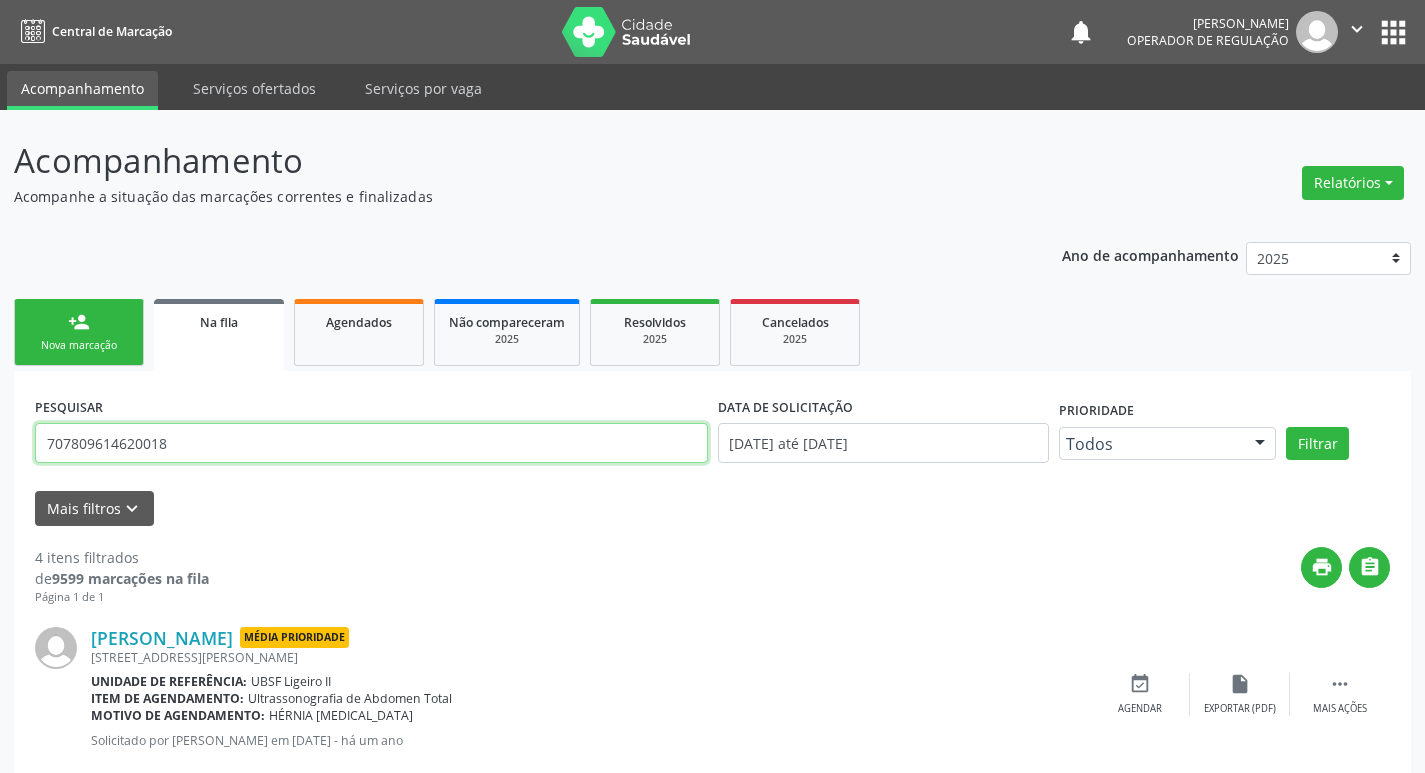 click on "707809614620018" at bounding box center (371, 443) 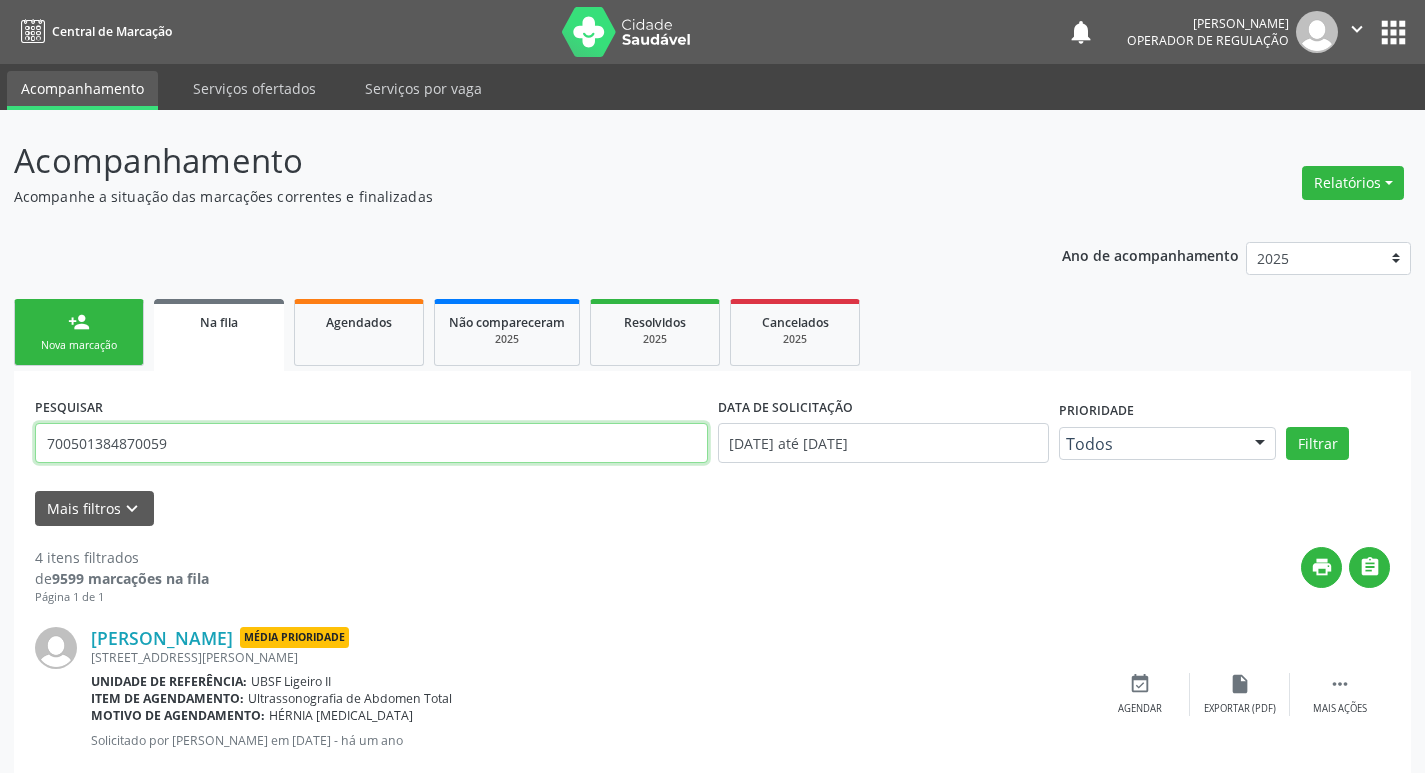 type on "700501384870059" 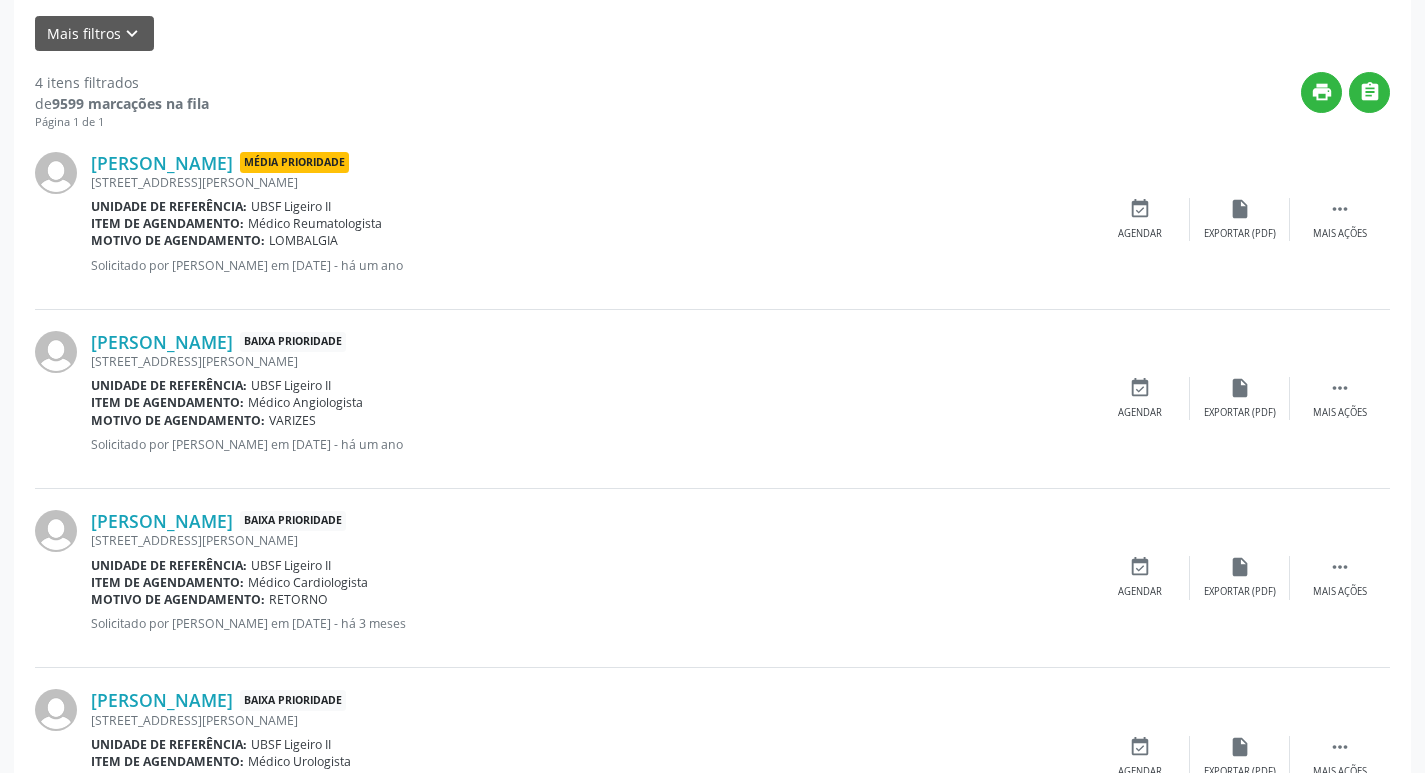 scroll, scrollTop: 583, scrollLeft: 0, axis: vertical 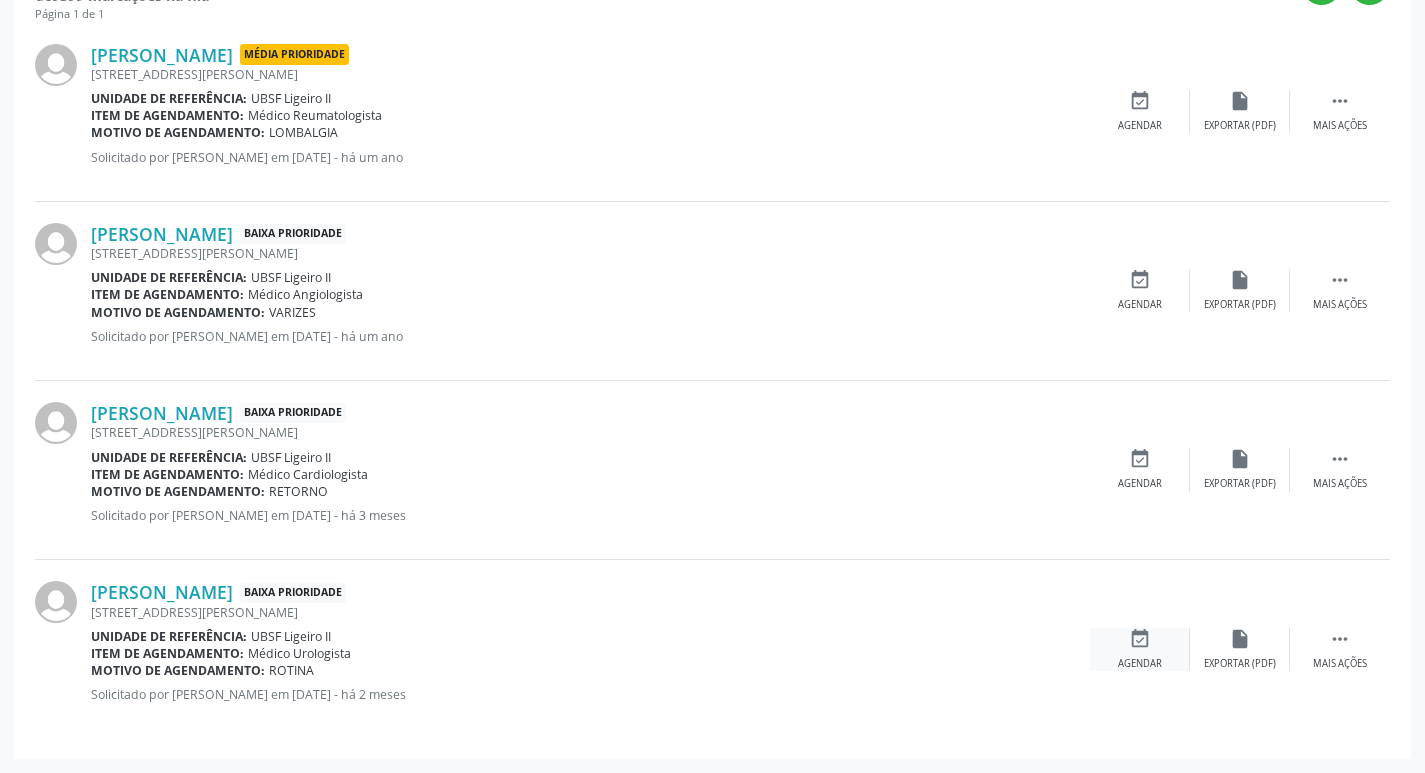 click on "event_available
Agendar" at bounding box center [1140, 649] 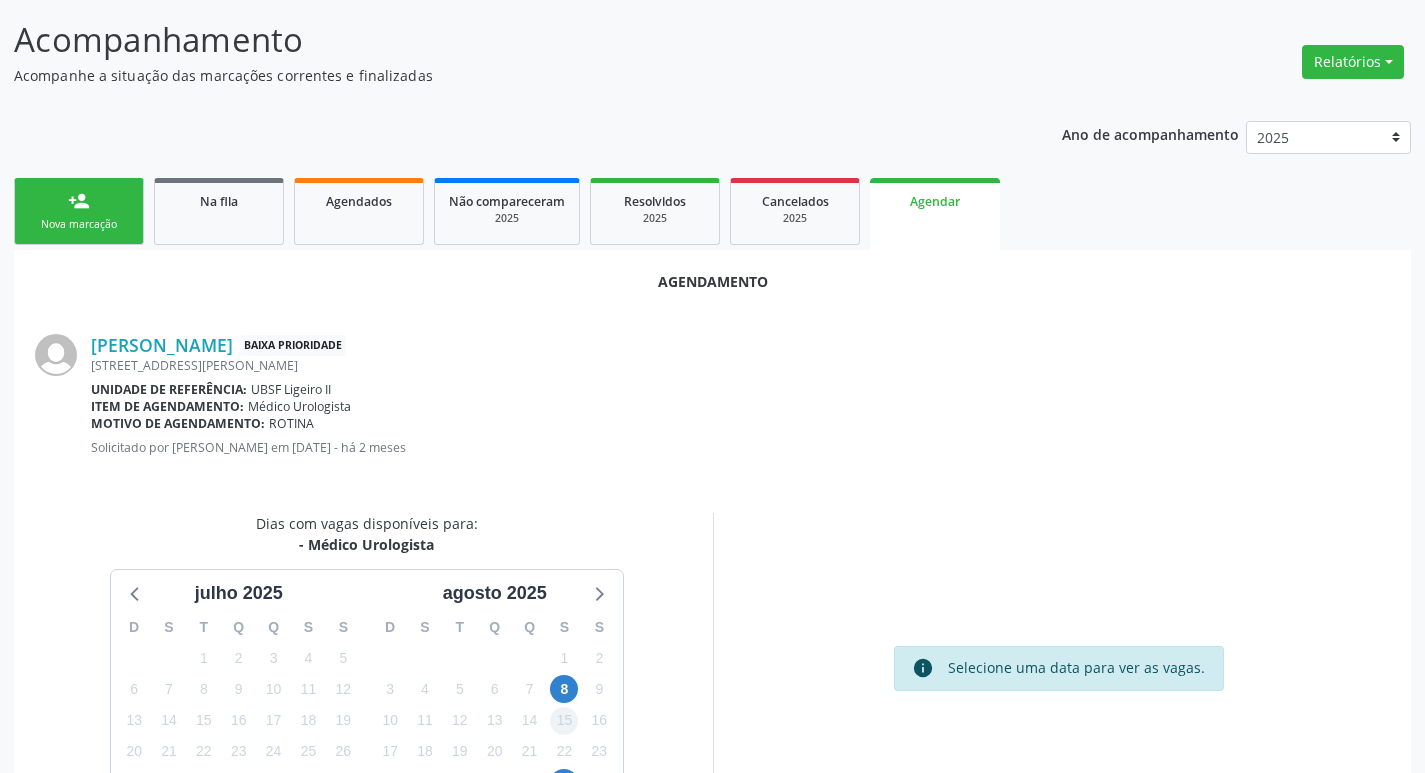 scroll, scrollTop: 268, scrollLeft: 0, axis: vertical 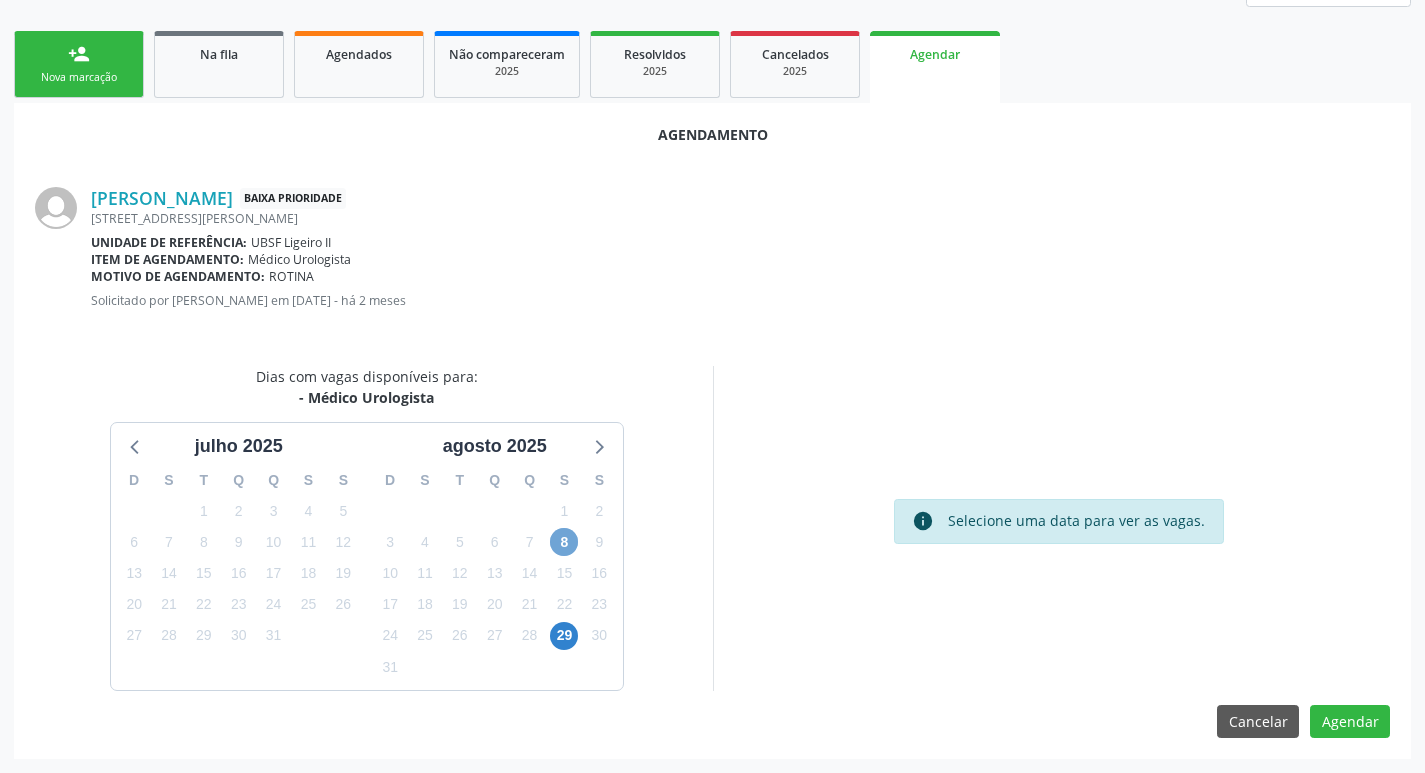 click on "8" at bounding box center [564, 542] 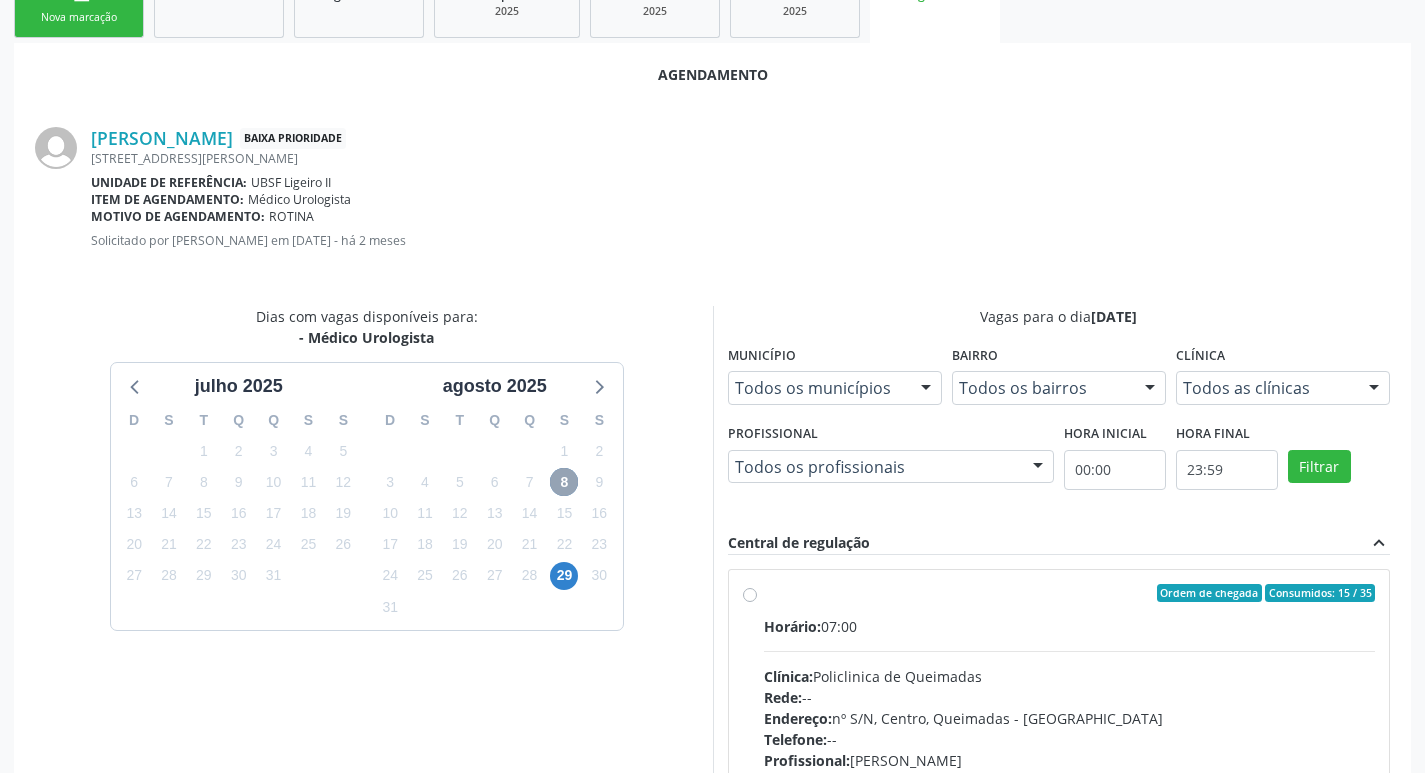 scroll, scrollTop: 557, scrollLeft: 0, axis: vertical 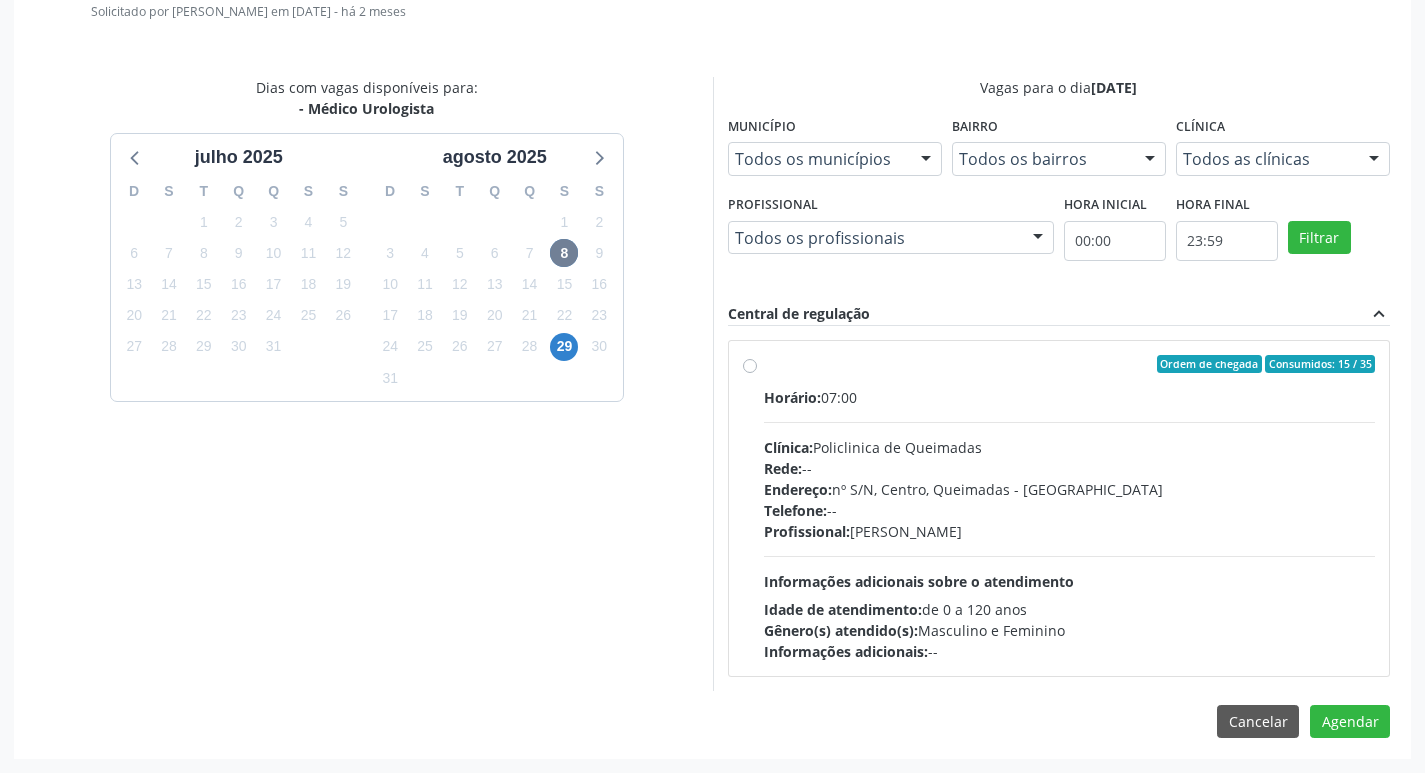 click on "Horário:   07:00
Clínica:  Policlinica de Queimadas
Rede:
--
Endereço:   nº S/N, Centro, Queimadas - PB
Telefone:   --
Profissional:
Ivanclecio de Souza Rodrigues
Informações adicionais sobre o atendimento
Idade de atendimento:
de 0 a 120 anos
Gênero(s) atendido(s):
Masculino e Feminino
Informações adicionais:
--" at bounding box center [1070, 524] 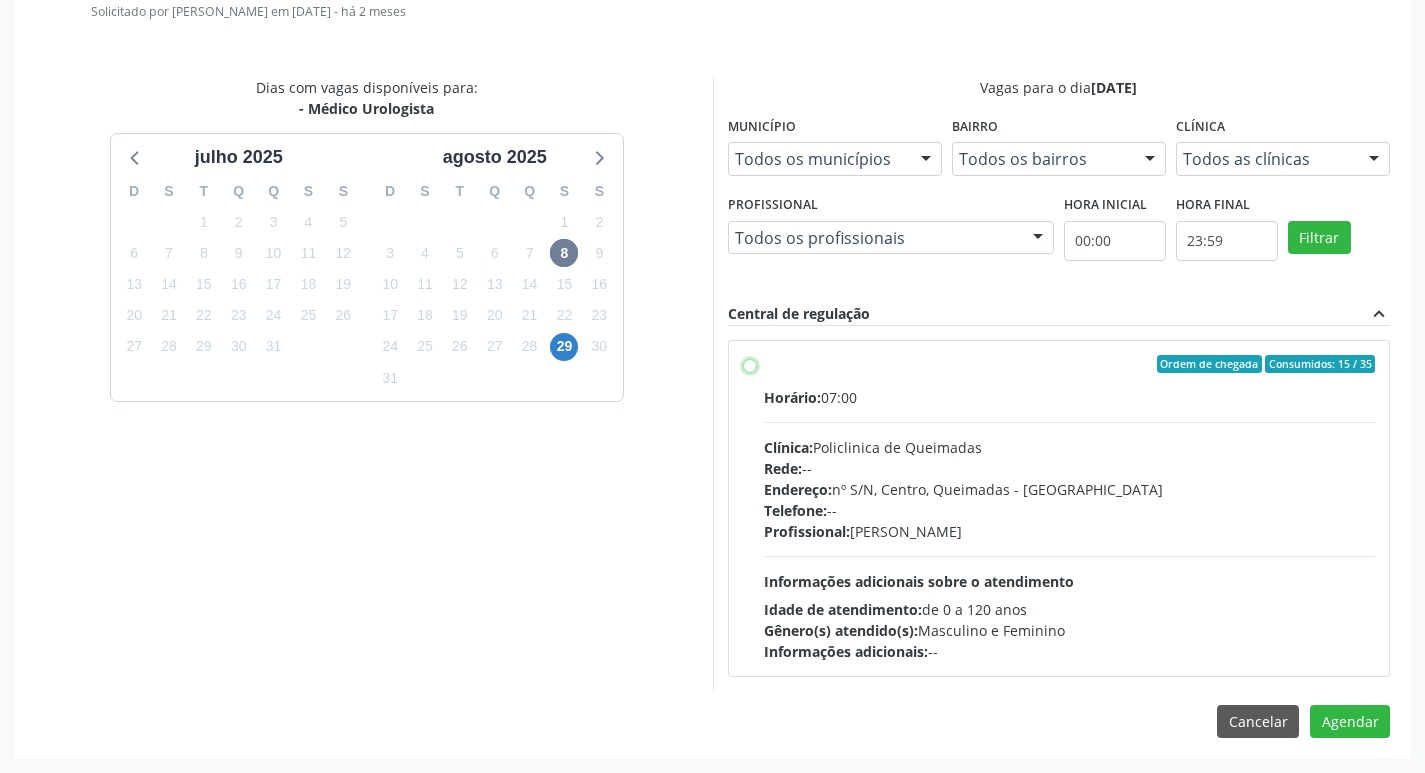 click on "Ordem de chegada
Consumidos: 15 / 35
Horário:   07:00
Clínica:  Policlinica de Queimadas
Rede:
--
Endereço:   nº S/N, Centro, Queimadas - PB
Telefone:   --
Profissional:
Ivanclecio de Souza Rodrigues
Informações adicionais sobre o atendimento
Idade de atendimento:
de 0 a 120 anos
Gênero(s) atendido(s):
Masculino e Feminino
Informações adicionais:
--" at bounding box center (750, 364) 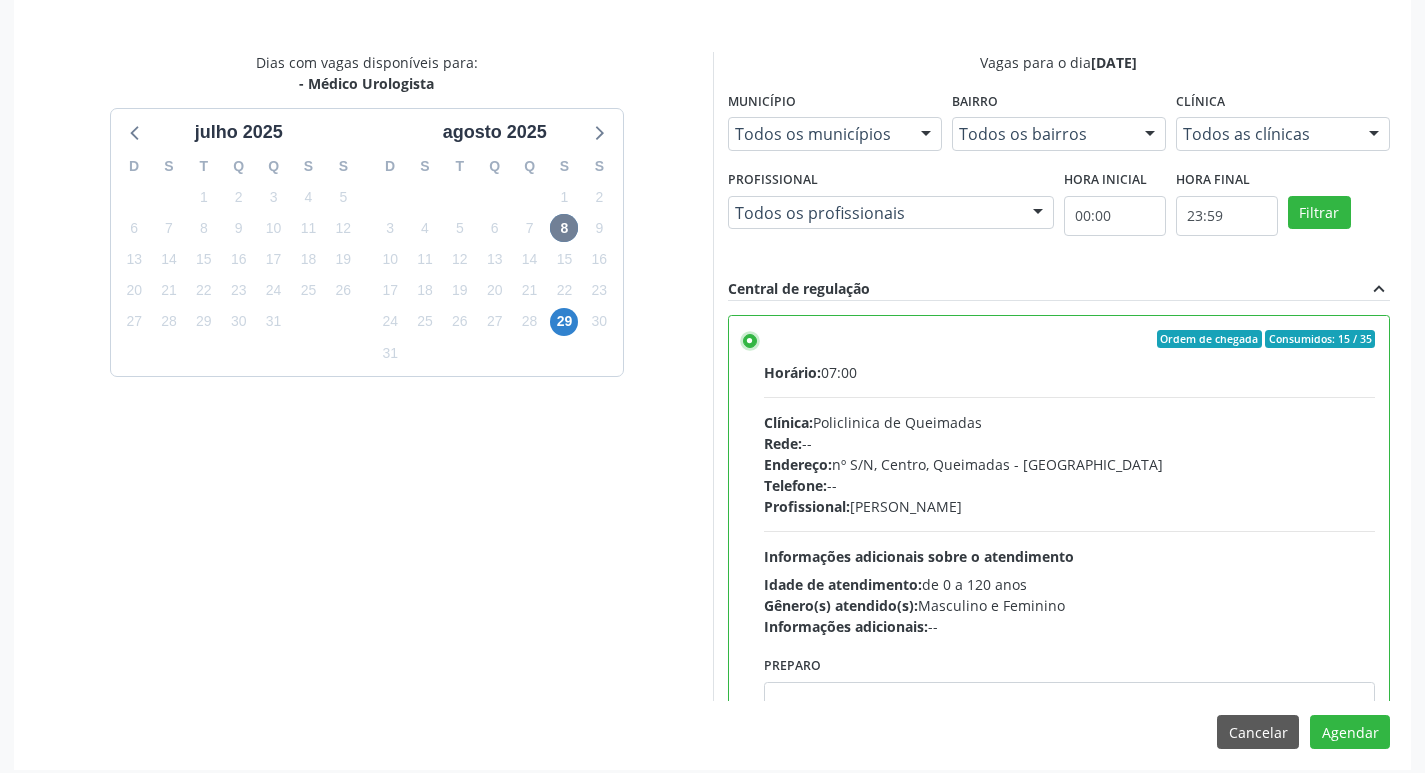 scroll, scrollTop: 593, scrollLeft: 0, axis: vertical 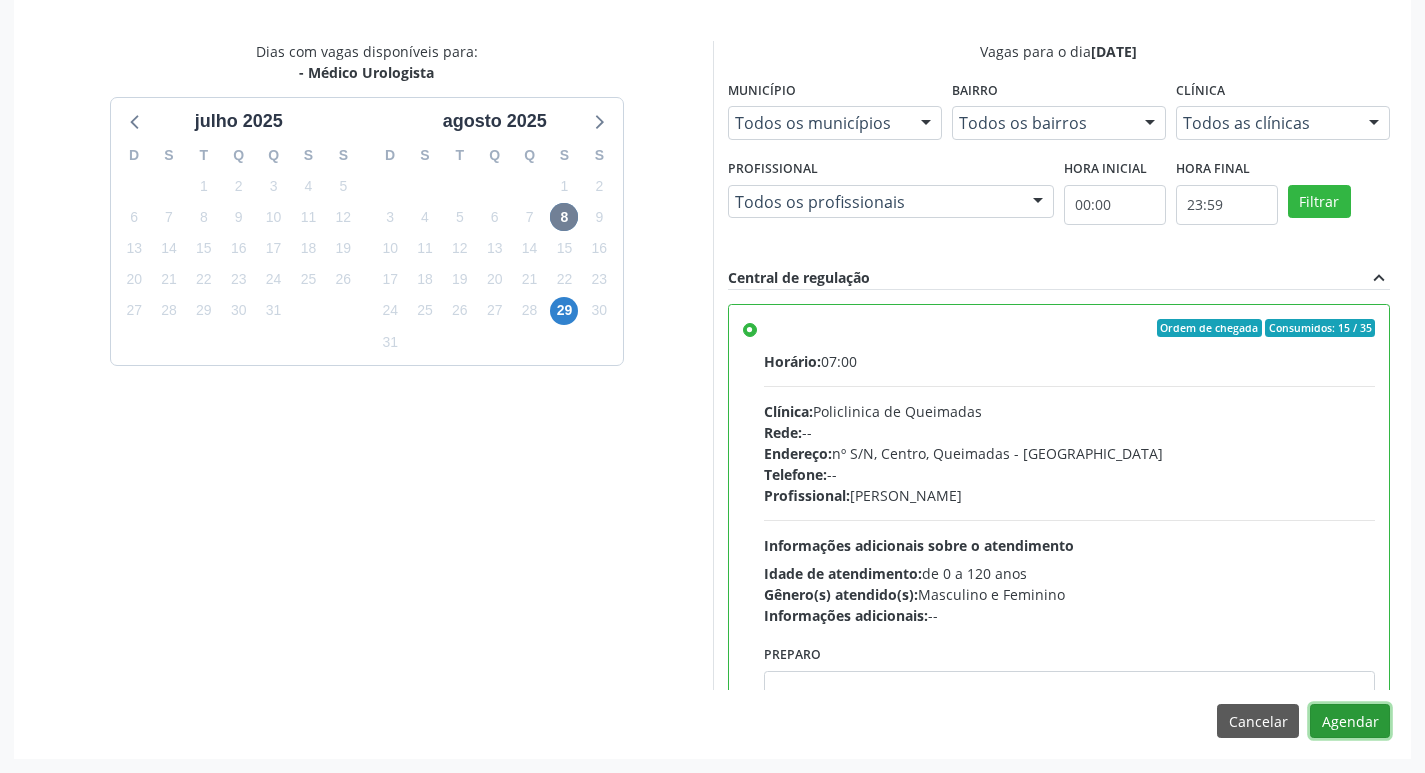 click on "Agendar" at bounding box center (1350, 721) 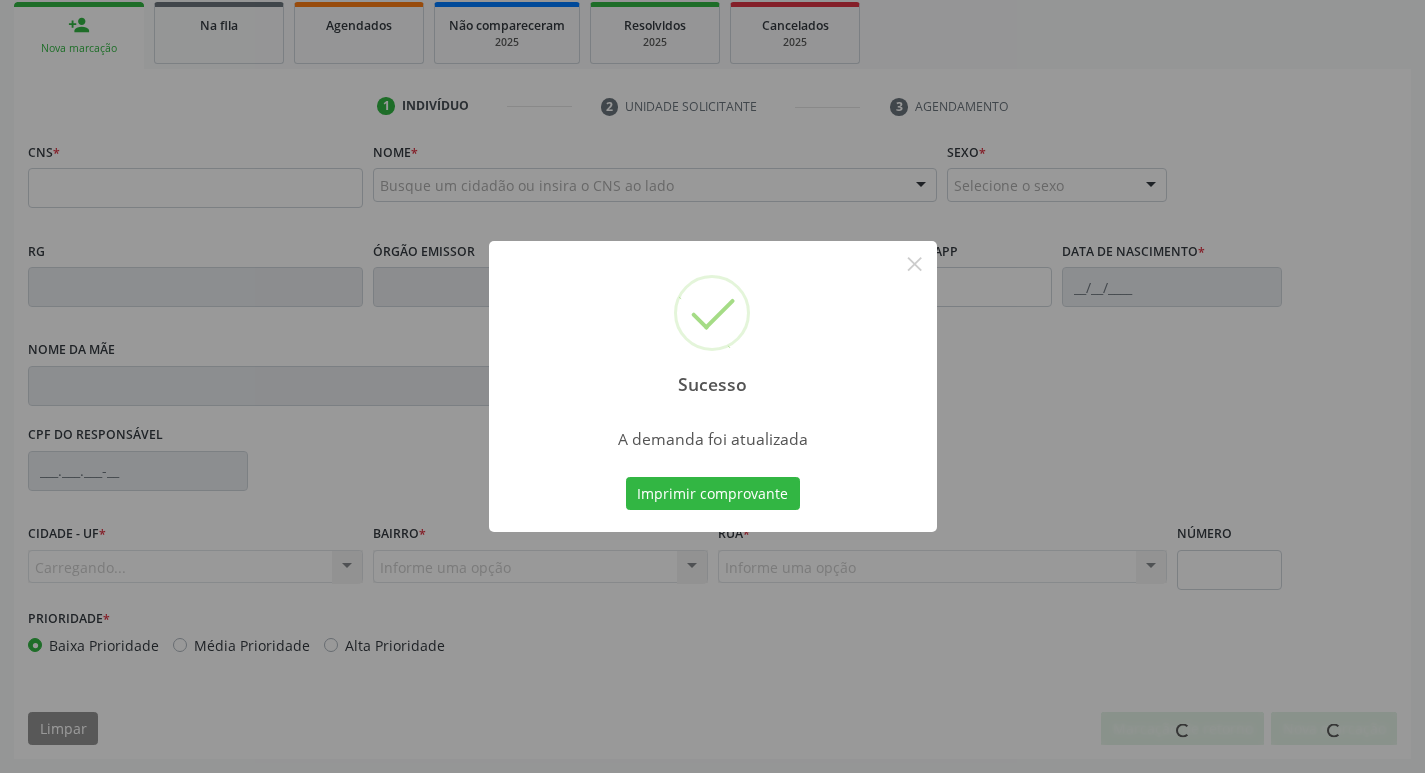 scroll, scrollTop: 297, scrollLeft: 0, axis: vertical 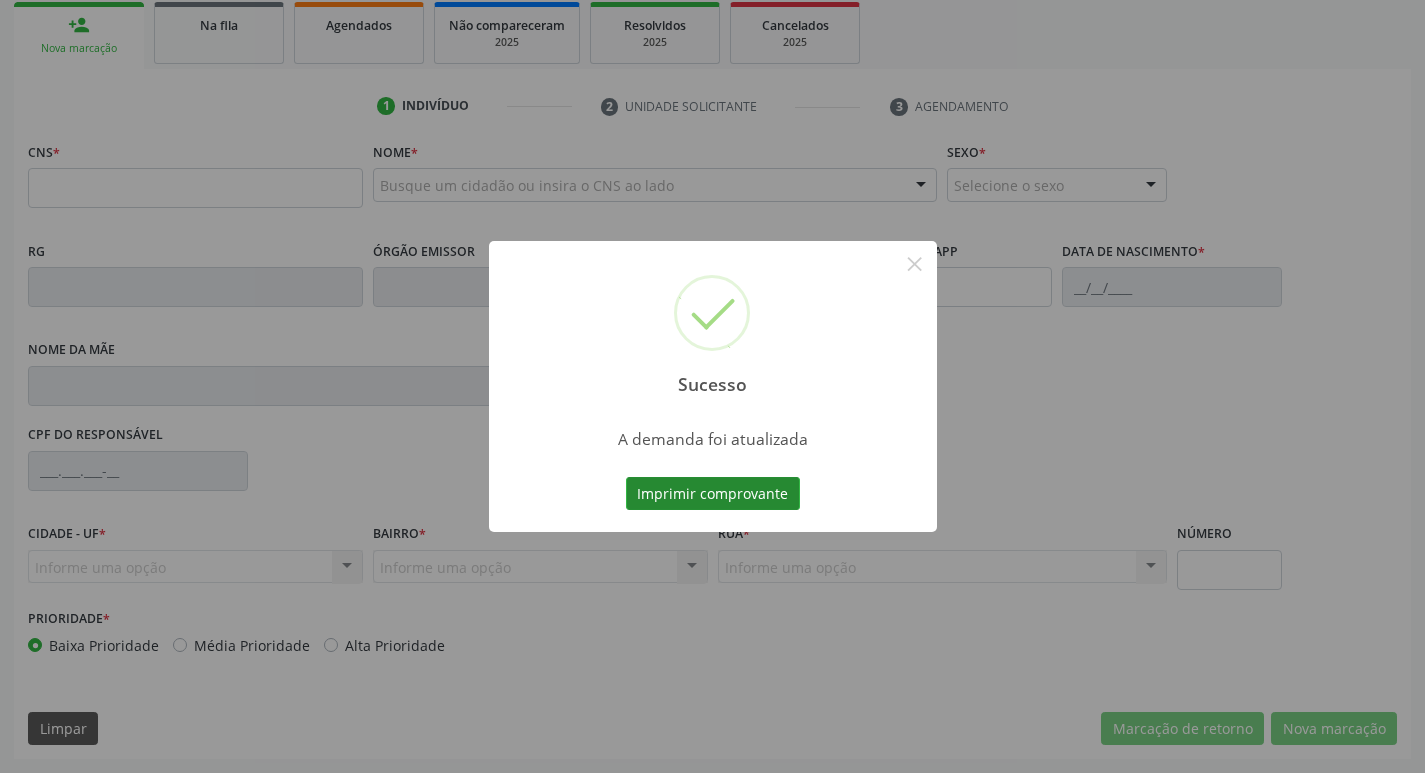 click on "Imprimir comprovante" at bounding box center (713, 494) 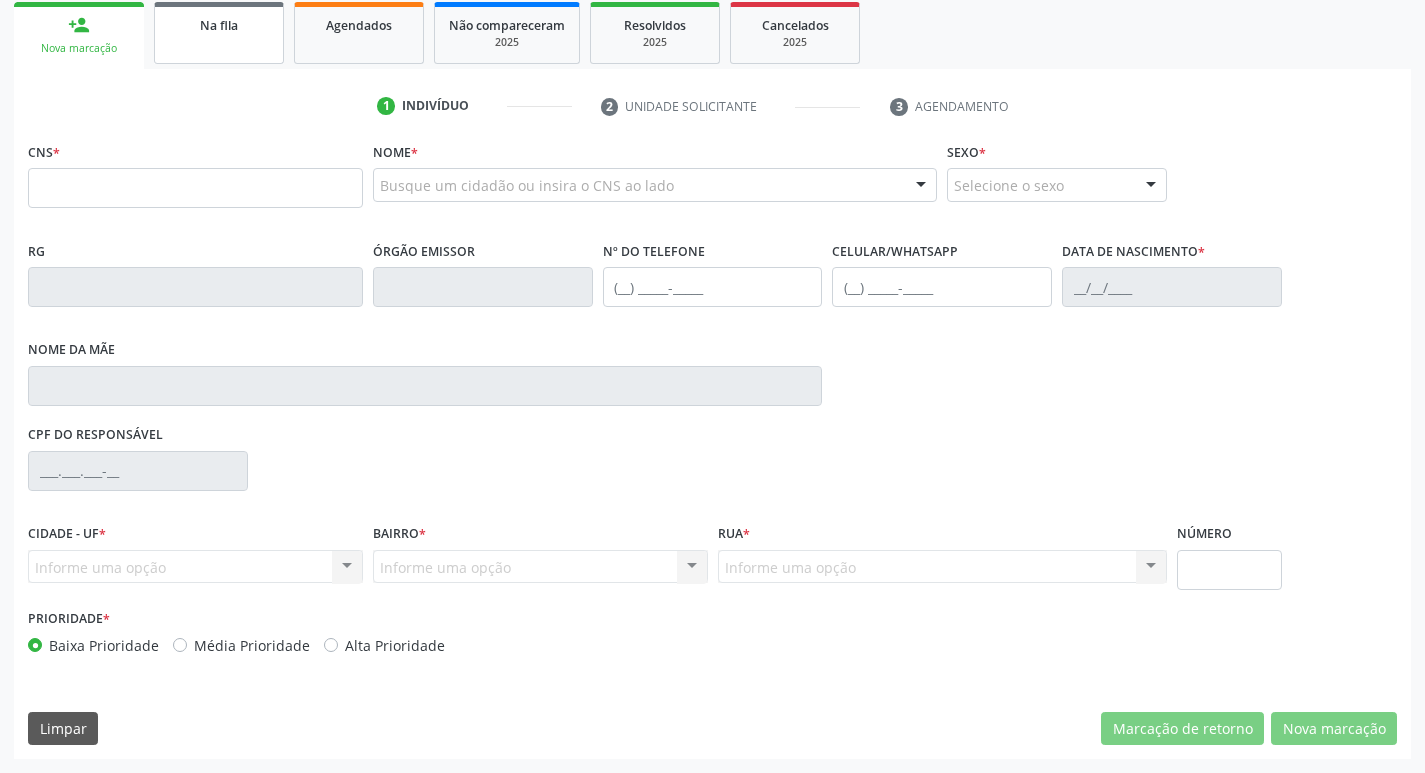 click on "Na fila" at bounding box center [219, 33] 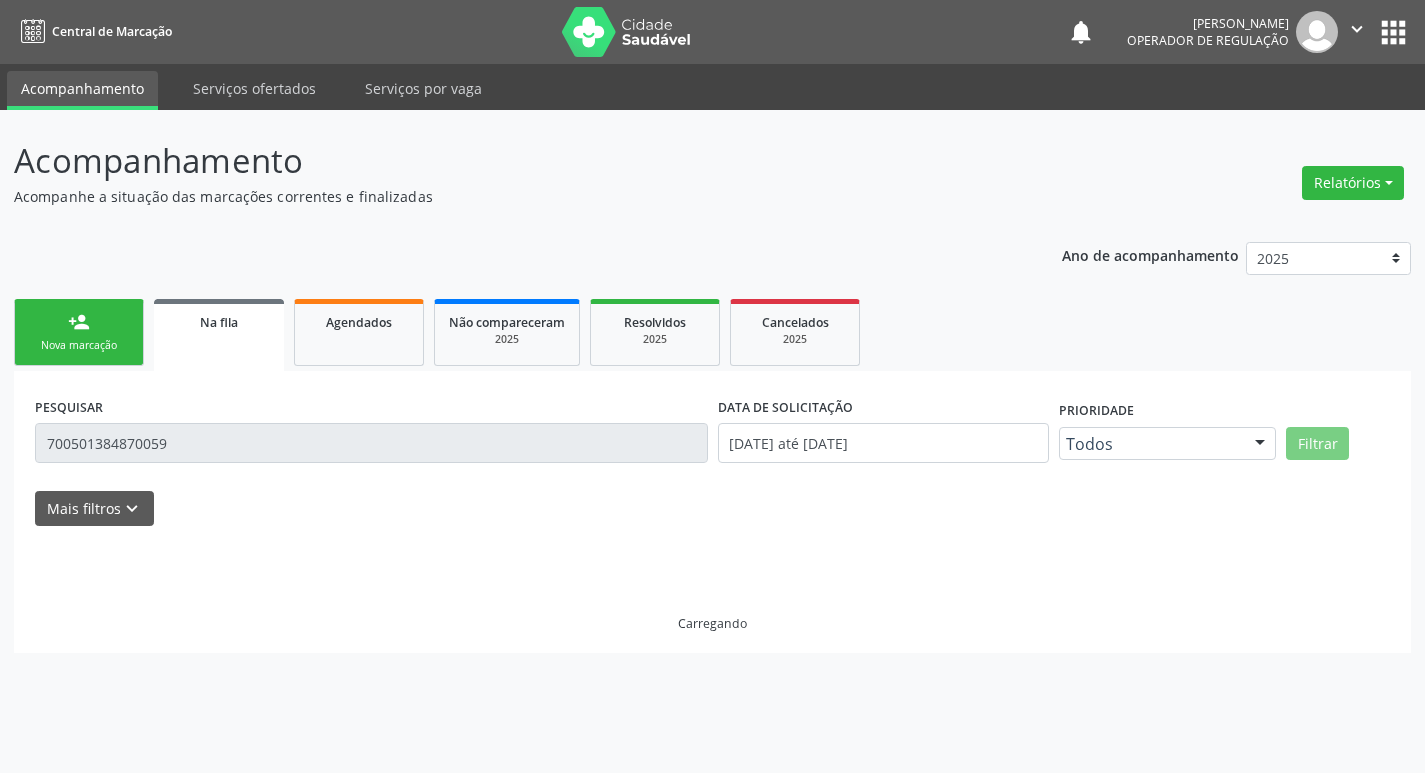scroll, scrollTop: 0, scrollLeft: 0, axis: both 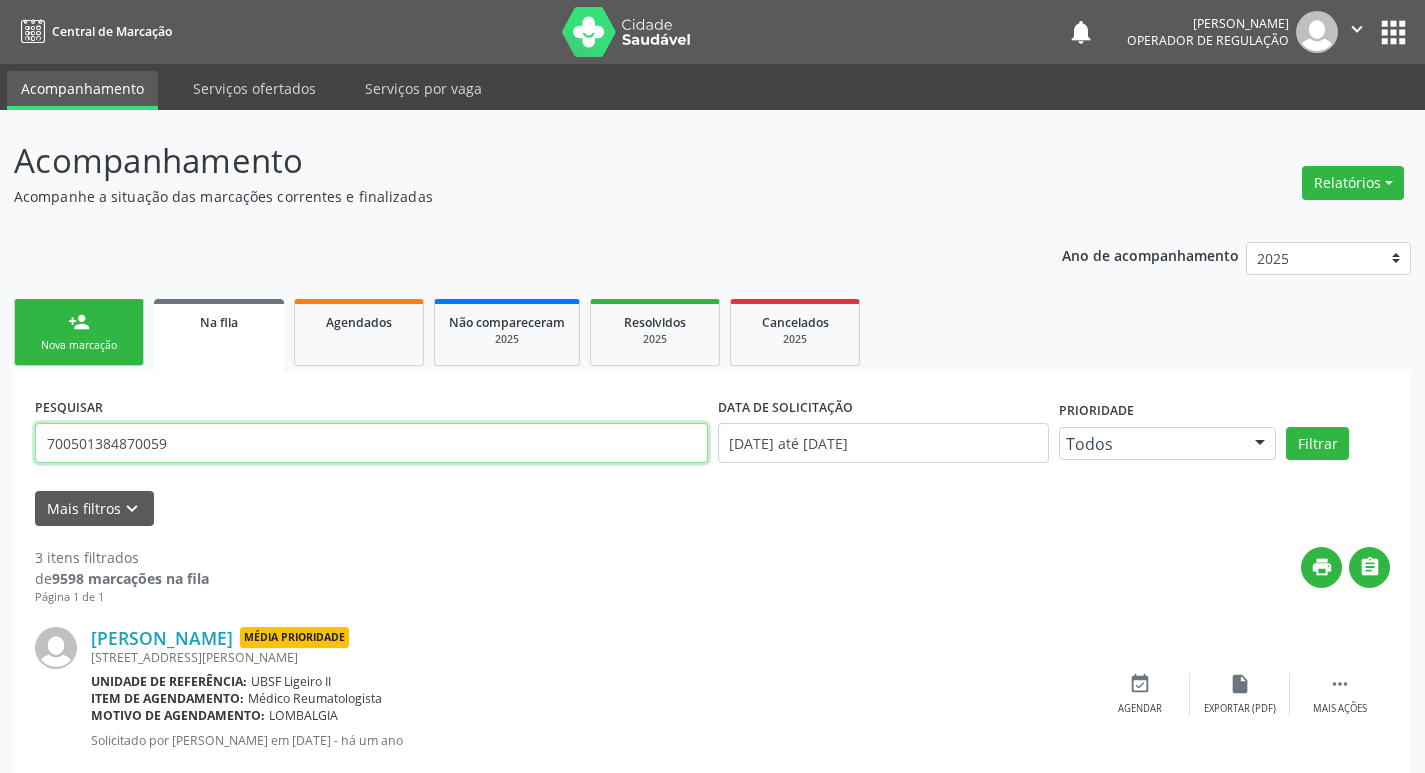 click on "700501384870059" at bounding box center [371, 443] 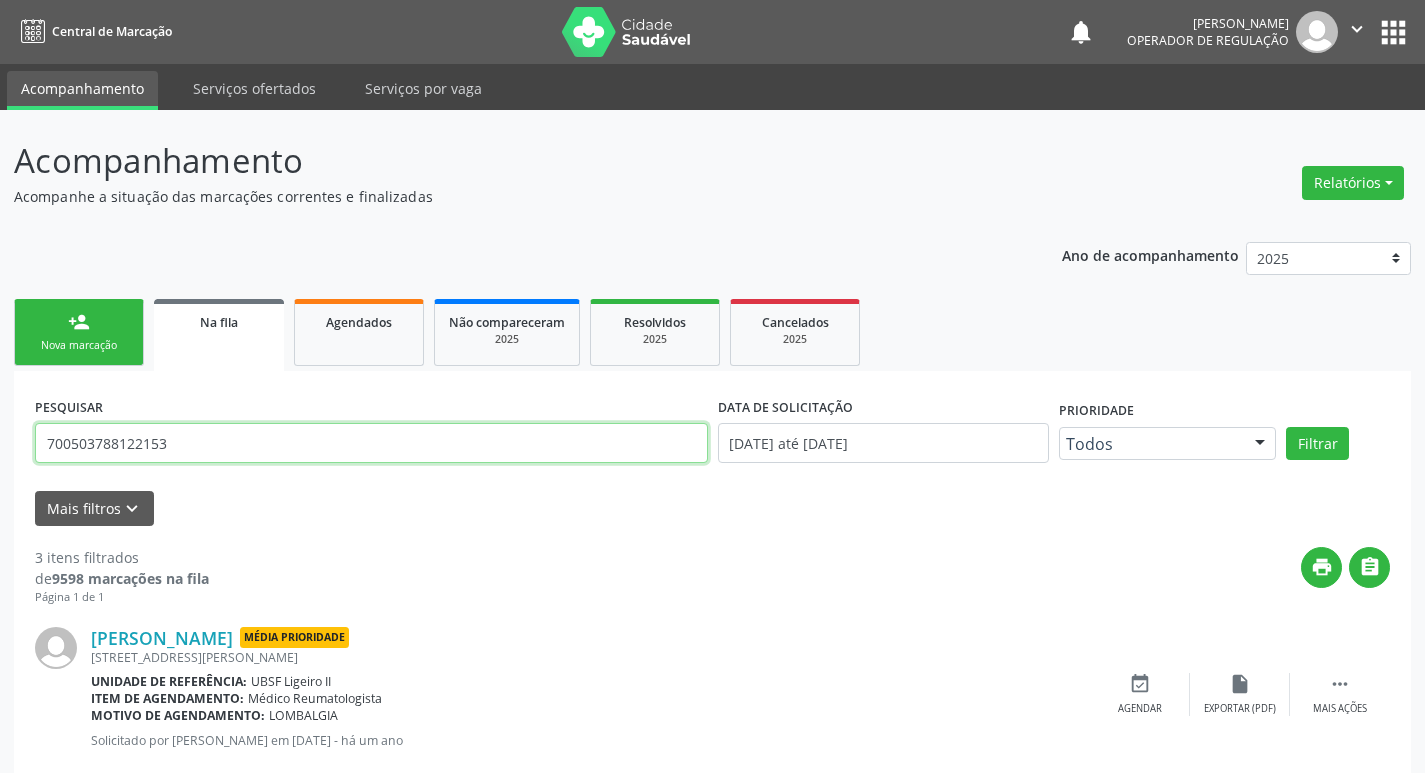 type on "700503788122153" 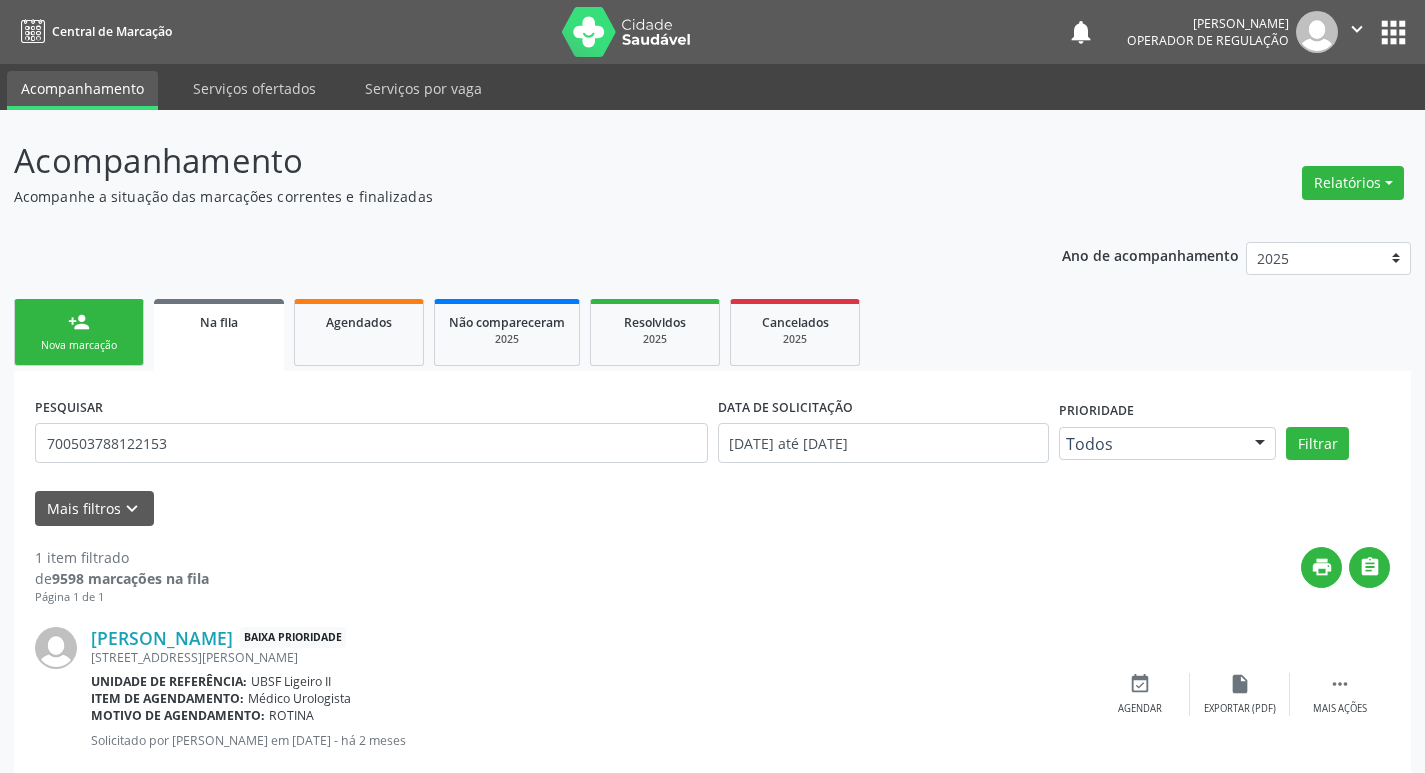 scroll, scrollTop: 46, scrollLeft: 0, axis: vertical 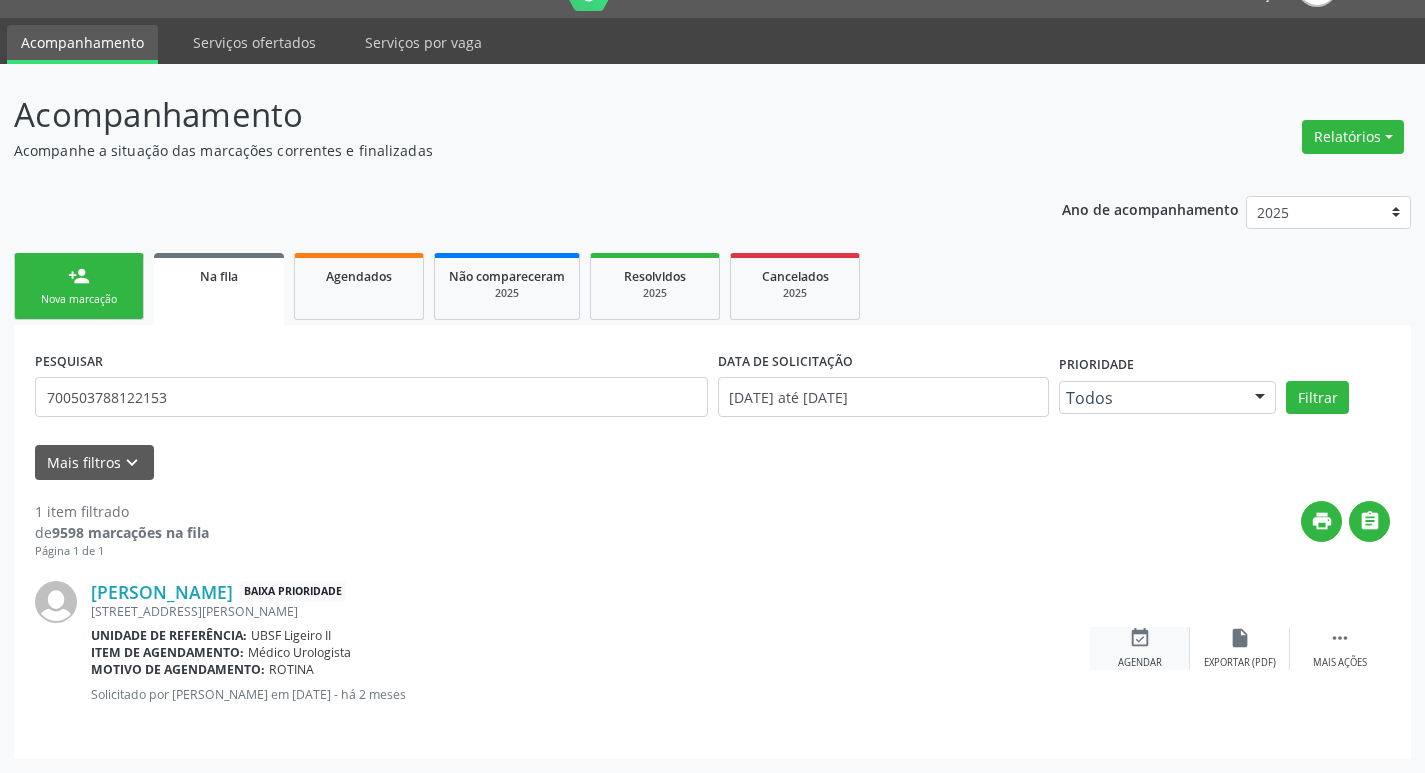 click on "event_available
Agendar" at bounding box center [1140, 648] 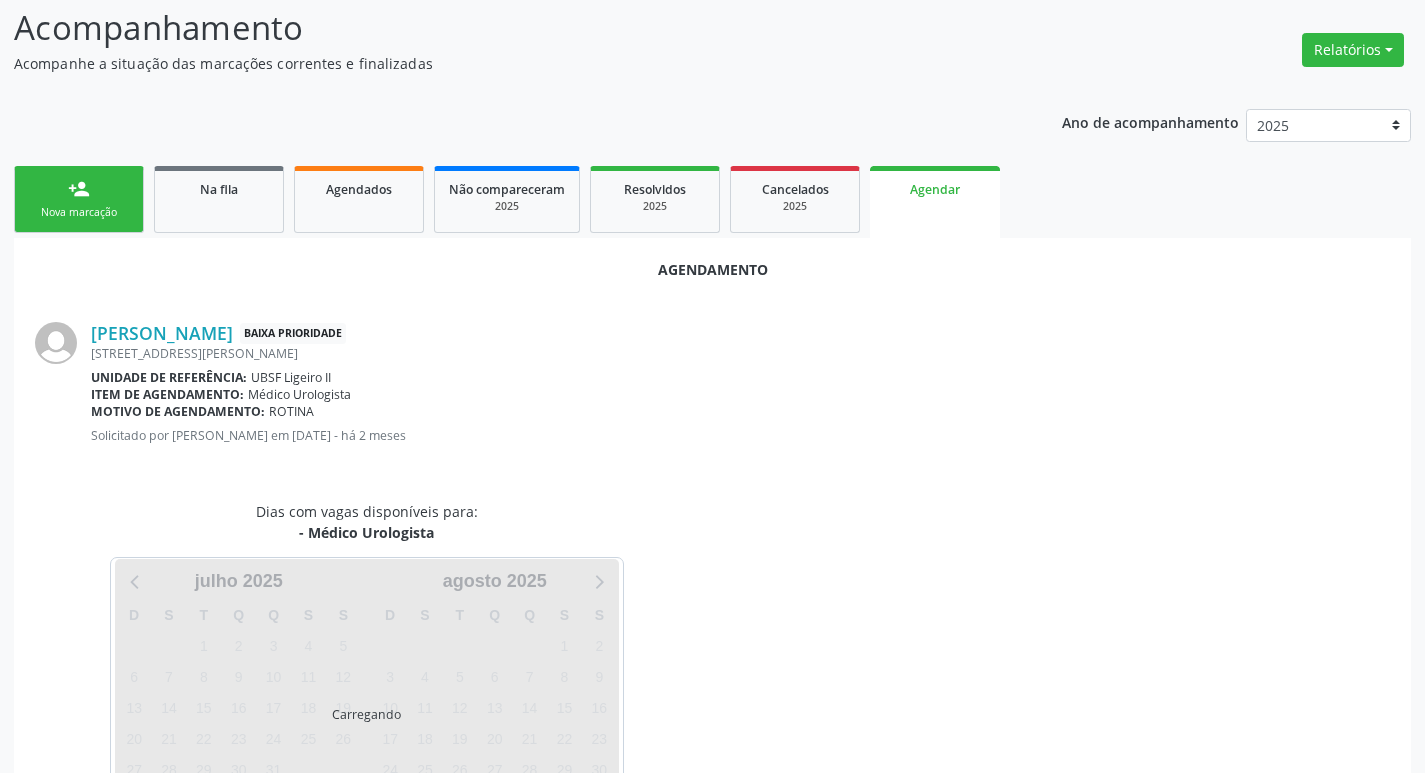 scroll, scrollTop: 221, scrollLeft: 0, axis: vertical 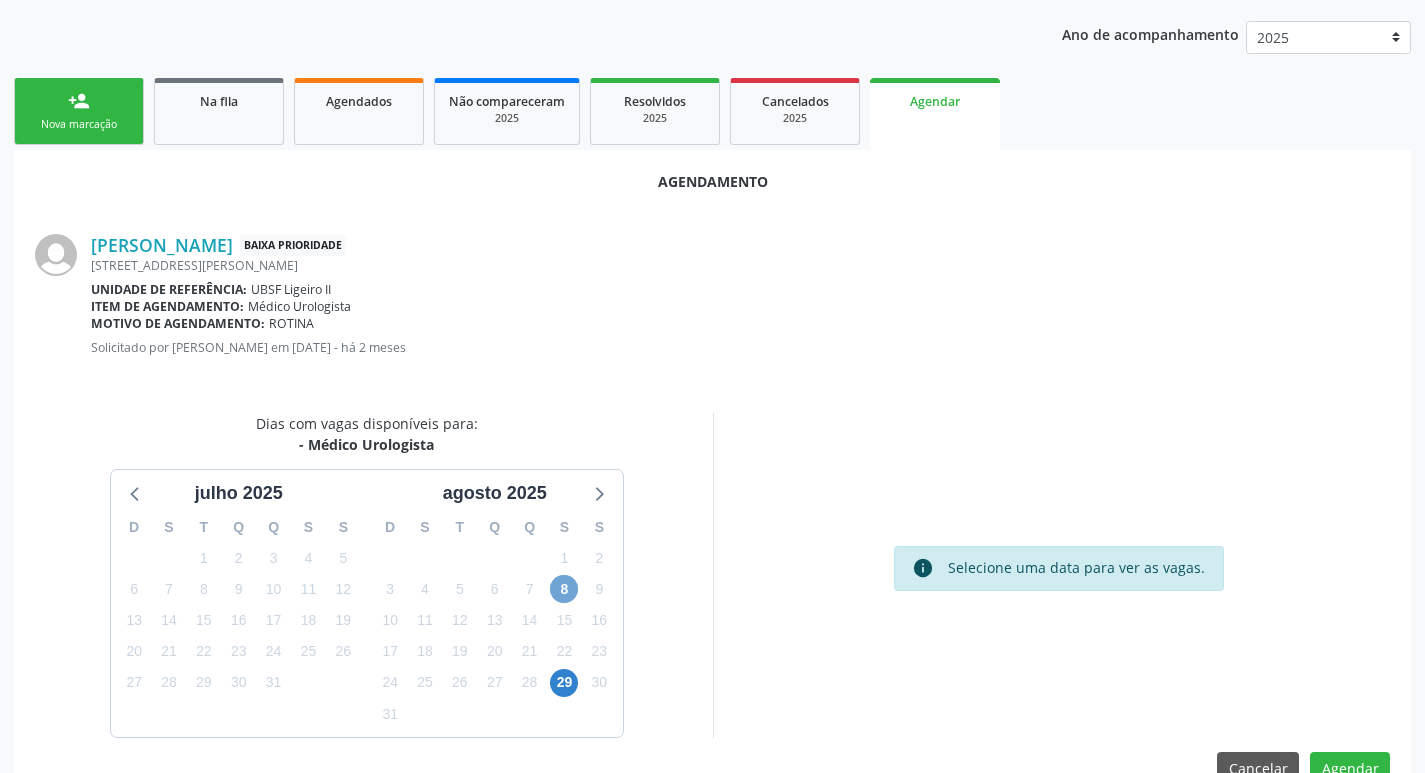 click on "8" at bounding box center (564, 589) 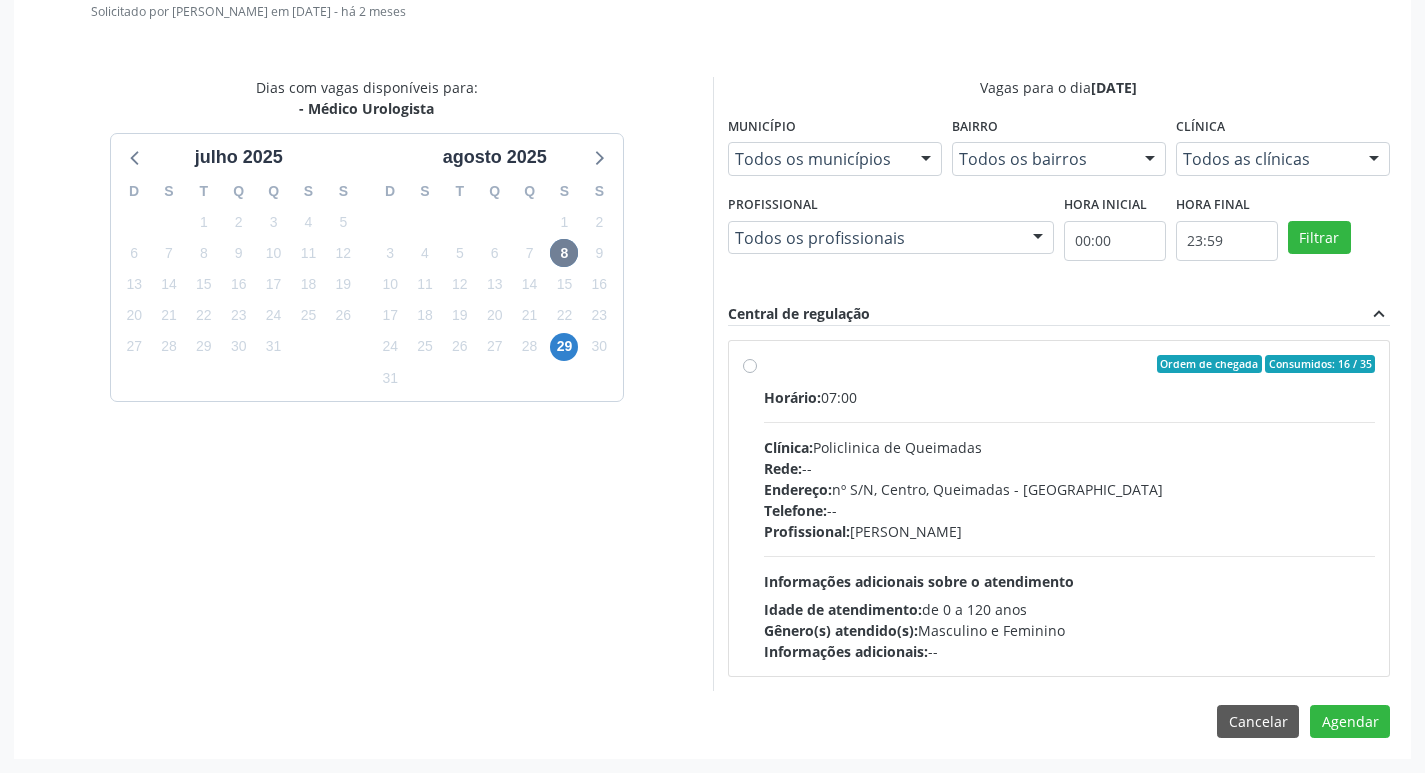 click on "Horário:   07:00
Clínica:  Policlinica de Queimadas
Rede:
--
Endereço:   nº S/N, Centro, Queimadas - PB
Telefone:   --
Profissional:
Ivanclecio de Souza Rodrigues
Informações adicionais sobre o atendimento
Idade de atendimento:
de 0 a 120 anos
Gênero(s) atendido(s):
Masculino e Feminino
Informações adicionais:
--" at bounding box center [1070, 524] 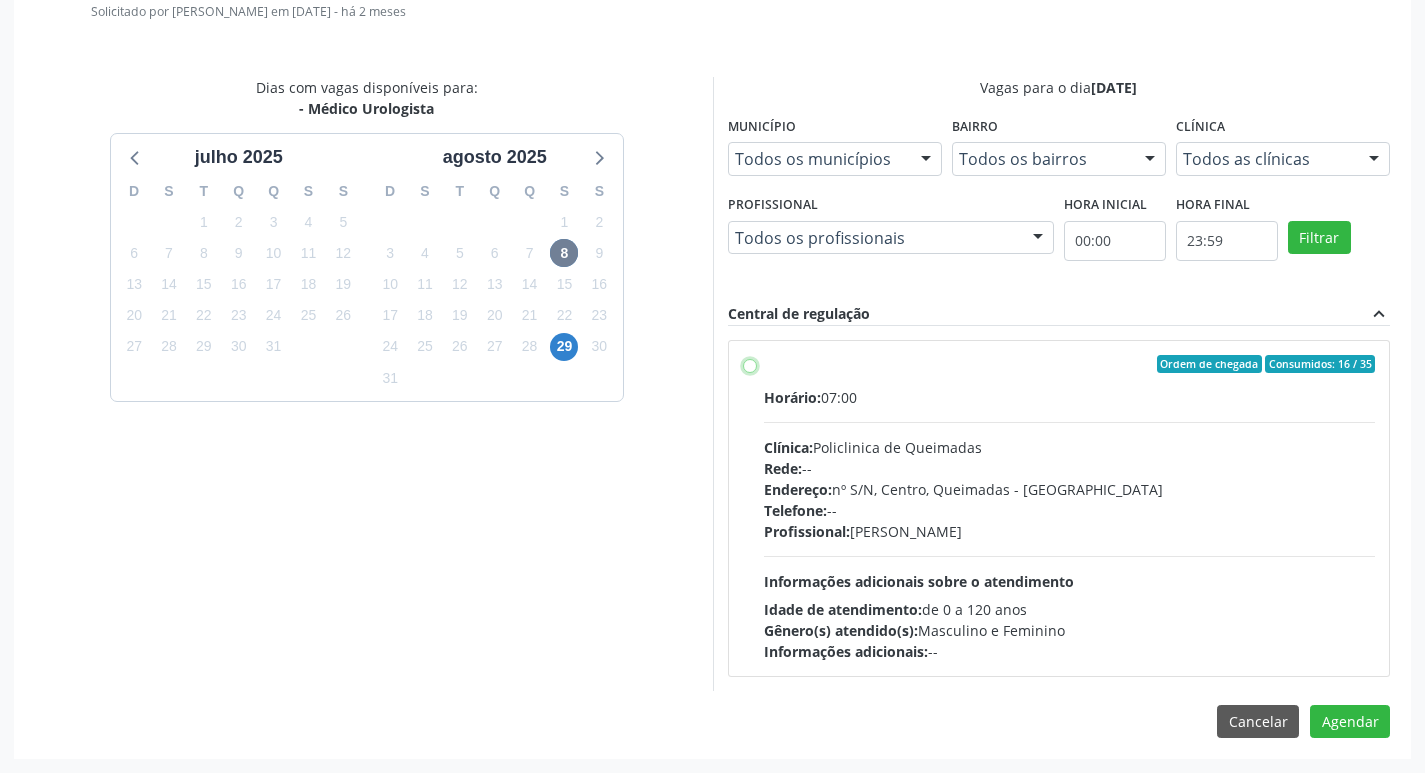 click on "Ordem de chegada
Consumidos: 16 / 35
Horário:   07:00
Clínica:  Policlinica de Queimadas
Rede:
--
Endereço:   nº S/N, Centro, Queimadas - PB
Telefone:   --
Profissional:
Ivanclecio de Souza Rodrigues
Informações adicionais sobre o atendimento
Idade de atendimento:
de 0 a 120 anos
Gênero(s) atendido(s):
Masculino e Feminino
Informações adicionais:
--" at bounding box center [750, 364] 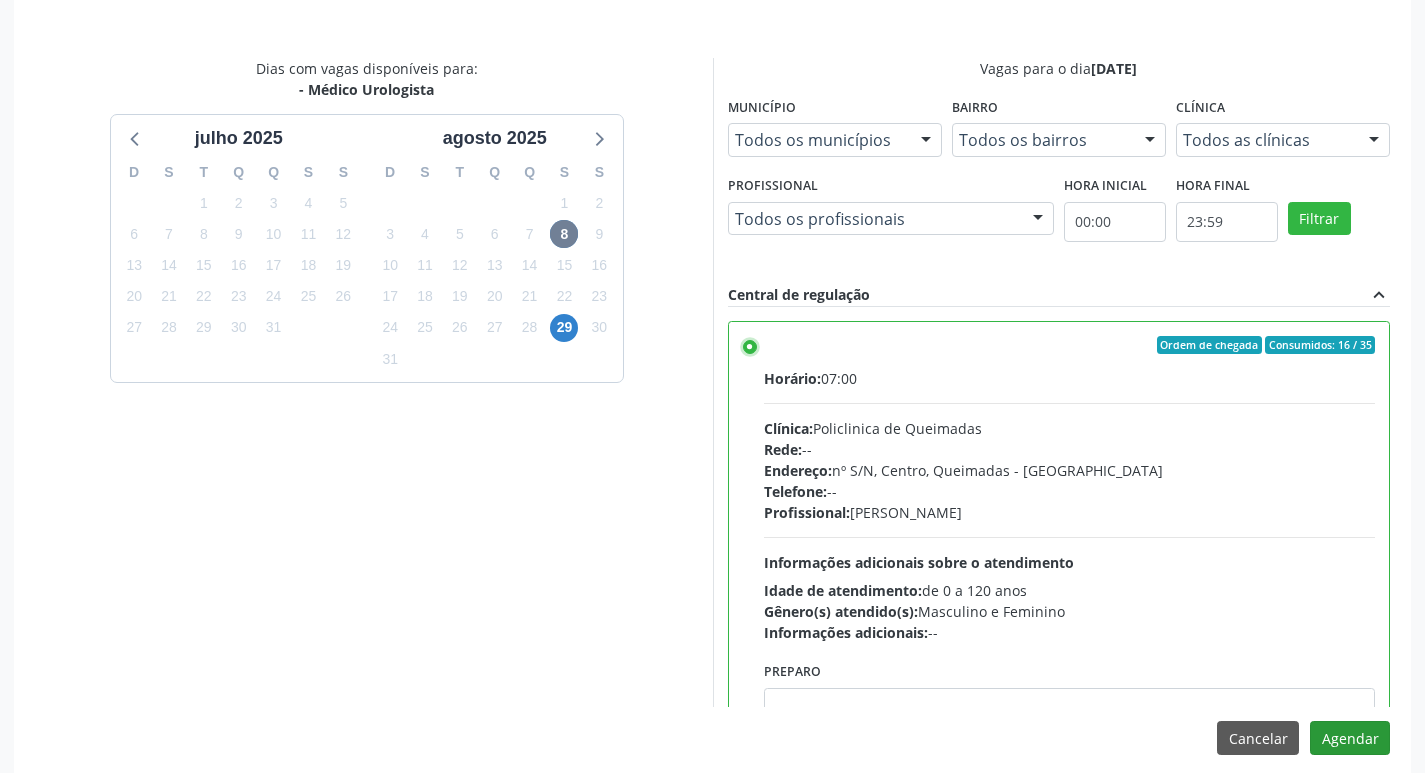 scroll, scrollTop: 593, scrollLeft: 0, axis: vertical 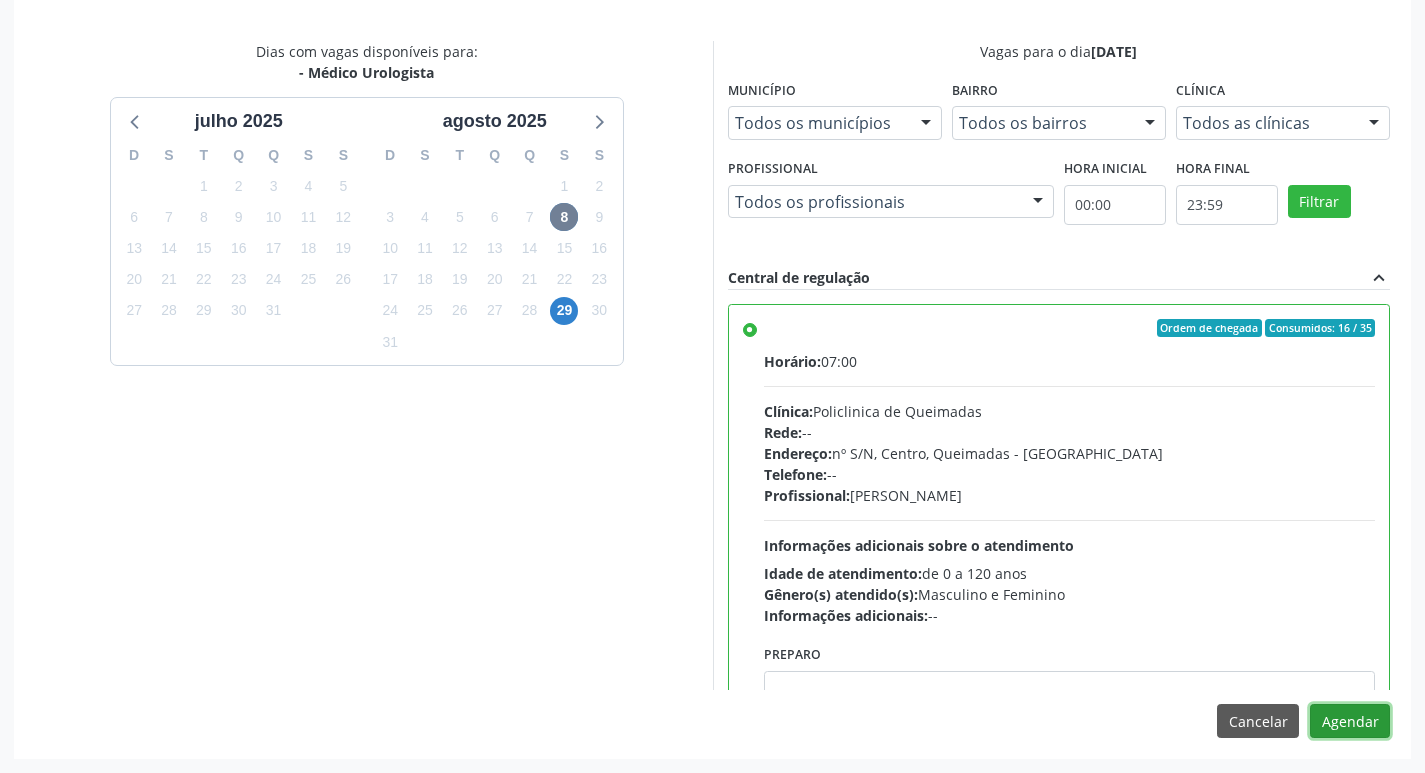 click on "Agendar" at bounding box center [1350, 721] 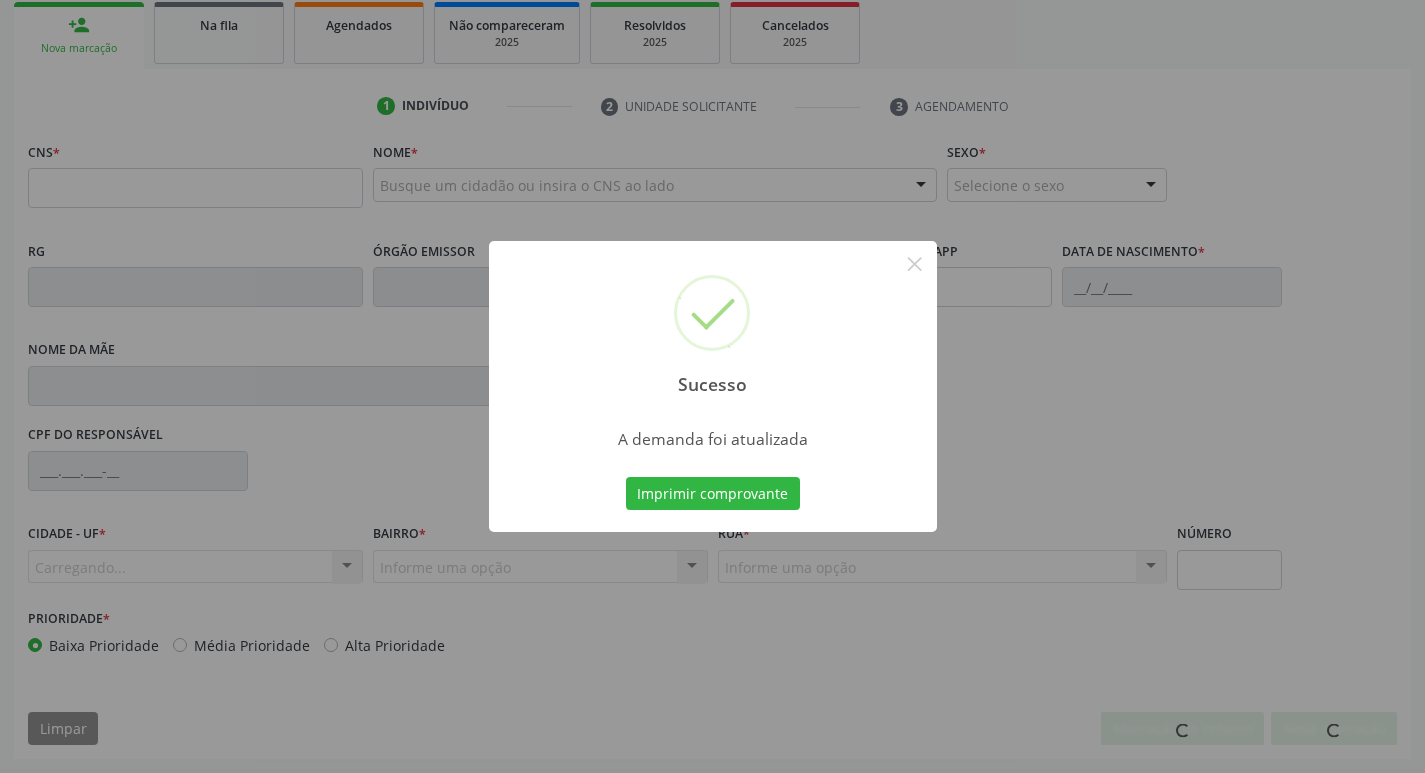 scroll, scrollTop: 297, scrollLeft: 0, axis: vertical 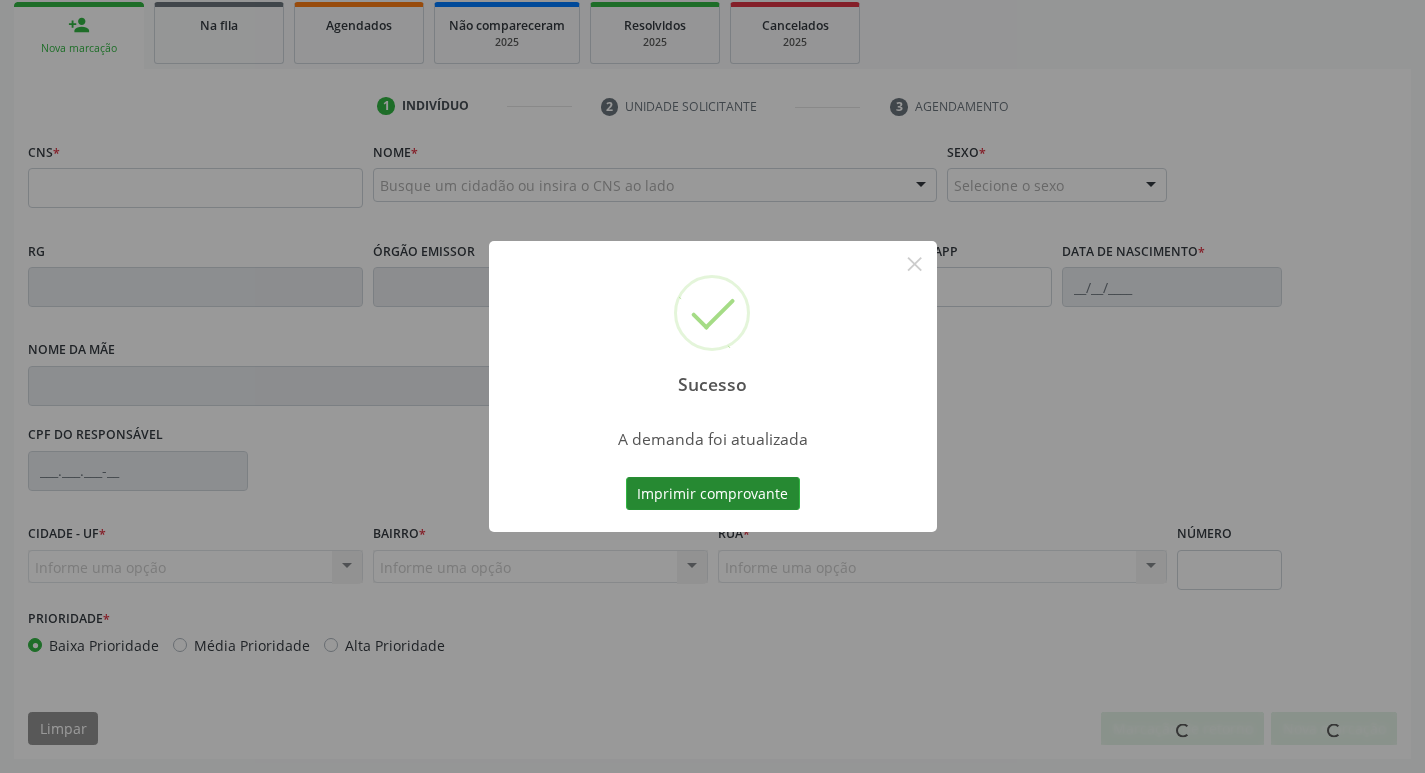 click on "Imprimir comprovante" at bounding box center [713, 494] 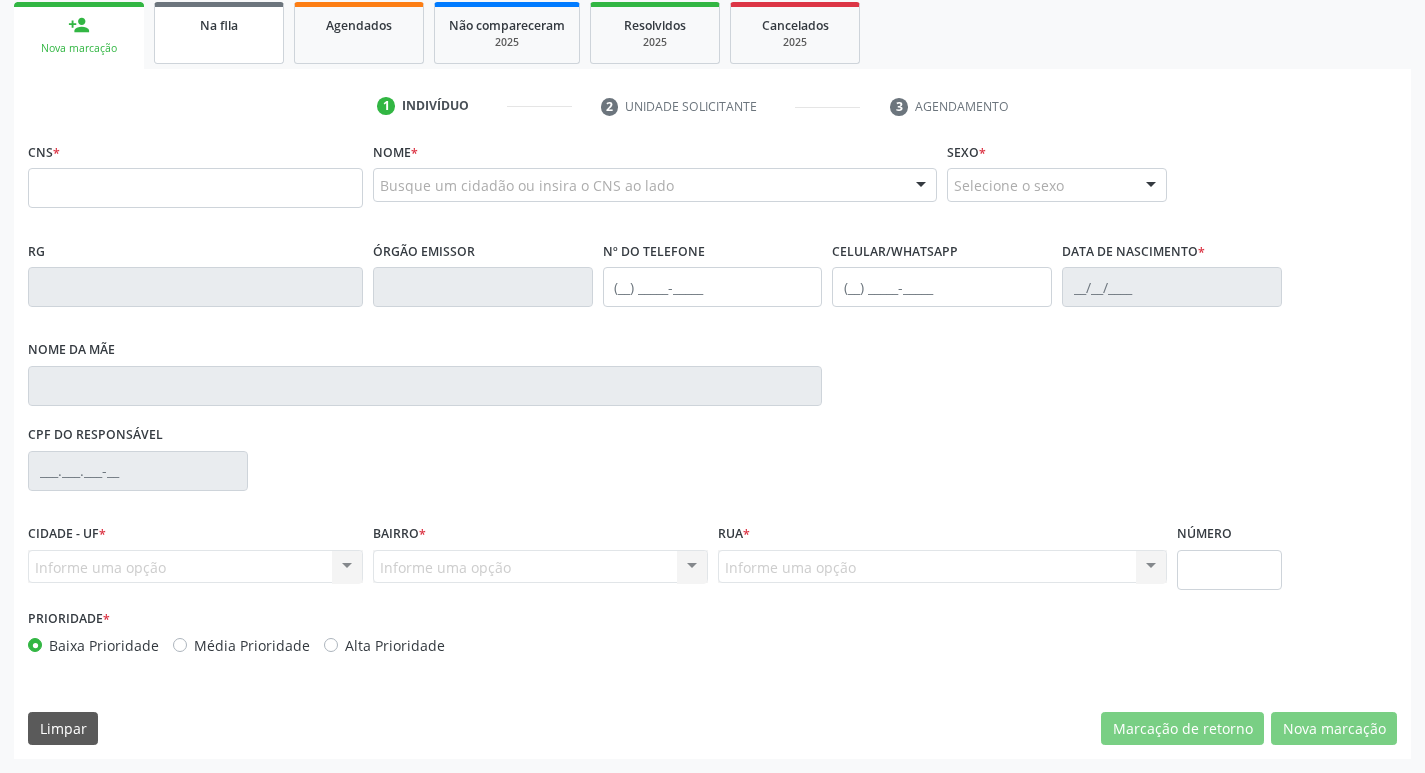 click on "Na fila" at bounding box center [219, 33] 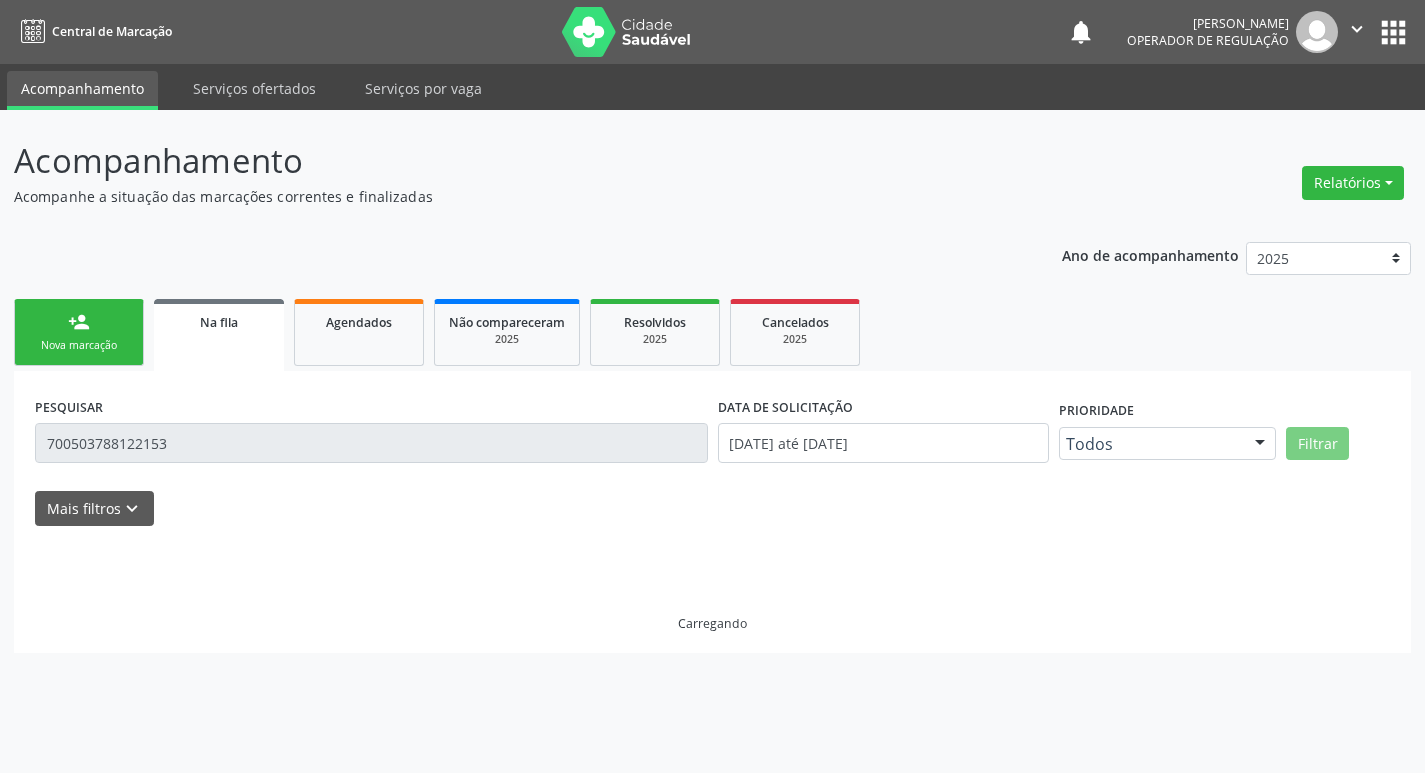 scroll, scrollTop: 0, scrollLeft: 0, axis: both 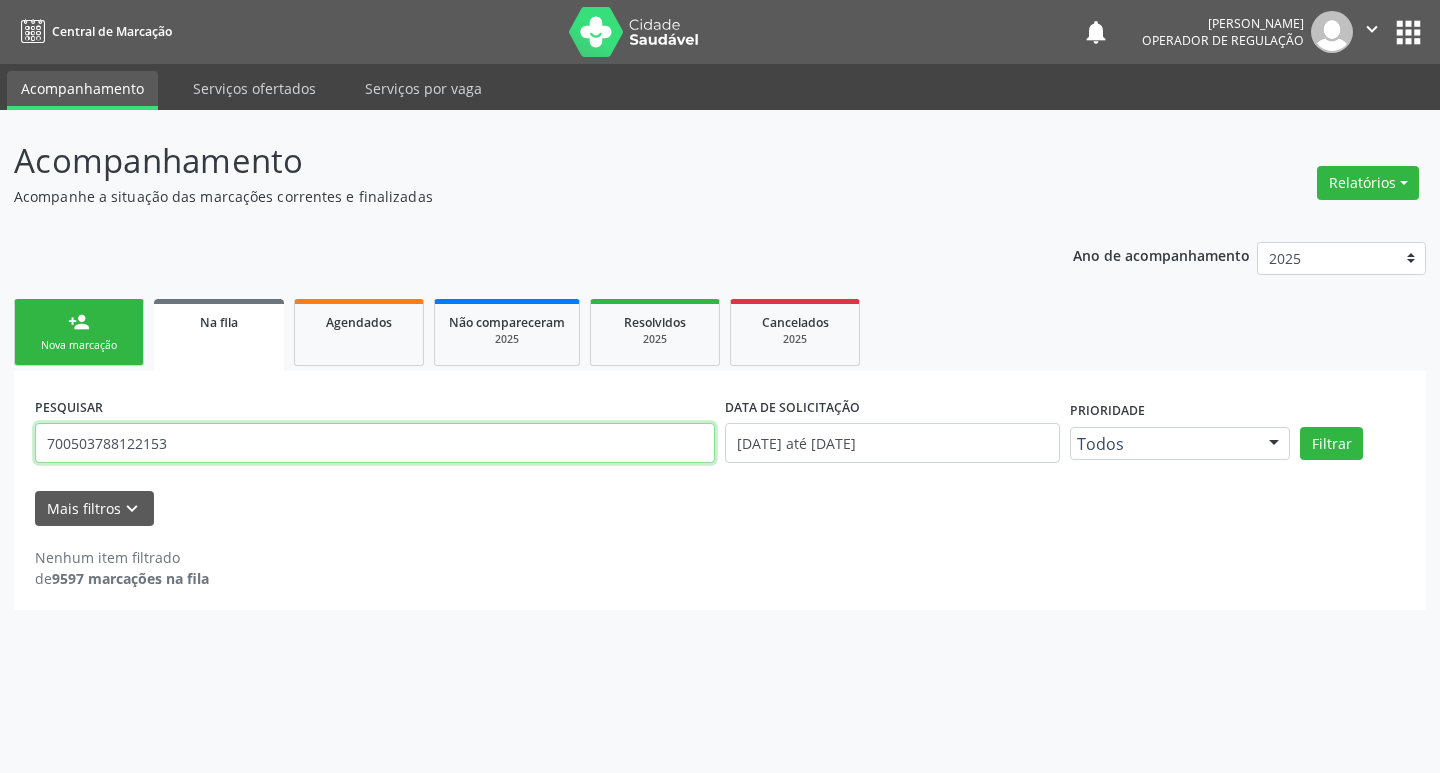 click on "700503788122153" at bounding box center [375, 443] 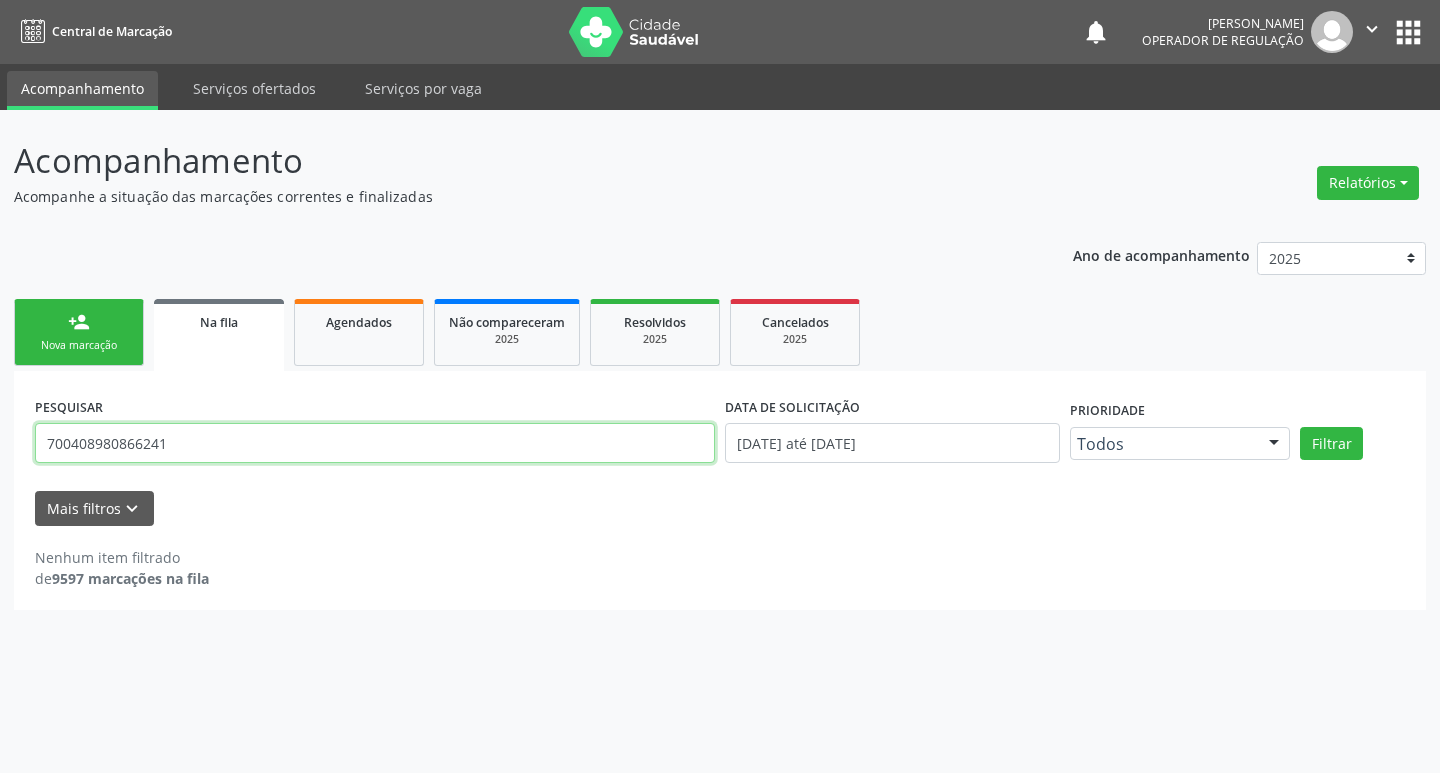 type on "700408980866241" 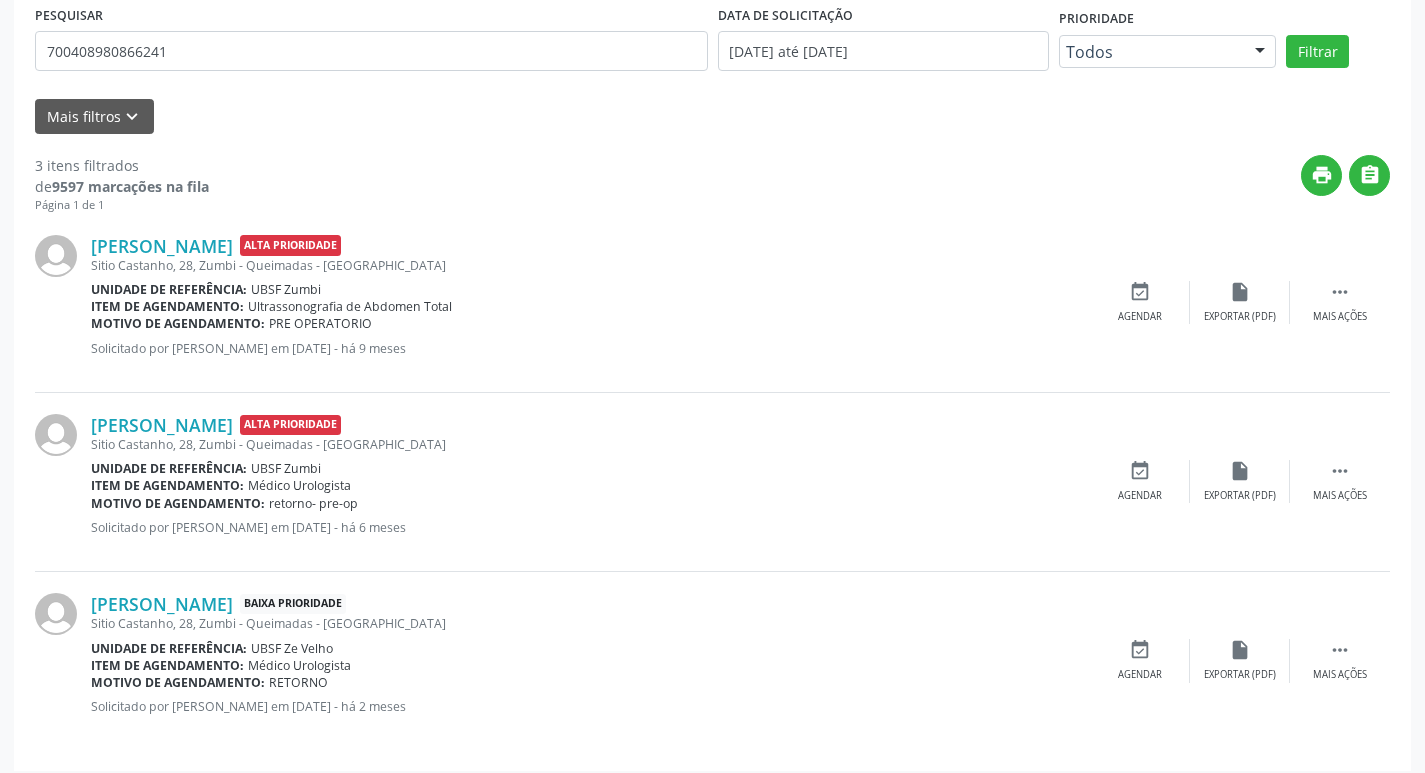 scroll, scrollTop: 404, scrollLeft: 0, axis: vertical 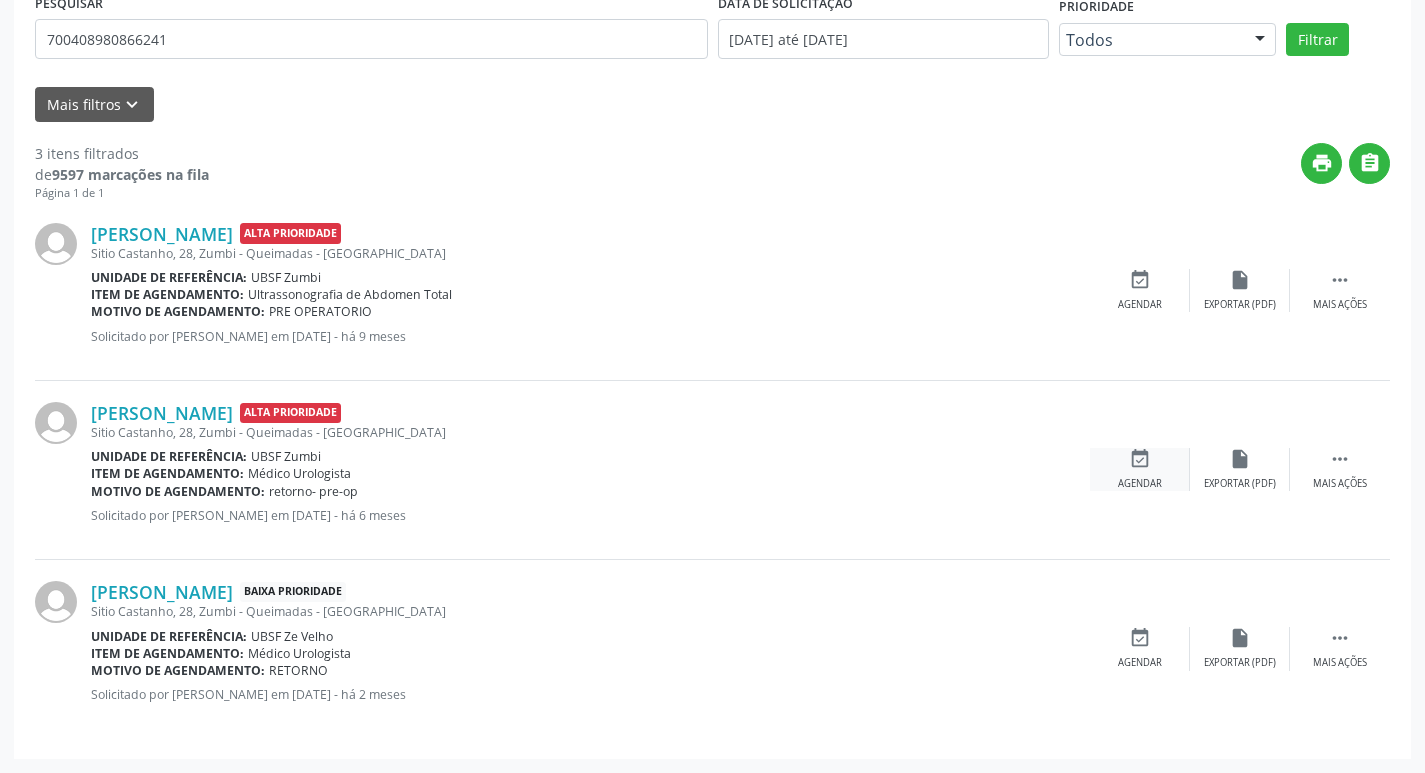 click on "event_available" at bounding box center (1140, 459) 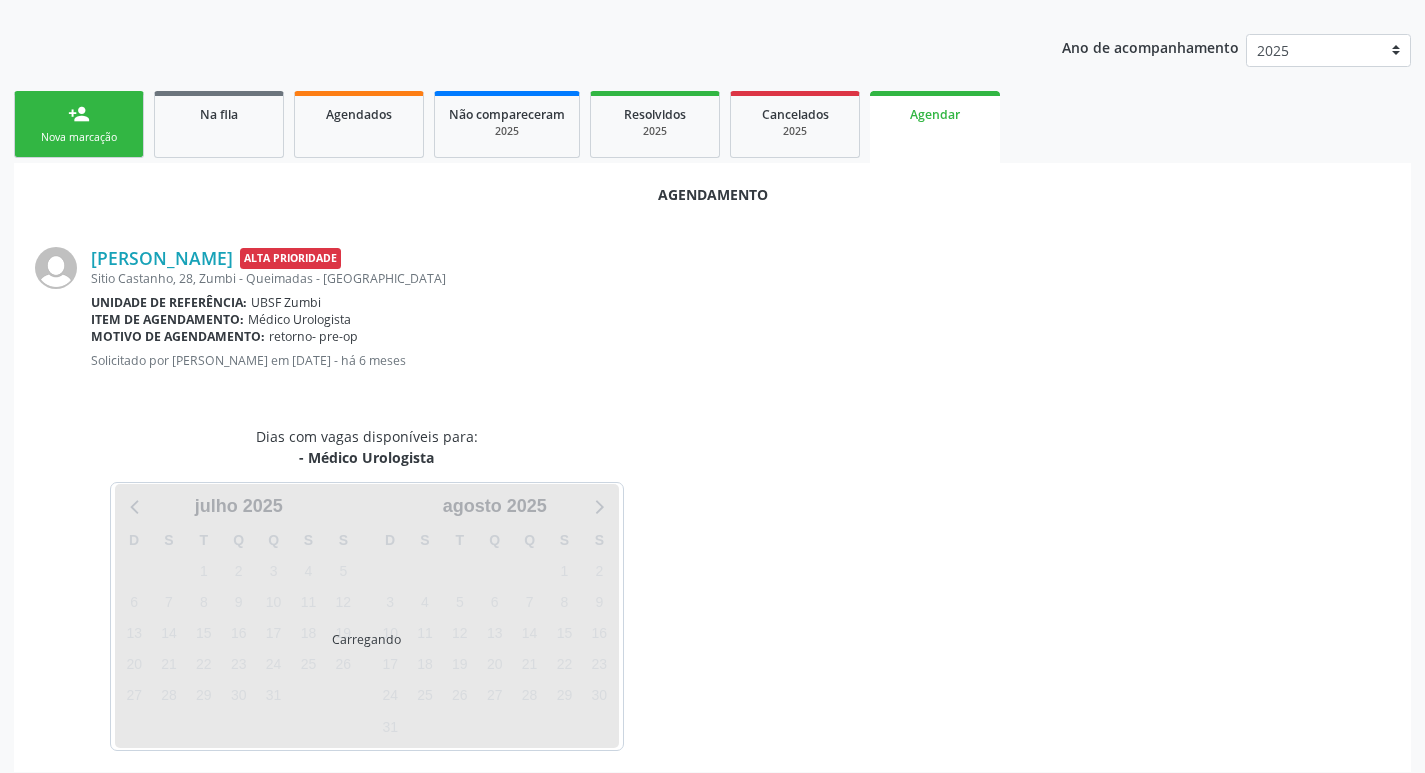 scroll, scrollTop: 221, scrollLeft: 0, axis: vertical 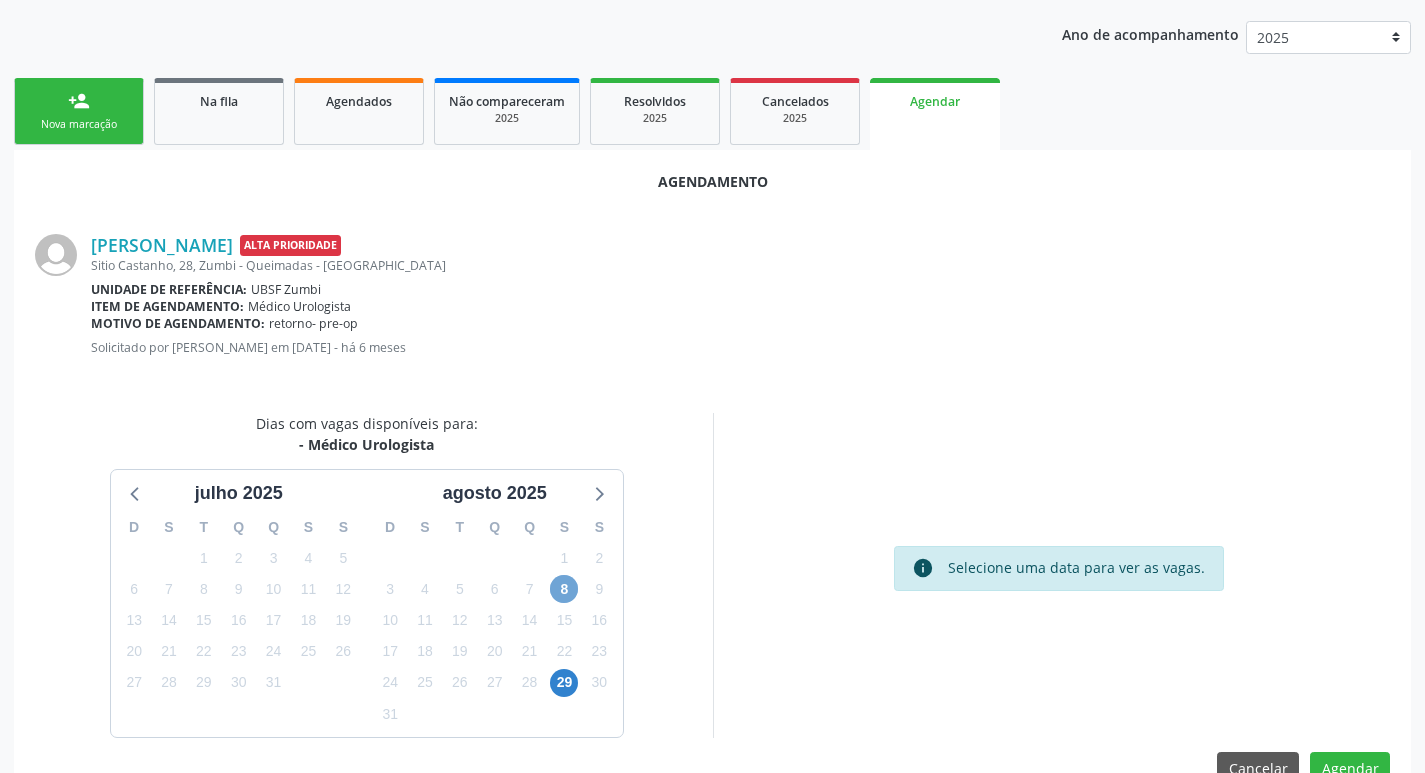 click on "8" at bounding box center [564, 589] 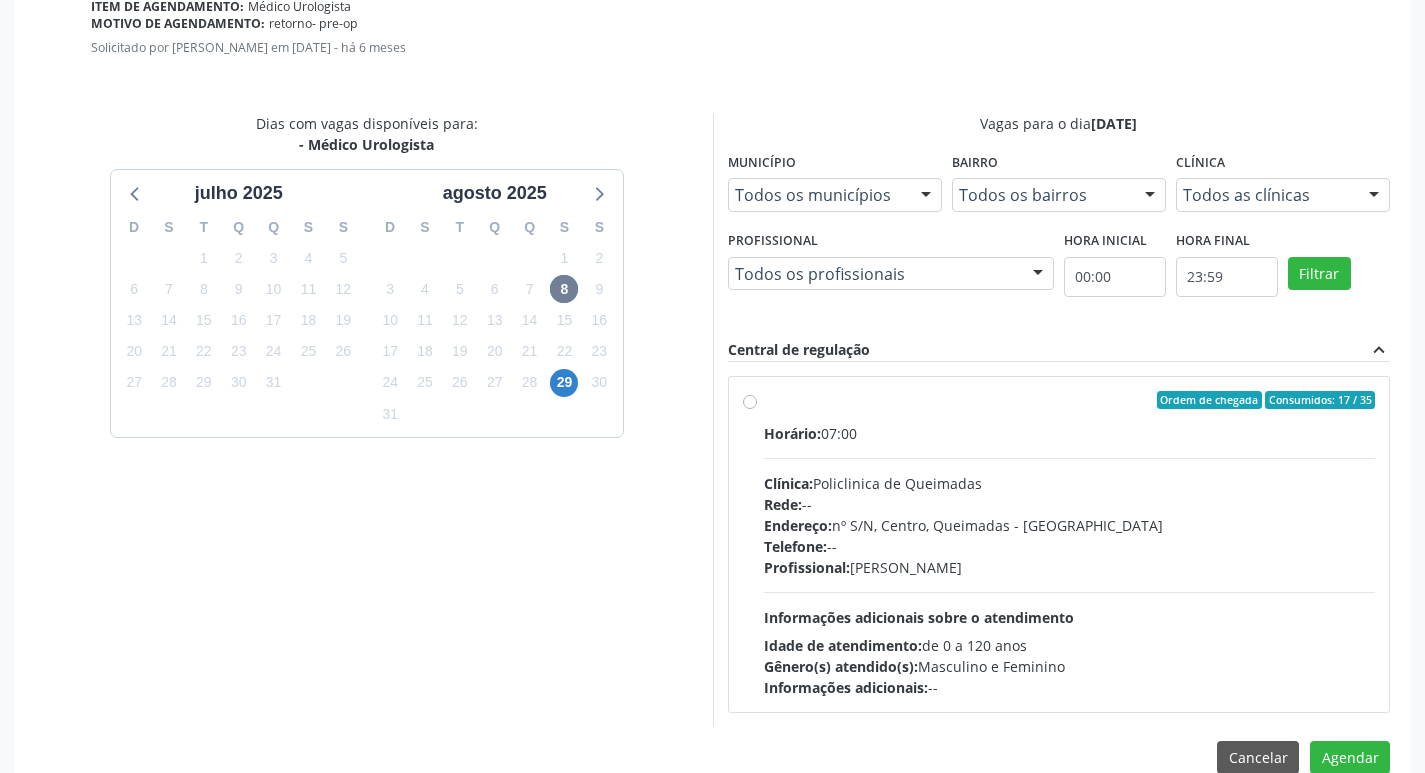 click on "Telefone:   --" at bounding box center [1070, 546] 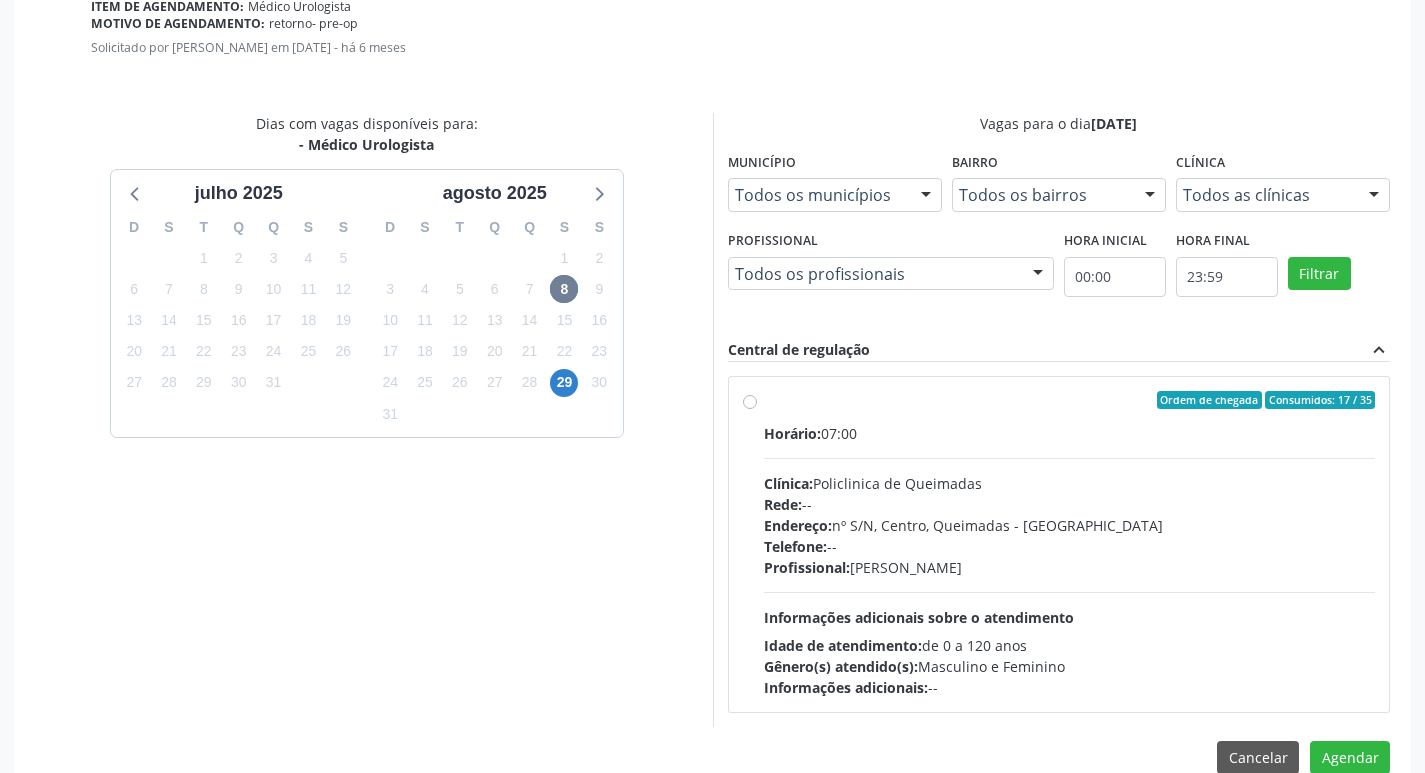 click on "Ordem de chegada
Consumidos: 17 / 35
Horário:   07:00
Clínica:  Policlinica de Queimadas
Rede:
--
Endereço:   nº S/N, Centro, Queimadas - PB
Telefone:   --
Profissional:
Ivanclecio de Souza Rodrigues
Informações adicionais sobre o atendimento
Idade de atendimento:
de 0 a 120 anos
Gênero(s) atendido(s):
Masculino e Feminino
Informações adicionais:
--" at bounding box center (750, 400) 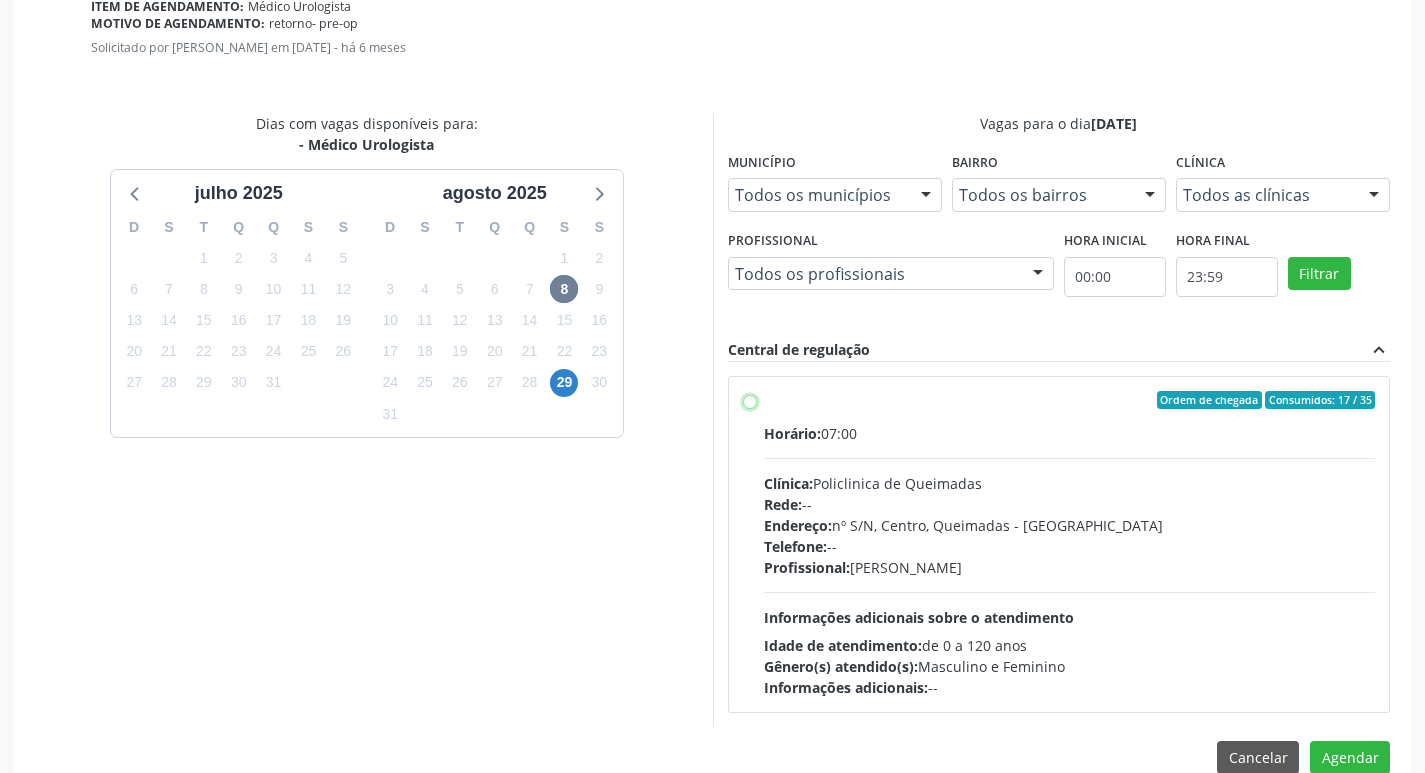 radio on "true" 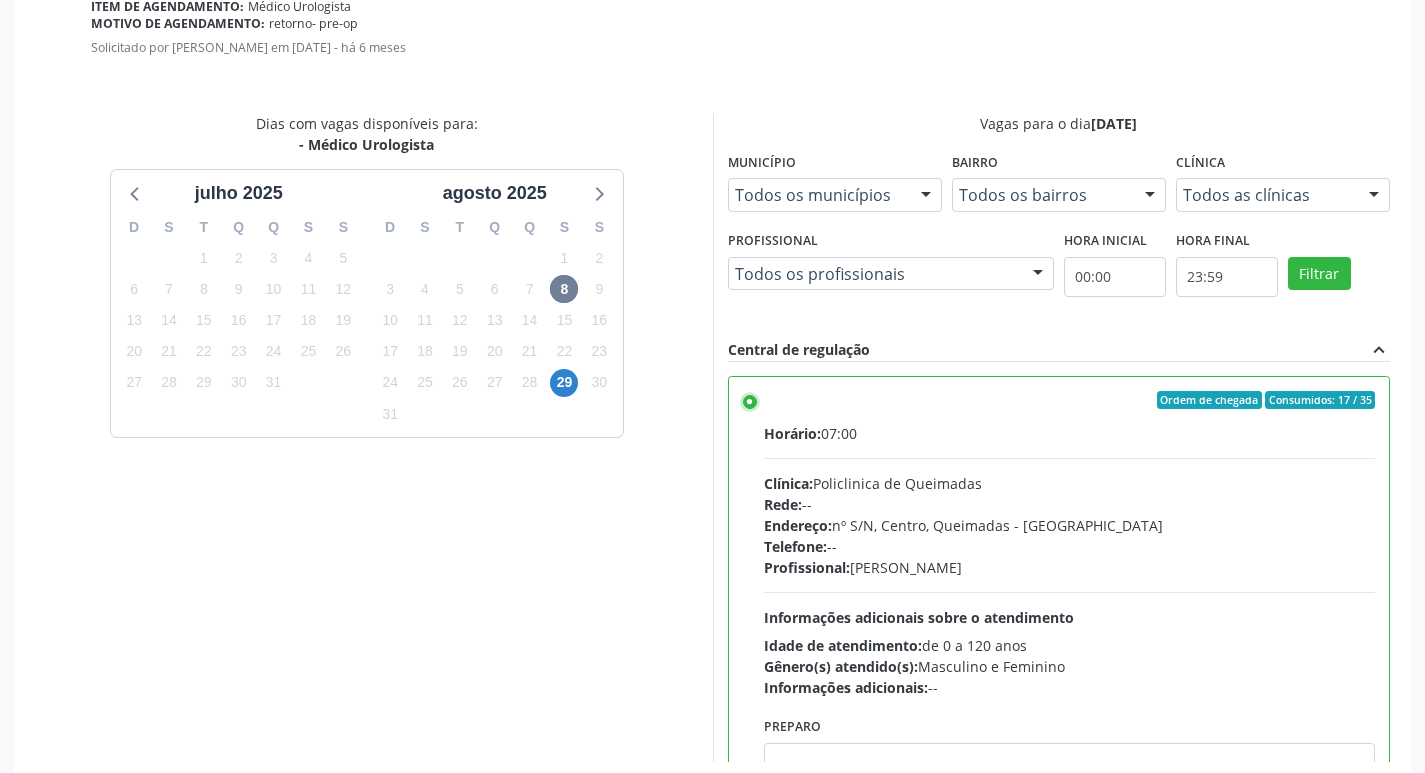 scroll, scrollTop: 593, scrollLeft: 0, axis: vertical 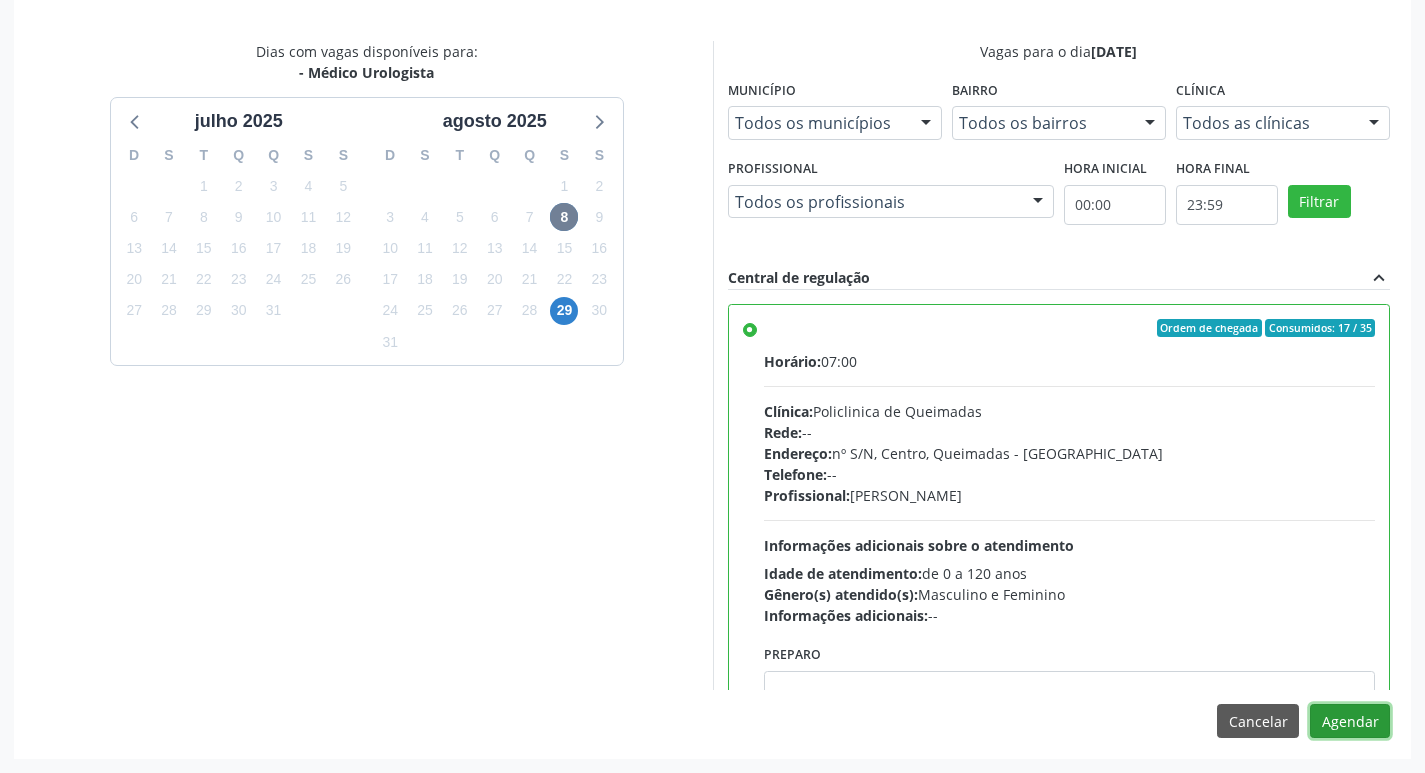 click on "Agendar" at bounding box center [1350, 721] 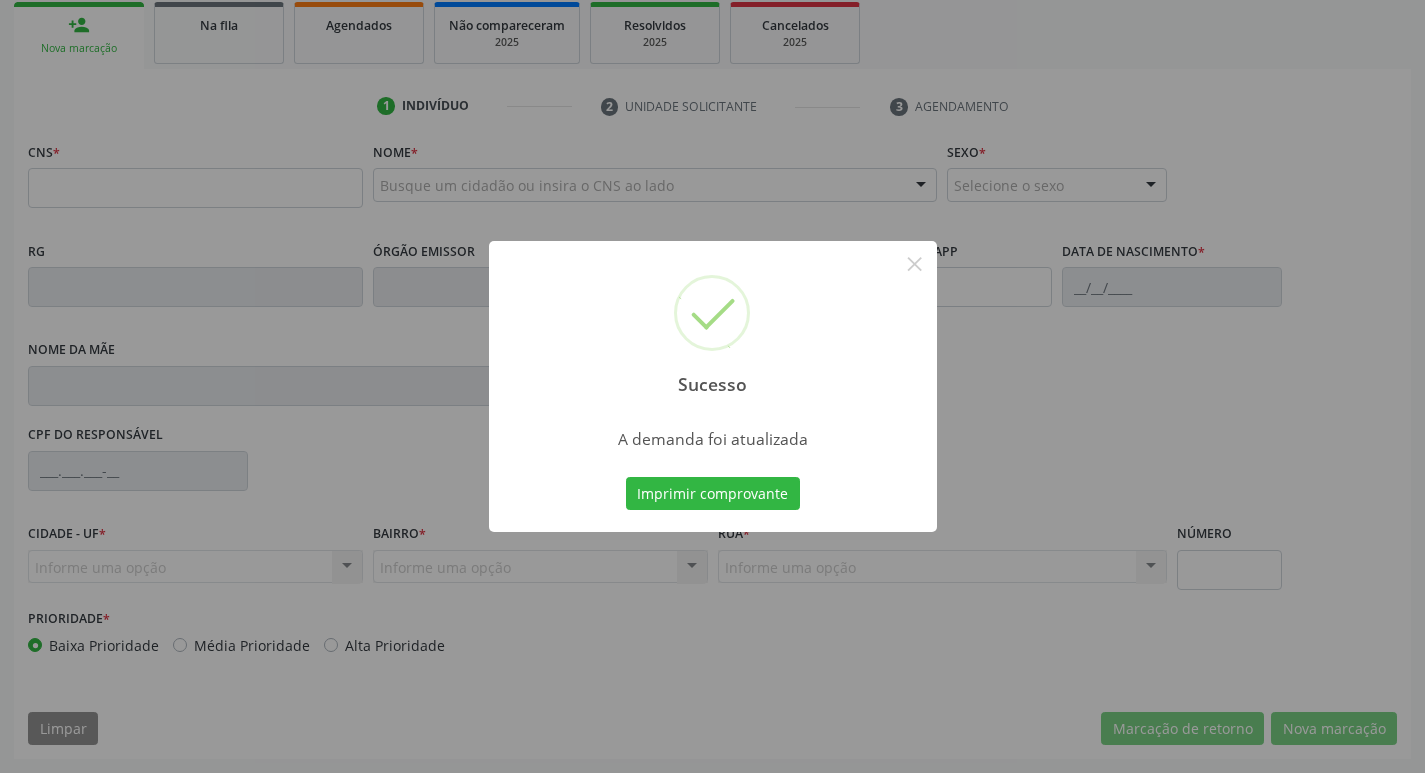 scroll, scrollTop: 297, scrollLeft: 0, axis: vertical 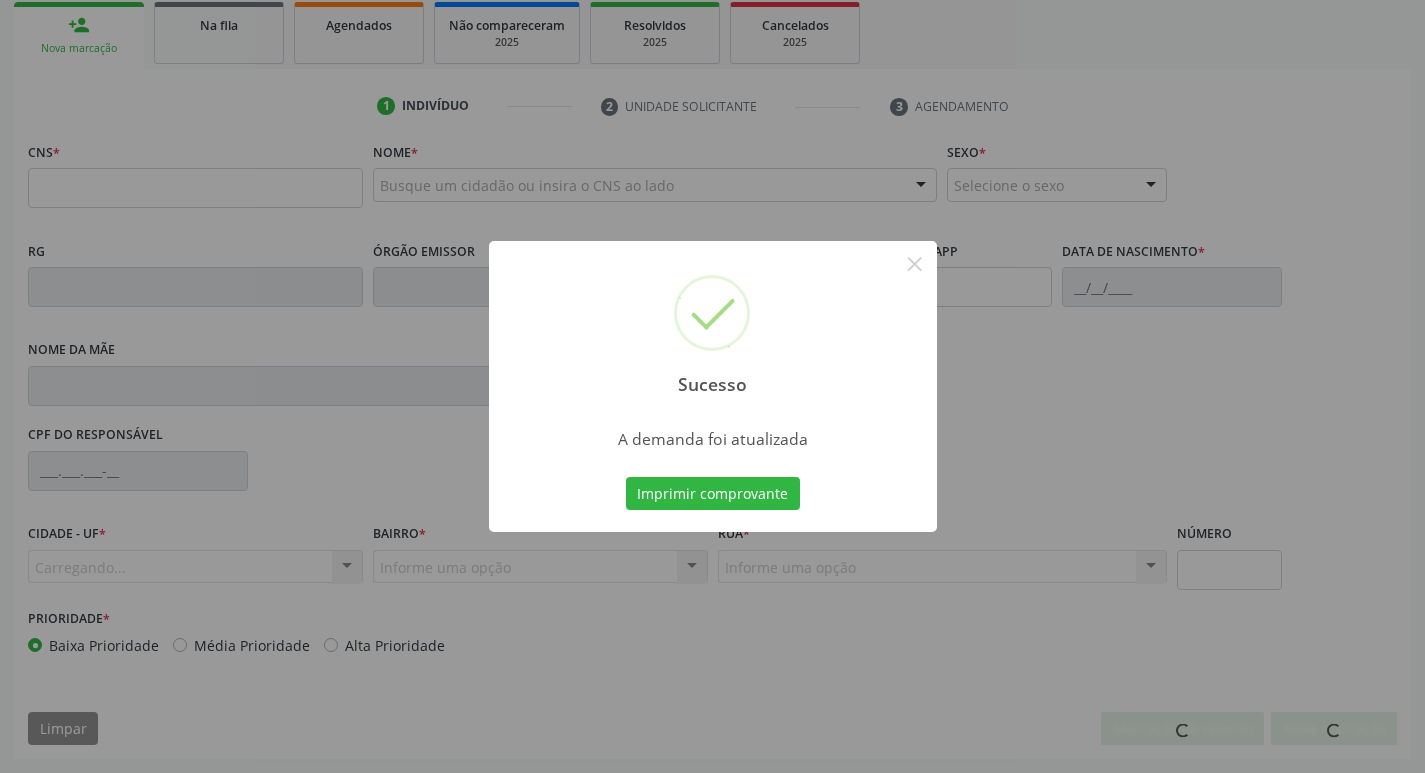 click on "Imprimir comprovante" at bounding box center (713, 494) 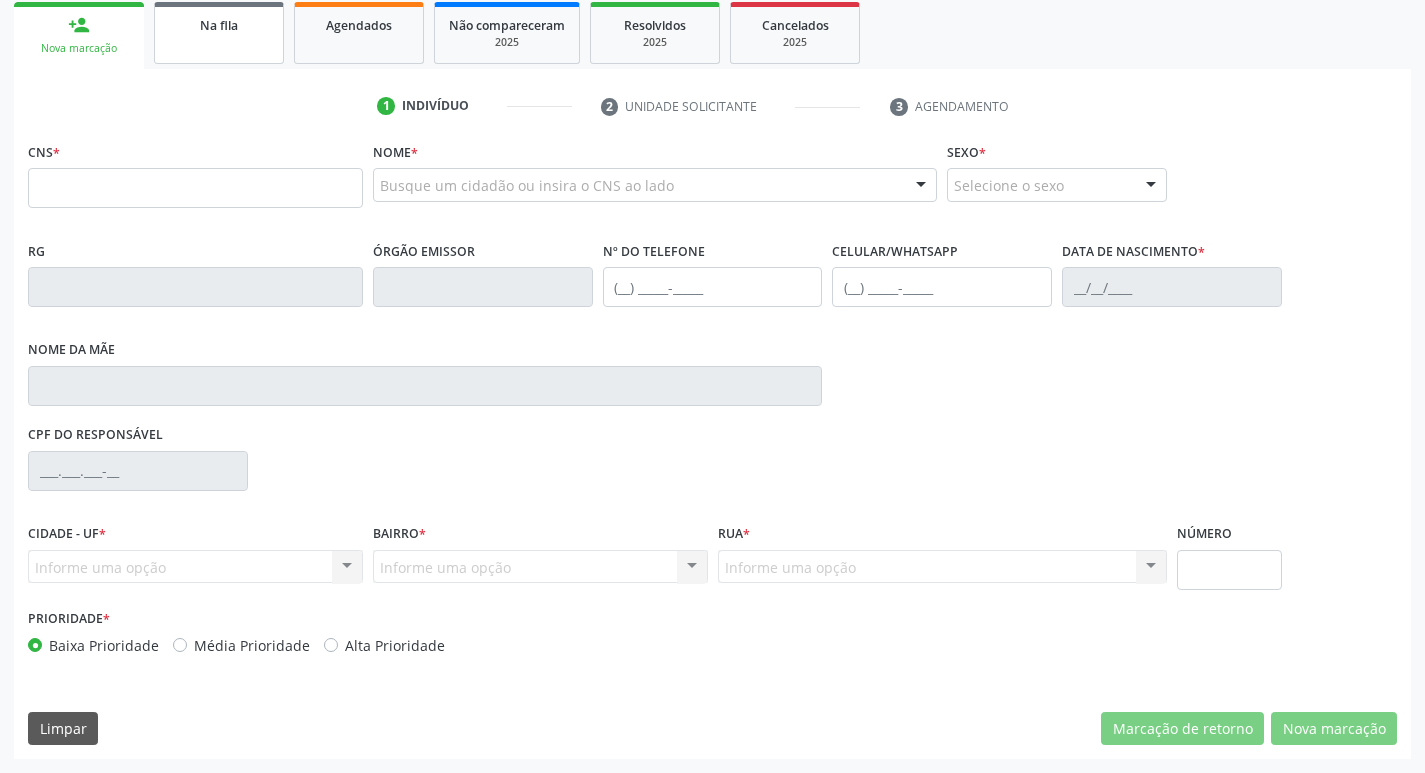 click on "Na fila" at bounding box center [219, 33] 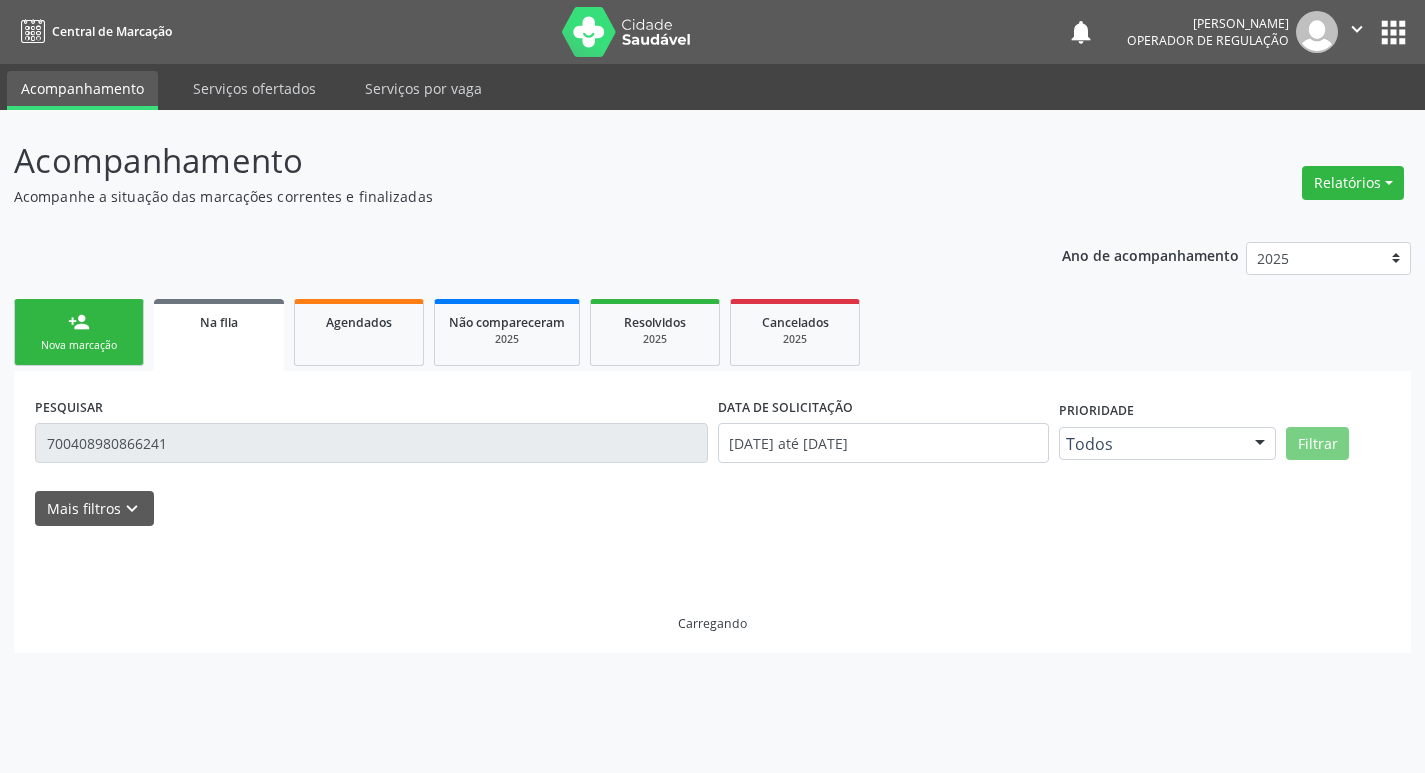 scroll, scrollTop: 0, scrollLeft: 0, axis: both 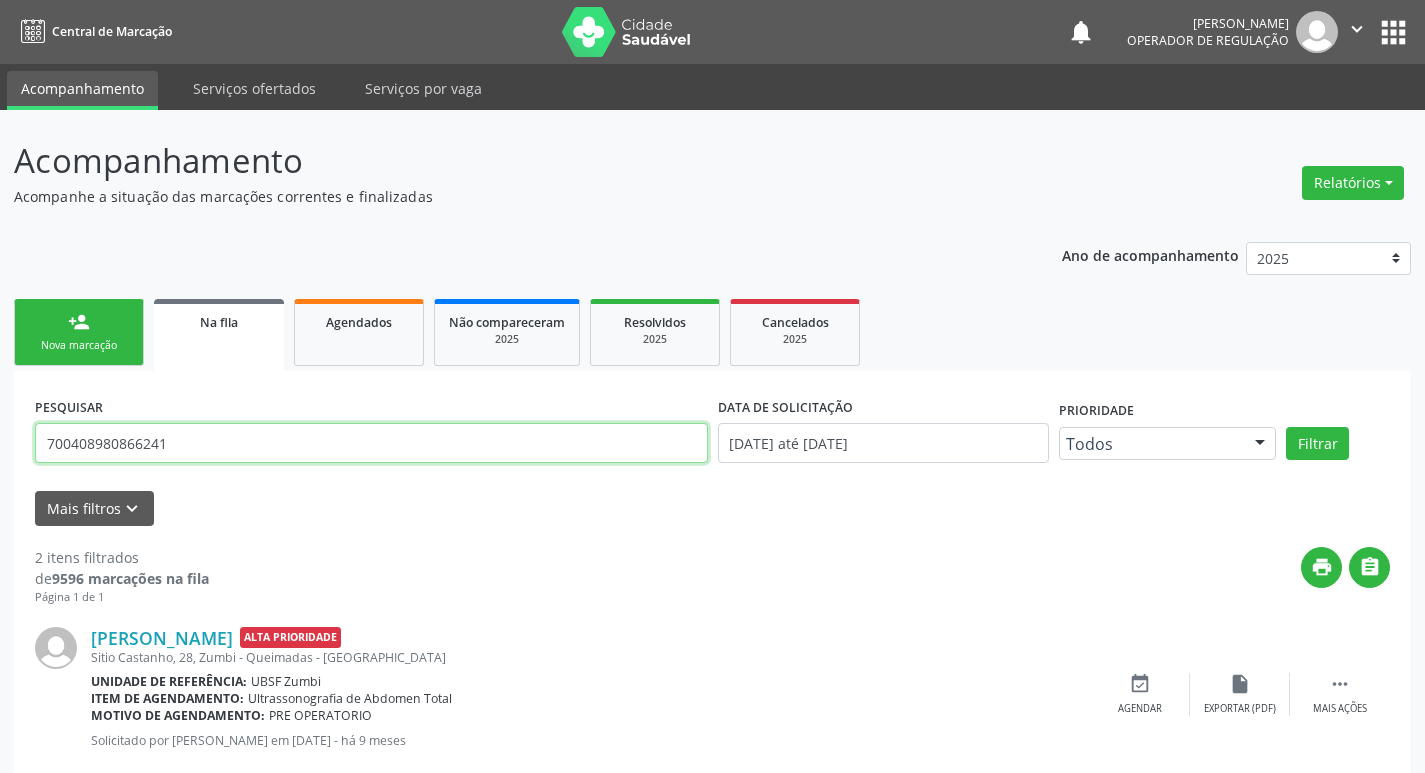 click on "700408980866241" at bounding box center [371, 443] 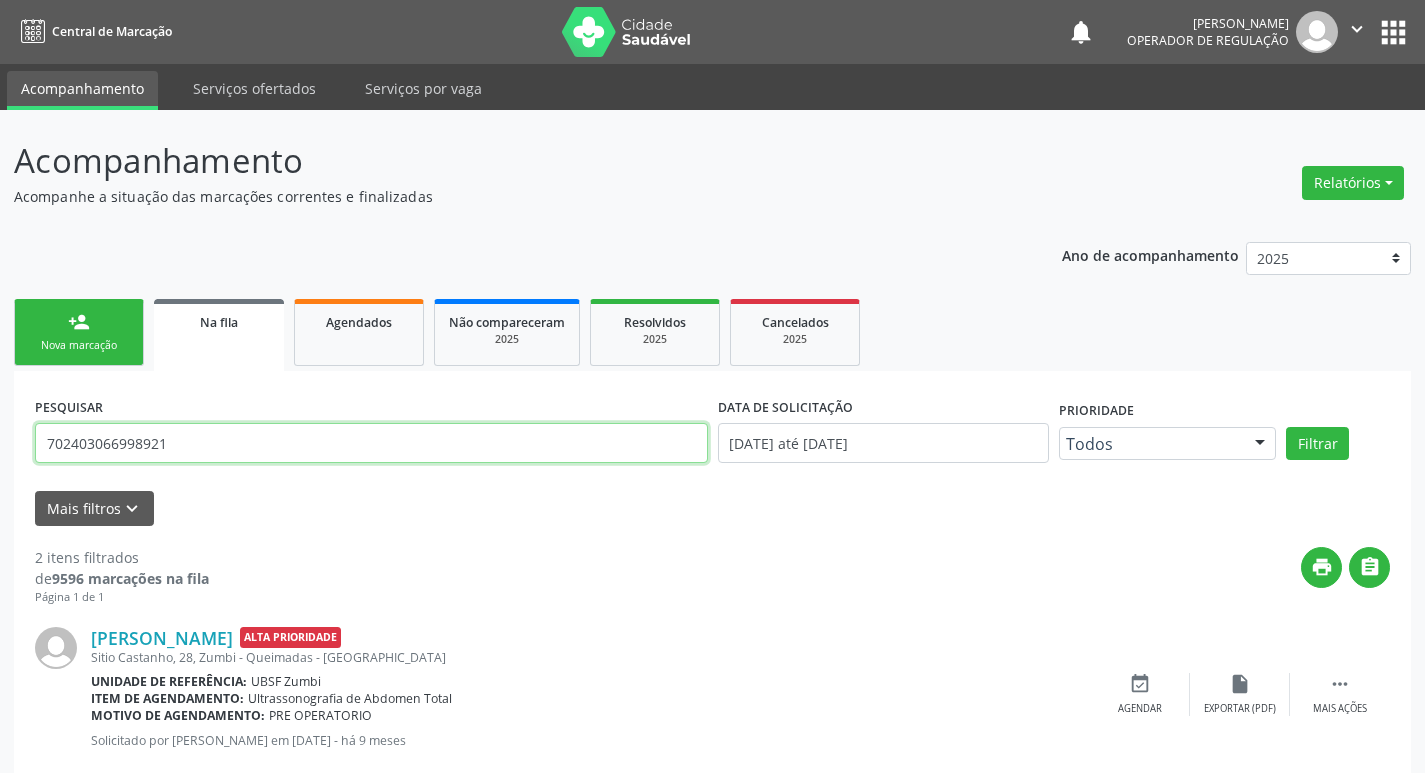 type on "702403066998921" 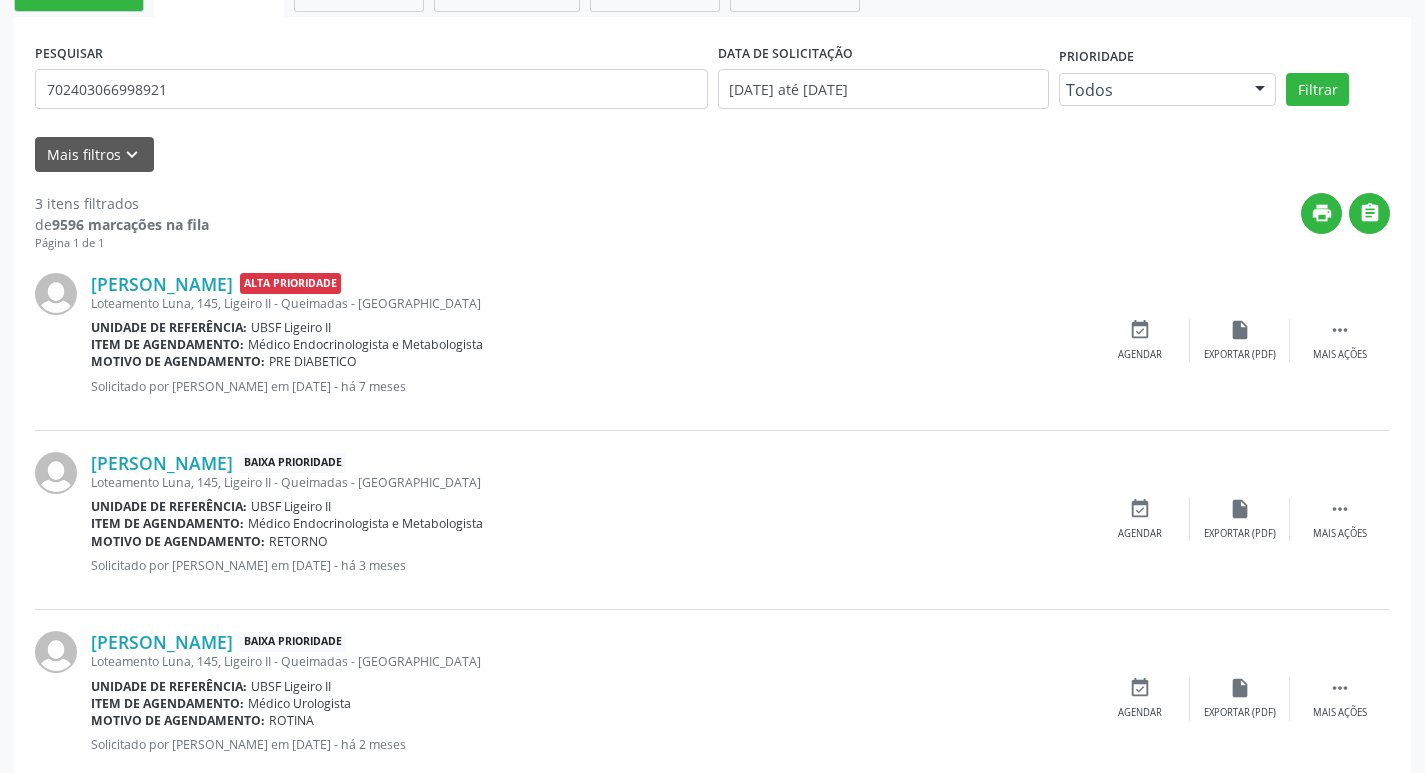 scroll, scrollTop: 404, scrollLeft: 0, axis: vertical 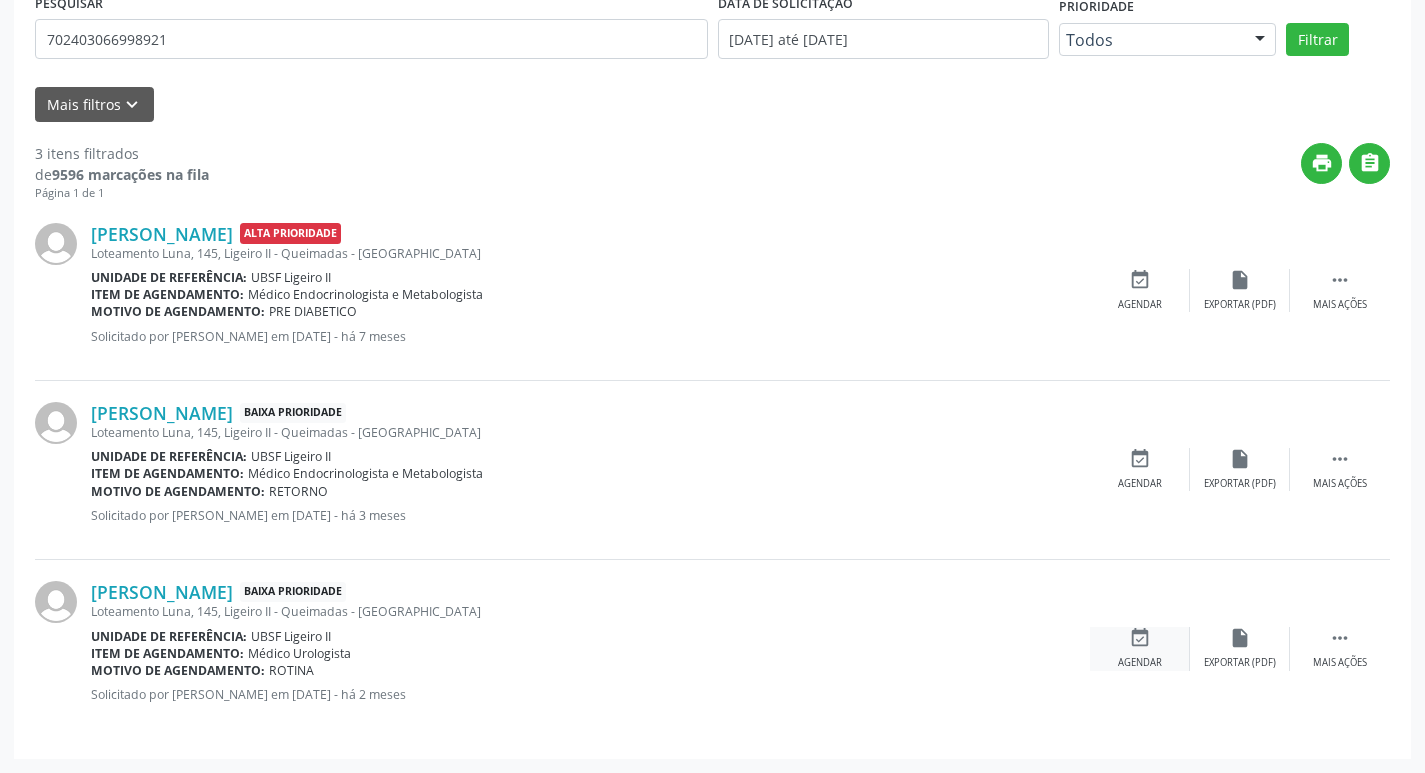 click on "event_available
Agendar" at bounding box center (1140, 648) 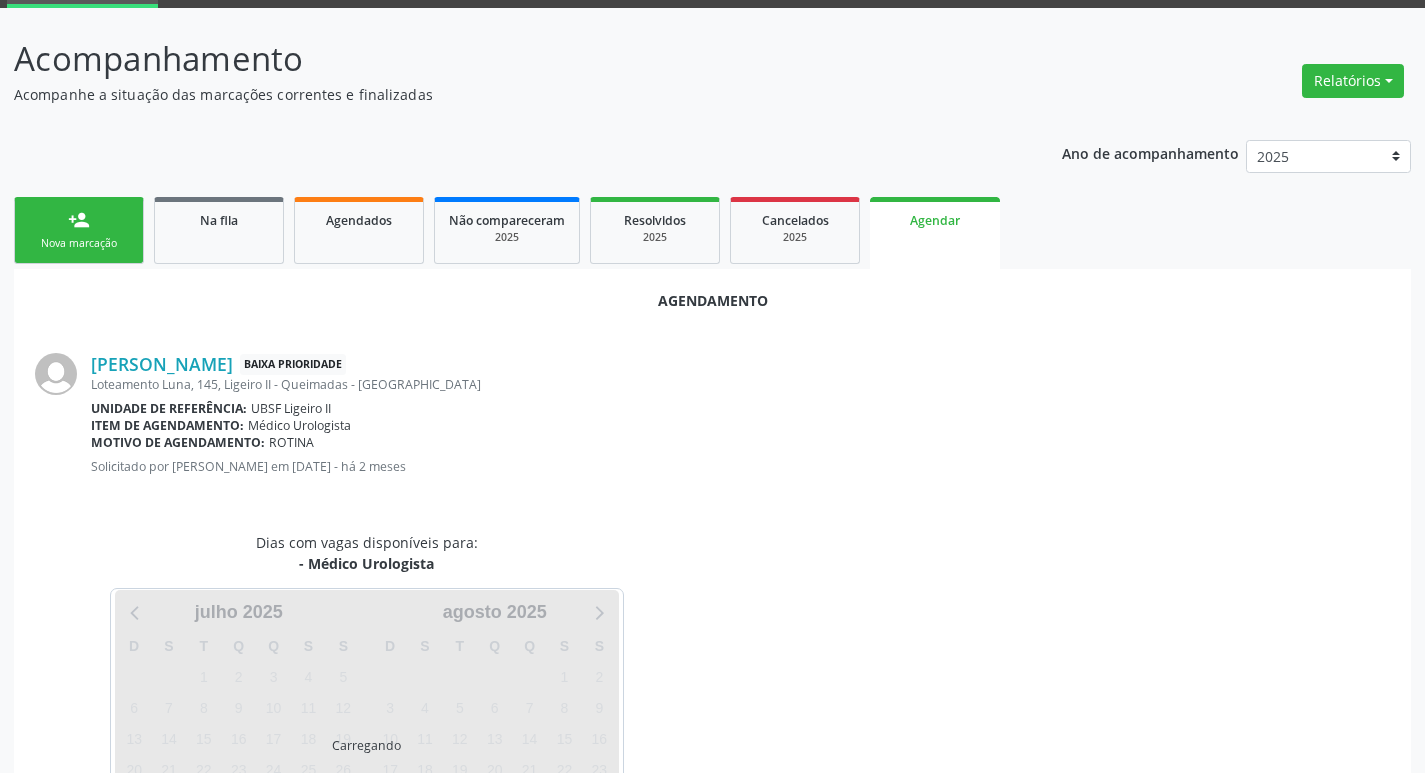 scroll, scrollTop: 221, scrollLeft: 0, axis: vertical 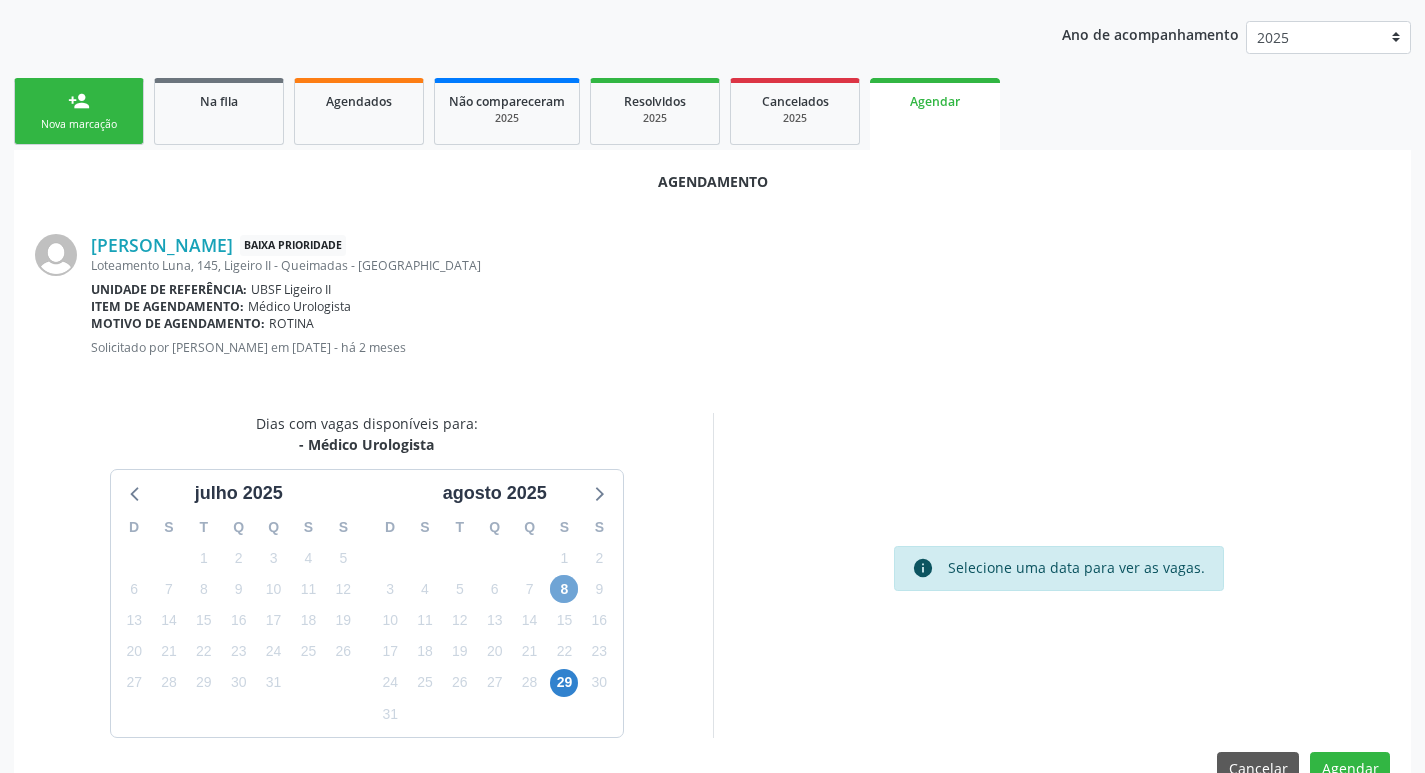 click on "8" at bounding box center (564, 589) 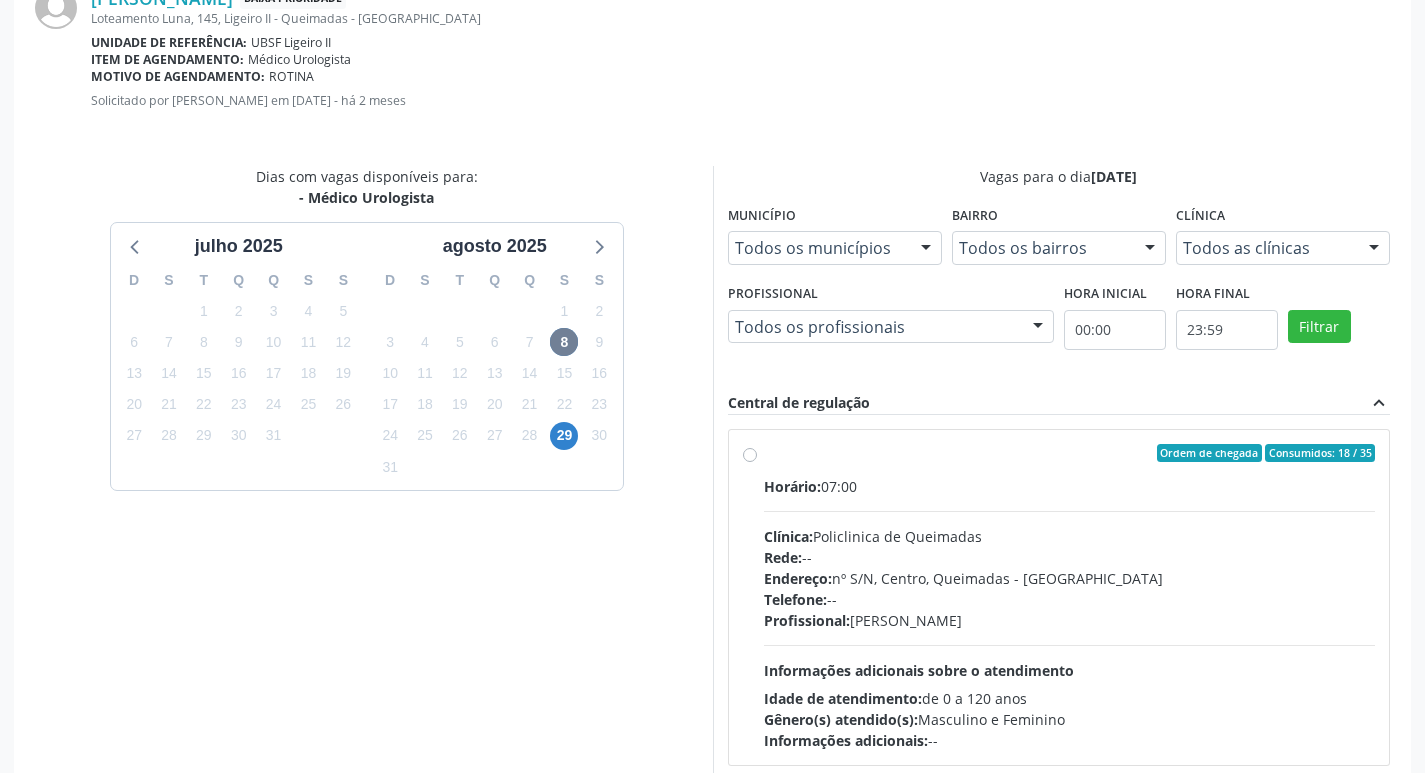 click on "Horário:   07:00
Clínica:  Policlinica de Queimadas
Rede:
--
Endereço:   nº S/N, Centro, Queimadas - PB
Telefone:   --
Profissional:
Ivanclecio de Souza Rodrigues
Informações adicionais sobre o atendimento
Idade de atendimento:
de 0 a 120 anos
Gênero(s) atendido(s):
Masculino e Feminino
Informações adicionais:
--" at bounding box center (1070, 613) 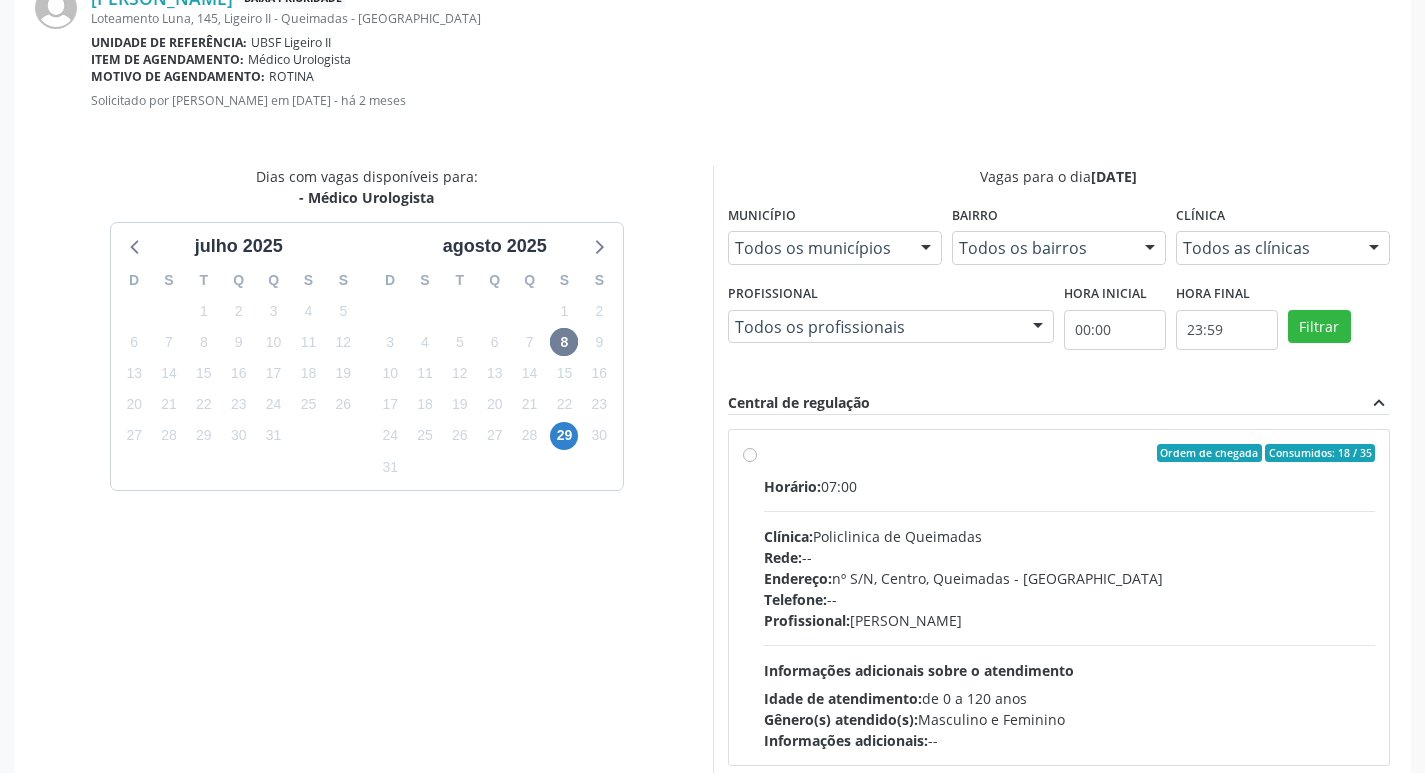 click on "Ordem de chegada
Consumidos: 18 / 35
Horário:   07:00
Clínica:  Policlinica de Queimadas
Rede:
--
Endereço:   nº S/N, Centro, Queimadas - PB
Telefone:   --
Profissional:
Ivanclecio de Souza Rodrigues
Informações adicionais sobre o atendimento
Idade de atendimento:
de 0 a 120 anos
Gênero(s) atendido(s):
Masculino e Feminino
Informações adicionais:
--" at bounding box center (750, 453) 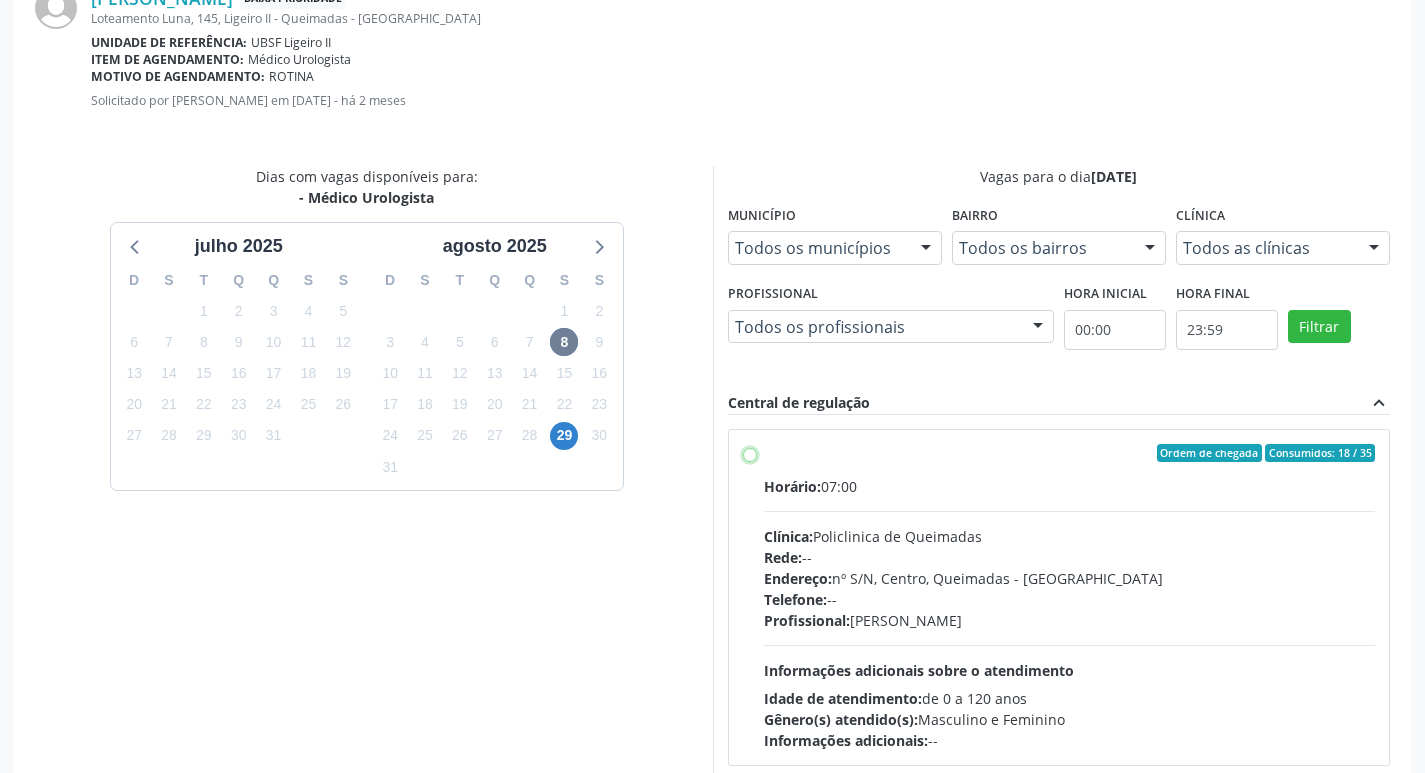 radio on "true" 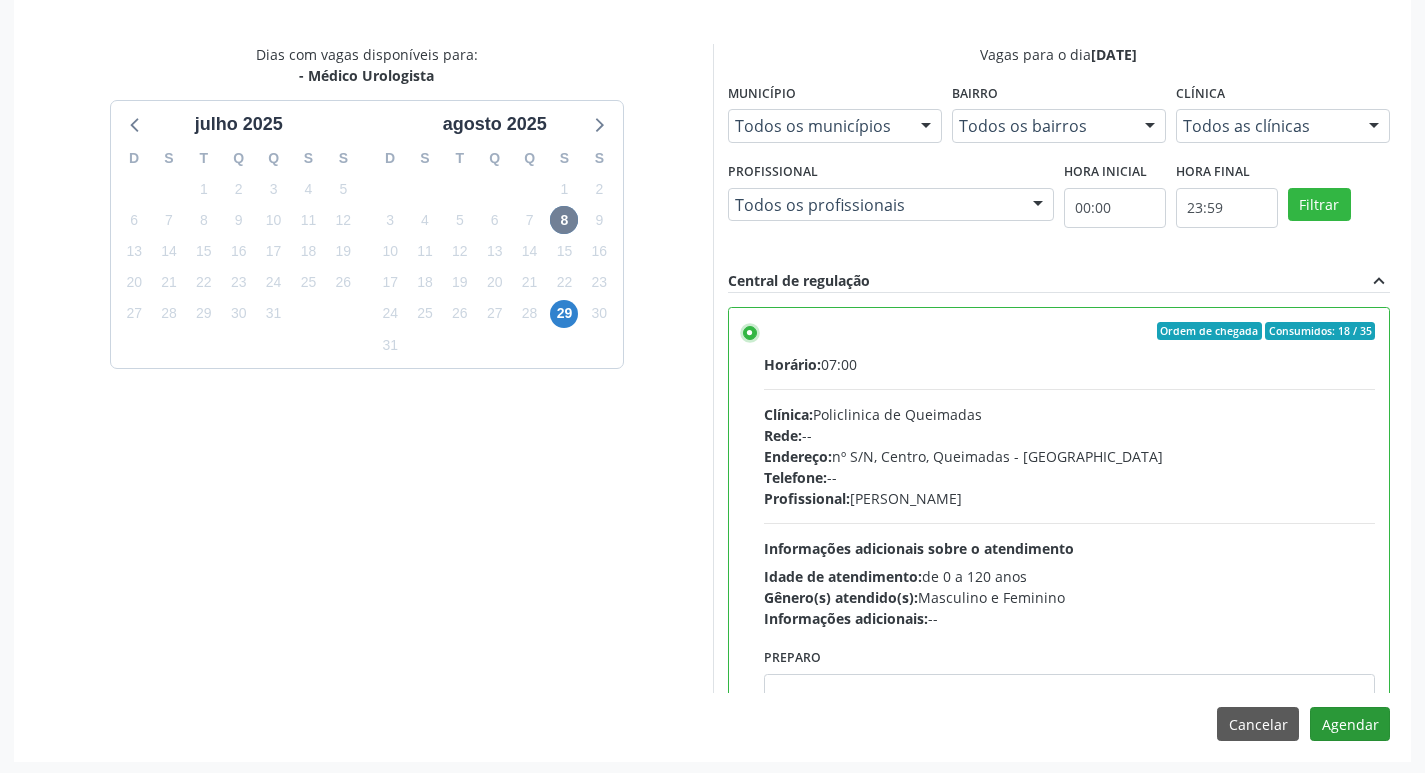scroll, scrollTop: 593, scrollLeft: 0, axis: vertical 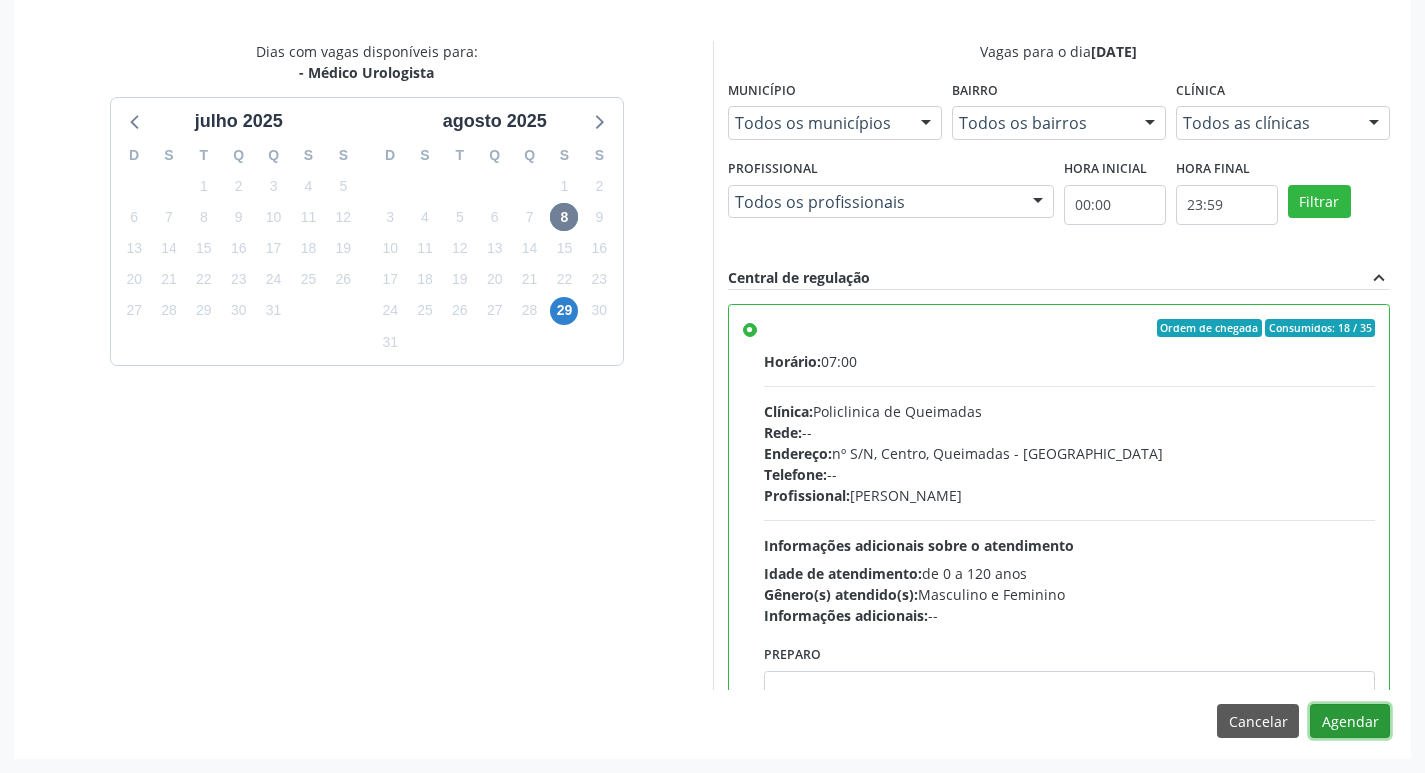 click on "Agendar" at bounding box center [1350, 721] 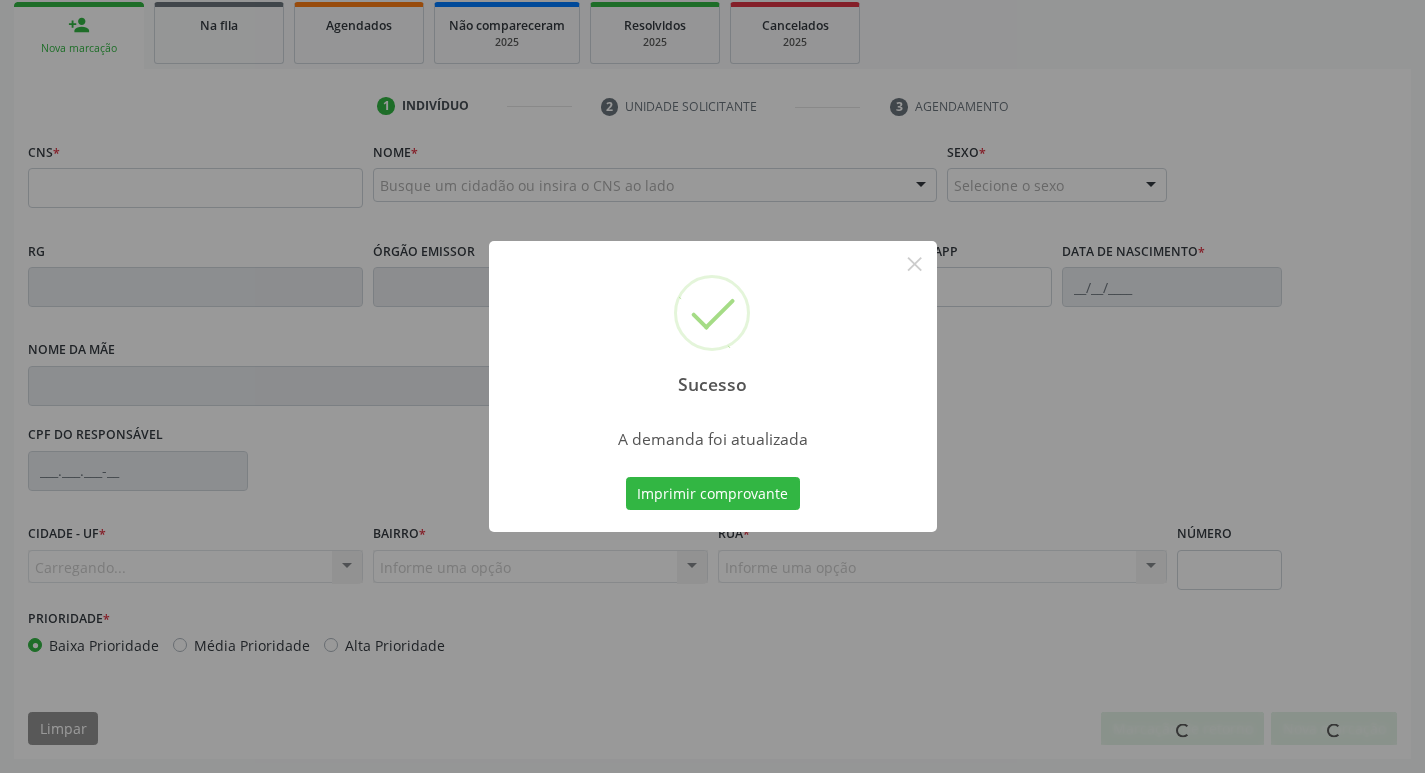 scroll, scrollTop: 297, scrollLeft: 0, axis: vertical 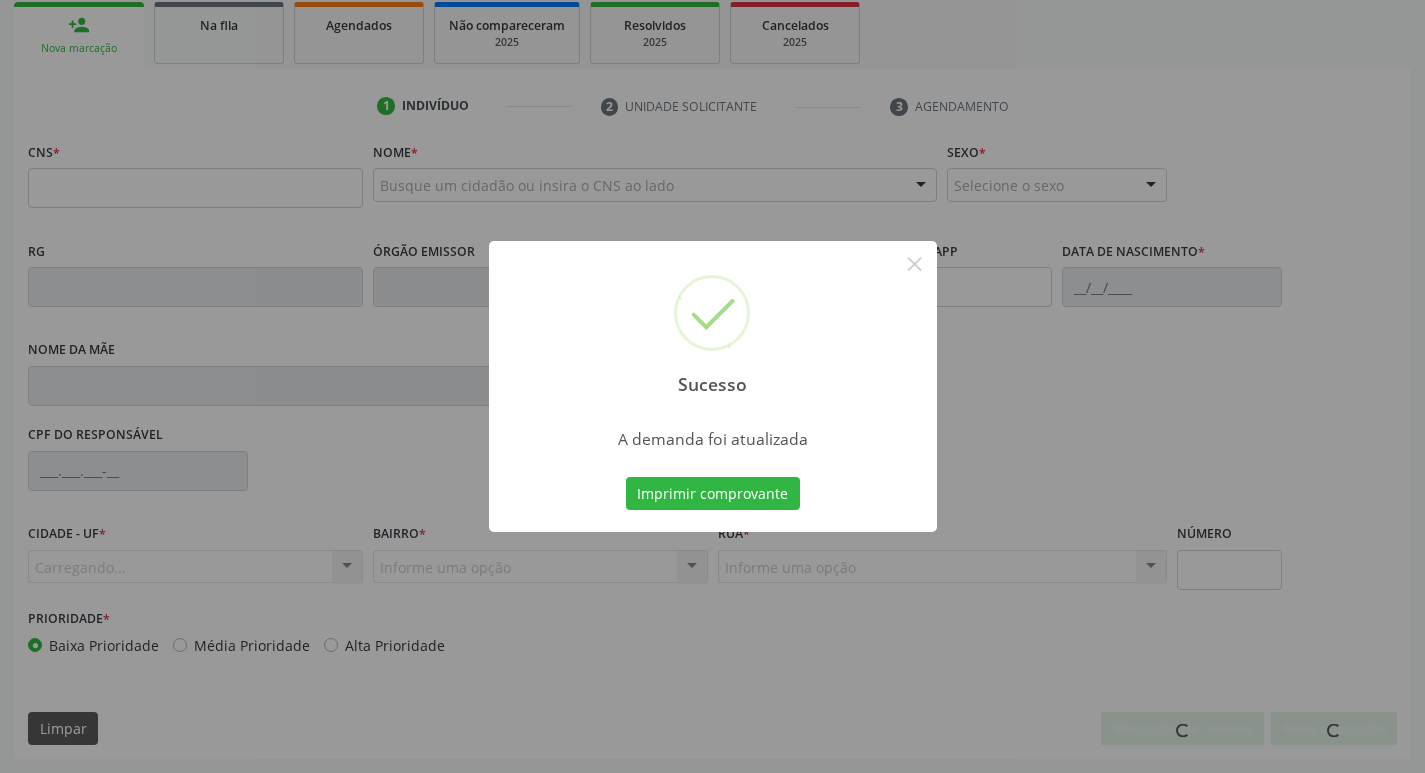 click on "Imprimir comprovante Cancel" at bounding box center (712, 494) 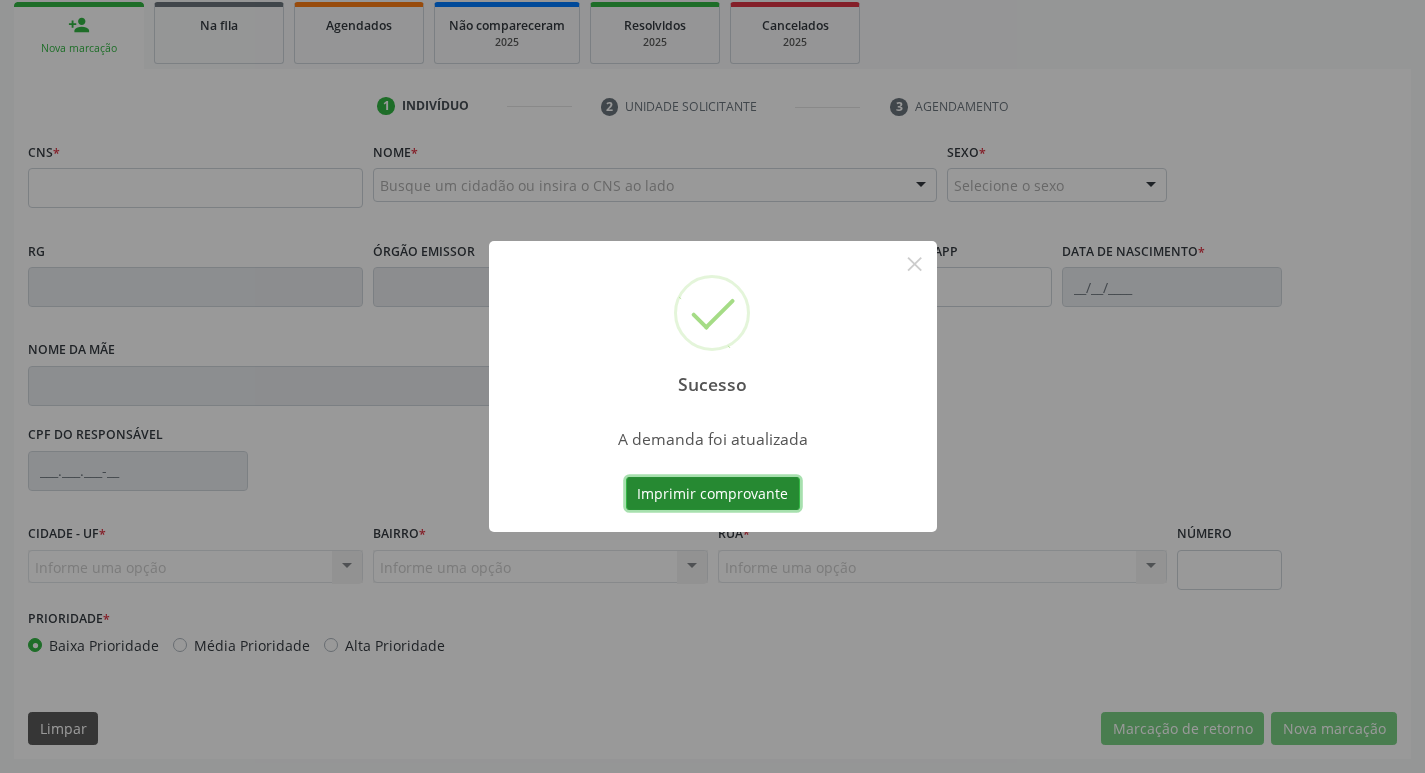 click on "Imprimir comprovante" at bounding box center (713, 494) 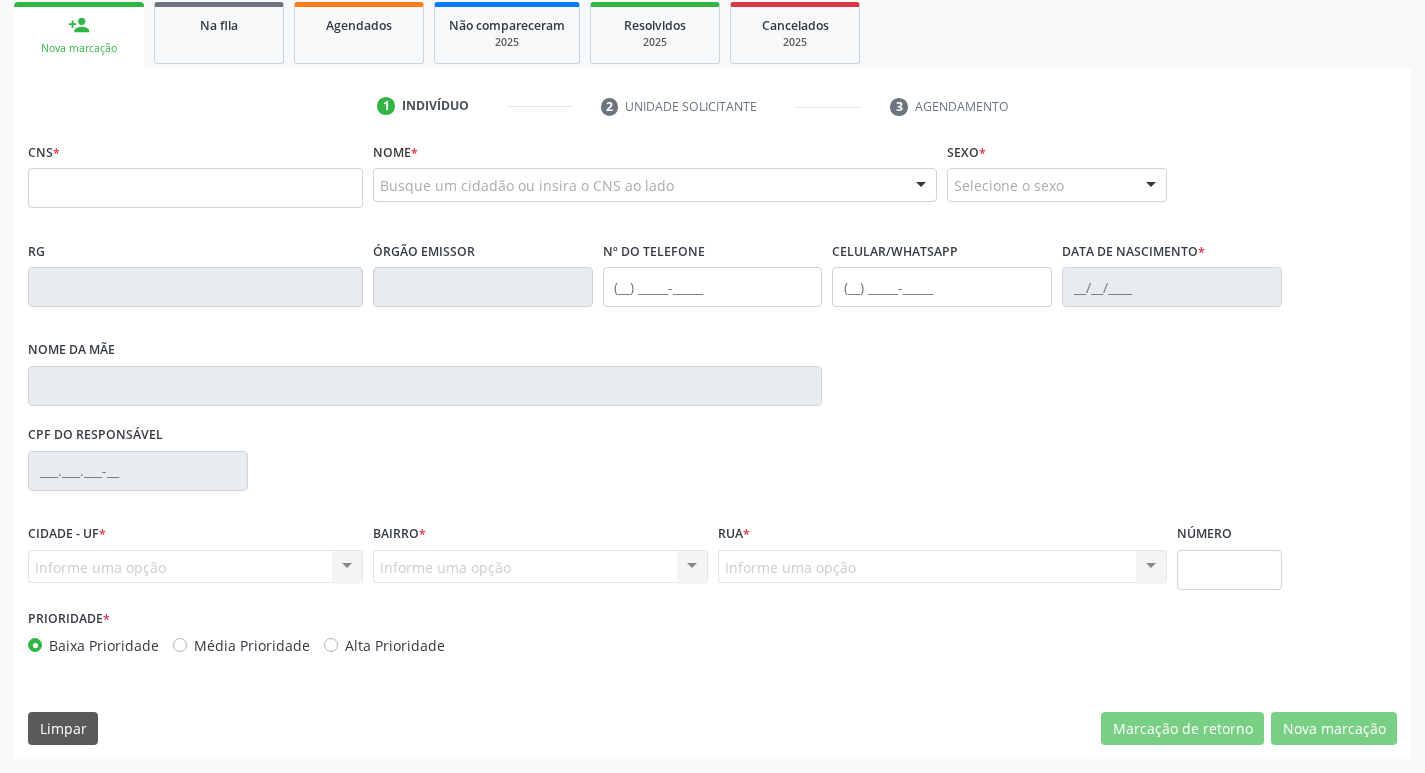 click on "person_add
Nova marcação
Na fila   Agendados   Não compareceram
2025
Resolvidos
2025
Cancelados
2025" at bounding box center [712, 33] 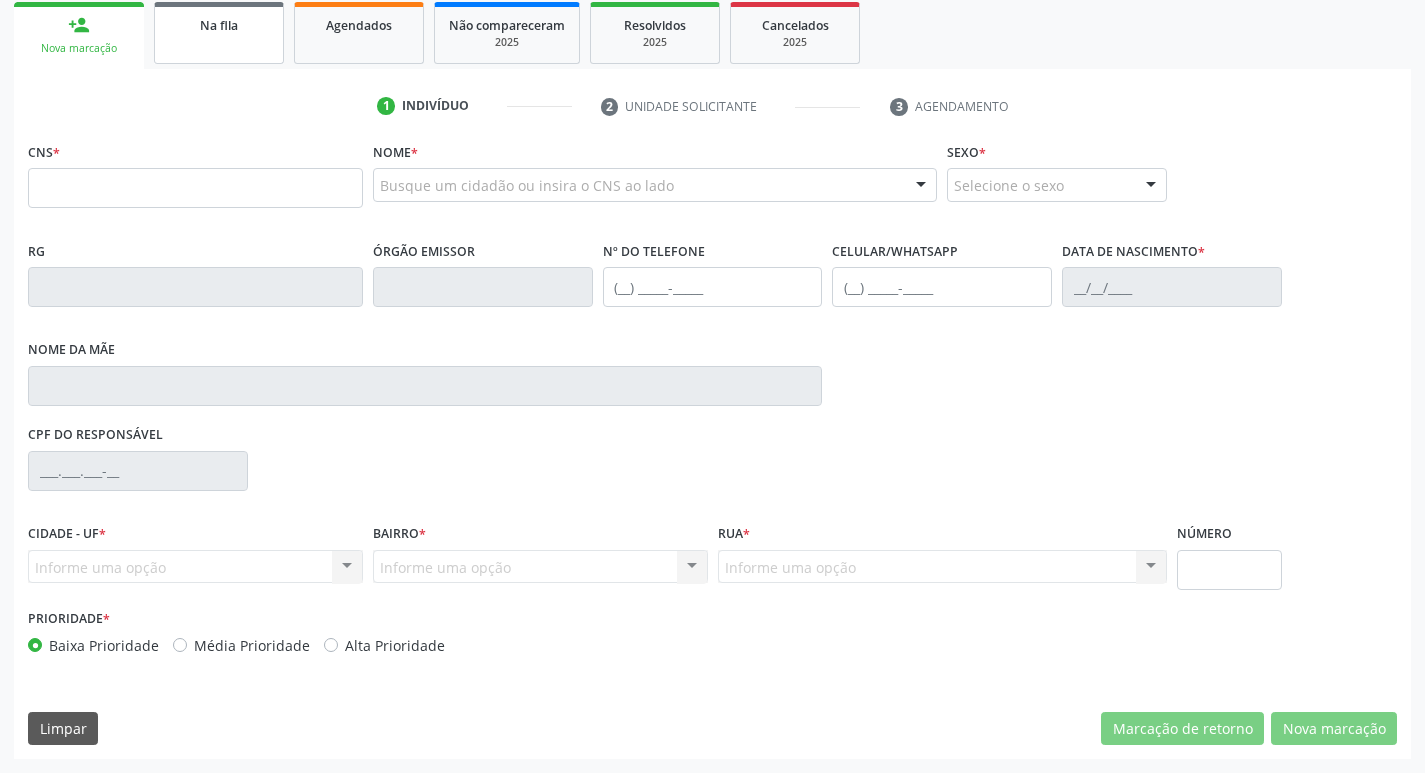 click on "Na fila" at bounding box center (219, 33) 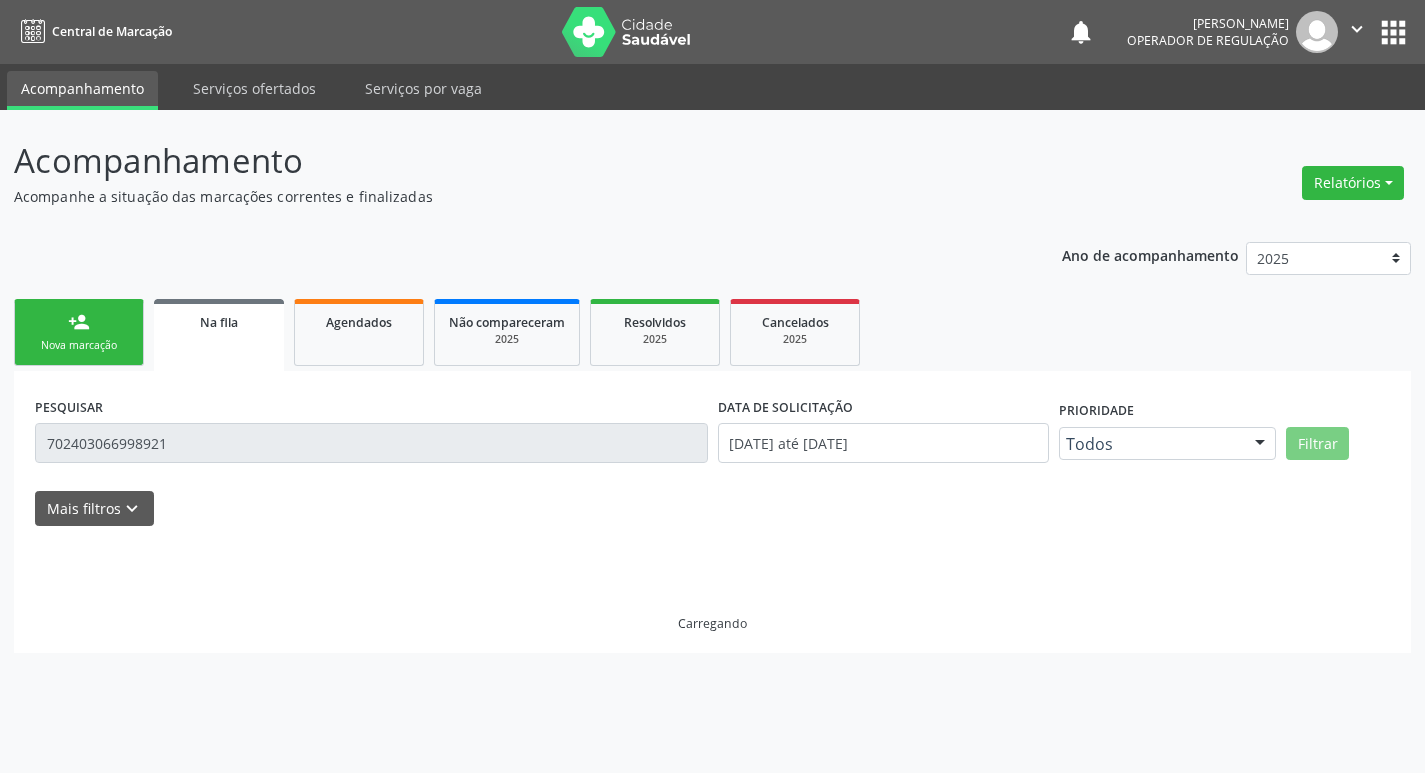 scroll, scrollTop: 0, scrollLeft: 0, axis: both 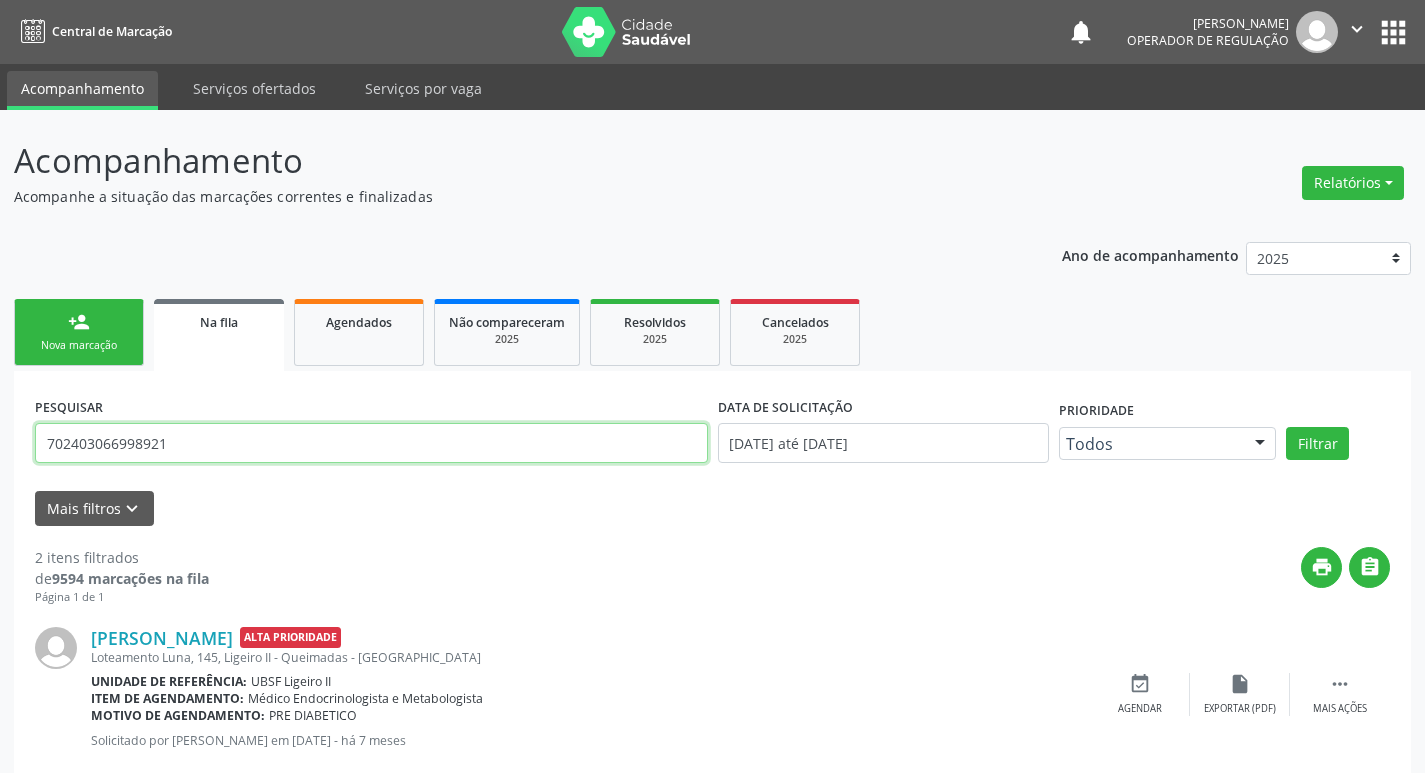 click on "702403066998921" at bounding box center (371, 443) 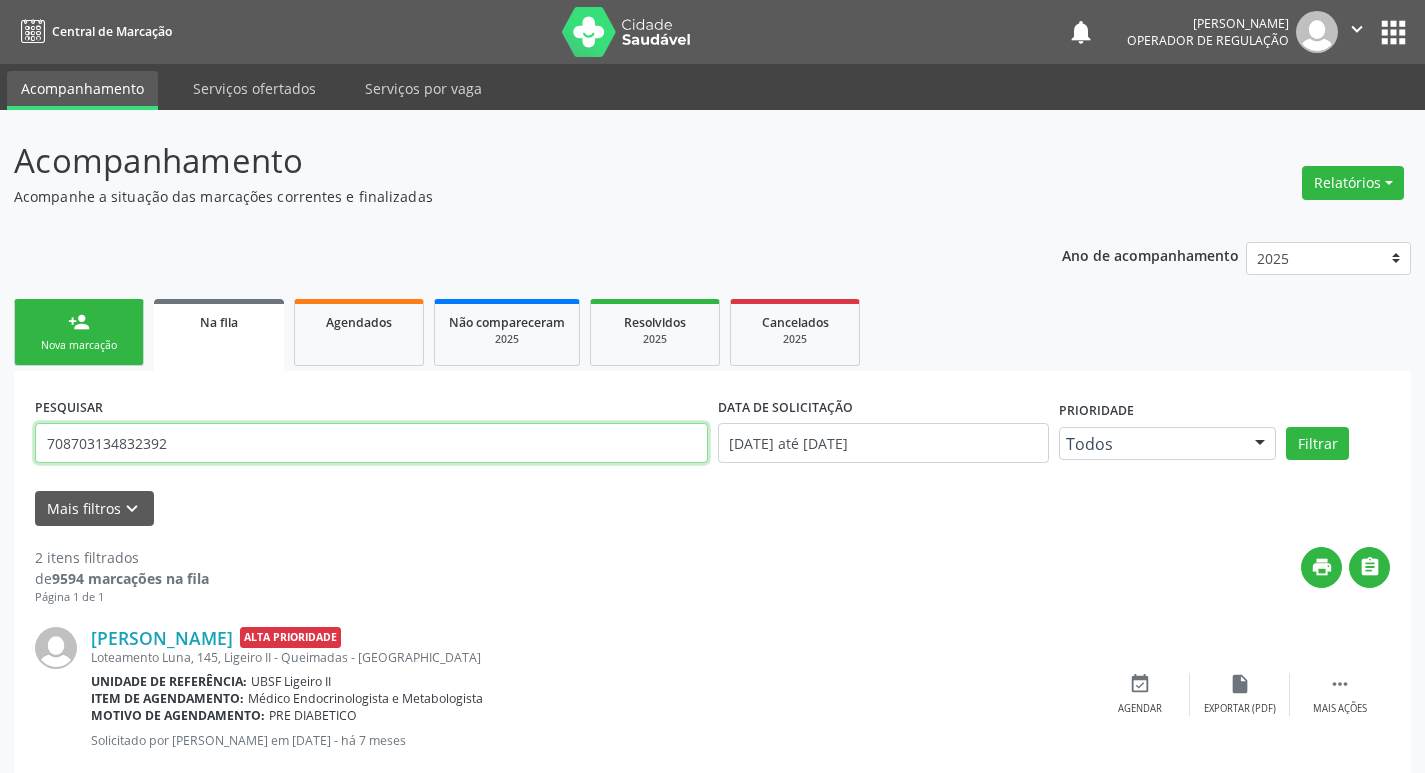 type on "708703134832392" 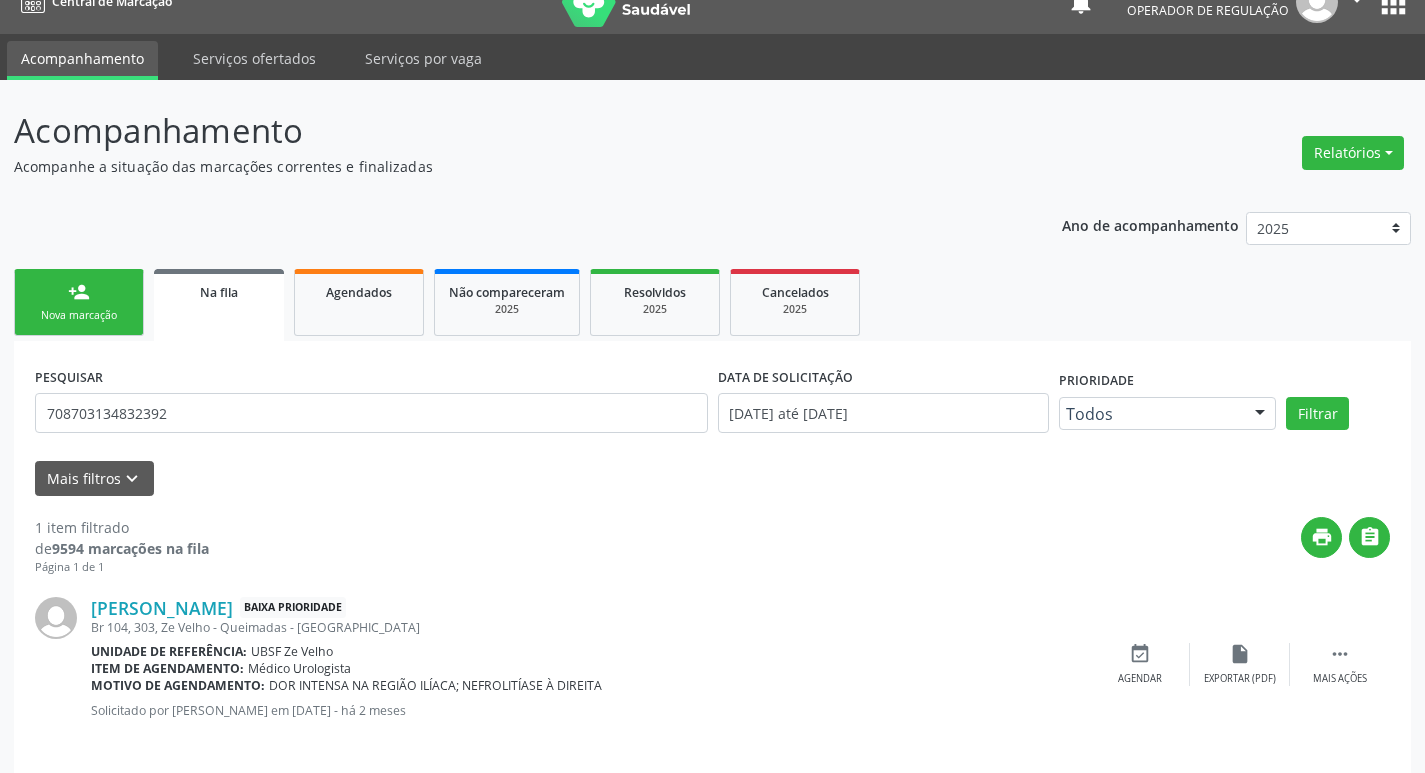 scroll, scrollTop: 46, scrollLeft: 0, axis: vertical 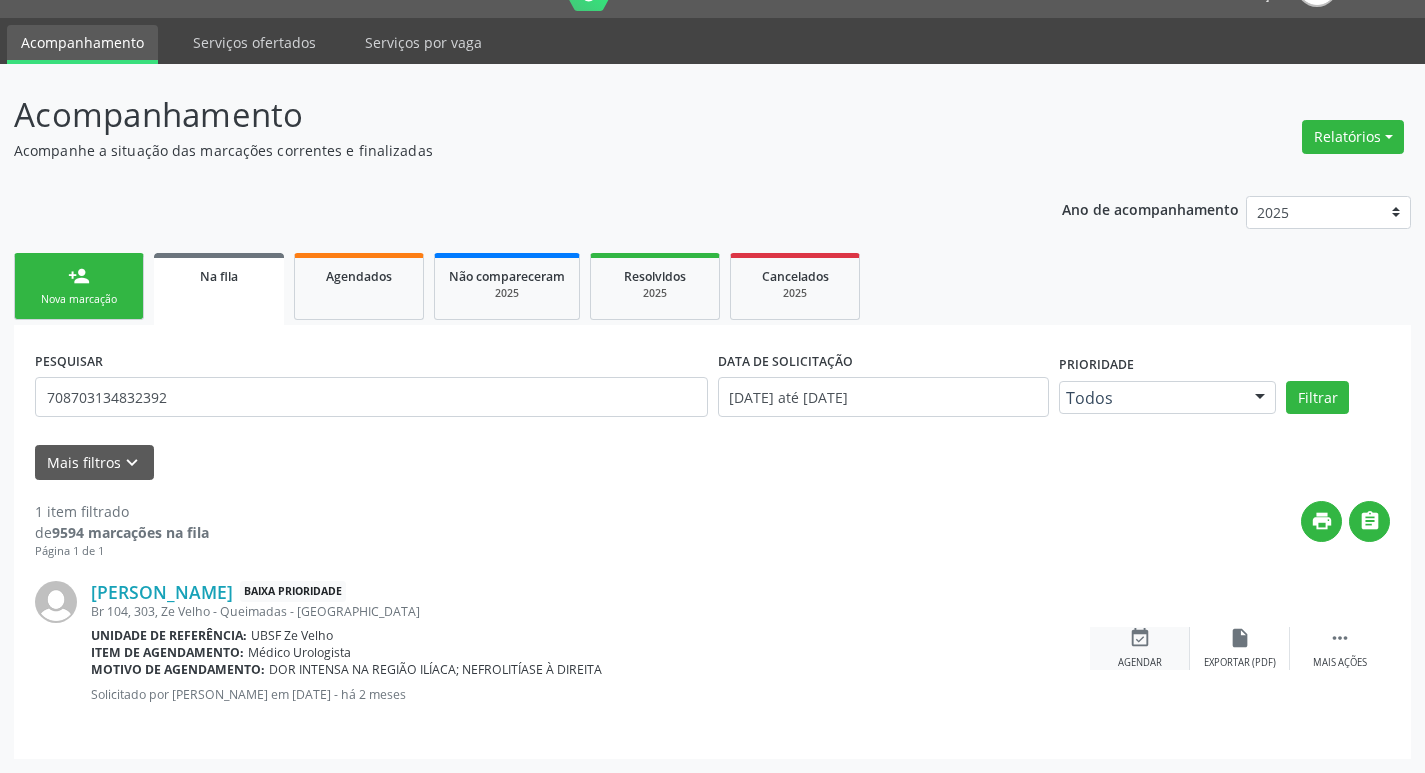 click on "event_available
Agendar" at bounding box center [1140, 648] 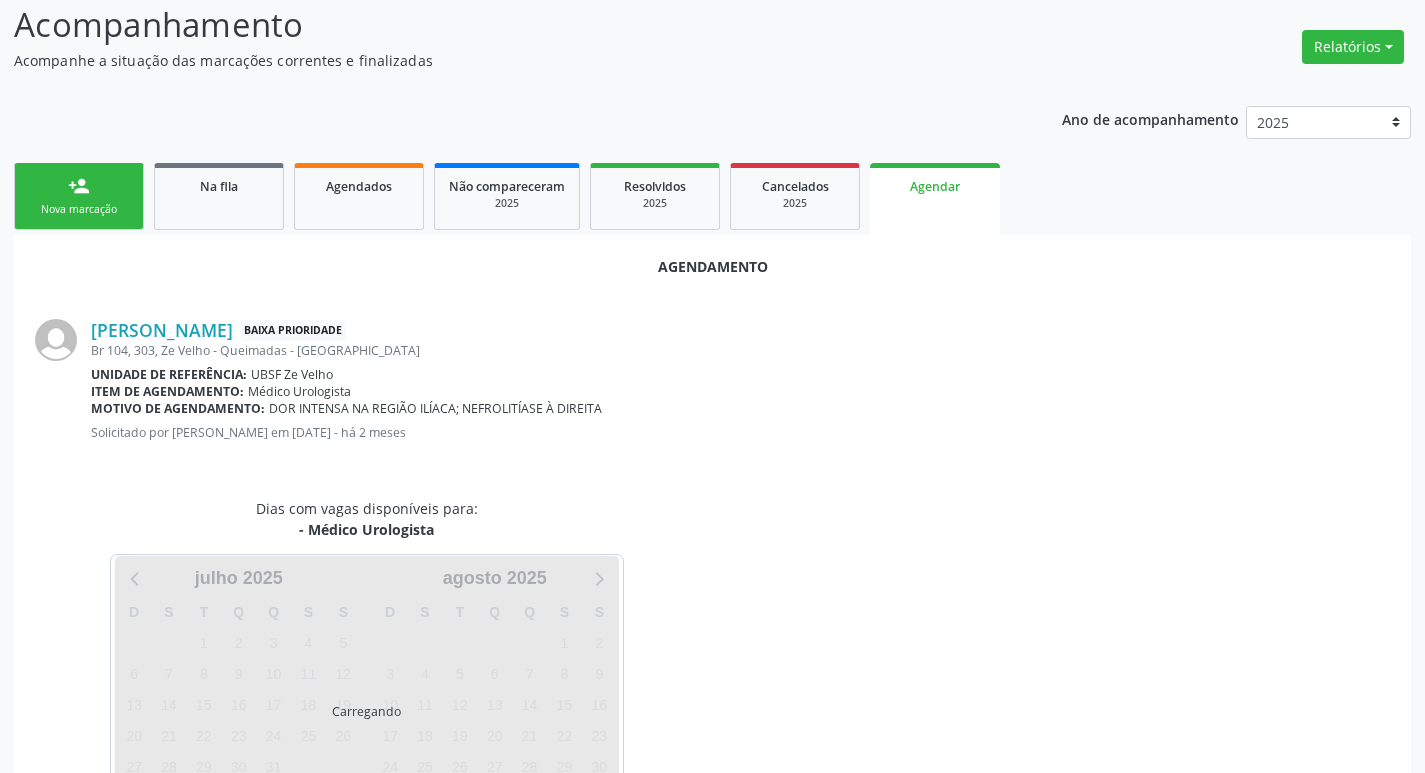 scroll, scrollTop: 221, scrollLeft: 0, axis: vertical 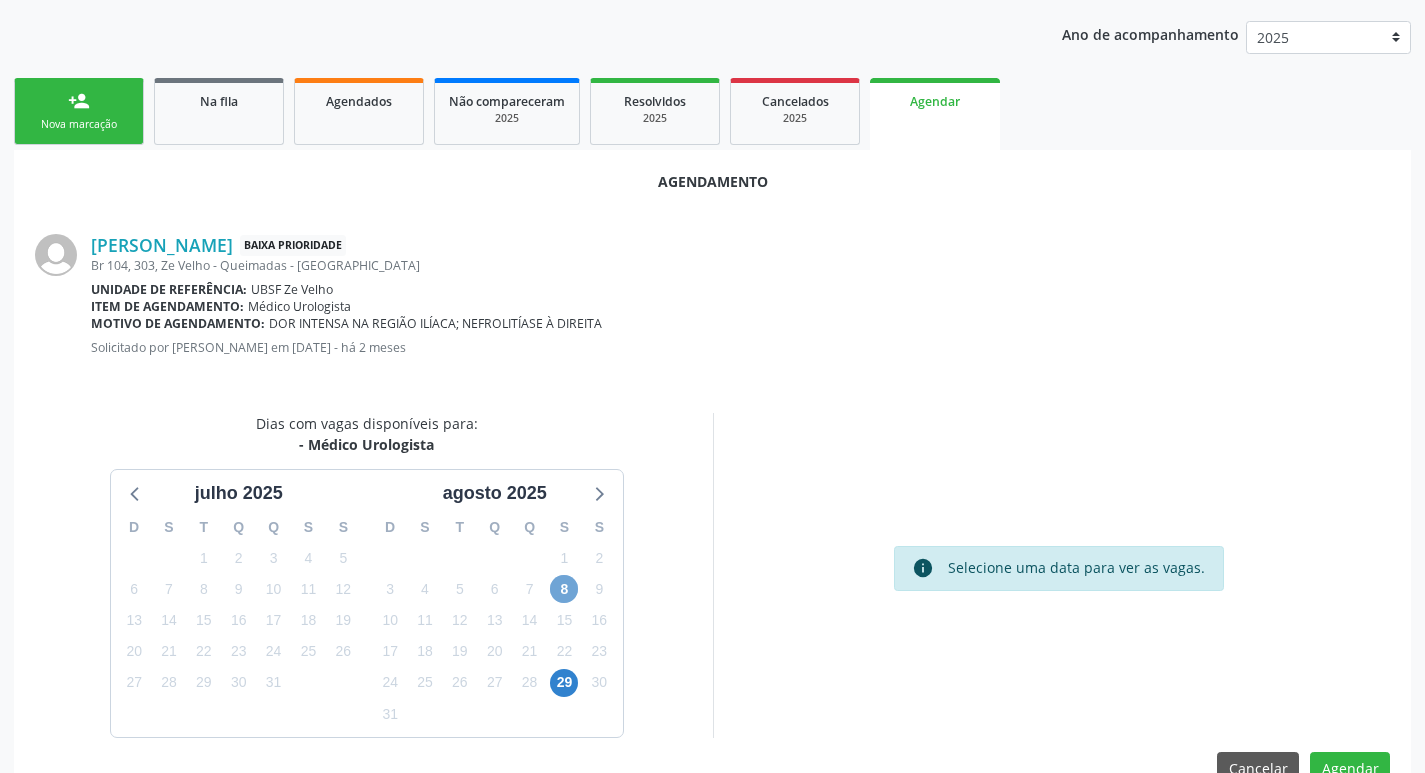 click on "8" at bounding box center [564, 589] 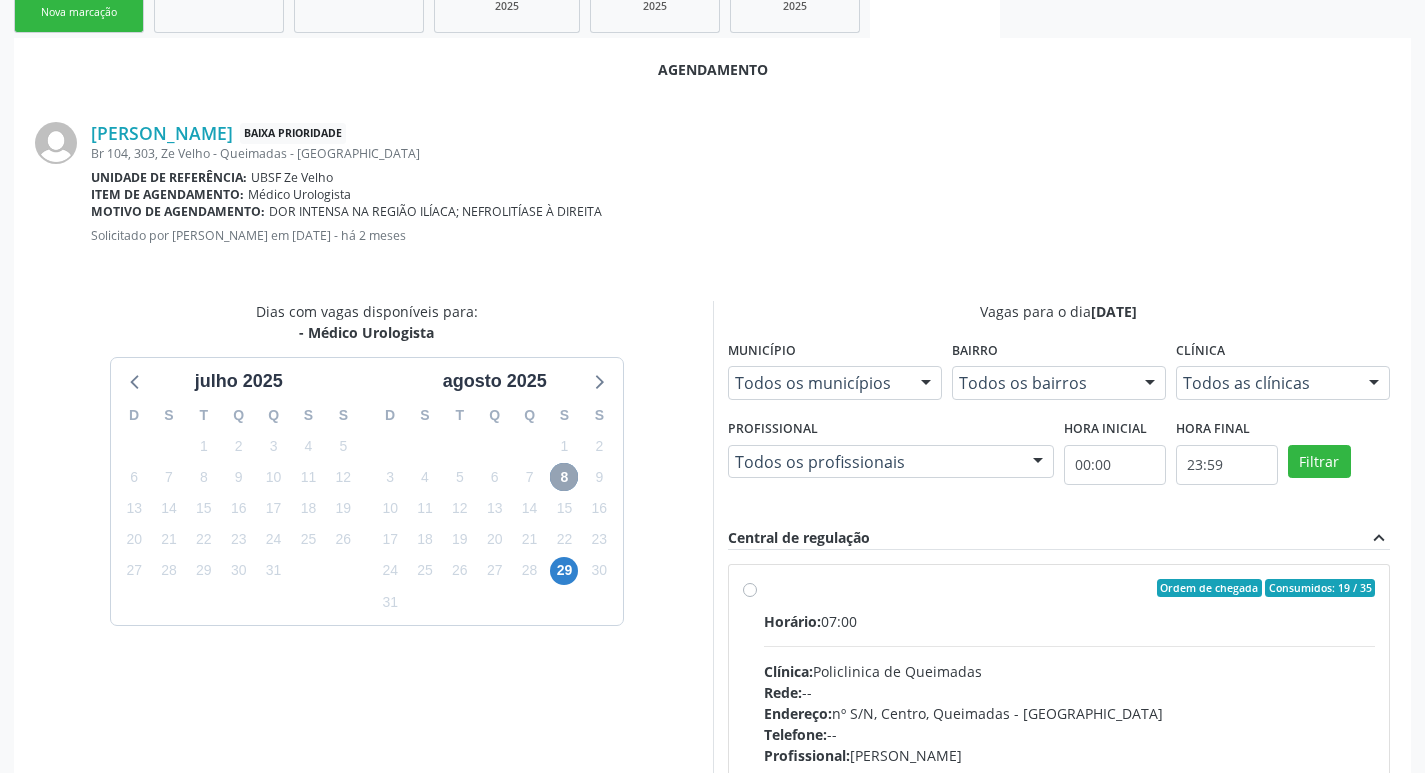 scroll, scrollTop: 468, scrollLeft: 0, axis: vertical 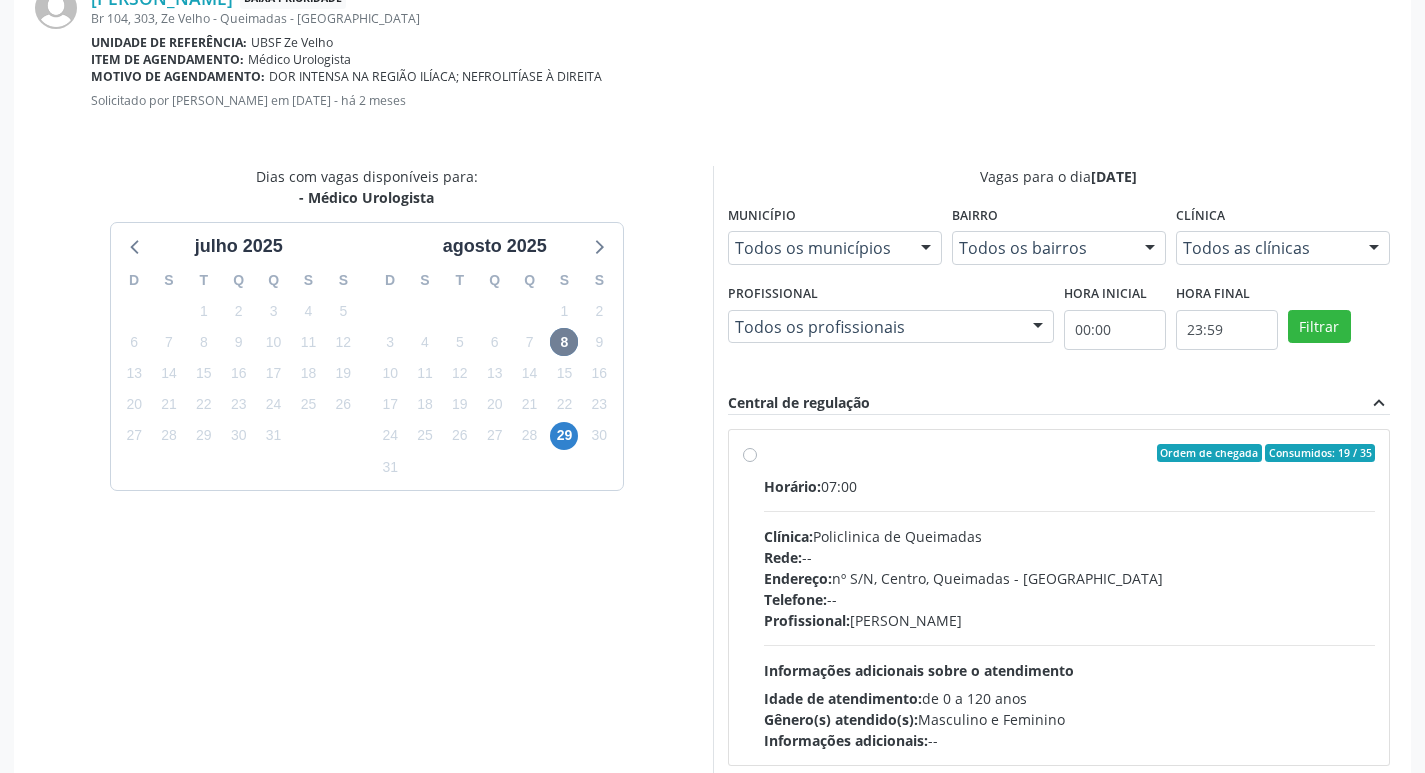 click on "Clínica:  Policlinica de Queimadas" at bounding box center [1070, 536] 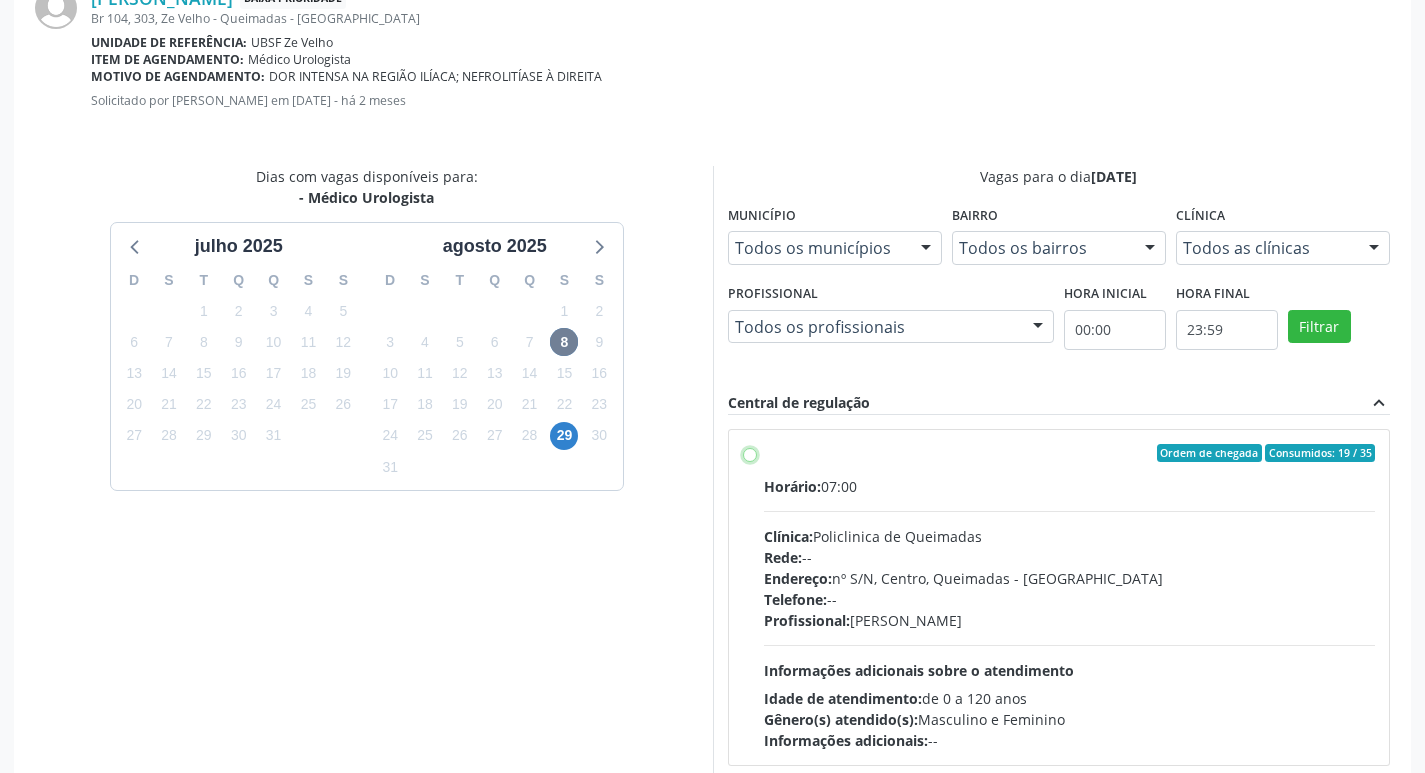 click on "Ordem de chegada
Consumidos: 19 / 35
Horário:   07:00
Clínica:  Policlinica de Queimadas
Rede:
--
Endereço:   nº S/N, Centro, Queimadas - PB
Telefone:   --
Profissional:
Ivanclecio de Souza Rodrigues
Informações adicionais sobre o atendimento
Idade de atendimento:
de 0 a 120 anos
Gênero(s) atendido(s):
Masculino e Feminino
Informações adicionais:
--" at bounding box center (750, 453) 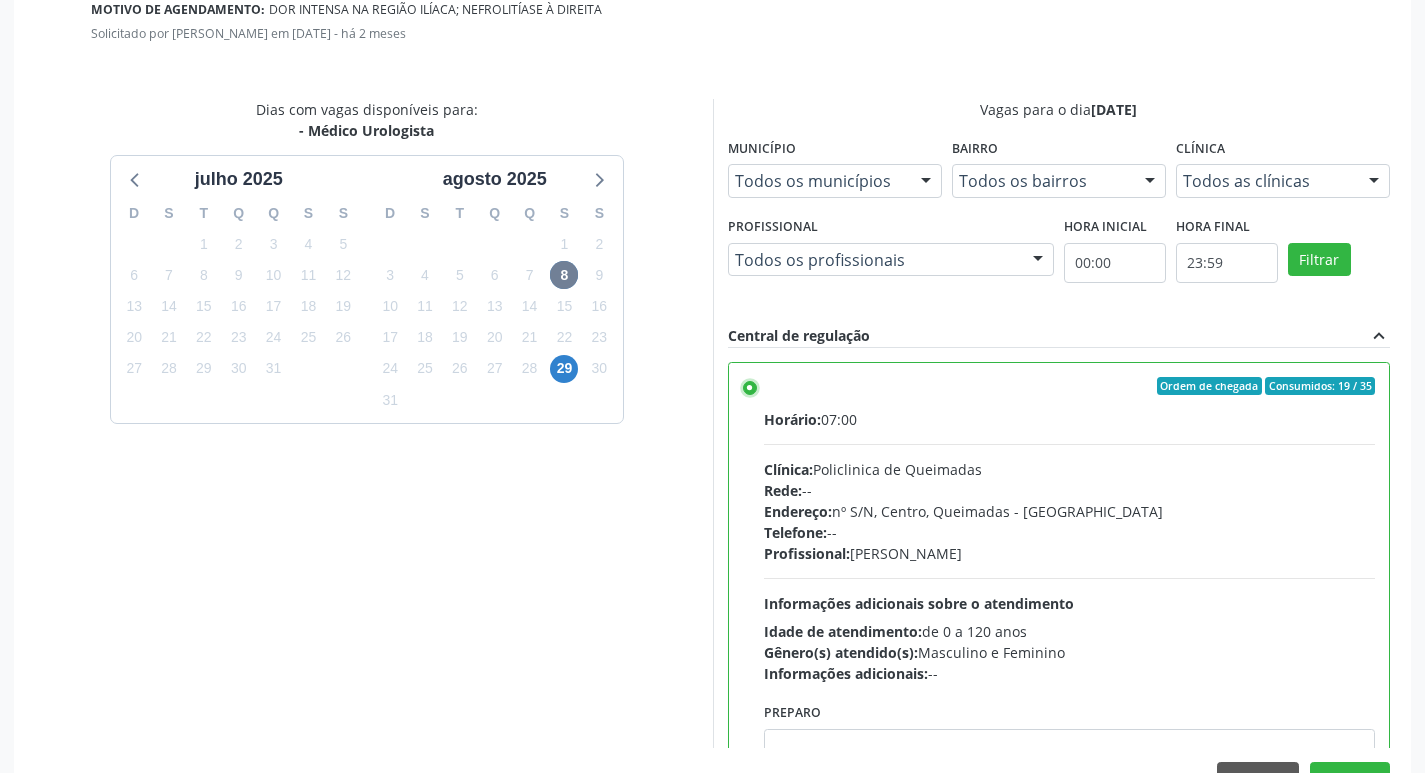 scroll, scrollTop: 593, scrollLeft: 0, axis: vertical 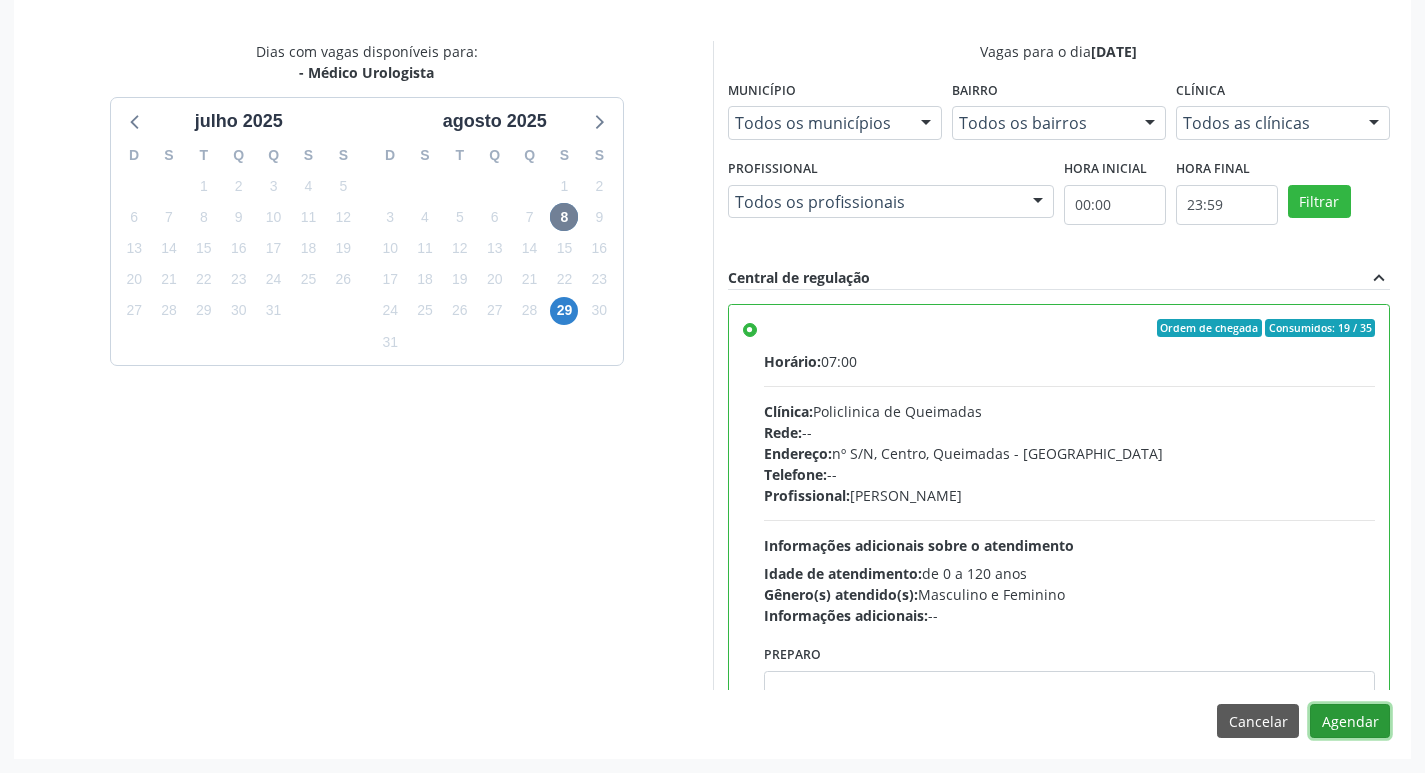 click on "Agendar" at bounding box center [1350, 721] 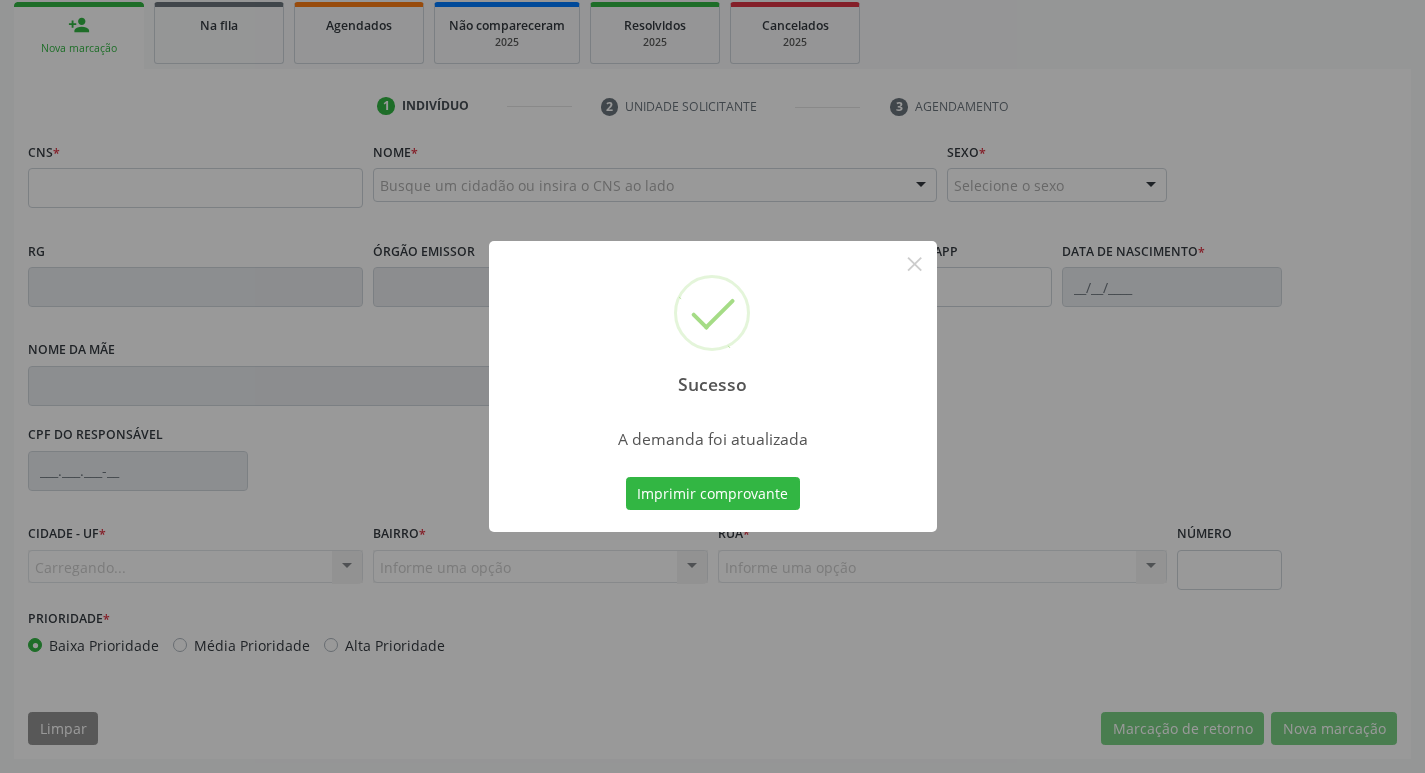 scroll, scrollTop: 297, scrollLeft: 0, axis: vertical 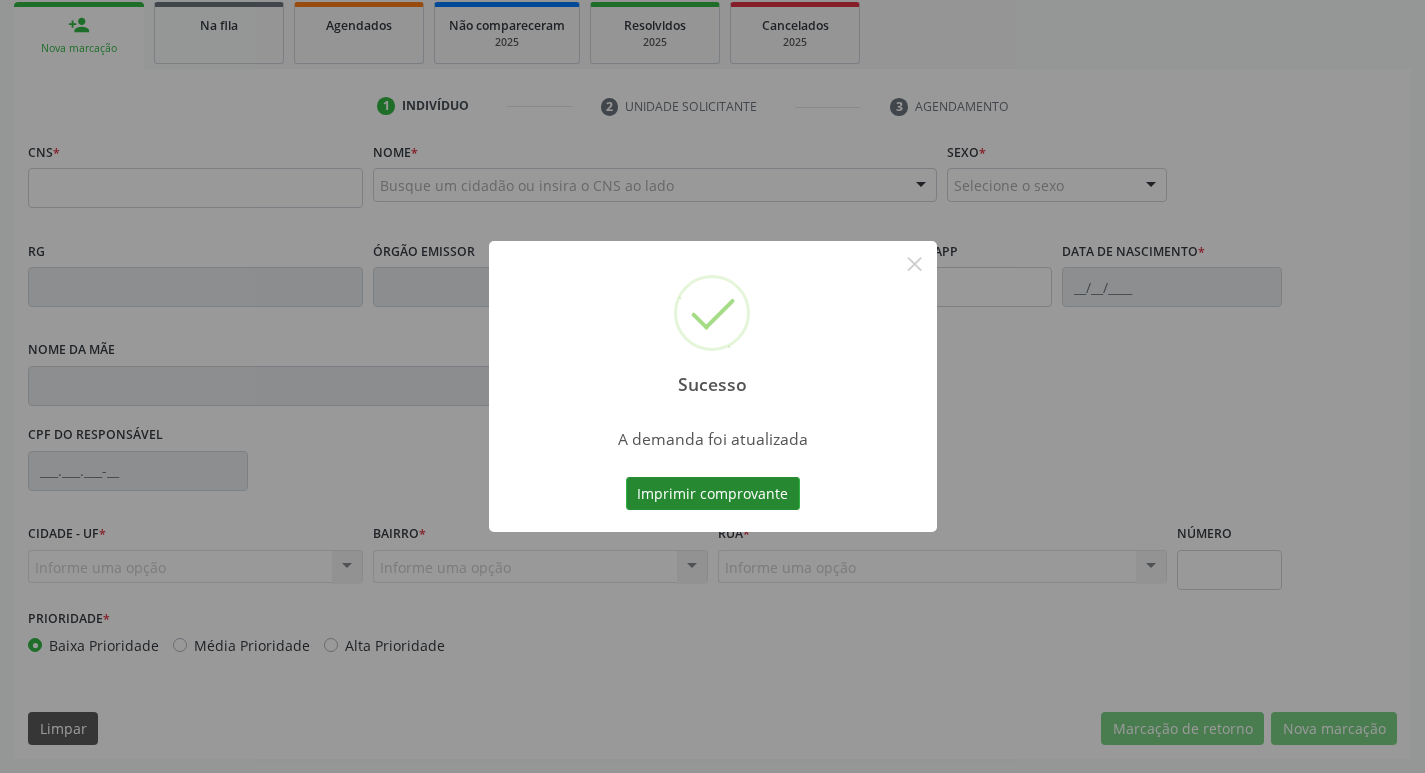 click on "Imprimir comprovante" at bounding box center (713, 494) 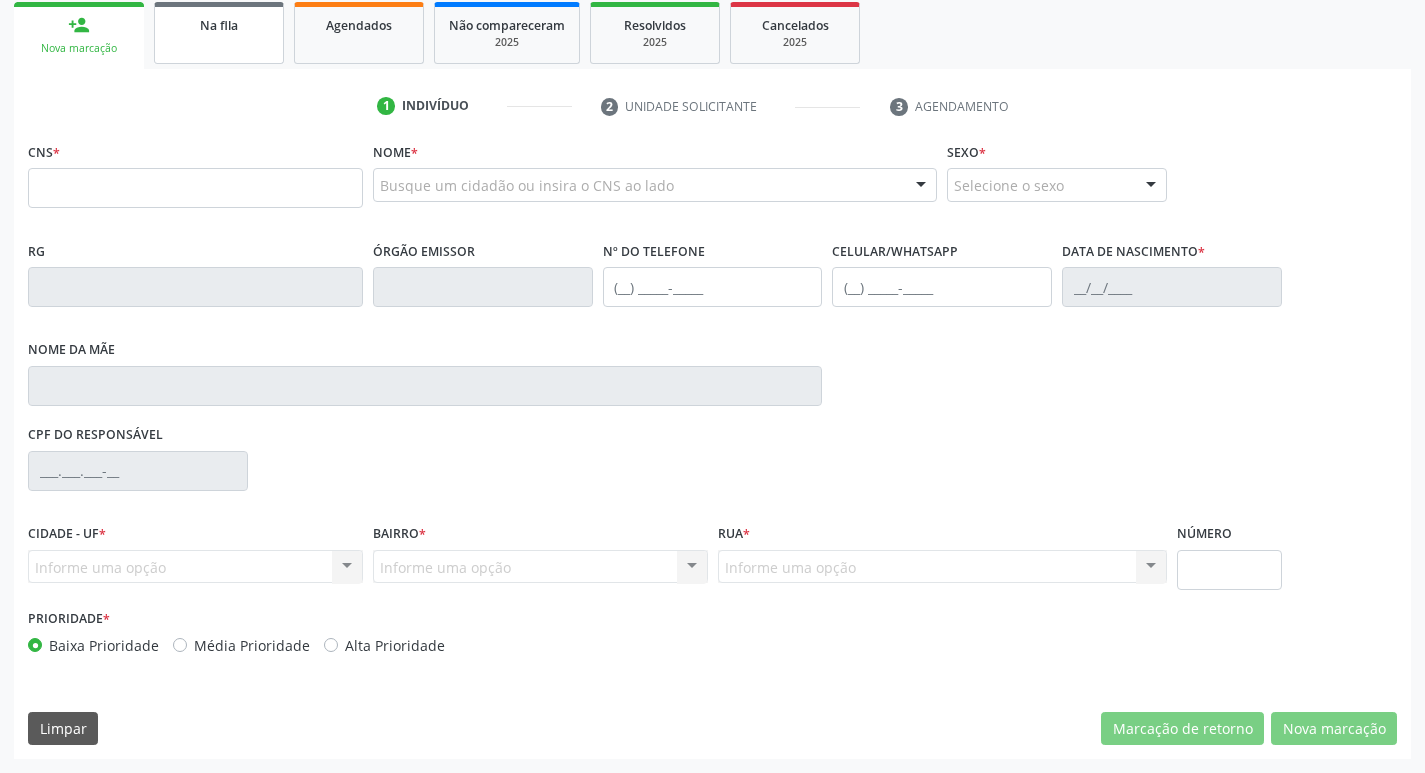 click on "Na fila" at bounding box center (219, 33) 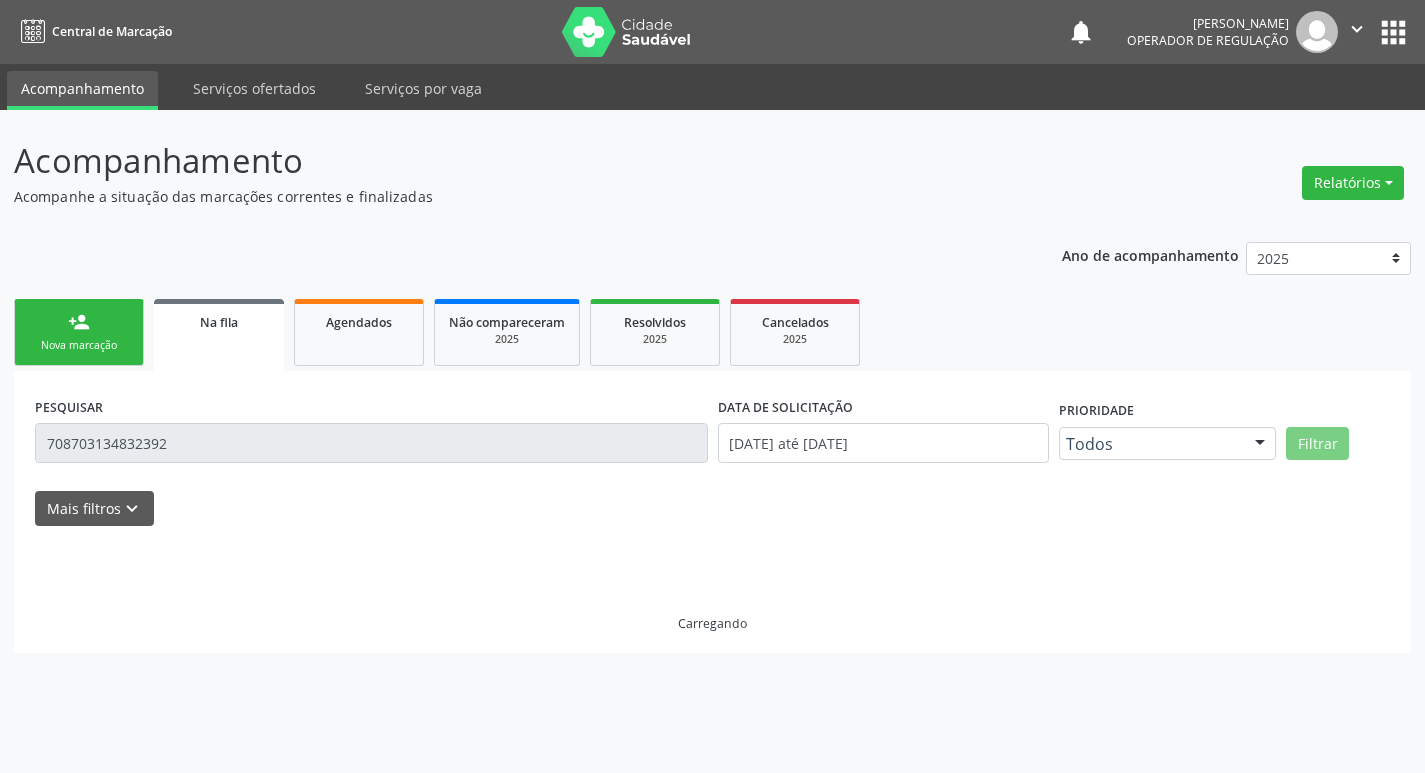 scroll, scrollTop: 0, scrollLeft: 0, axis: both 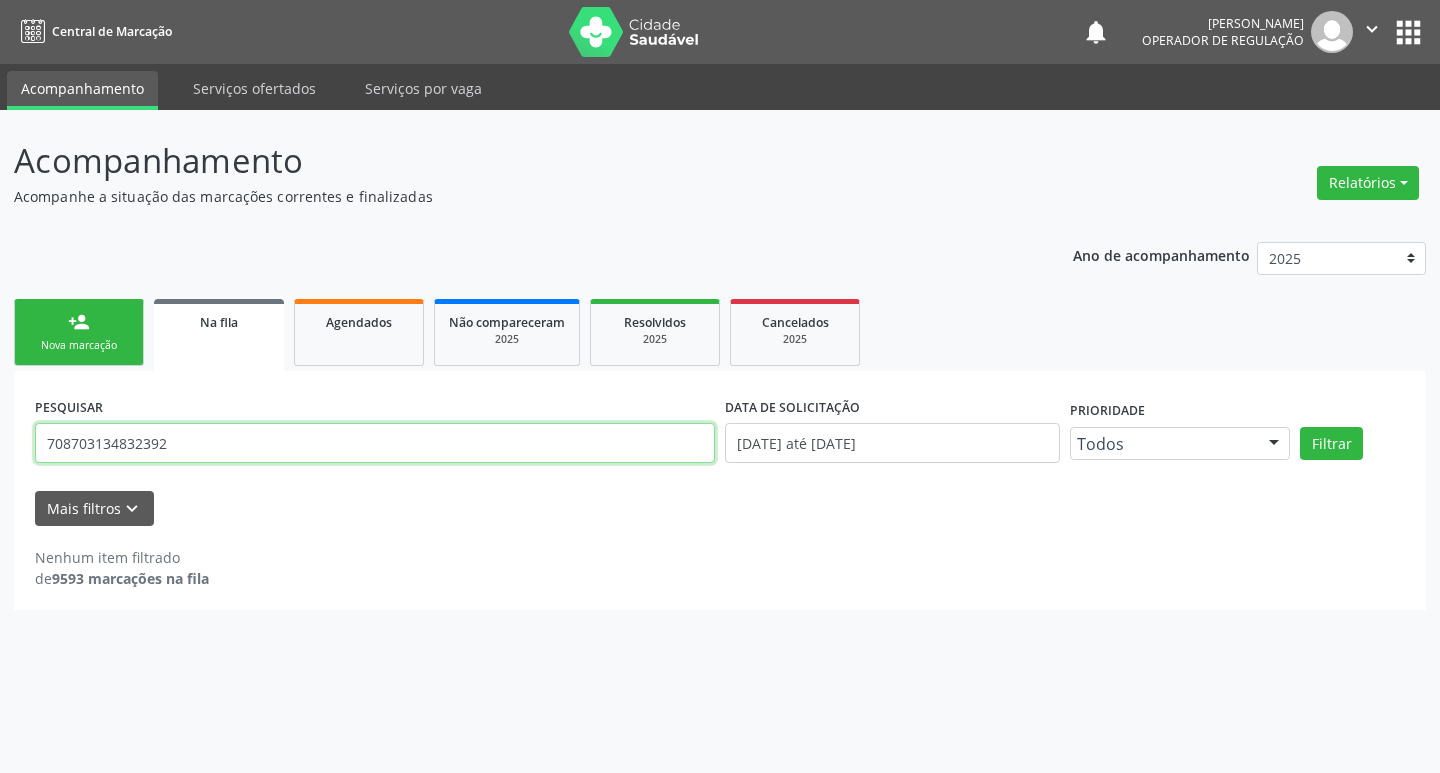 click on "708703134832392" at bounding box center (375, 443) 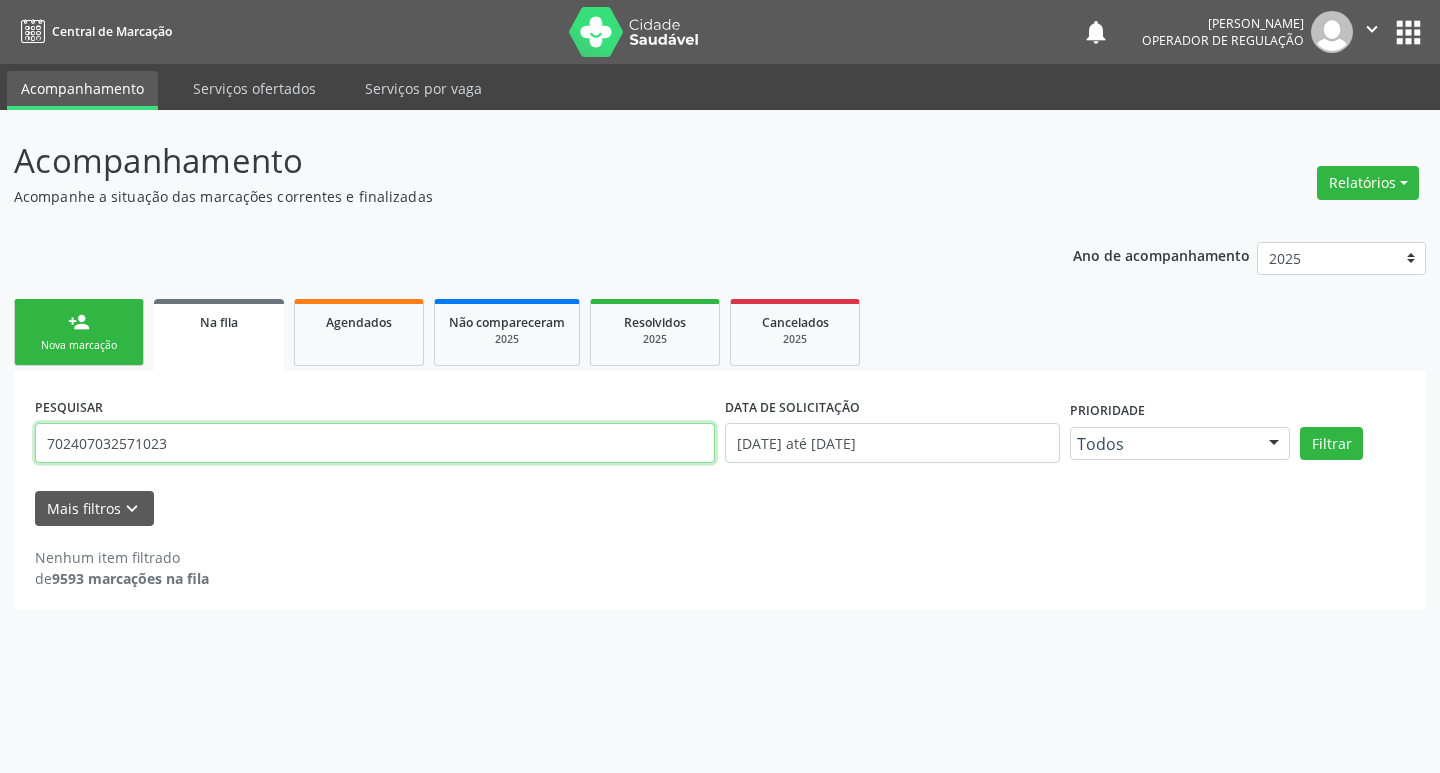 type on "702407032571023" 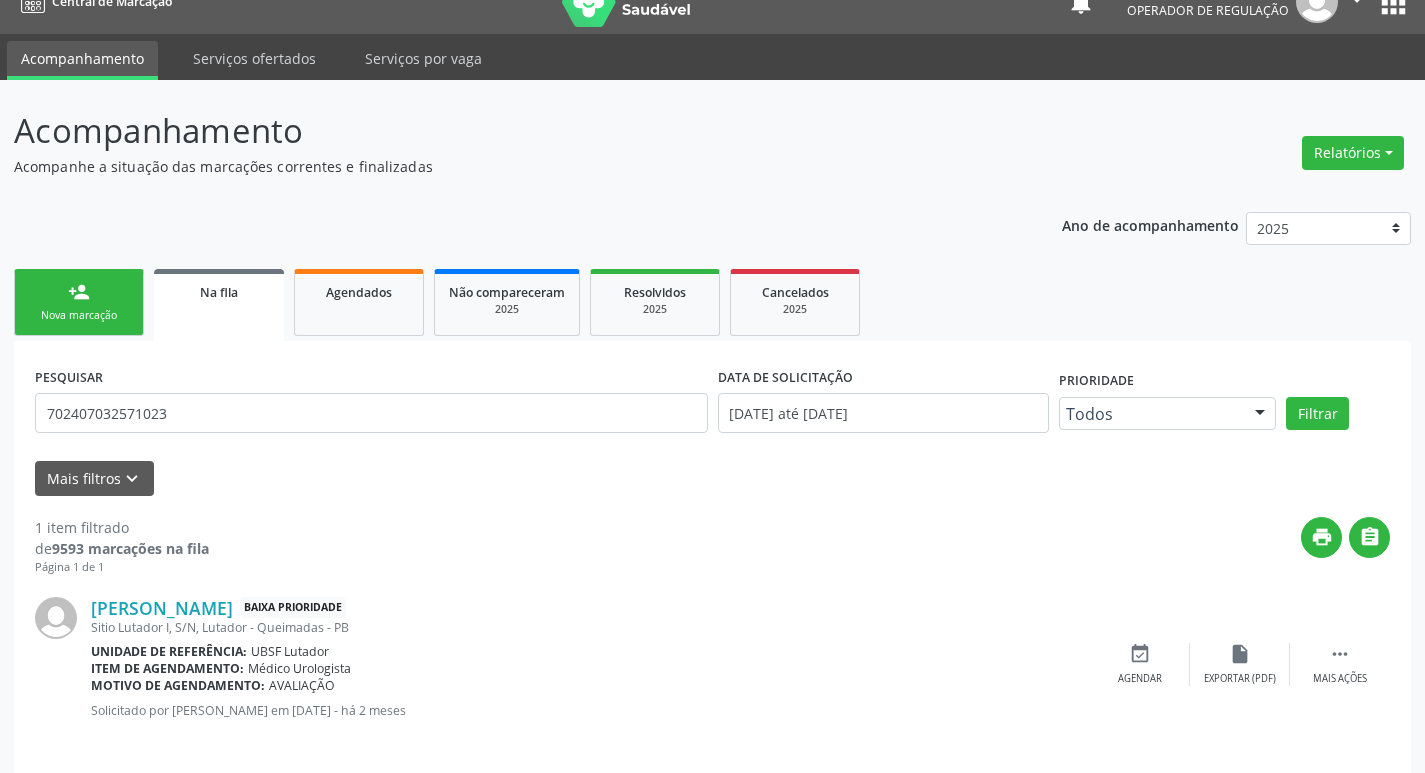 scroll, scrollTop: 46, scrollLeft: 0, axis: vertical 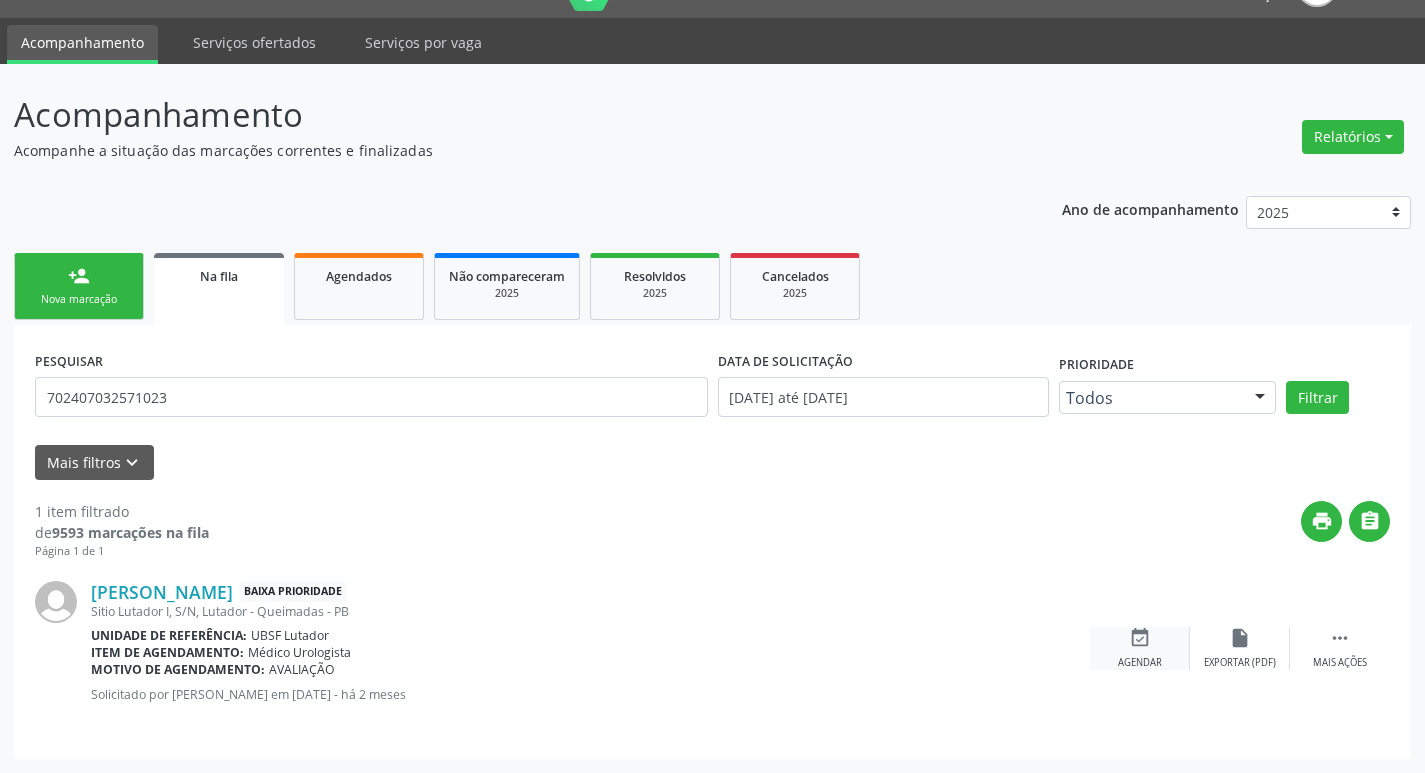 click on "event_available" at bounding box center (1140, 638) 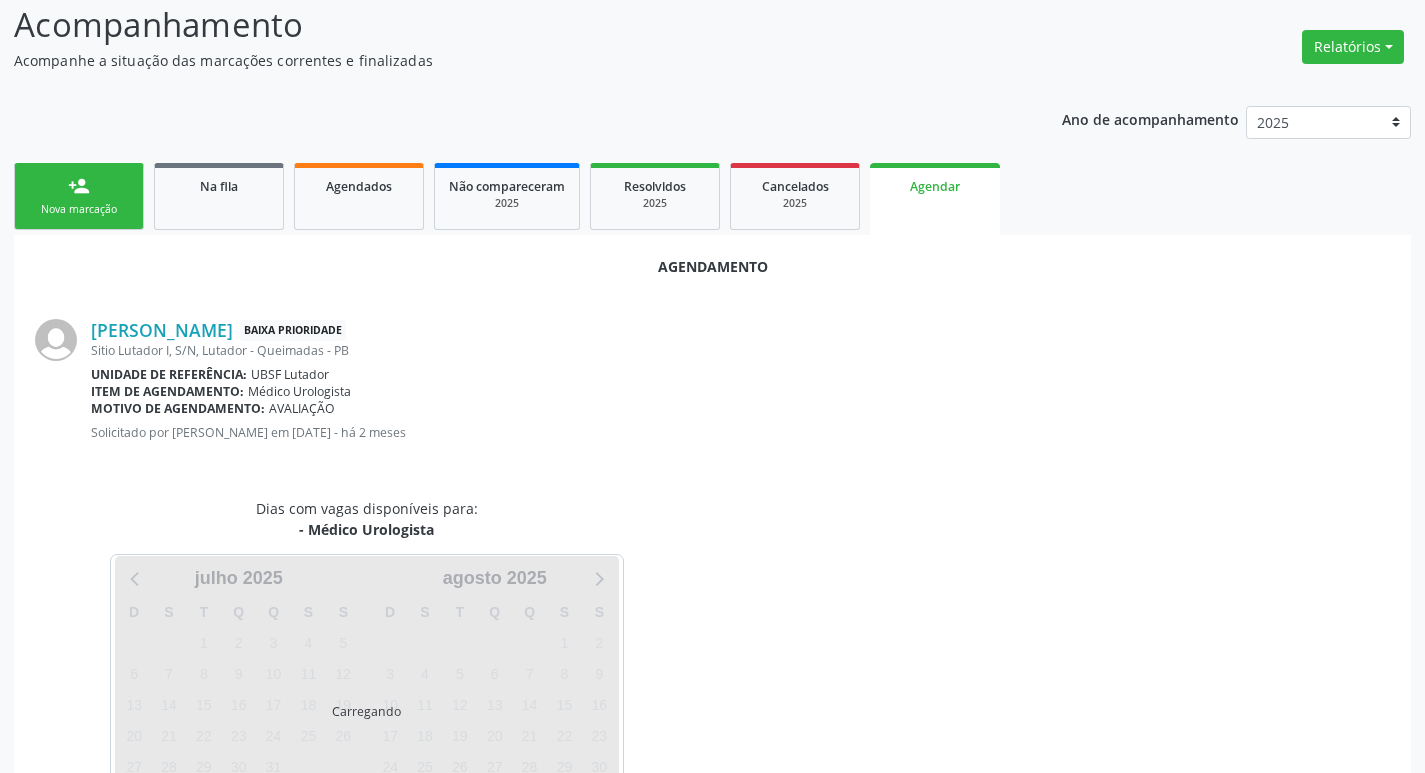 scroll, scrollTop: 221, scrollLeft: 0, axis: vertical 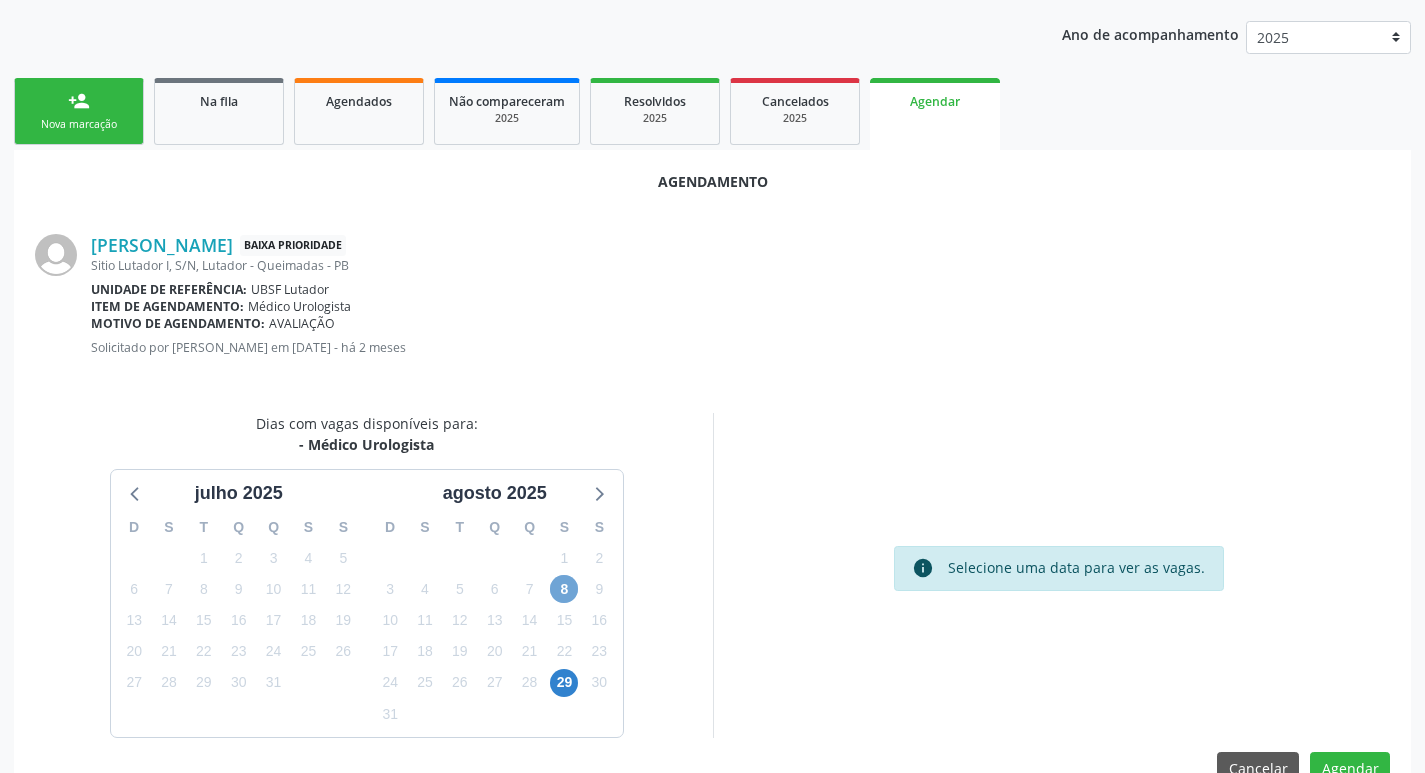 click on "8" at bounding box center (564, 589) 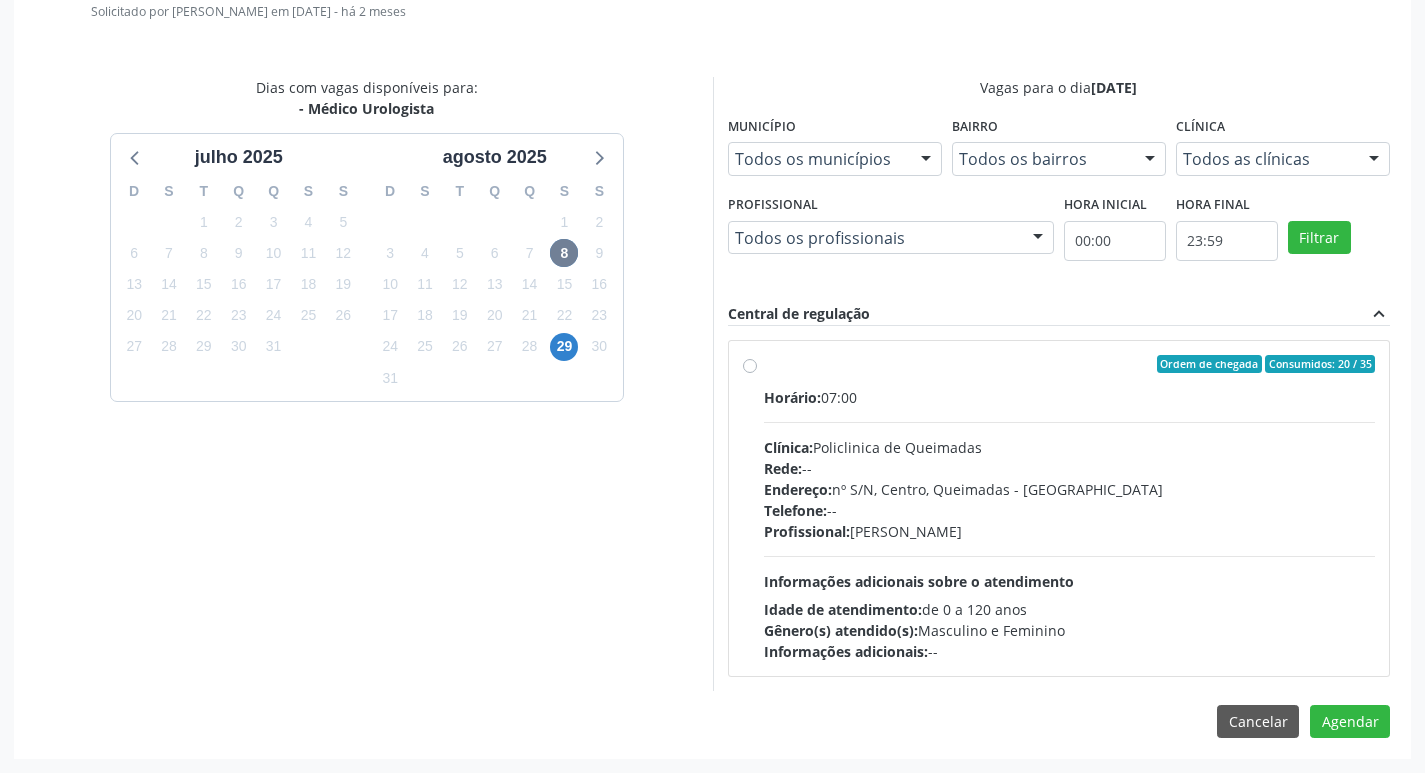 click on "Horário:   07:00
Clínica:  Policlinica de Queimadas
Rede:
--
Endereço:   nº S/N, Centro, Queimadas - PB
Telefone:   --
Profissional:
Ivanclecio de Souza Rodrigues
Informações adicionais sobre o atendimento
Idade de atendimento:
de 0 a 120 anos
Gênero(s) atendido(s):
Masculino e Feminino
Informações adicionais:
--" at bounding box center (1070, 524) 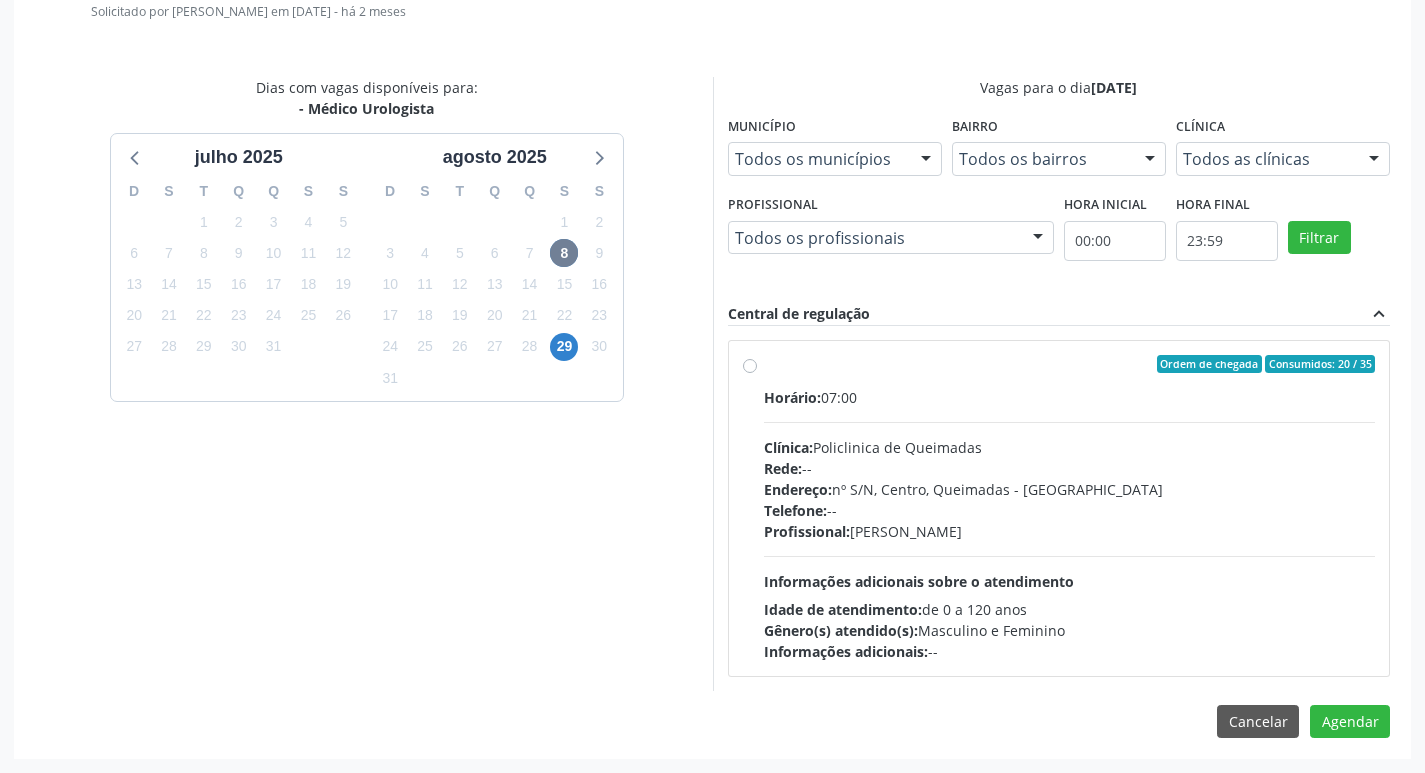 click on "Ordem de chegada
Consumidos: 20 / 35
Horário:   07:00
Clínica:  Policlinica de Queimadas
Rede:
--
Endereço:   nº S/N, Centro, Queimadas - PB
Telefone:   --
Profissional:
Ivanclecio de Souza Rodrigues
Informações adicionais sobre o atendimento
Idade de atendimento:
de 0 a 120 anos
Gênero(s) atendido(s):
Masculino e Feminino
Informações adicionais:
--" at bounding box center (750, 364) 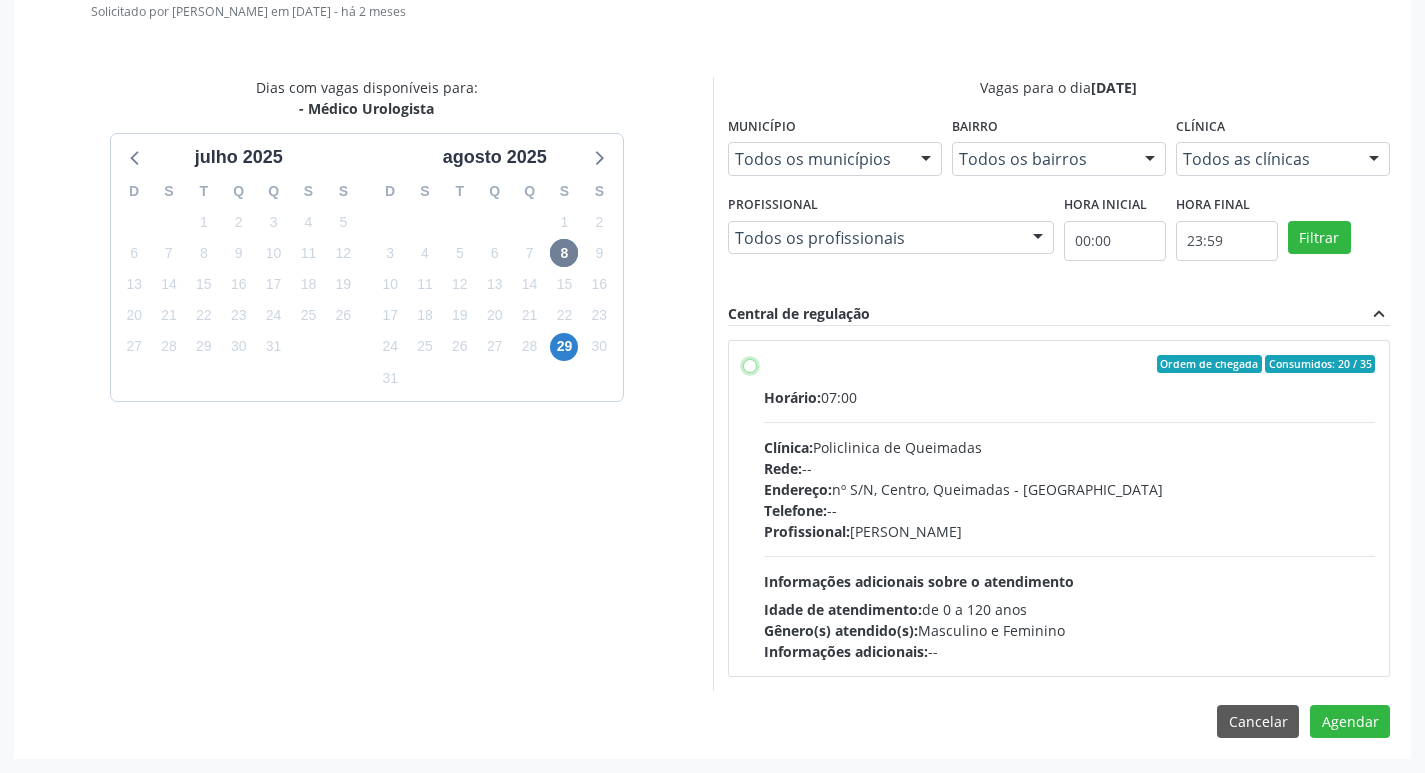 radio on "true" 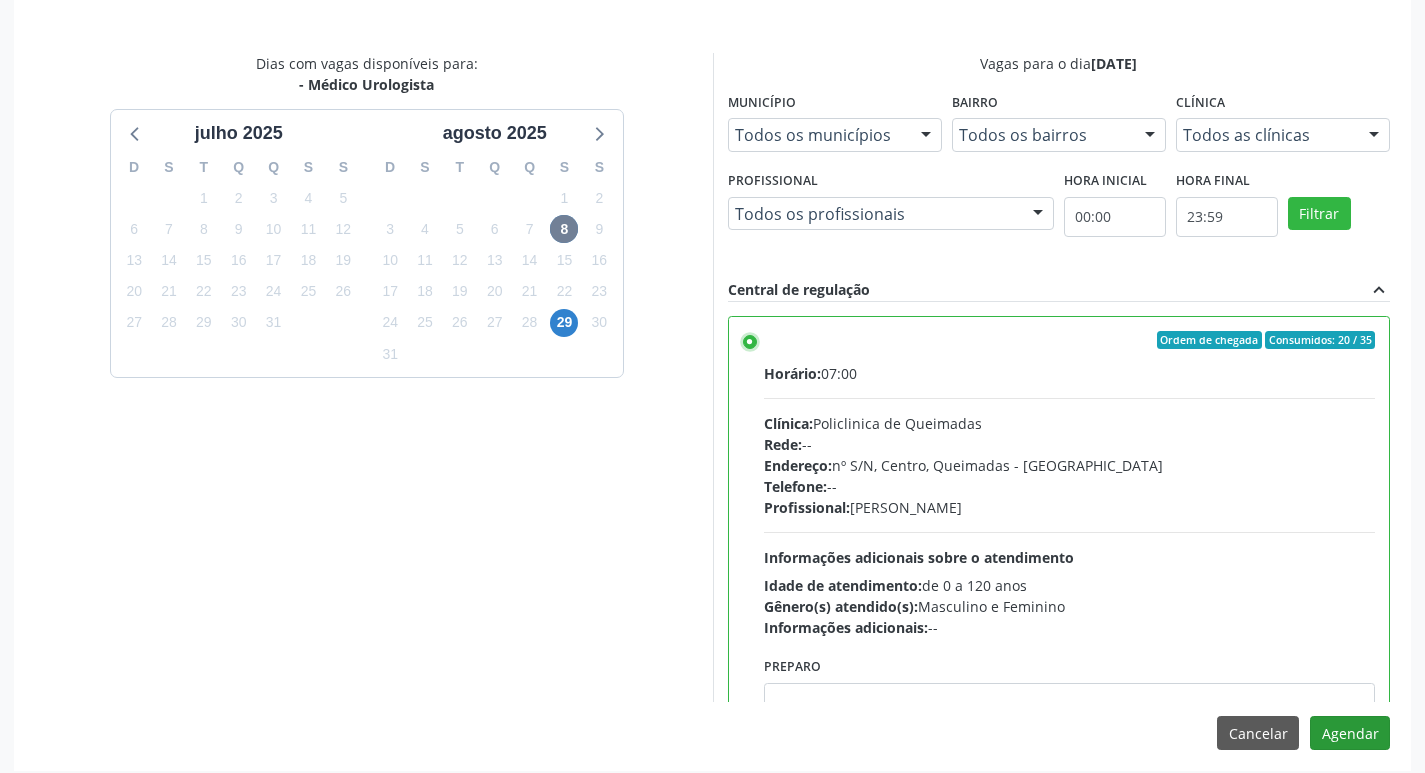 scroll, scrollTop: 593, scrollLeft: 0, axis: vertical 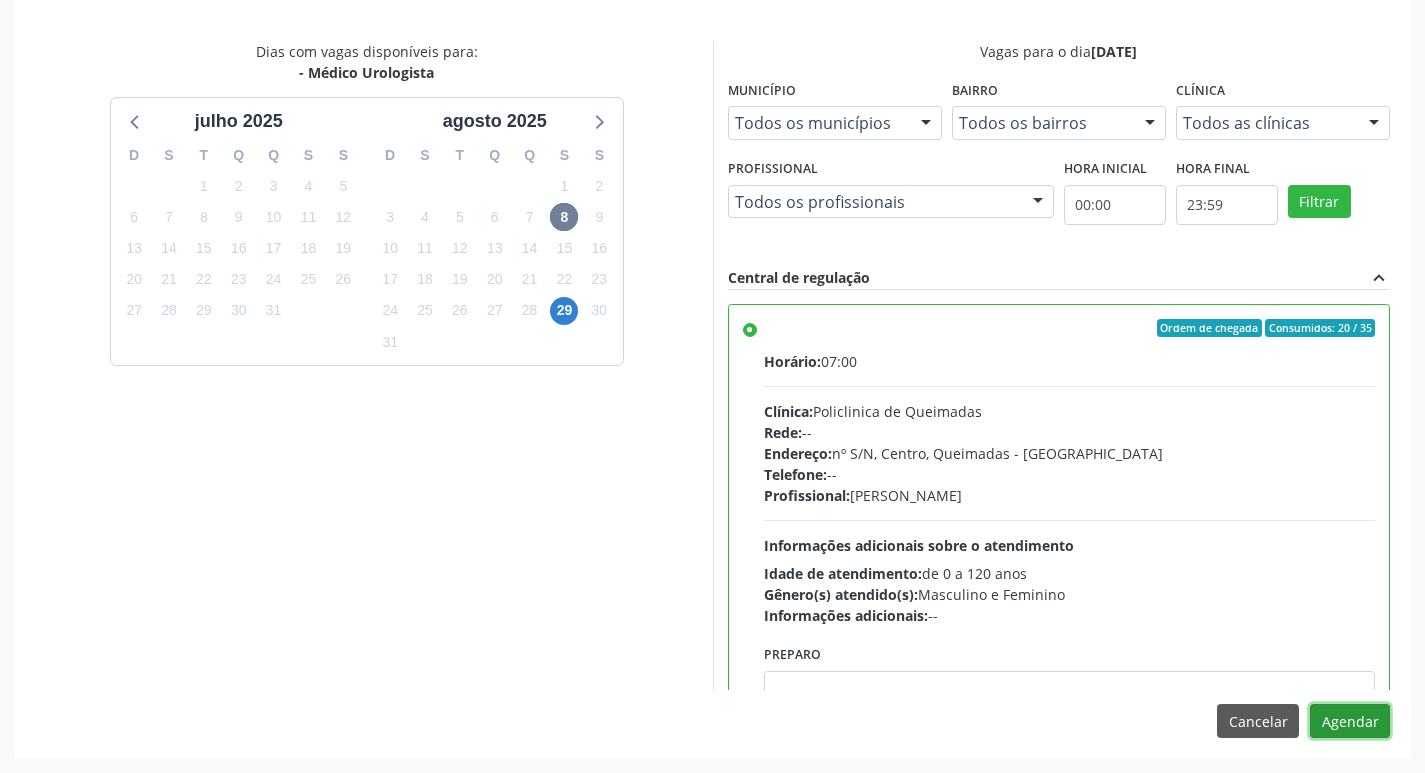 click on "Agendar" at bounding box center [1350, 721] 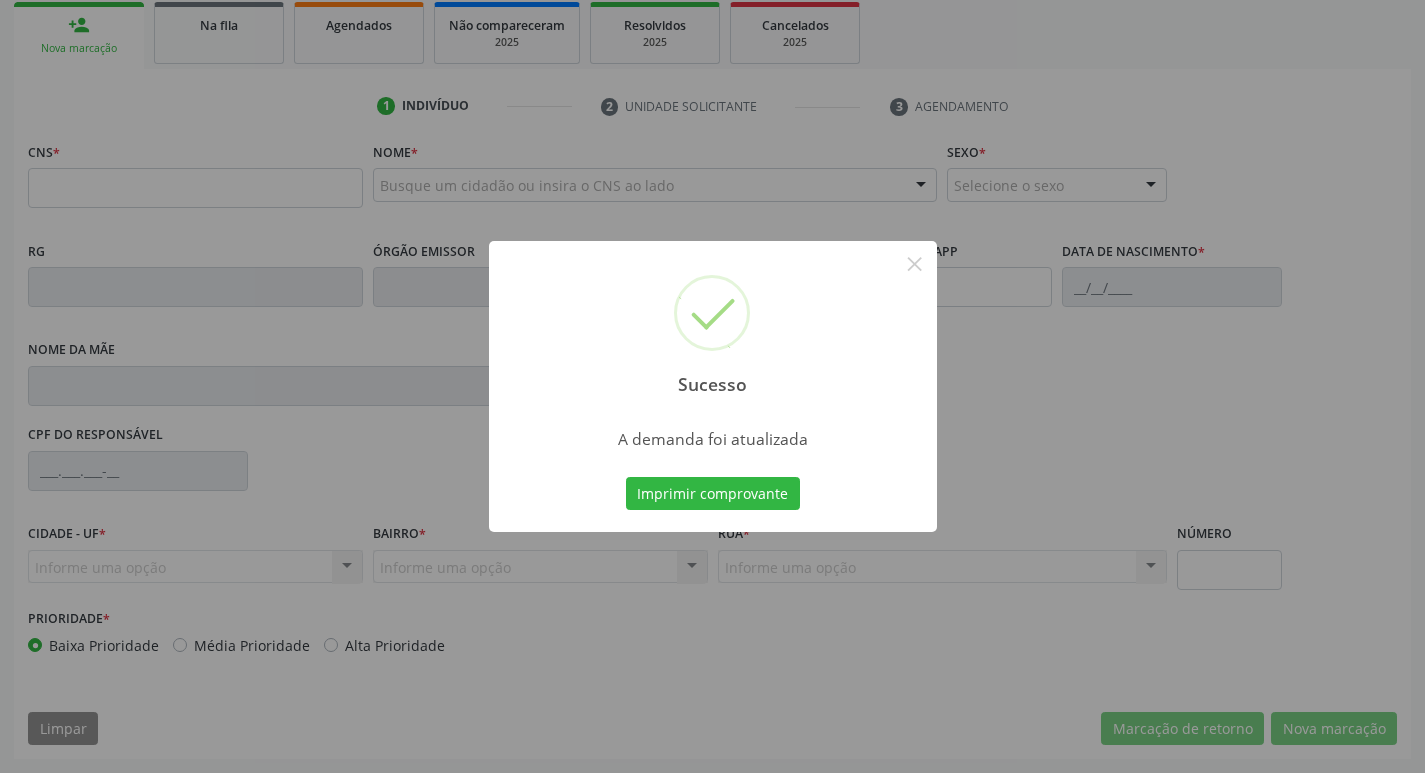 scroll, scrollTop: 297, scrollLeft: 0, axis: vertical 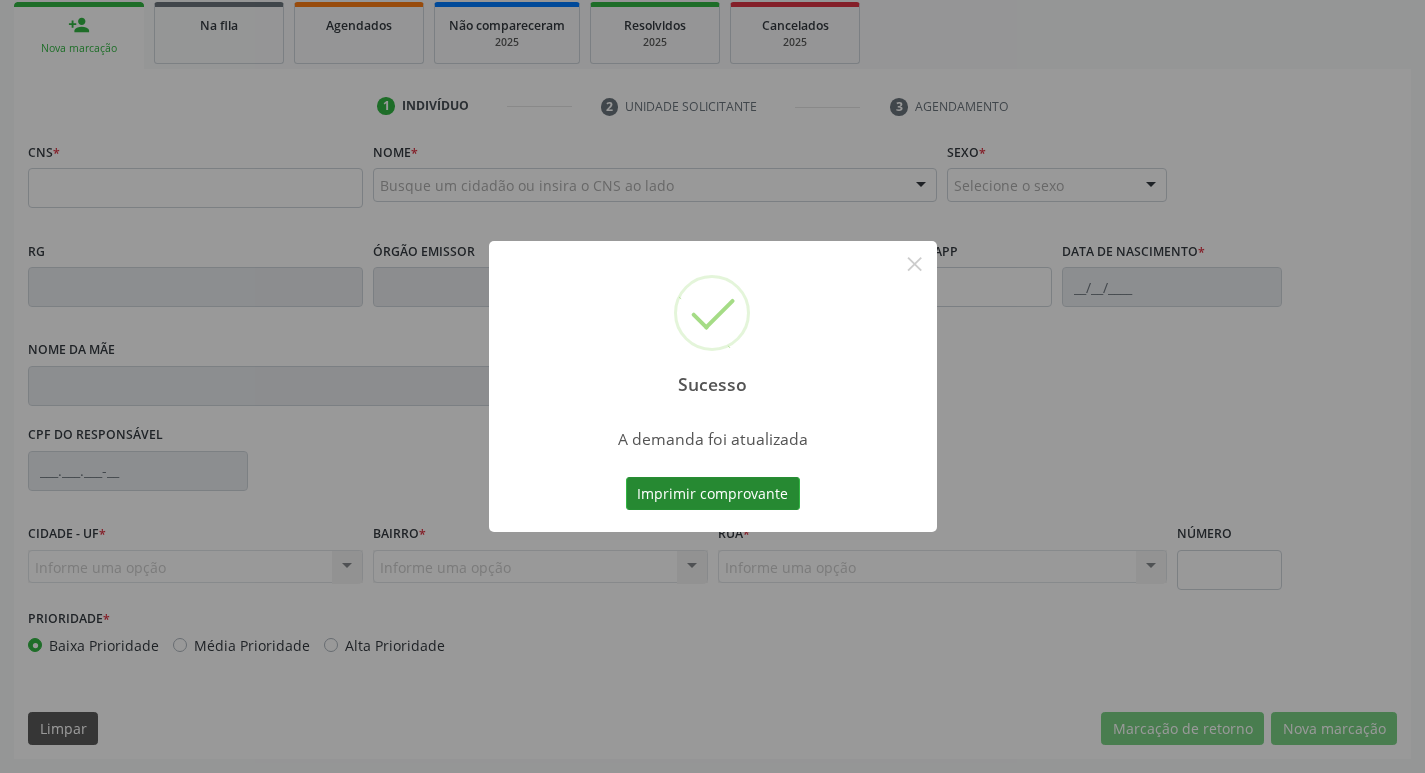 click on "Imprimir comprovante" at bounding box center [713, 494] 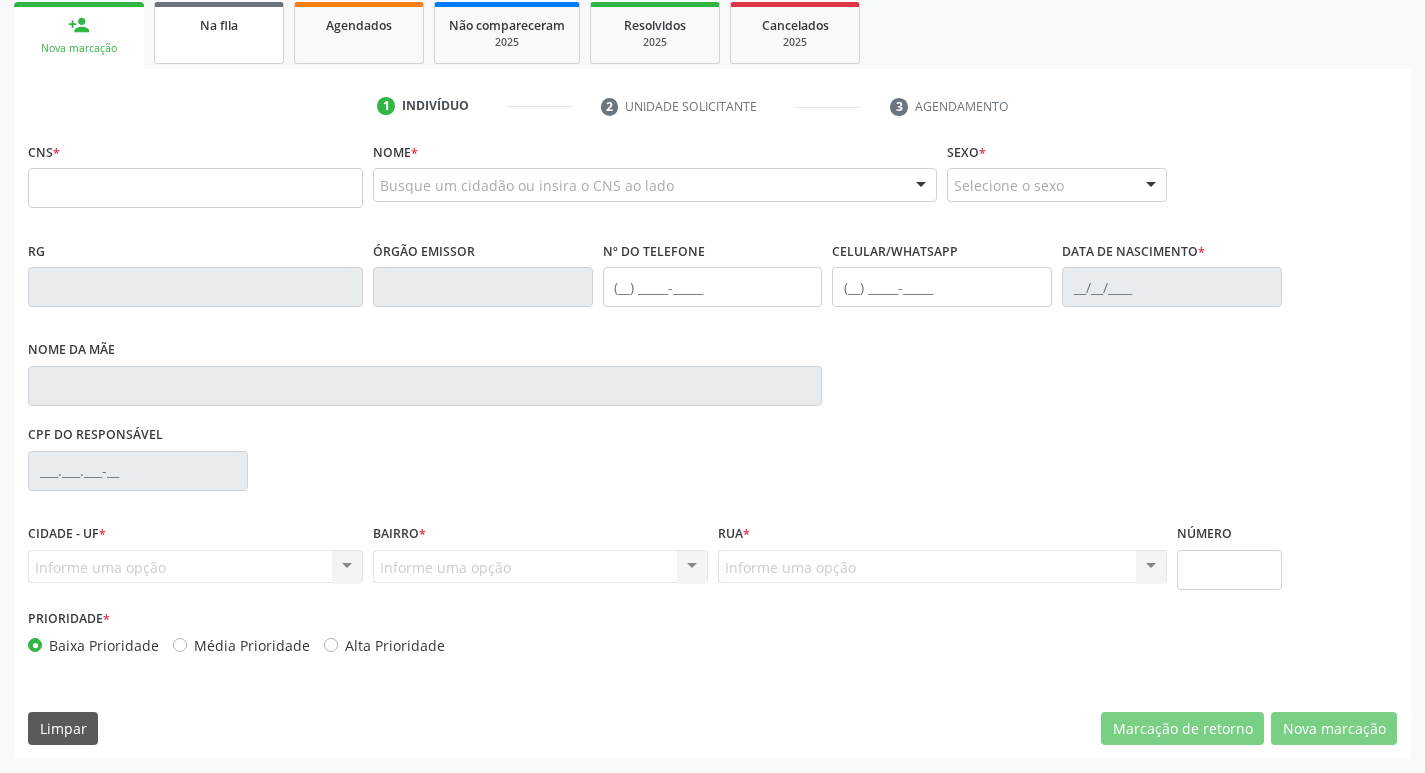 click on "Na fila" at bounding box center (219, 25) 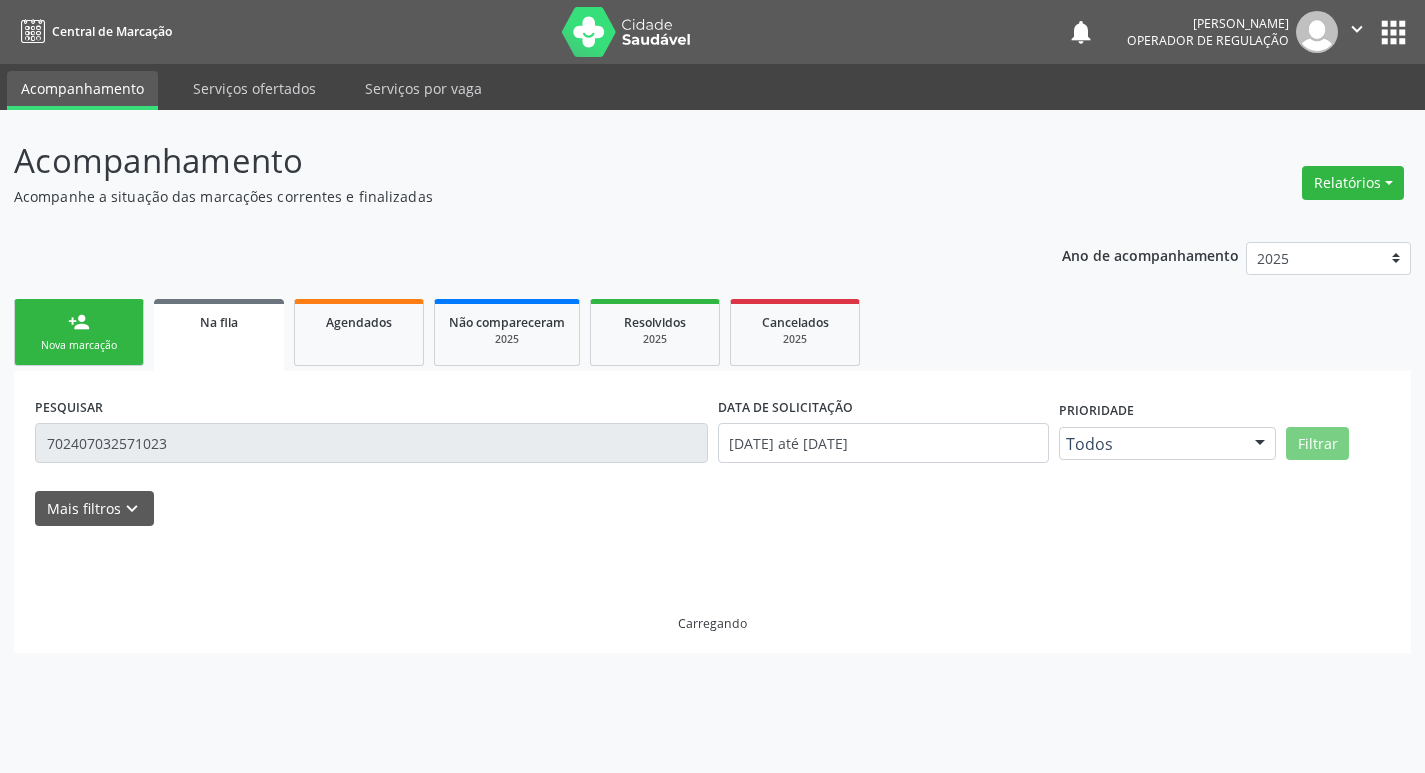 scroll, scrollTop: 0, scrollLeft: 0, axis: both 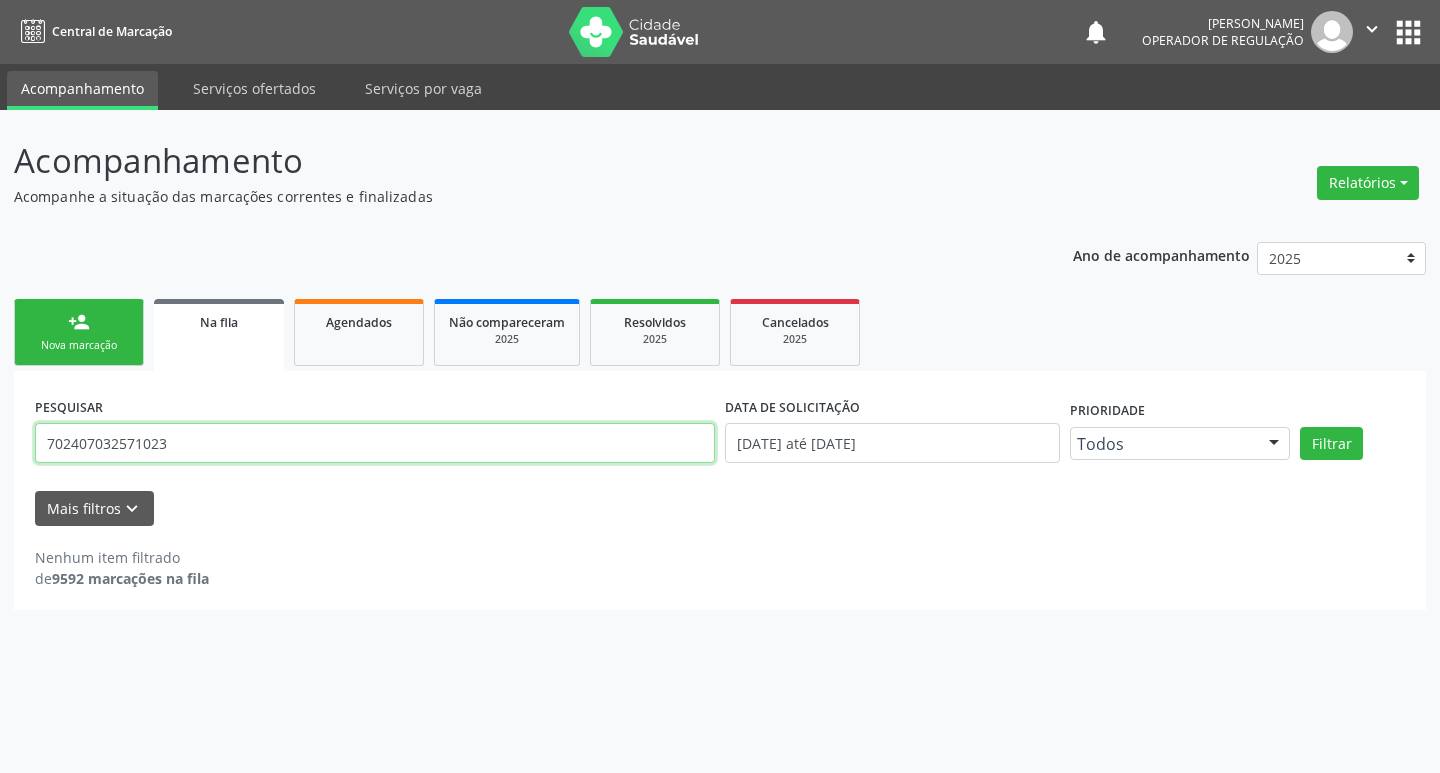 click on "702407032571023" at bounding box center (375, 443) 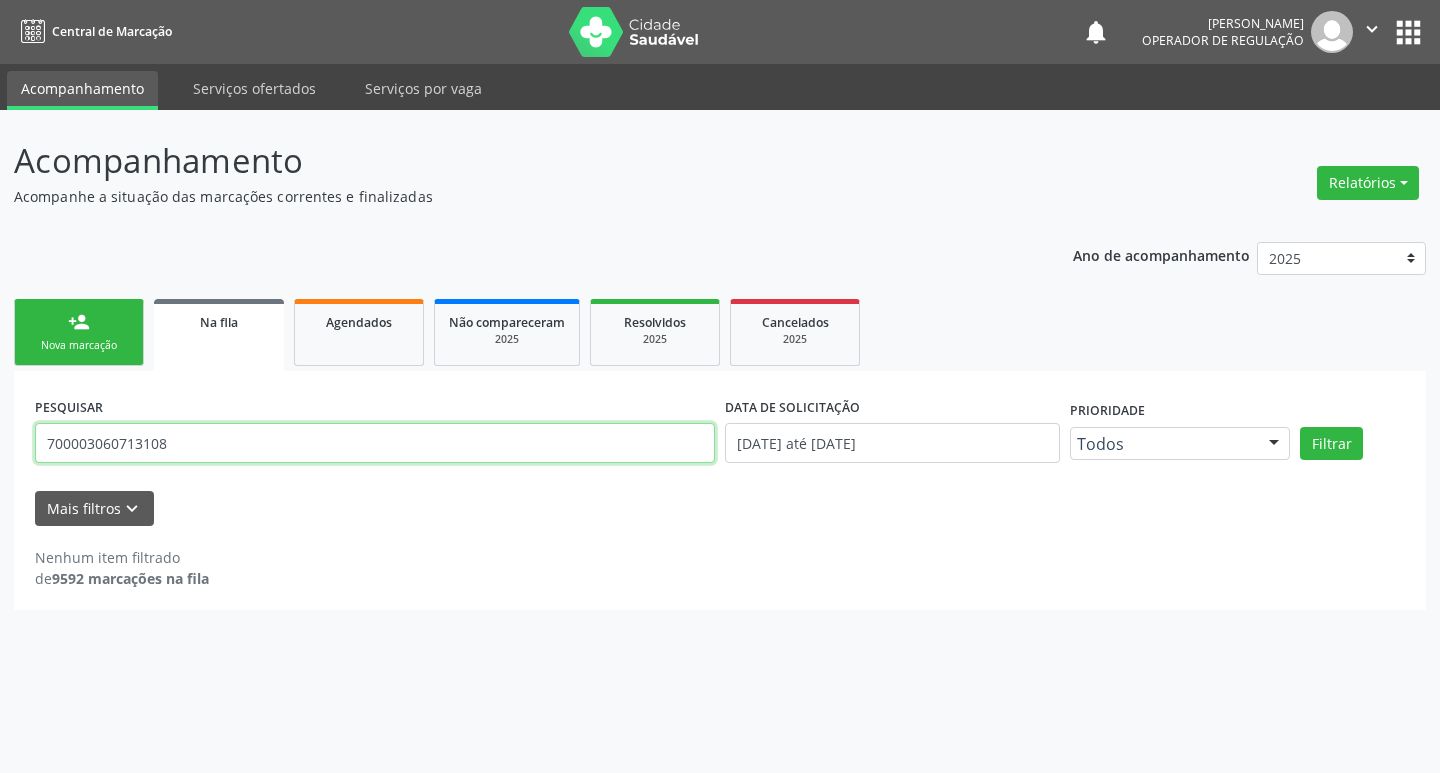 type on "700003060713108" 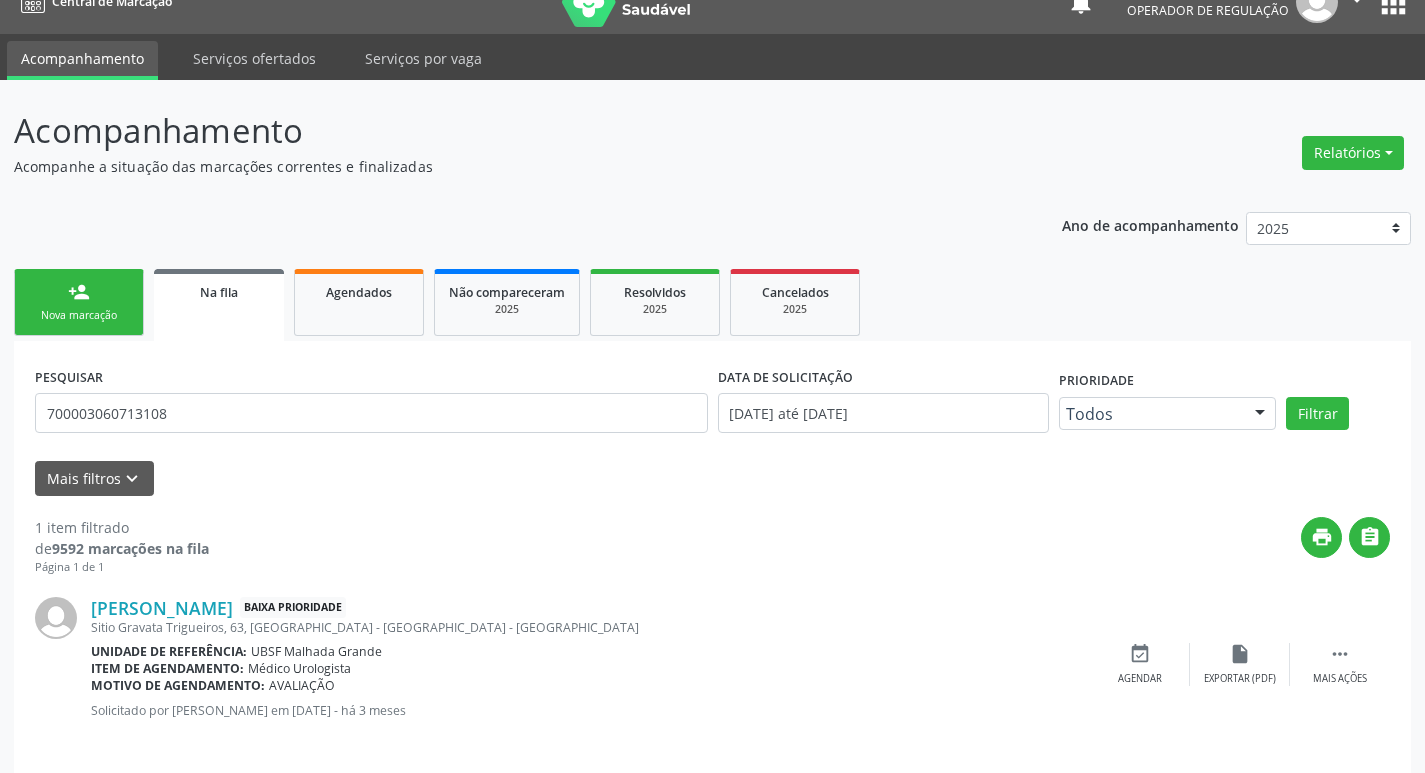 scroll, scrollTop: 46, scrollLeft: 0, axis: vertical 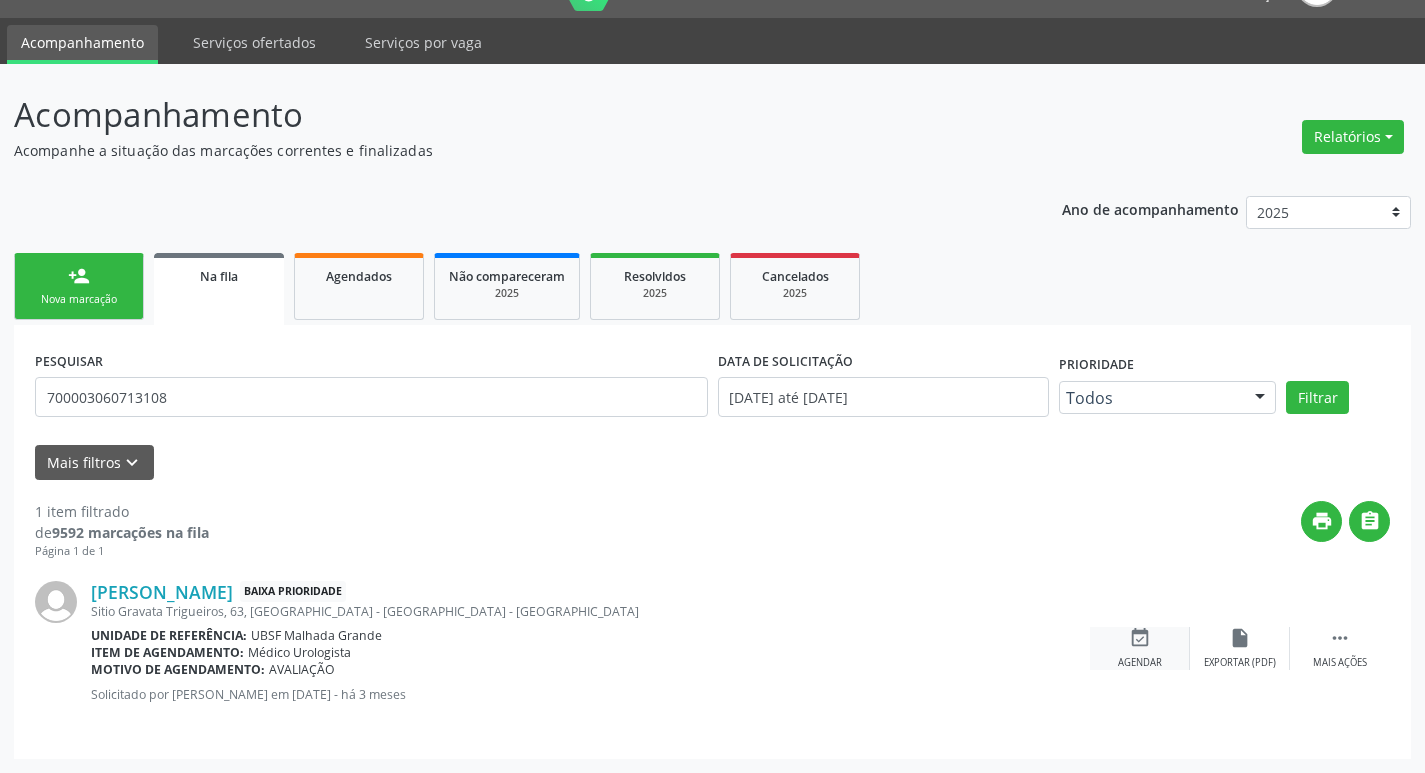 click on "Agendar" at bounding box center [1140, 663] 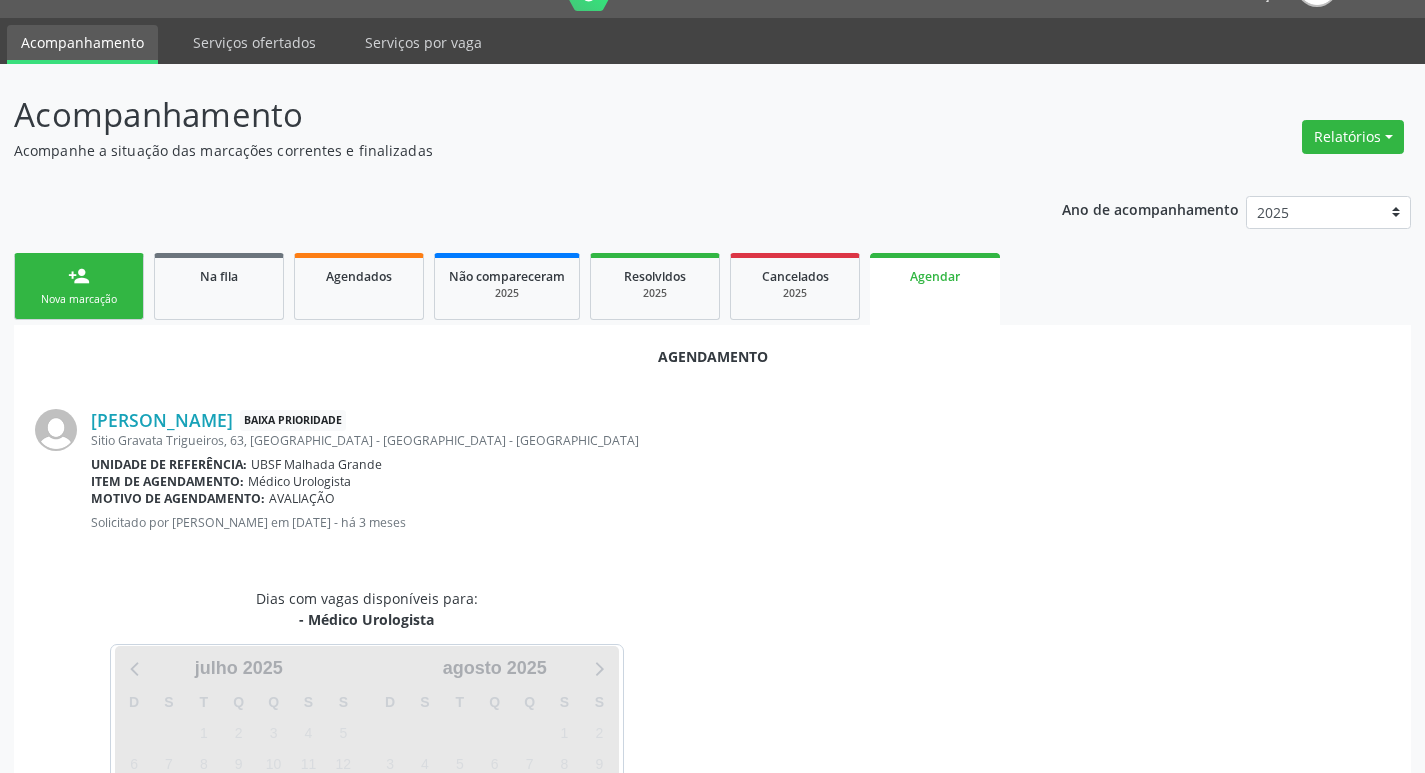 scroll, scrollTop: 221, scrollLeft: 0, axis: vertical 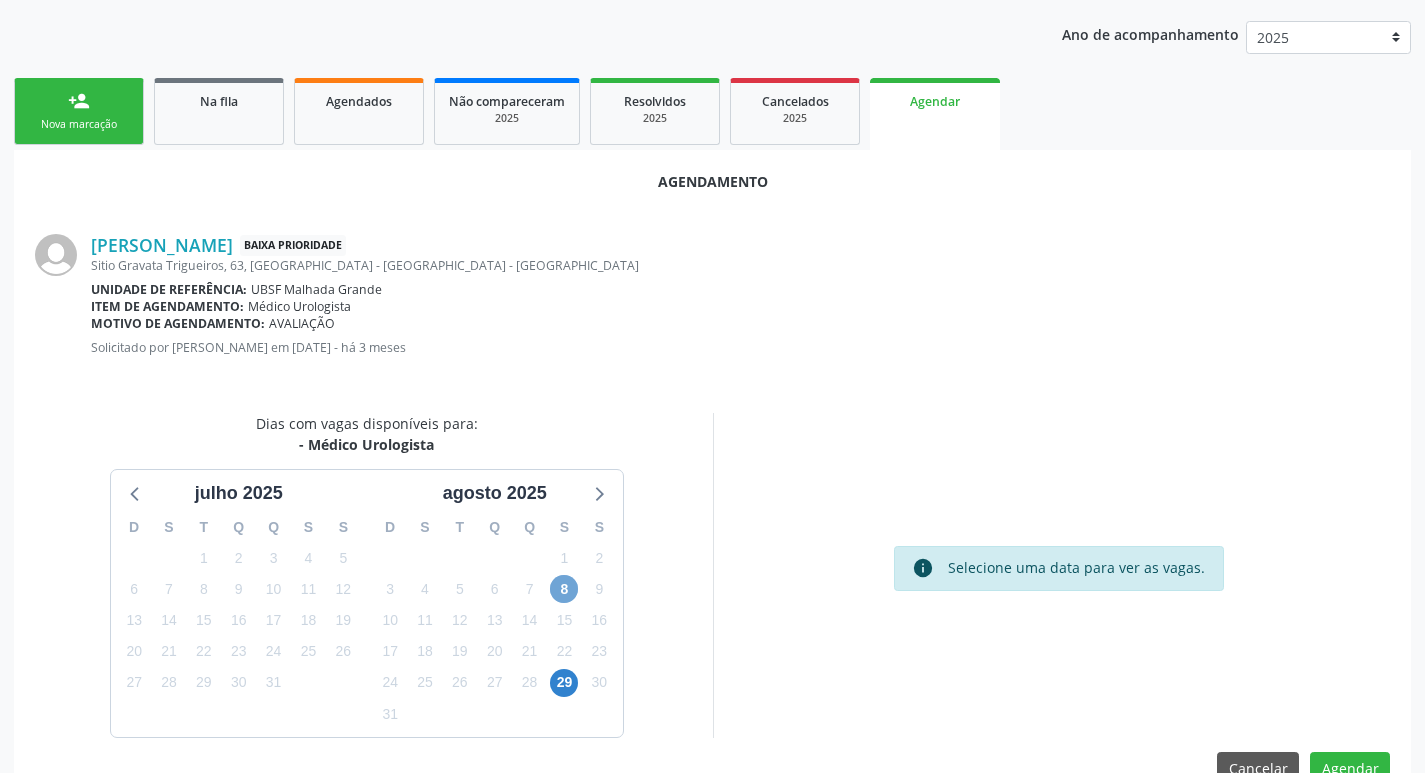 click on "8" at bounding box center (564, 589) 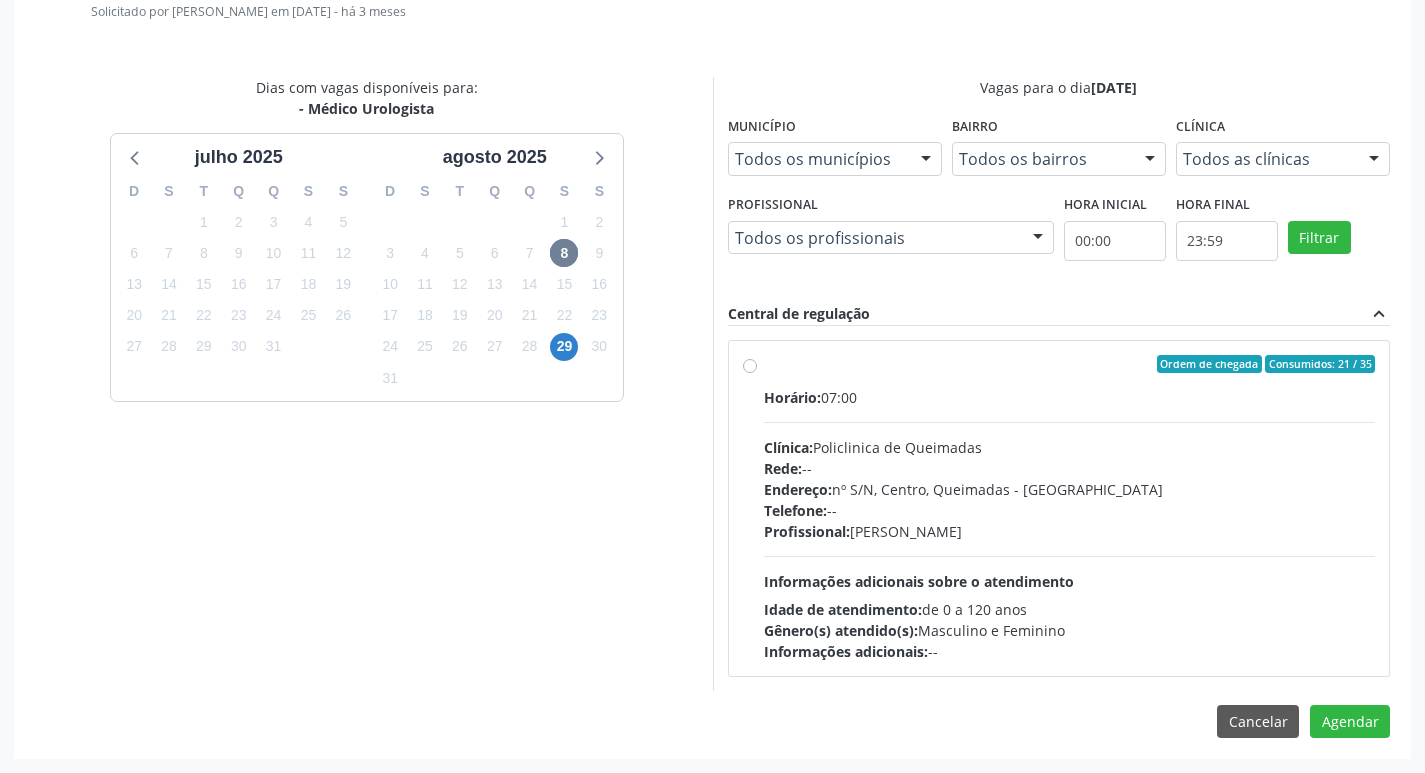 click on "Profissional:
[PERSON_NAME]" at bounding box center (1070, 531) 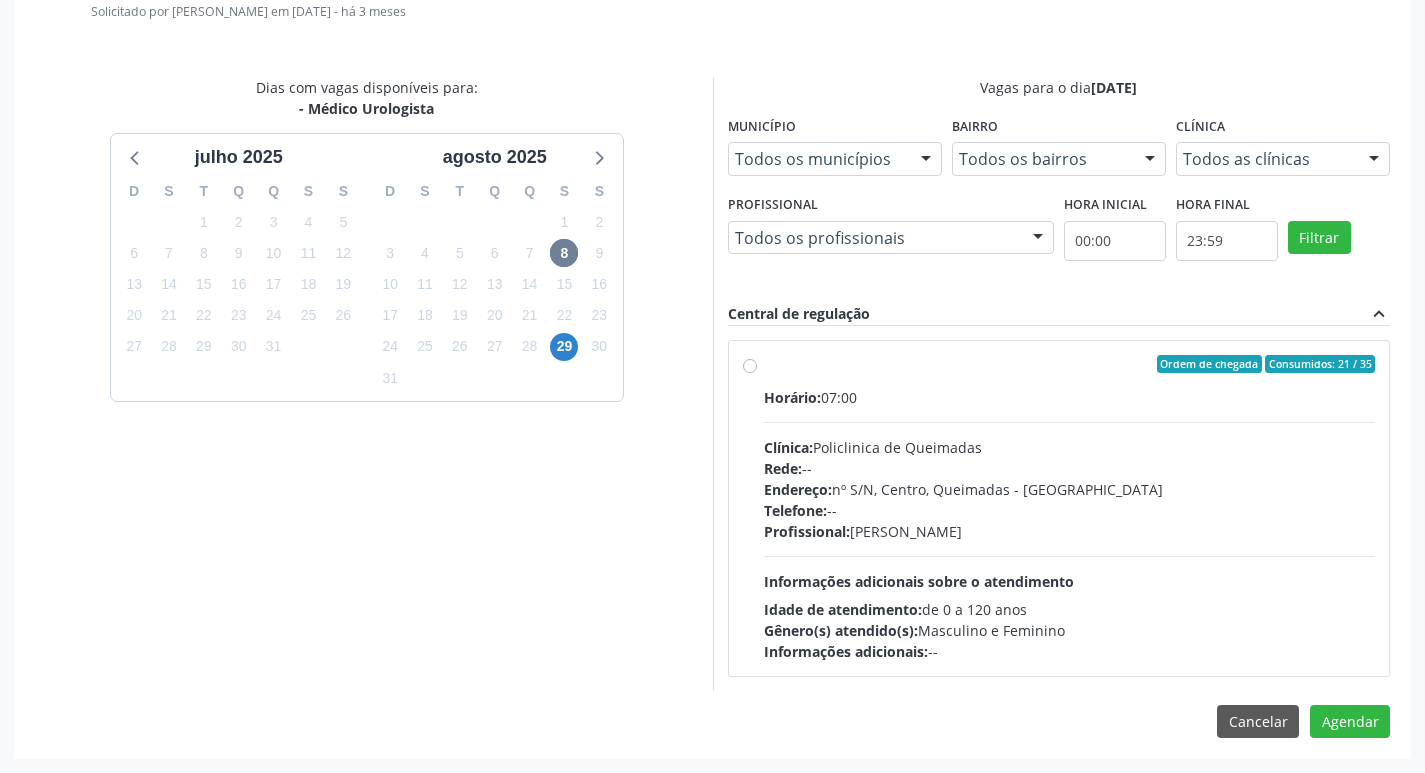 click on "Ordem de chegada
Consumidos: 21 / 35
Horário:   07:00
Clínica:  Policlinica de Queimadas
Rede:
--
Endereço:   nº S/N, Centro, Queimadas - PB
Telefone:   --
Profissional:
Ivanclecio de Souza Rodrigues
Informações adicionais sobre o atendimento
Idade de atendimento:
de 0 a 120 anos
Gênero(s) atendido(s):
Masculino e Feminino
Informações adicionais:
--" at bounding box center [750, 364] 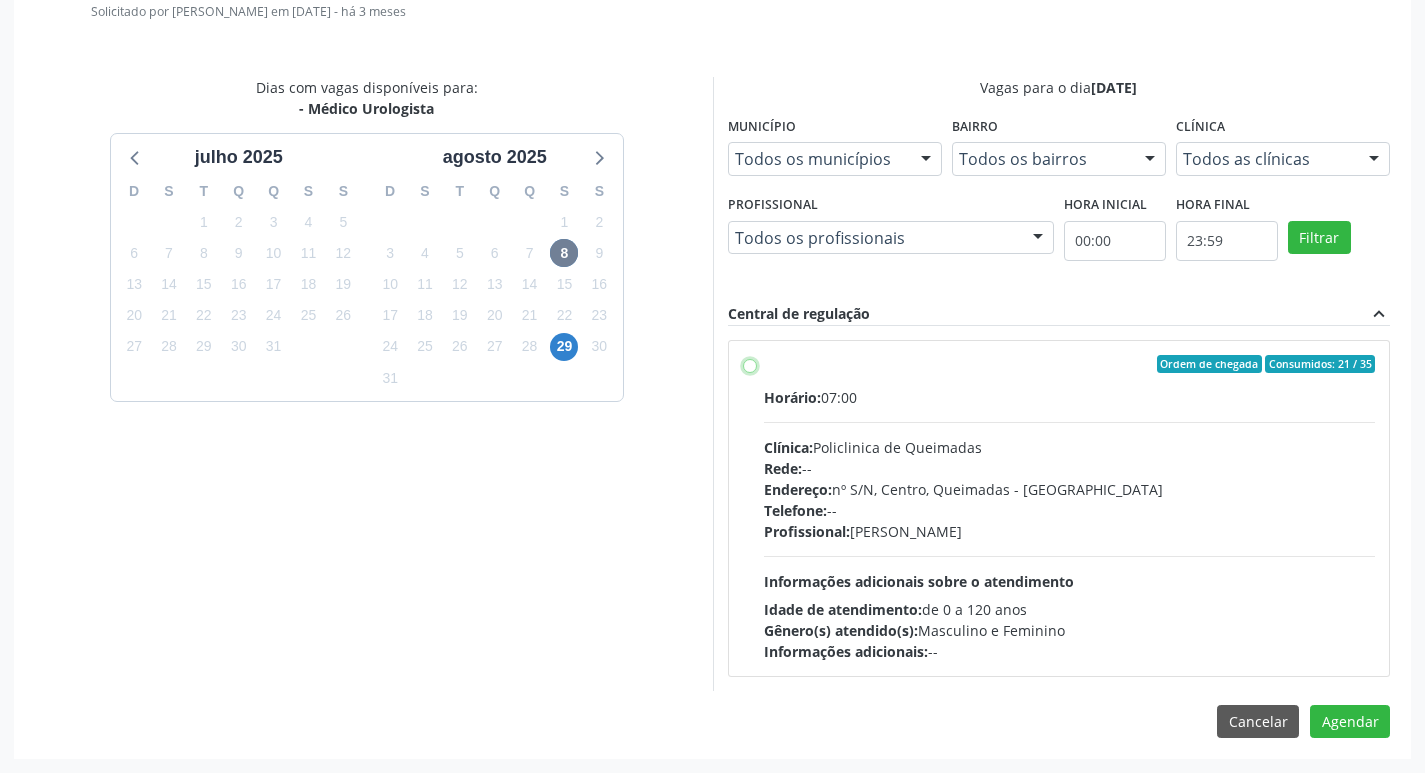 radio on "true" 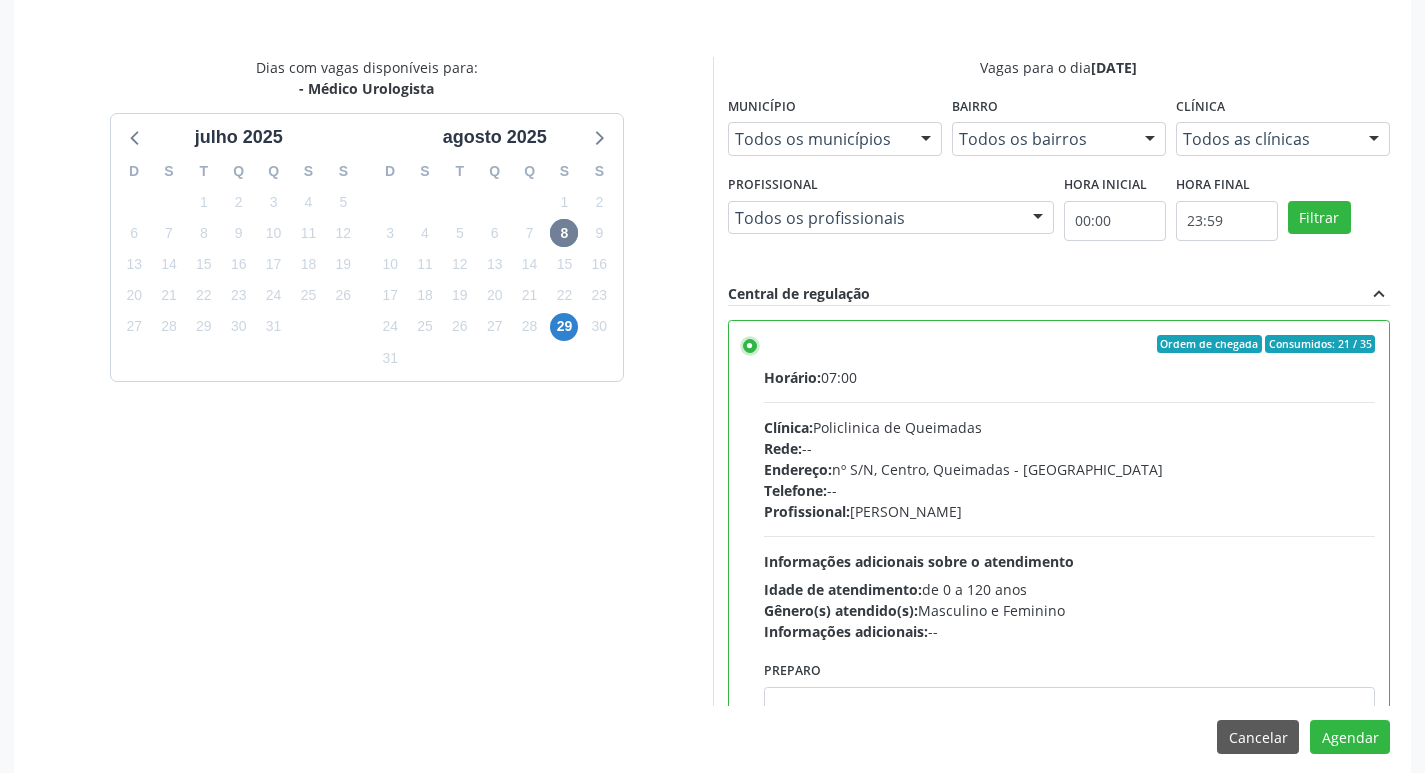 scroll, scrollTop: 593, scrollLeft: 0, axis: vertical 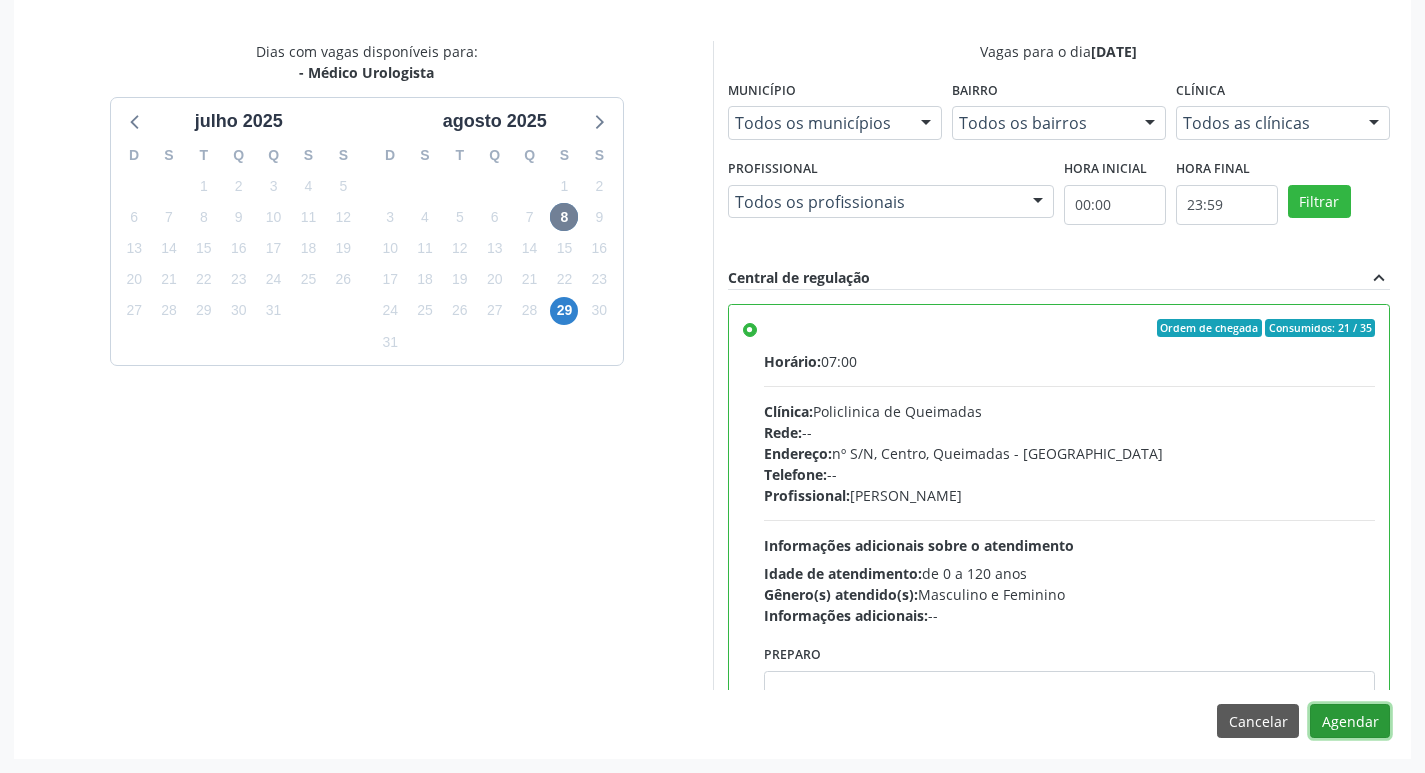 click on "Agendar" at bounding box center [1350, 721] 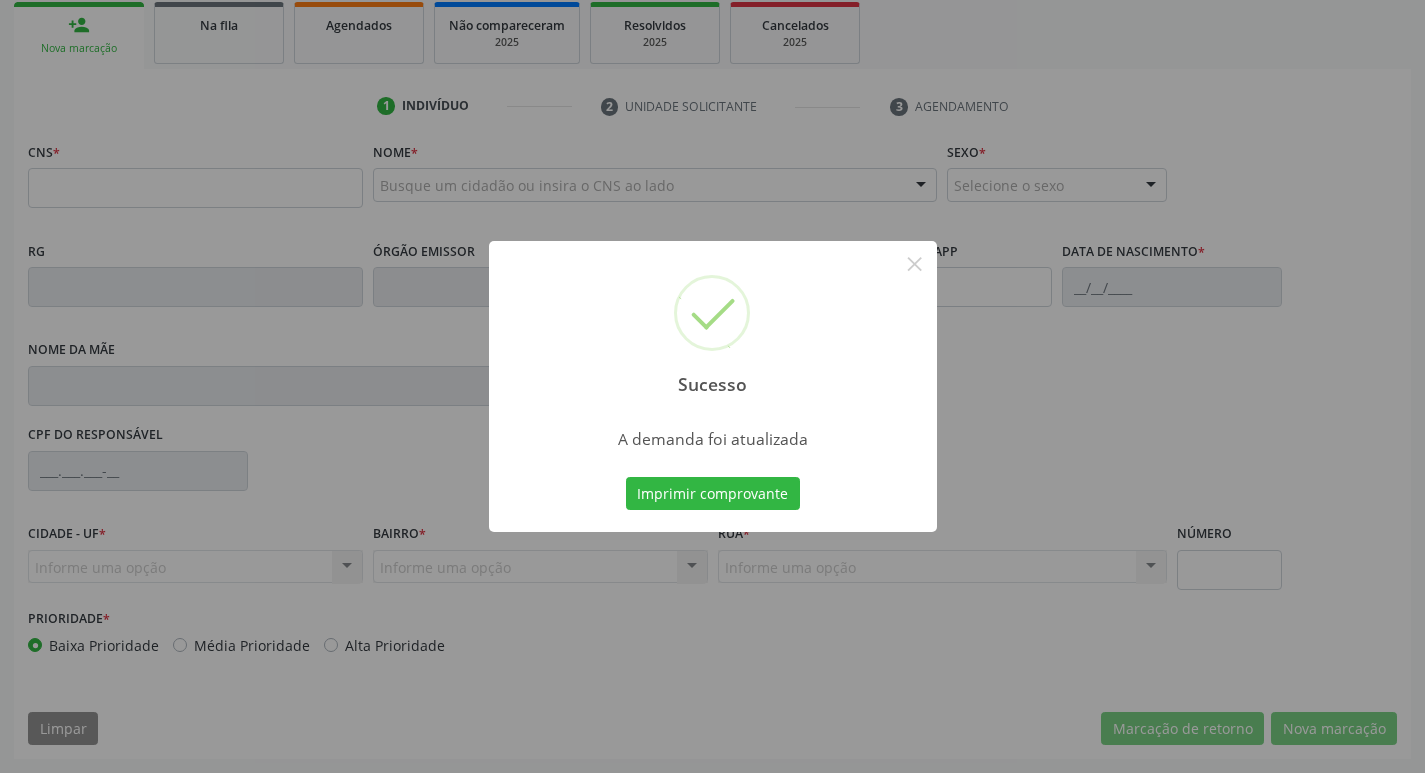 scroll, scrollTop: 297, scrollLeft: 0, axis: vertical 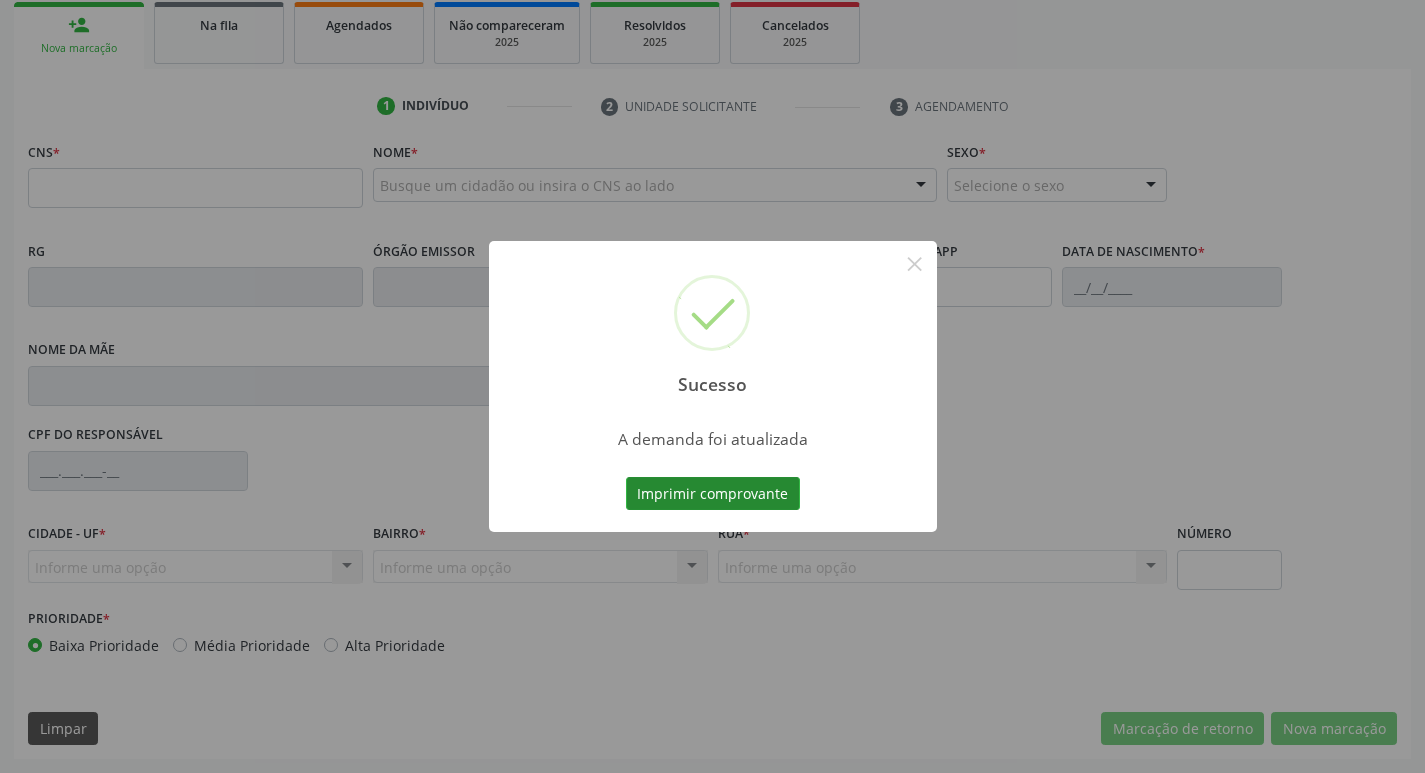 click on "Imprimir comprovante" at bounding box center (713, 494) 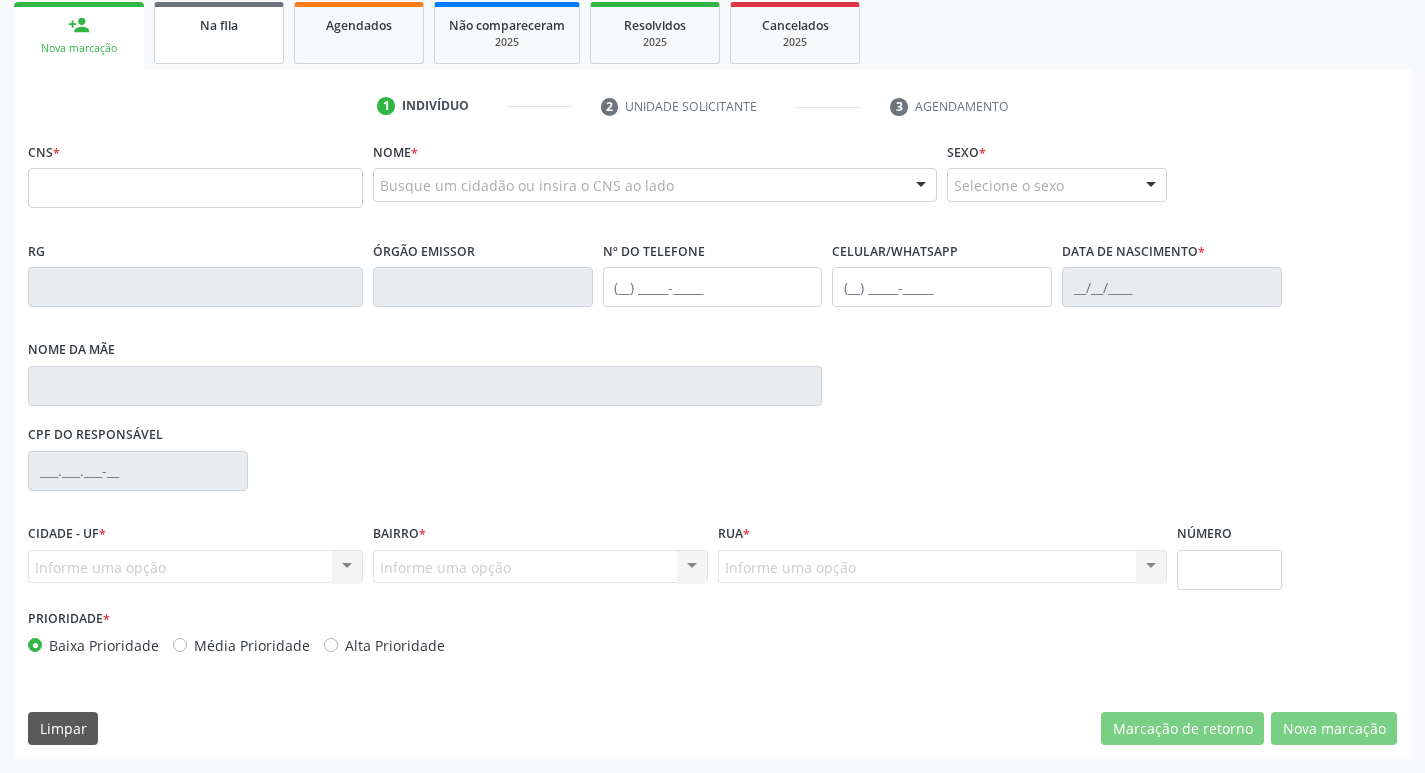 click on "Na fila" at bounding box center (219, 33) 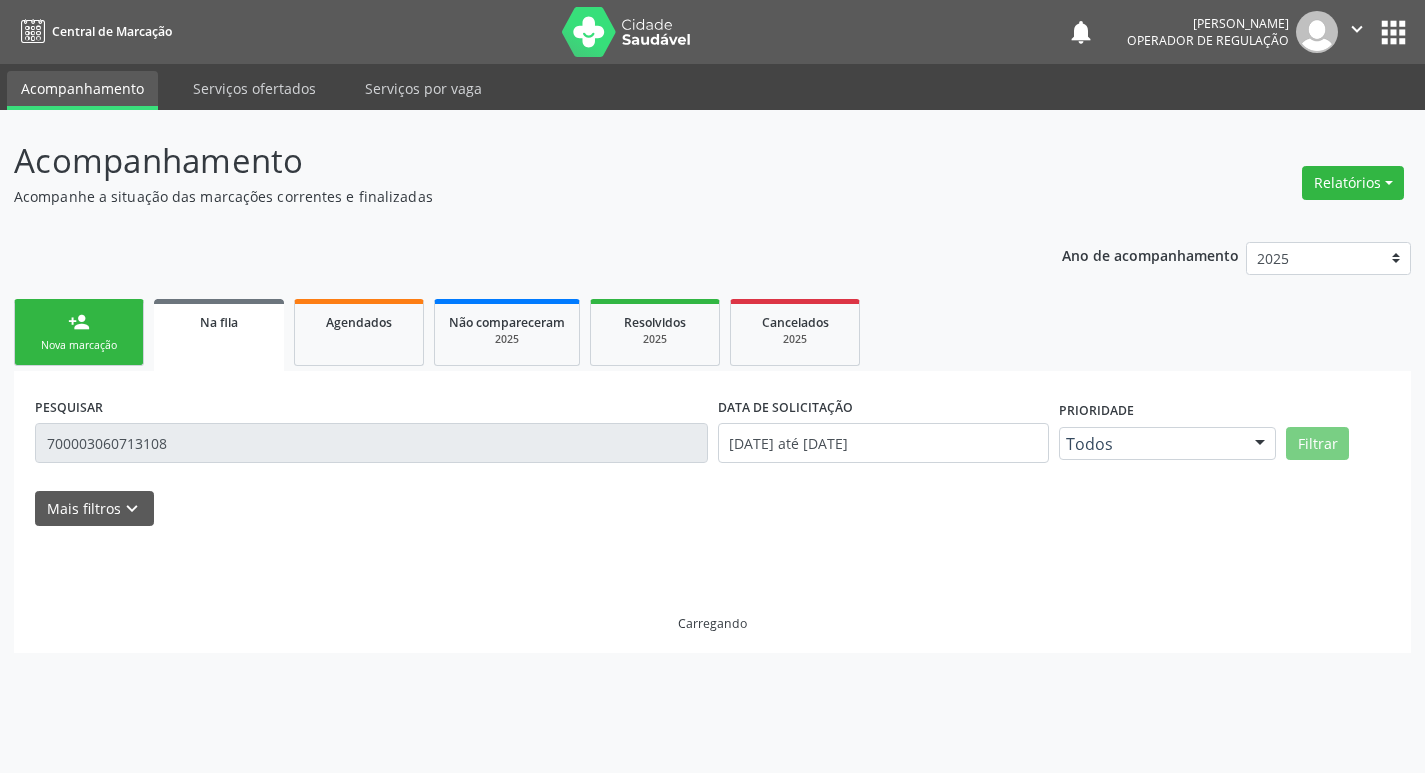 scroll, scrollTop: 0, scrollLeft: 0, axis: both 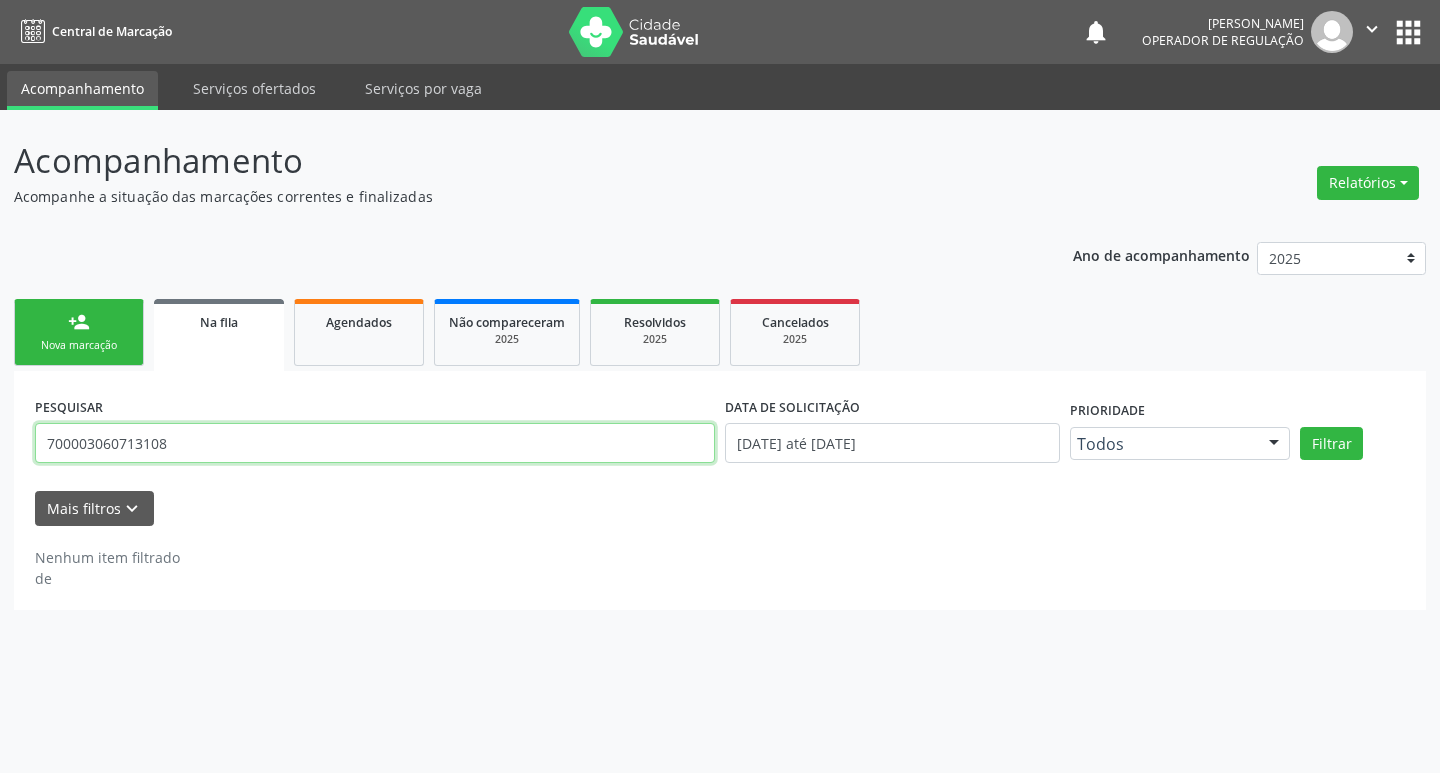 click on "700003060713108" at bounding box center [375, 443] 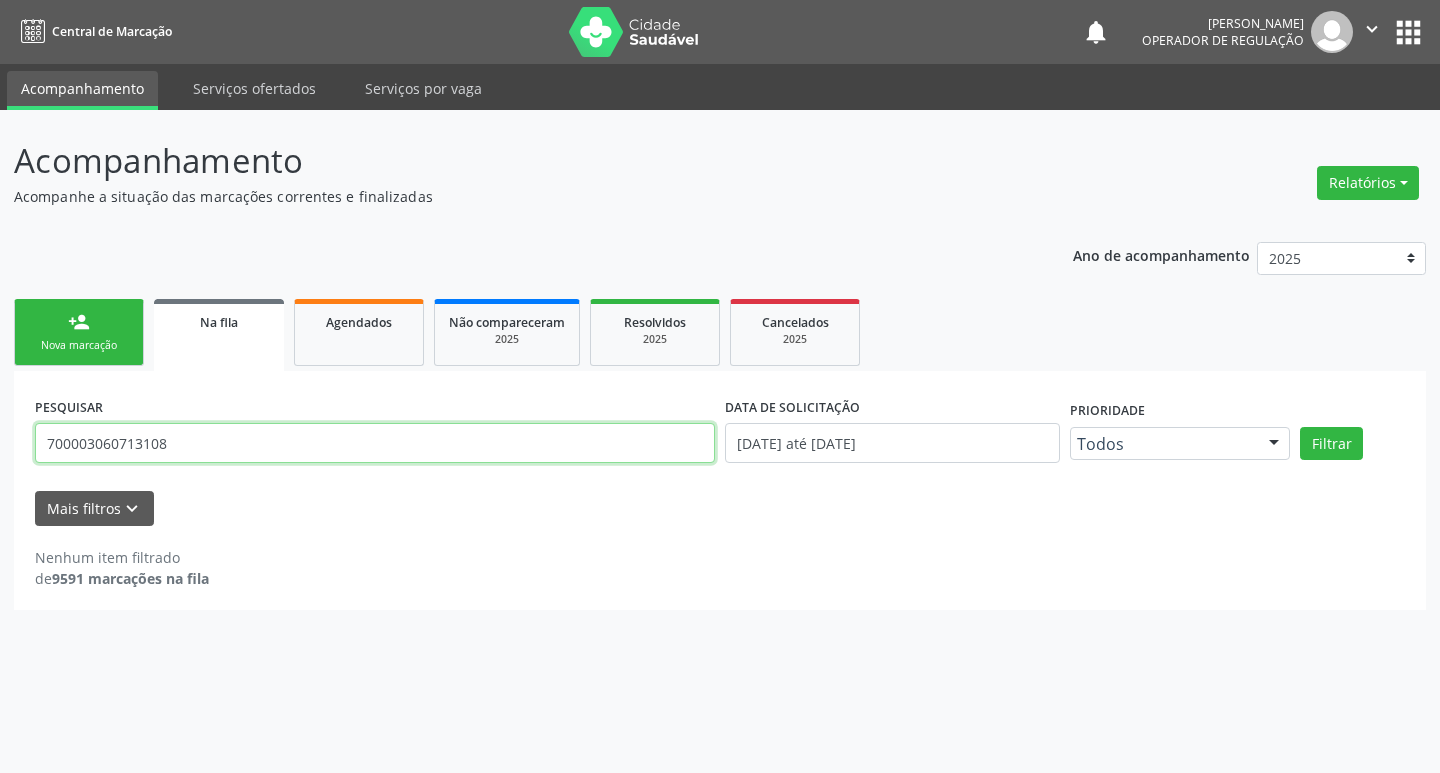 click on "700003060713108" at bounding box center (375, 443) 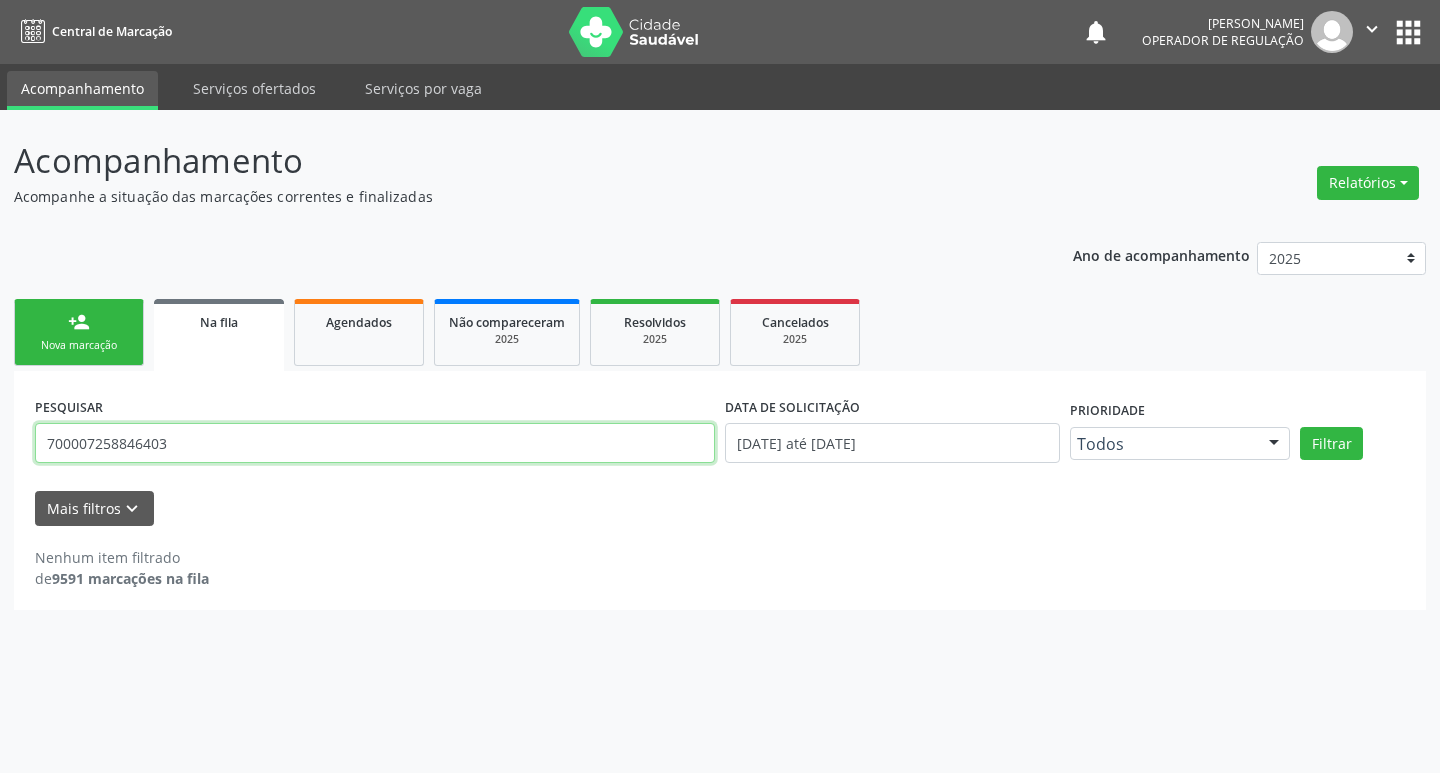 type on "700007258846403" 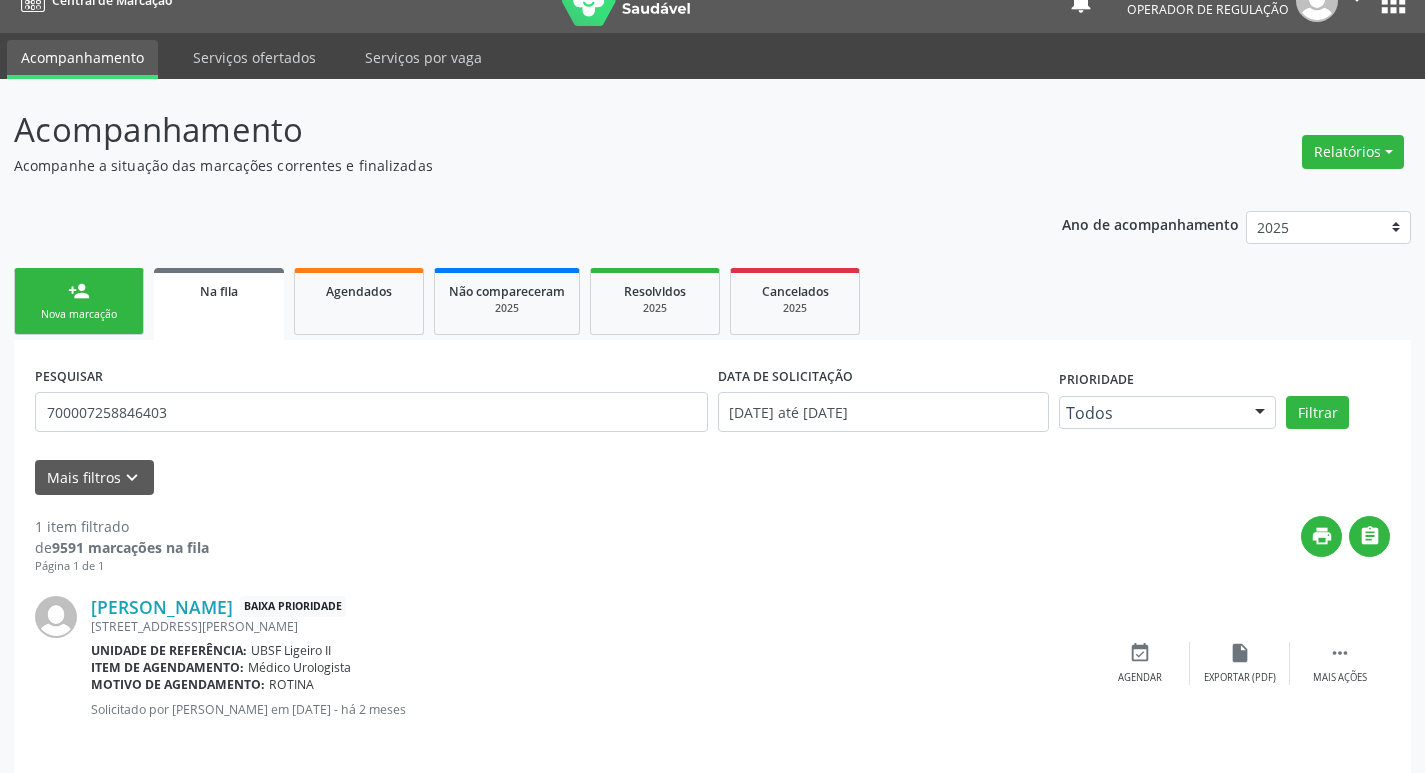 scroll, scrollTop: 46, scrollLeft: 0, axis: vertical 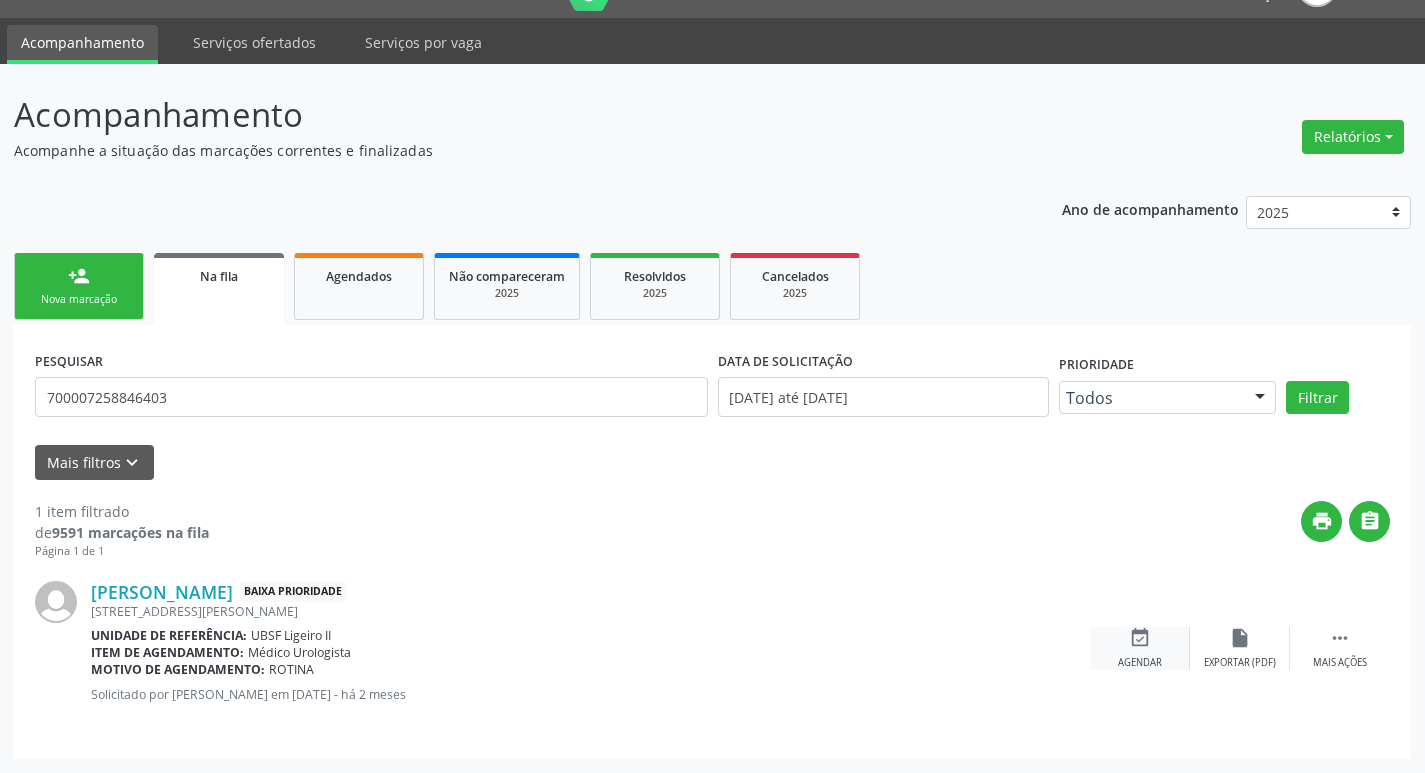 click on "event_available
Agendar" at bounding box center (1140, 648) 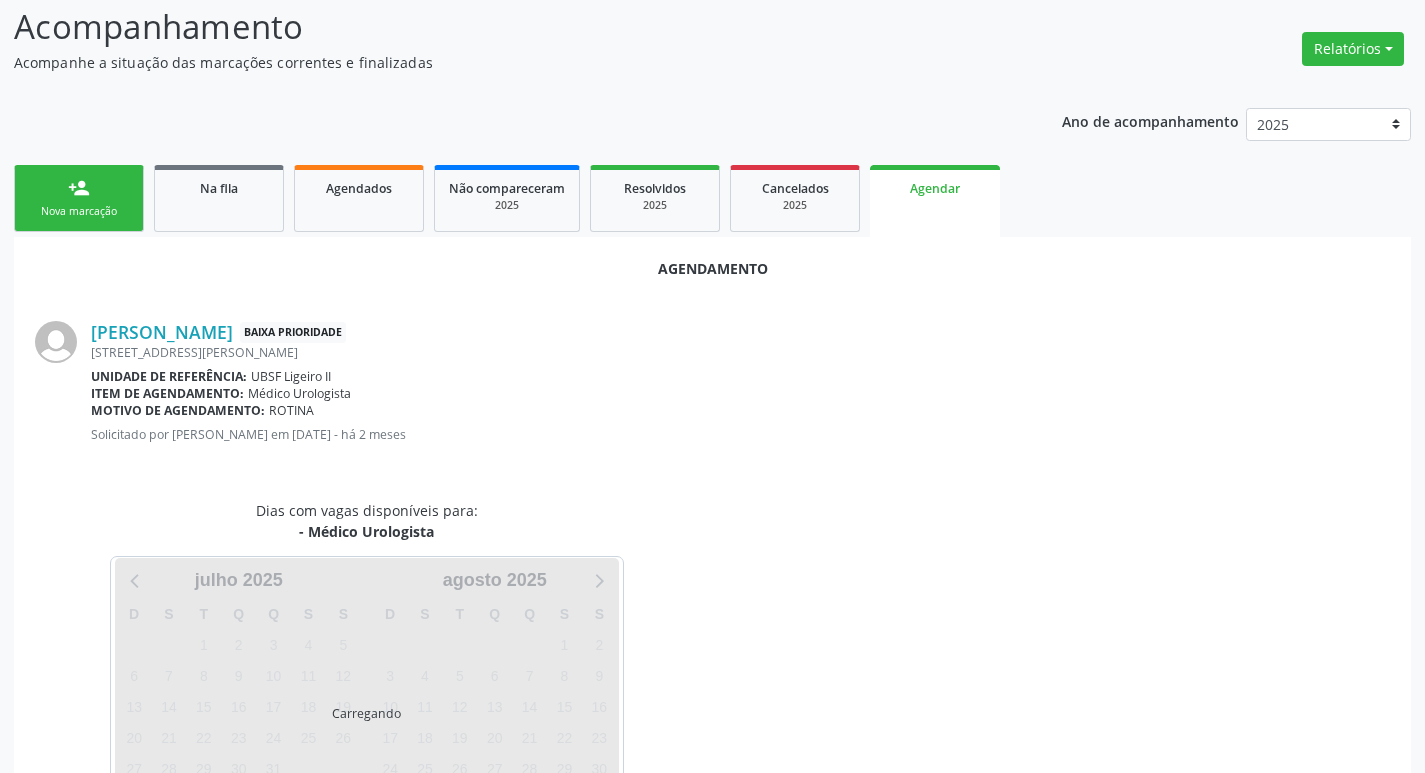 scroll, scrollTop: 221, scrollLeft: 0, axis: vertical 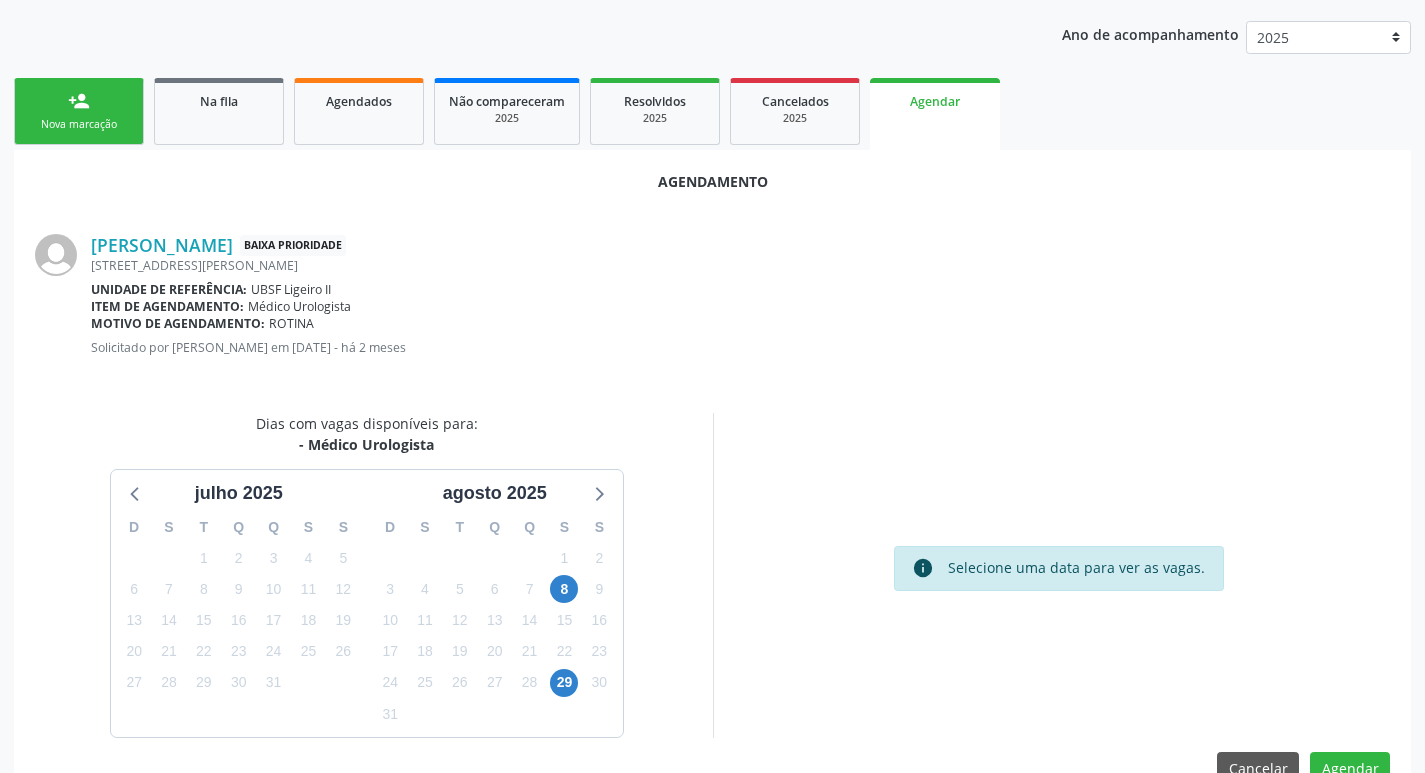click on "8" at bounding box center [564, 589] 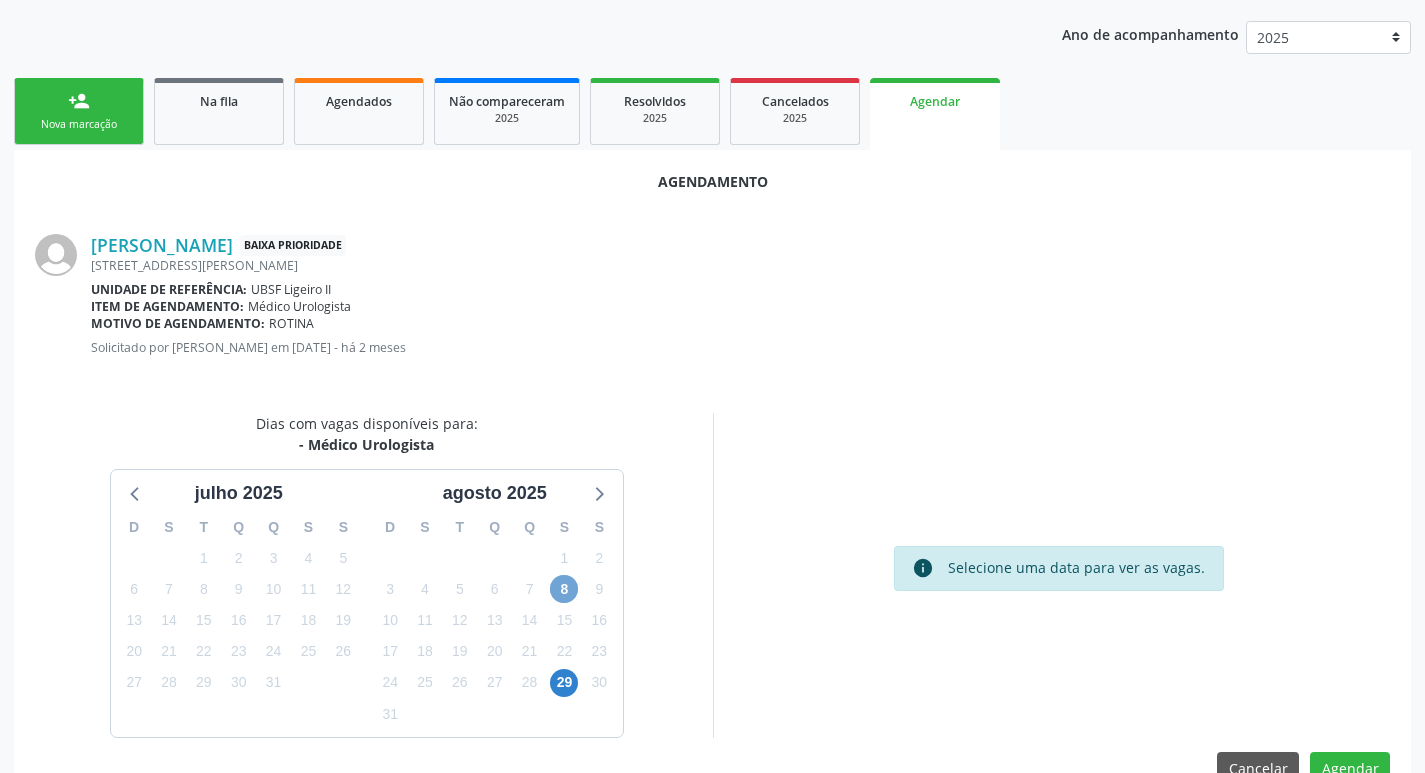 click on "8" at bounding box center (564, 589) 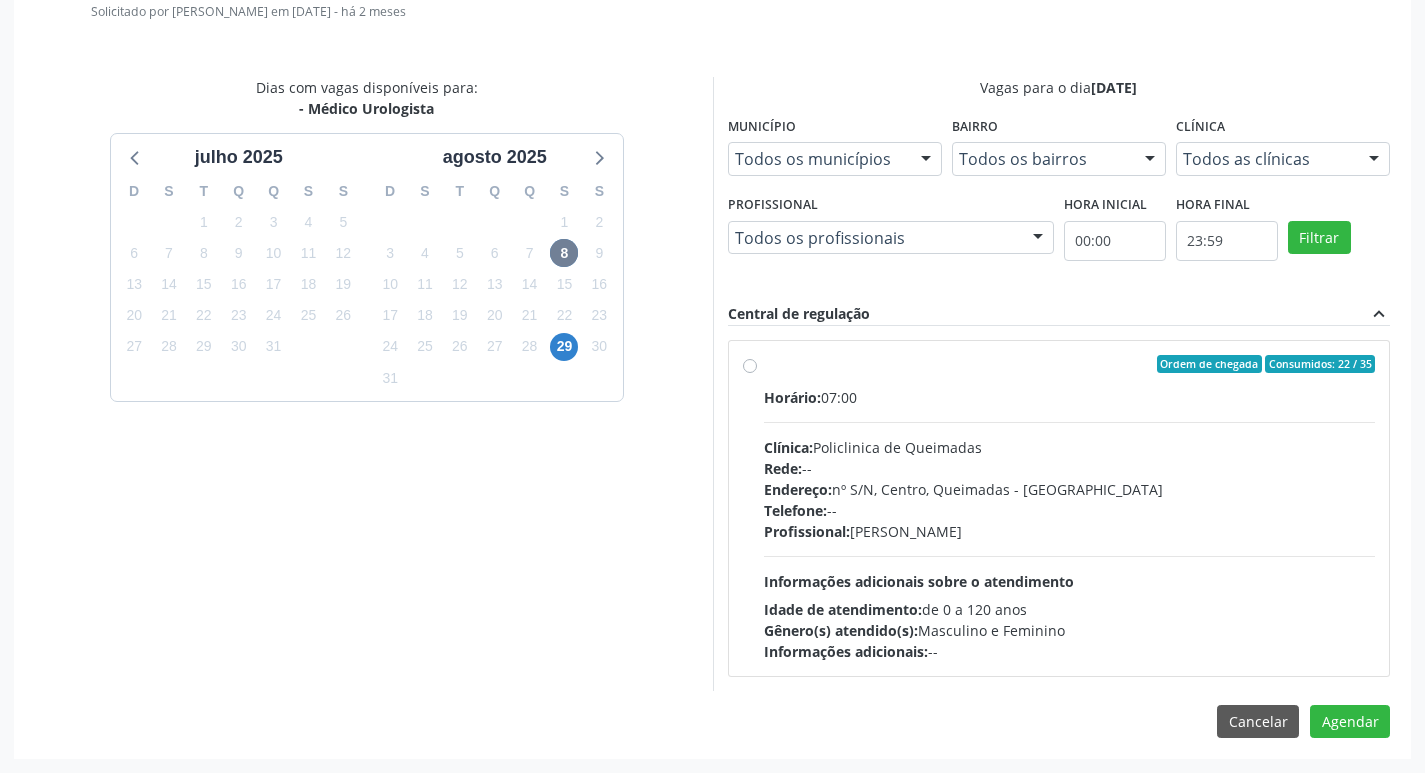 drag, startPoint x: 1253, startPoint y: 543, endPoint x: 1312, endPoint y: 566, distance: 63.324562 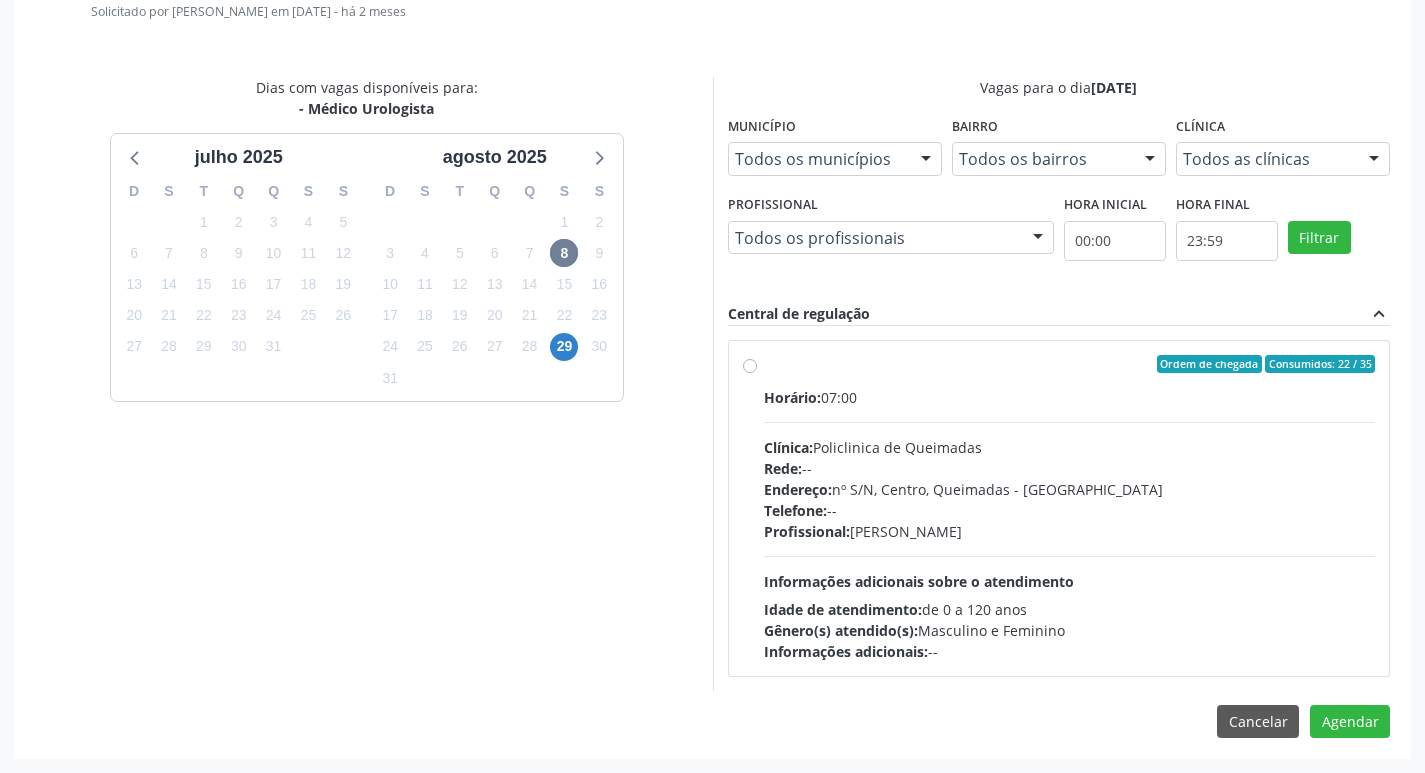 click on "Ordem de chegada
Consumidos: 22 / 35
Horário:   07:00
Clínica:  Policlinica de Queimadas
Rede:
--
Endereço:   nº S/N, Centro, Queimadas - PB
Telefone:   --
Profissional:
Ivanclecio de Souza Rodrigues
Informações adicionais sobre o atendimento
Idade de atendimento:
de 0 a 120 anos
Gênero(s) atendido(s):
Masculino e Feminino
Informações adicionais:
--" at bounding box center (750, 364) 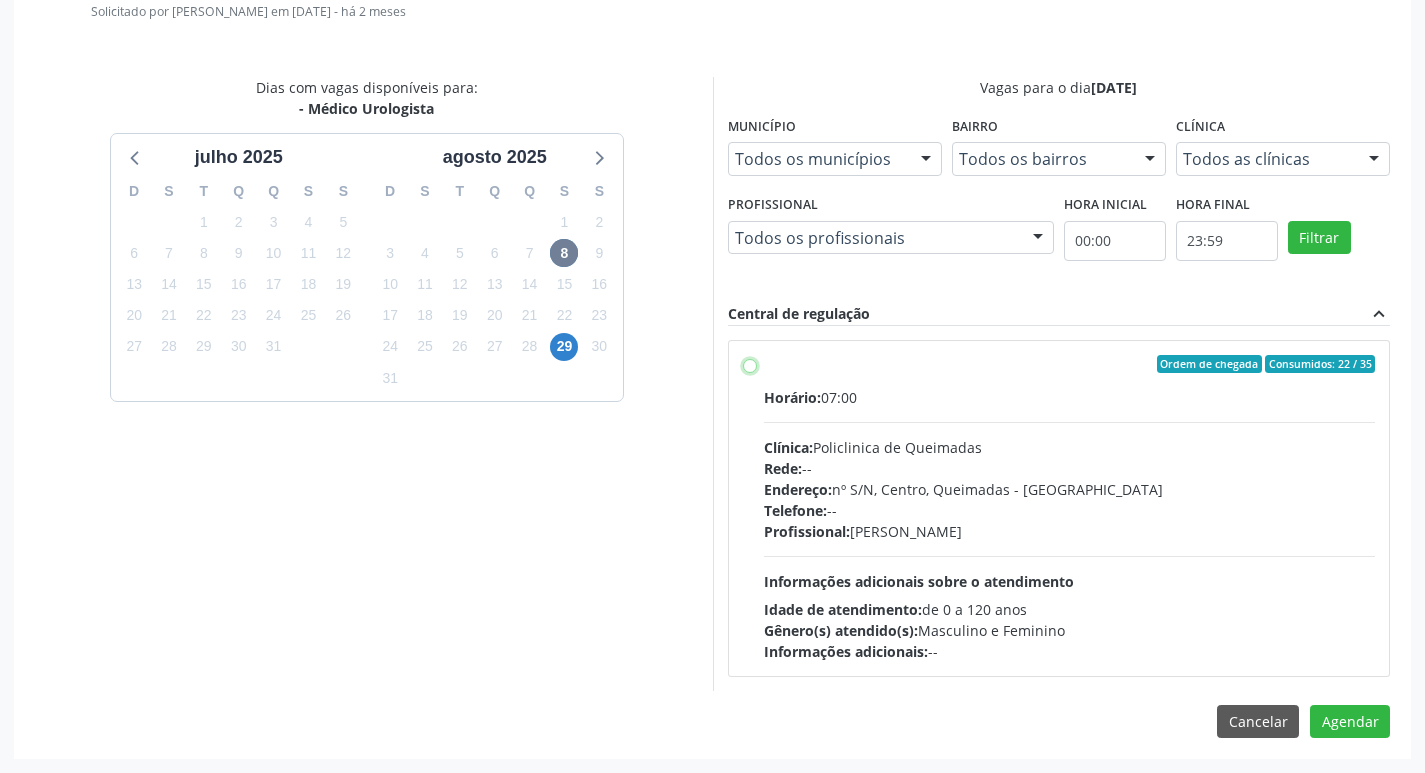 radio on "true" 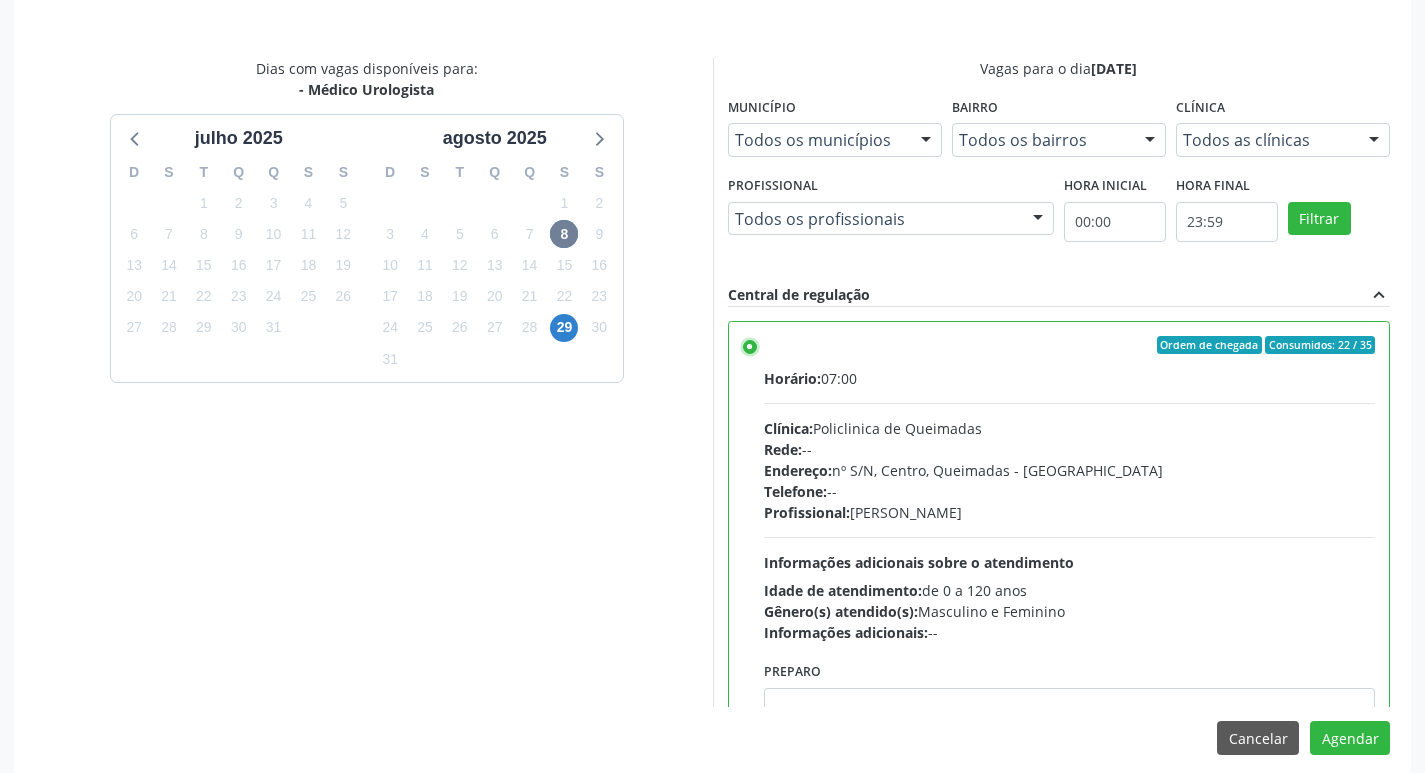scroll, scrollTop: 593, scrollLeft: 0, axis: vertical 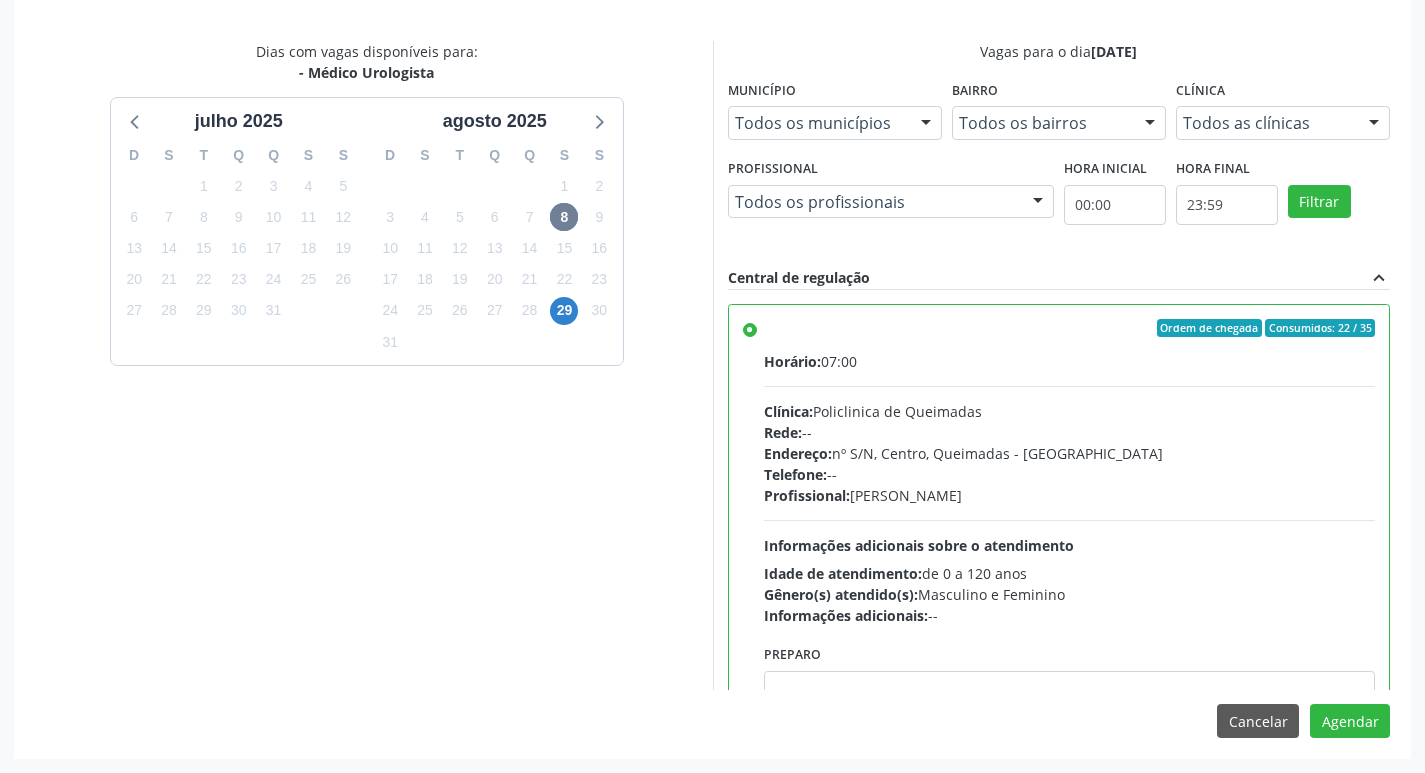 click on "Agendamento
Damião Henrique
Baixa Prioridade
Rua Severina Maria da Conceiçao, 385, Ligeiro II - Queimadas - PB
Unidade de referência:
UBSF Ligeiro II
Item de agendamento:
Médico Urologista
Motivo de agendamento:
ROTINA
Solicitado por Anna Caroline Mendes de Andrade em 14/05/2025 - há 2 meses
Dias com vagas disponíveis para:
- Médico Urologista
julho 2025 D S T Q Q S S 29 30 1 2 3 4 5 6 7 8 9 10 11 12 13 14 15 16 17 18 19 20 21 22 23 24 25 26 27 28 29 30 31 1 2 3 4 5 6 7 8 9 agosto 2025 D S T Q Q S S 27 28 29 30 31 1 2 3 4 5 6 7 8 9 10 11 12 13 14 15 16 17 18 19 20 21 22 23 24 25 26 27 28 29 30 31 1 2 3 4 5 6
Vagas para o dia
08/08/2025
Município
Todos os municípios         Todos os municípios   Queimadas - PB
Nenhum resultado encontrado para: "   "
Não há nenhuma opção para ser exibida." at bounding box center [712, 268] 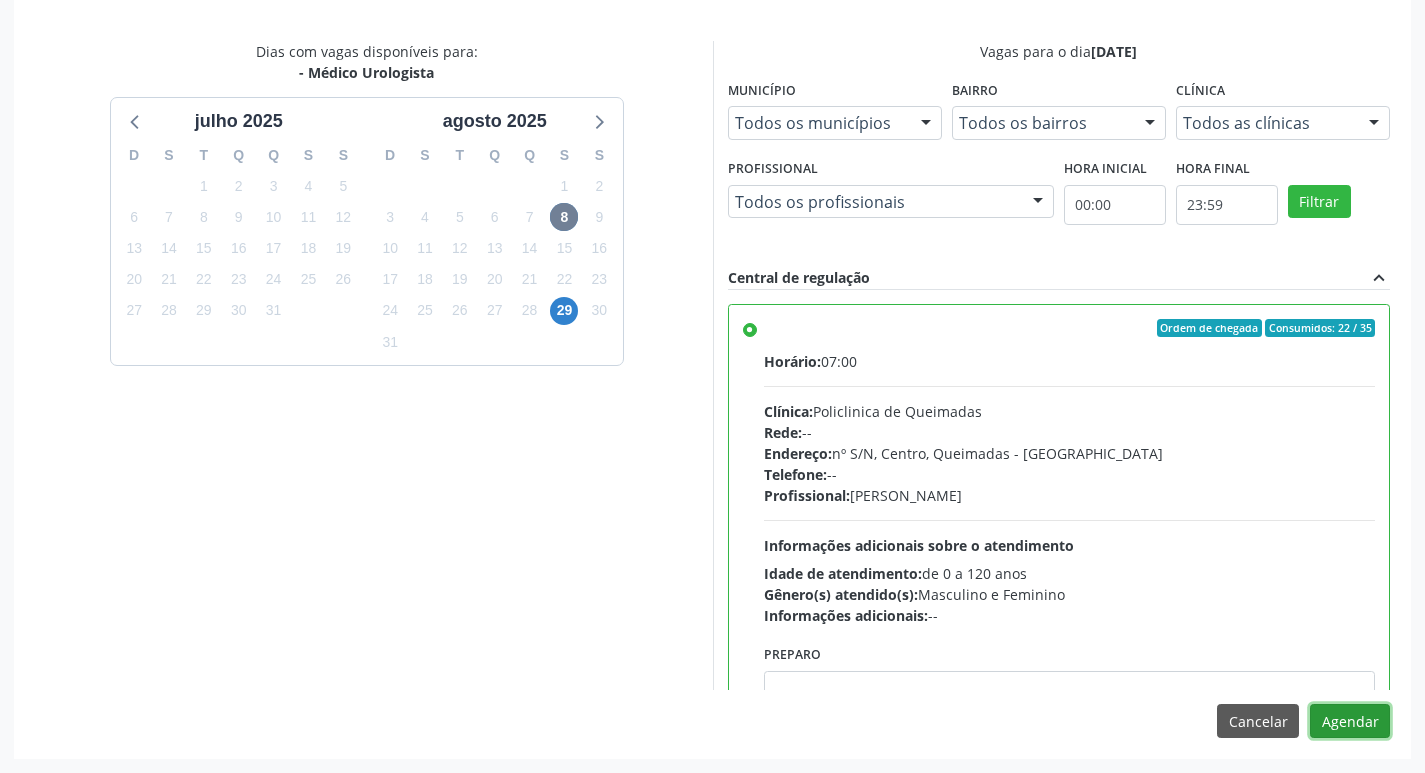 click on "Agendar" at bounding box center (1350, 721) 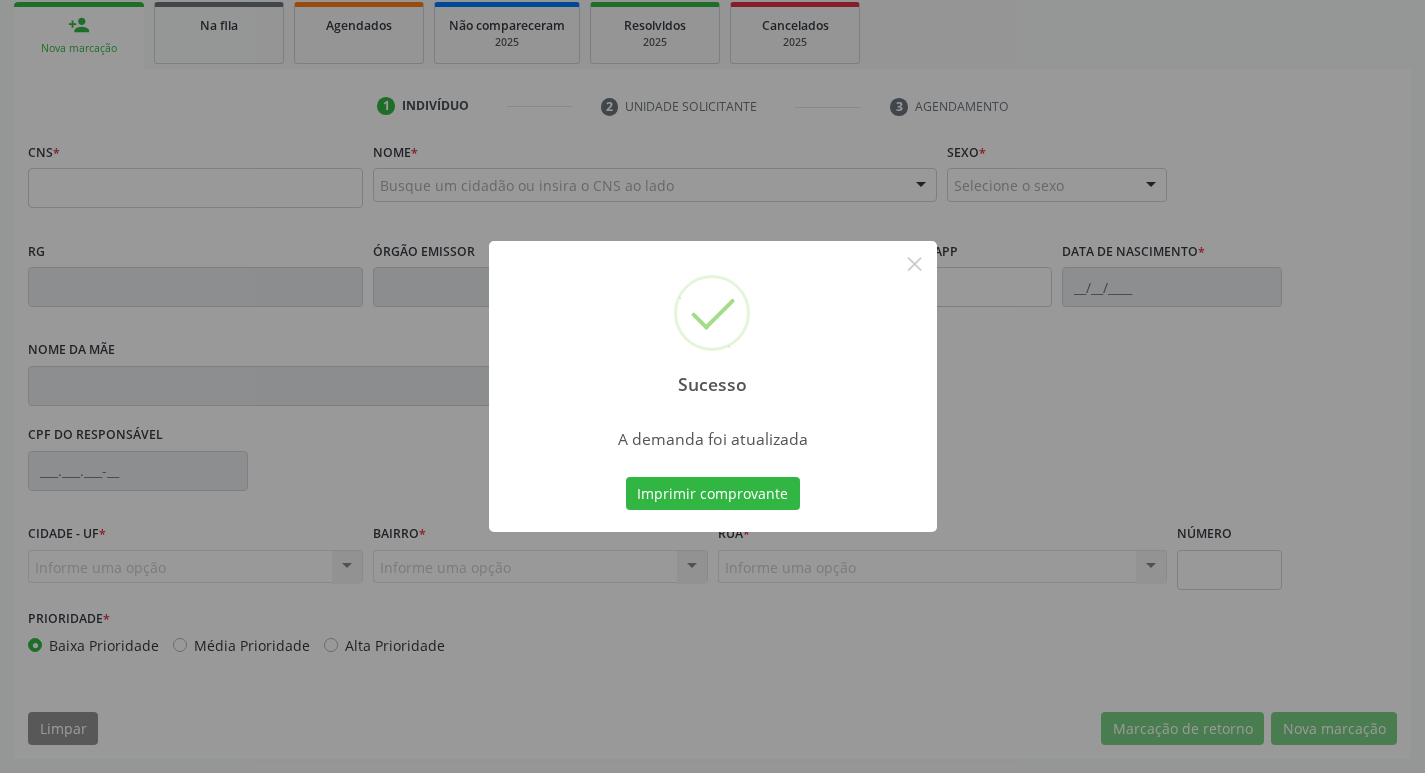 scroll, scrollTop: 297, scrollLeft: 0, axis: vertical 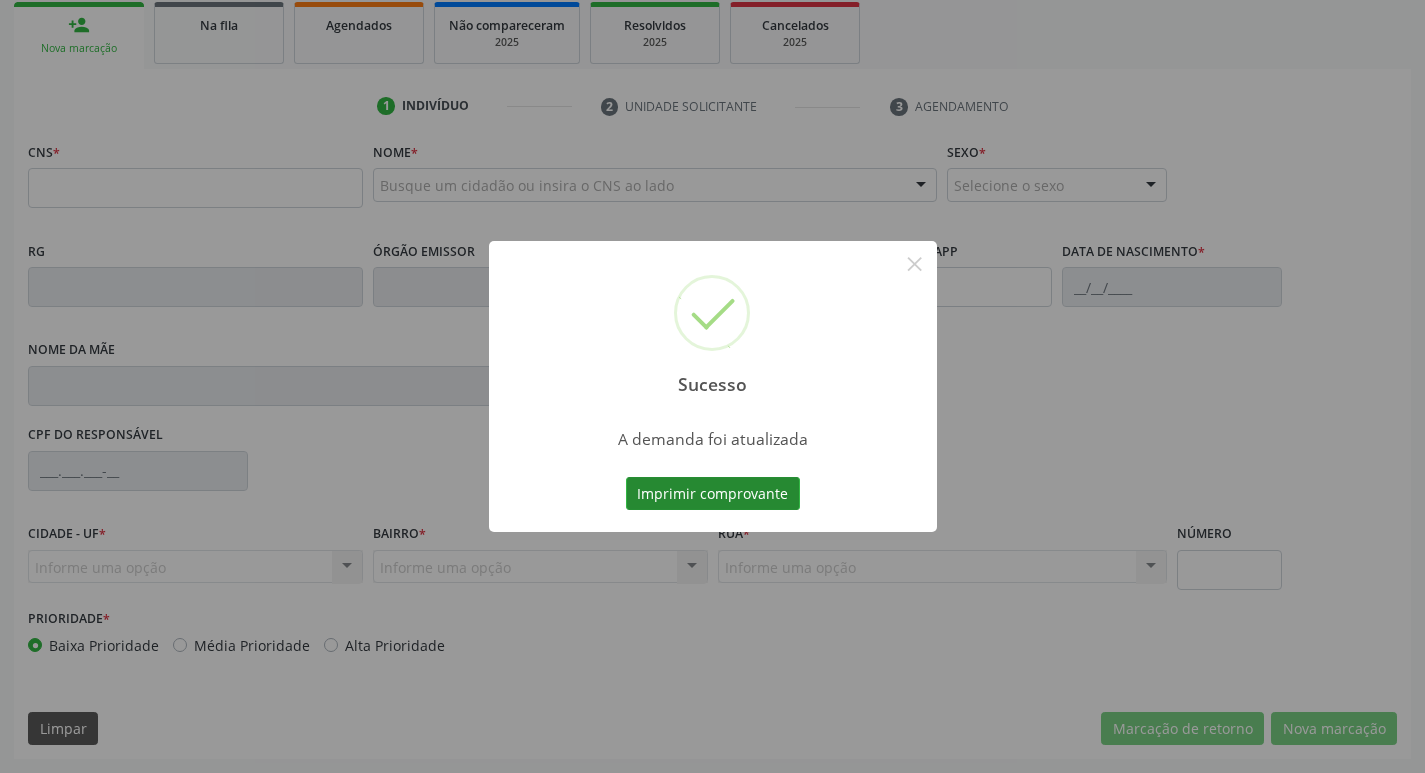 click on "Imprimir comprovante" at bounding box center (713, 494) 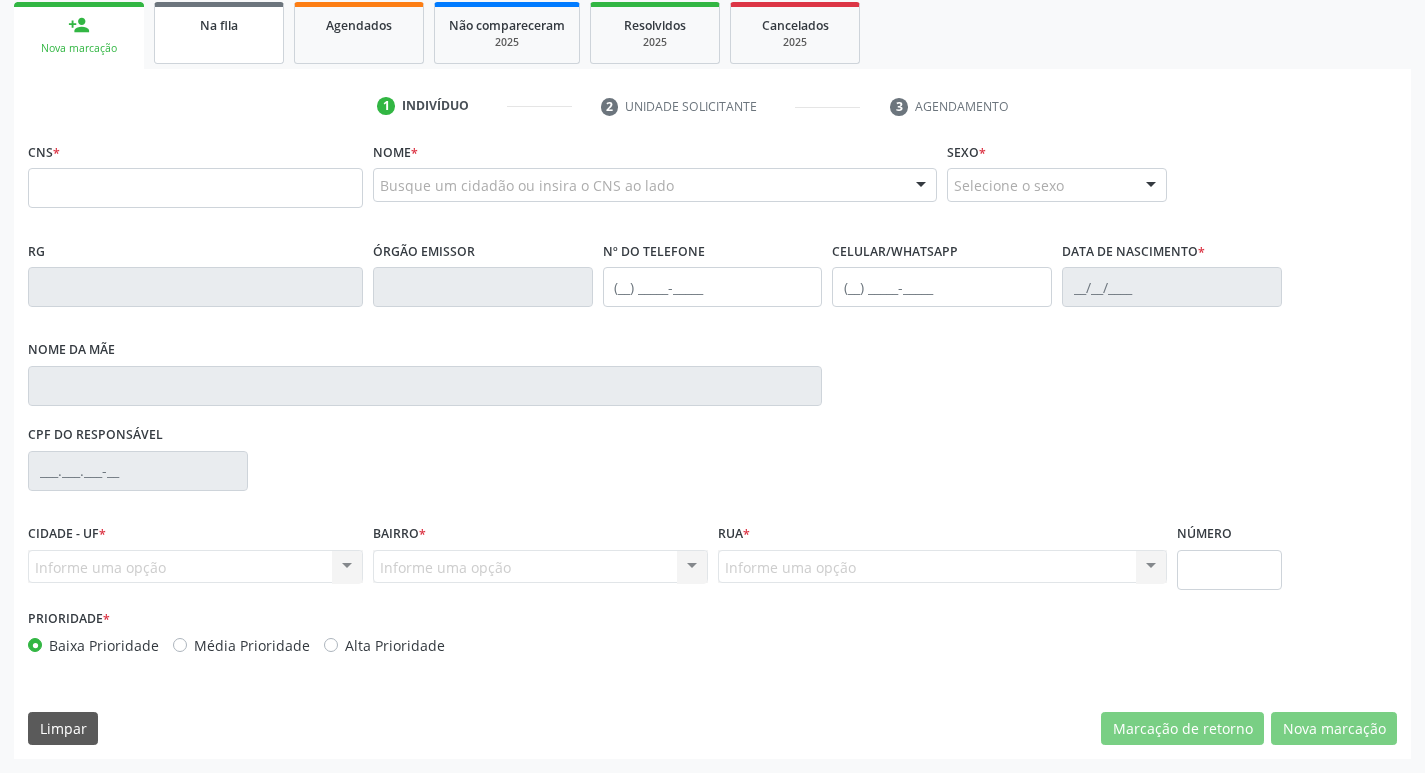 click on "Na fila" at bounding box center (219, 33) 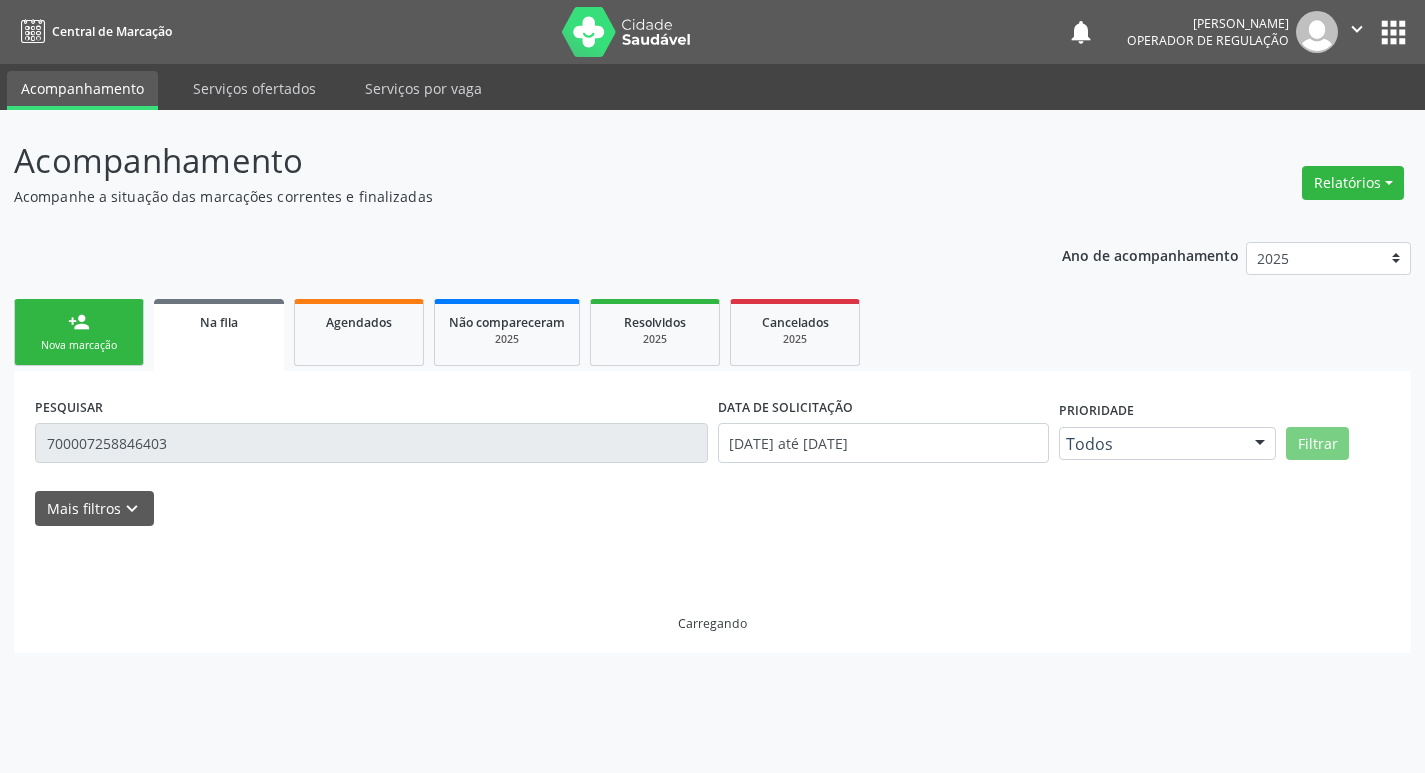 scroll, scrollTop: 0, scrollLeft: 0, axis: both 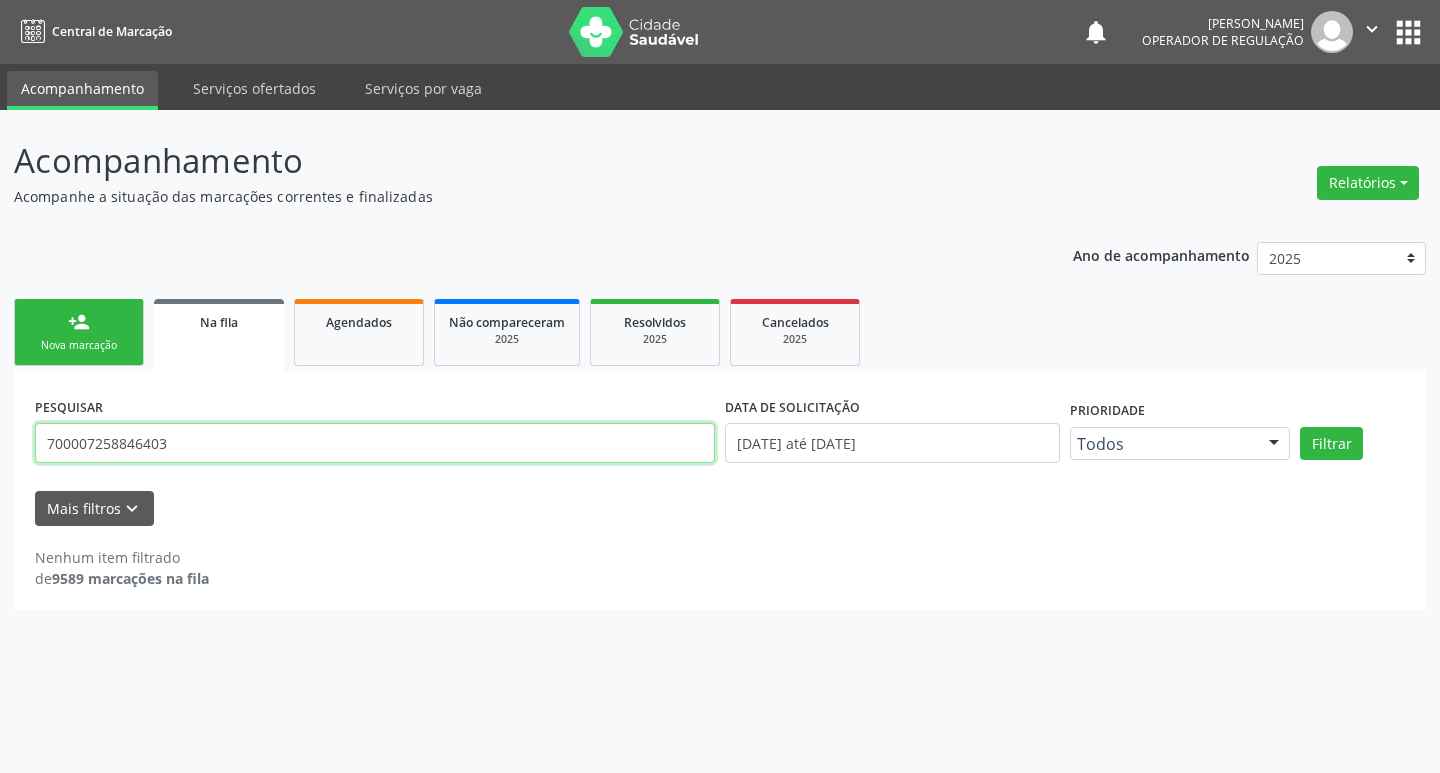 click on "700007258846403" at bounding box center (375, 443) 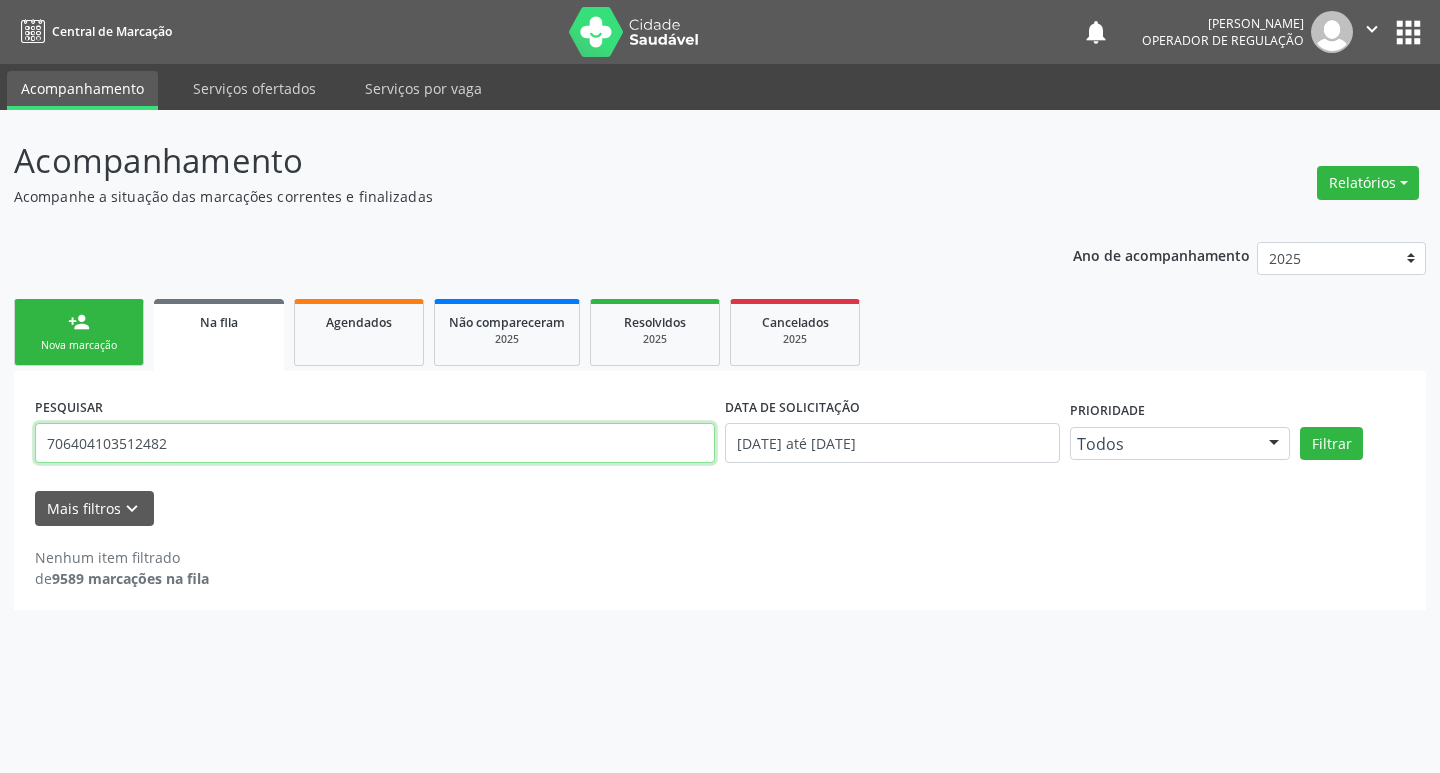 type on "706404103512482" 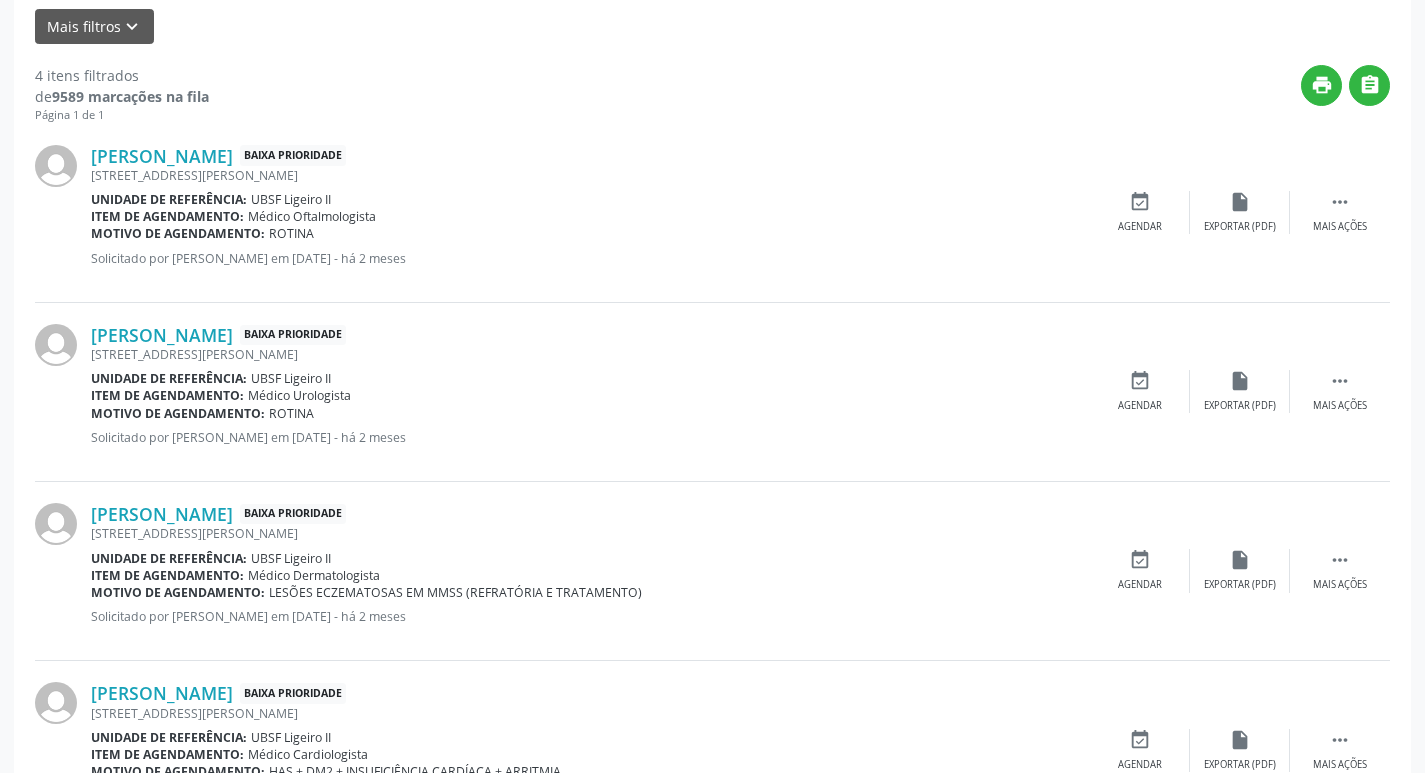 scroll, scrollTop: 500, scrollLeft: 0, axis: vertical 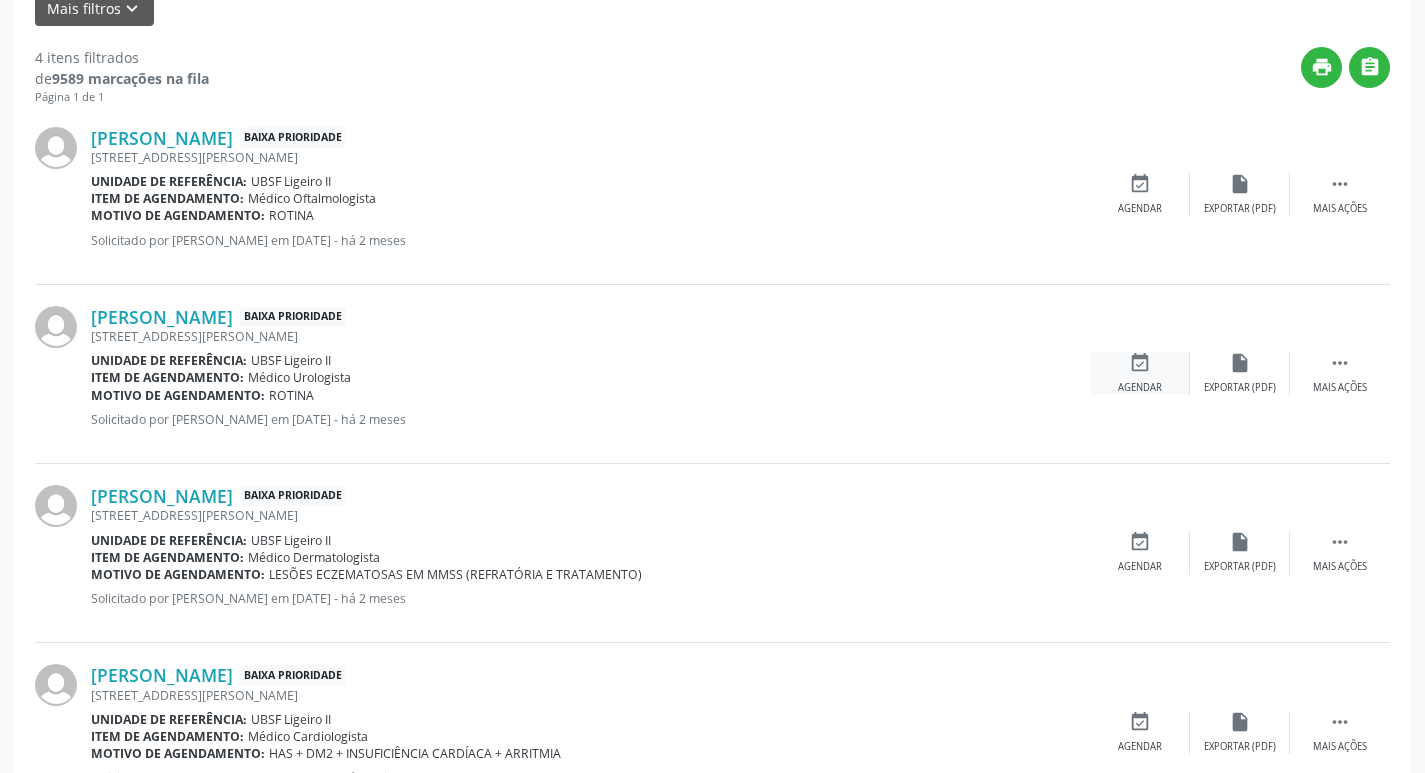 click on "Agendar" at bounding box center [1140, 388] 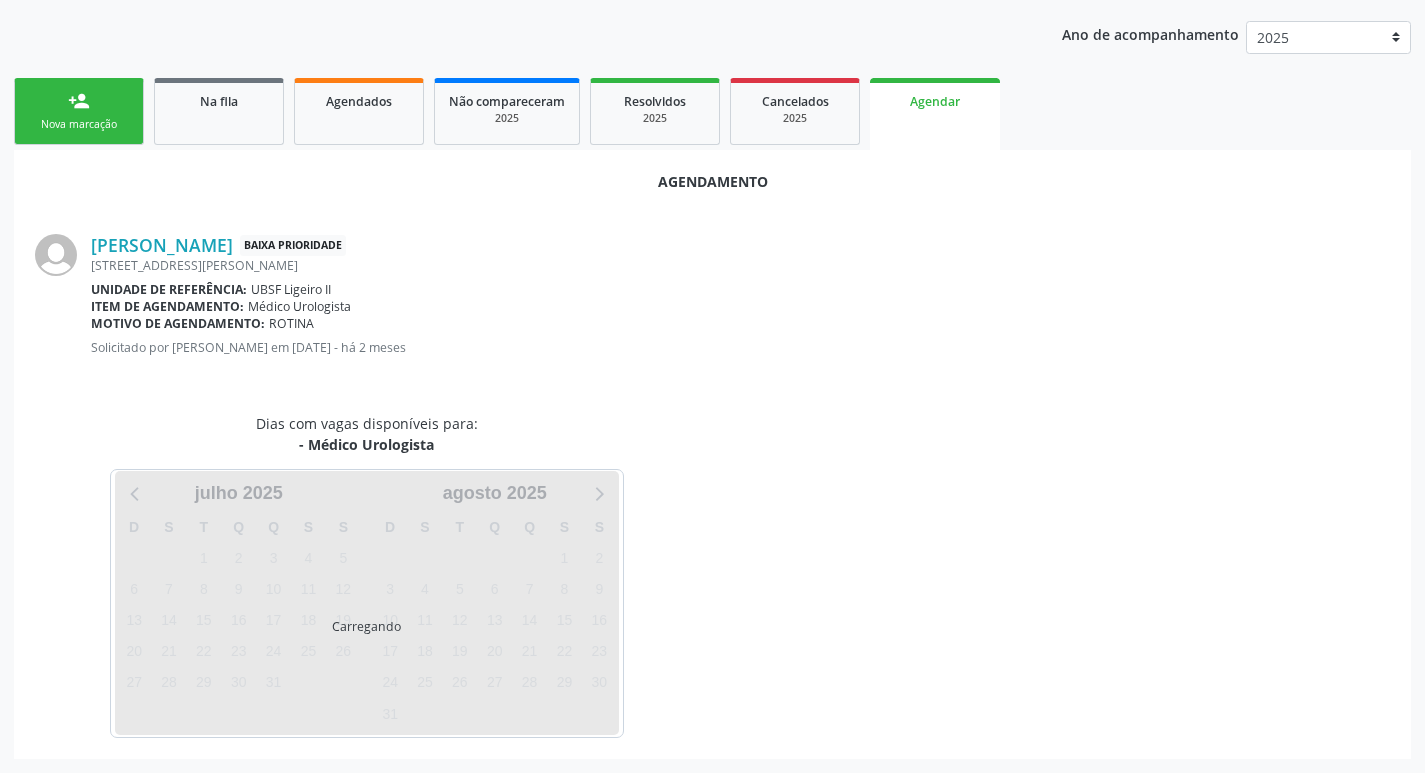 scroll, scrollTop: 268, scrollLeft: 0, axis: vertical 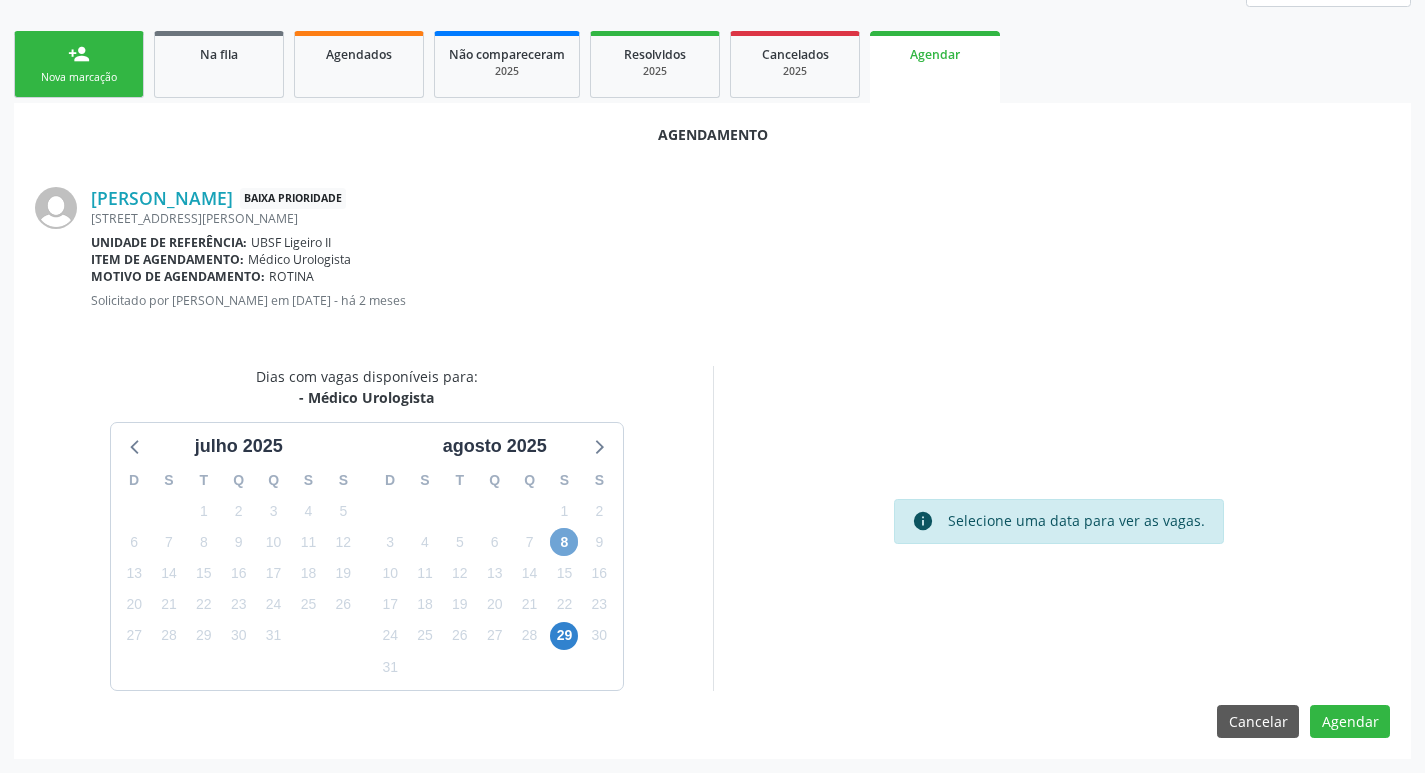 click on "8" at bounding box center (564, 542) 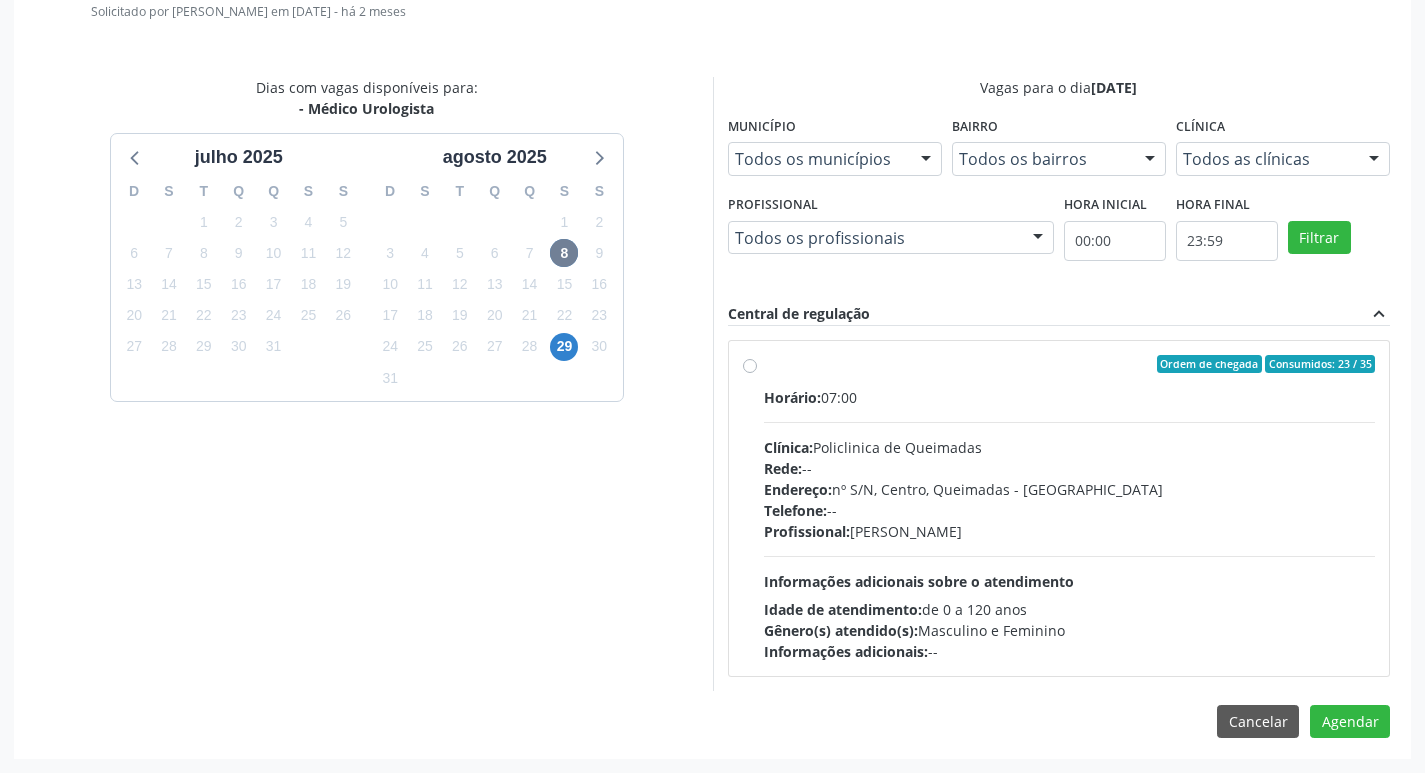 click on "Clínica:  Policlinica de Queimadas" at bounding box center (1070, 447) 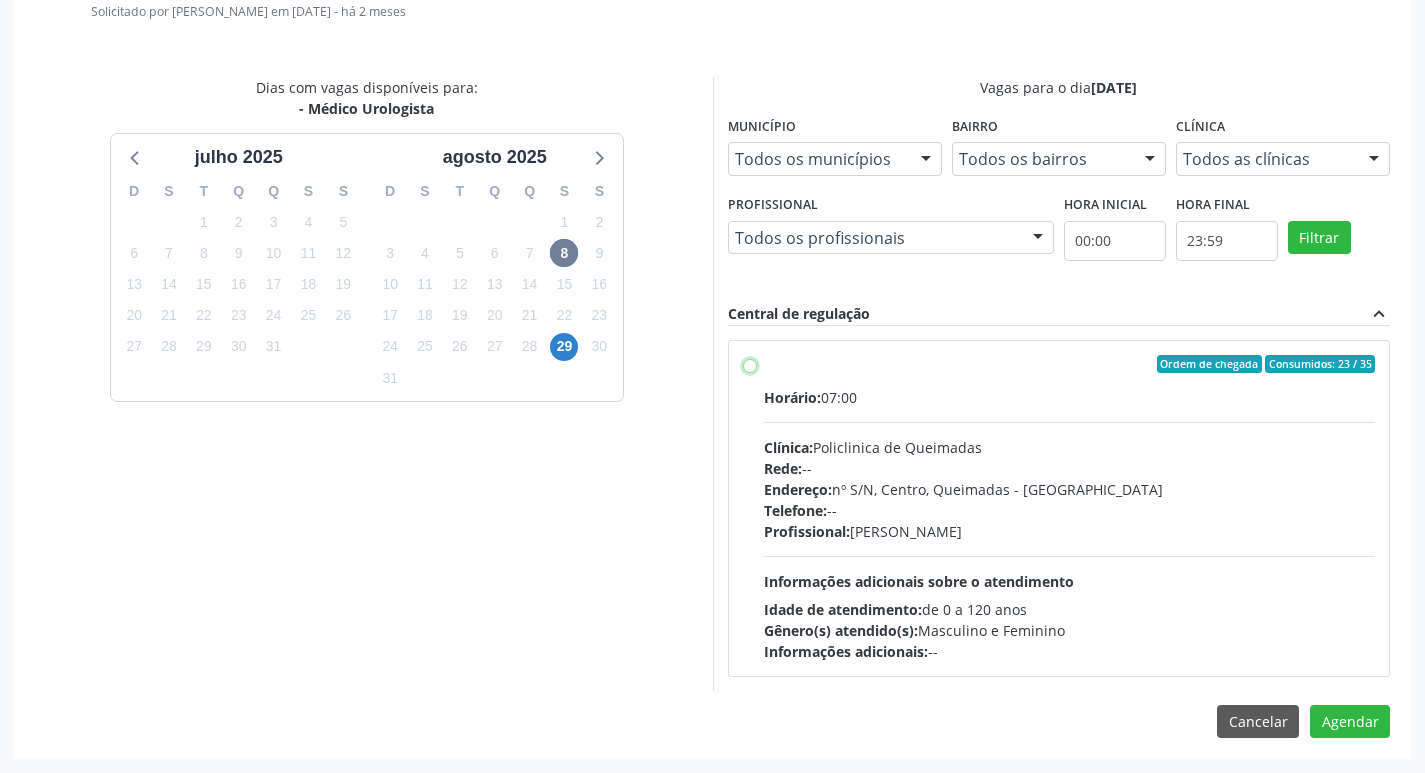 click on "Ordem de chegada
Consumidos: 23 / 35
Horário:   07:00
Clínica:  Policlinica de Queimadas
Rede:
--
Endereço:   nº S/N, Centro, Queimadas - PB
Telefone:   --
Profissional:
Ivanclecio de Souza Rodrigues
Informações adicionais sobre o atendimento
Idade de atendimento:
de 0 a 120 anos
Gênero(s) atendido(s):
Masculino e Feminino
Informações adicionais:
--" at bounding box center (750, 364) 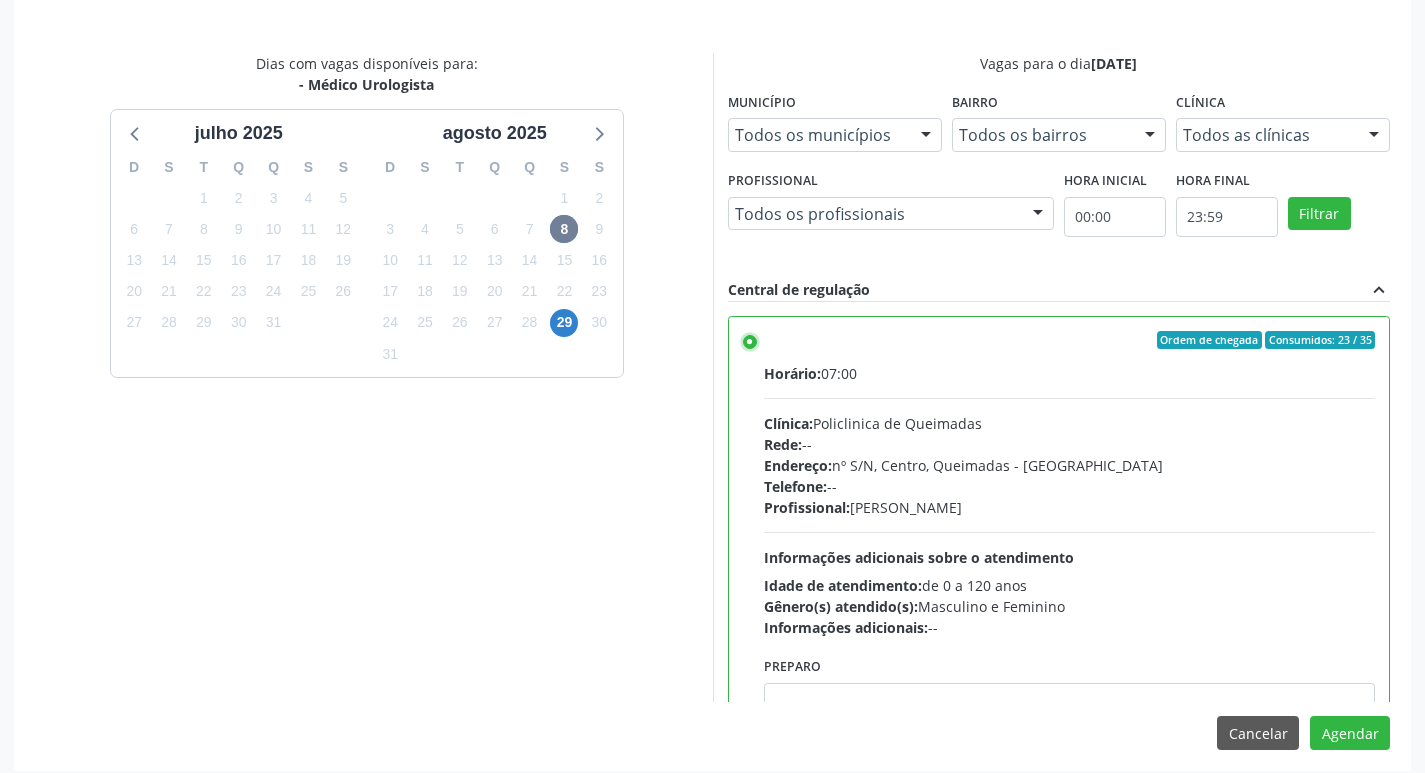 scroll, scrollTop: 593, scrollLeft: 0, axis: vertical 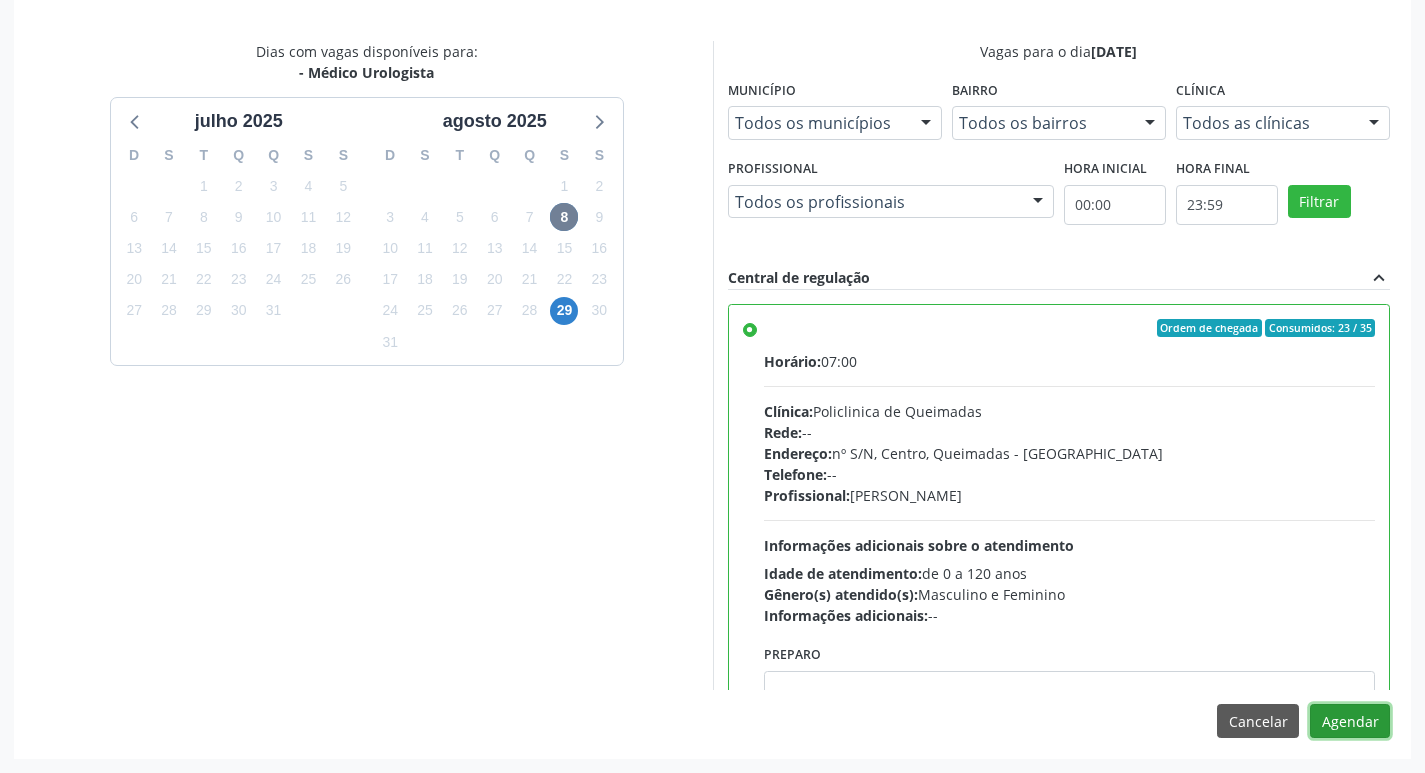 click on "Agendar" at bounding box center (1350, 721) 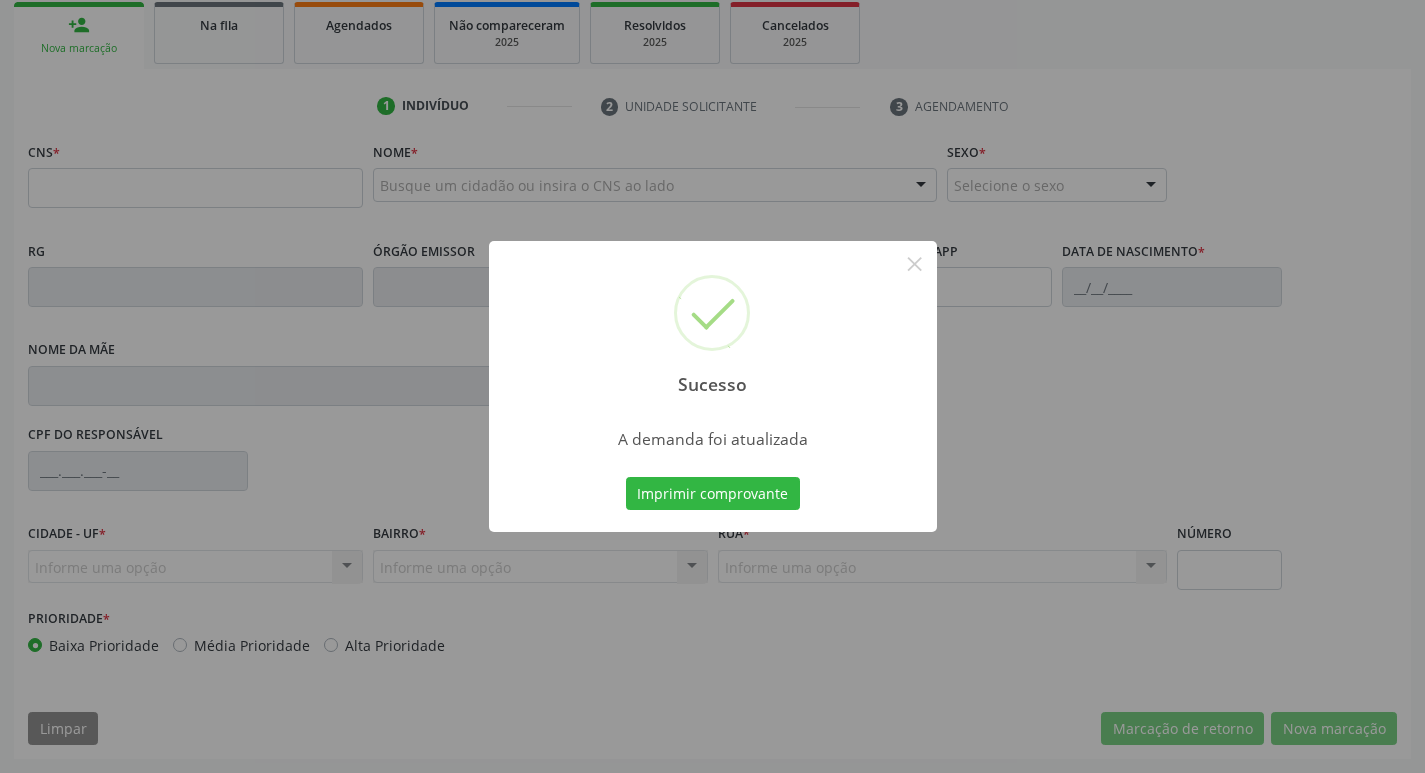 scroll, scrollTop: 297, scrollLeft: 0, axis: vertical 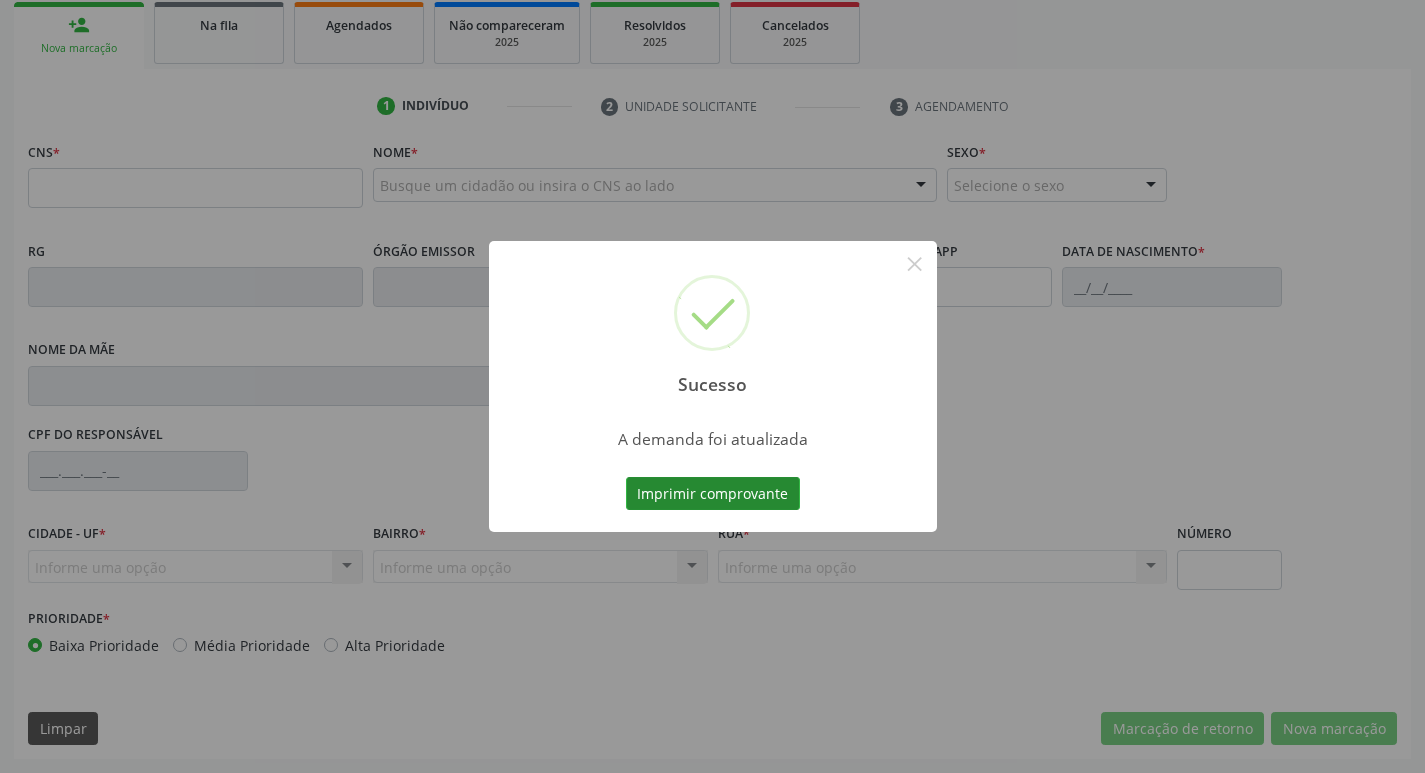 click on "Imprimir comprovante" at bounding box center (713, 494) 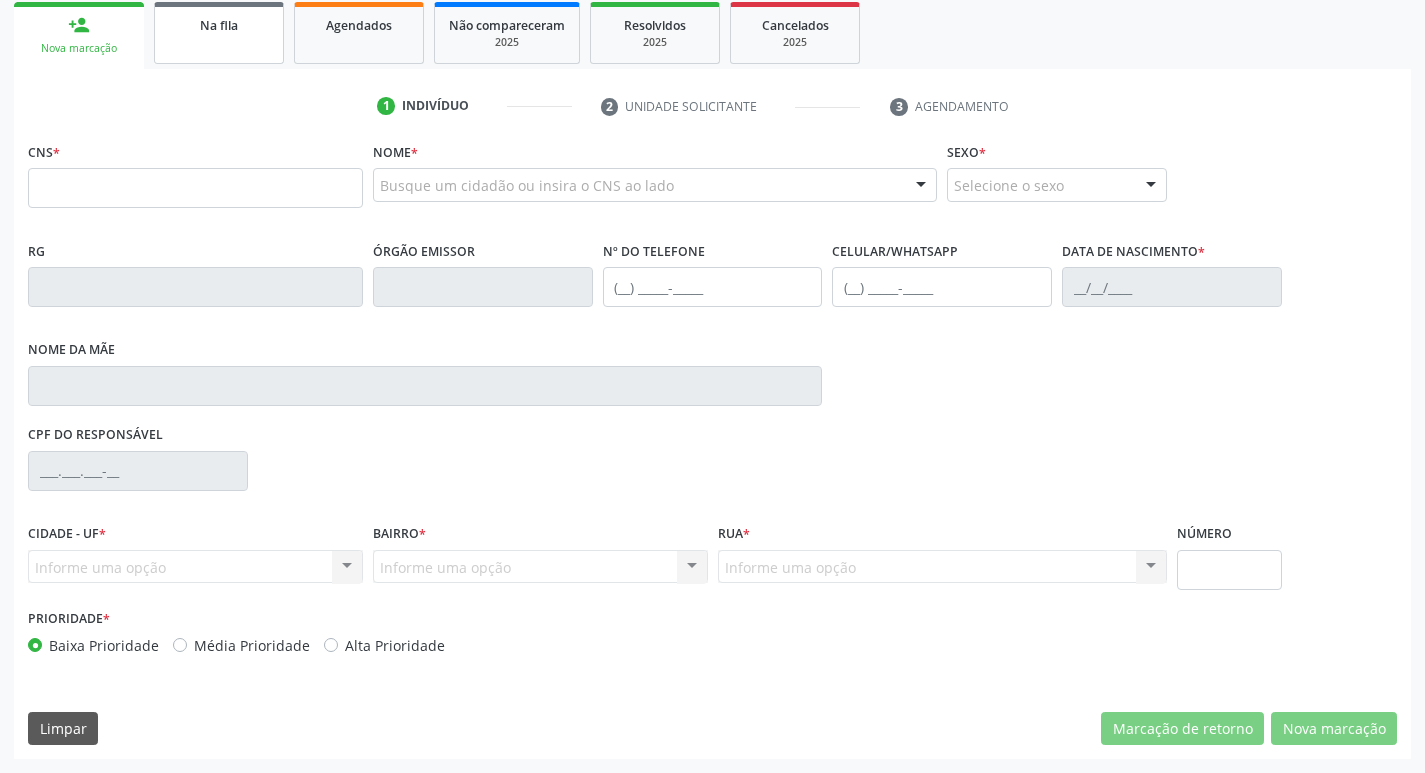 click on "Na fila" at bounding box center [219, 33] 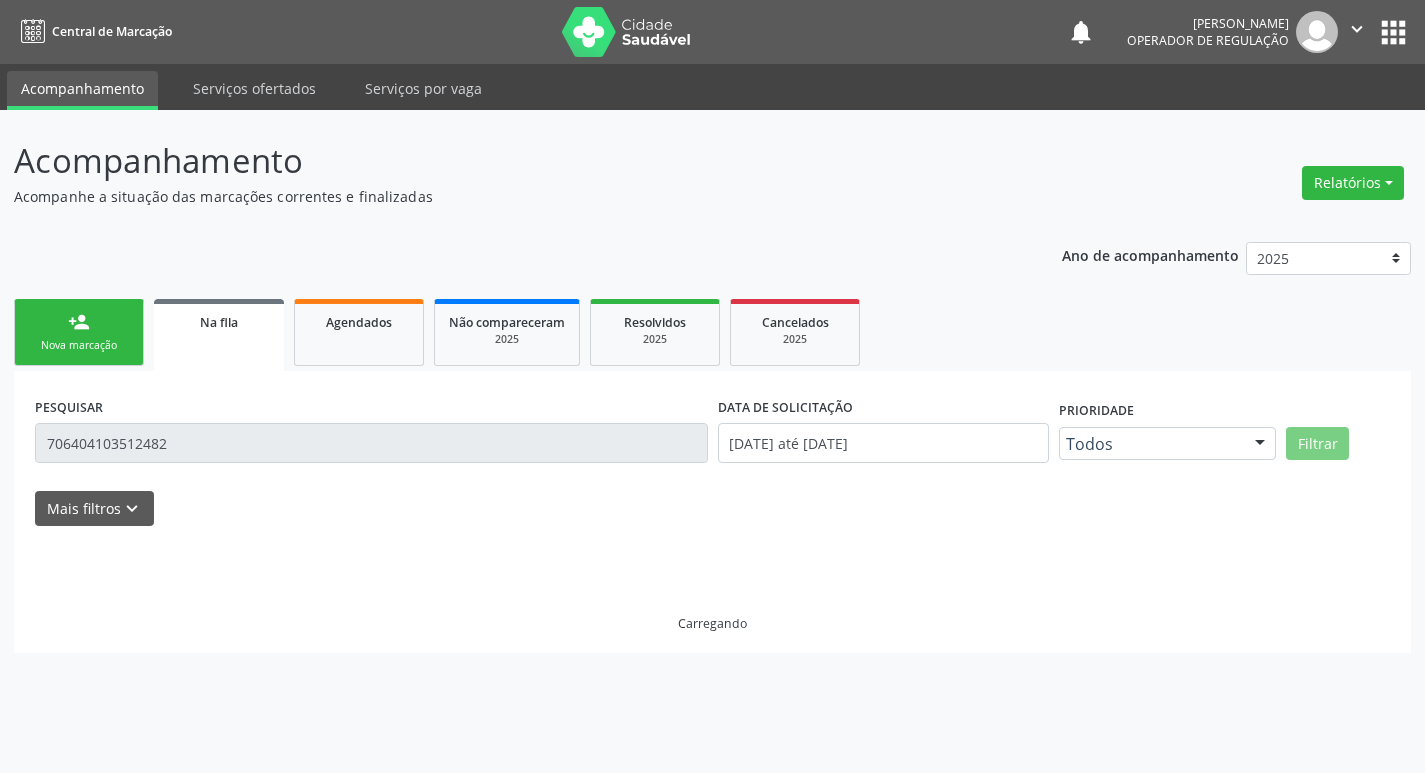scroll, scrollTop: 0, scrollLeft: 0, axis: both 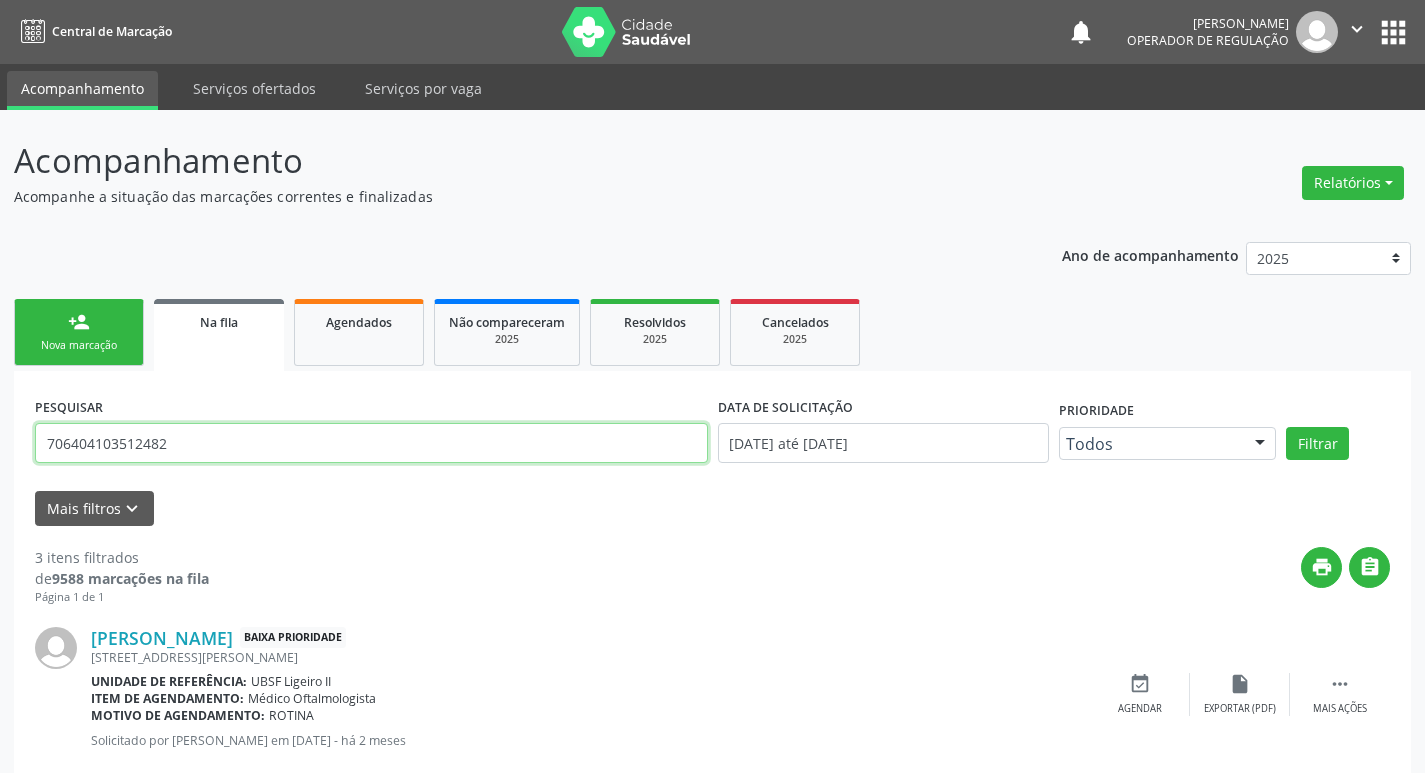 click on "706404103512482" at bounding box center [371, 443] 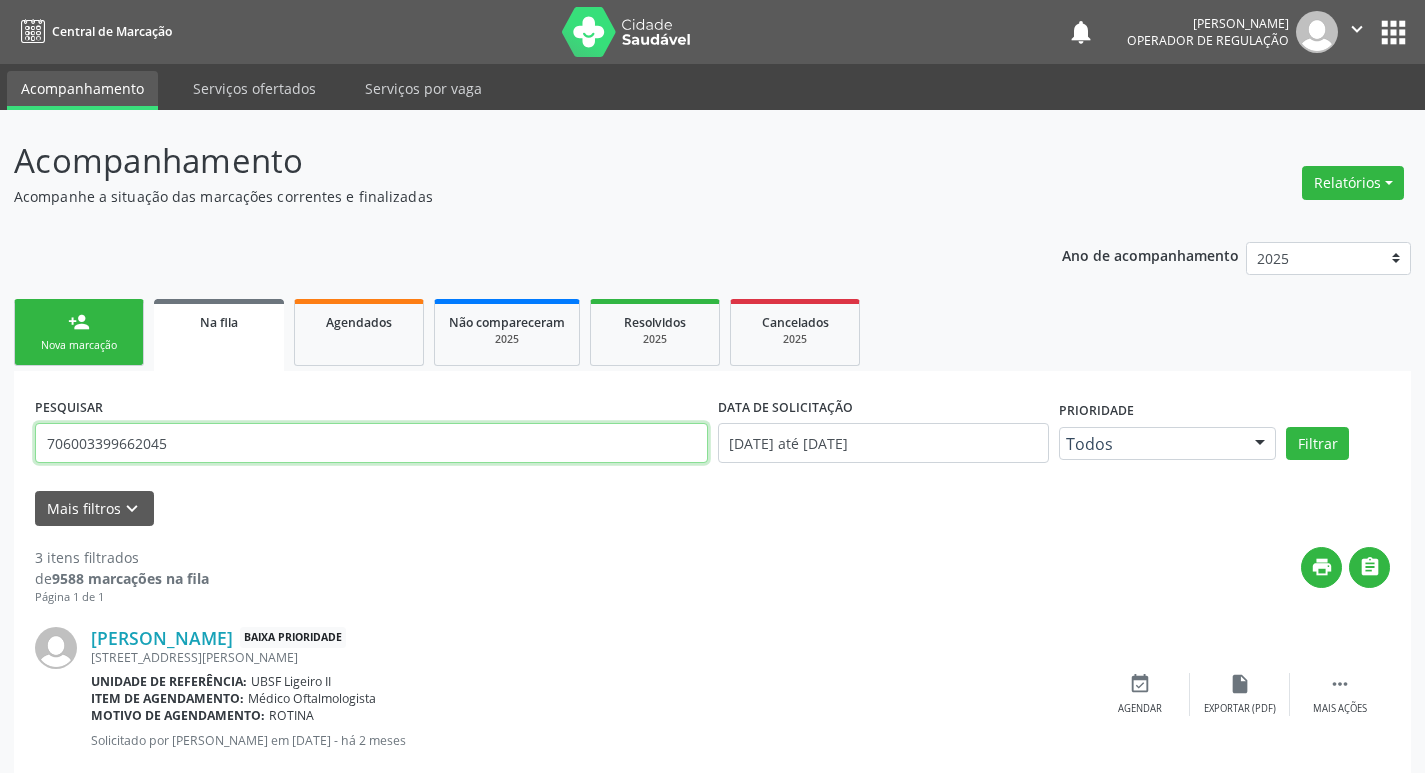 type on "706003399662045" 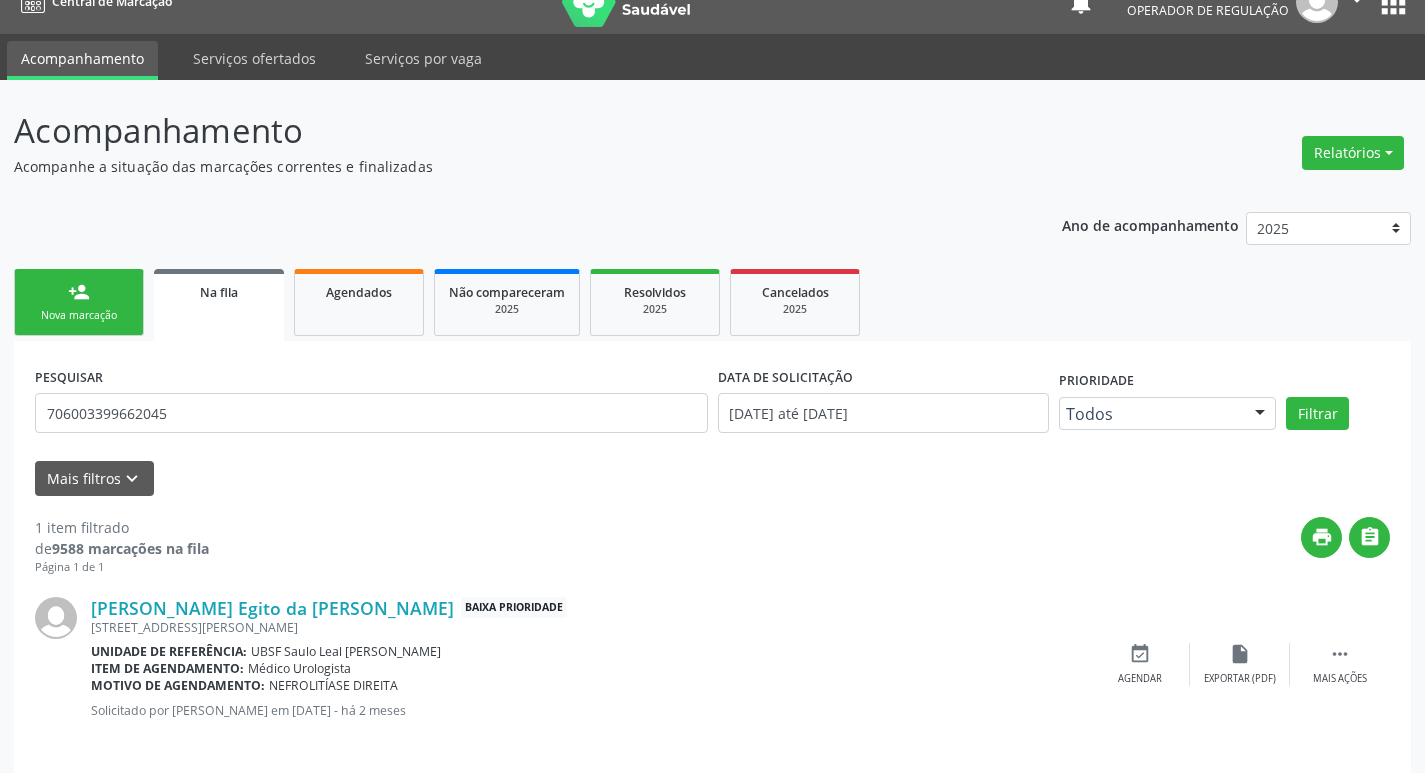 scroll, scrollTop: 46, scrollLeft: 0, axis: vertical 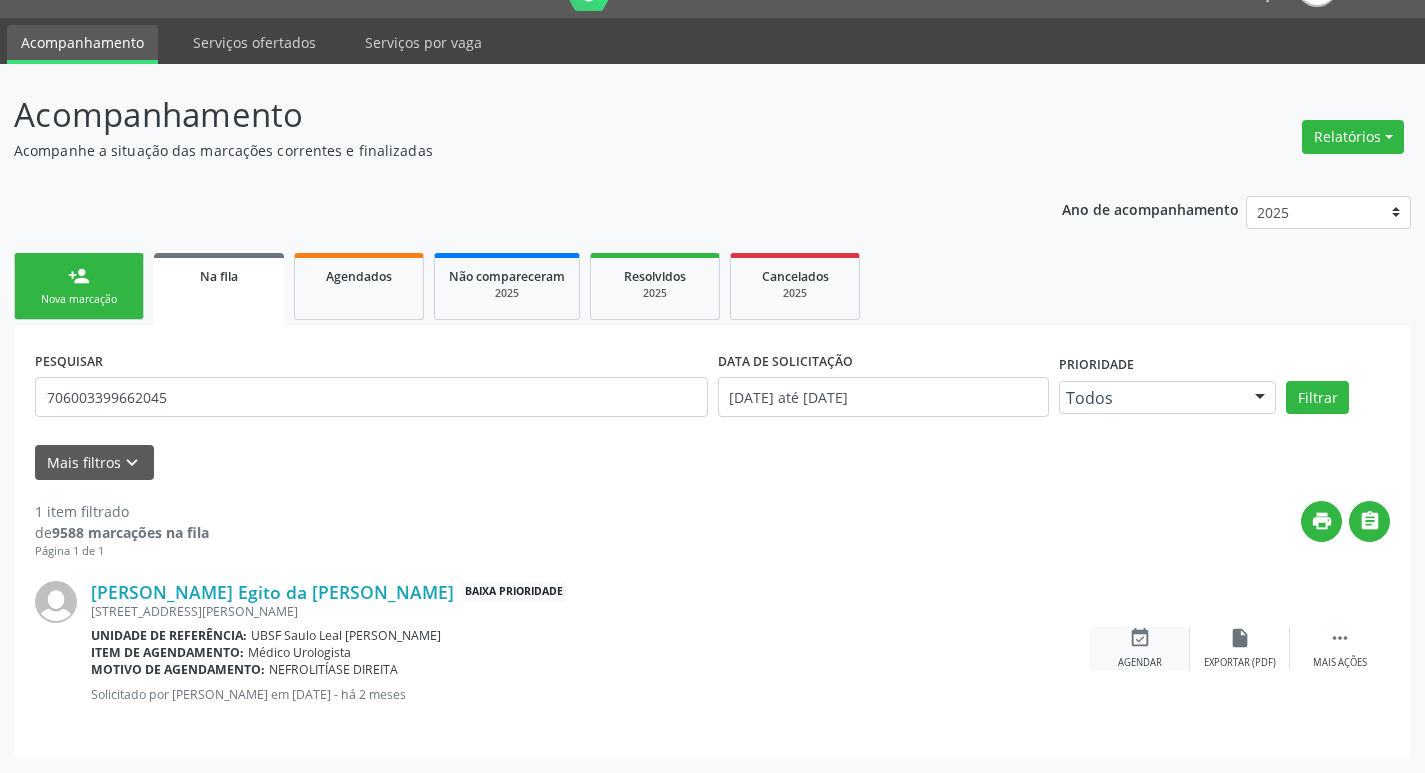 click on "event_available
Agendar" at bounding box center (1140, 648) 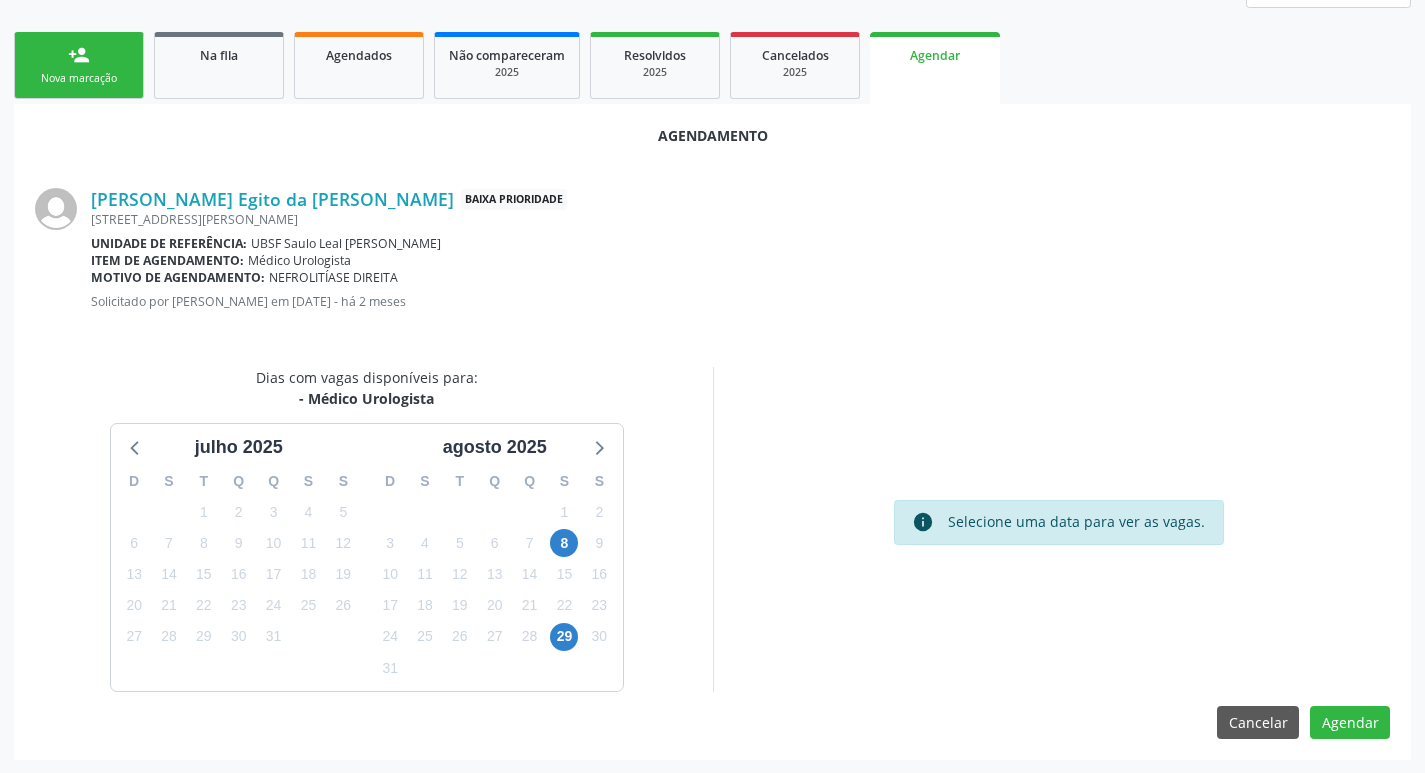 scroll, scrollTop: 268, scrollLeft: 0, axis: vertical 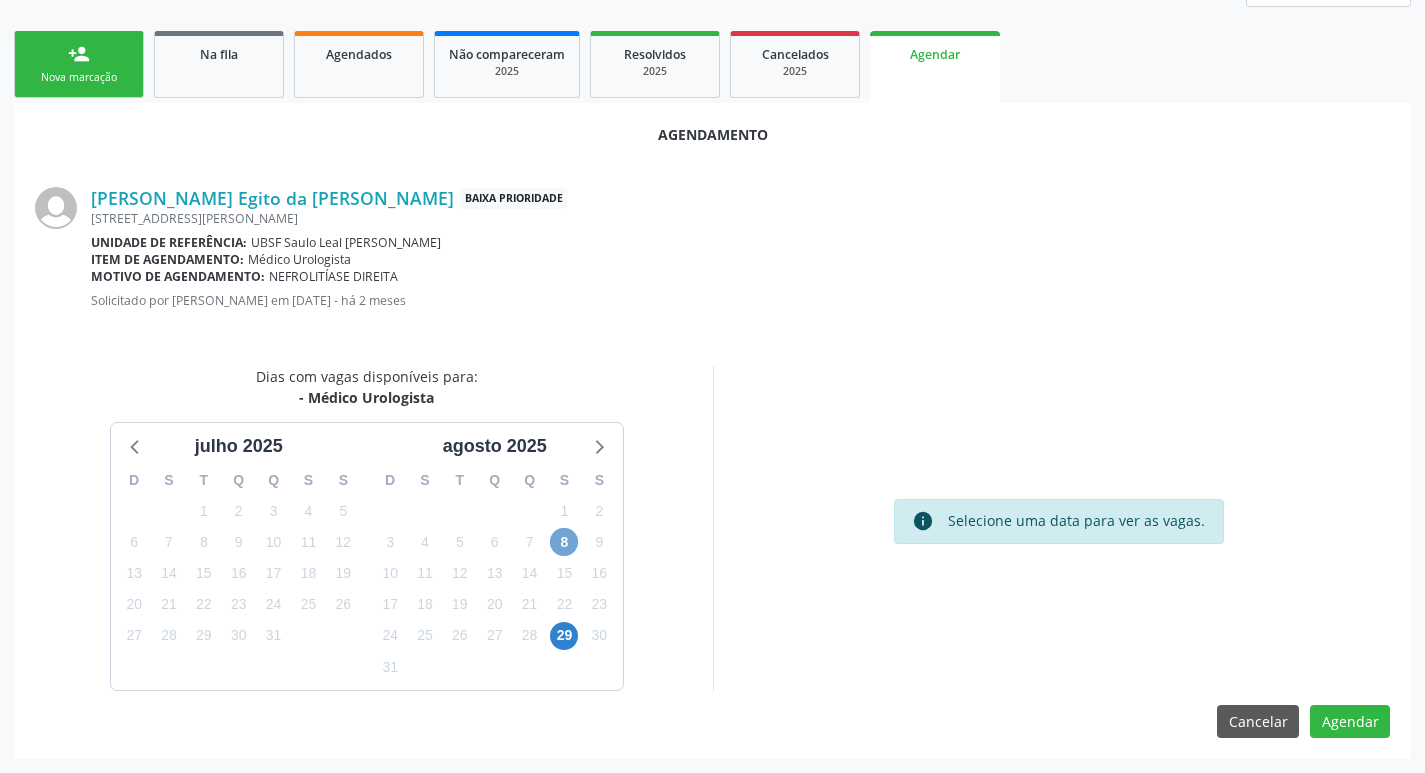 click on "8" at bounding box center (564, 542) 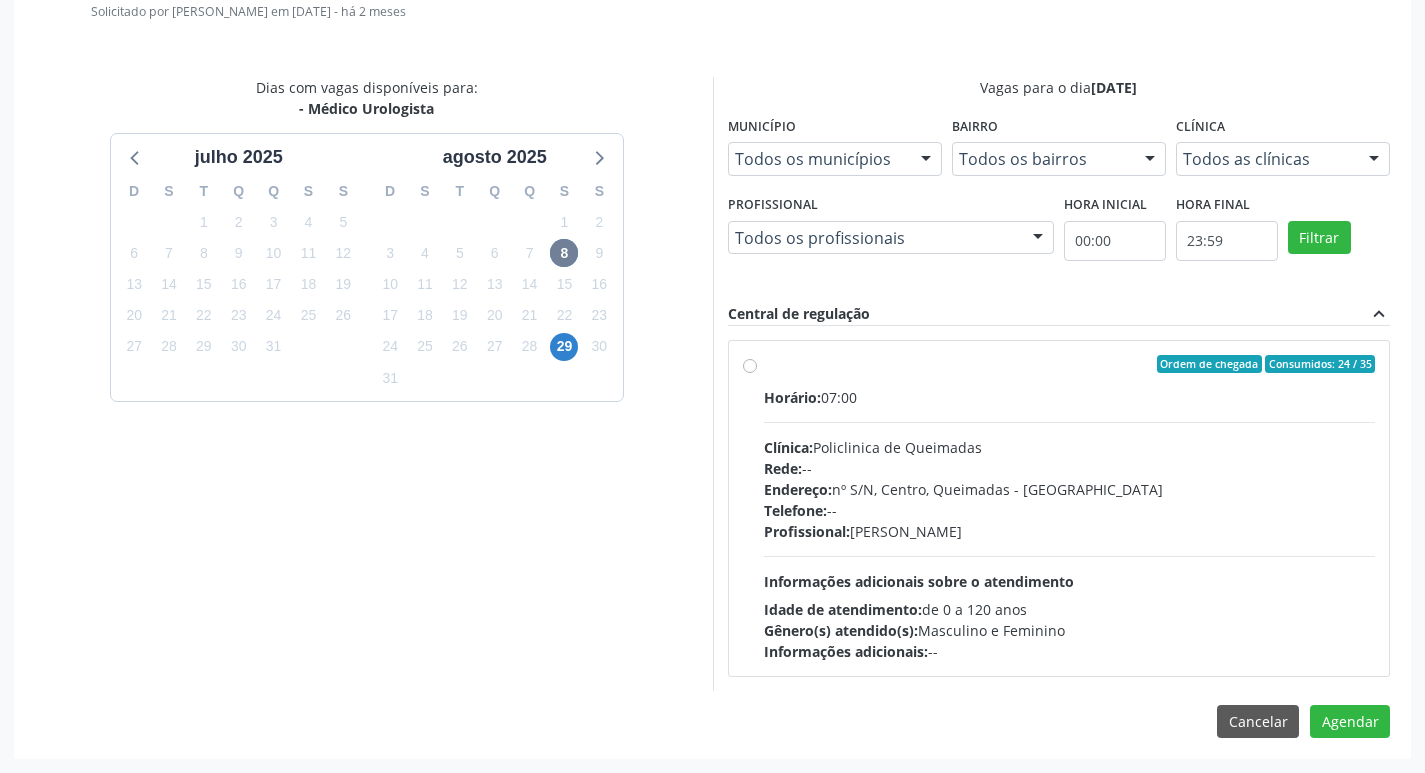 click on "Profissional:
Ivanclecio de Souza Rodrigues" at bounding box center (1070, 531) 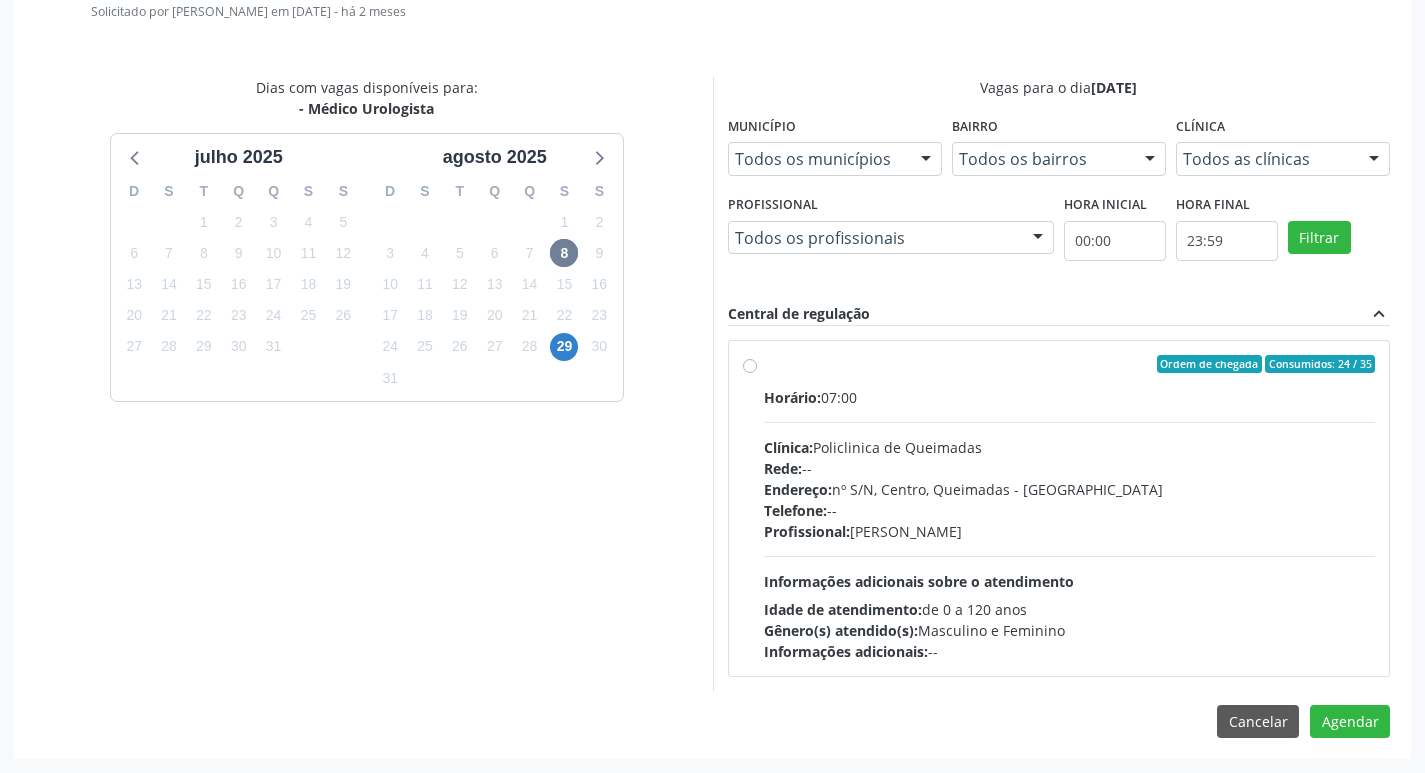 click on "Ordem de chegada
Consumidos: 24 / 35
Horário:   07:00
Clínica:  Policlinica de Queimadas
Rede:
--
Endereço:   nº S/N, Centro, Queimadas - PB
Telefone:   --
Profissional:
Ivanclecio de Souza Rodrigues
Informações adicionais sobre o atendimento
Idade de atendimento:
de 0 a 120 anos
Gênero(s) atendido(s):
Masculino e Feminino
Informações adicionais:
--" at bounding box center (750, 364) 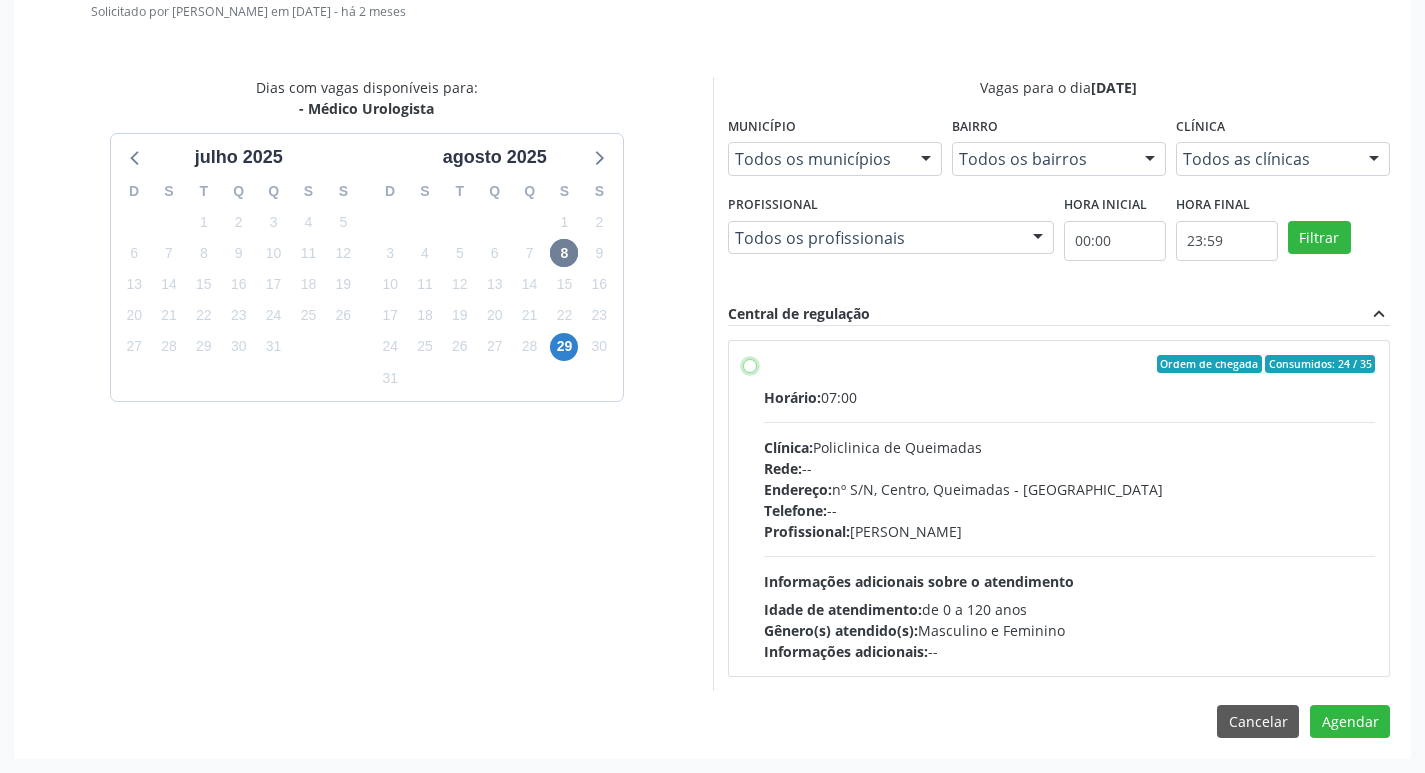 radio on "true" 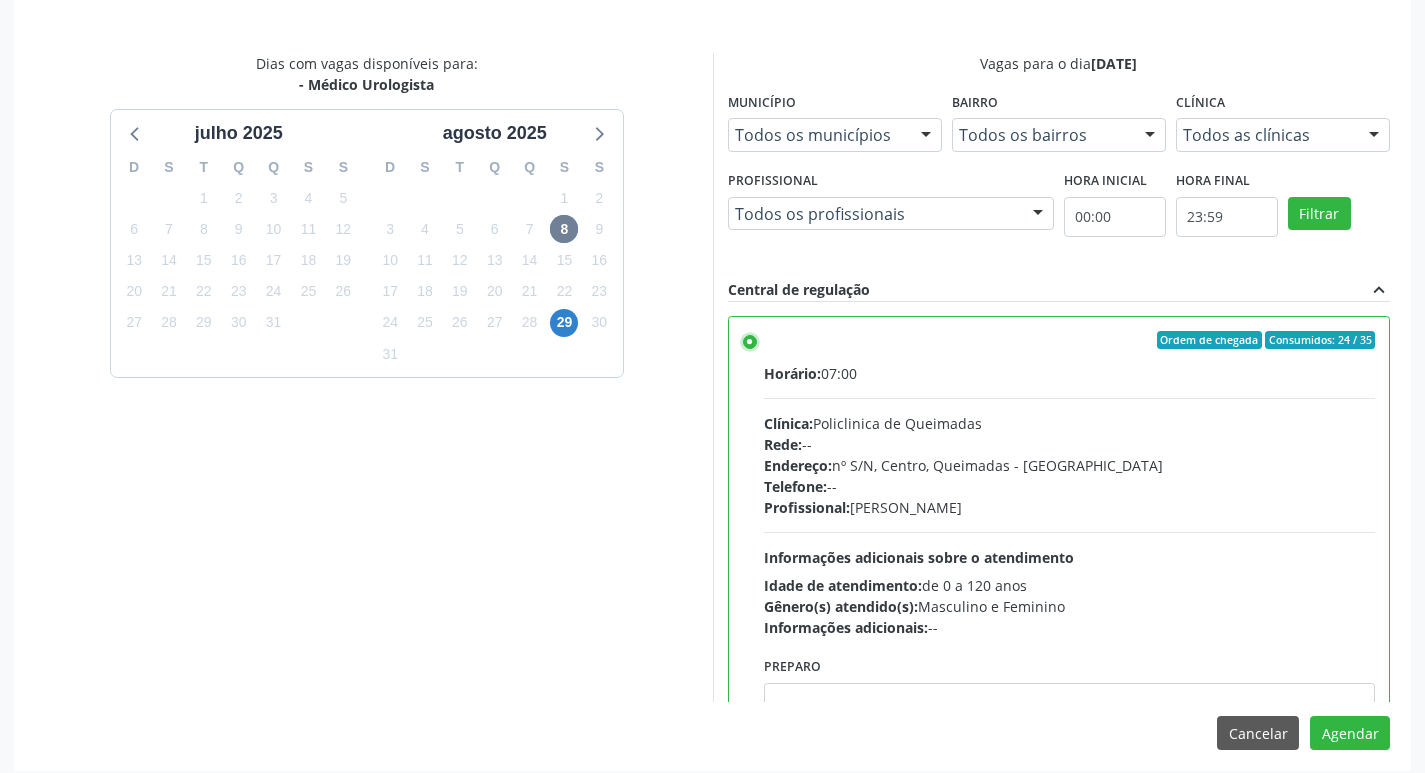 scroll, scrollTop: 593, scrollLeft: 0, axis: vertical 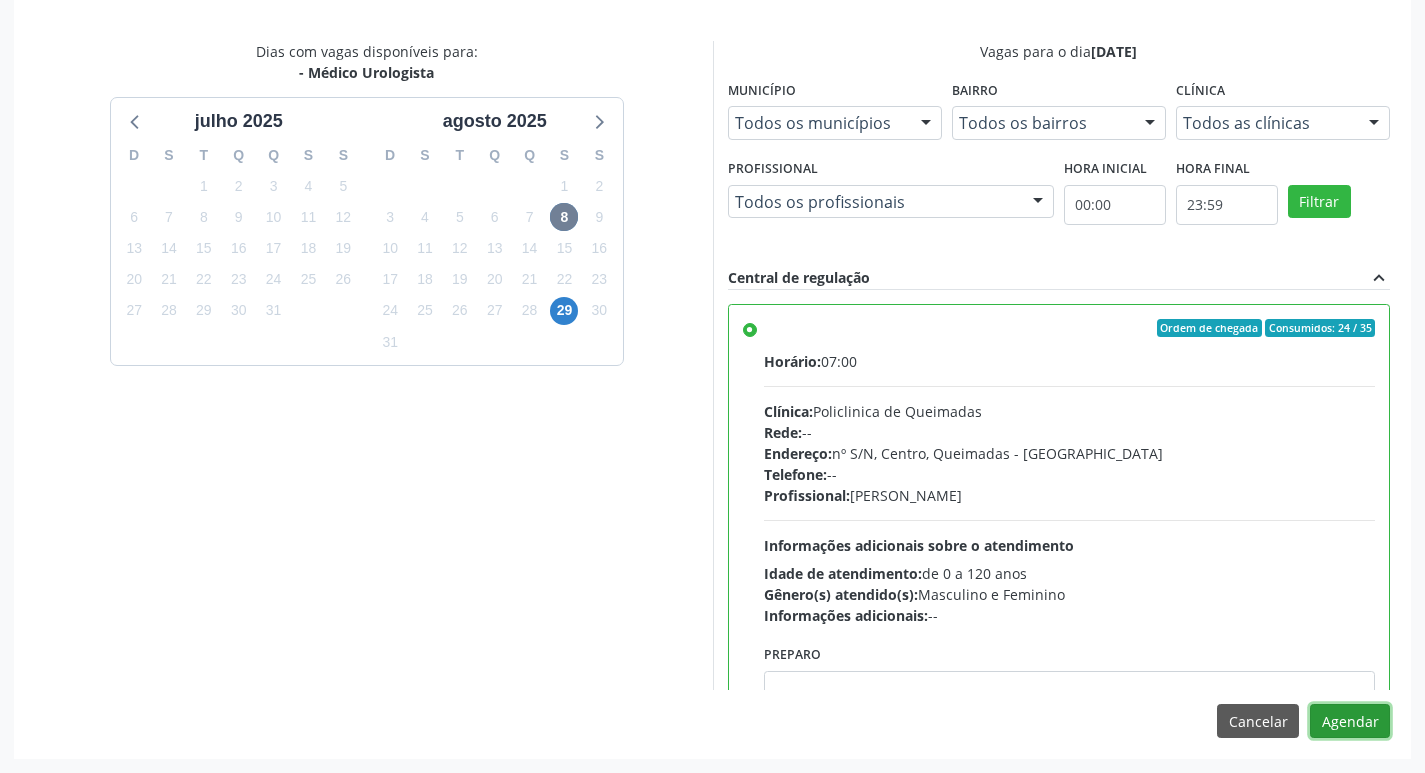 click on "Agendar" at bounding box center (1350, 721) 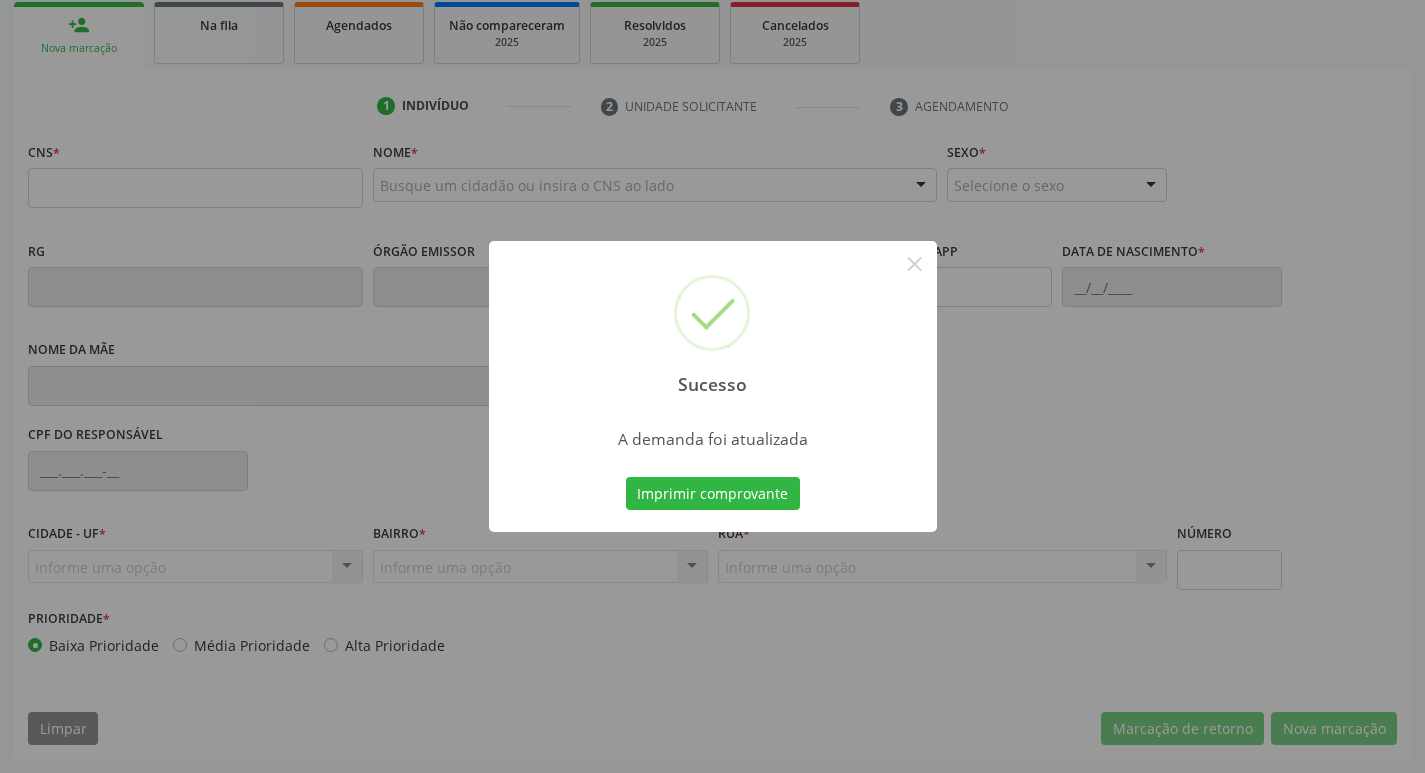 scroll, scrollTop: 297, scrollLeft: 0, axis: vertical 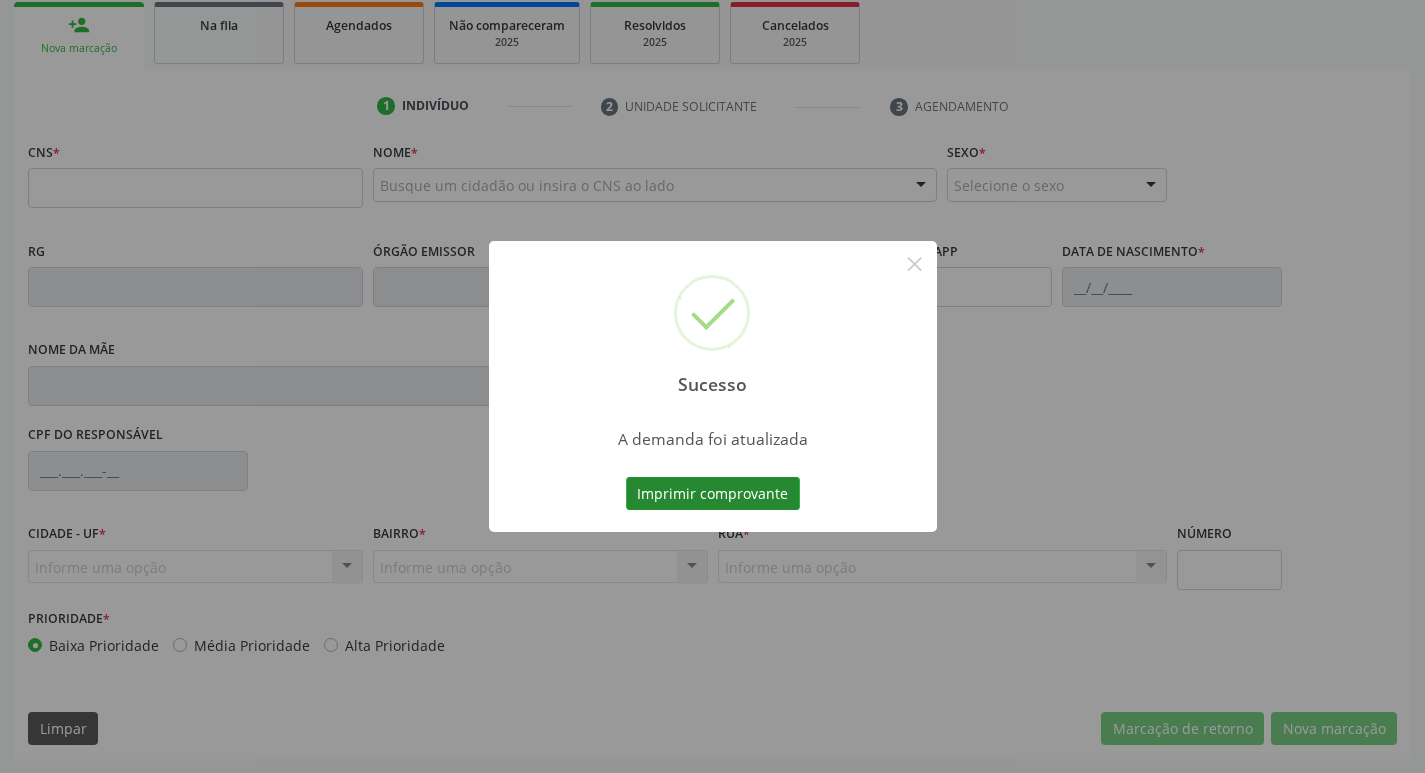 click on "Imprimir comprovante" at bounding box center (713, 494) 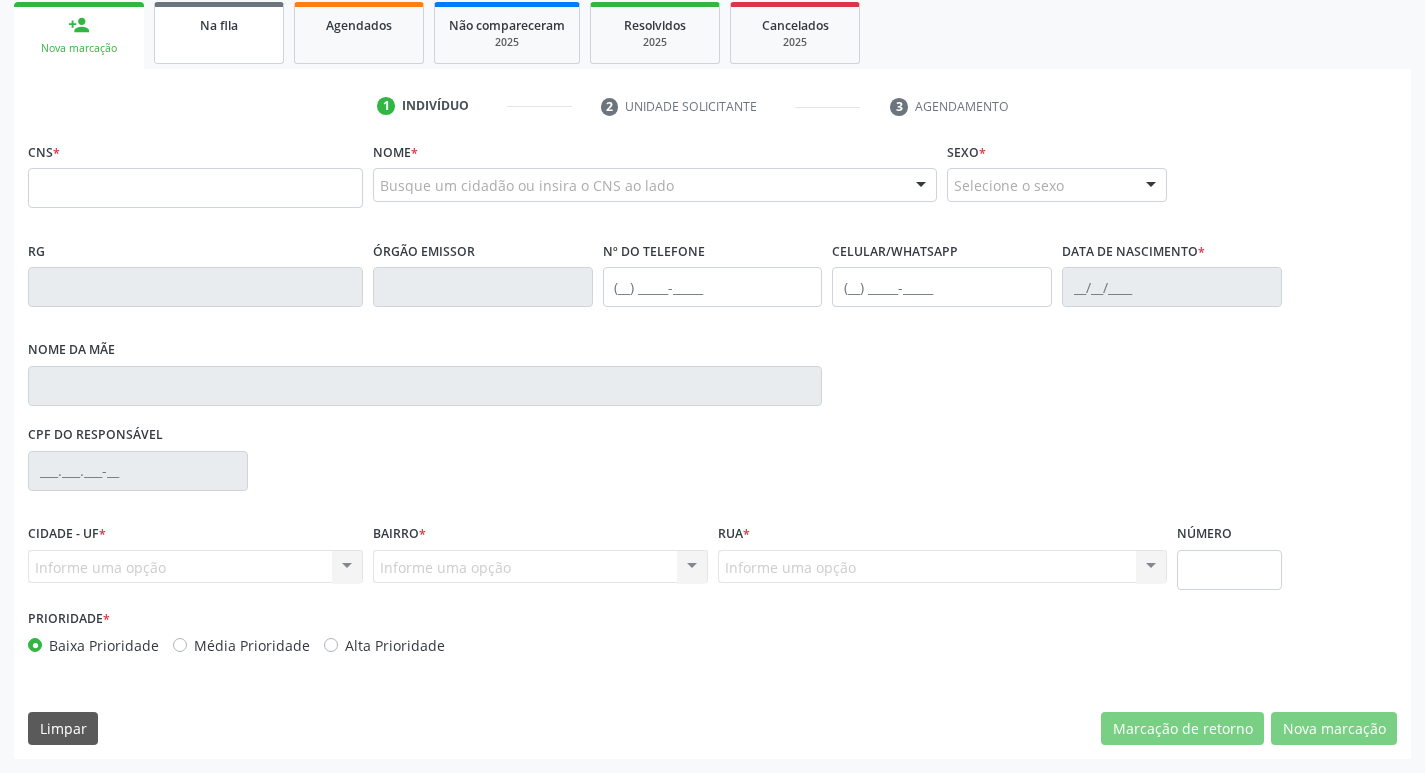 click on "Na fila" at bounding box center [219, 33] 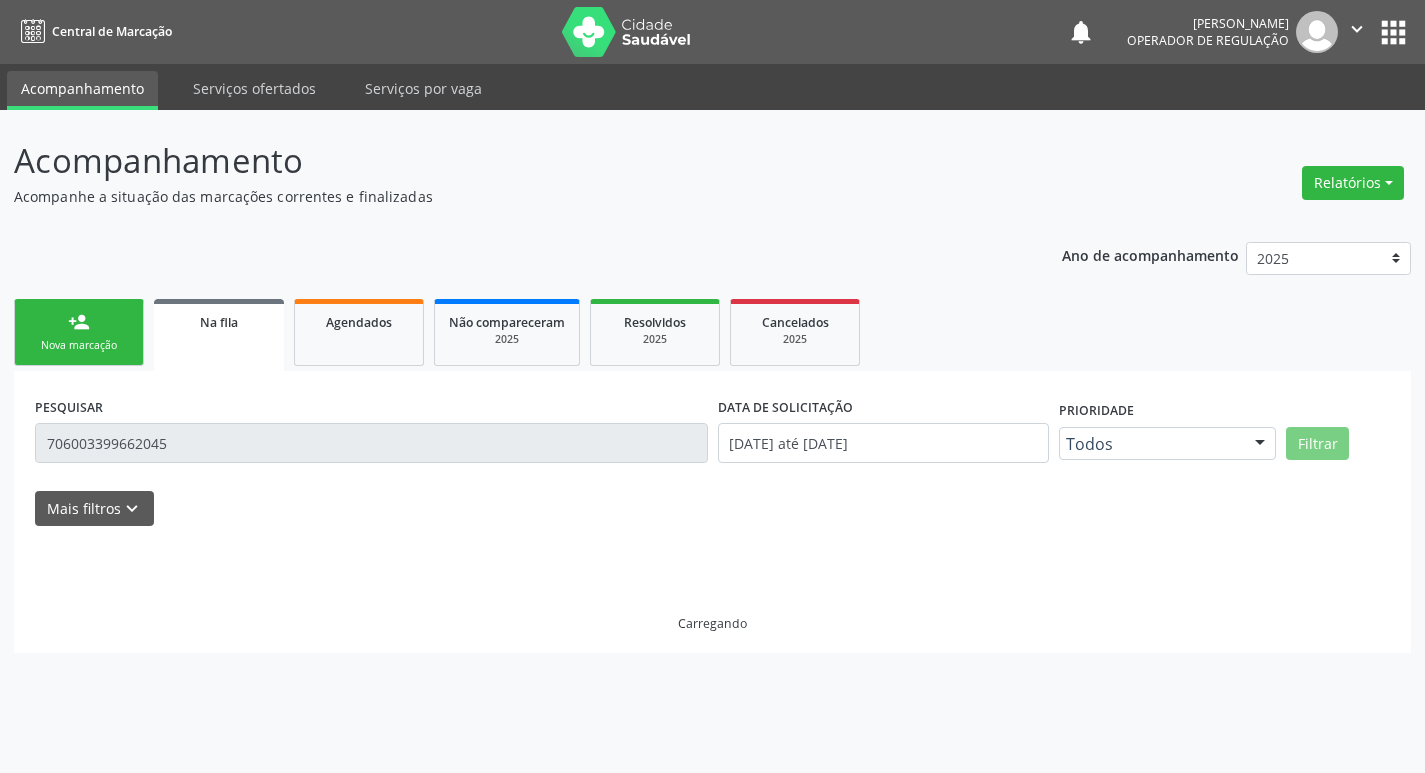scroll, scrollTop: 0, scrollLeft: 0, axis: both 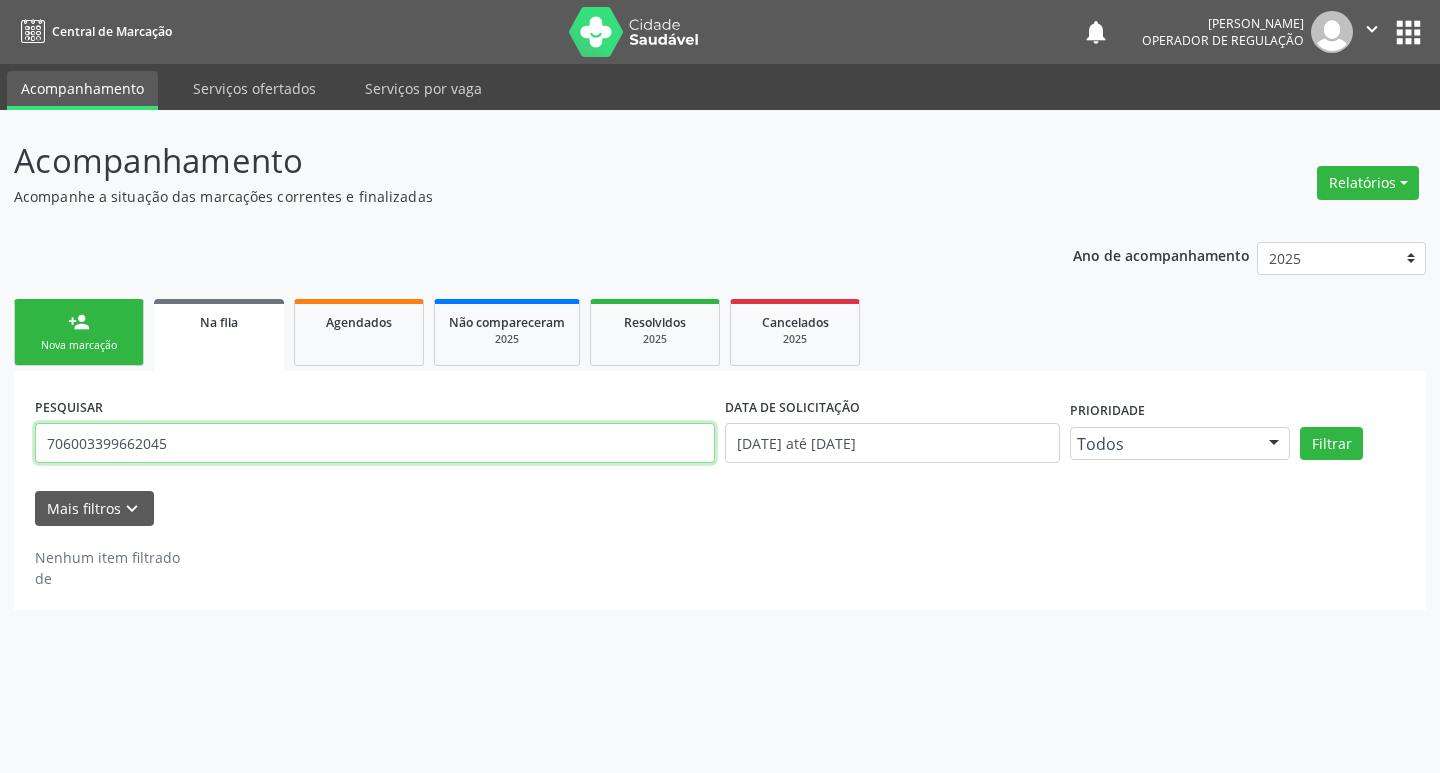 click on "706003399662045" at bounding box center [375, 443] 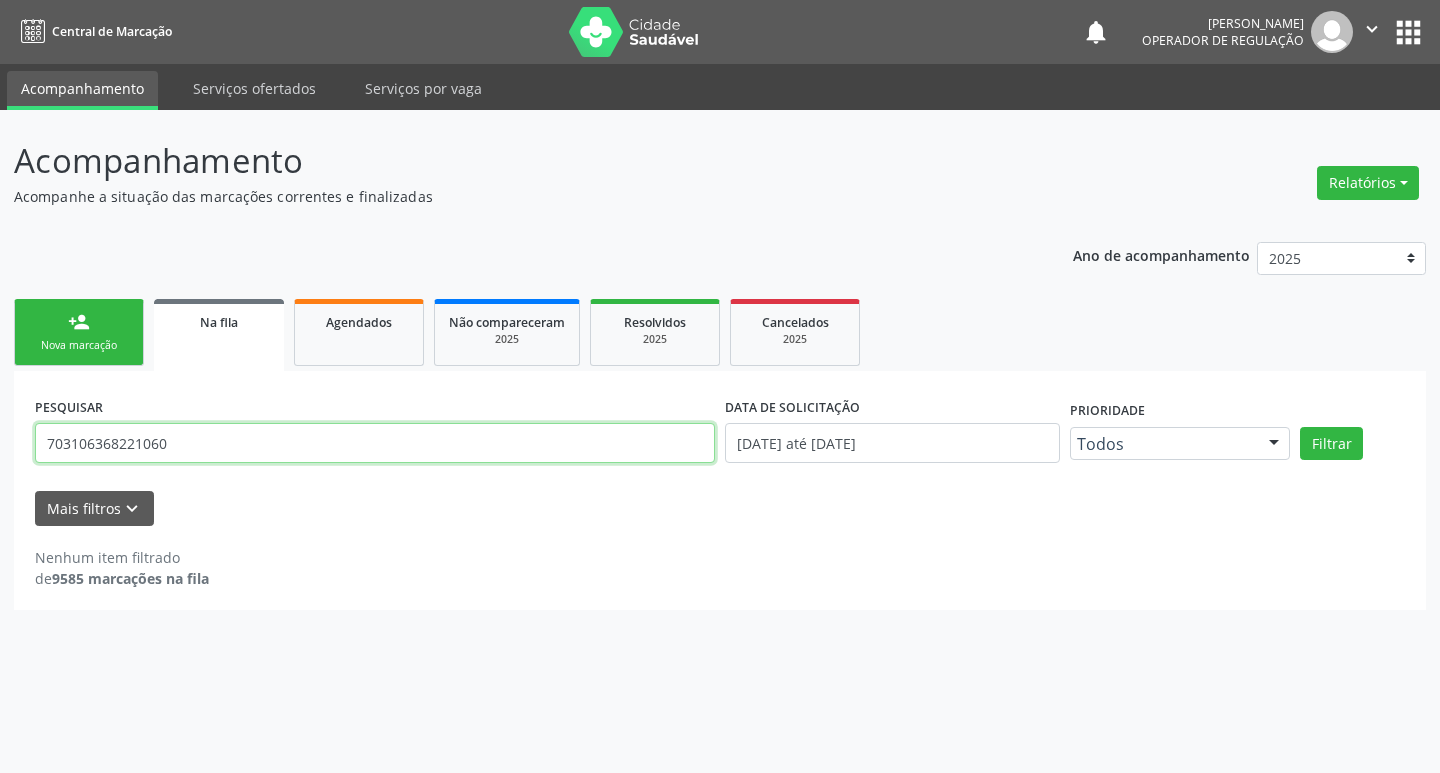 type on "703106368221060" 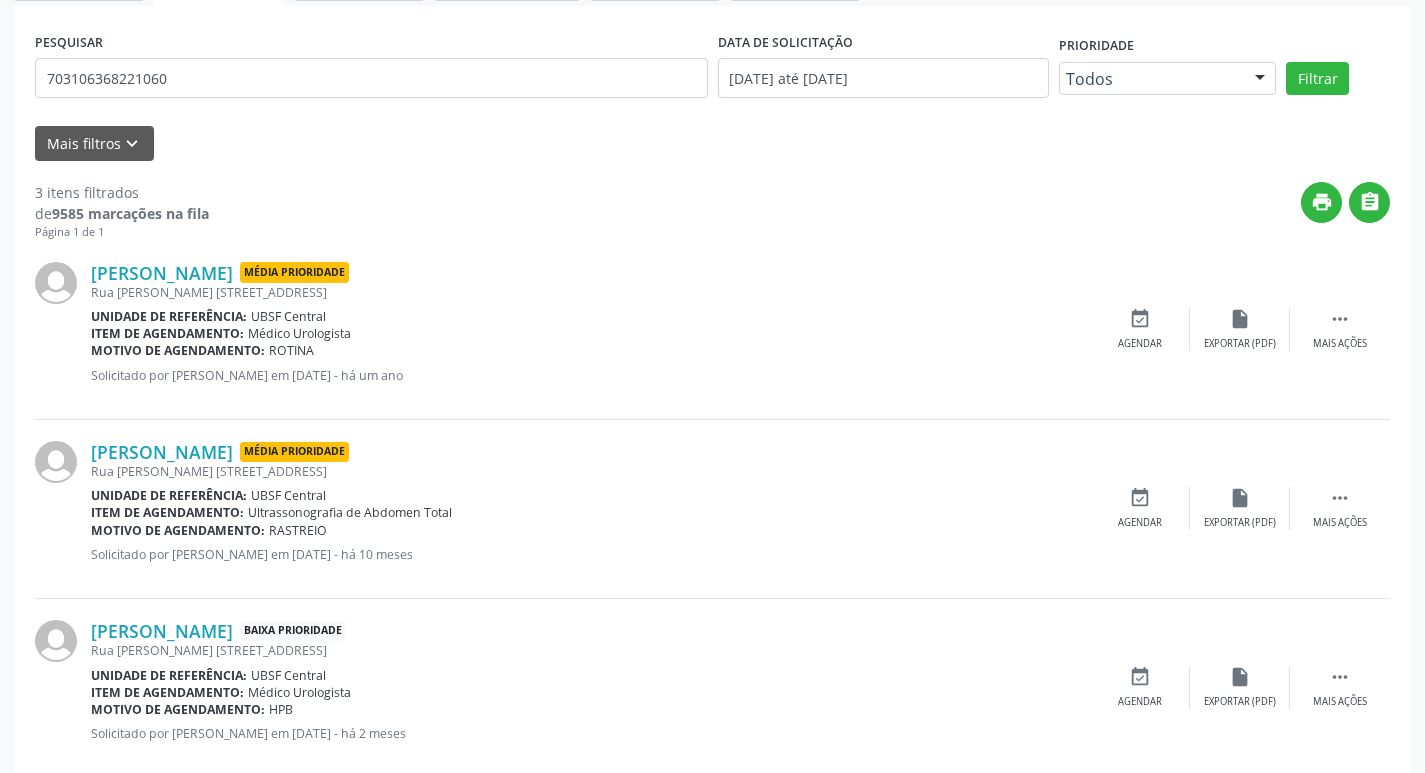 scroll, scrollTop: 400, scrollLeft: 0, axis: vertical 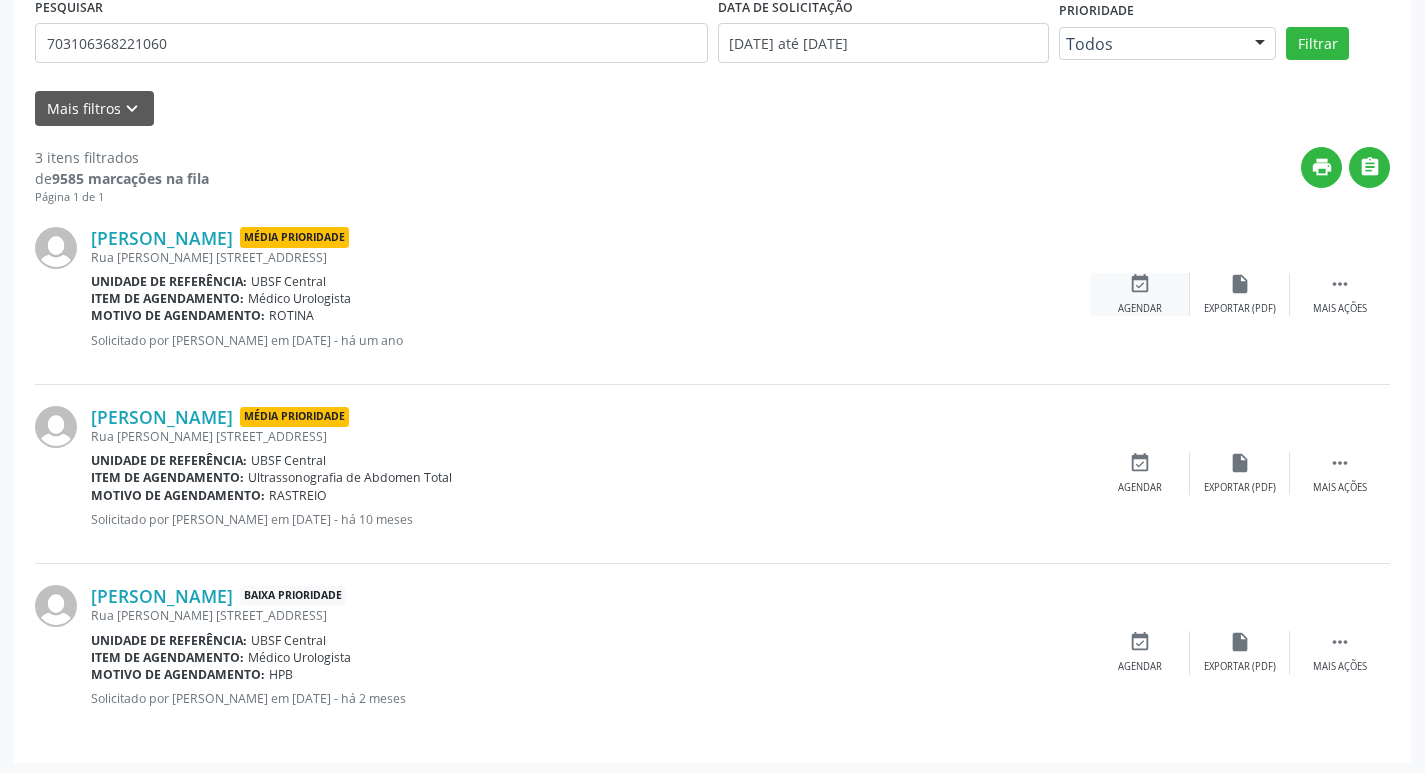 click on "event_available
Agendar" at bounding box center (1140, 294) 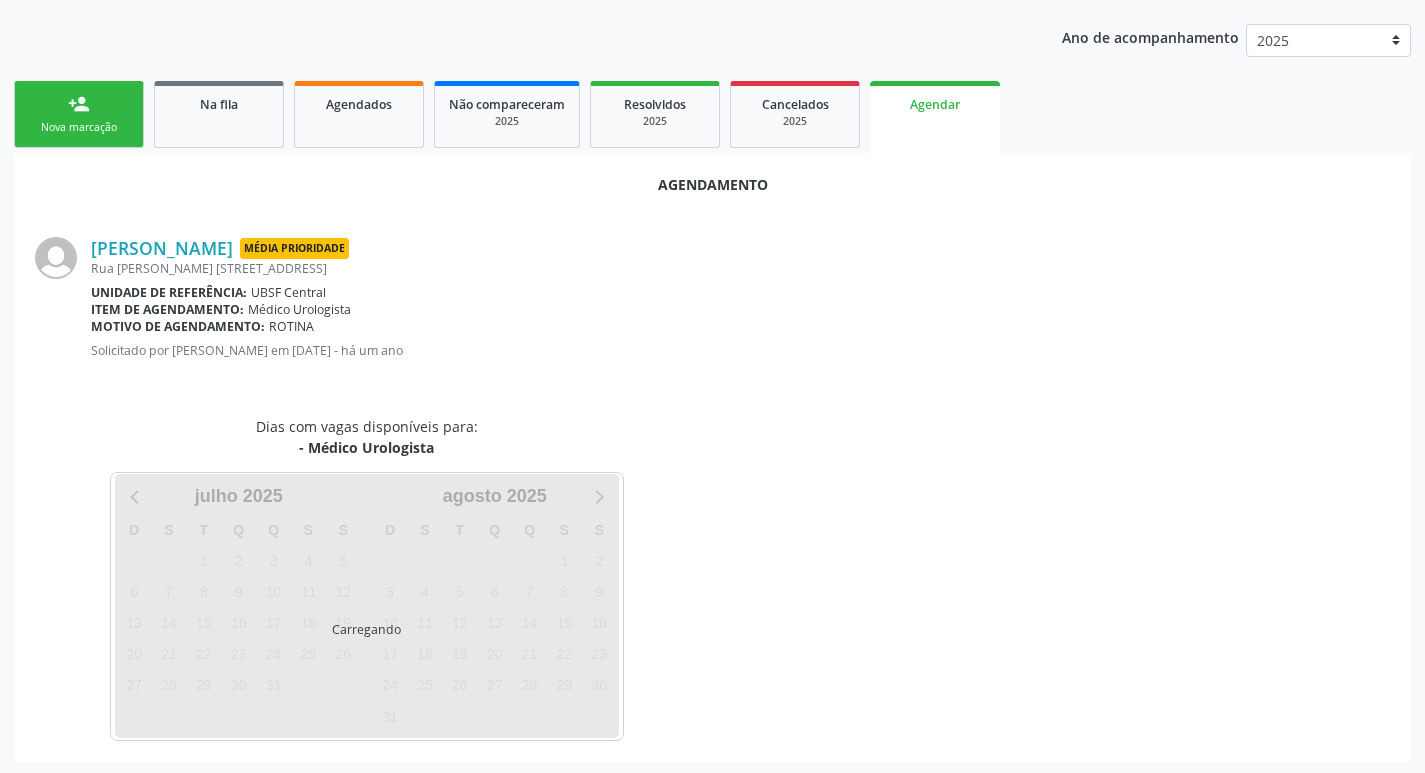 scroll, scrollTop: 221, scrollLeft: 0, axis: vertical 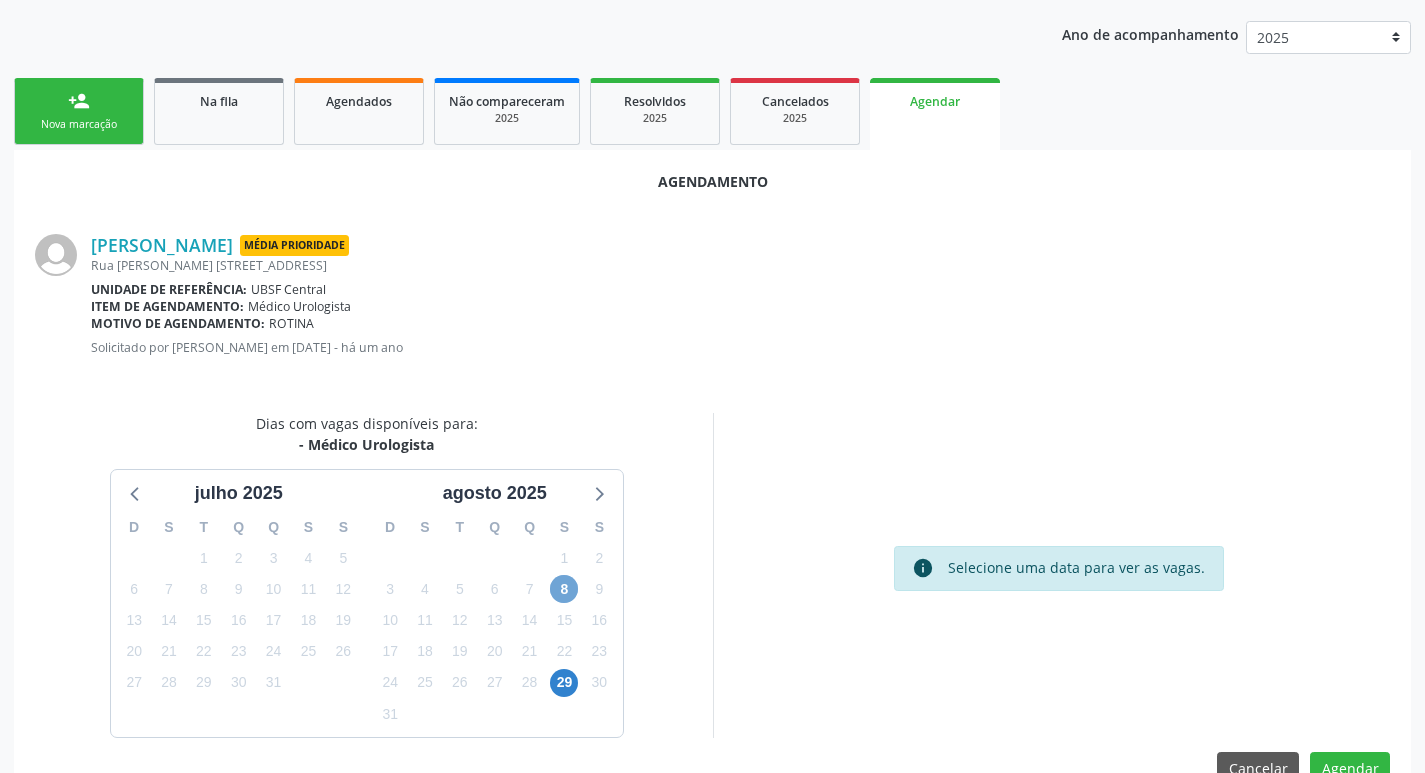 click on "8" at bounding box center [564, 589] 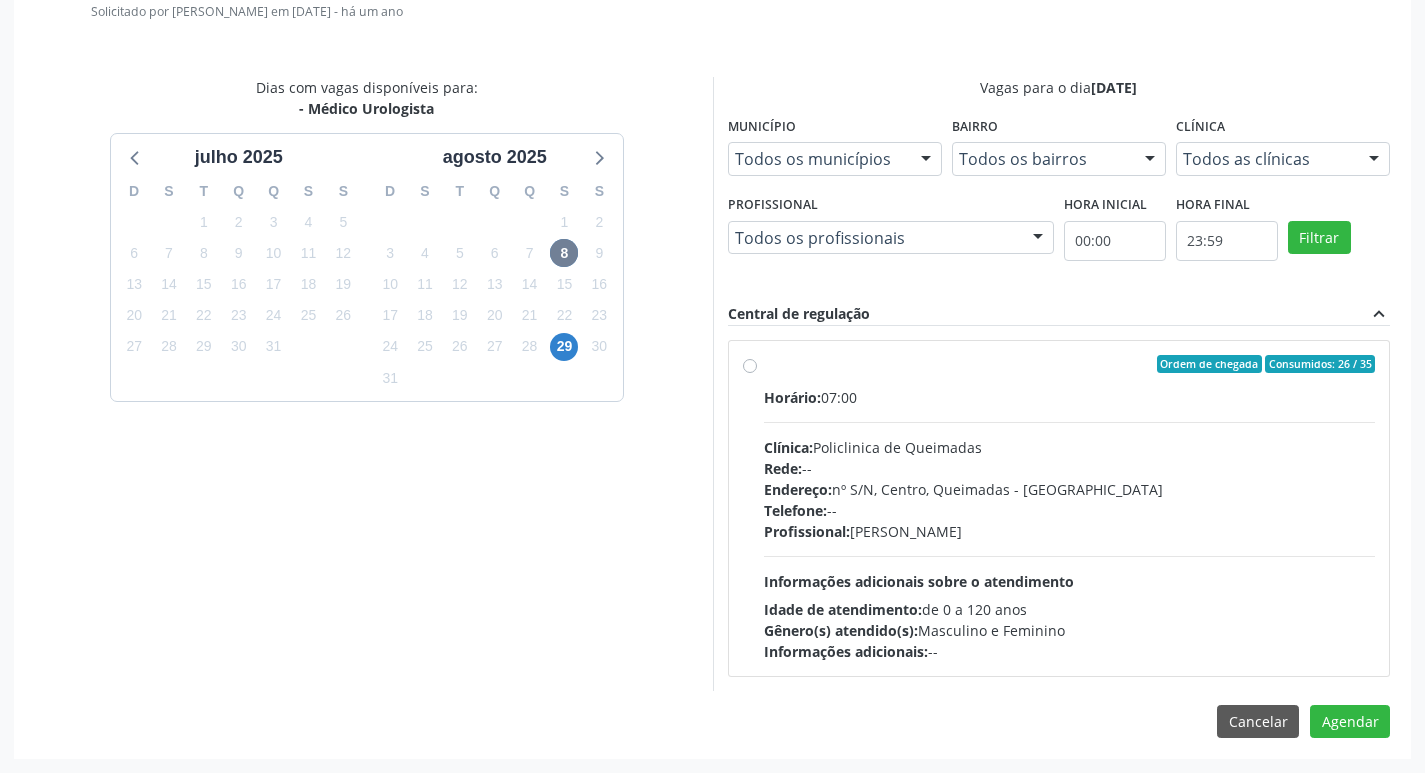 click on "Horário:   07:00
Clínica:  Policlinica de Queimadas
Rede:
--
Endereço:   nº S/N, Centro, Queimadas - PB
Telefone:   --
Profissional:
Ivanclecio de Souza Rodrigues
Informações adicionais sobre o atendimento
Idade de atendimento:
de 0 a 120 anos
Gênero(s) atendido(s):
Masculino e Feminino
Informações adicionais:
--" at bounding box center (1070, 524) 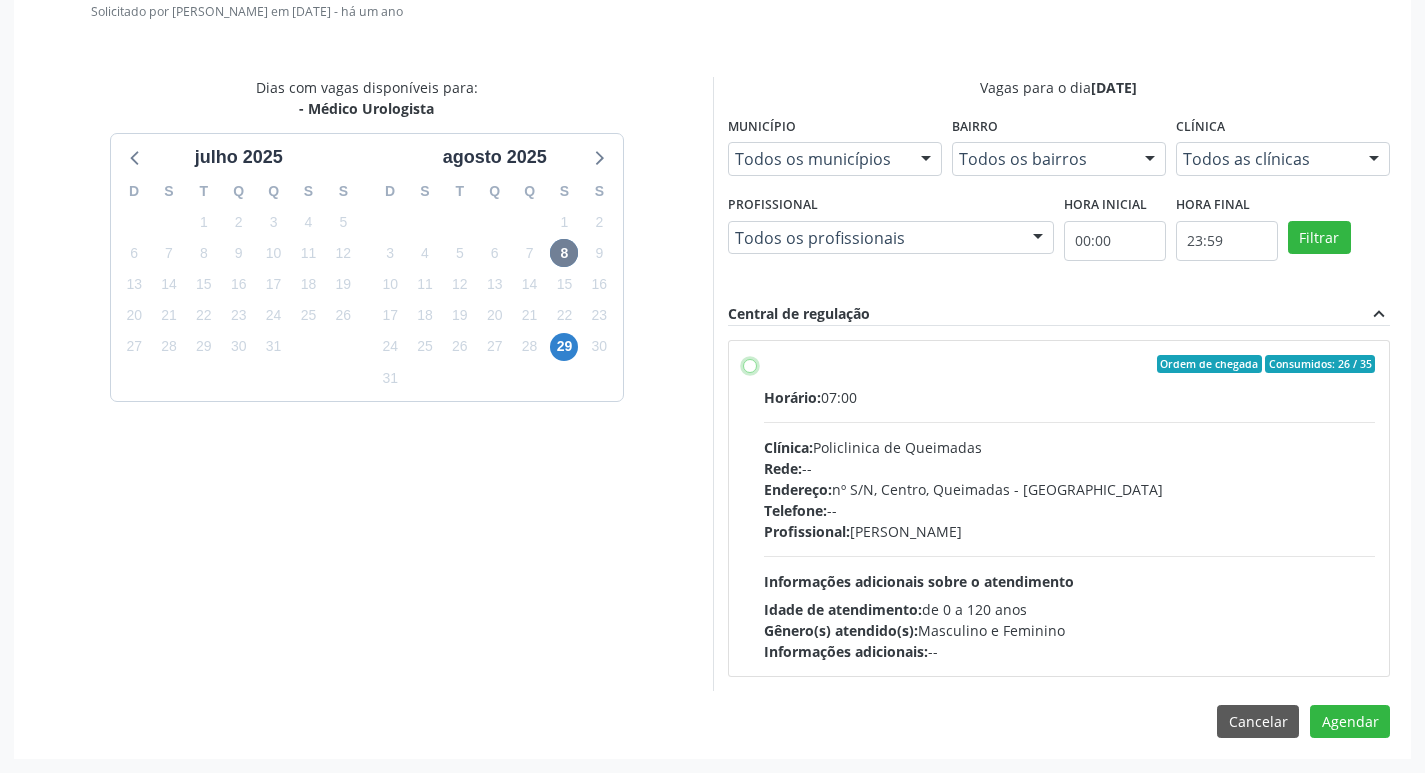 click on "Ordem de chegada
Consumidos: 26 / 35
Horário:   07:00
Clínica:  Policlinica de Queimadas
Rede:
--
Endereço:   nº S/N, Centro, Queimadas - PB
Telefone:   --
Profissional:
Ivanclecio de Souza Rodrigues
Informações adicionais sobre o atendimento
Idade de atendimento:
de 0 a 120 anos
Gênero(s) atendido(s):
Masculino e Feminino
Informações adicionais:
--" at bounding box center [750, 364] 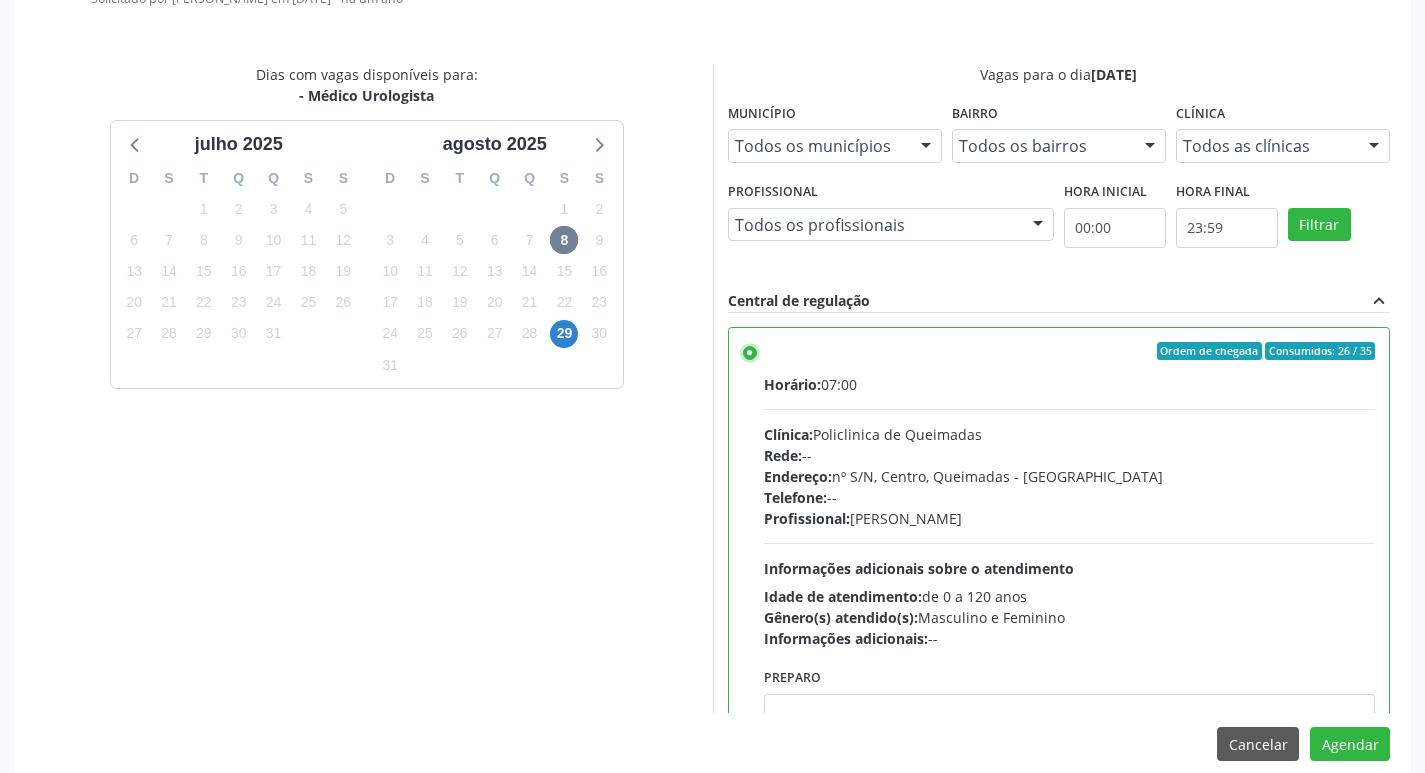 scroll, scrollTop: 593, scrollLeft: 0, axis: vertical 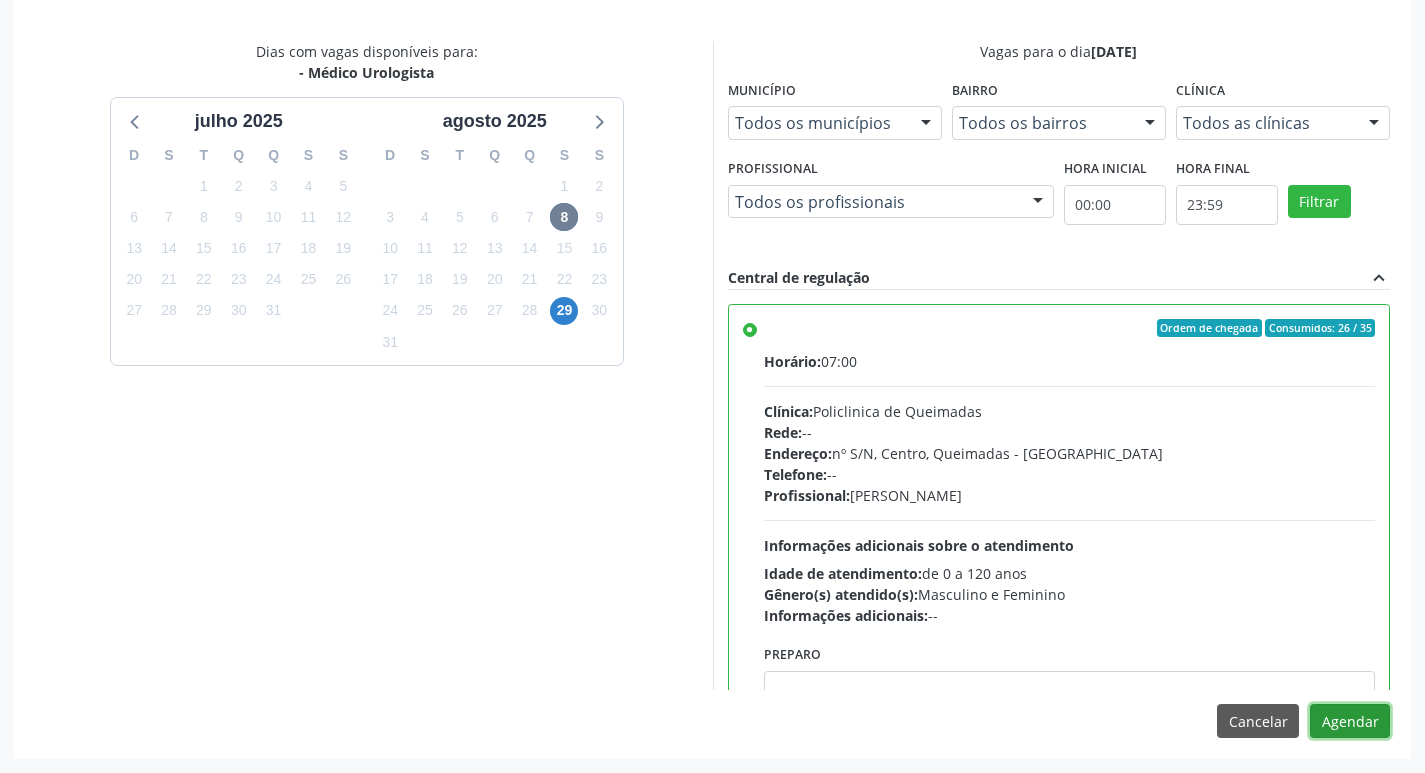 click on "Agendar" at bounding box center (1350, 721) 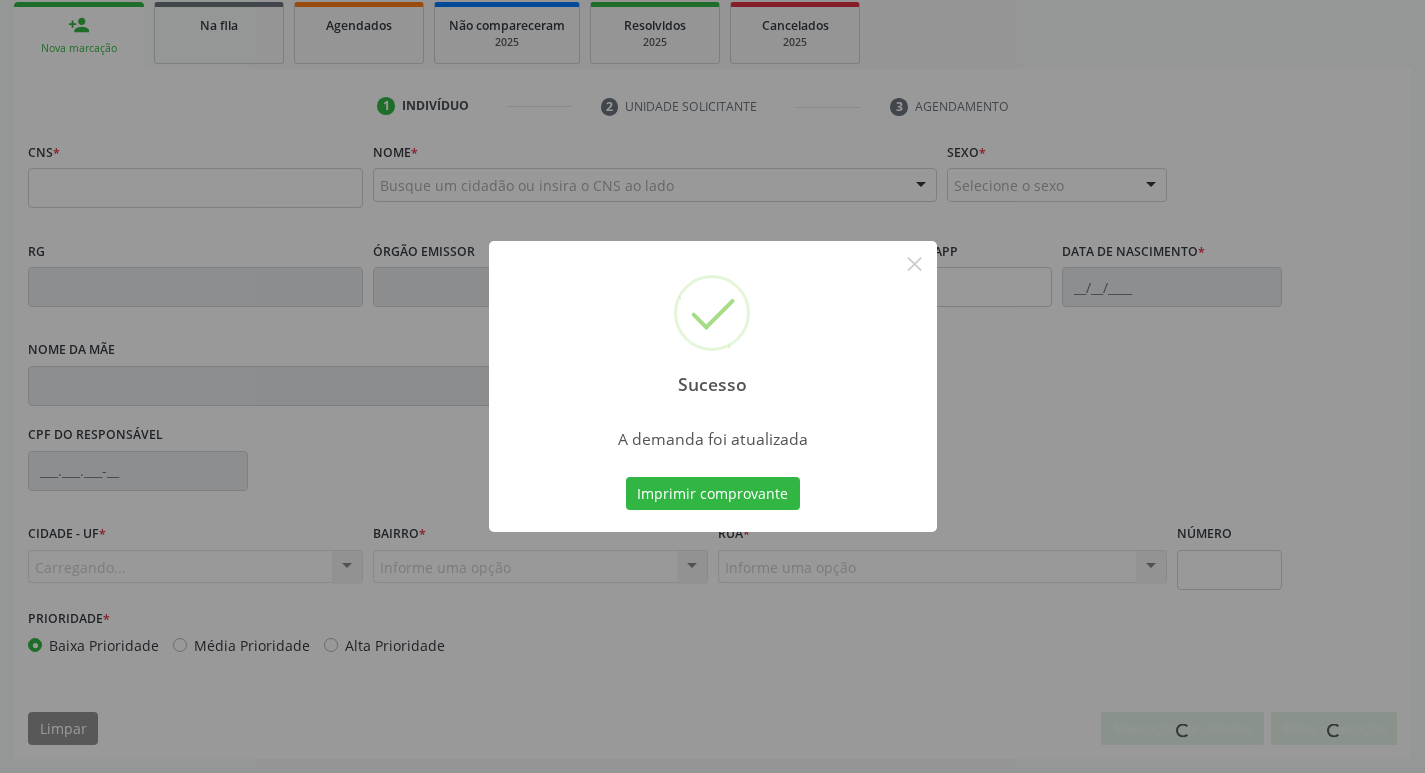scroll, scrollTop: 297, scrollLeft: 0, axis: vertical 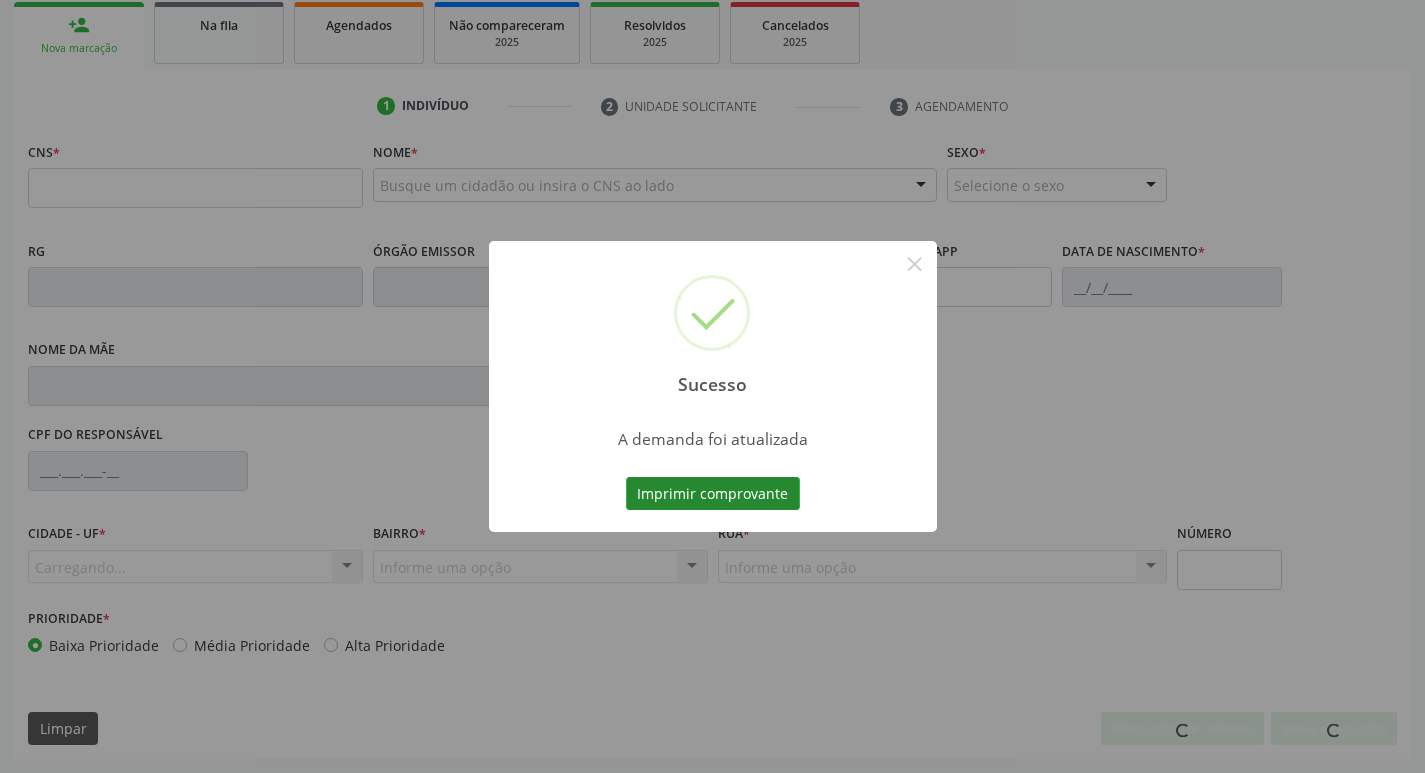 click on "Imprimir comprovante" at bounding box center (713, 494) 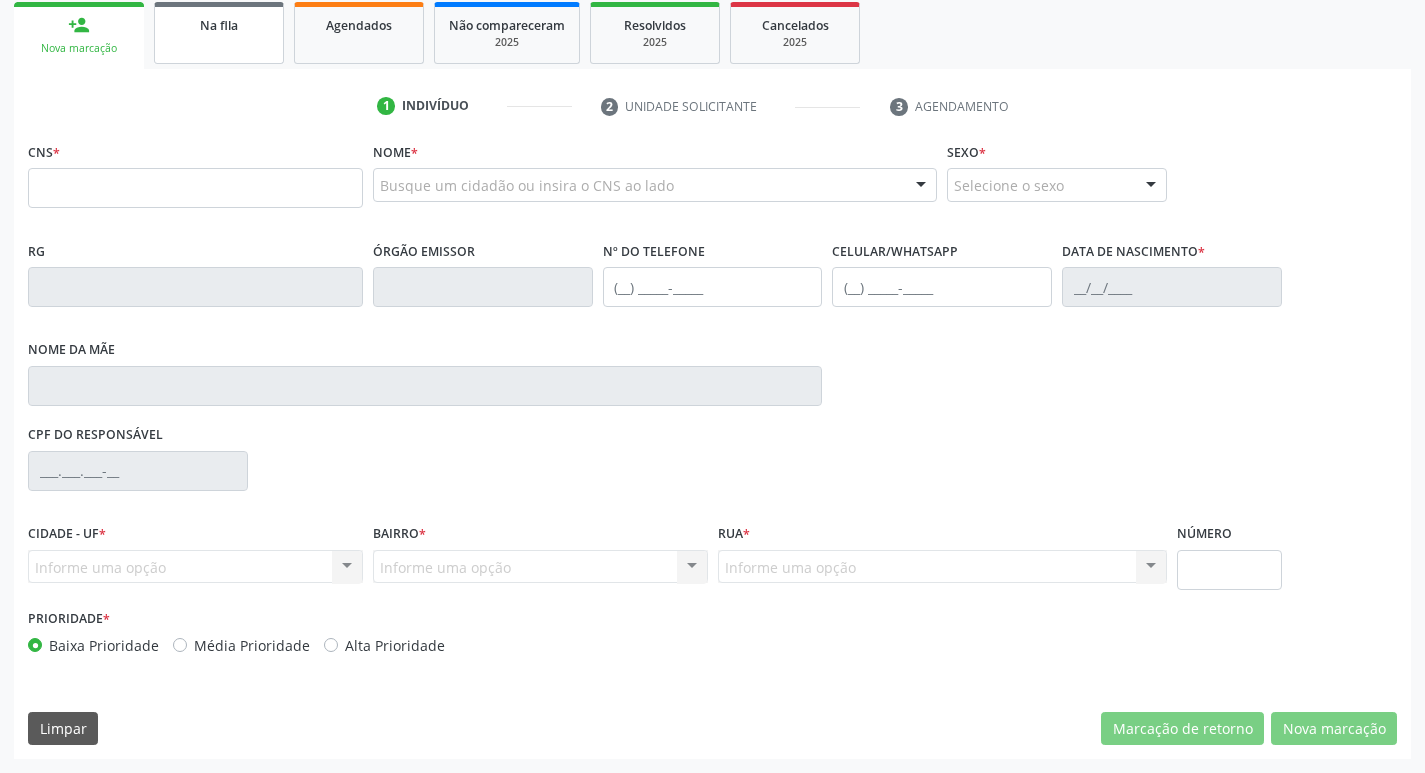 click on "Na fila" at bounding box center [219, 33] 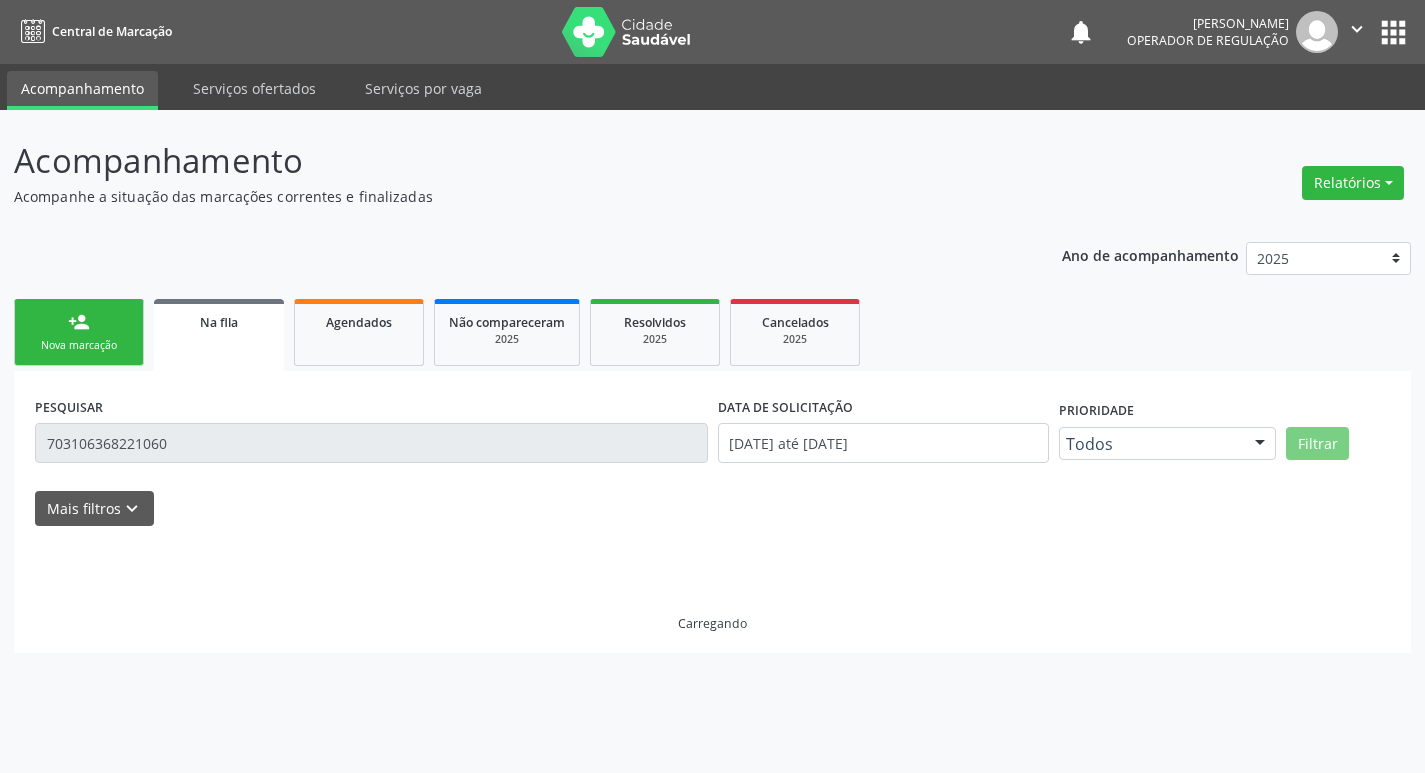 scroll, scrollTop: 0, scrollLeft: 0, axis: both 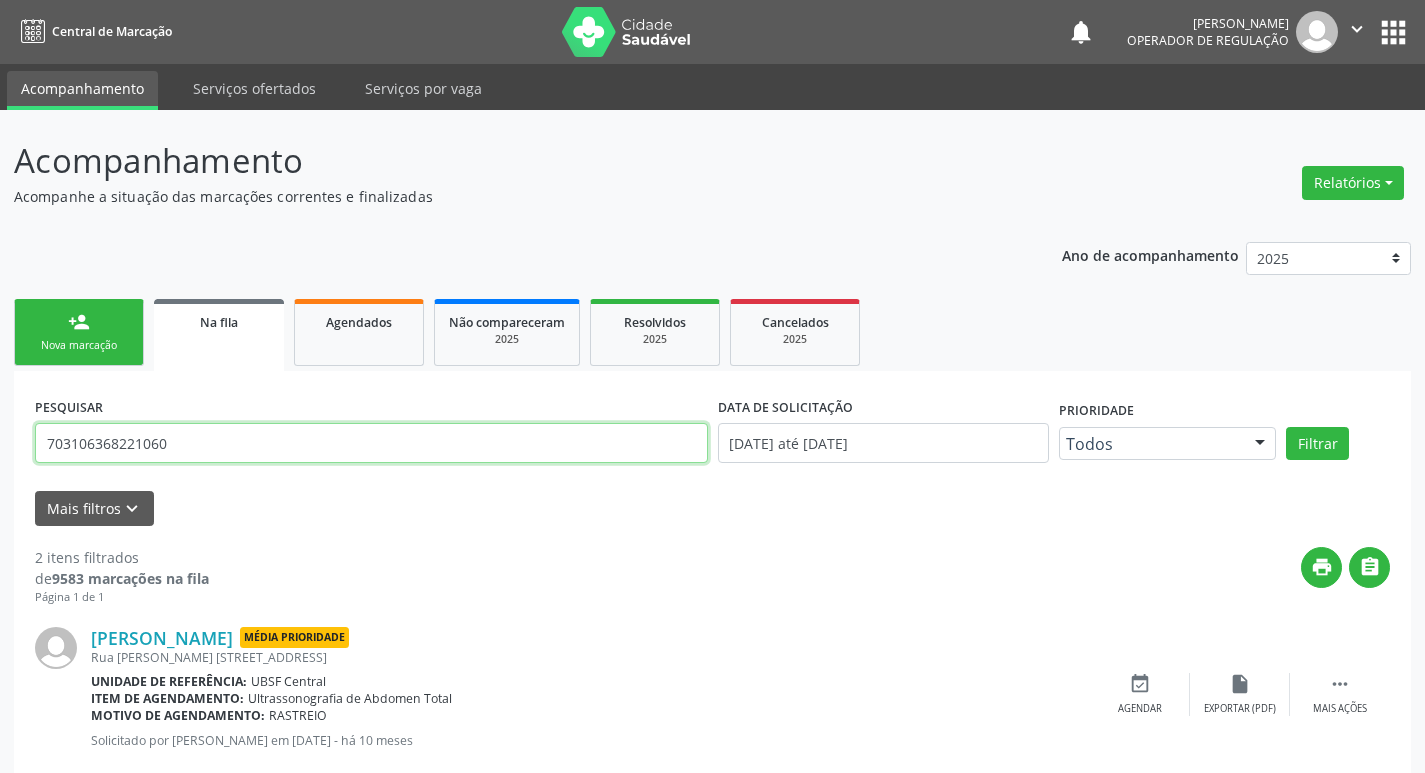 click on "703106368221060" at bounding box center [371, 443] 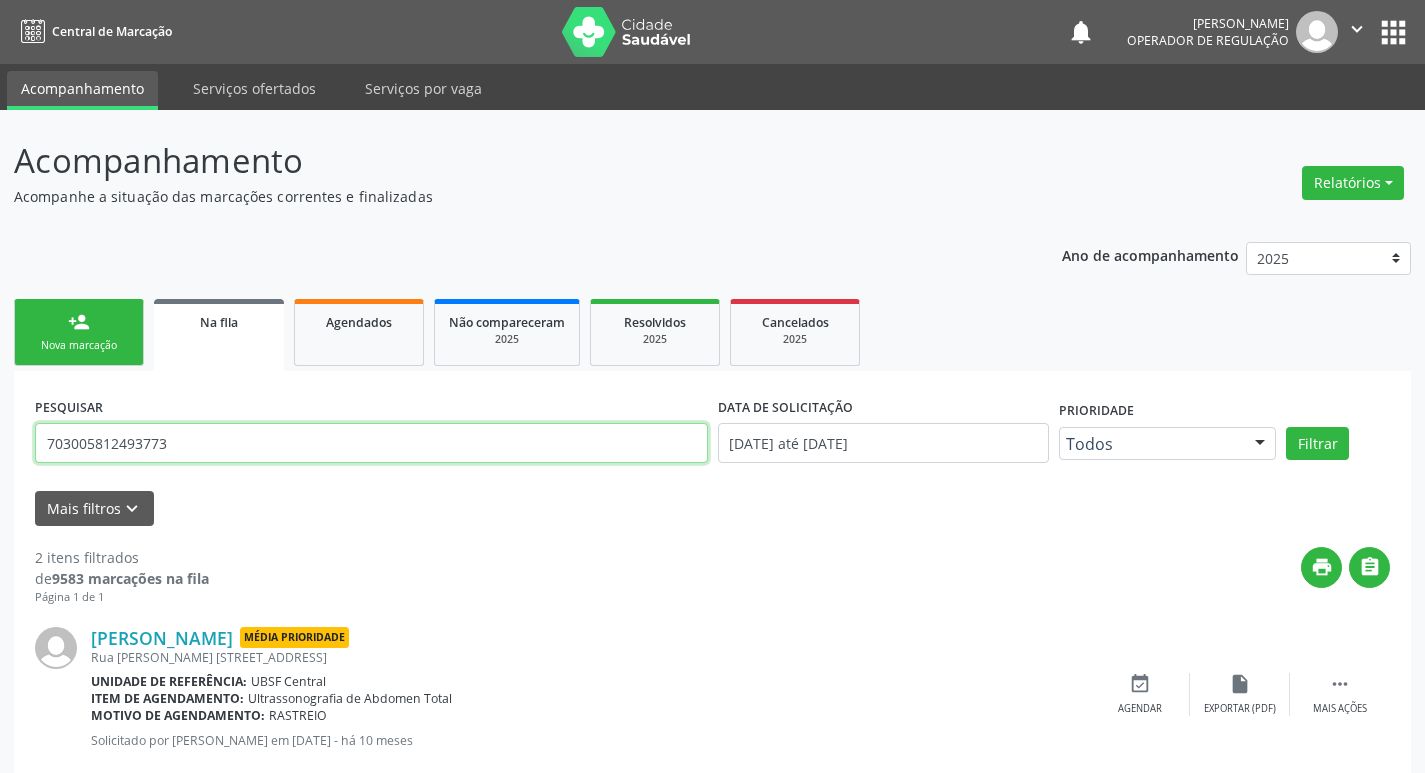 type on "703005812493773" 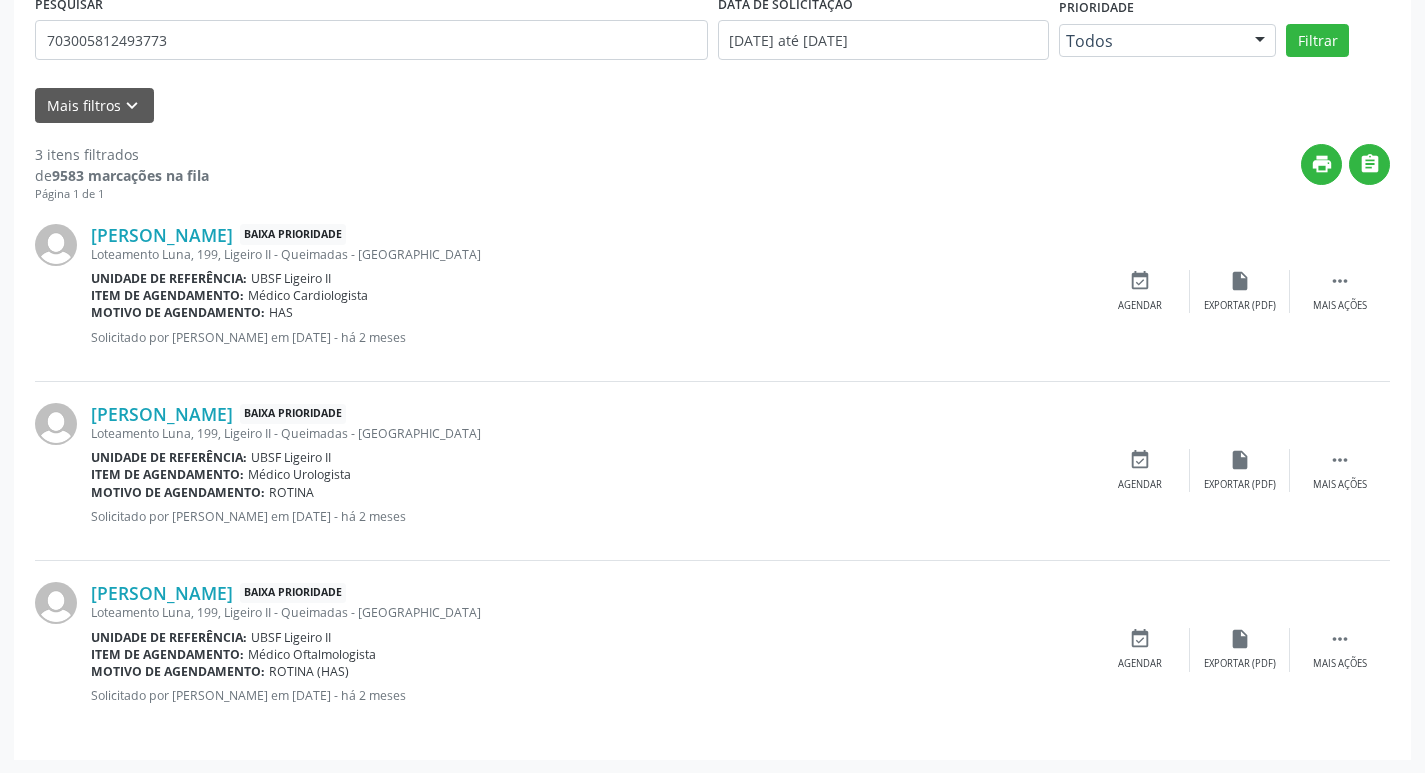 scroll, scrollTop: 404, scrollLeft: 0, axis: vertical 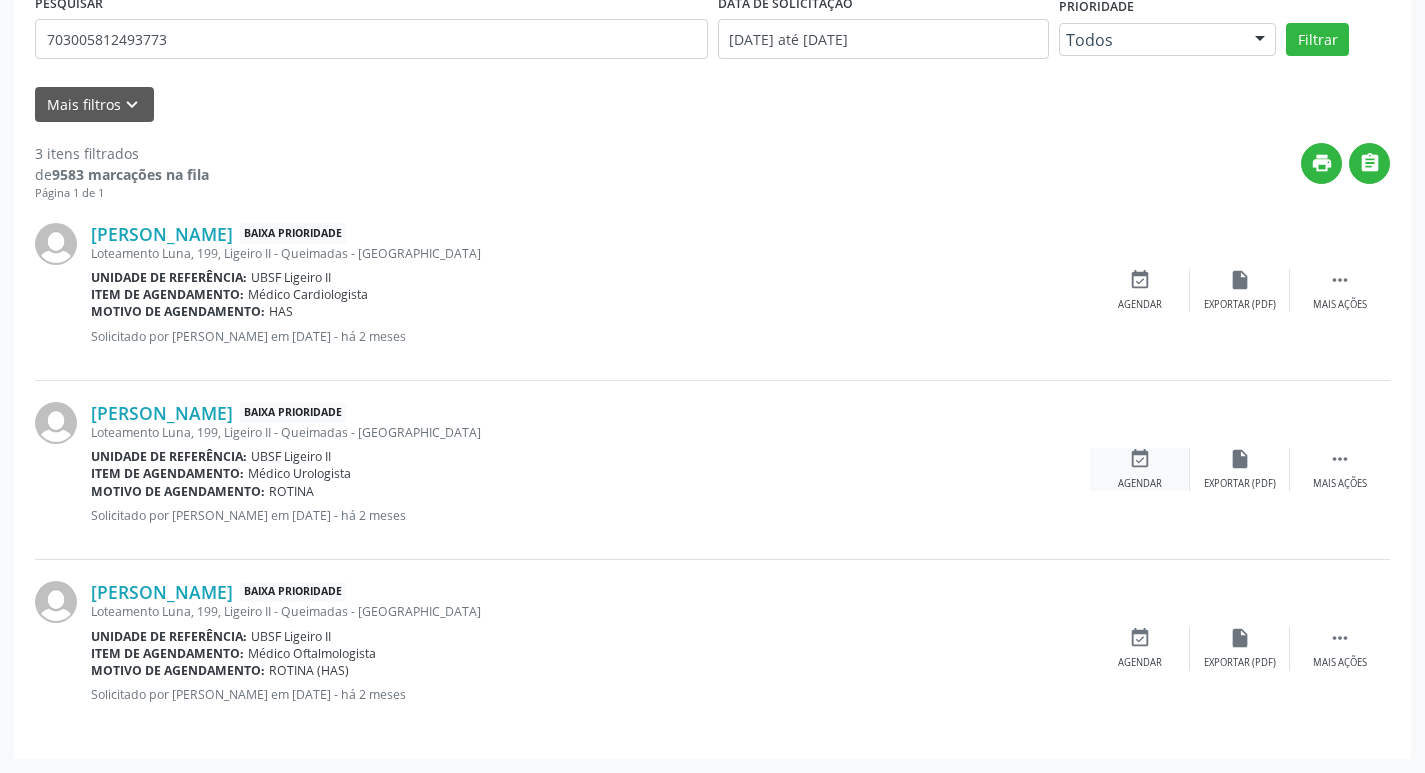 click on "event_available" at bounding box center (1140, 459) 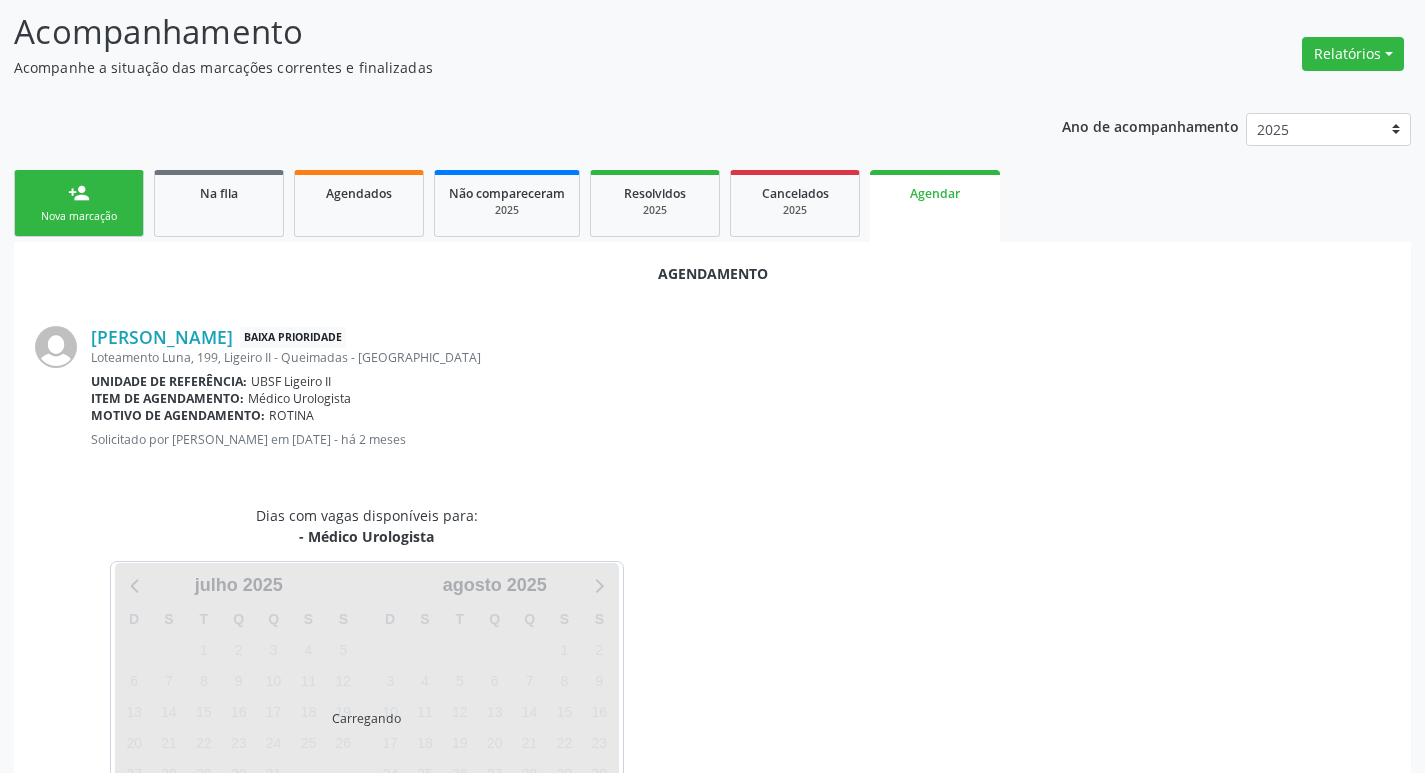 scroll, scrollTop: 221, scrollLeft: 0, axis: vertical 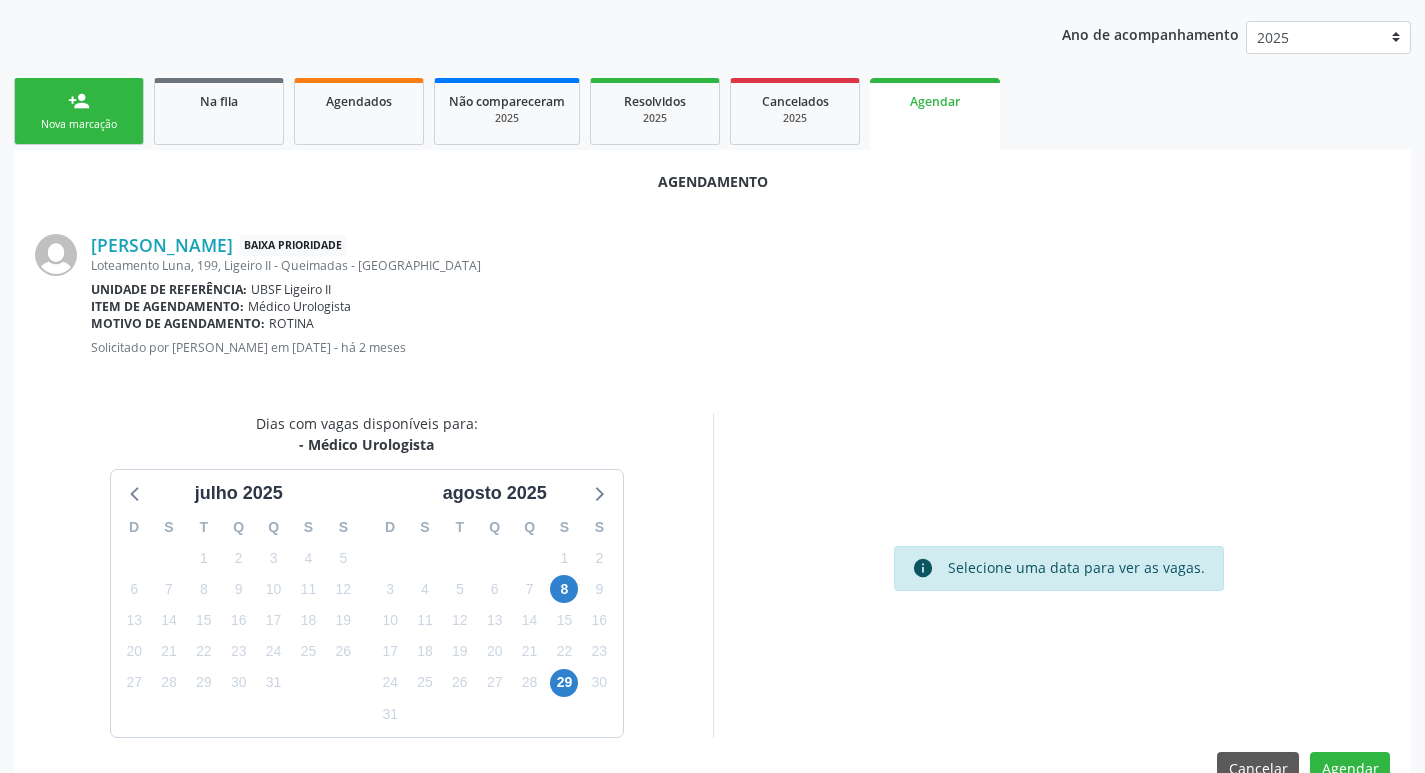click on "7" at bounding box center [529, 589] 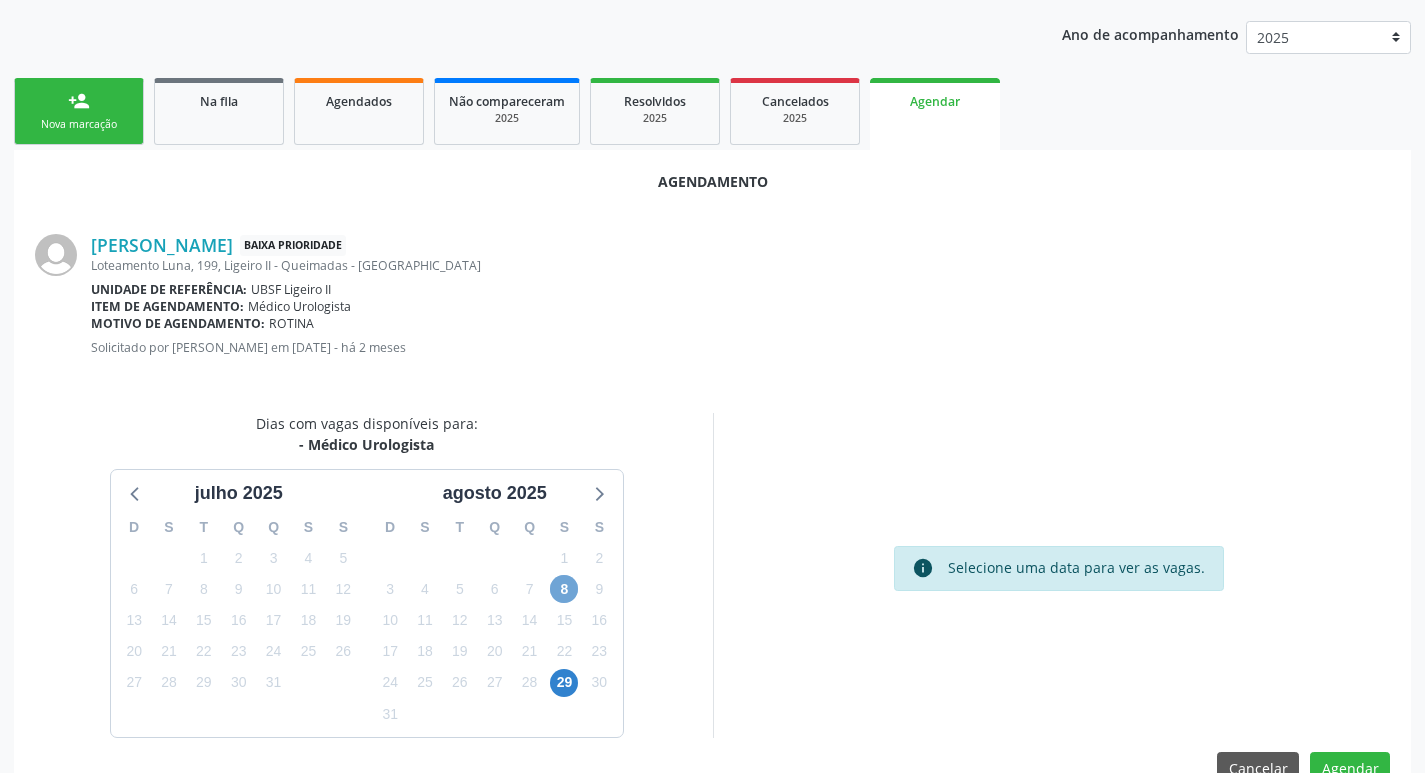 click on "8" at bounding box center (564, 589) 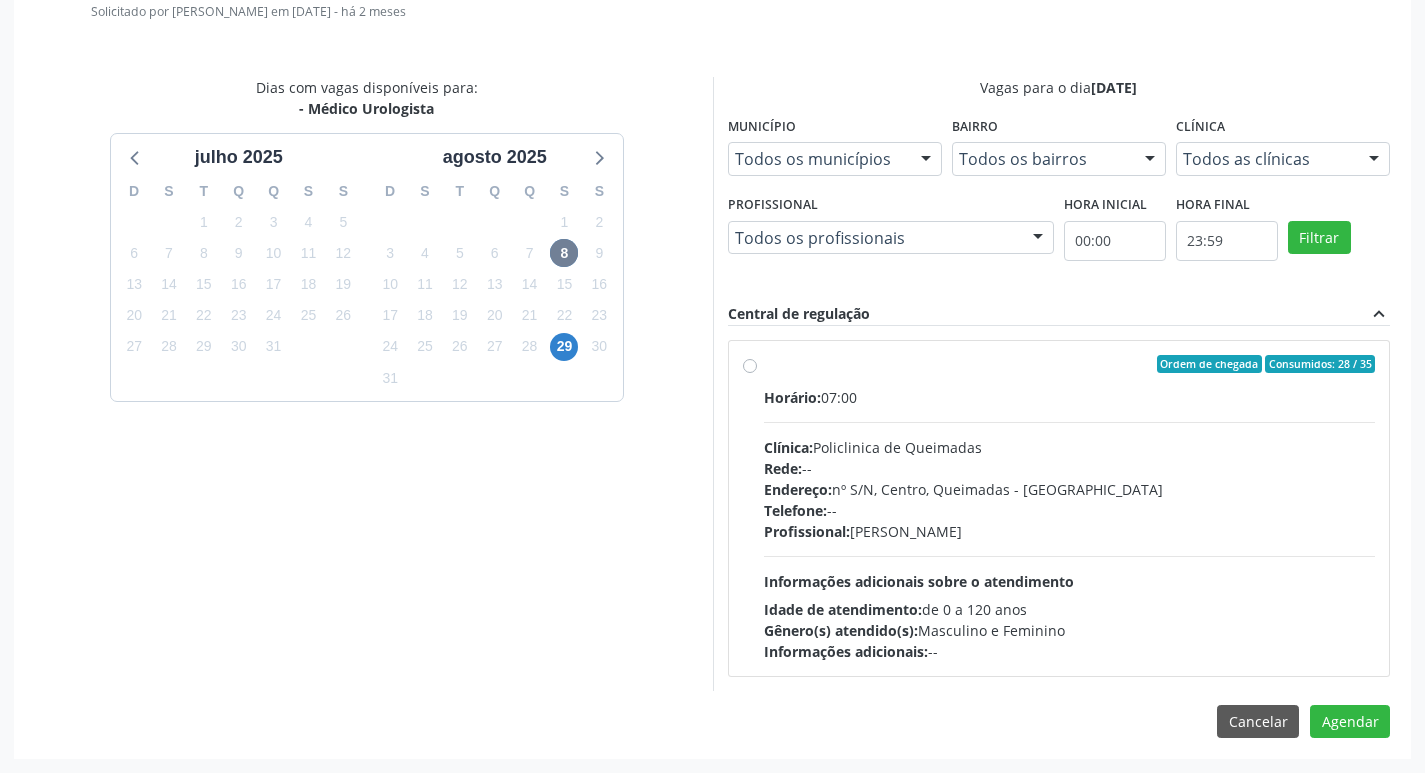 click on "Idade de atendimento:
de 0 a 120 anos" at bounding box center (1070, 609) 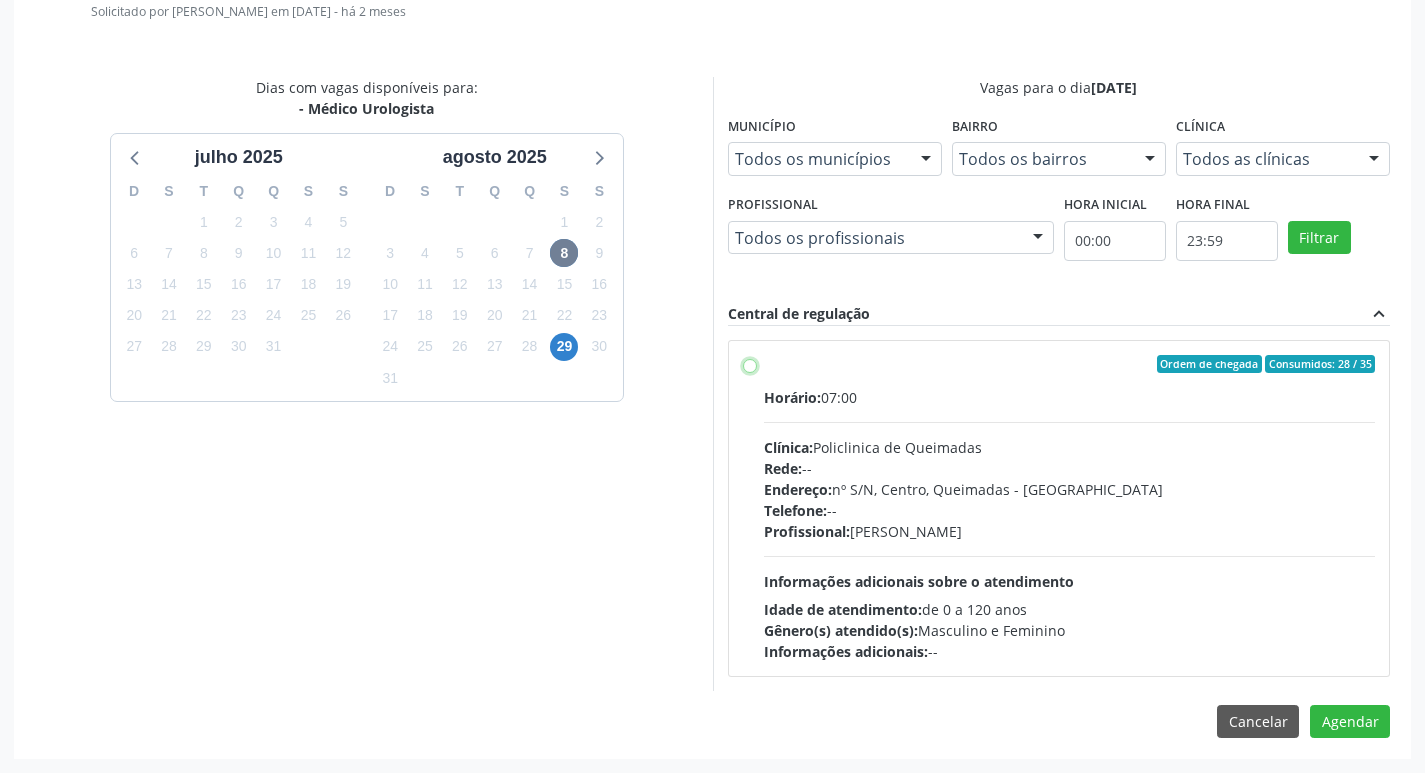 click on "Ordem de chegada
Consumidos: 28 / 35
Horário:   07:00
Clínica:  Policlinica de Queimadas
Rede:
--
Endereço:   nº S/N, Centro, Queimadas - PB
Telefone:   --
Profissional:
Ivanclecio de Souza Rodrigues
Informações adicionais sobre o atendimento
Idade de atendimento:
de 0 a 120 anos
Gênero(s) atendido(s):
Masculino e Feminino
Informações adicionais:
--" at bounding box center (750, 364) 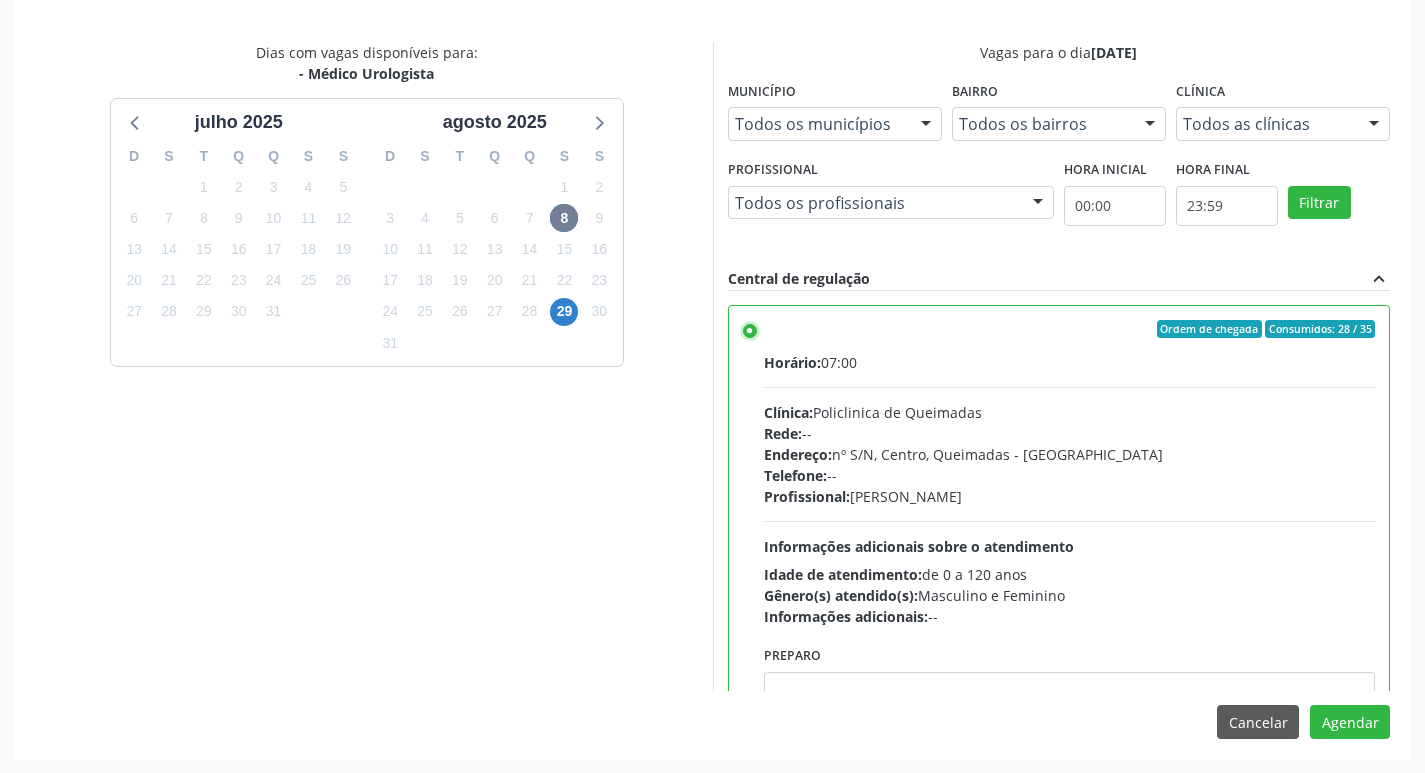 scroll, scrollTop: 593, scrollLeft: 0, axis: vertical 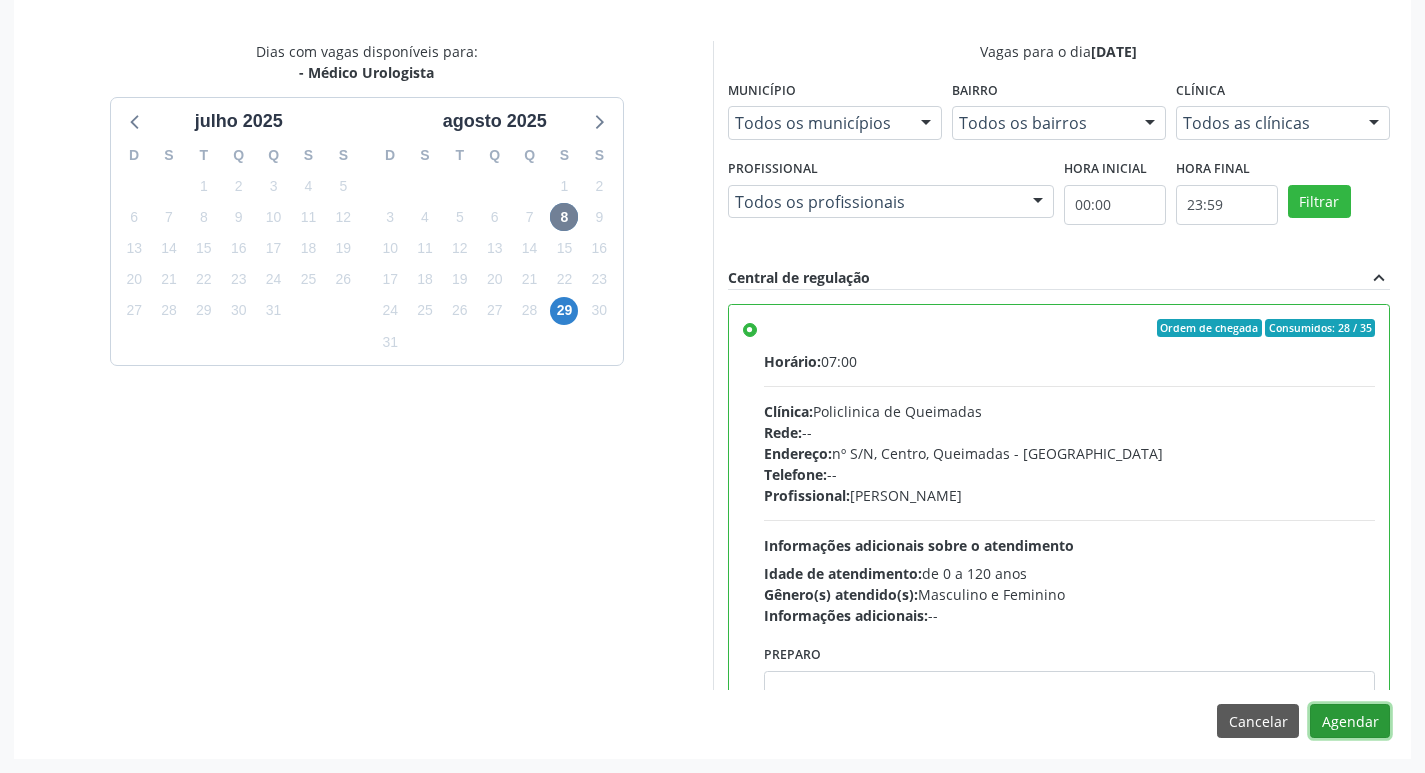 click on "Agendar" at bounding box center [1350, 721] 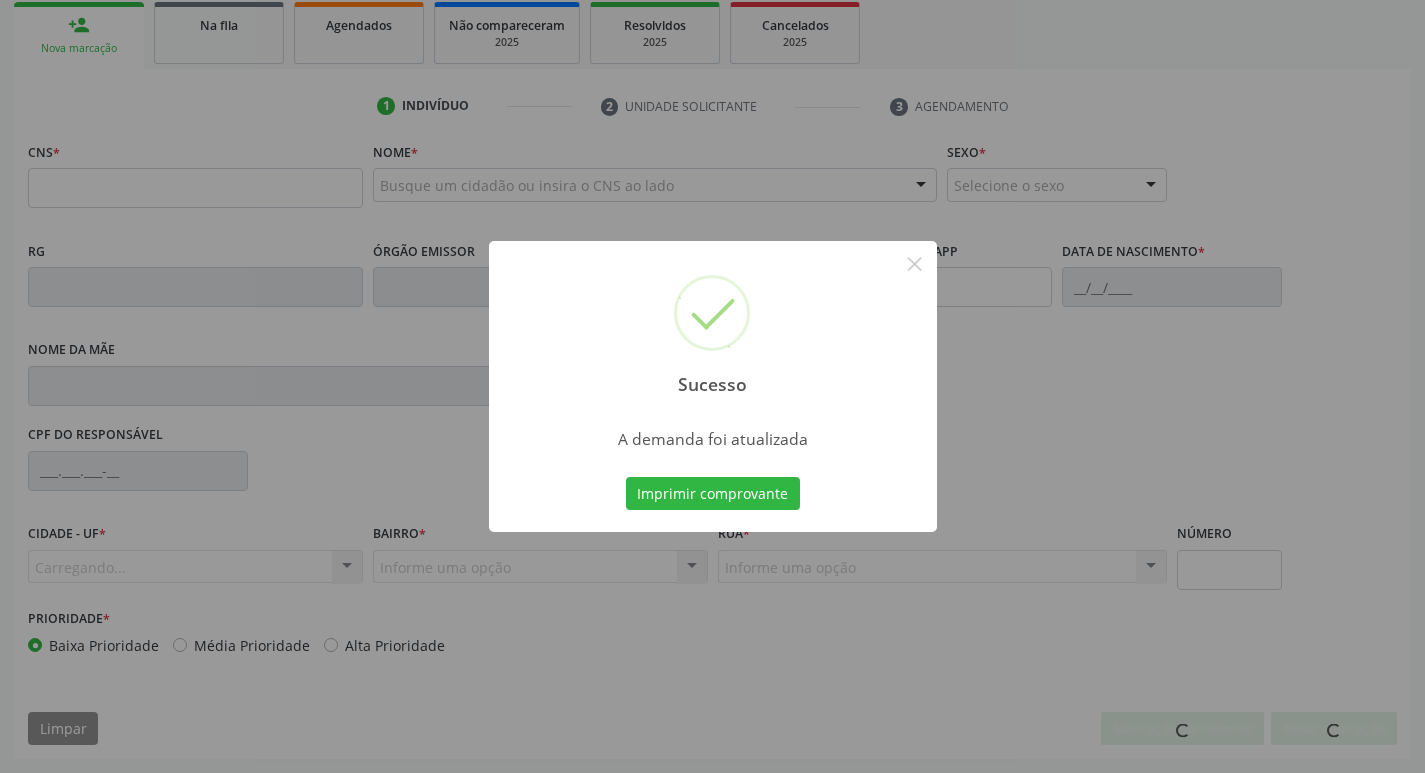 scroll, scrollTop: 297, scrollLeft: 0, axis: vertical 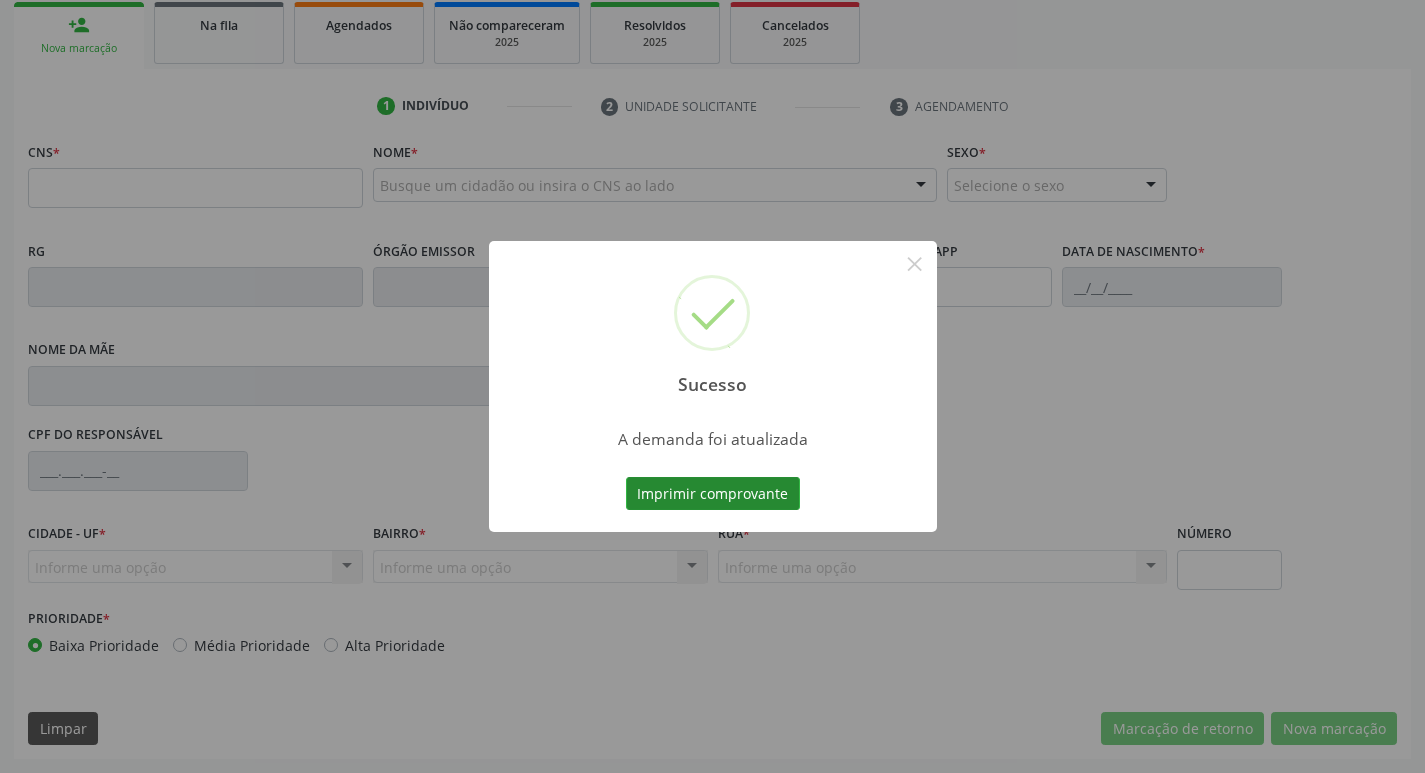 click on "Imprimir comprovante" at bounding box center [713, 494] 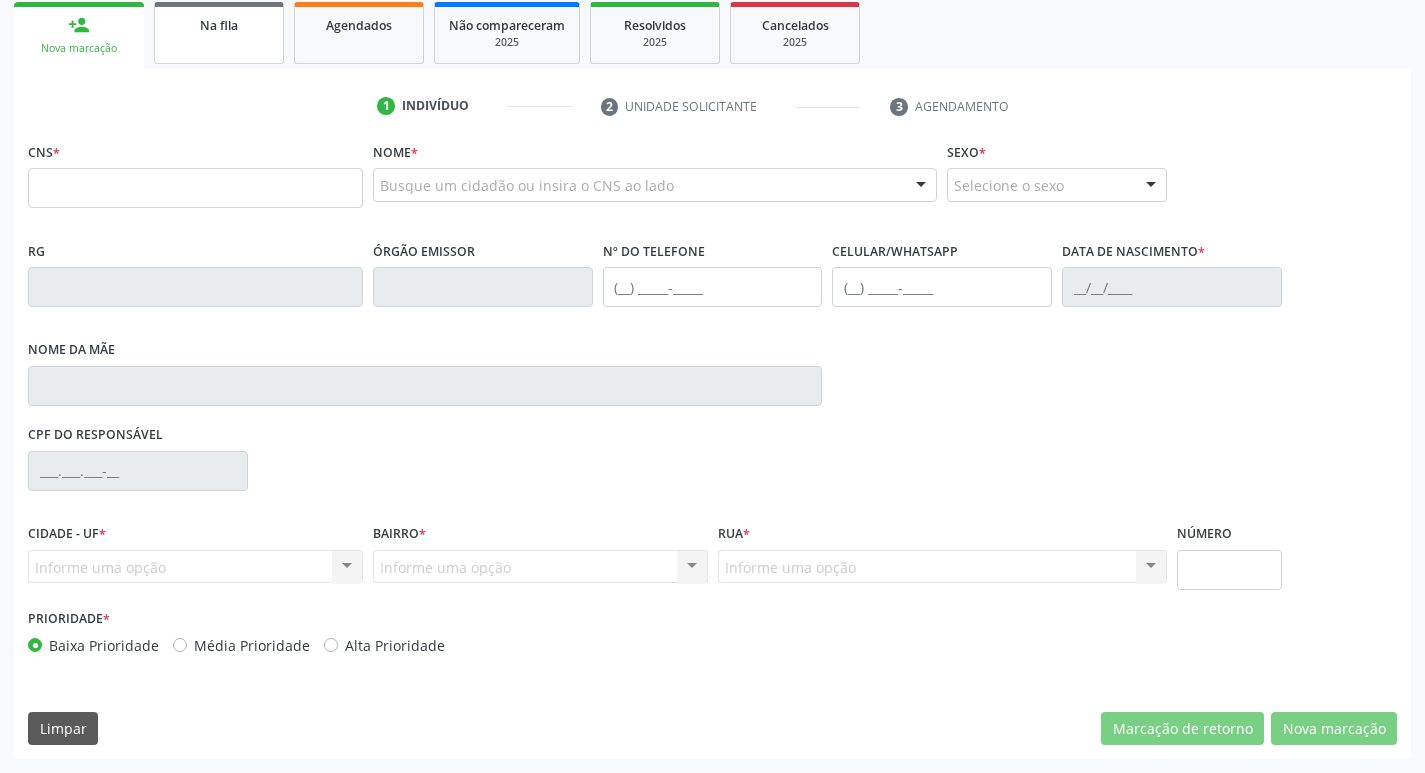 click on "Na fila" at bounding box center (219, 33) 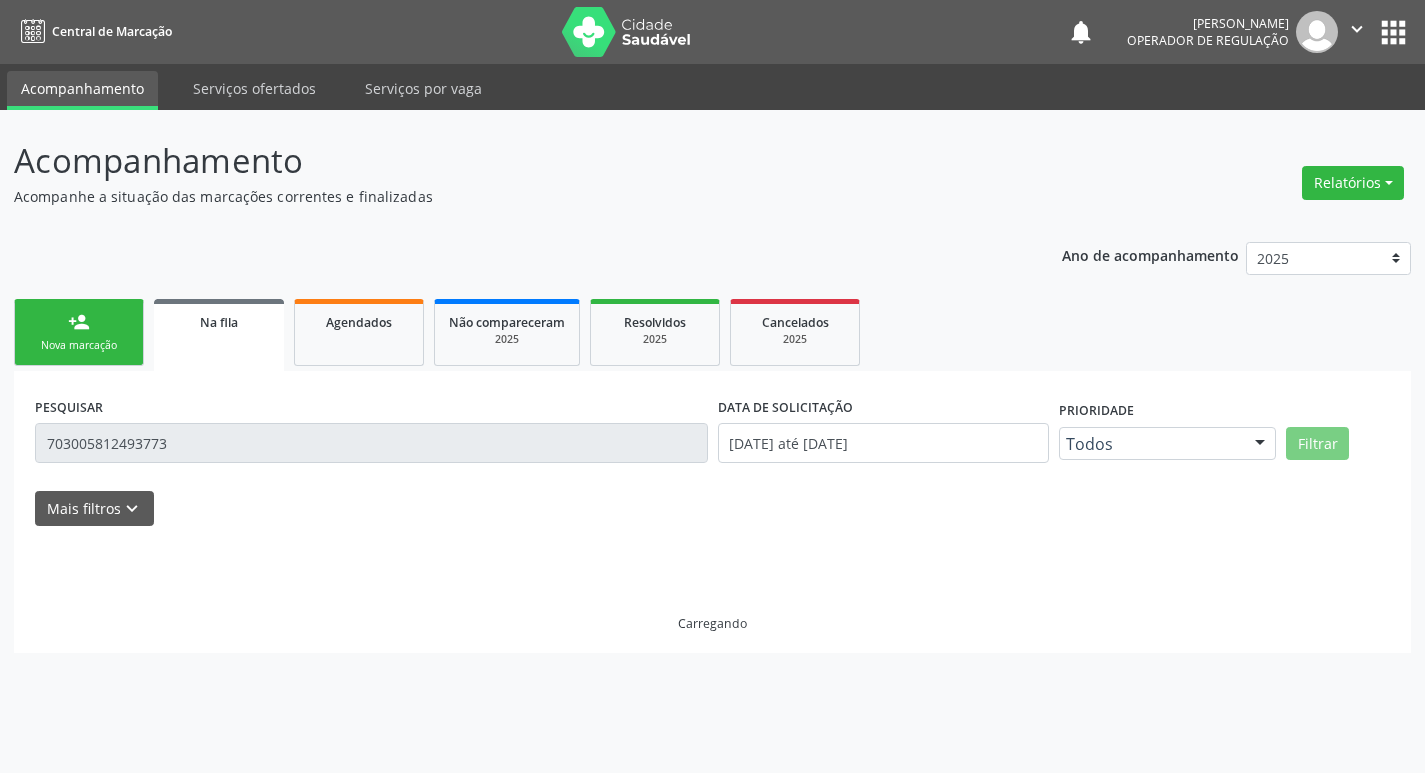 scroll, scrollTop: 0, scrollLeft: 0, axis: both 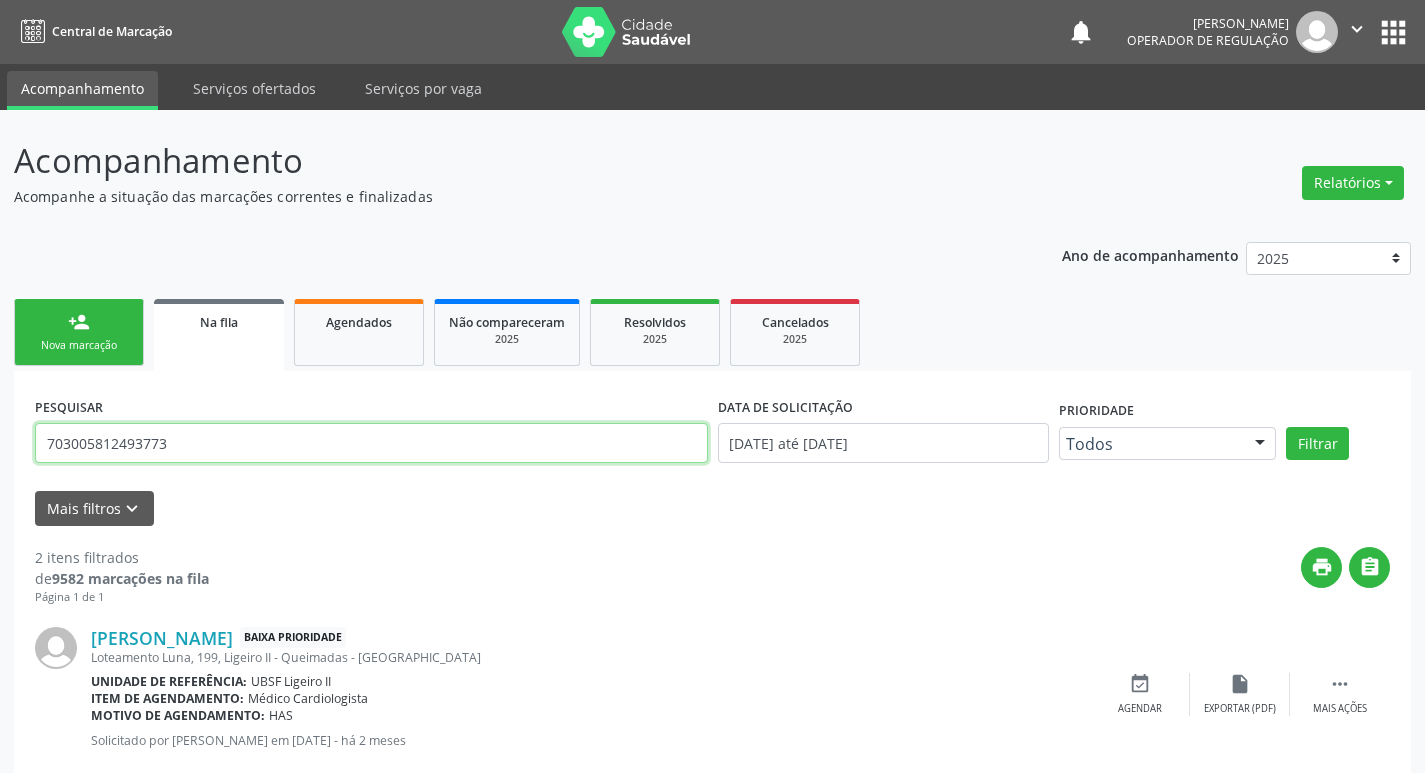 click on "703005812493773" at bounding box center [371, 443] 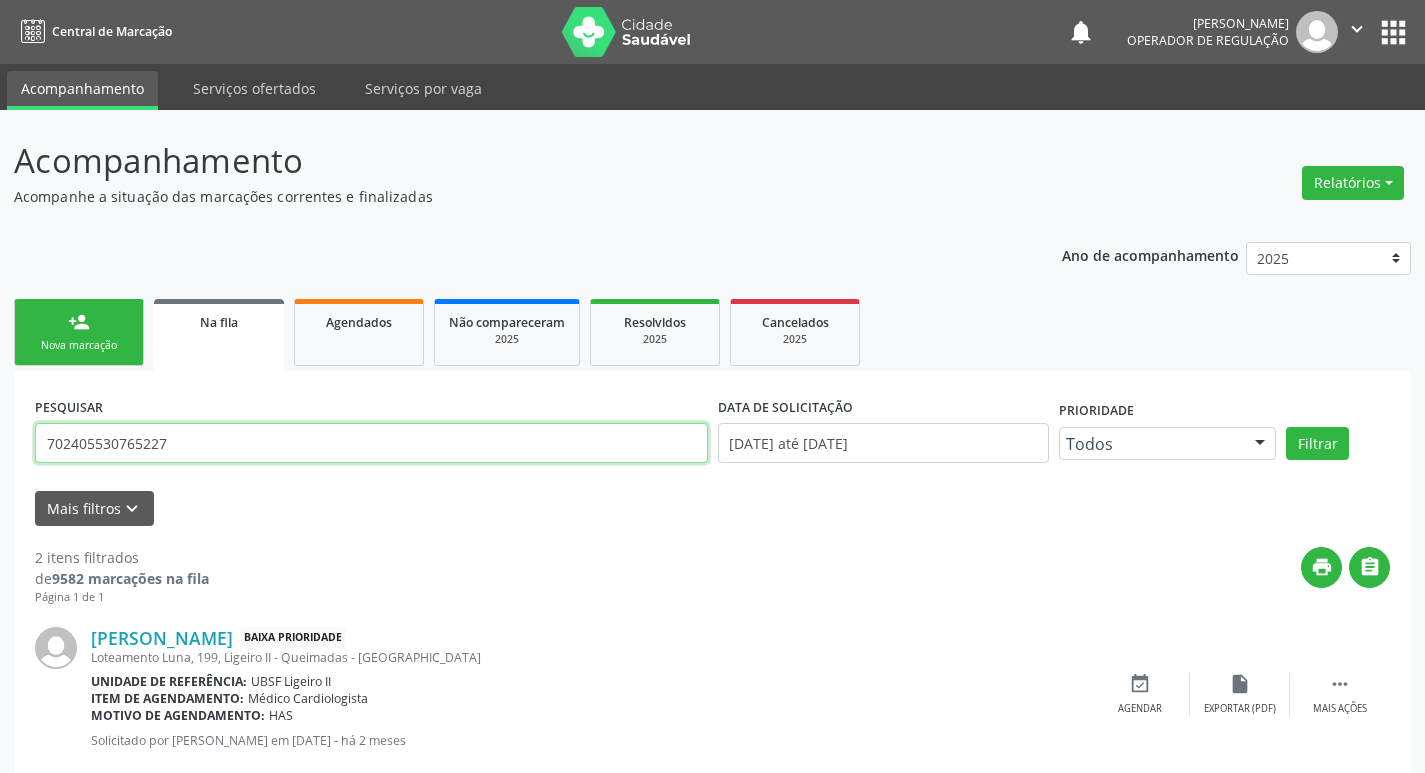 type on "702405530765227" 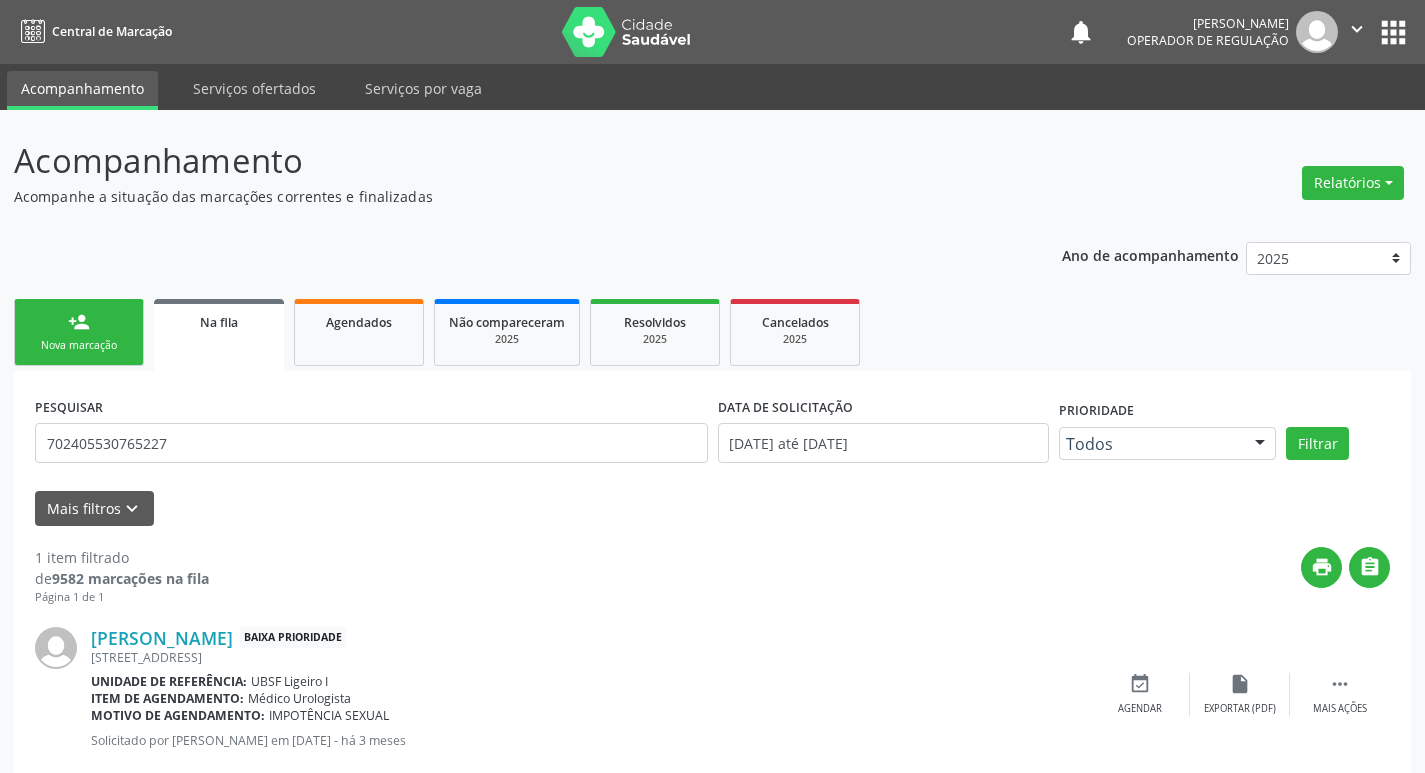 scroll, scrollTop: 46, scrollLeft: 0, axis: vertical 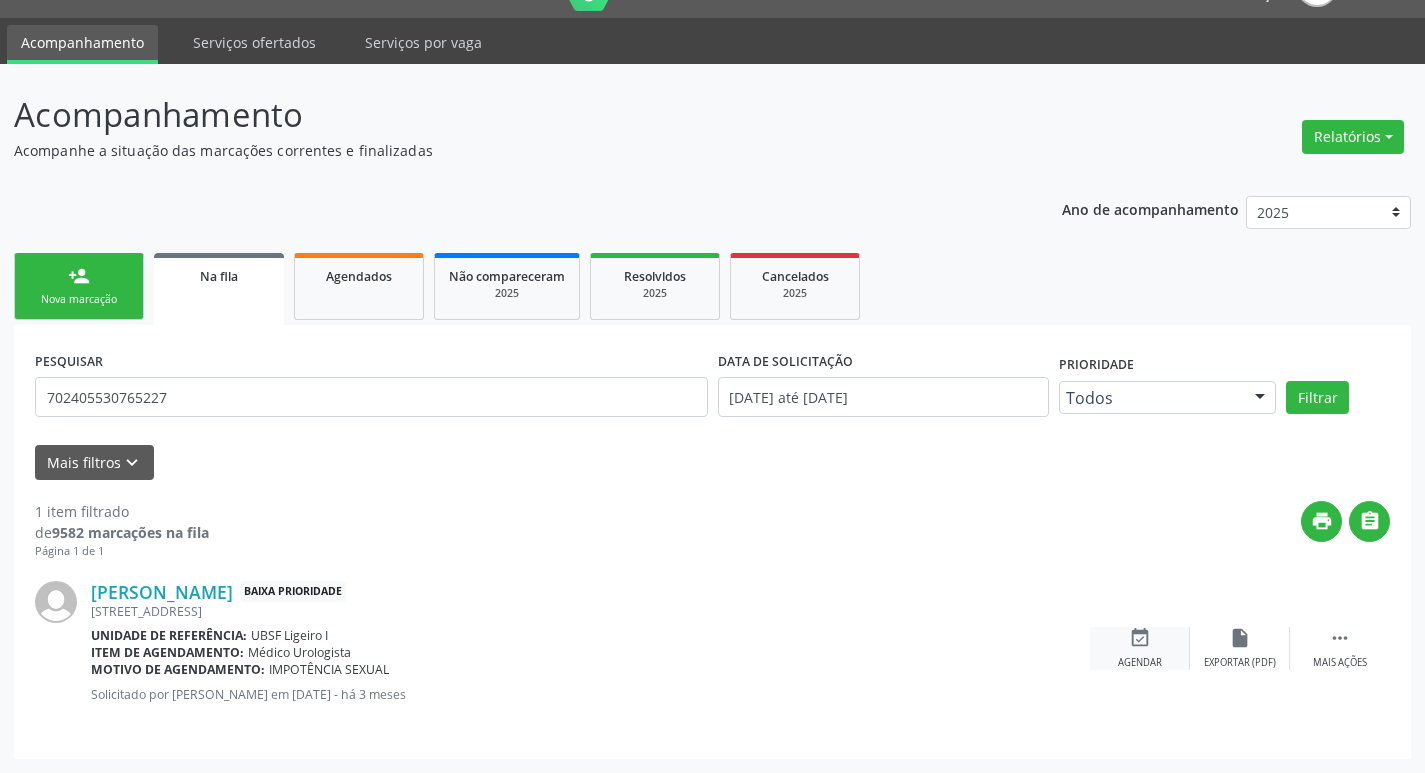 click on "event_available" at bounding box center [1140, 638] 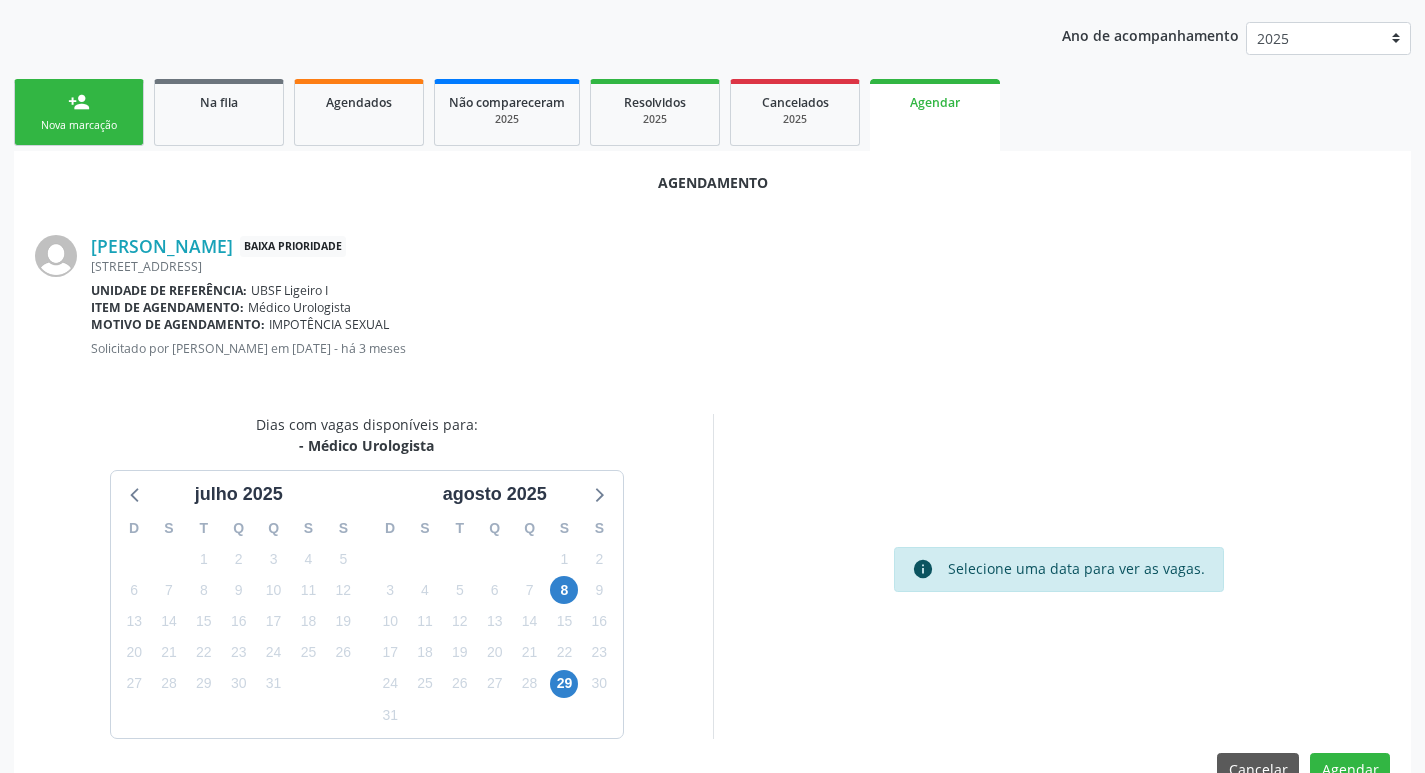 scroll, scrollTop: 221, scrollLeft: 0, axis: vertical 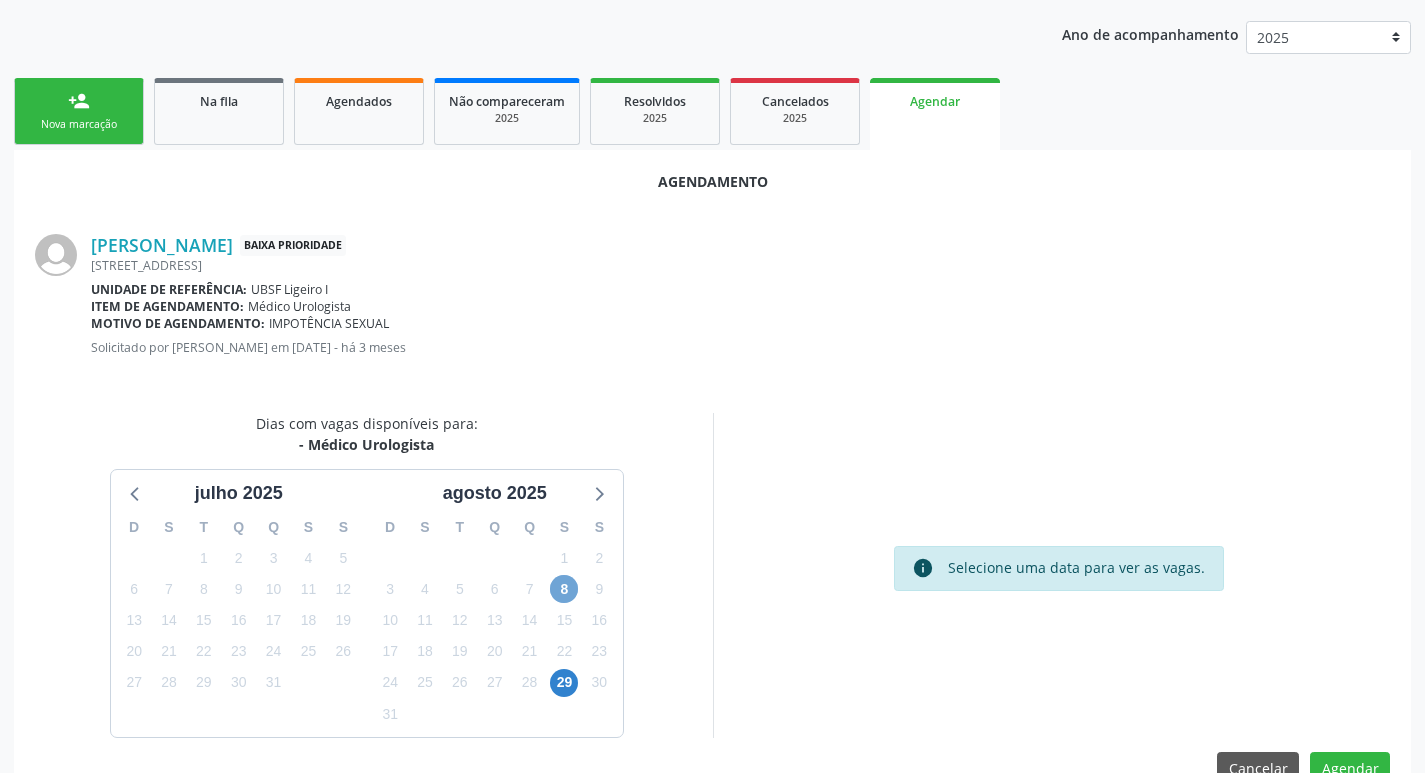 click on "8" at bounding box center [564, 589] 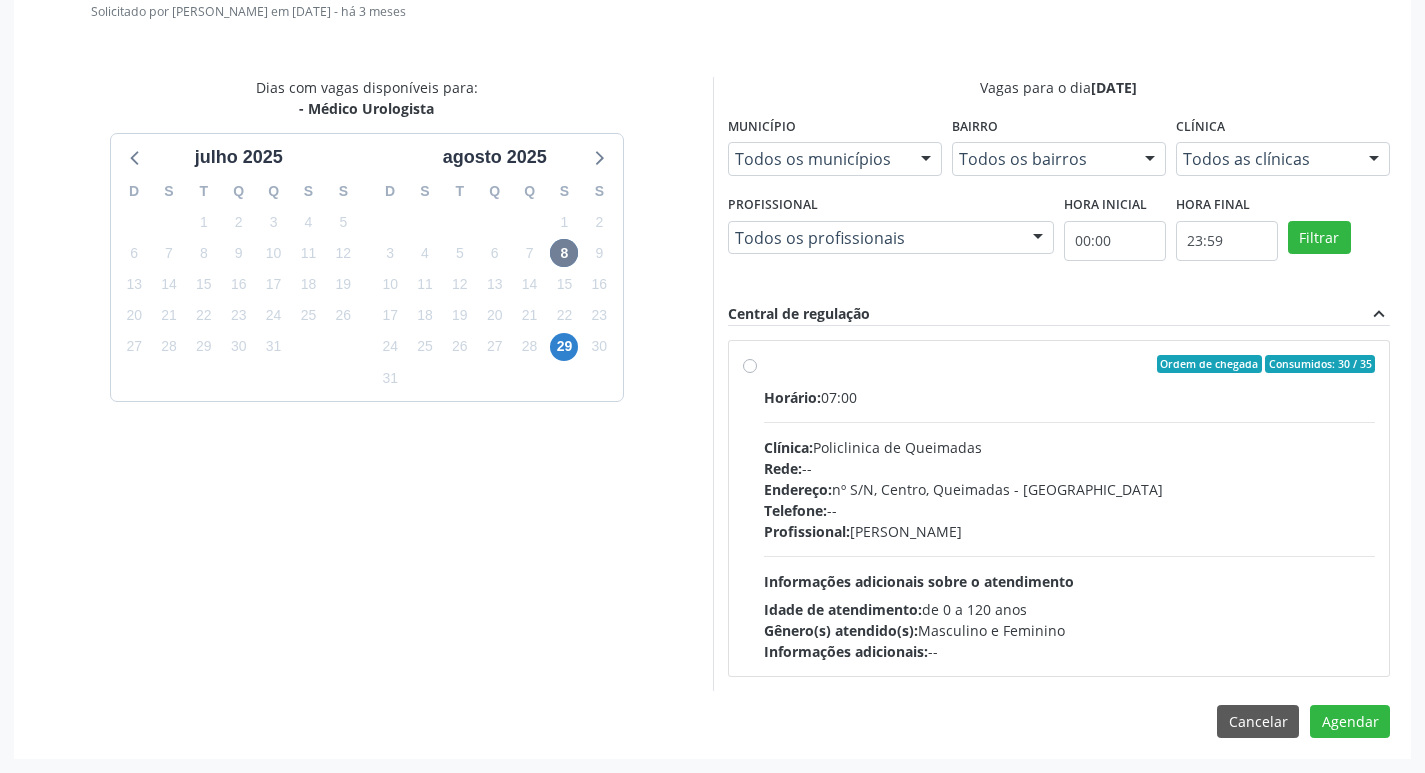 click on "Vagas para o dia
08/08/2025
Município
Todos os municípios         Todos os municípios   Queimadas - PB
Nenhum resultado encontrado para: "   "
Não há nenhuma opção para ser exibida.
Bairro
Todos os bairros         Todos os bairros   Centro
Nenhum resultado encontrado para: "   "
Não há nenhuma opção para ser exibida.
Clínica
Todos as clínicas         Todos as clínicas   Policlinica de Queimadas
Nenhum resultado encontrado para: "   "
Não há nenhuma opção para ser exibida.
Profissional
Todos os profissionais         Todos os profissionais   Ivanclecio de Souza Rodrigues
Nenhum resultado encontrado para: "   "
Não há nenhuma opção para ser exibida.
Hora inicial
00:00
Hora final
23:59
Filtrar" at bounding box center (1059, 384) 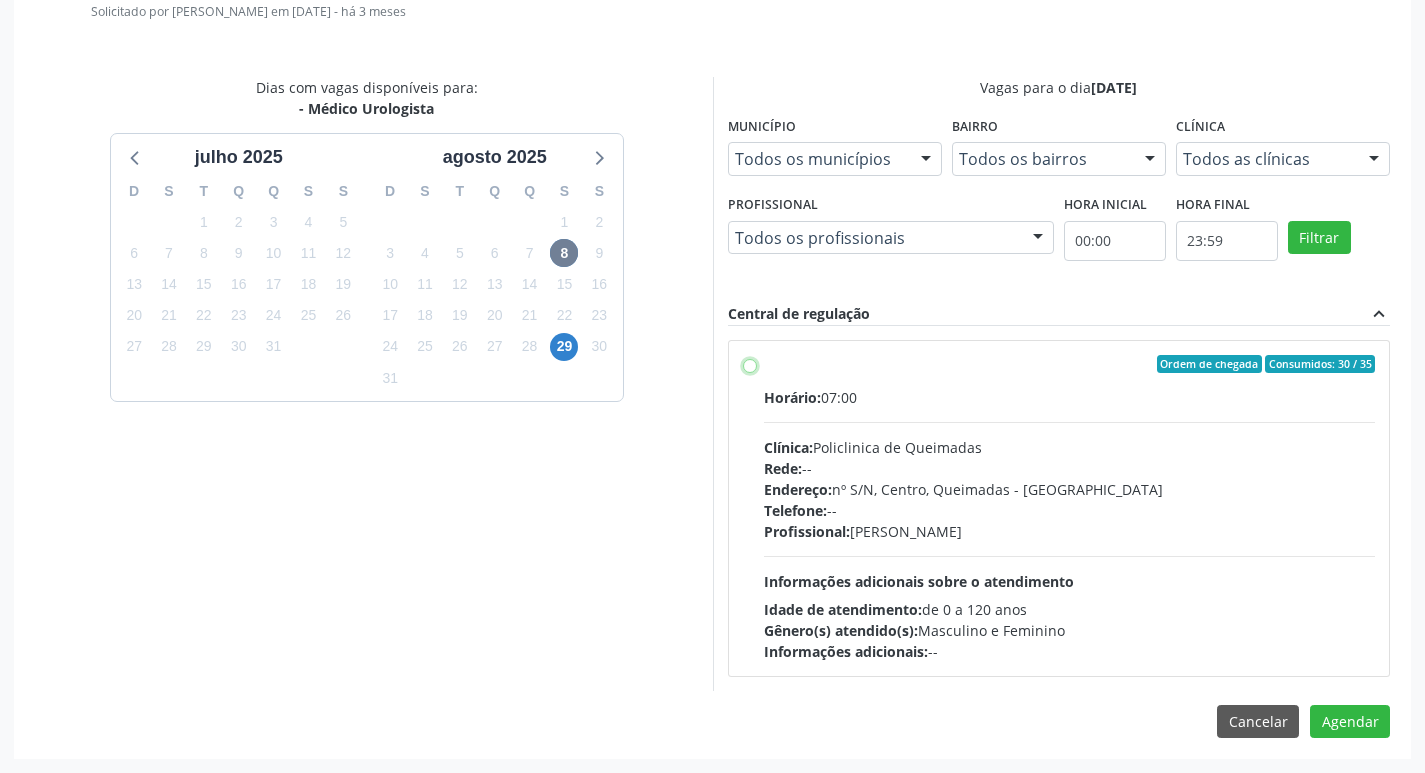 click on "Ordem de chegada
Consumidos: 30 / 35
Horário:   07:00
Clínica:  Policlinica de Queimadas
Rede:
--
Endereço:   nº S/N, Centro, Queimadas - PB
Telefone:   --
Profissional:
Ivanclecio de Souza Rodrigues
Informações adicionais sobre o atendimento
Idade de atendimento:
de 0 a 120 anos
Gênero(s) atendido(s):
Masculino e Feminino
Informações adicionais:
--" at bounding box center (750, 364) 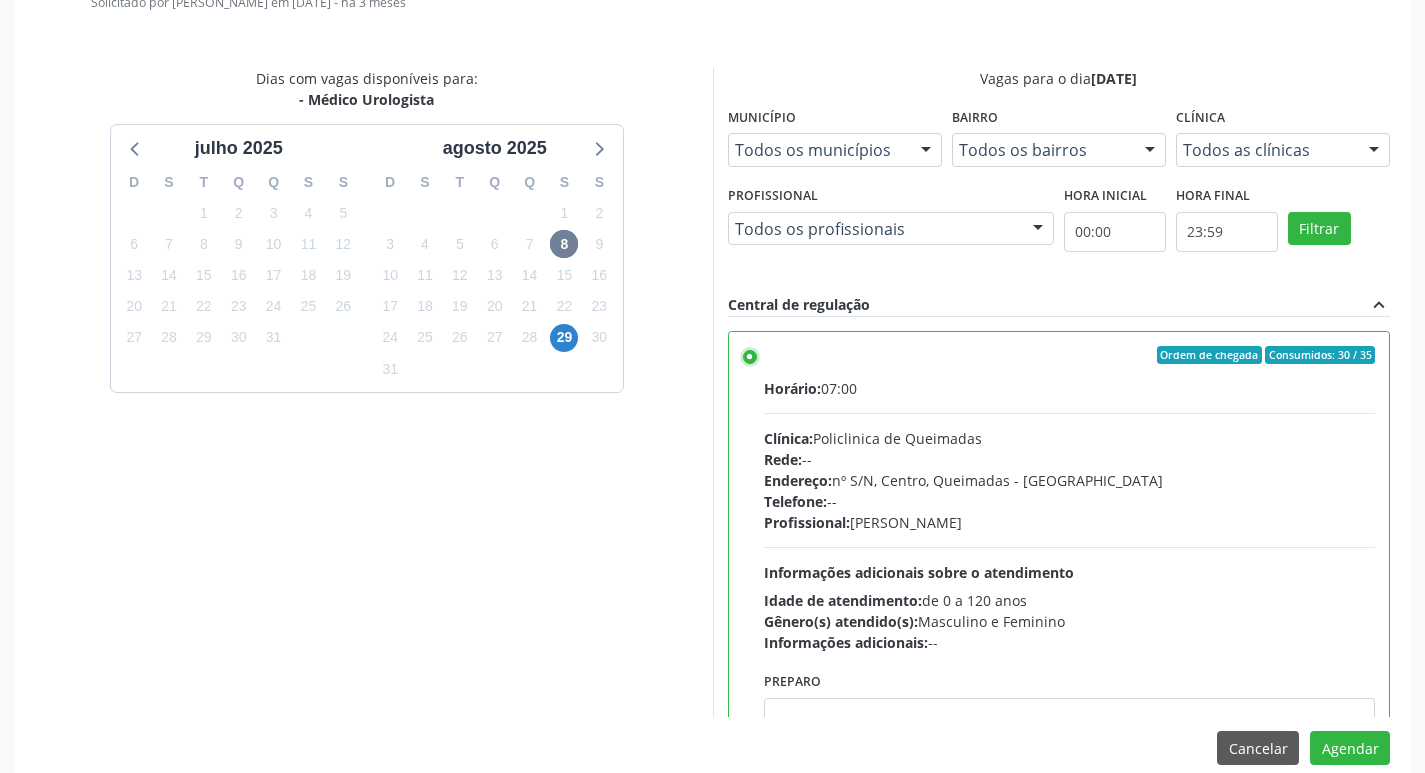 scroll, scrollTop: 593, scrollLeft: 0, axis: vertical 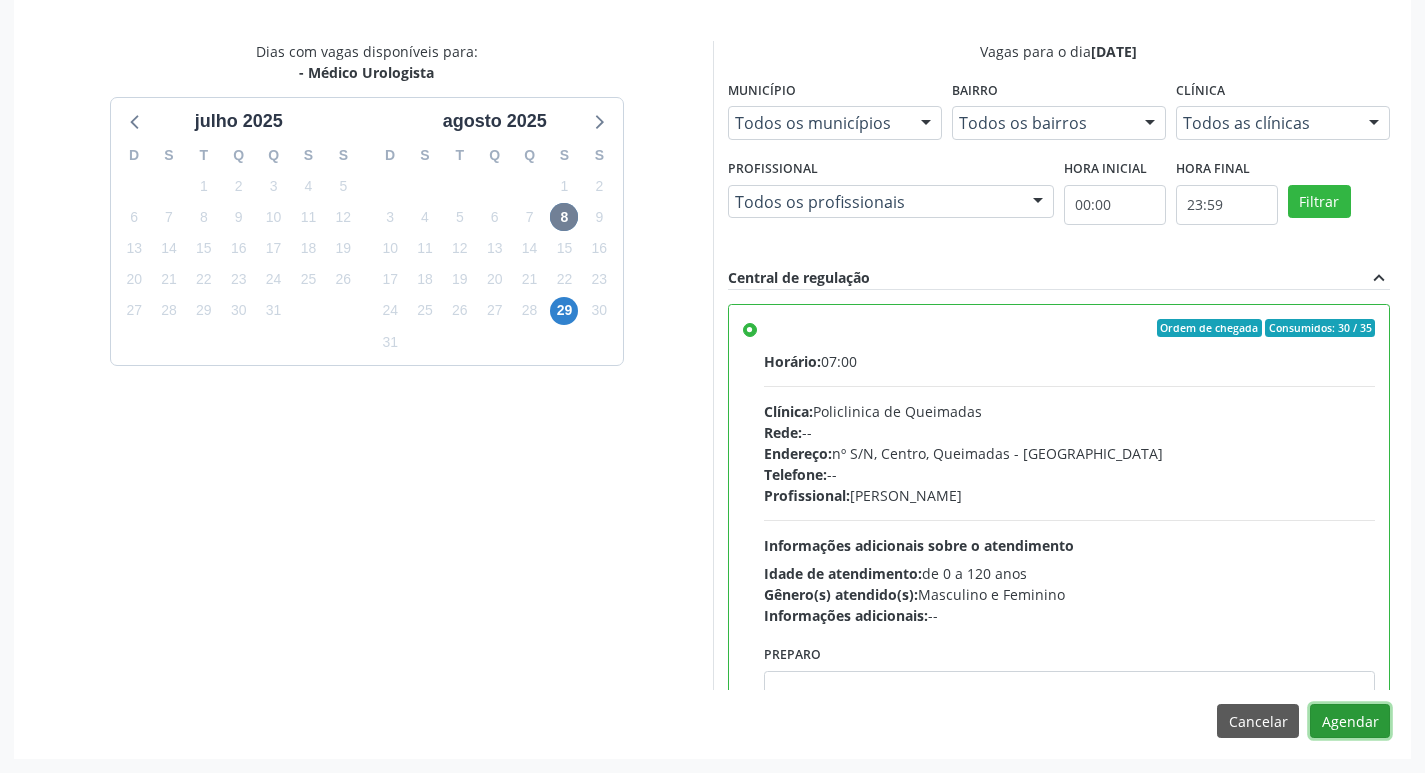 click on "Agendar" at bounding box center (1350, 721) 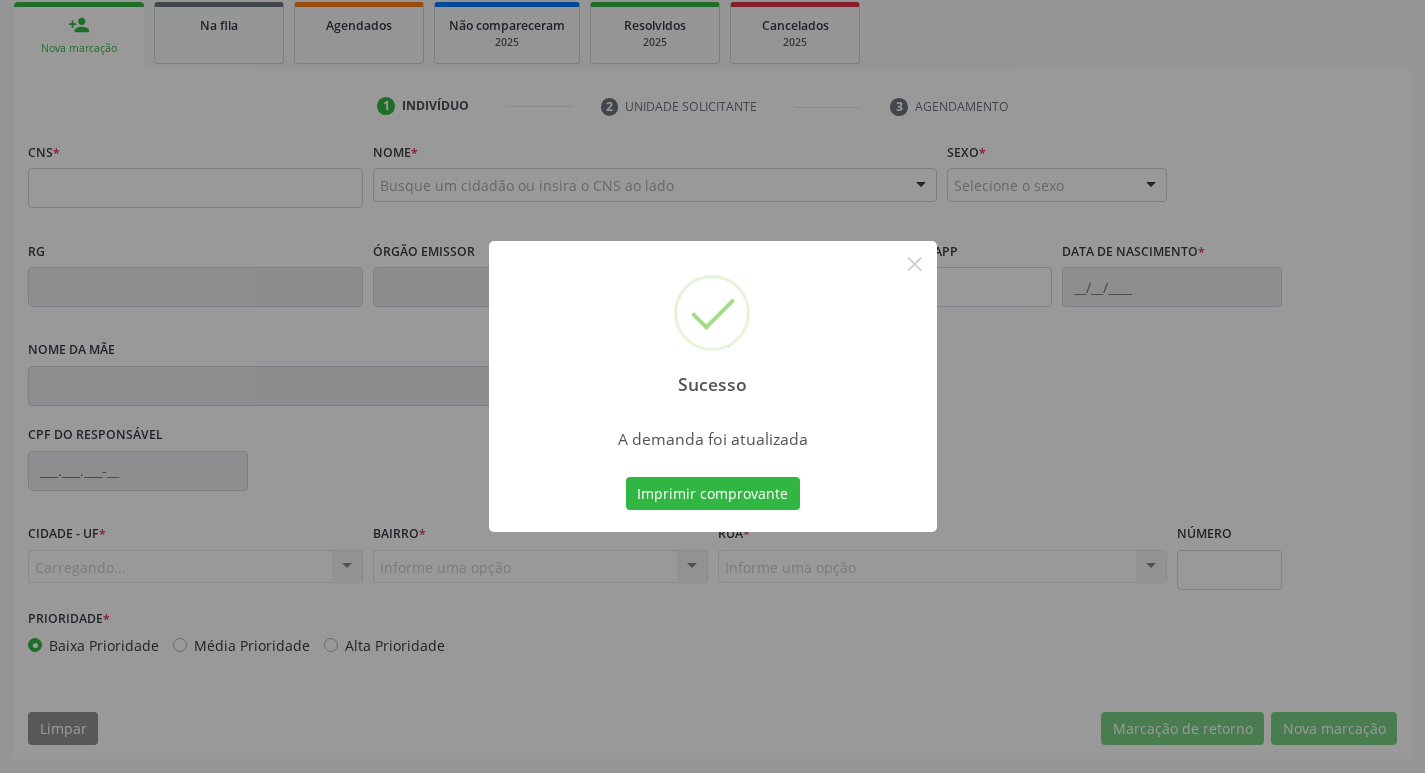 scroll, scrollTop: 297, scrollLeft: 0, axis: vertical 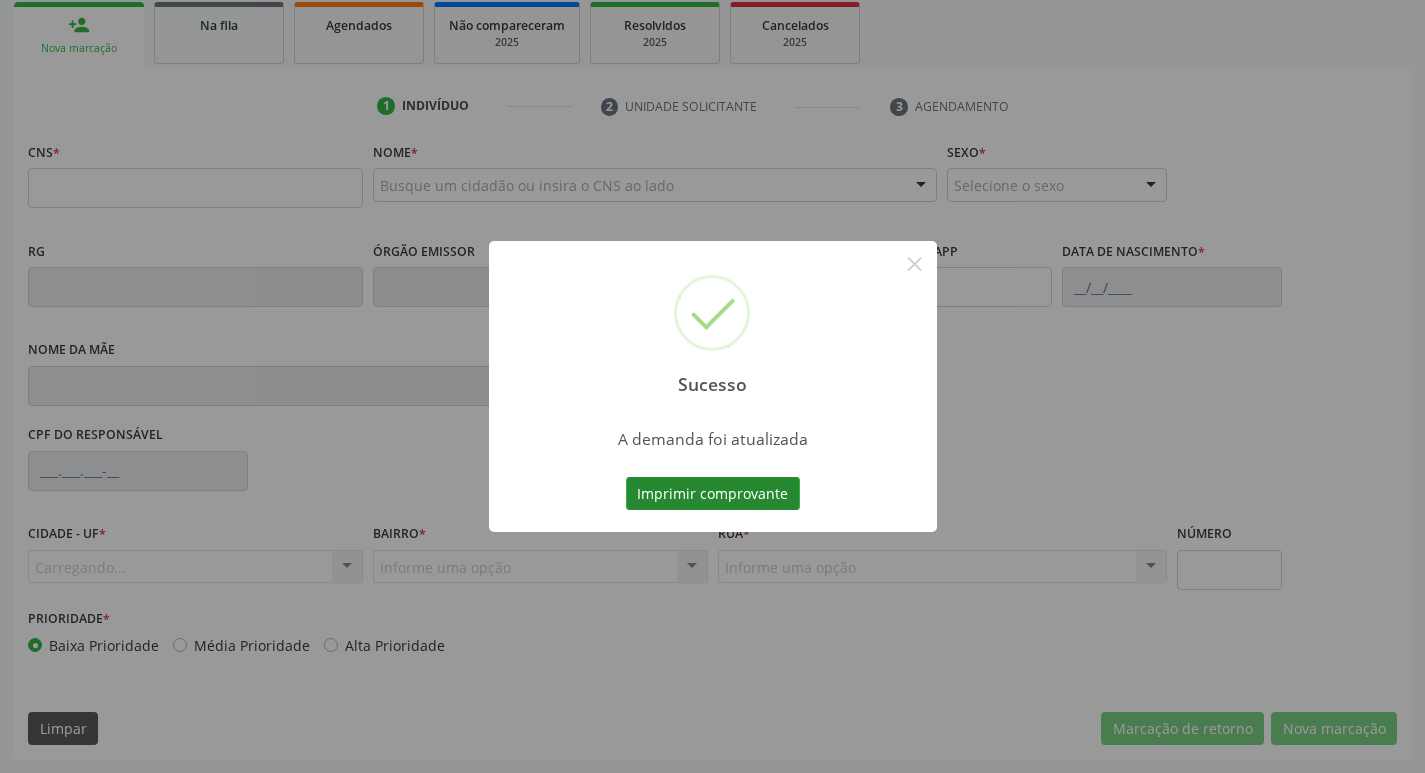 click on "Imprimir comprovante" at bounding box center [713, 494] 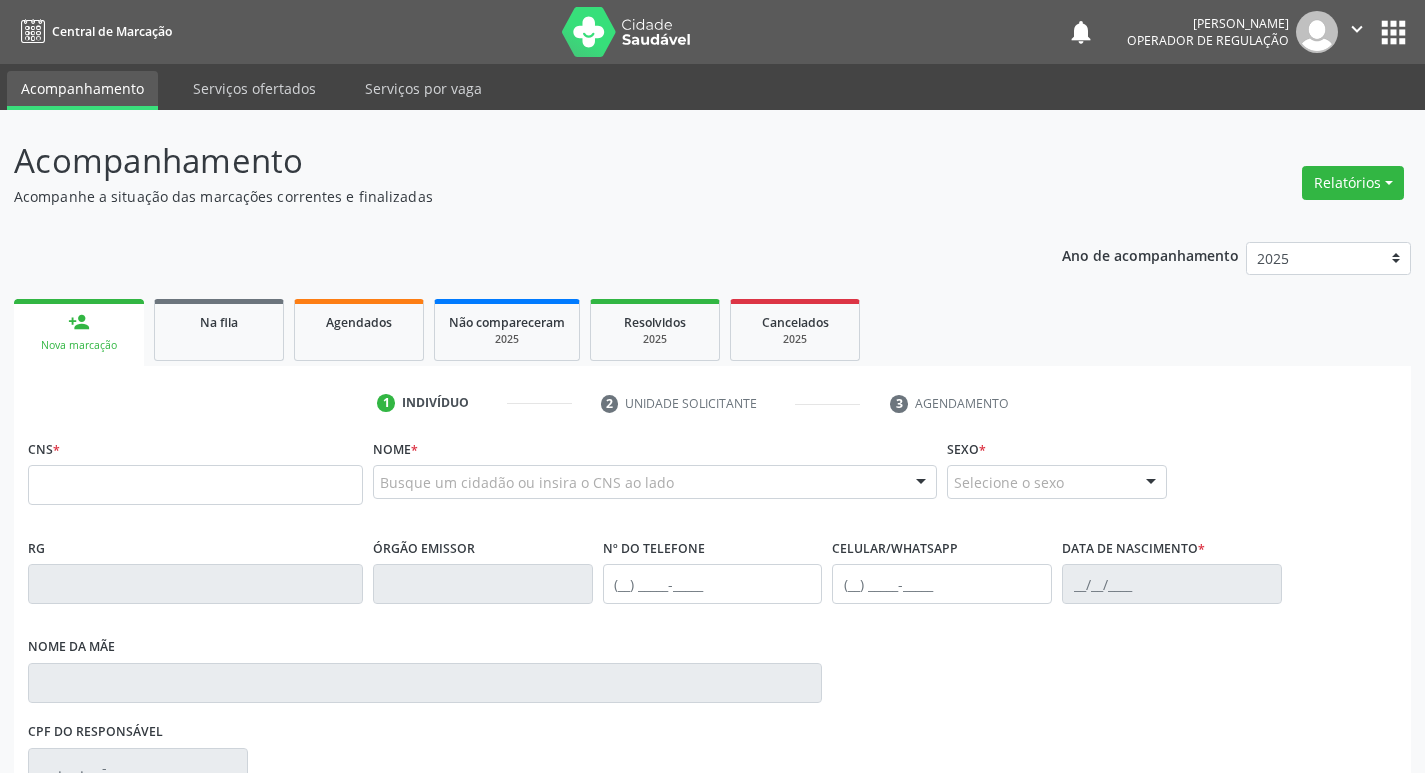 scroll, scrollTop: 297, scrollLeft: 0, axis: vertical 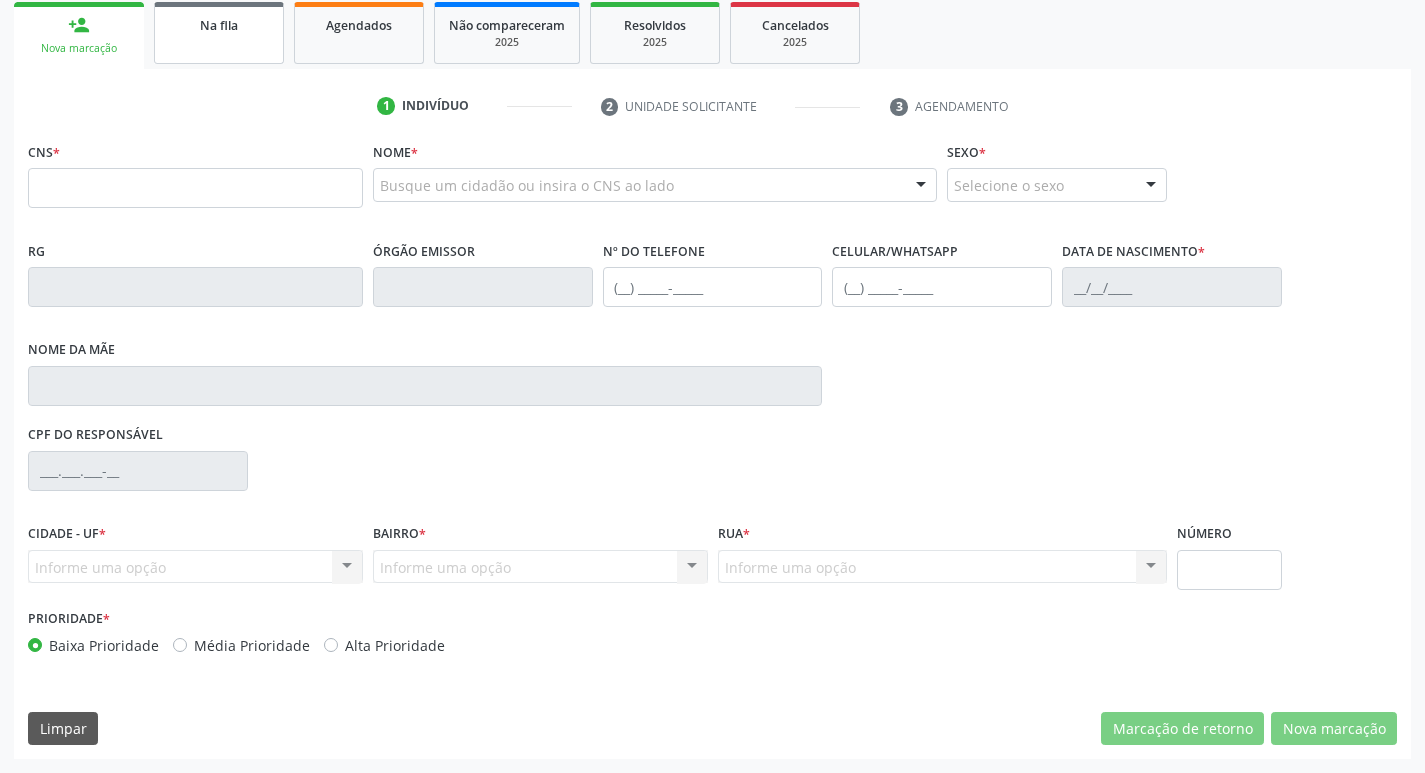 click on "Na fila" at bounding box center (219, 33) 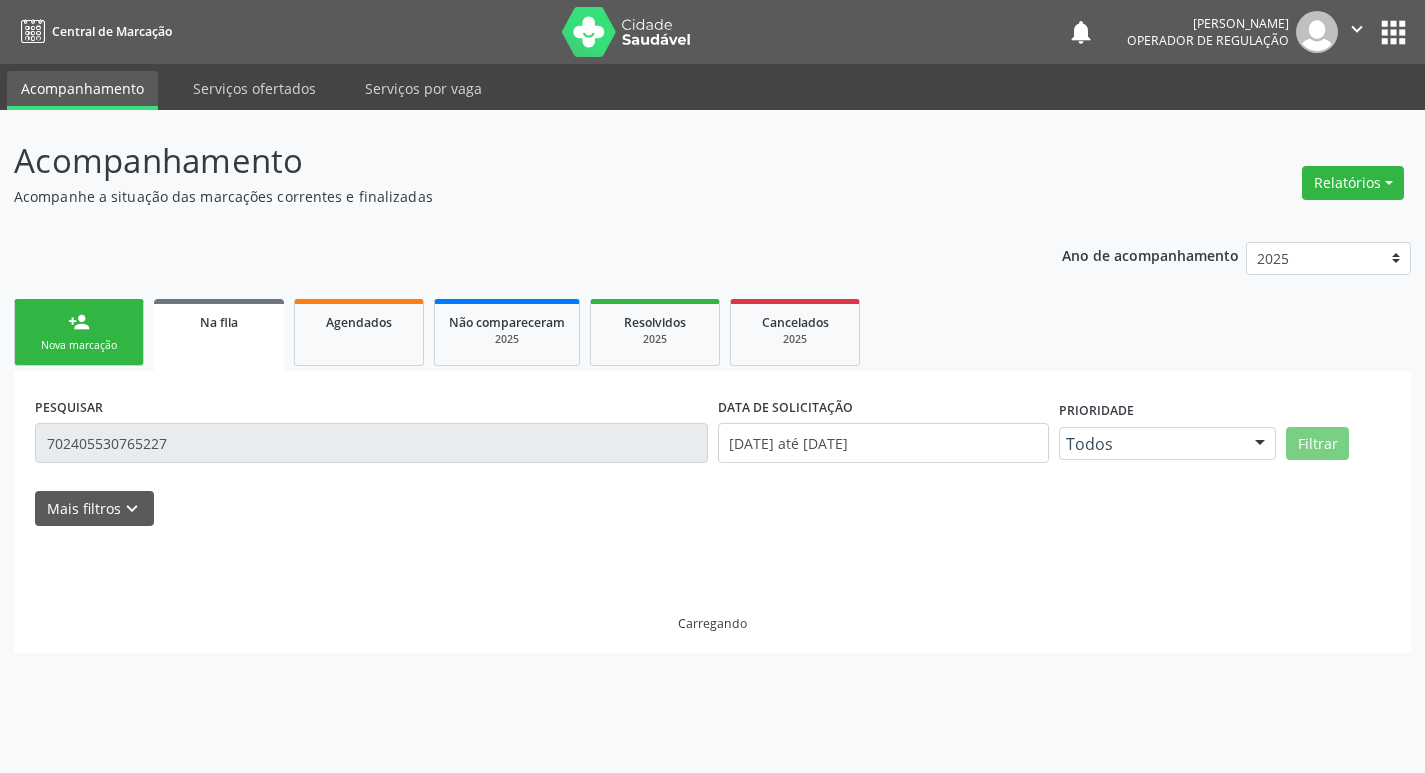scroll, scrollTop: 0, scrollLeft: 0, axis: both 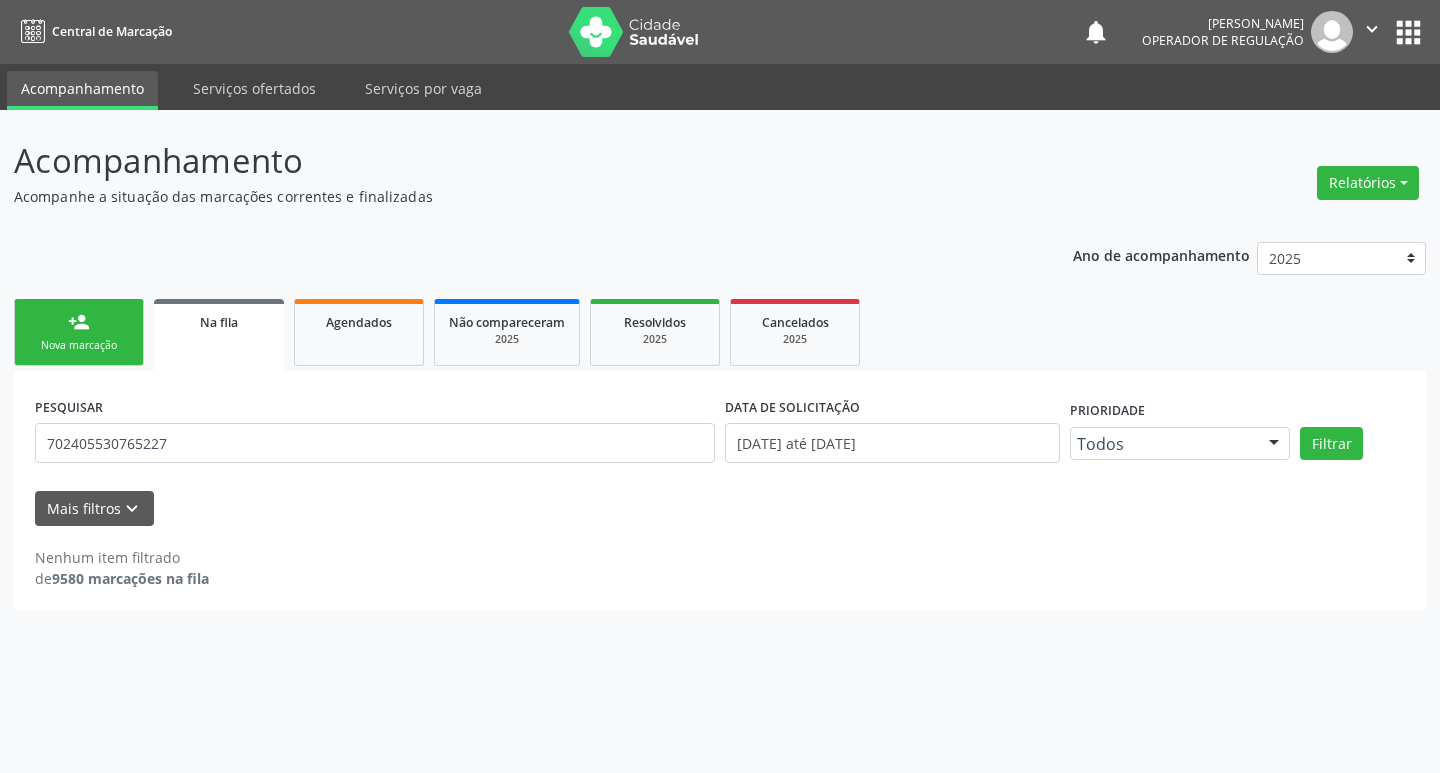 click on "PESQUISAR
702405530765227" at bounding box center (375, 434) 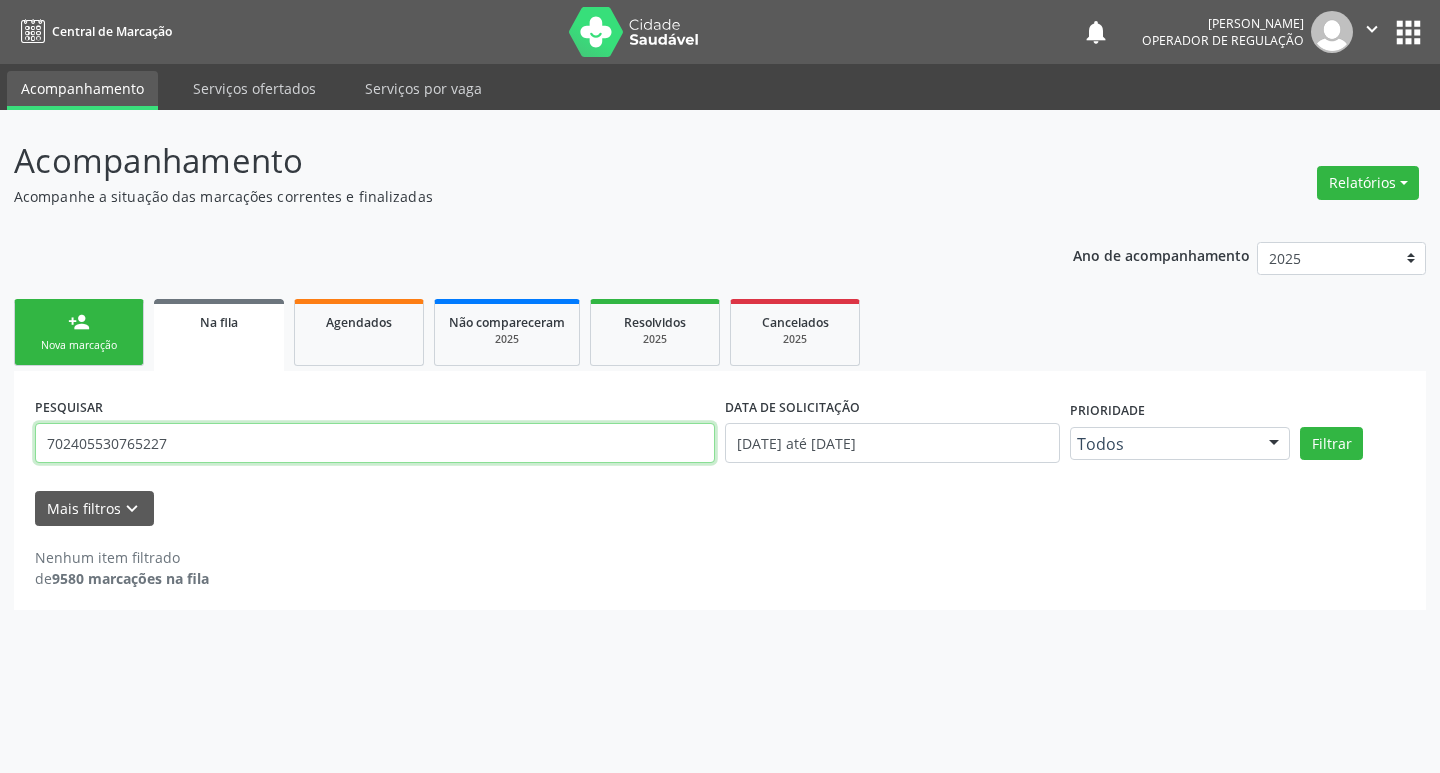 click on "702405530765227" at bounding box center (375, 443) 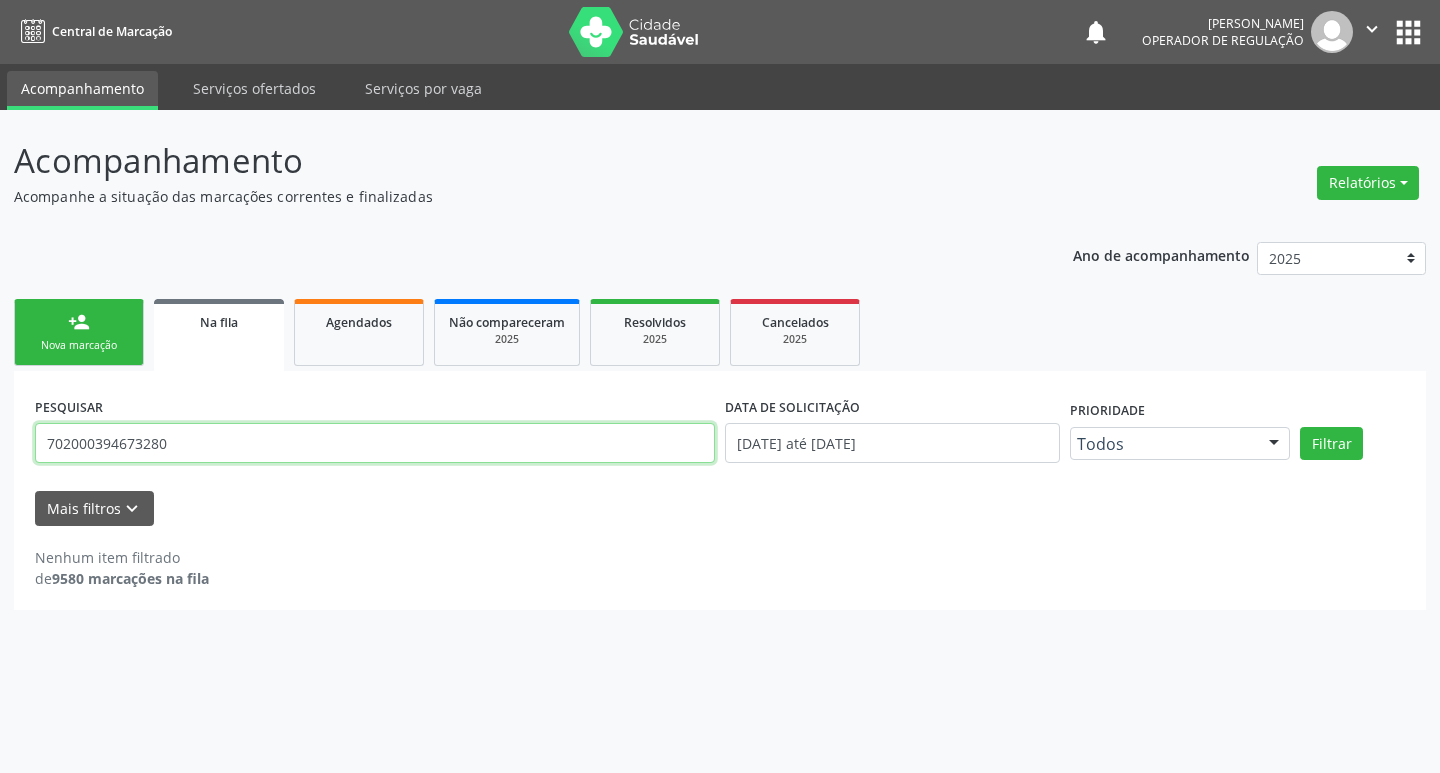 type on "702000394673280" 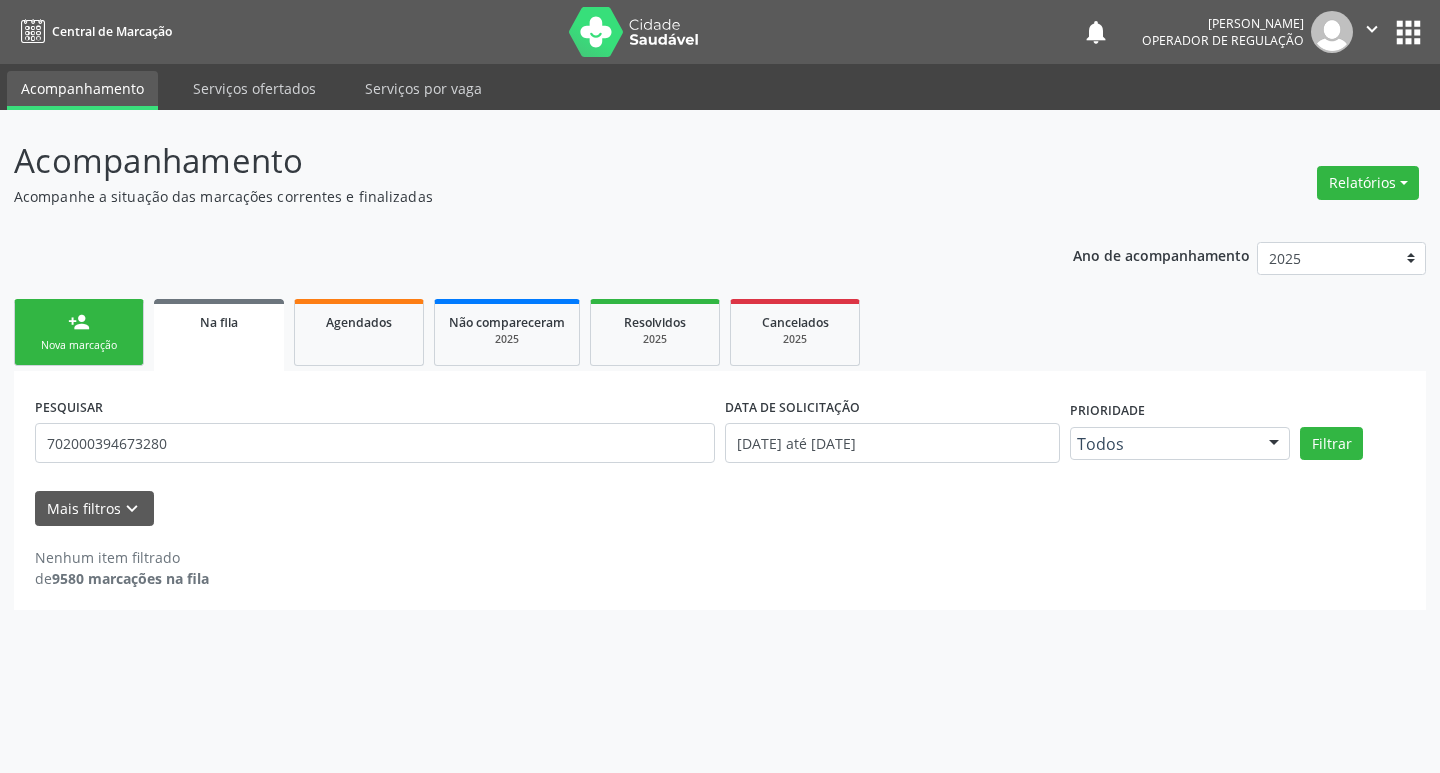 click on "Nova marcação" at bounding box center [79, 345] 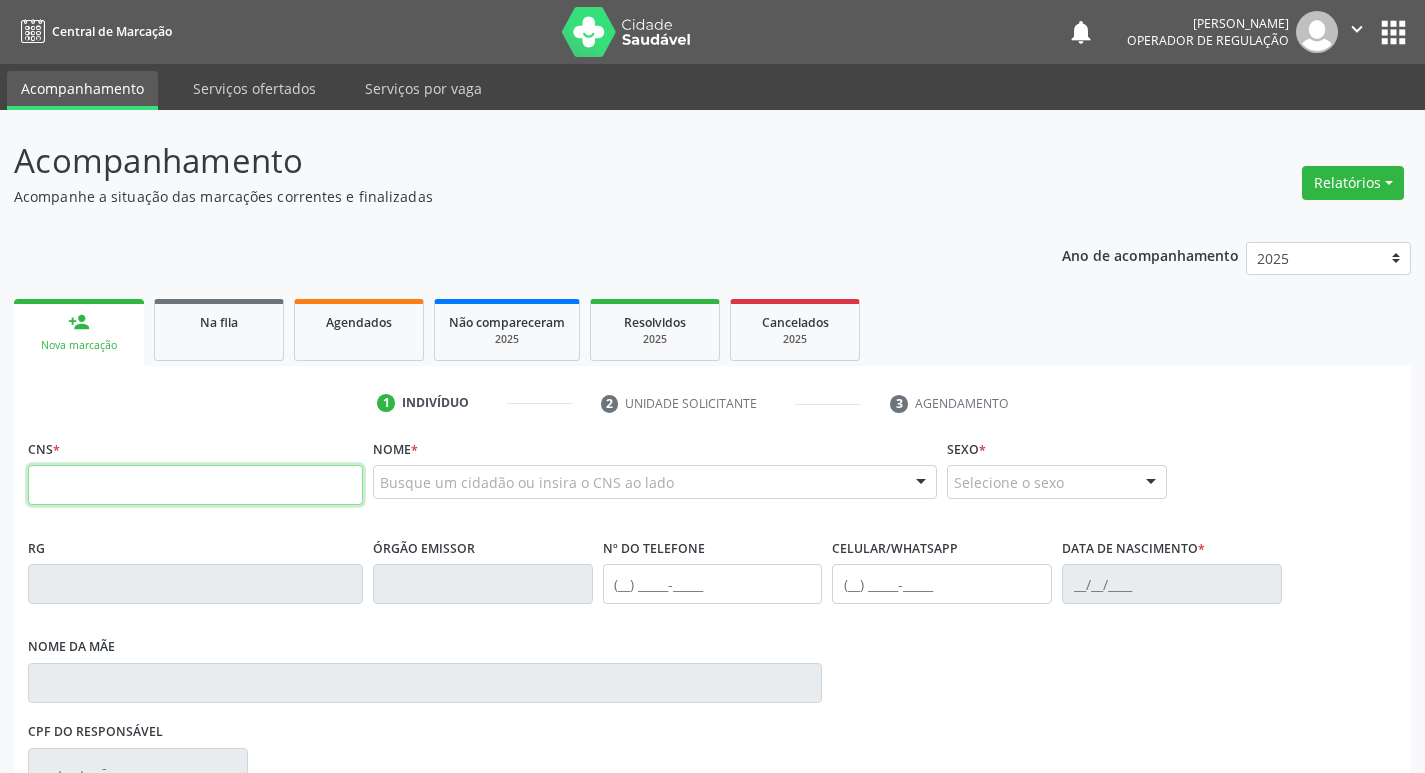 click at bounding box center [195, 485] 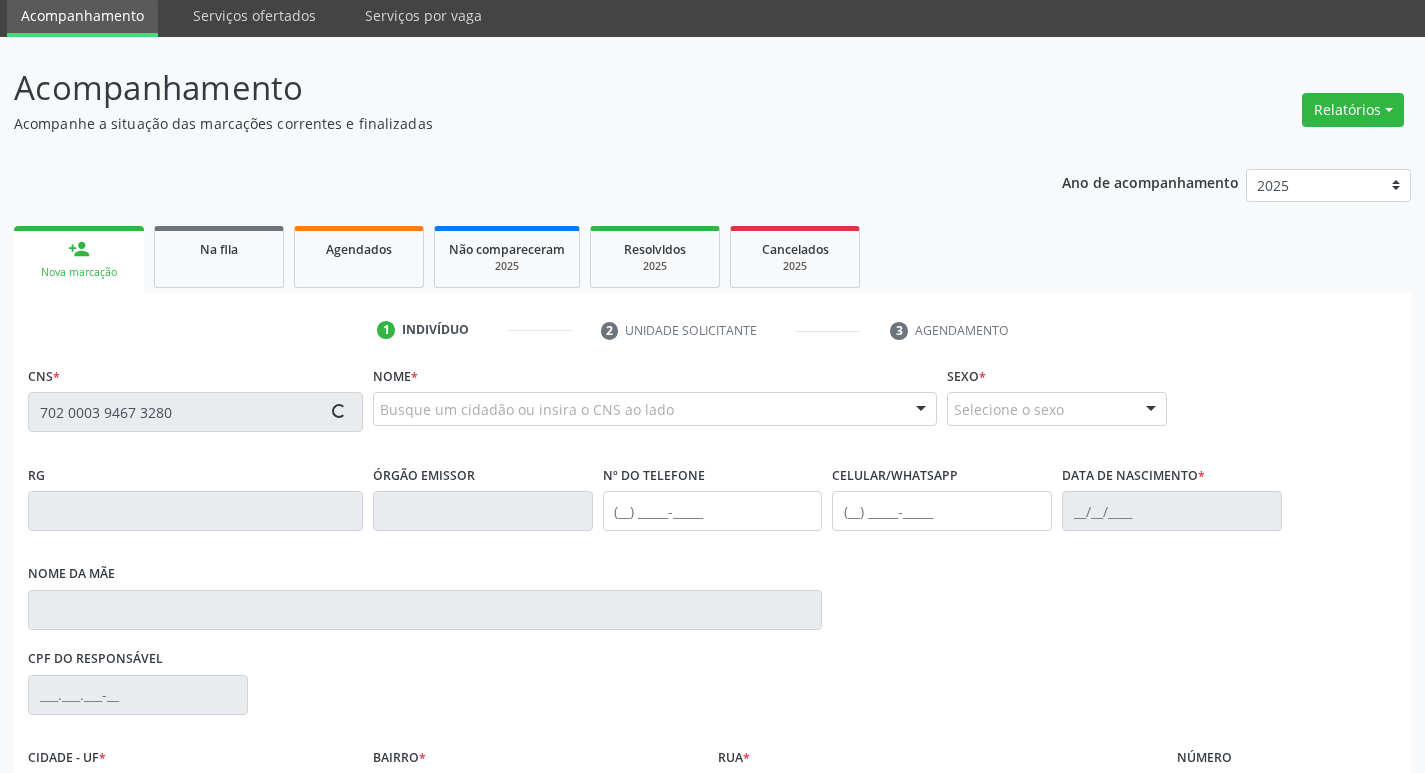 scroll, scrollTop: 297, scrollLeft: 0, axis: vertical 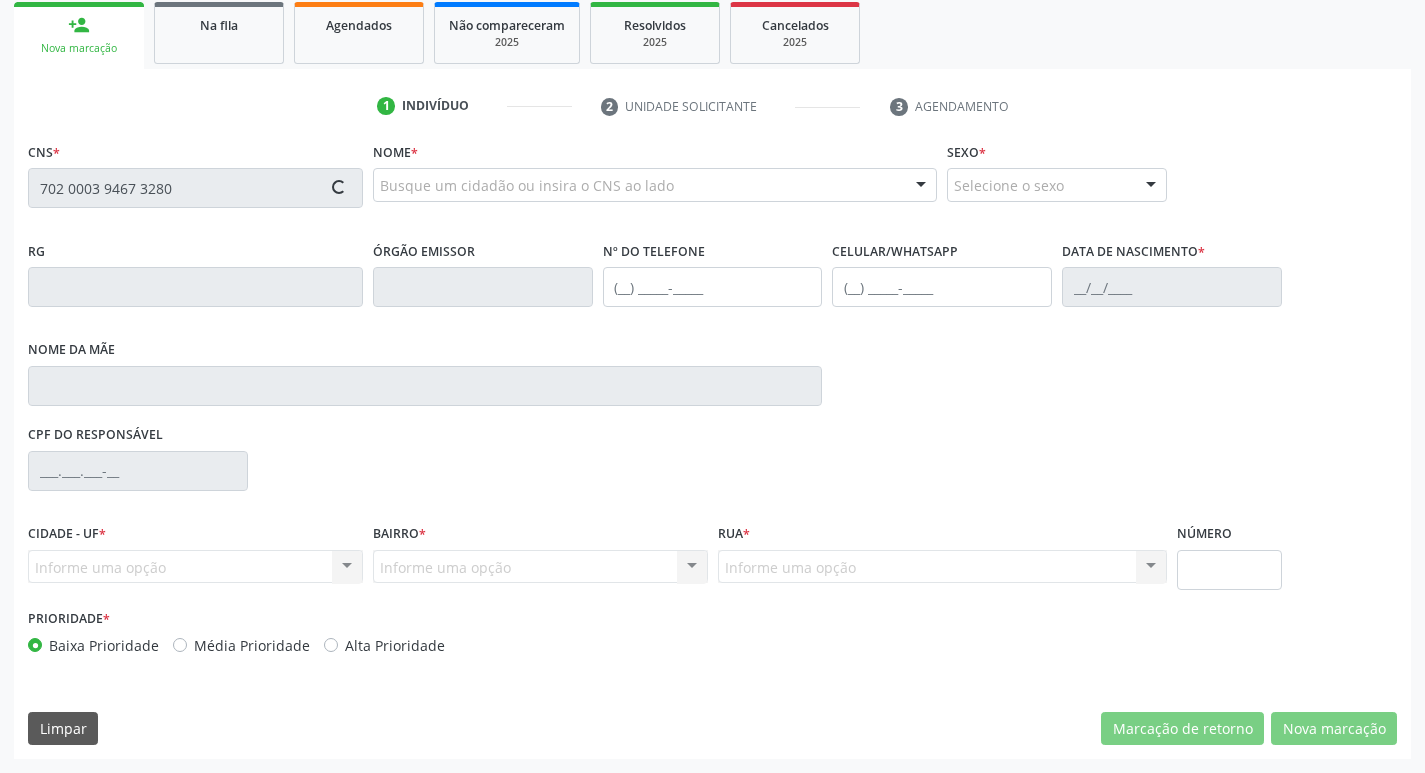 type on "702 0003 9467 3280" 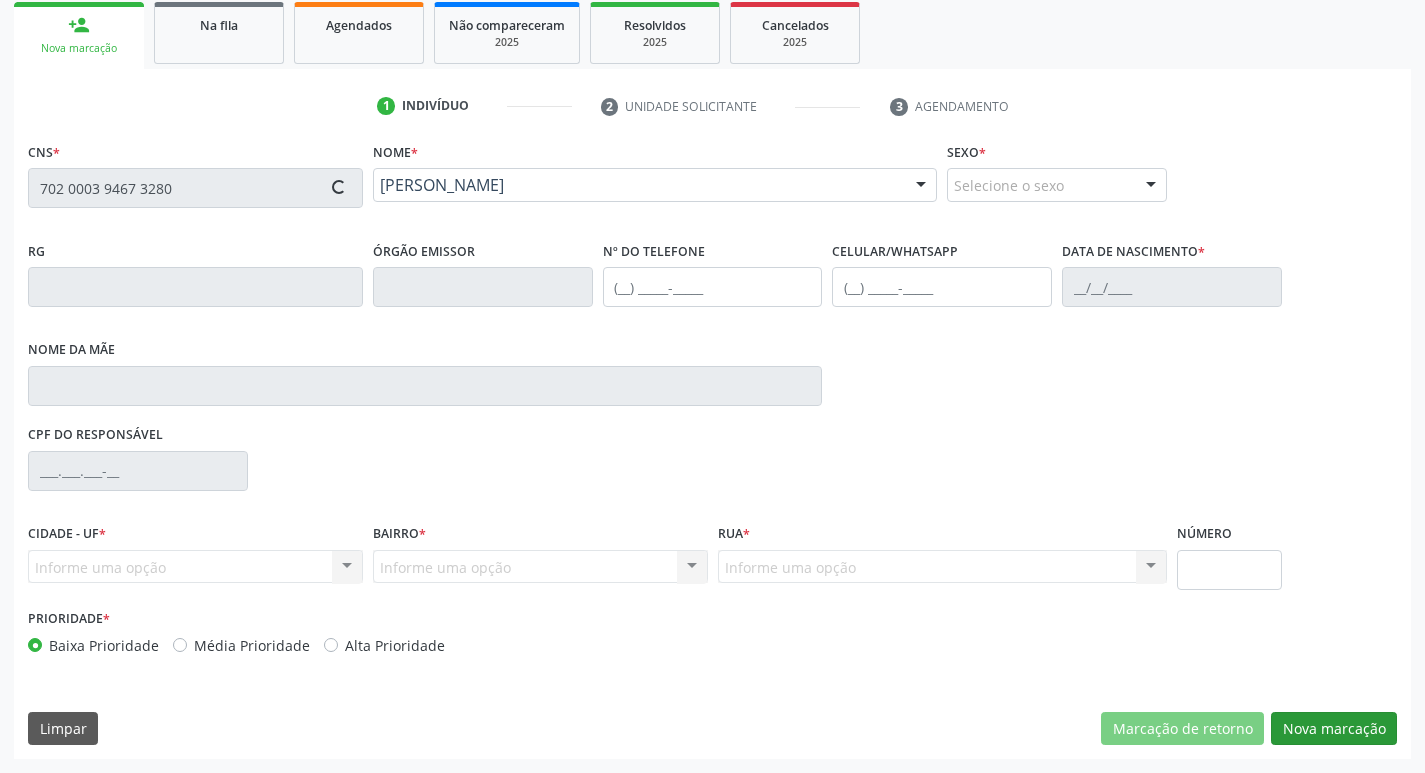 type on "(83) 99444-1842" 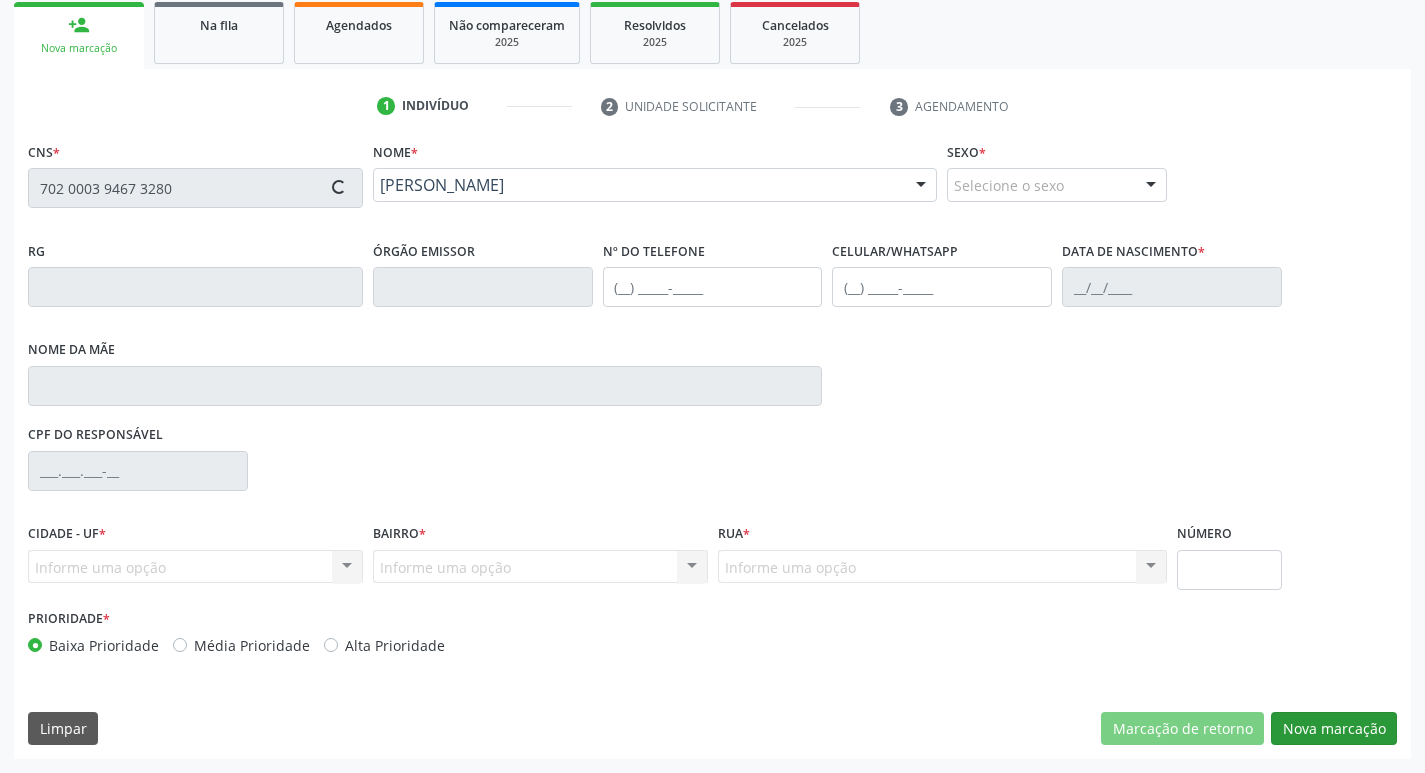 type on "(83) 99444-1842" 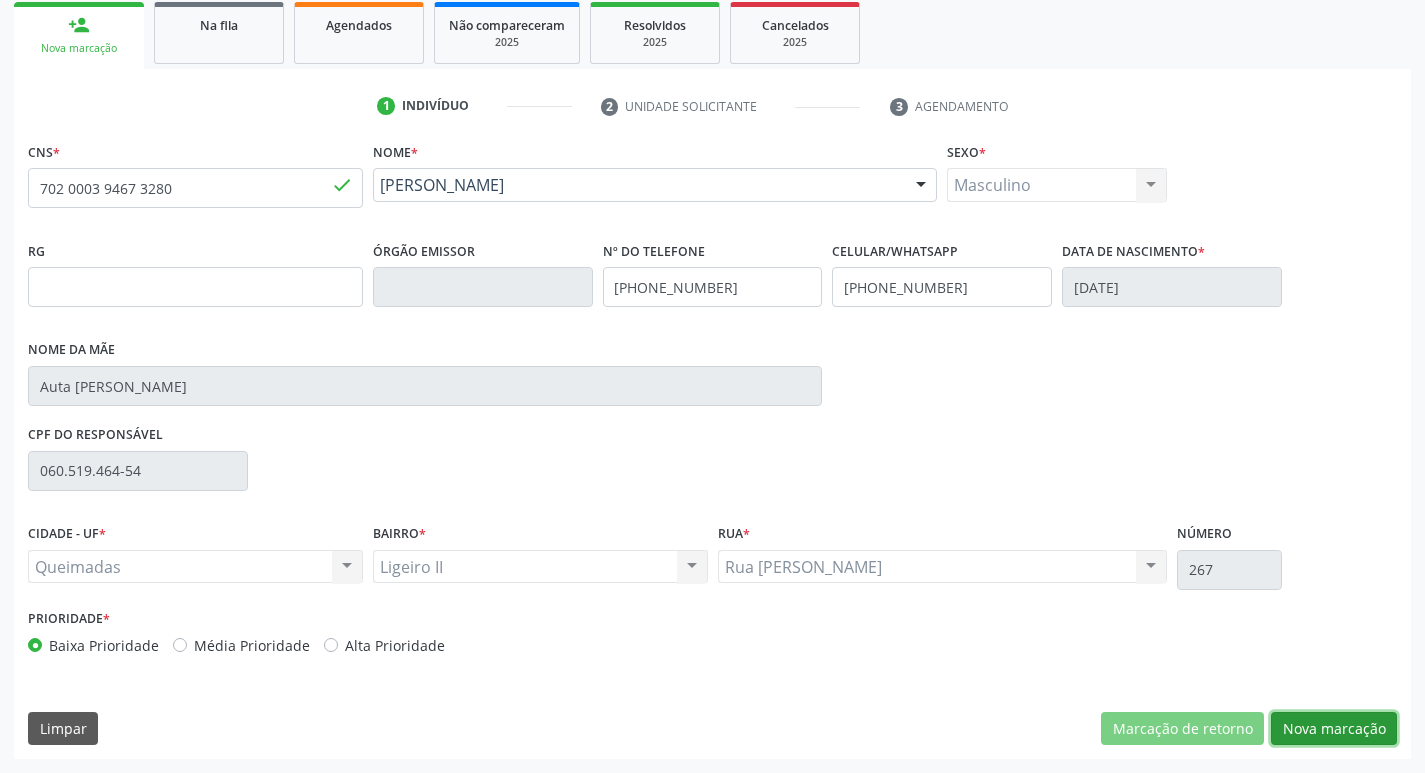 click on "Nova marcação" at bounding box center (1334, 729) 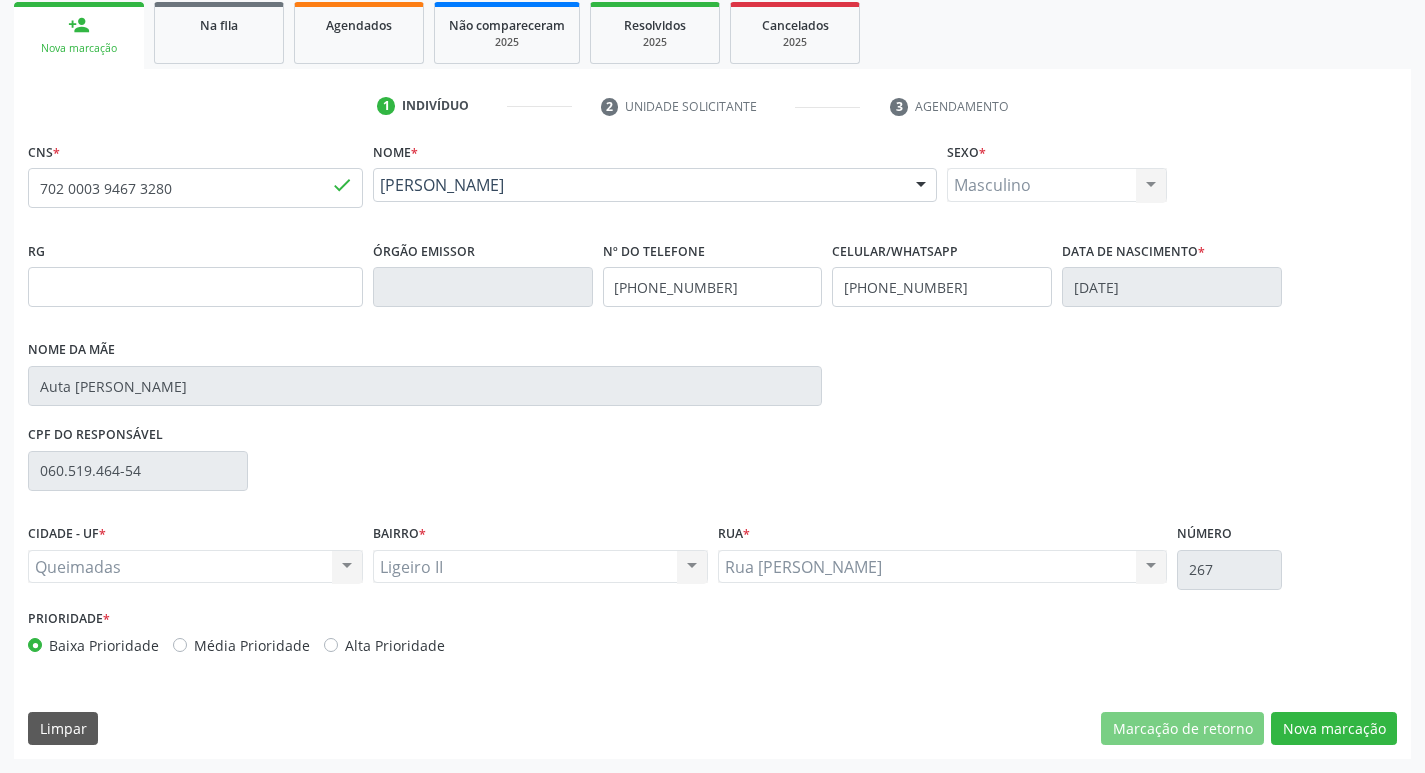 scroll, scrollTop: 133, scrollLeft: 0, axis: vertical 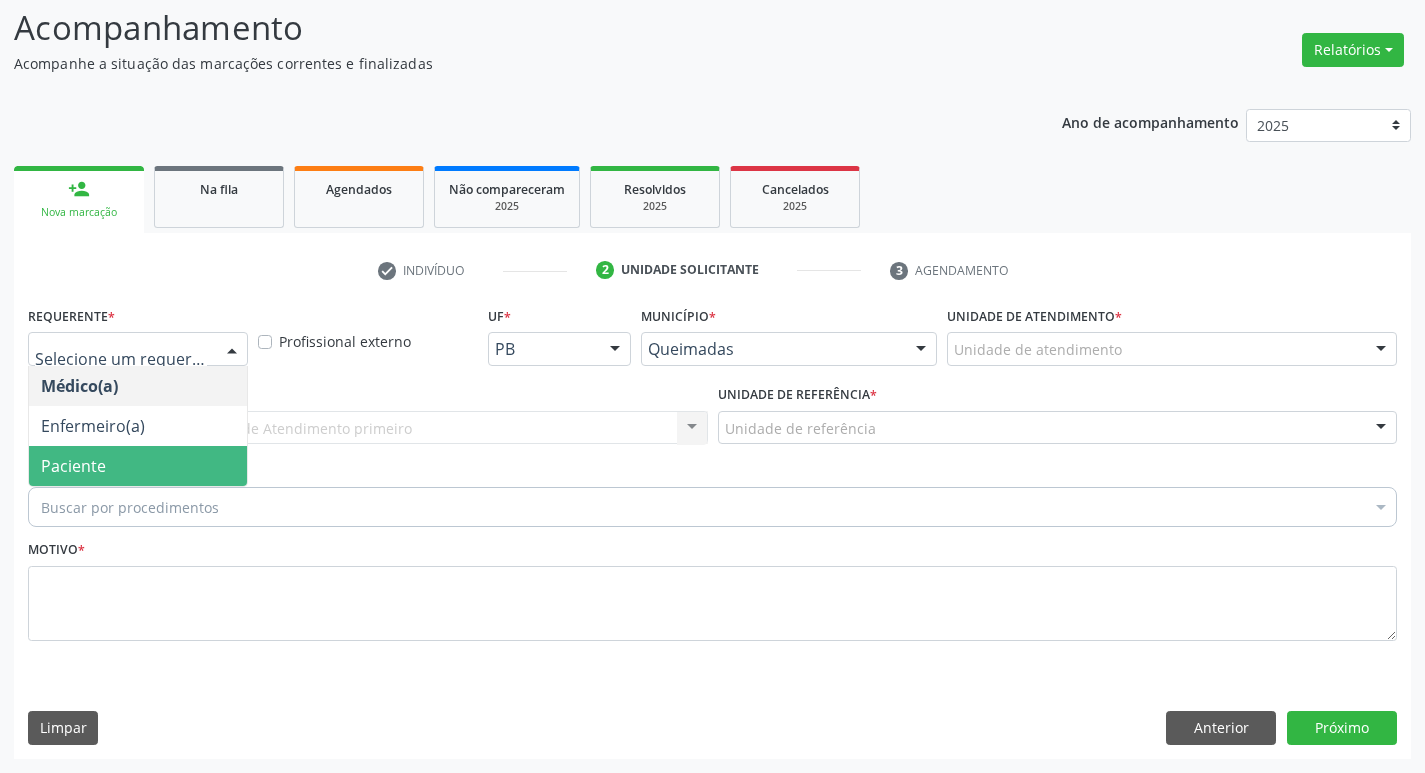 click on "Paciente" at bounding box center (138, 466) 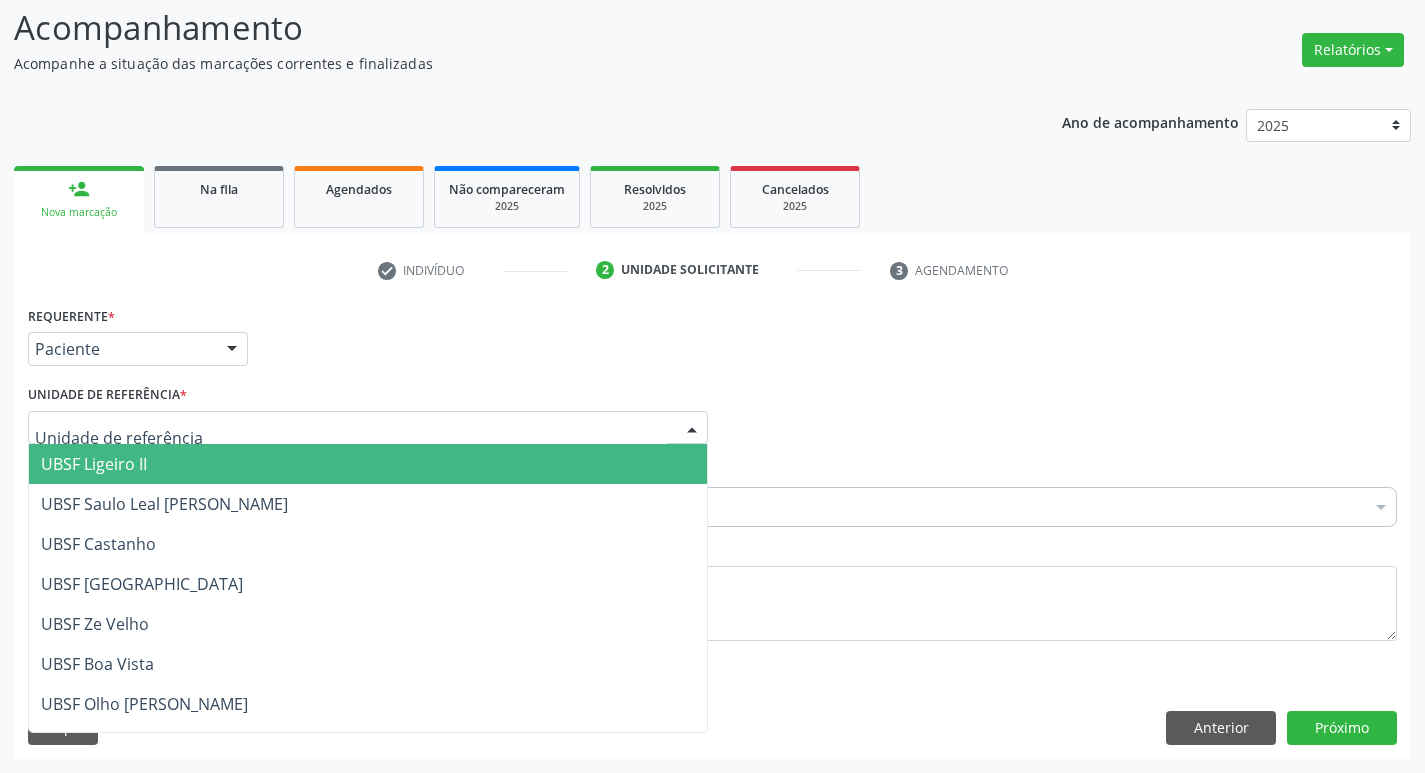 click on "UBSF Ligeiro II" at bounding box center [368, 464] 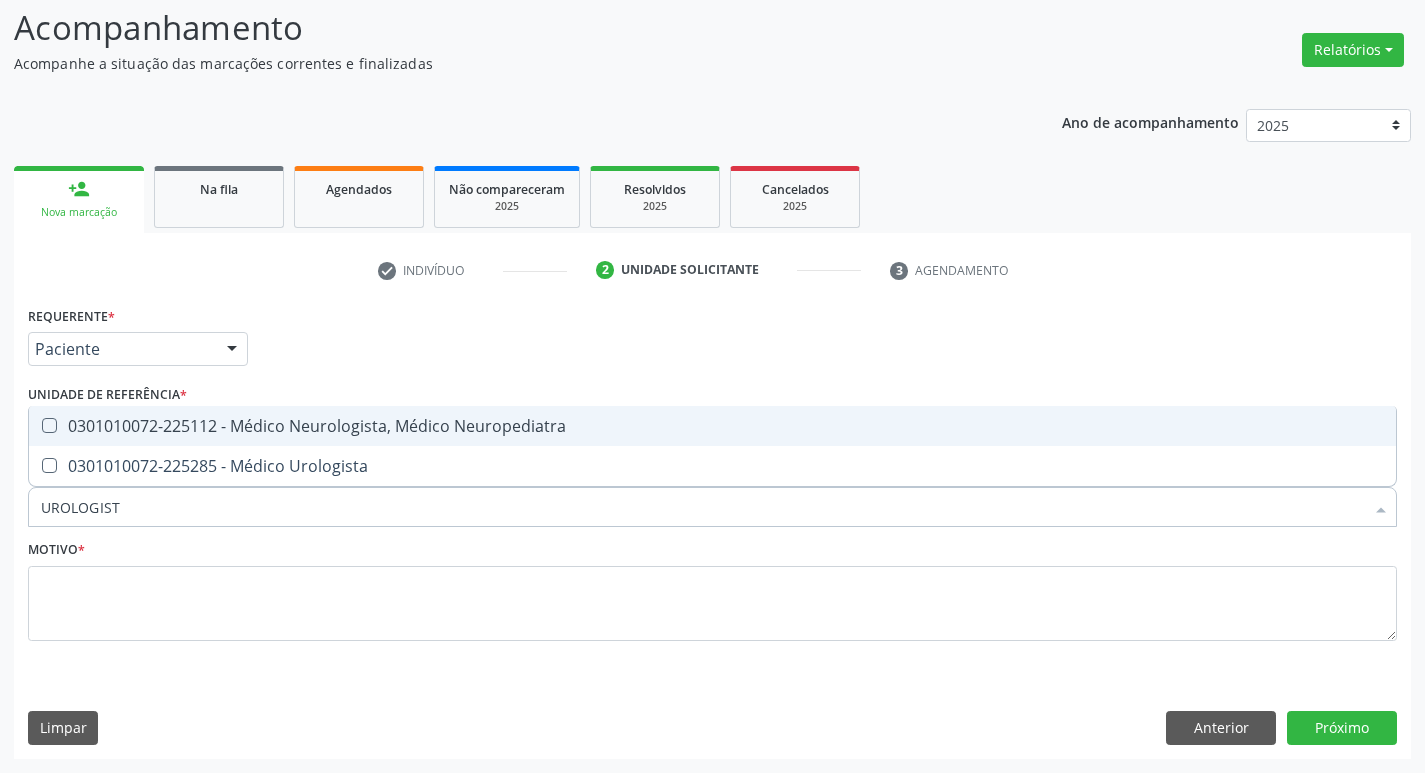 type on "UROLOGISTA" 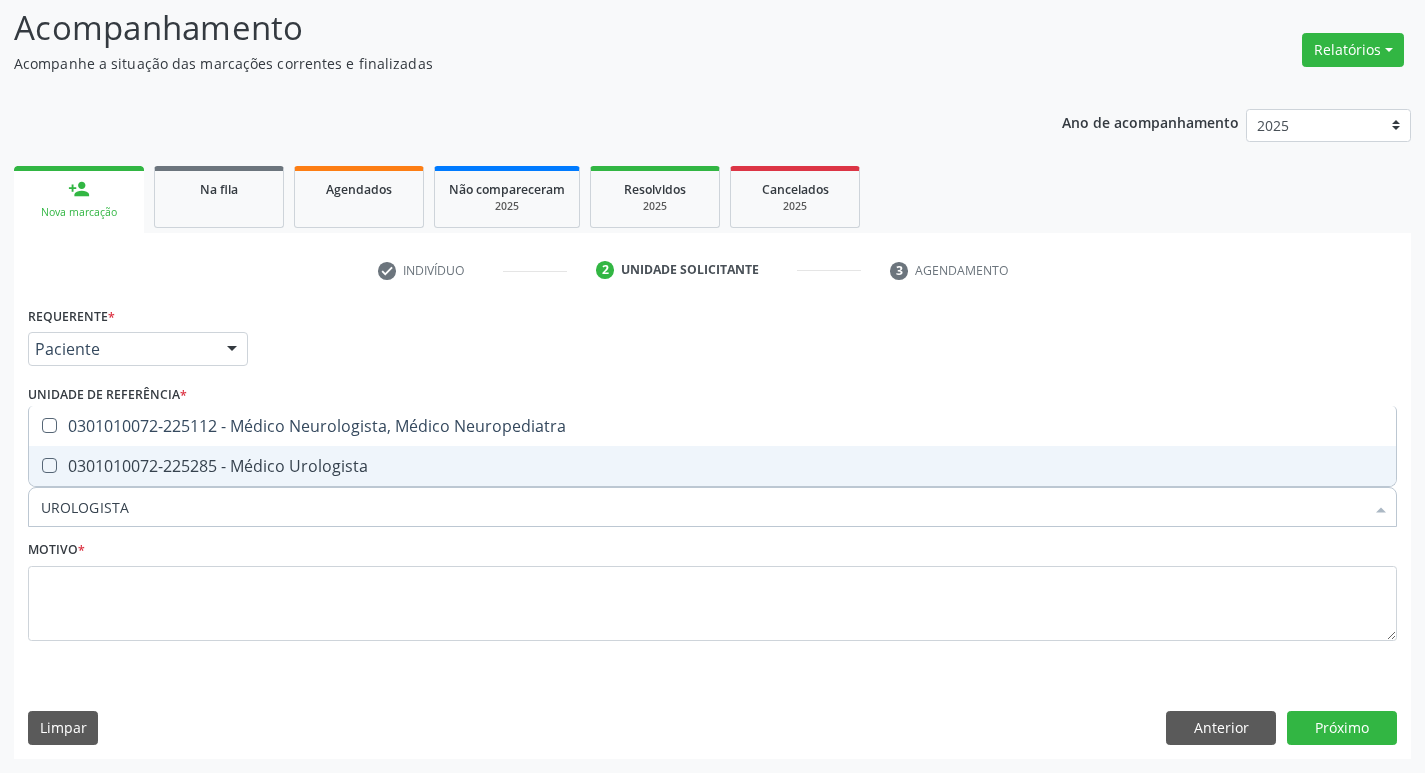 click on "0301010072-225285 - Médico Urologista" at bounding box center (712, 466) 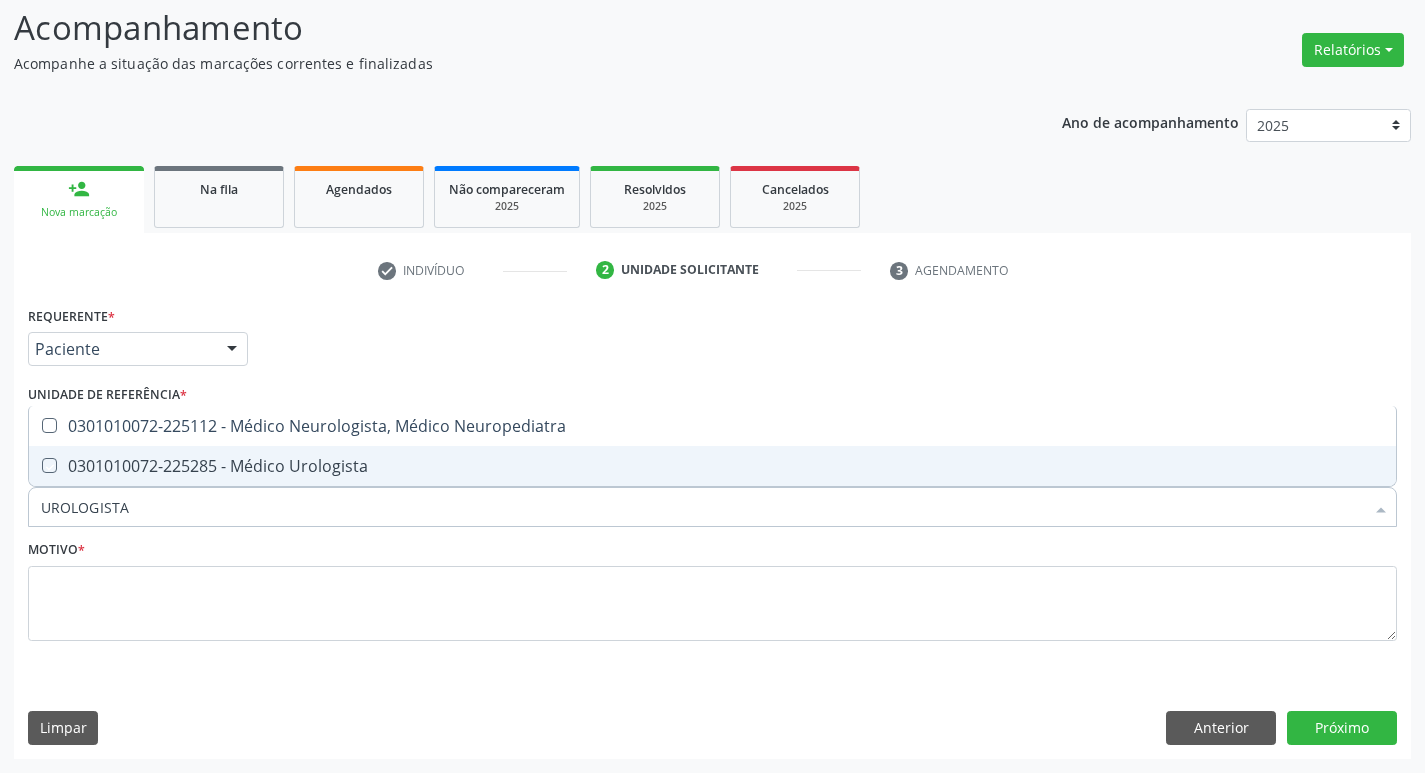 checkbox on "true" 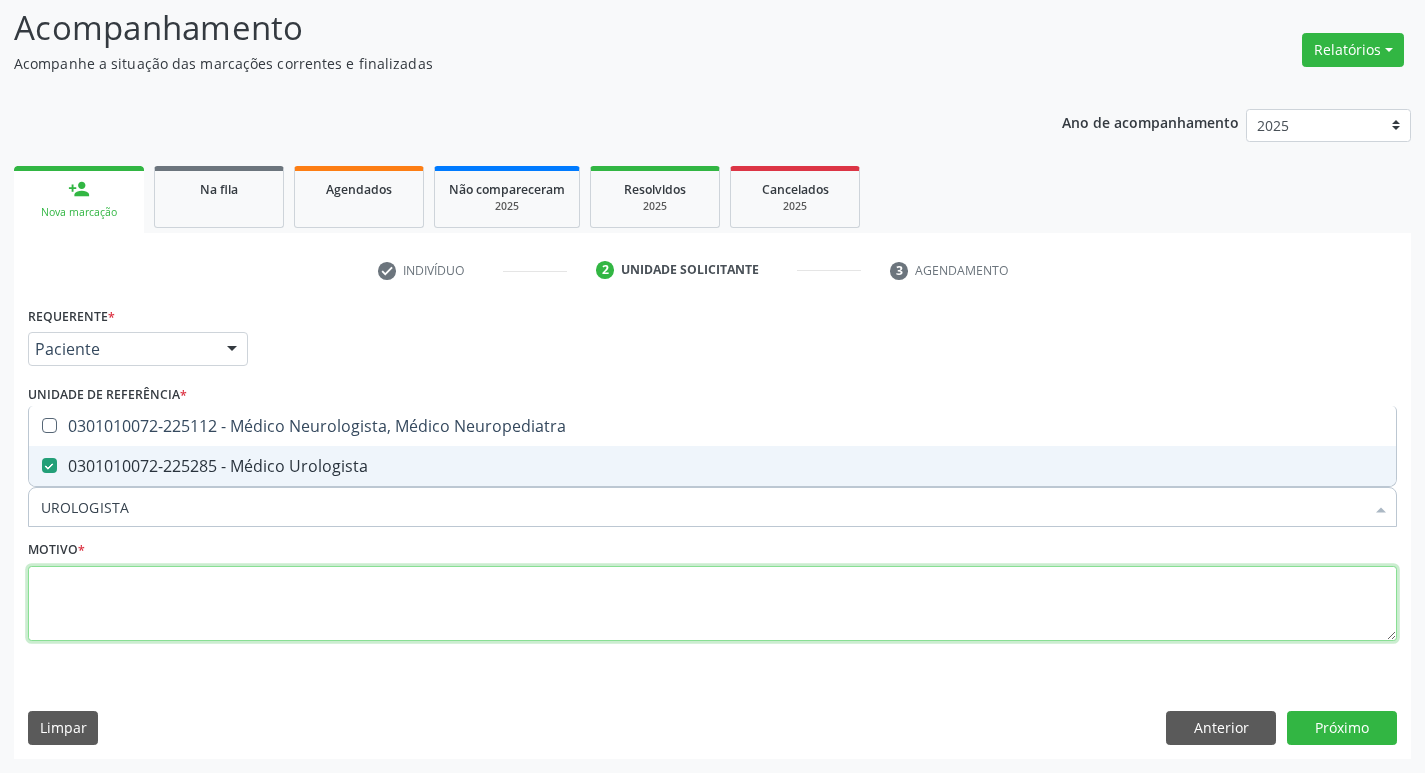 click at bounding box center [712, 604] 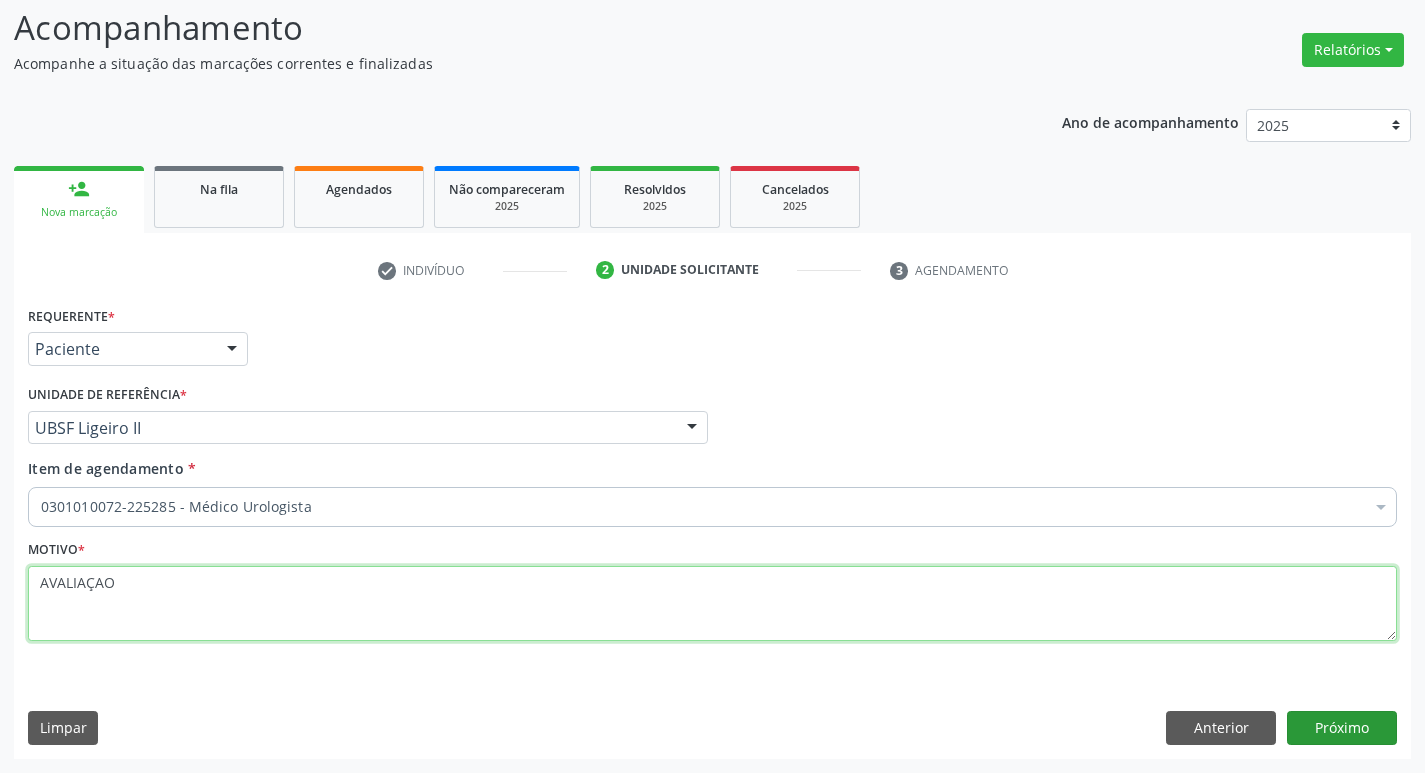type on "AVALIAÇAO" 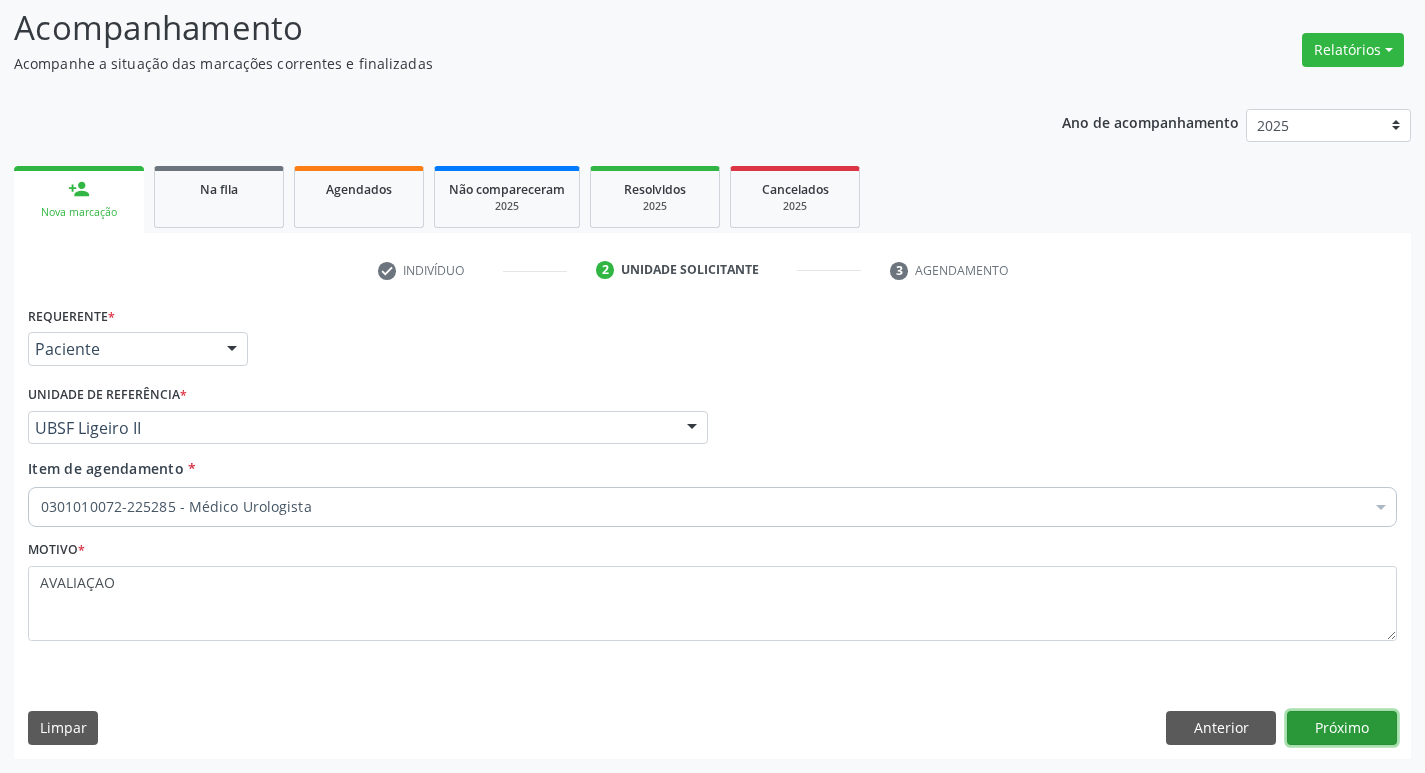 click on "Próximo" at bounding box center (1342, 728) 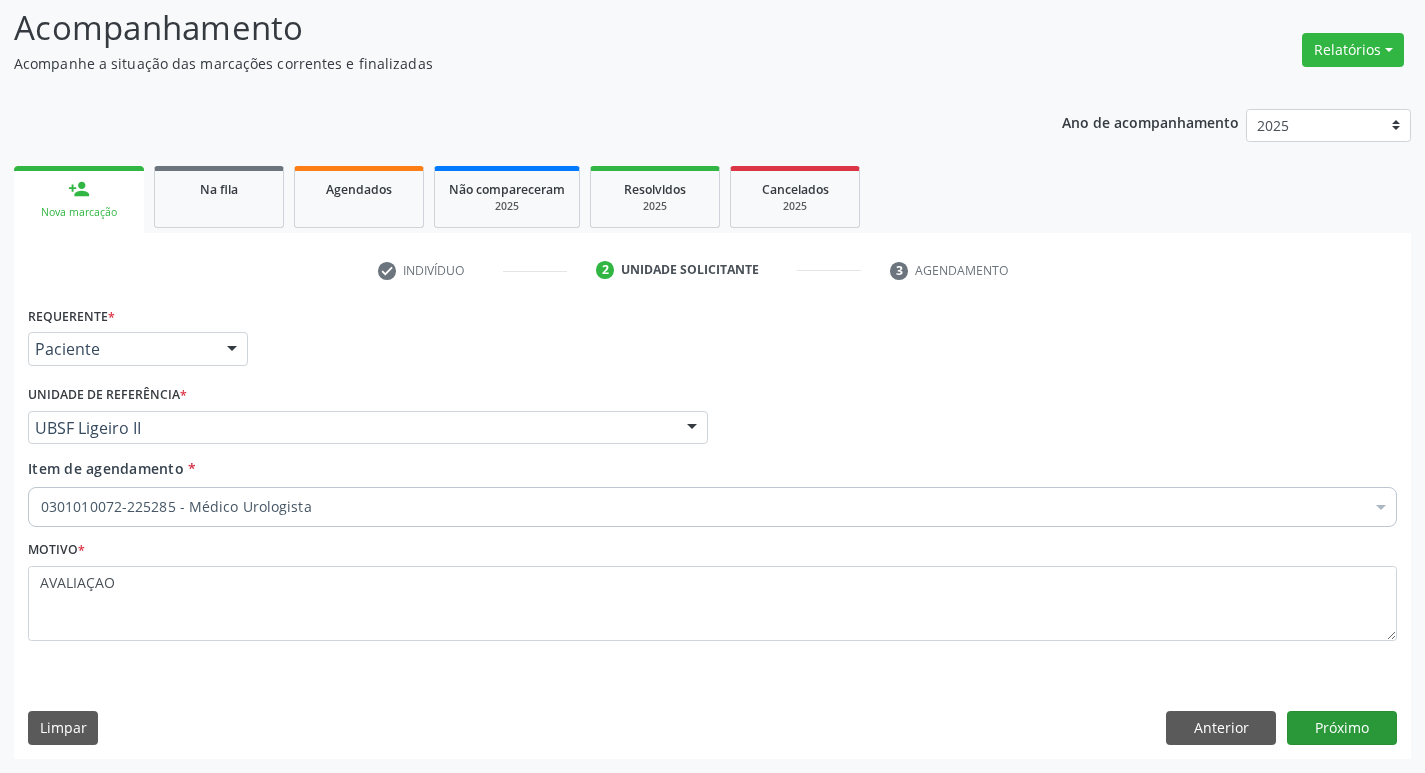 scroll, scrollTop: 97, scrollLeft: 0, axis: vertical 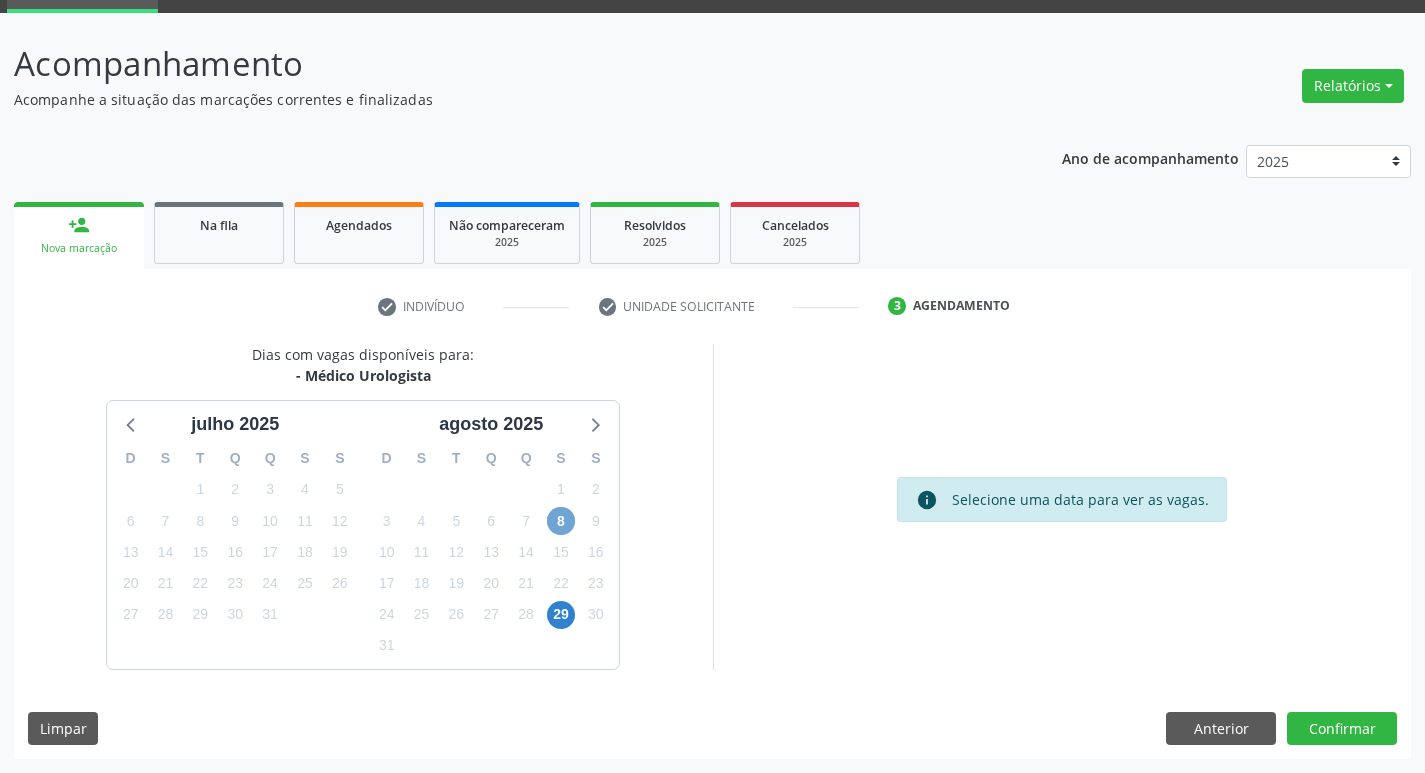 click on "8" at bounding box center [561, 521] 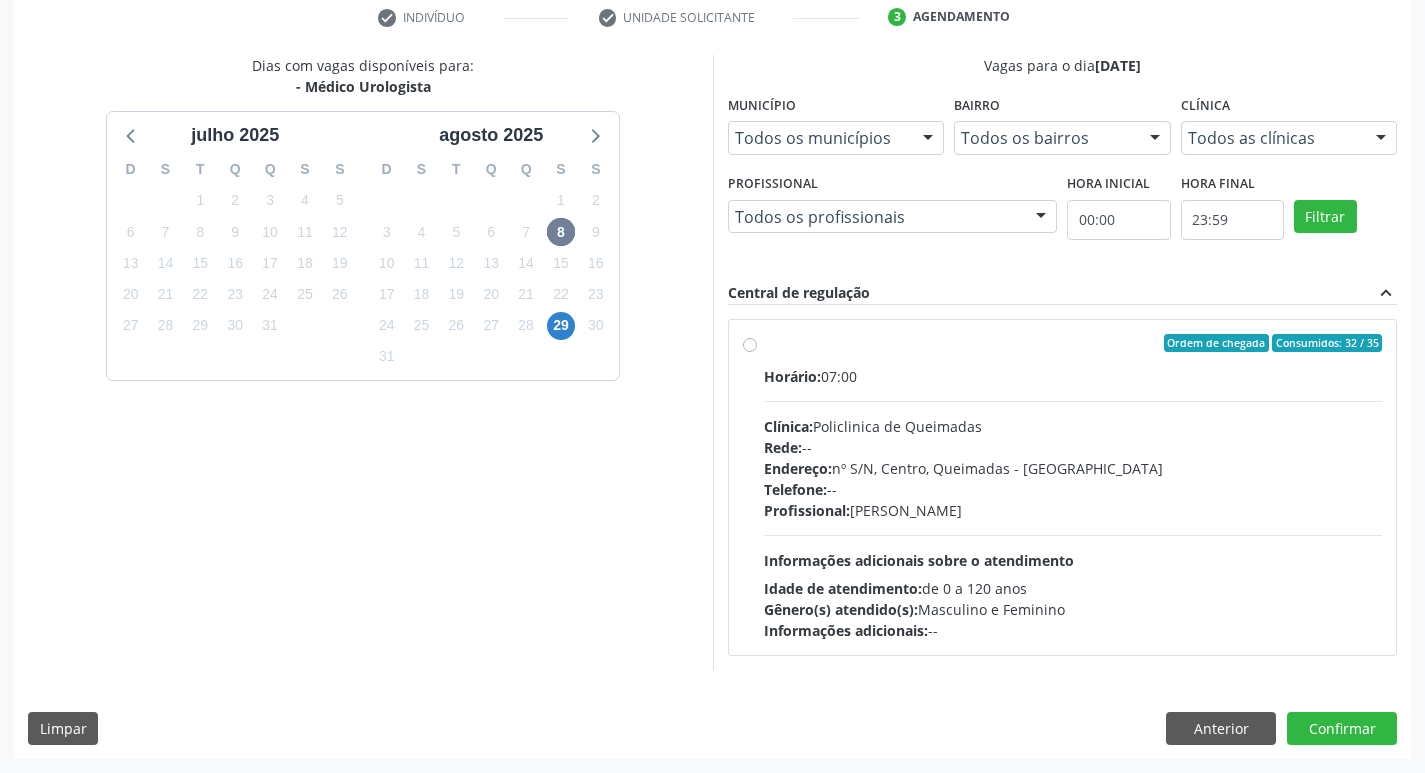 click on "Horário:   07:00
Clínica:  Policlinica de Queimadas
Rede:
--
Endereço:   nº S/N, Centro, Queimadas - PB
Telefone:   --
Profissional:
Ivanclecio de Souza Rodrigues
Informações adicionais sobre o atendimento
Idade de atendimento:
de 0 a 120 anos
Gênero(s) atendido(s):
Masculino e Feminino
Informações adicionais:
--" at bounding box center (1073, 503) 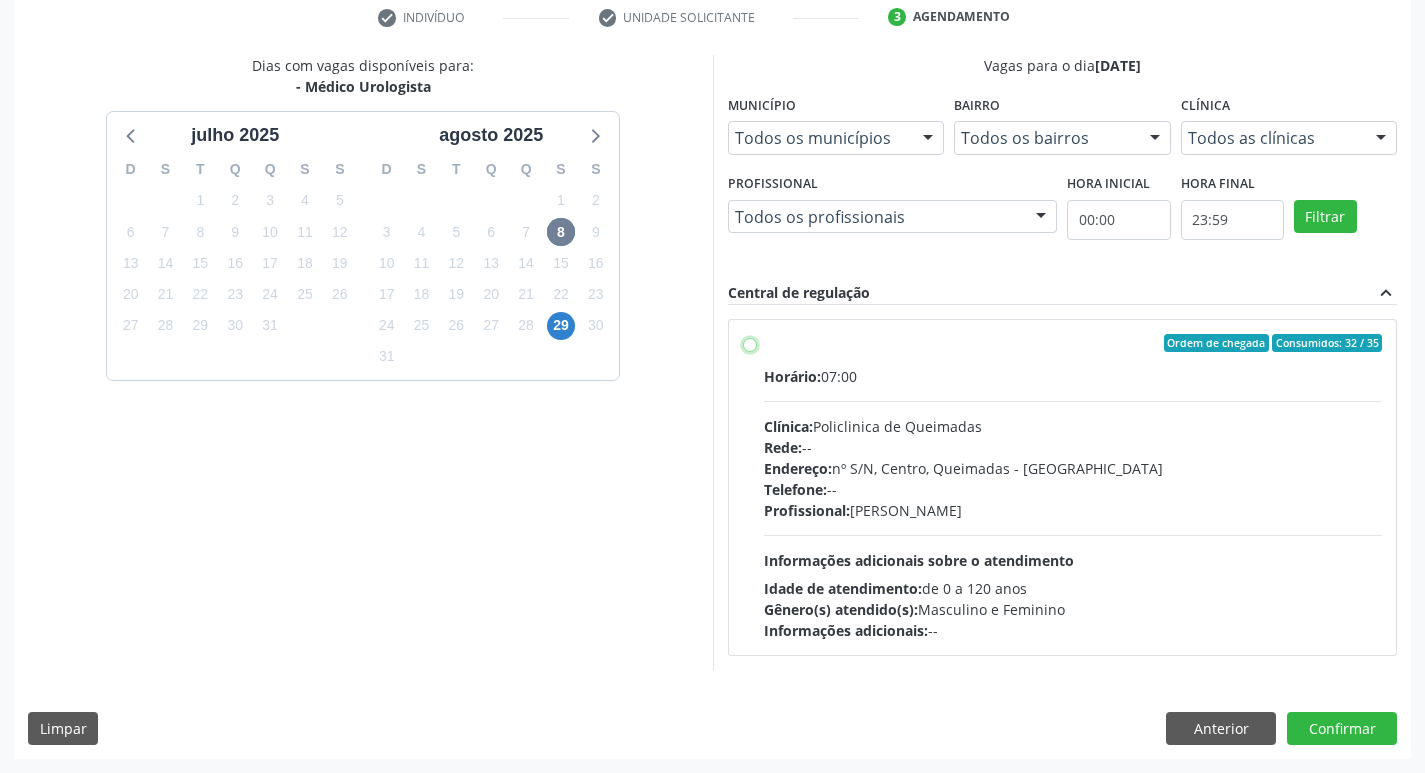 click on "Ordem de chegada
Consumidos: 32 / 35
Horário:   07:00
Clínica:  Policlinica de Queimadas
Rede:
--
Endereço:   nº S/N, Centro, Queimadas - PB
Telefone:   --
Profissional:
Ivanclecio de Souza Rodrigues
Informações adicionais sobre o atendimento
Idade de atendimento:
de 0 a 120 anos
Gênero(s) atendido(s):
Masculino e Feminino
Informações adicionais:
--" at bounding box center [750, 343] 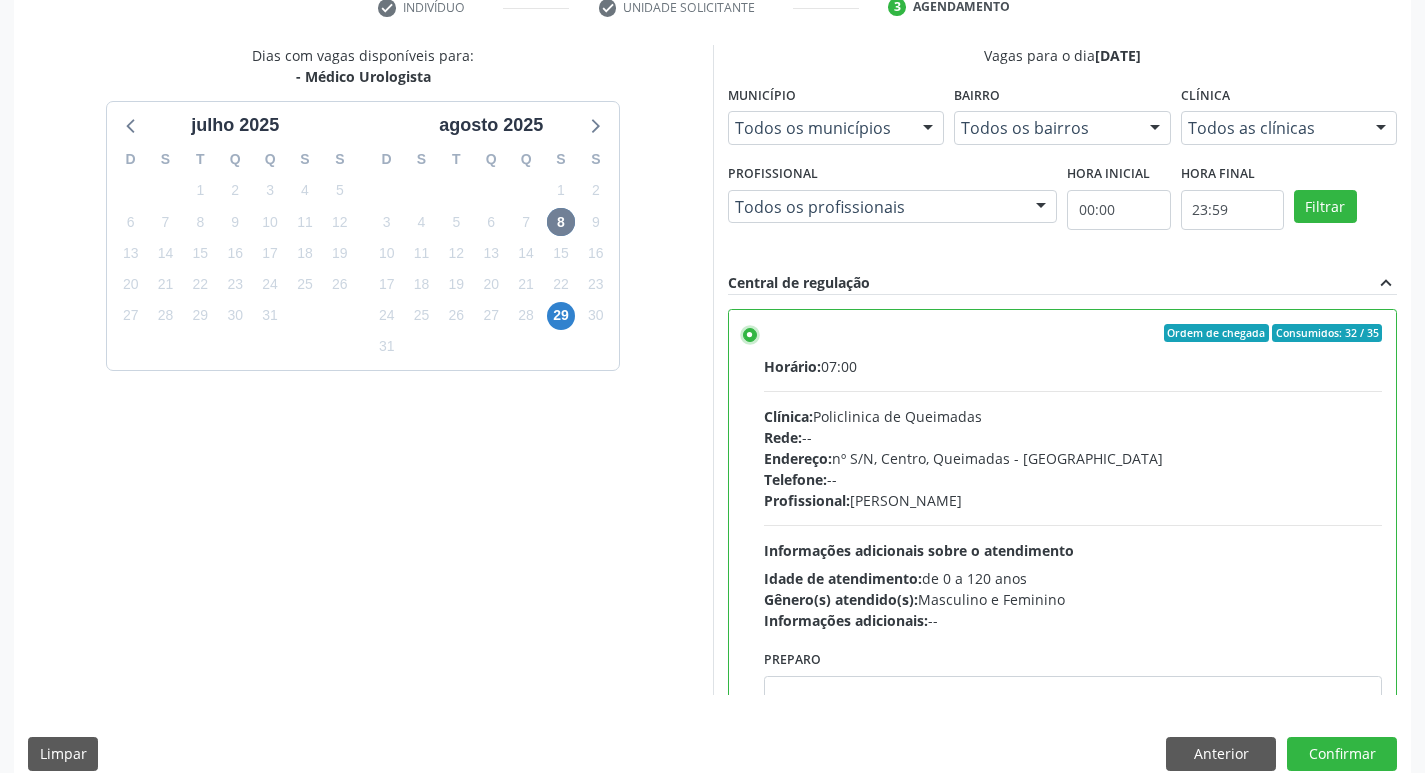 scroll, scrollTop: 422, scrollLeft: 0, axis: vertical 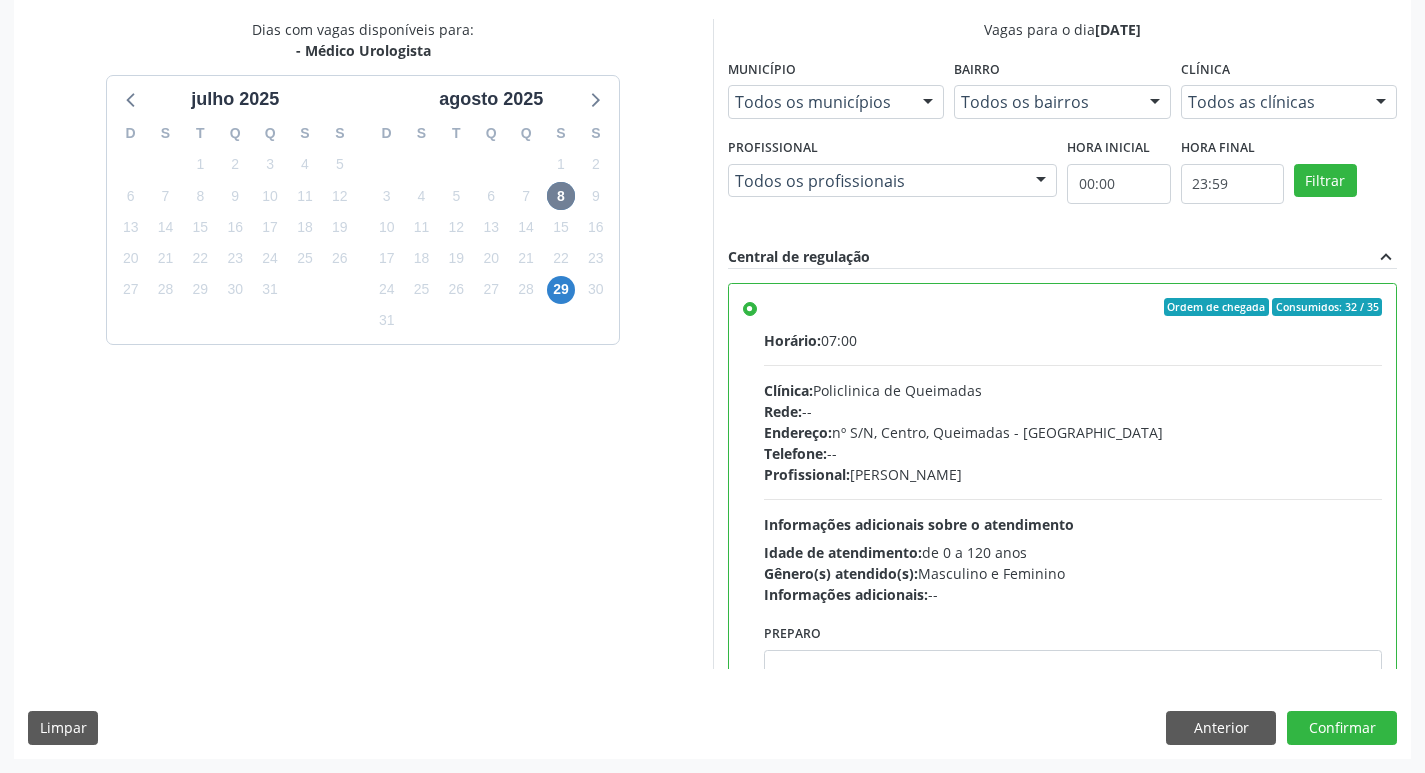 click on "Dias com vagas disponíveis para:
- Médico Urologista
julho 2025 D S T Q Q S S 29 30 1 2 3 4 5 6 7 8 9 10 11 12 13 14 15 16 17 18 19 20 21 22 23 24 25 26 27 28 29 30 31 1 2 3 4 5 6 7 8 9 agosto 2025 D S T Q Q S S 27 28 29 30 31 1 2 3 4 5 6 7 8 9 10 11 12 13 14 15 16 17 18 19 20 21 22 23 24 25 26 27 28 29 30 31 1 2 3 4 5 6
Vagas para o dia
08/08/2025
Município
Todos os municípios         Todos os municípios   Queimadas - PB
Nenhum resultado encontrado para: "   "
Não há nenhuma opção para ser exibida.
Bairro
Todos os bairros         Todos os bairros   Centro
Nenhum resultado encontrado para: "   "
Não há nenhuma opção para ser exibida.
Clínica
Todos as clínicas         Todos as clínicas   Policlinica de Queimadas
Nenhum resultado encontrado para: "   "
Profissional" at bounding box center [712, 388] 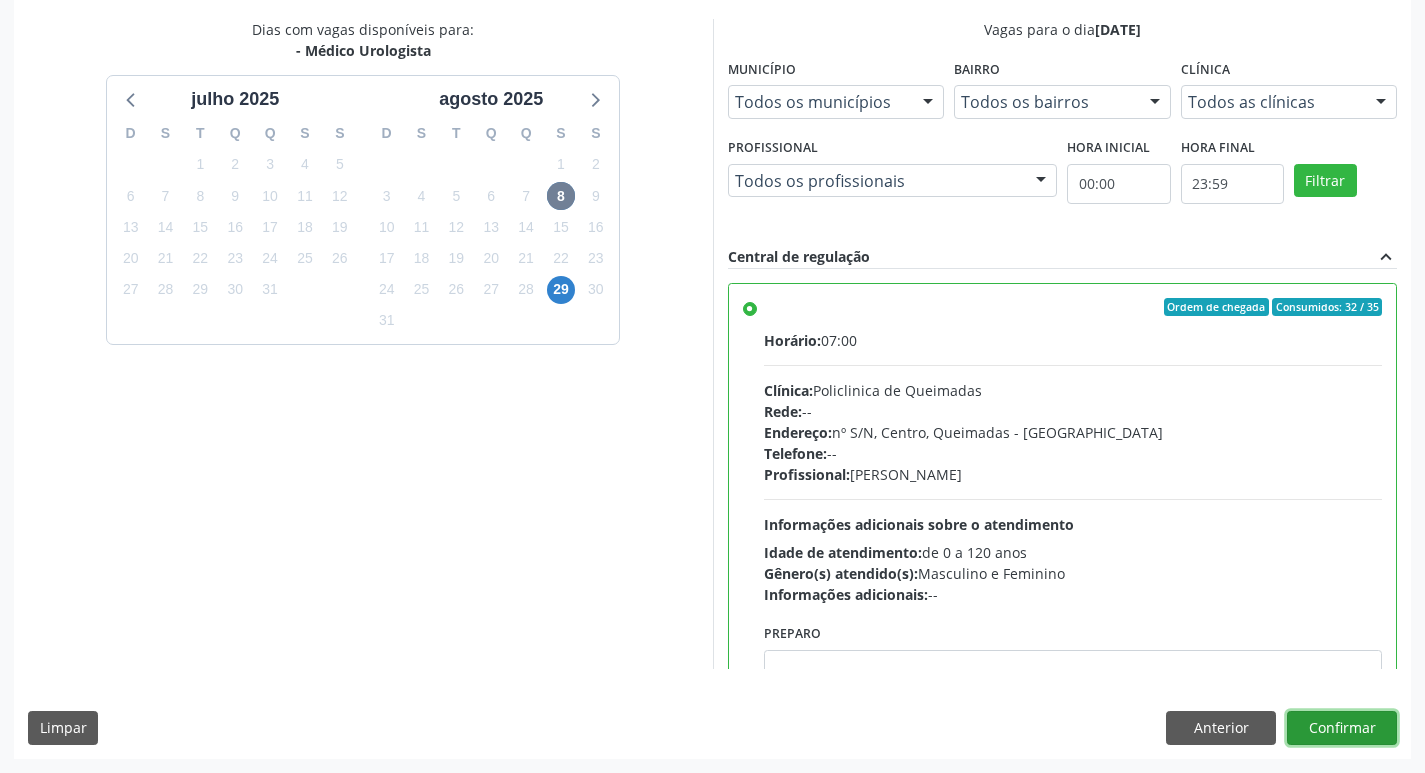 click on "Confirmar" at bounding box center (1342, 728) 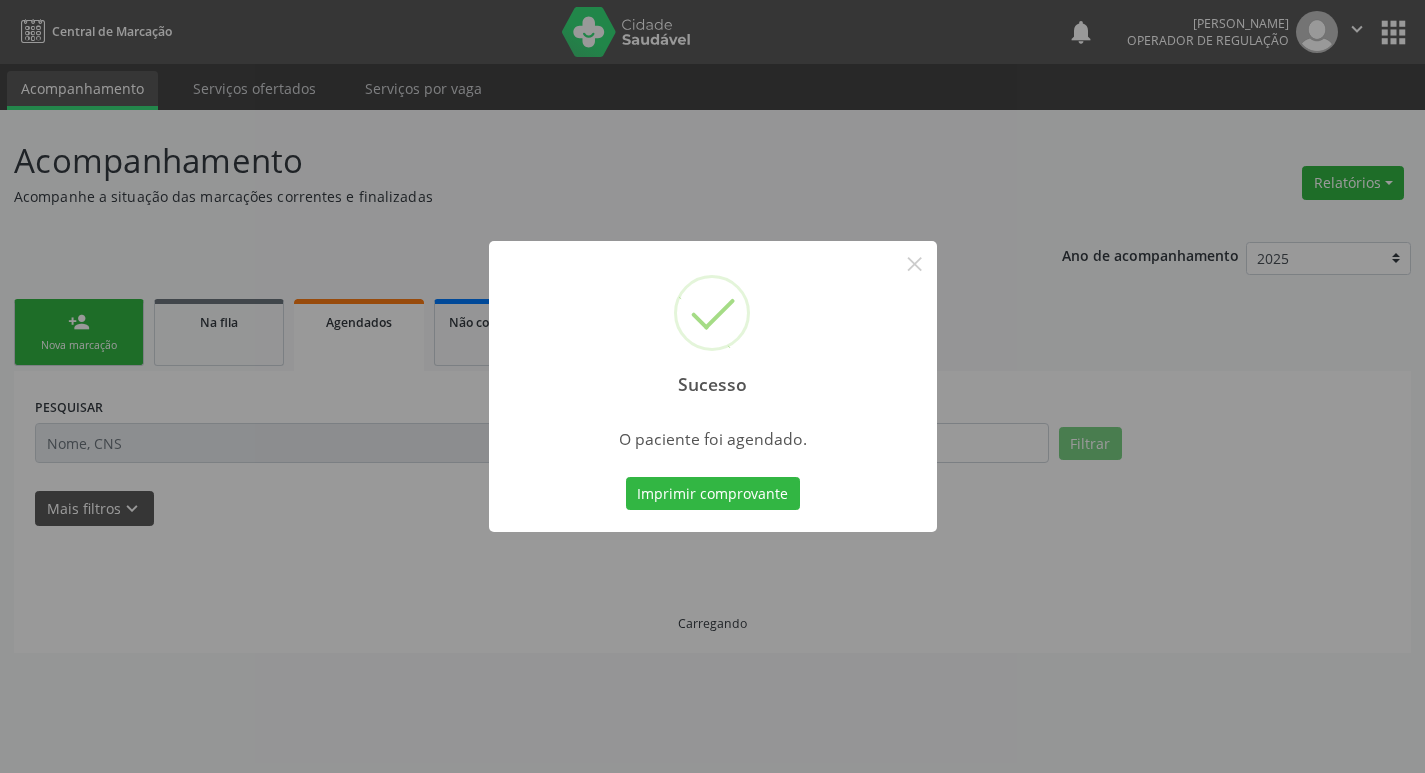 scroll, scrollTop: 0, scrollLeft: 0, axis: both 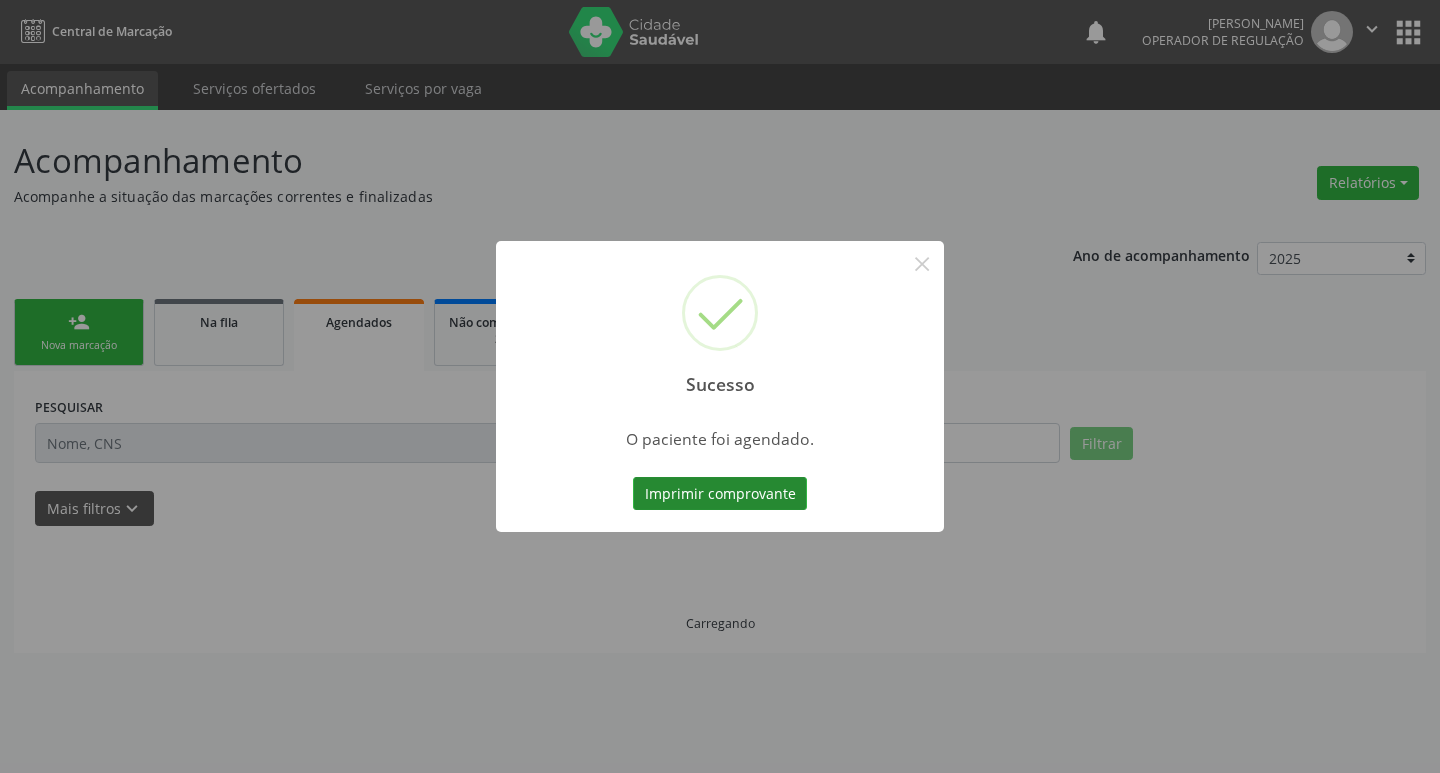 click on "Imprimir comprovante" at bounding box center (720, 494) 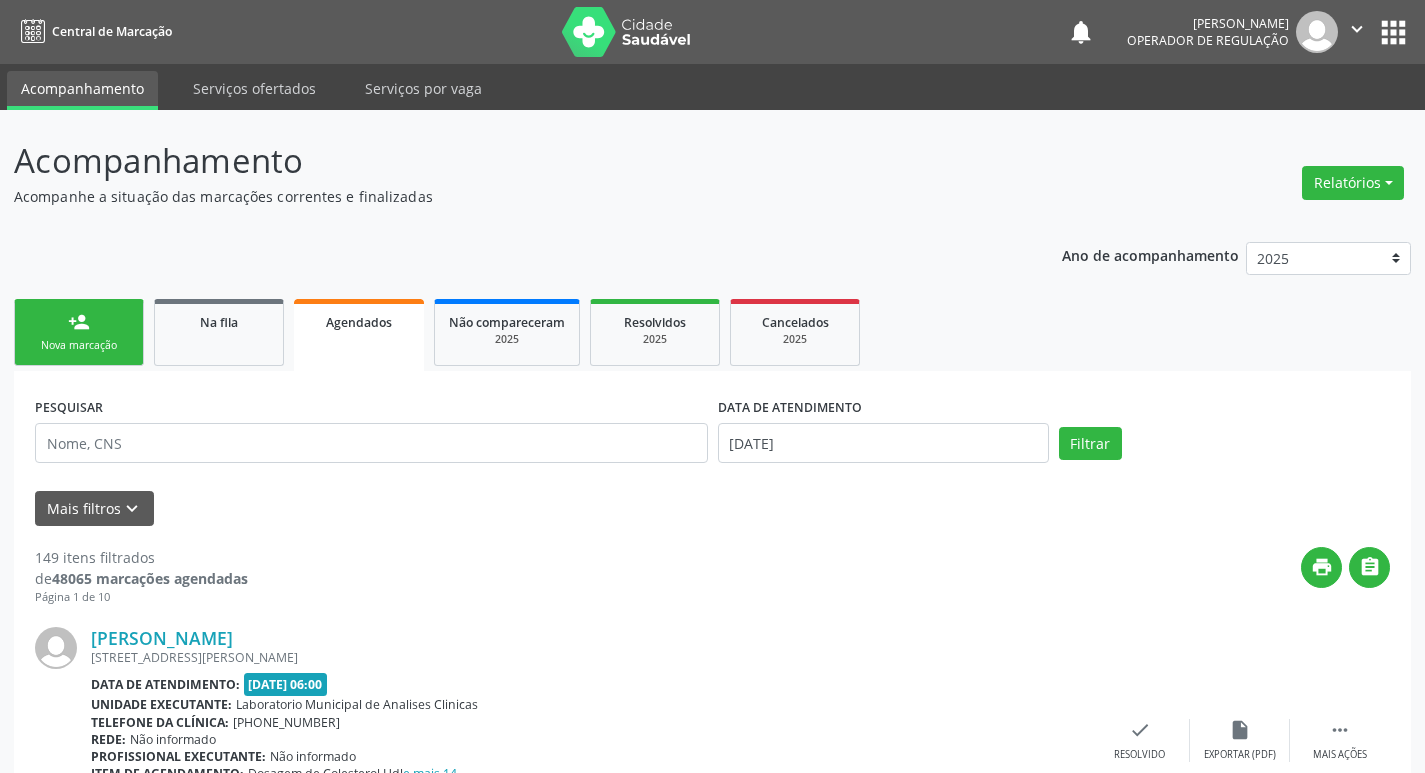 click on "person_add
Nova marcação" at bounding box center (79, 332) 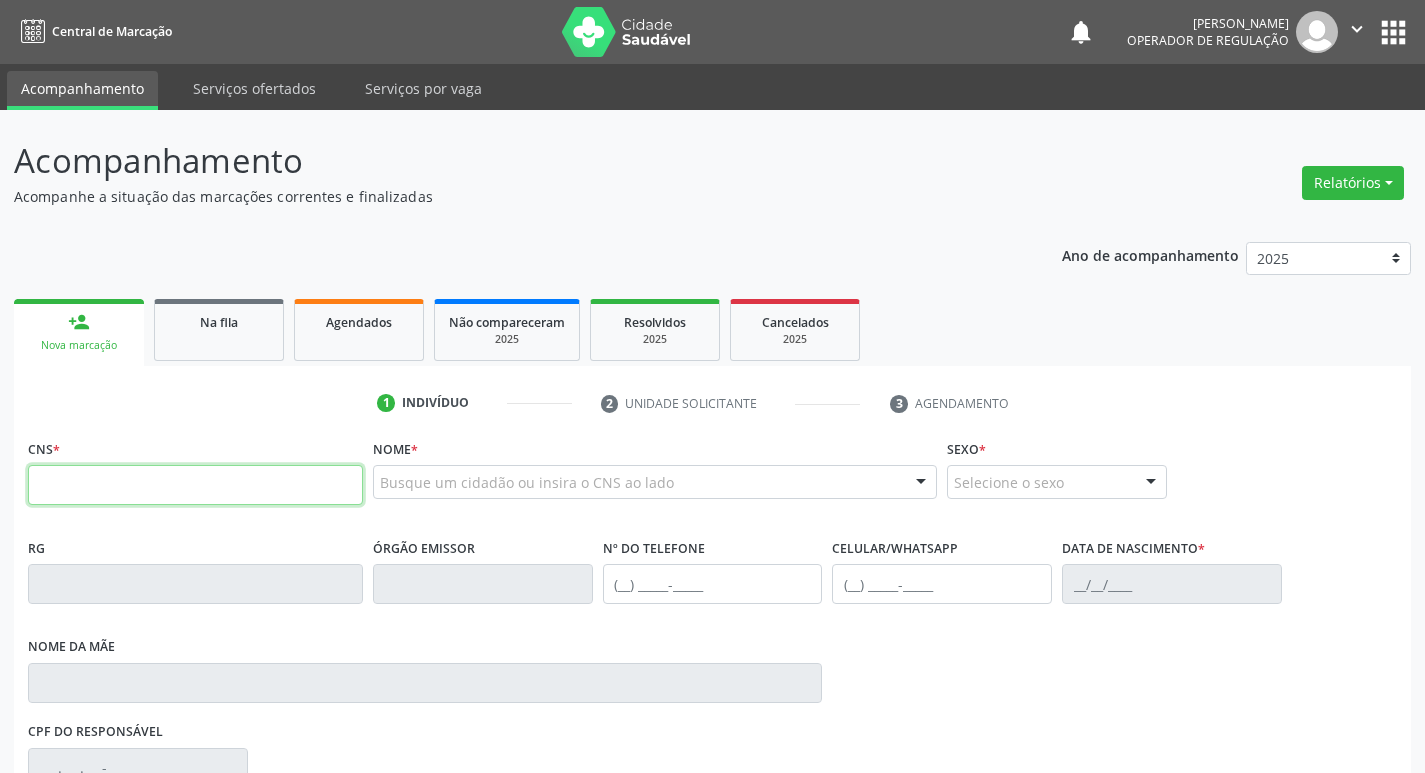 click at bounding box center (195, 485) 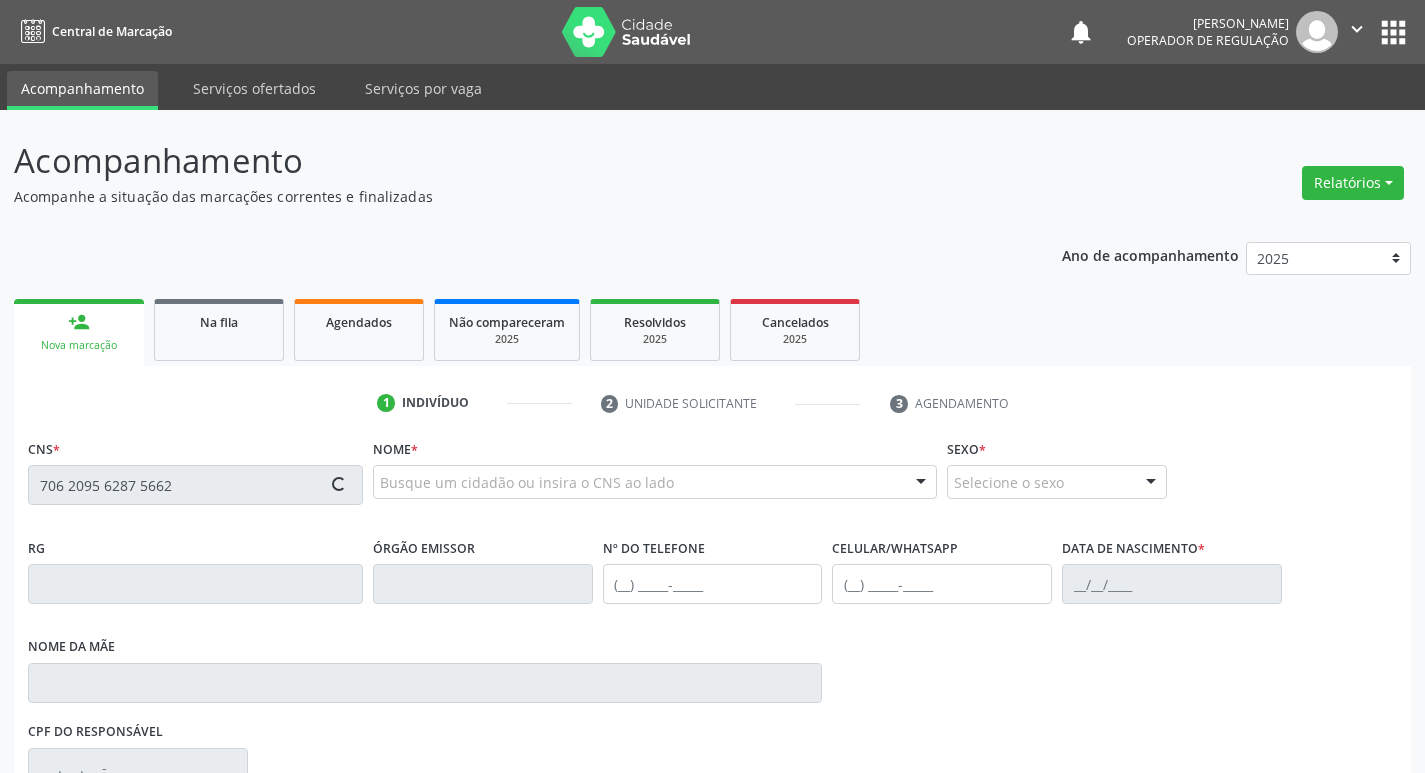 type on "706 2095 6287 5662" 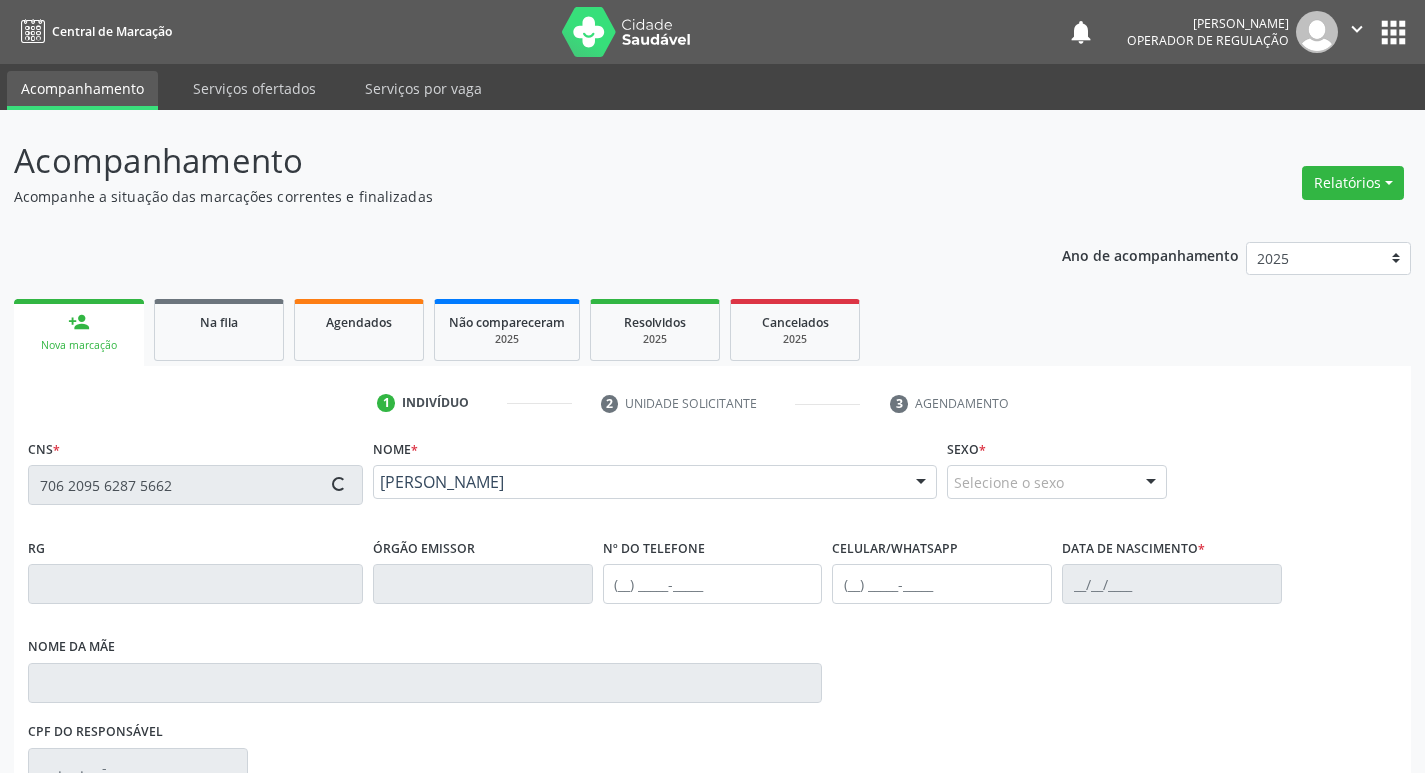 type on "(83) 99618-7290" 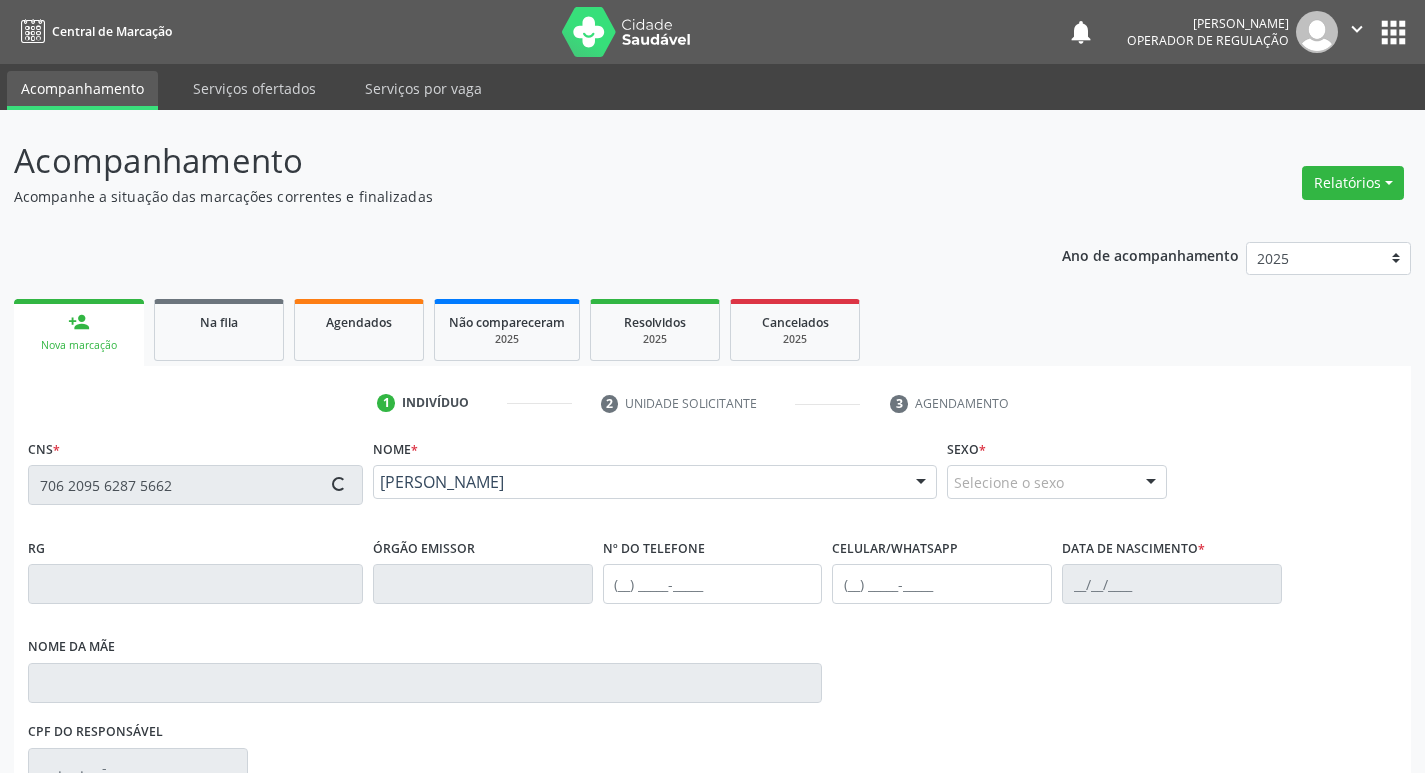 type on "(83) 99618-7290" 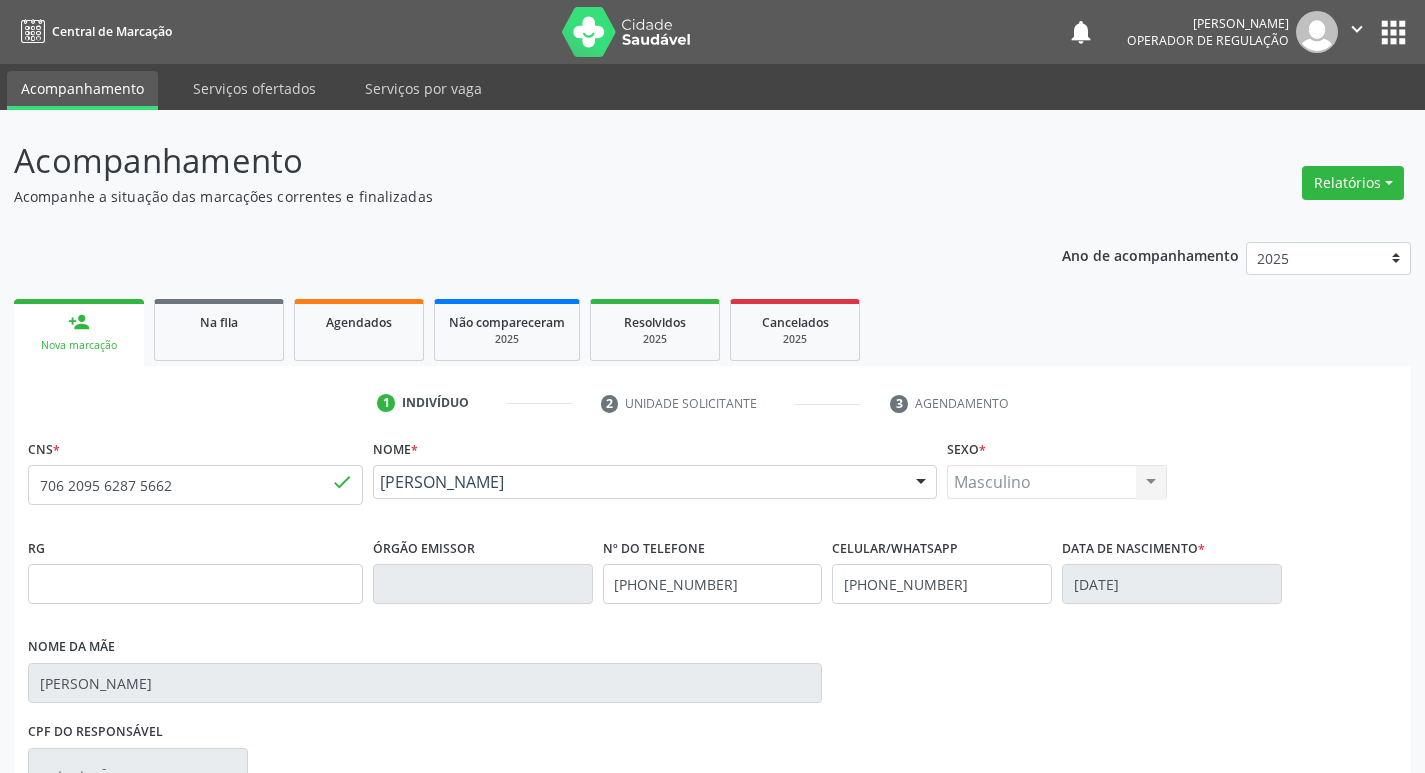 scroll, scrollTop: 297, scrollLeft: 0, axis: vertical 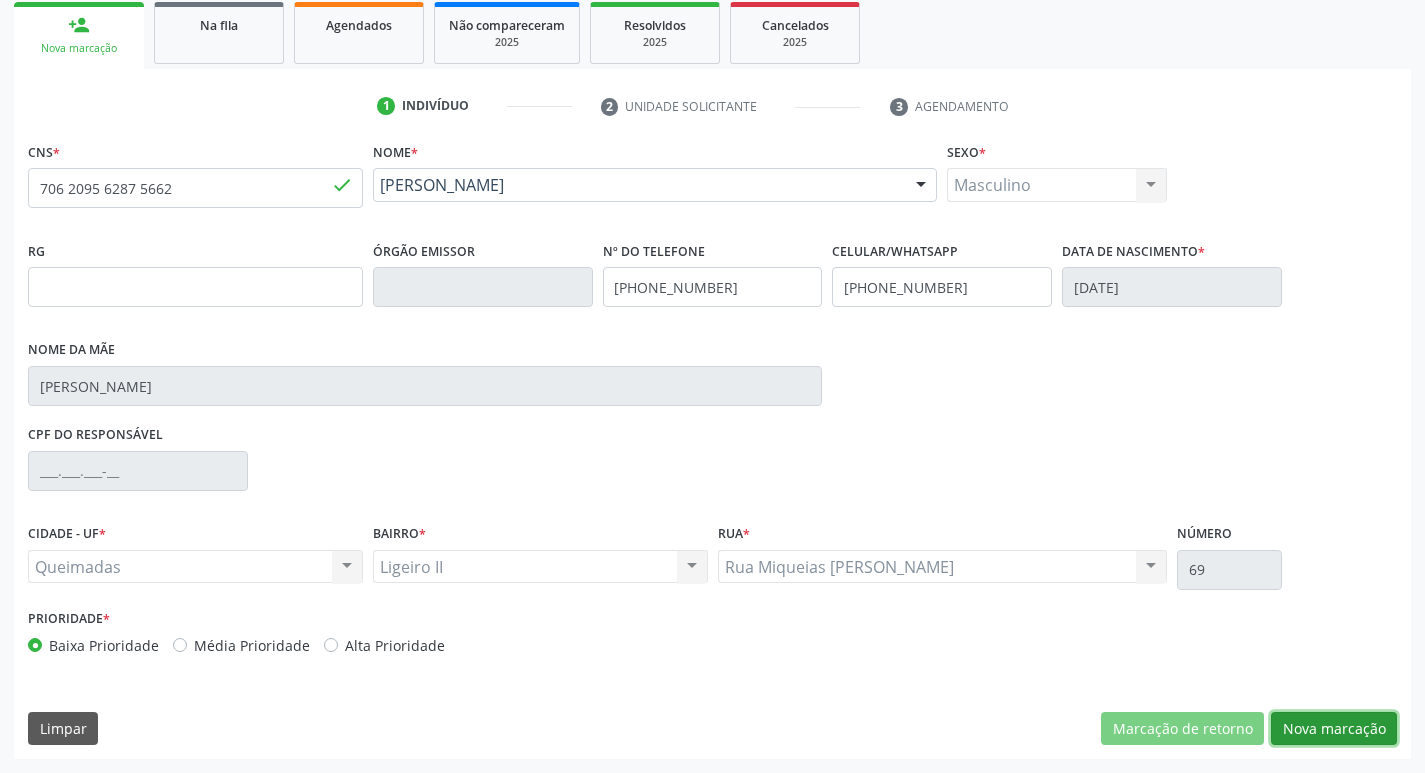click on "Nova marcação" at bounding box center (1334, 729) 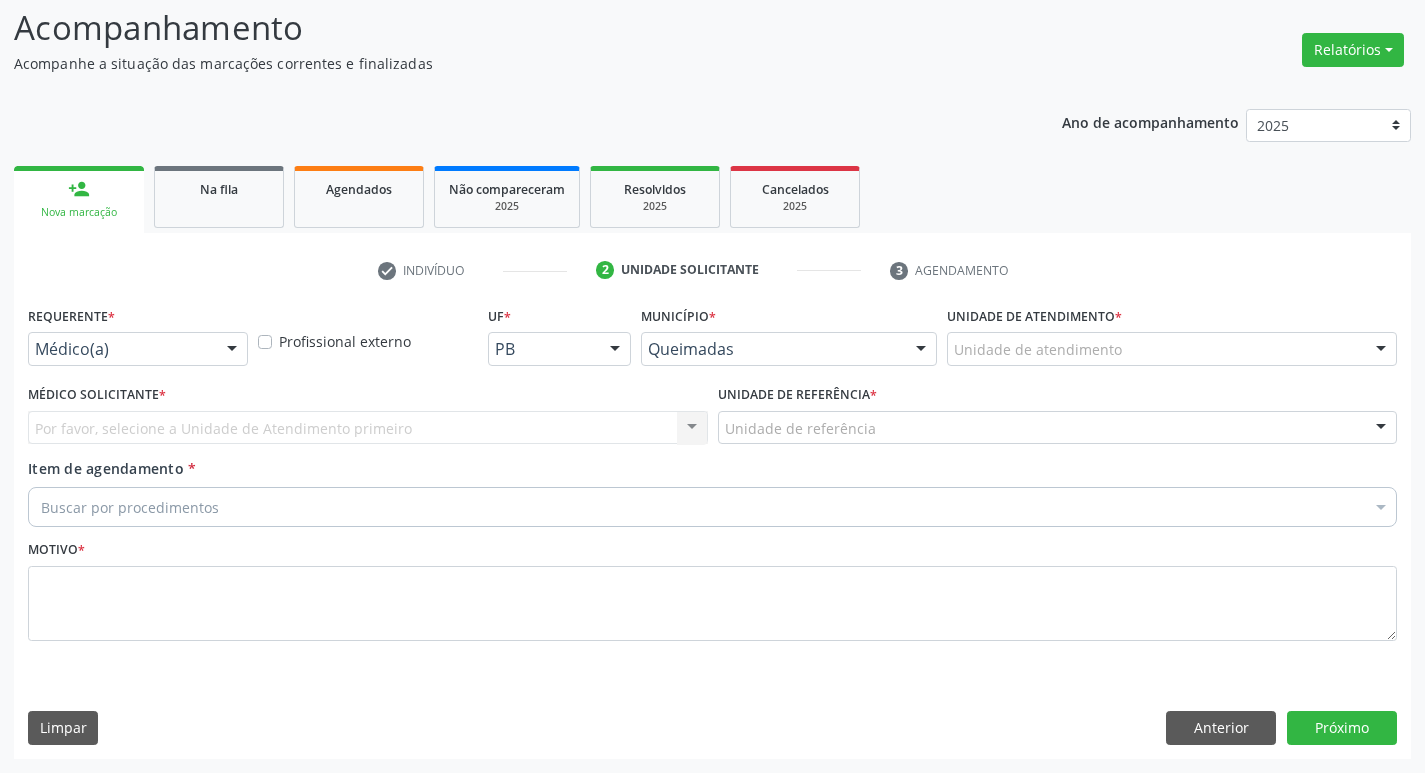 scroll, scrollTop: 133, scrollLeft: 0, axis: vertical 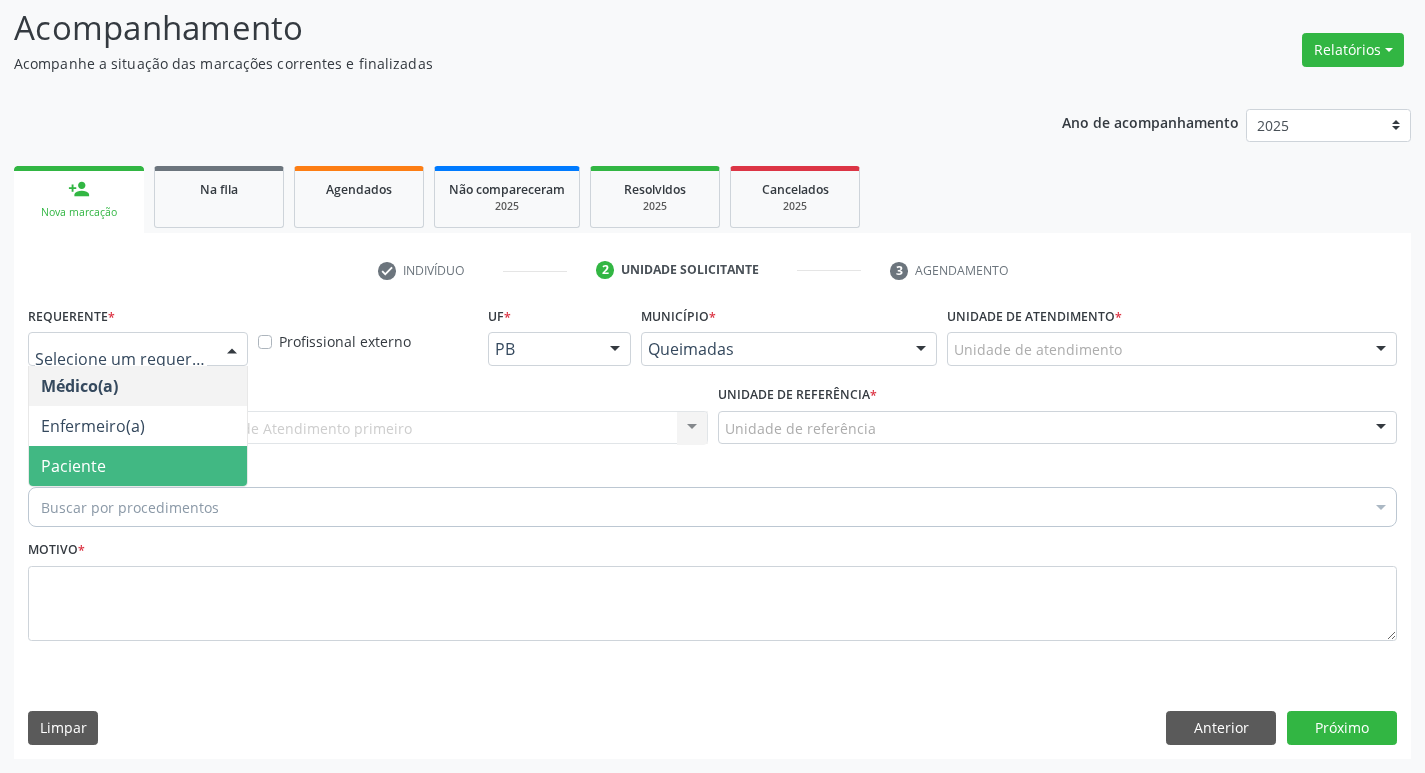 click on "Paciente" at bounding box center (138, 466) 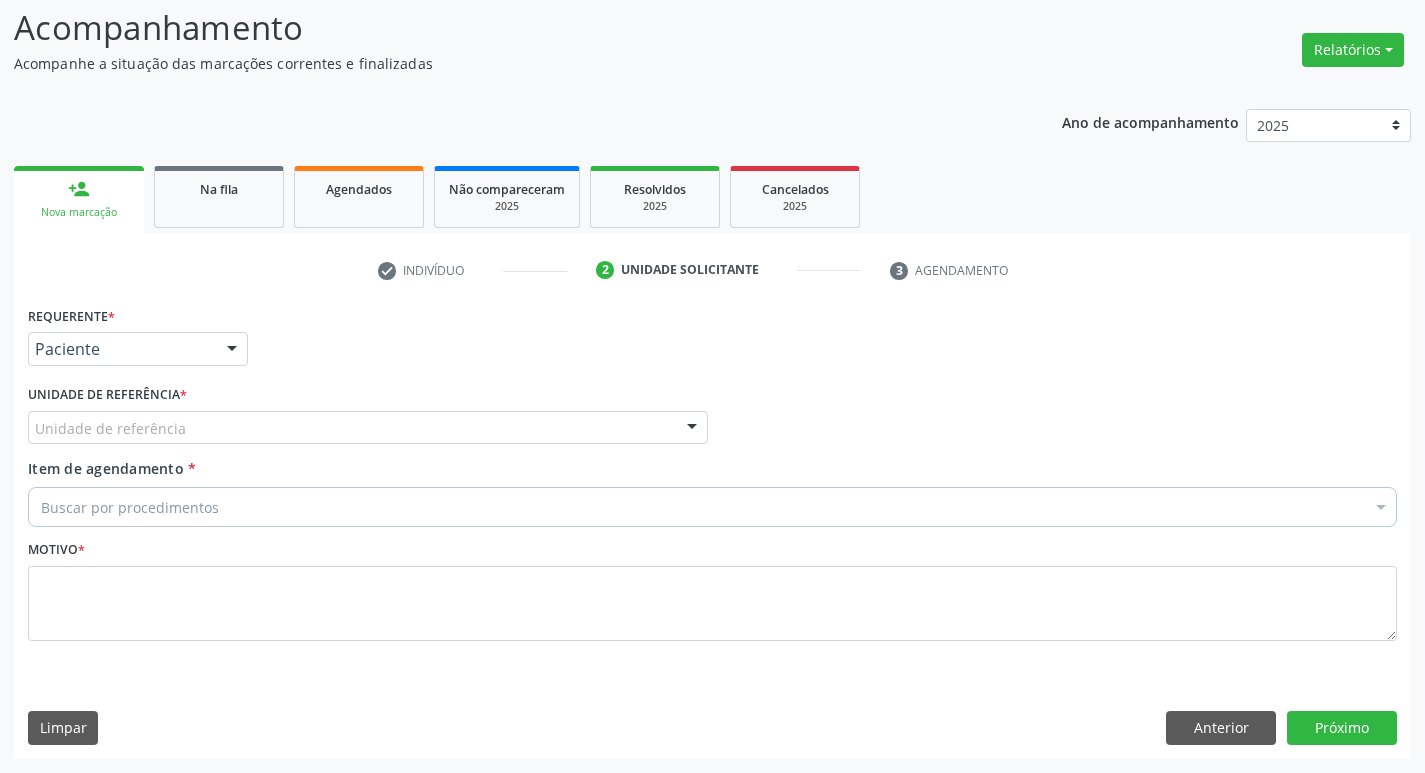 click on "Unidade de referência" at bounding box center [368, 428] 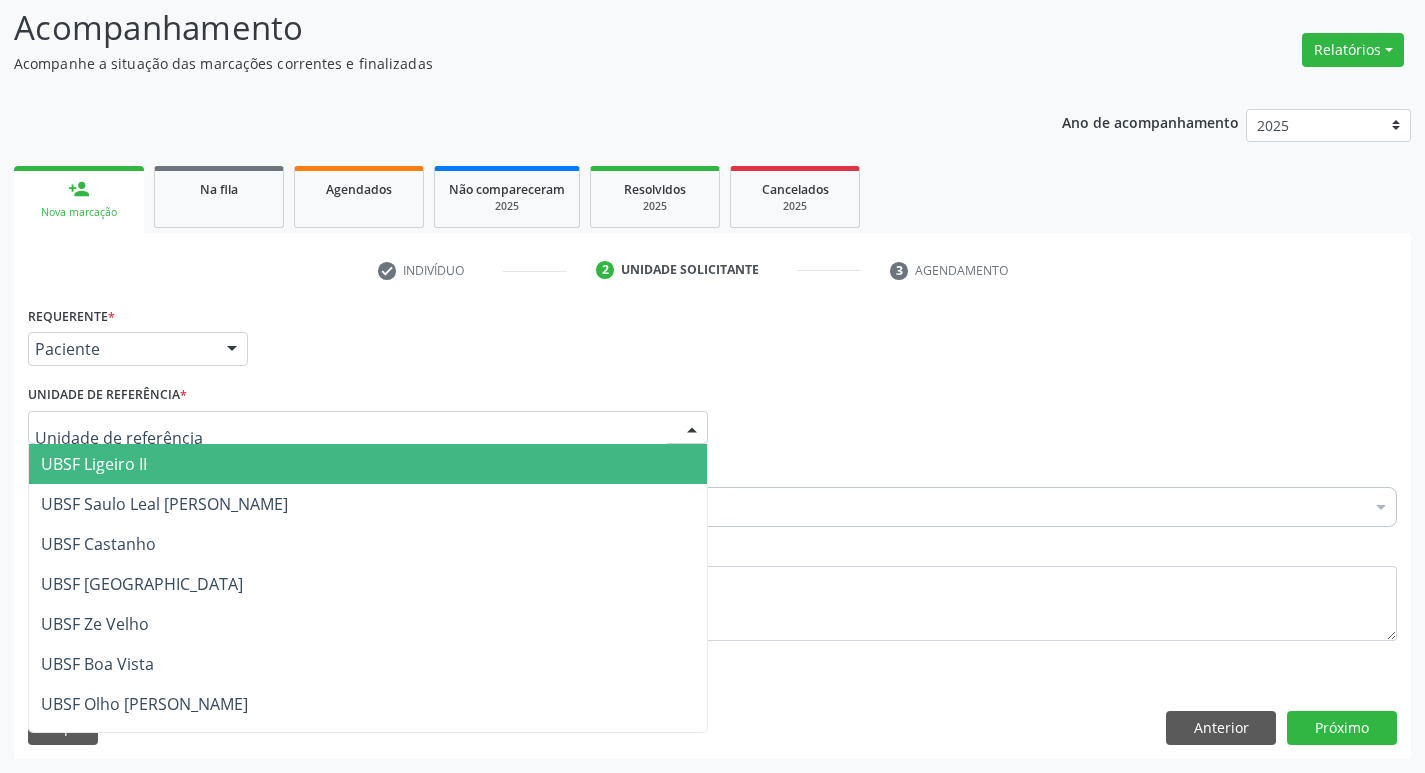 click on "UBSF Ligeiro II" at bounding box center [368, 464] 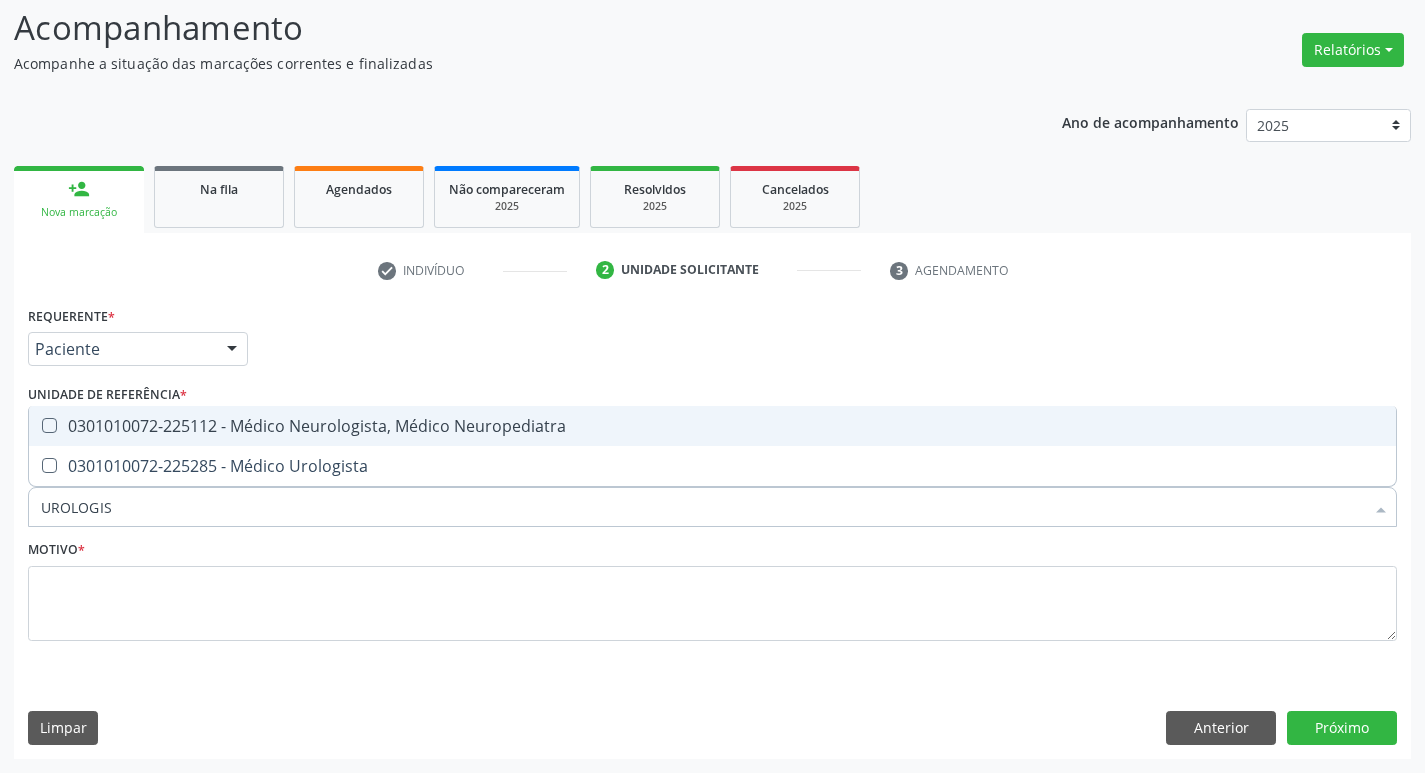 type on "UROLOGIST" 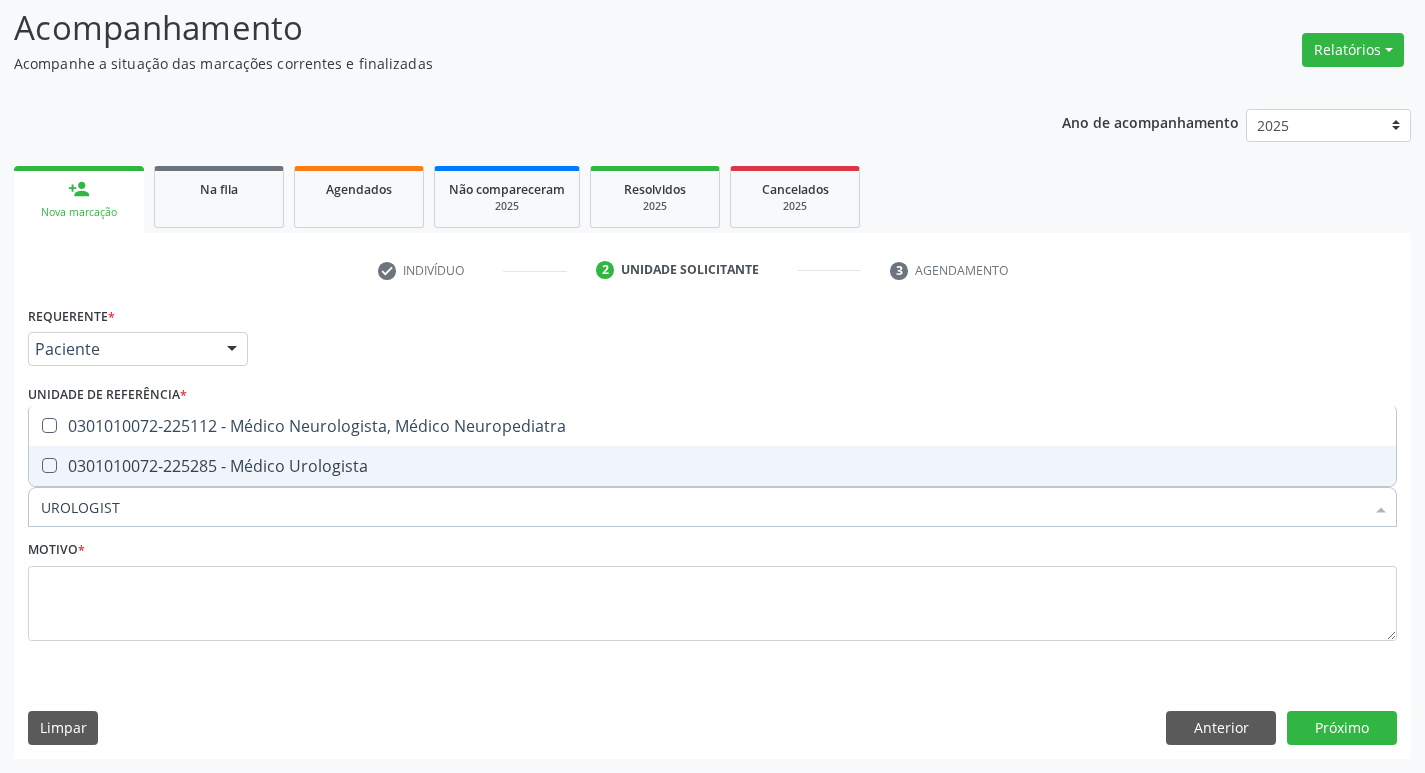 click on "0301010072-225285 - Médico Urologista" at bounding box center (712, 466) 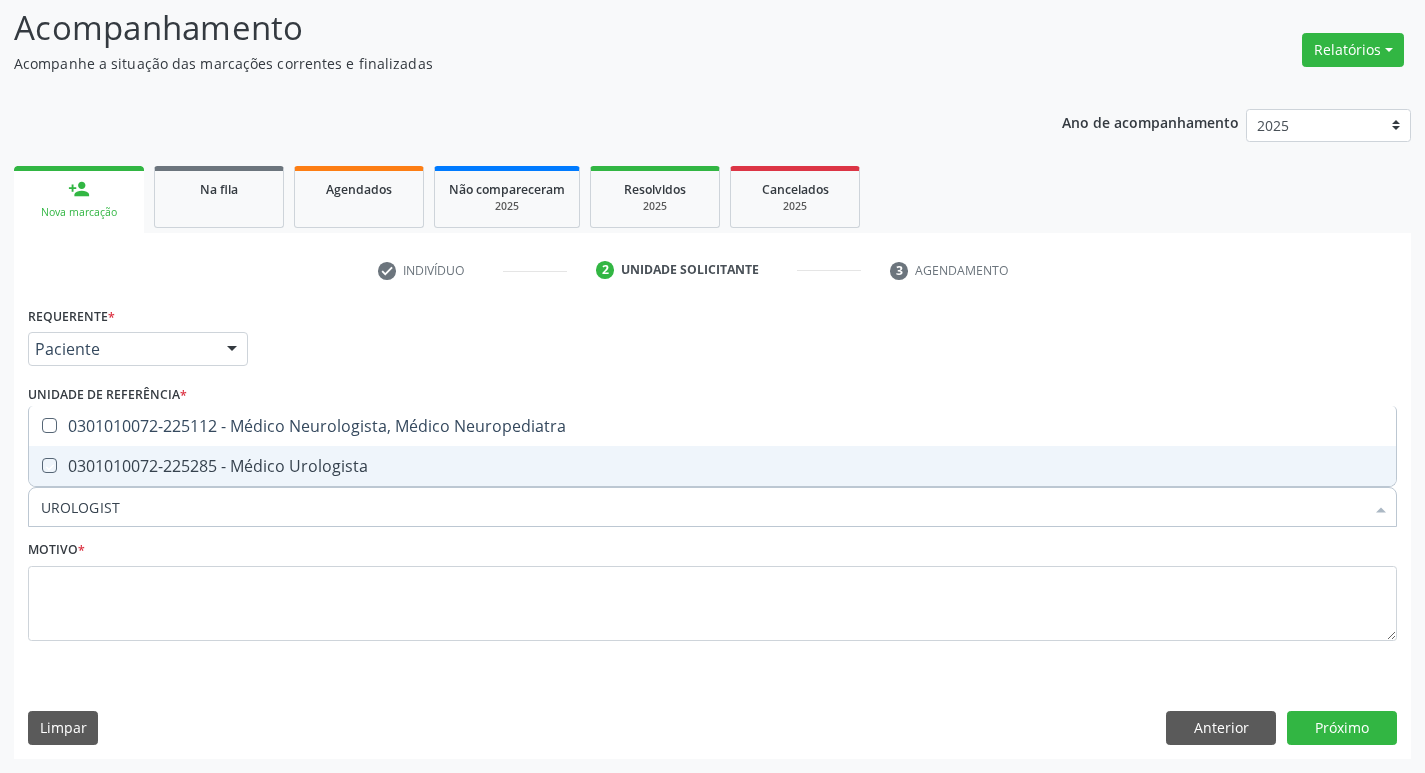 checkbox on "true" 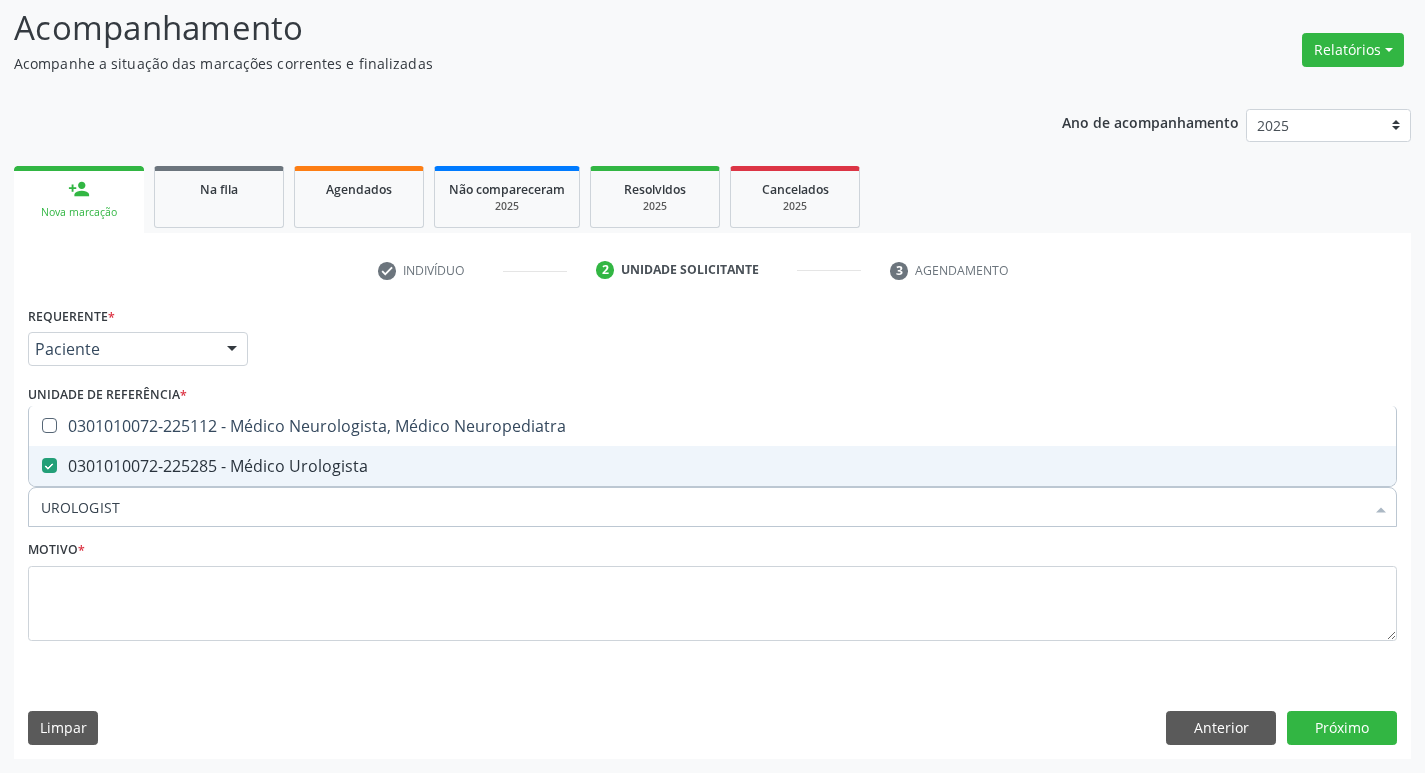 click on "Motivo
*" at bounding box center [712, 588] 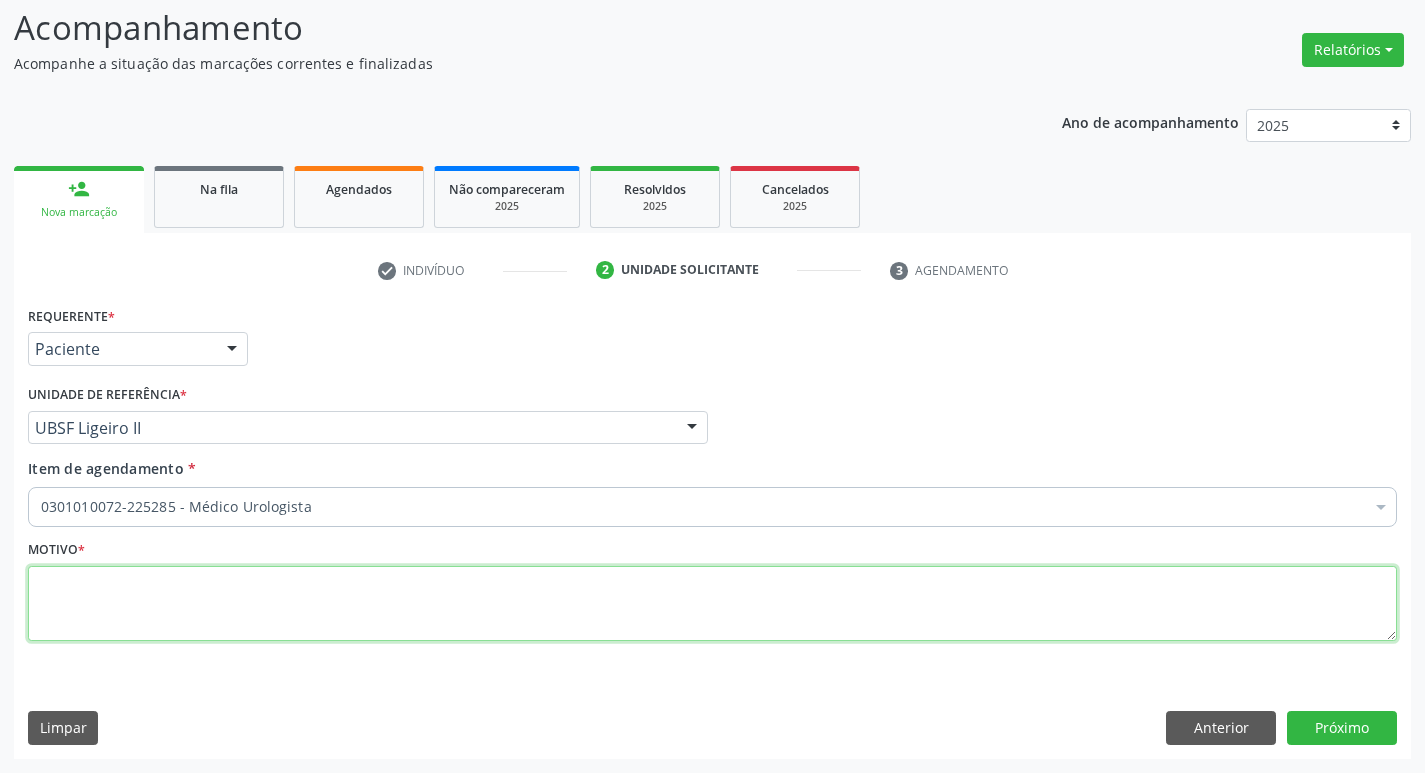 click at bounding box center [712, 604] 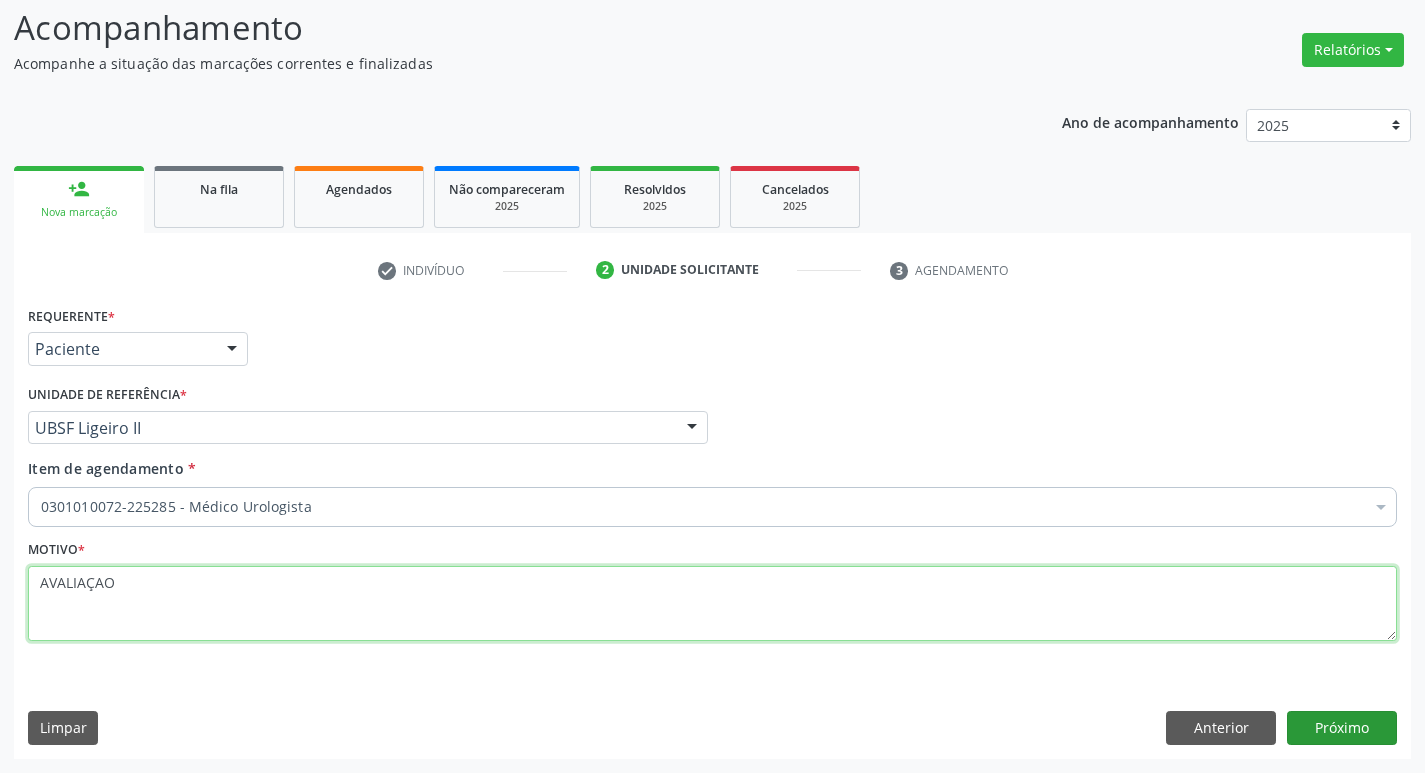 type on "AVALIAÇAO" 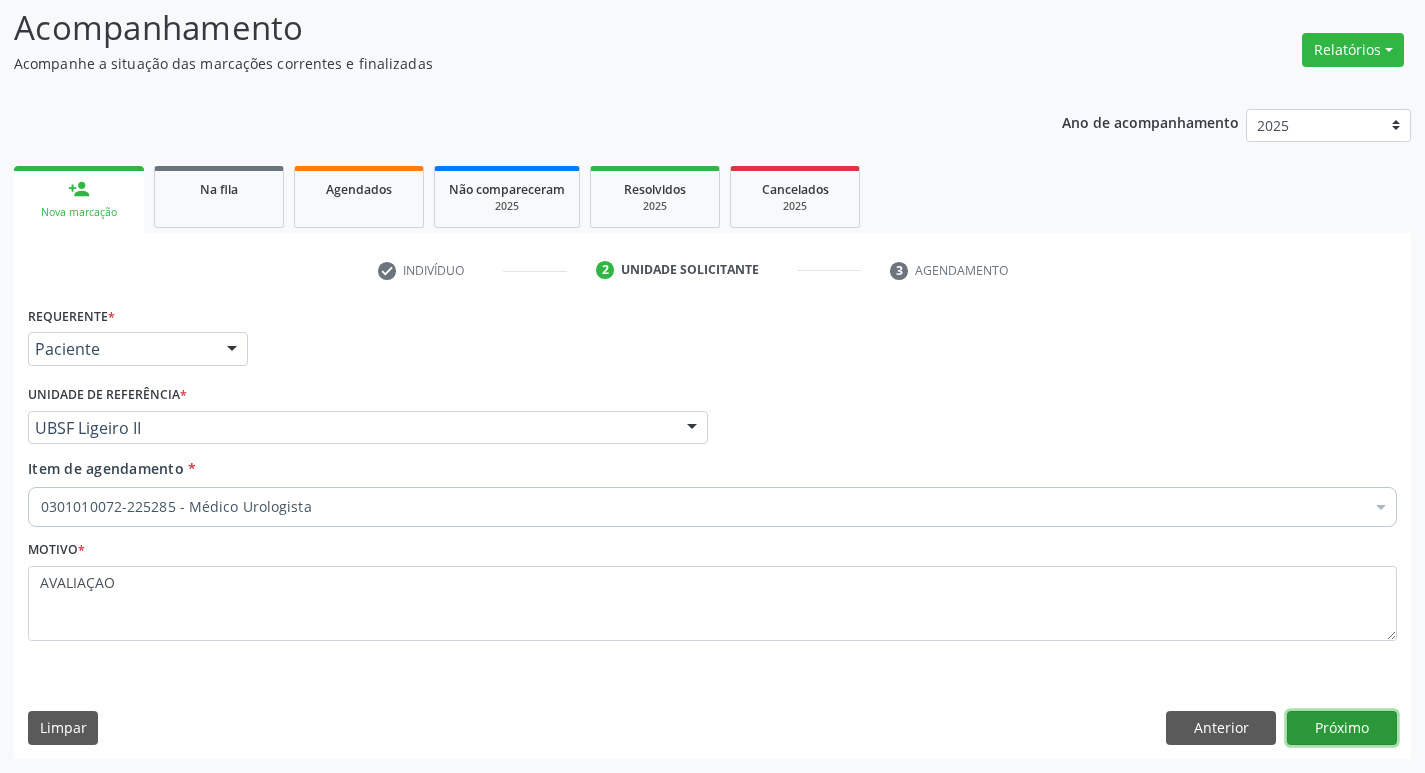 click on "Próximo" at bounding box center [1342, 728] 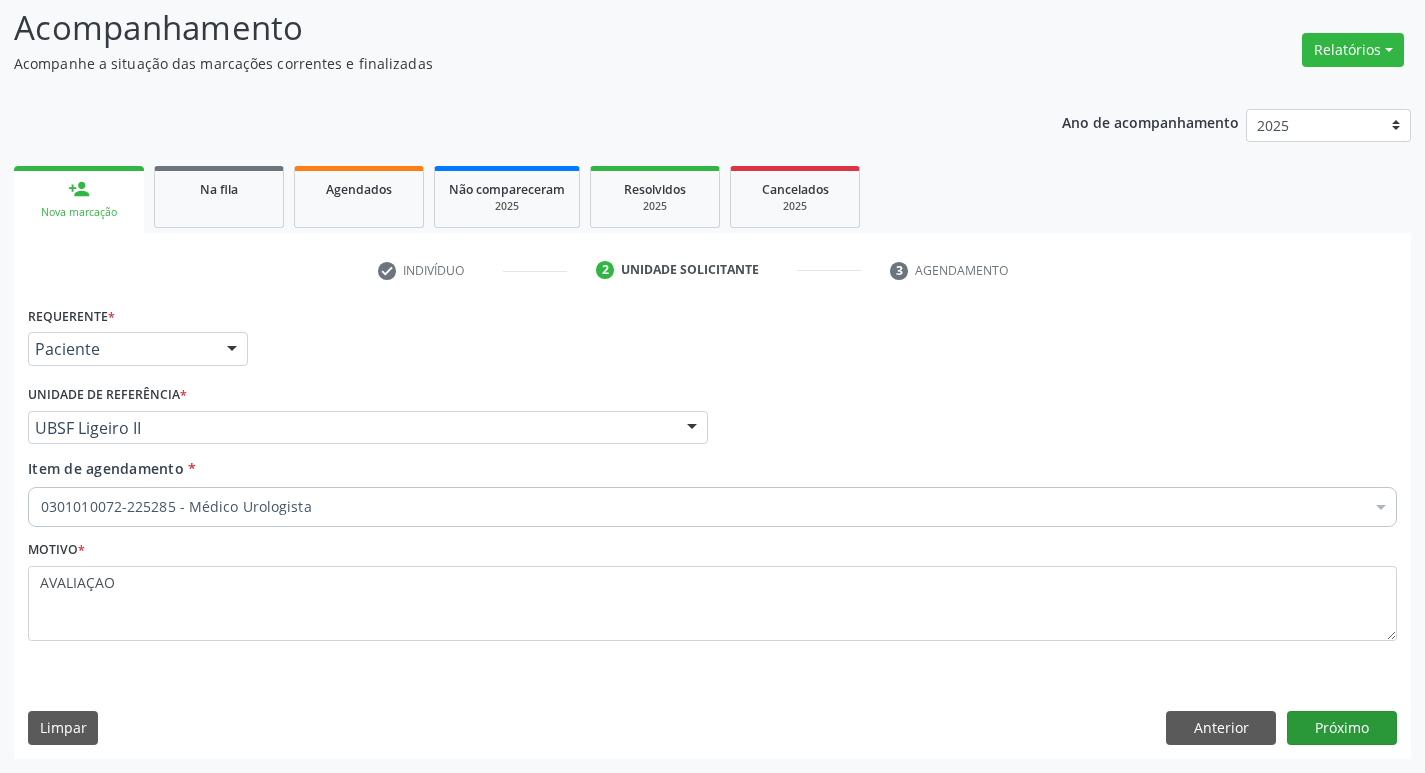 scroll, scrollTop: 97, scrollLeft: 0, axis: vertical 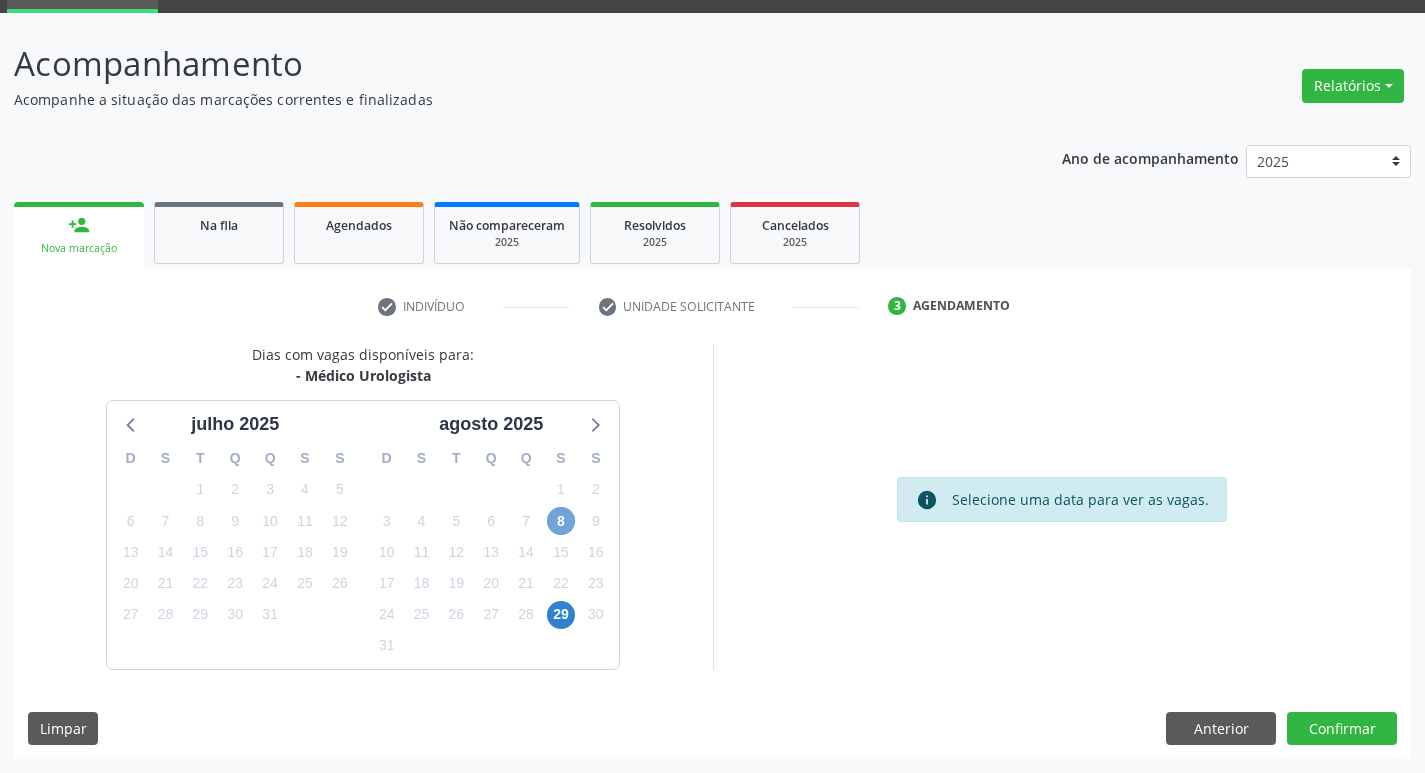 click on "8" at bounding box center (561, 521) 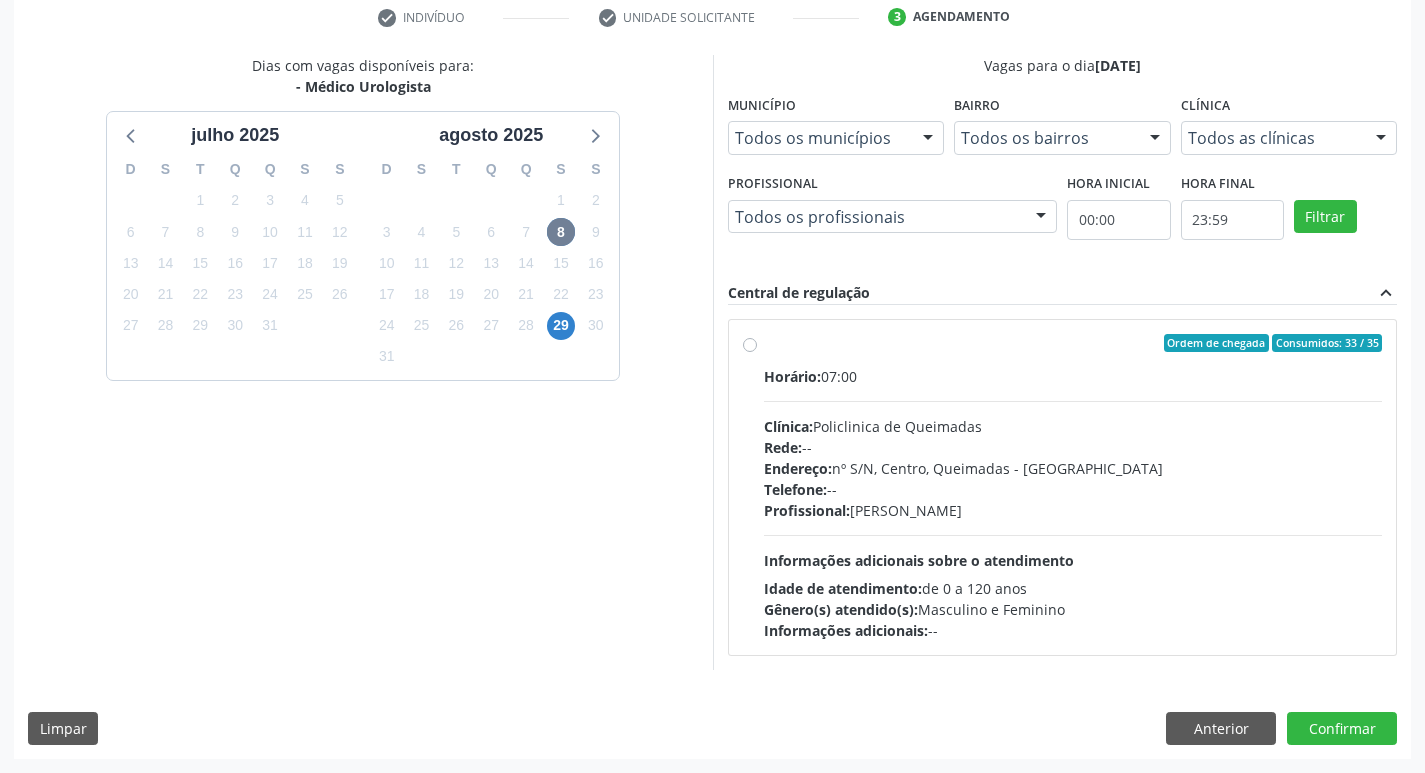 click on "Telefone:   --" at bounding box center (1073, 489) 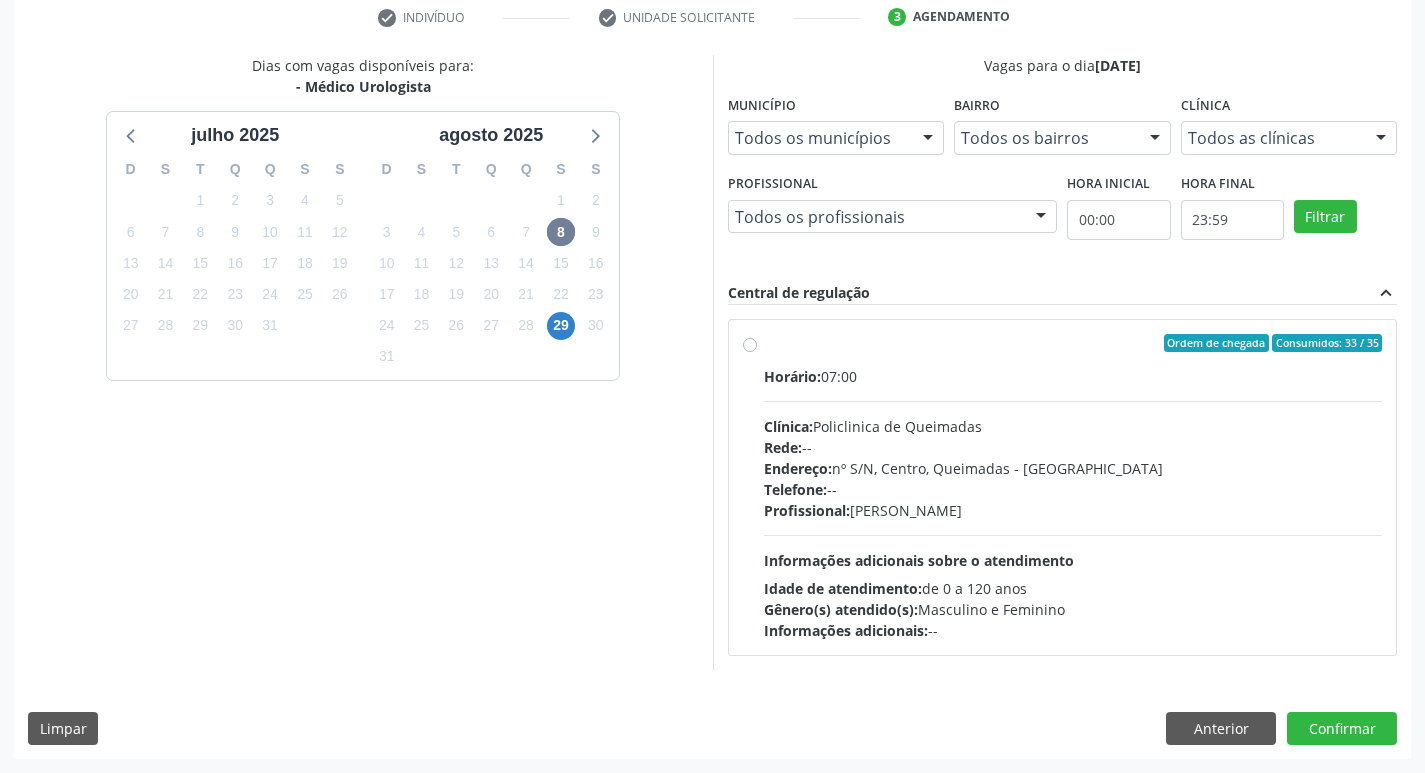 click on "Ordem de chegada
Consumidos: 33 / 35
Horário:   07:00
Clínica:  Policlinica de Queimadas
Rede:
--
Endereço:   nº S/N, Centro, Queimadas - PB
Telefone:   --
Profissional:
Ivanclecio de Souza Rodrigues
Informações adicionais sobre o atendimento
Idade de atendimento:
de 0 a 120 anos
Gênero(s) atendido(s):
Masculino e Feminino
Informações adicionais:
--" at bounding box center [750, 343] 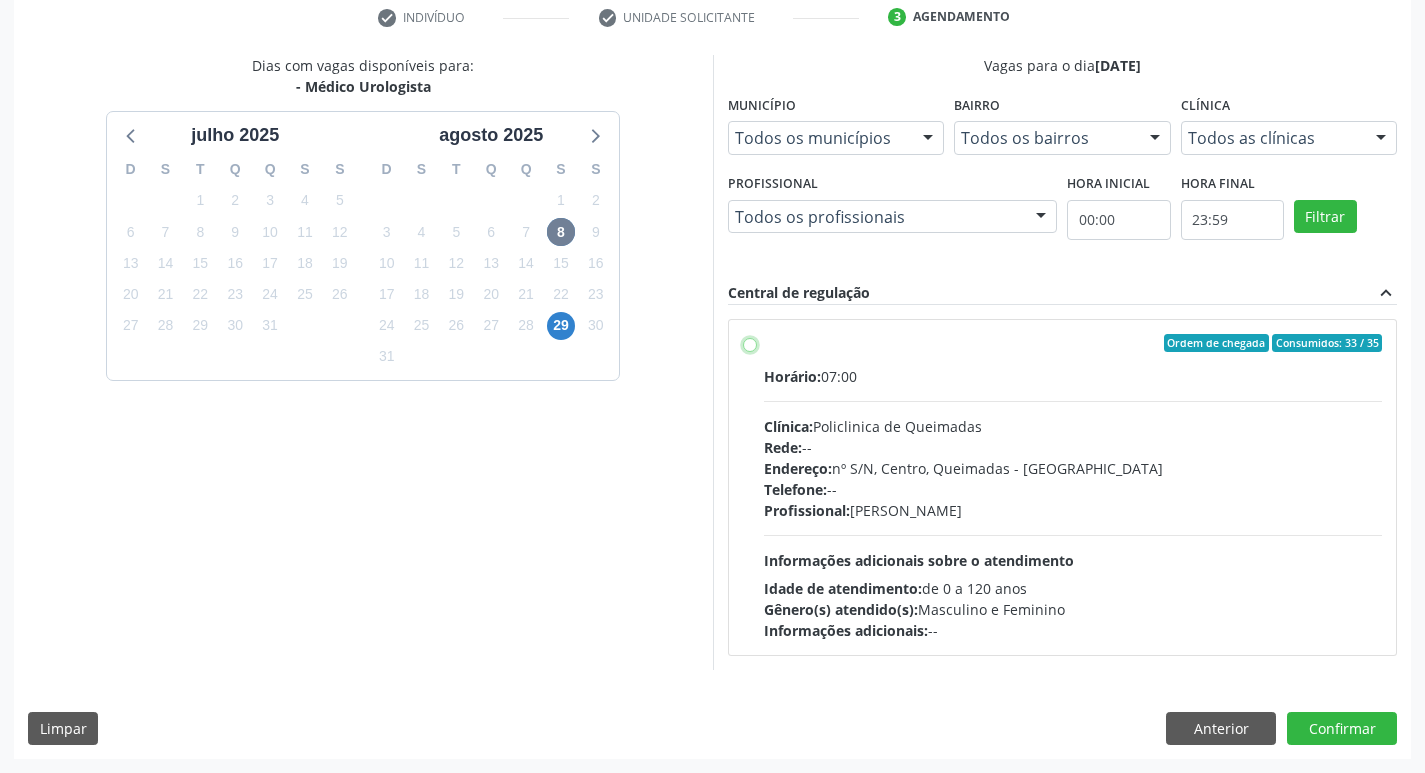 radio on "true" 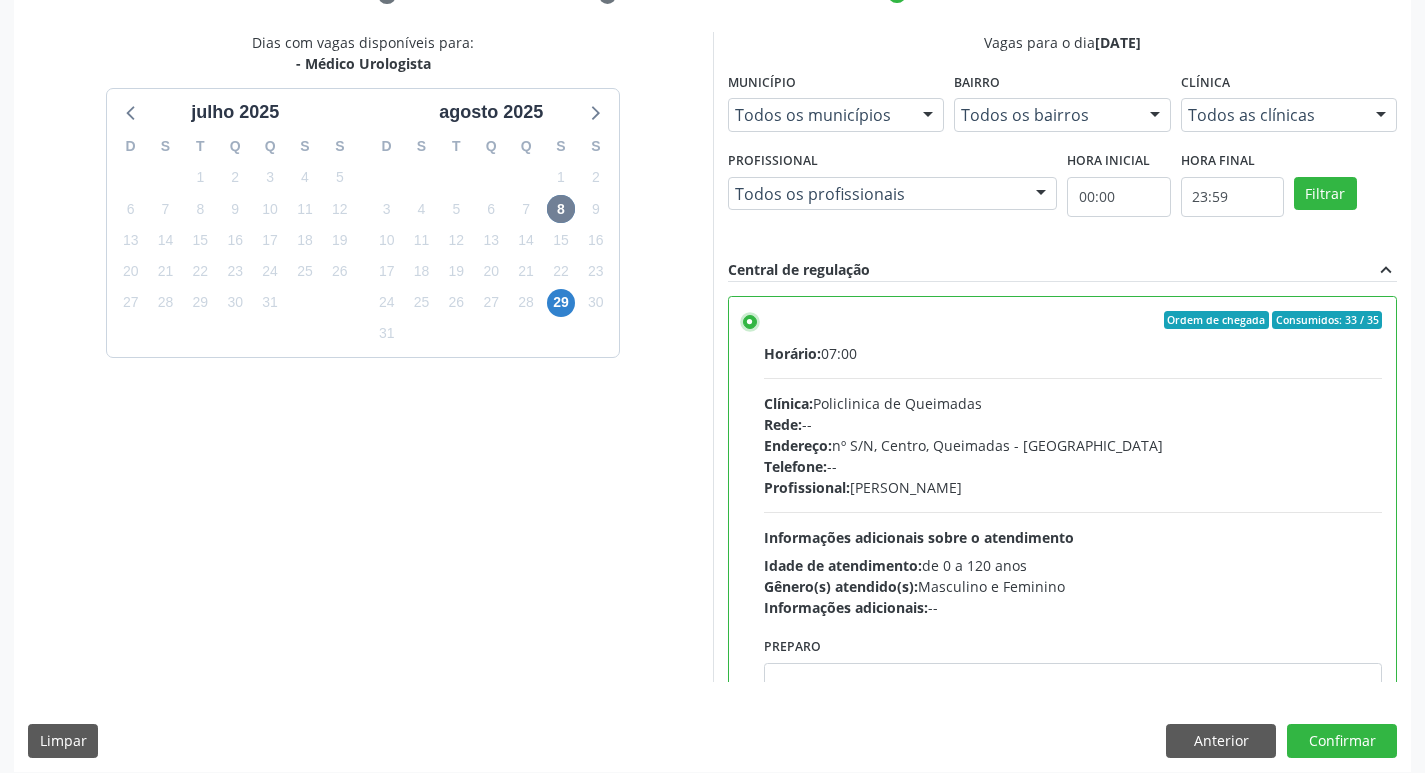 scroll, scrollTop: 422, scrollLeft: 0, axis: vertical 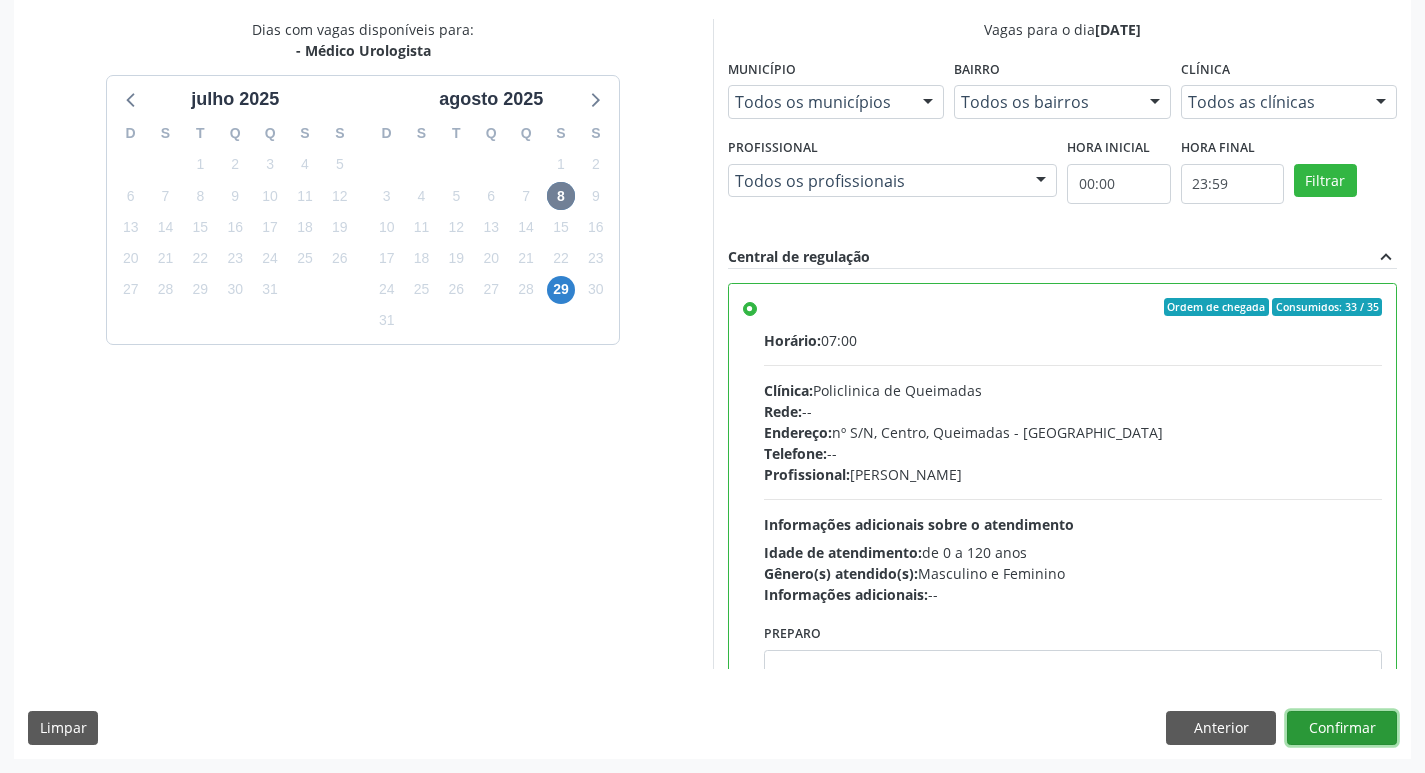 click on "Confirmar" at bounding box center [1342, 728] 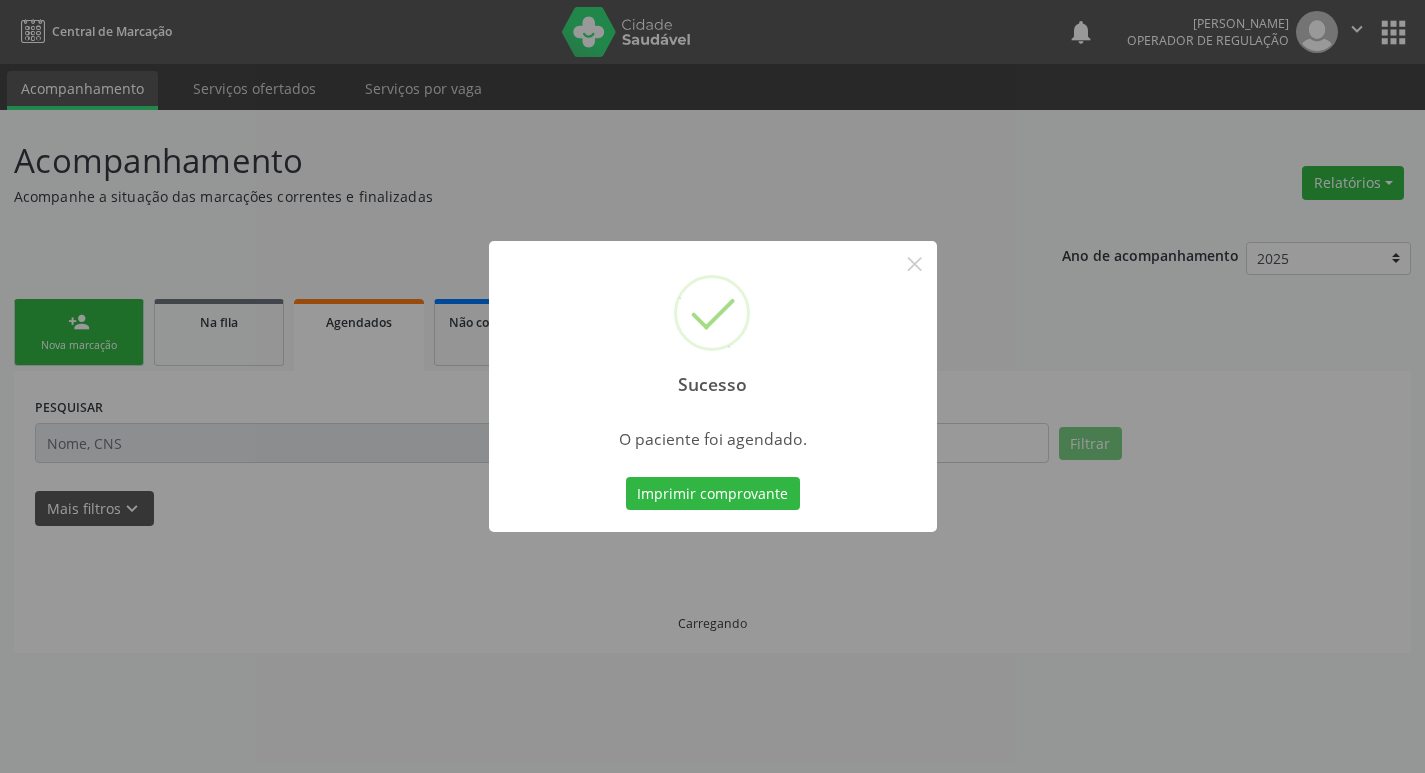 scroll, scrollTop: 0, scrollLeft: 0, axis: both 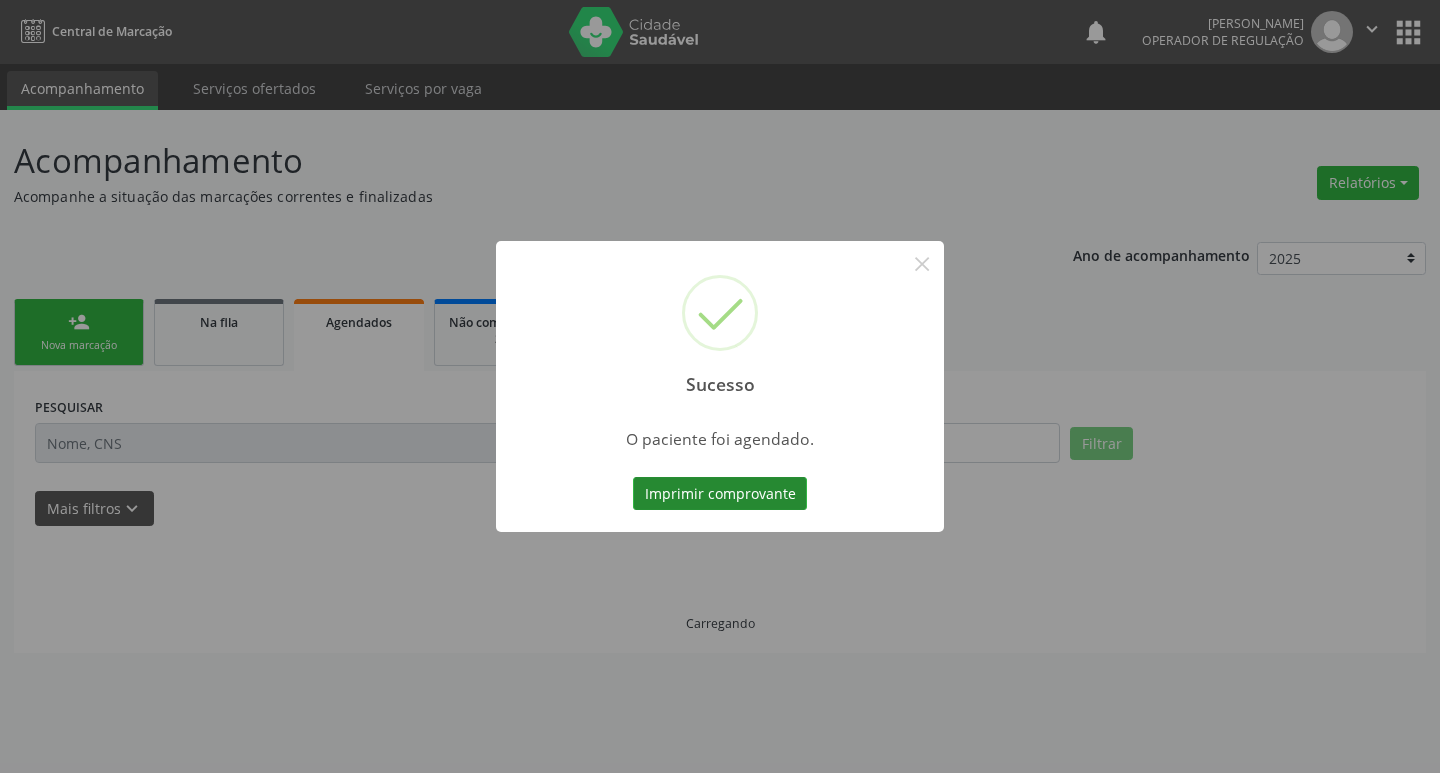 click on "Imprimir comprovante" at bounding box center (720, 494) 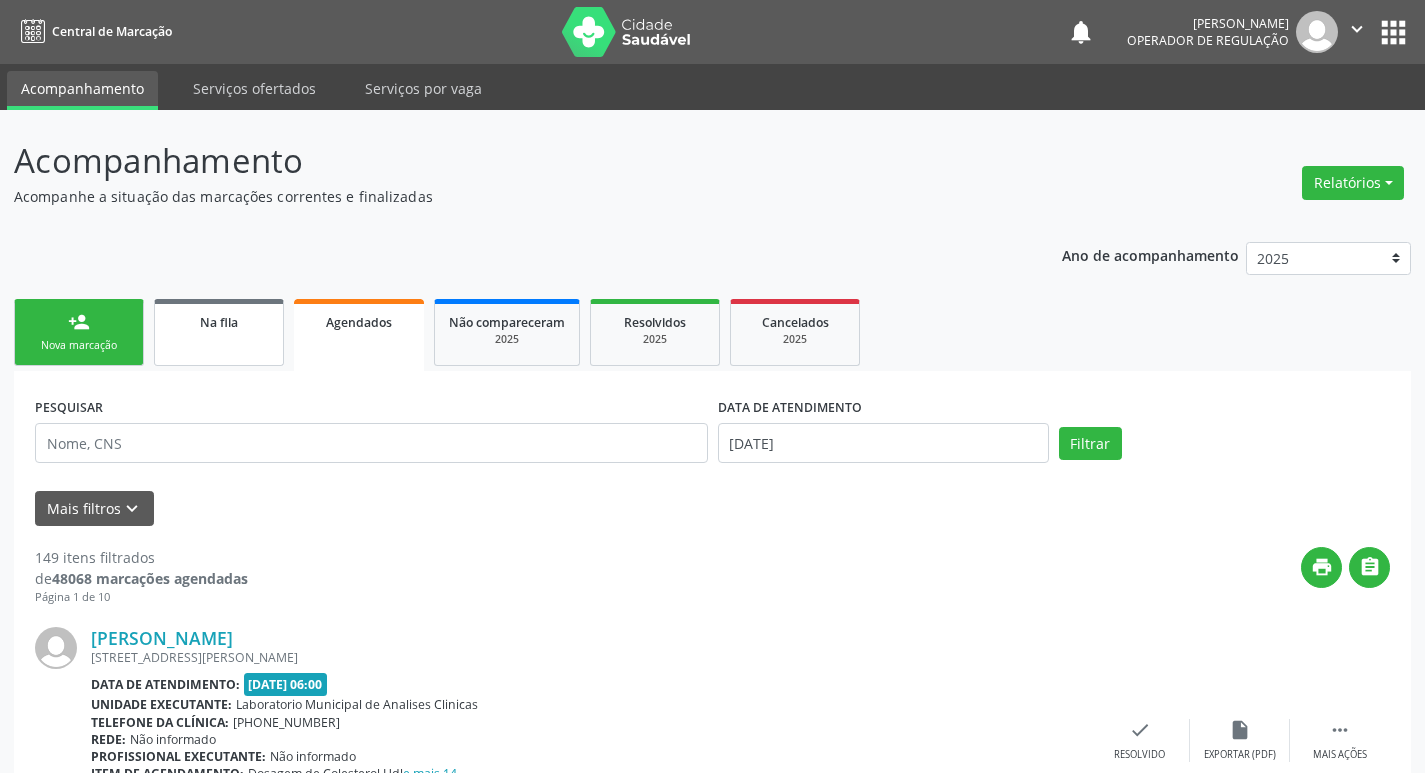 click on "Na fila" at bounding box center (219, 332) 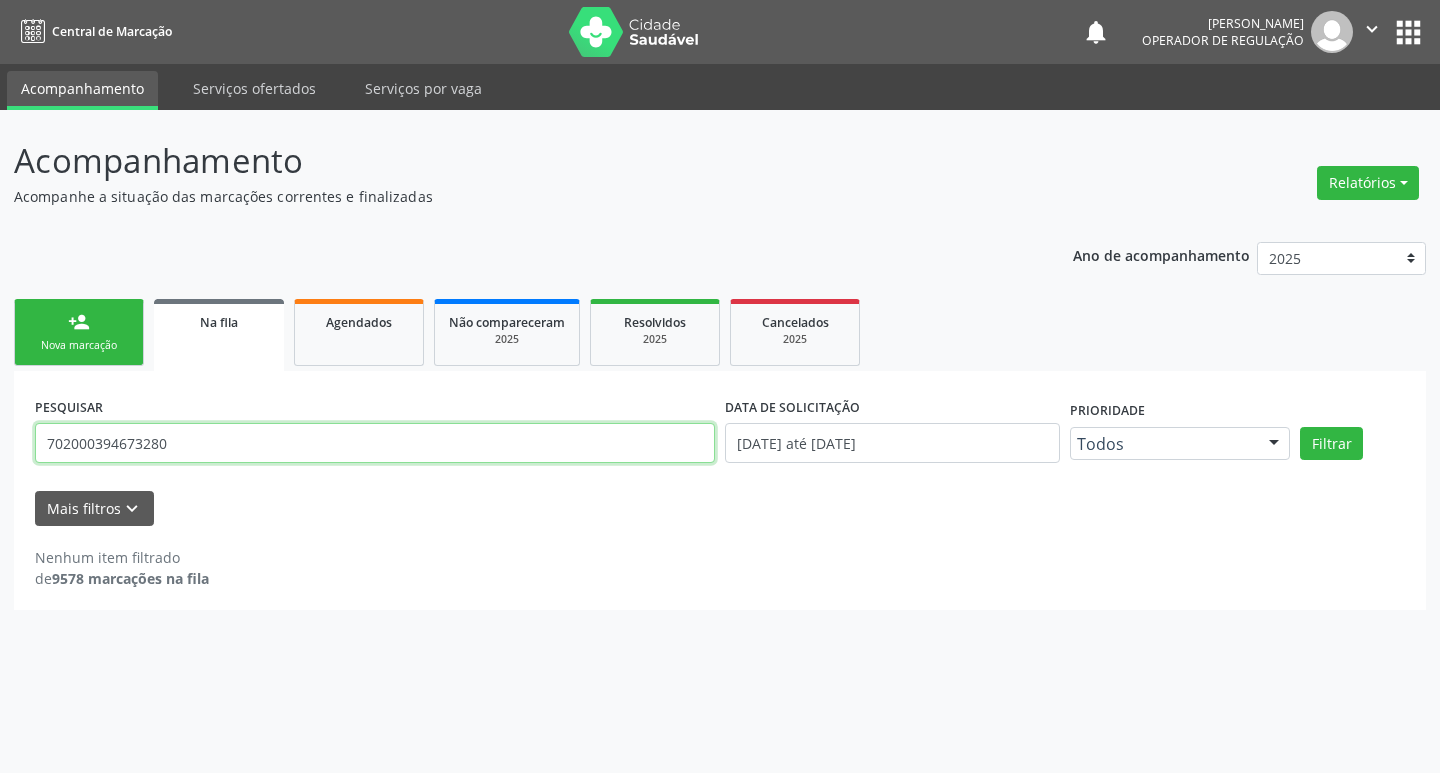 click on "702000394673280" at bounding box center (375, 443) 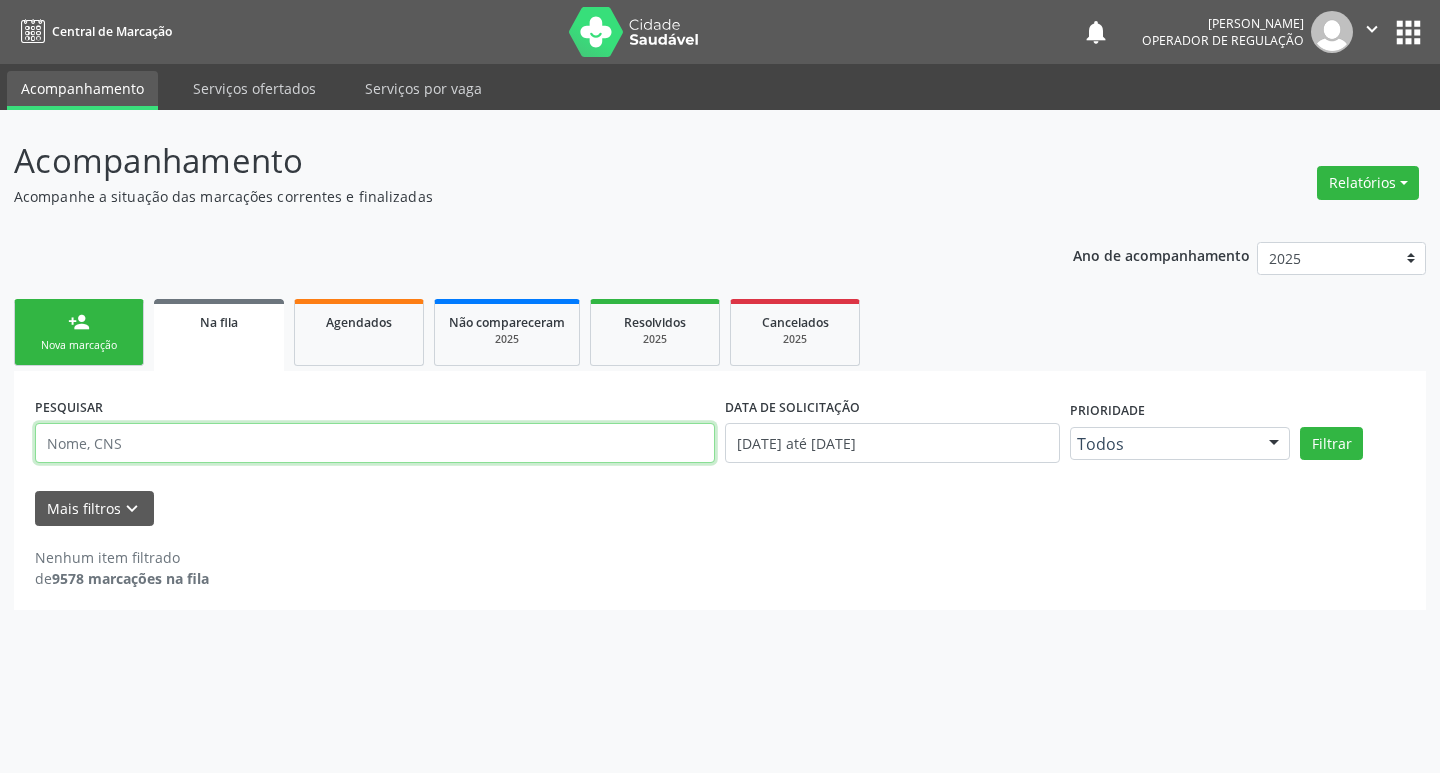 type 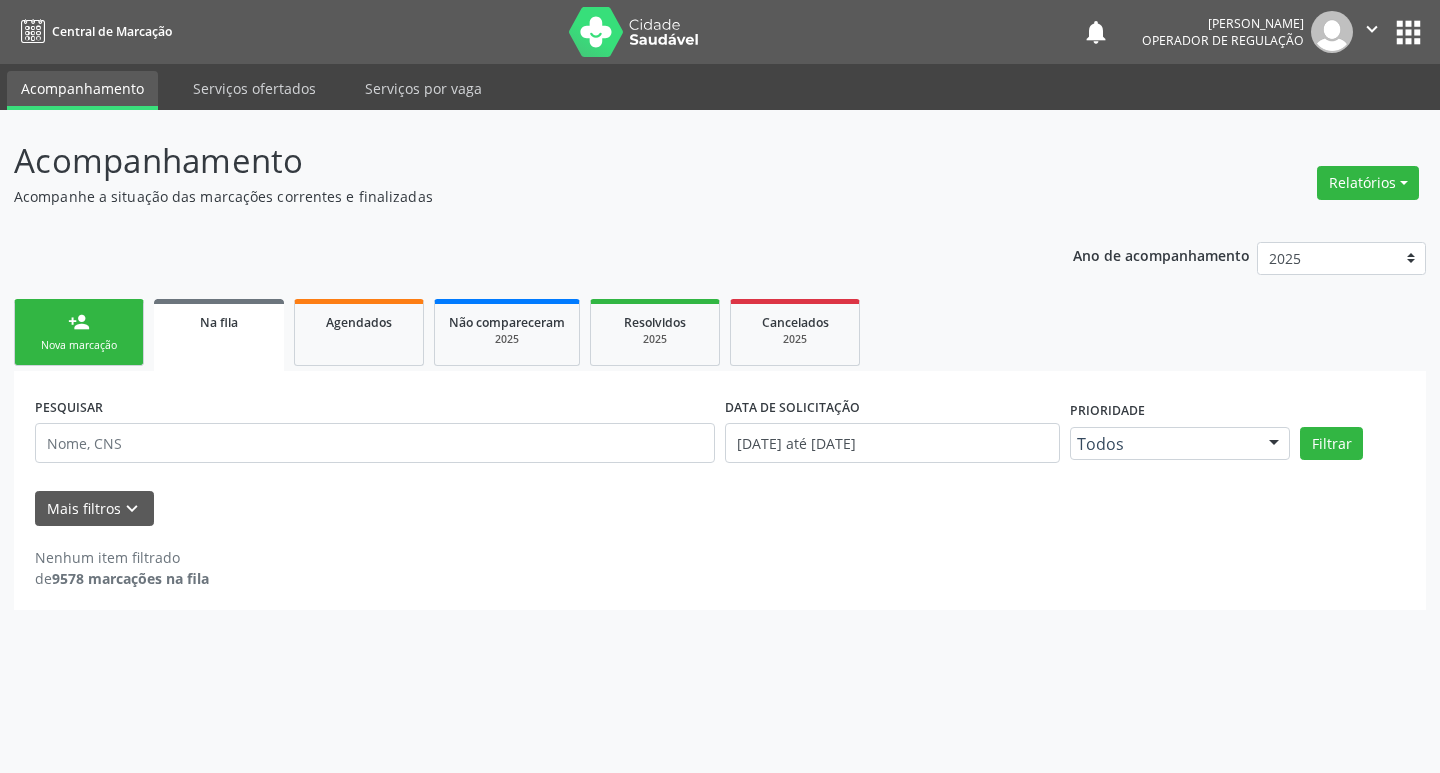 click on "person_add" at bounding box center (79, 322) 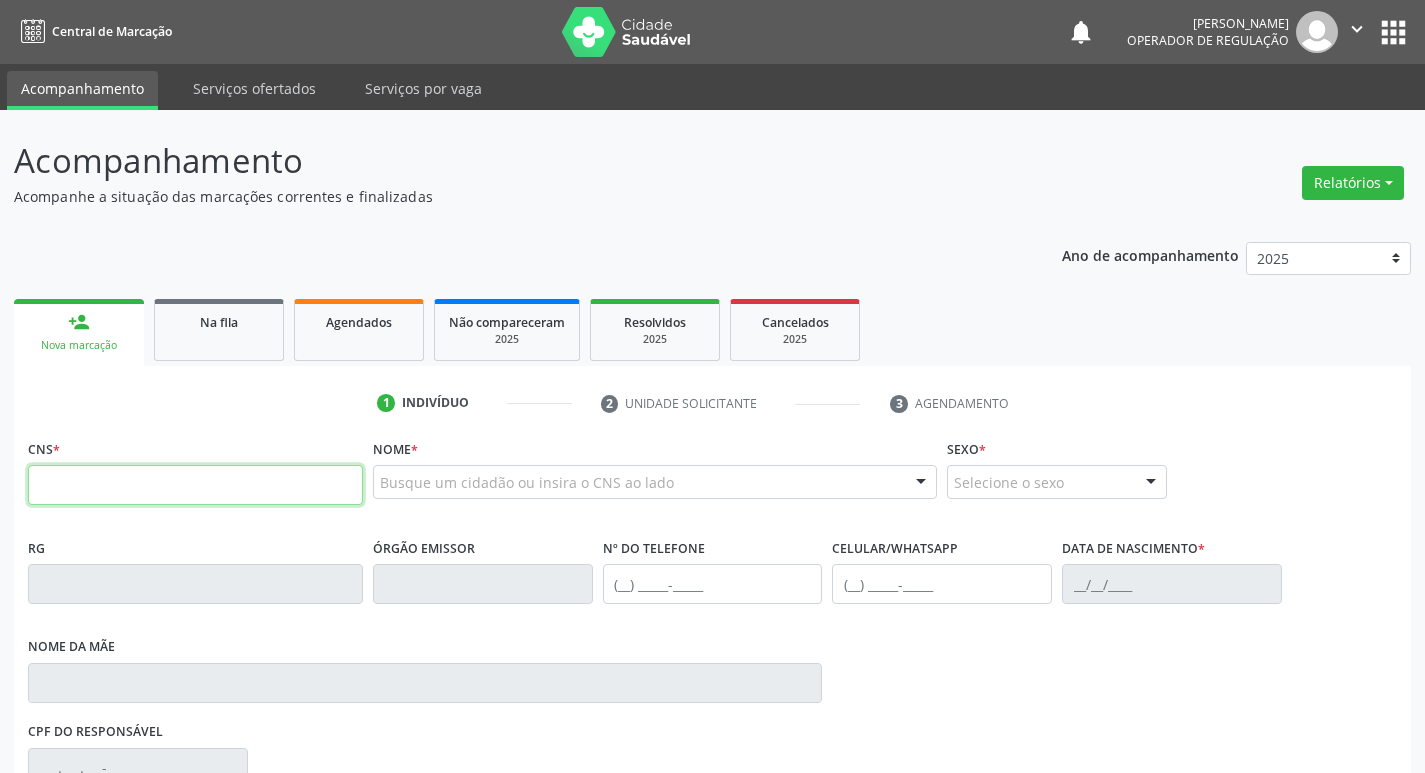 click at bounding box center [195, 485] 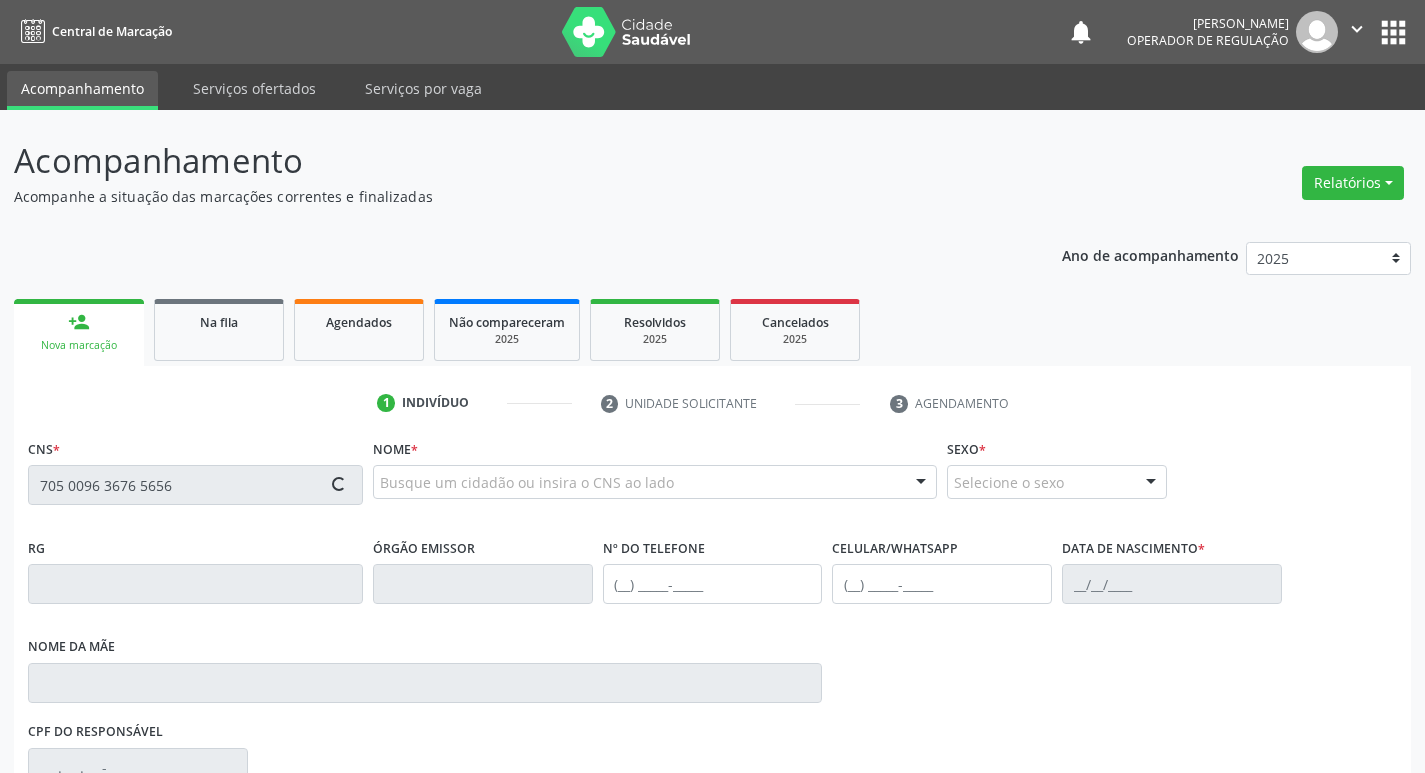 type on "705 0096 3676 5656" 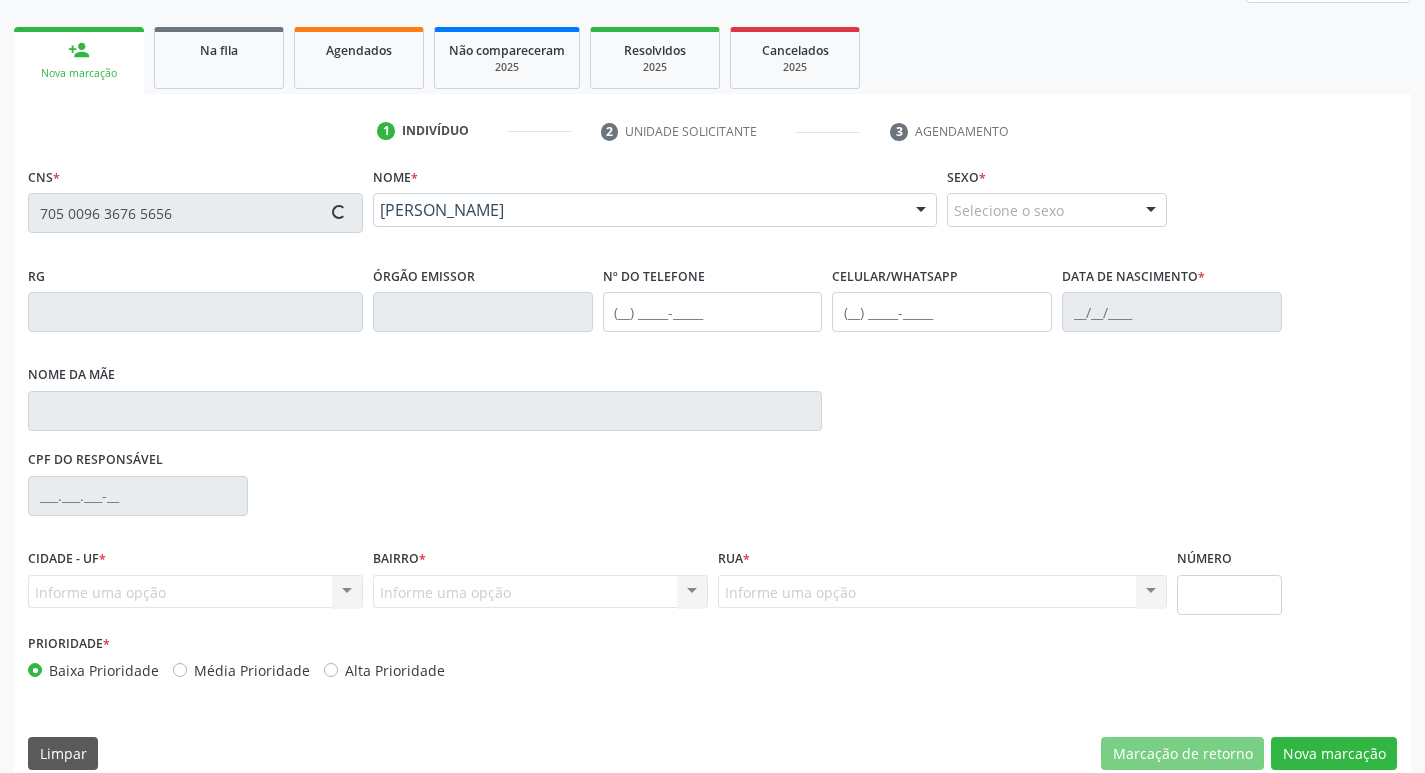 scroll, scrollTop: 297, scrollLeft: 0, axis: vertical 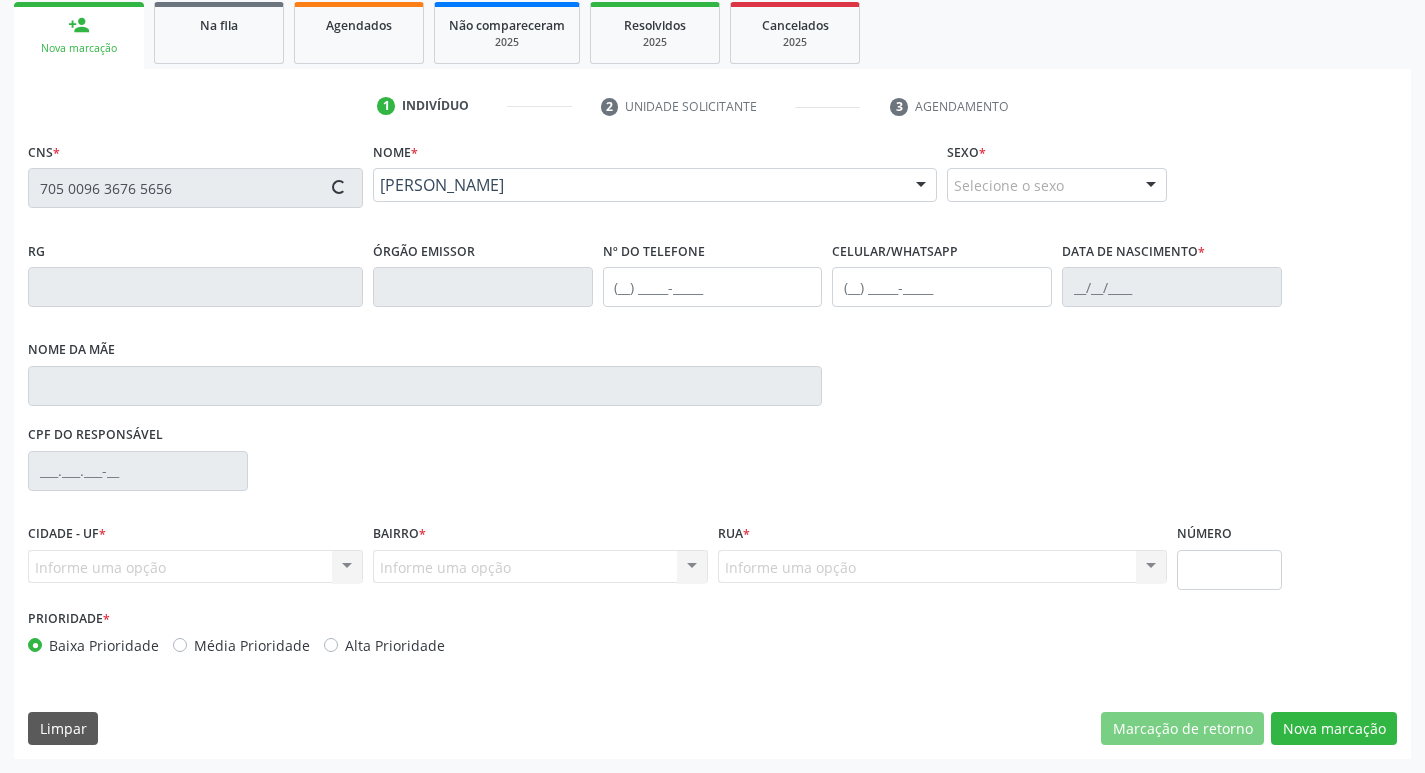 type on "(83) 99174-3859" 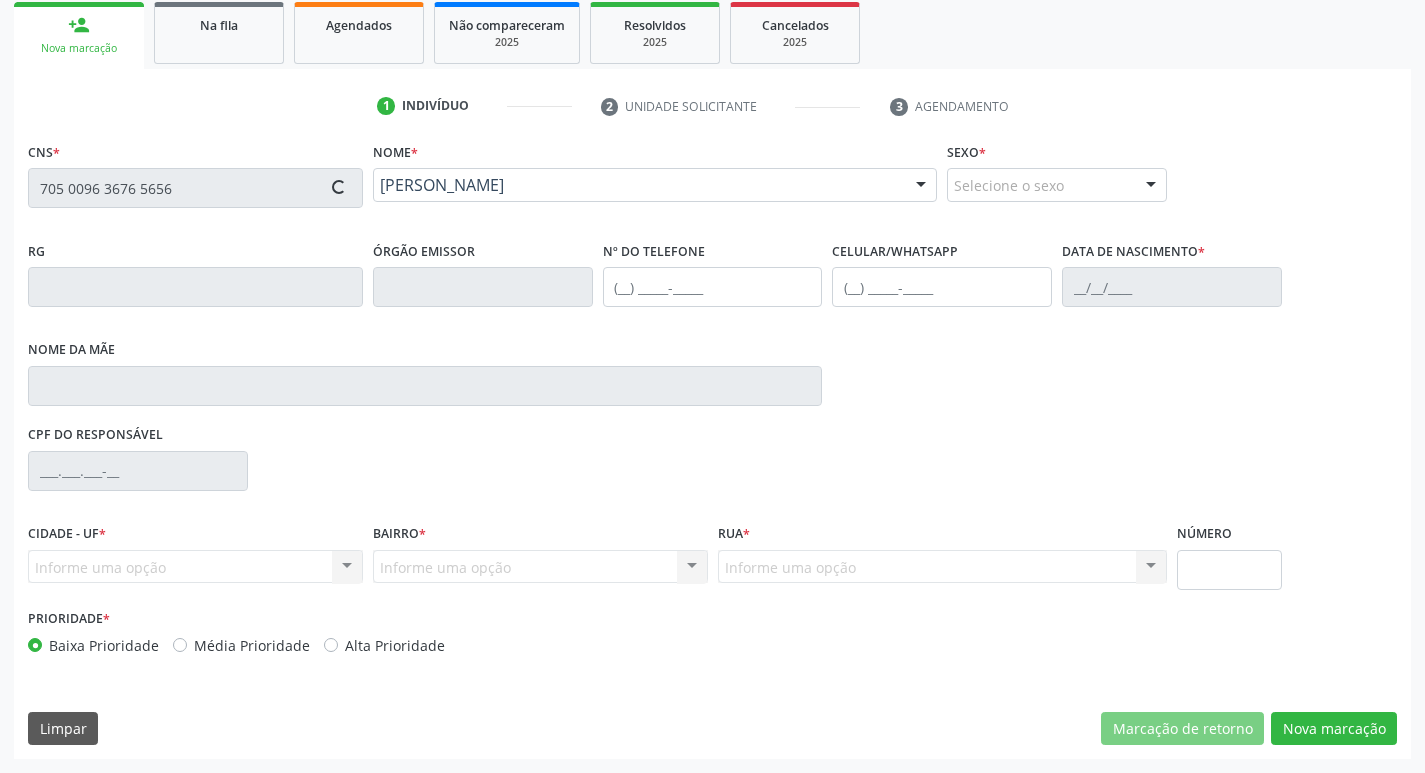 type on "S/N" 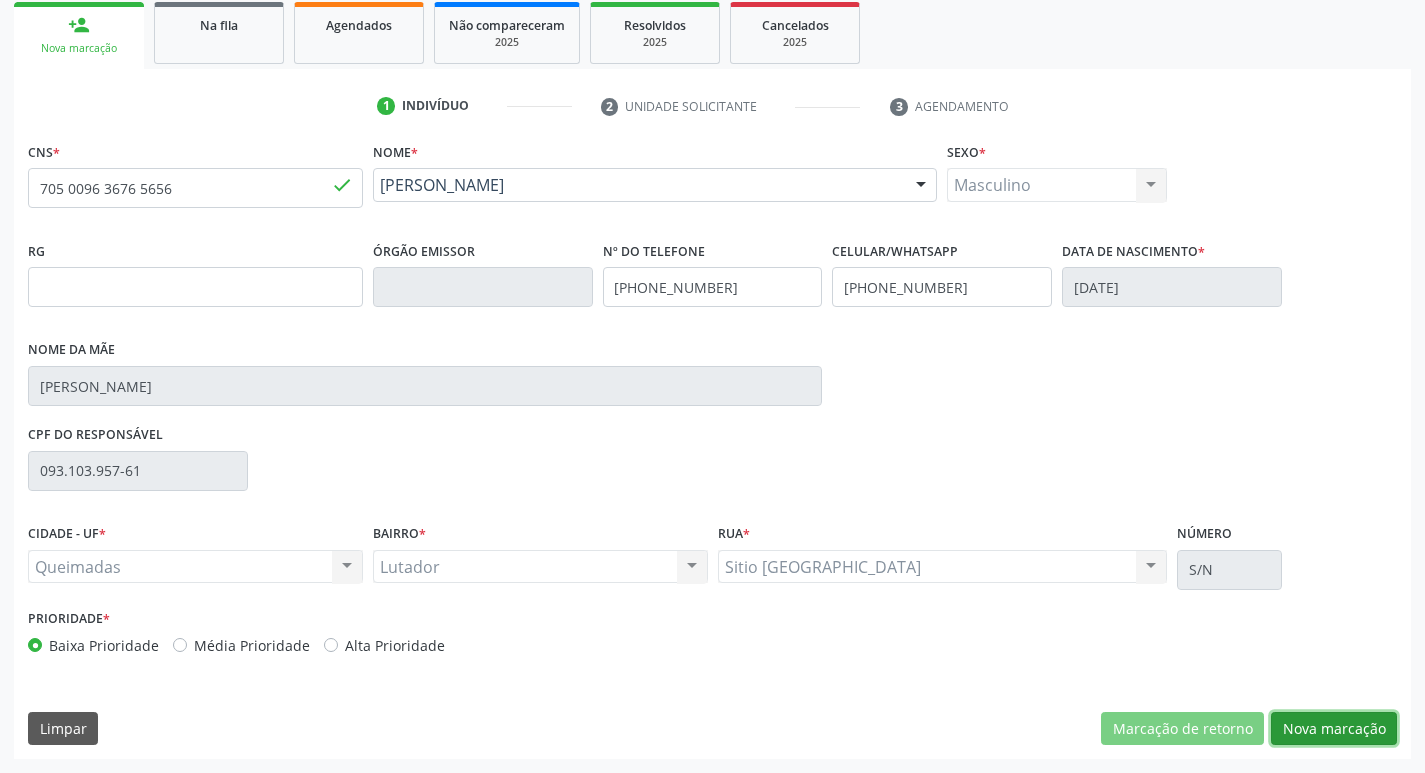 click on "Nova marcação" at bounding box center [1334, 729] 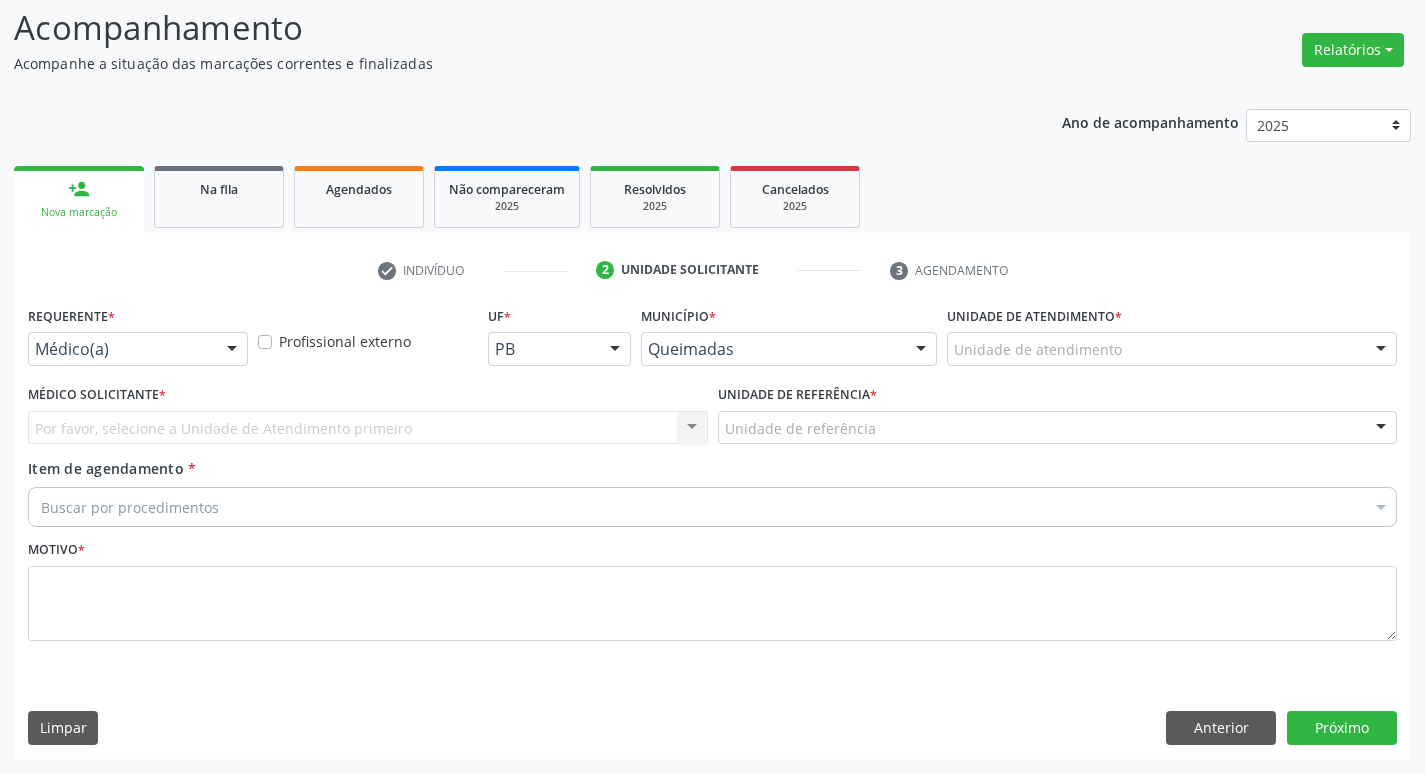 scroll, scrollTop: 133, scrollLeft: 0, axis: vertical 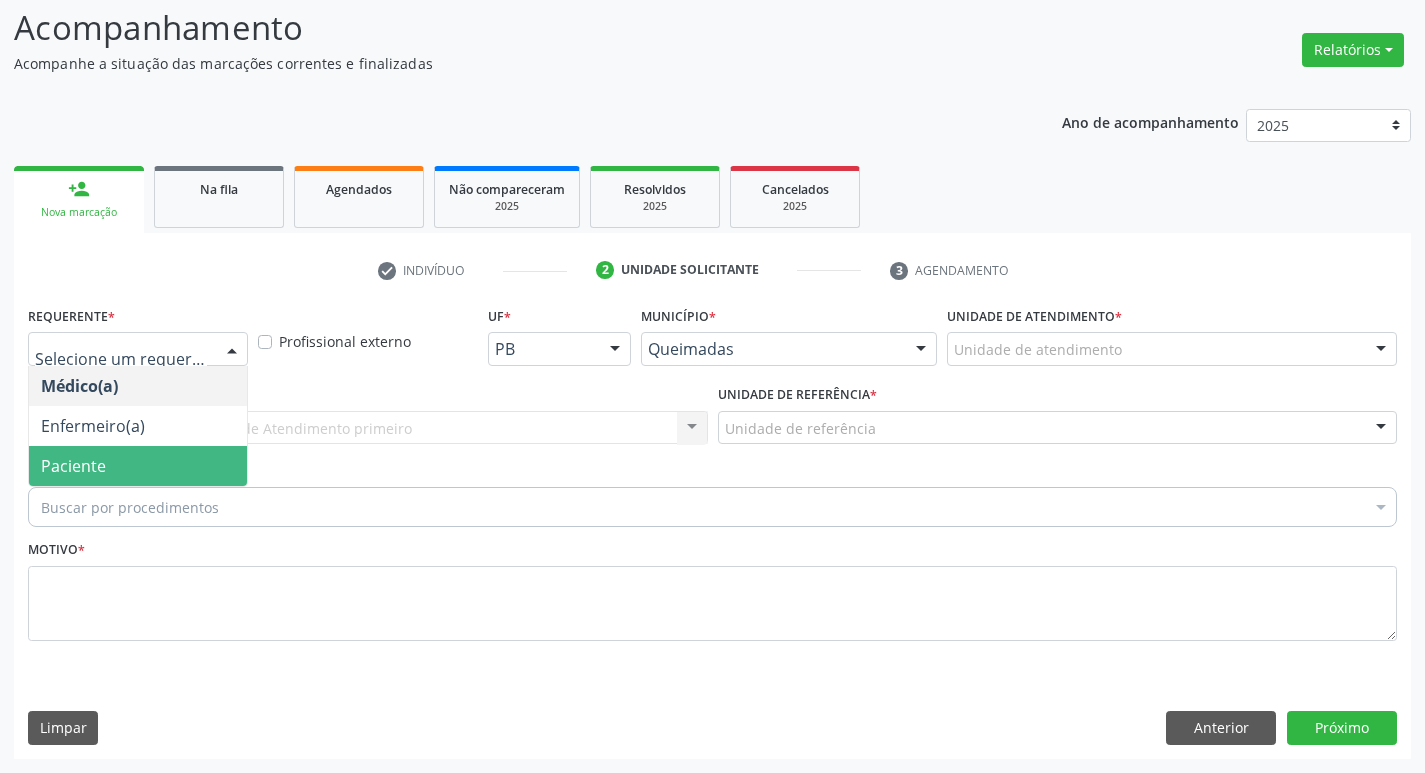 click on "Paciente" at bounding box center (138, 466) 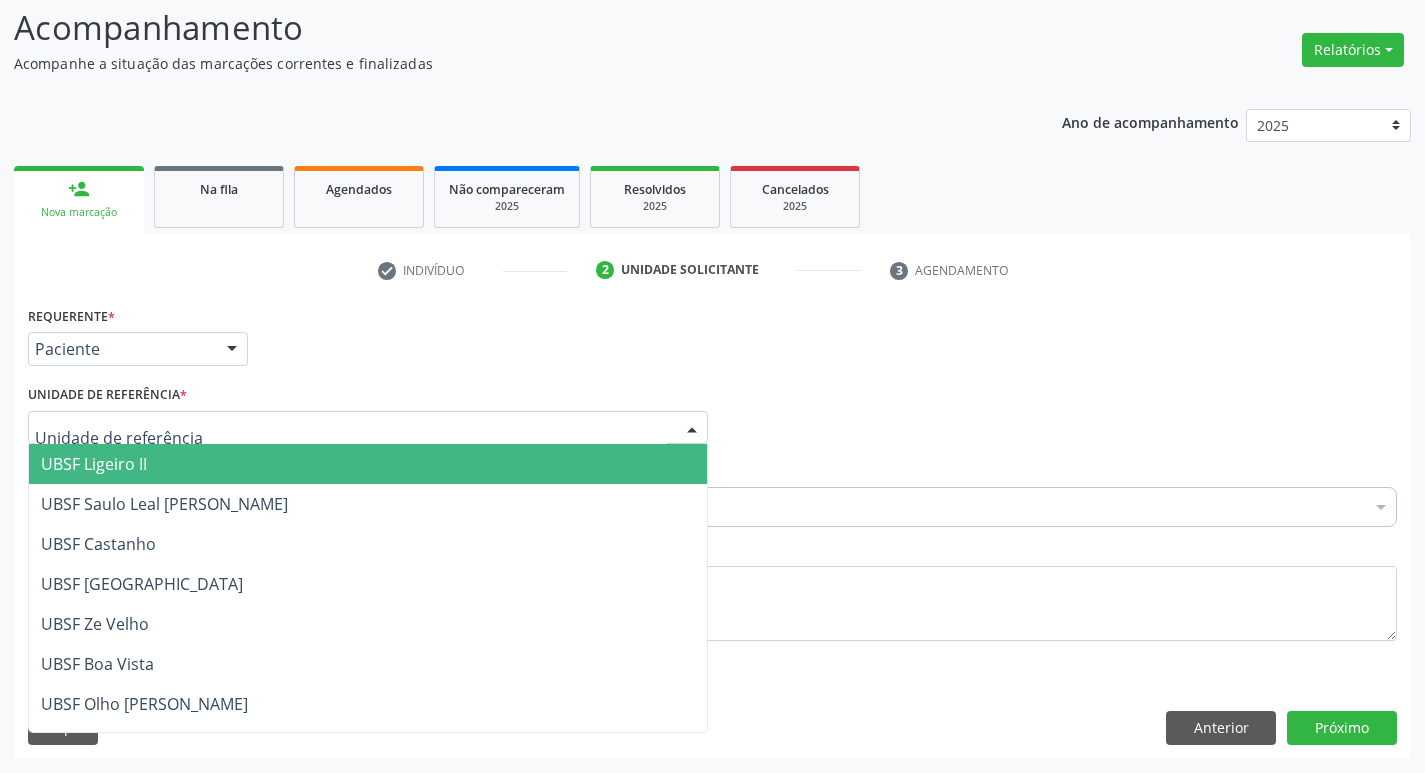 click at bounding box center (368, 428) 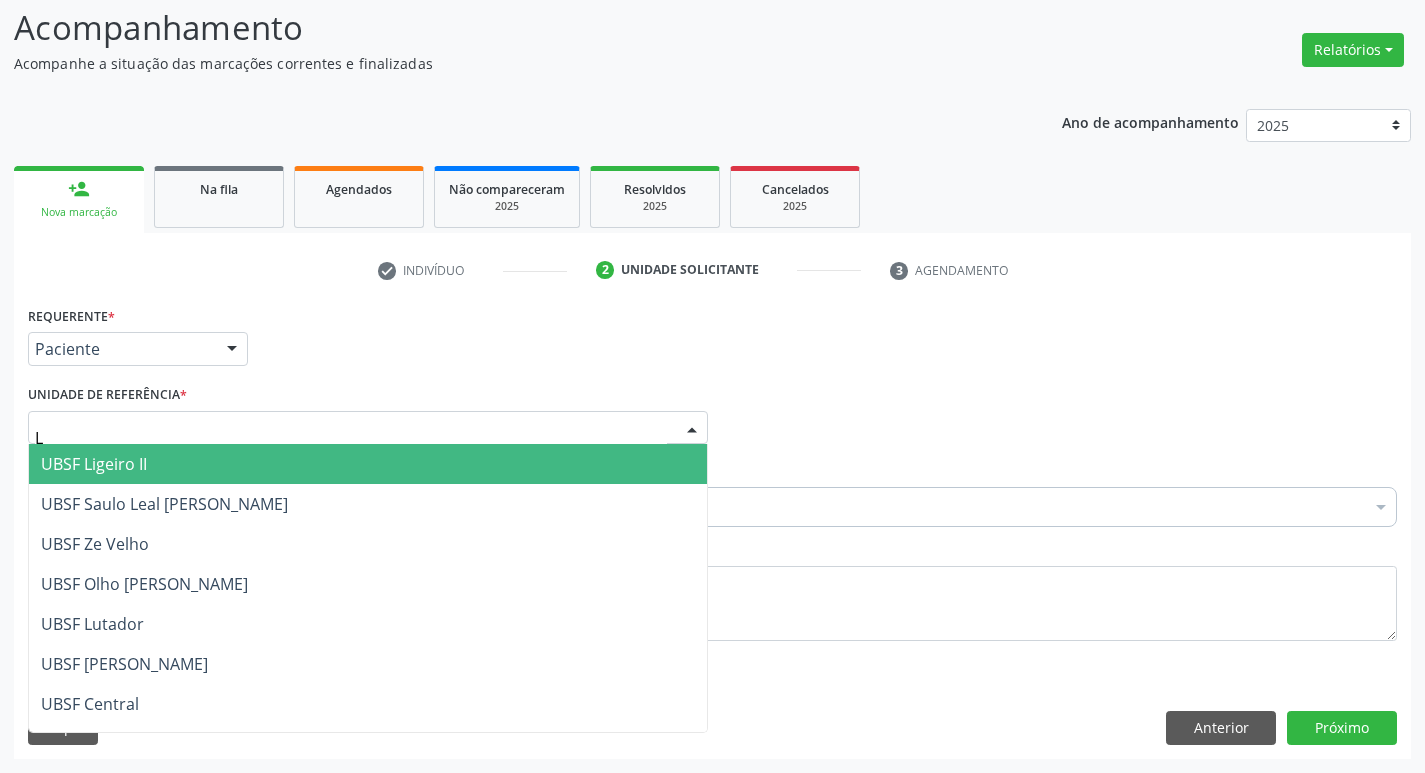 type on "LU" 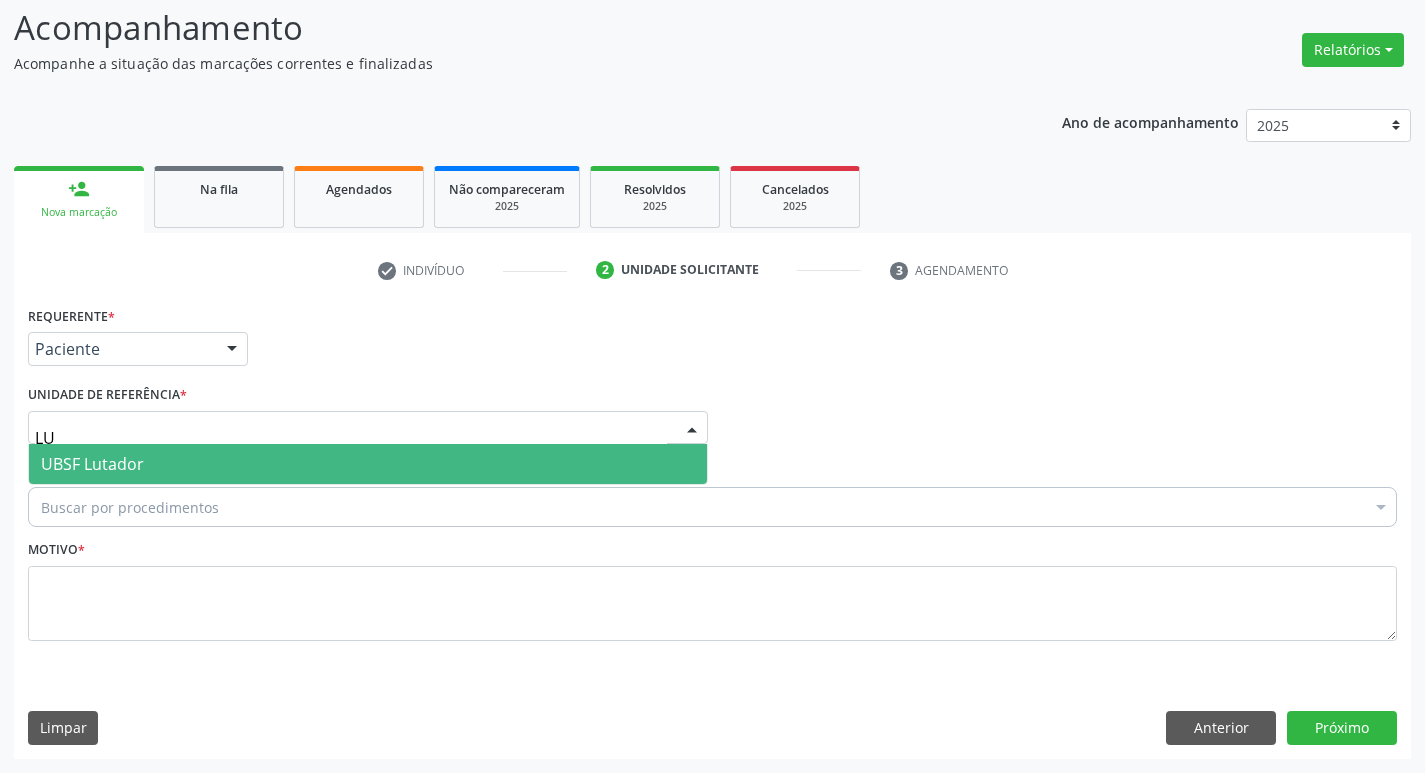 click on "UBSF Lutador" at bounding box center (368, 464) 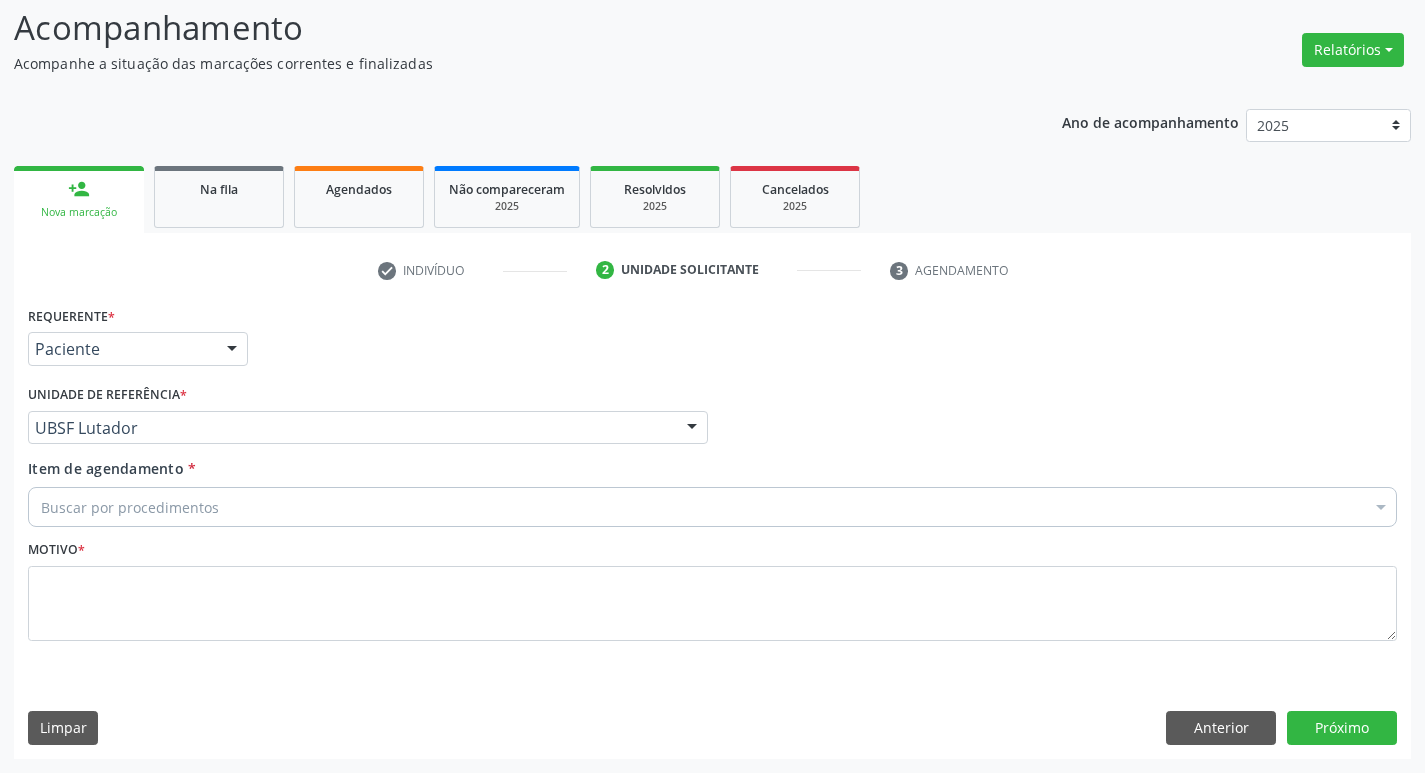 click on "Buscar por procedimentos" at bounding box center (712, 507) 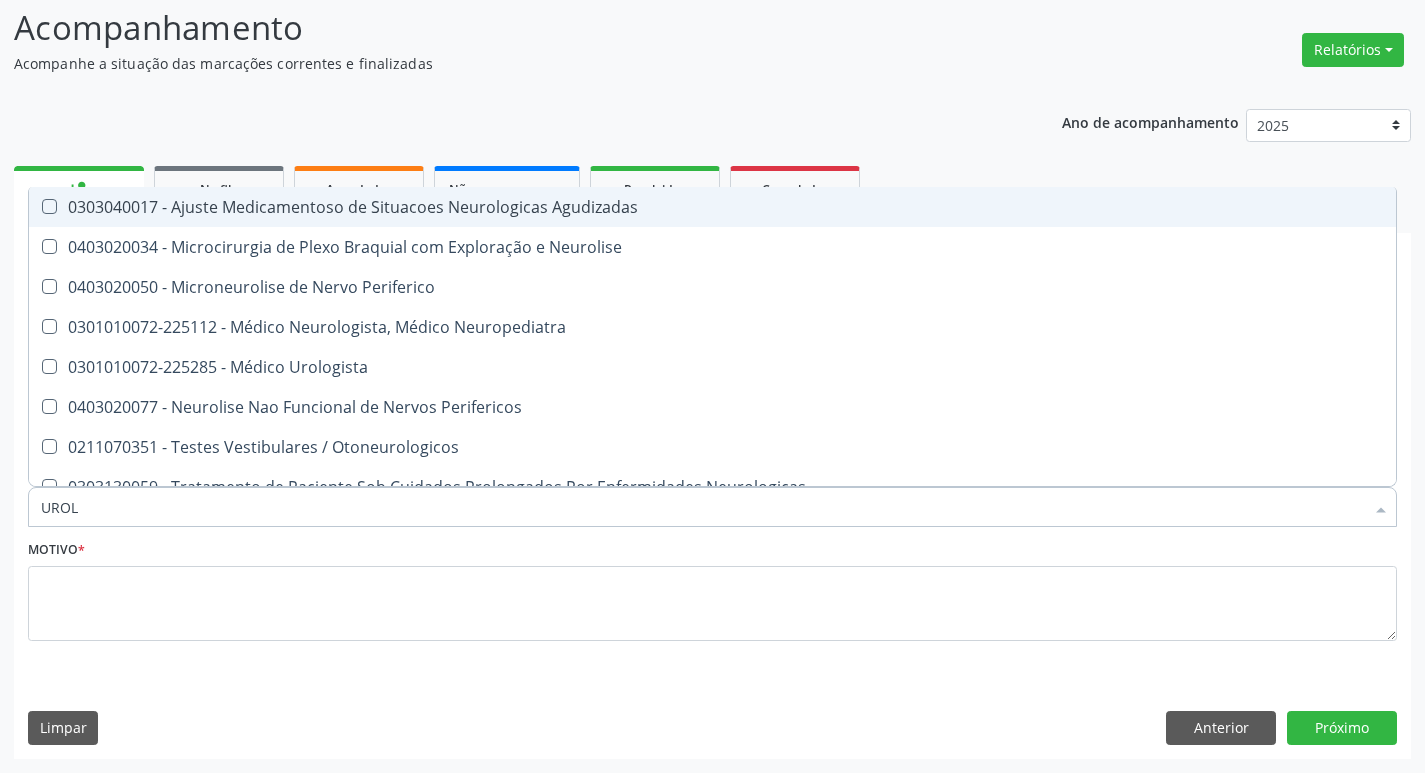 type on "UROLO" 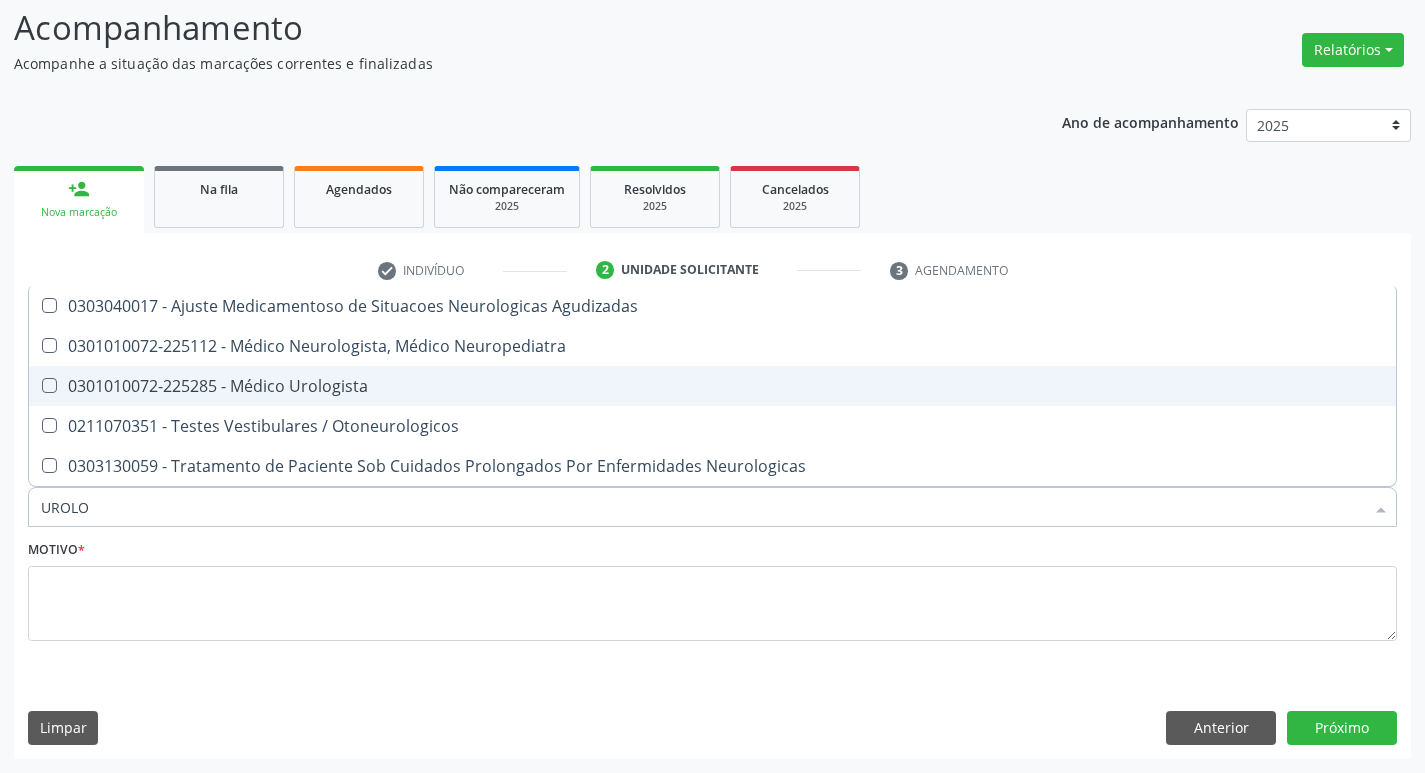 click on "0301010072-225285 - Médico Urologista" at bounding box center [712, 386] 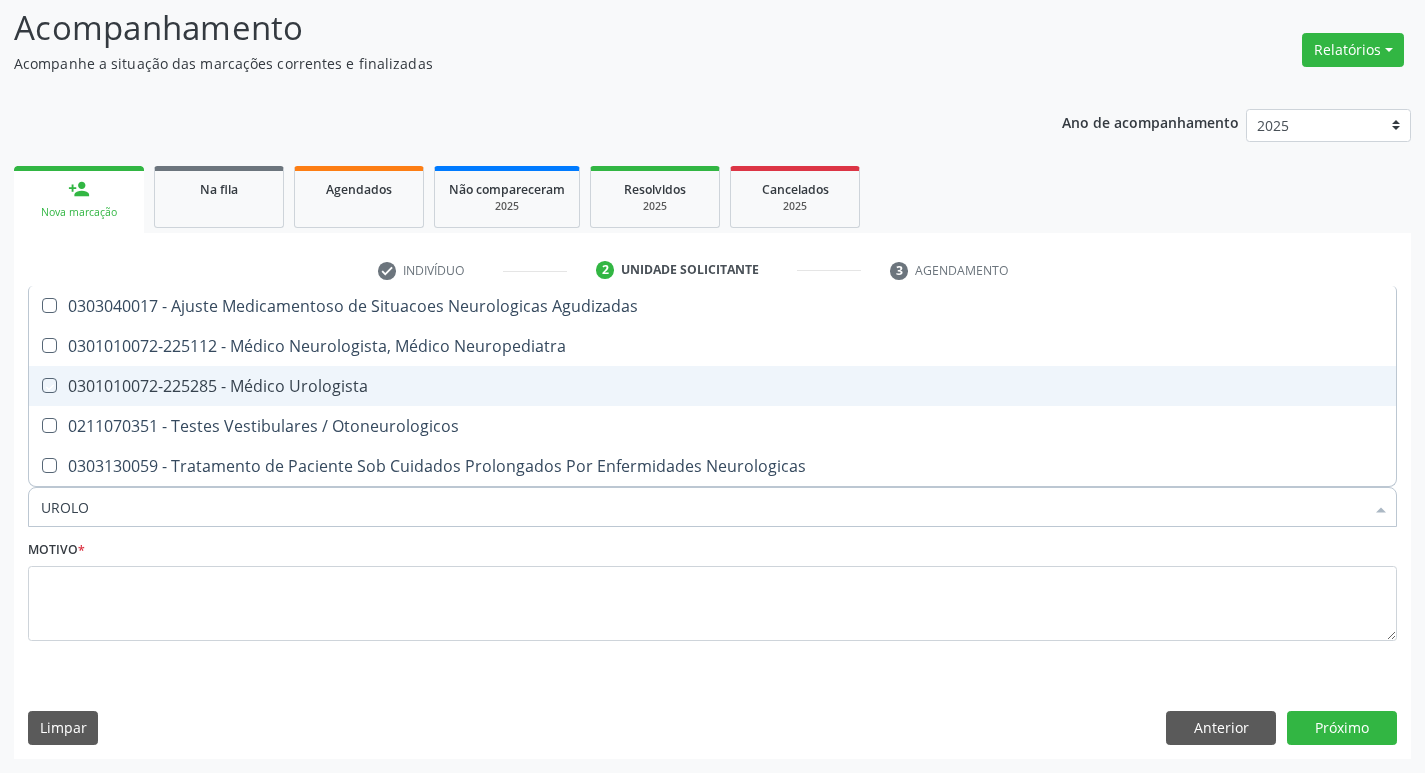 checkbox on "true" 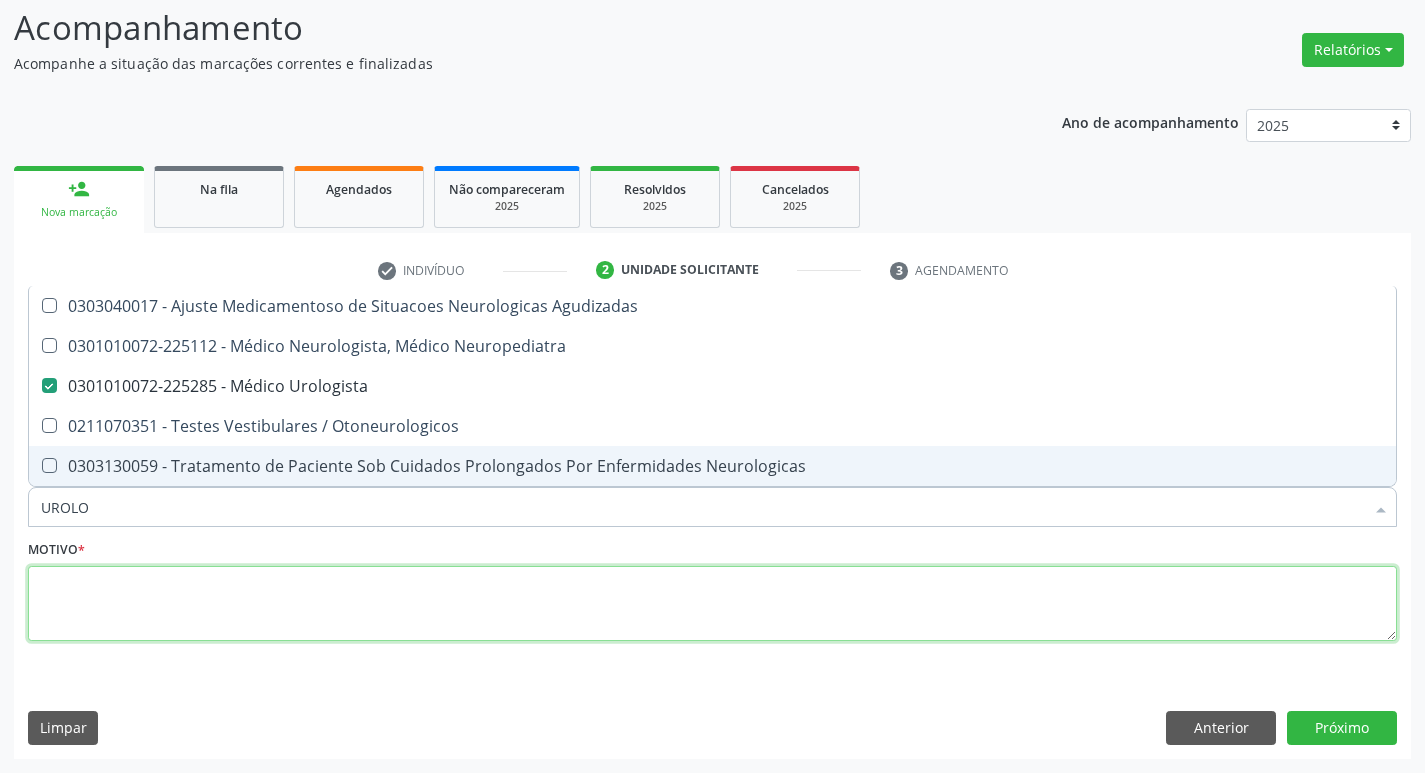click at bounding box center (712, 604) 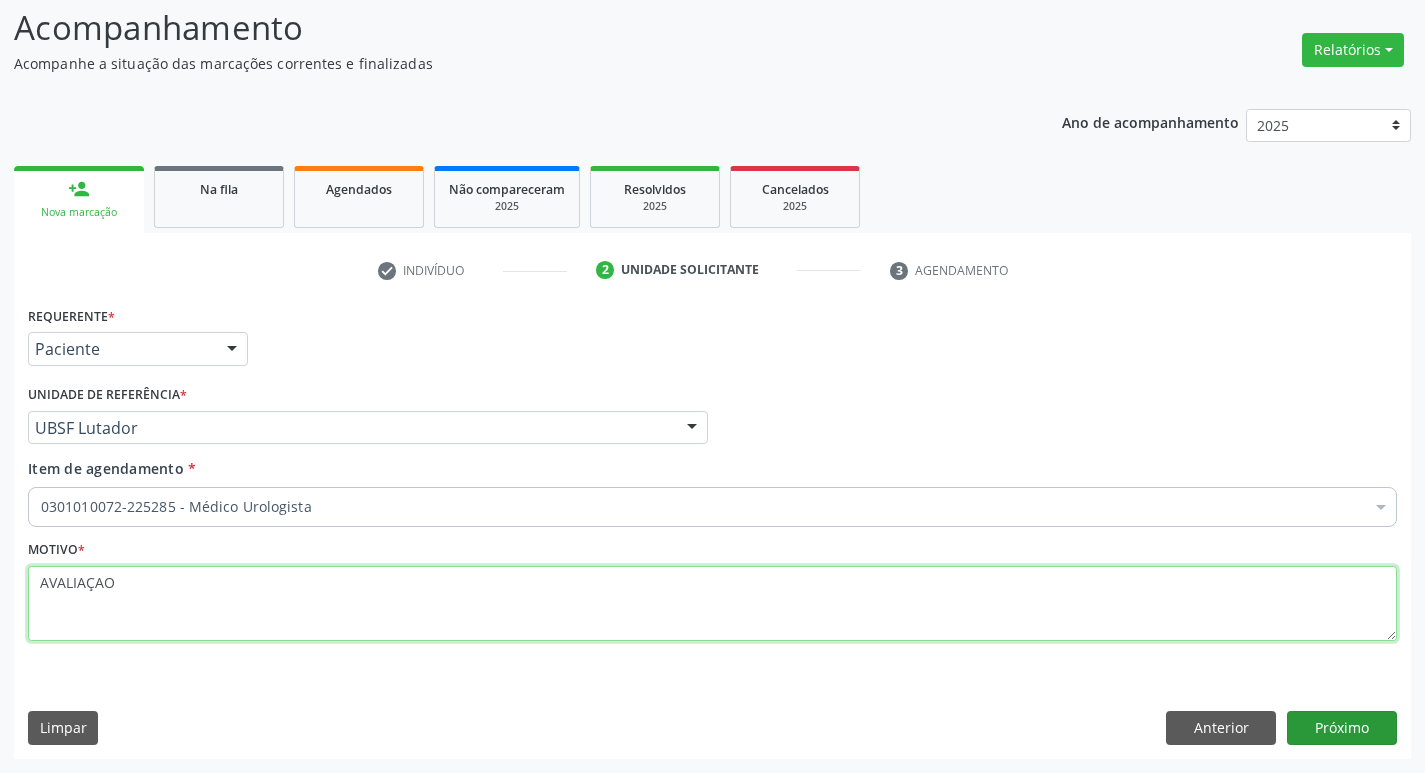 type on "AVALIAÇAO" 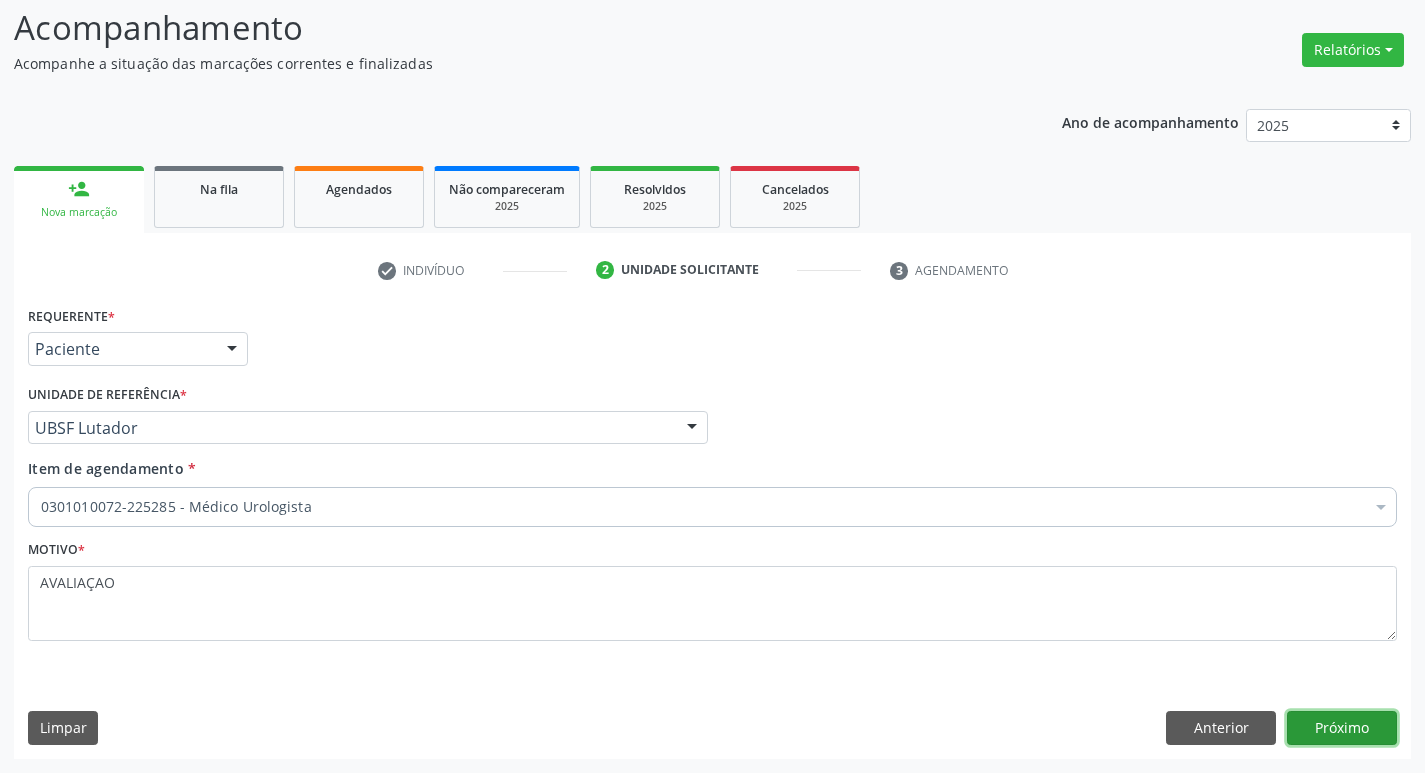 click on "Próximo" at bounding box center [1342, 728] 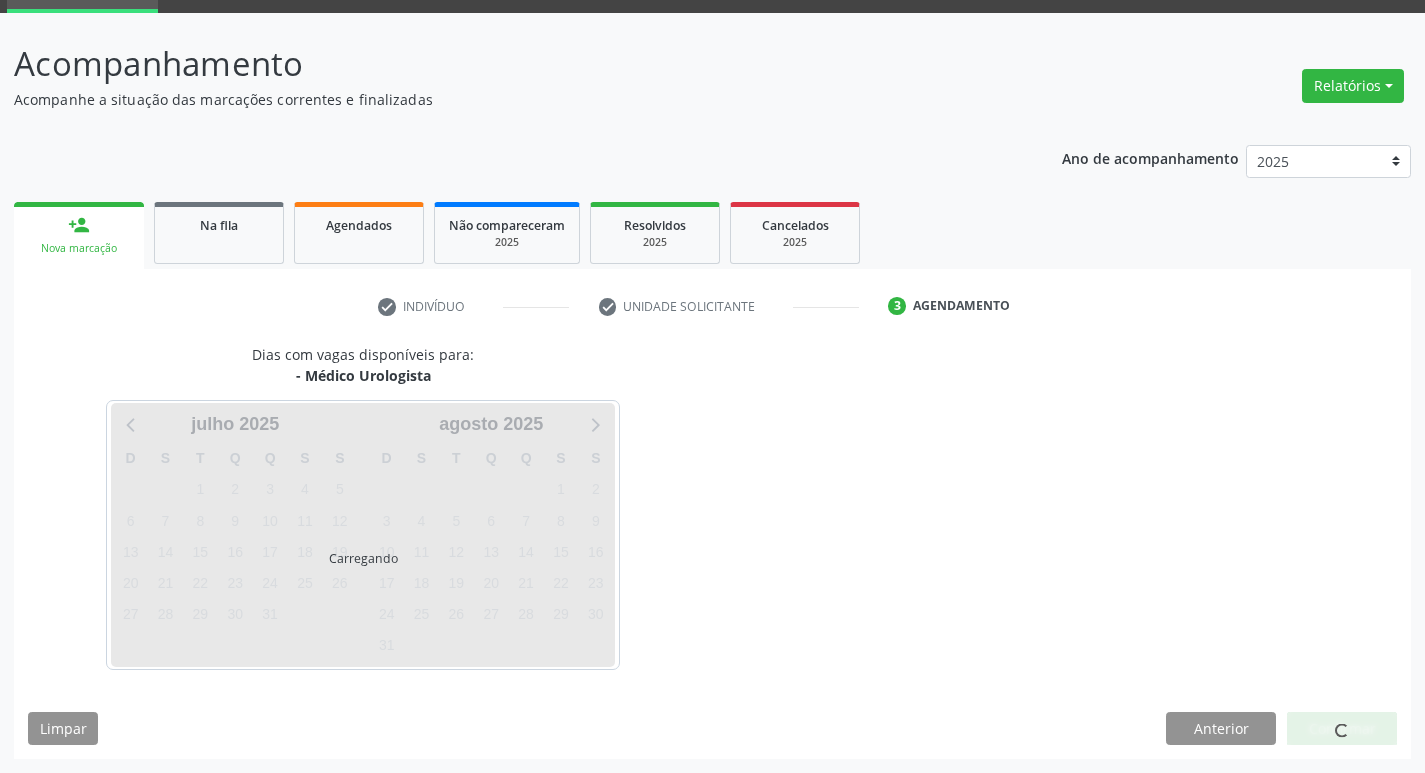 scroll, scrollTop: 97, scrollLeft: 0, axis: vertical 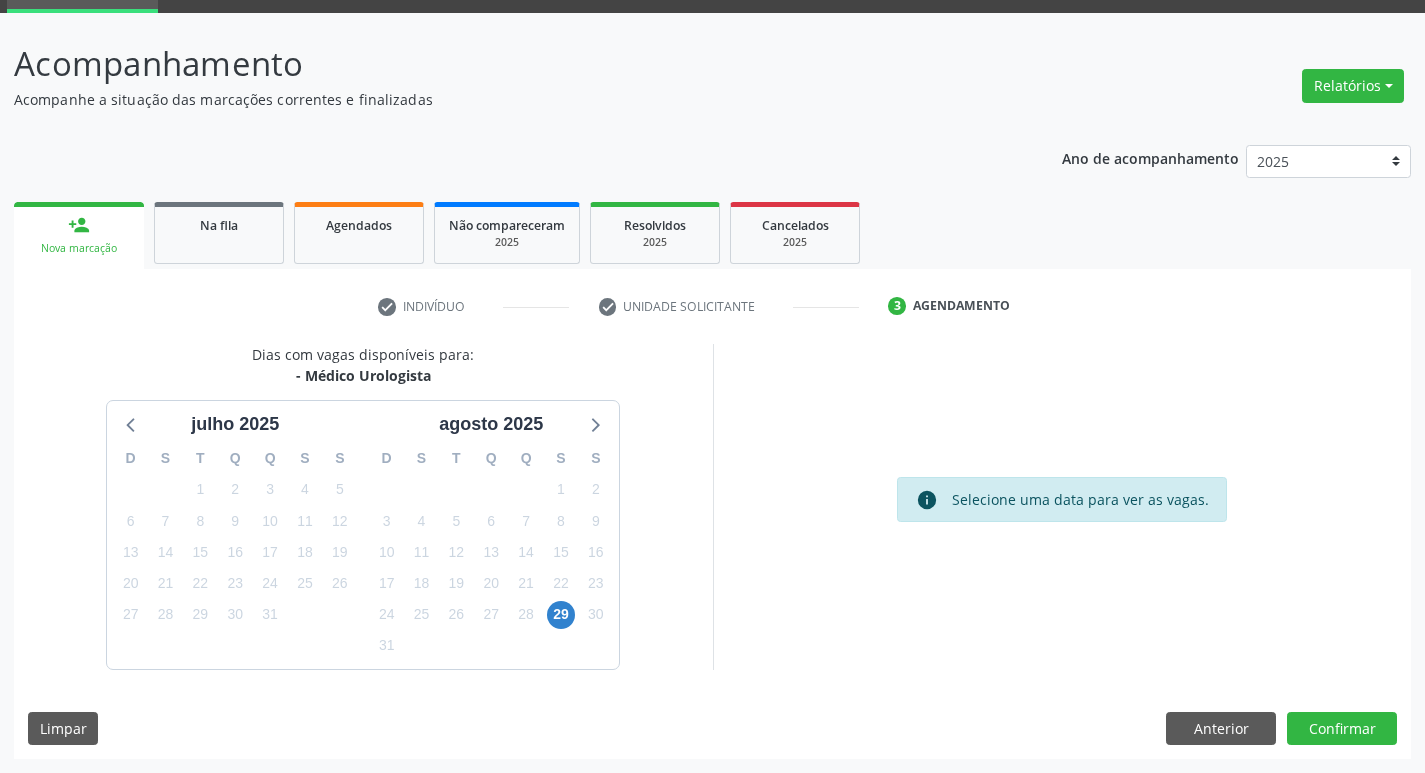 click on "person_add
Nova marcação" at bounding box center (79, 235) 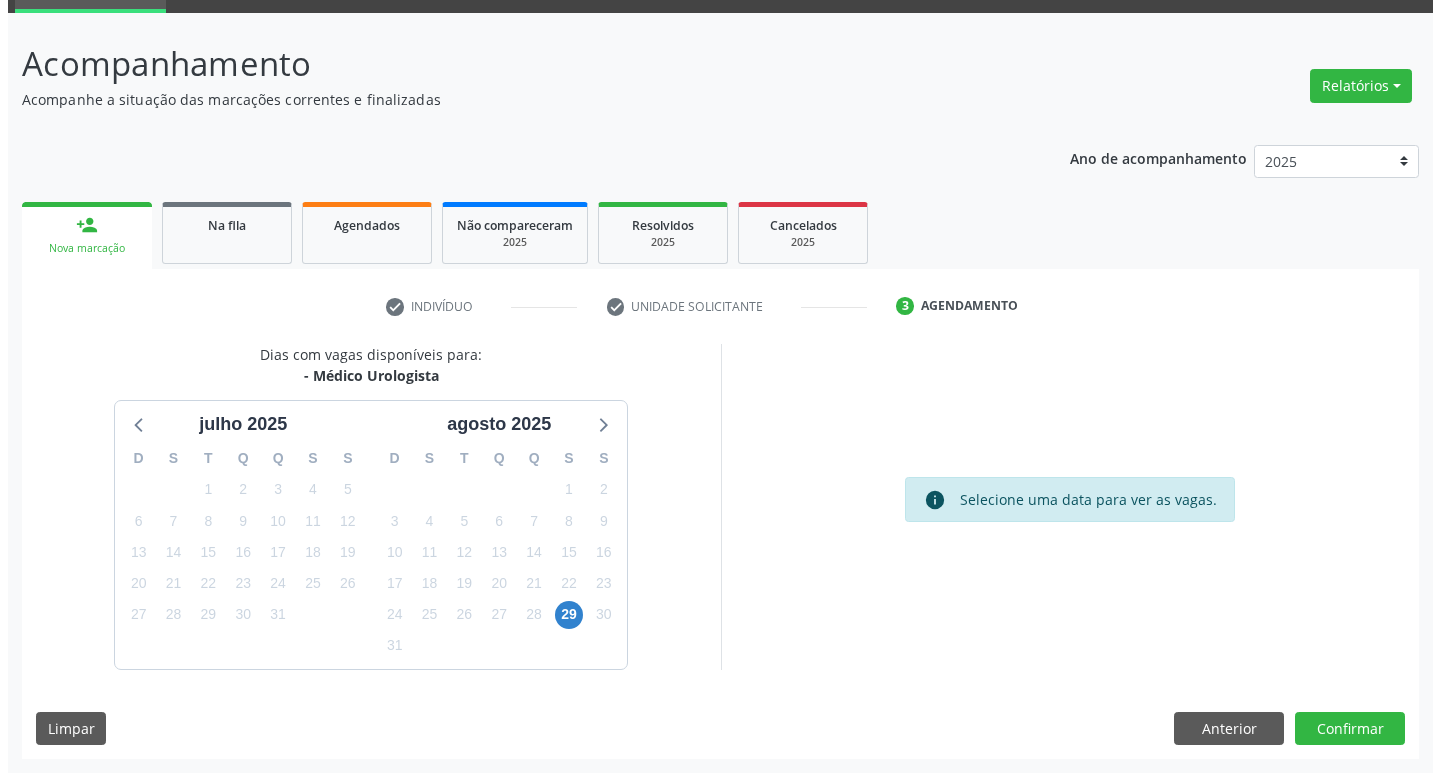 scroll, scrollTop: 0, scrollLeft: 0, axis: both 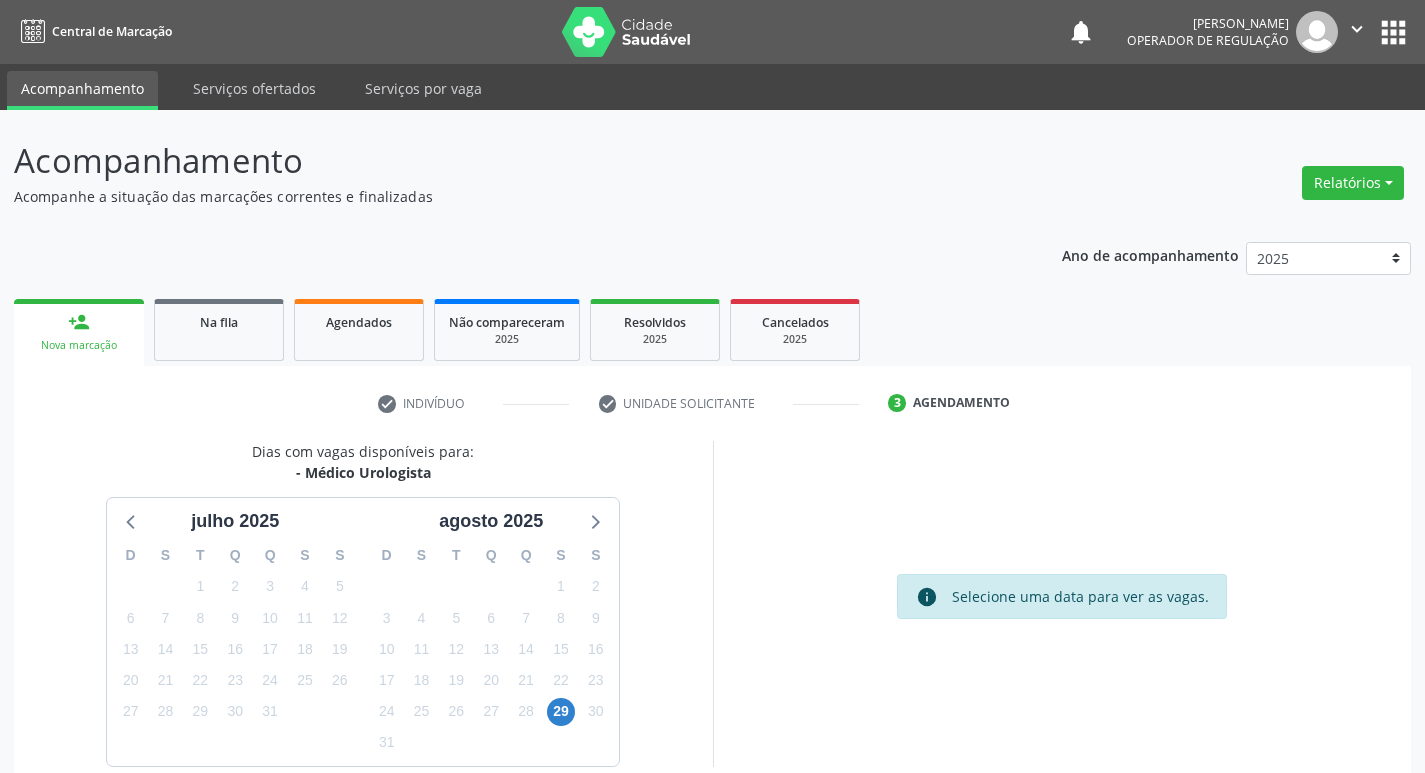click on "apps" at bounding box center (1393, 32) 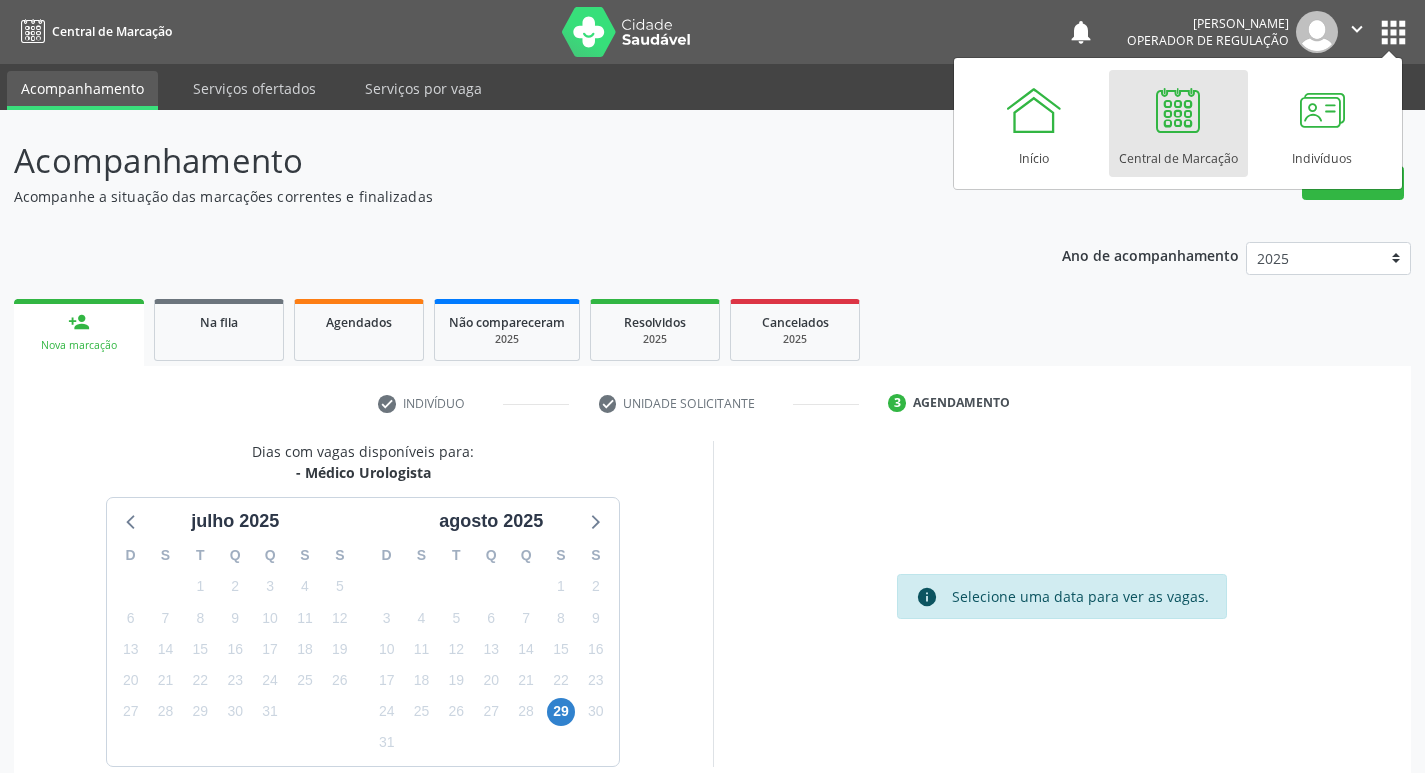 click on "Central de Marcação" at bounding box center [1178, 153] 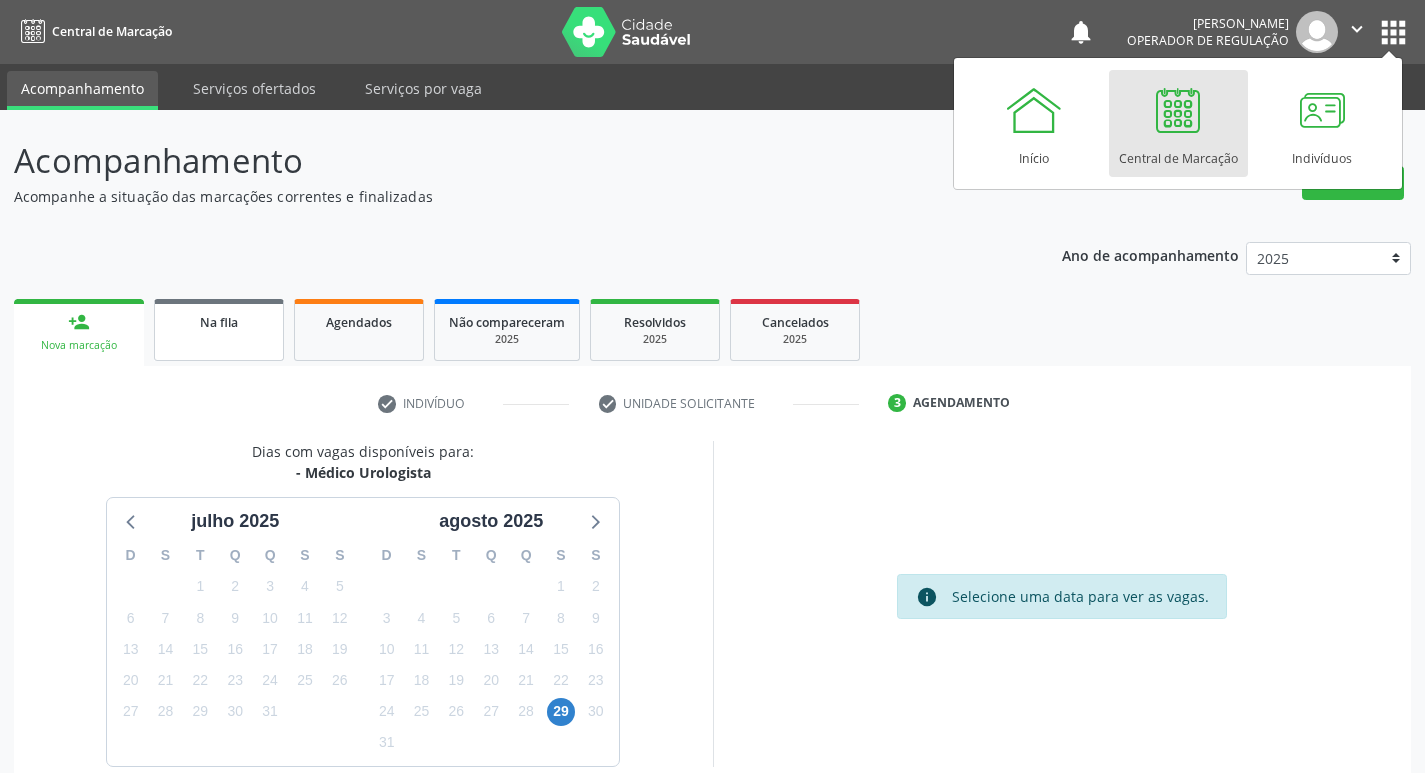 click on "Na fila" at bounding box center (219, 330) 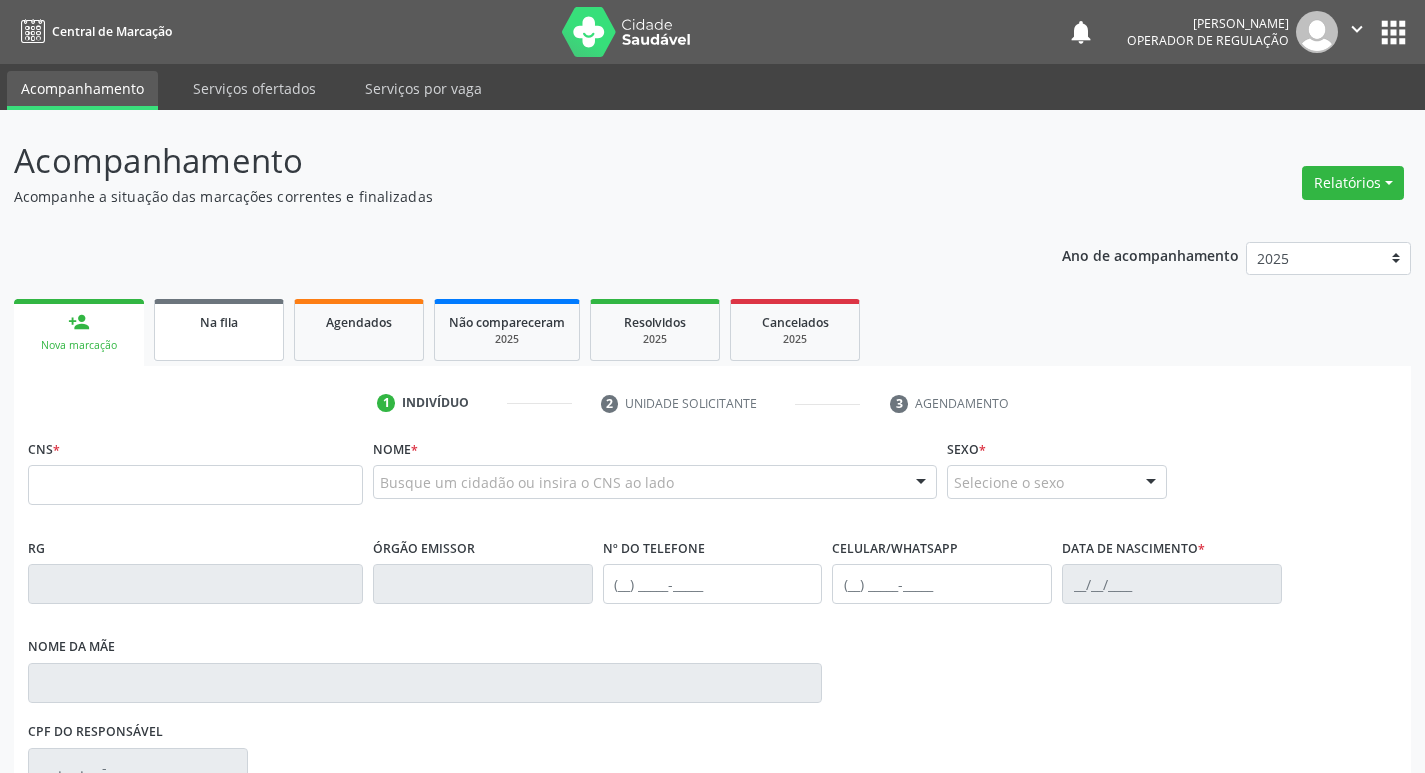 scroll, scrollTop: 0, scrollLeft: 0, axis: both 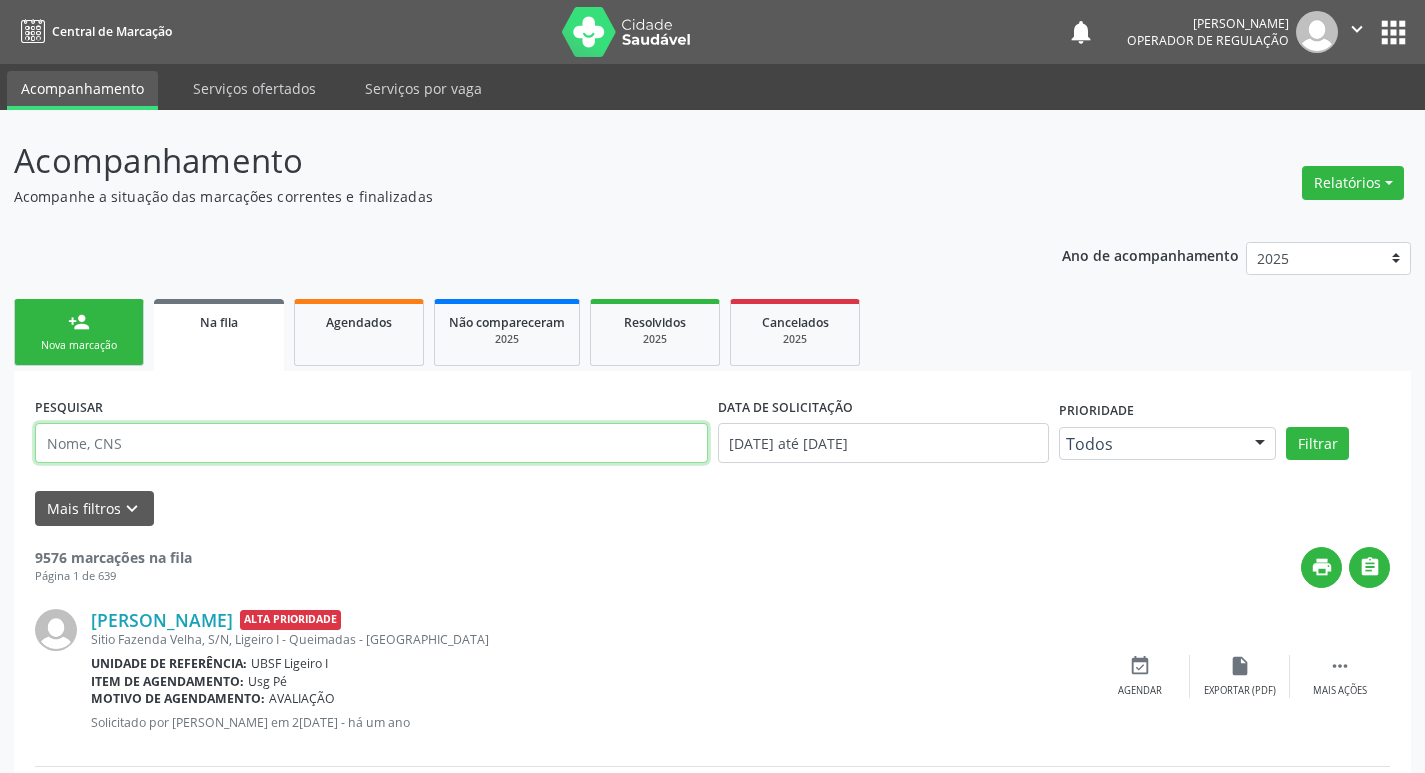 click at bounding box center [371, 443] 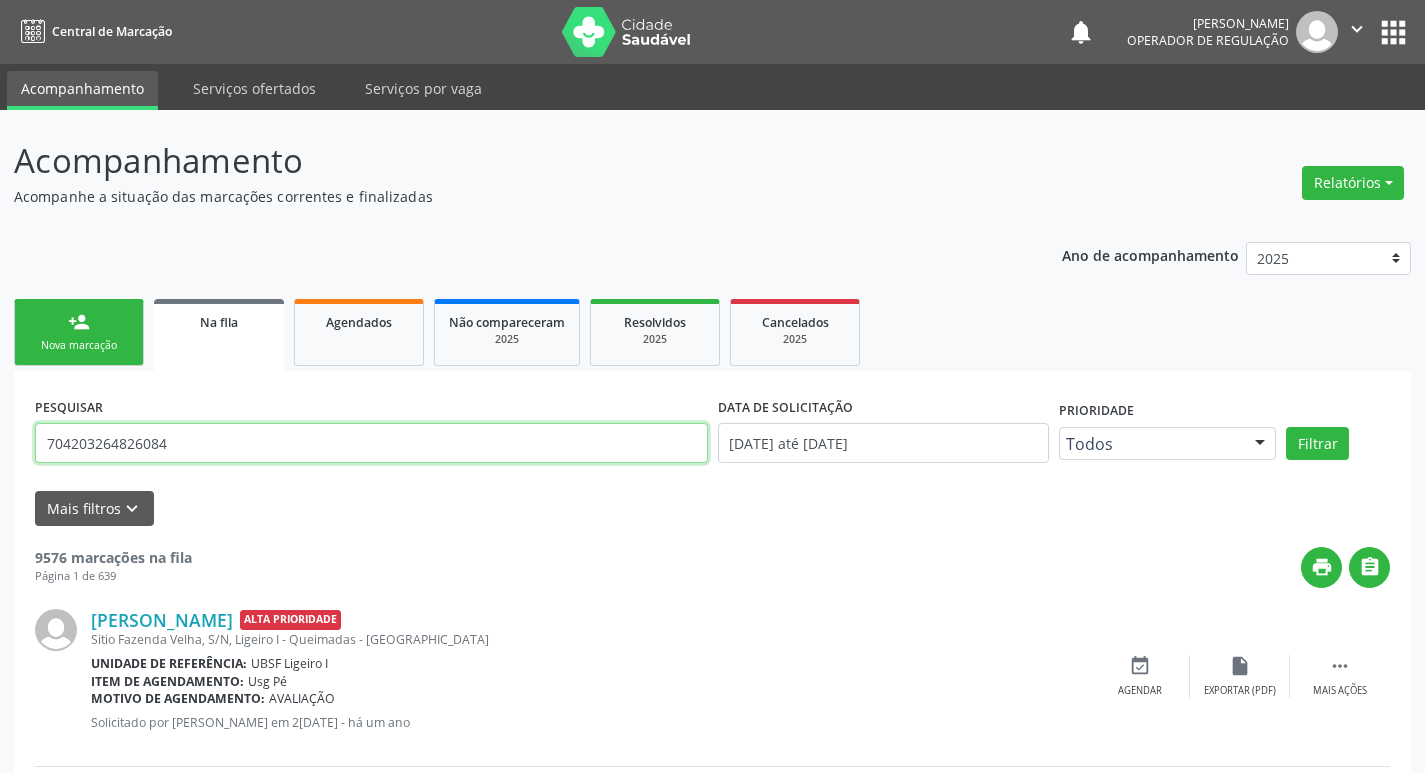 type on "704203264826084" 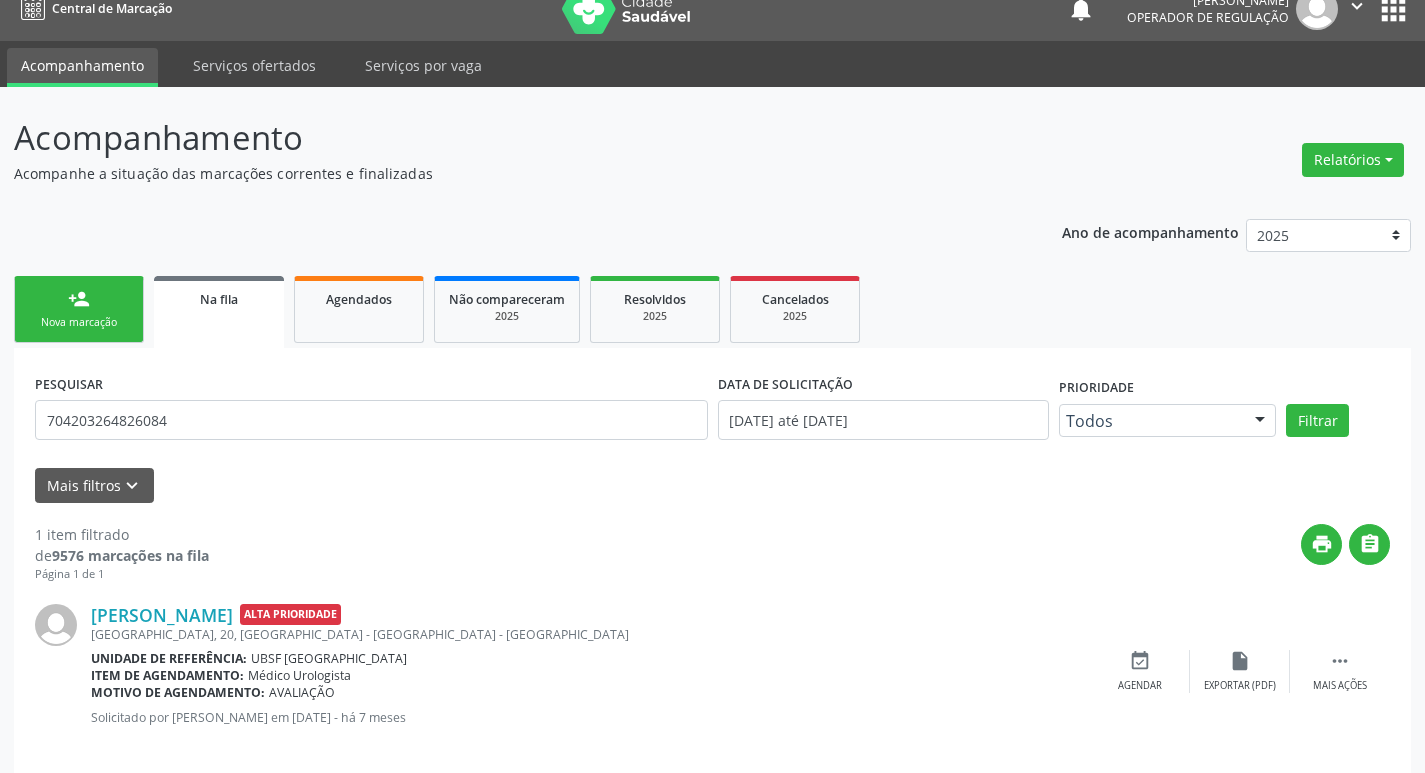 scroll, scrollTop: 46, scrollLeft: 0, axis: vertical 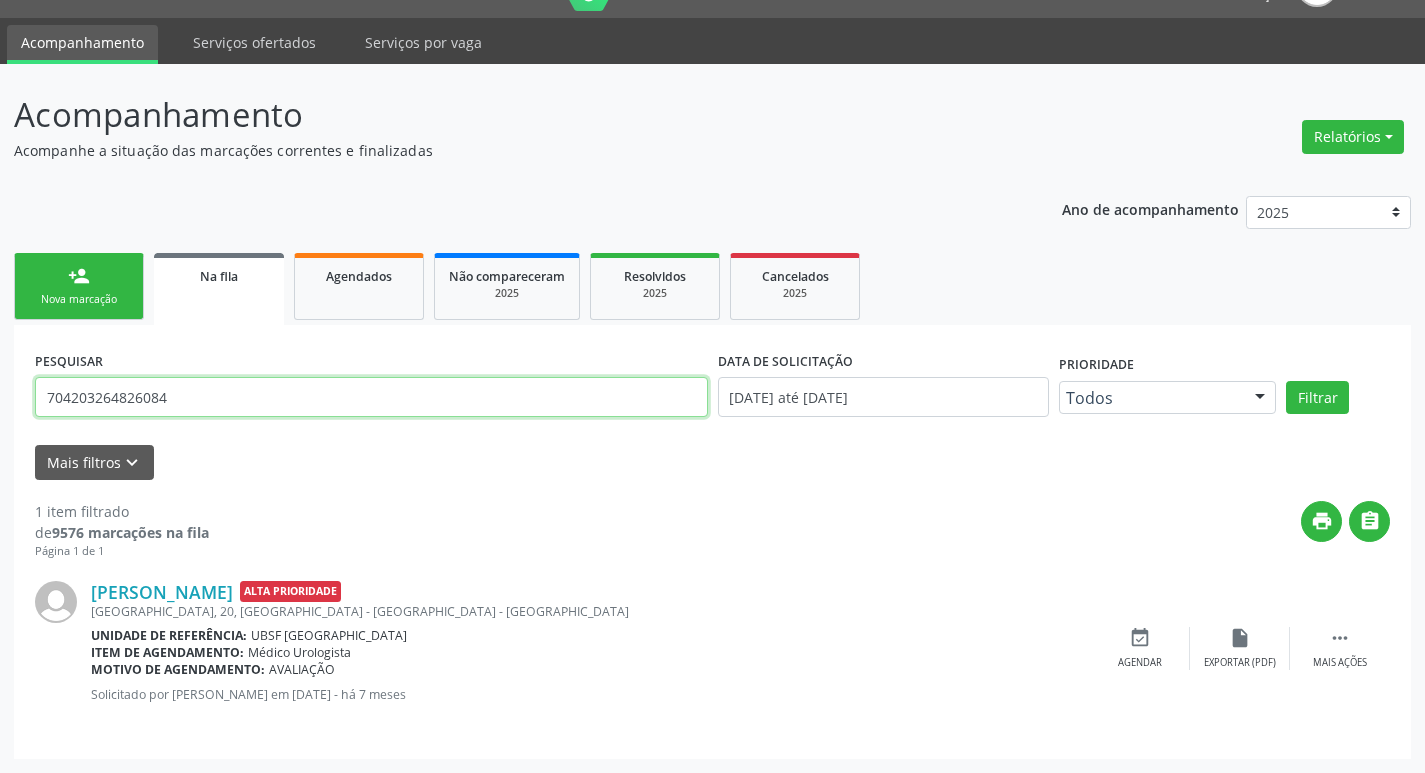 click on "704203264826084" at bounding box center (371, 397) 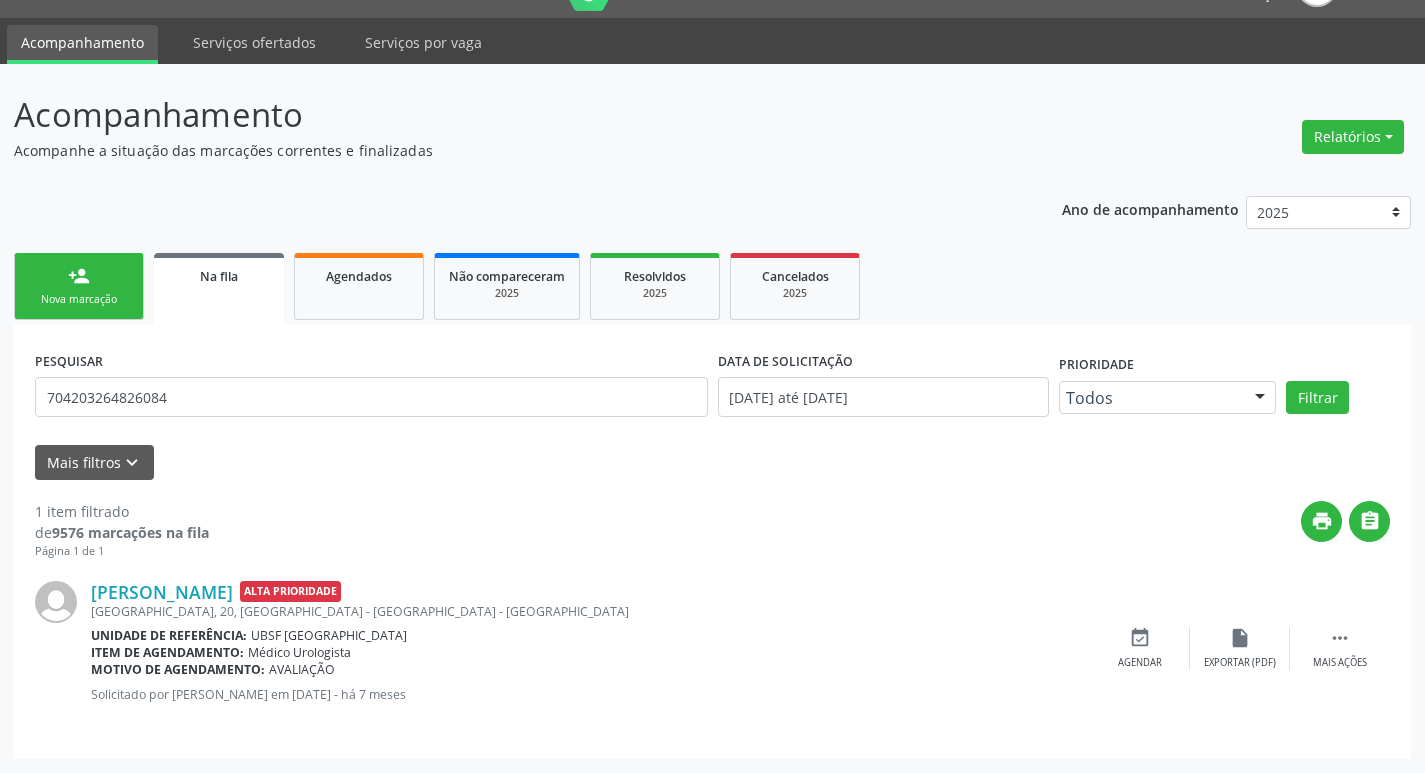click on "person_add
Nova marcação" at bounding box center [79, 286] 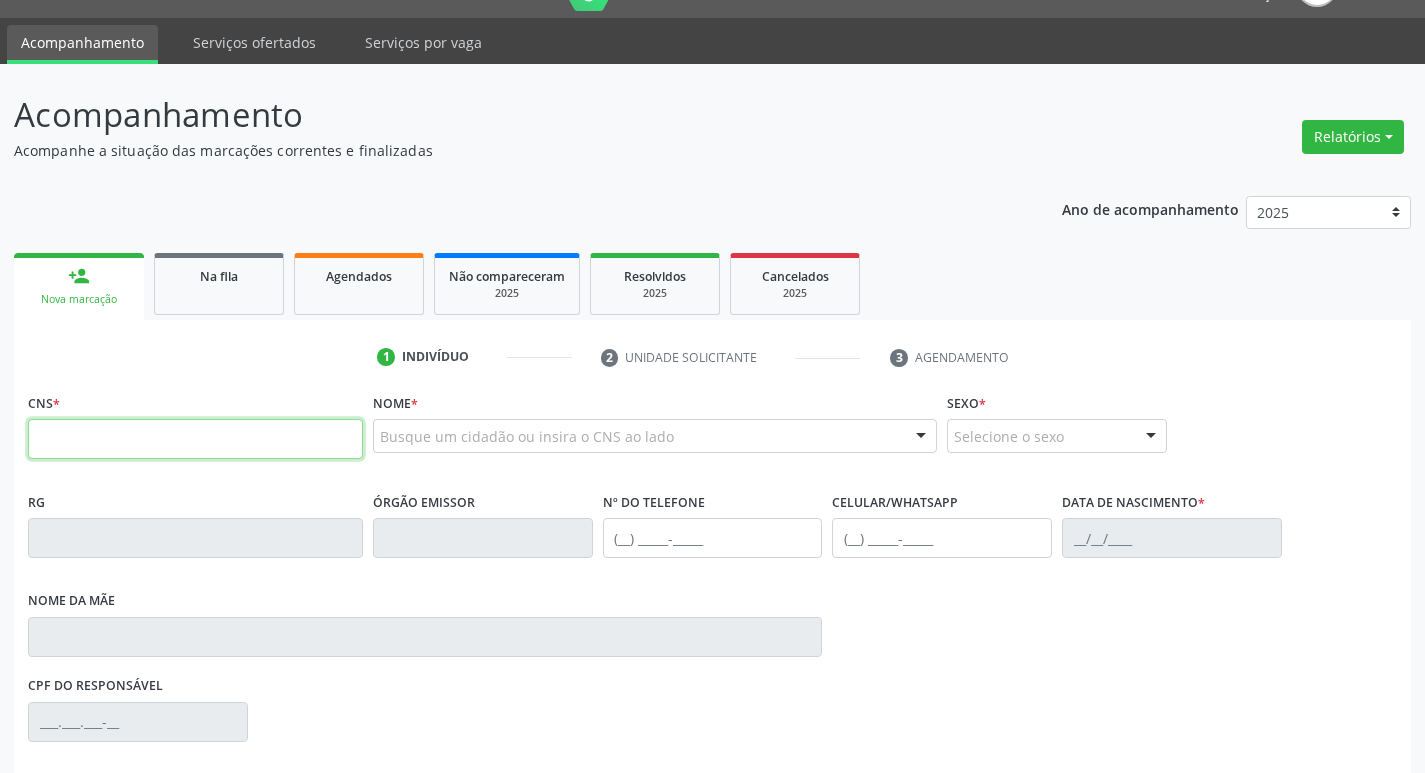 click at bounding box center [195, 439] 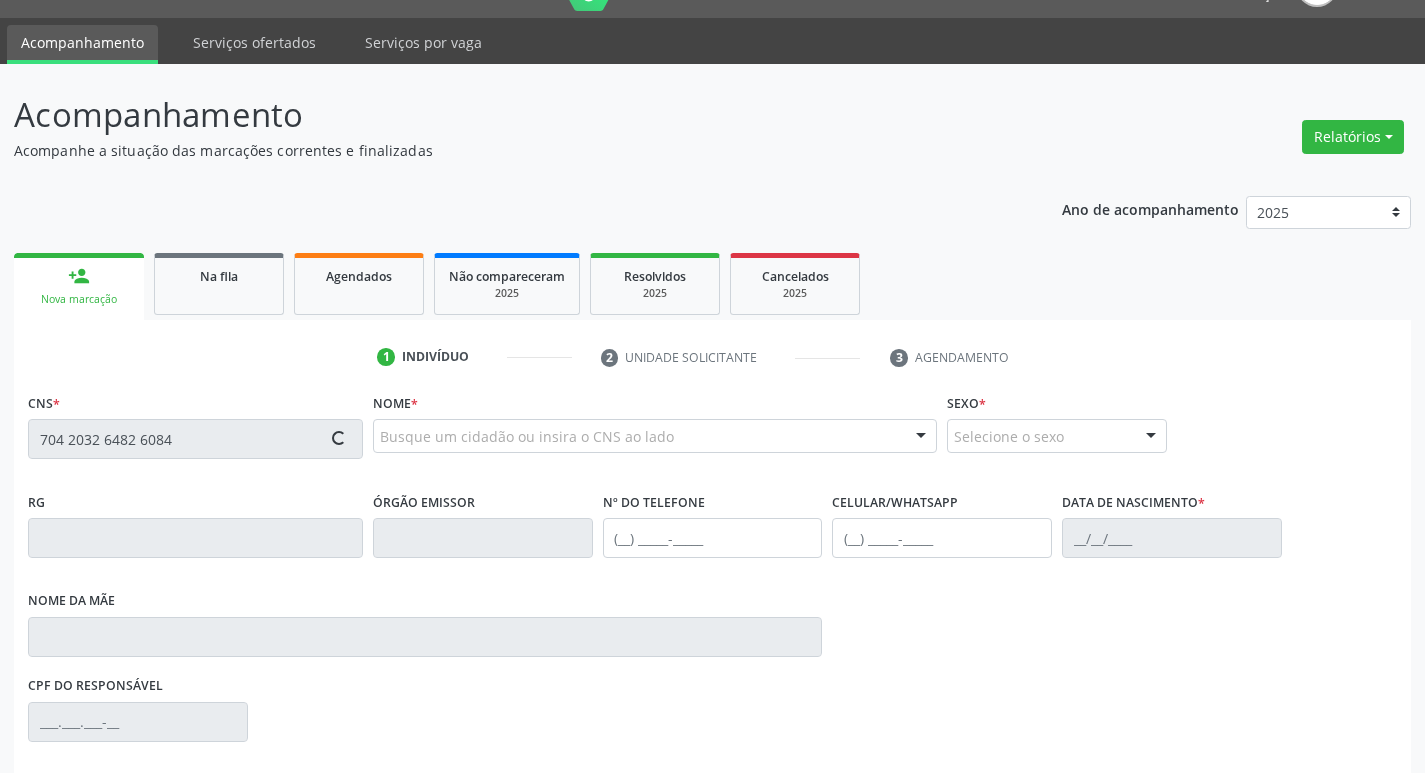 type on "704 2032 6482 6084" 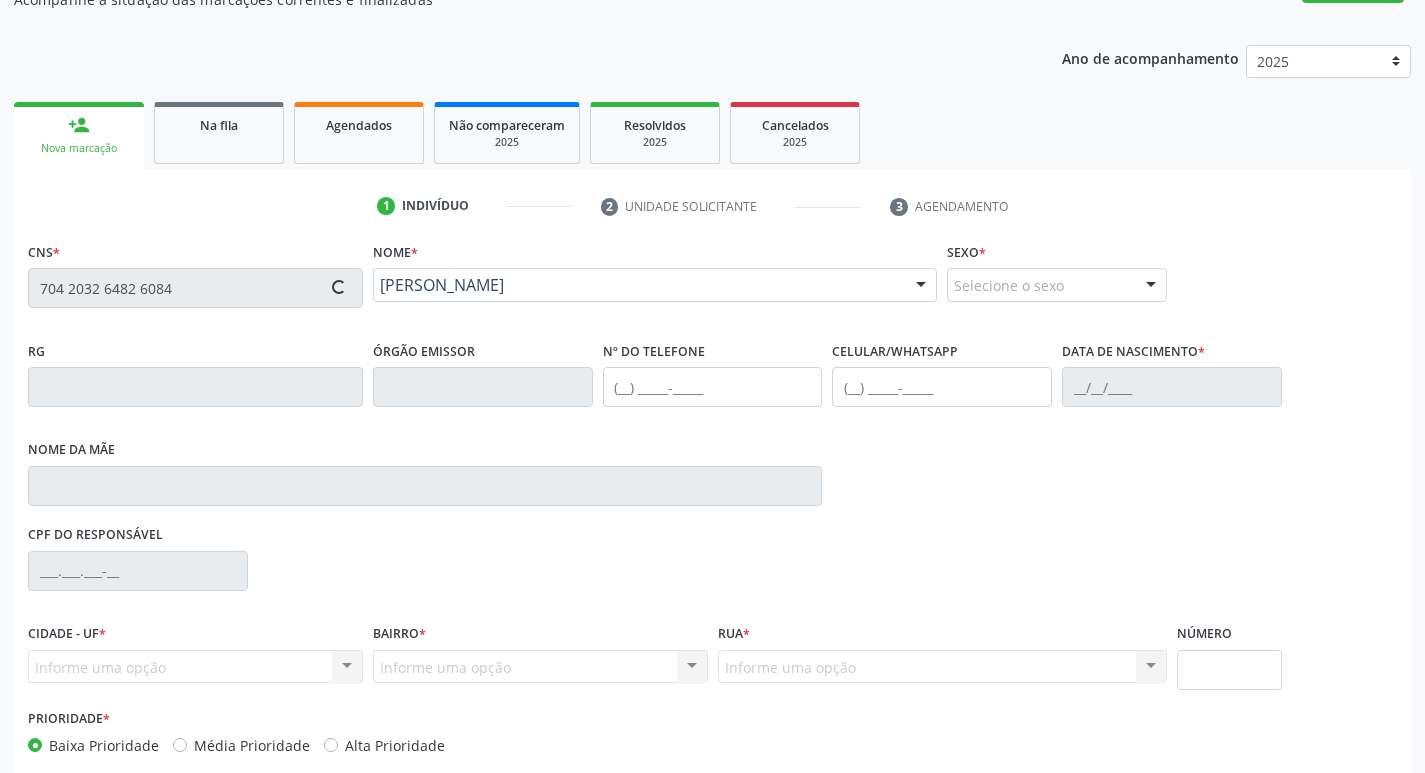 scroll, scrollTop: 297, scrollLeft: 0, axis: vertical 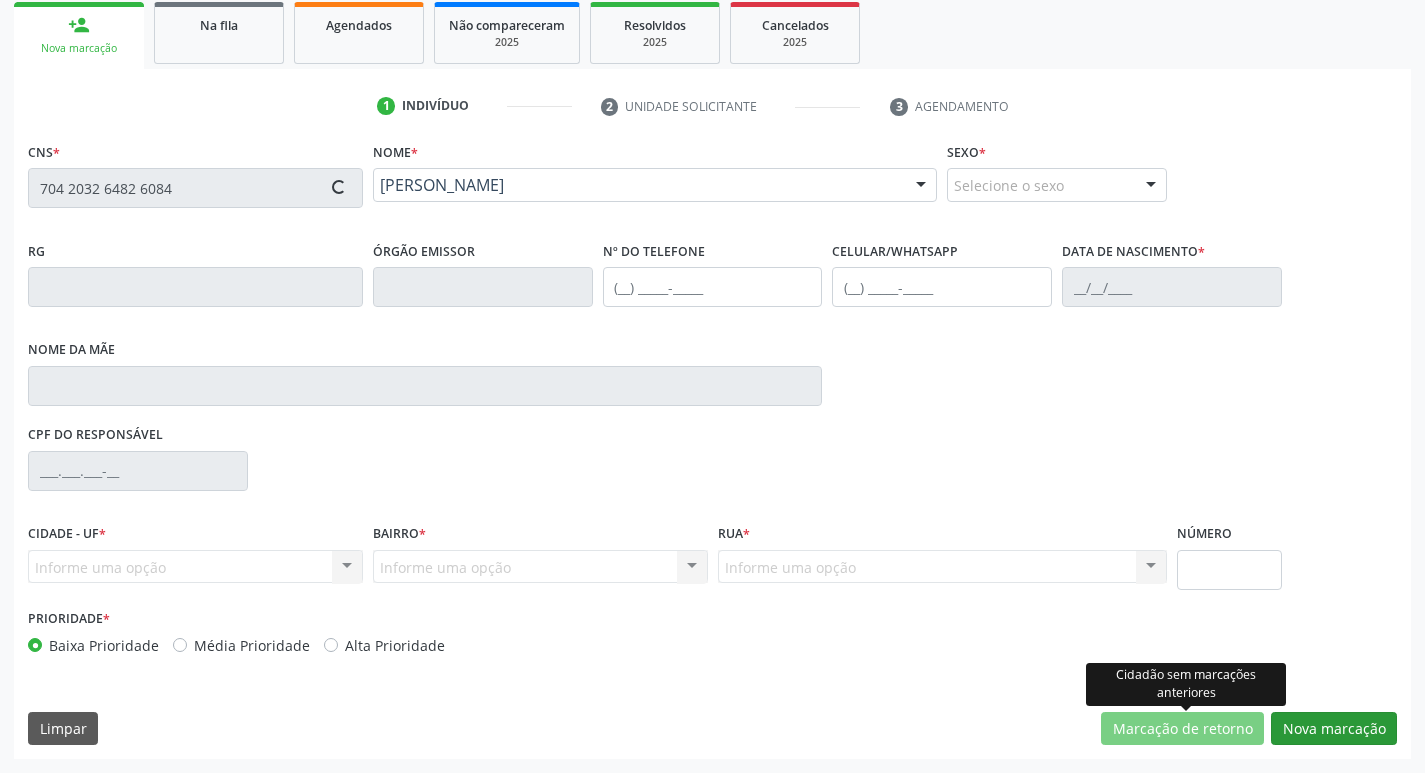 type on "[PHONE_NUMBER]" 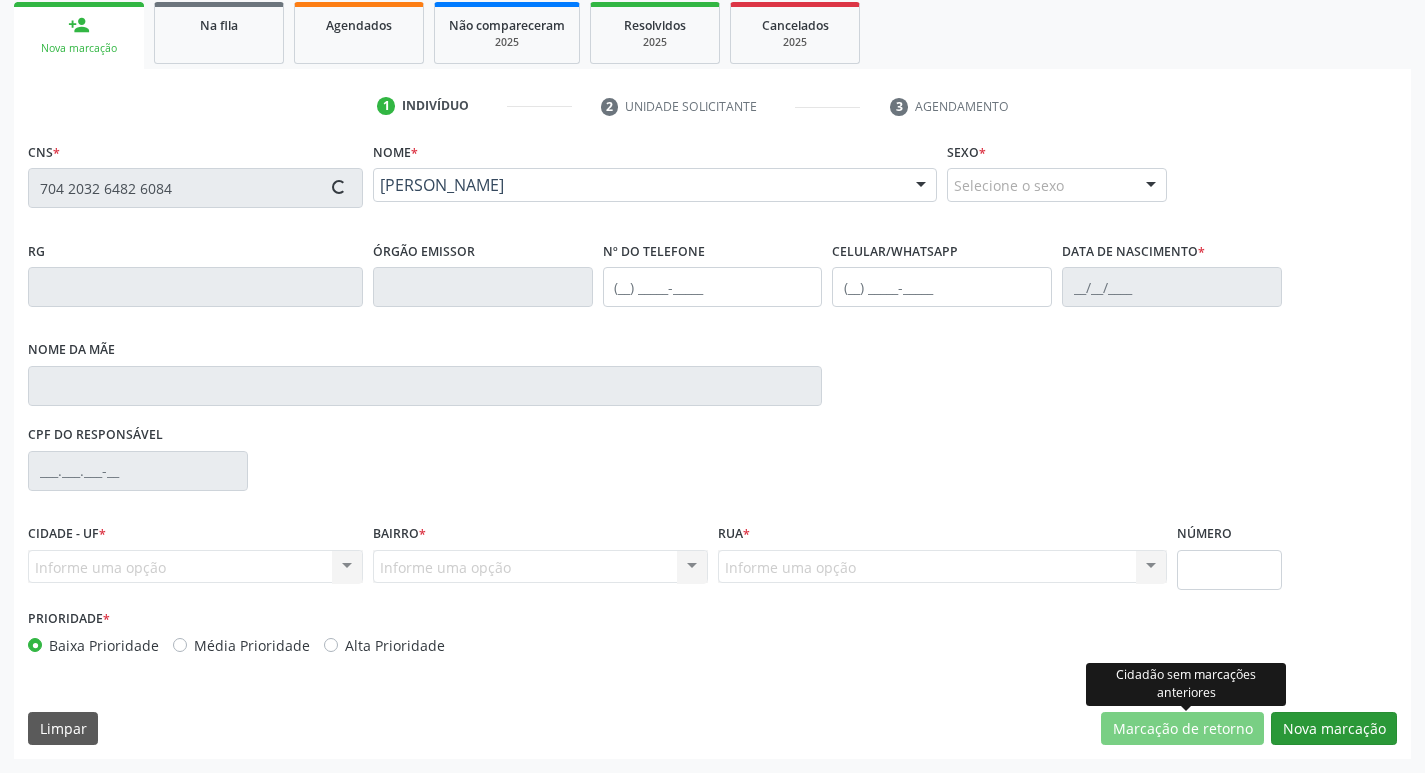 type on "[PHONE_NUMBER]" 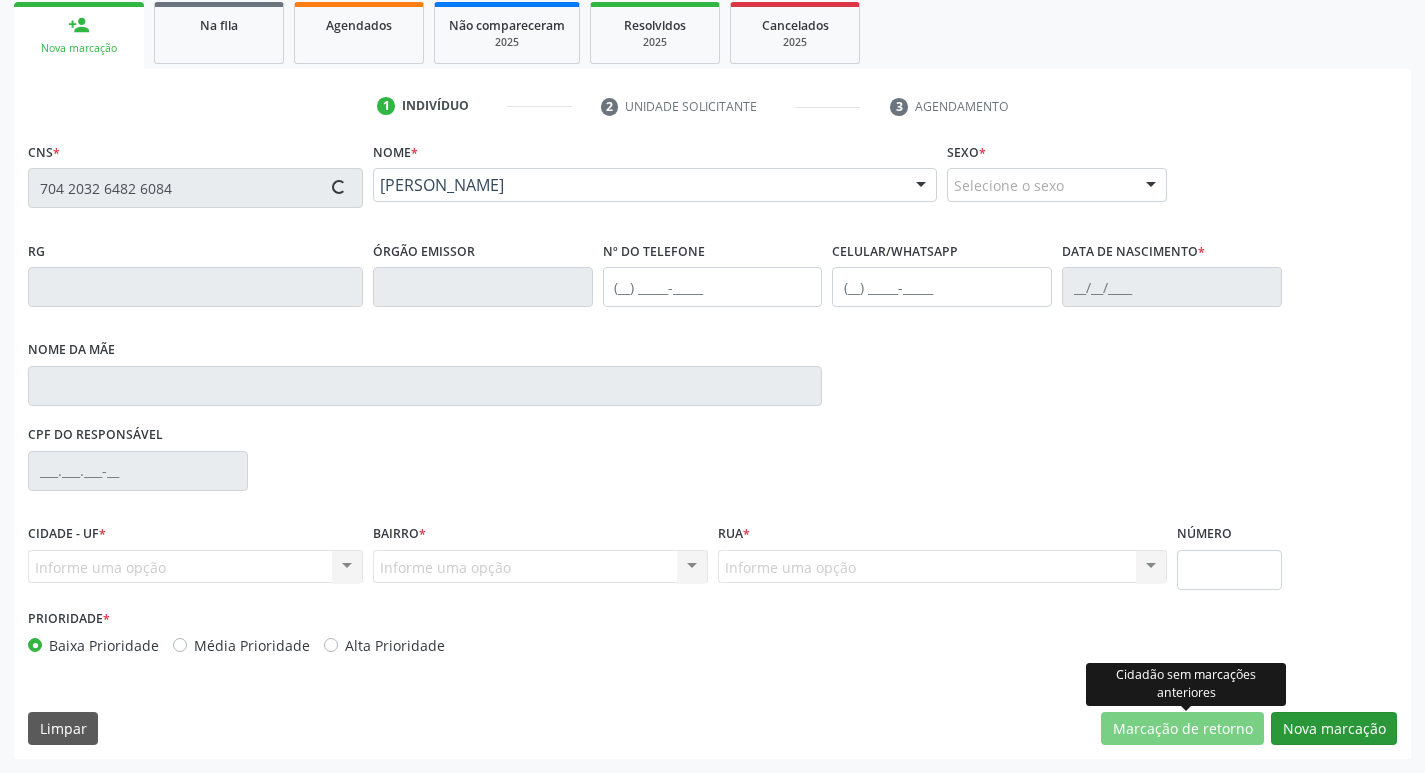 type on "[DATE]" 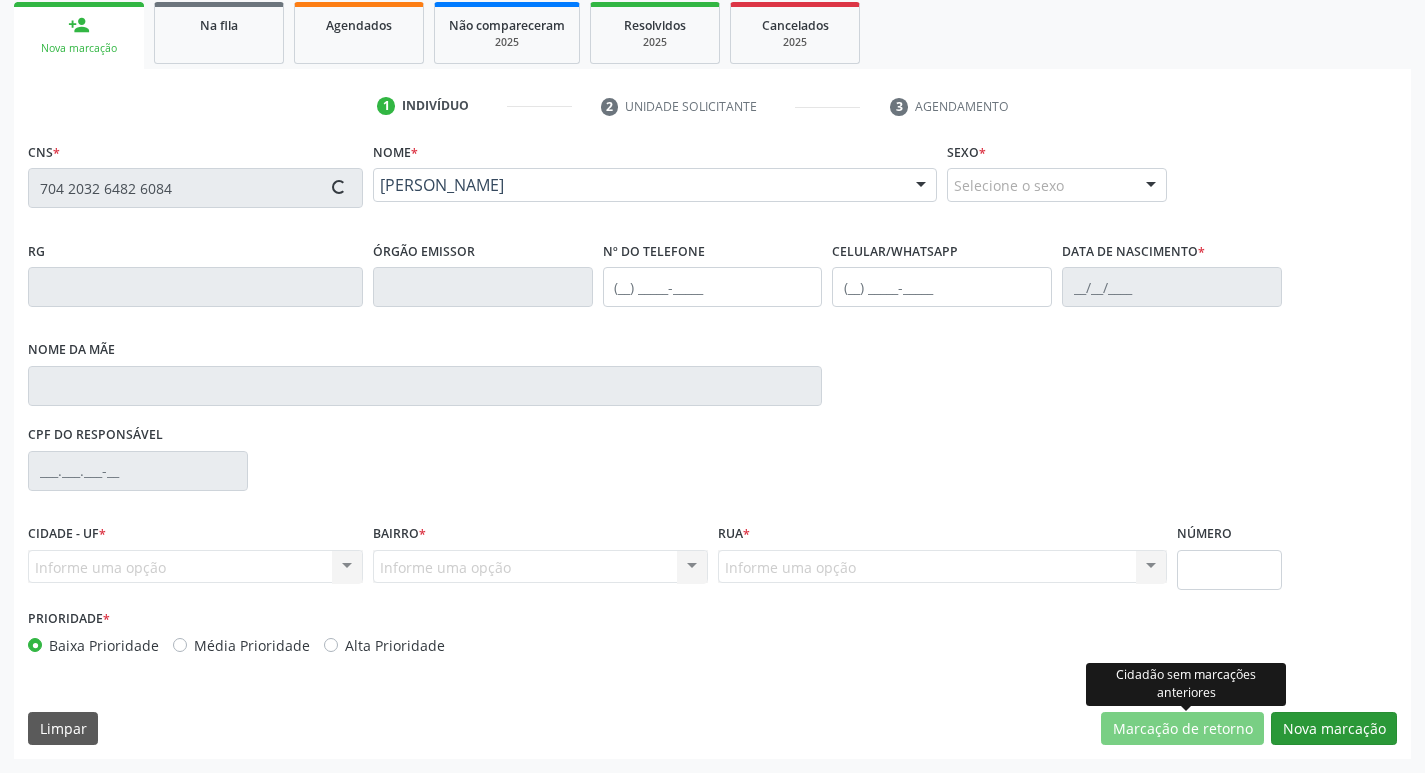 type on "[PERSON_NAME]" 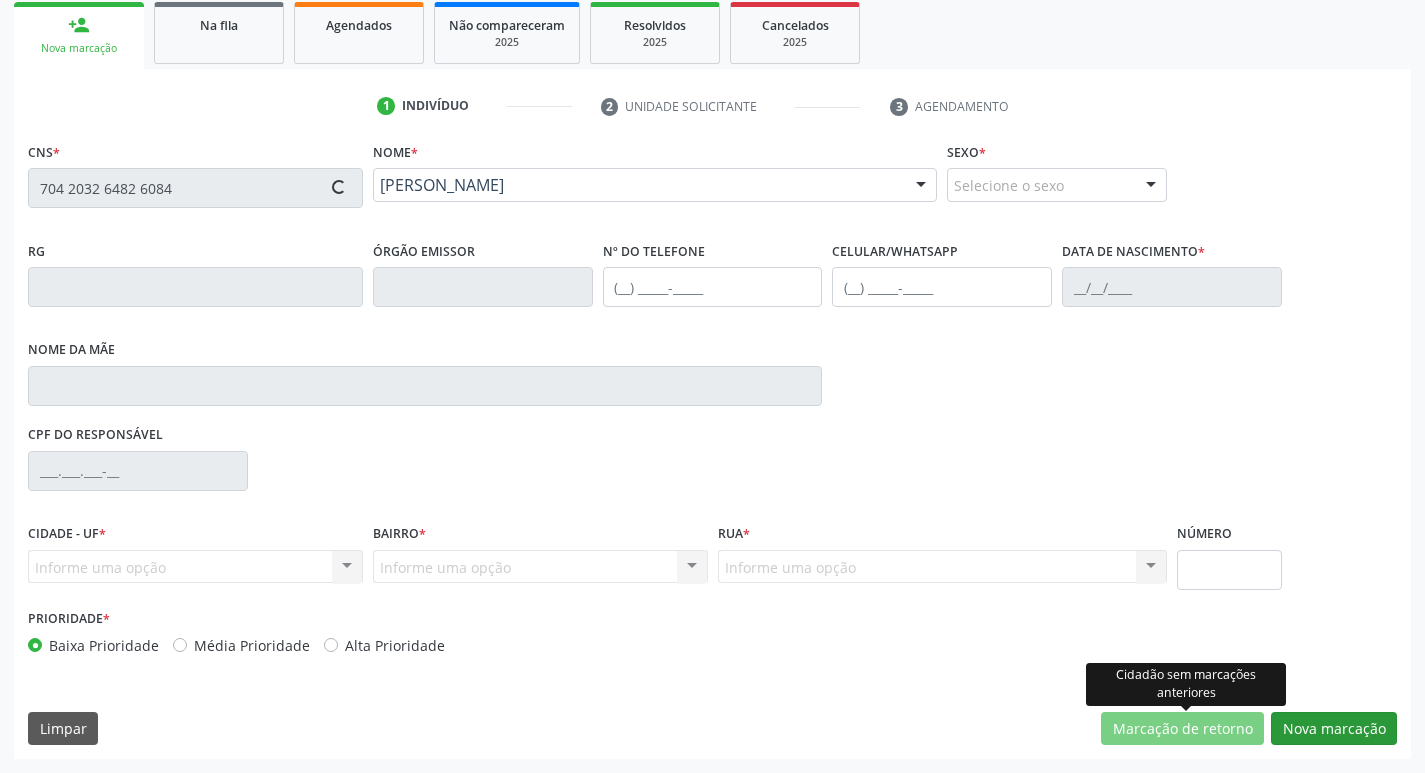 type on "20" 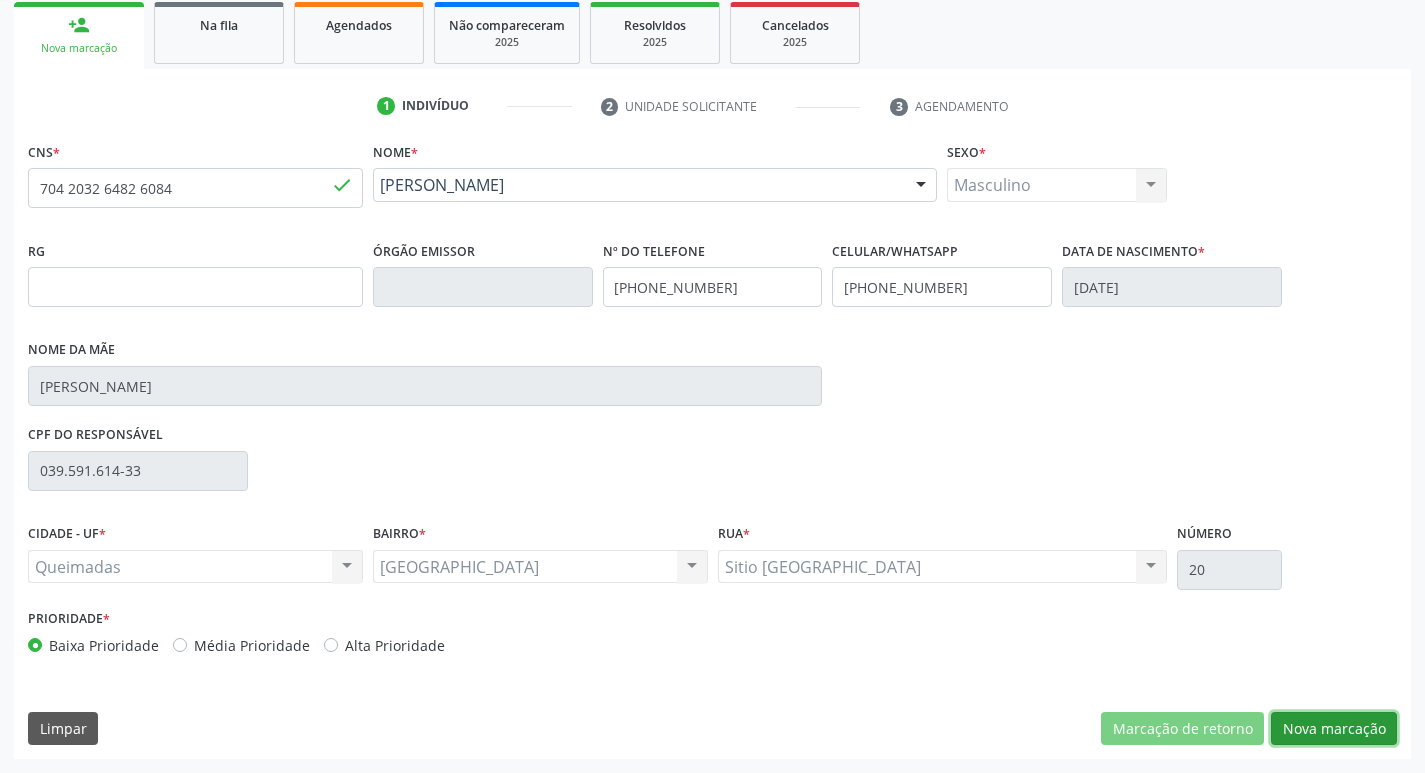 click on "Nova marcação" at bounding box center (1334, 729) 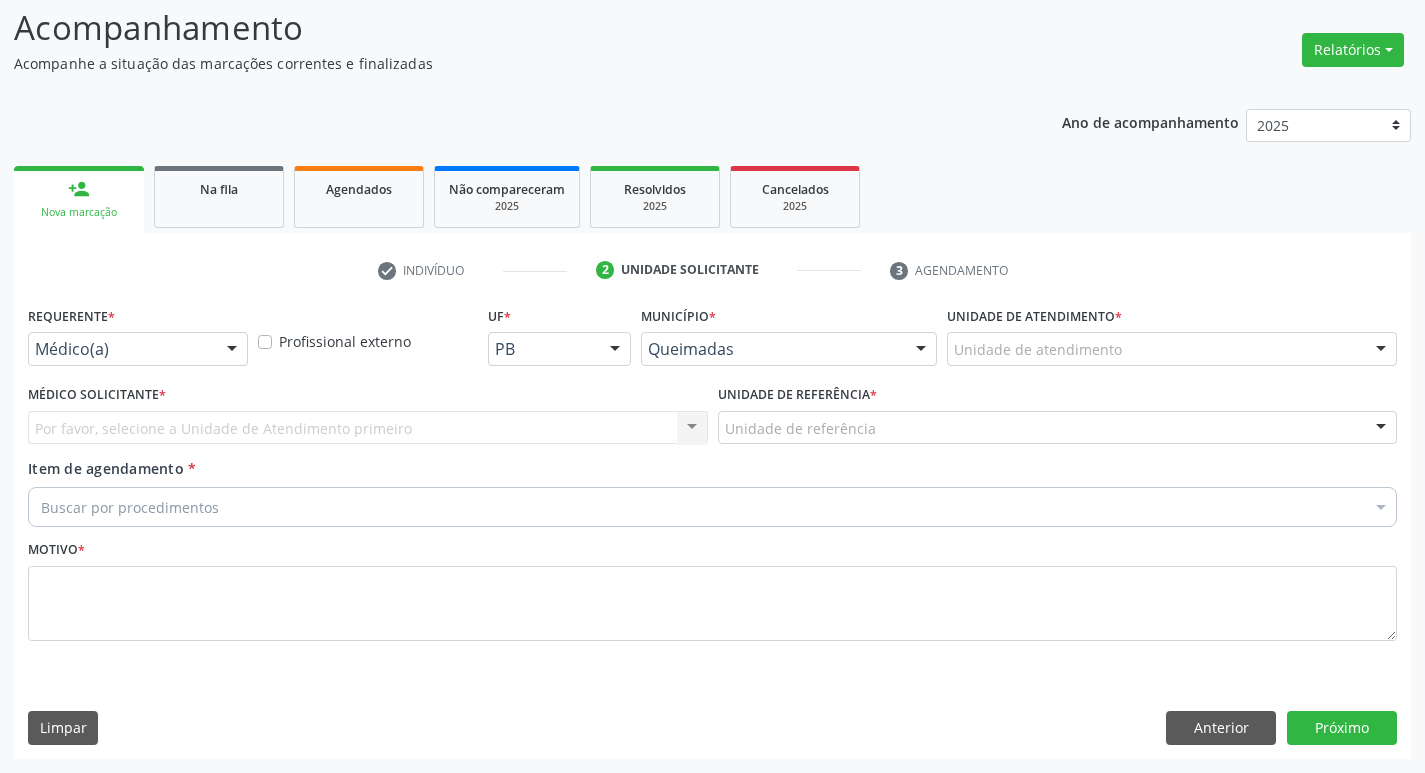 scroll, scrollTop: 133, scrollLeft: 0, axis: vertical 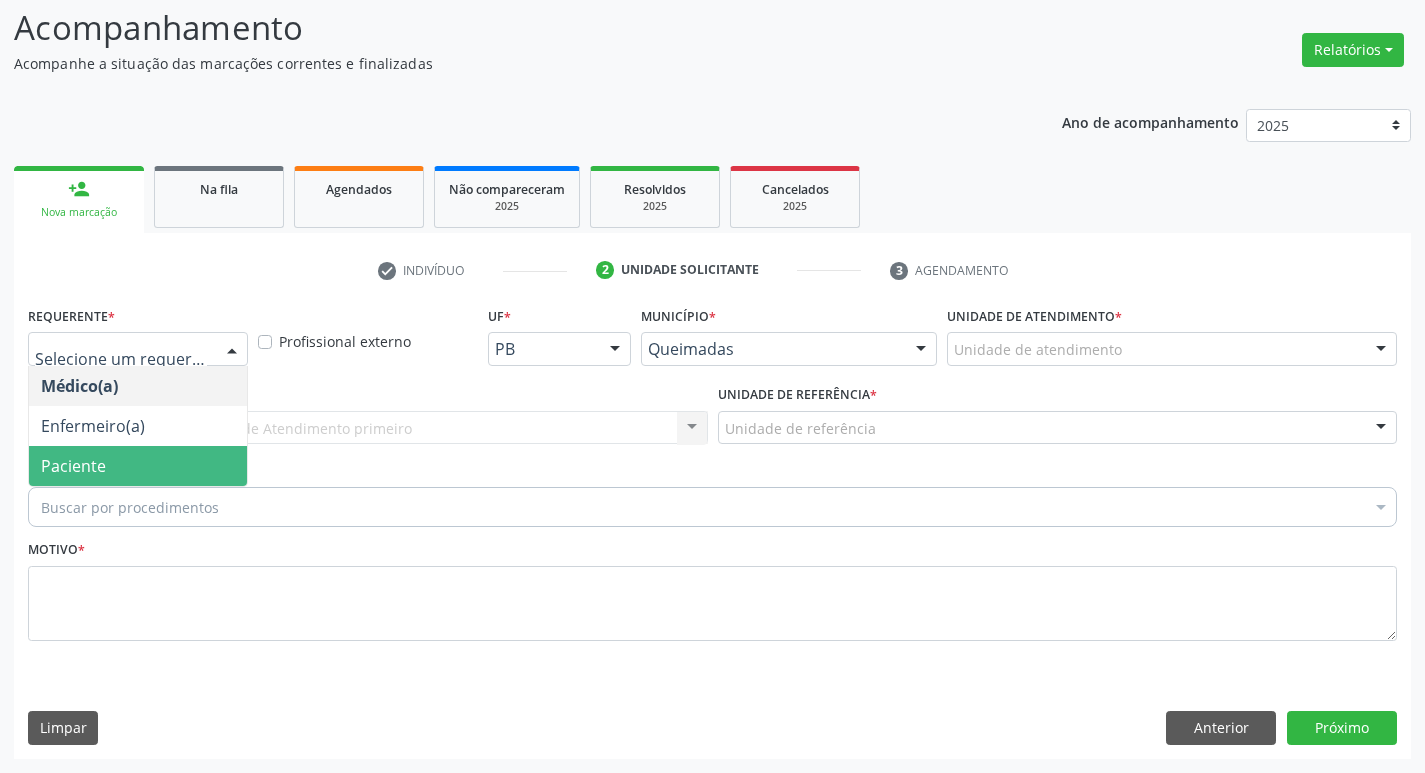 click on "Paciente" at bounding box center (138, 466) 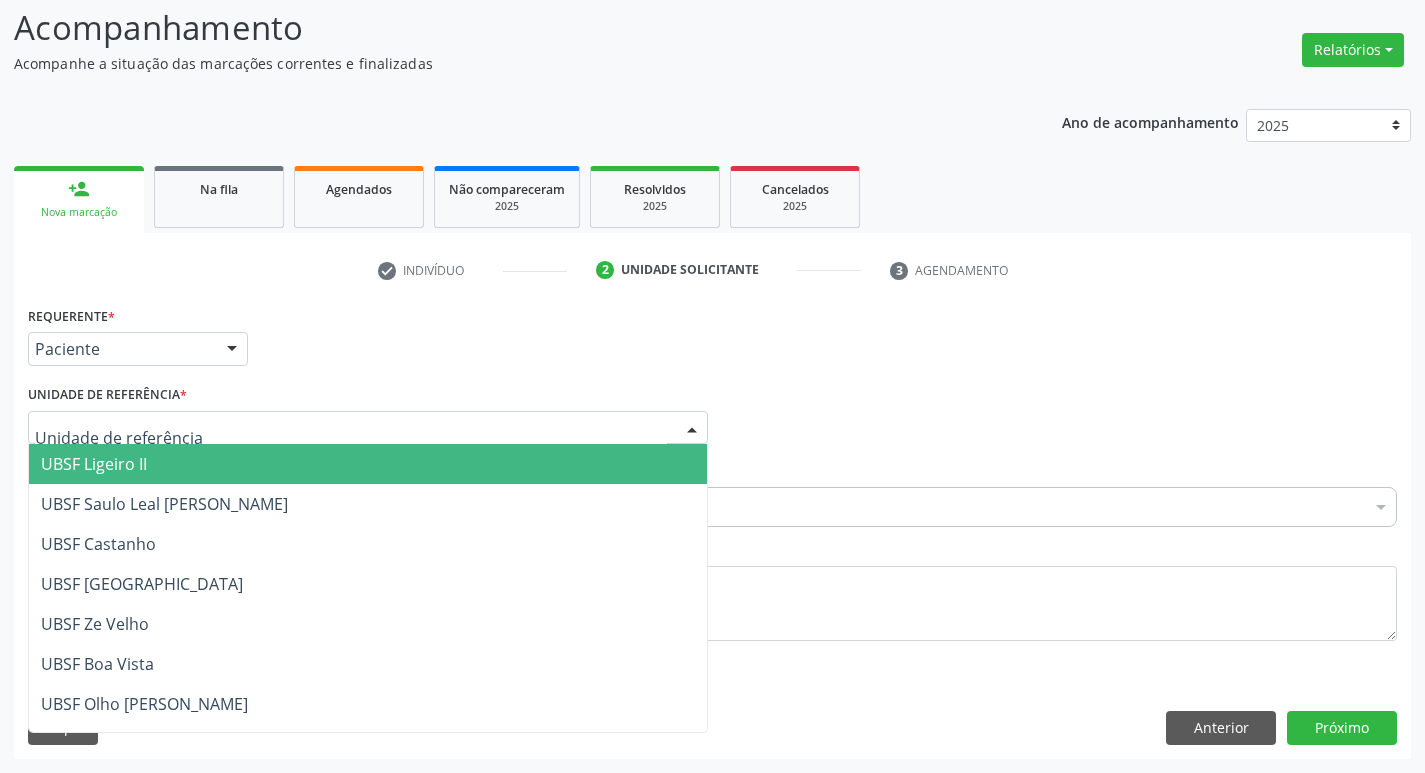 click at bounding box center (368, 428) 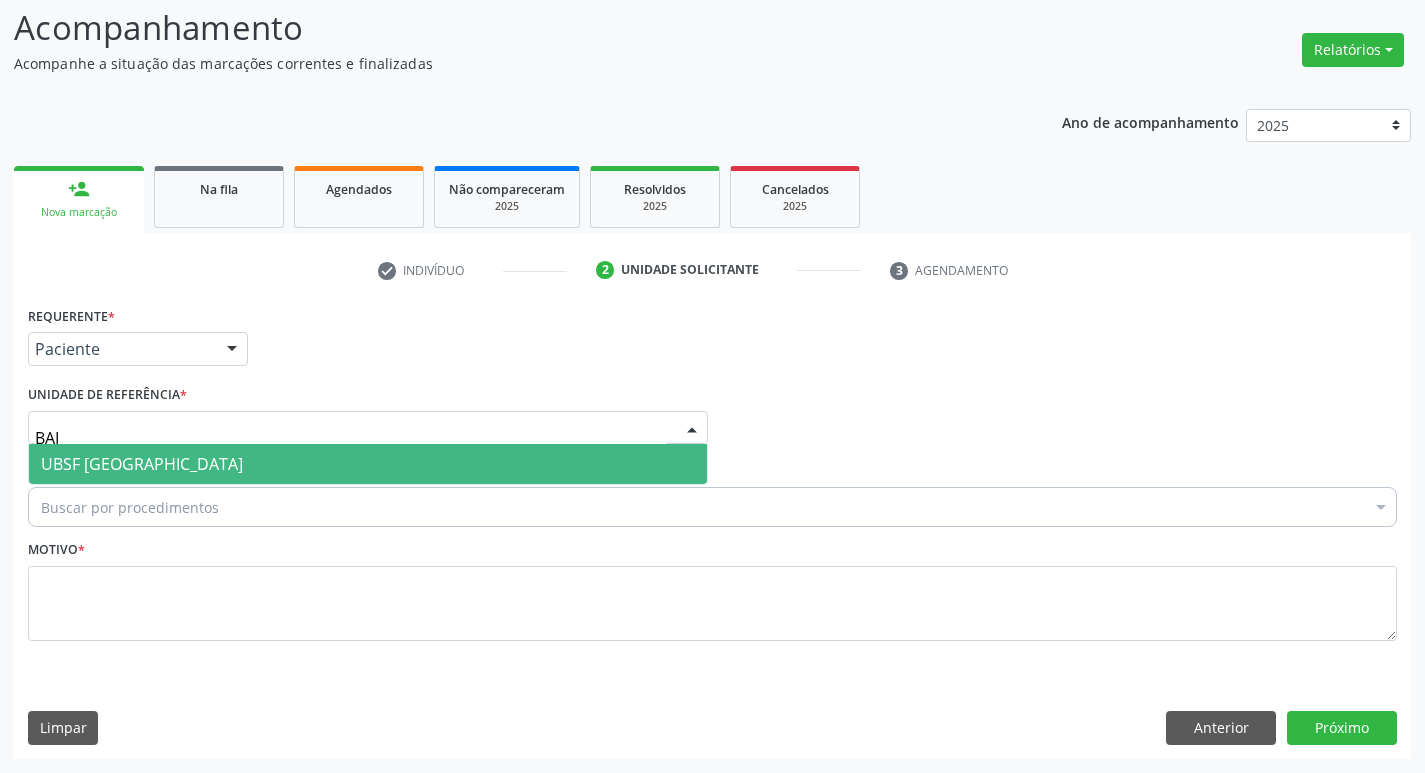 type on "BAIX" 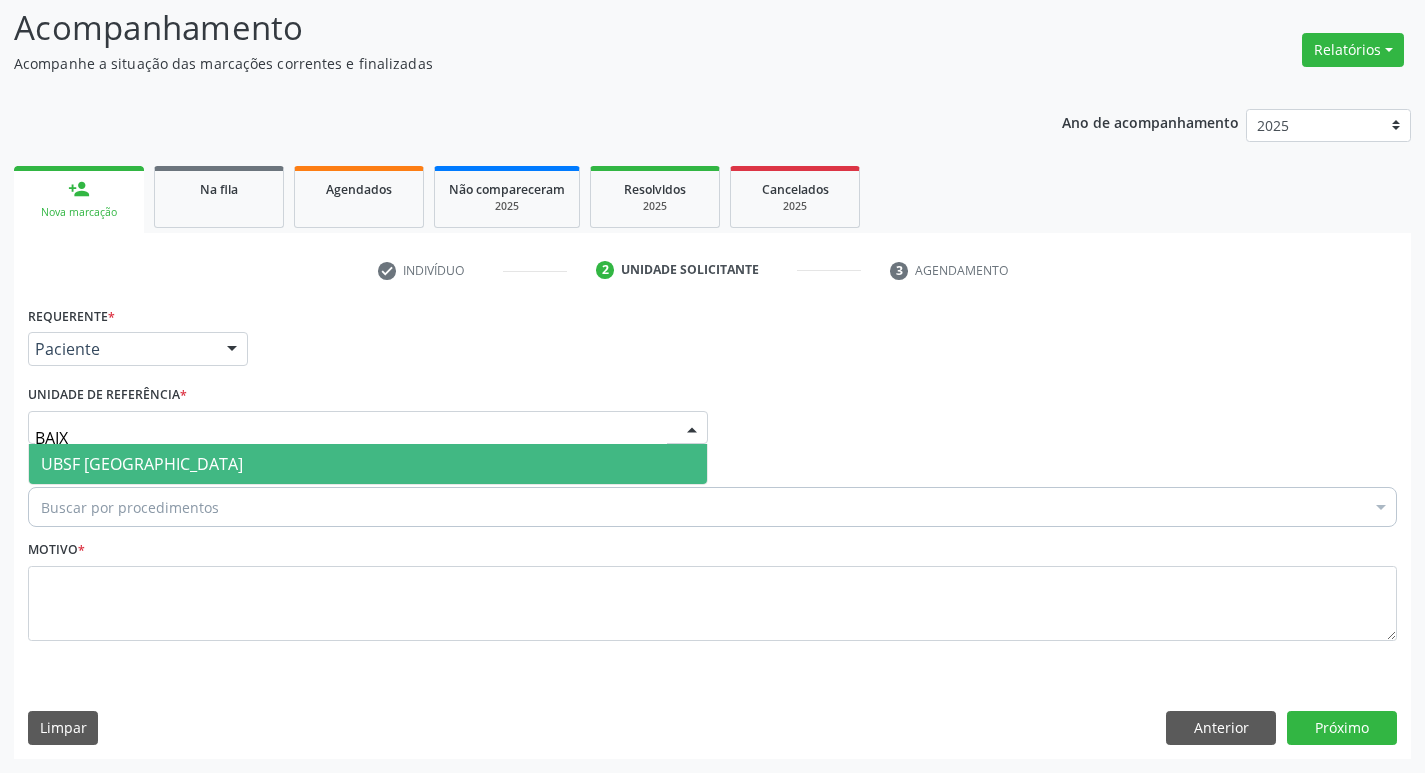 click on "UBSF [GEOGRAPHIC_DATA]" at bounding box center (368, 464) 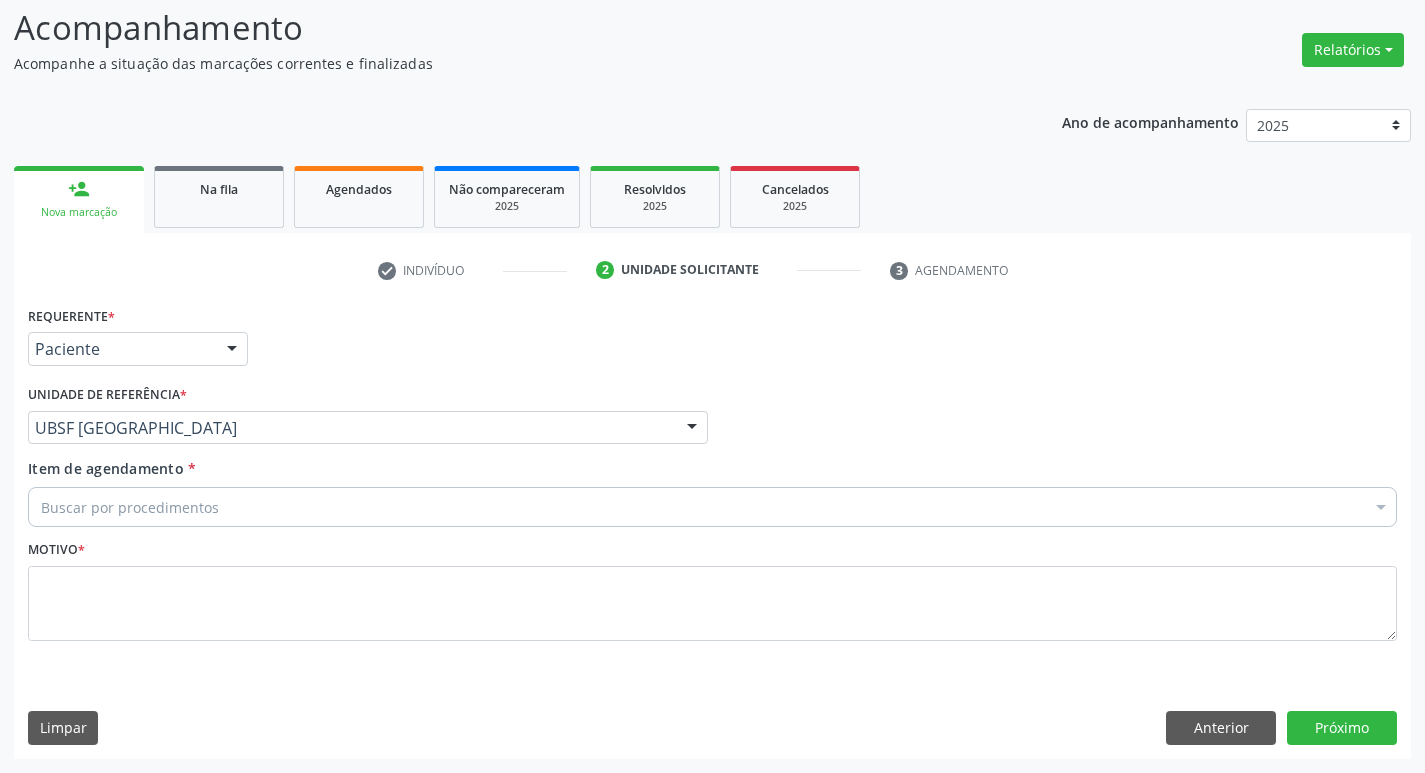 click on "Buscar por procedimentos
Selecionar todos
0604320140 - Abatacepte 125 Mg Injetável (Por Seringa Preenchida)
0604320124 - Abatacepte 250 Mg Injetável (Por Frasco Ampola).
0603050018 - Abciximabe
0406010013 - Abertura de Comunicacao Inter-Atrial
0406010021 - Abertura de Estenose Aortica Valvar
0406011265 - Abertura de Estenose Aortica Valvar (Criança e Adolescente)
0406010030 - Abertura de Estenose Pulmonar Valvar
0406011273 - Abertura de Estenose Pulmonar Valvar (Criança e Adolescente)
0301080011 - Abordagem Cognitiva Comportamental do Fumante (Por Atendimento / Paciente)
0307020010 - Acesso A Polpa Dentaria e Medicacao (Por Dente)
0604660030 - Acetazolamida 250 Mg (Por Comprimido)
0202010783 - Acidez Titulável no Leite Humano (Dornic)
0202090019 - Acido Urico Liquido no Sinovial e Derrames" at bounding box center [712, 504] 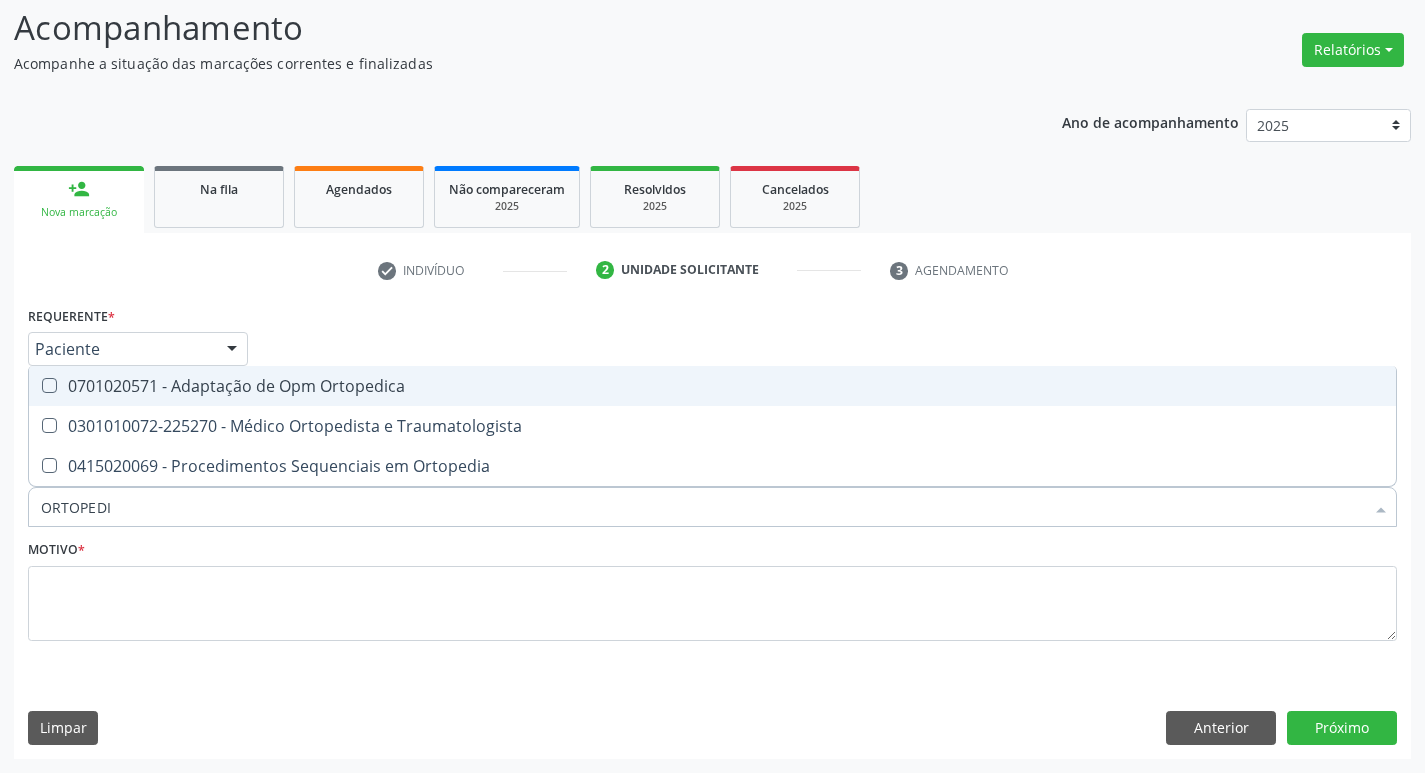 type on "ORTOPEDIS" 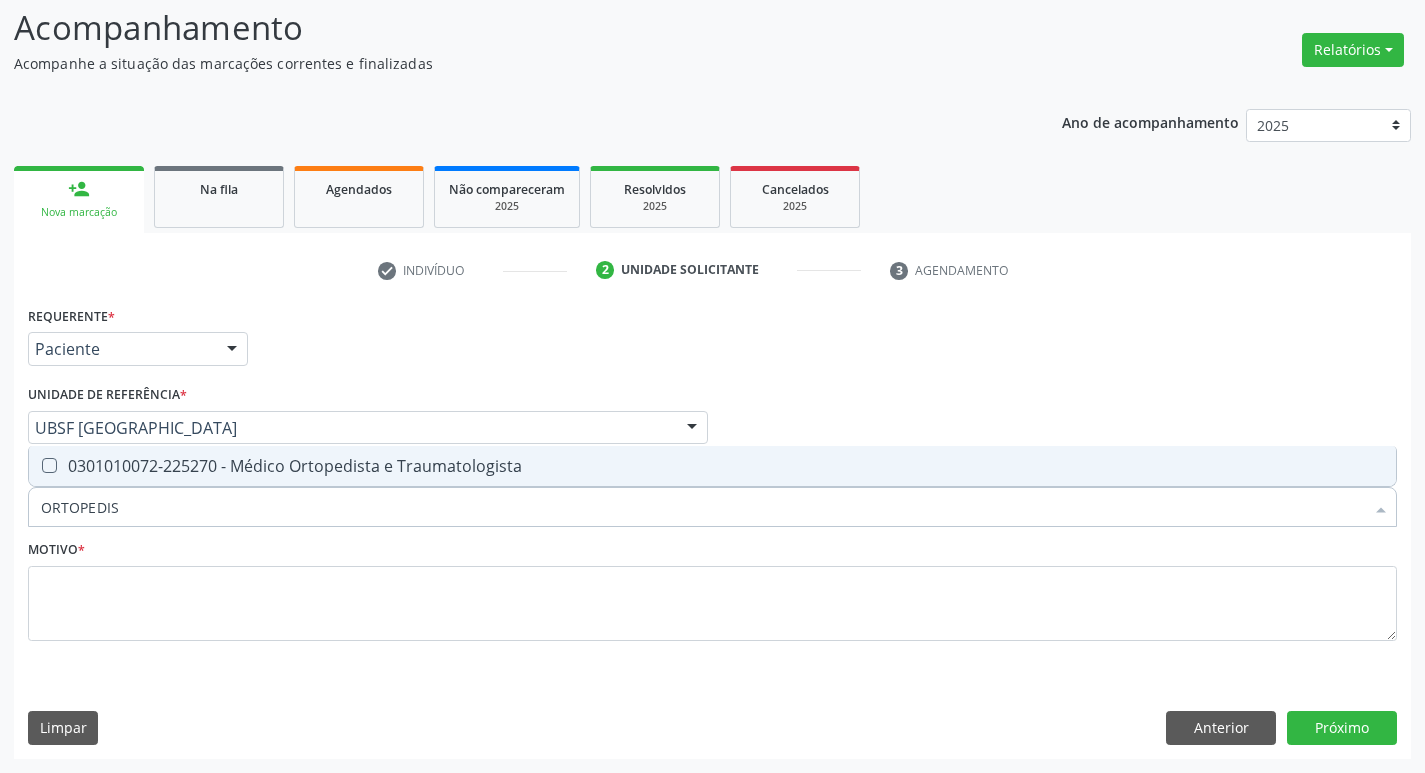 click on "0301010072-225270 - Médico Ortopedista e Traumatologista" at bounding box center (712, 466) 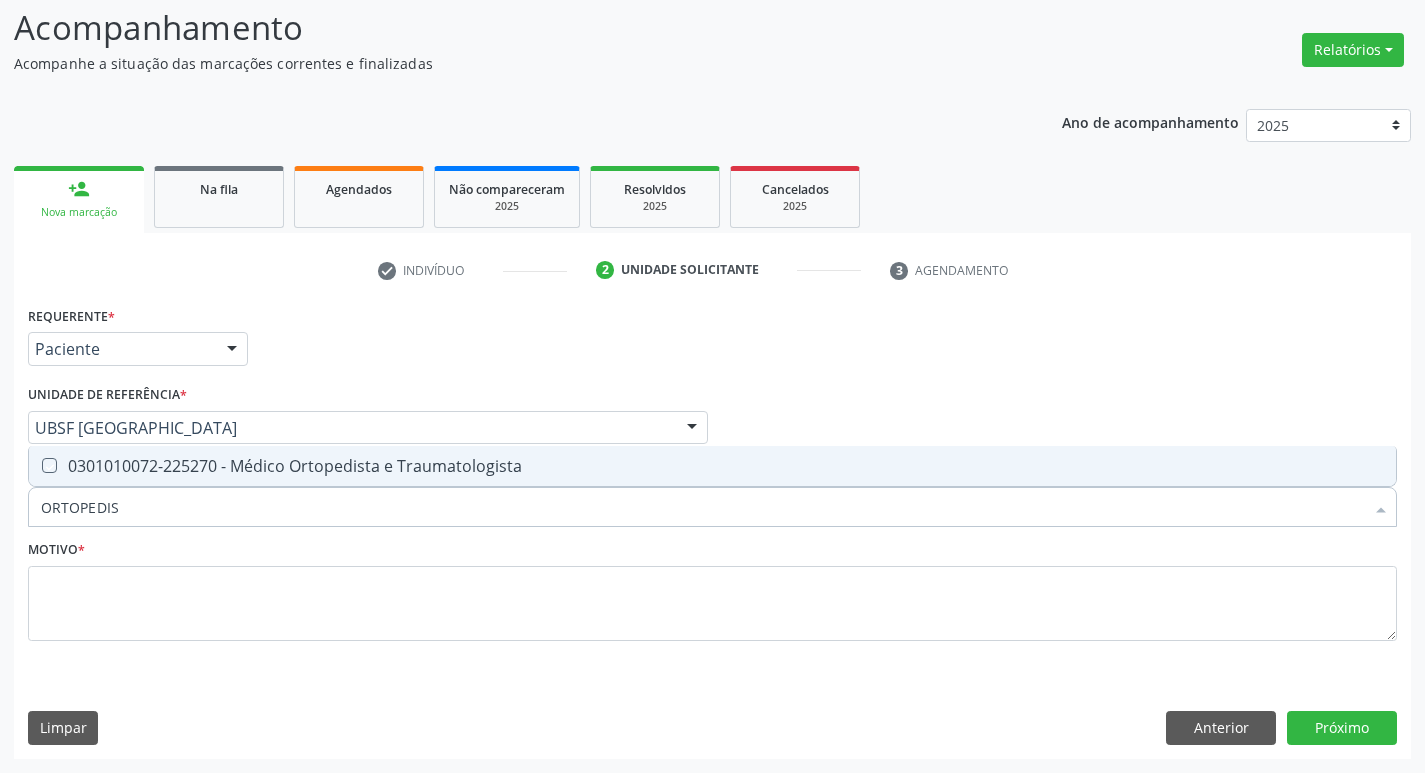 checkbox on "true" 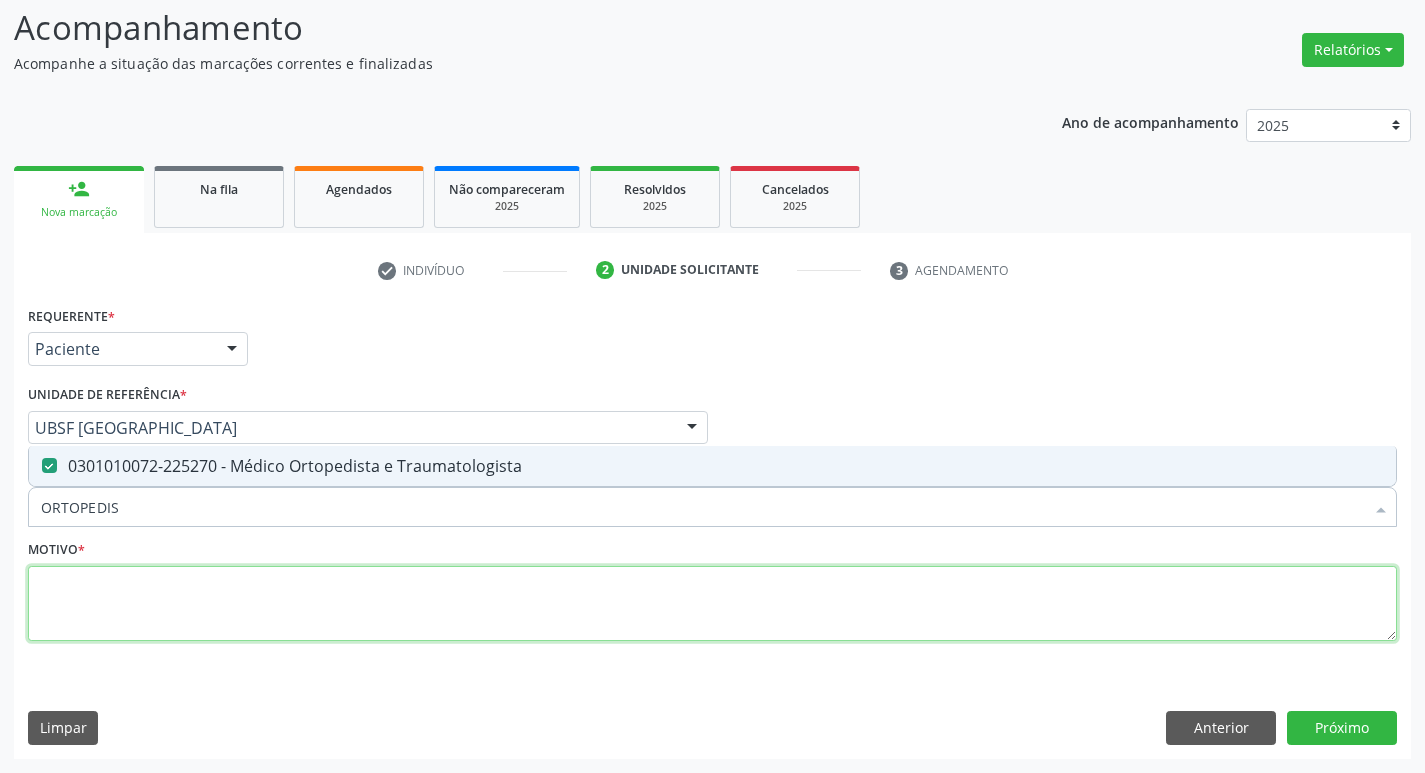 click at bounding box center (712, 604) 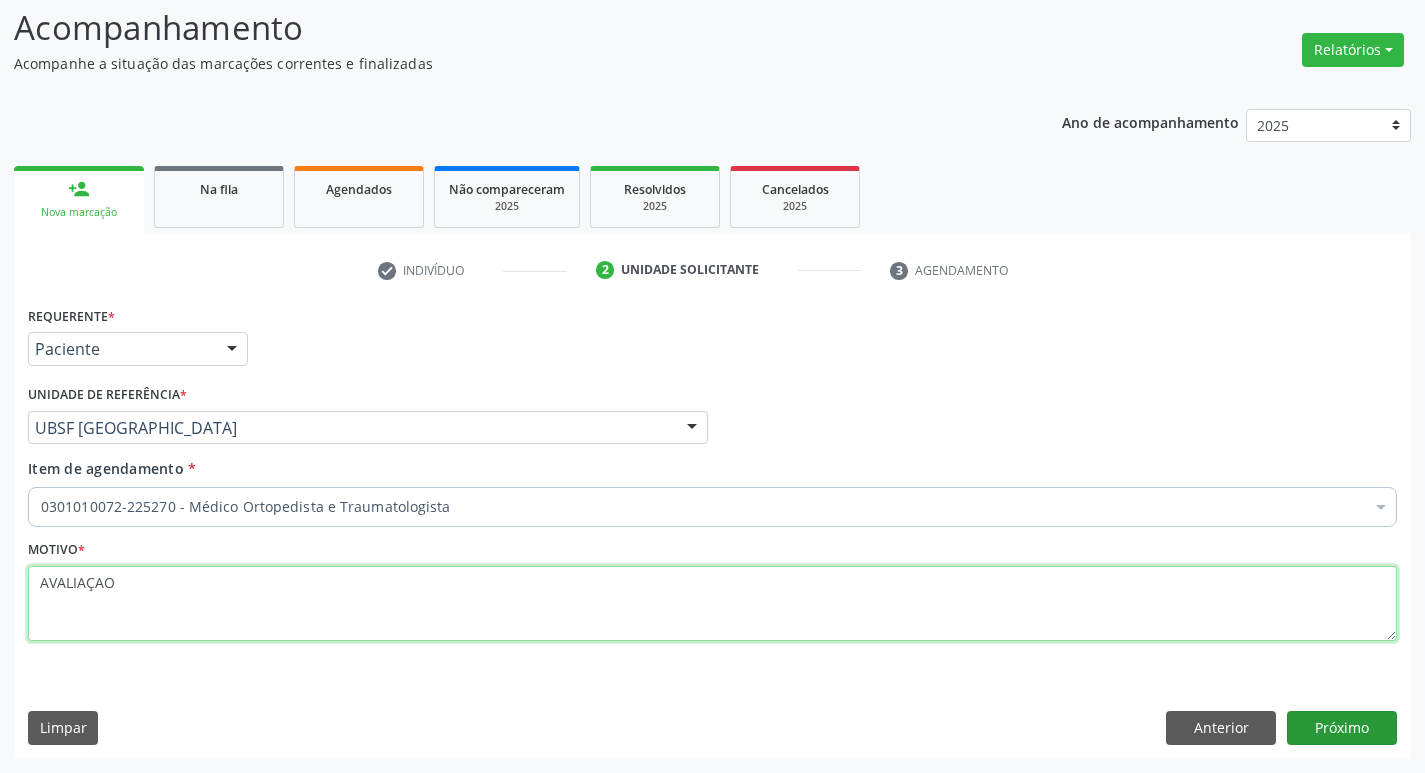 type on "AVALIAÇAO" 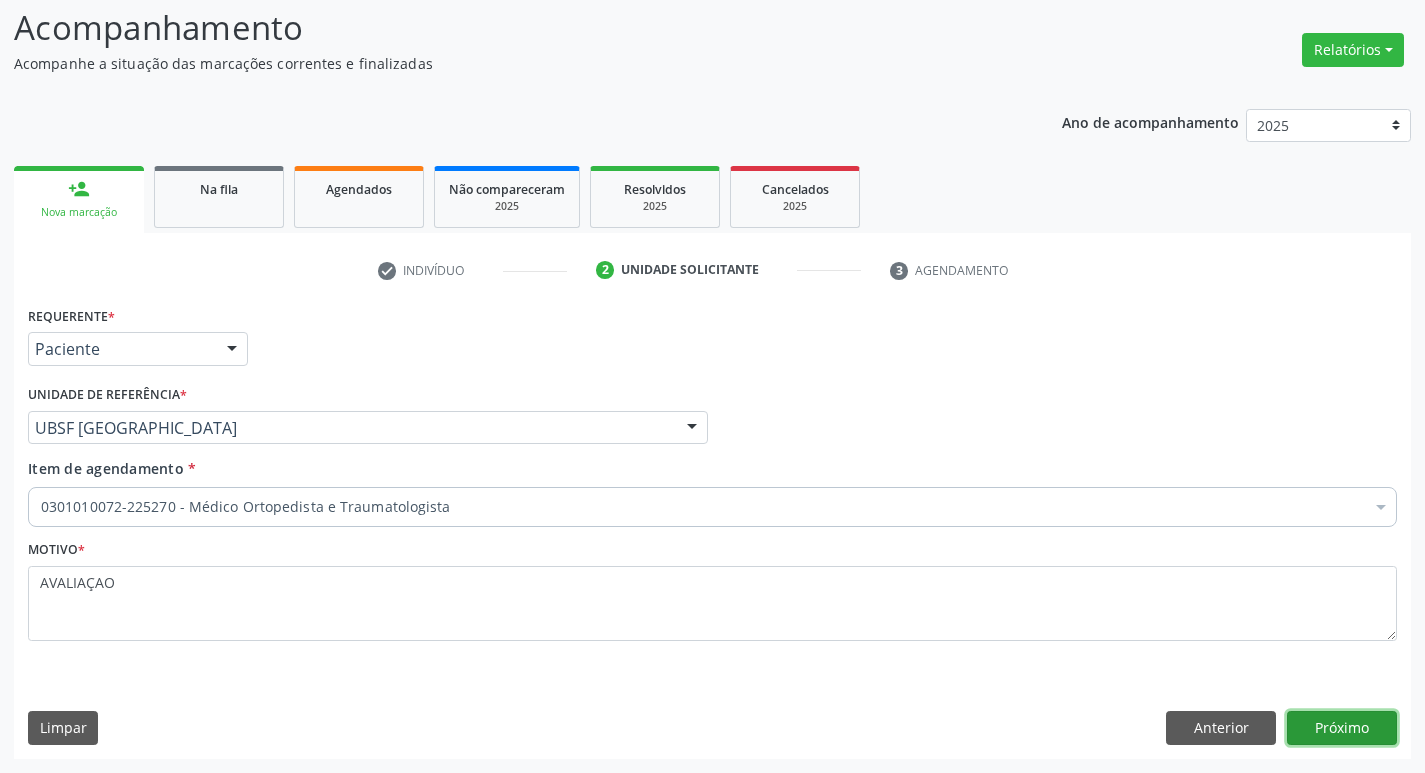 click on "Próximo" at bounding box center [1342, 728] 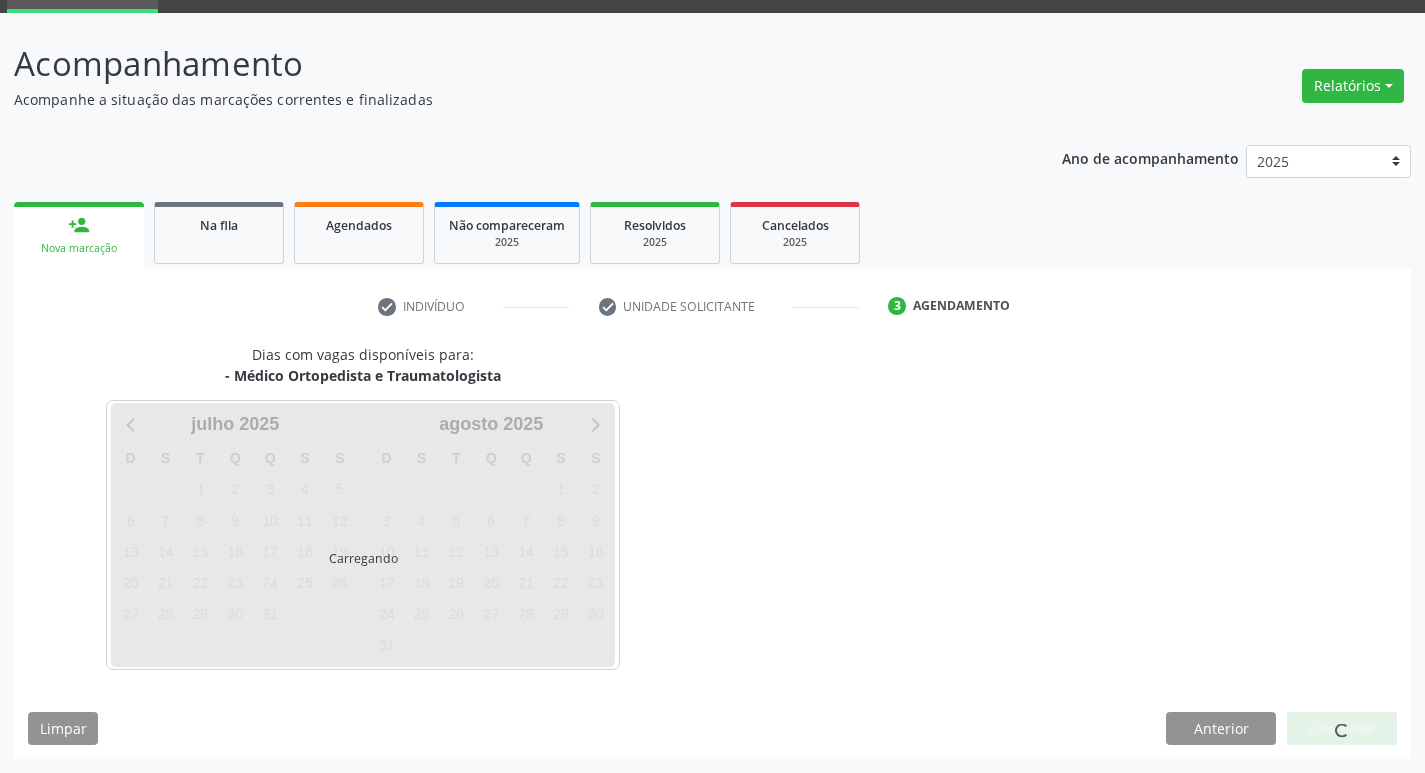 scroll, scrollTop: 97, scrollLeft: 0, axis: vertical 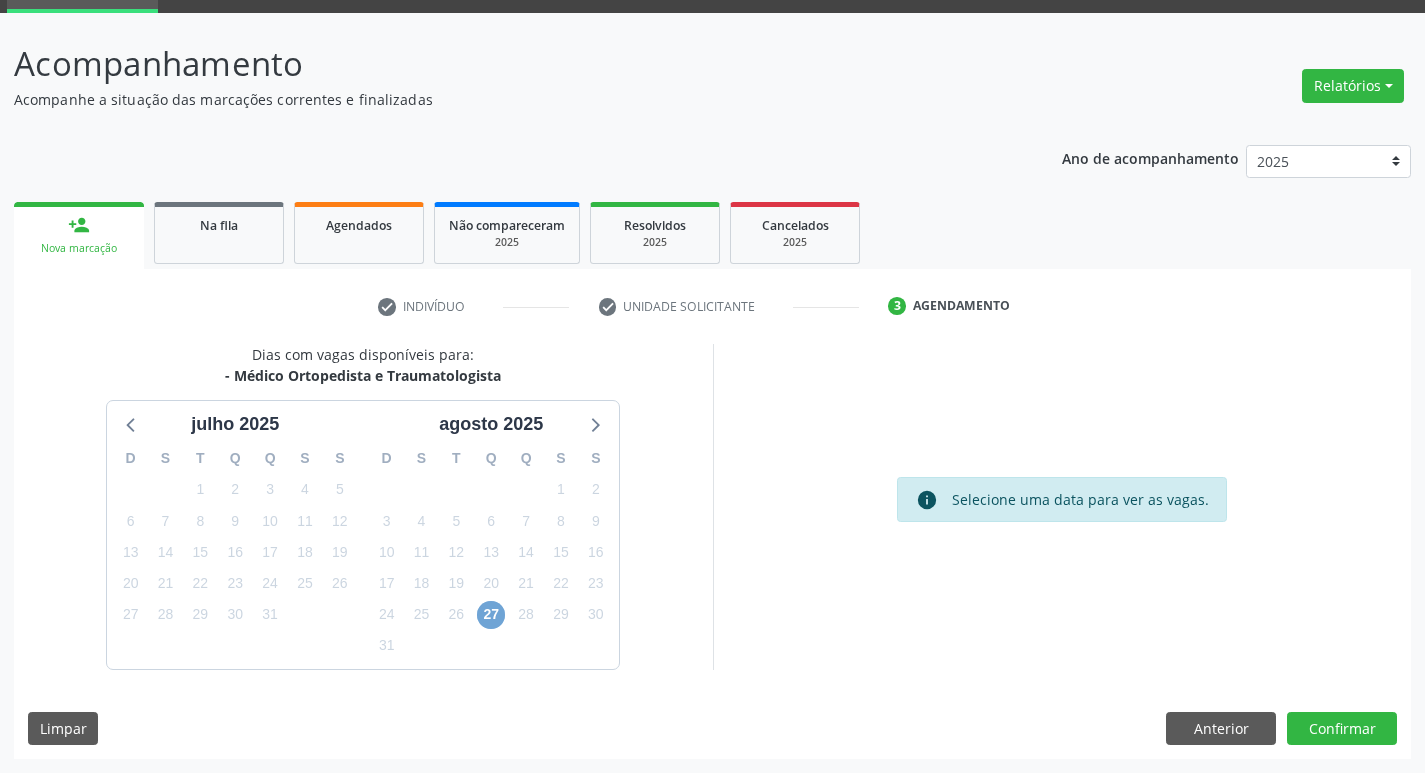 click on "27" at bounding box center [491, 615] 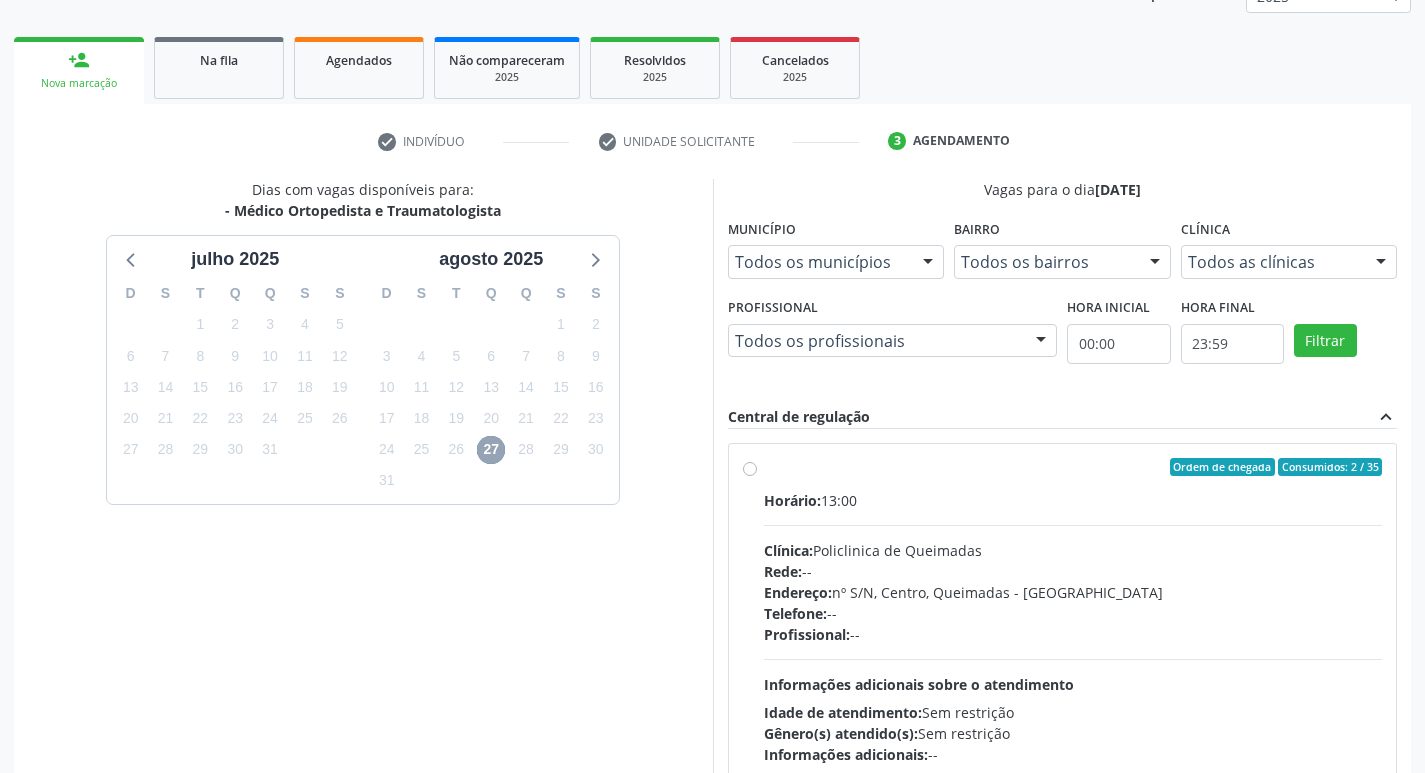 scroll, scrollTop: 386, scrollLeft: 0, axis: vertical 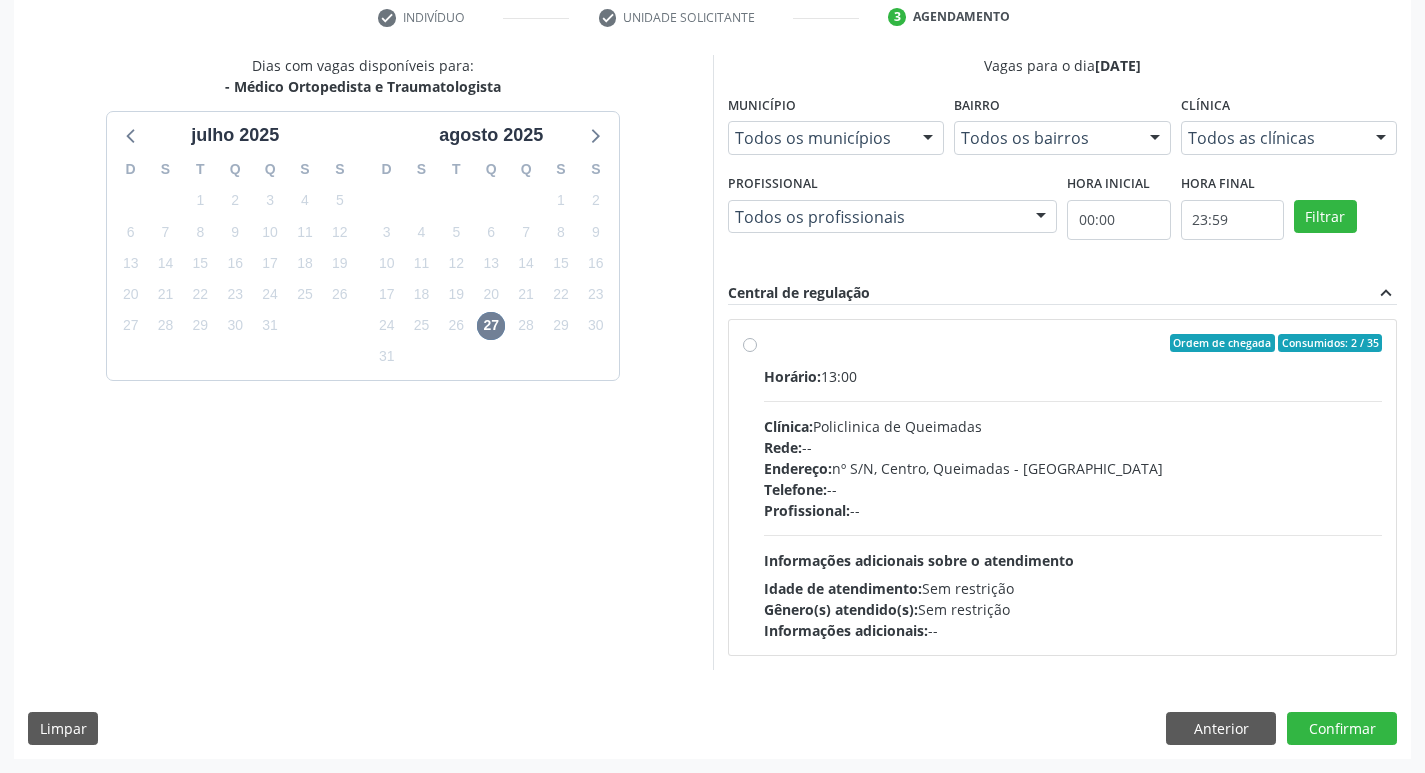 click on "Horário:   13:00
Clínica:  Policlinica de Queimadas
Rede:
--
Endereço:   nº S/N, Centro, Queimadas - PB
Telefone:   --
Profissional:
--
Informações adicionais sobre o atendimento
Idade de atendimento:
Sem restrição
Gênero(s) atendido(s):
Sem restrição
Informações adicionais:
--" at bounding box center (1073, 503) 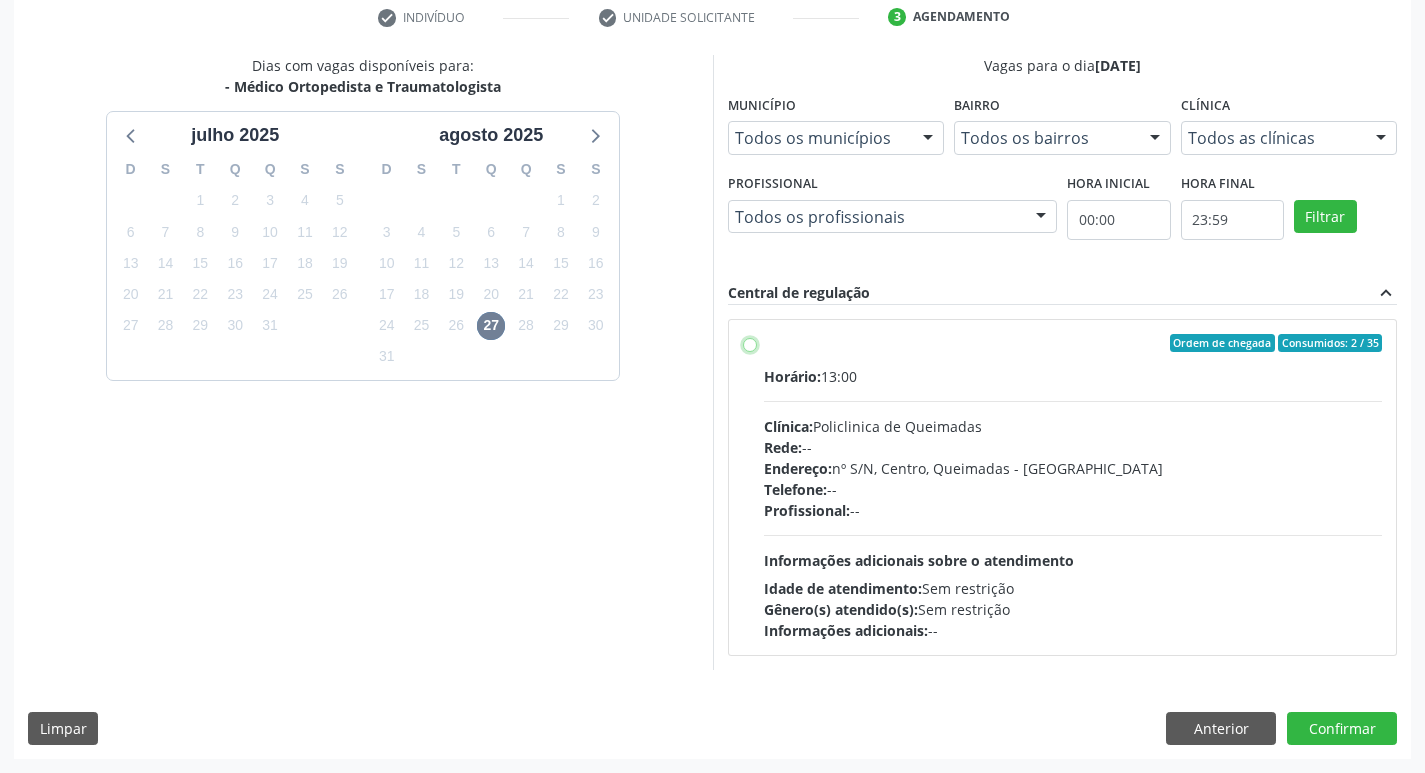 radio on "true" 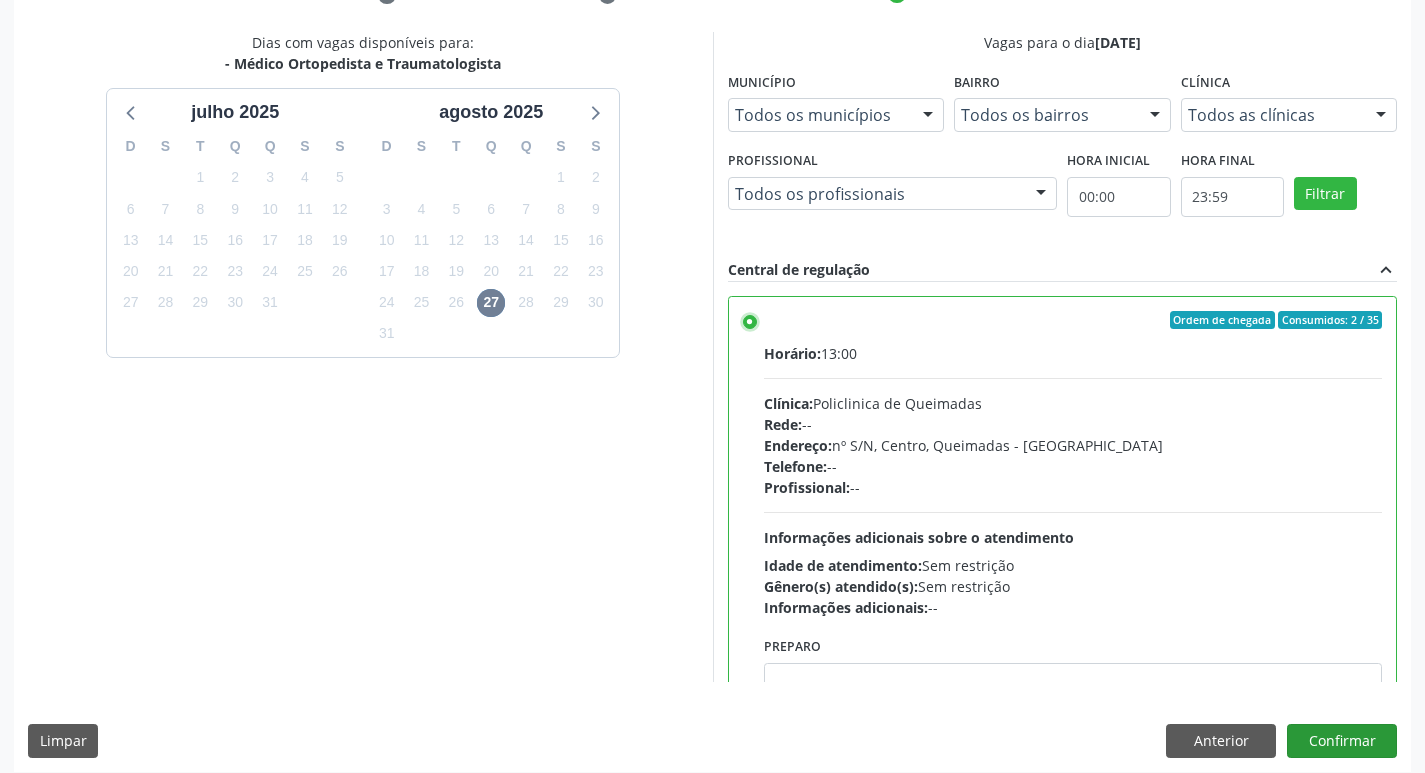 scroll, scrollTop: 422, scrollLeft: 0, axis: vertical 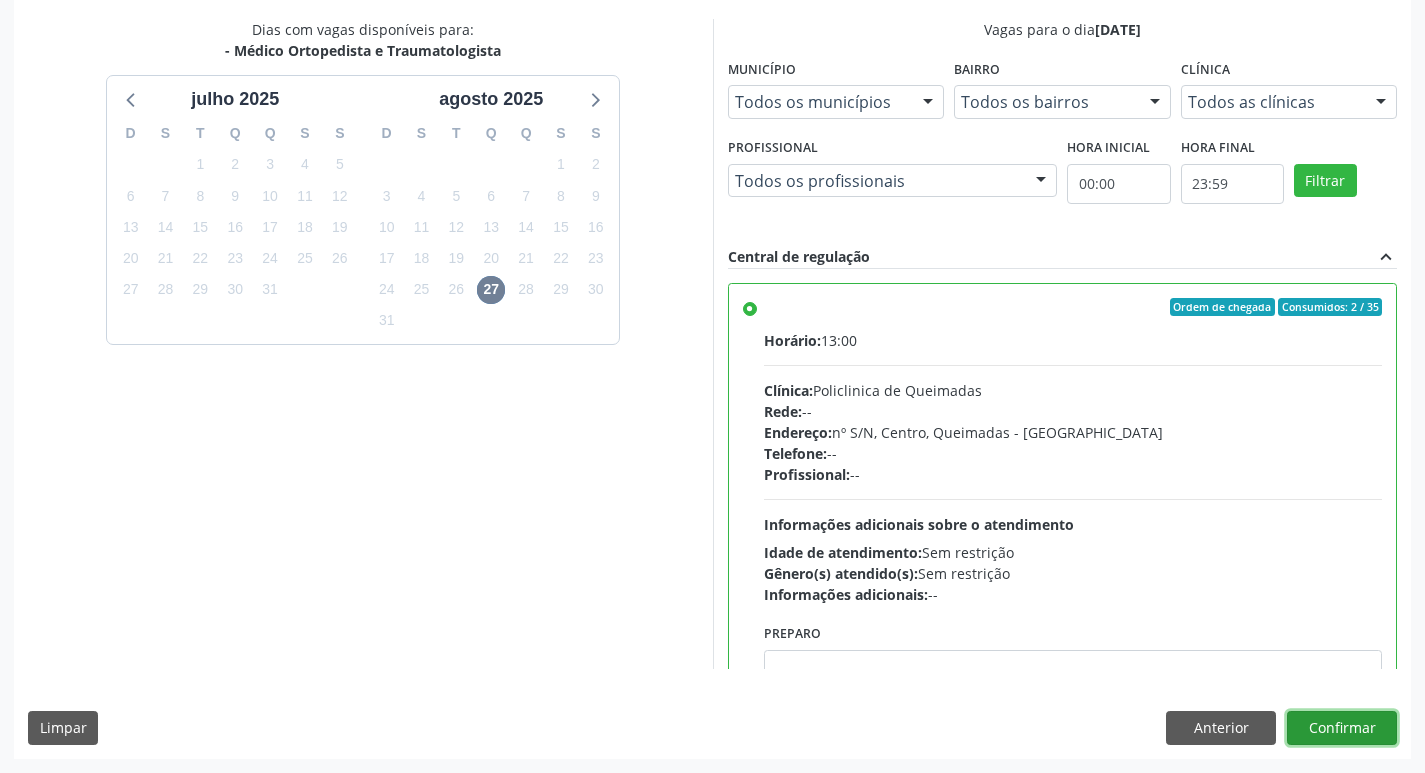 click on "Confirmar" at bounding box center [1342, 728] 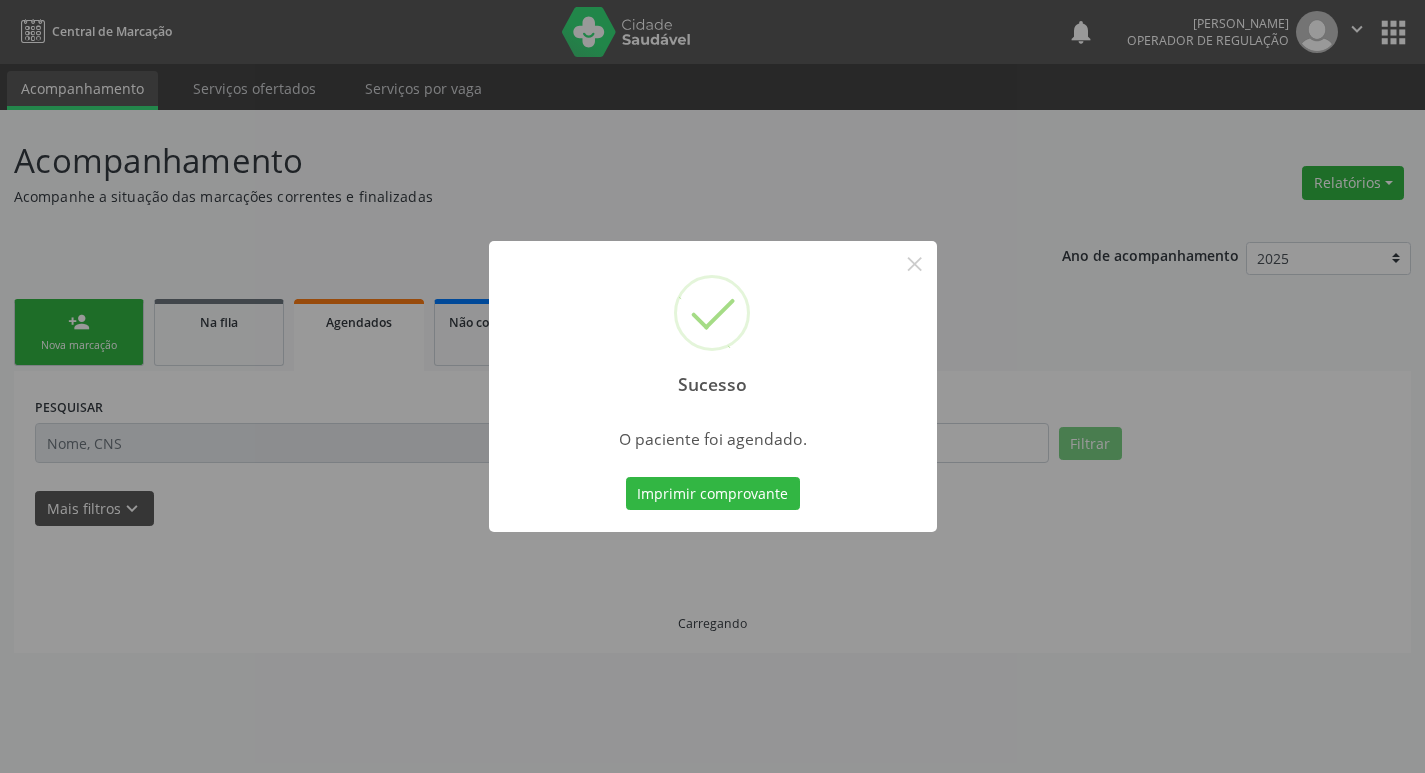 scroll, scrollTop: 0, scrollLeft: 0, axis: both 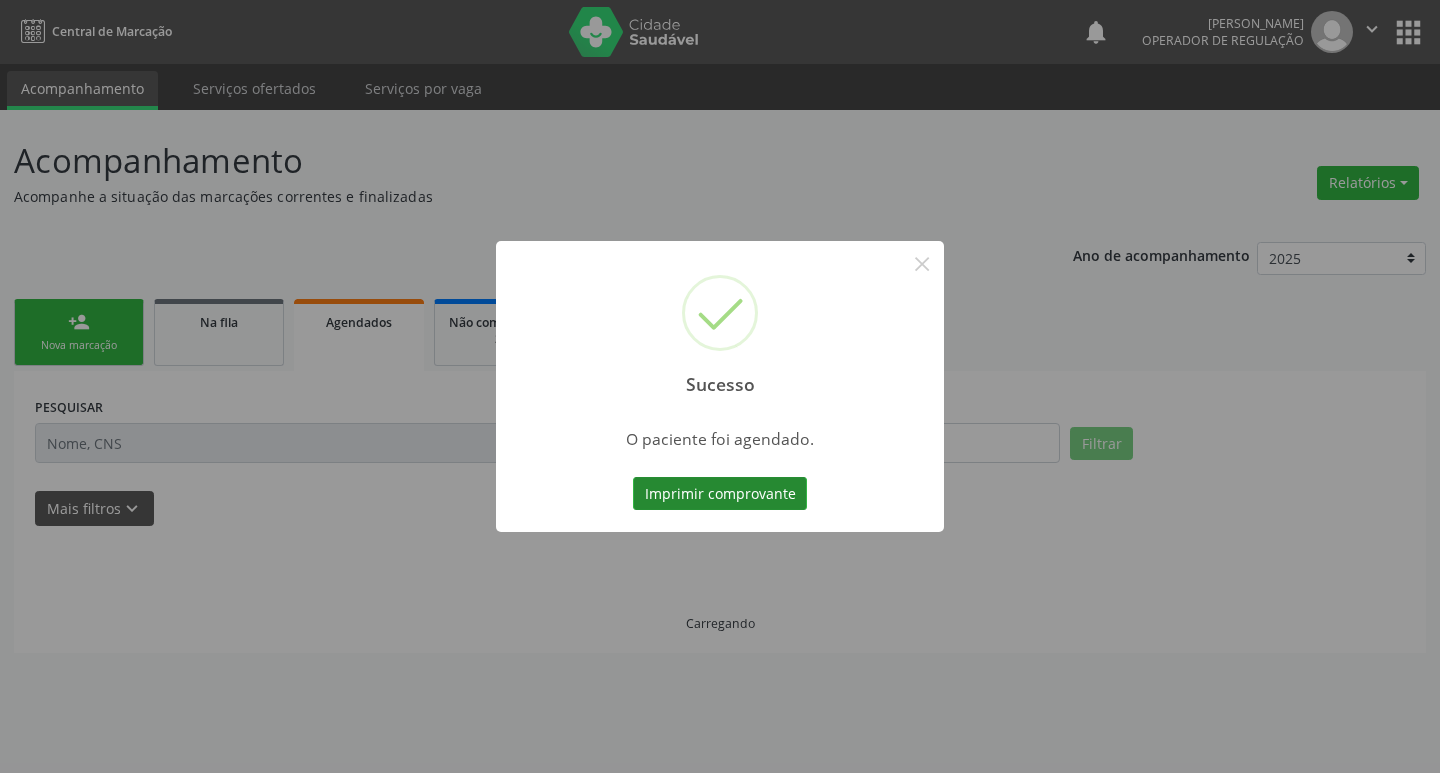 click on "Imprimir comprovante" at bounding box center [720, 494] 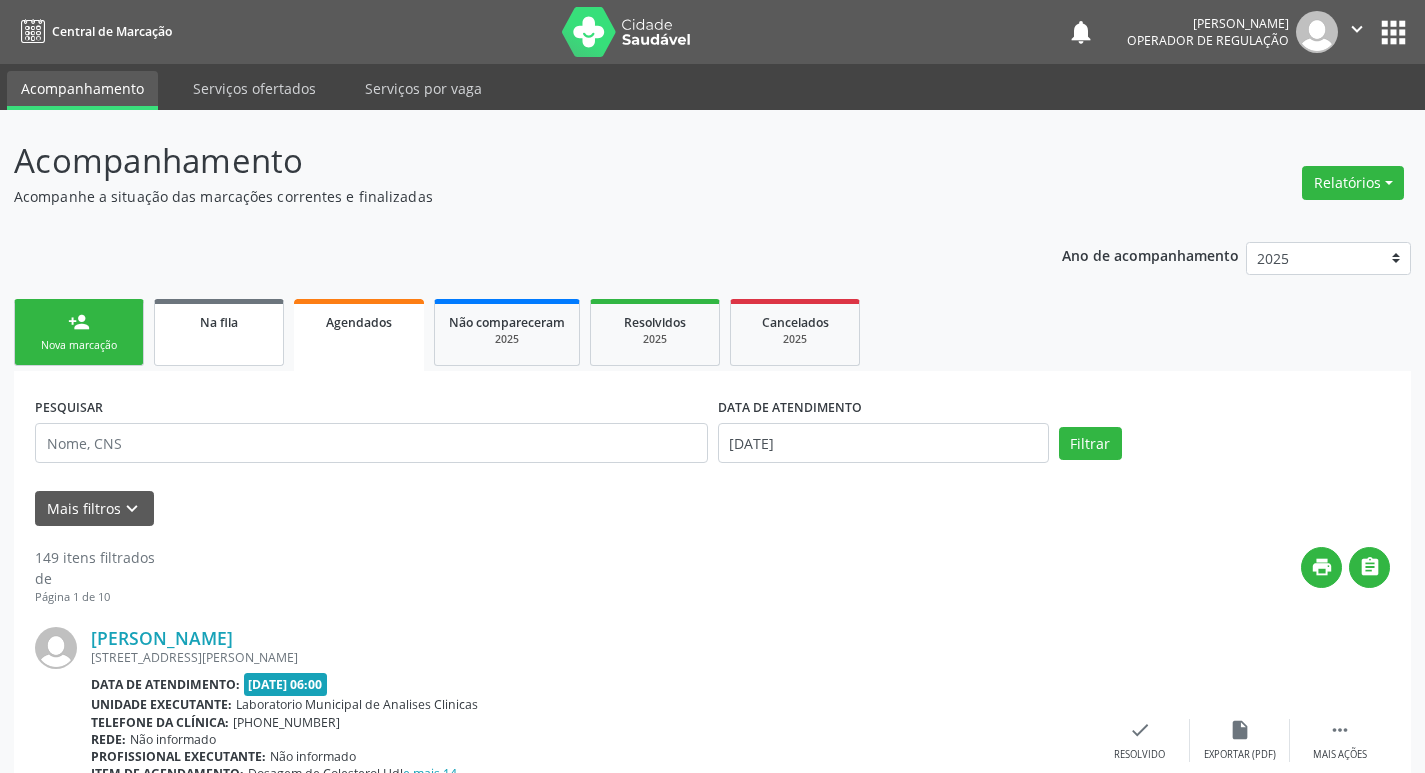 click on "Na fila" at bounding box center (219, 332) 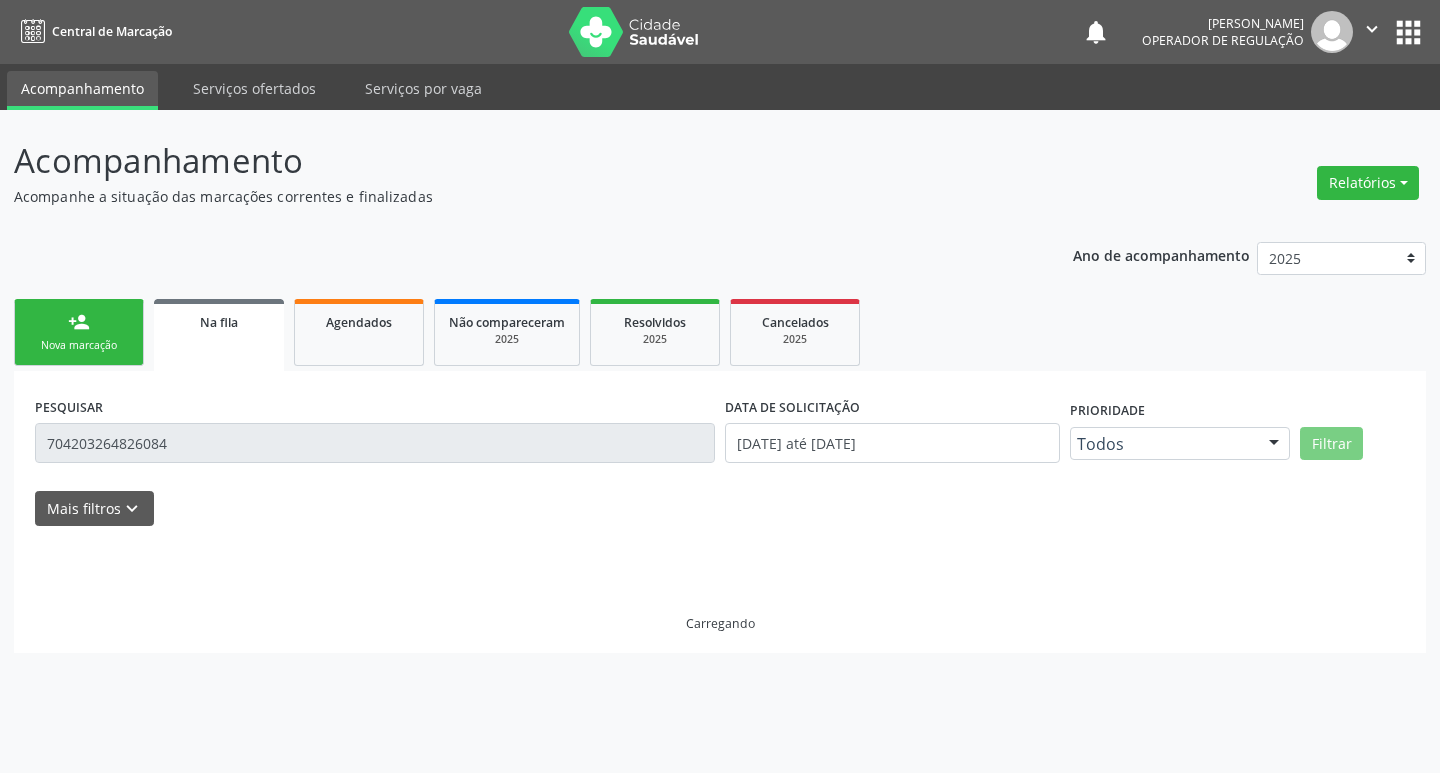 click on "person_add
Nova marcação" at bounding box center [79, 332] 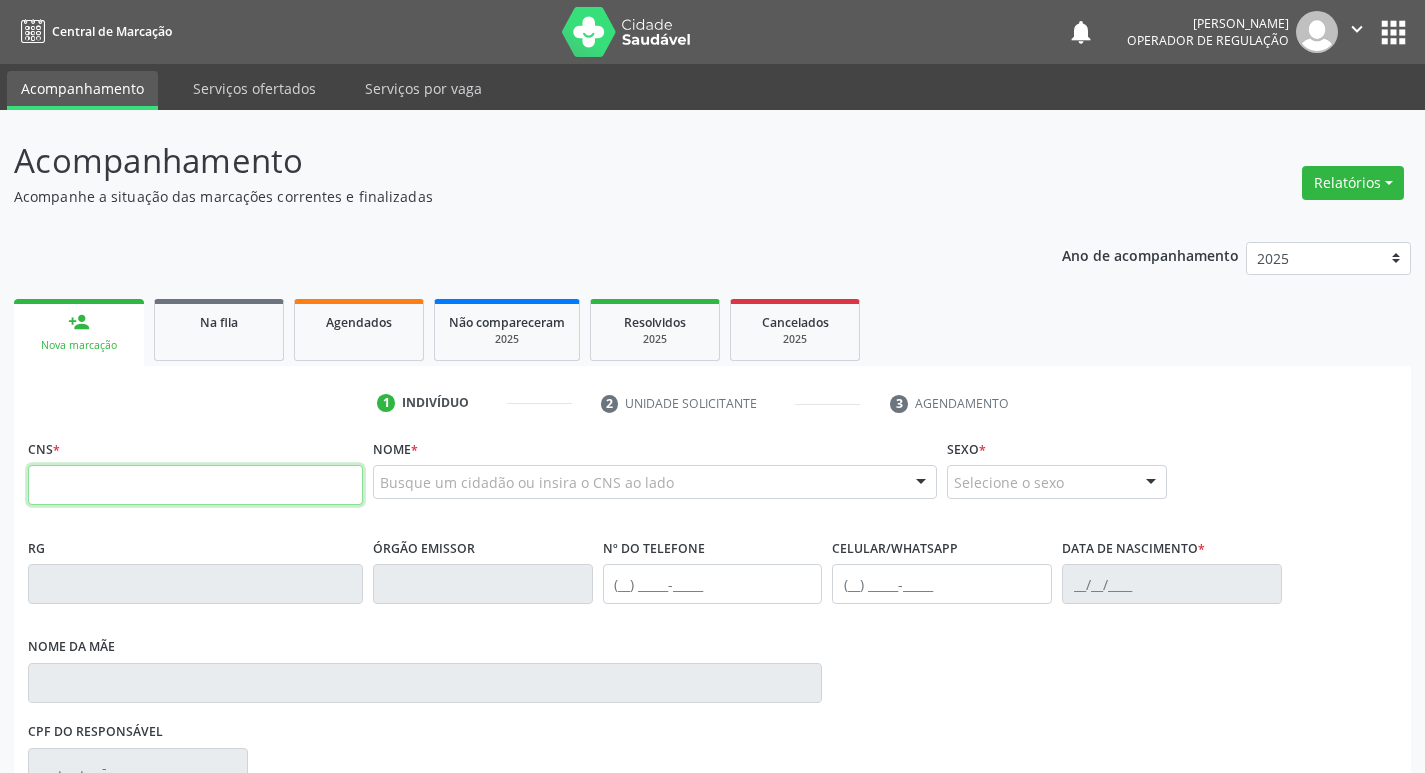 click at bounding box center (195, 485) 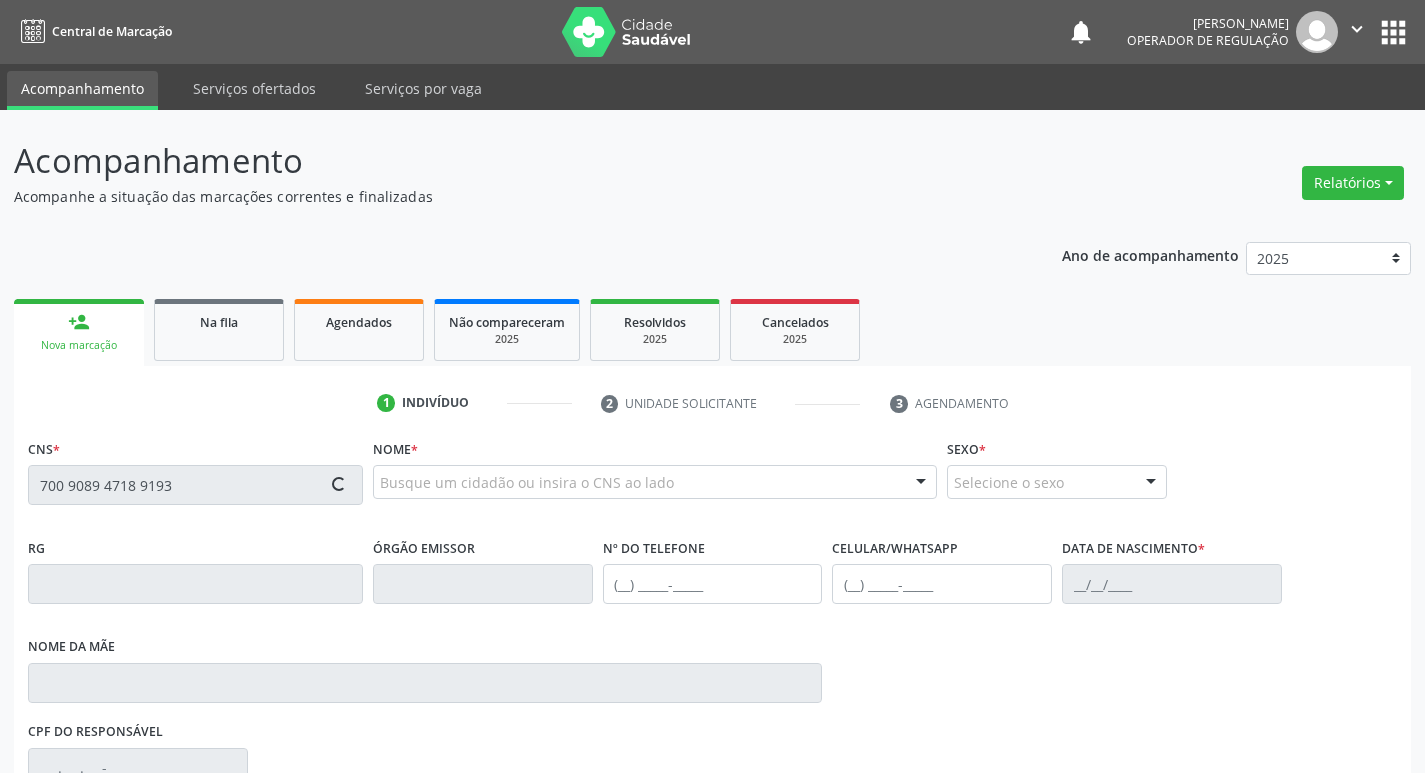 type on "700 9089 4718 9193" 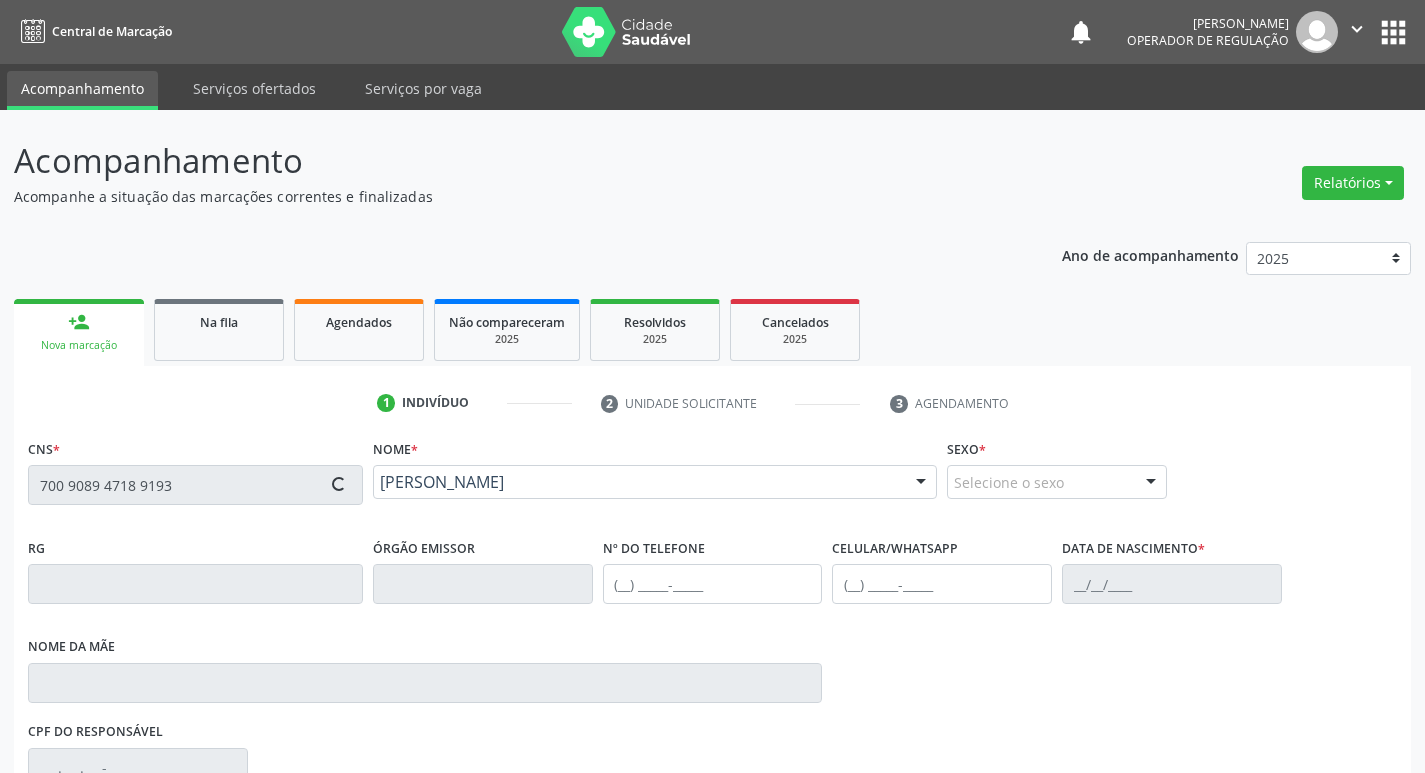type on "[PHONE_NUMBER]" 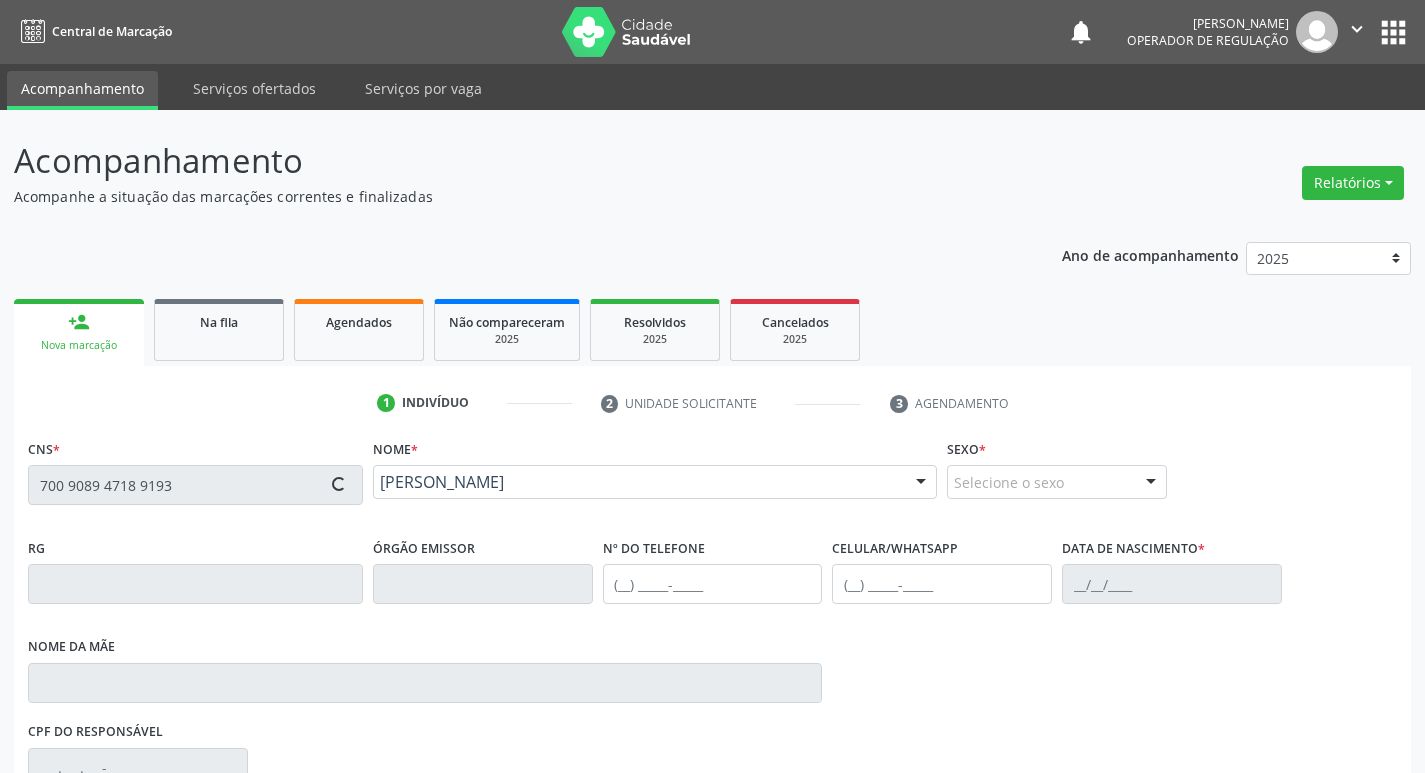 type on "[PHONE_NUMBER]" 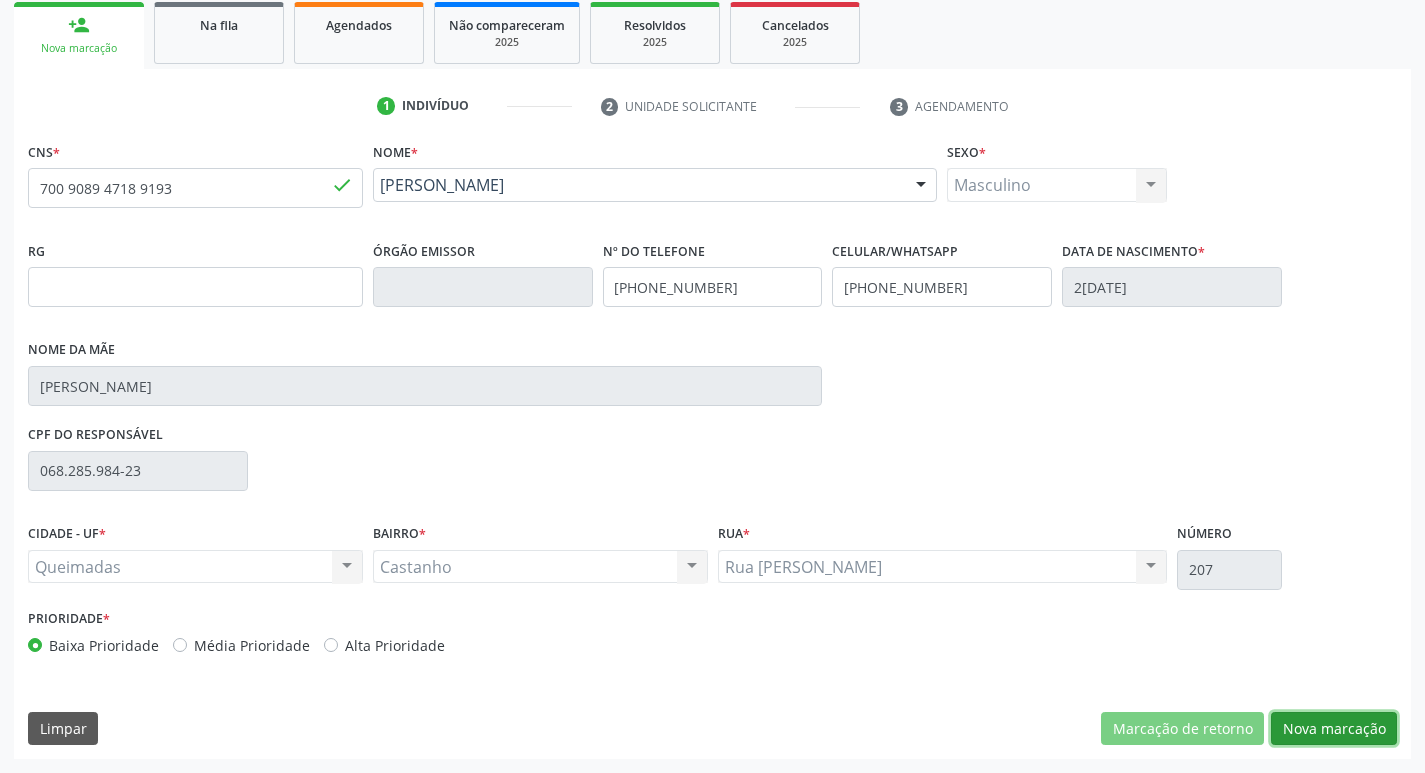 click on "Nova marcação" at bounding box center (1334, 729) 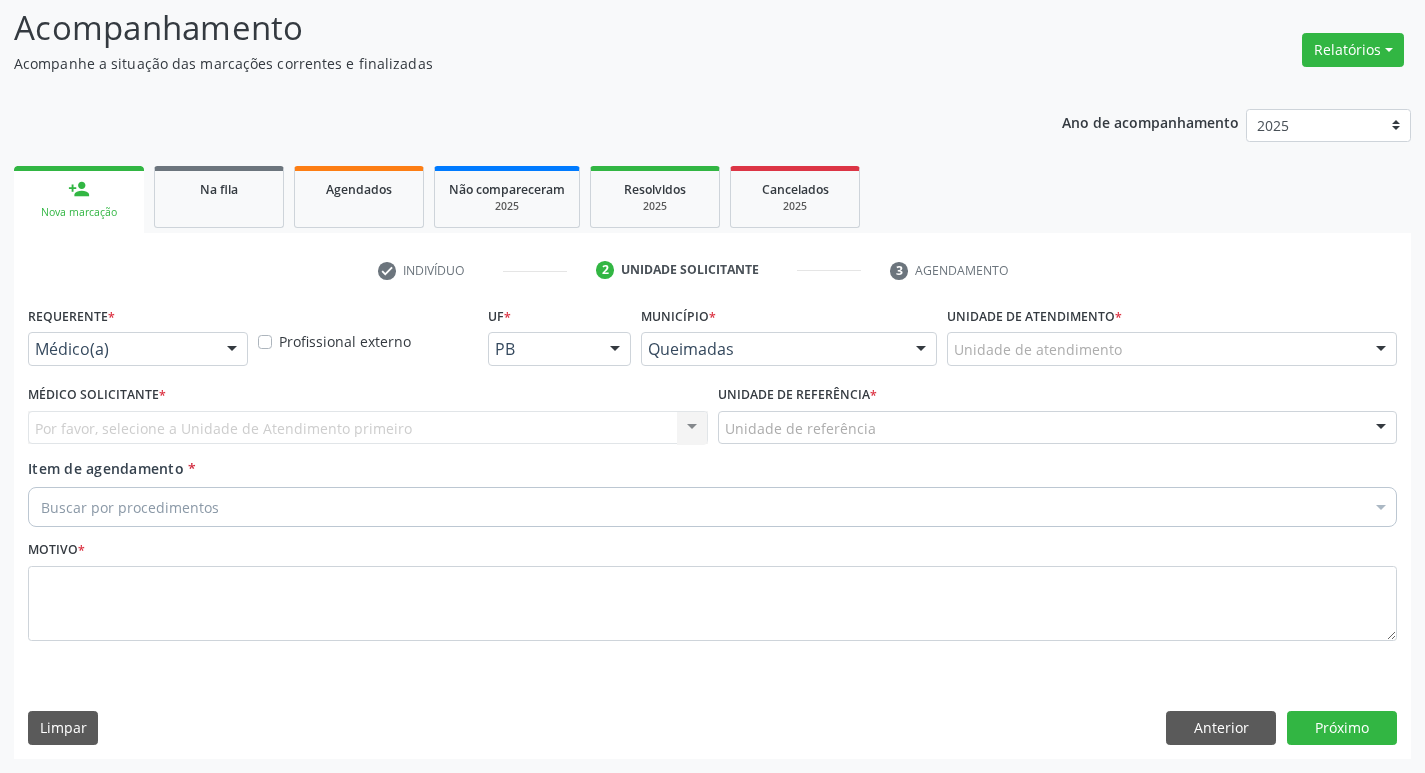 scroll, scrollTop: 133, scrollLeft: 0, axis: vertical 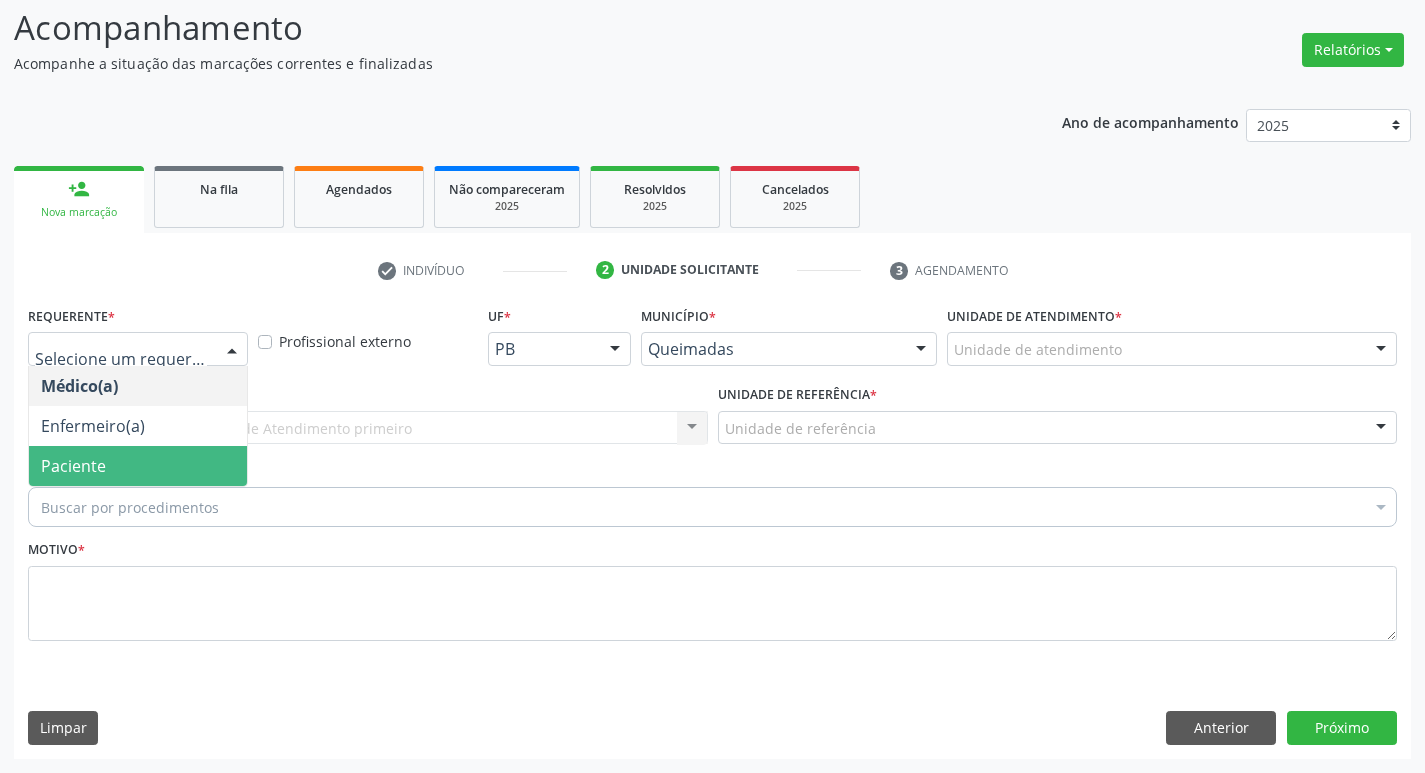 click on "Paciente" at bounding box center [138, 466] 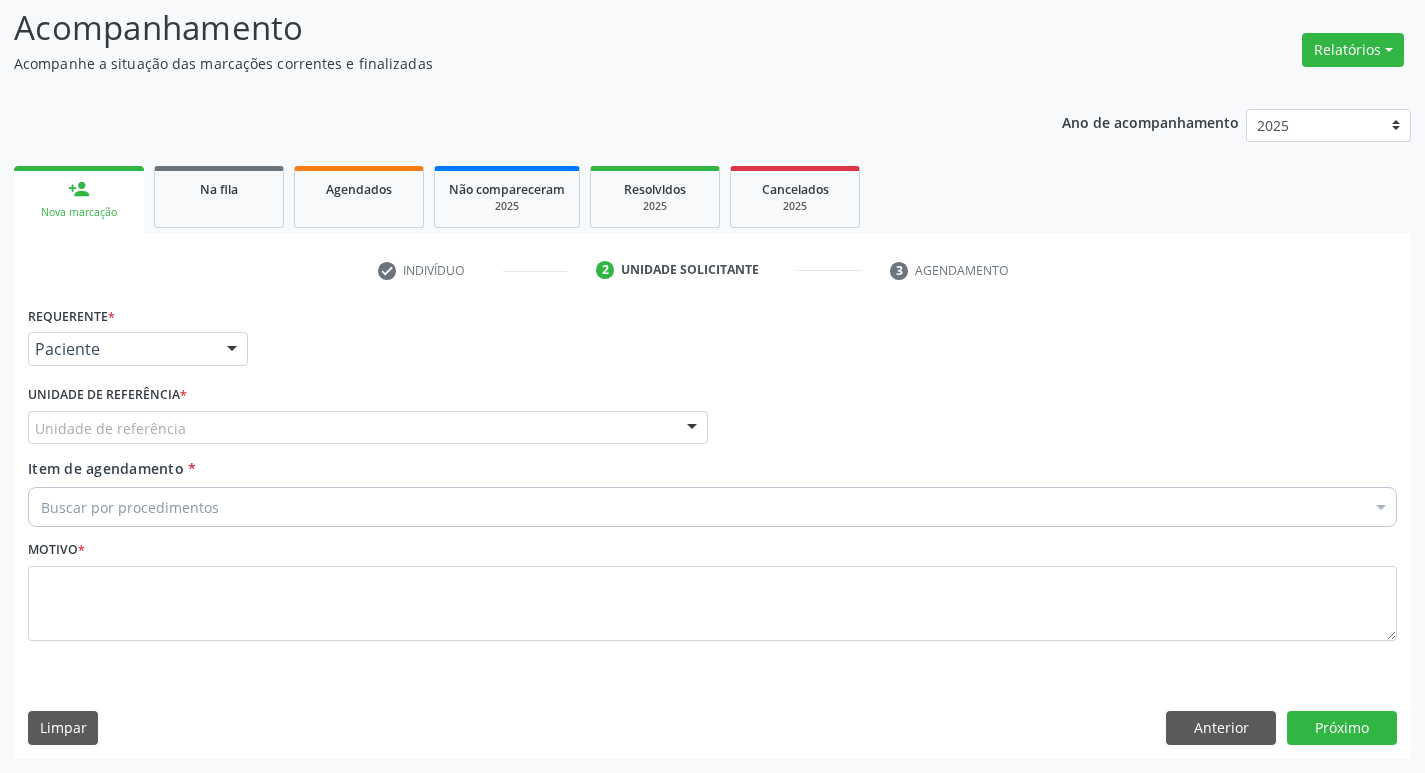 click on "Unidade de referência" at bounding box center [368, 428] 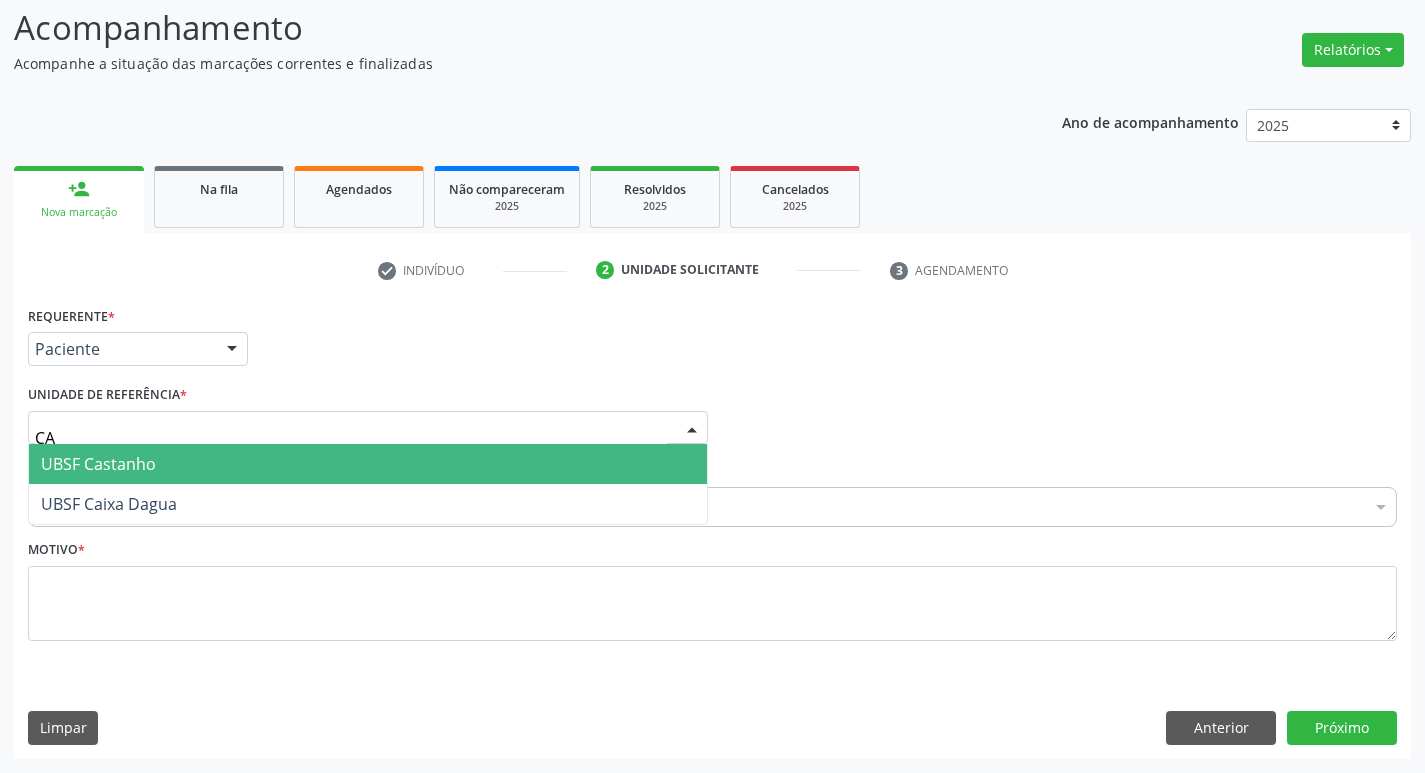 type on "CAS" 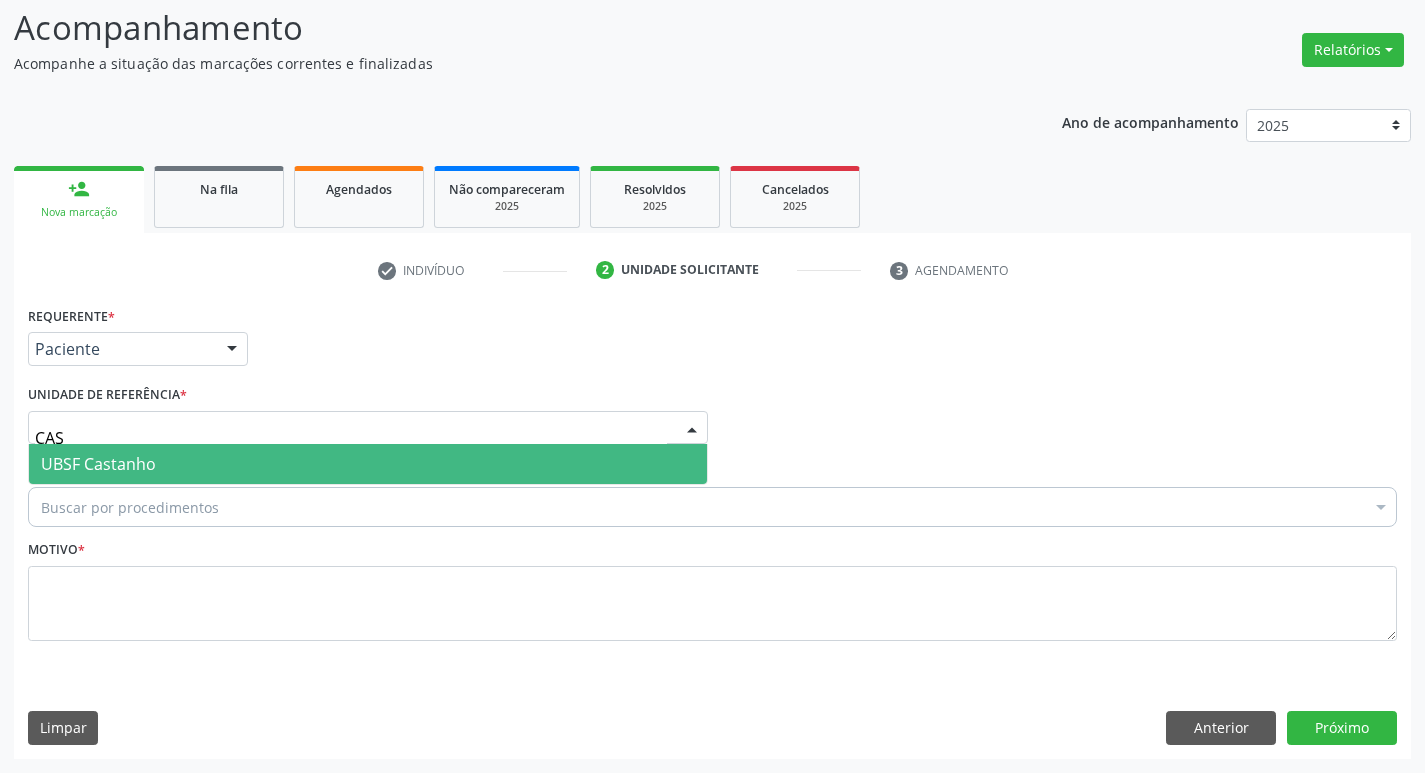 click on "UBSF Castanho" at bounding box center [368, 464] 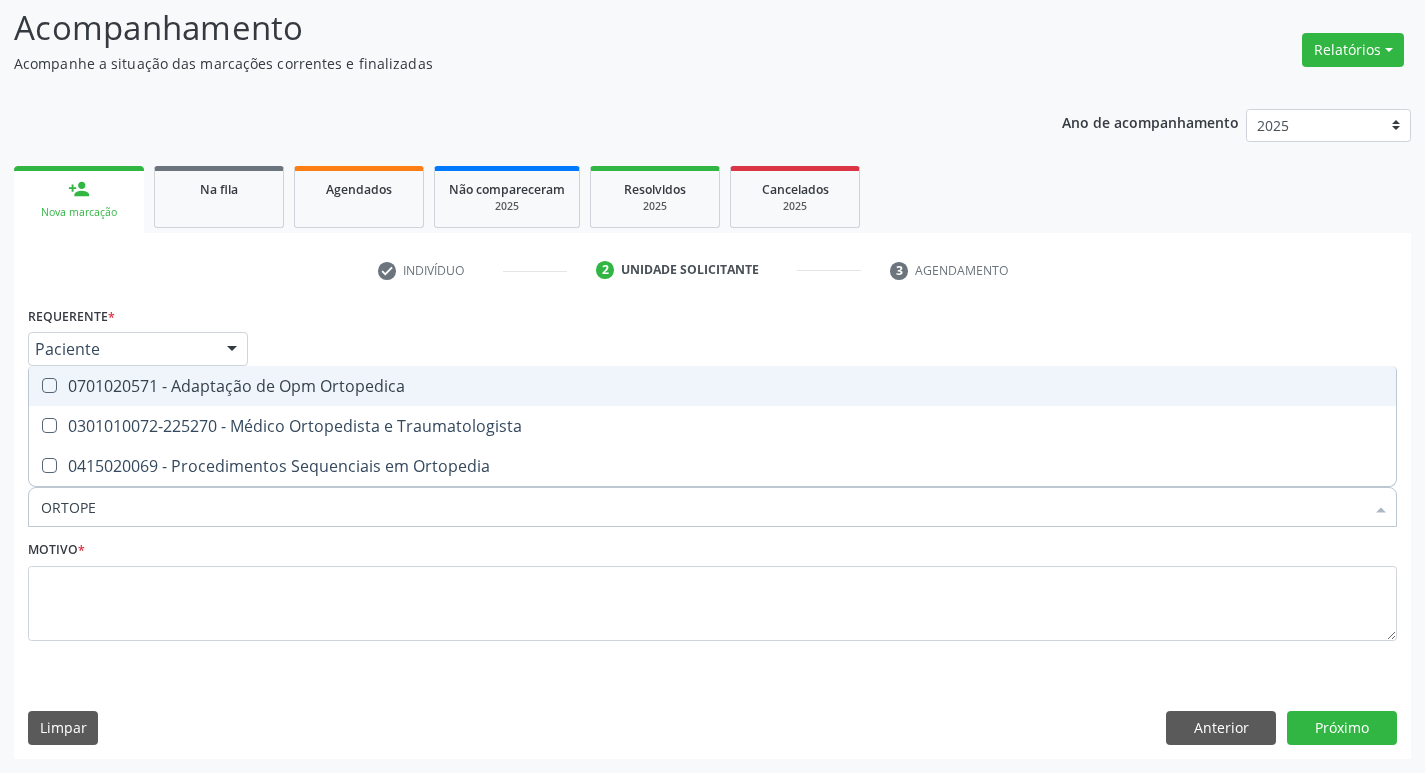 type on "ORTOPED" 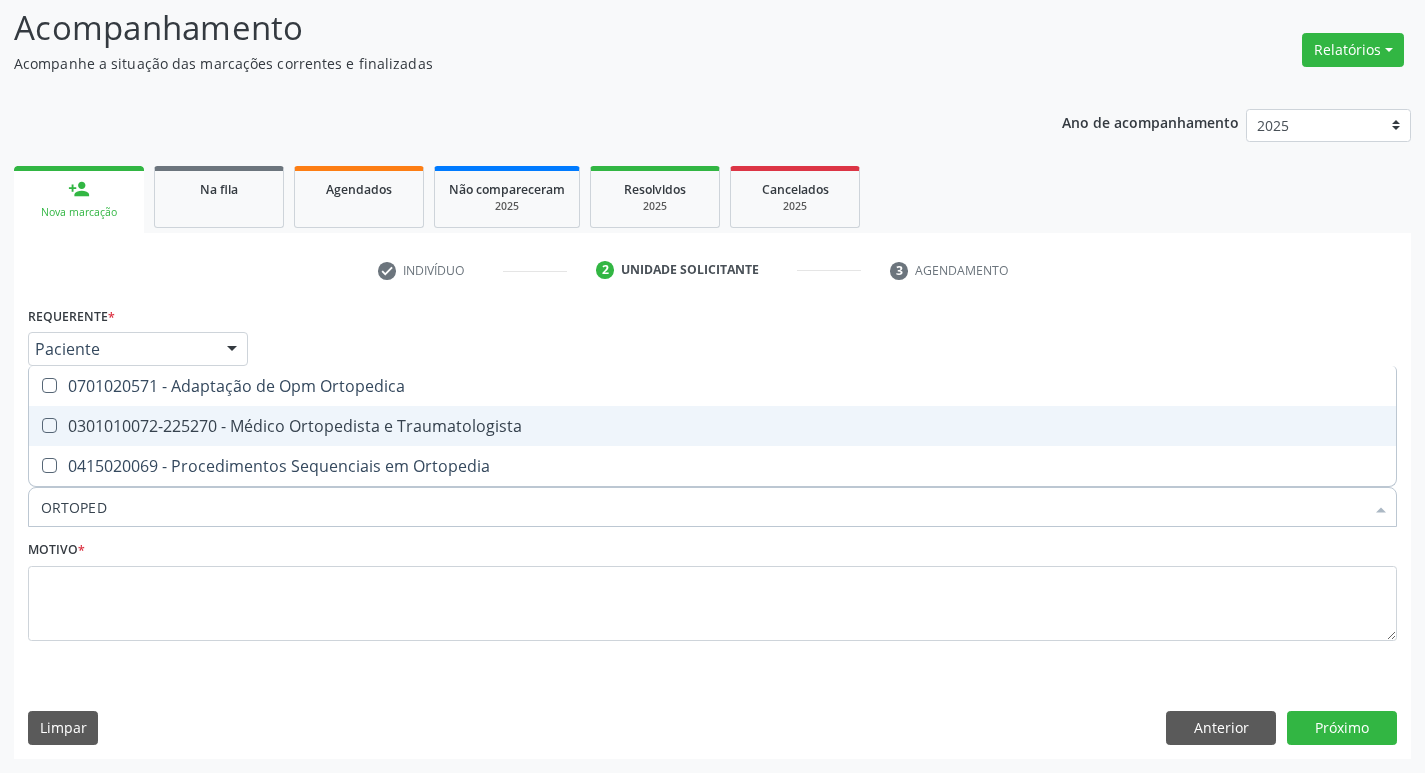 click on "0301010072-225270 - Médico Ortopedista e Traumatologista" at bounding box center [712, 426] 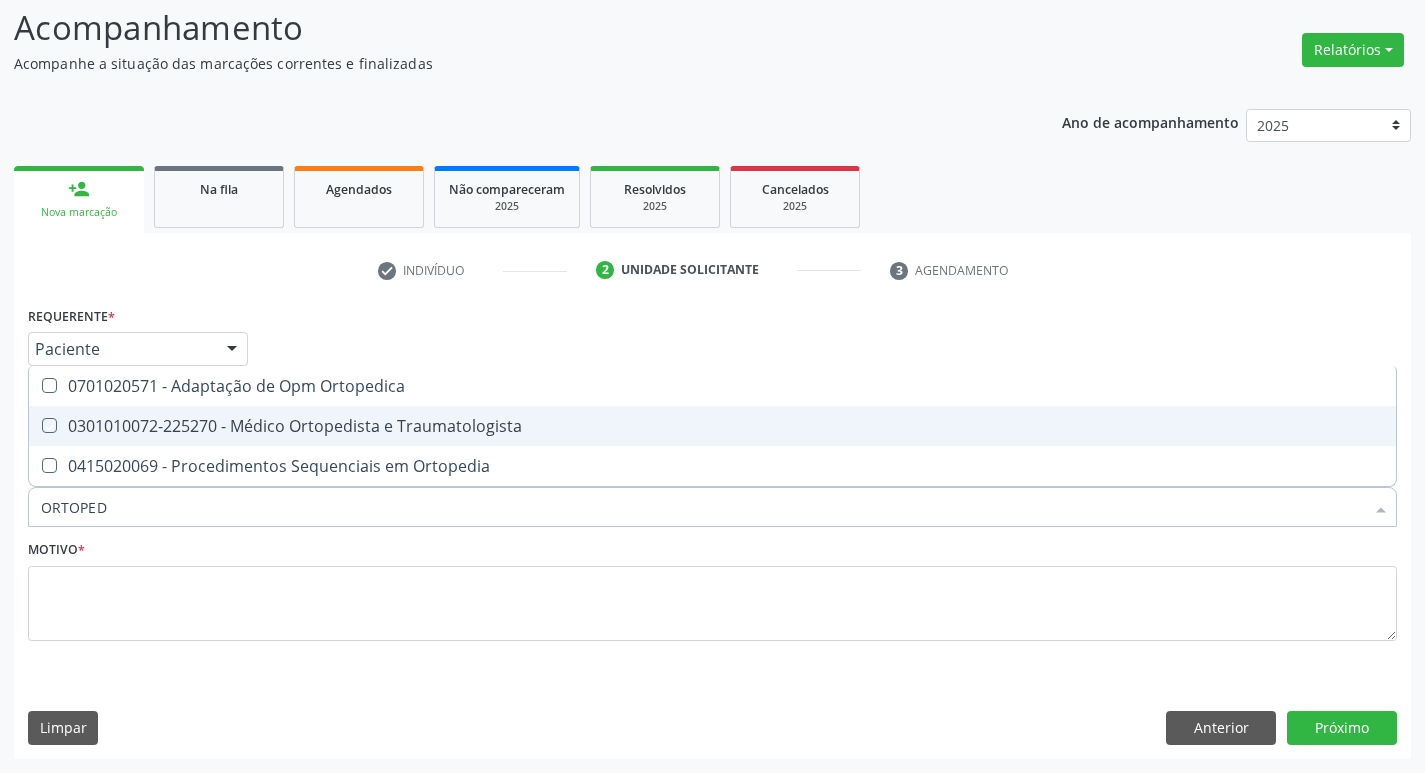 checkbox on "true" 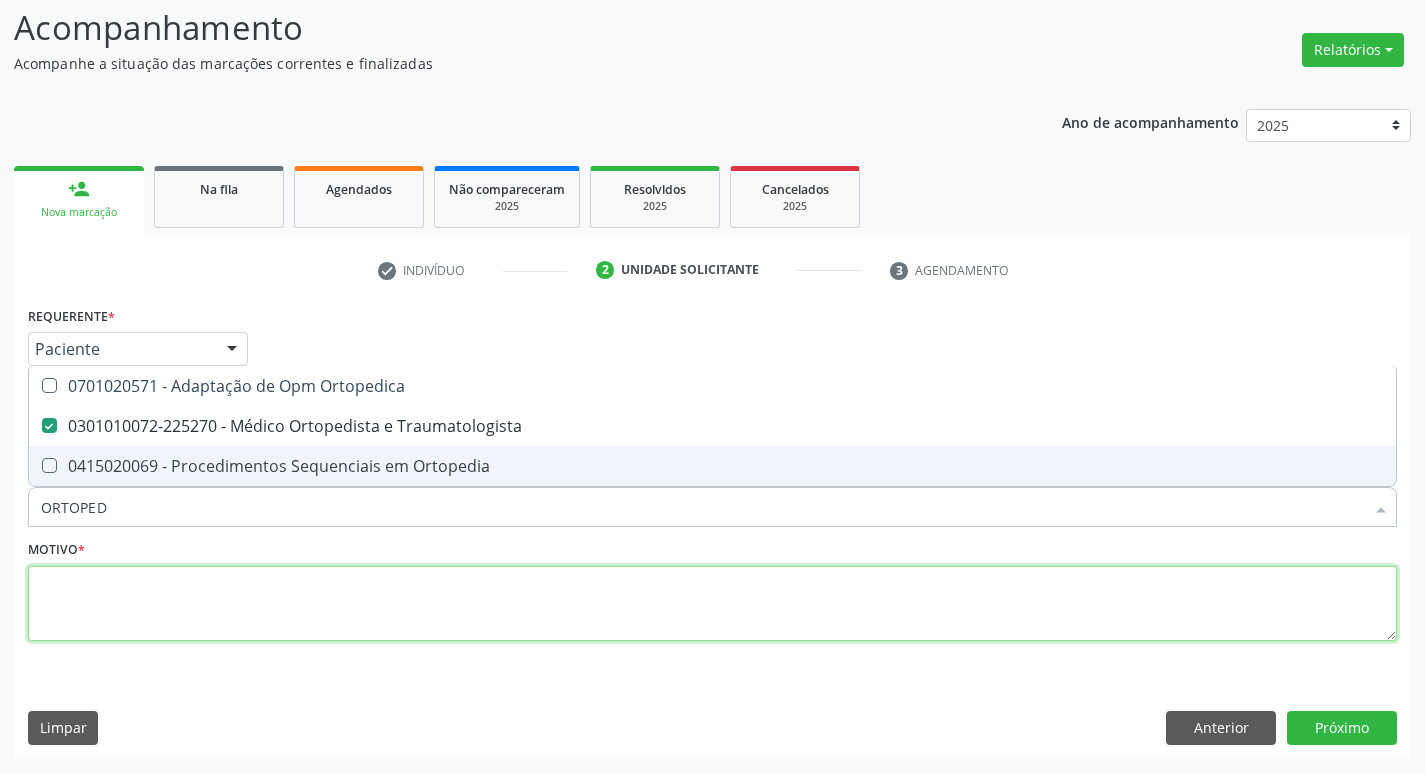 click at bounding box center [712, 604] 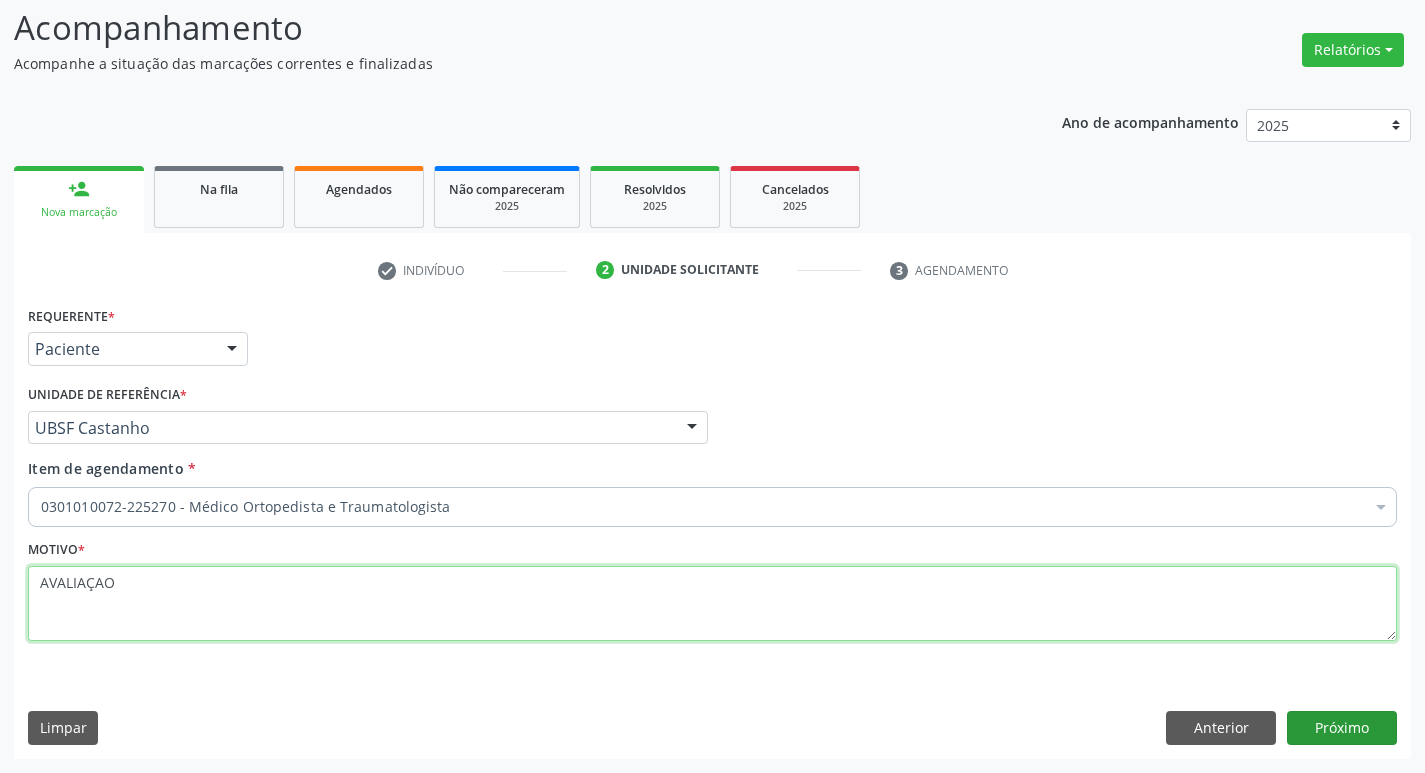 type on "AVALIAÇAO" 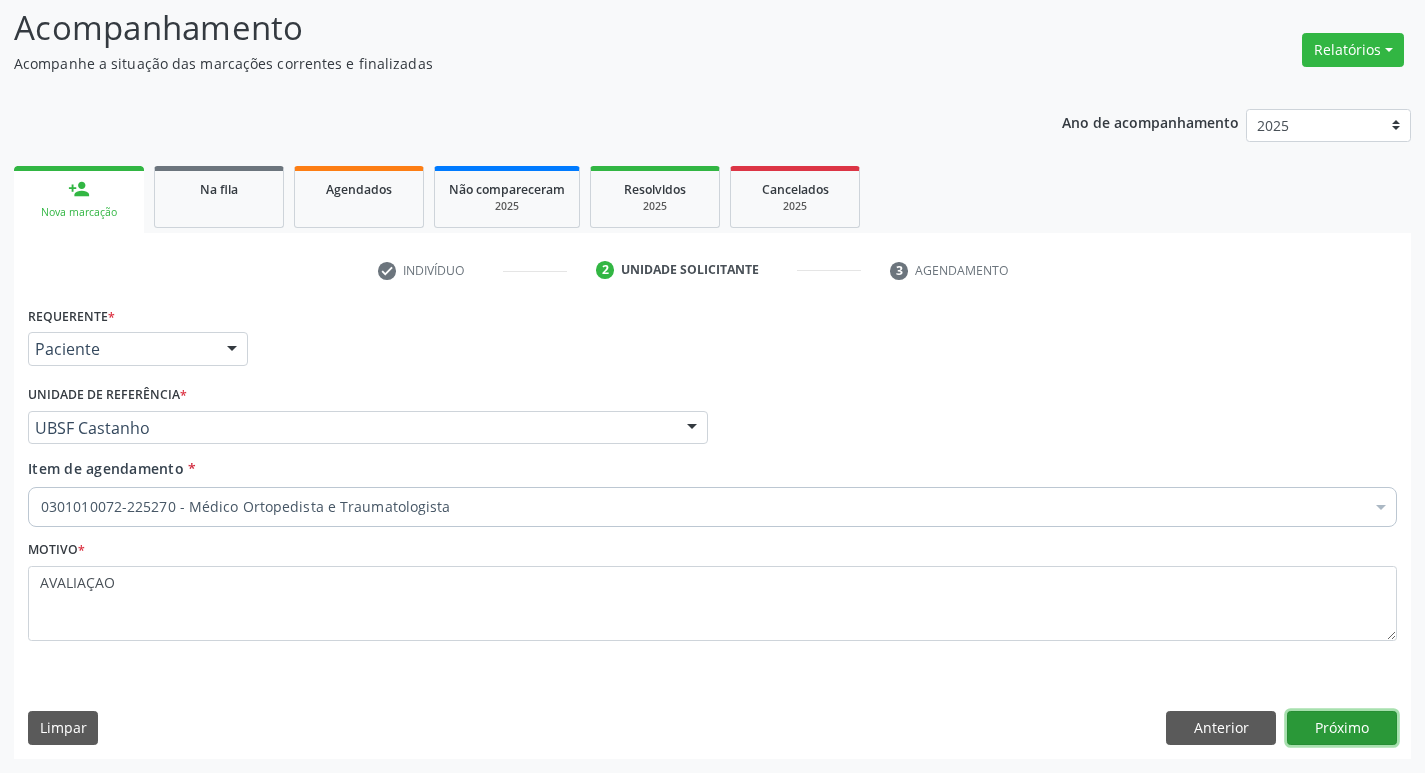 click on "Próximo" at bounding box center [1342, 728] 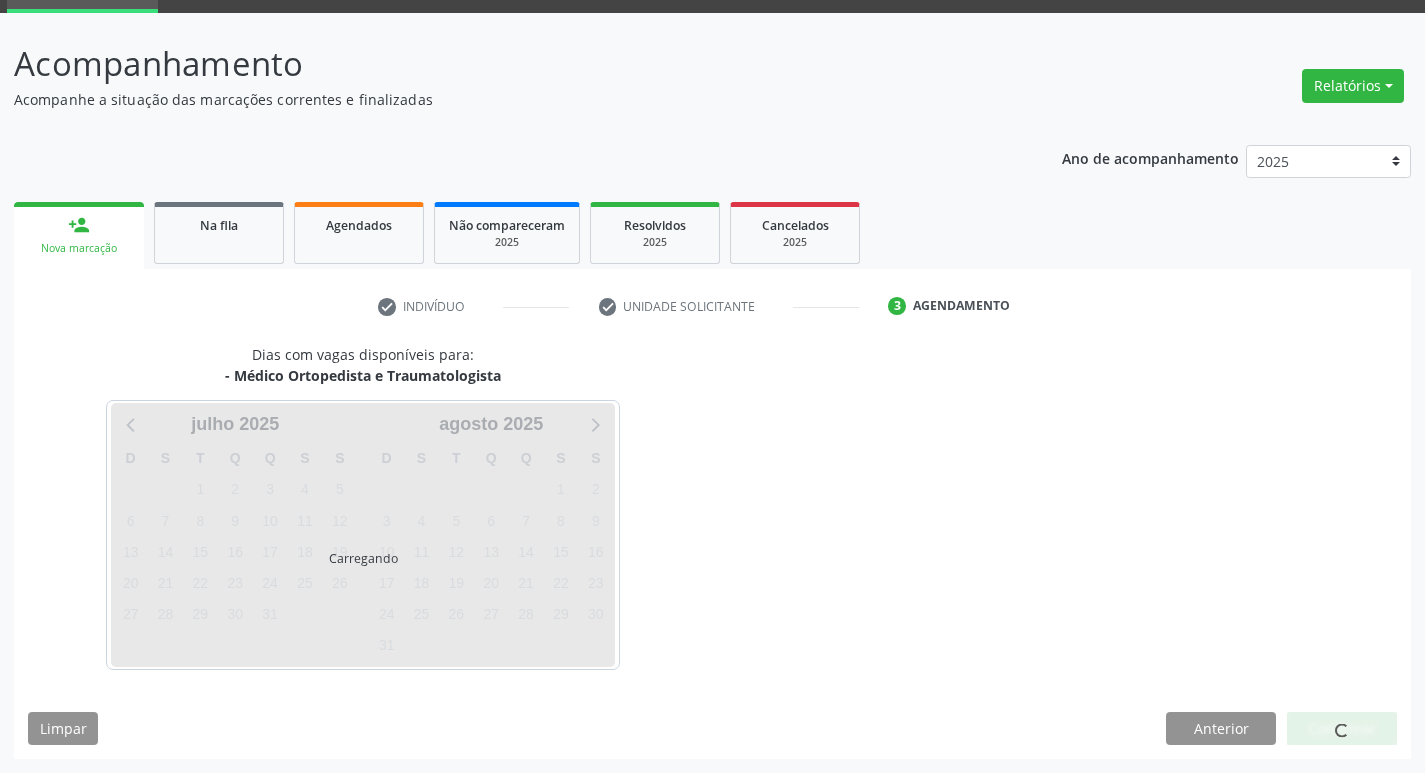 scroll, scrollTop: 97, scrollLeft: 0, axis: vertical 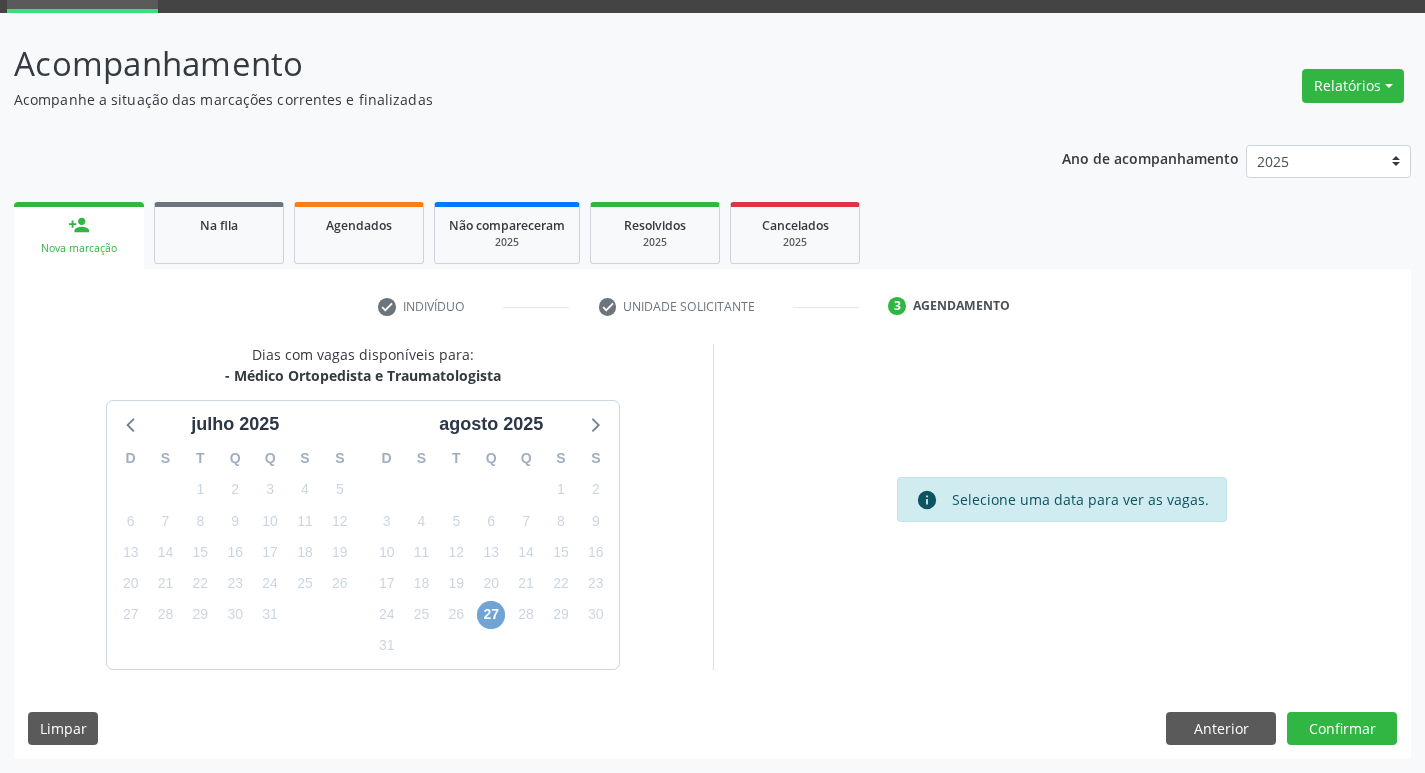 click on "27" at bounding box center [491, 615] 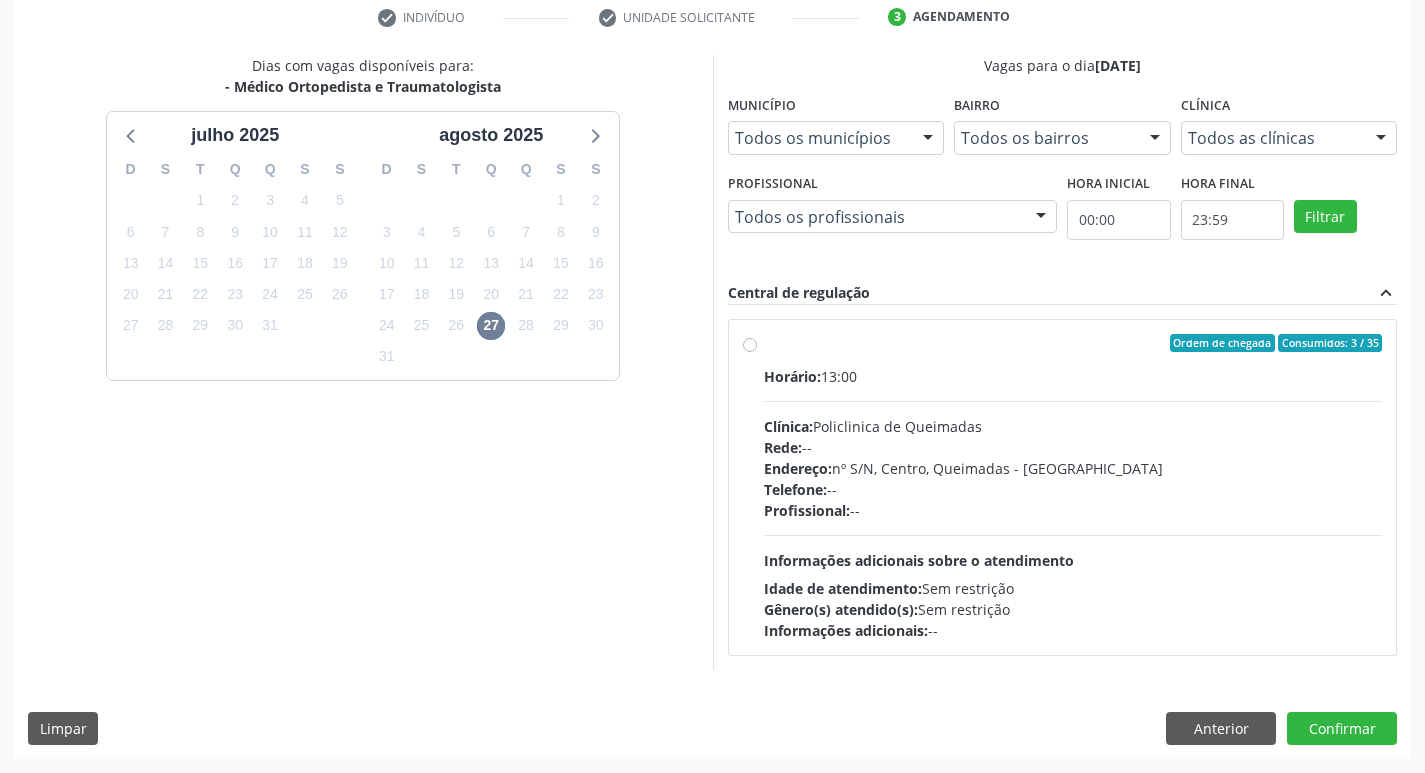 click on "Ordem de chegada
Consumidos: 3 / 35
Horário:   13:00
Clínica:  Policlinica de Queimadas
Rede:
--
Endereço:   nº S/N, Centro, Queimadas - PB
Telefone:   --
Profissional:
--
Informações adicionais sobre o atendimento
Idade de atendimento:
Sem restrição
Gênero(s) atendido(s):
Sem restrição
Informações adicionais:
--" at bounding box center [1063, 487] 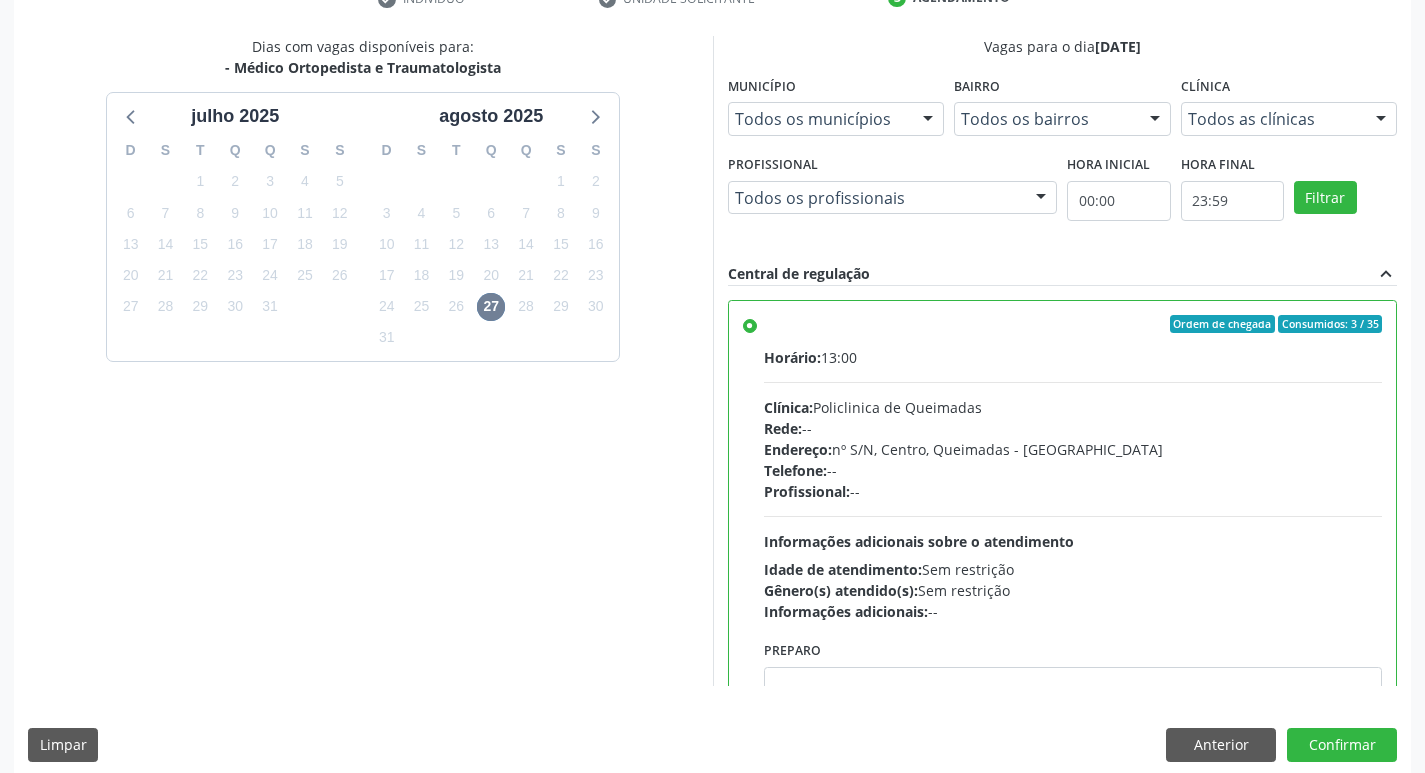 scroll, scrollTop: 422, scrollLeft: 0, axis: vertical 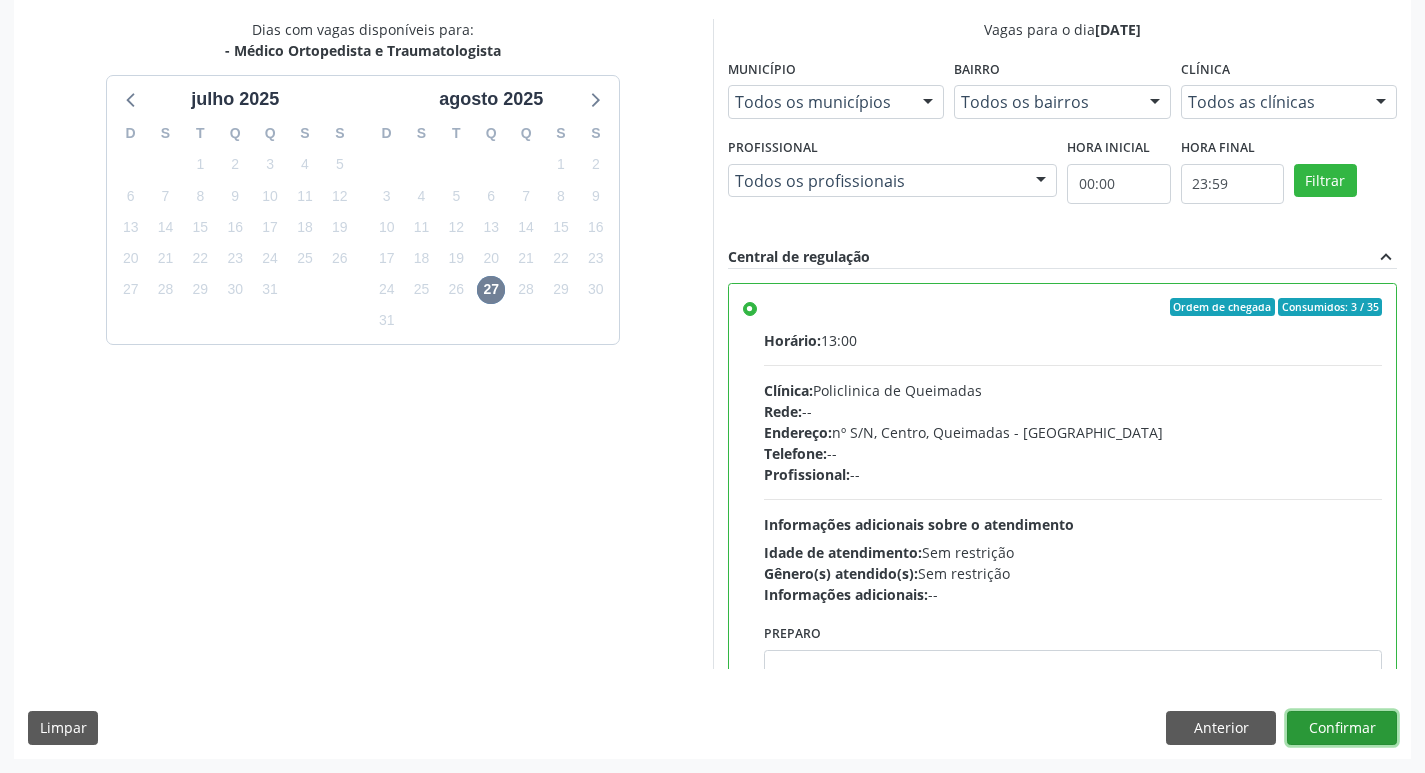 click on "Confirmar" at bounding box center [1342, 728] 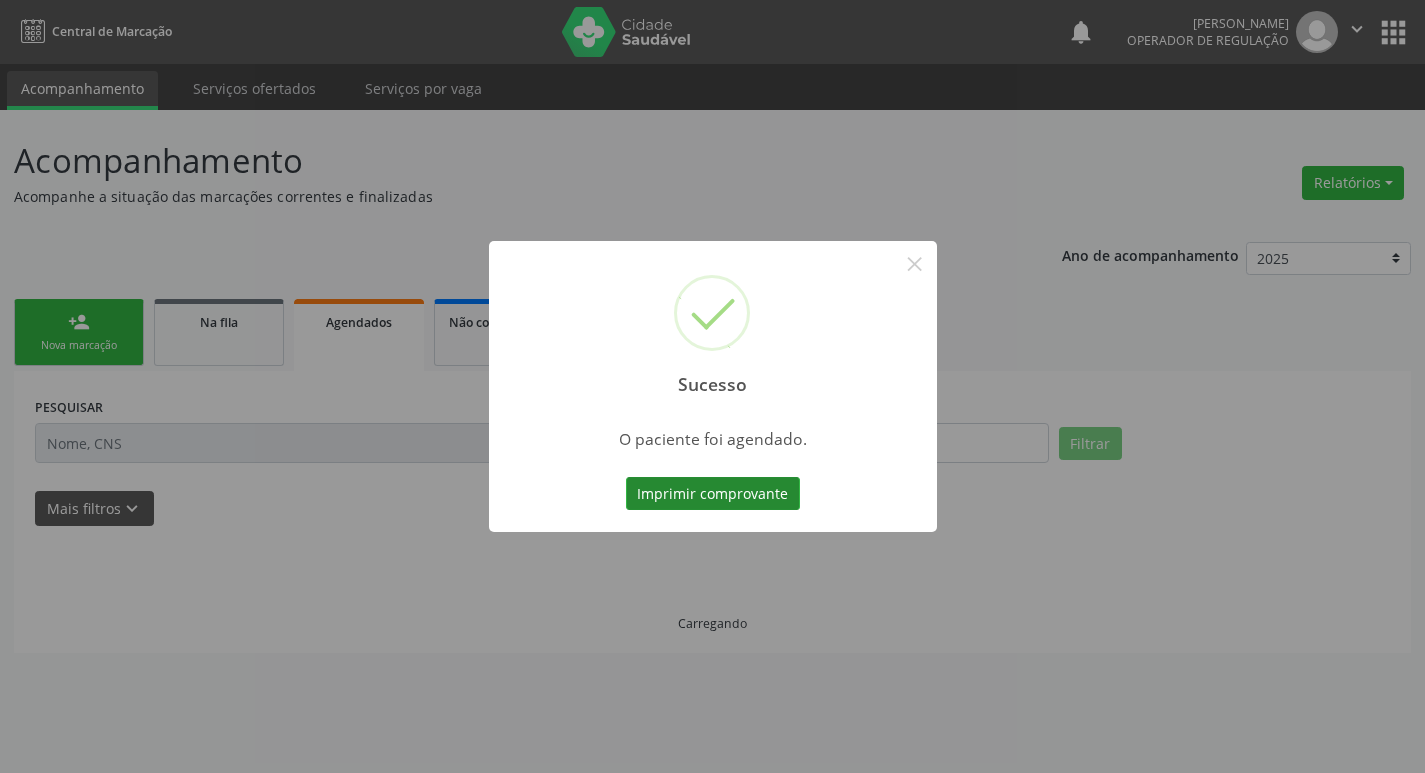 scroll, scrollTop: 0, scrollLeft: 0, axis: both 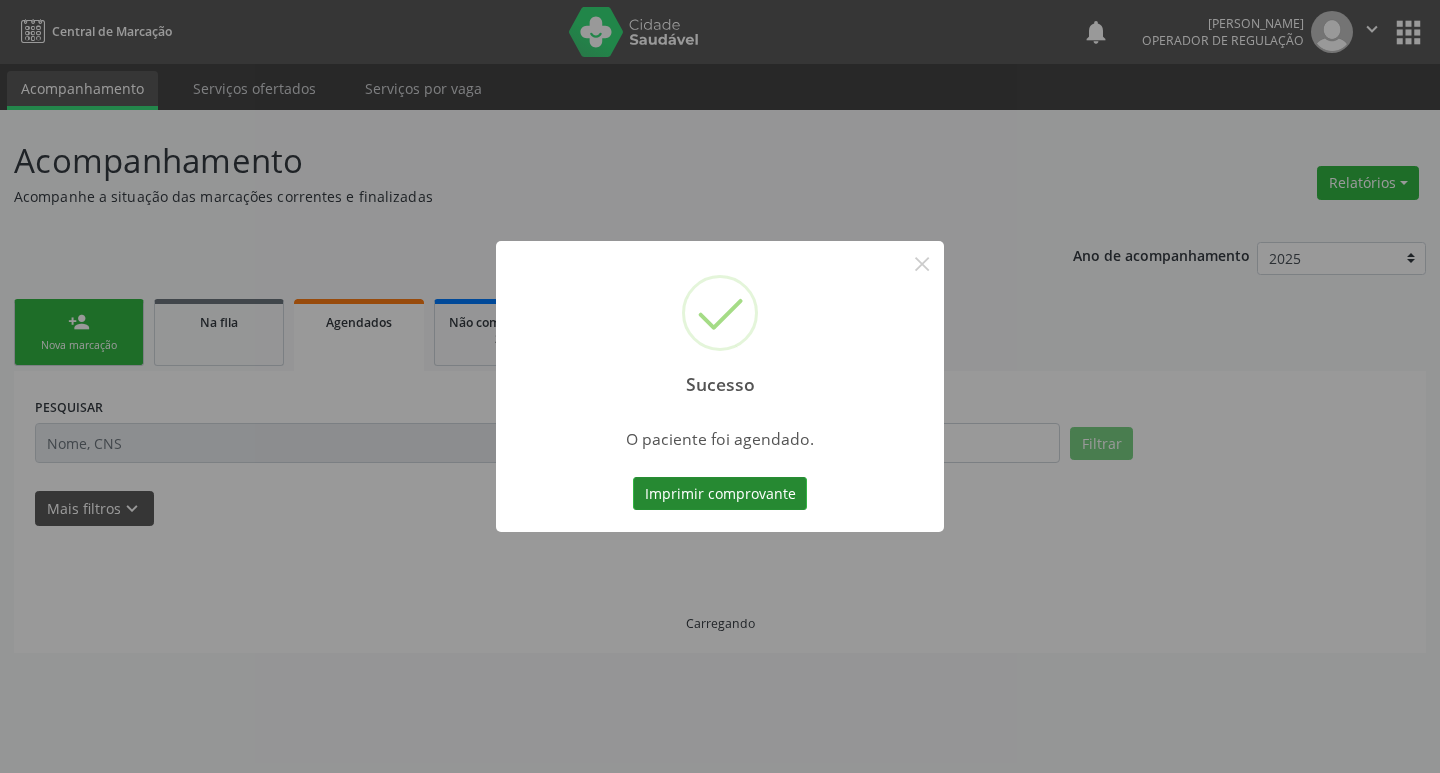 click on "Imprimir comprovante" at bounding box center (720, 494) 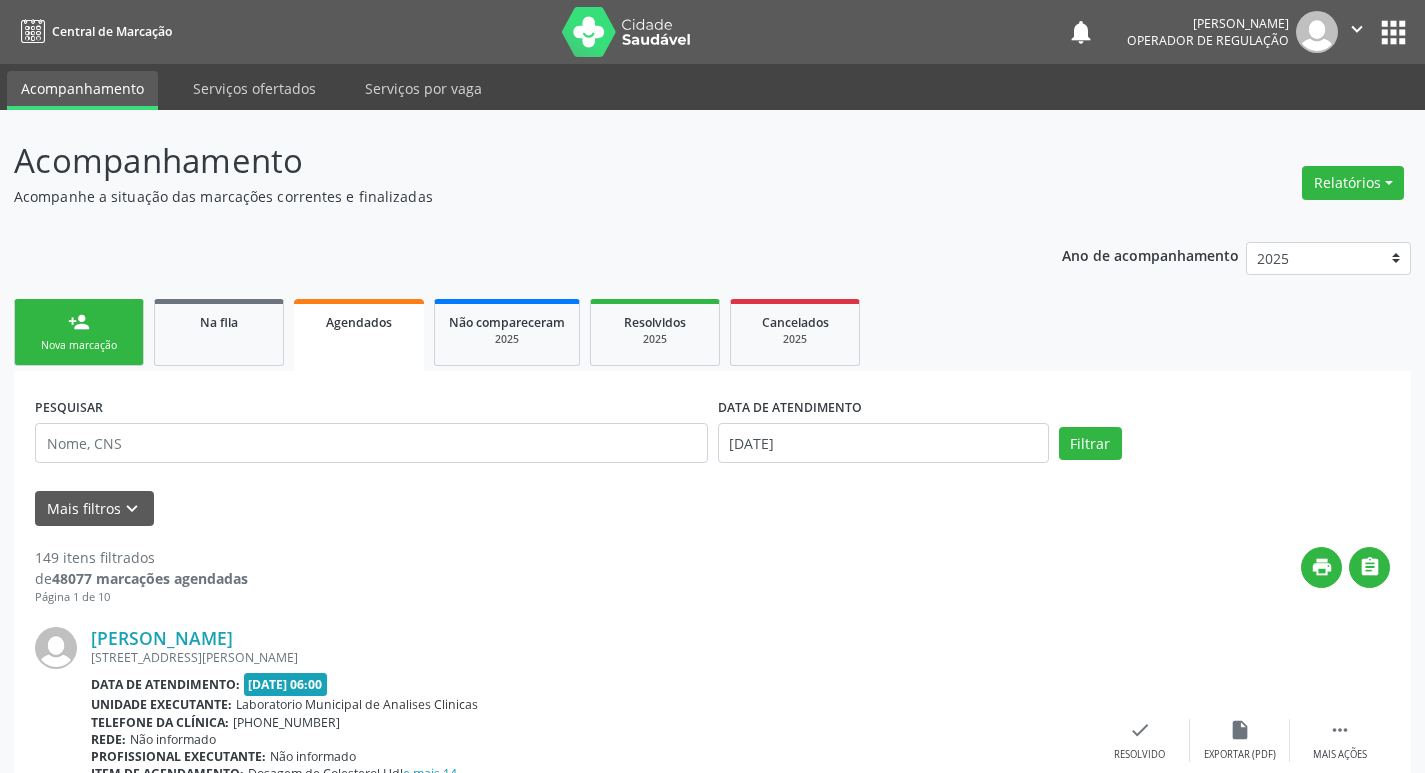 click on "Nova marcação" at bounding box center (79, 345) 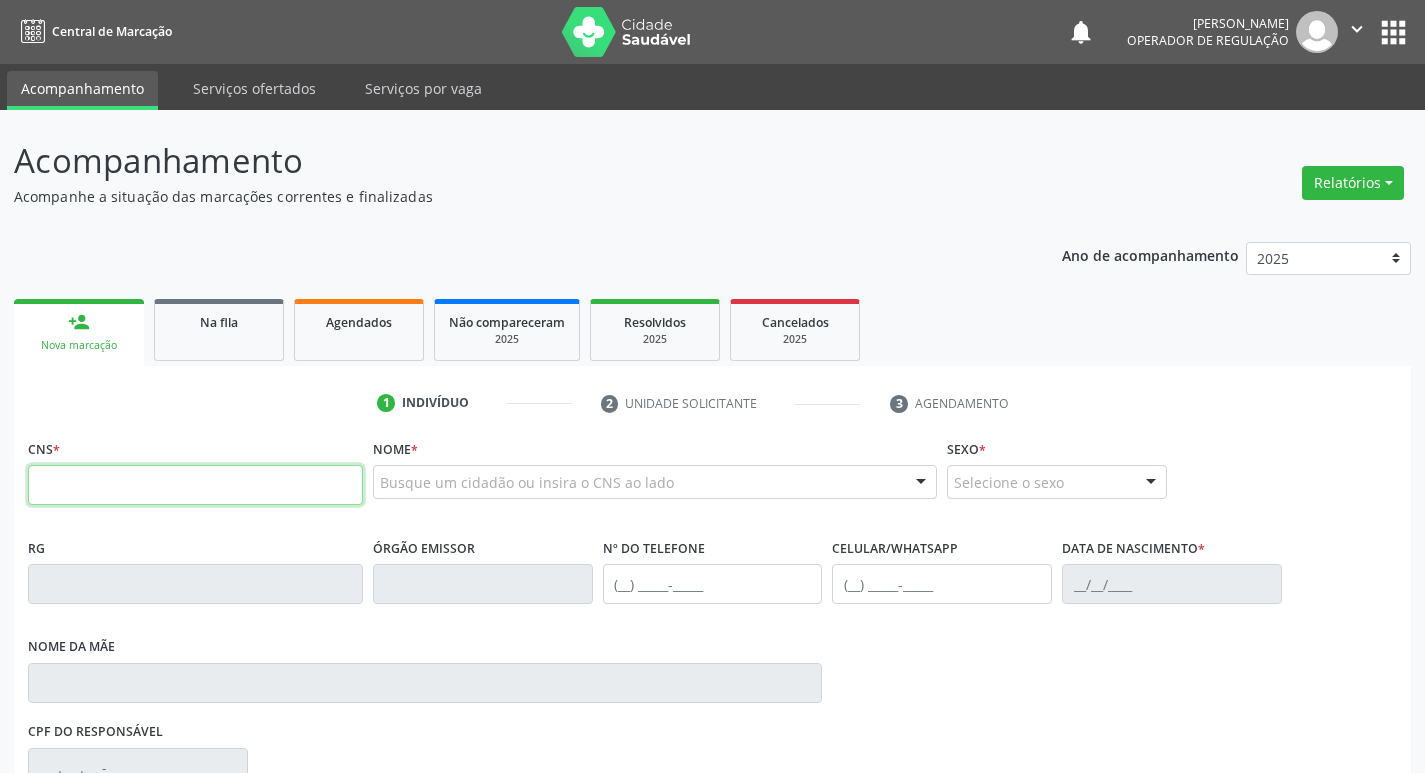 click at bounding box center [195, 485] 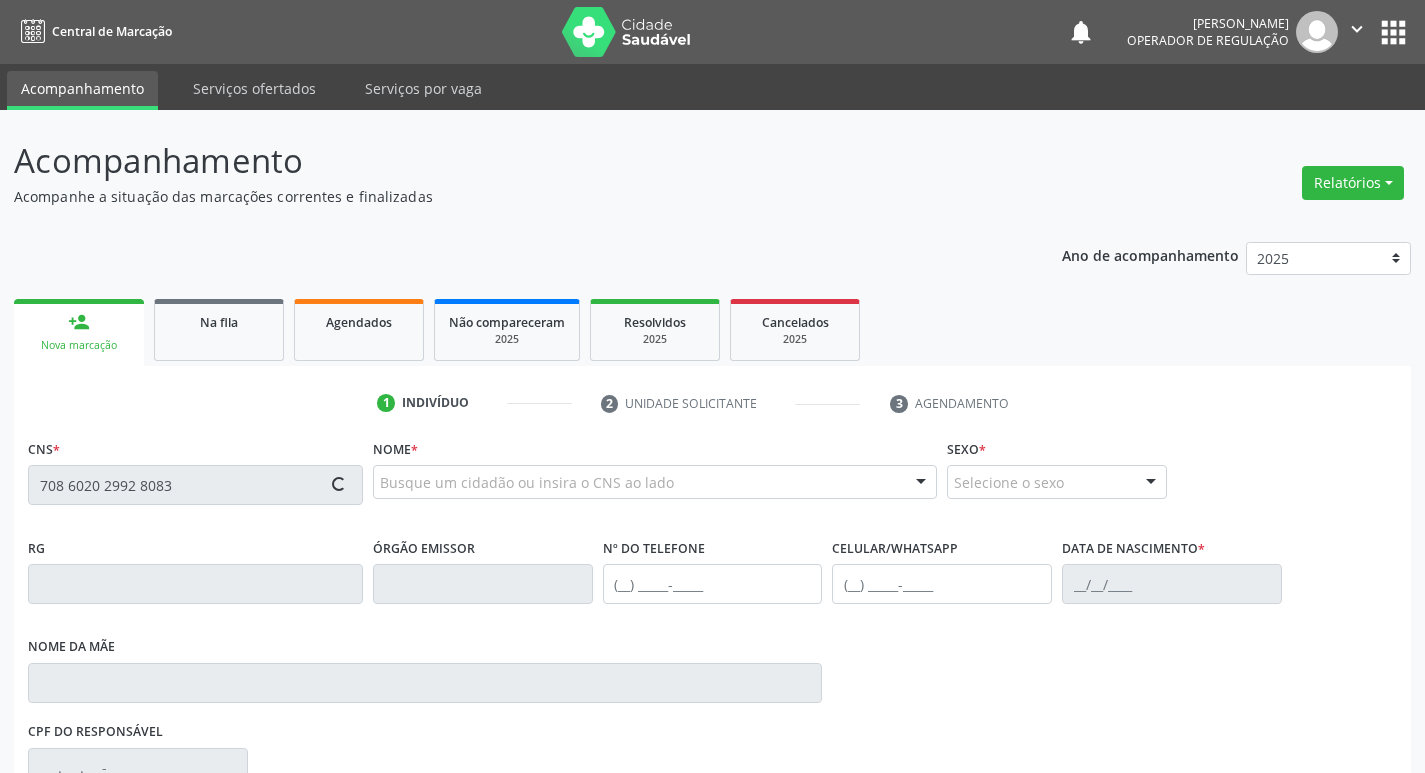 type on "708 6020 2992 8083" 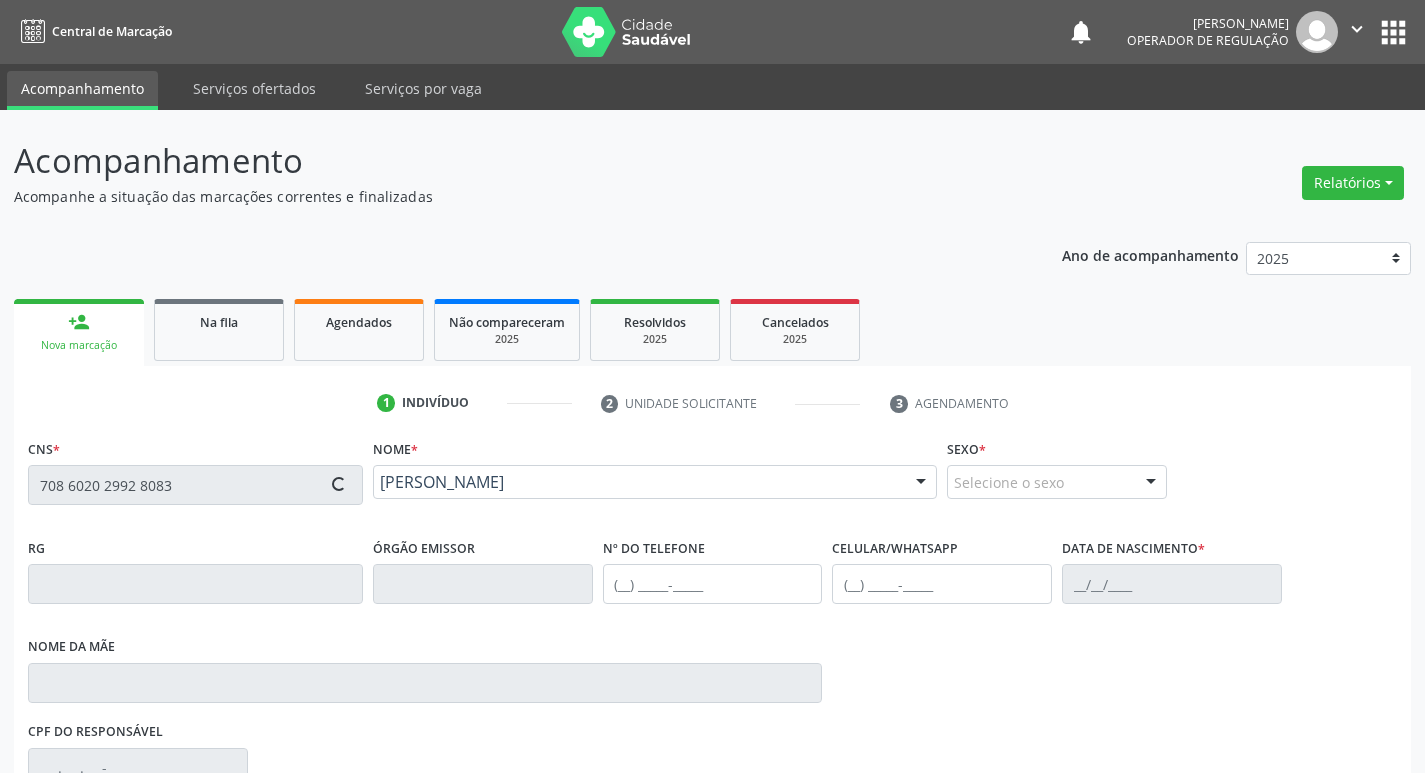 type on "(83) 99185-4438" 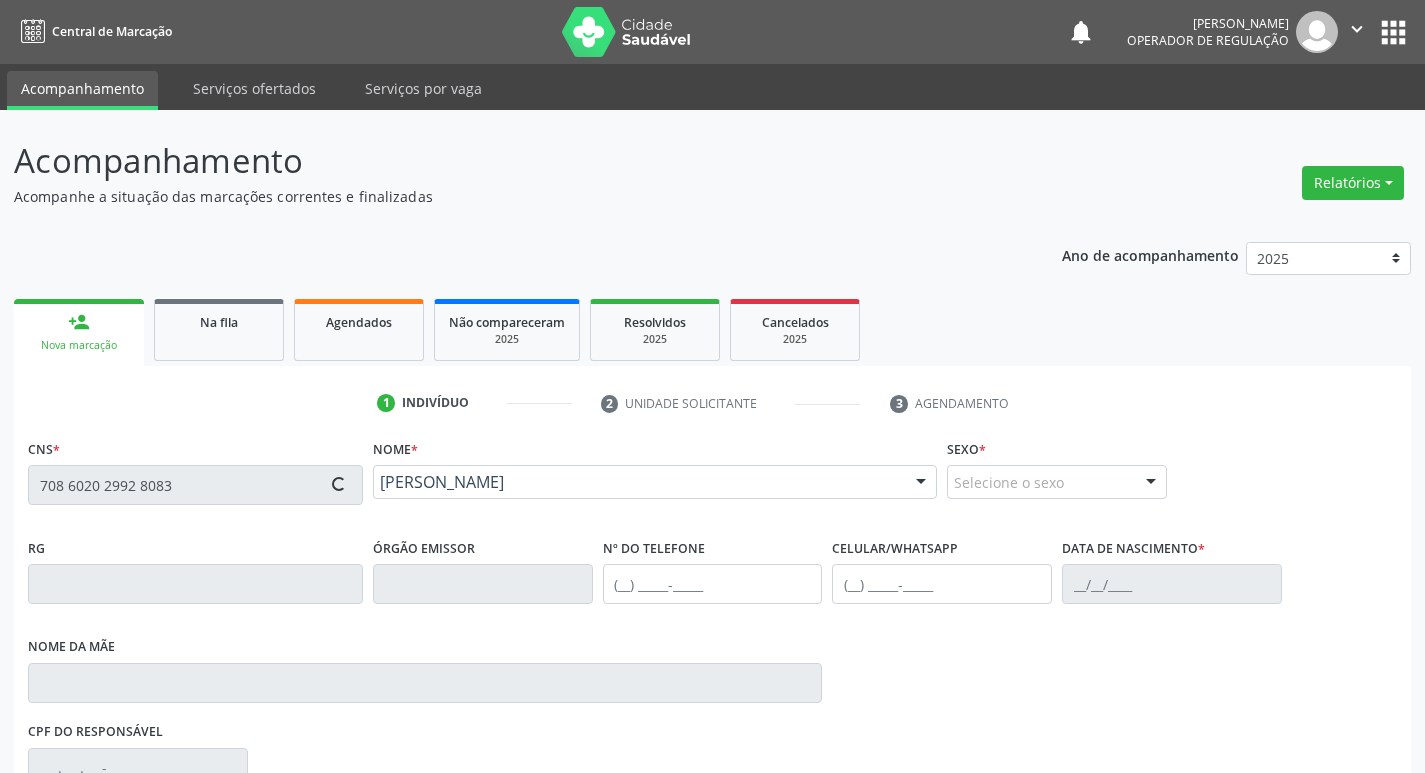 type on "10/07/1974" 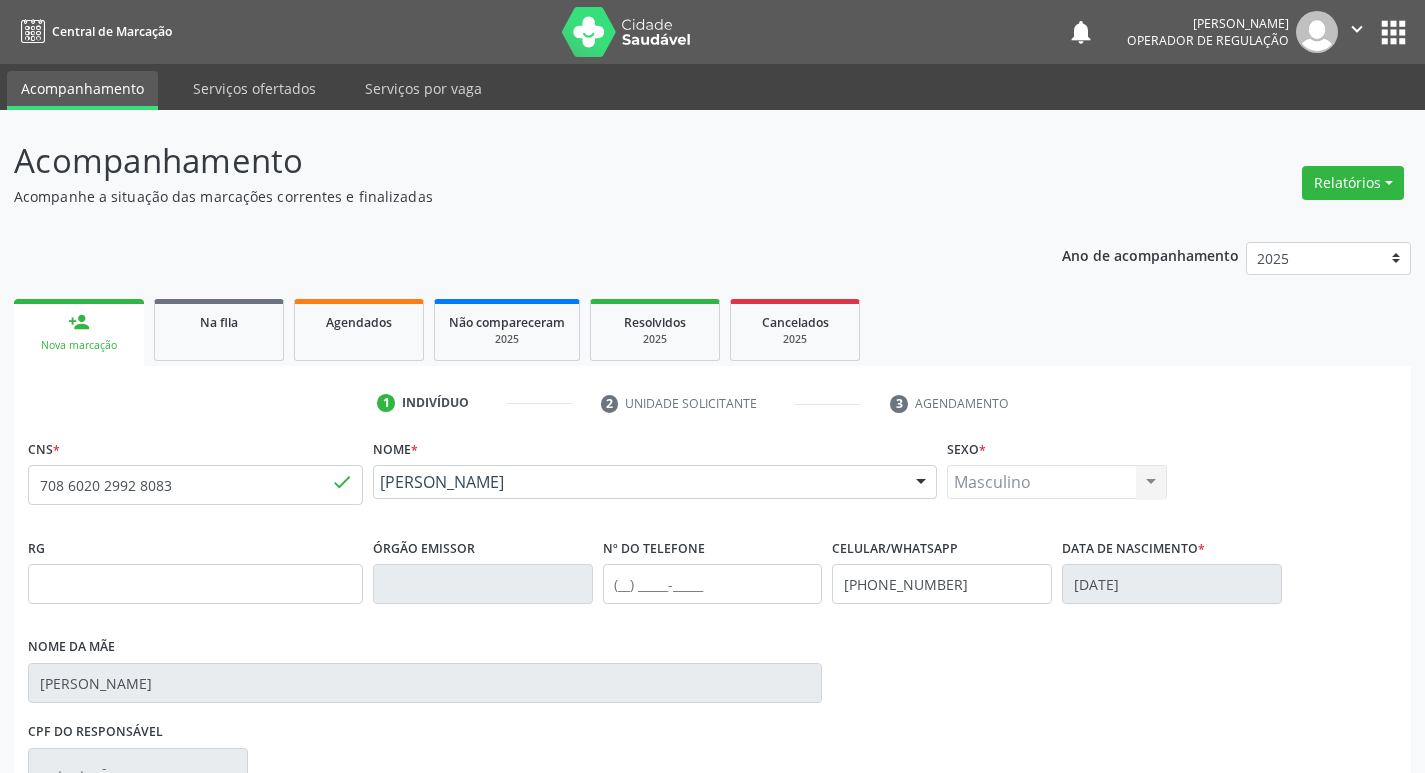 scroll, scrollTop: 297, scrollLeft: 0, axis: vertical 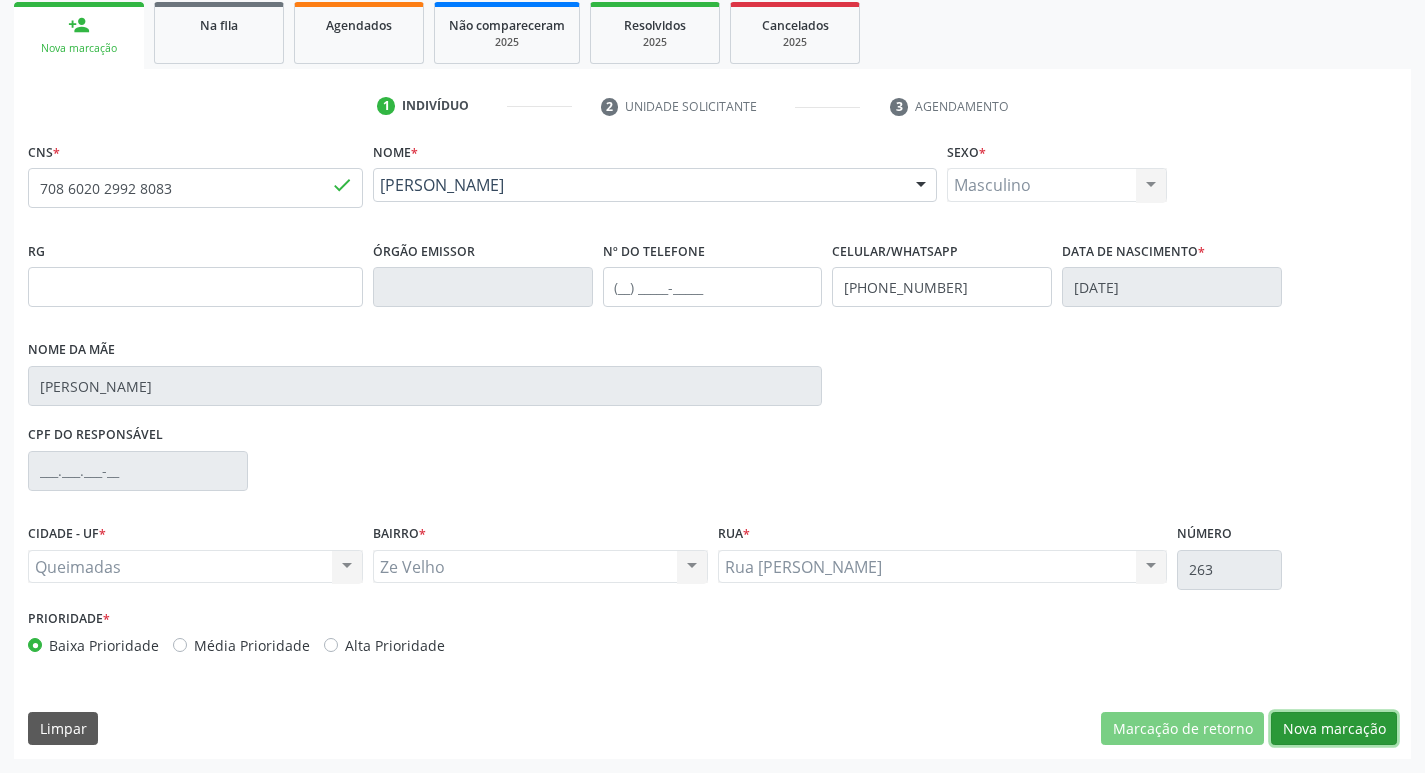 click on "Nova marcação" at bounding box center [1334, 729] 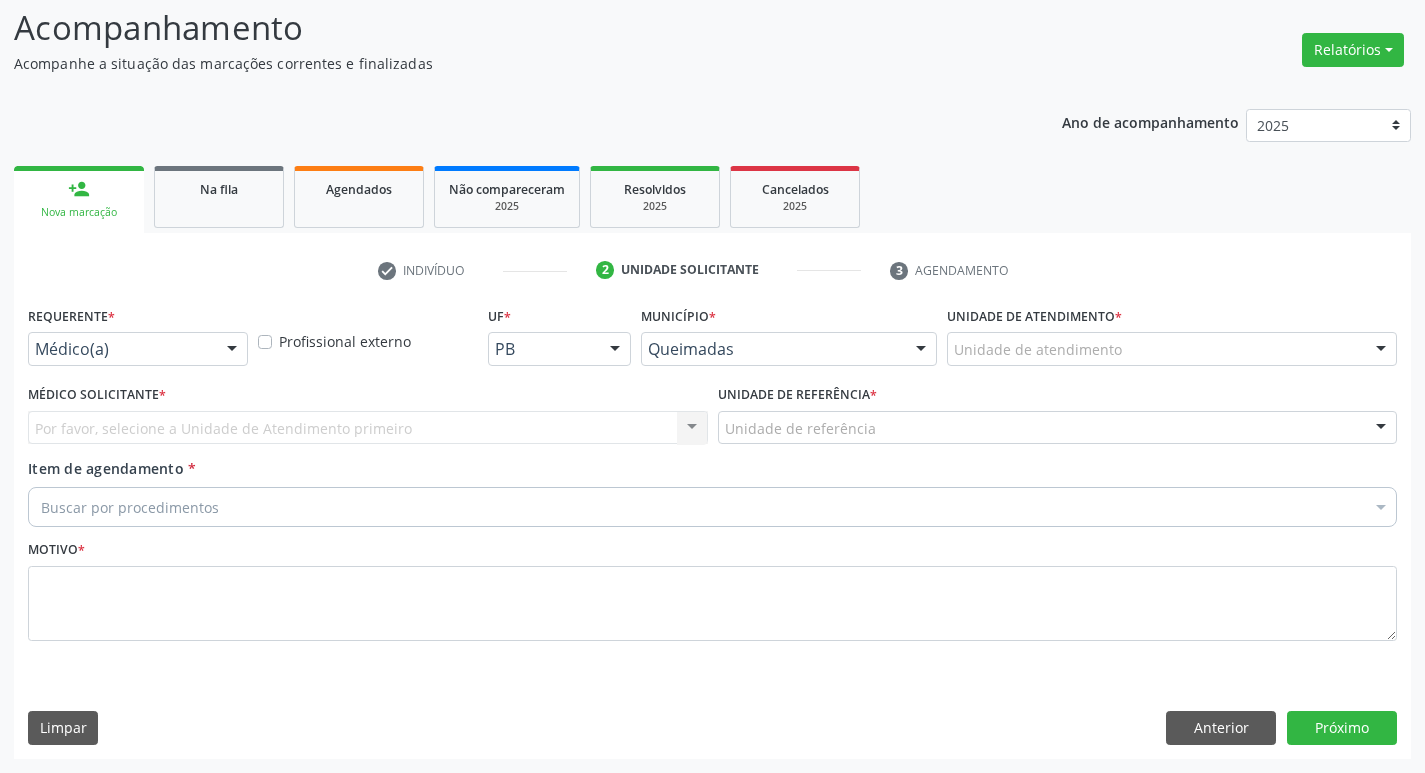 scroll, scrollTop: 133, scrollLeft: 0, axis: vertical 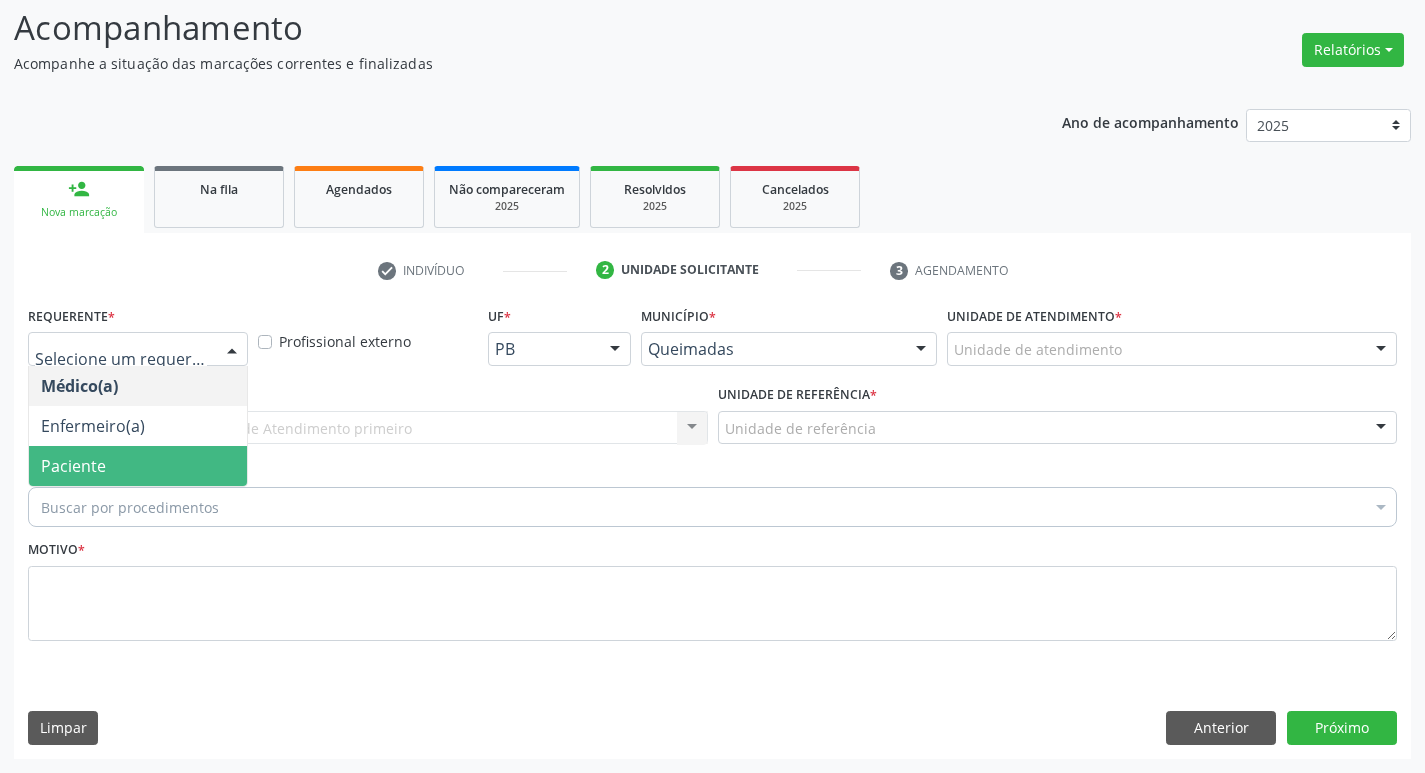 click on "Paciente" at bounding box center (138, 466) 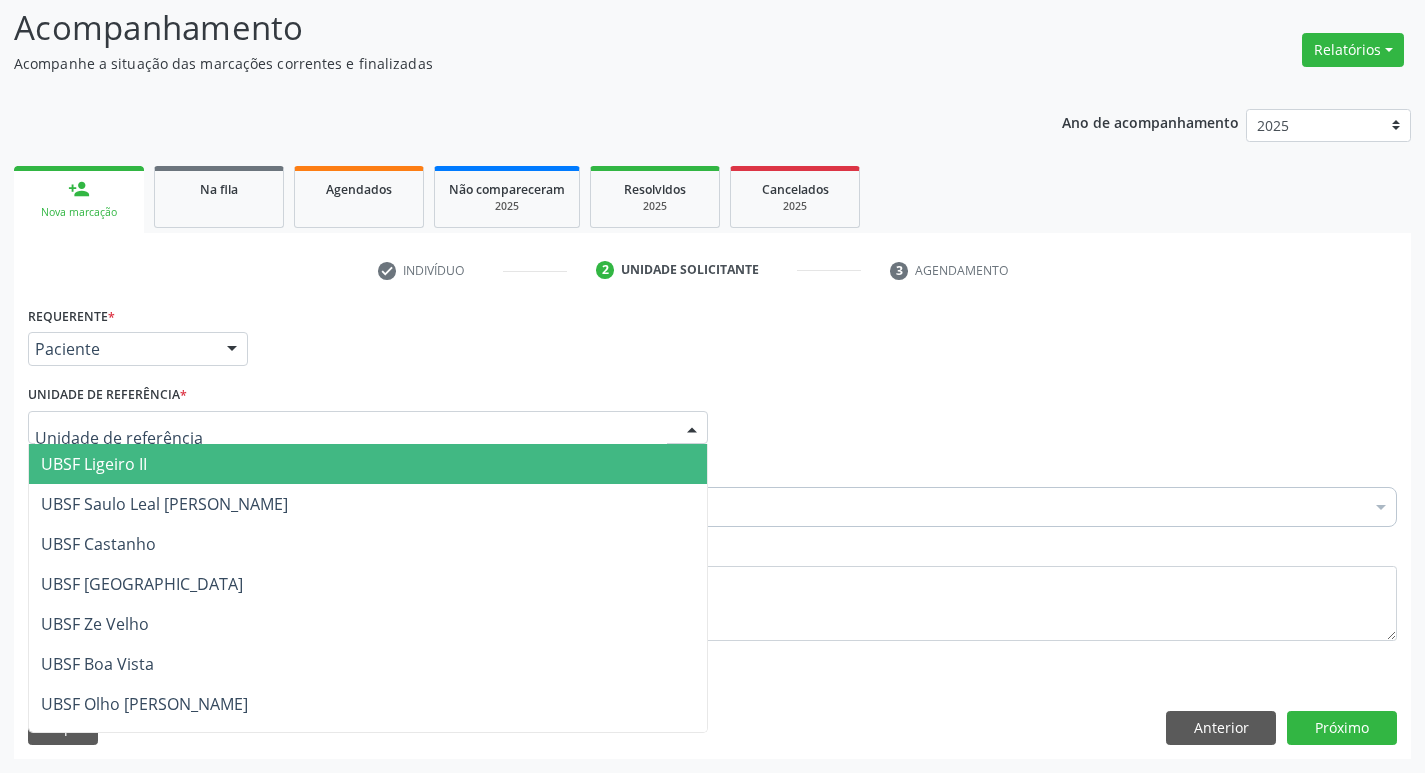 click at bounding box center [368, 428] 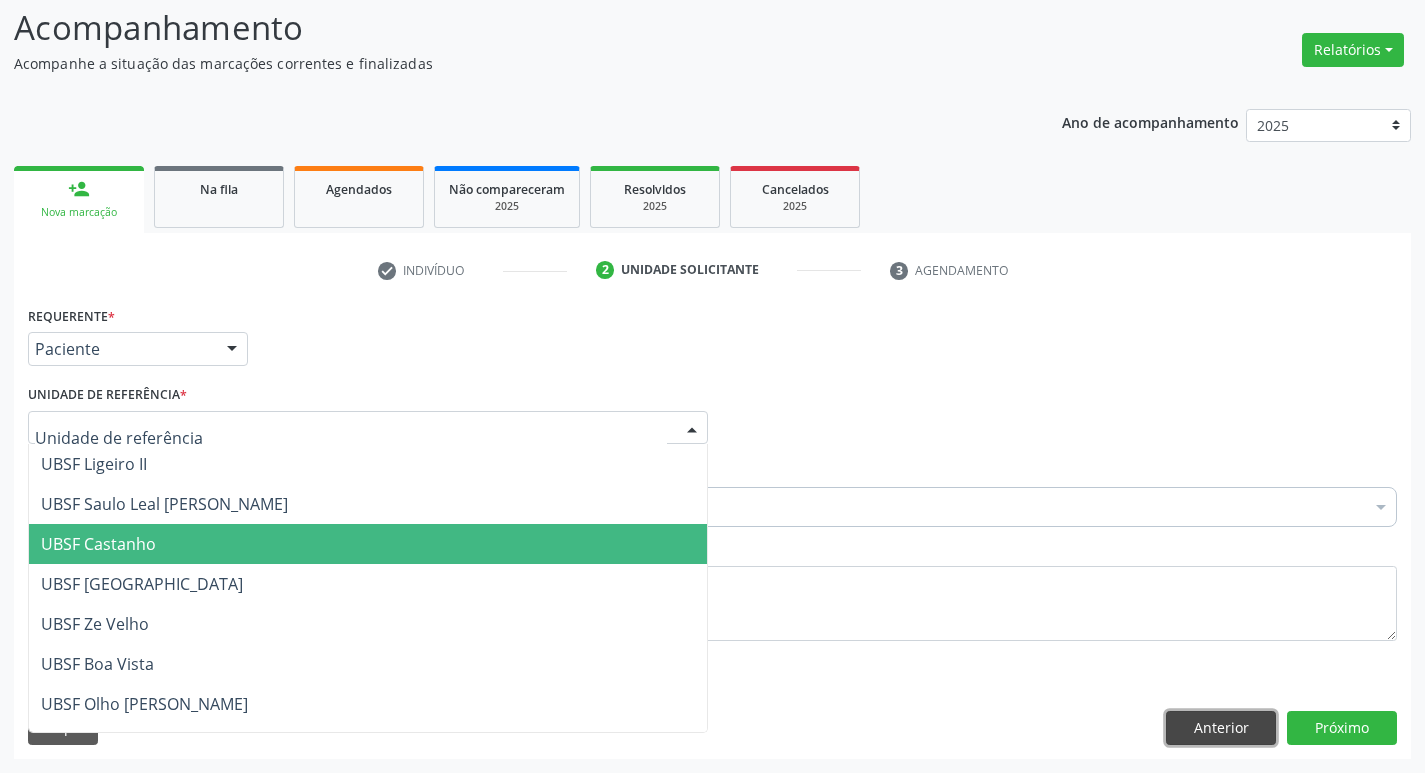 click on "Anterior" at bounding box center [1221, 728] 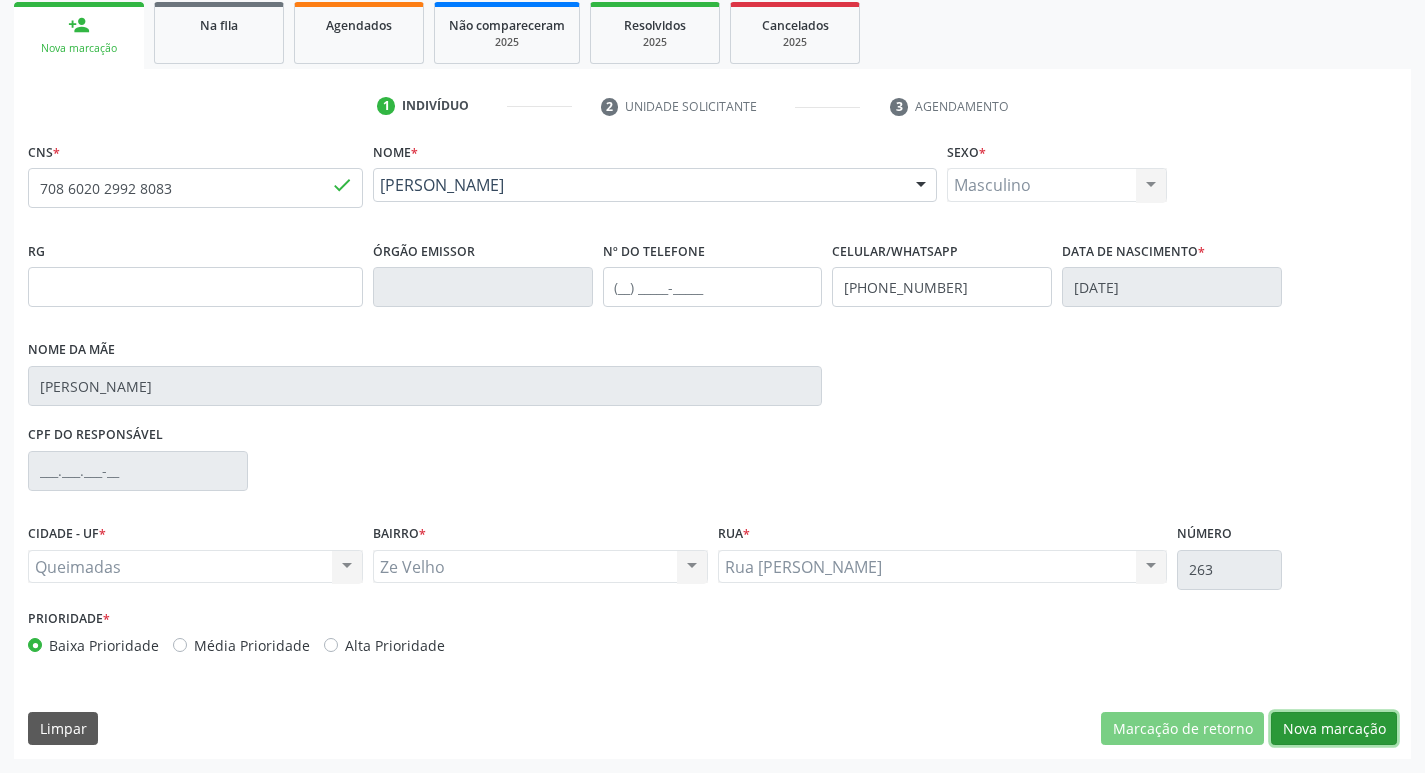 click on "Nova marcação" at bounding box center (1334, 729) 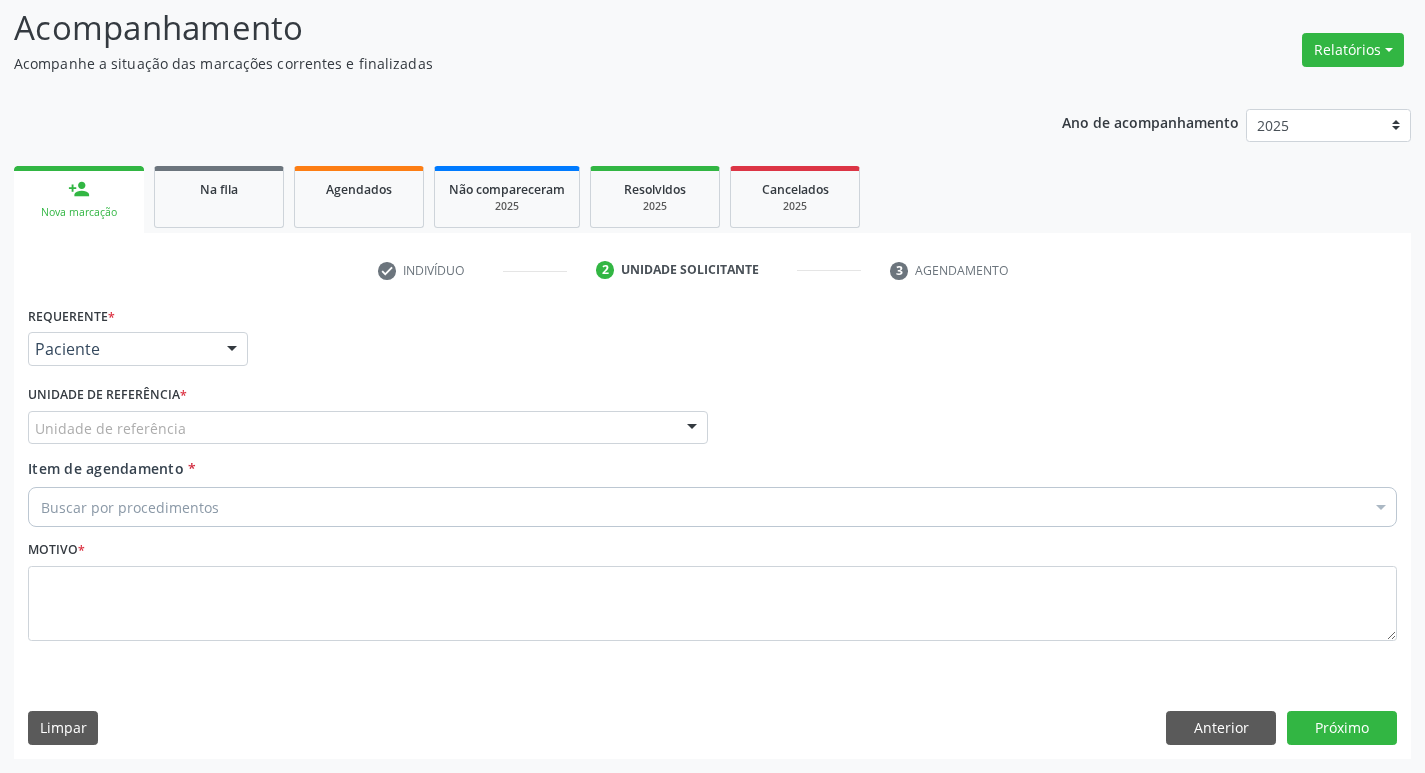 scroll, scrollTop: 133, scrollLeft: 0, axis: vertical 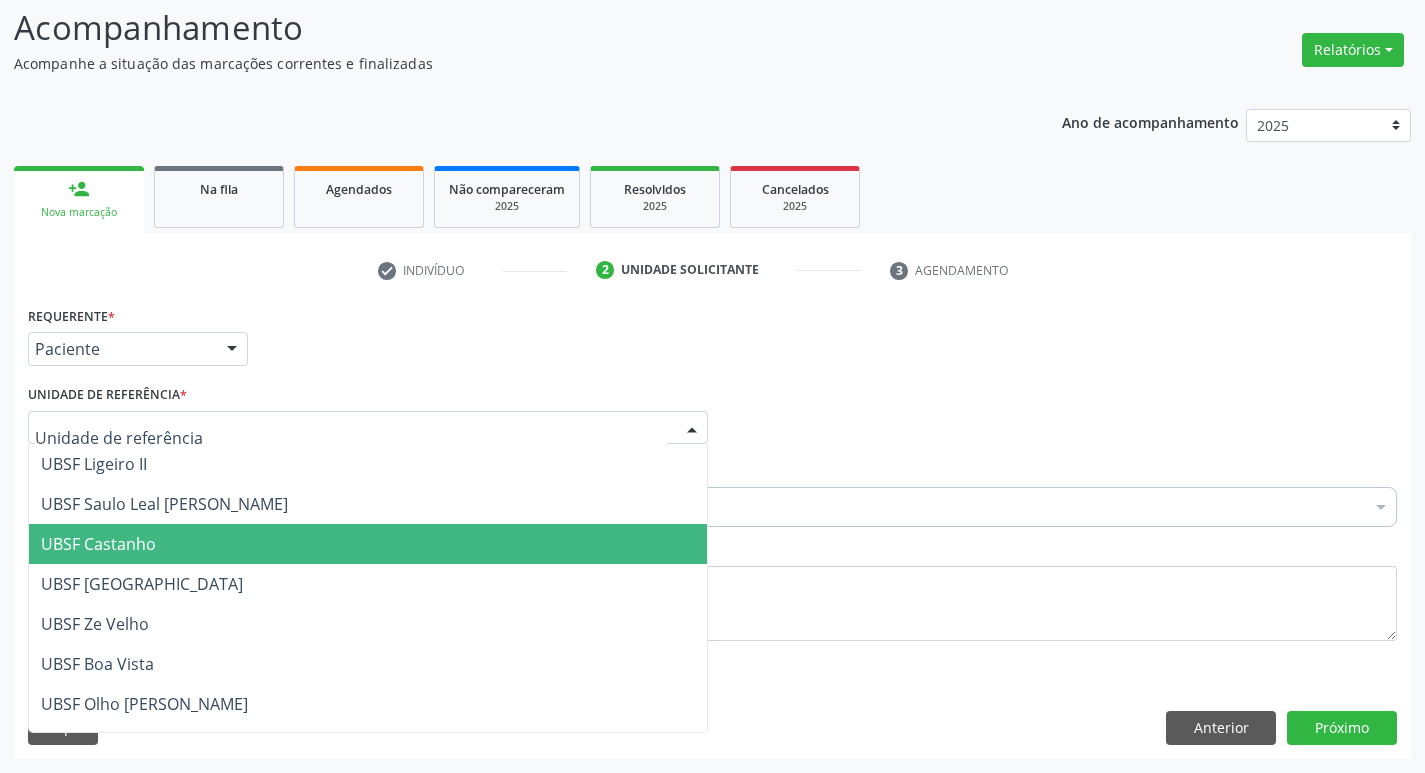 click at bounding box center (368, 428) 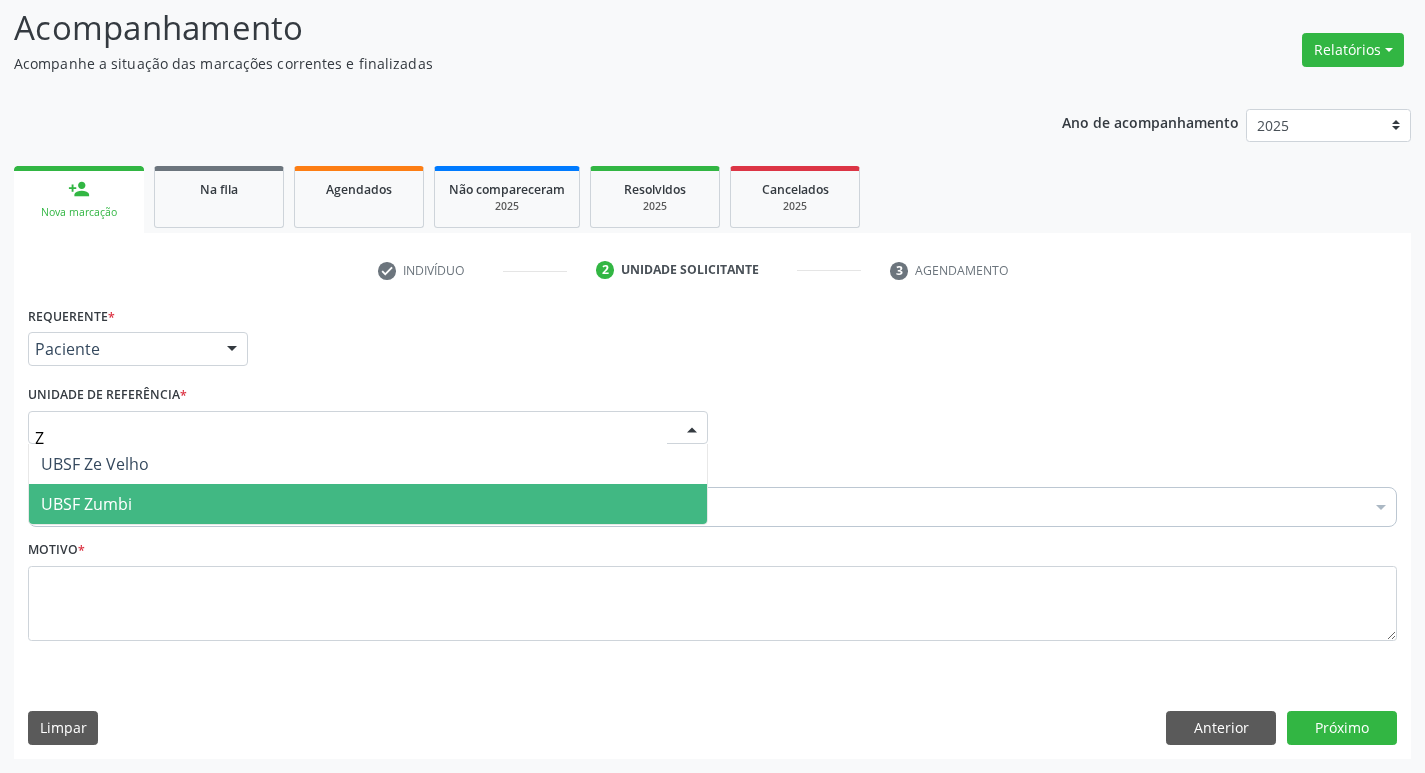 type on "ZE" 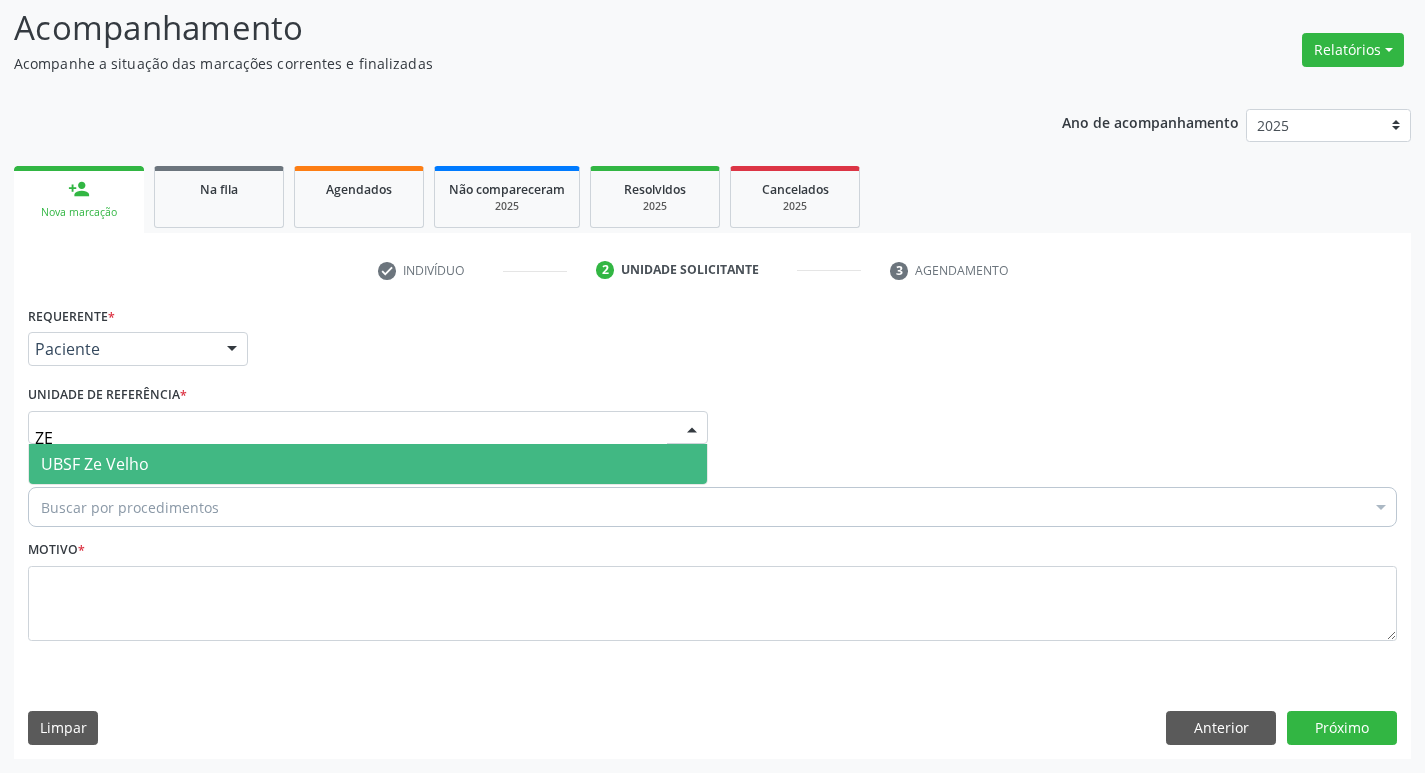 click on "UBSF Ze Velho" at bounding box center (368, 464) 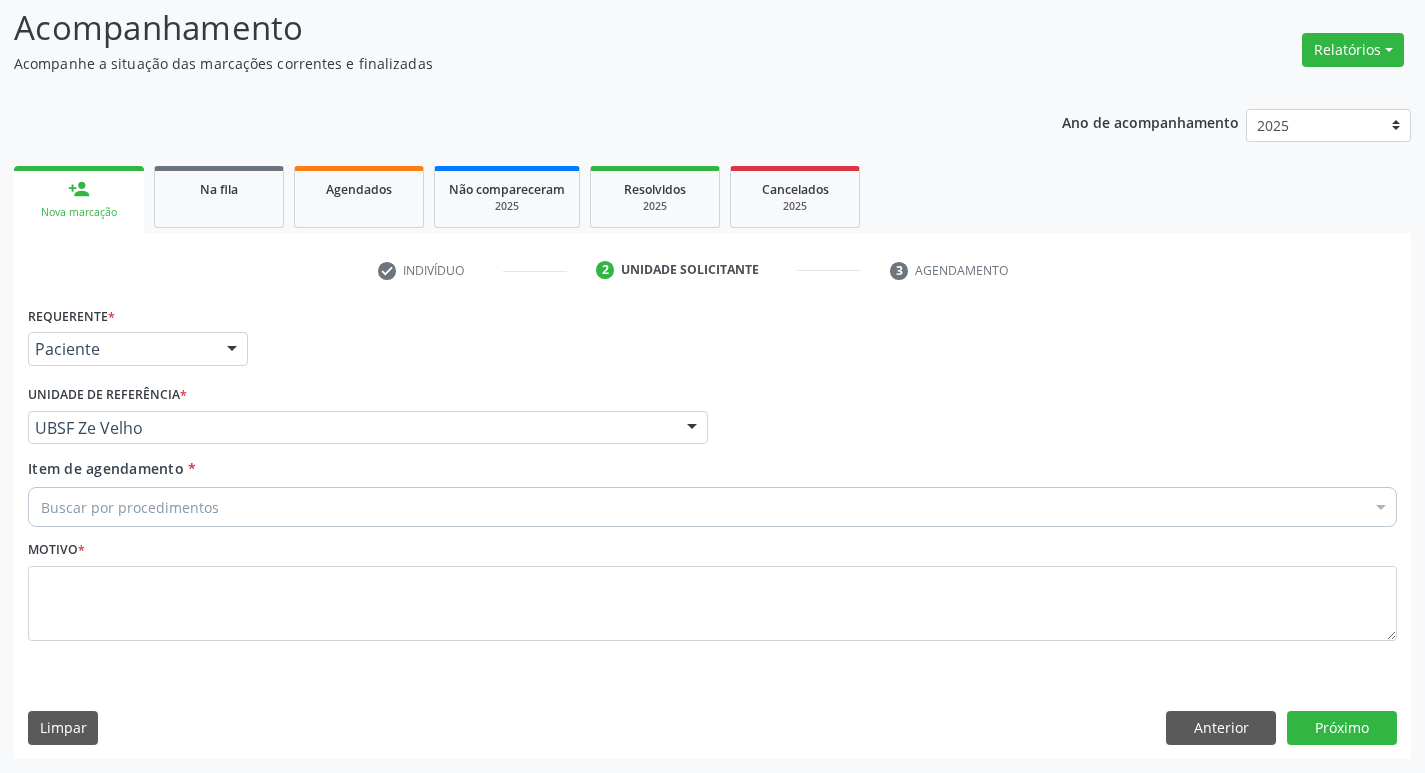 click on "Buscar por procedimentos" at bounding box center [712, 507] 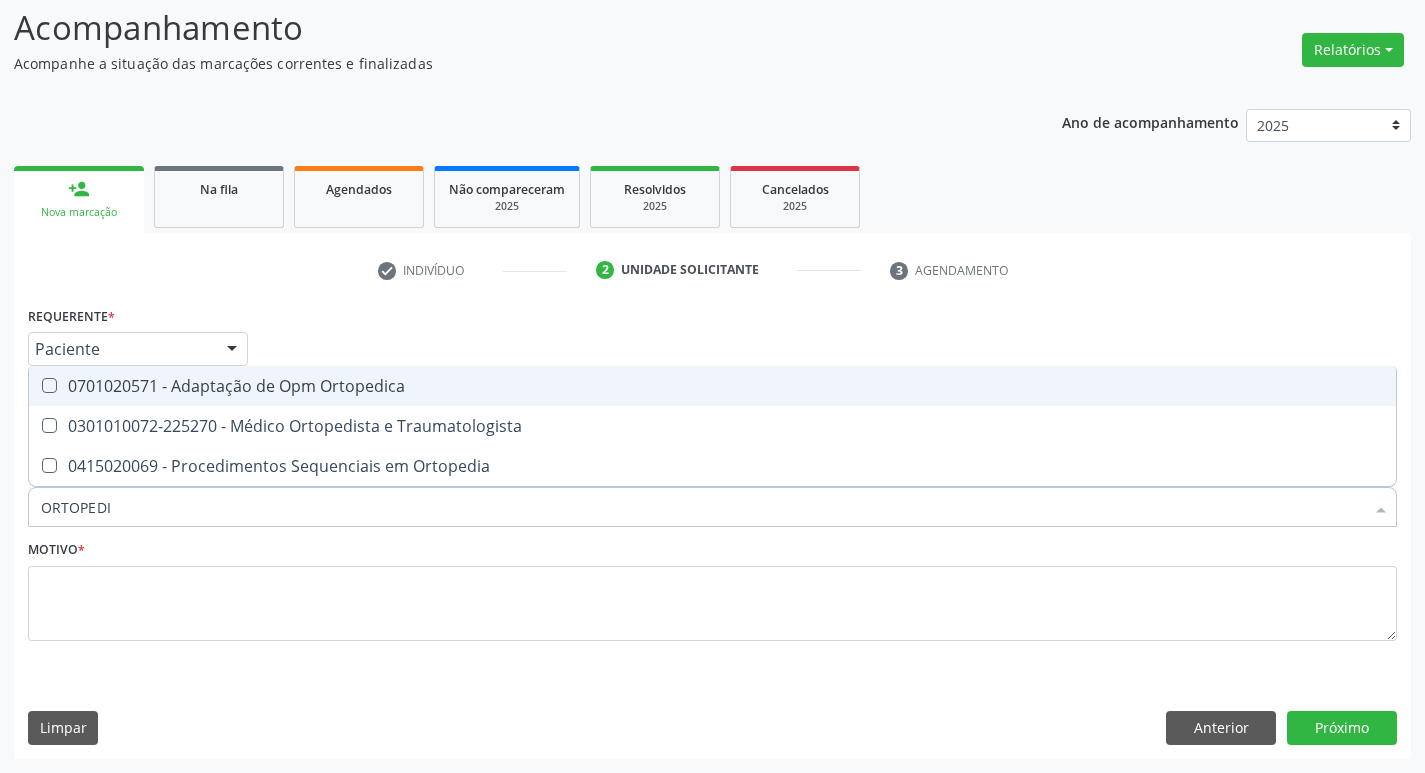 type on "ORTOPEDIS" 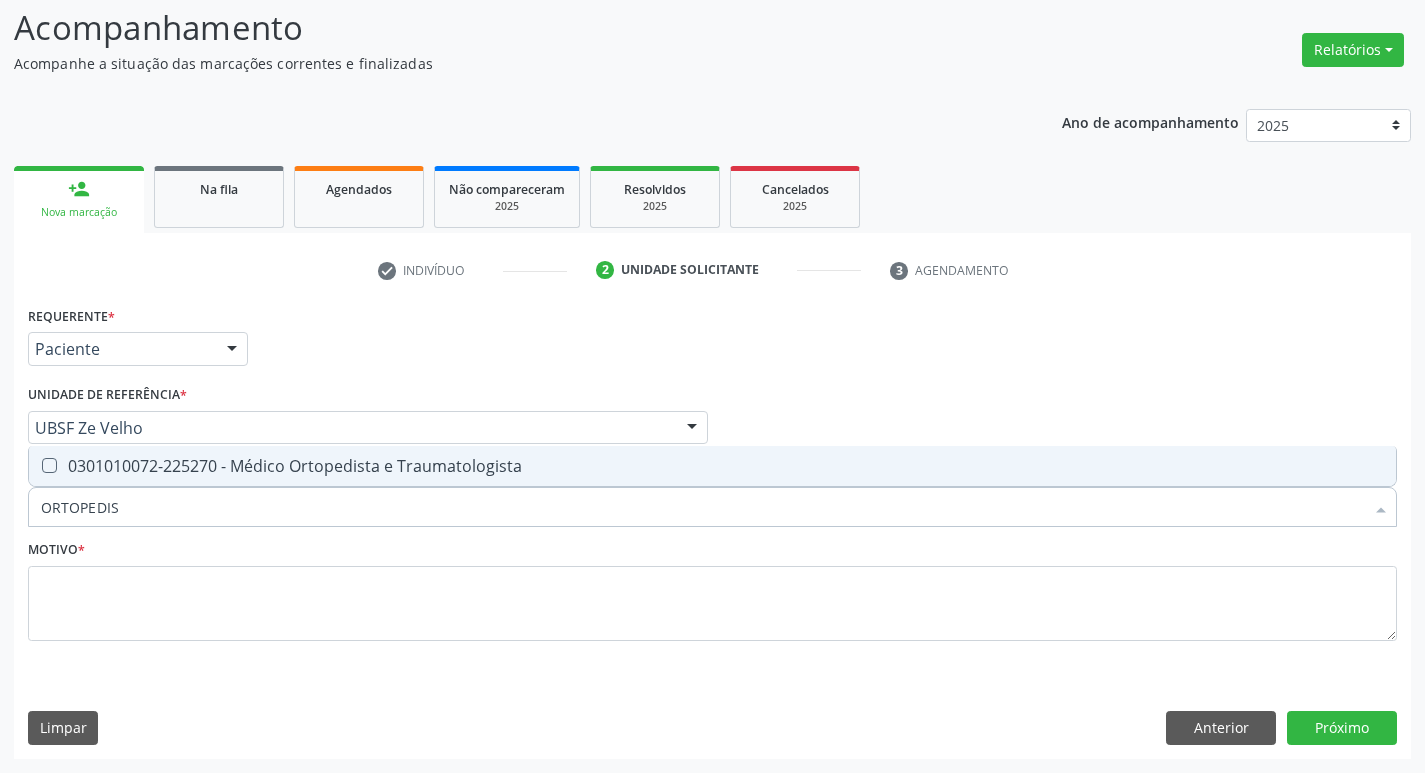 click on "0301010072-225270 - Médico Ortopedista e Traumatologista" at bounding box center [712, 466] 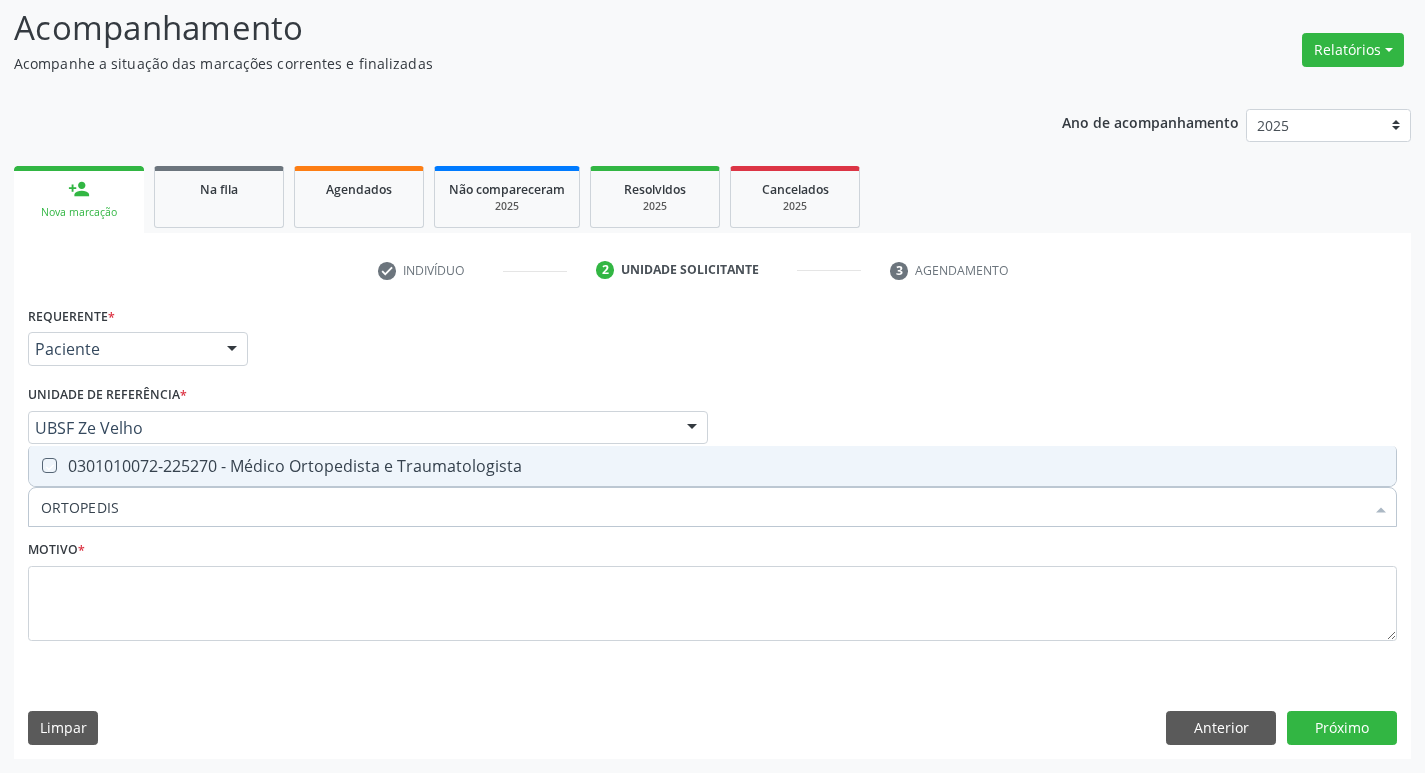 checkbox on "true" 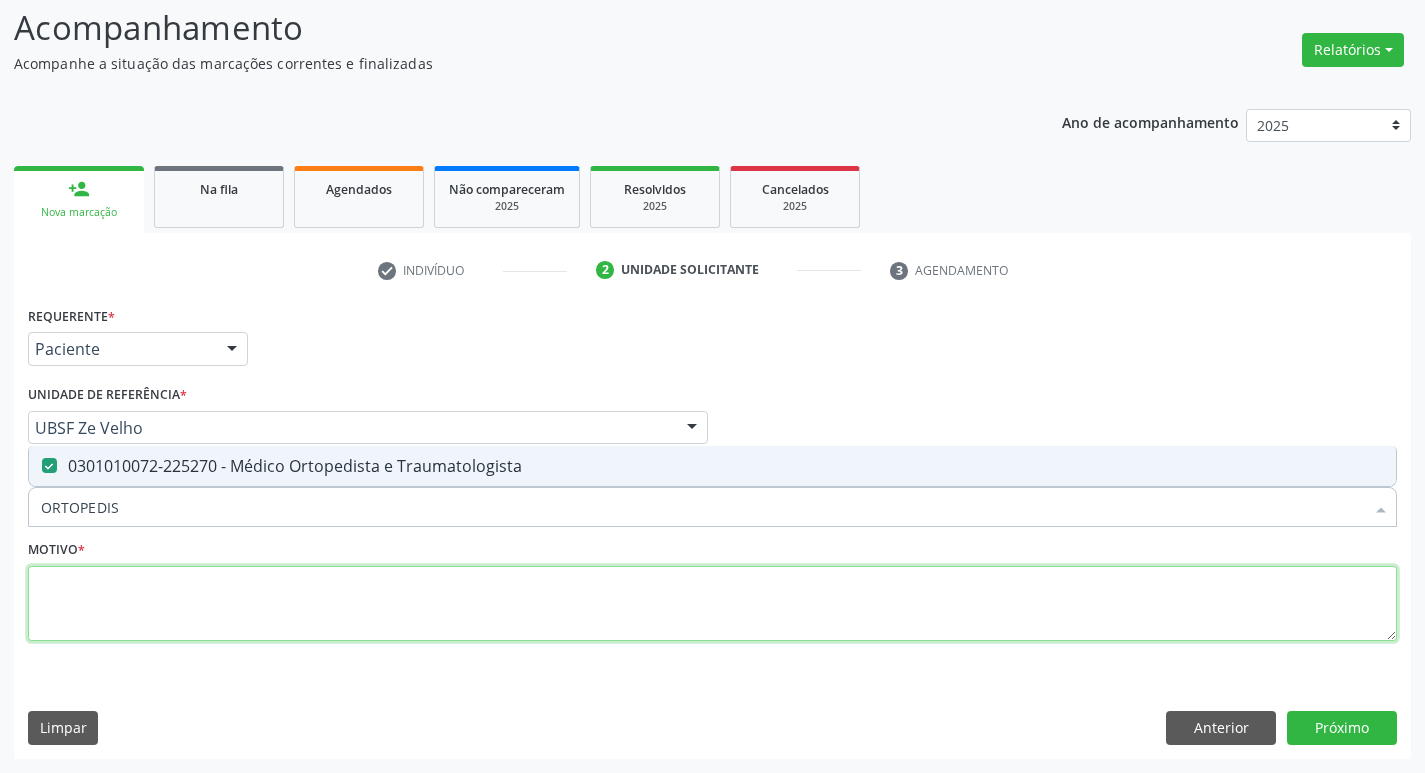 click at bounding box center [712, 604] 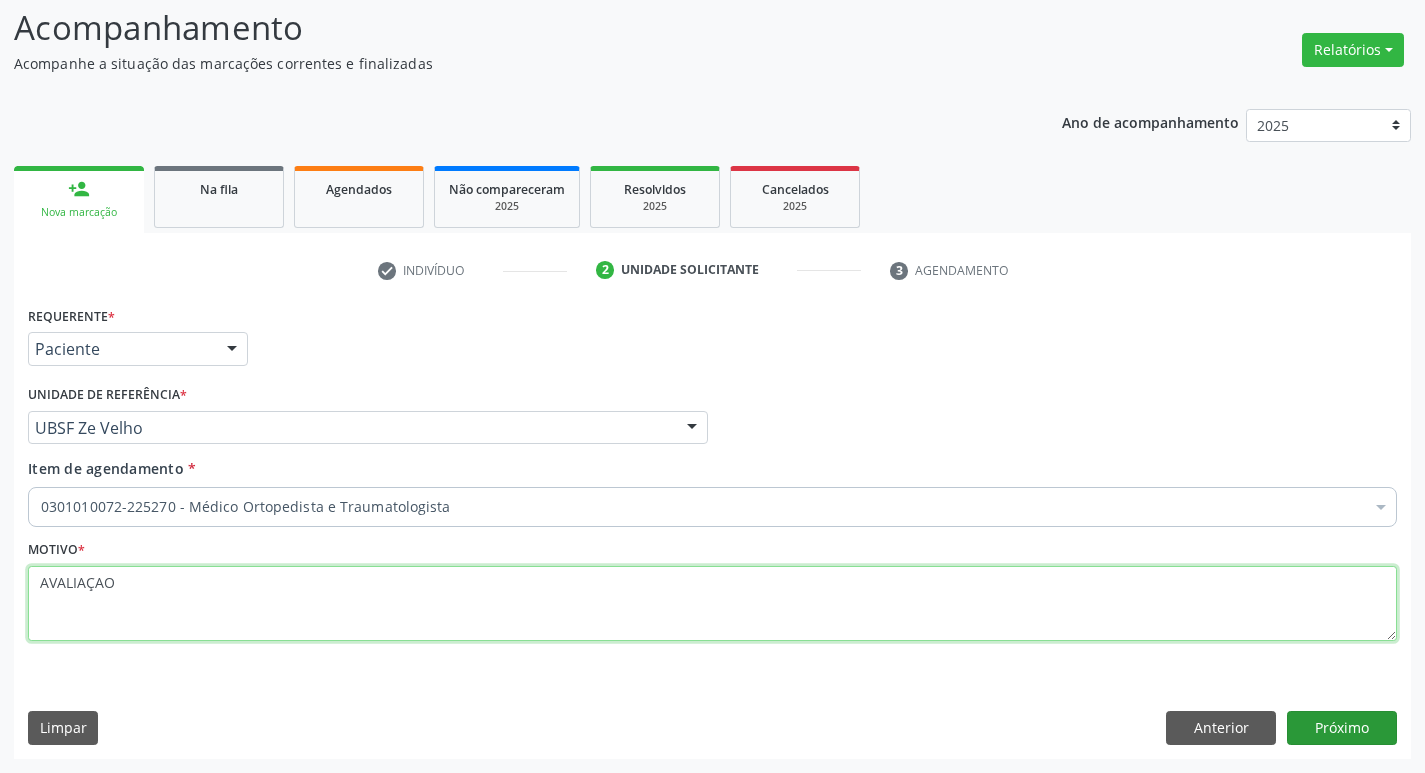 type on "AVALIAÇAO" 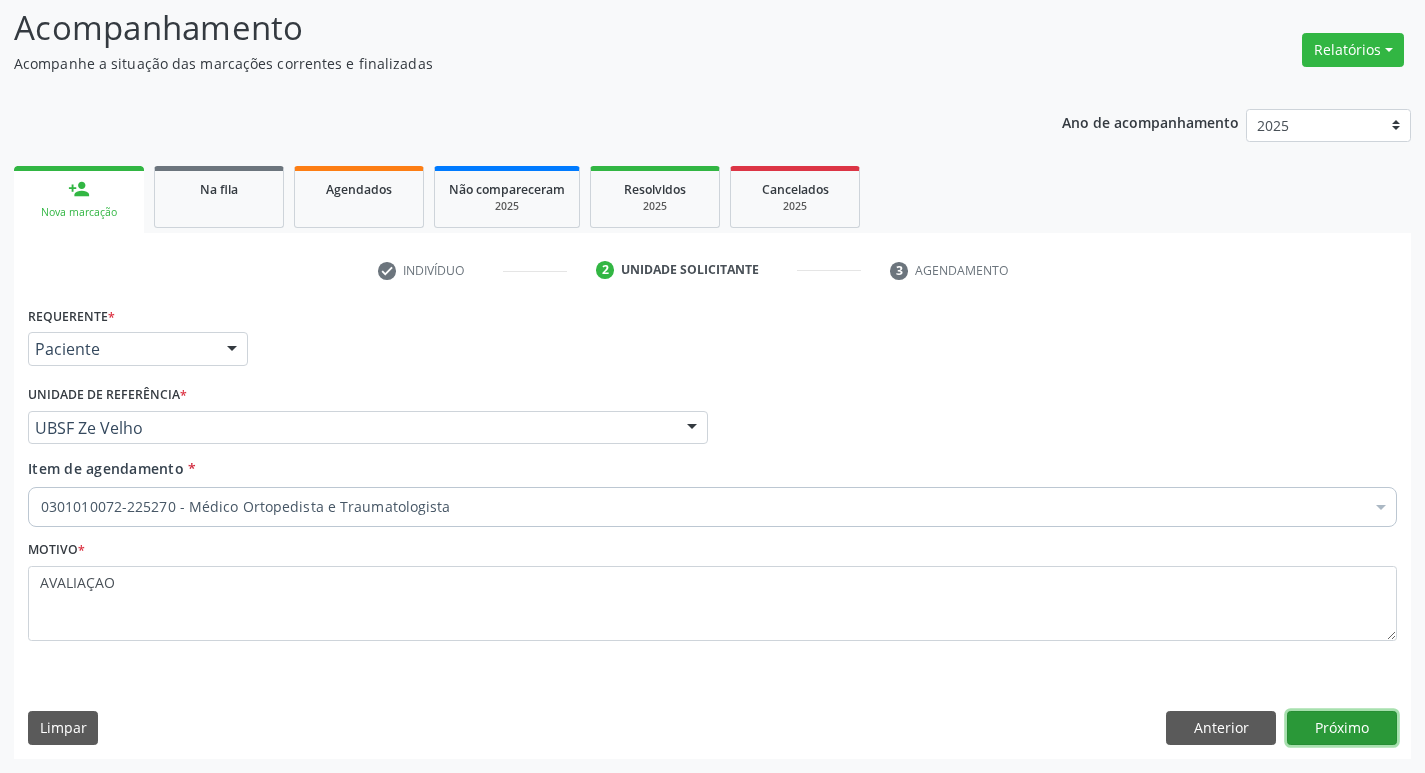 click on "Próximo" at bounding box center (1342, 728) 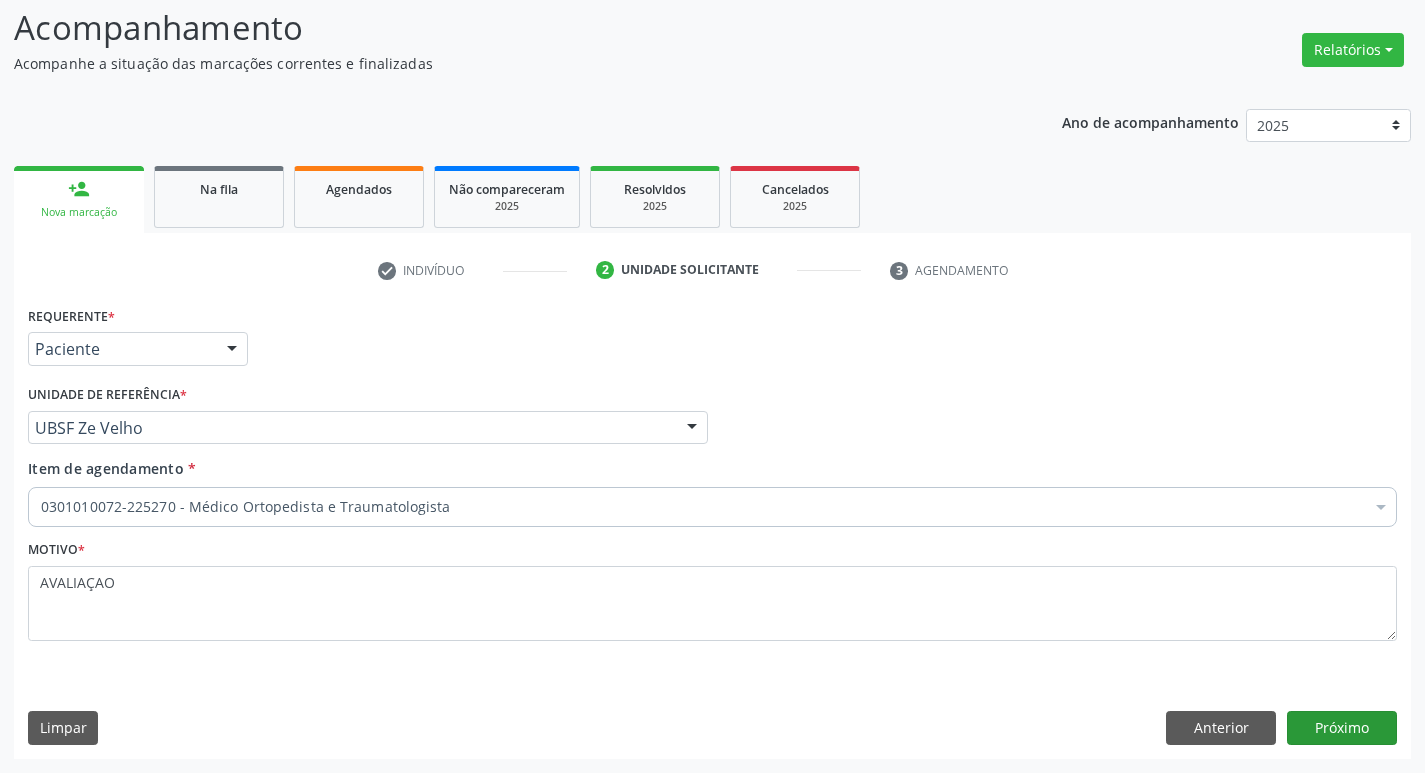 scroll, scrollTop: 97, scrollLeft: 0, axis: vertical 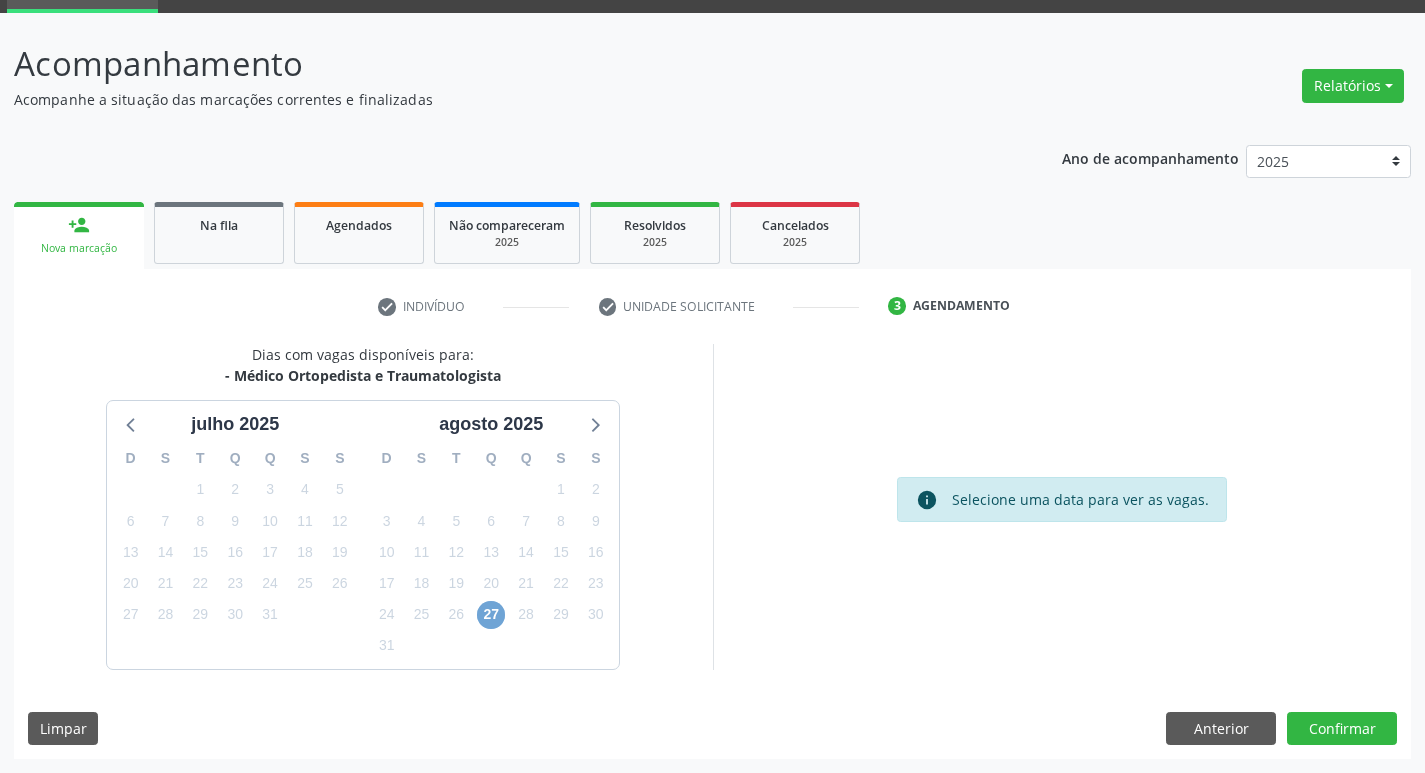 click on "27" at bounding box center (491, 615) 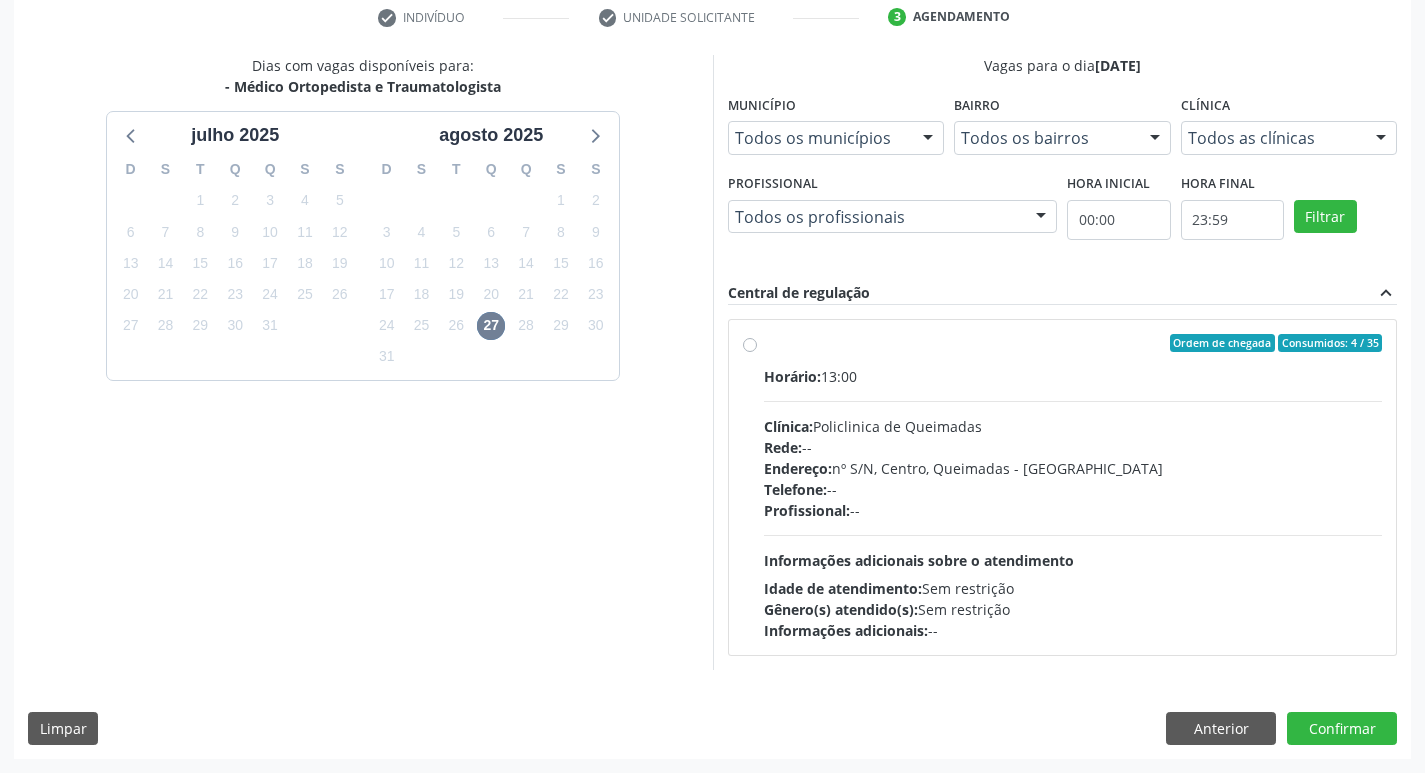 click on "Horário:   13:00
Clínica:  Policlinica de Queimadas
Rede:
--
Endereço:   nº S/N, Centro, Queimadas - PB
Telefone:   --
Profissional:
--
Informações adicionais sobre o atendimento
Idade de atendimento:
Sem restrição
Gênero(s) atendido(s):
Sem restrição
Informações adicionais:
--" at bounding box center (1073, 503) 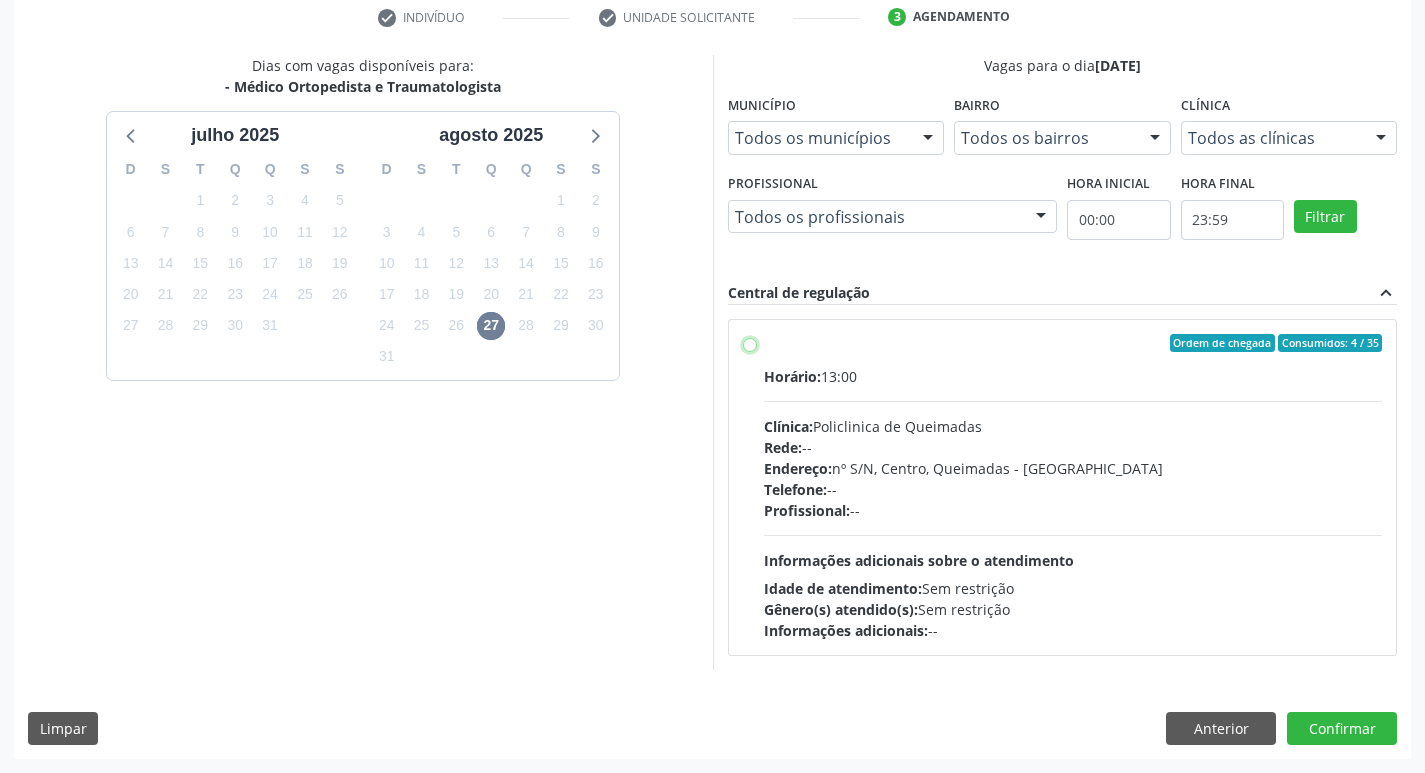 radio on "true" 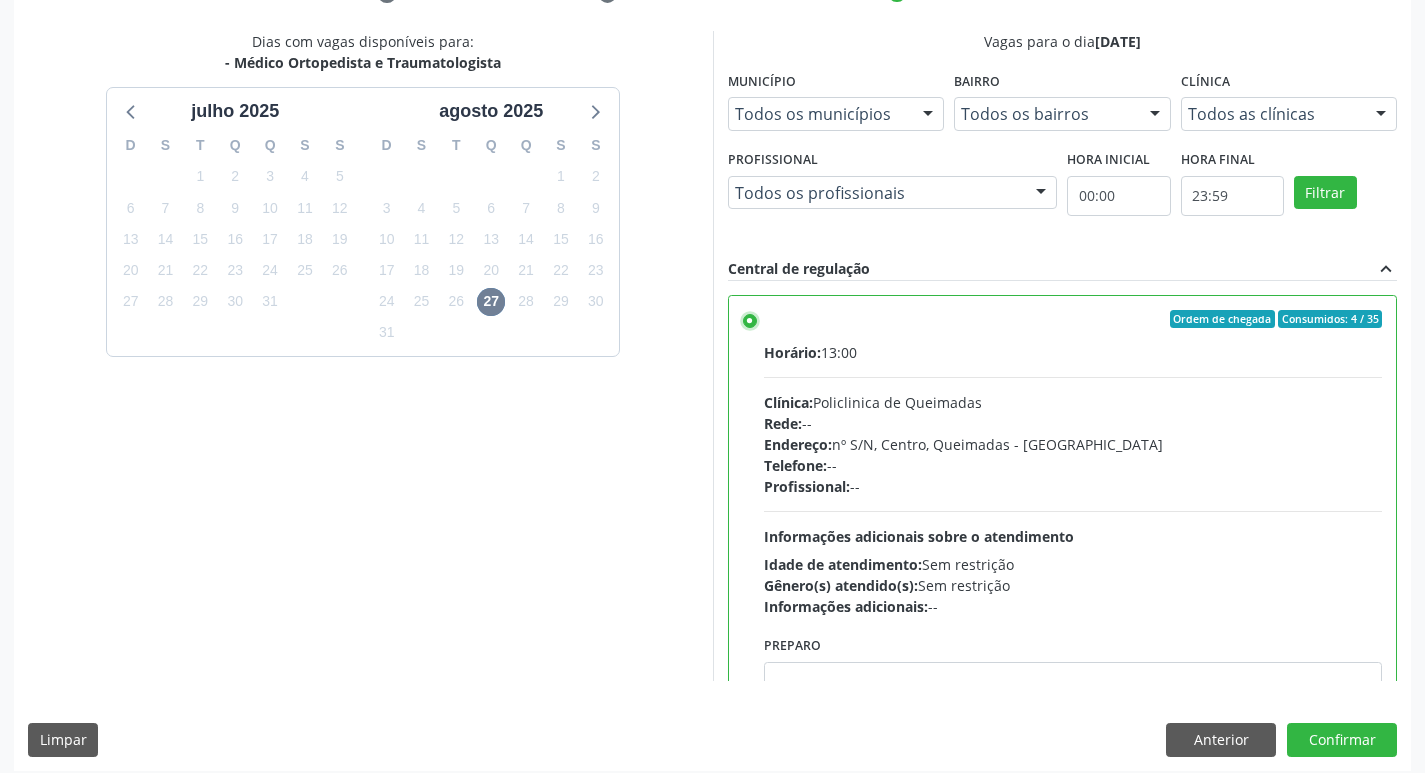 scroll, scrollTop: 422, scrollLeft: 0, axis: vertical 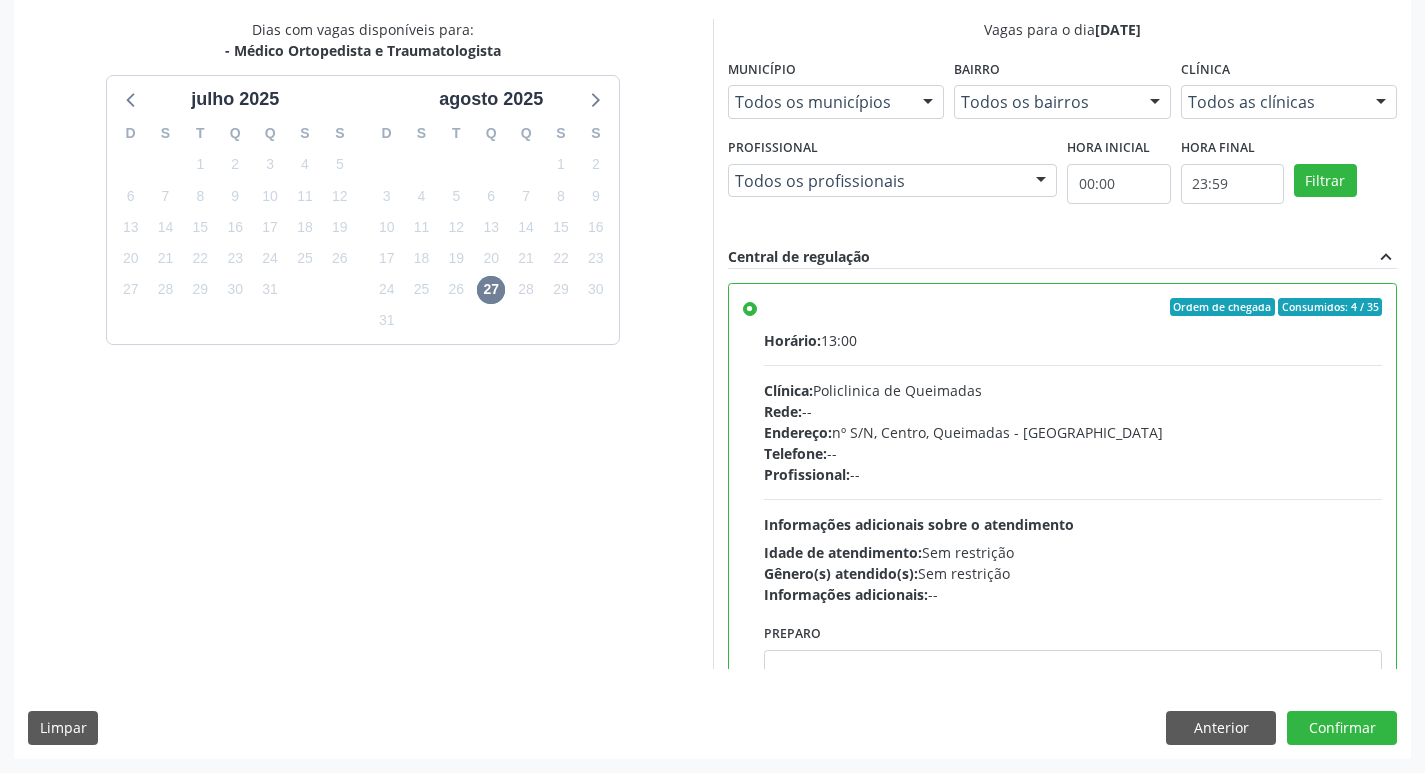 click on "Dias com vagas disponíveis para:
- Médico Ortopedista e Traumatologista
julho 2025 D S T Q Q S S 29 30 1 2 3 4 5 6 7 8 9 10 11 12 13 14 15 16 17 18 19 20 21 22 23 24 25 26 27 28 29 30 31 1 2 3 4 5 6 7 8 9 agosto 2025 D S T Q Q S S 27 28 29 30 31 1 2 3 4 5 6 7 8 9 10 11 12 13 14 15 16 17 18 19 20 21 22 23 24 25 26 27 28 29 30 31 1 2 3 4 5 6
Vagas para o dia
27/08/2025
Município
Todos os municípios         Todos os municípios   Queimadas - PB
Nenhum resultado encontrado para: "   "
Não há nenhuma opção para ser exibida.
Bairro
Todos os bairros         Todos os bairros   Centro
Nenhum resultado encontrado para: "   "
Não há nenhuma opção para ser exibida.
Clínica
Todos as clínicas         Todos as clínicas   Policlinica de Queimadas
Nenhum resultado encontrado para: "   "" at bounding box center (712, 388) 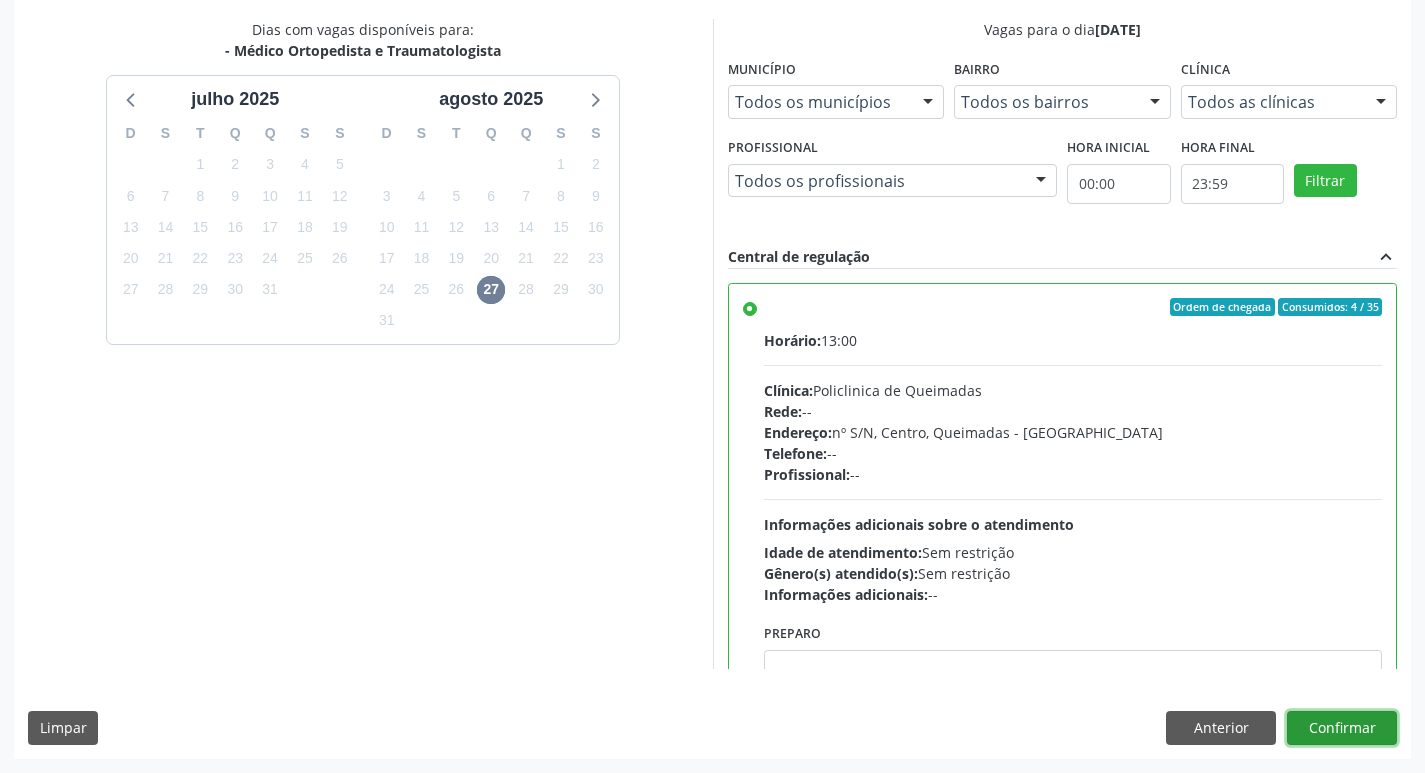 click on "Confirmar" at bounding box center (1342, 728) 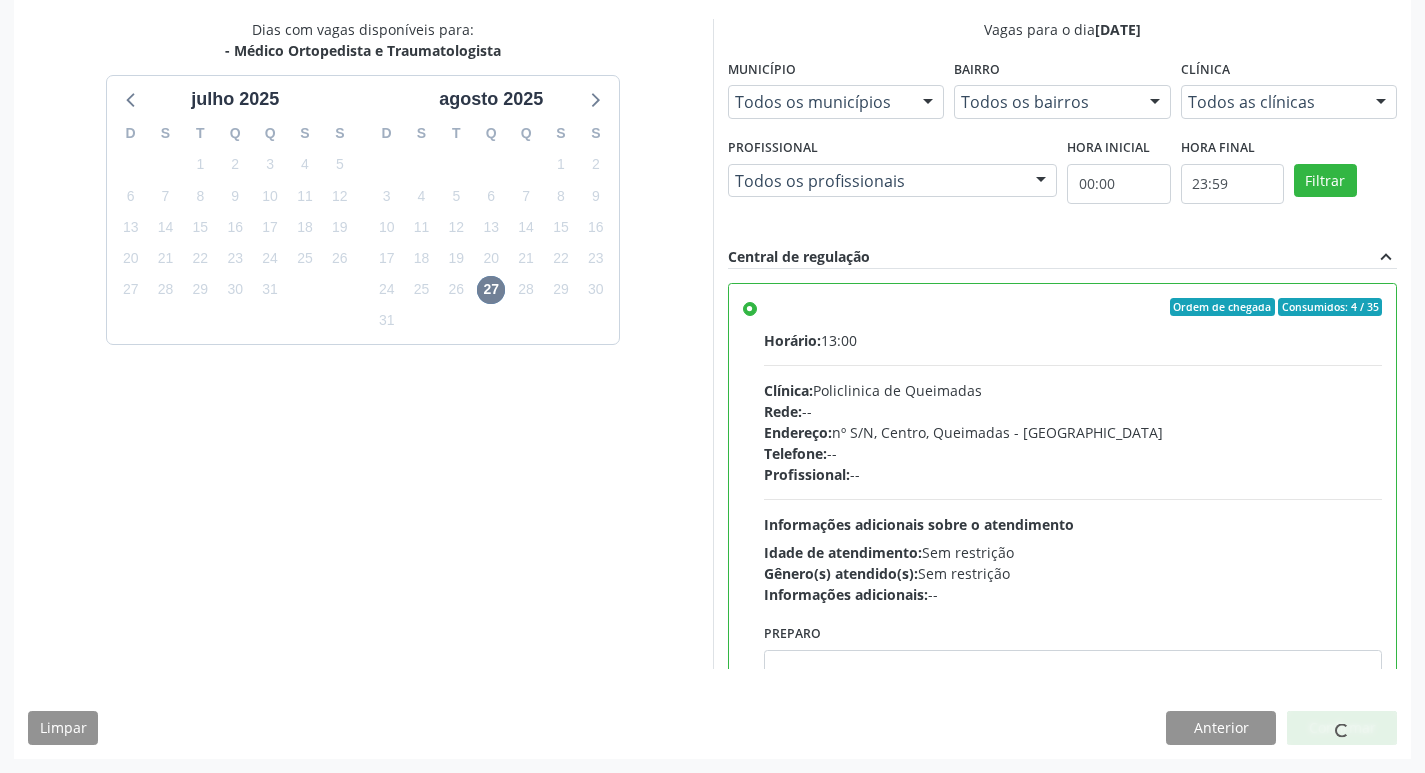 scroll, scrollTop: 0, scrollLeft: 0, axis: both 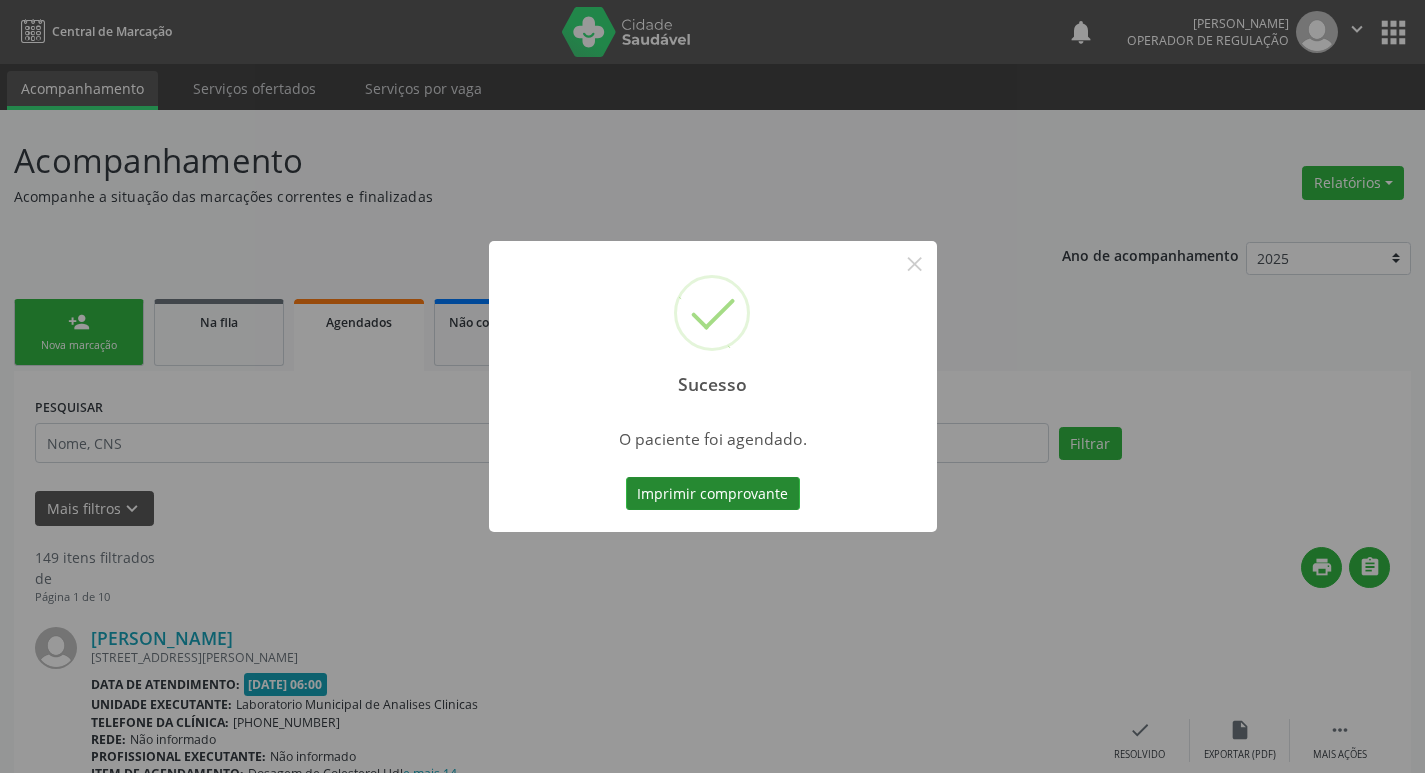 click on "Imprimir comprovante" at bounding box center (713, 494) 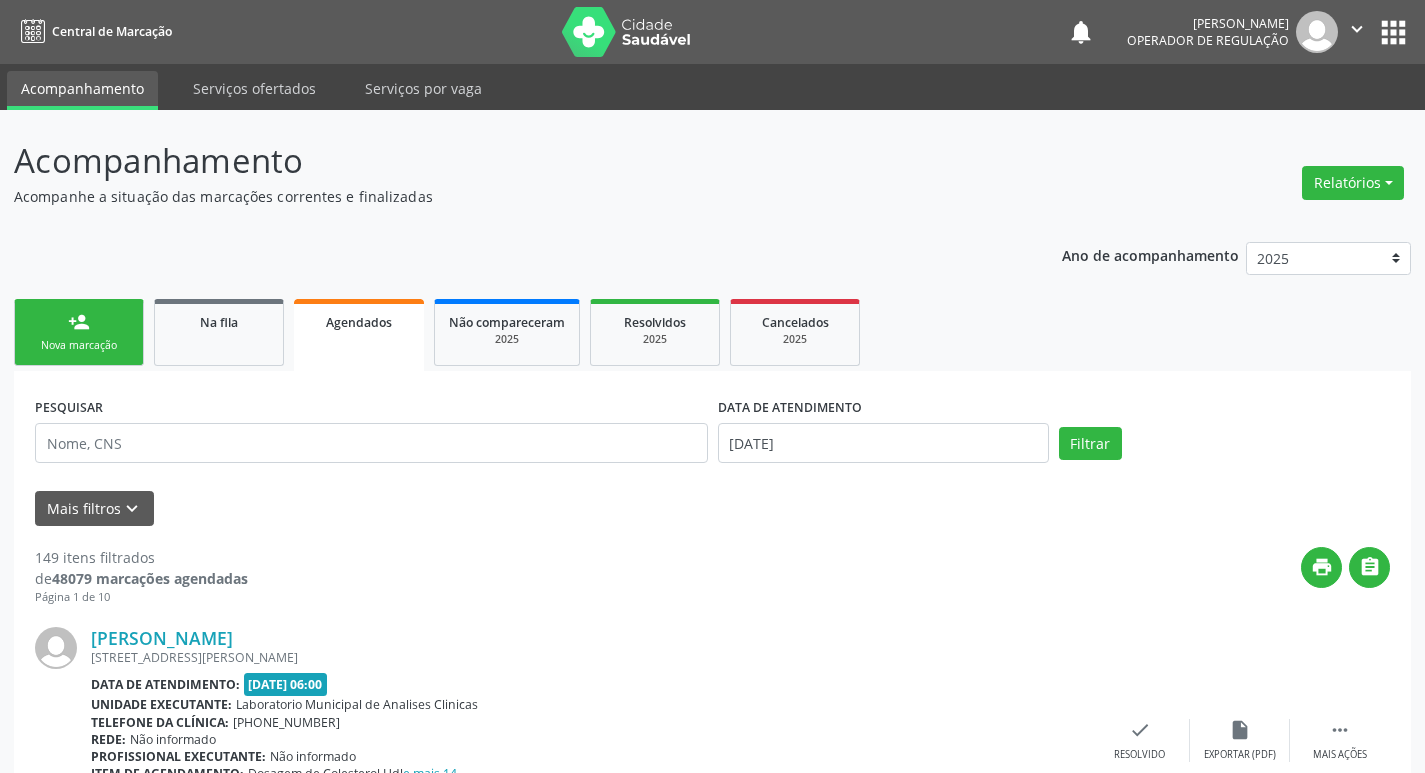 click on "person_add
Nova marcação" at bounding box center (79, 332) 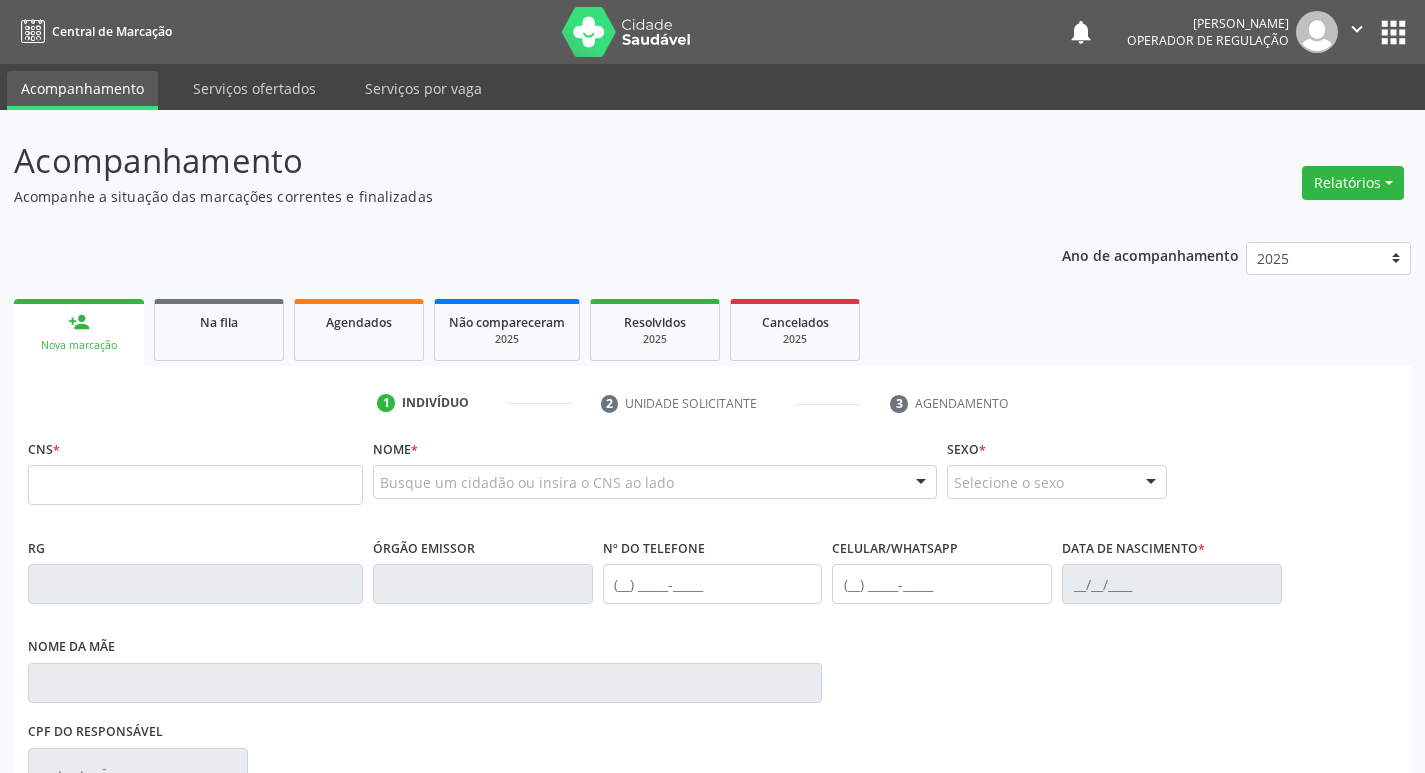 click on "CNS
*" at bounding box center (195, 469) 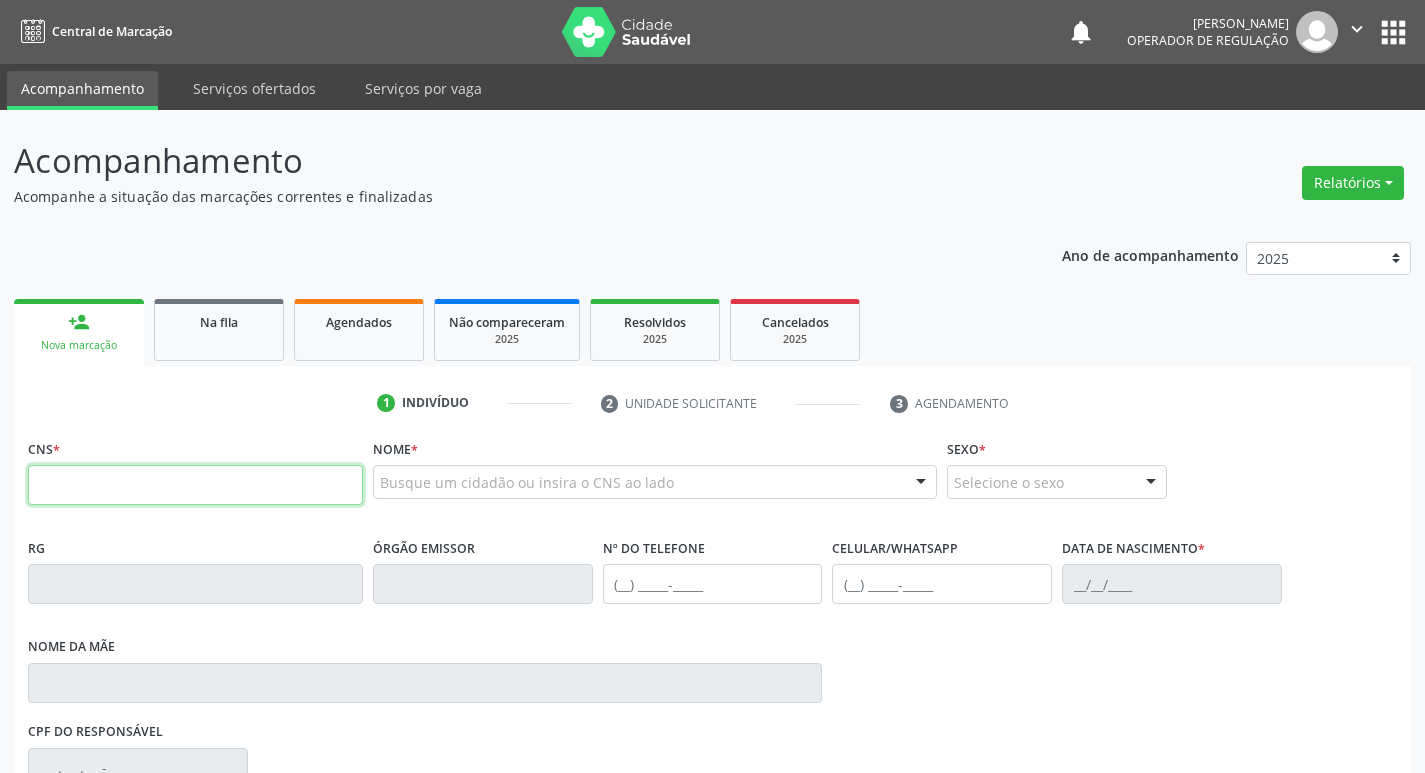 click at bounding box center [195, 485] 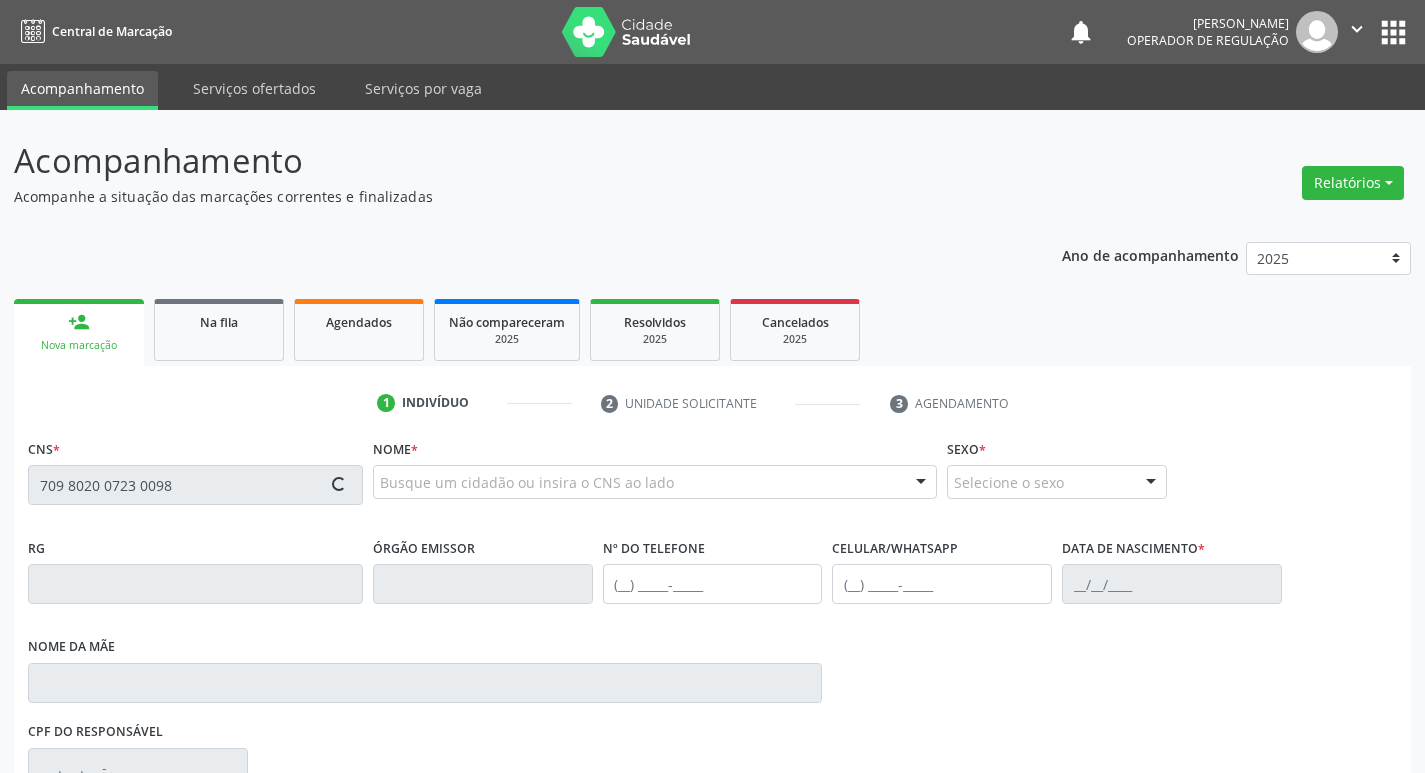 type on "709 8020 0723 0098" 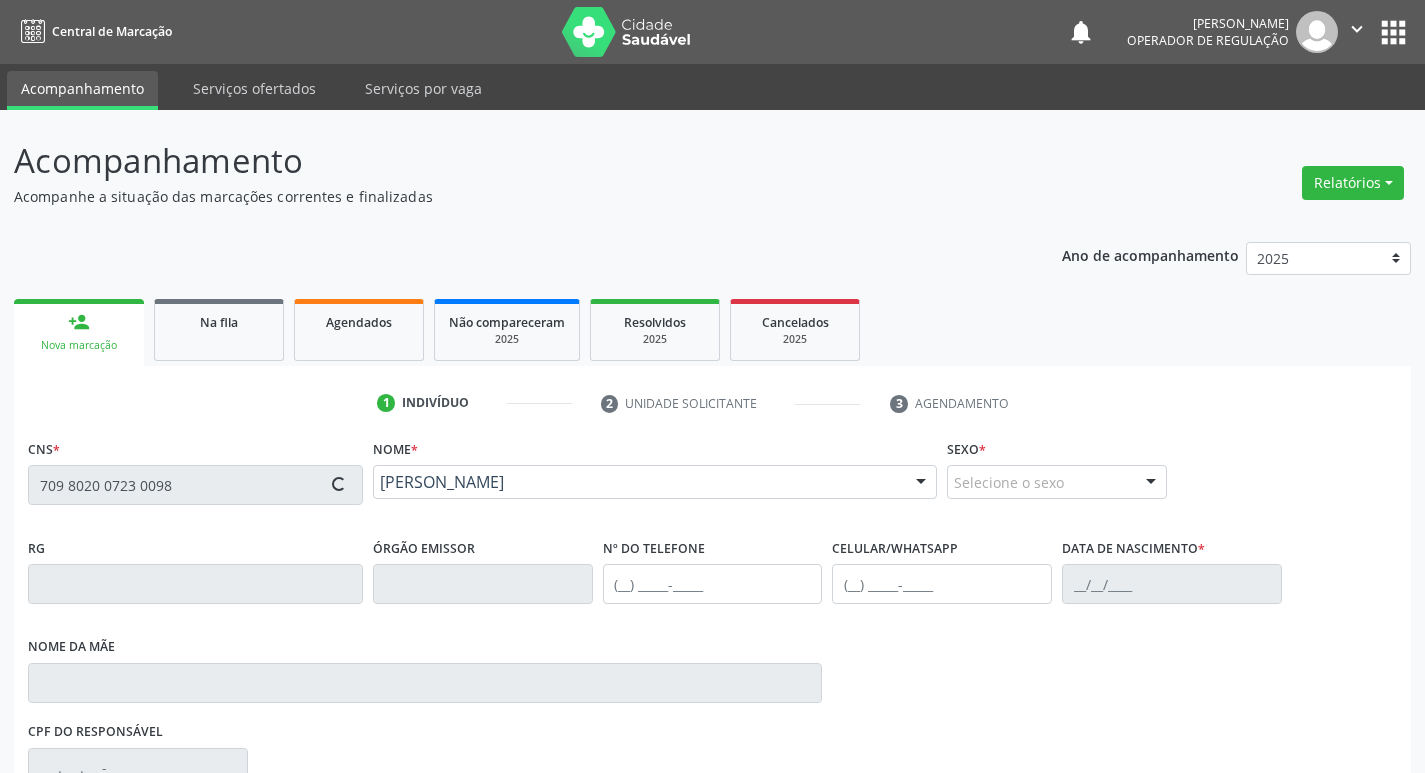 type on "(83) 99189-1581" 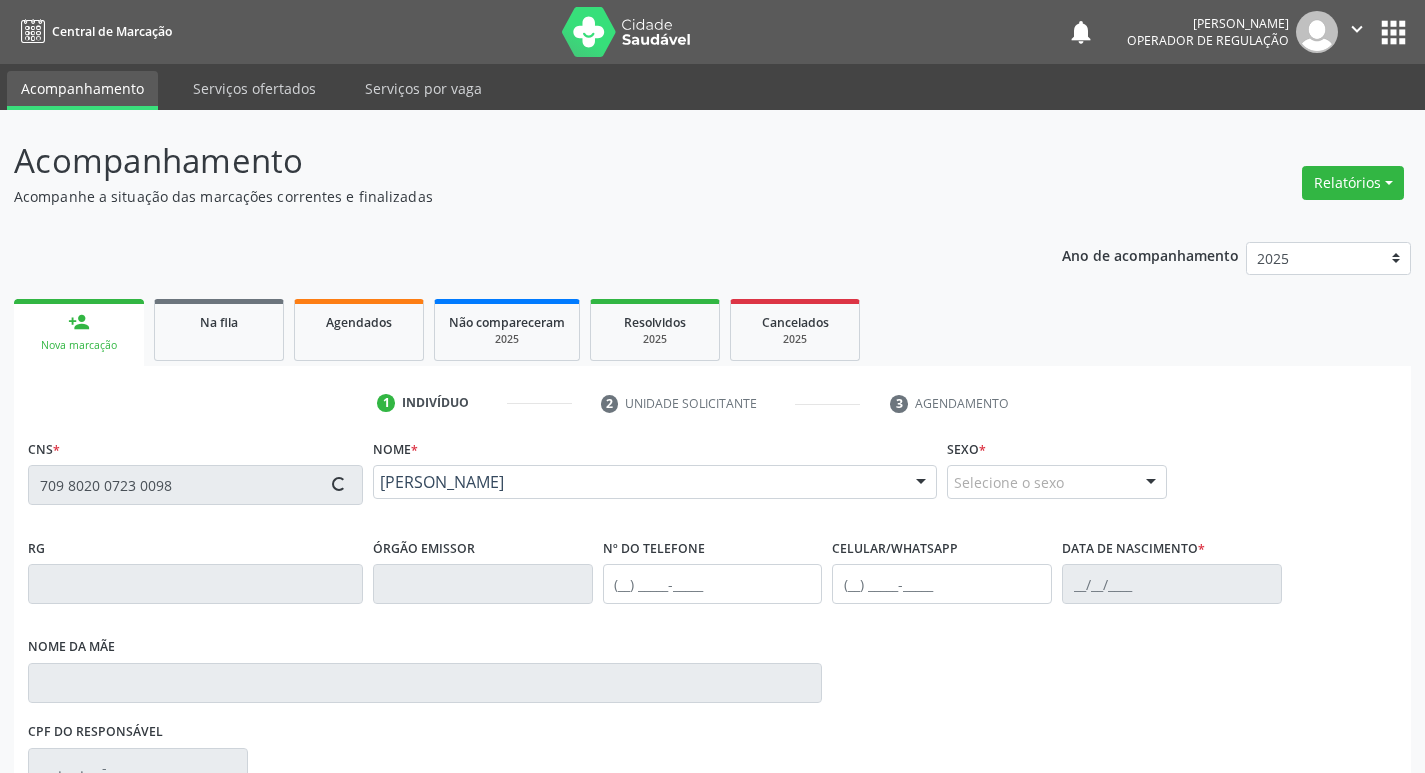 type on "(83) 99189-1581" 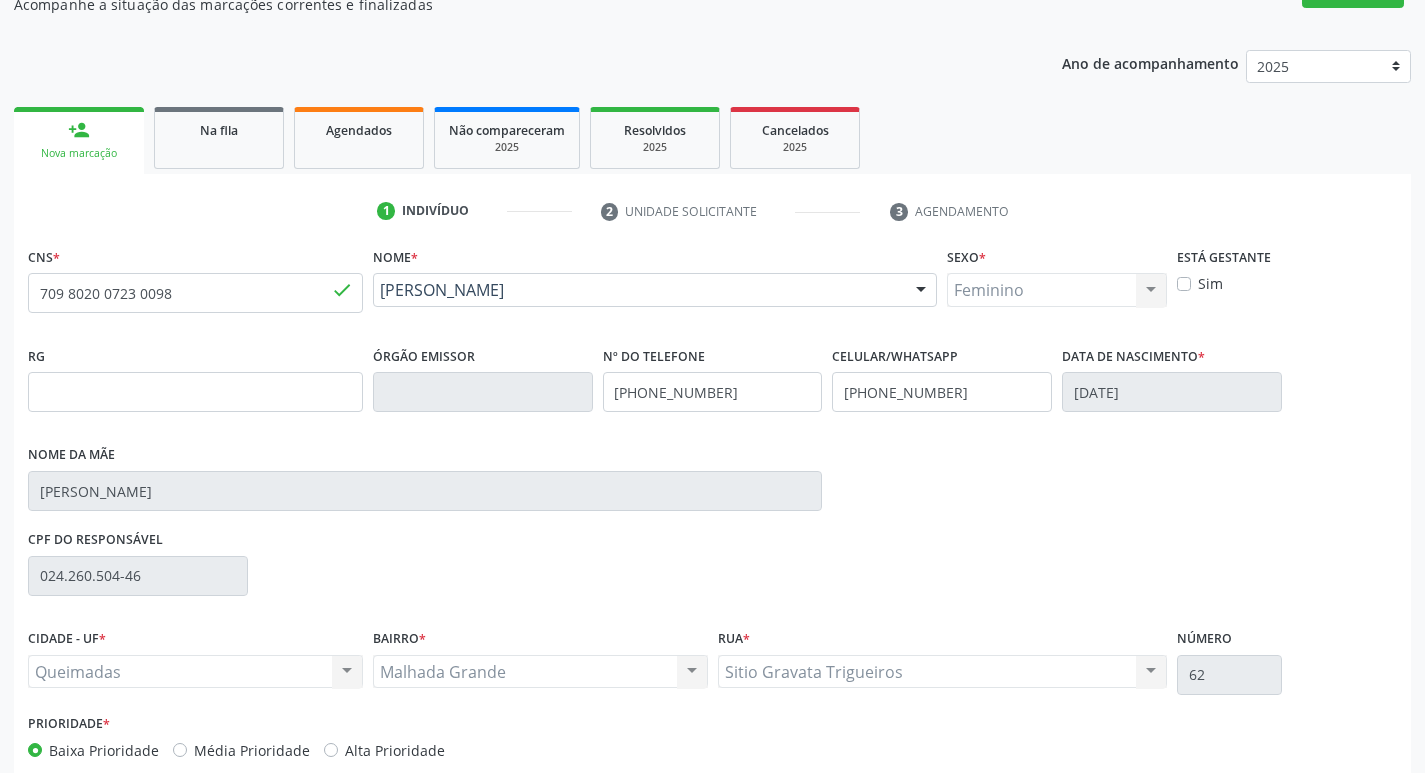 scroll, scrollTop: 297, scrollLeft: 0, axis: vertical 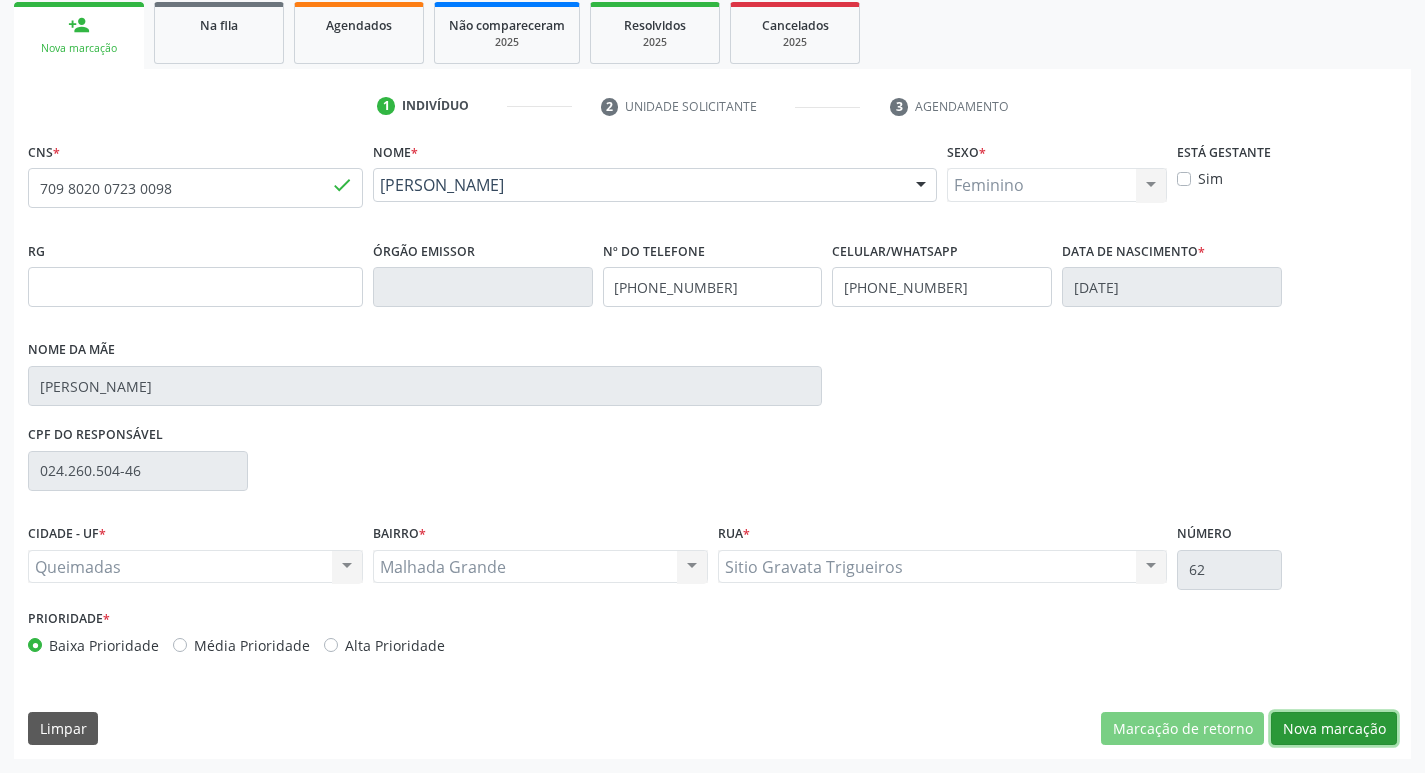 click on "Nova marcação" at bounding box center [1334, 729] 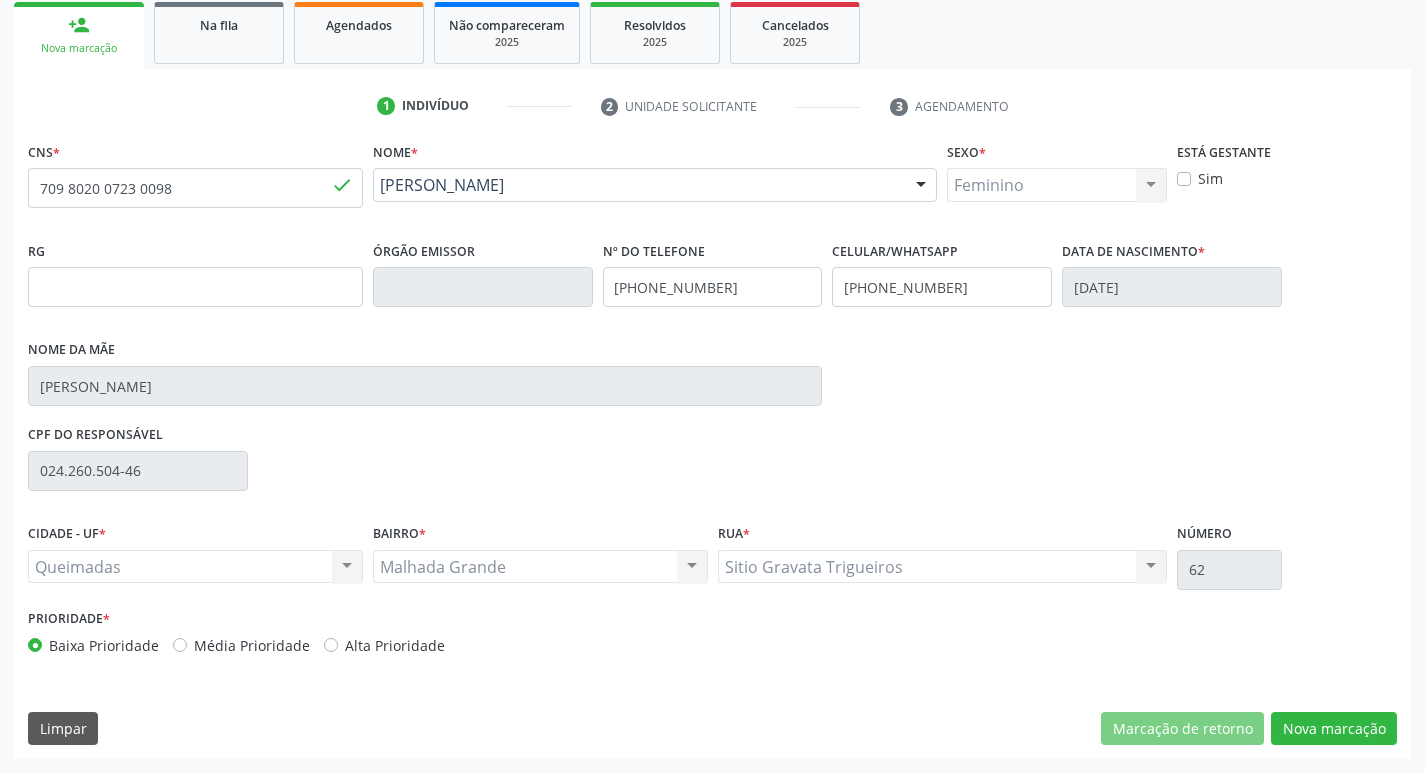 scroll, scrollTop: 133, scrollLeft: 0, axis: vertical 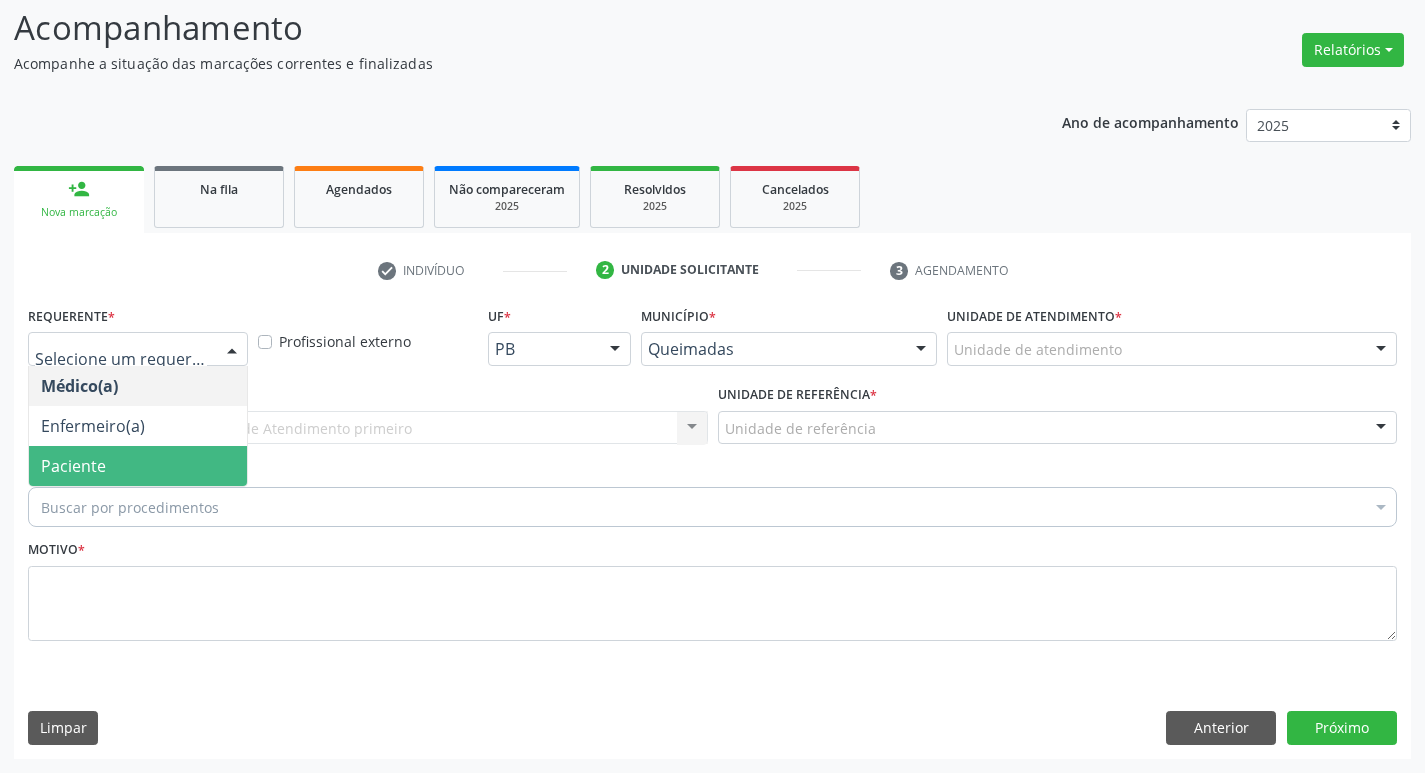 click on "Paciente" at bounding box center [138, 466] 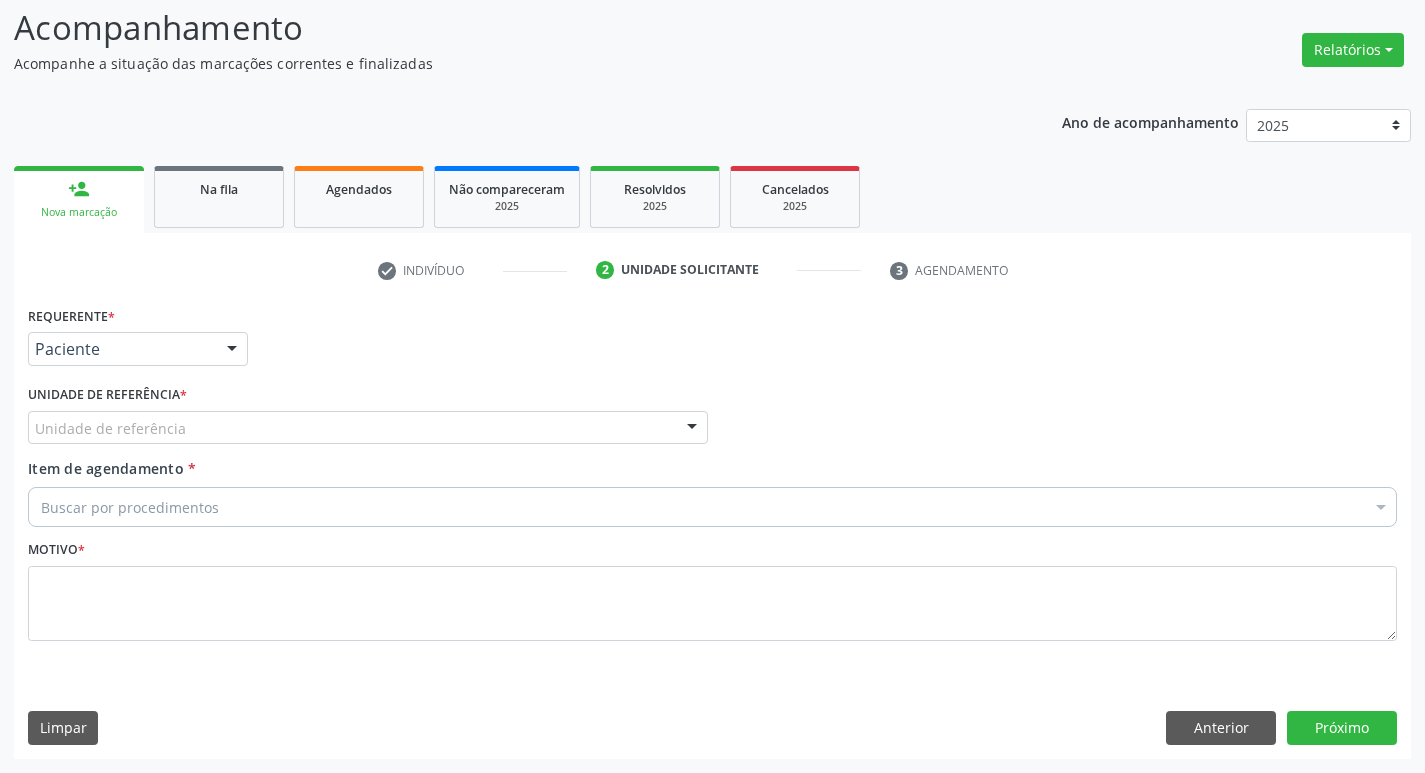 click on "Unidade de referência" at bounding box center [368, 428] 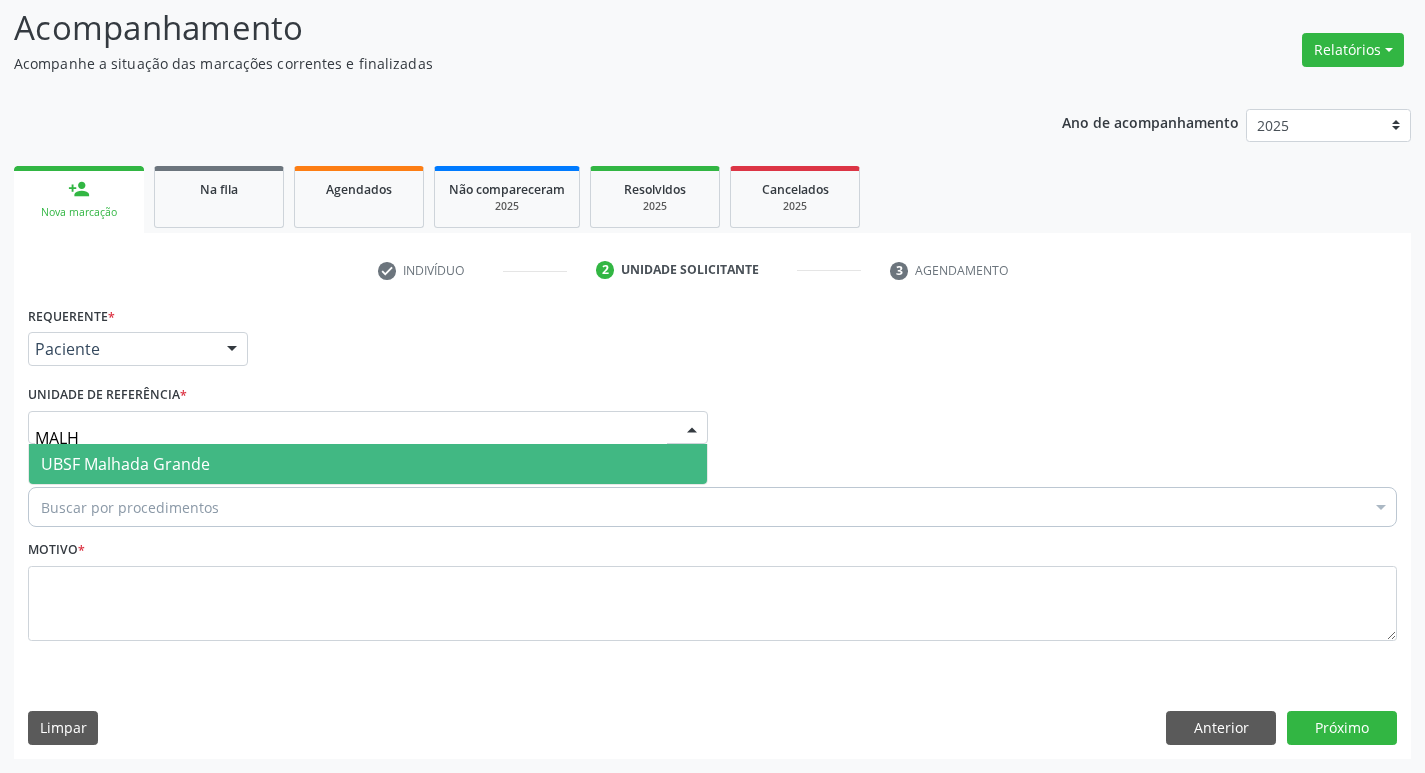 type on "MALHA" 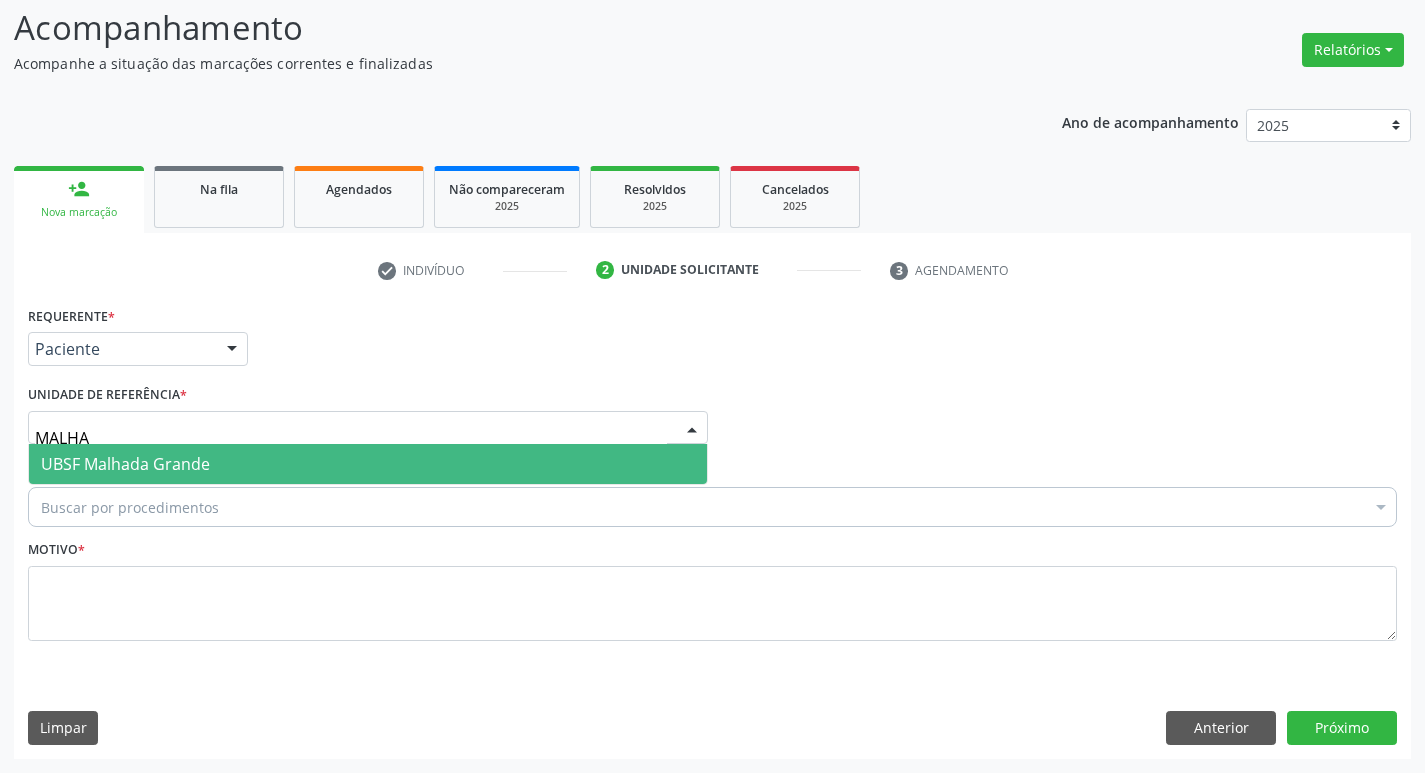 click on "UBSF Malhada Grande" at bounding box center (368, 464) 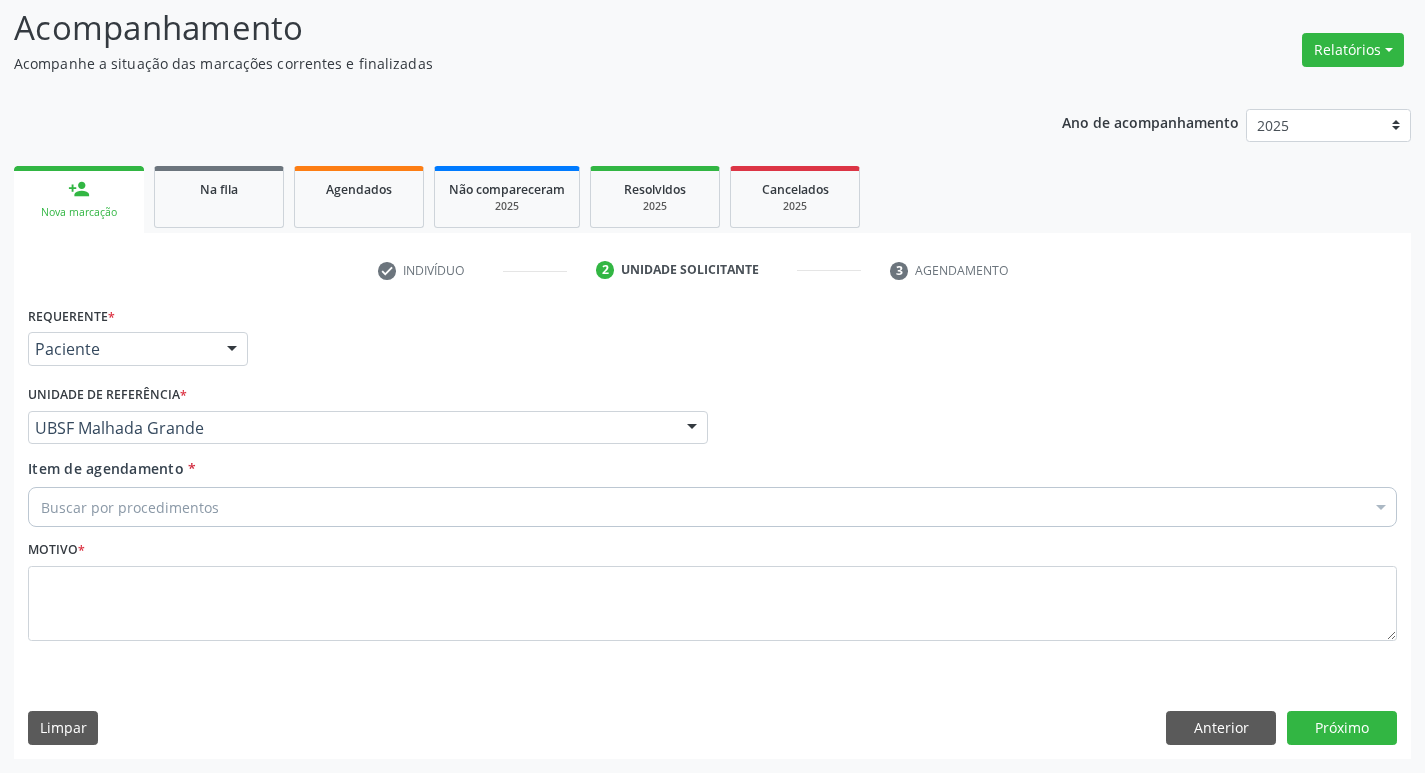 click on "Buscar por procedimentos" at bounding box center (712, 507) 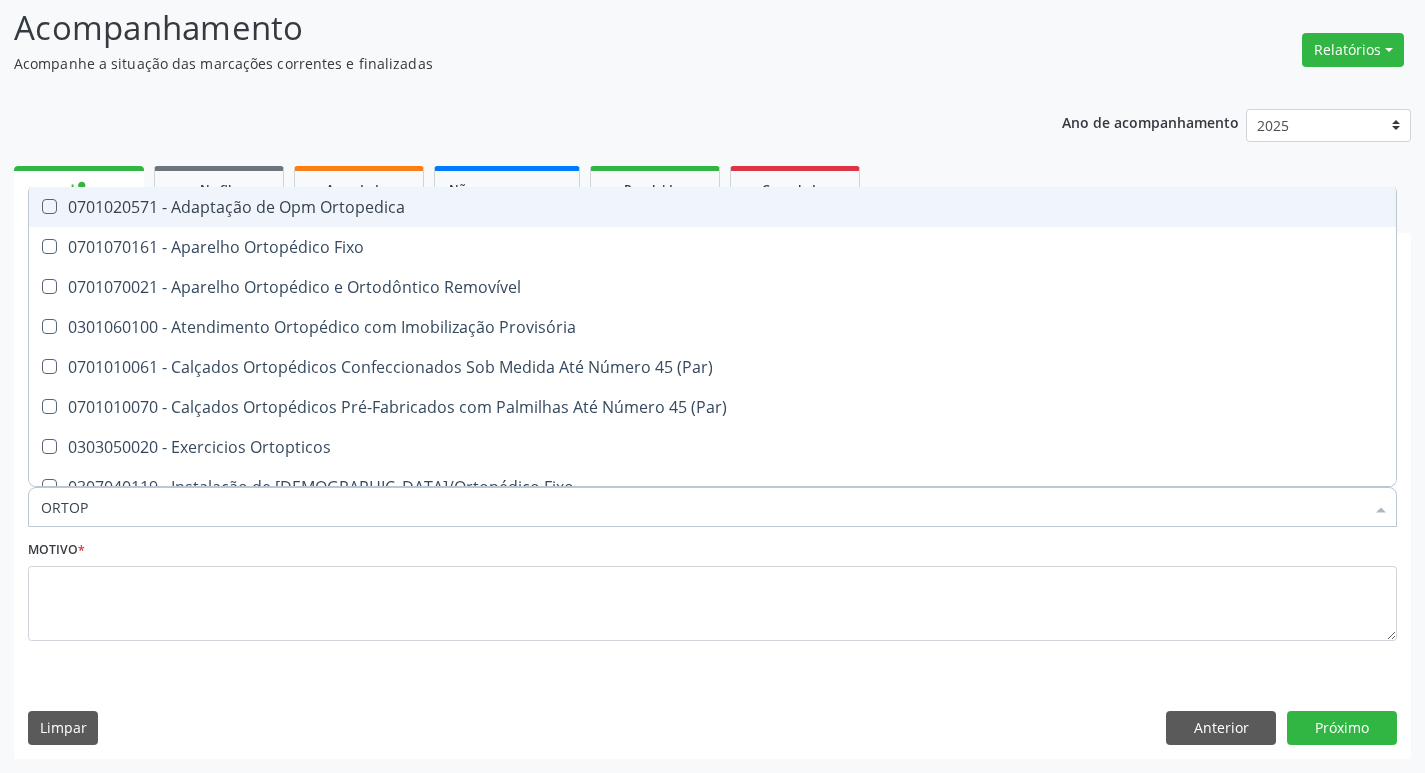 type on "ORTOPE" 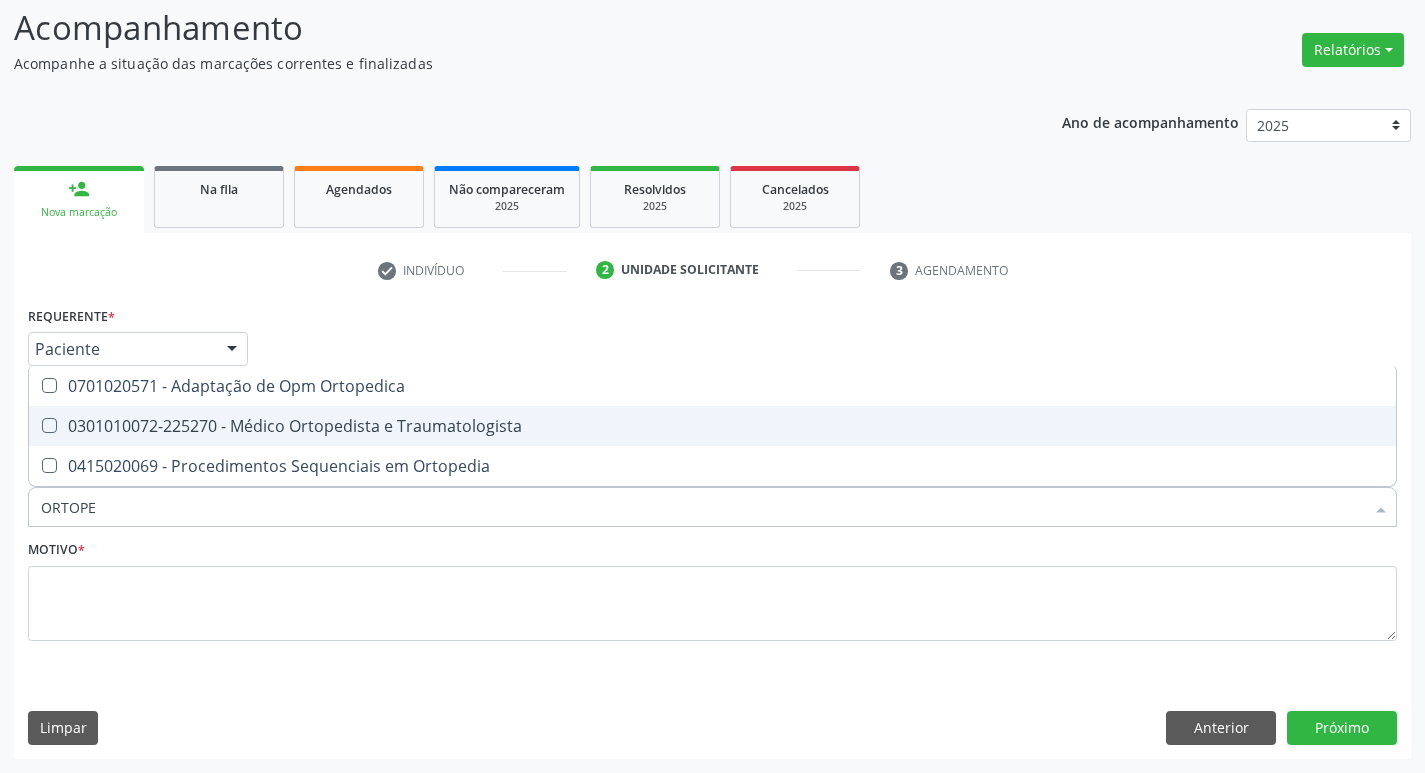 click on "0301010072-225270 - Médico Ortopedista e Traumatologista" at bounding box center (712, 426) 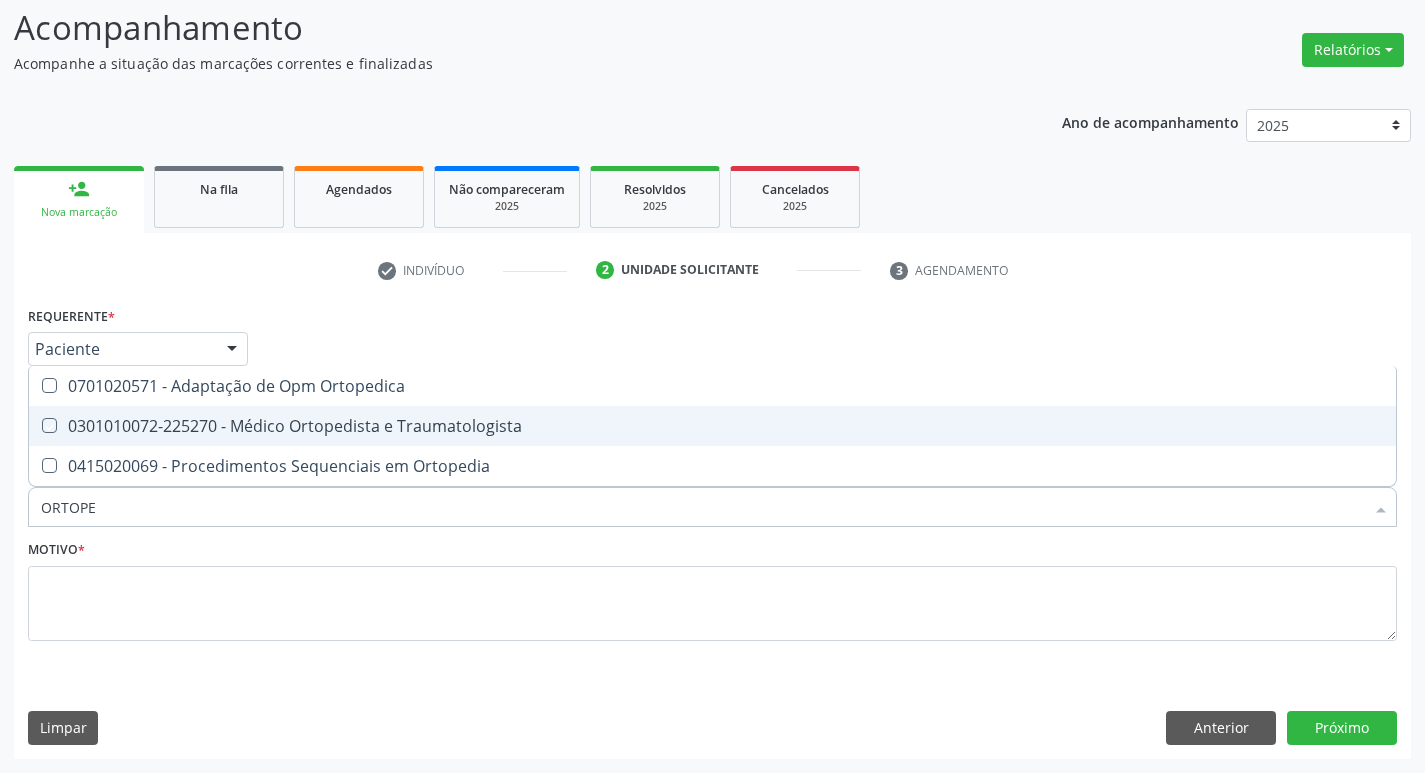 checkbox on "true" 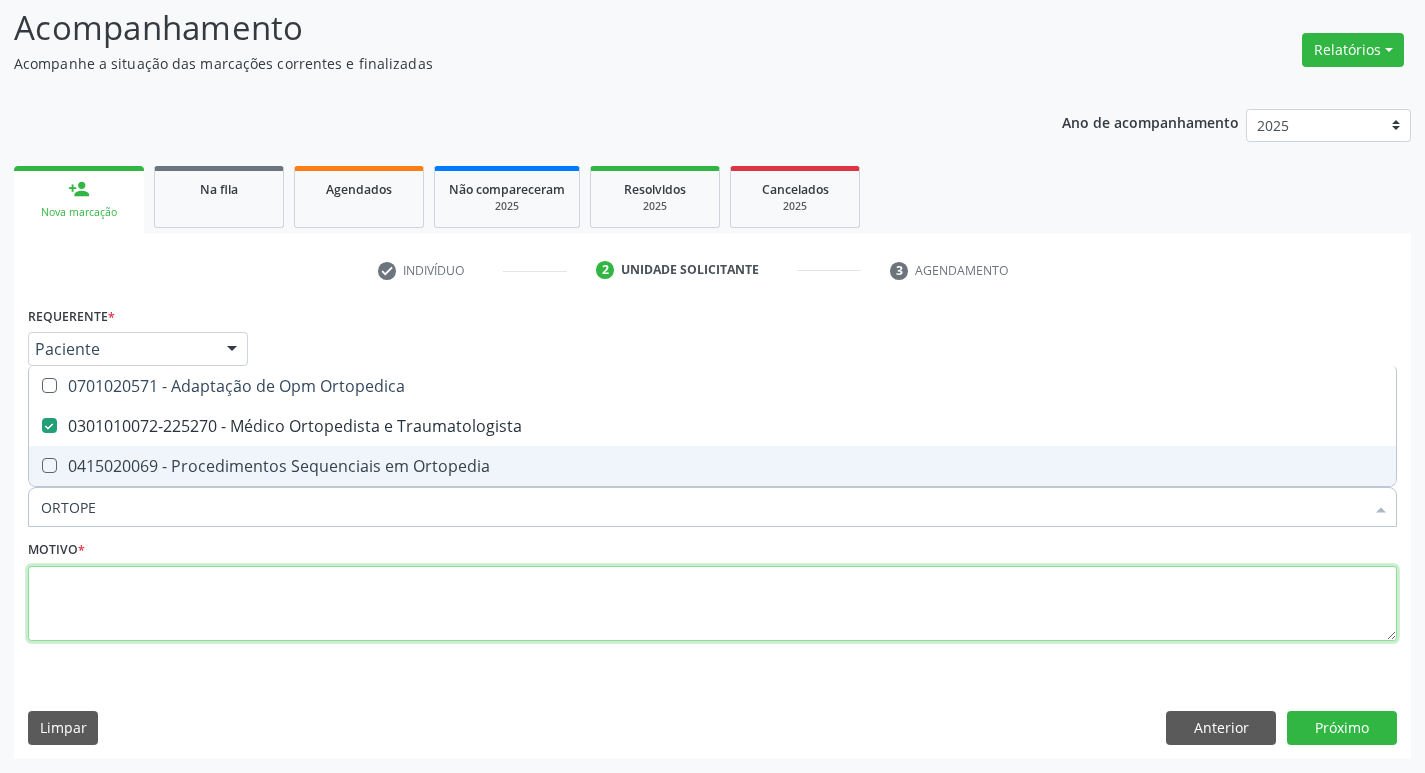 click at bounding box center [712, 604] 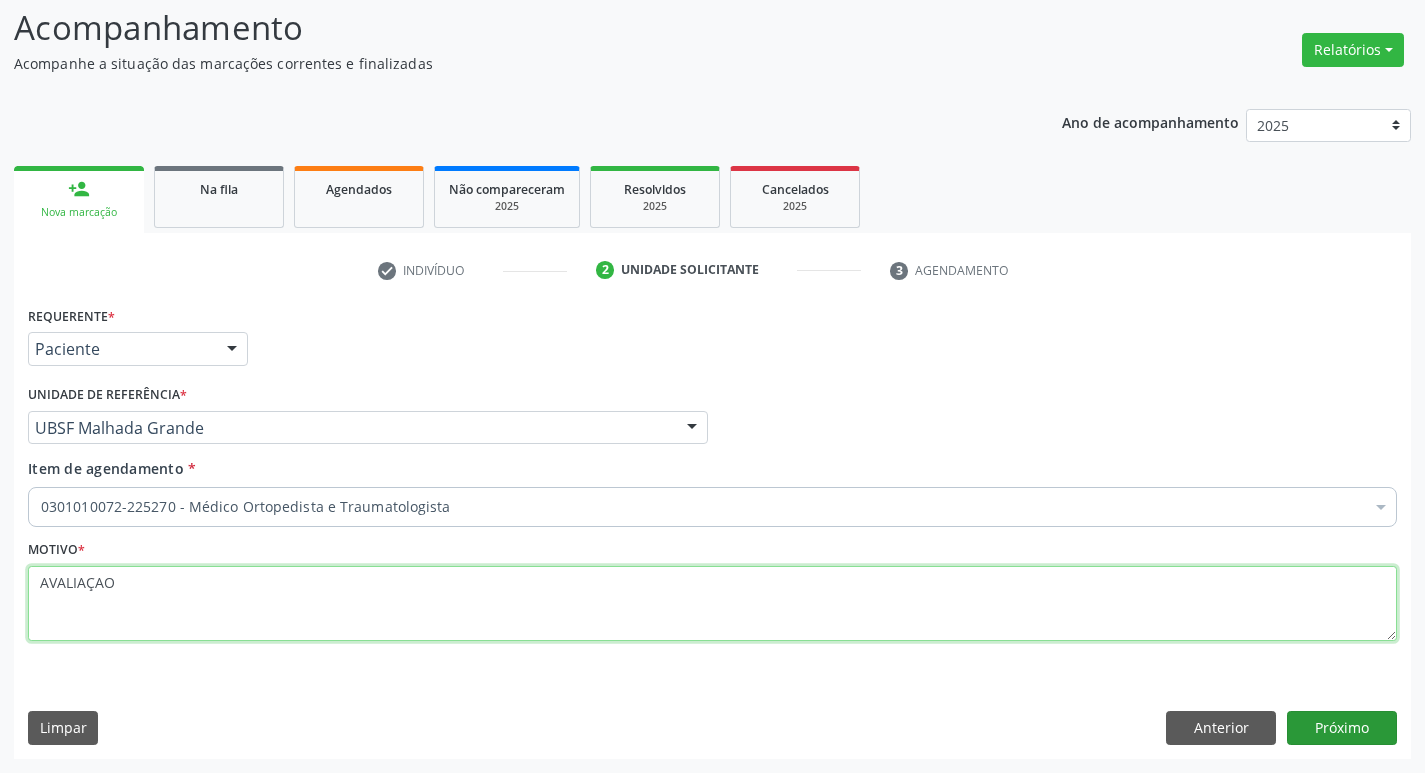 type on "AVALIAÇAO" 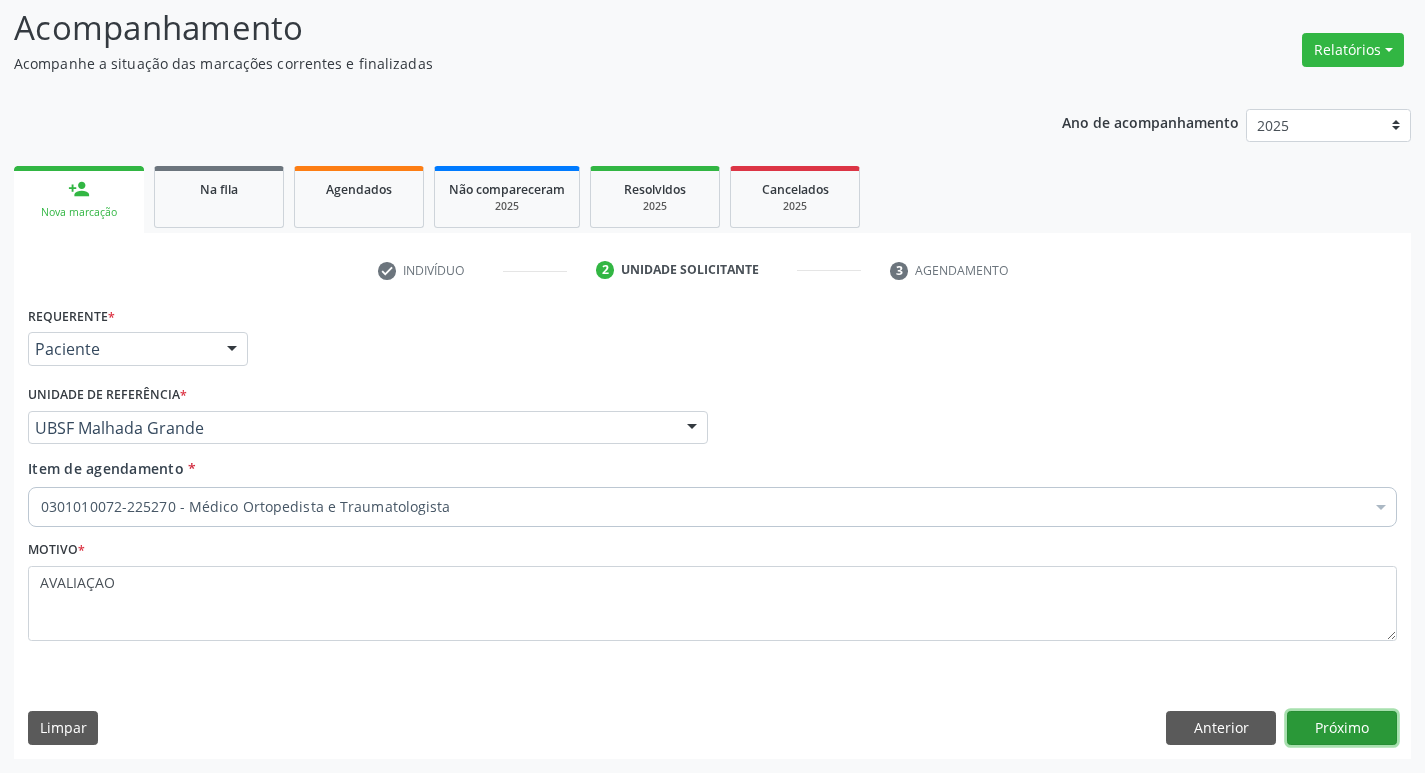 click on "Próximo" at bounding box center (1342, 728) 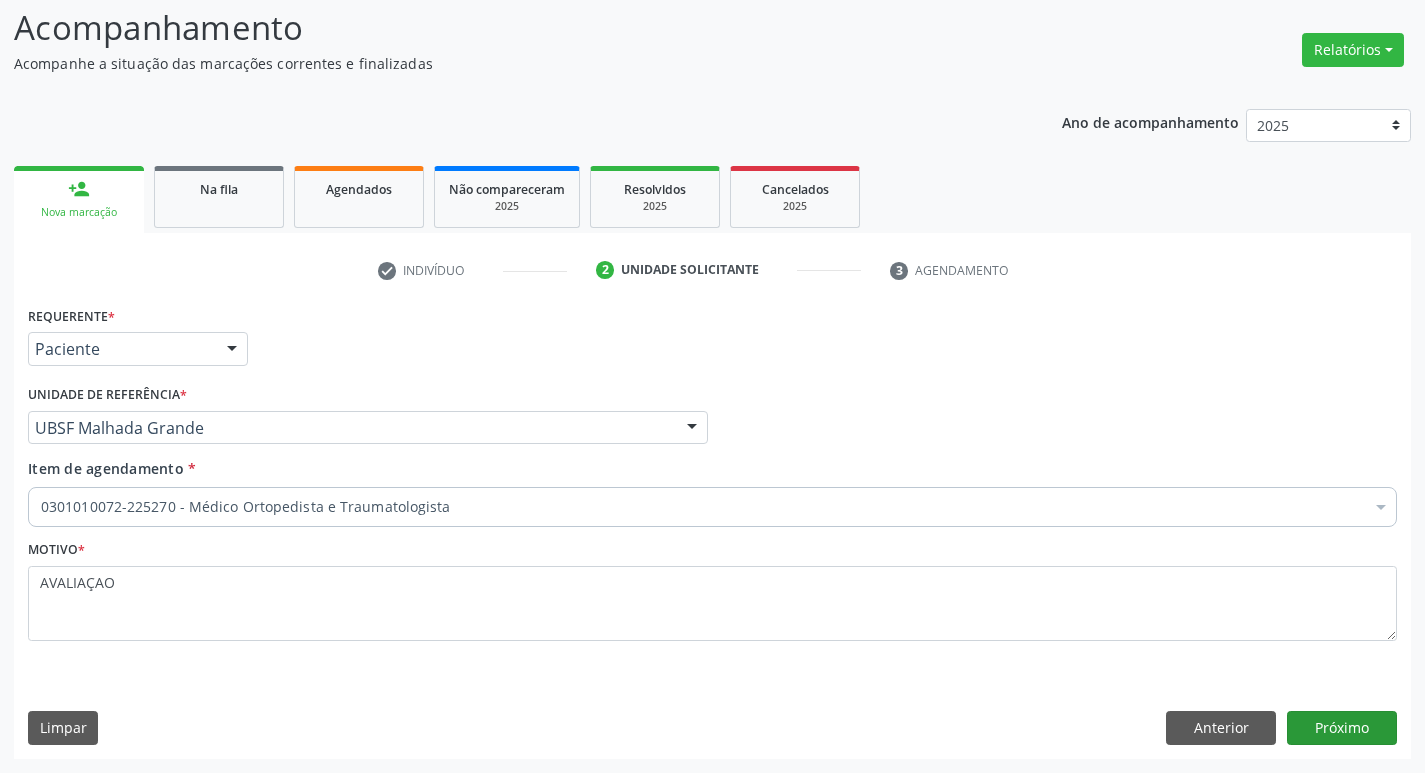 scroll, scrollTop: 97, scrollLeft: 0, axis: vertical 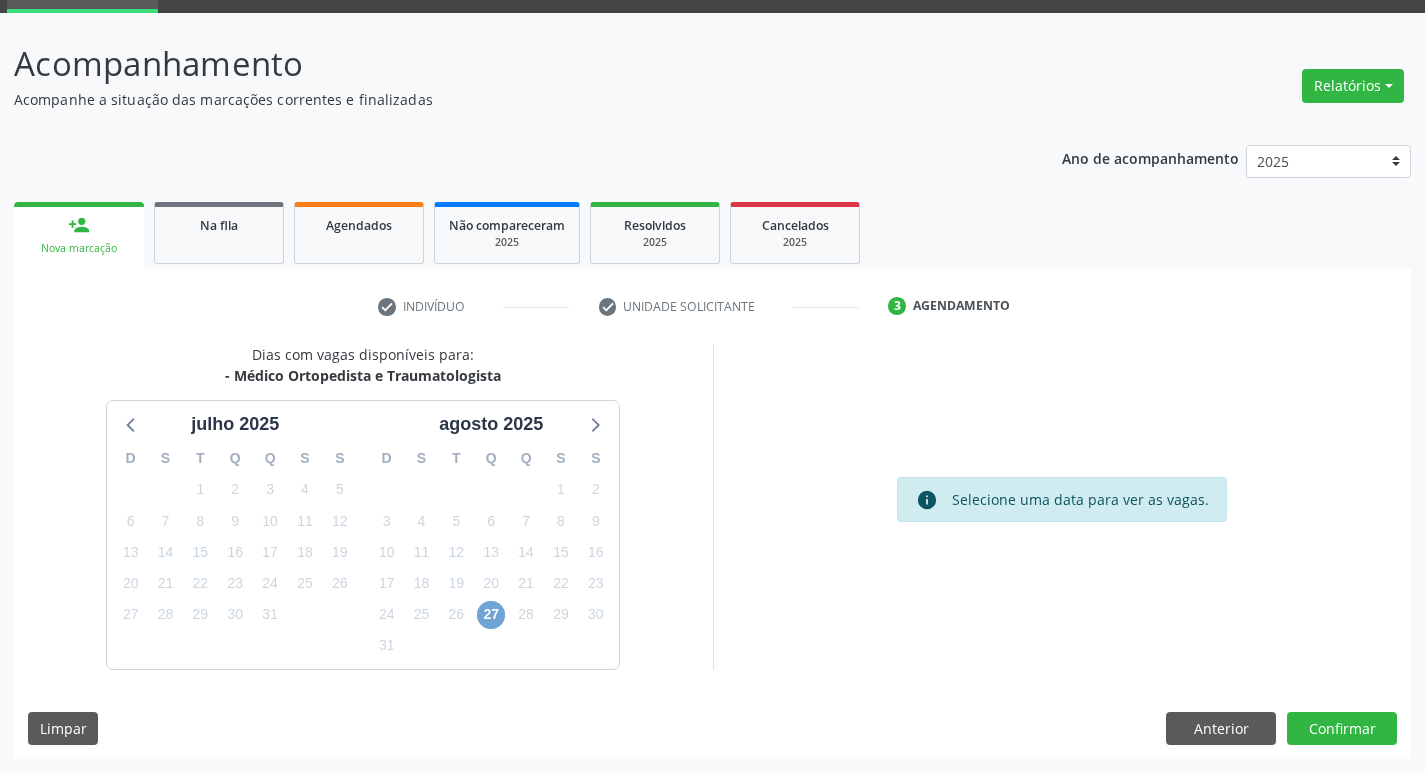 click on "27" at bounding box center (491, 615) 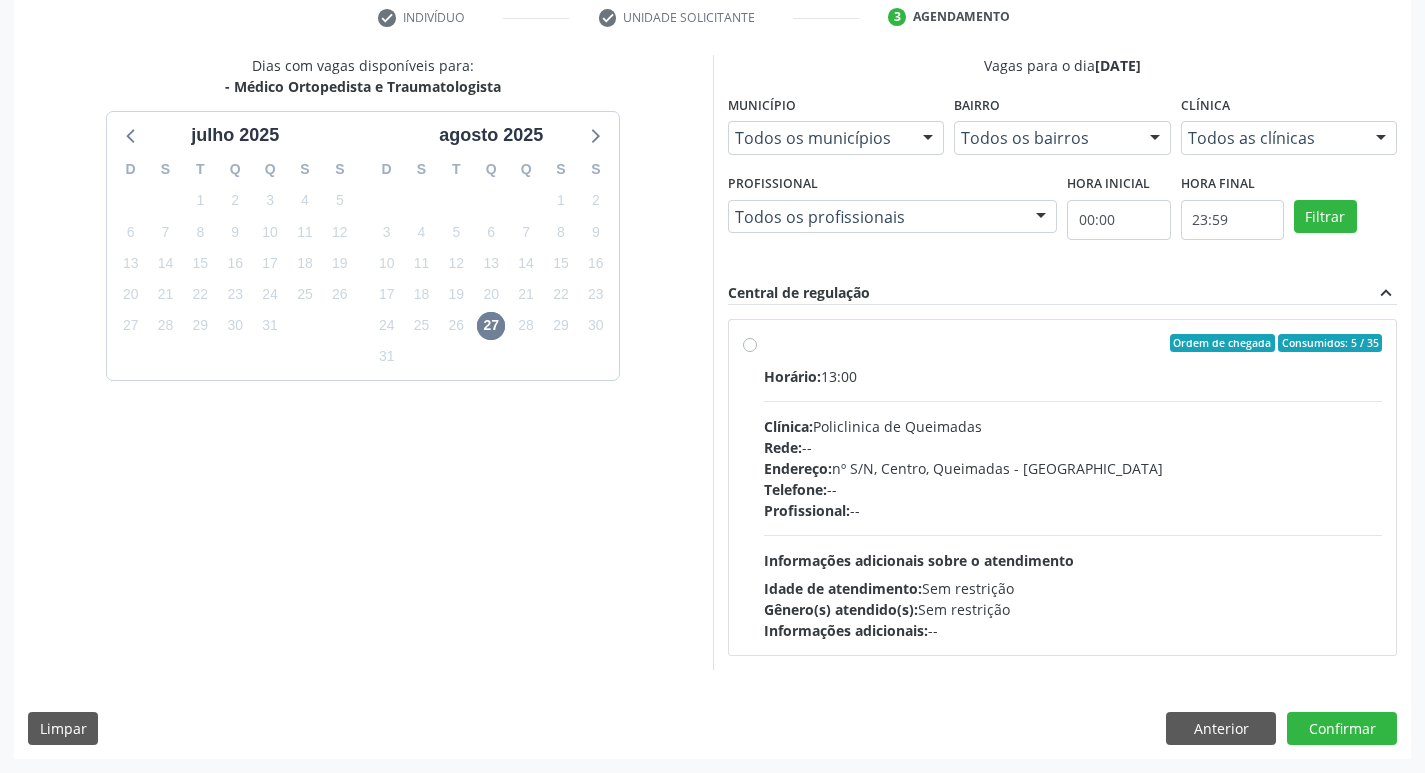 click on "Idade de atendimento:
Sem restrição" at bounding box center (1073, 588) 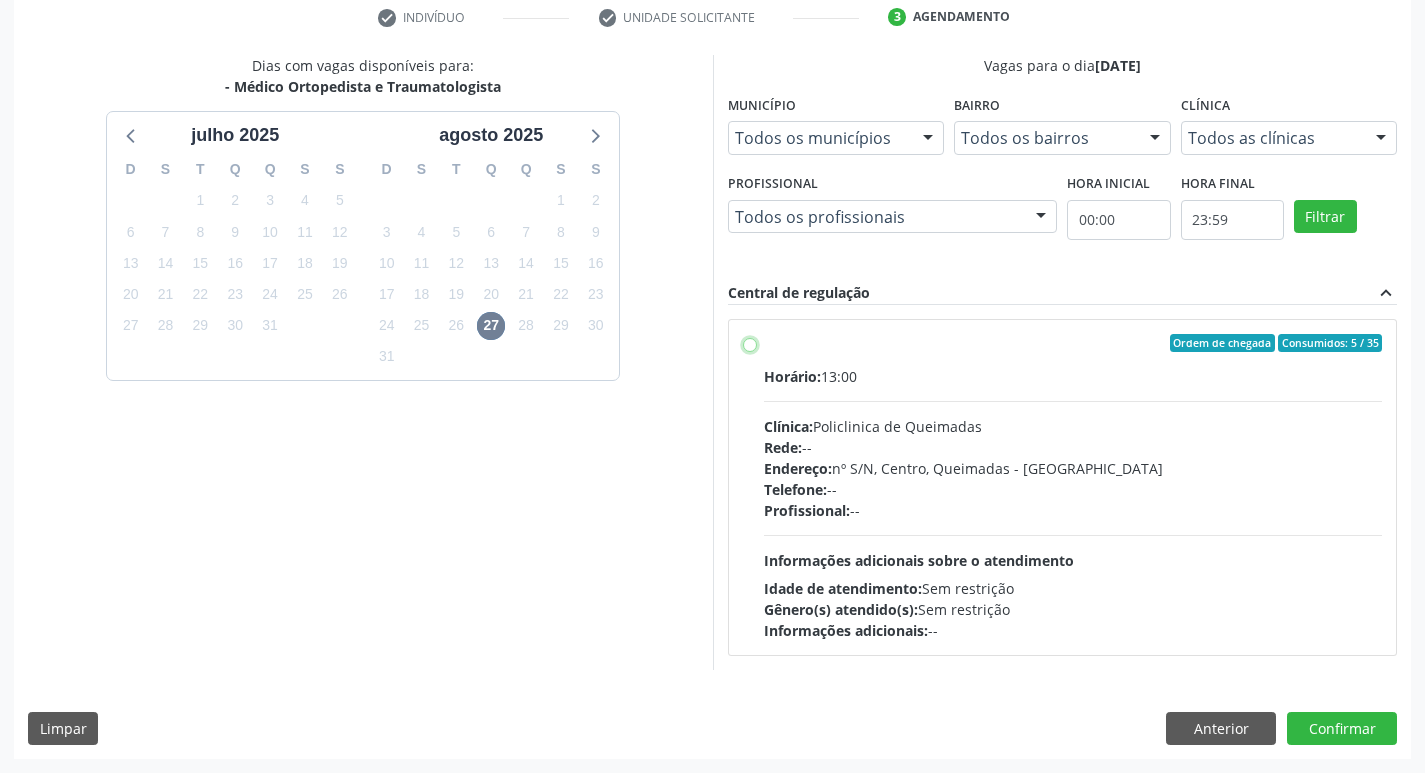 click on "Ordem de chegada
Consumidos: 5 / 35
Horário:   13:00
Clínica:  Policlinica de Queimadas
Rede:
--
Endereço:   nº S/N, Centro, Queimadas - PB
Telefone:   --
Profissional:
--
Informações adicionais sobre o atendimento
Idade de atendimento:
Sem restrição
Gênero(s) atendido(s):
Sem restrição
Informações adicionais:
--" at bounding box center (750, 343) 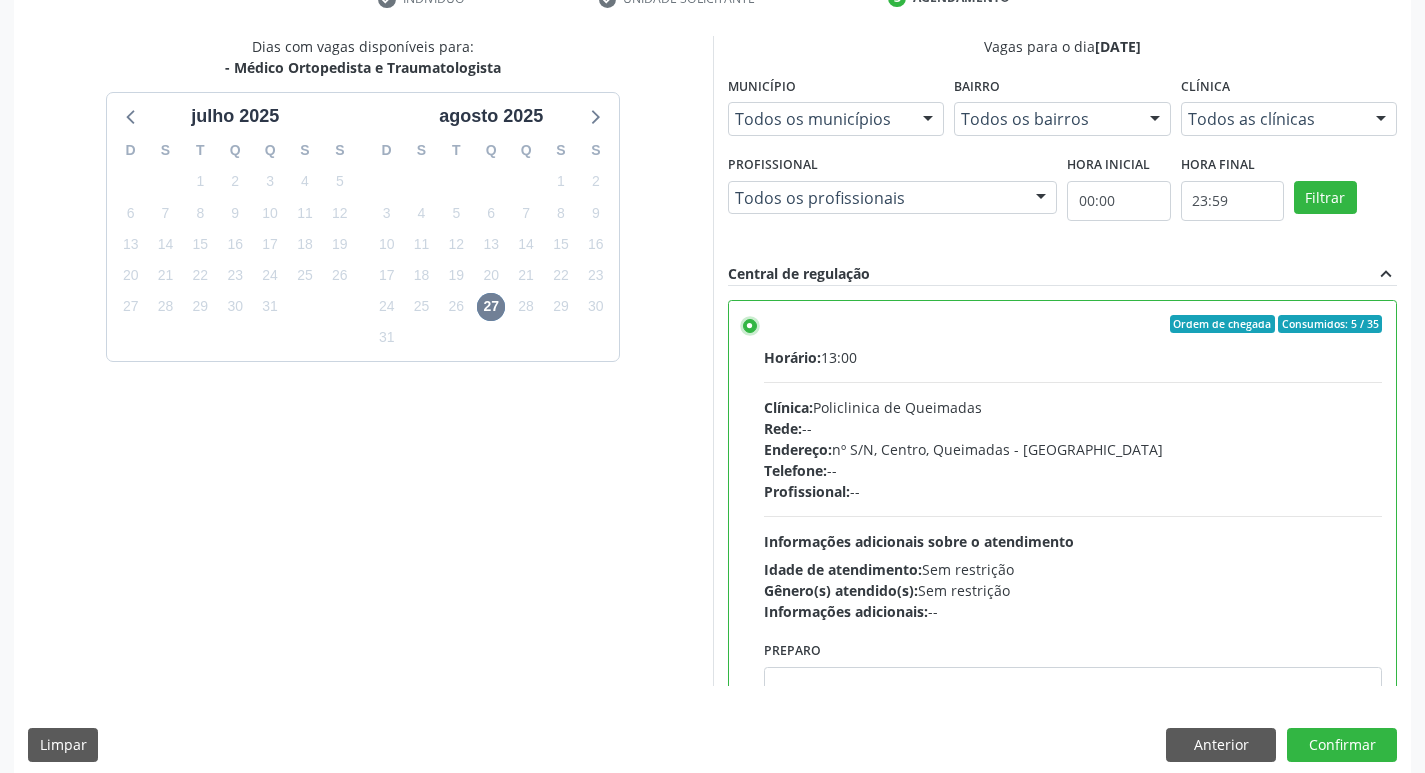 scroll, scrollTop: 422, scrollLeft: 0, axis: vertical 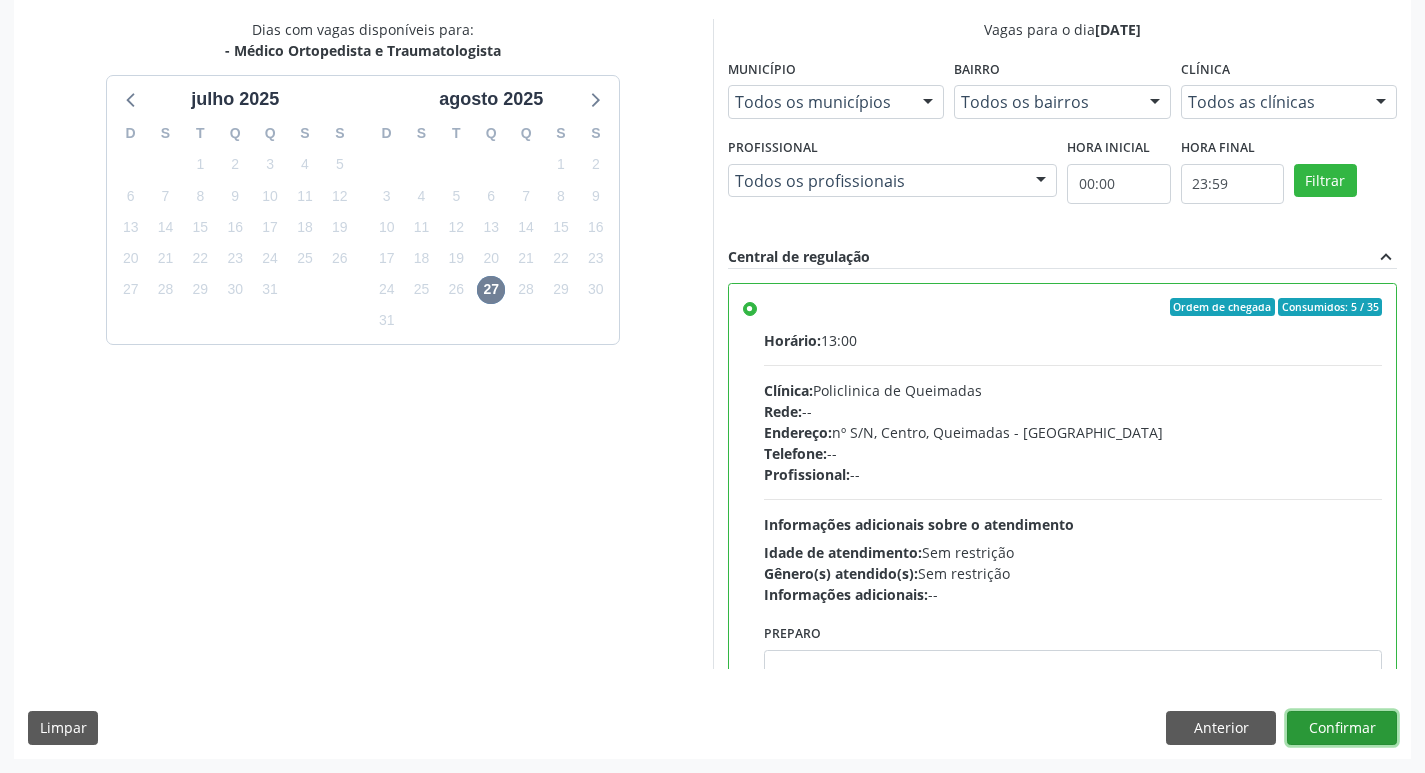 click on "Confirmar" at bounding box center (1342, 728) 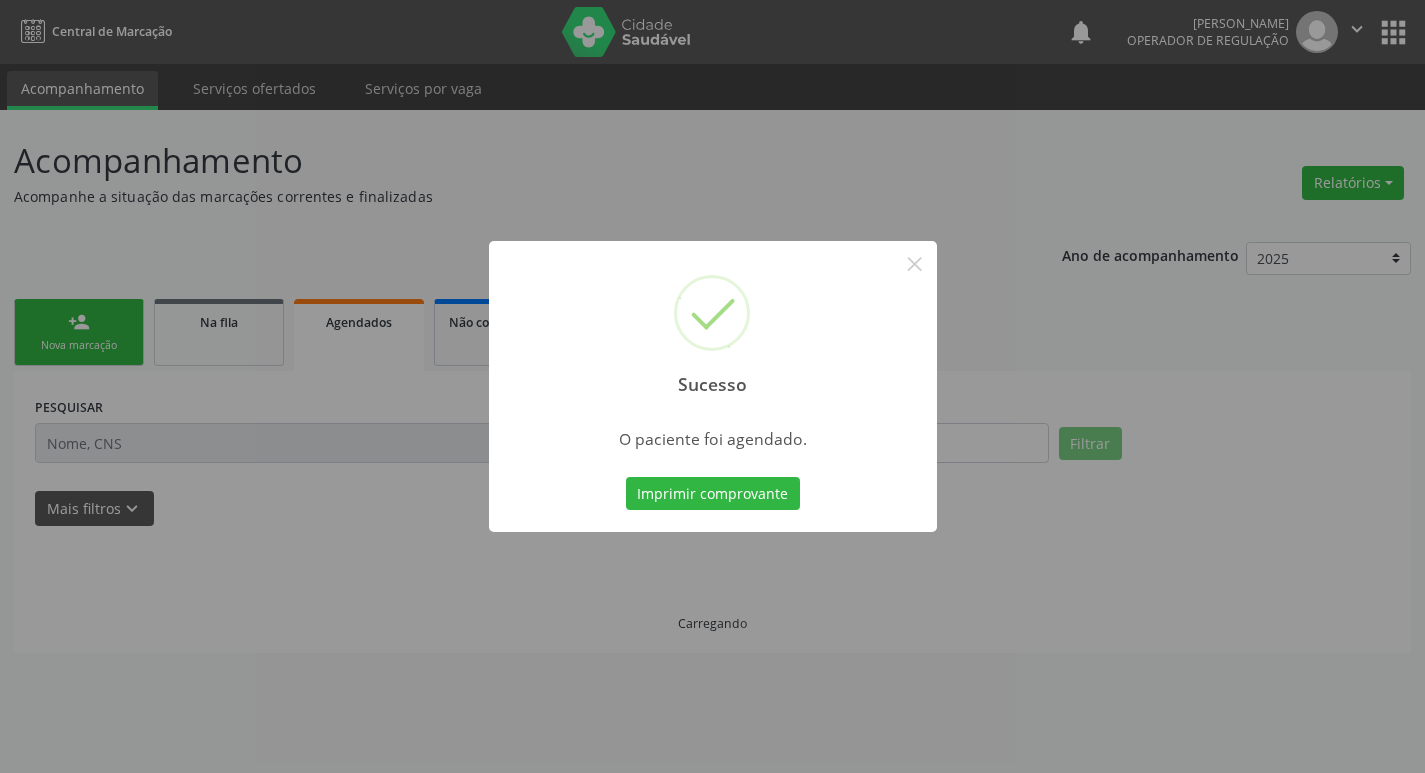 scroll, scrollTop: 0, scrollLeft: 0, axis: both 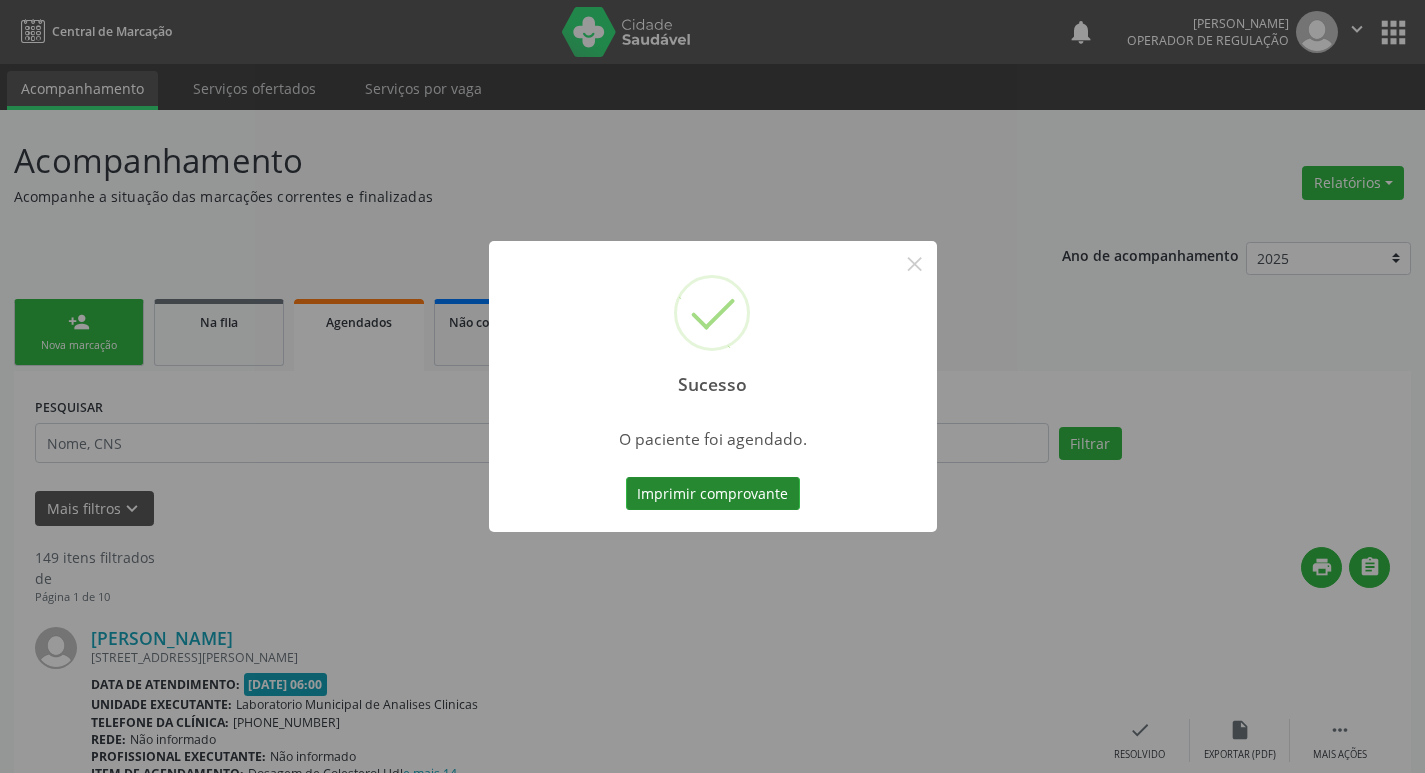click on "Imprimir comprovante" at bounding box center (713, 494) 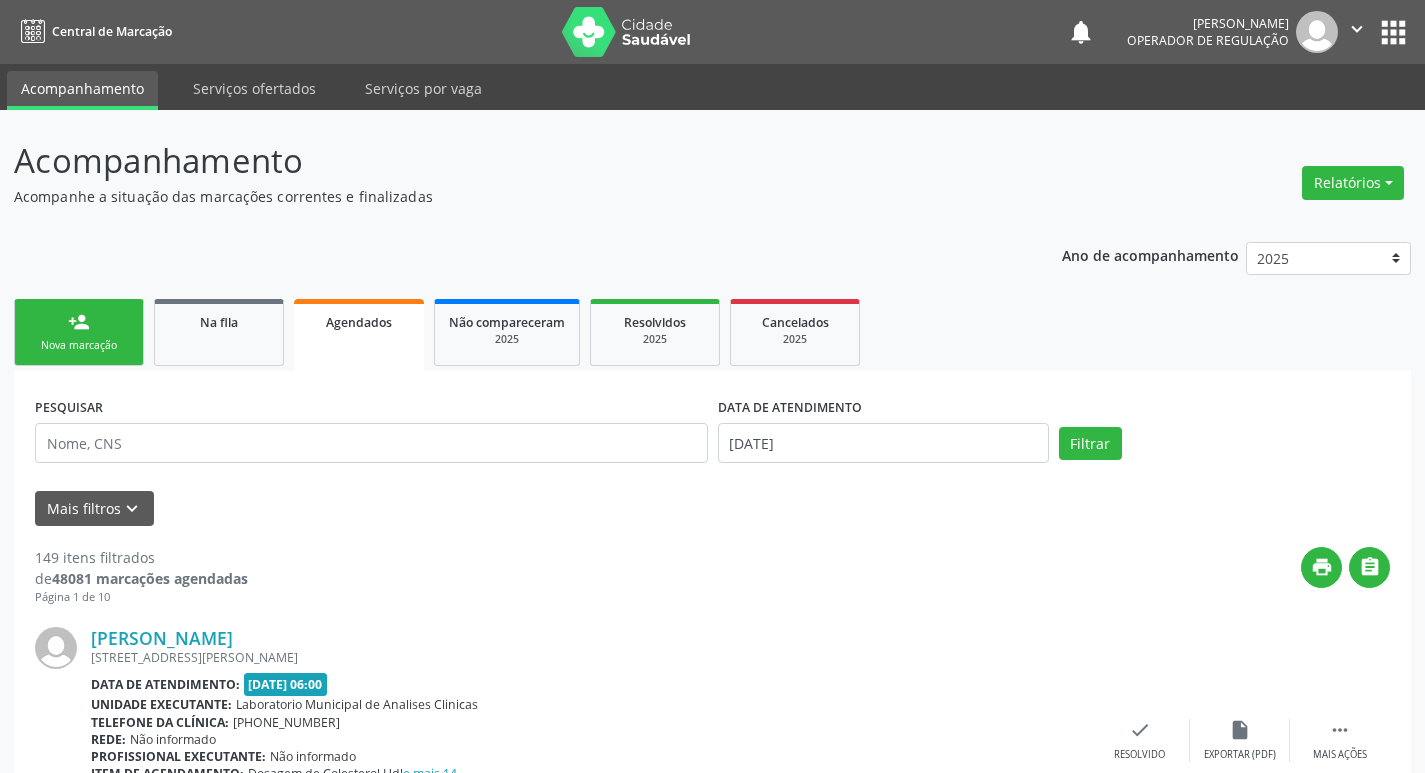 click on "person_add
Nova marcação" at bounding box center (79, 332) 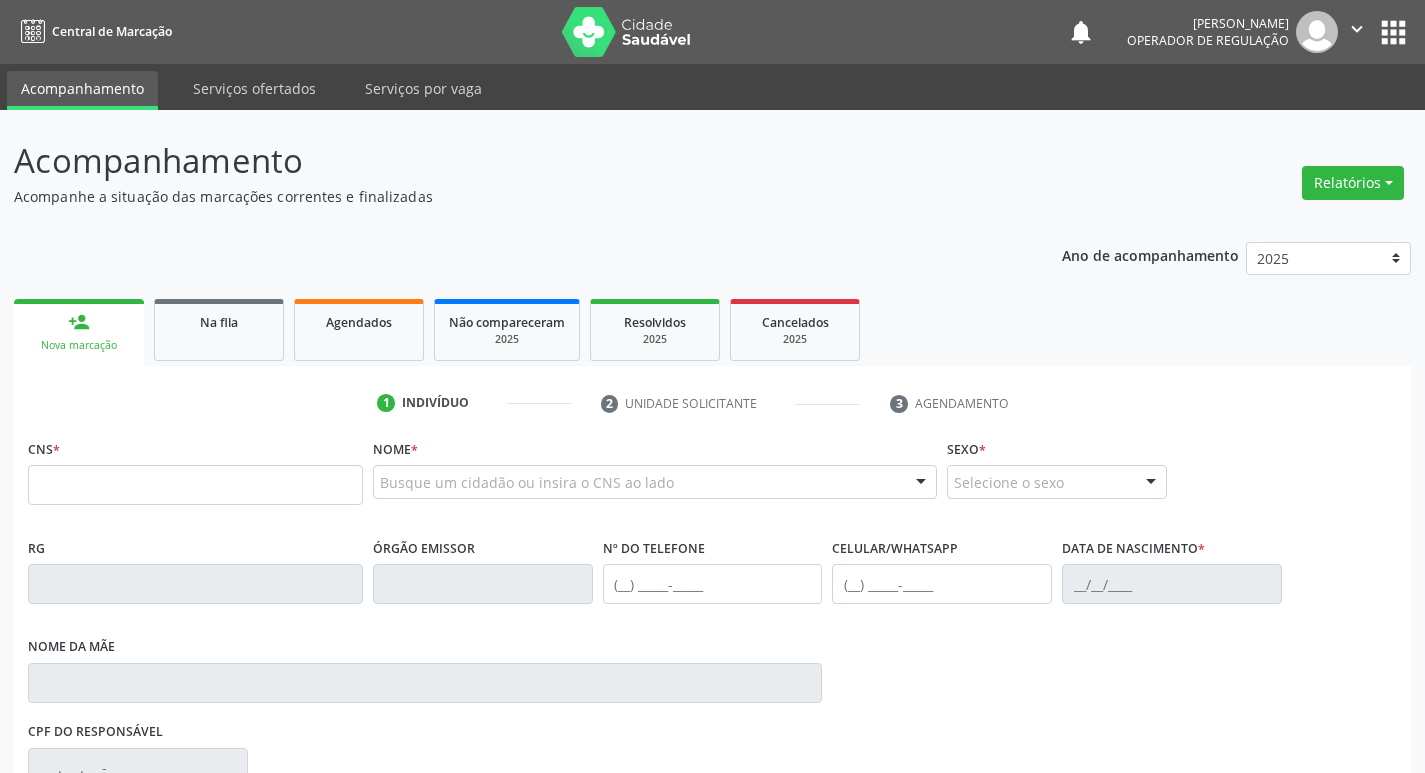 click on "CNS
*" at bounding box center (195, 469) 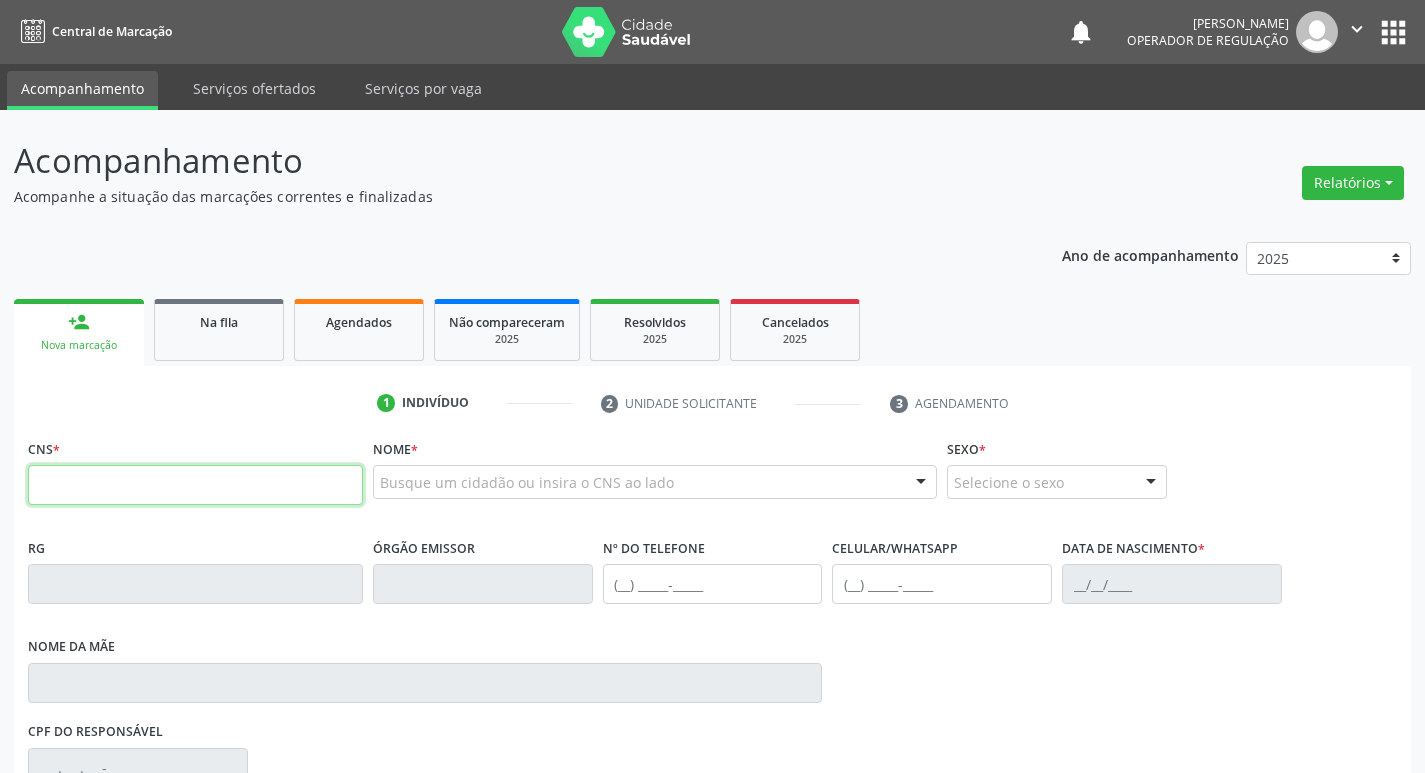 click at bounding box center [195, 485] 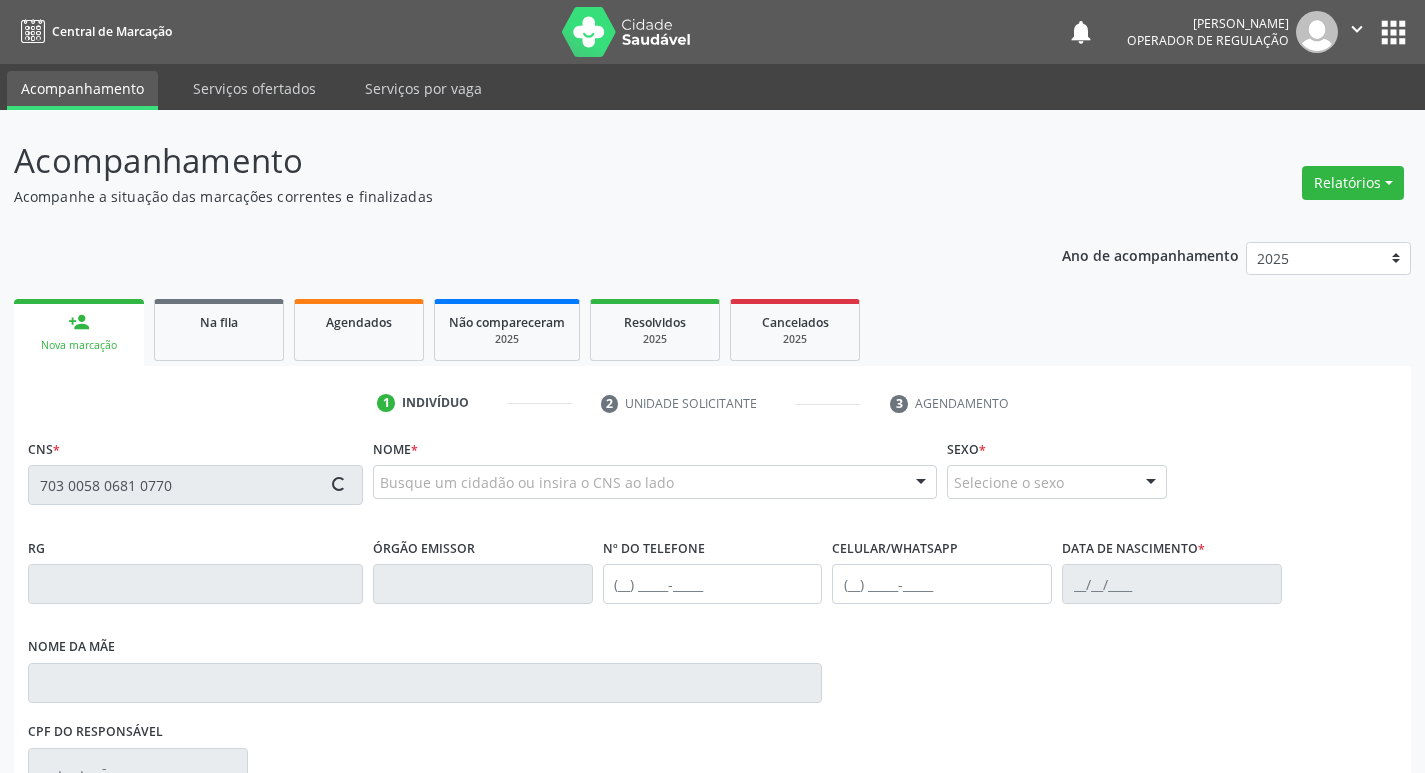 type on "703 0058 0681 0770" 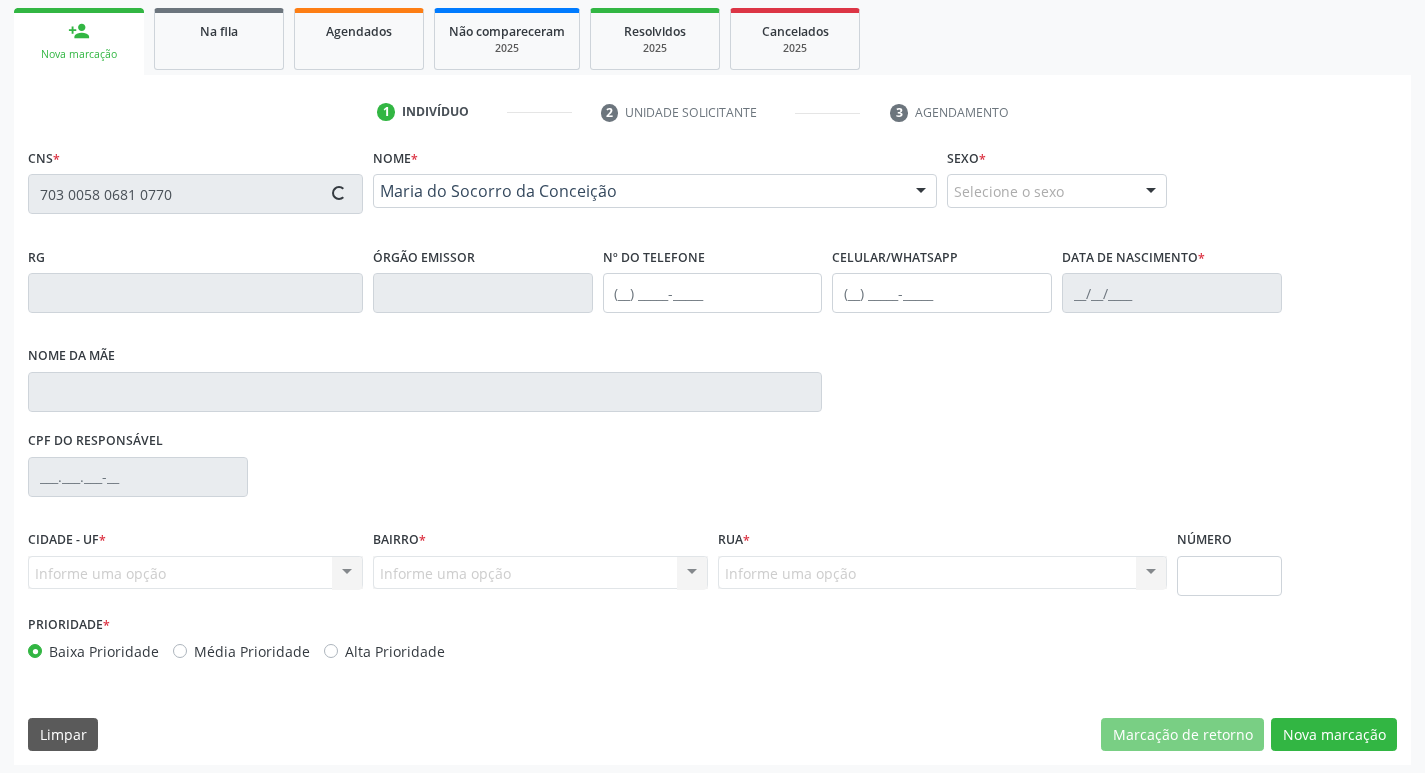 scroll, scrollTop: 297, scrollLeft: 0, axis: vertical 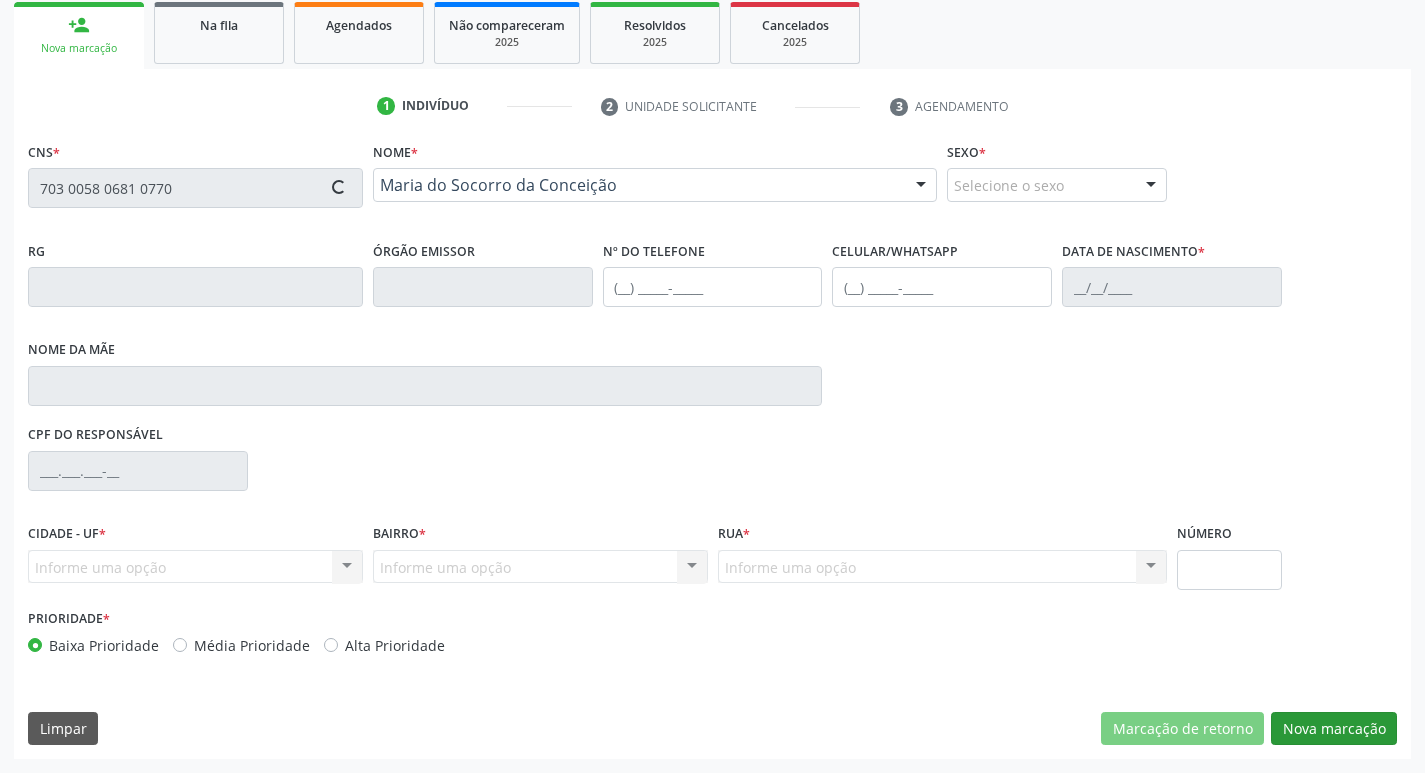 type on "[PHONE_NUMBER]" 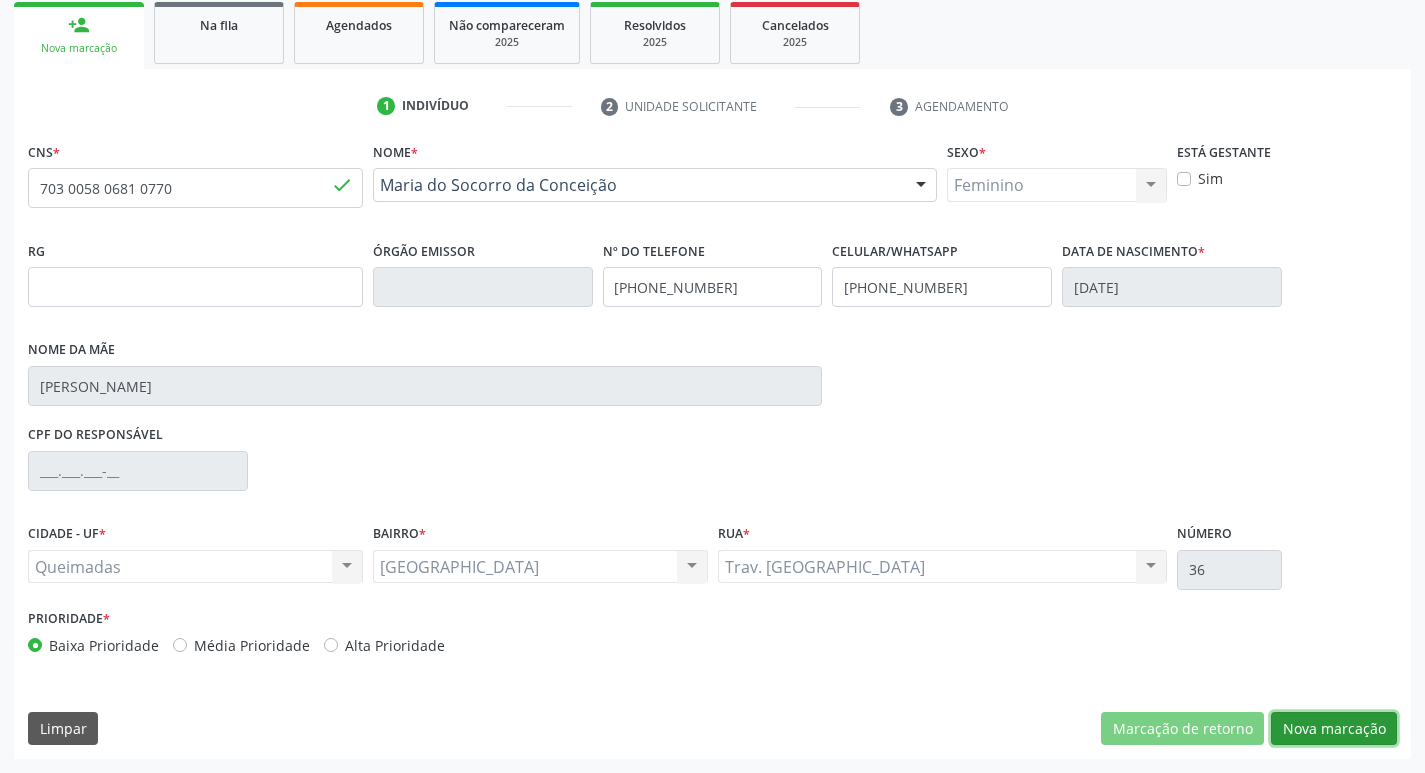 click on "Nova marcação" at bounding box center [1334, 729] 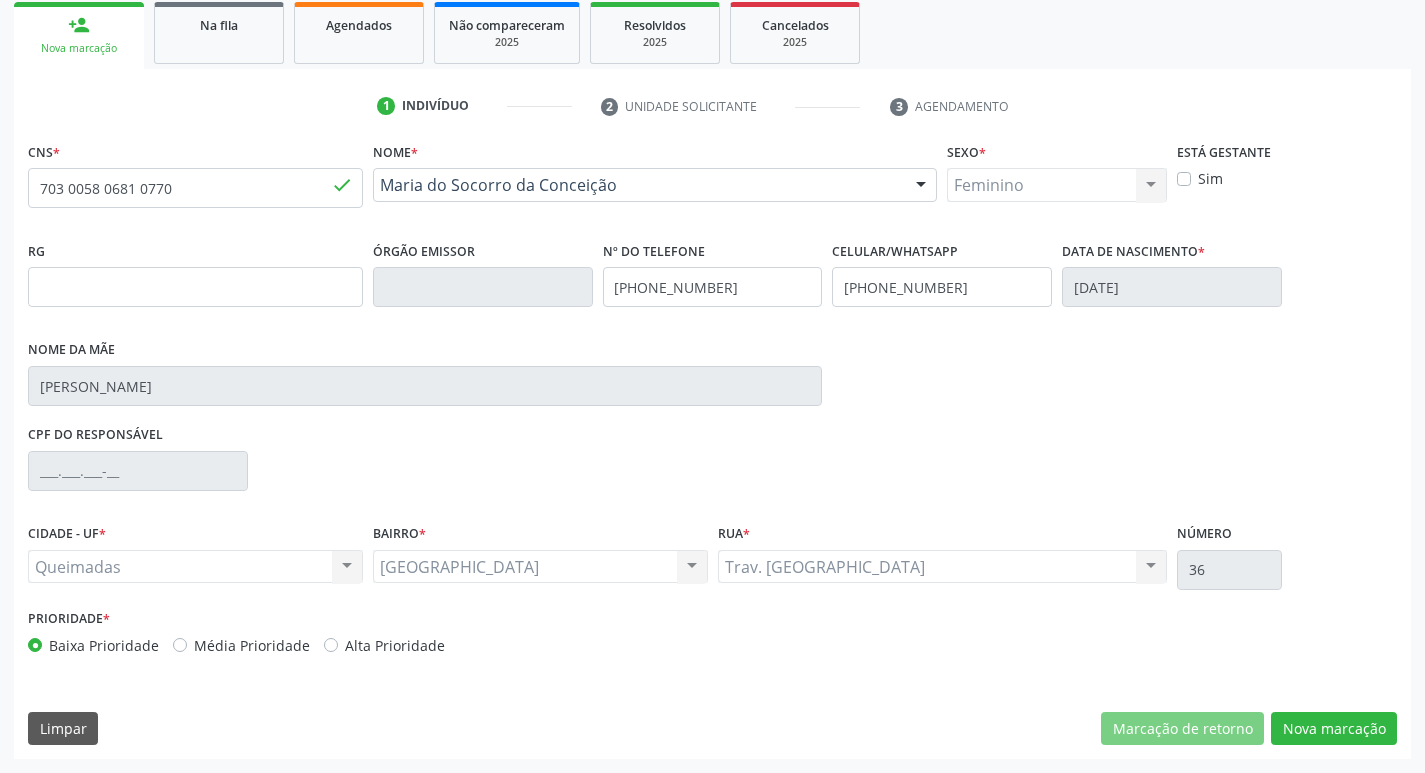 scroll, scrollTop: 133, scrollLeft: 0, axis: vertical 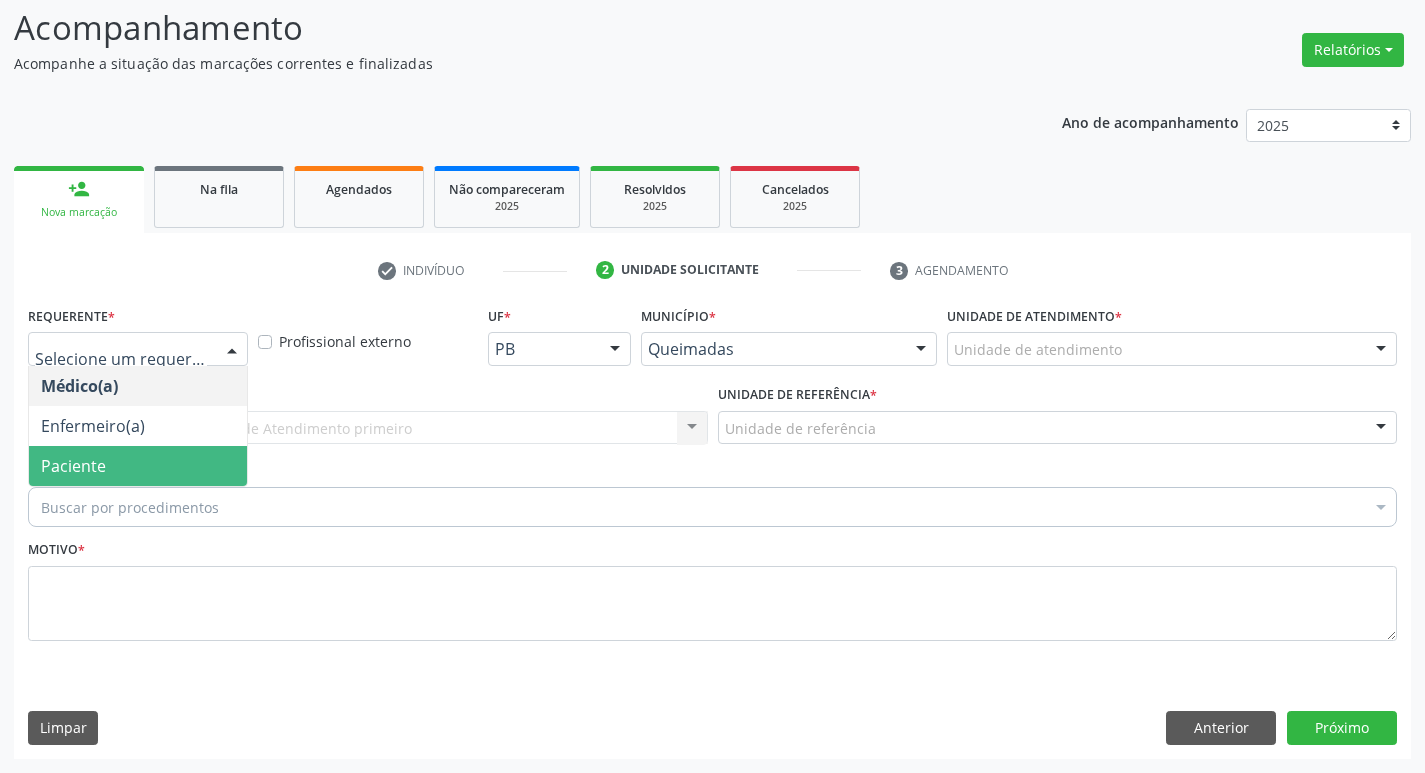 click on "Paciente" at bounding box center [138, 466] 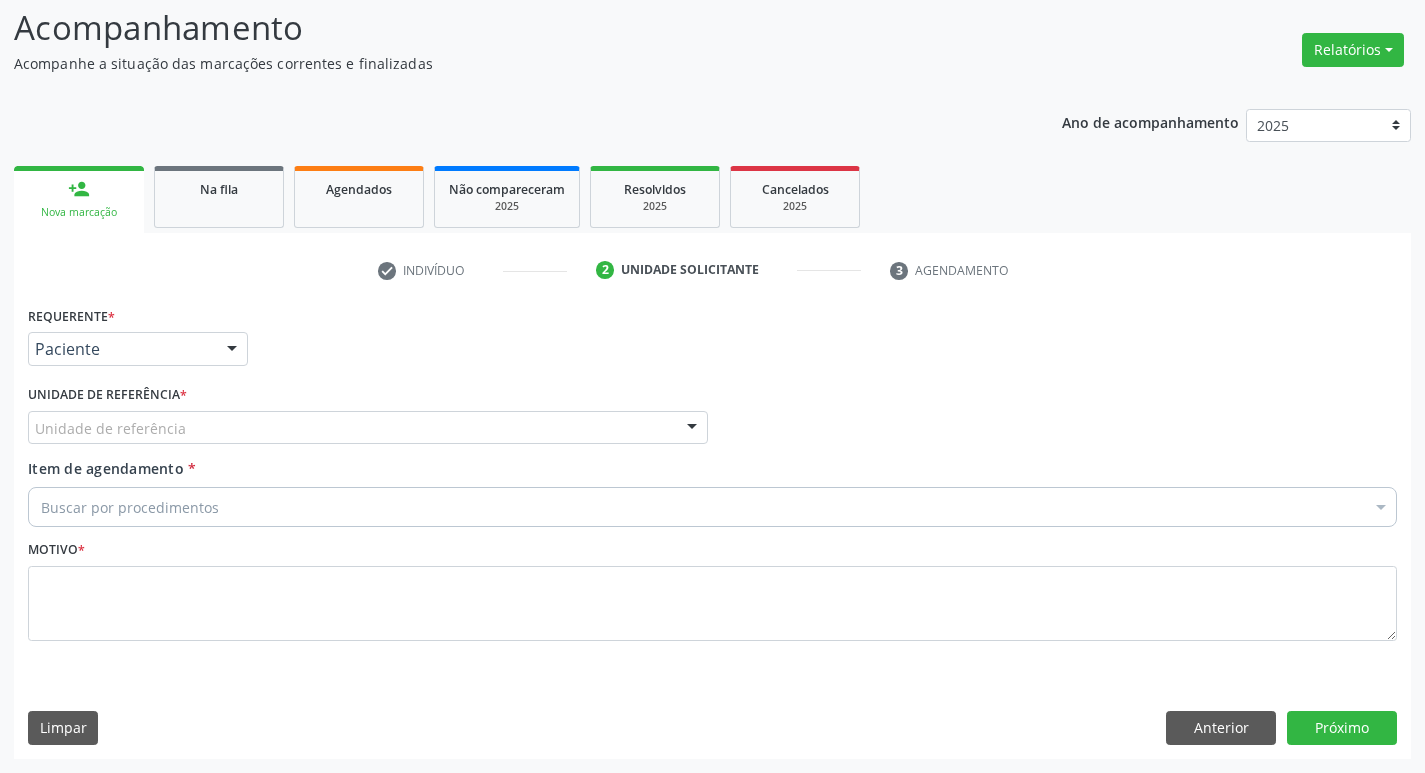 click on "Unidade de referência" at bounding box center [368, 428] 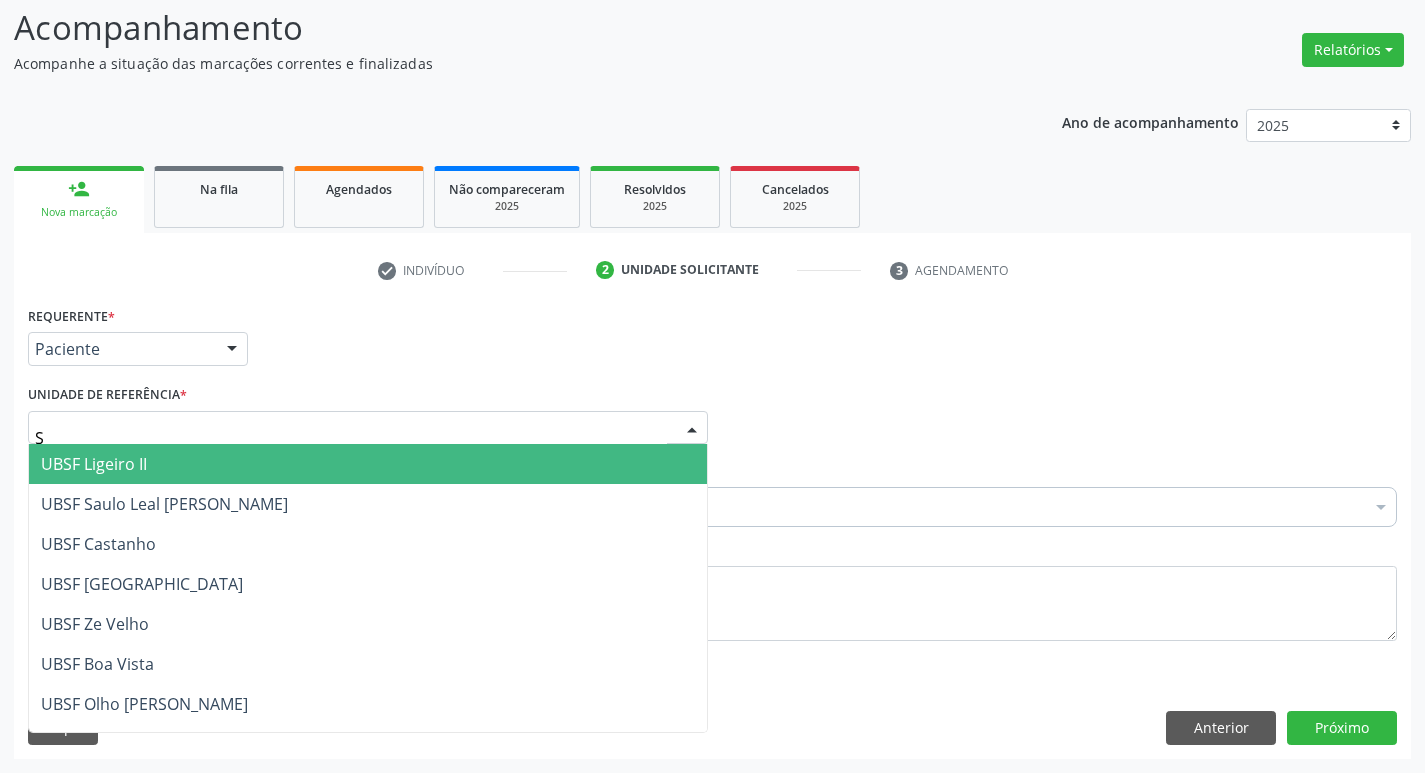 type on "SA" 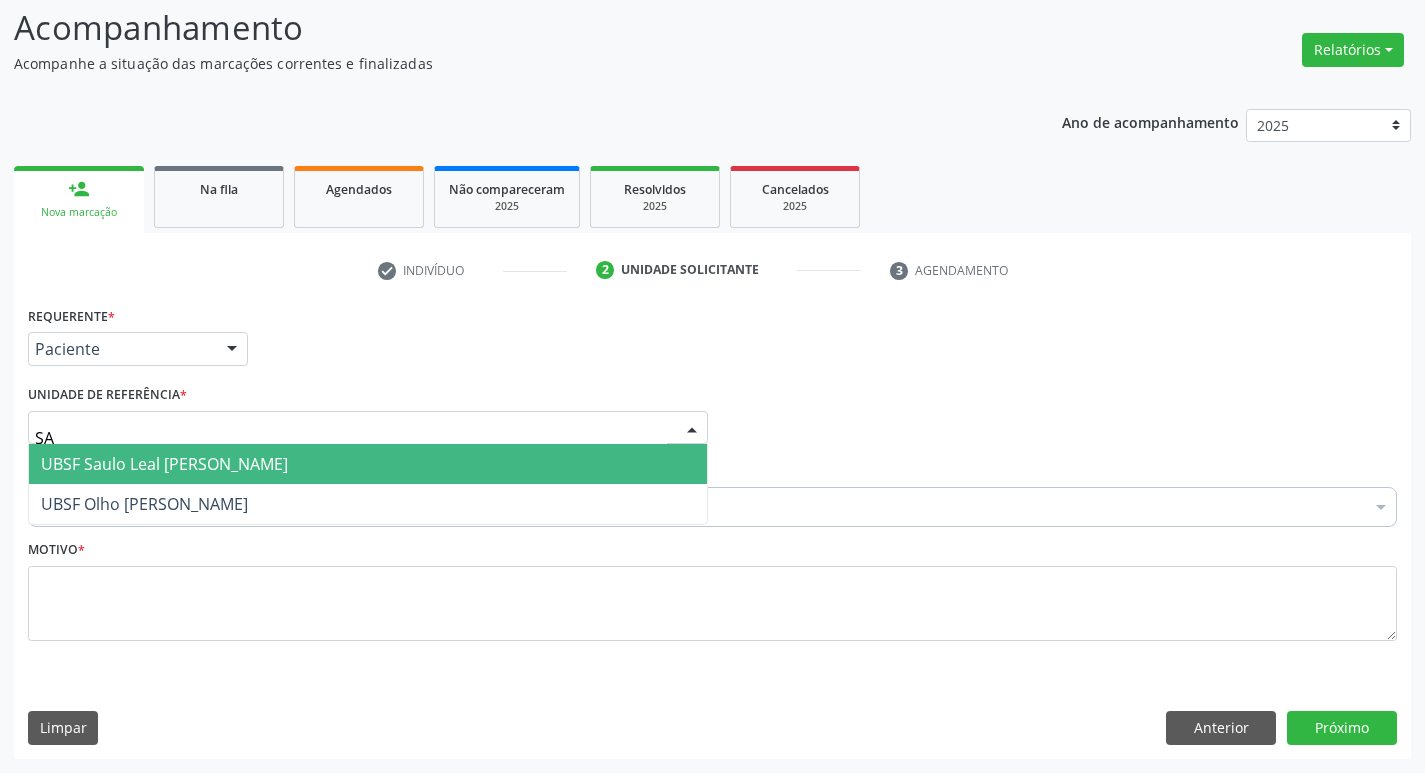click on "UBSF Saulo Leal [PERSON_NAME]" at bounding box center (164, 464) 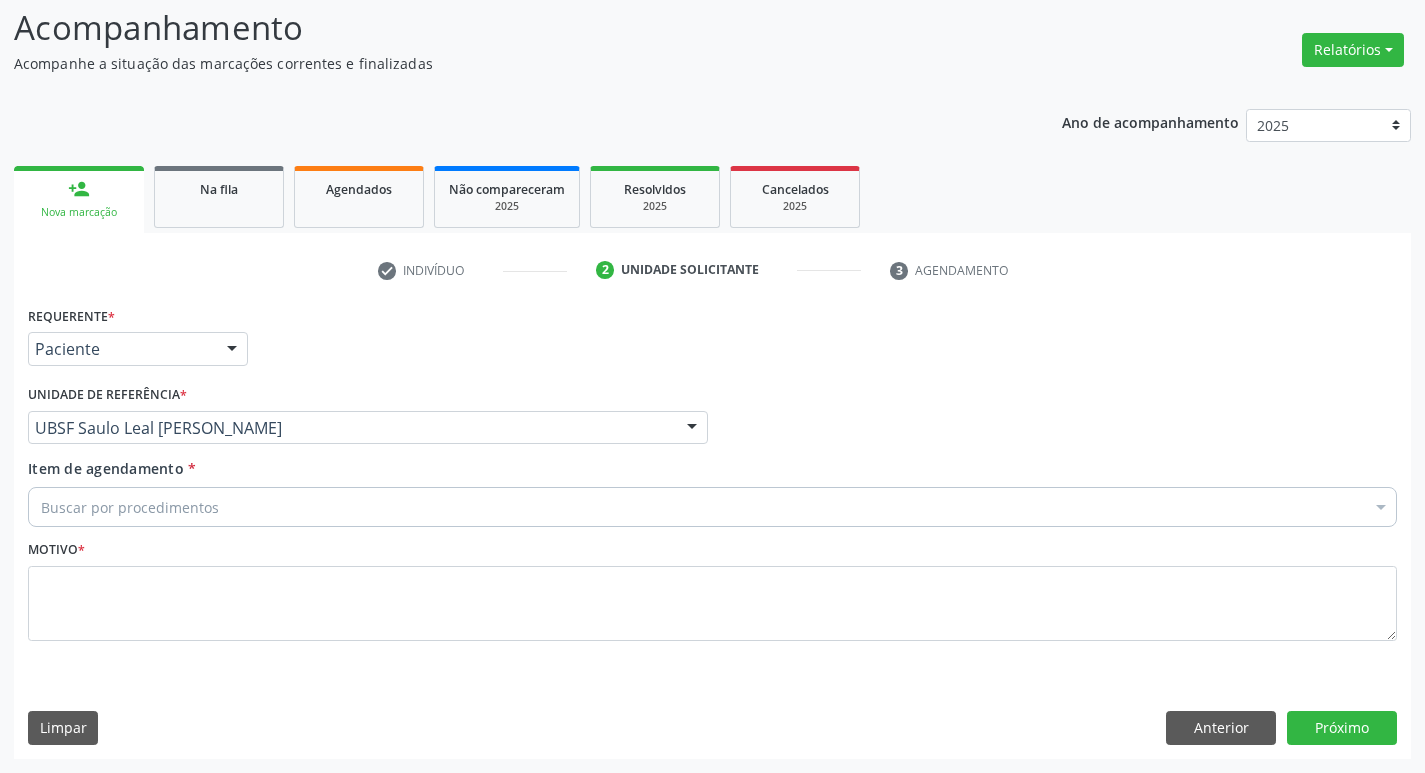 drag, startPoint x: 186, startPoint y: 486, endPoint x: 191, endPoint y: 507, distance: 21.587032 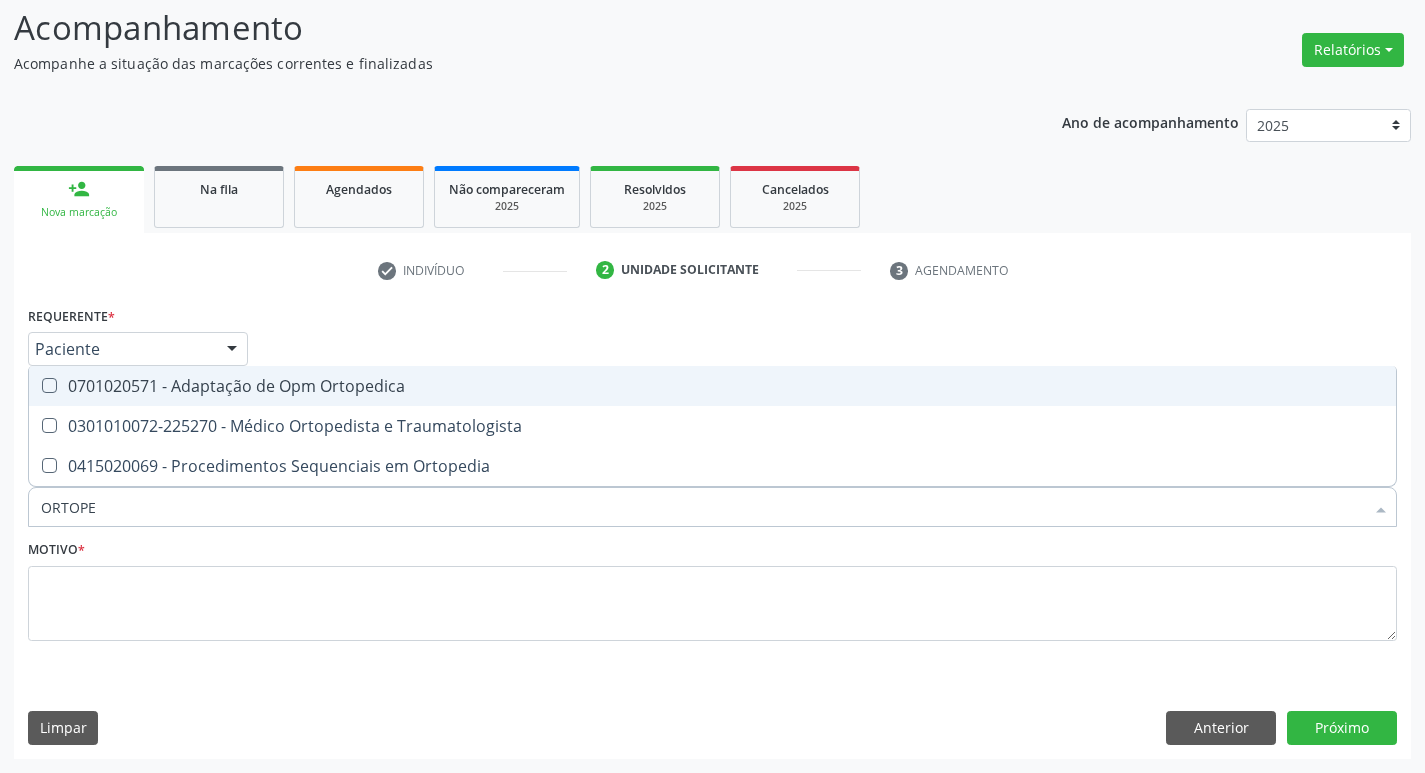 type on "ORTOPED" 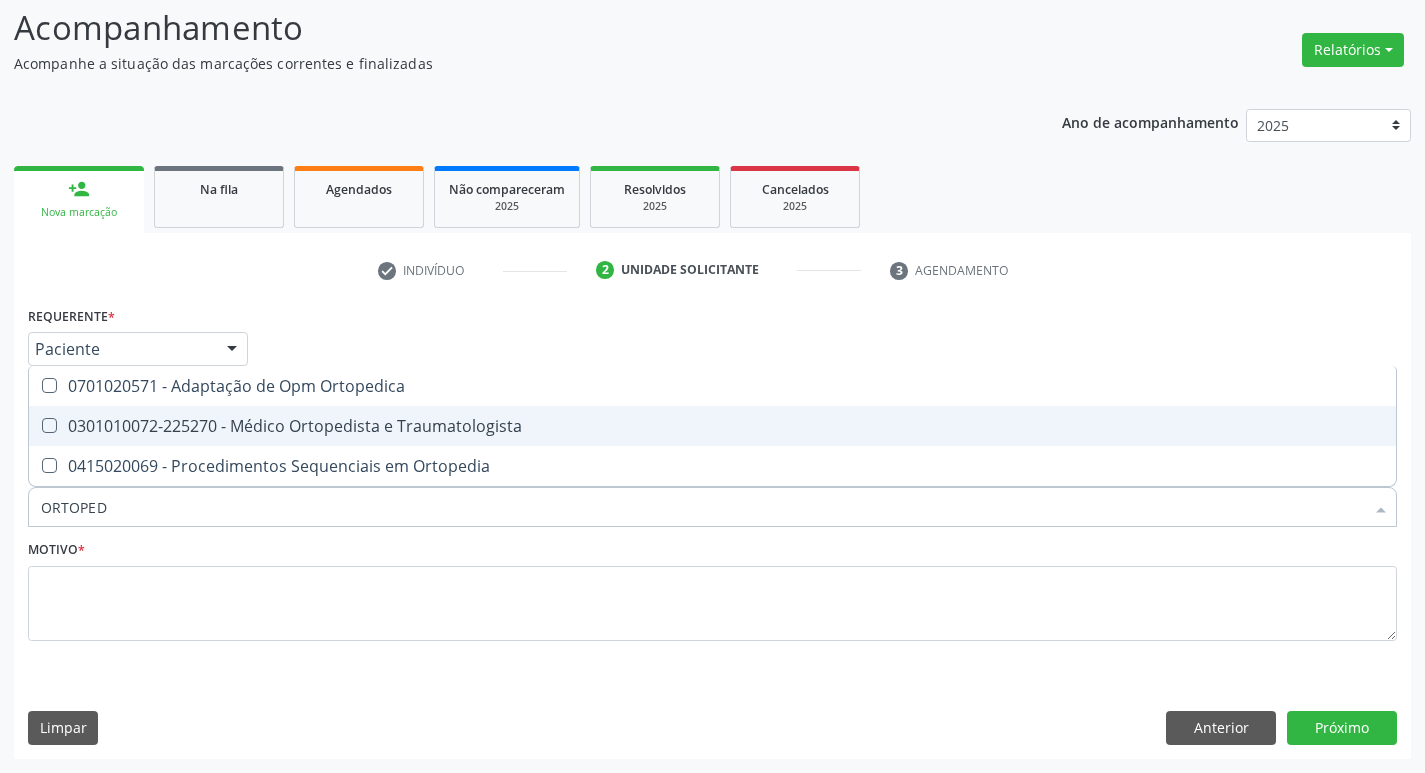 click on "0301010072-225270 - Médico Ortopedista e Traumatologista" at bounding box center [712, 426] 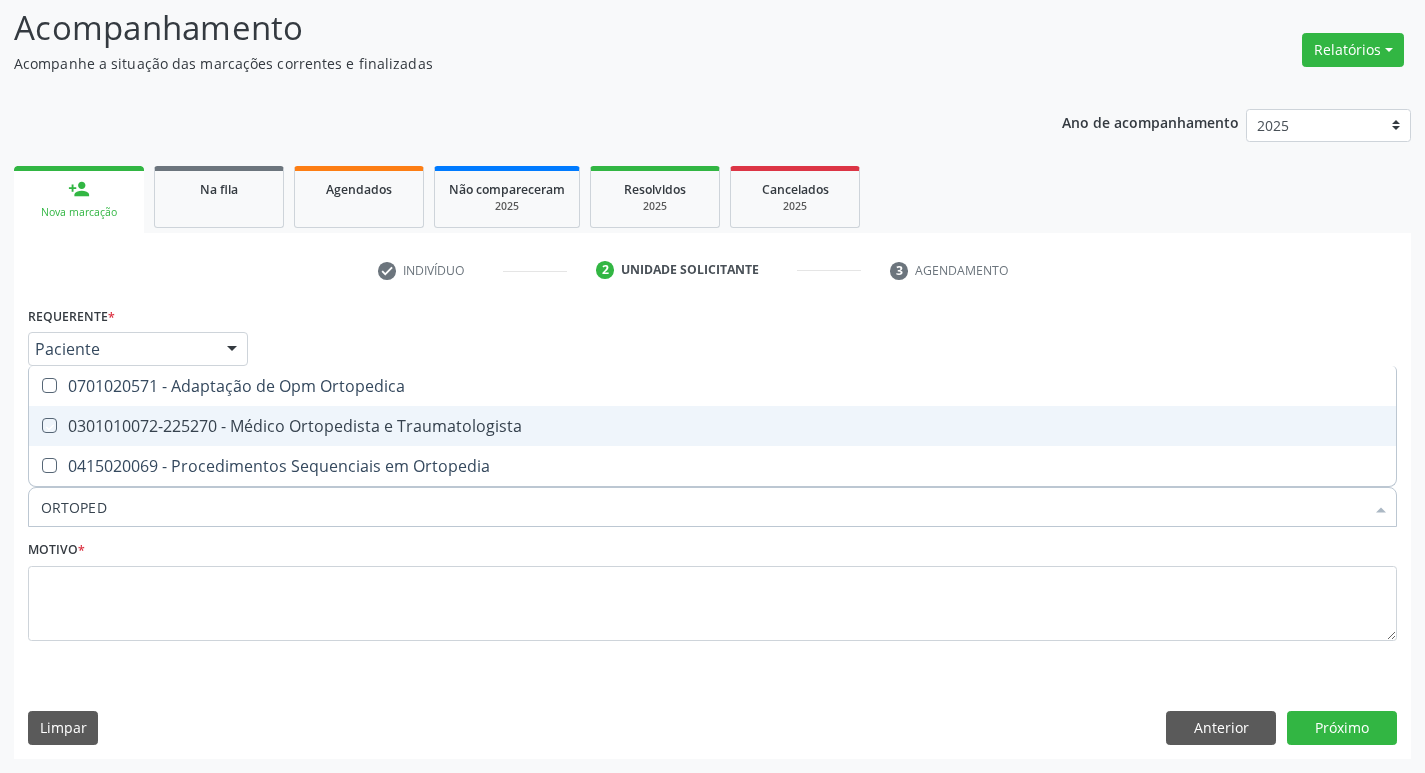 checkbox on "true" 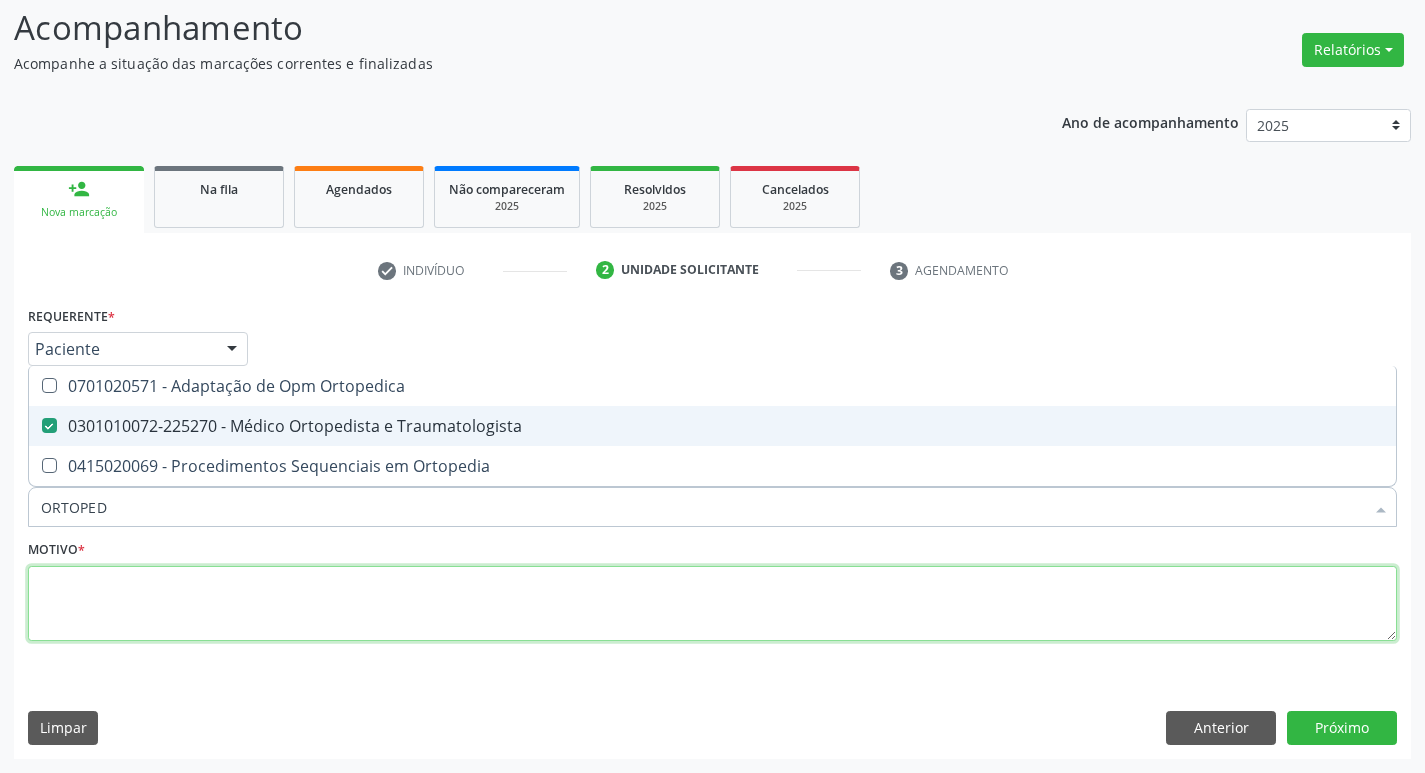 click at bounding box center (712, 604) 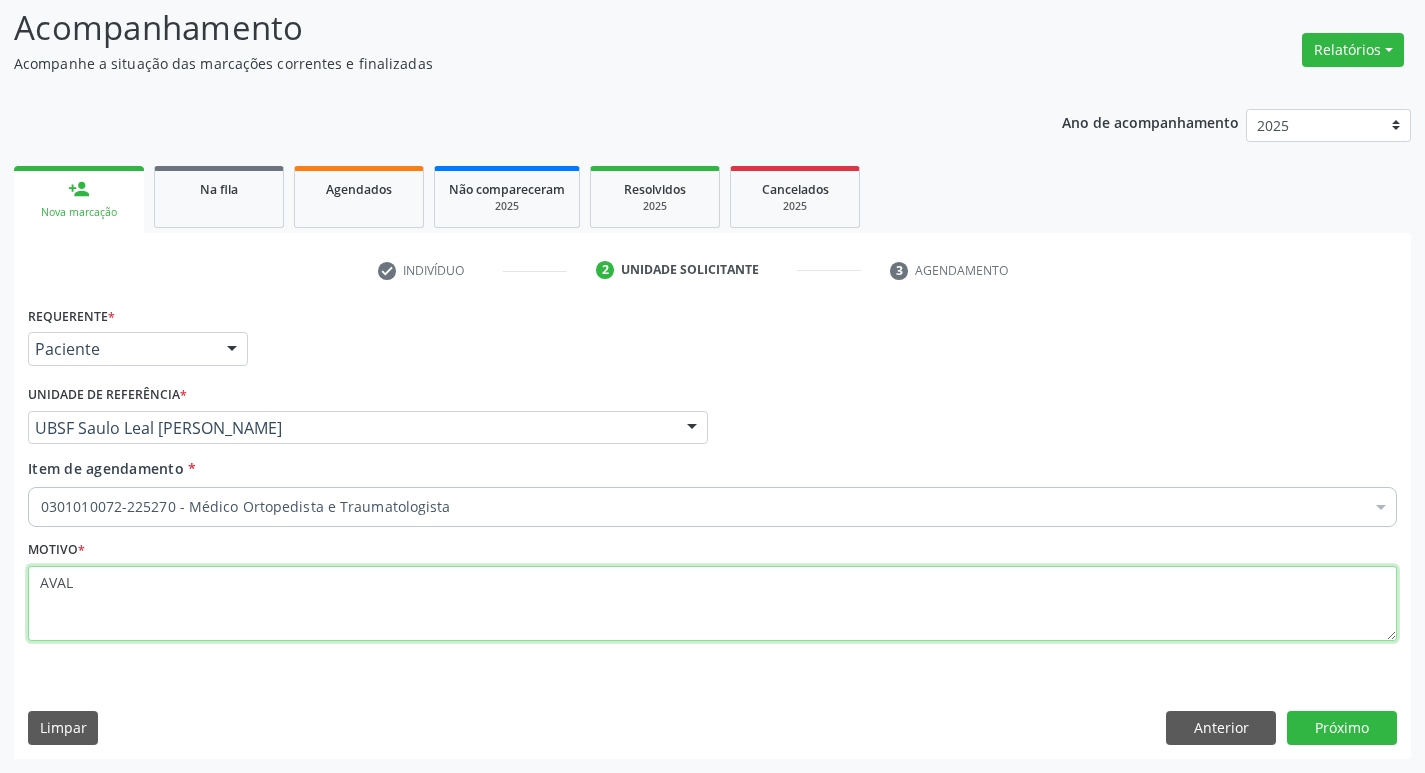 type on "AVALI" 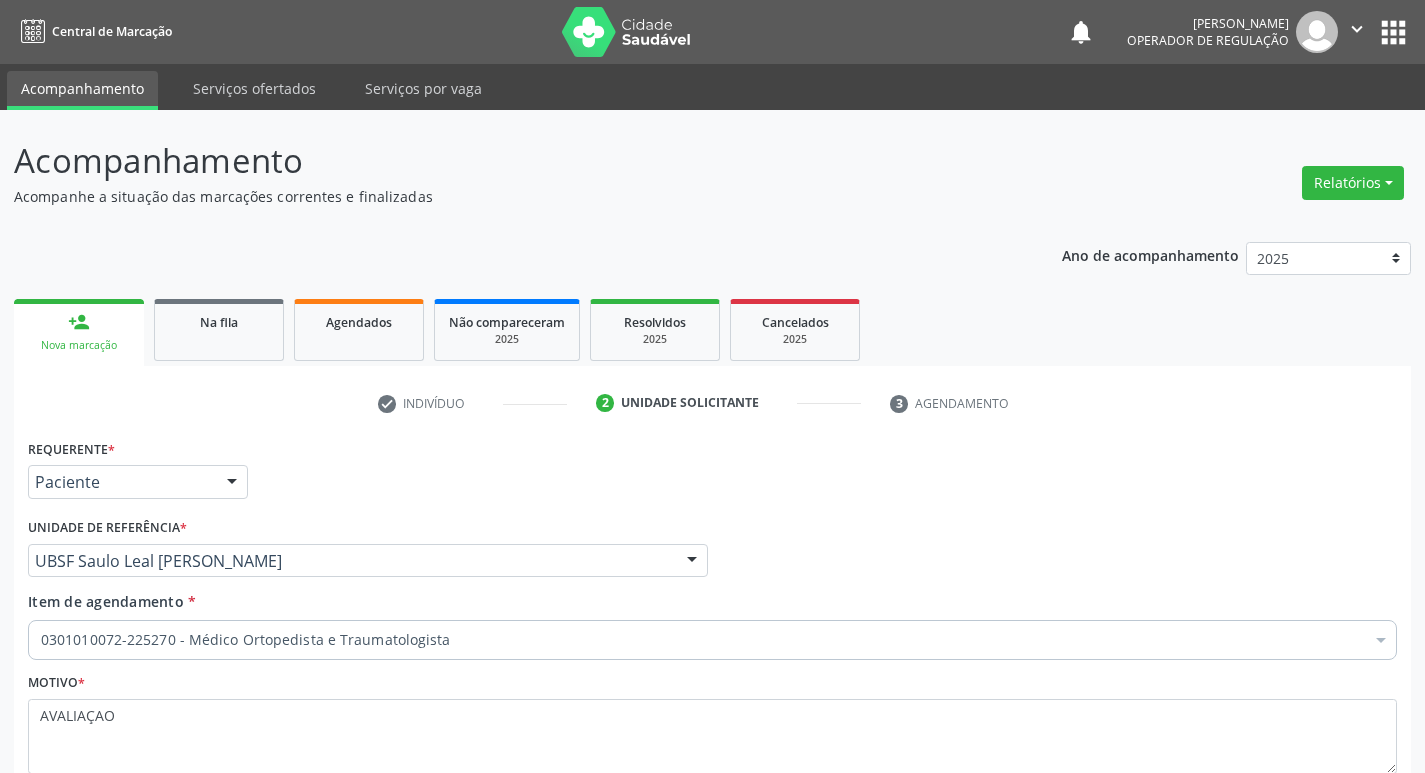 scroll, scrollTop: 133, scrollLeft: 0, axis: vertical 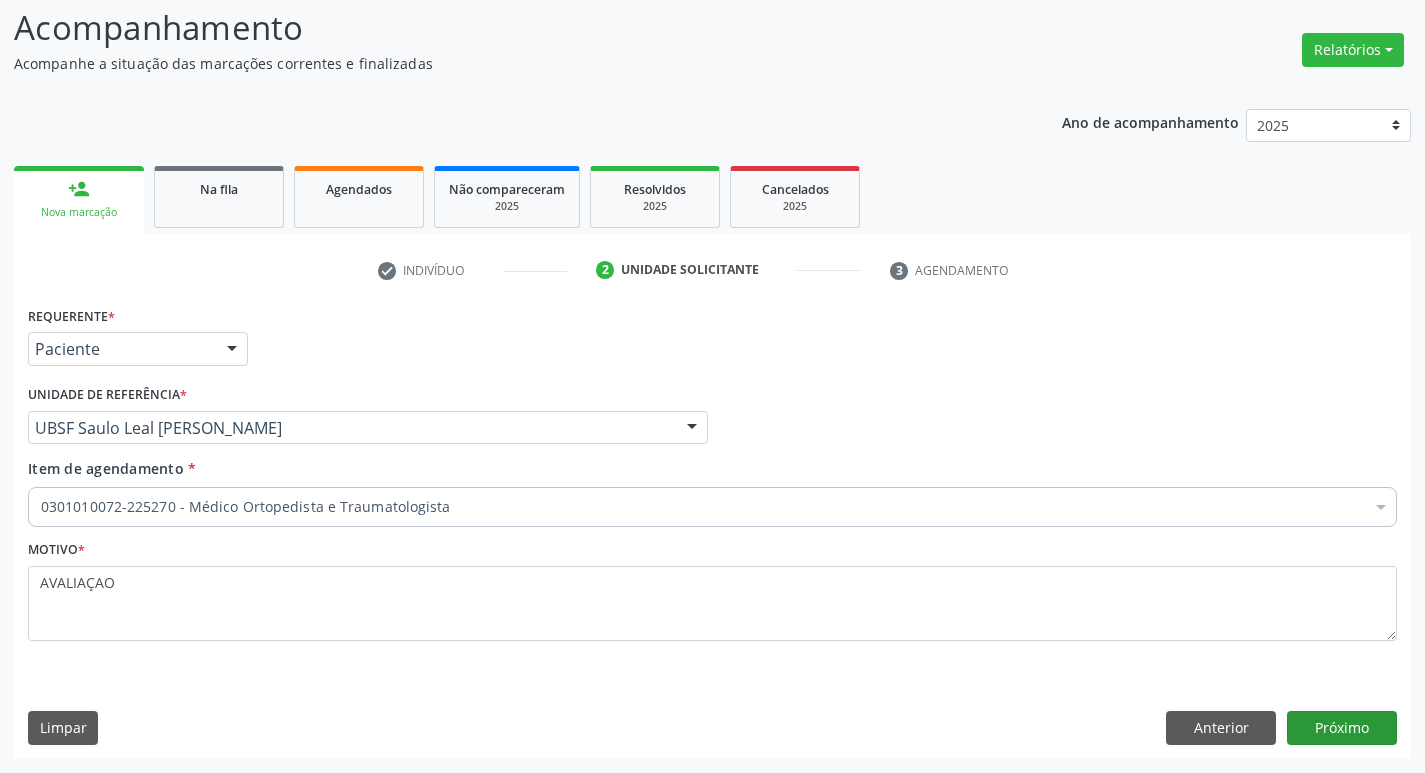 type on "AVALIAÇAO" 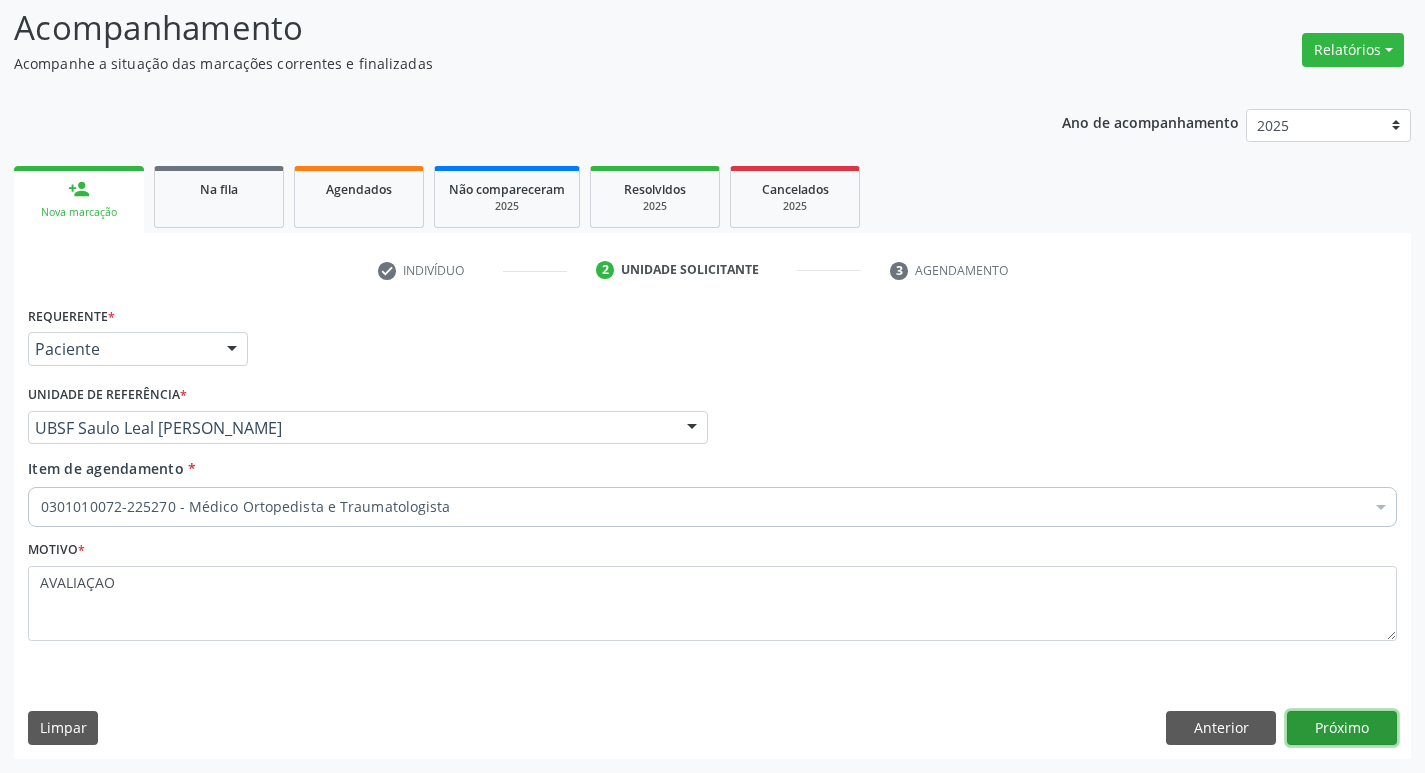 click on "Próximo" at bounding box center (1342, 728) 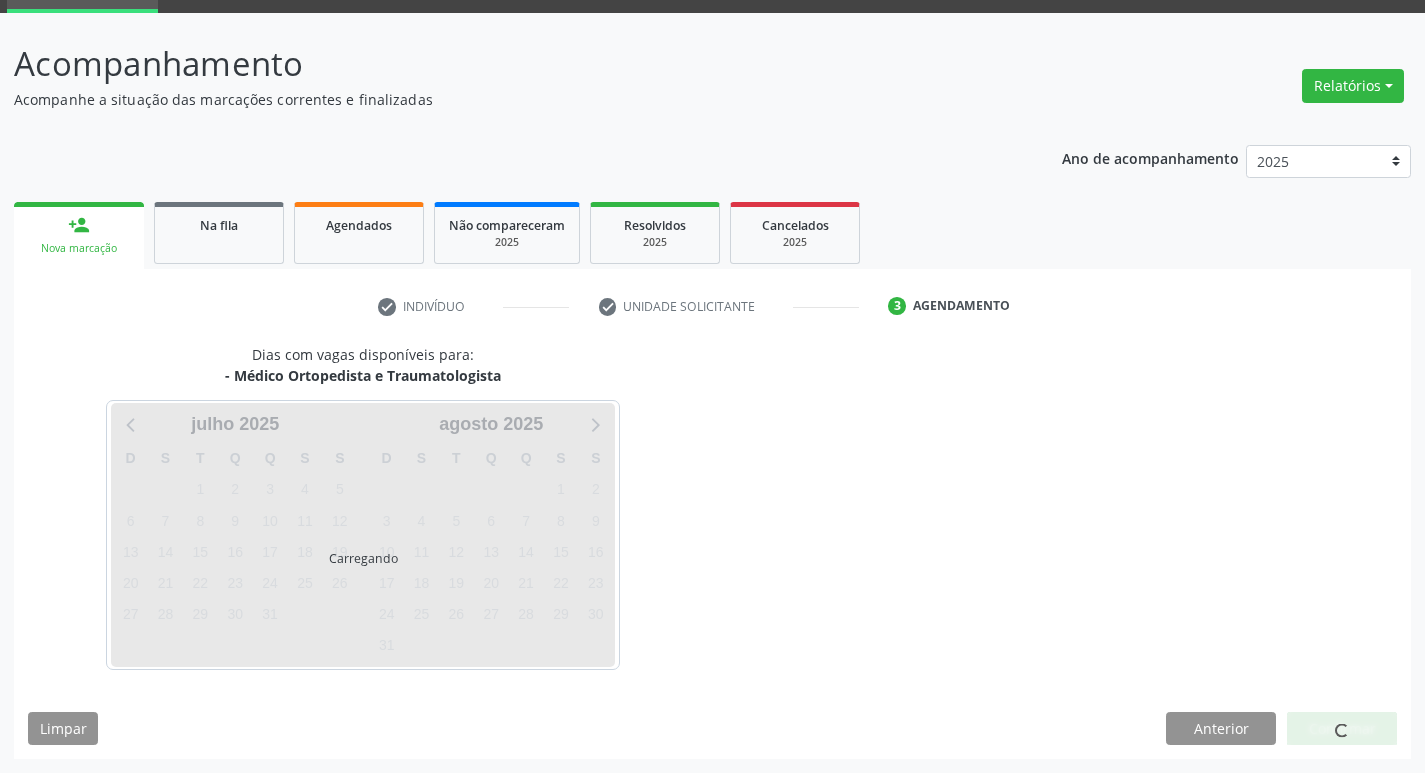 scroll, scrollTop: 97, scrollLeft: 0, axis: vertical 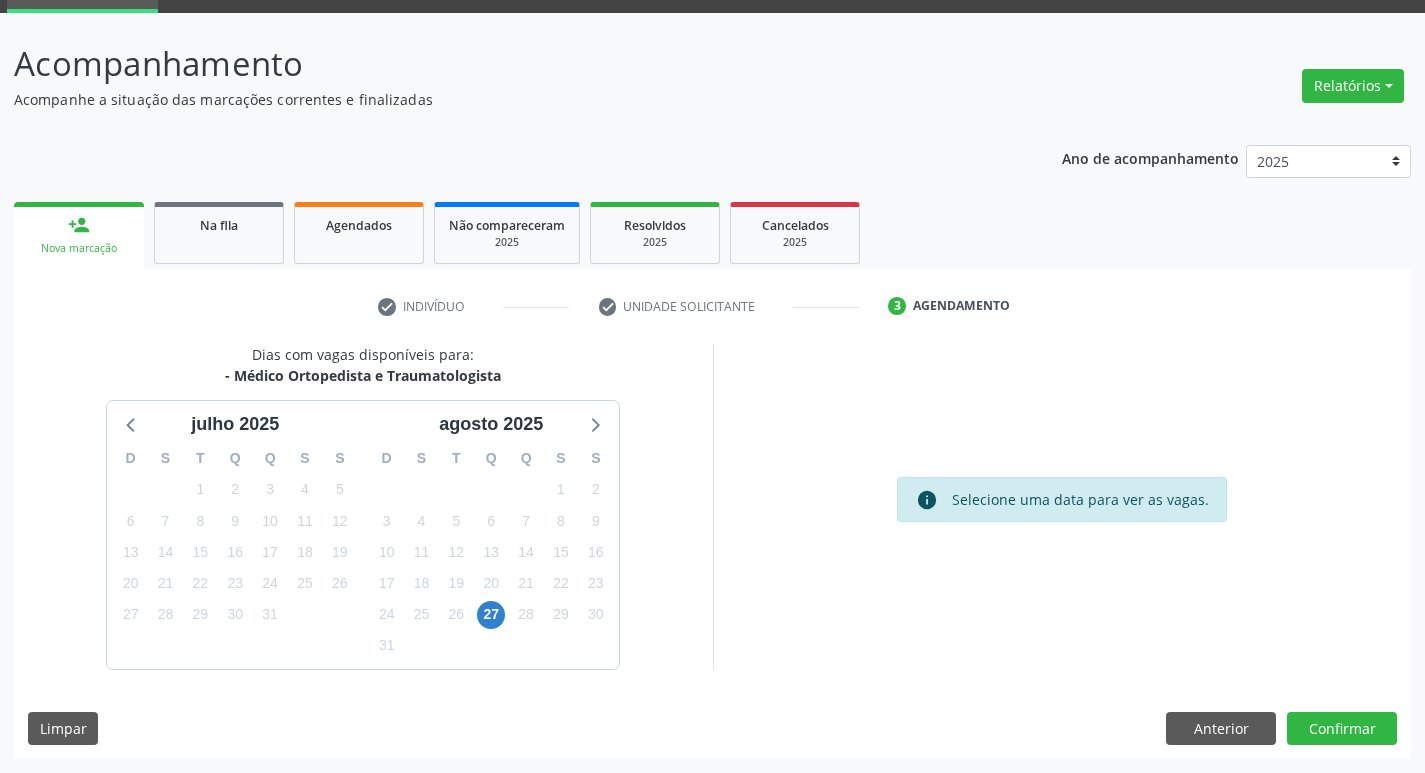 click on "27" at bounding box center [491, 614] 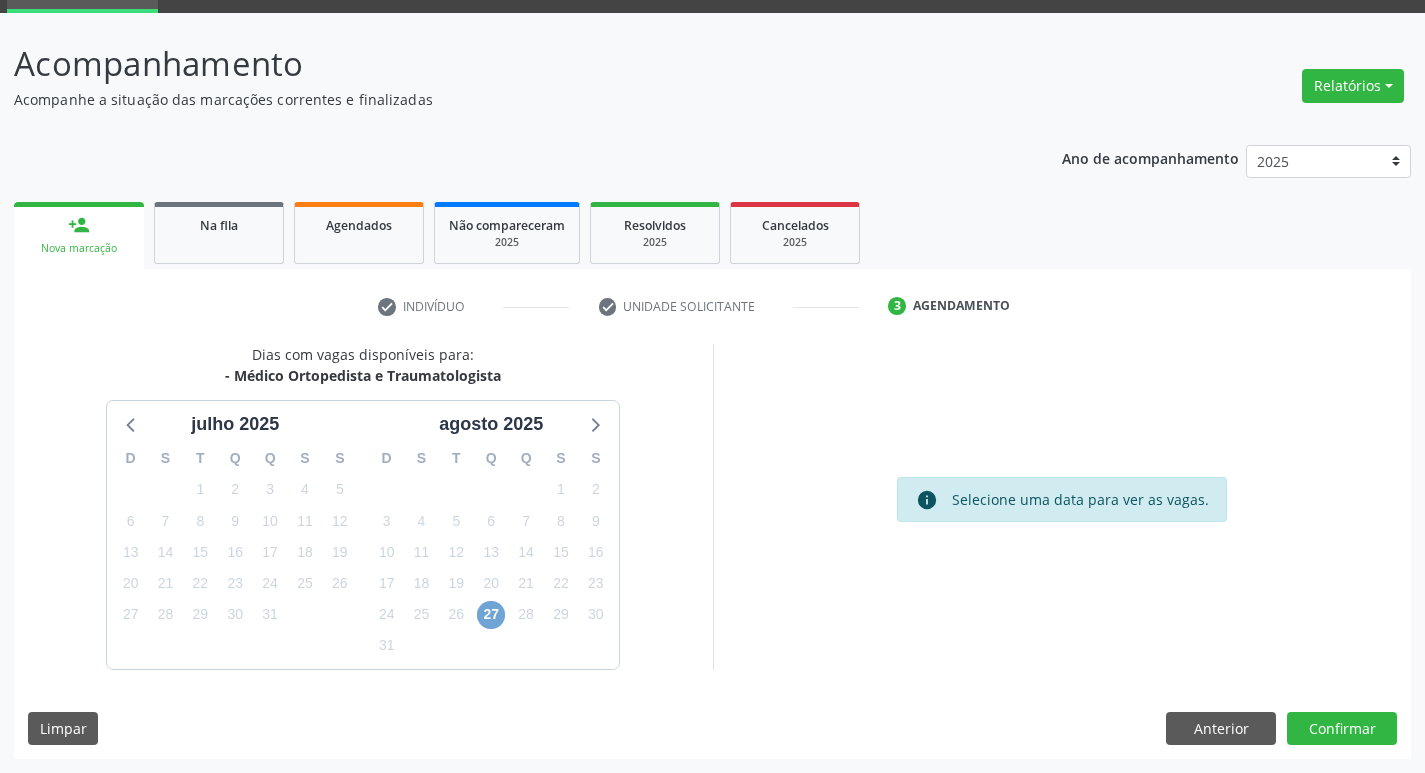 click on "27" at bounding box center [491, 615] 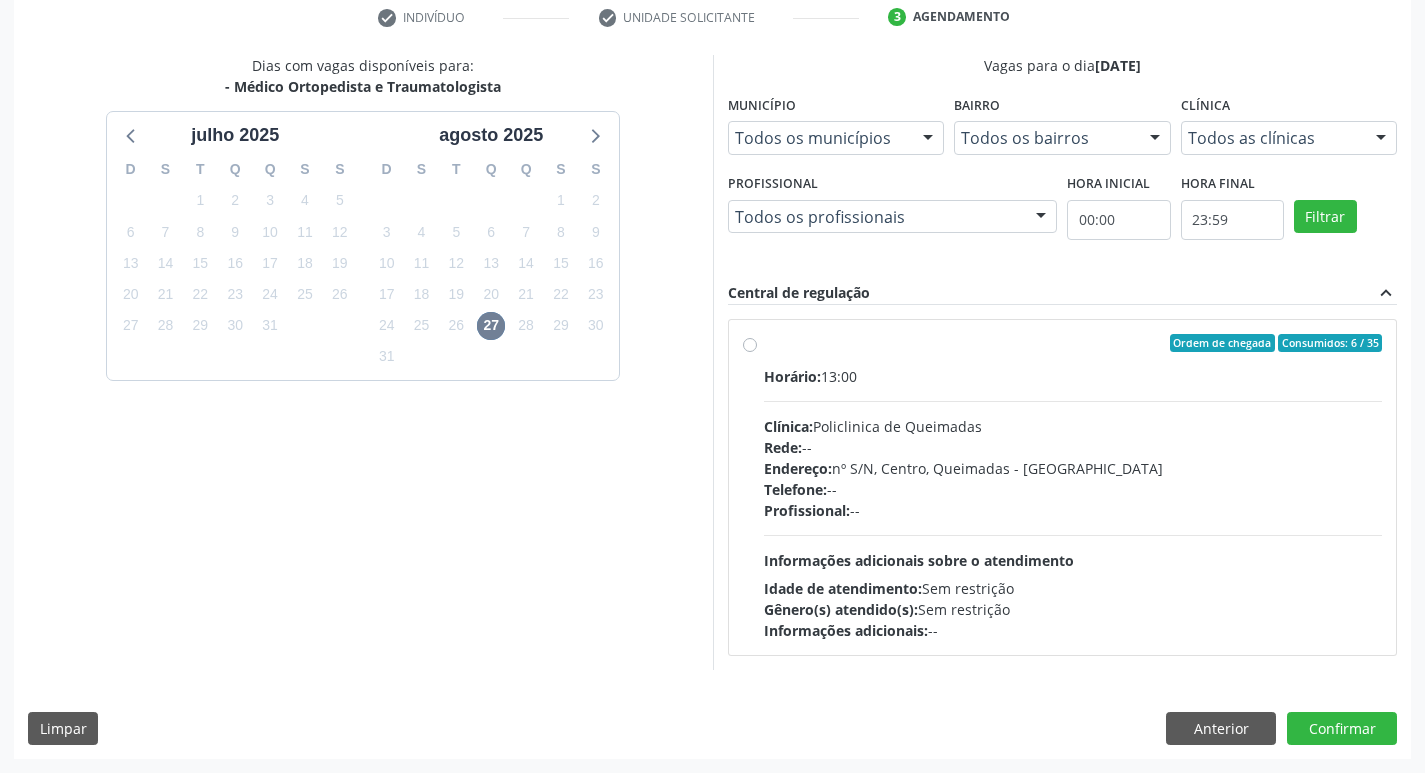 click on "Idade de atendimento:
Sem restrição" at bounding box center (1073, 588) 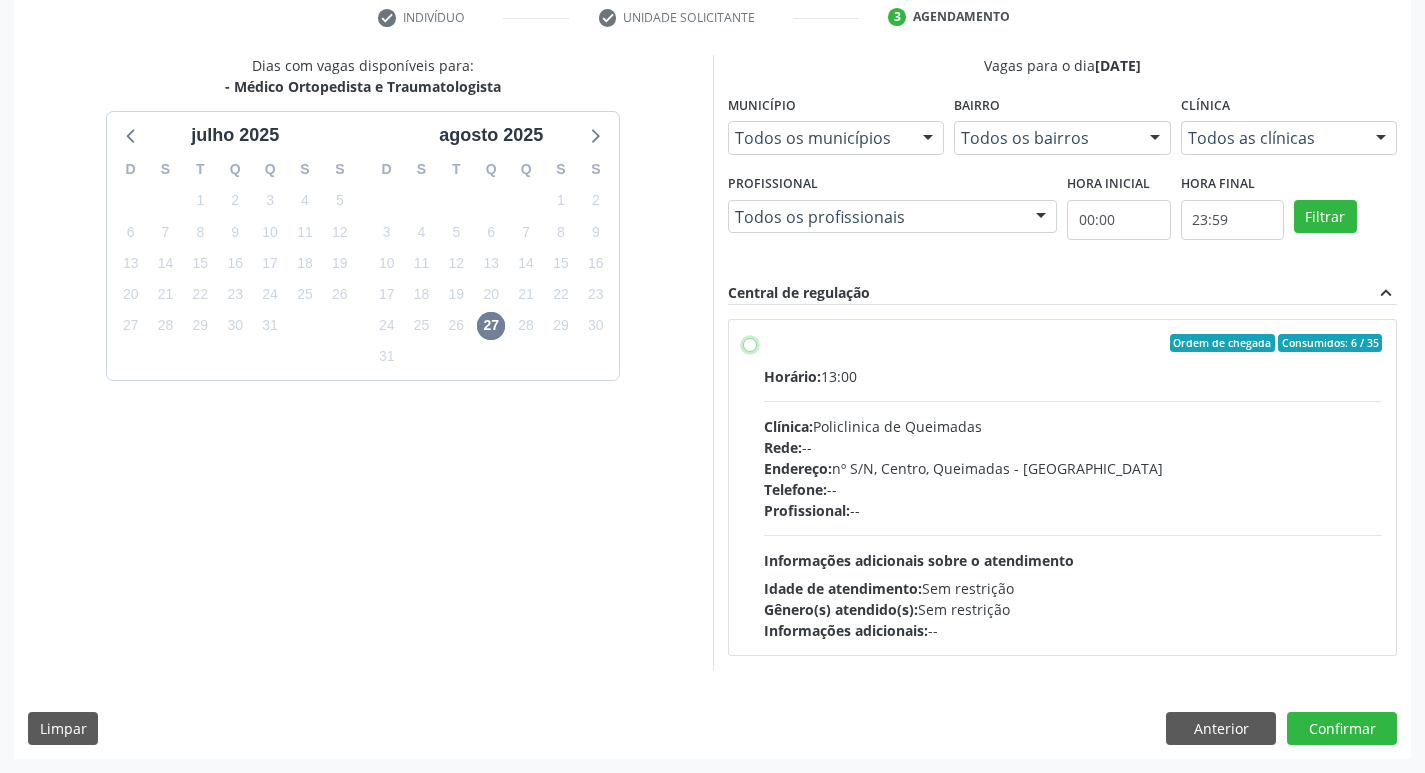 click on "Ordem de chegada
Consumidos: 6 / 35
Horário:   13:00
Clínica:  Policlinica de Queimadas
Rede:
--
Endereço:   nº S/N, Centro, Queimadas - PB
Telefone:   --
Profissional:
--
Informações adicionais sobre o atendimento
Idade de atendimento:
Sem restrição
Gênero(s) atendido(s):
Sem restrição
Informações adicionais:
--" at bounding box center [750, 343] 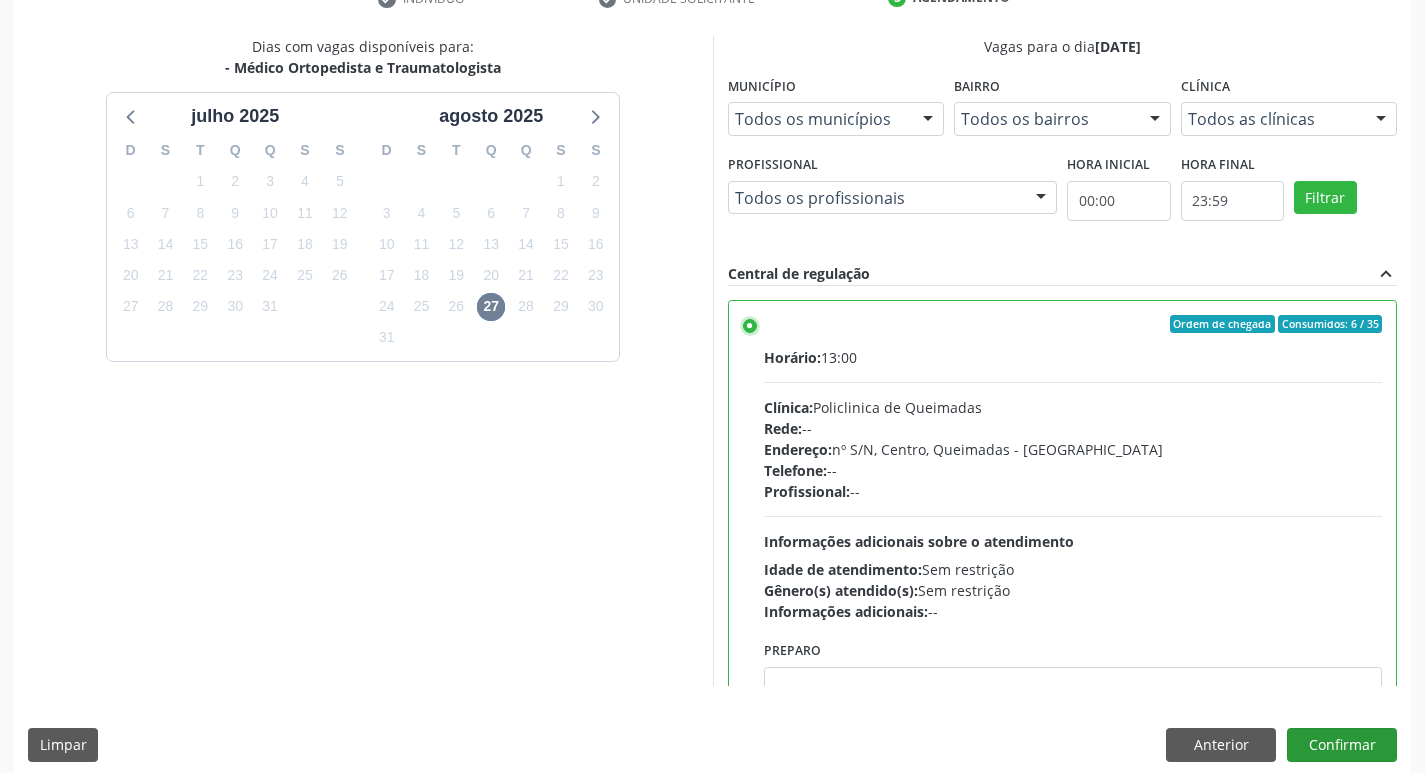scroll, scrollTop: 422, scrollLeft: 0, axis: vertical 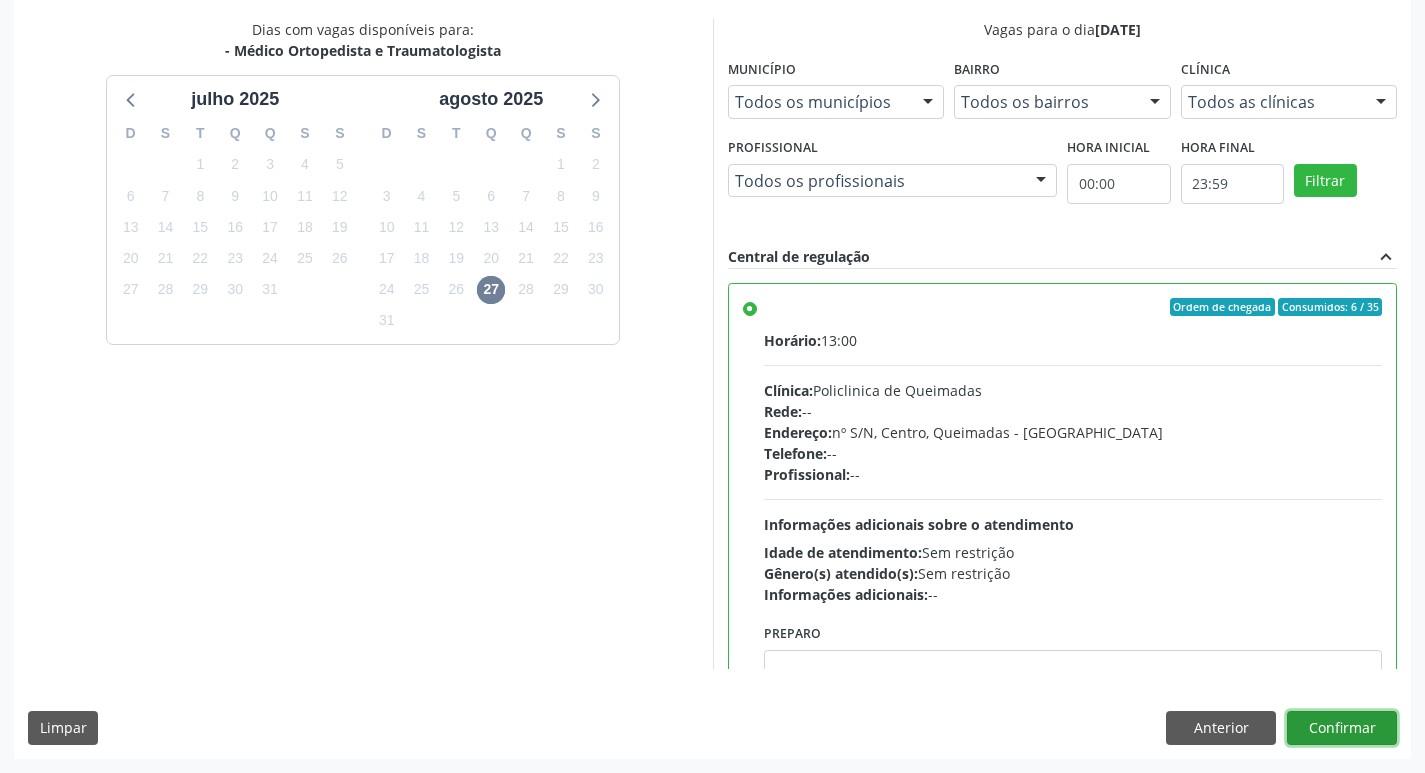 click on "Confirmar" at bounding box center (1342, 728) 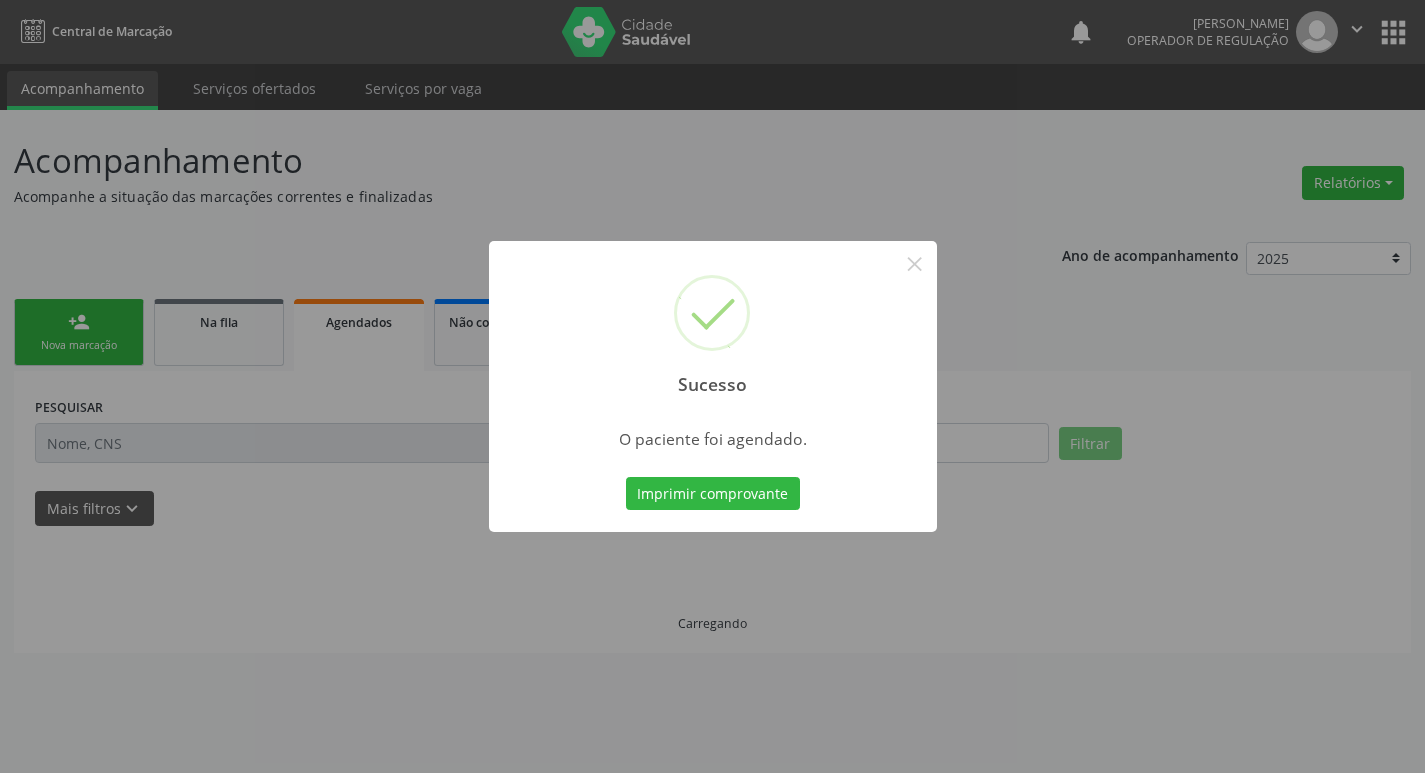 scroll, scrollTop: 0, scrollLeft: 0, axis: both 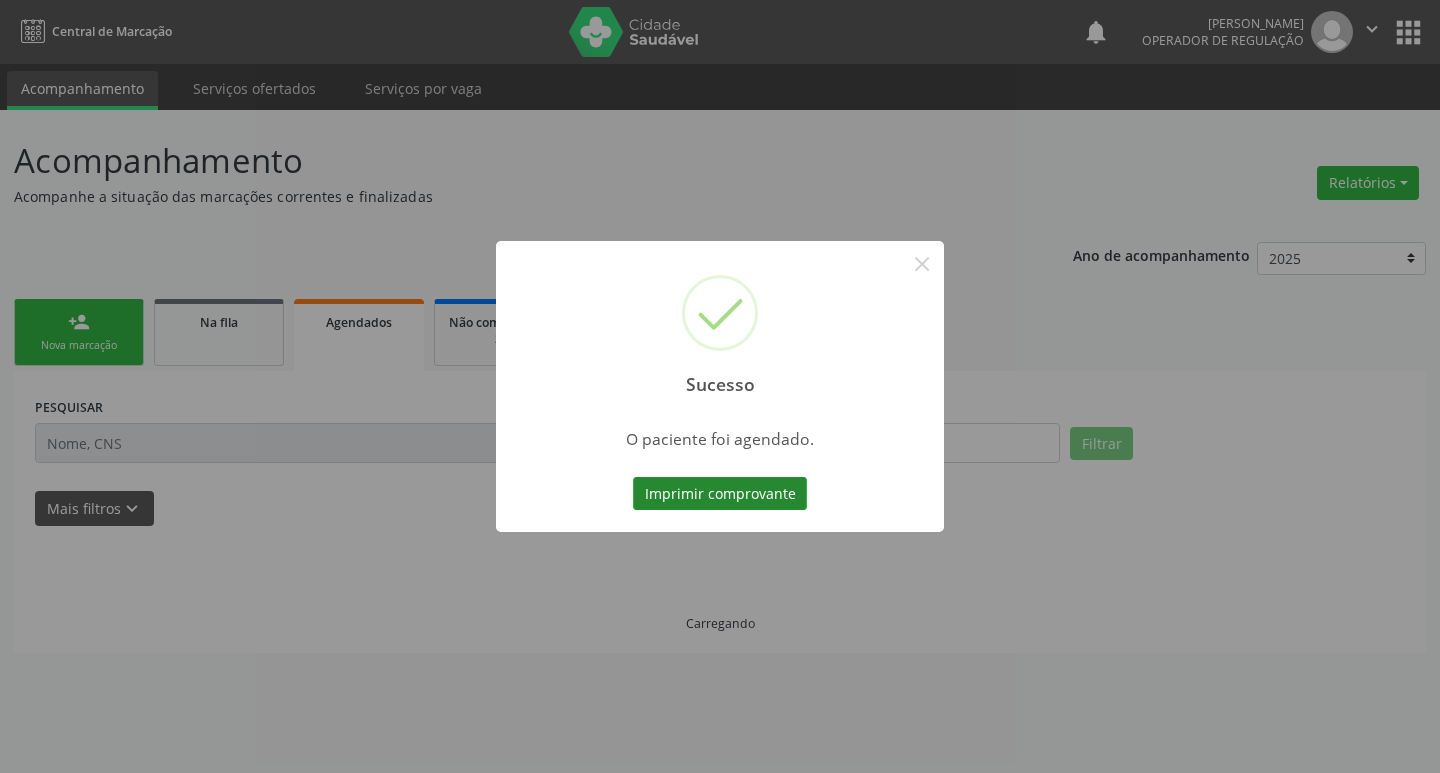 click on "Imprimir comprovante" at bounding box center [720, 494] 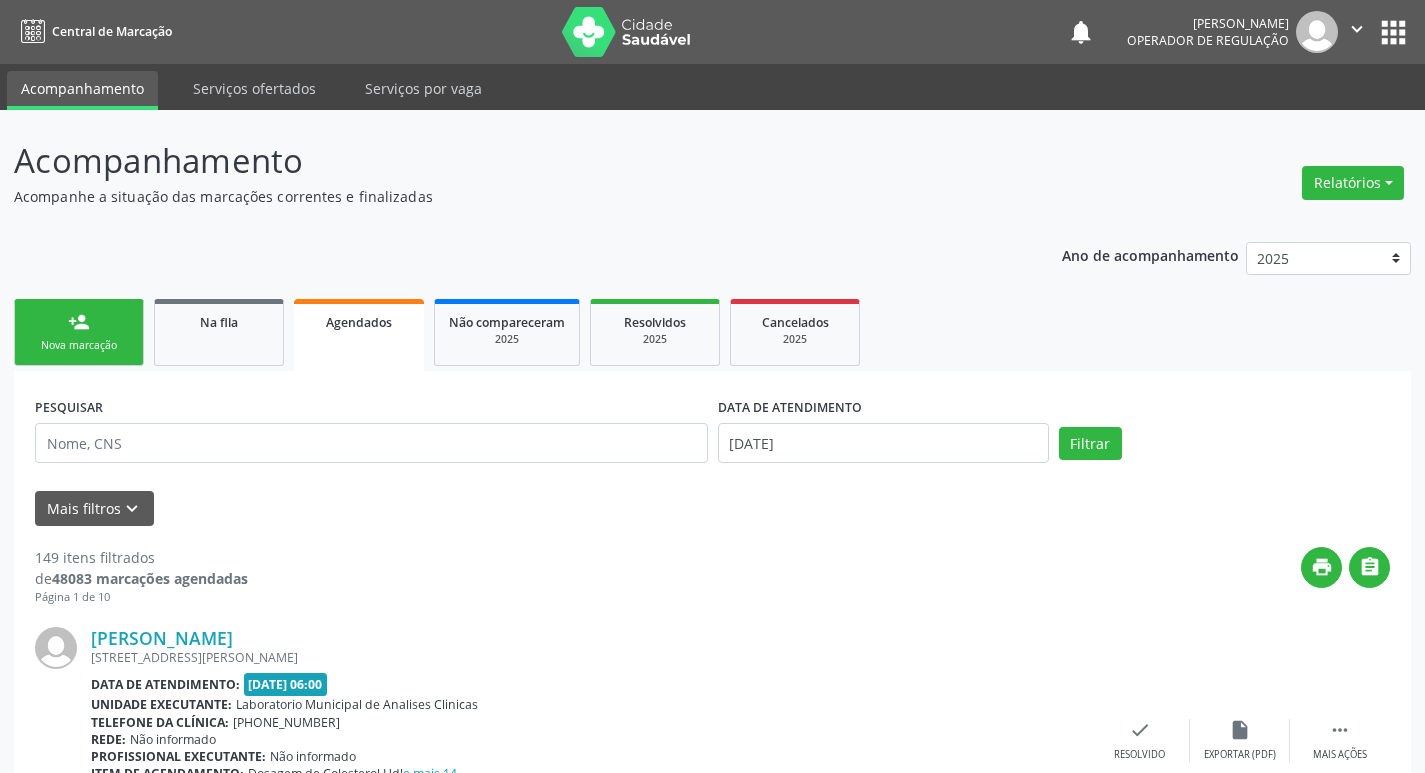 click on "Nova marcação" at bounding box center [79, 345] 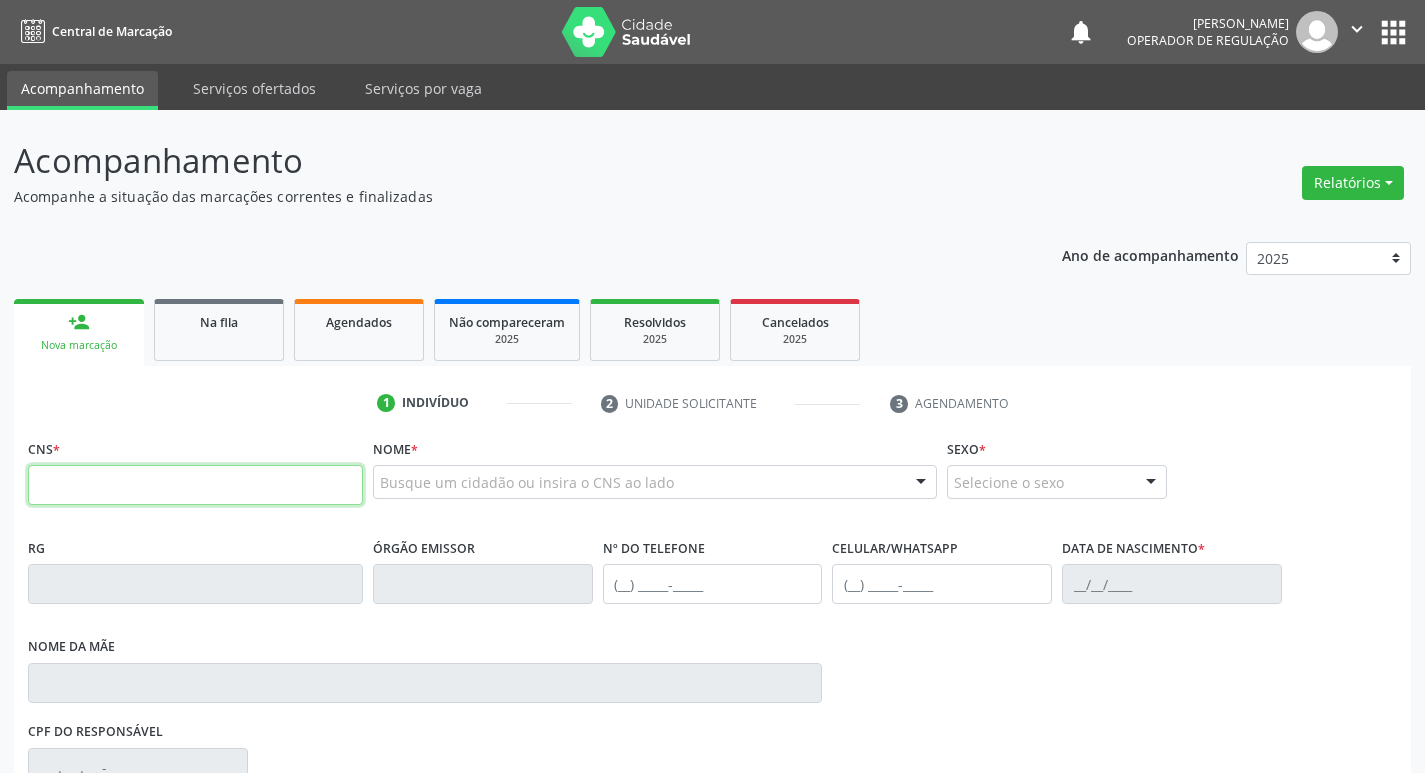 click at bounding box center [195, 485] 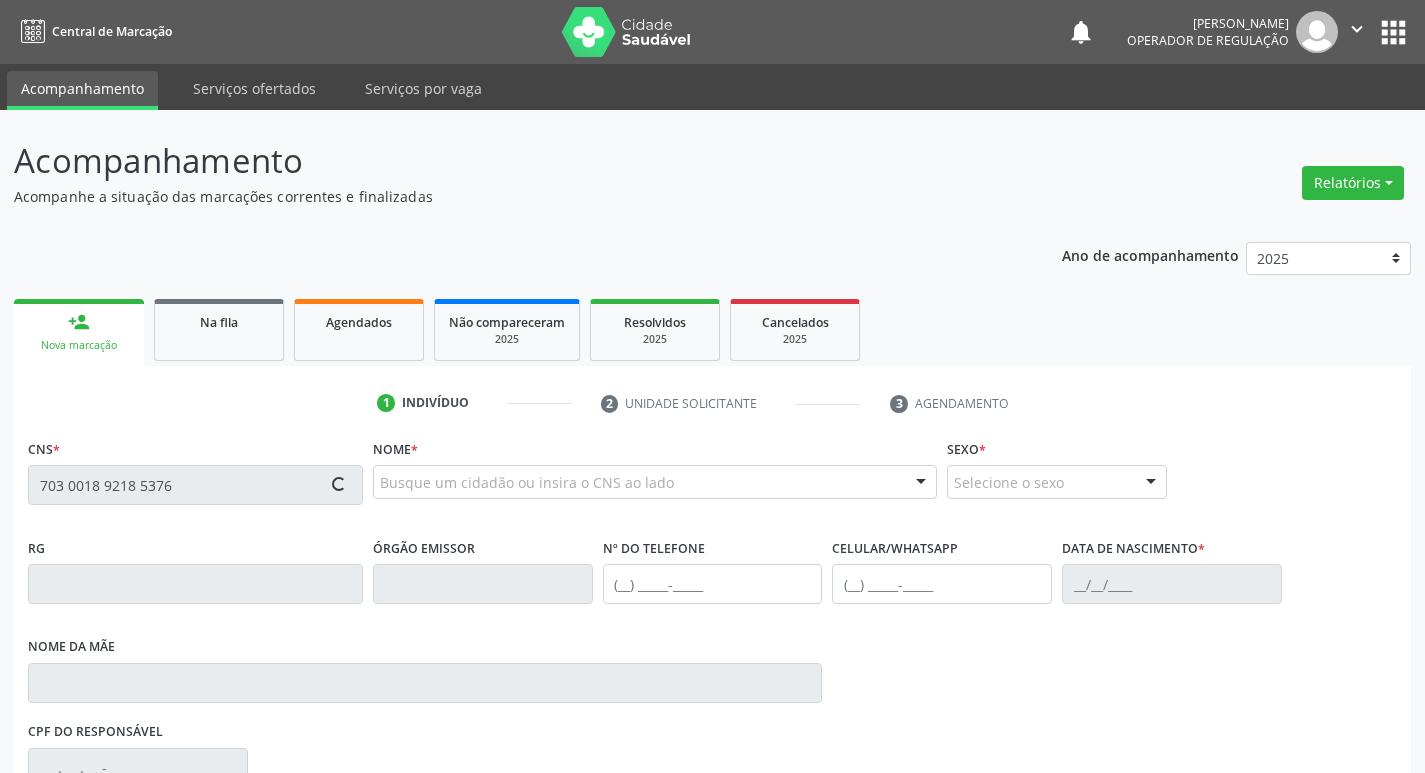 type on "703 0018 9218 5376" 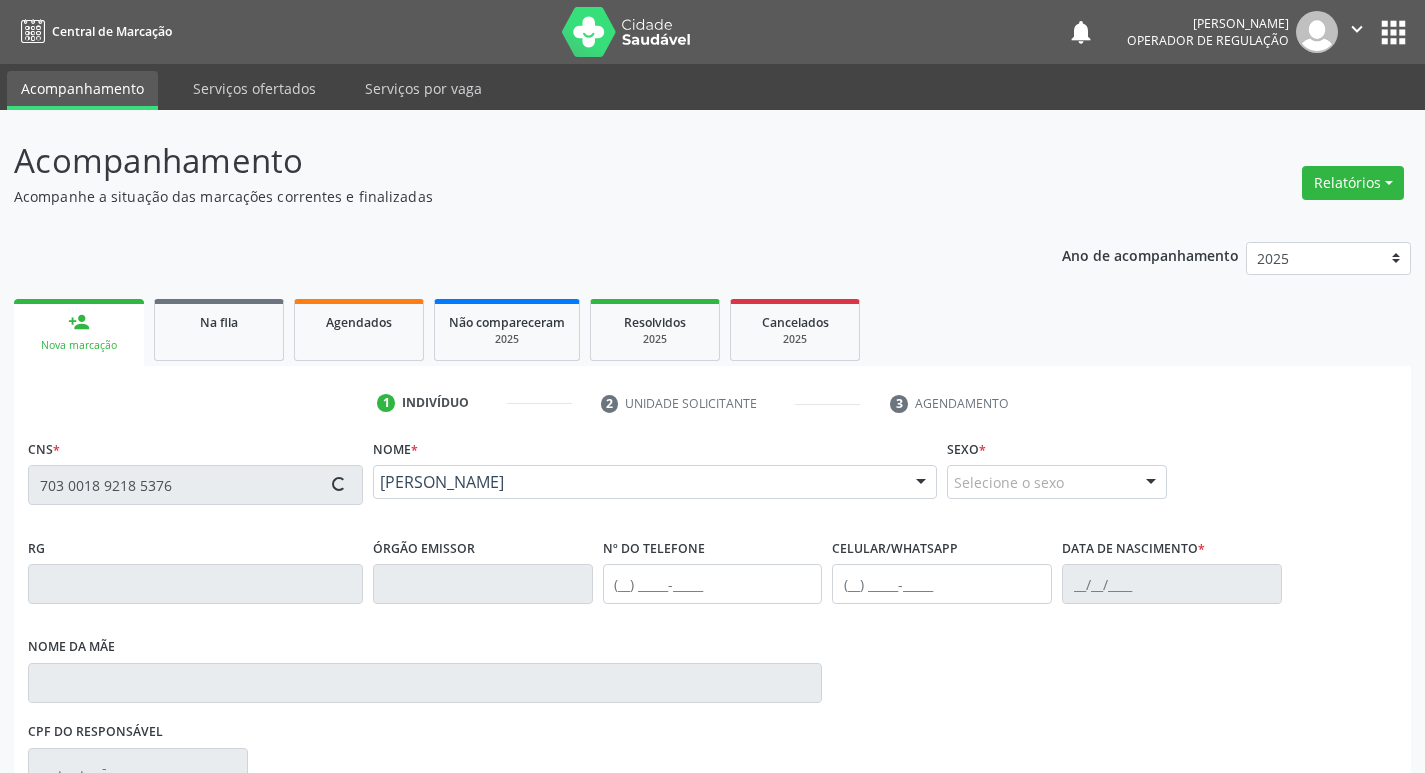 type on "[PHONE_NUMBER]" 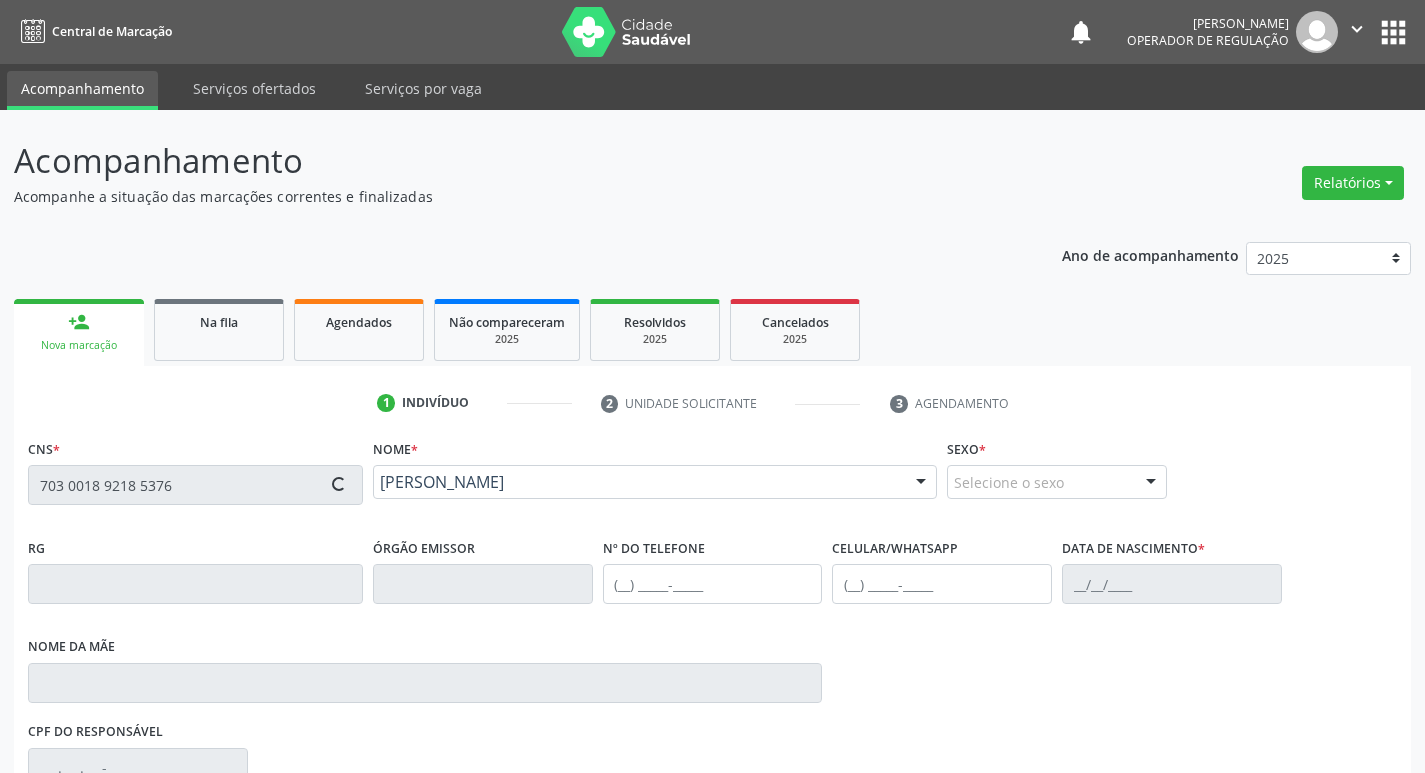 type on "[PHONE_NUMBER]" 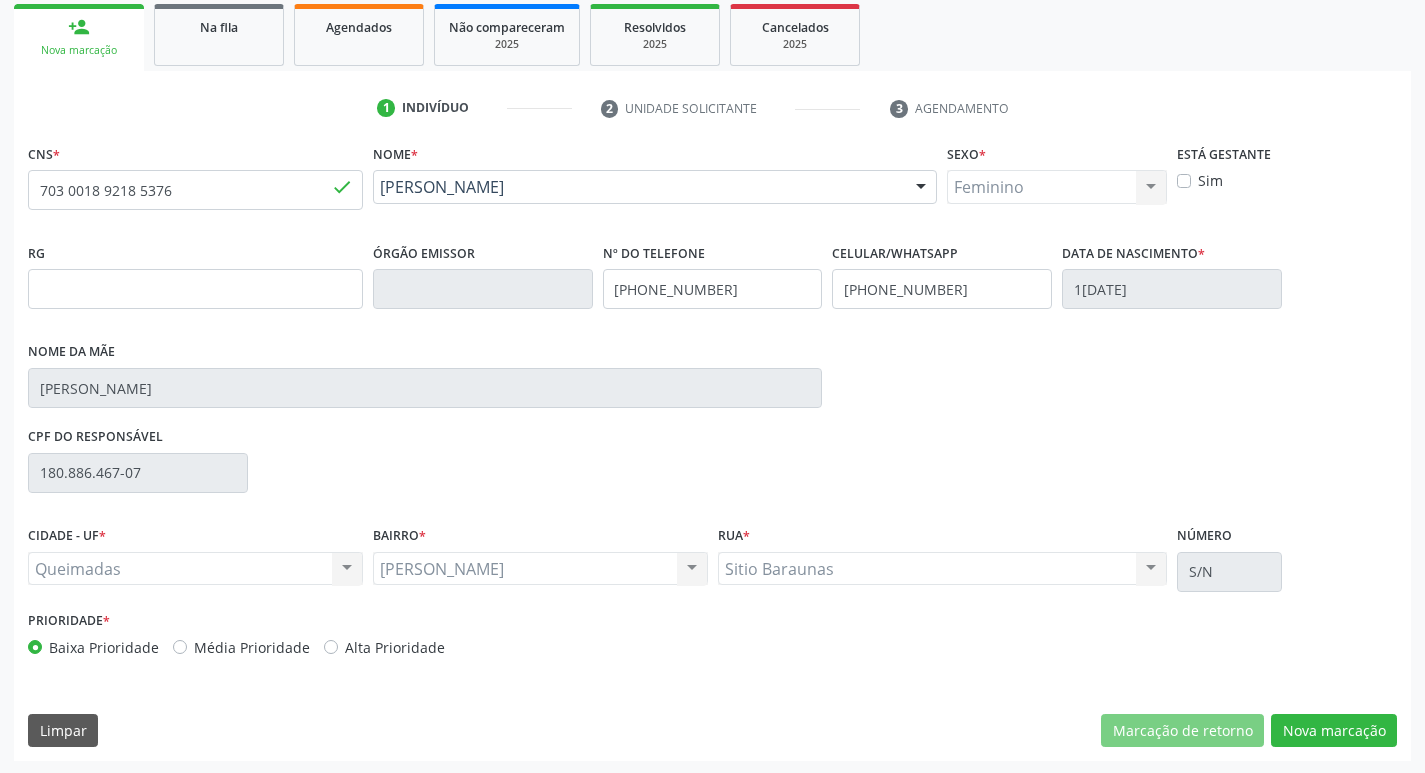 scroll, scrollTop: 297, scrollLeft: 0, axis: vertical 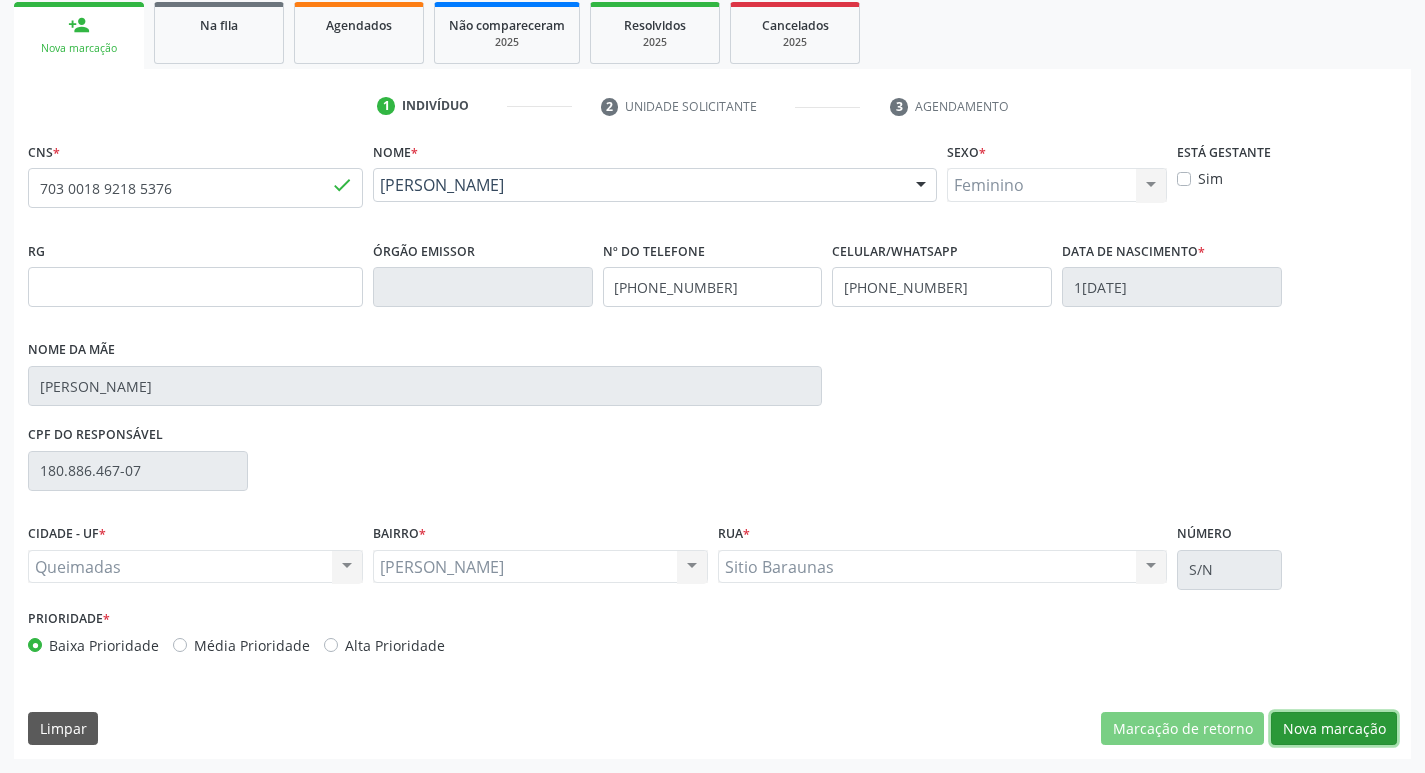 click on "Nova marcação" at bounding box center [1334, 729] 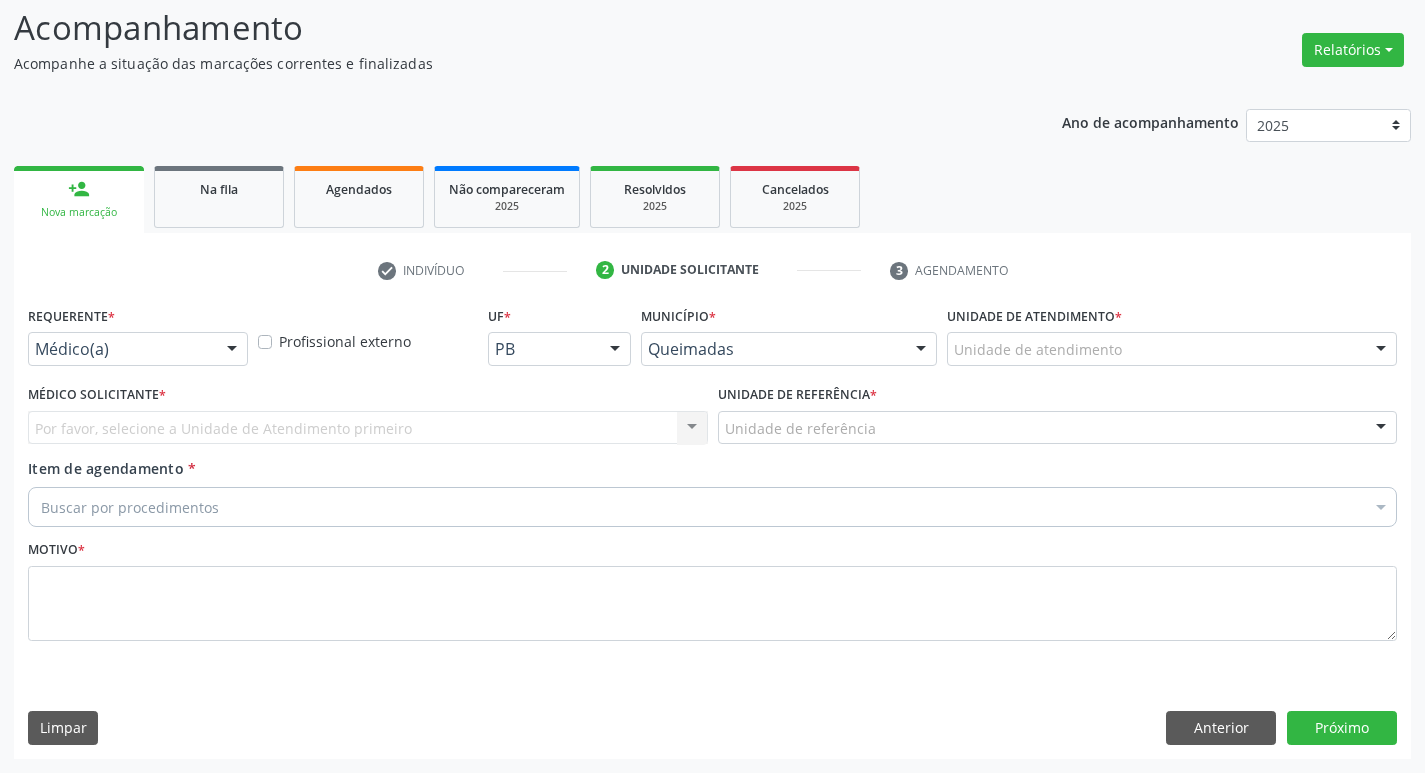 scroll, scrollTop: 133, scrollLeft: 0, axis: vertical 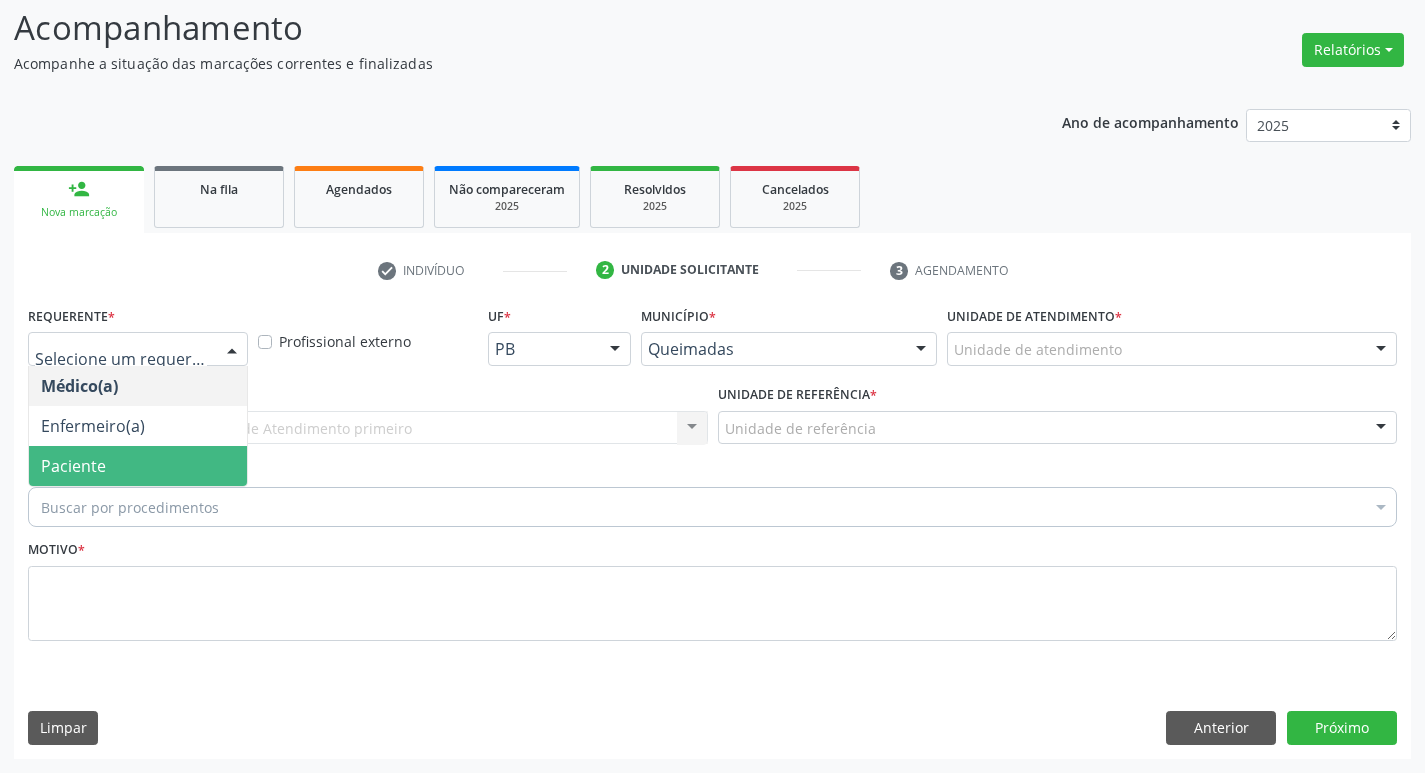 click on "Paciente" at bounding box center [138, 466] 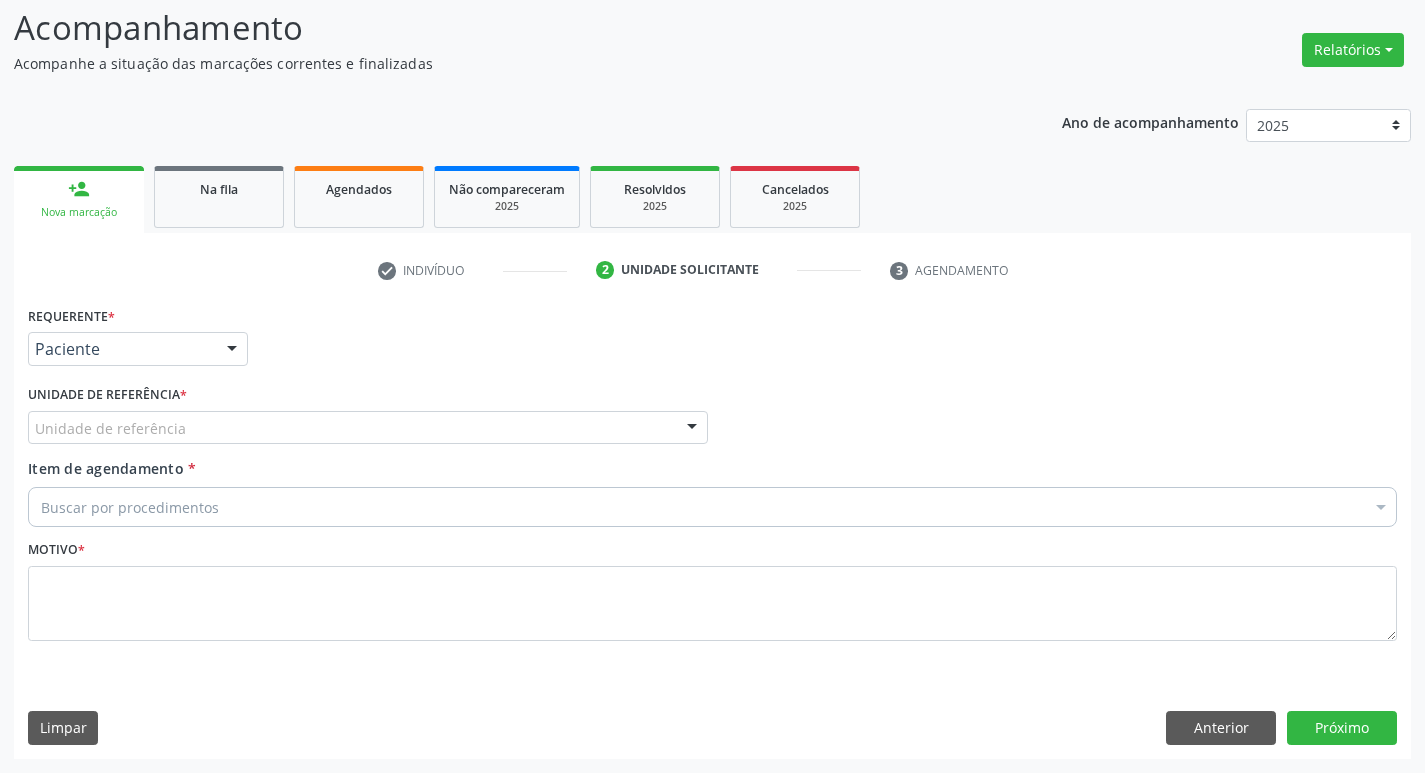 click on "Unidade de referência" at bounding box center [368, 428] 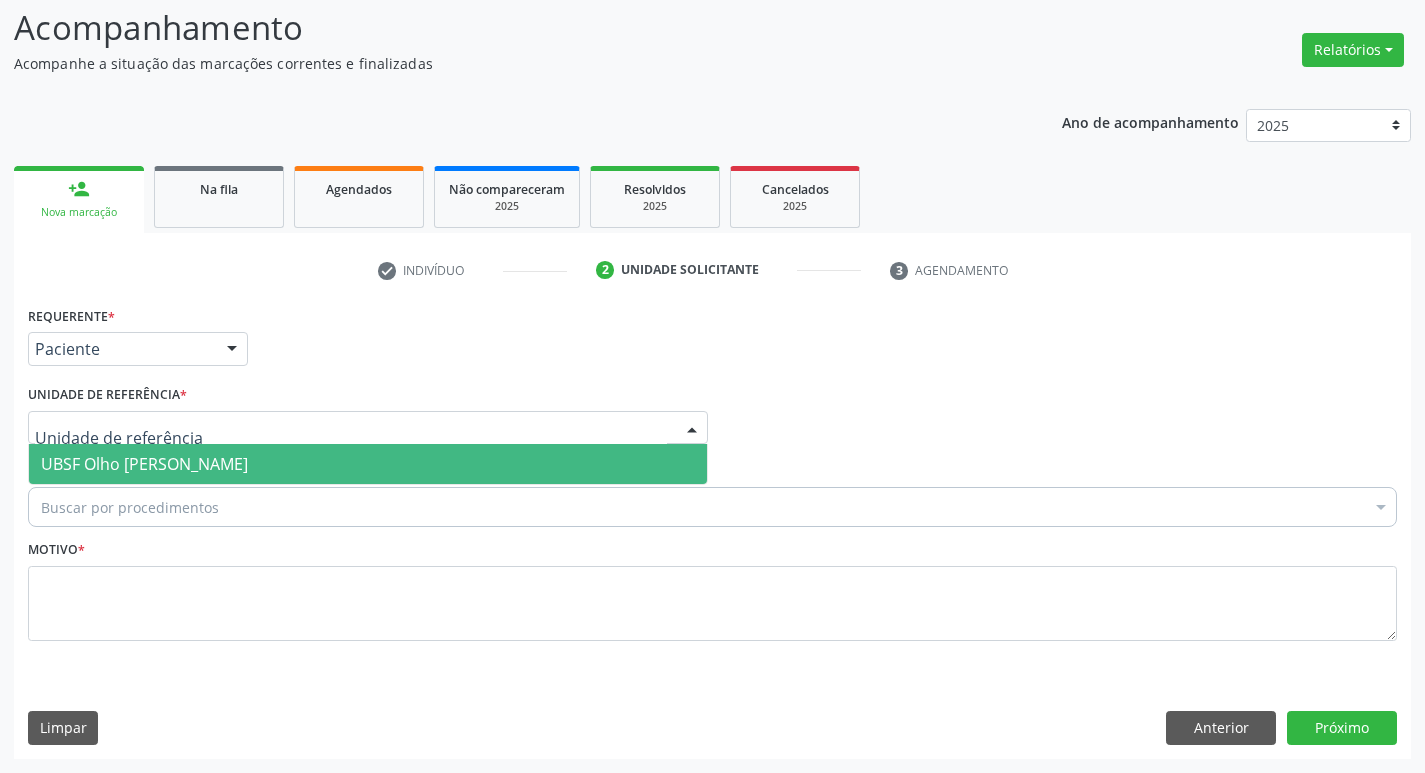 click on "Requerente
*
Paciente         Médico(a)   Enfermeiro(a)   Paciente
Nenhum resultado encontrado para: "   "
Não há nenhuma opção para ser exibida.
UF
PB         PB
Nenhum resultado encontrado para: "   "
Não há nenhuma opção para ser exibida.
Município
[GEOGRAPHIC_DATA]   Queimadas
Nenhum resultado encontrado para: "   "
Não há nenhuma opção para ser exibida.
Médico Solicitante
Por favor, selecione a Unidade de Atendimento primeiro
Nenhum resultado encontrado para: "   "
Não há nenhuma opção para ser exibida.
Unidade de referência
*
UBSF Olho Dagua Salgado
Nenhum resultado encontrado para: " OL  "
Não há nenhuma opção para ser exibida.
Item de agendamento
*" at bounding box center (712, 485) 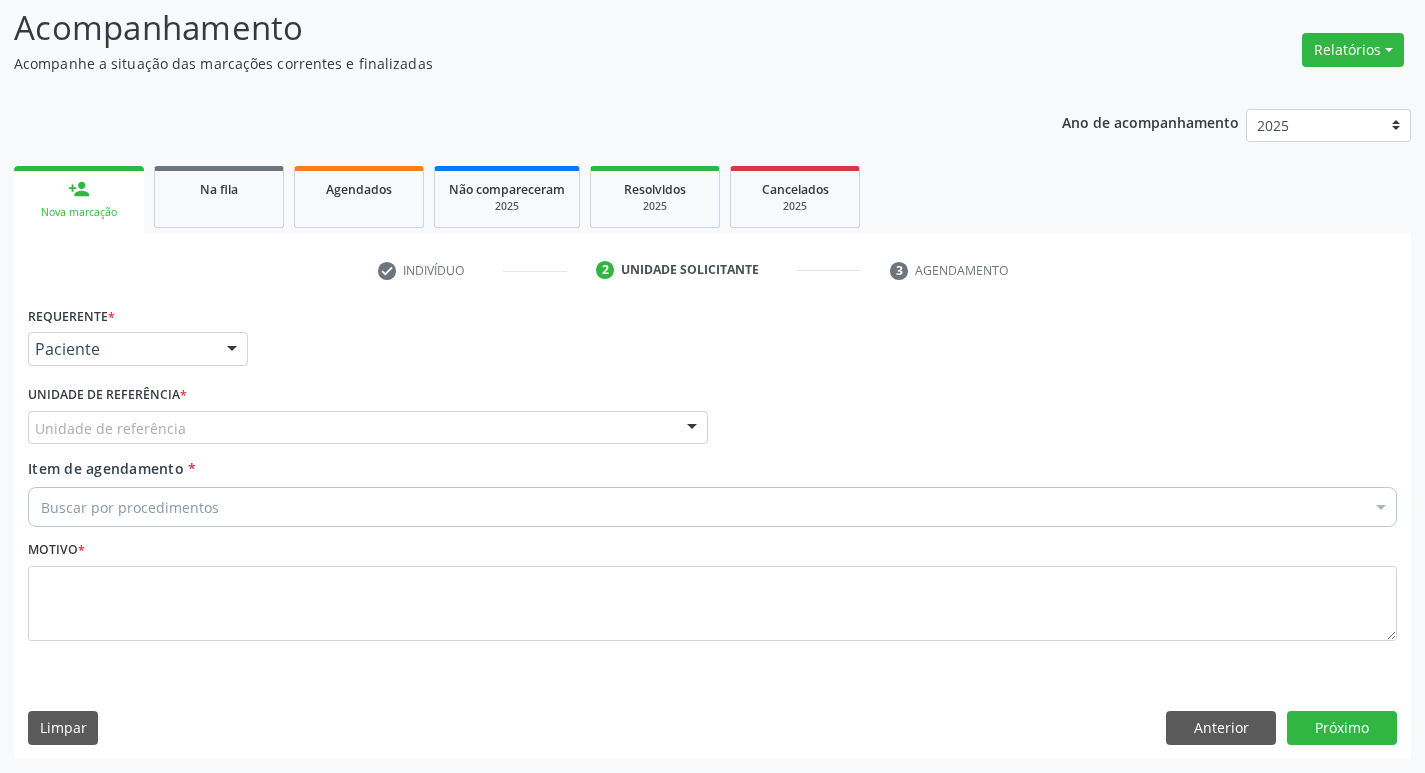 click on "Unidade de referência
UBSF Ligeiro II   UBSF Saulo Leal [PERSON_NAME]   UBSF Castanho   UBSF [GEOGRAPHIC_DATA]   UBSF Ze Velho   UBSF Boa Vista   UBSF Olho Dagua Salgado   UBSF Zumbi   NASF Pedra do Touro   UBSF Lutador   UBSF [PERSON_NAME]   UBSF Central   UBSF Riacho do Meio   UBSF Caixa Dagua   UBSF Ligeiro I   UBSF [GEOGRAPHIC_DATA] Grande   UBSF Vila   UBSF Guritiba   NASF Tataguassu   UBSF Cidade Tiao do Rego
Nenhum resultado encontrado para: "   "
Não há nenhuma opção para ser exibida." at bounding box center (368, 428) 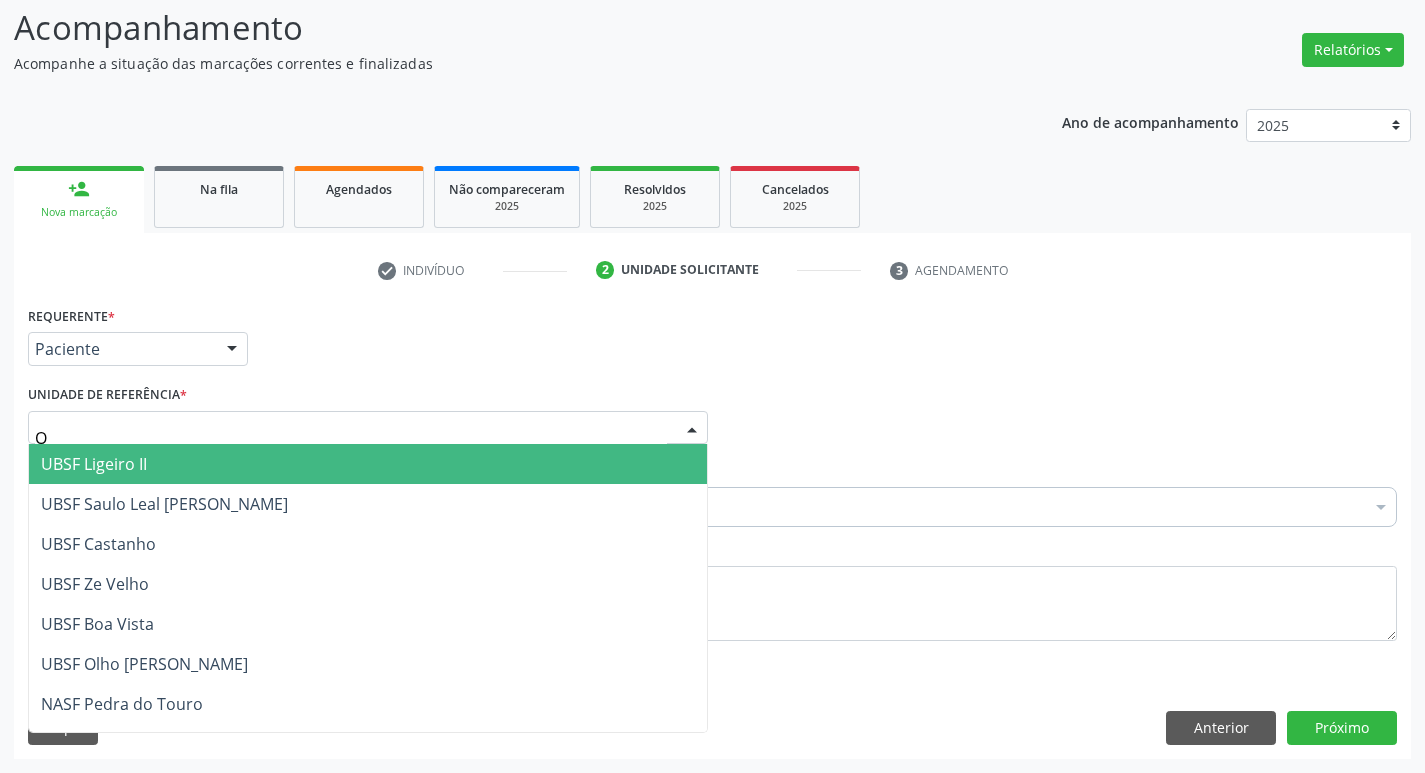type on "OL" 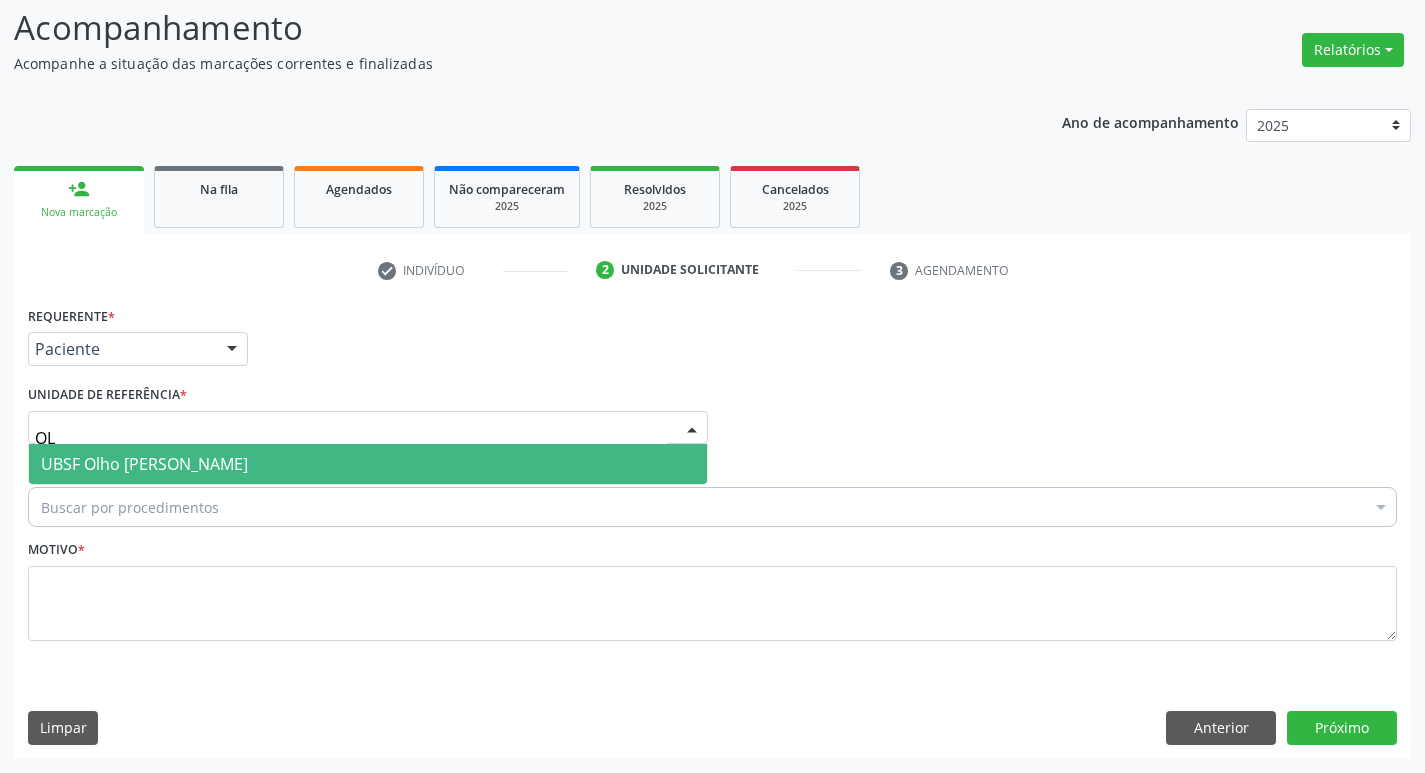 click on "UBSF Olho [PERSON_NAME]" at bounding box center (368, 464) 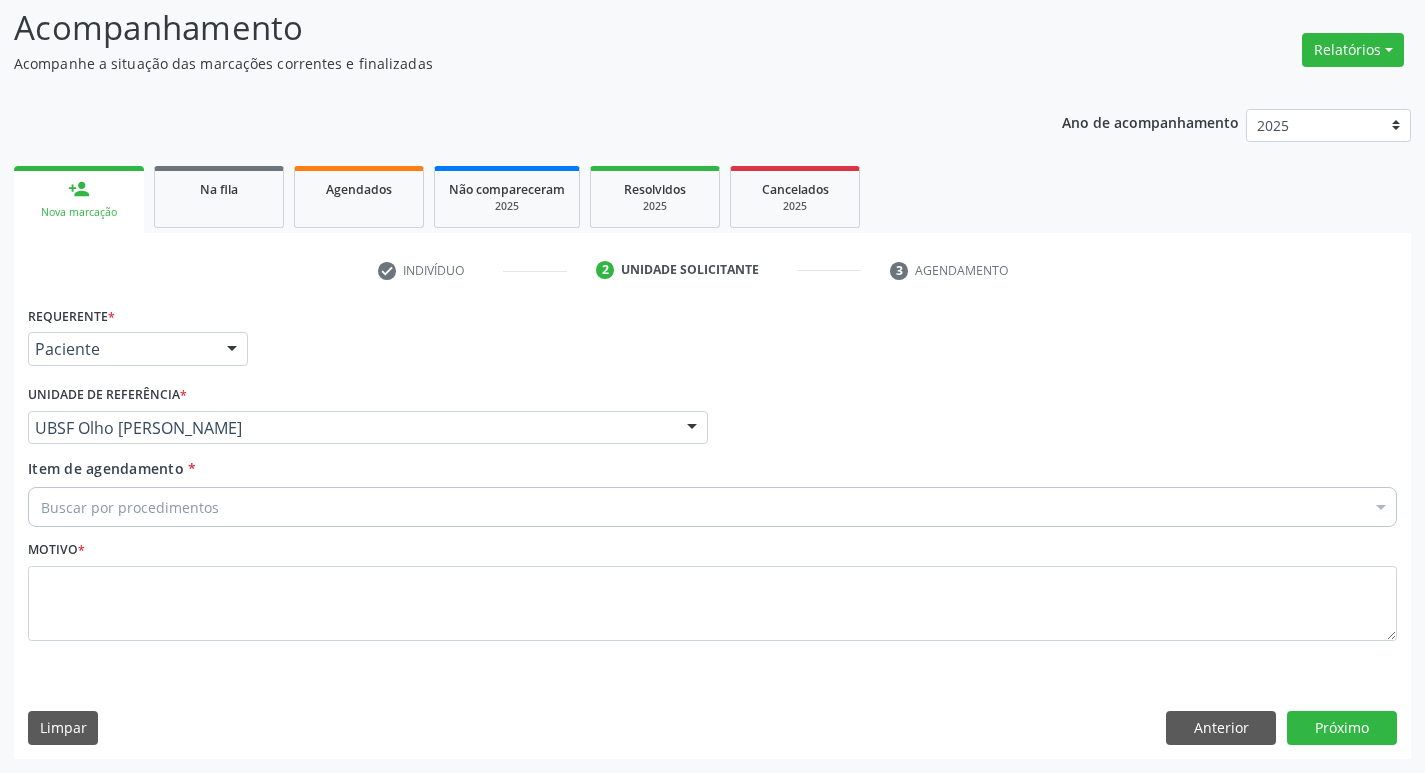 click on "Buscar por procedimentos" at bounding box center [712, 507] 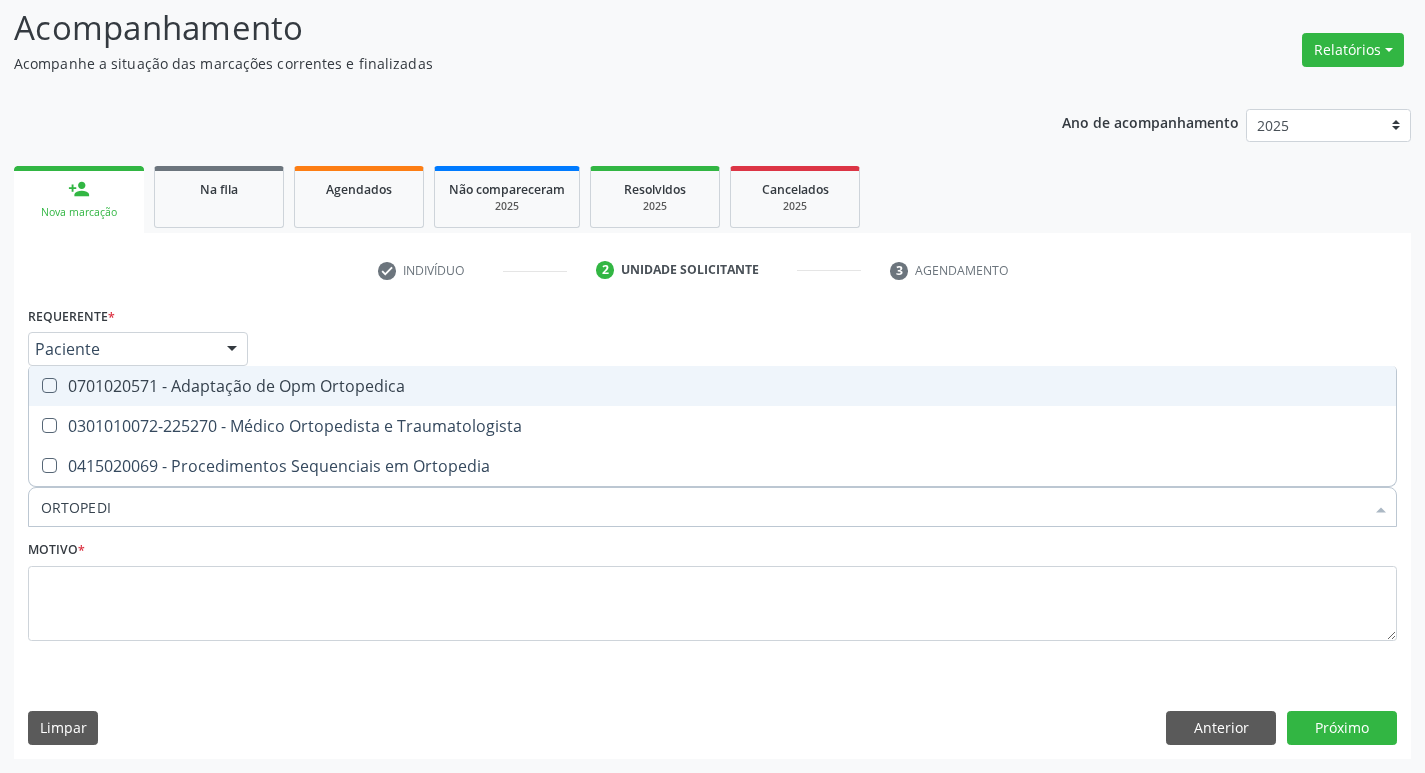 type on "ORTOPEDIS" 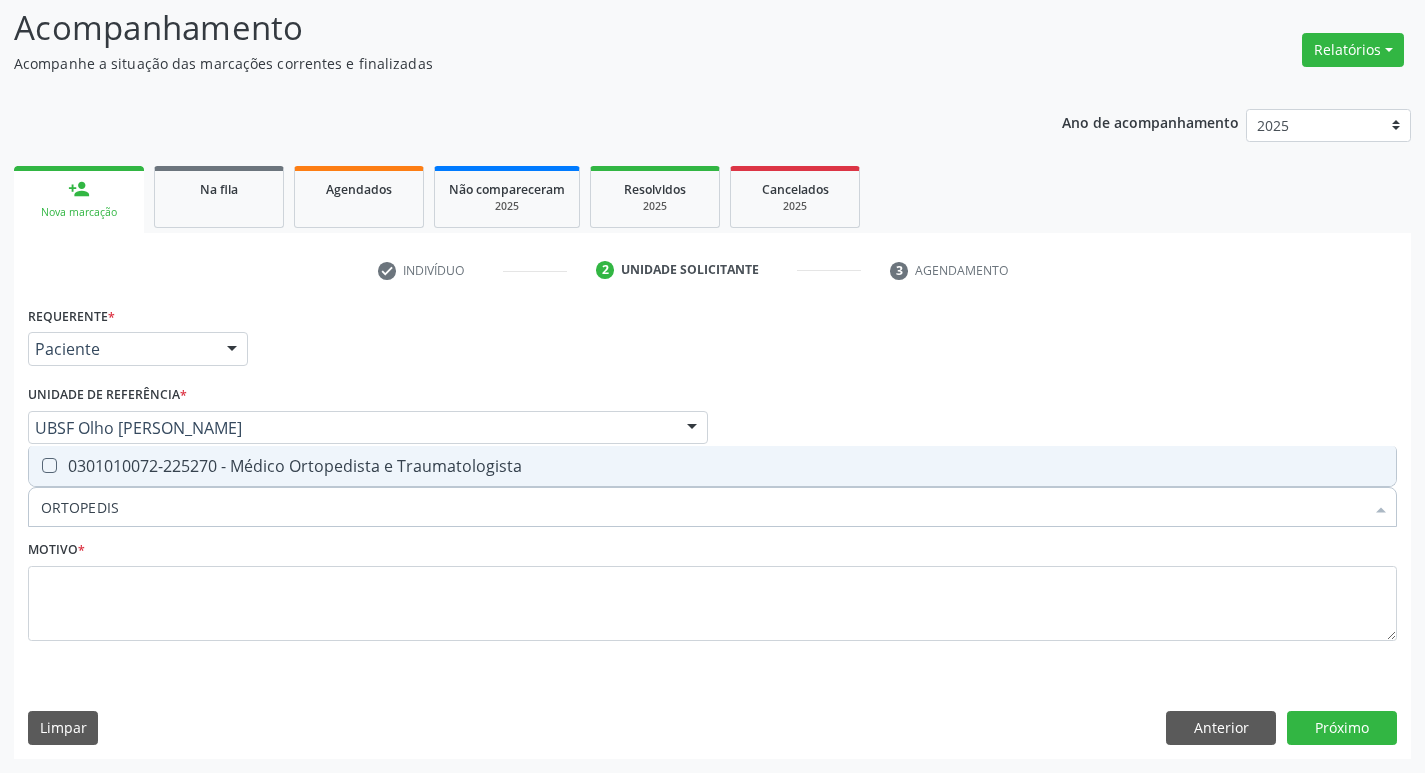 click on "0301010072-225270 - Médico Ortopedista e Traumatologista" at bounding box center (712, 466) 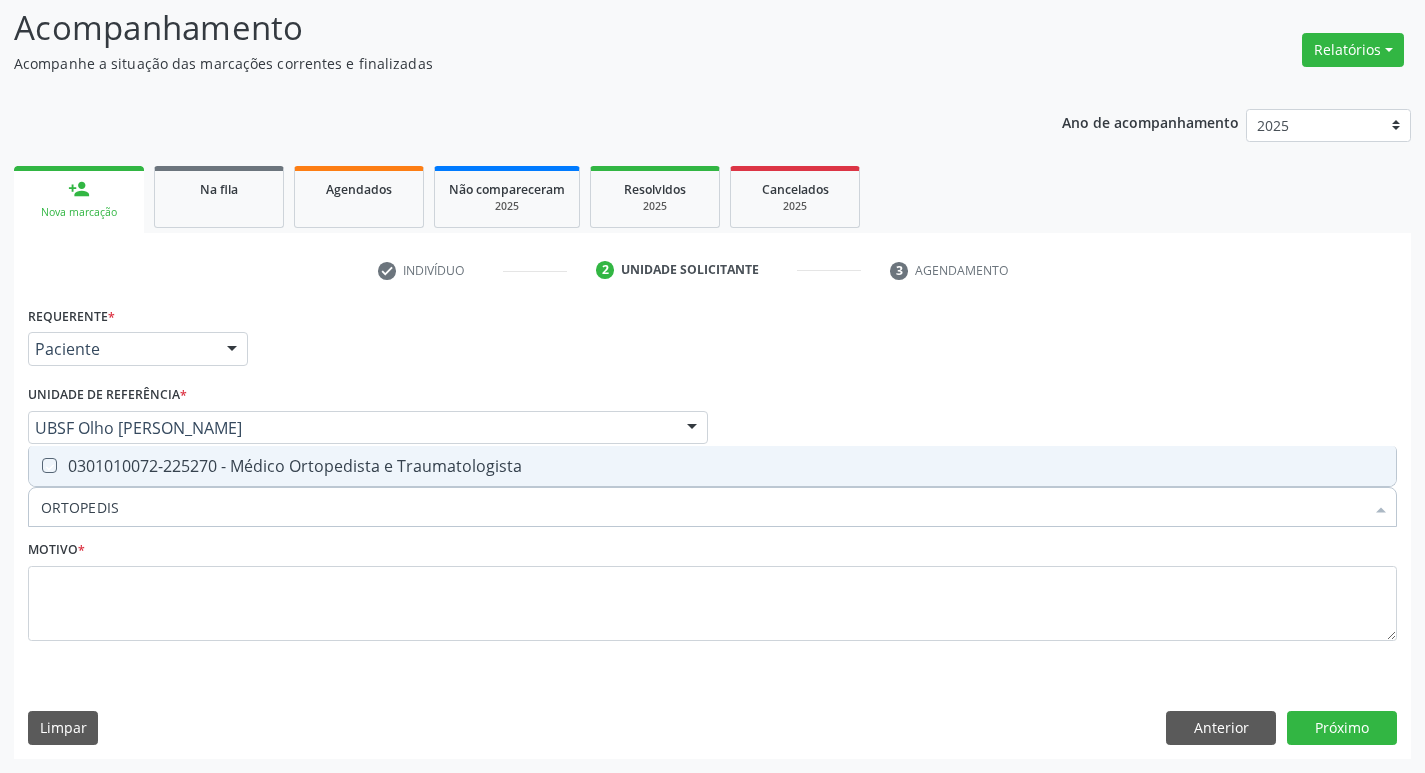 checkbox on "true" 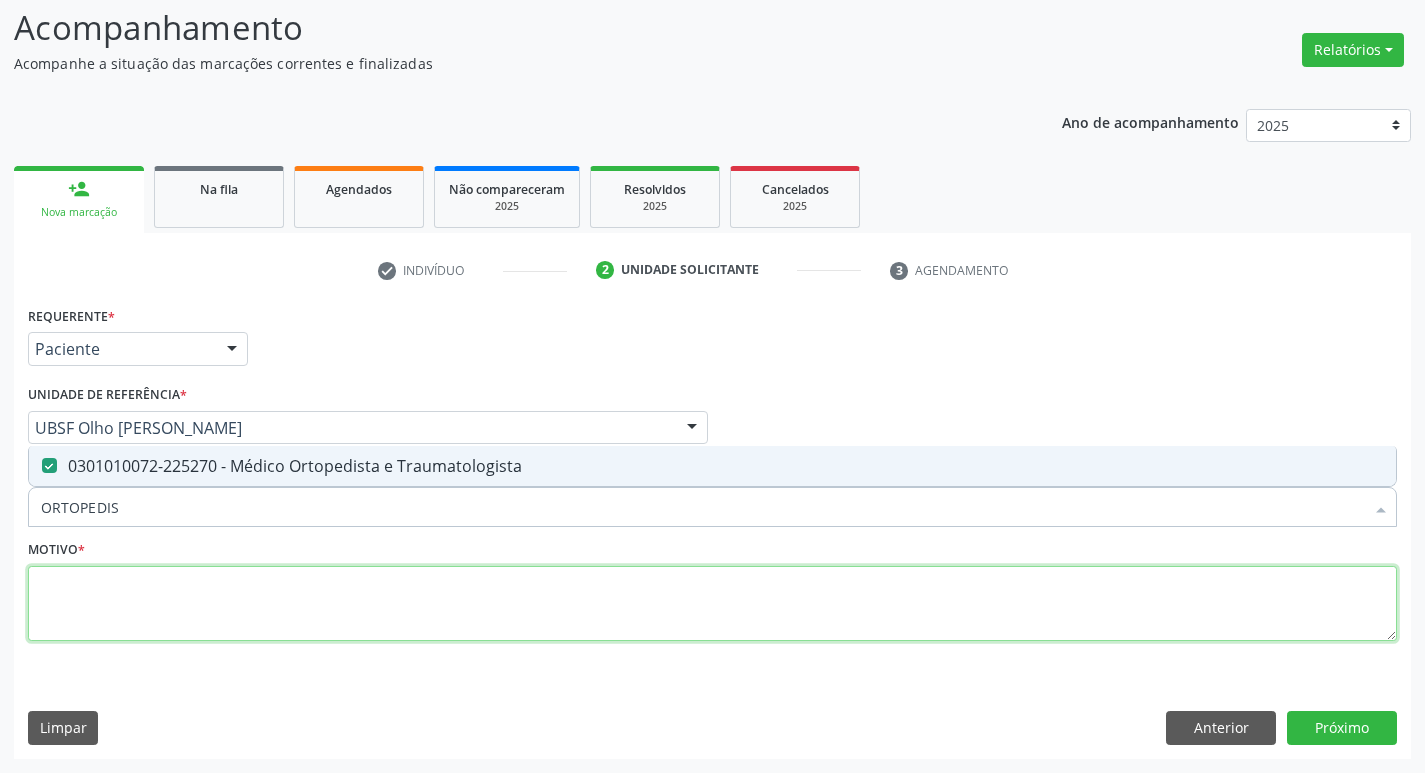click at bounding box center [712, 604] 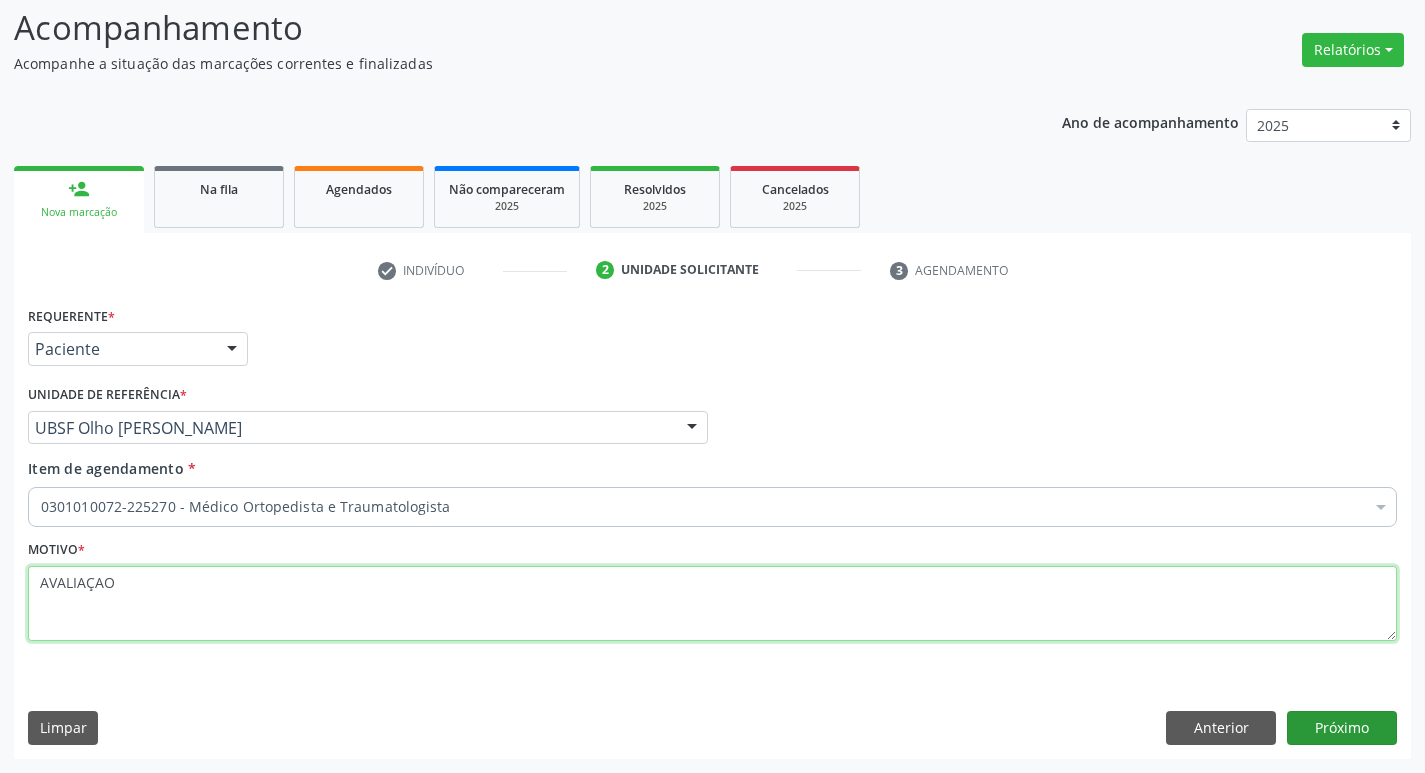 type on "AVALIAÇAO" 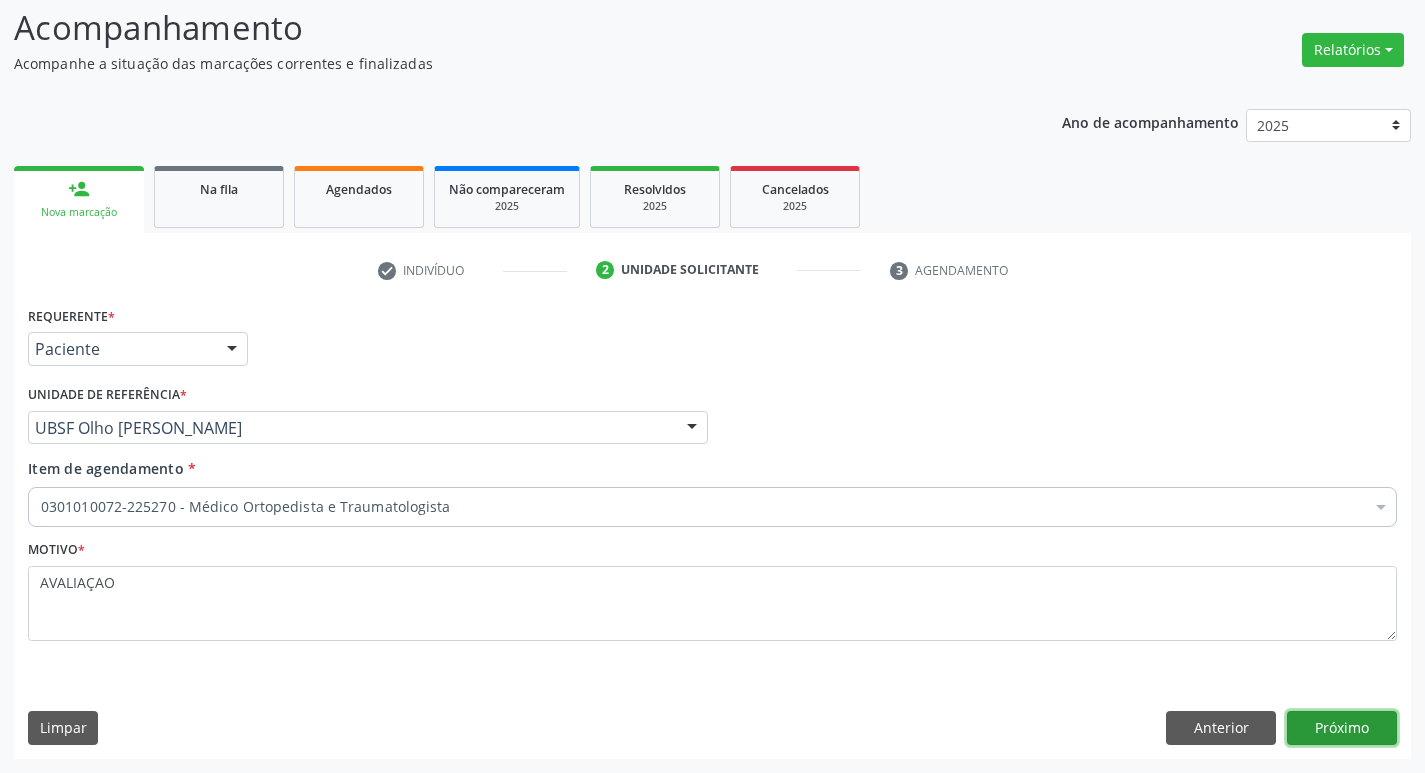 click on "Próximo" at bounding box center (1342, 728) 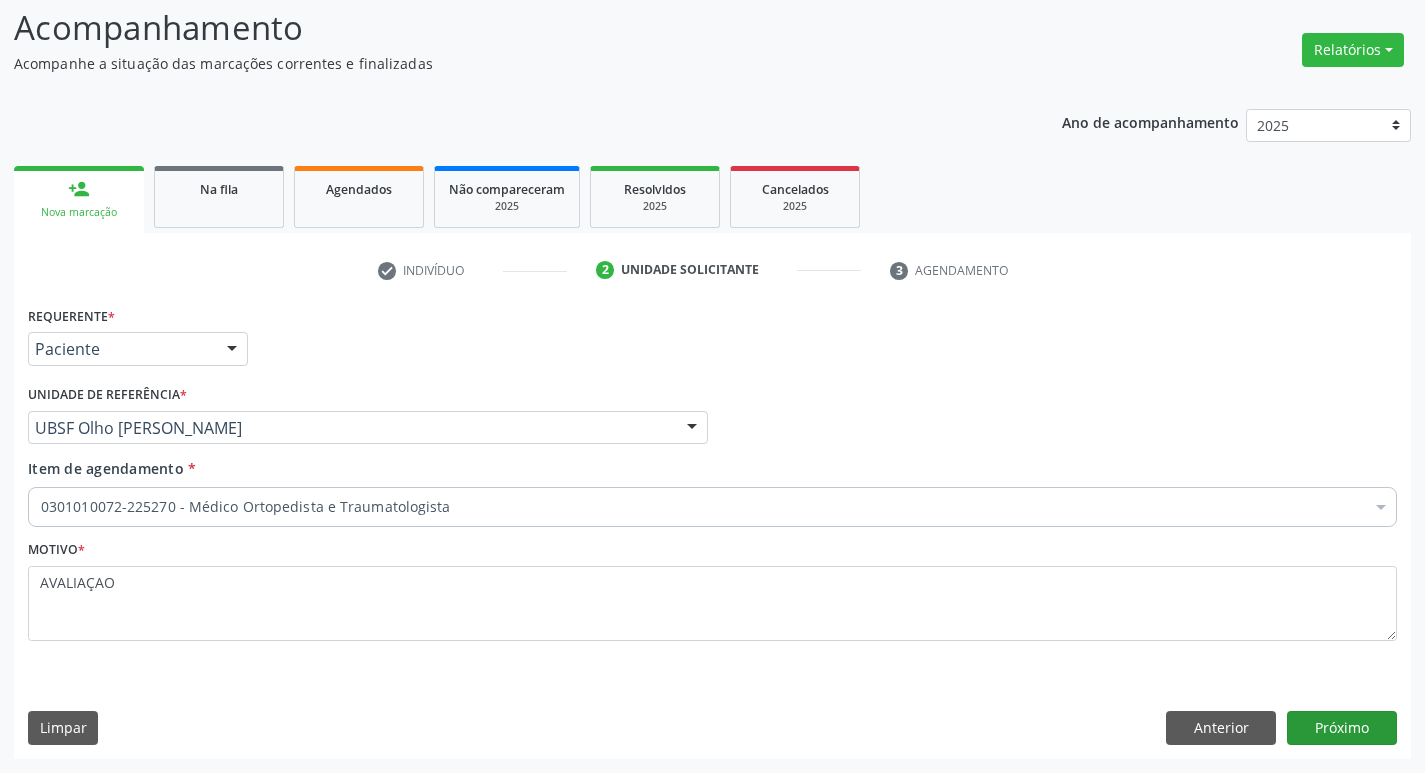 scroll, scrollTop: 97, scrollLeft: 0, axis: vertical 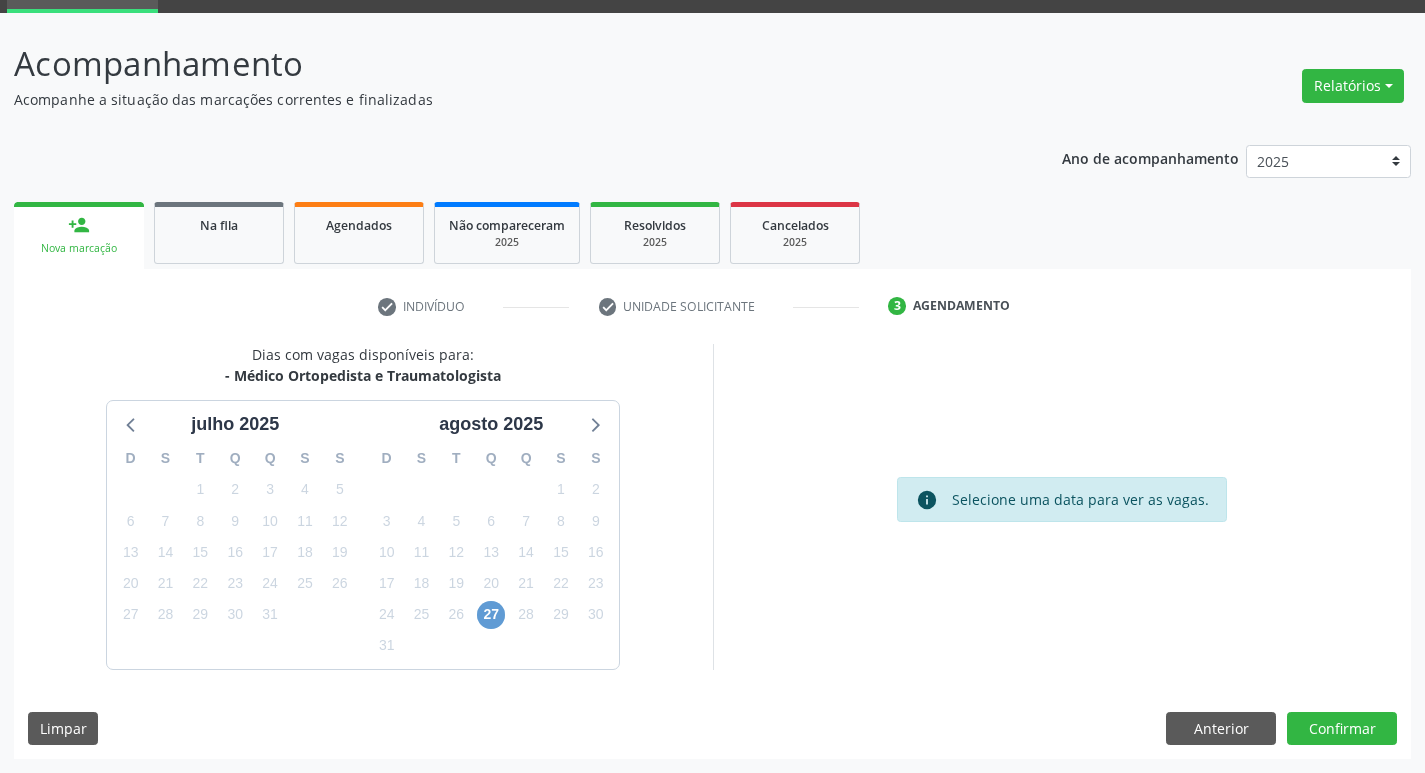 click on "27" at bounding box center [491, 614] 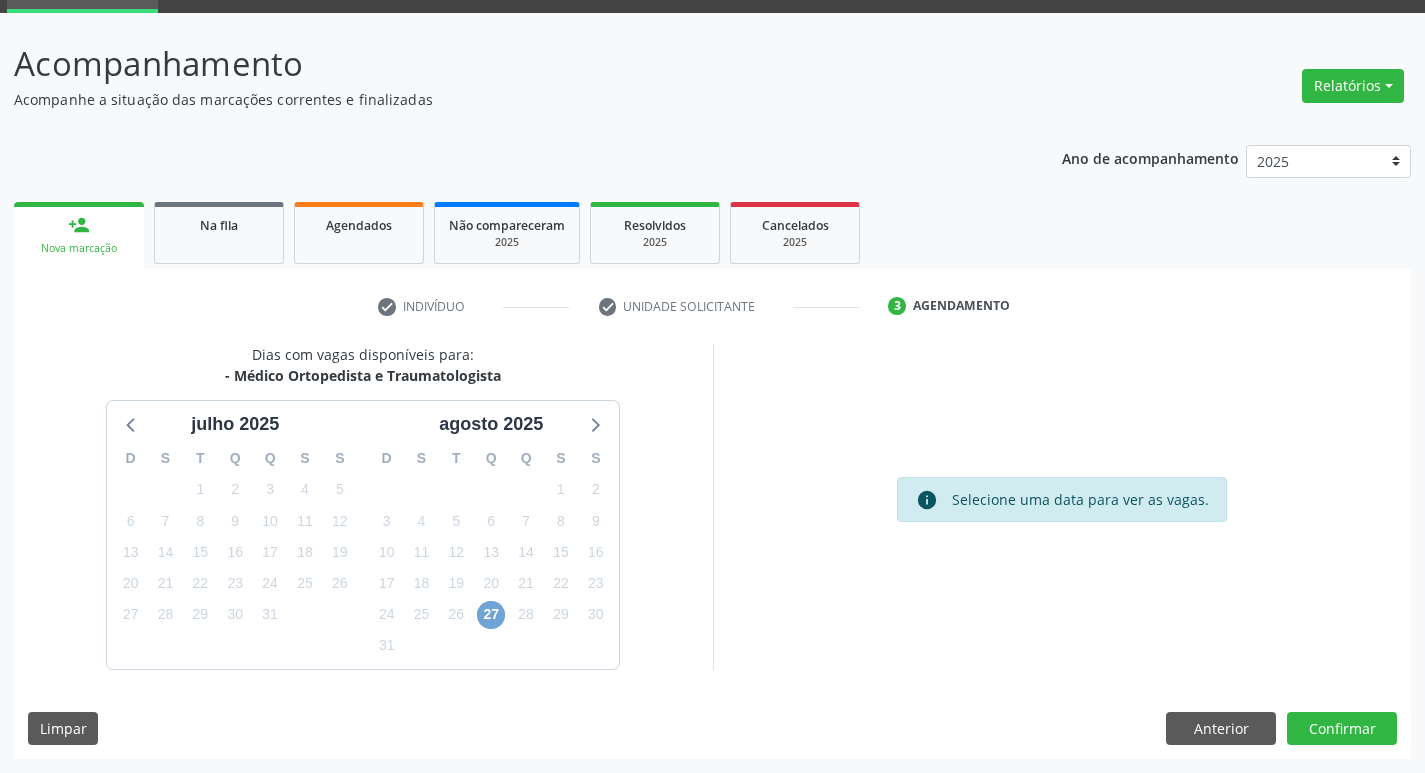 click on "27" at bounding box center (491, 615) 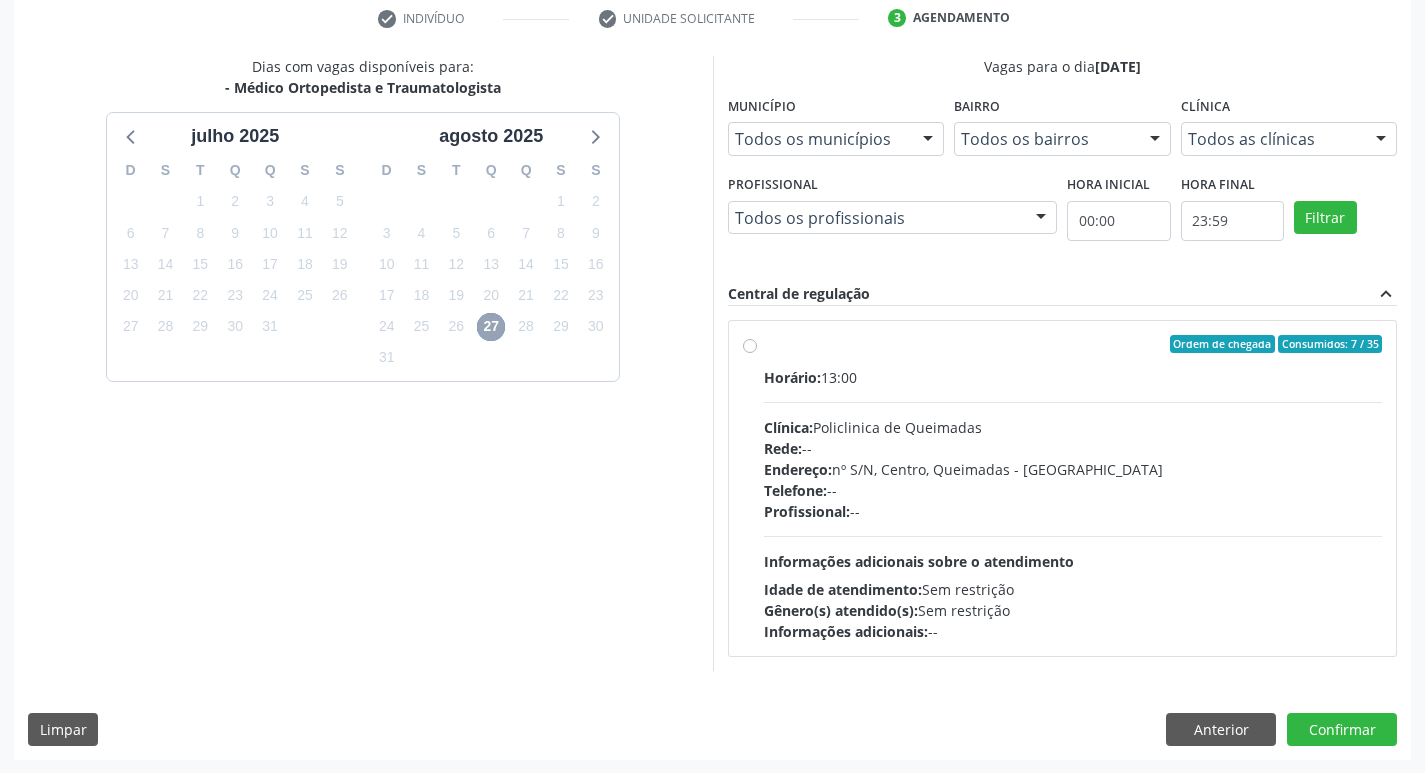 scroll, scrollTop: 386, scrollLeft: 0, axis: vertical 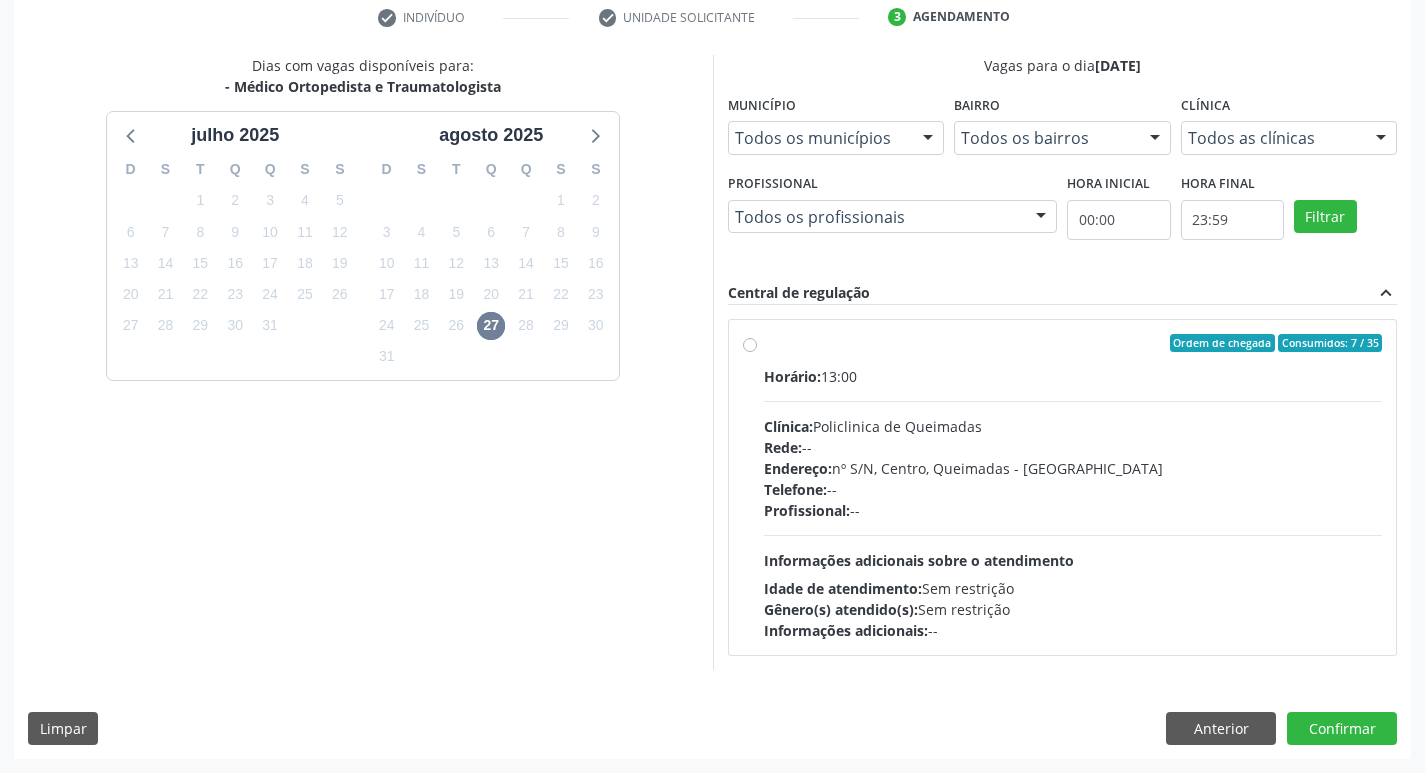 click on "Ordem de chegada
Consumidos: 7 / 35
Horário:   13:00
Clínica:  Policlinica de Queimadas
Rede:
--
Endereço:   nº S/N, Centro, Queimadas - PB
Telefone:   --
Profissional:
--
Informações adicionais sobre o atendimento
Idade de atendimento:
Sem restrição
Gênero(s) atendido(s):
Sem restrição
Informações adicionais:
--" at bounding box center [1063, 487] 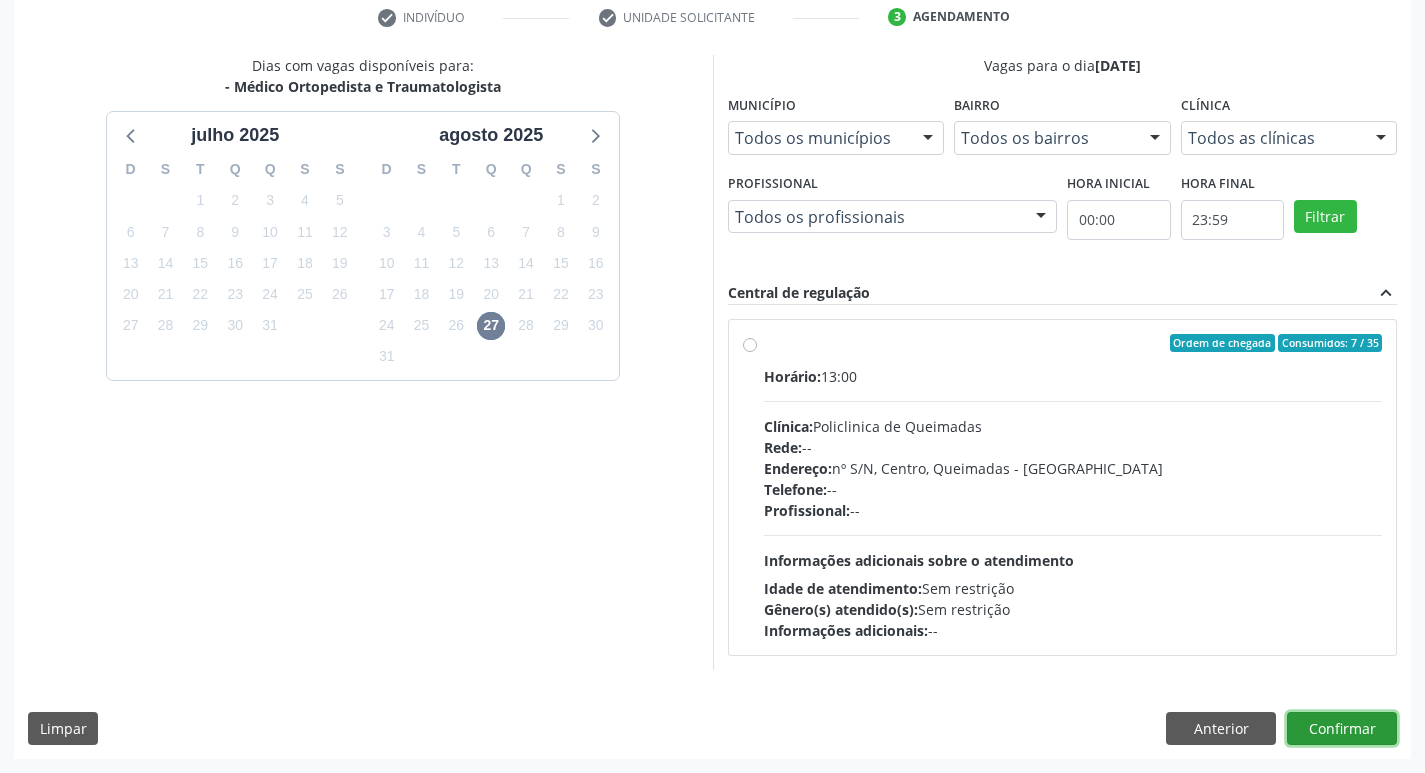 click on "Confirmar" at bounding box center [1342, 729] 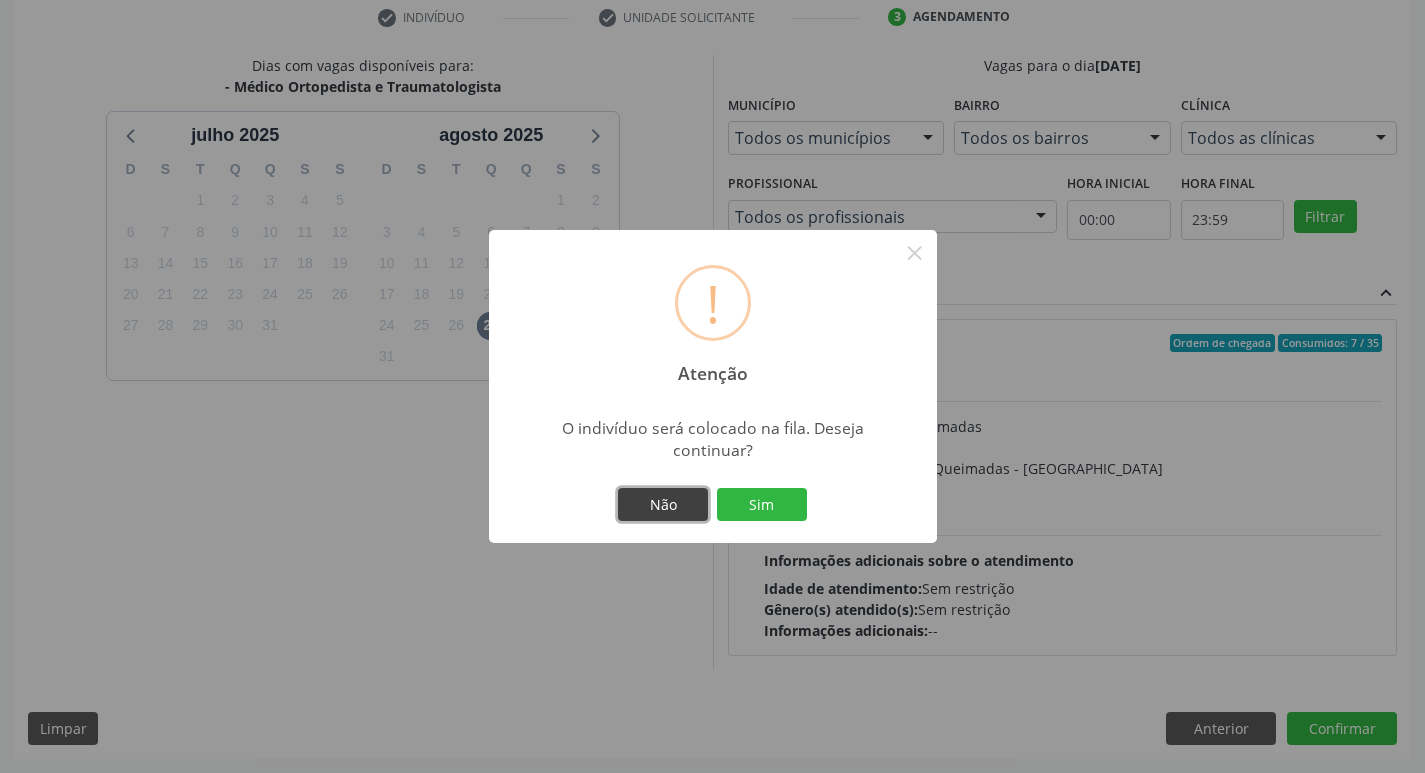 click on "Não" at bounding box center [663, 505] 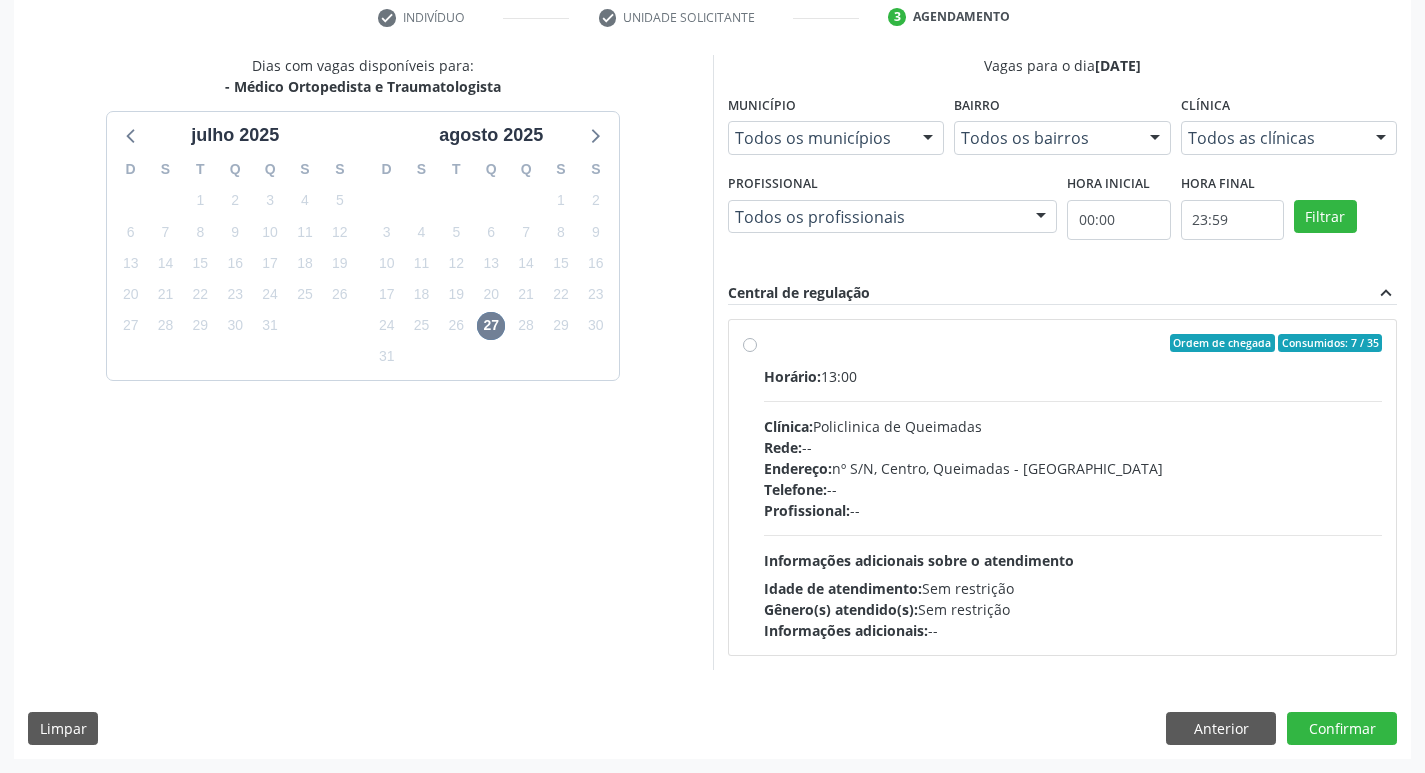 click on "Horário:   13:00
Clínica:  Policlinica de Queimadas
Rede:
--
Endereço:   nº S/N, Centro, Queimadas - PB
Telefone:   --
Profissional:
--
Informações adicionais sobre o atendimento
Idade de atendimento:
Sem restrição
Gênero(s) atendido(s):
Sem restrição
Informações adicionais:
--" at bounding box center [1073, 503] 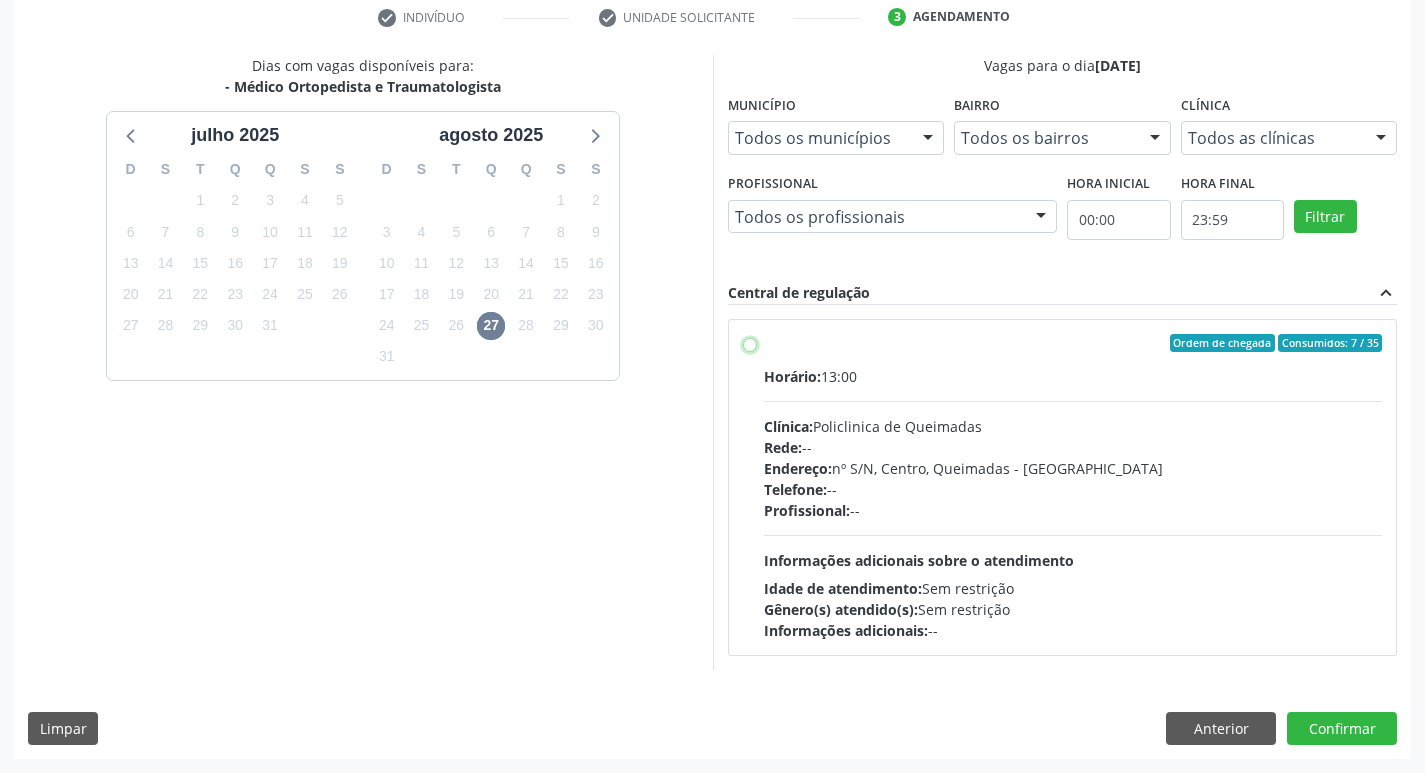 radio on "true" 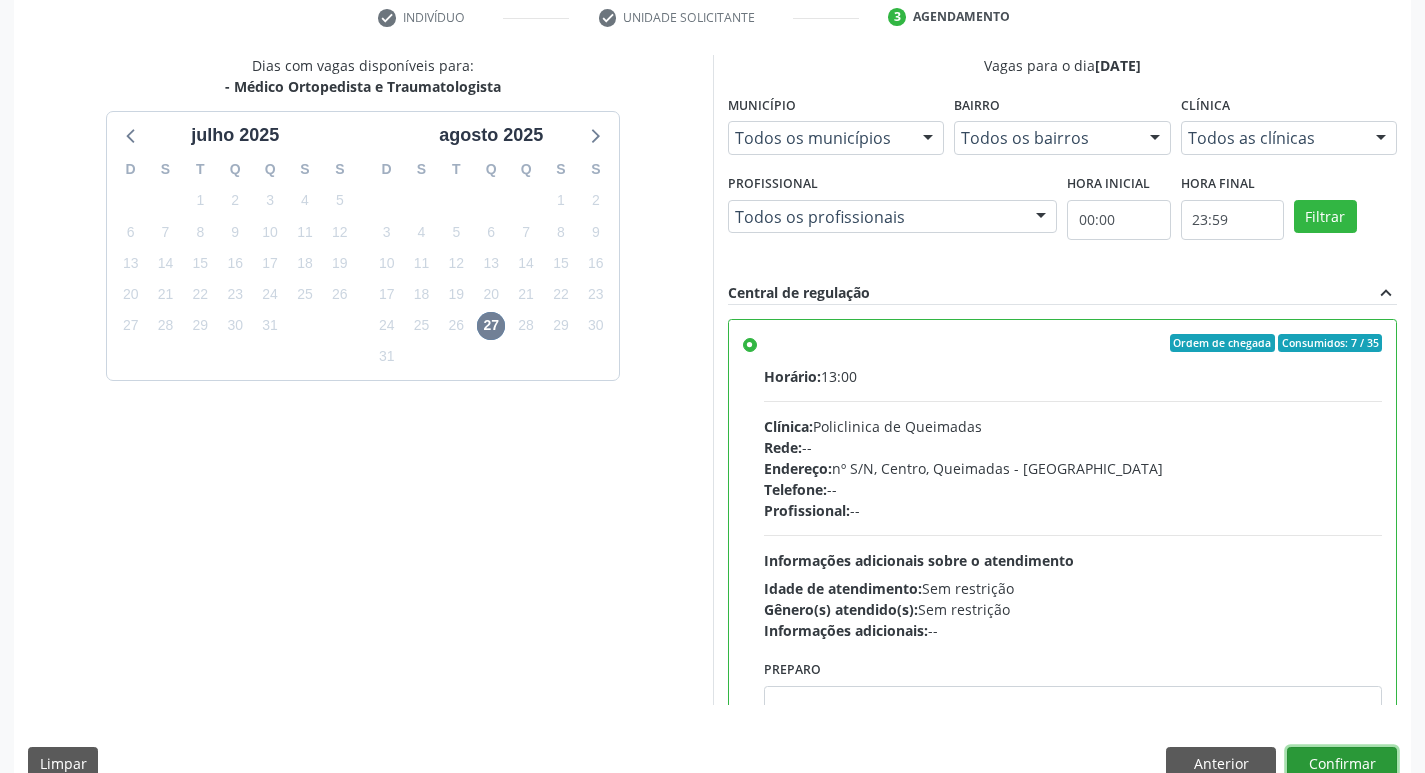 click on "Confirmar" at bounding box center [1342, 764] 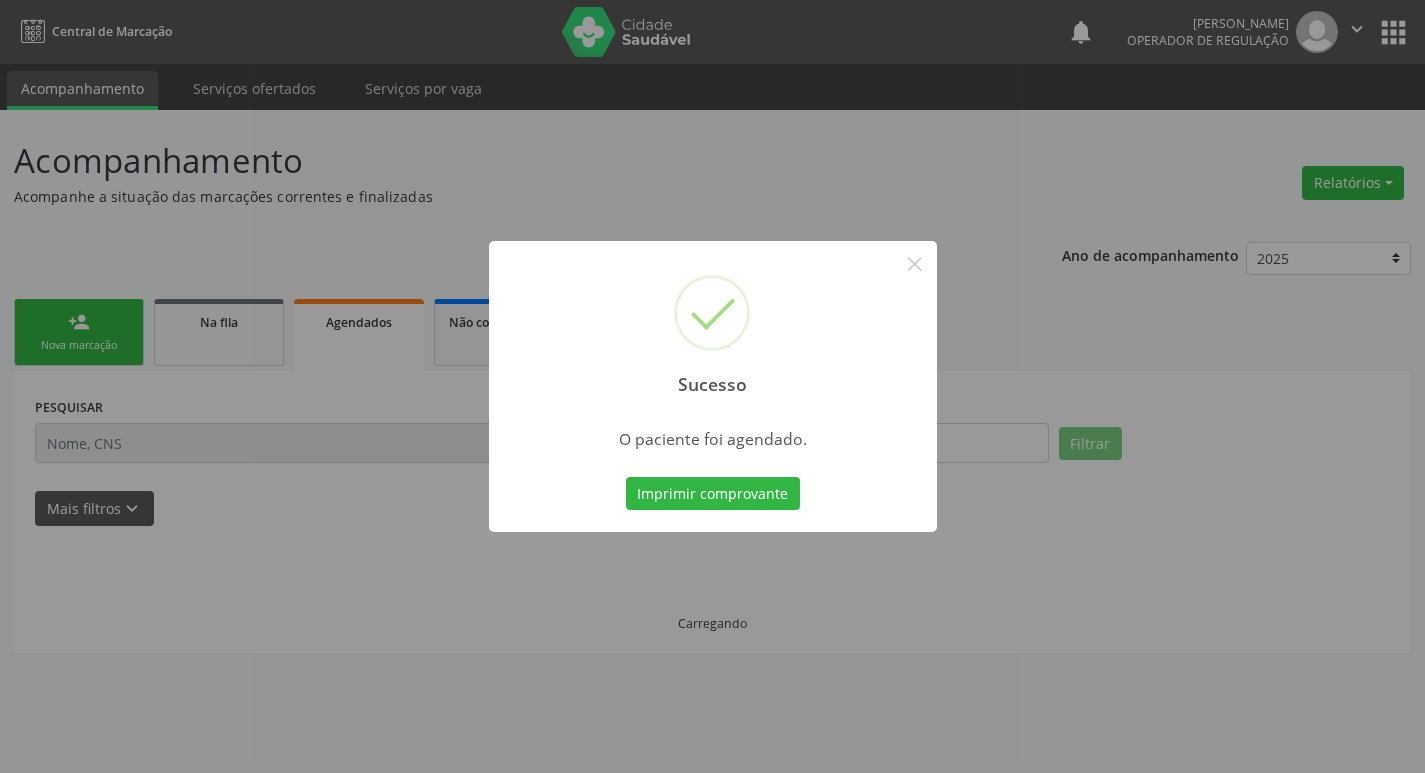 scroll, scrollTop: 0, scrollLeft: 0, axis: both 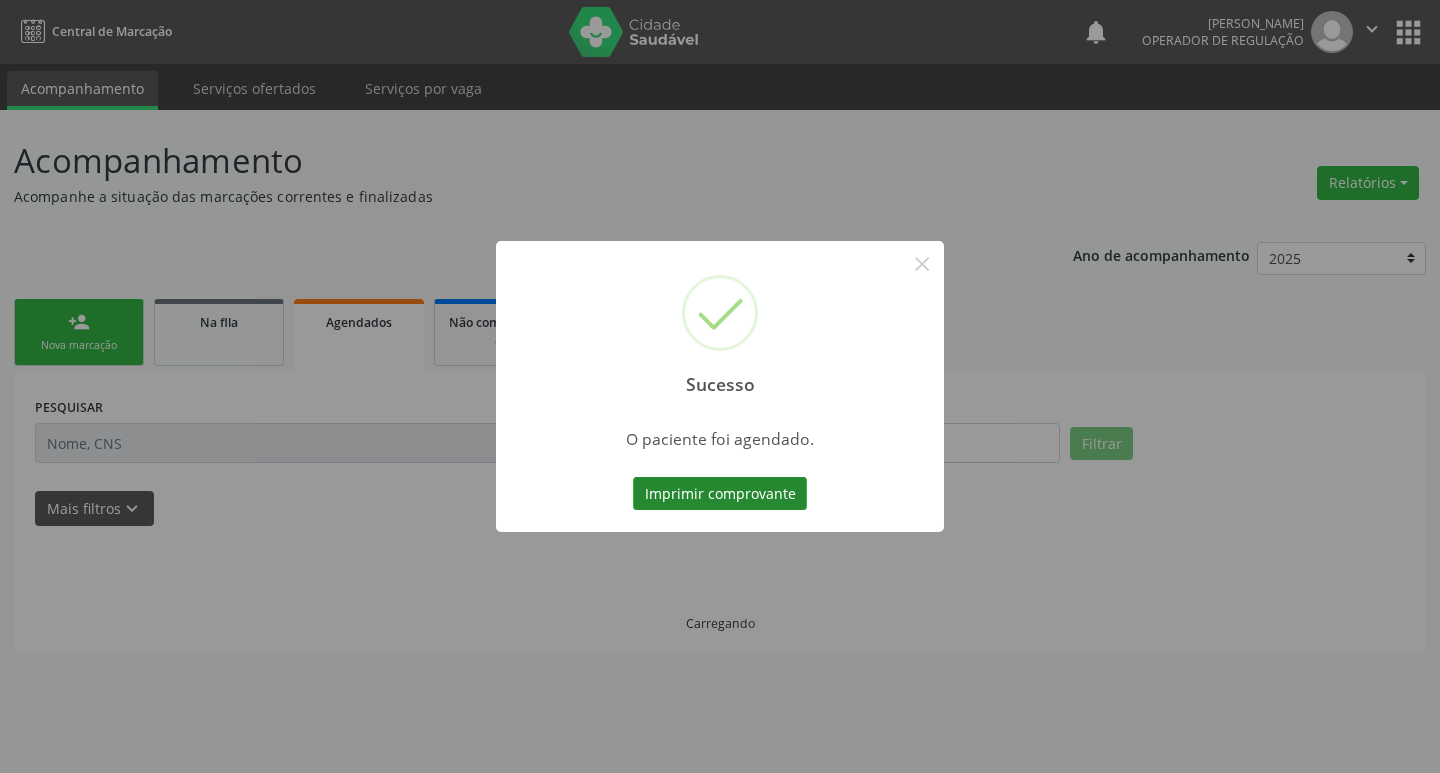 click on "Imprimir comprovante" at bounding box center (720, 494) 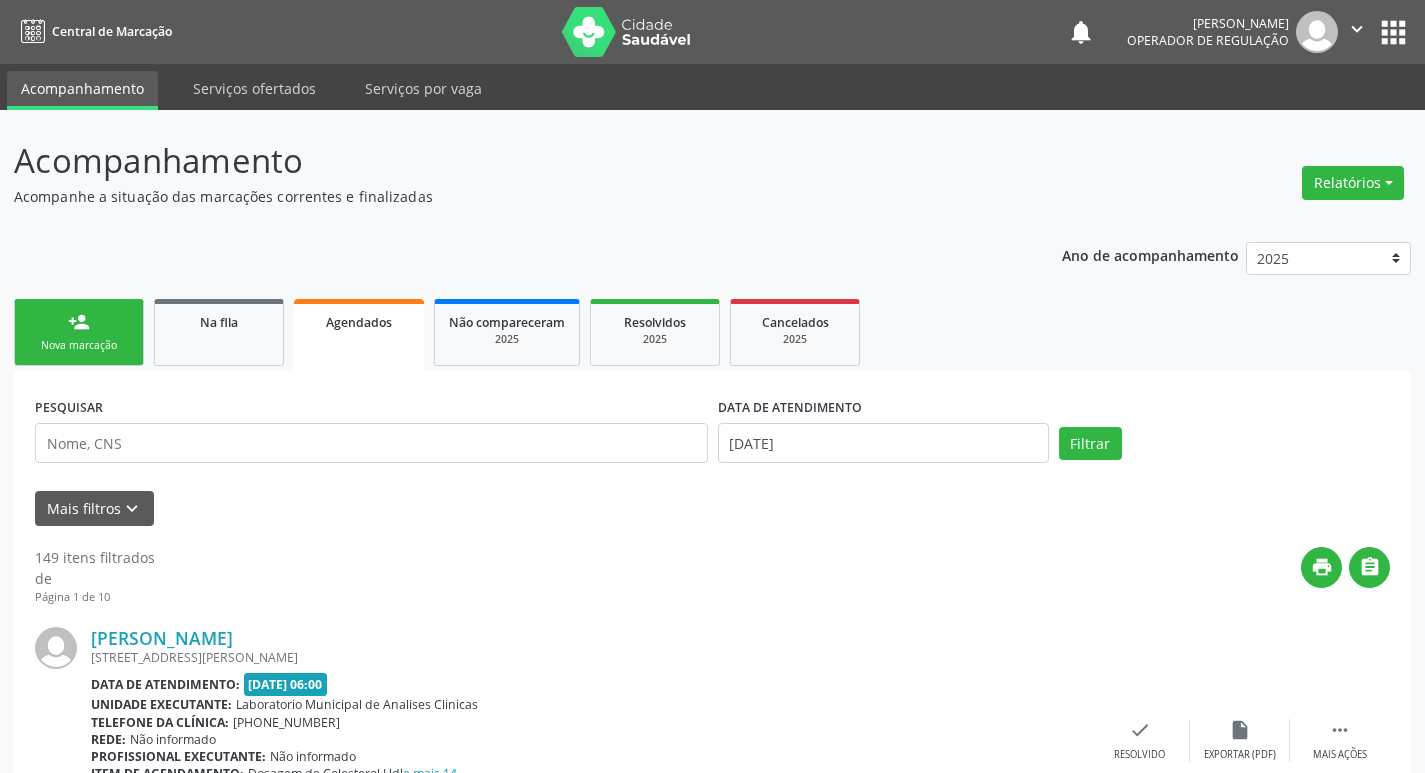 click on "person_add
Nova marcação" at bounding box center (79, 332) 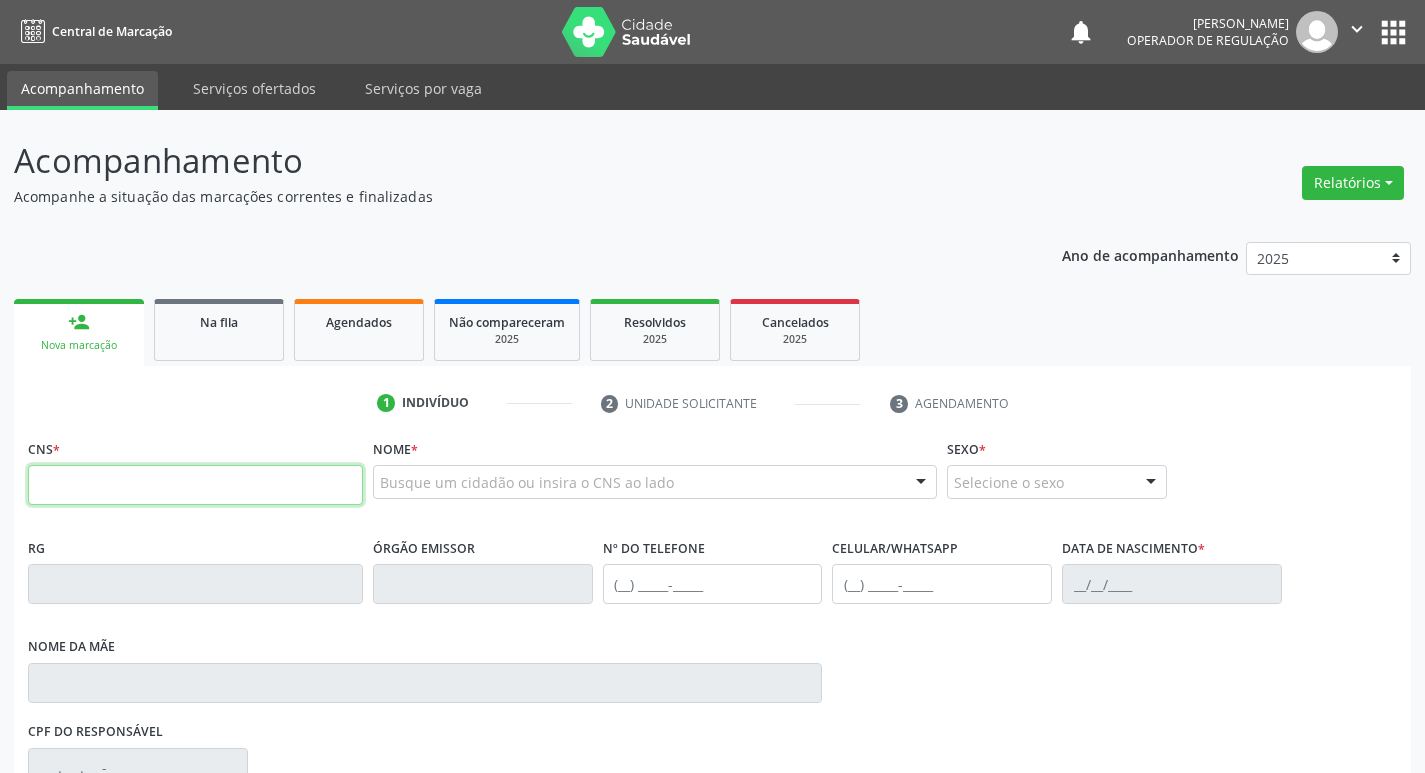 click at bounding box center (195, 485) 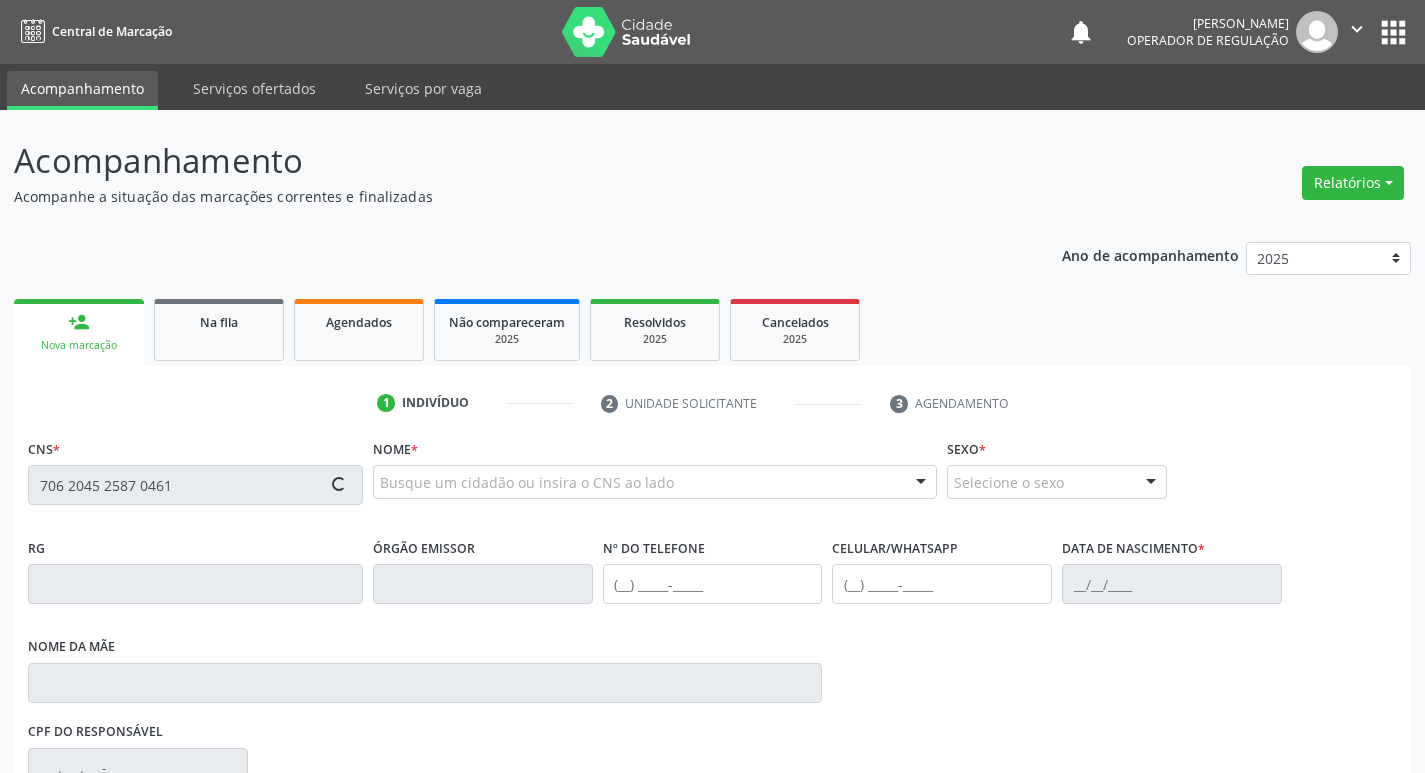 type on "706 2045 2587 0461" 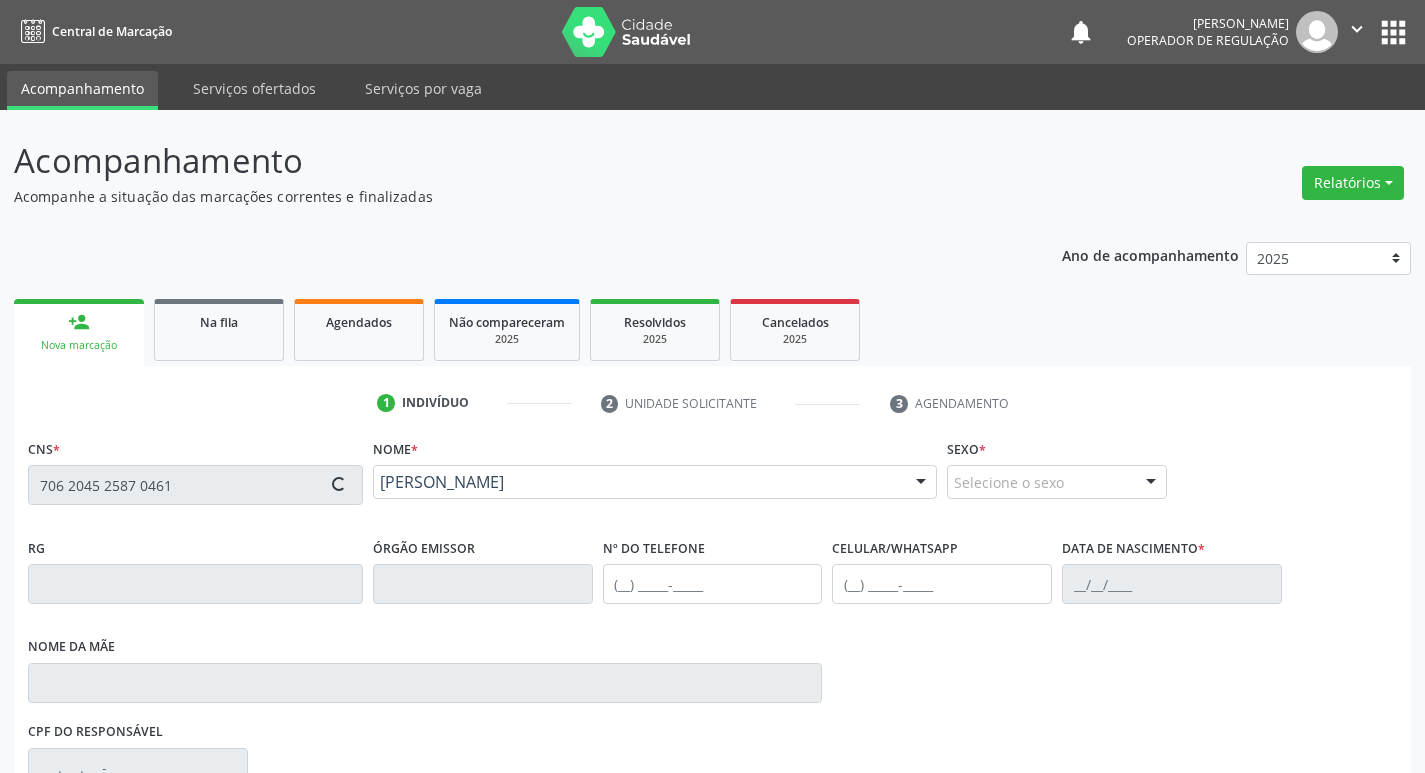 type on "[PHONE_NUMBER]" 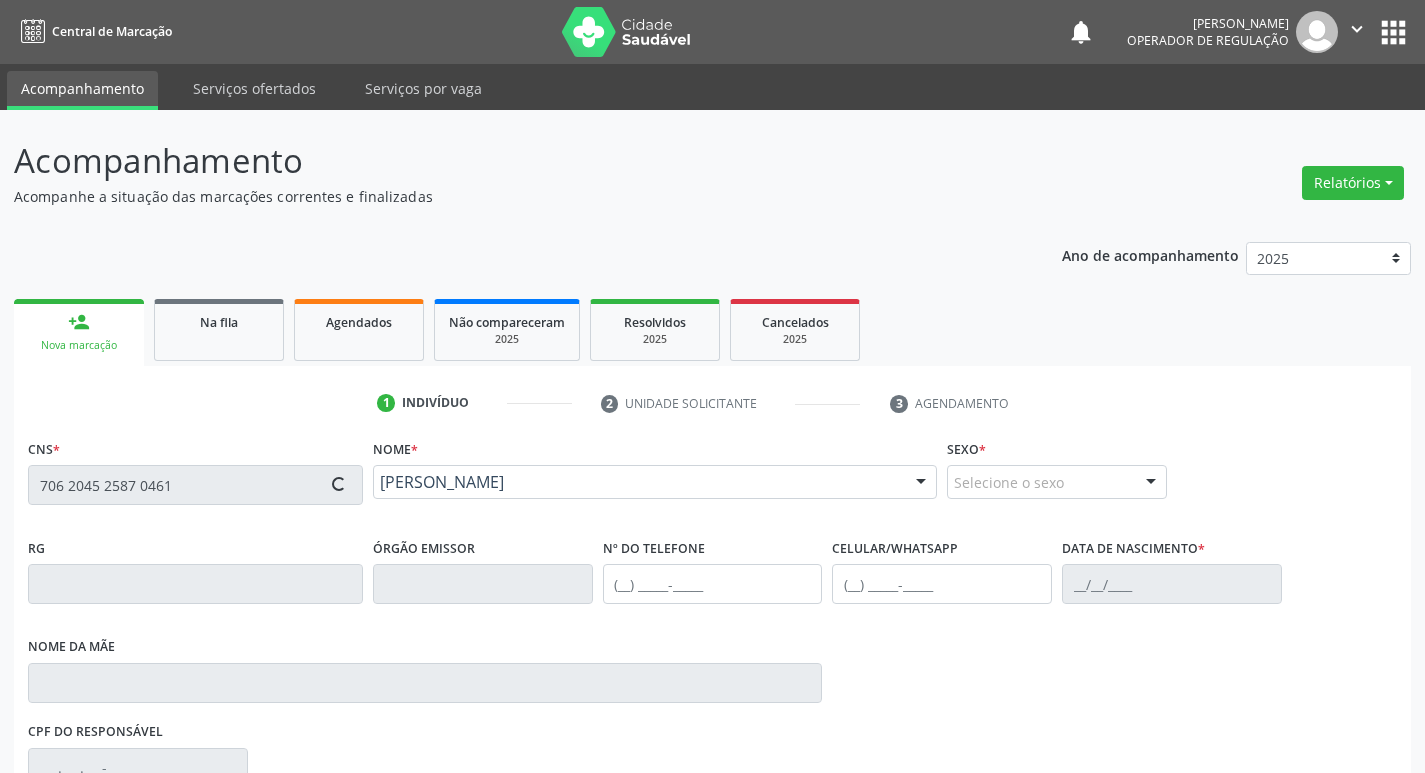 type on "[PHONE_NUMBER]" 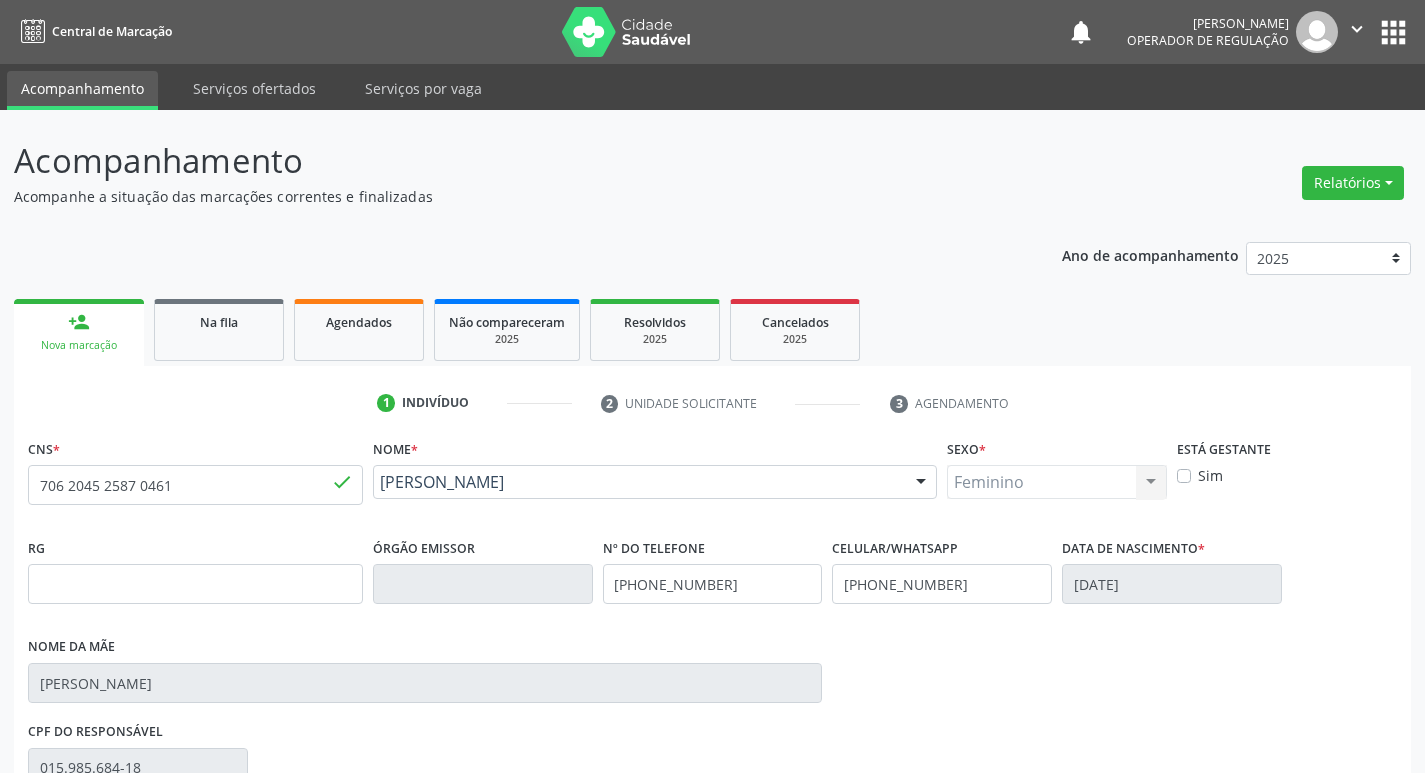 scroll, scrollTop: 297, scrollLeft: 0, axis: vertical 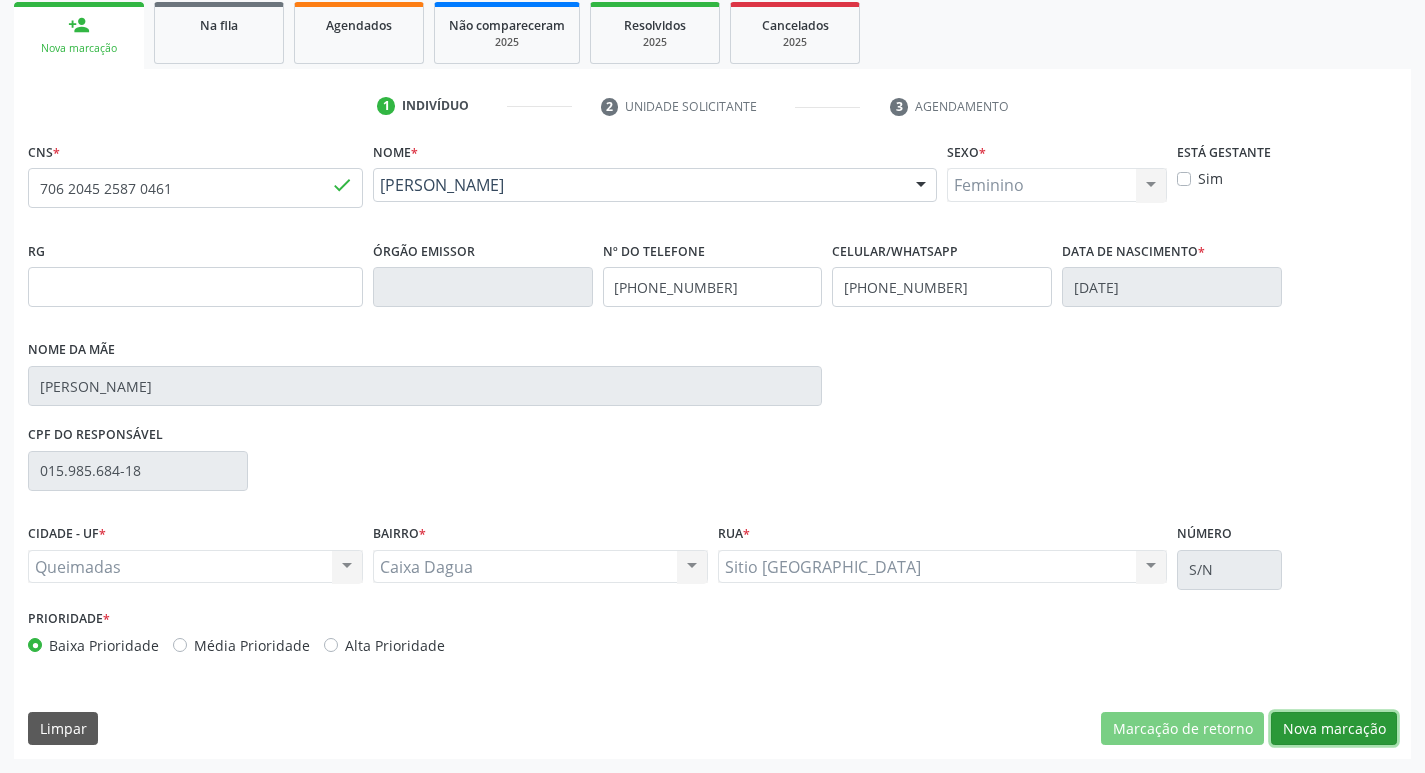 click on "Nova marcação" at bounding box center (1334, 729) 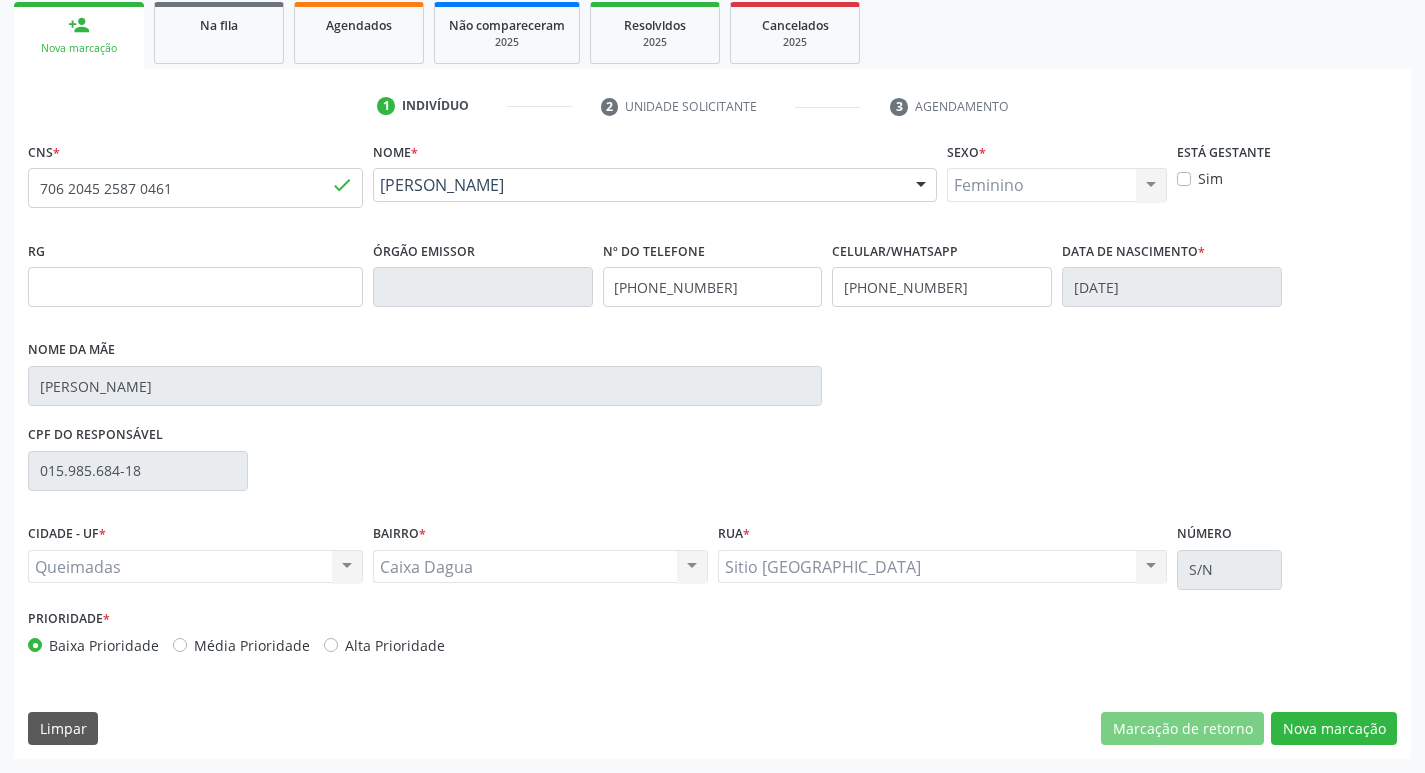 scroll, scrollTop: 133, scrollLeft: 0, axis: vertical 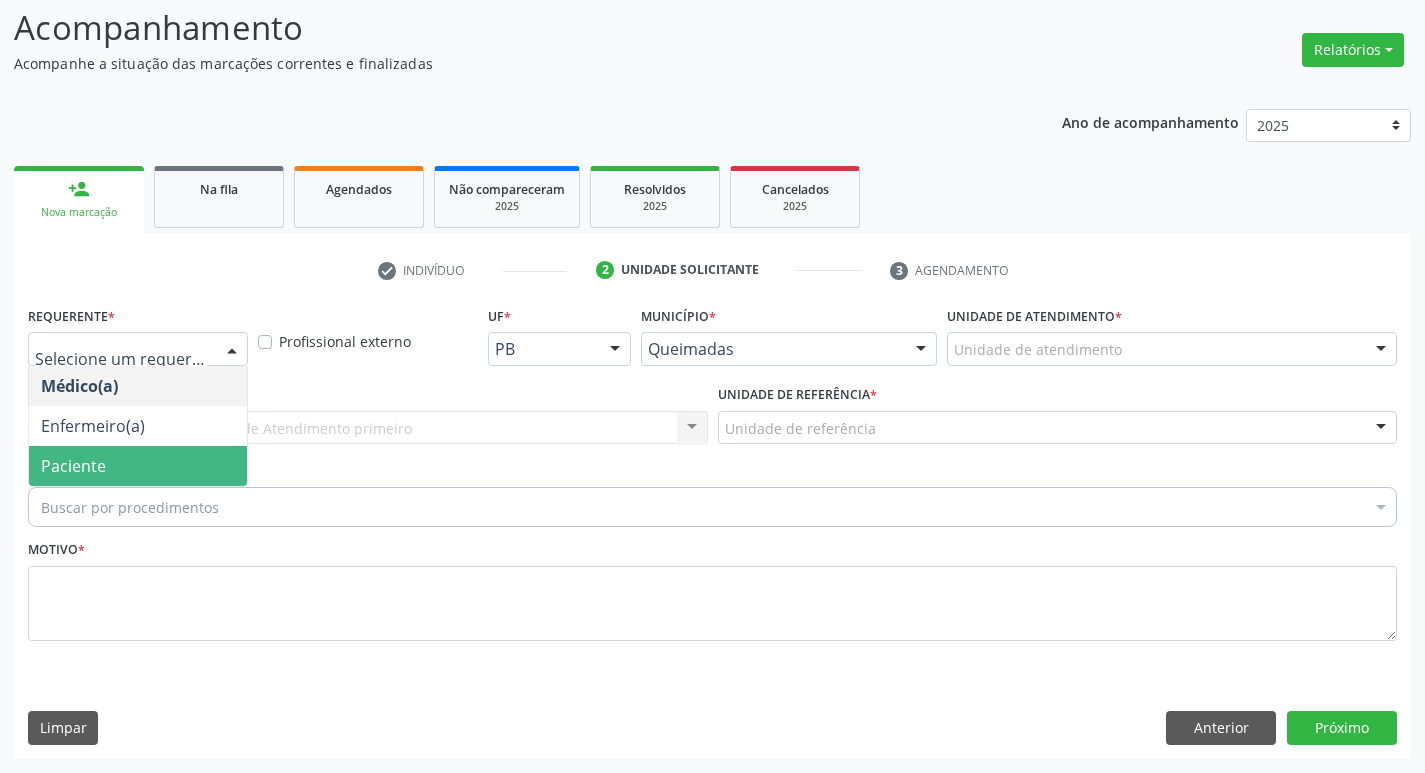 click on "Paciente" at bounding box center [138, 466] 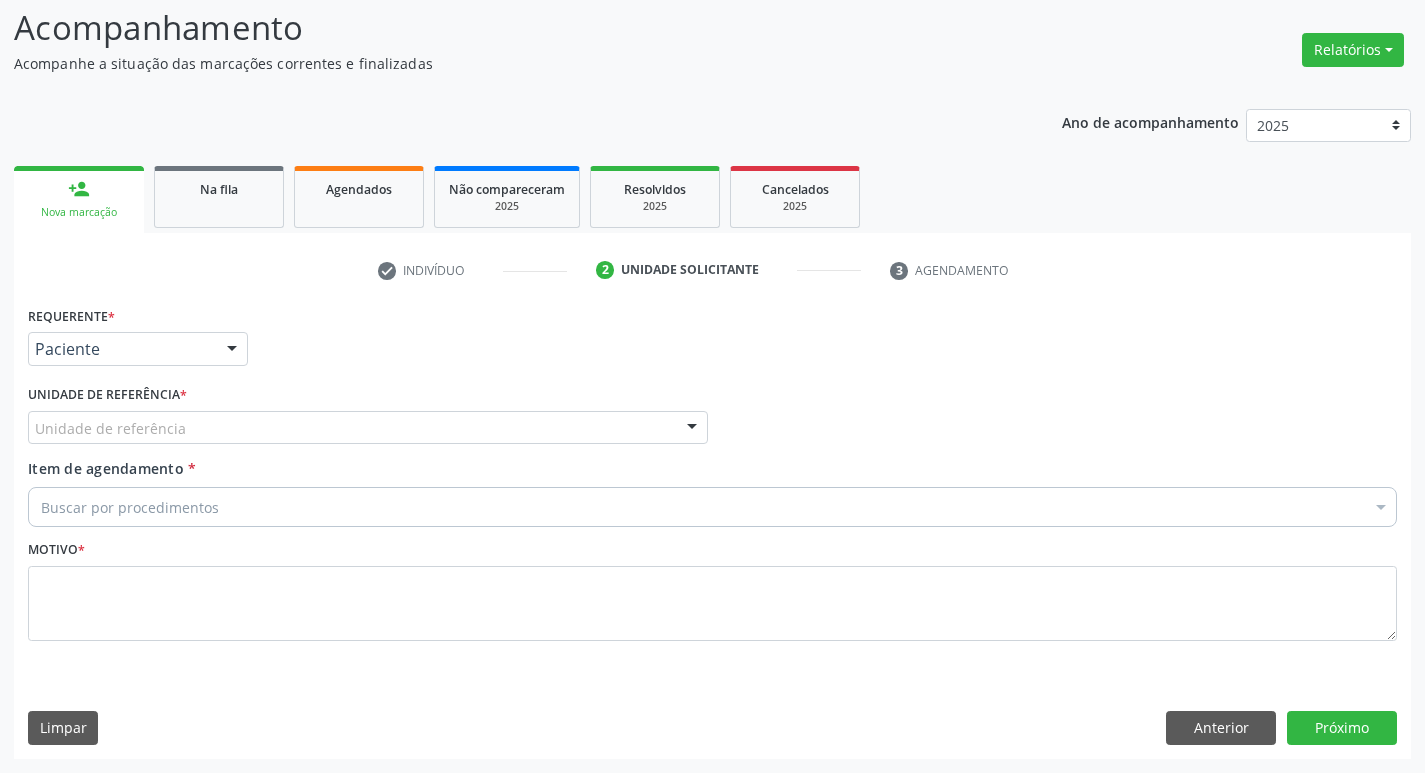 click on "Unidade de referência
*
Unidade de referência
UBSF Ligeiro II   UBSF Saulo Leal [PERSON_NAME]   UBSF Castanho   UBSF [GEOGRAPHIC_DATA]   UBSF Ze Velho   UBSF Boa Vista   UBSF Olho Dagua Salgado   UBSF Zumbi   NASF Pedra do Touro   UBSF Lutador   UBSF [PERSON_NAME]   UBSF Central   UBSF Riacho do Meio   UBSF Caixa Dagua   UBSF Ligeiro I   [GEOGRAPHIC_DATA] Malhada Grande   UBSF Vila   UBSF Guritiba   NASF Tataguassu   UBSF Cidade Tiao do Rego
Nenhum resultado encontrado para: "   "
Não há nenhuma opção para ser exibida." at bounding box center [368, 419] 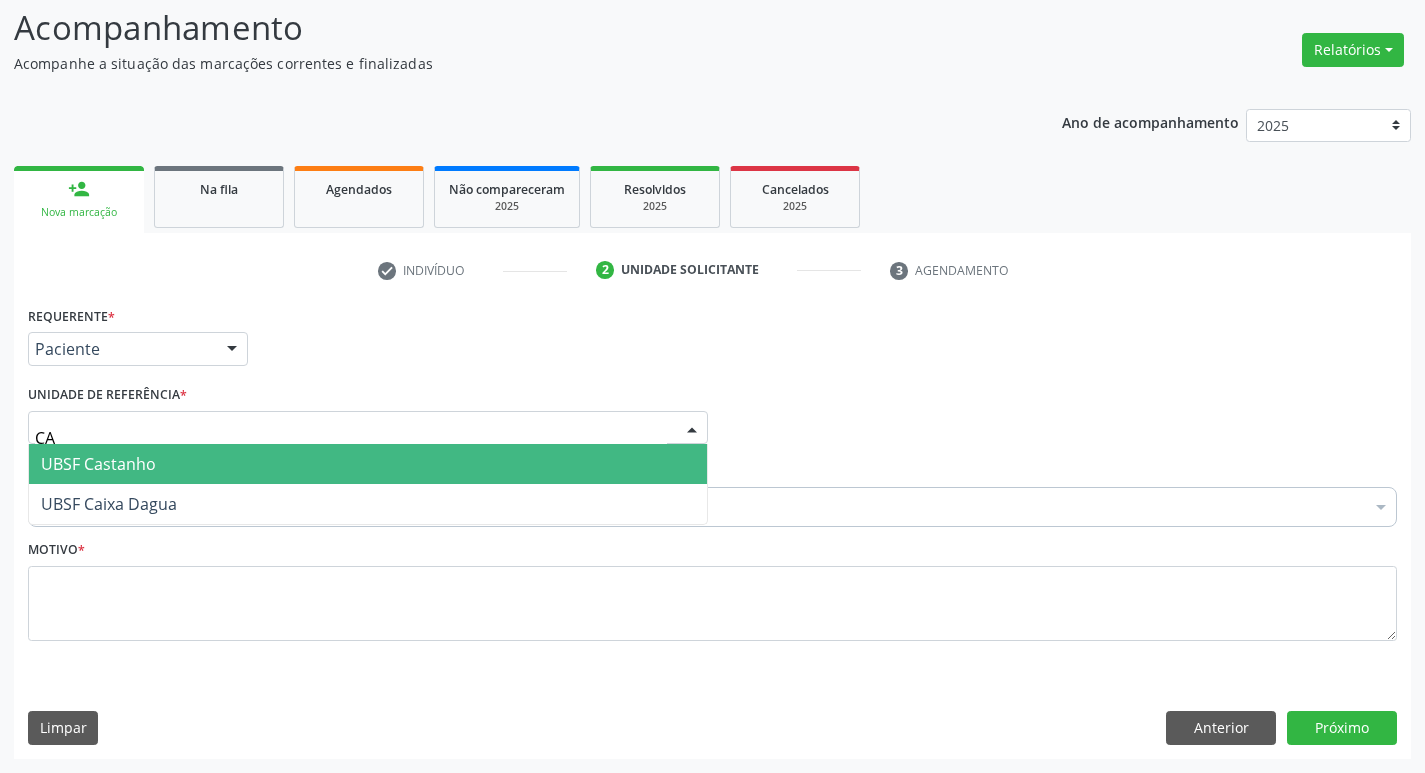 drag, startPoint x: 232, startPoint y: 472, endPoint x: 234, endPoint y: 488, distance: 16.124516 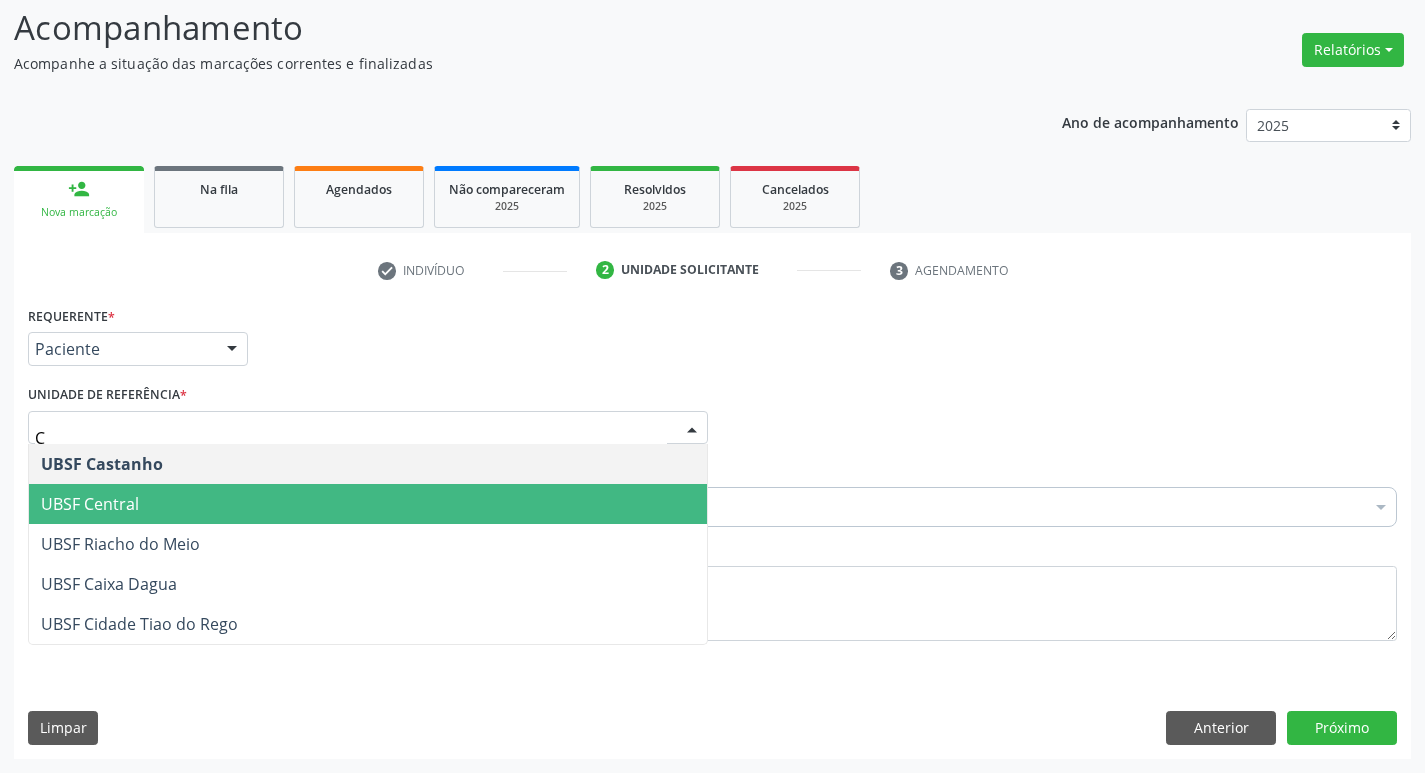 type on "CA" 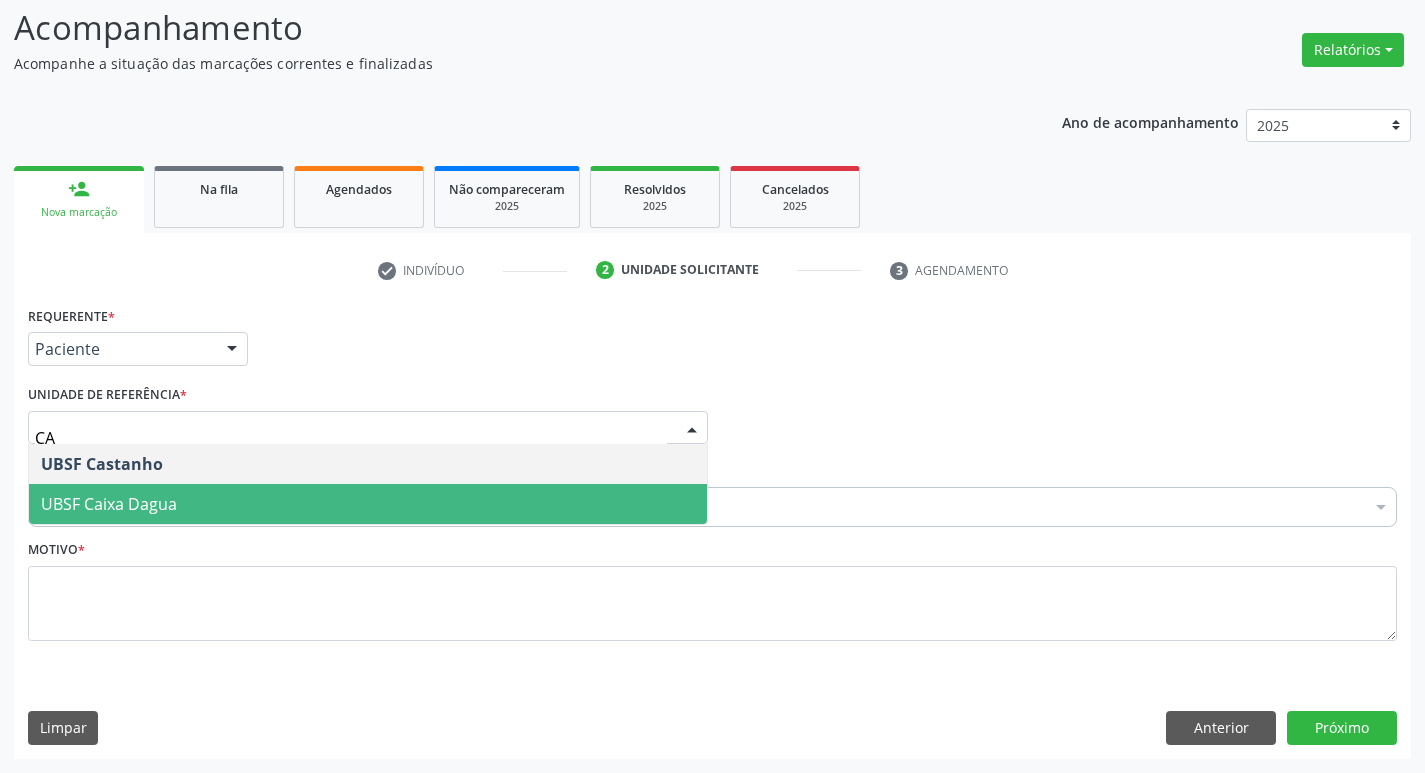 click on "UBSF Caixa Dagua" at bounding box center (368, 504) 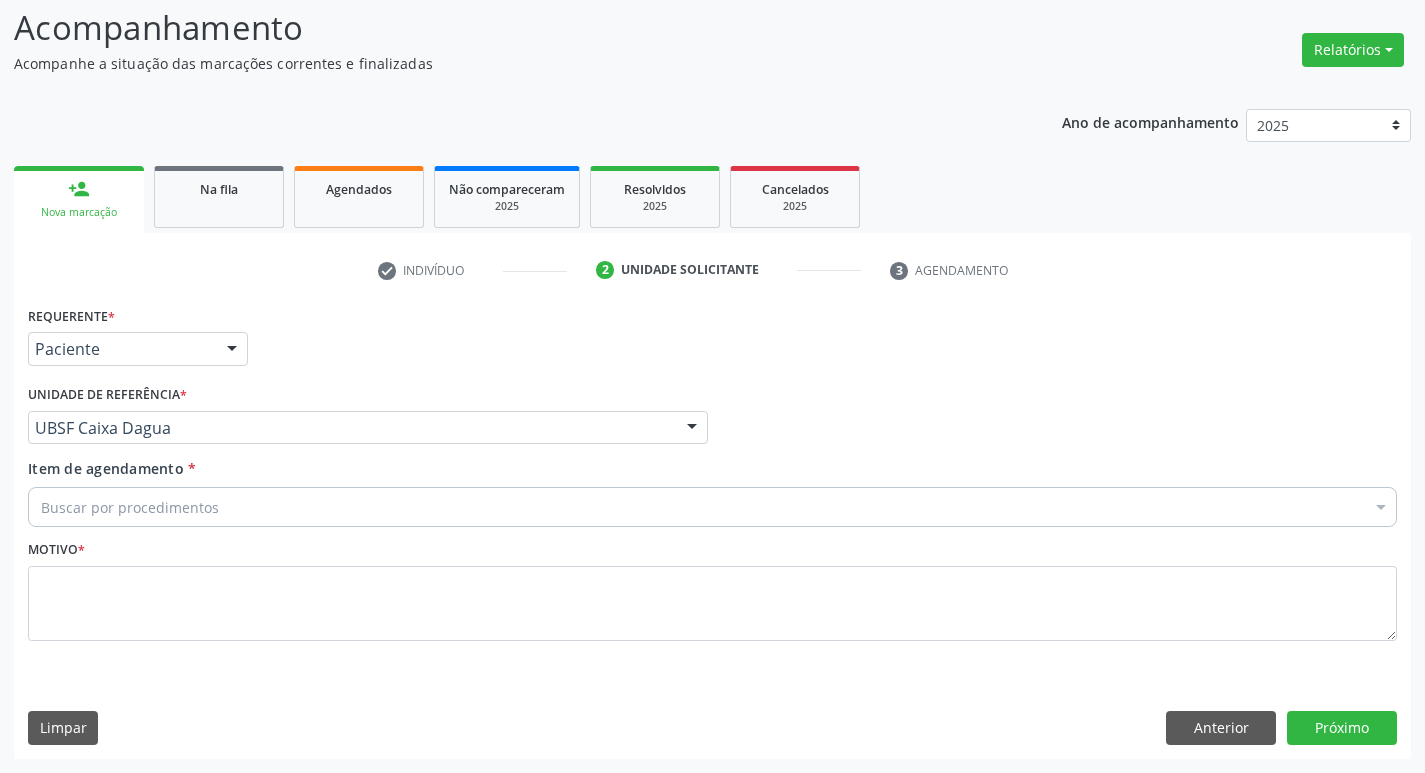 click on "Buscar por procedimentos" at bounding box center (712, 507) 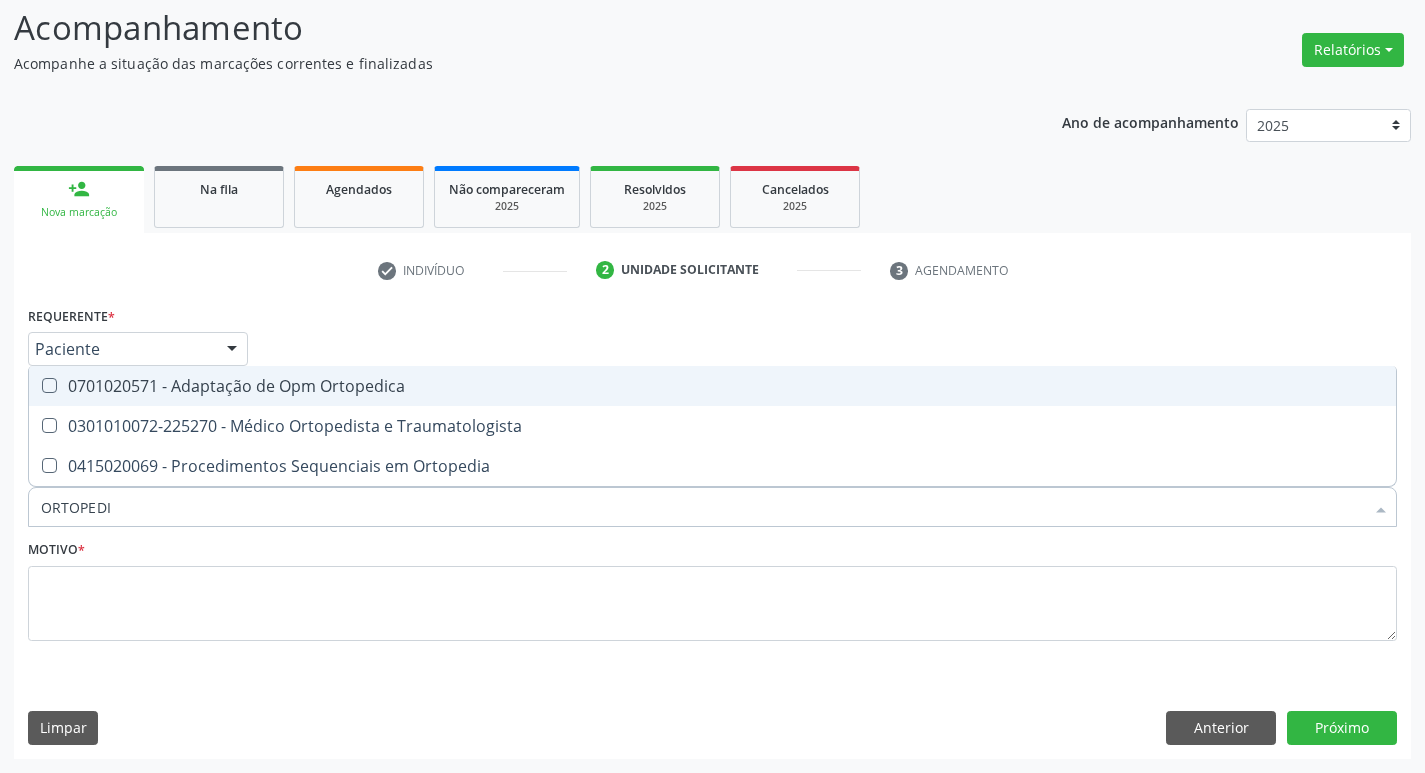 type on "ORTOPEDIS" 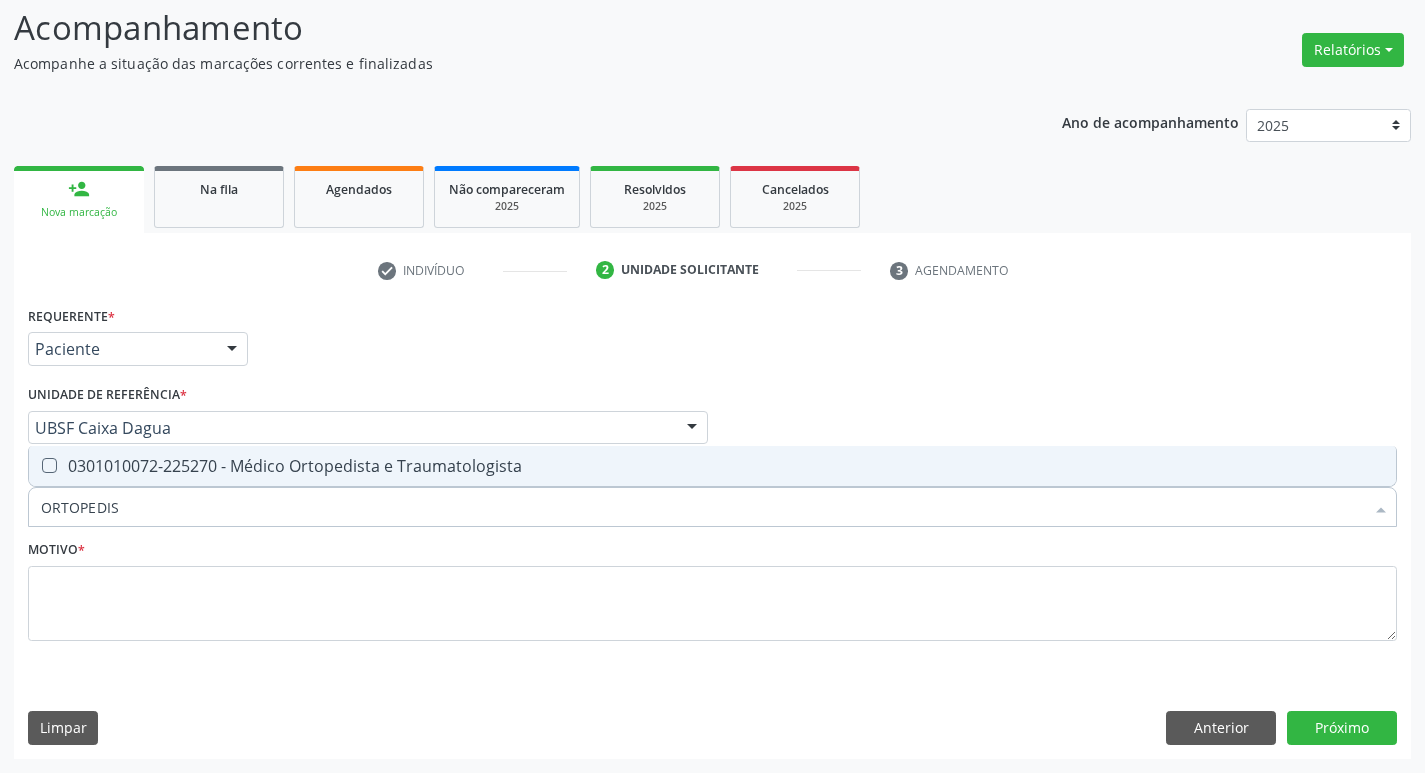 click on "0301010072-225270 - Médico Ortopedista e Traumatologista" at bounding box center [712, 466] 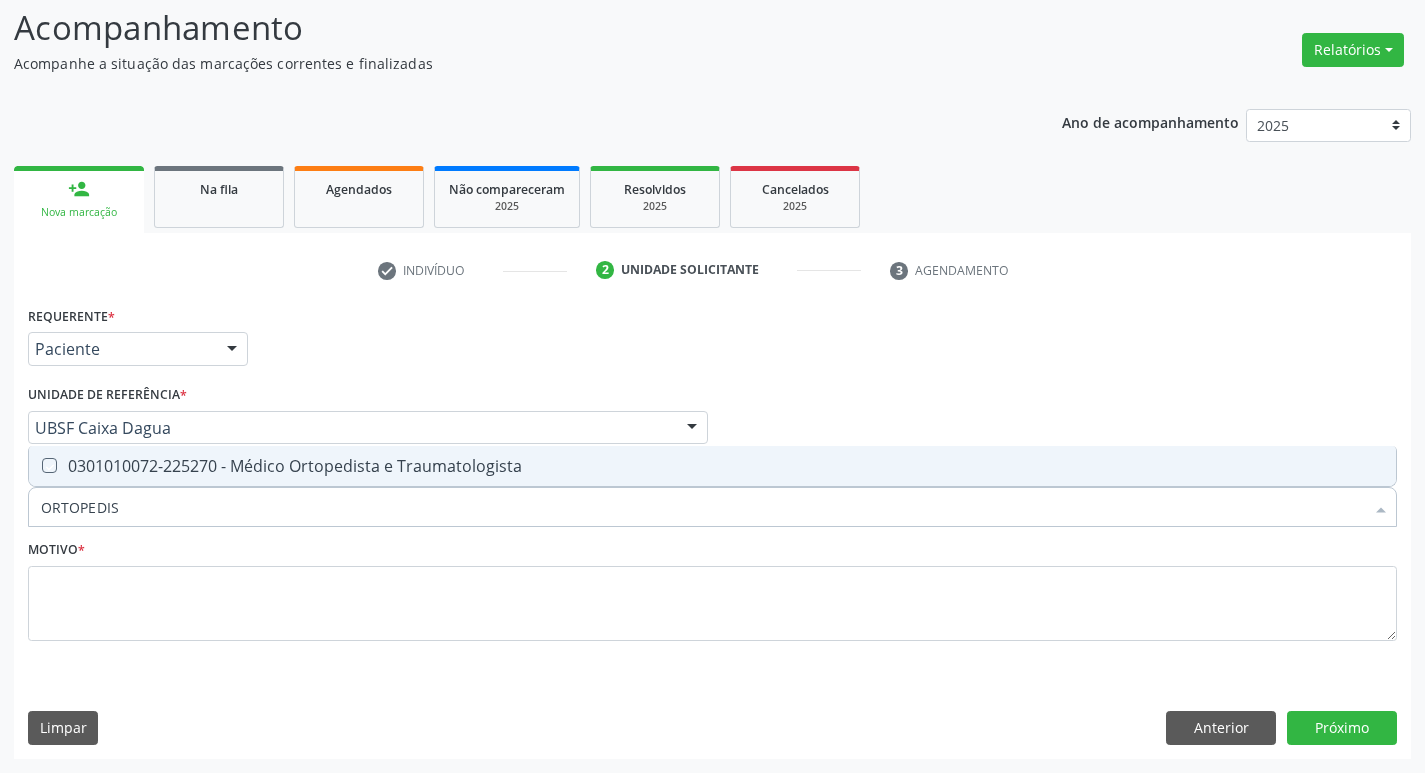 checkbox on "true" 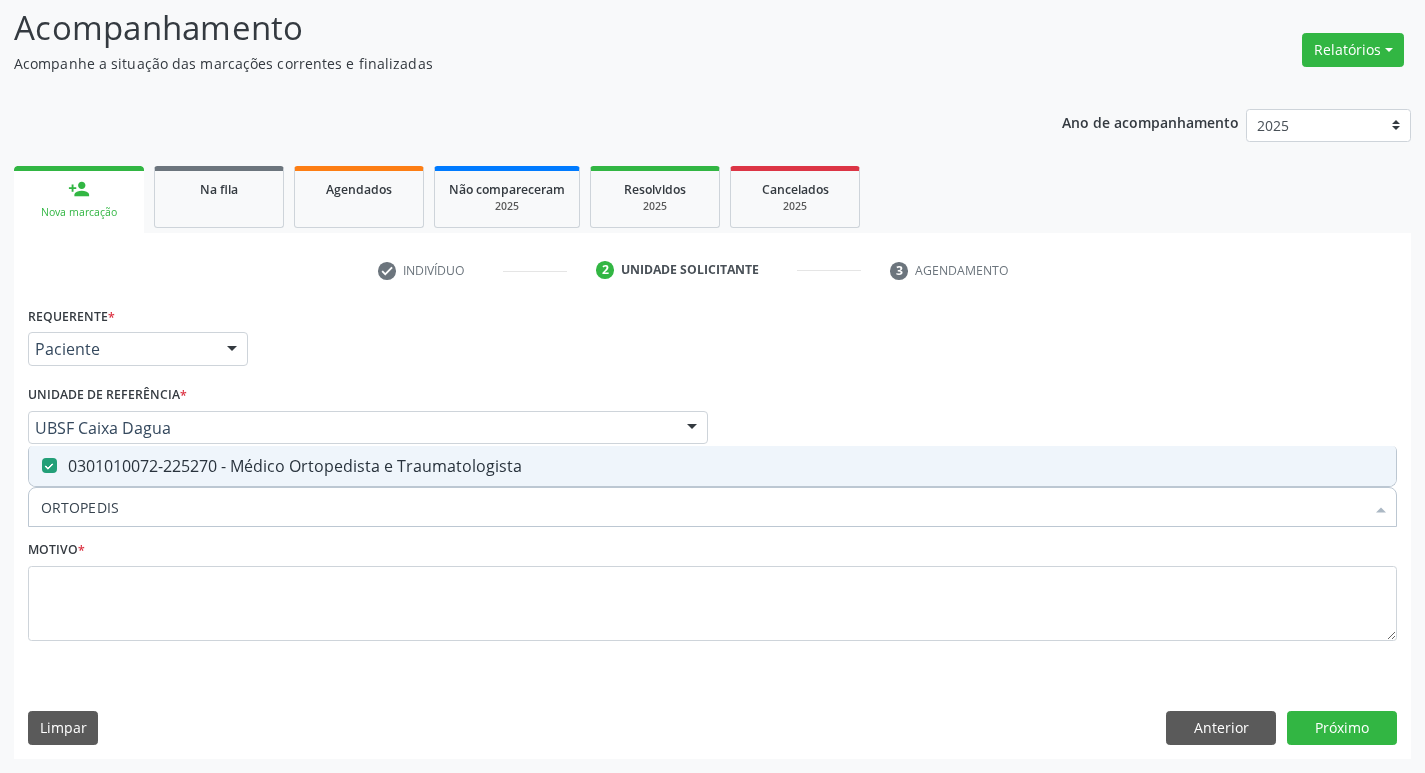 click on "Motivo
*" at bounding box center (712, 595) 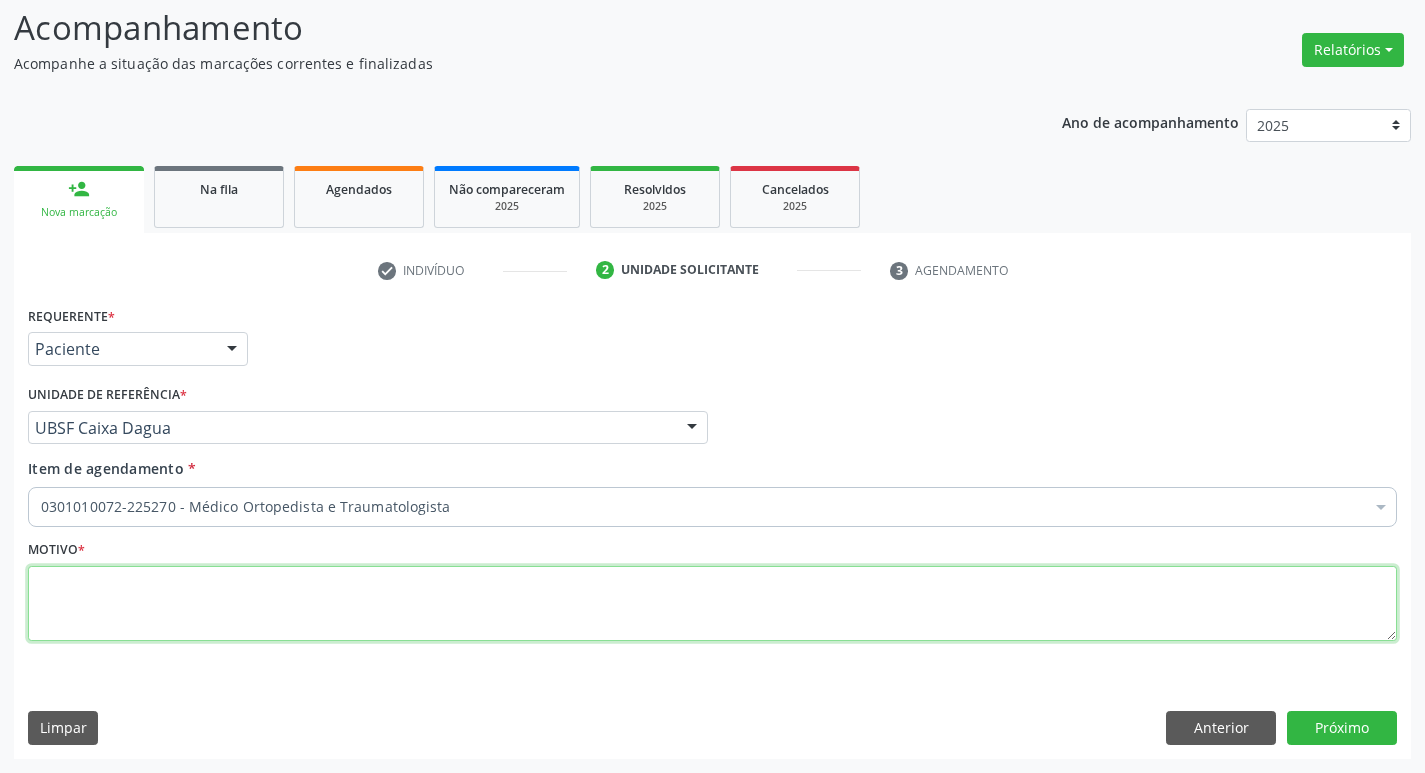 click at bounding box center (712, 604) 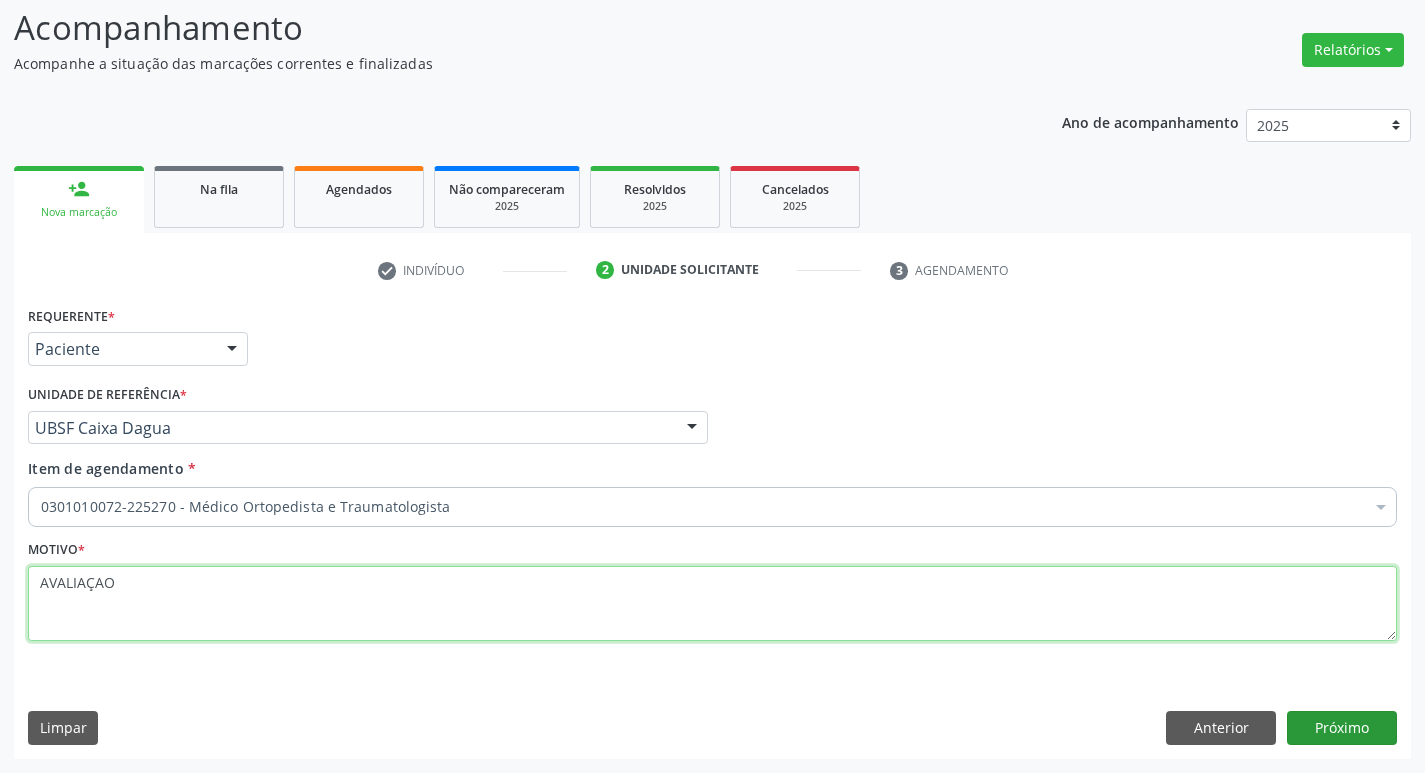 type on "AVALIAÇAO" 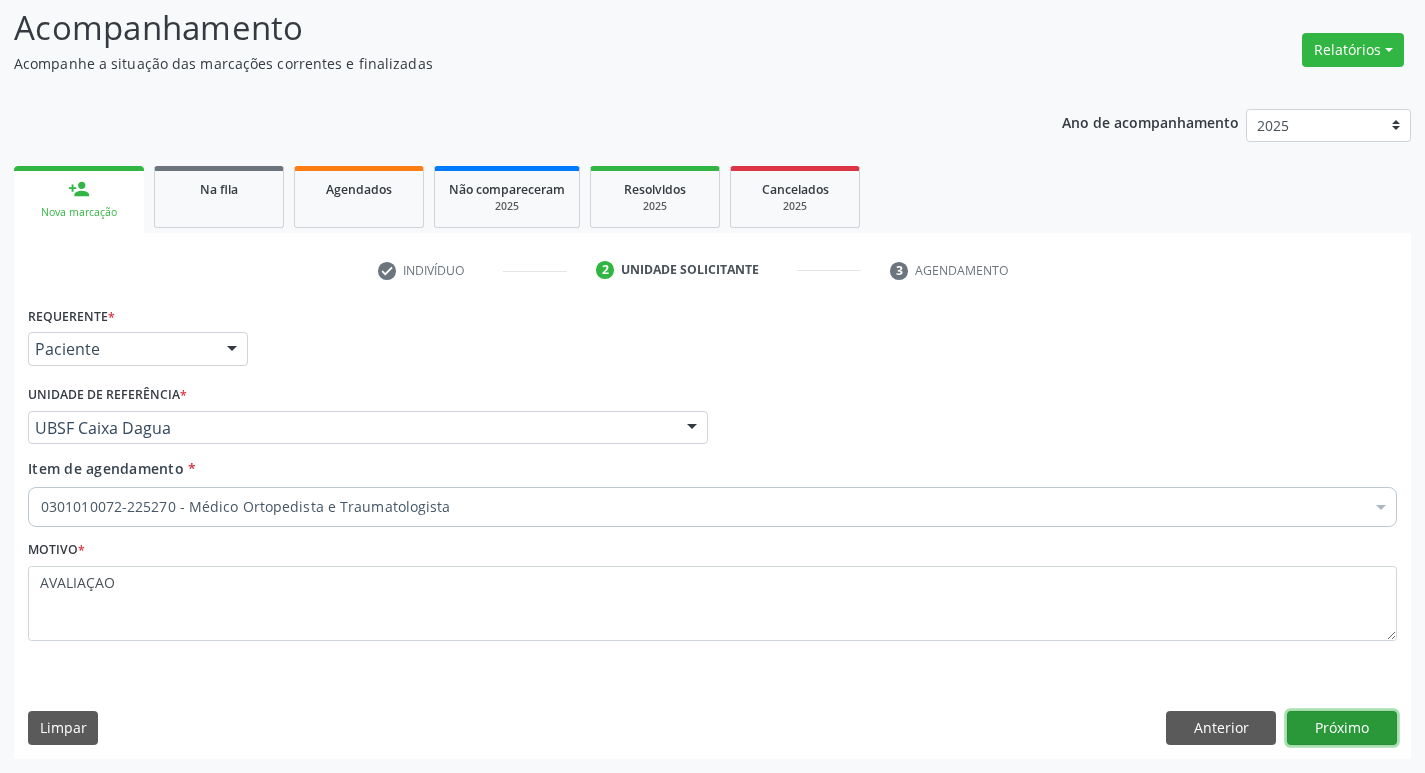 click on "Próximo" at bounding box center [1342, 728] 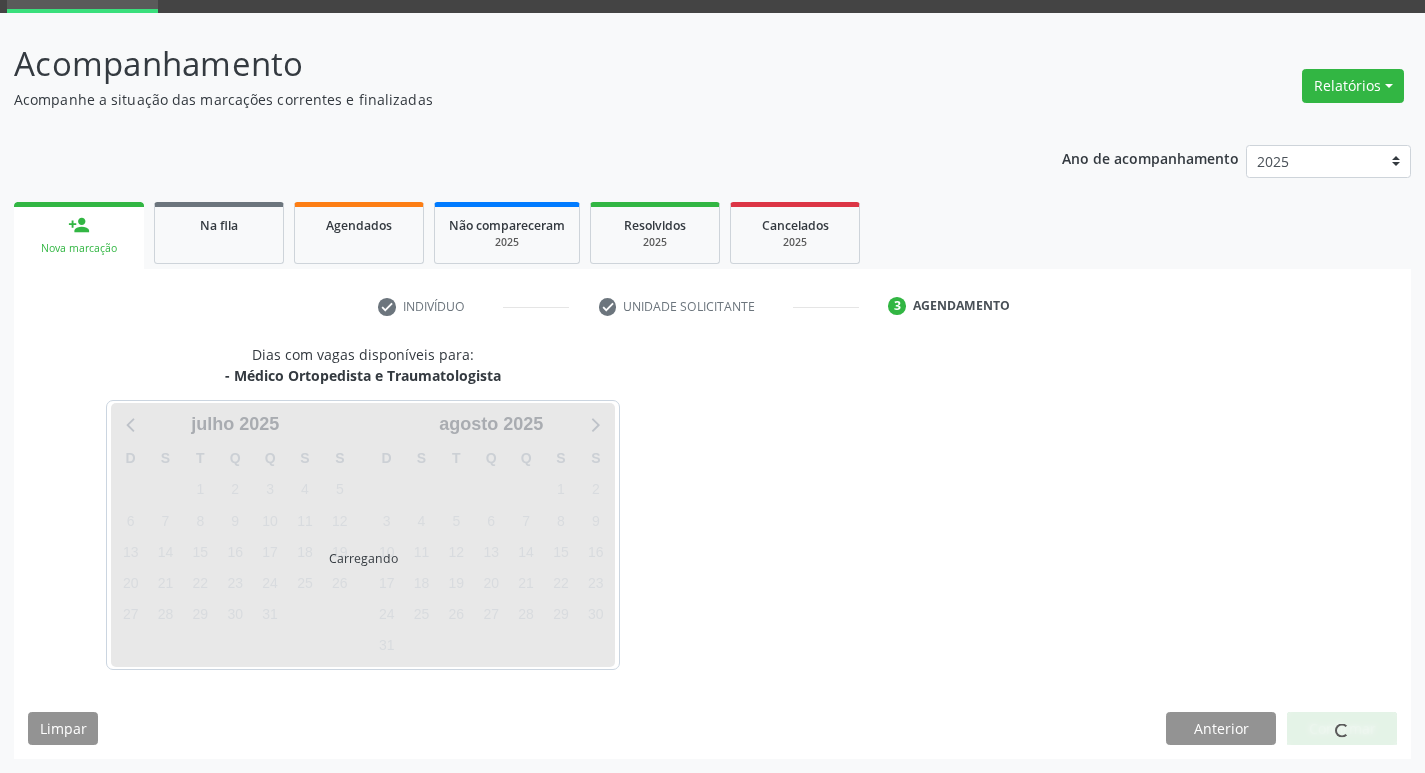 scroll, scrollTop: 97, scrollLeft: 0, axis: vertical 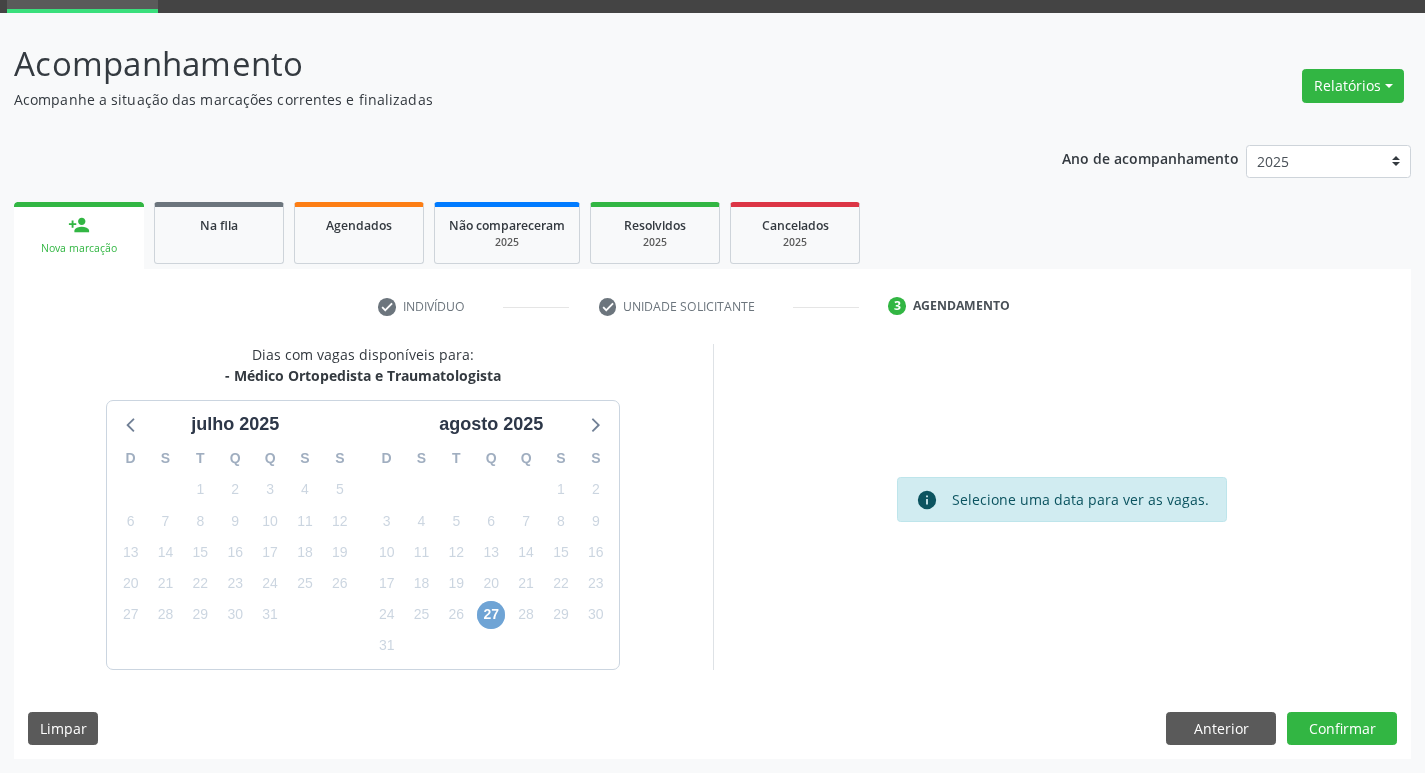click on "27" at bounding box center (491, 615) 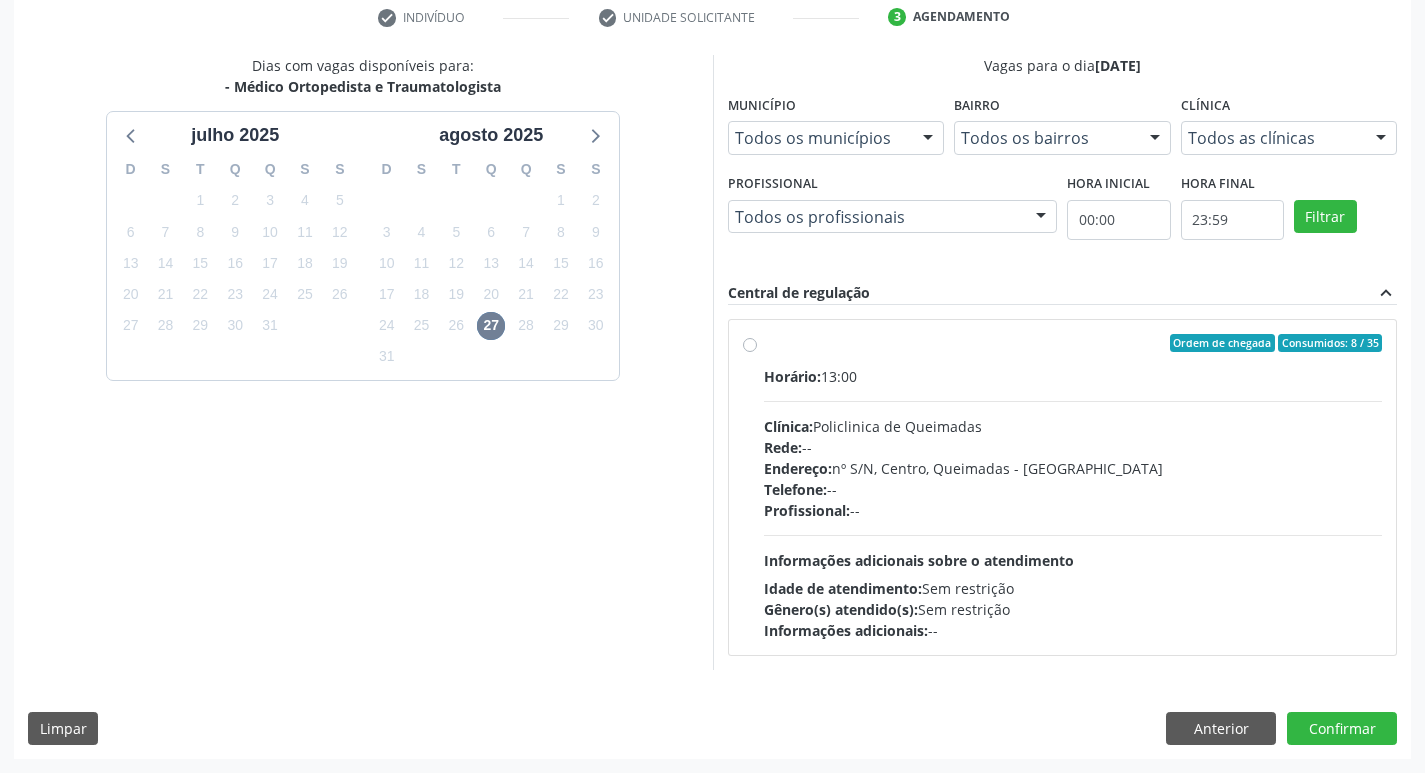 click on "Profissional:
--" at bounding box center [1073, 510] 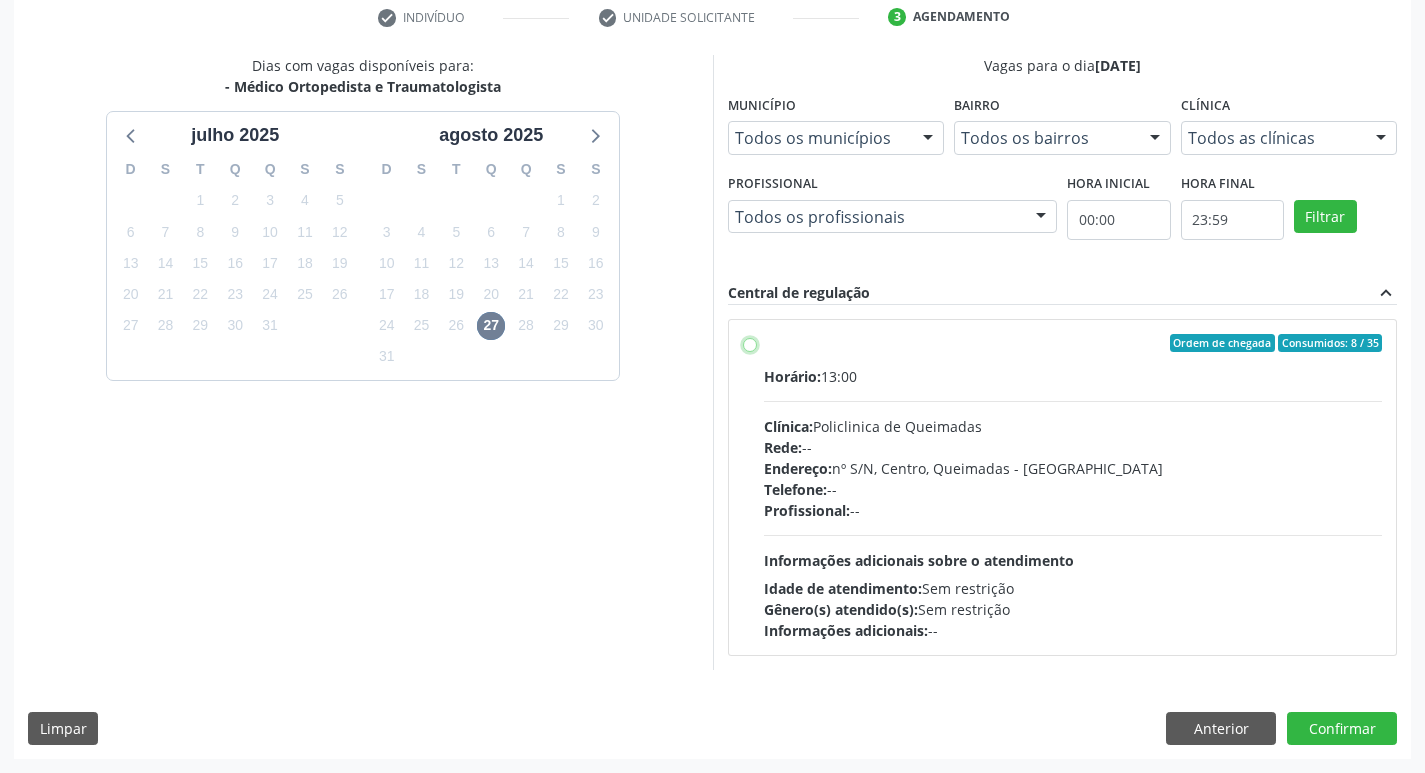 radio on "true" 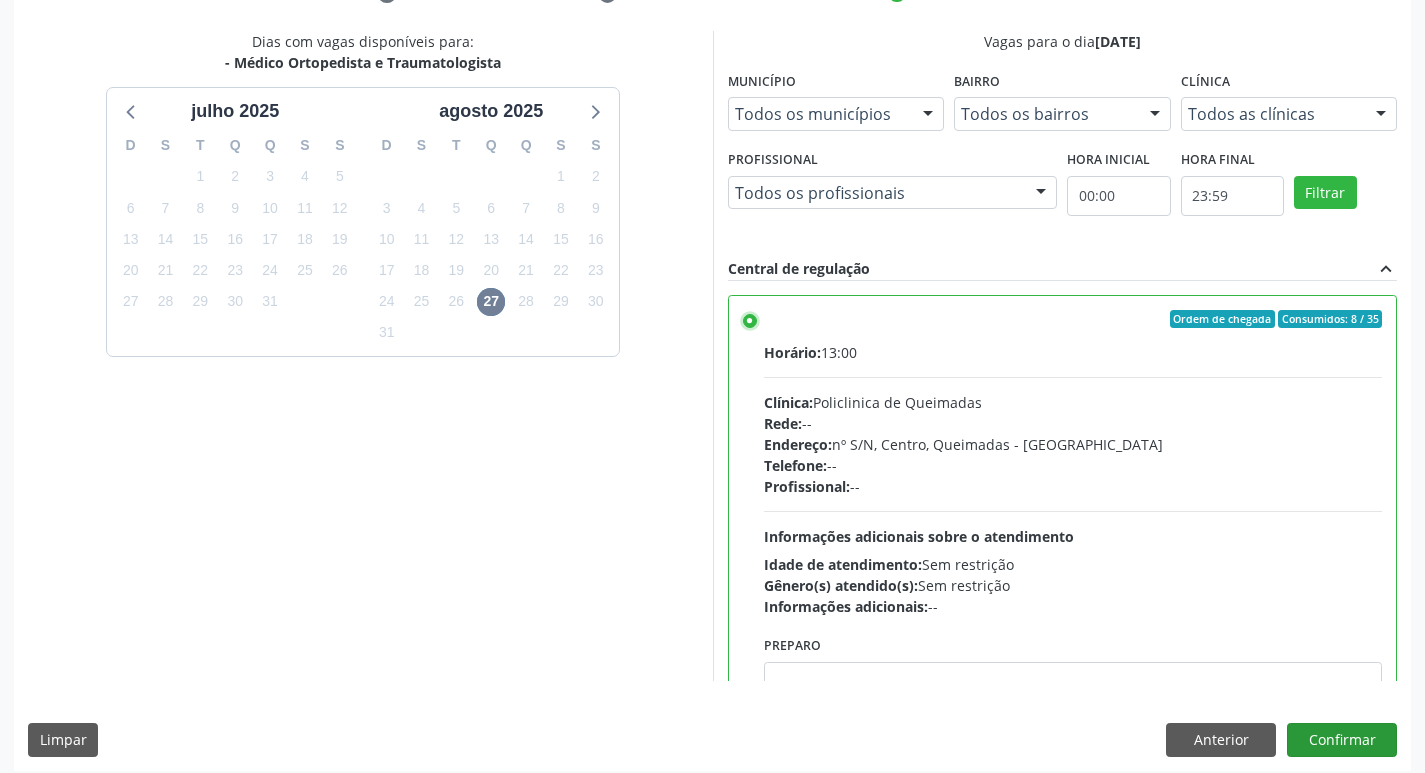 scroll, scrollTop: 422, scrollLeft: 0, axis: vertical 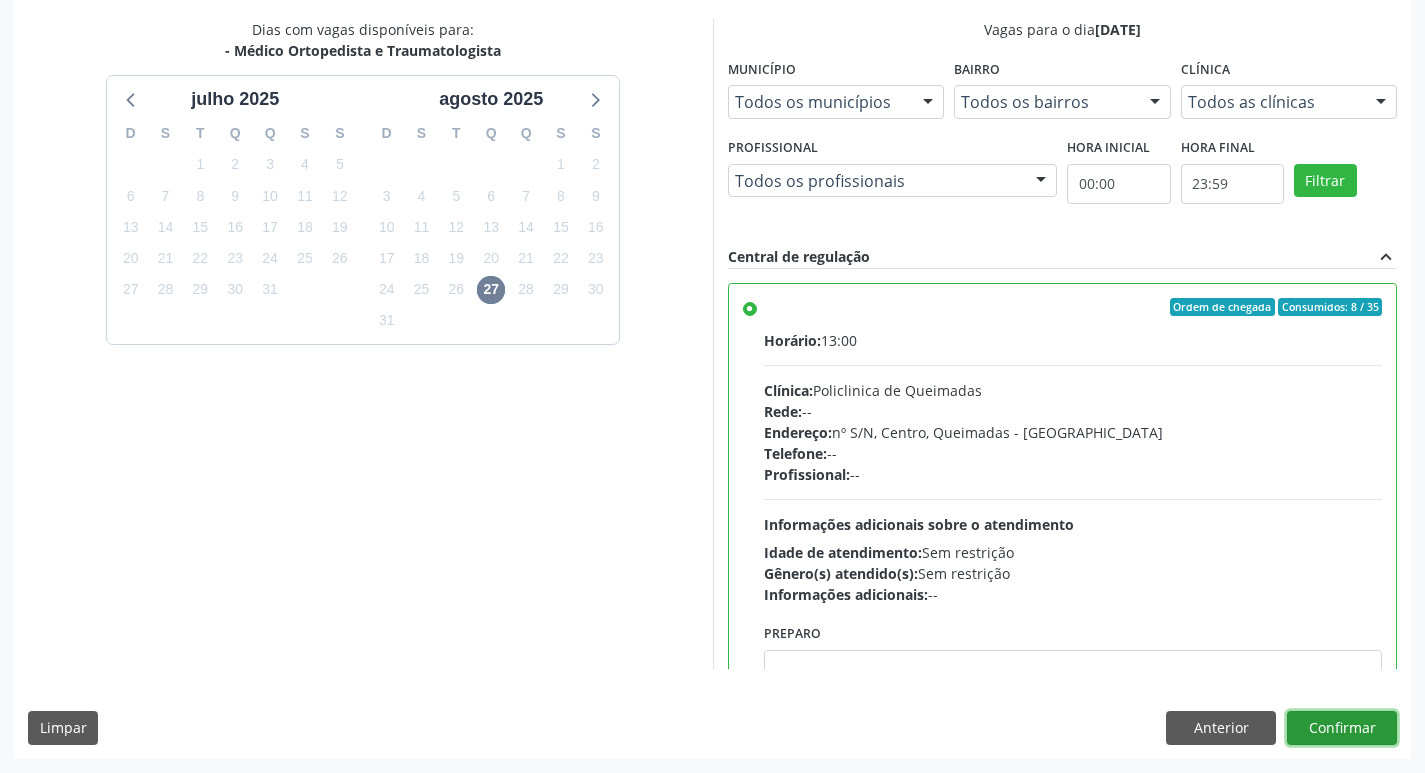 click on "Confirmar" at bounding box center (1342, 728) 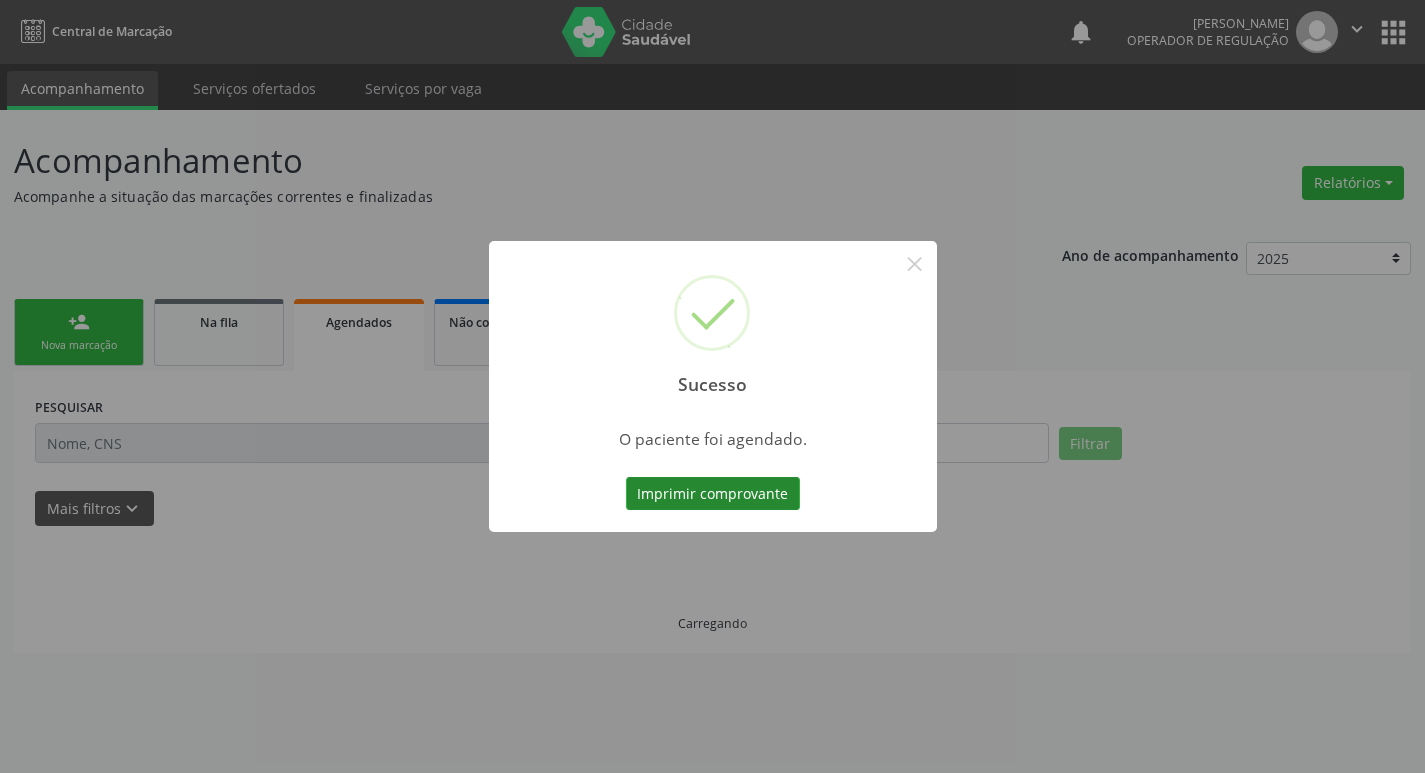 scroll, scrollTop: 0, scrollLeft: 0, axis: both 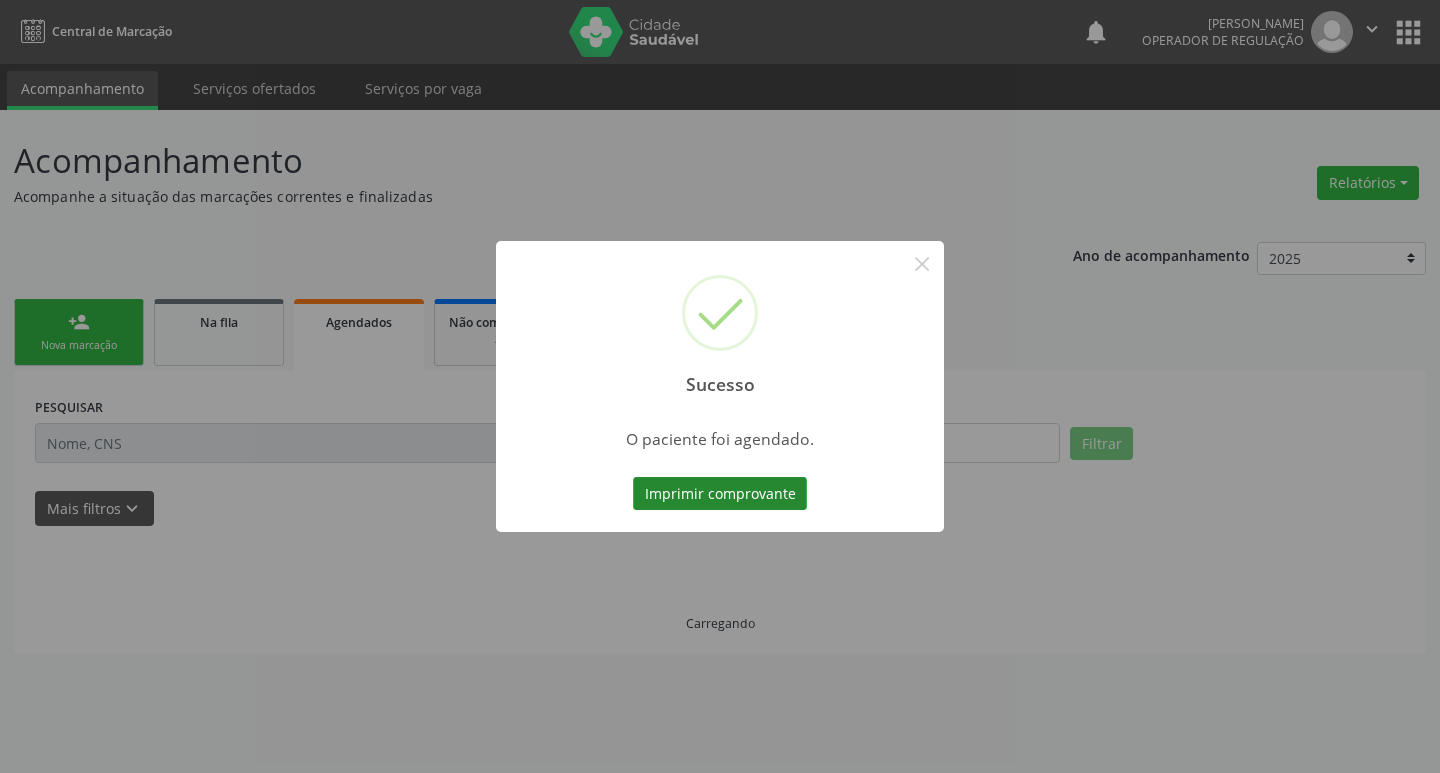 click on "Imprimir comprovante" at bounding box center (720, 494) 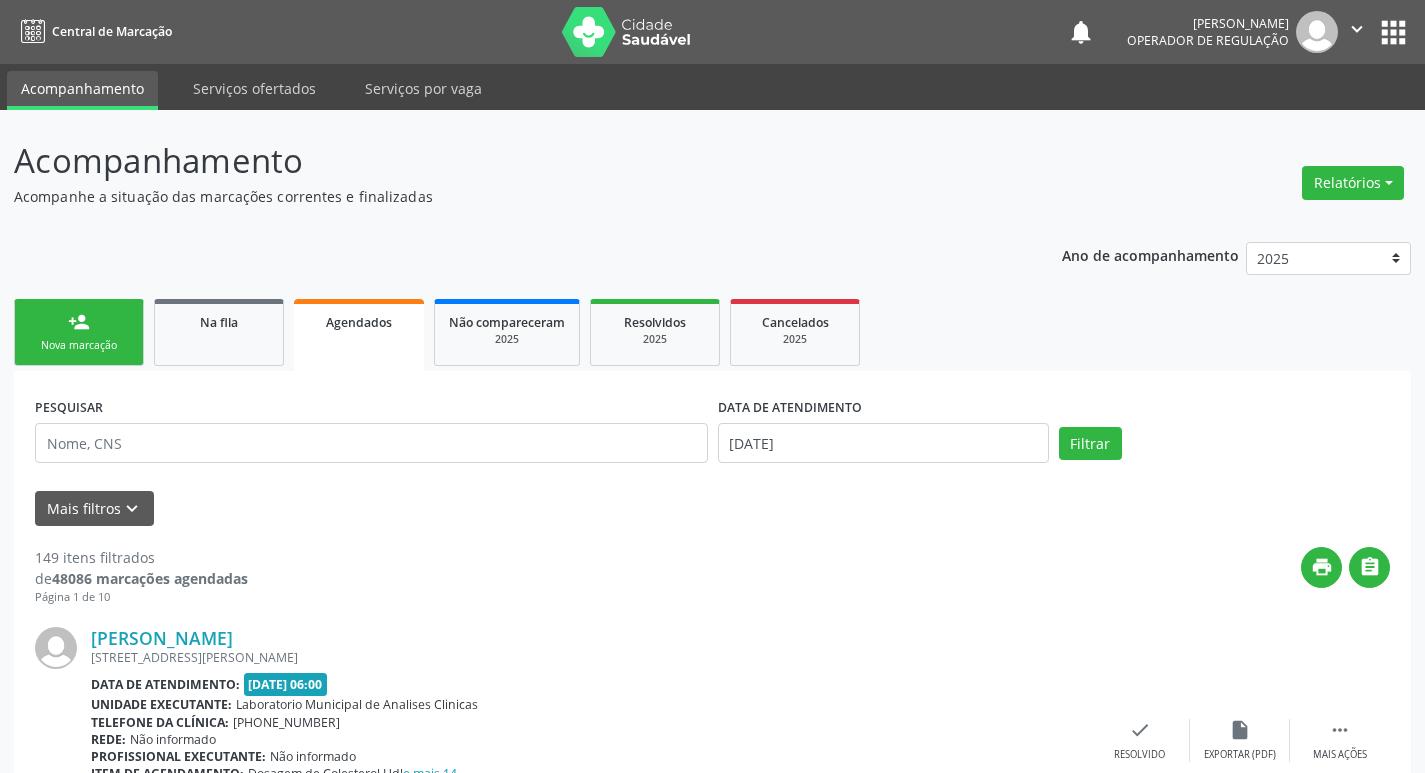 click on "apps" at bounding box center [1393, 32] 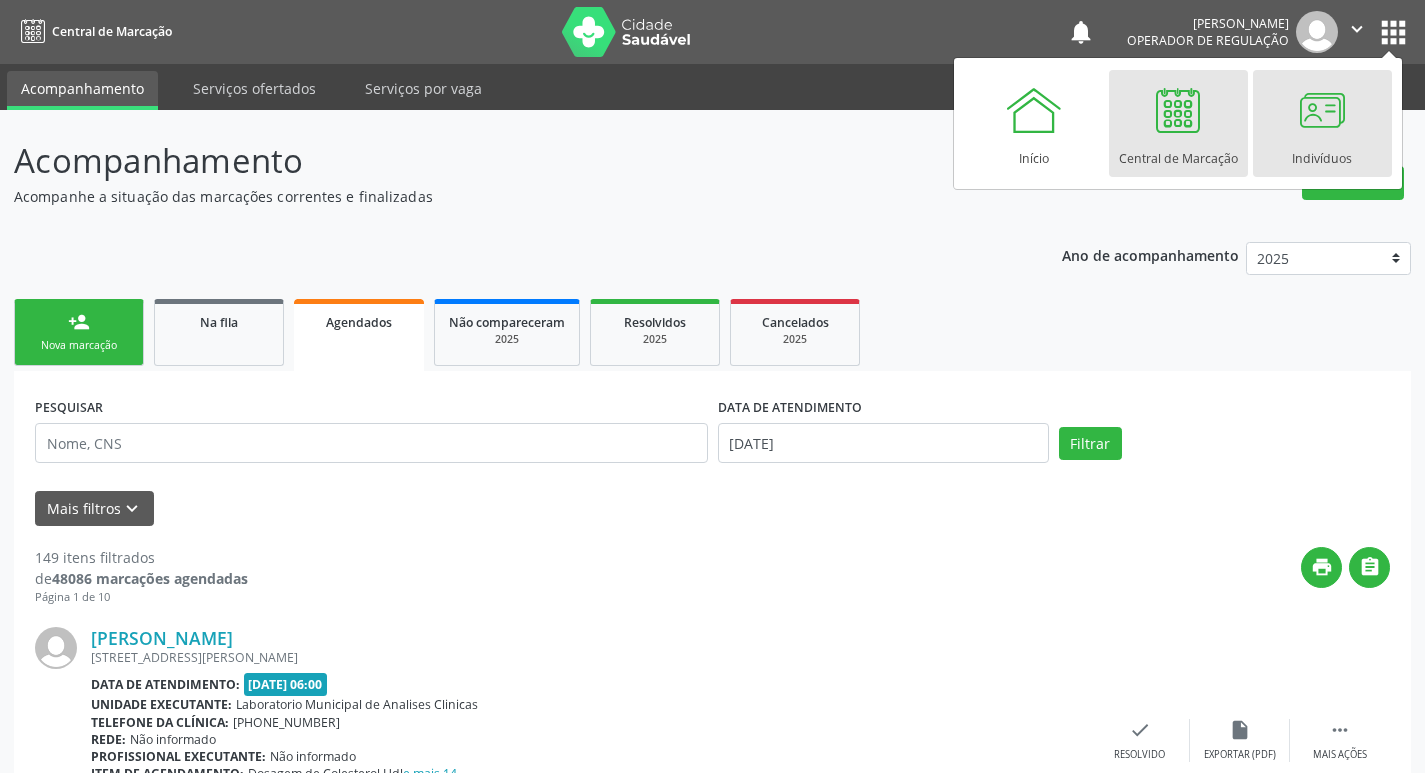 click at bounding box center [1322, 110] 